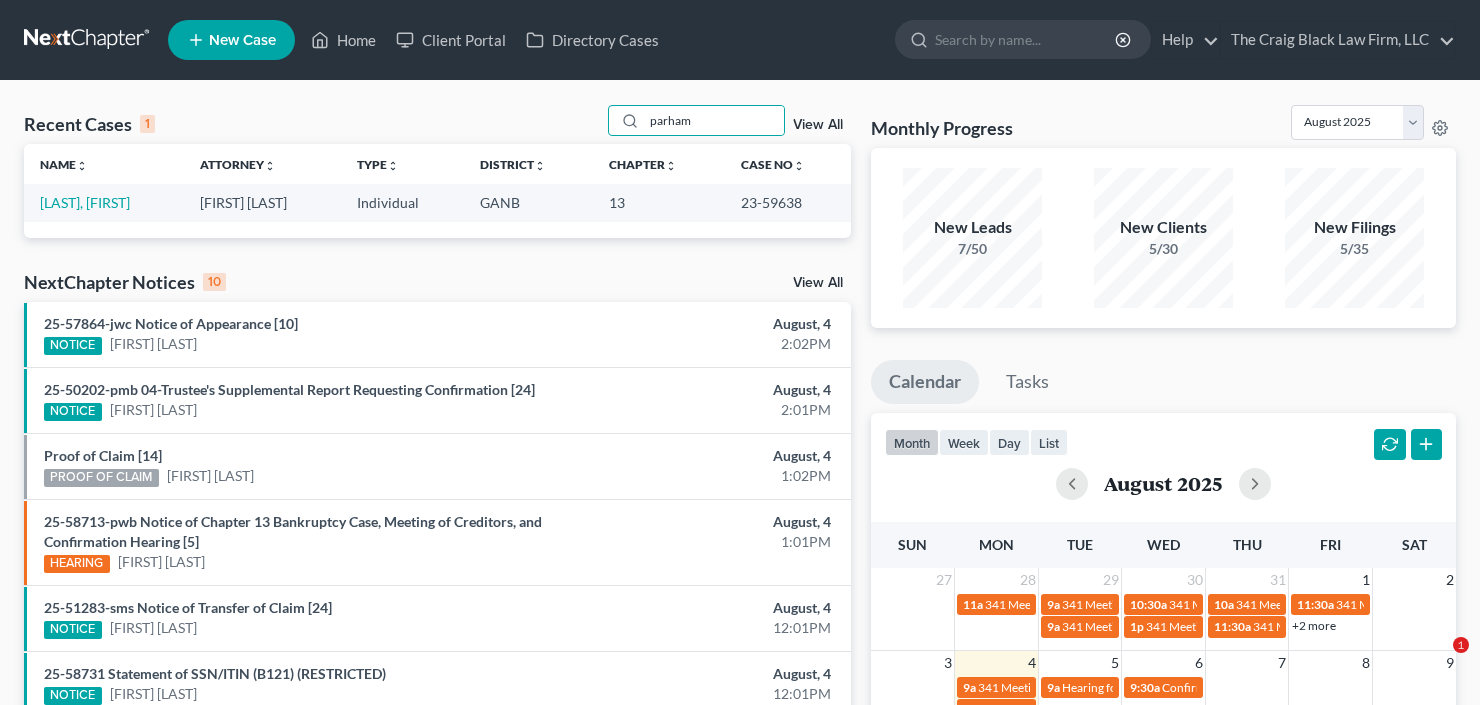 scroll, scrollTop: 0, scrollLeft: 0, axis: both 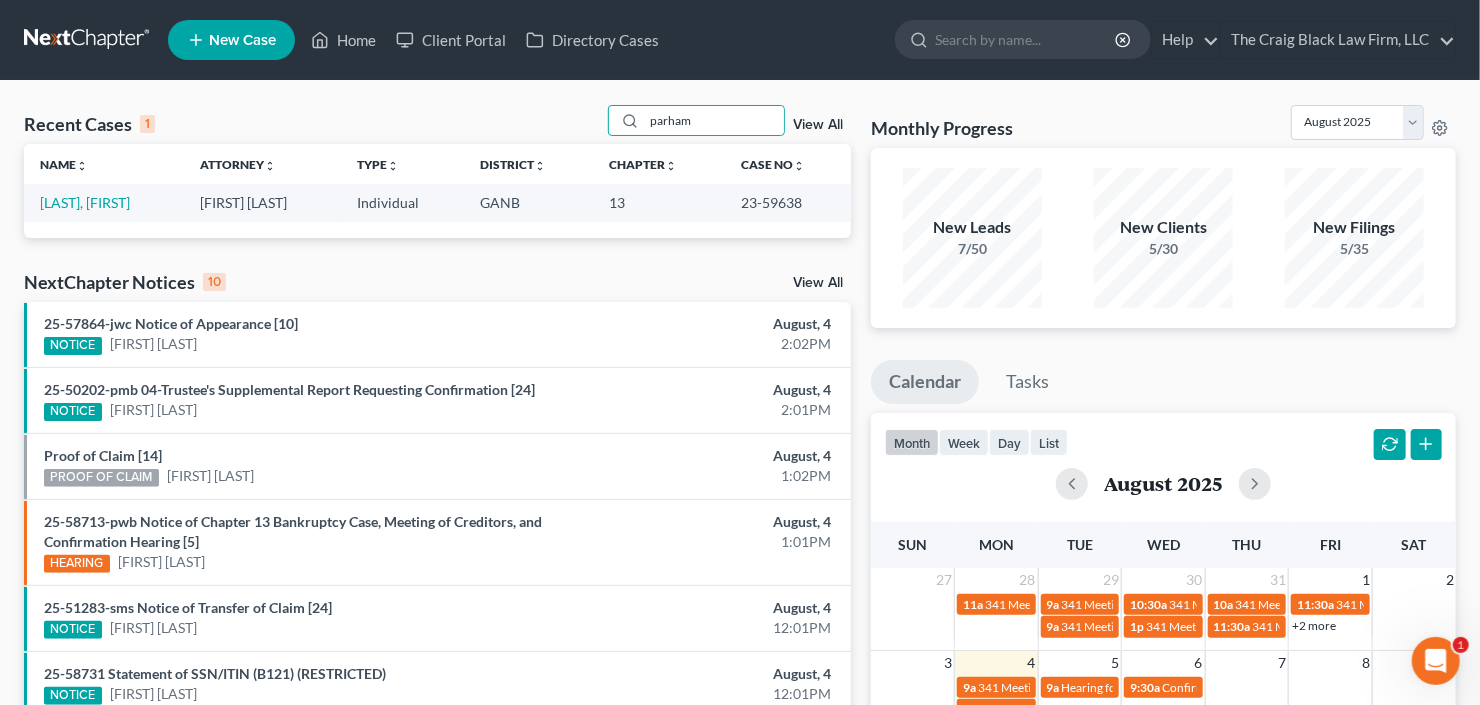 click on "New Case" at bounding box center [242, 40] 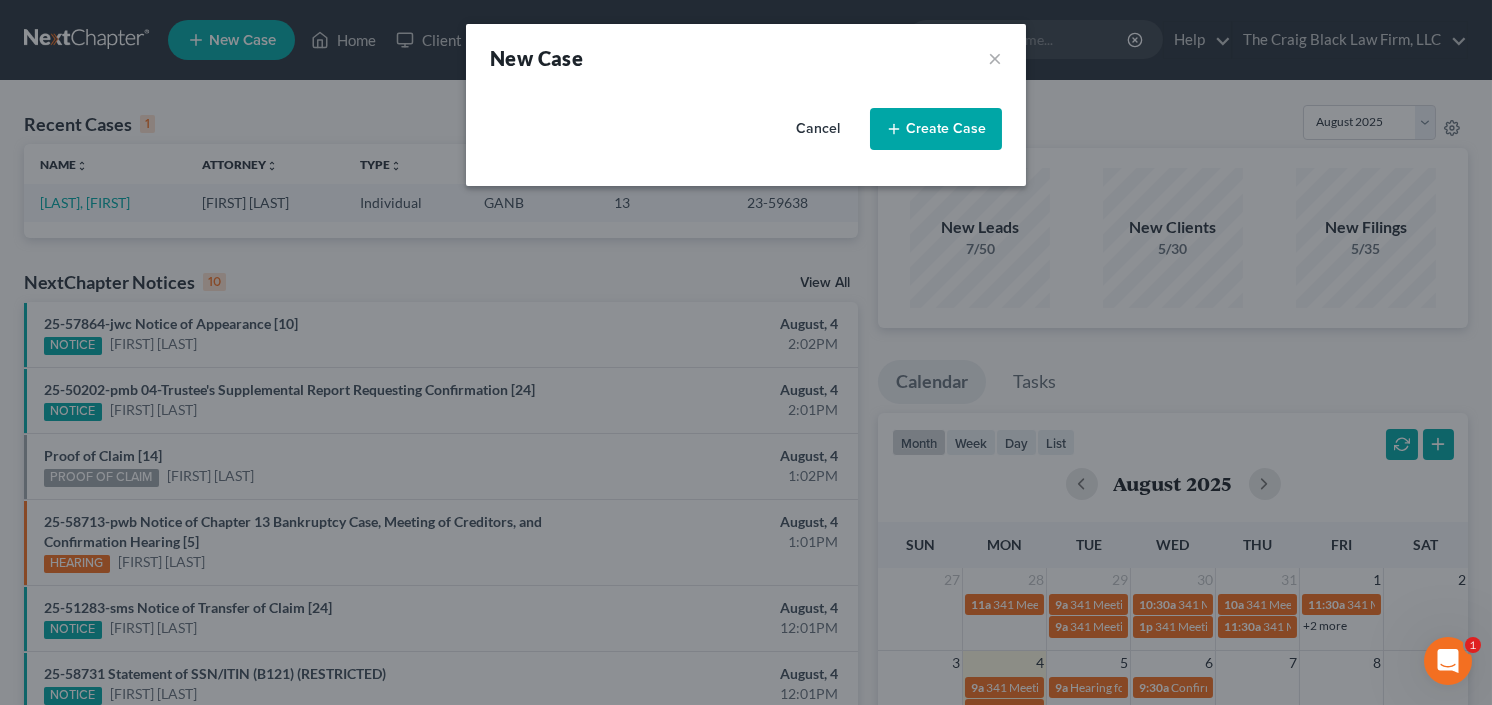select on "19" 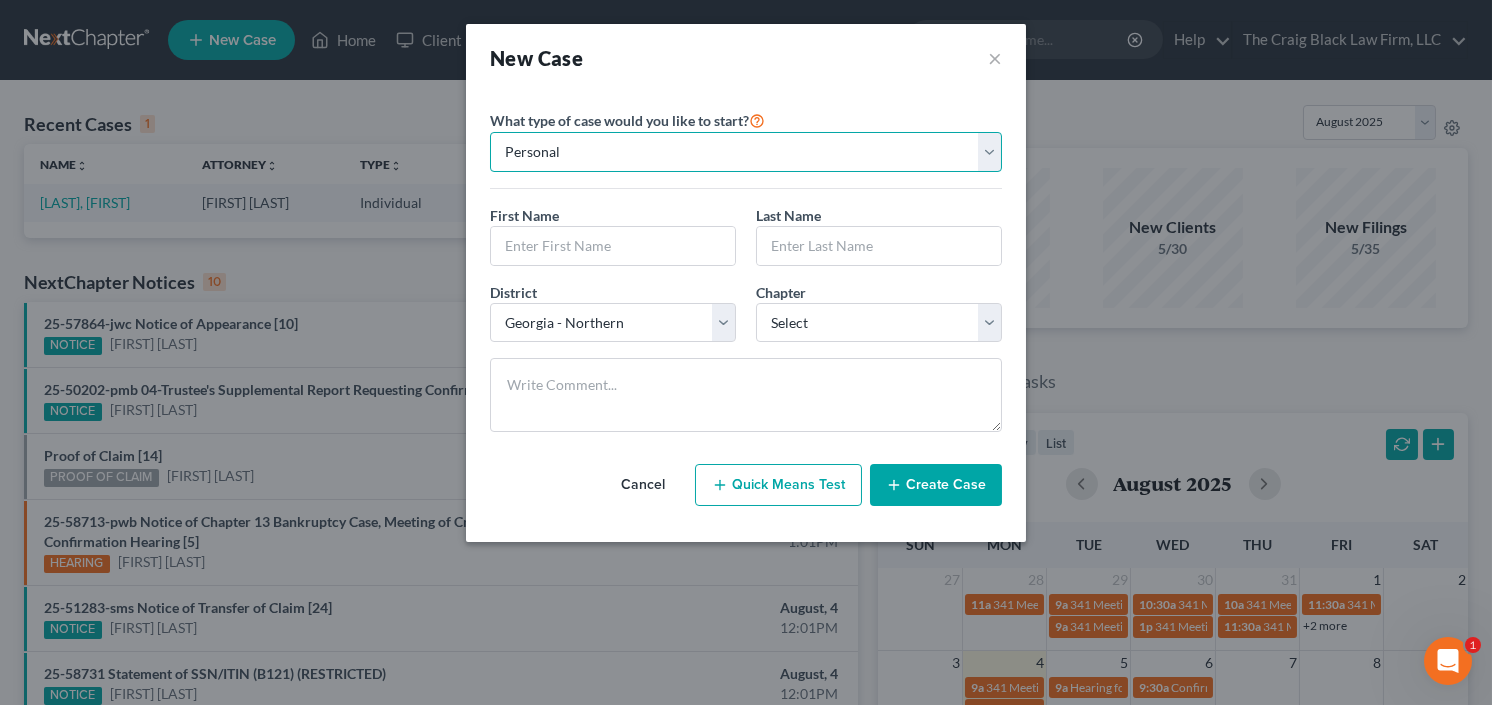 click on "Personal Business" at bounding box center [746, 152] 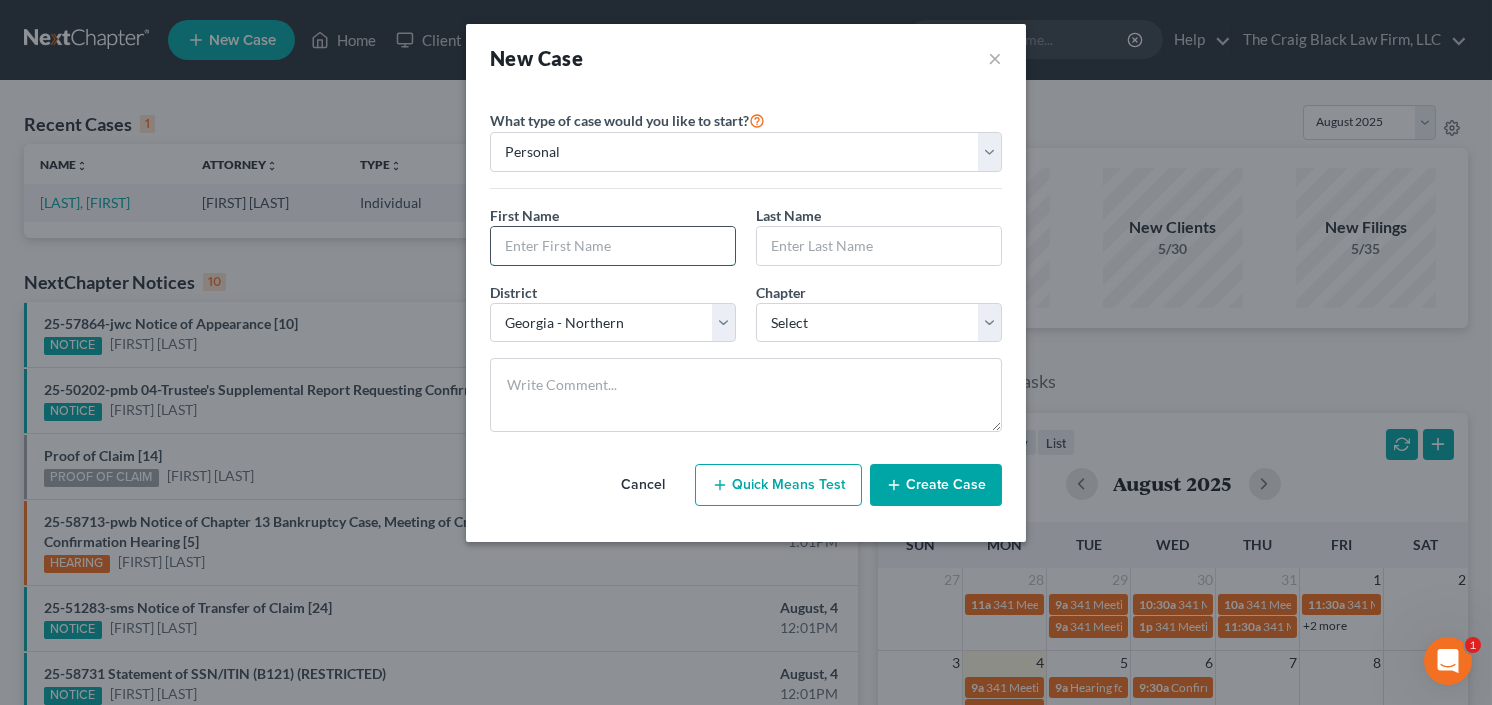 click at bounding box center (613, 246) 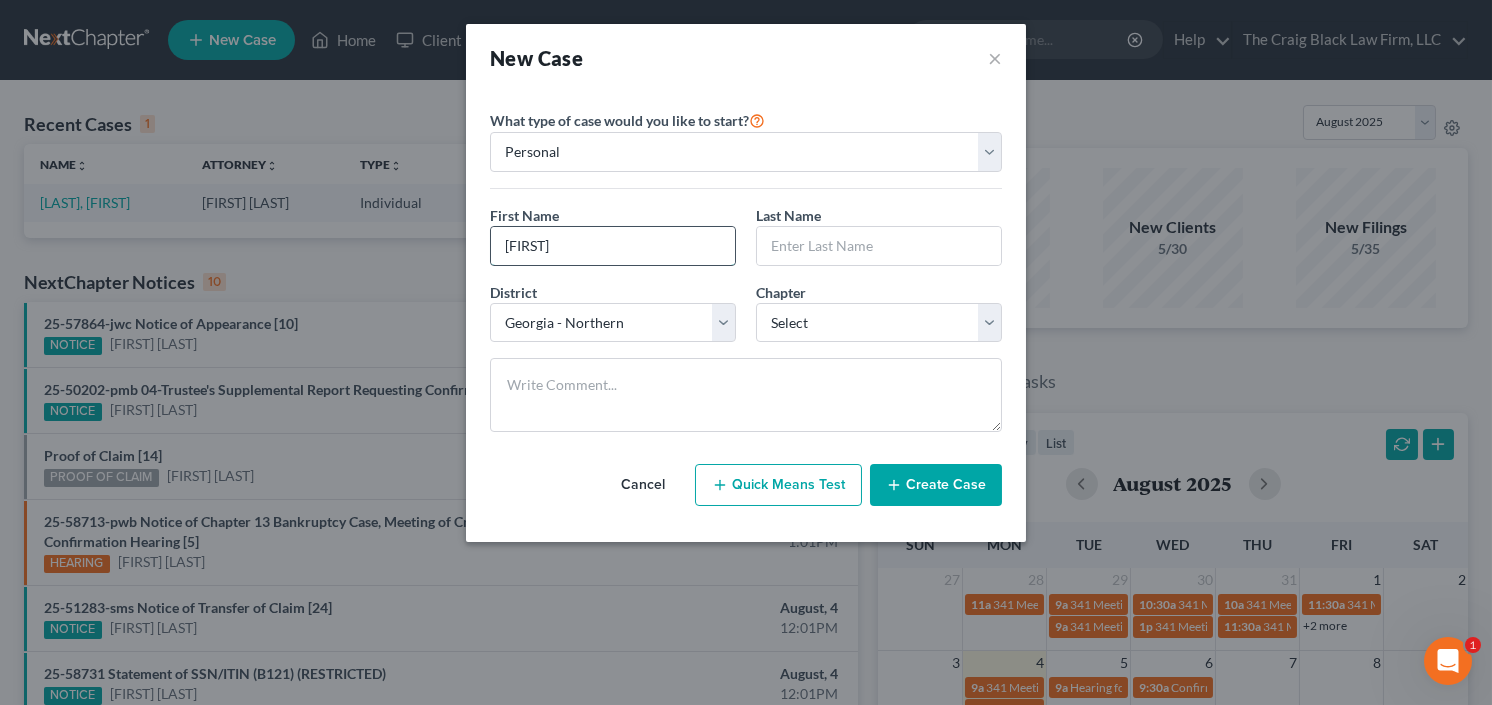 type on "Candis" 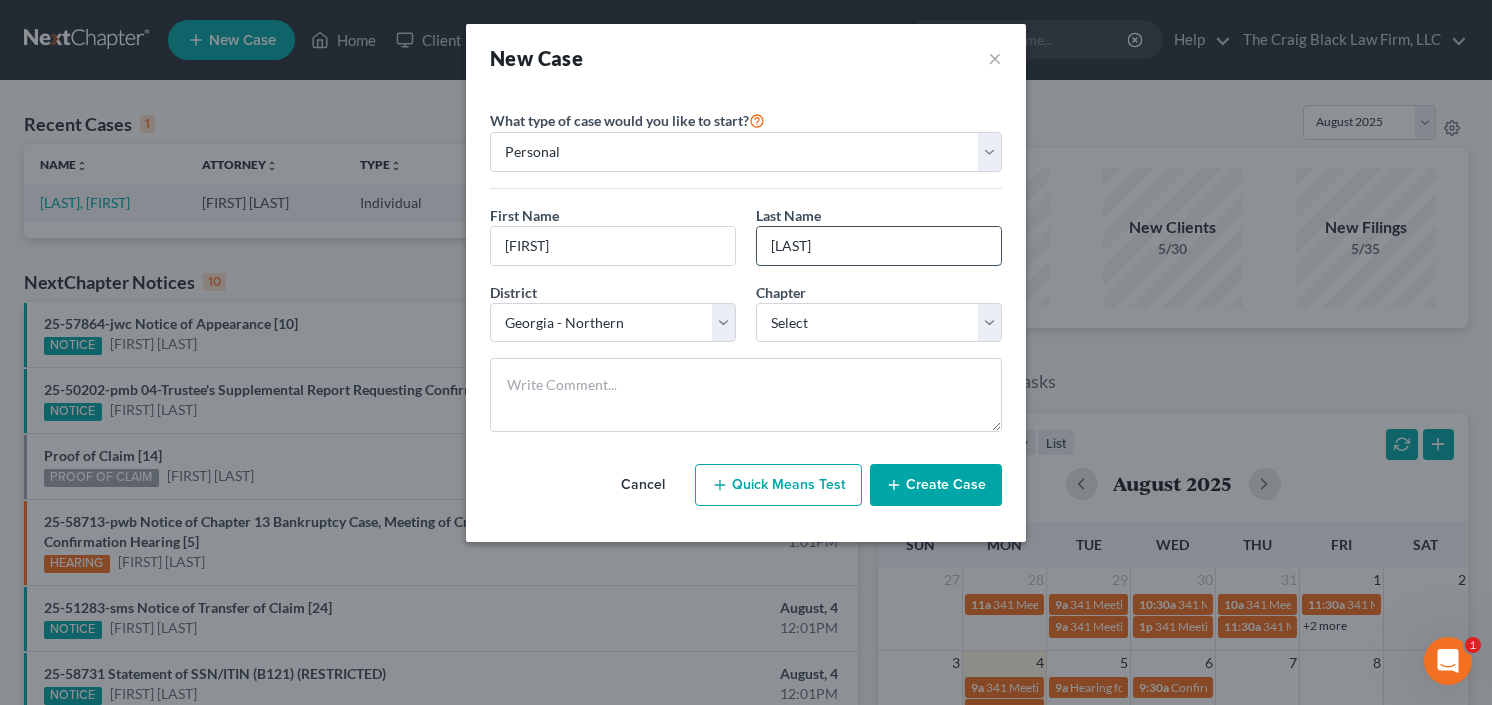 drag, startPoint x: 816, startPoint y: 233, endPoint x: 796, endPoint y: 240, distance: 21.189621 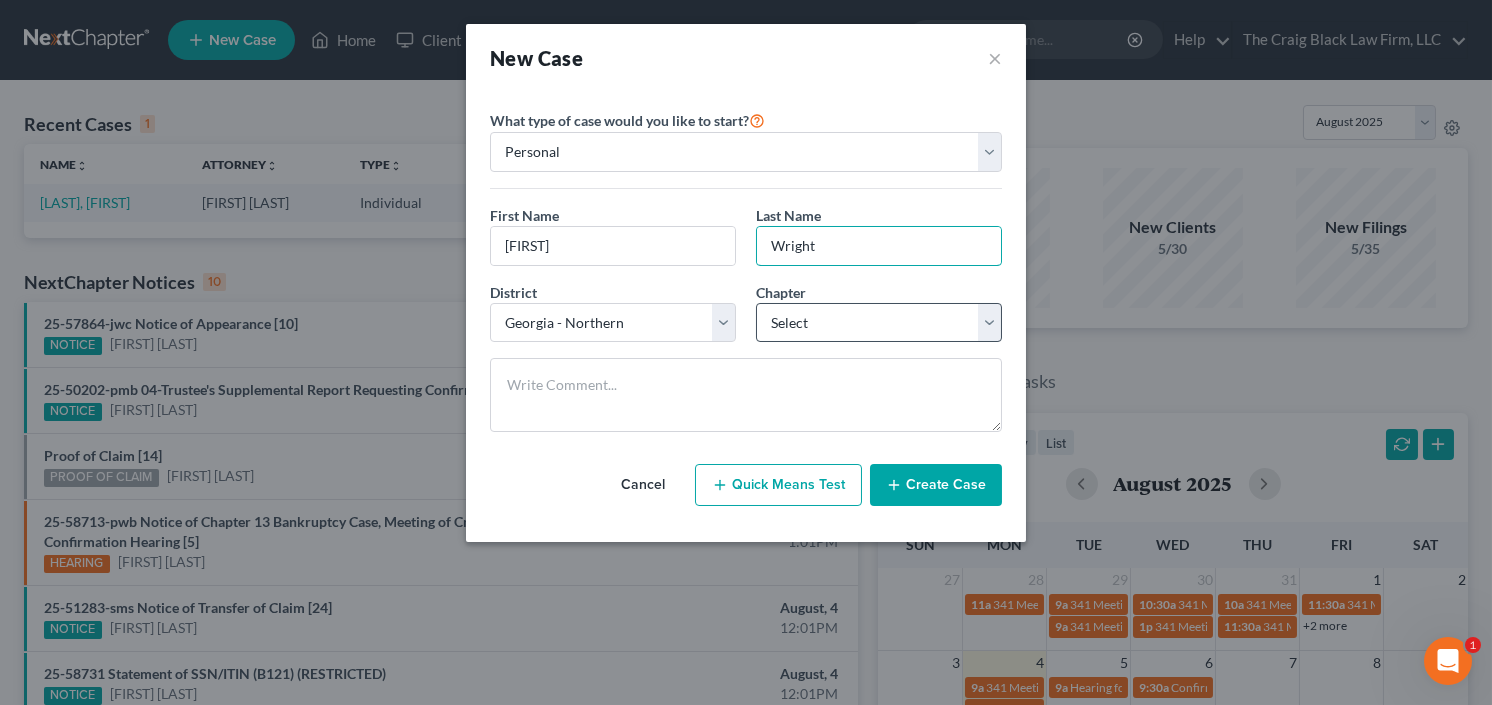 type on "Wright" 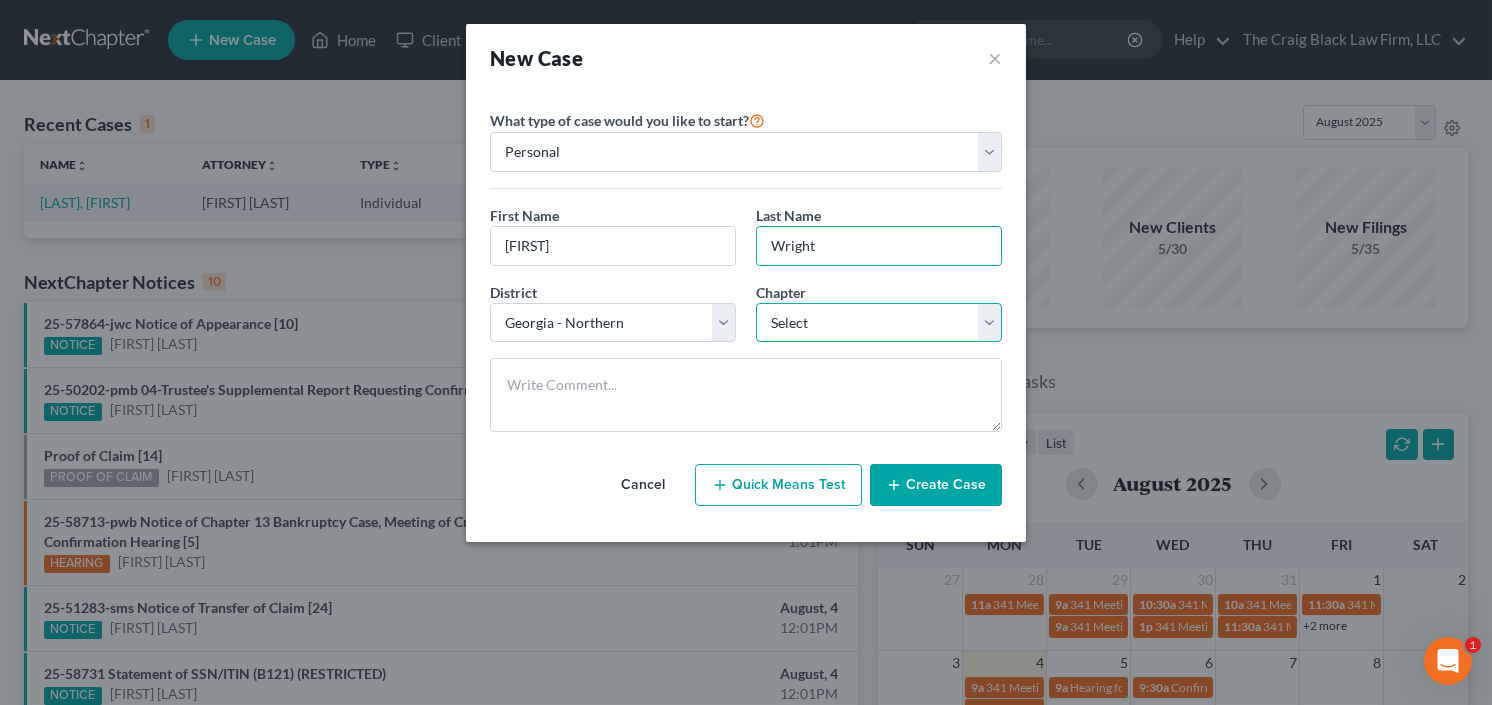 drag, startPoint x: 852, startPoint y: 317, endPoint x: 866, endPoint y: 335, distance: 22.803509 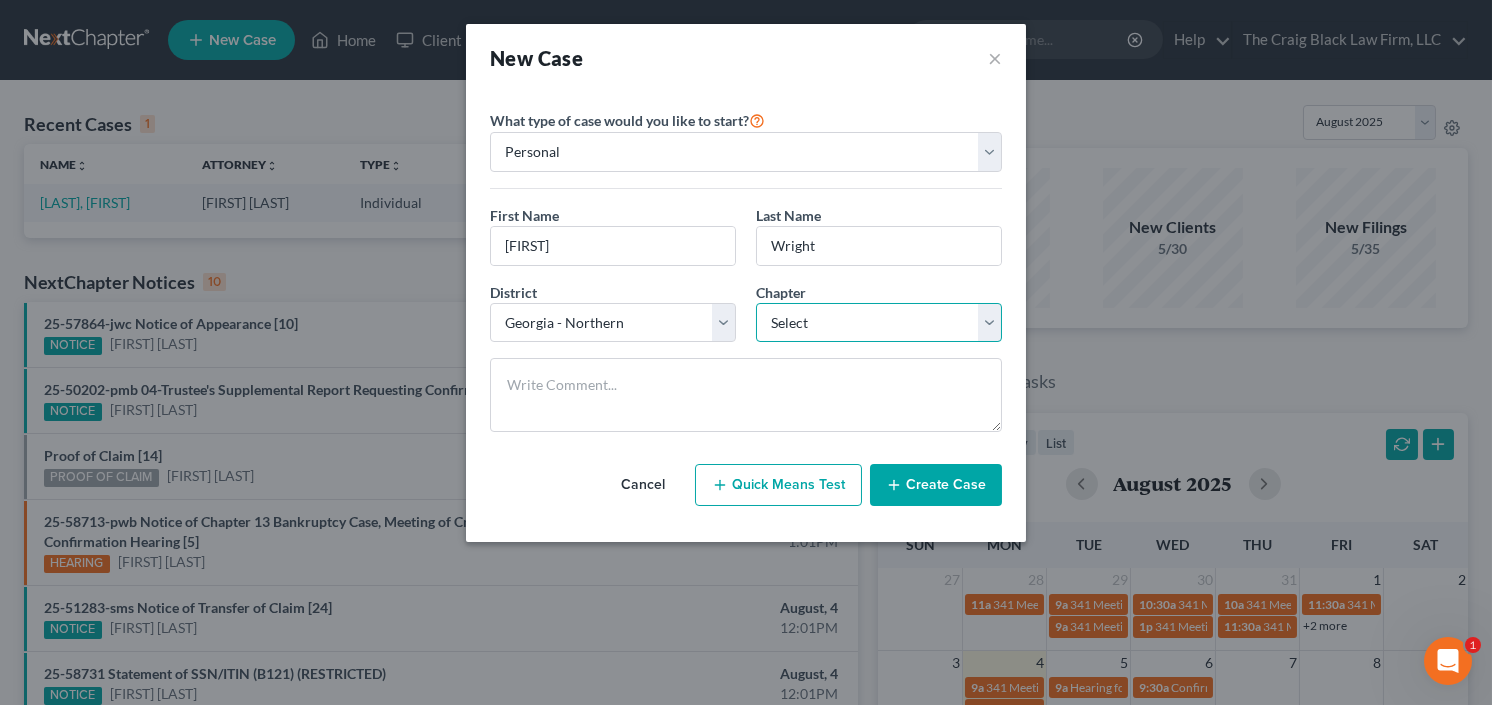 select on "3" 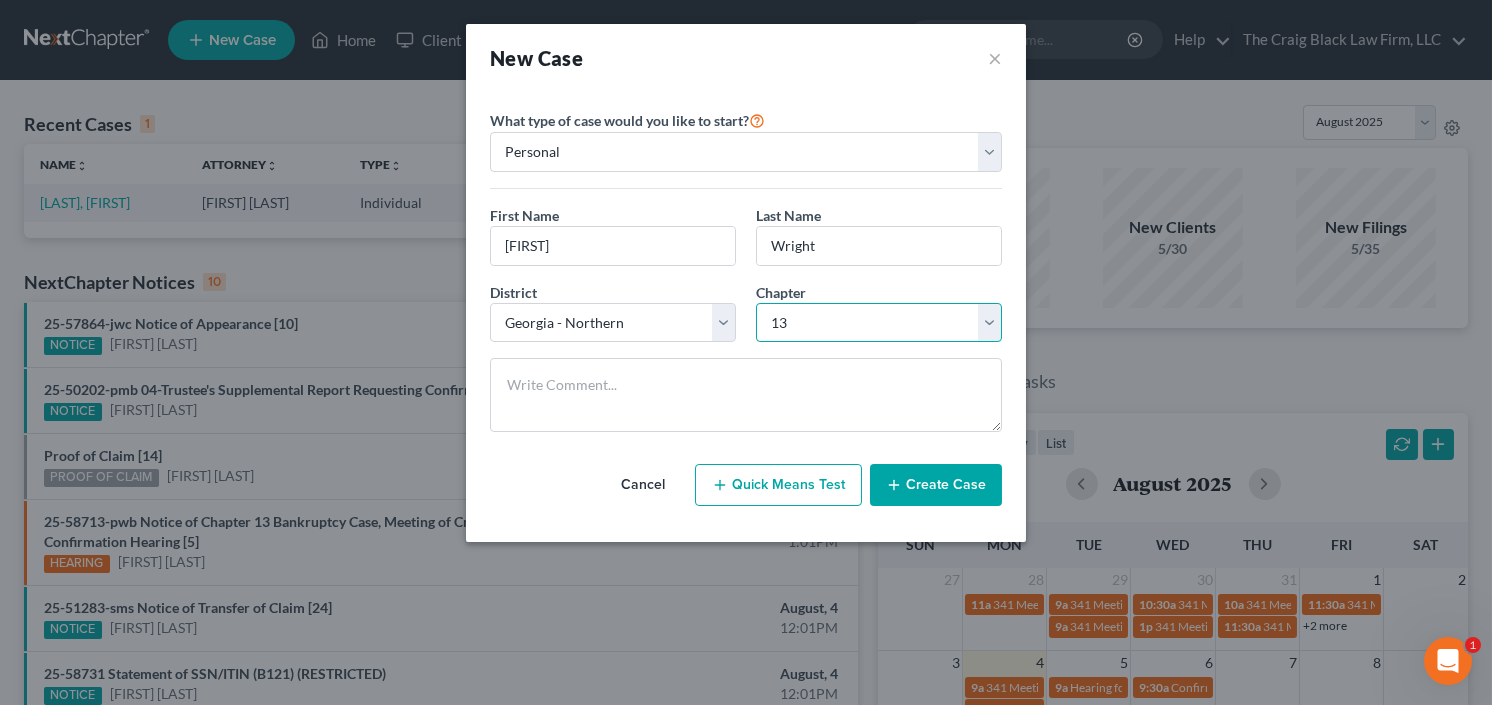 click on "Select 7 11 12 13" at bounding box center [879, 323] 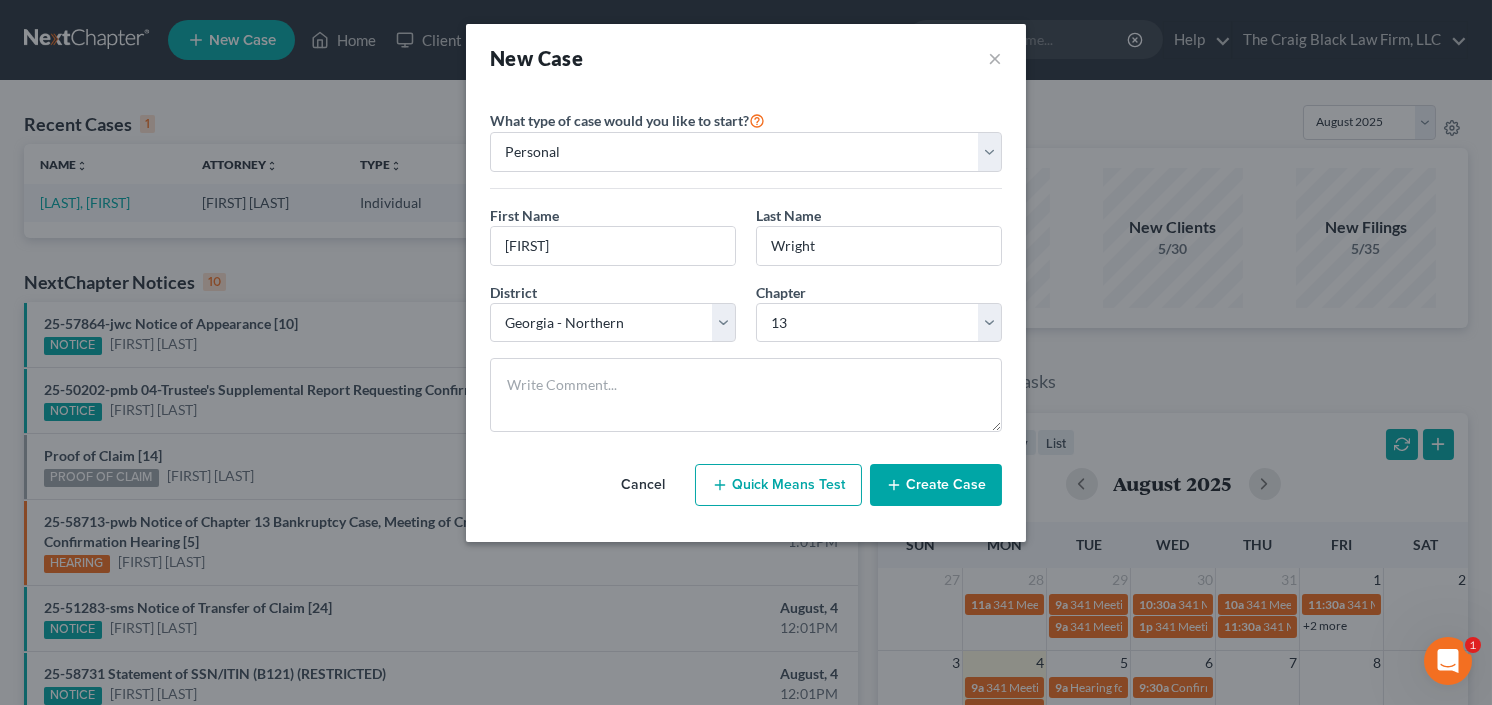 click on "Create Case" at bounding box center (936, 485) 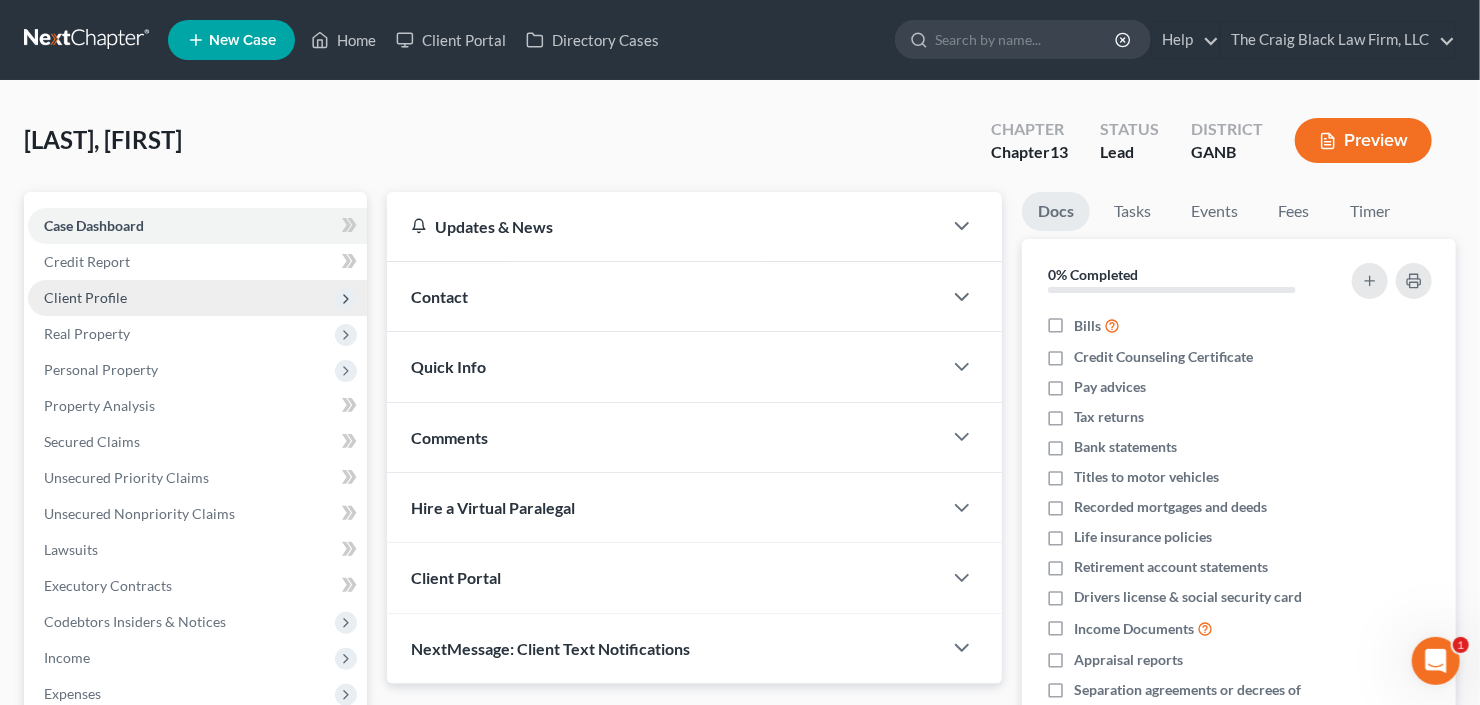 click on "Client Profile" at bounding box center (197, 298) 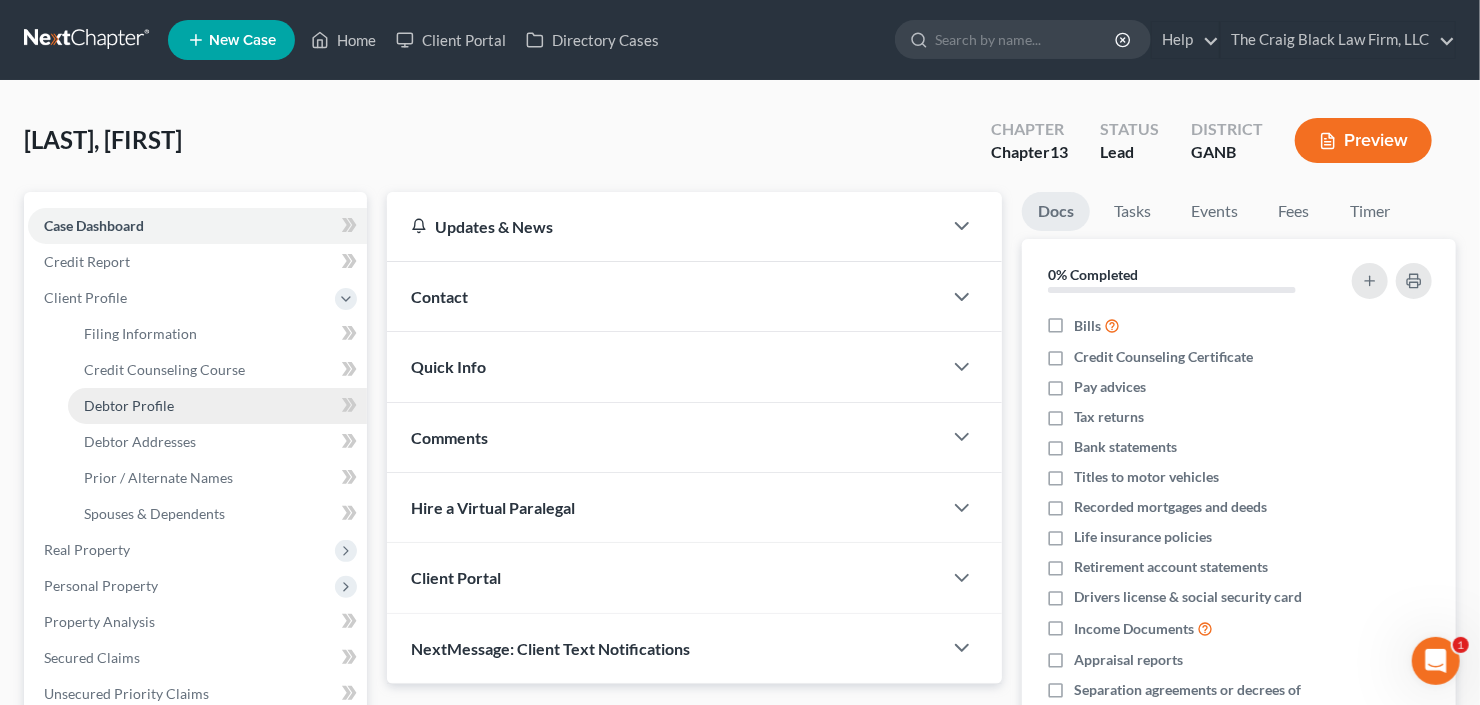 click on "Debtor Profile" at bounding box center [129, 405] 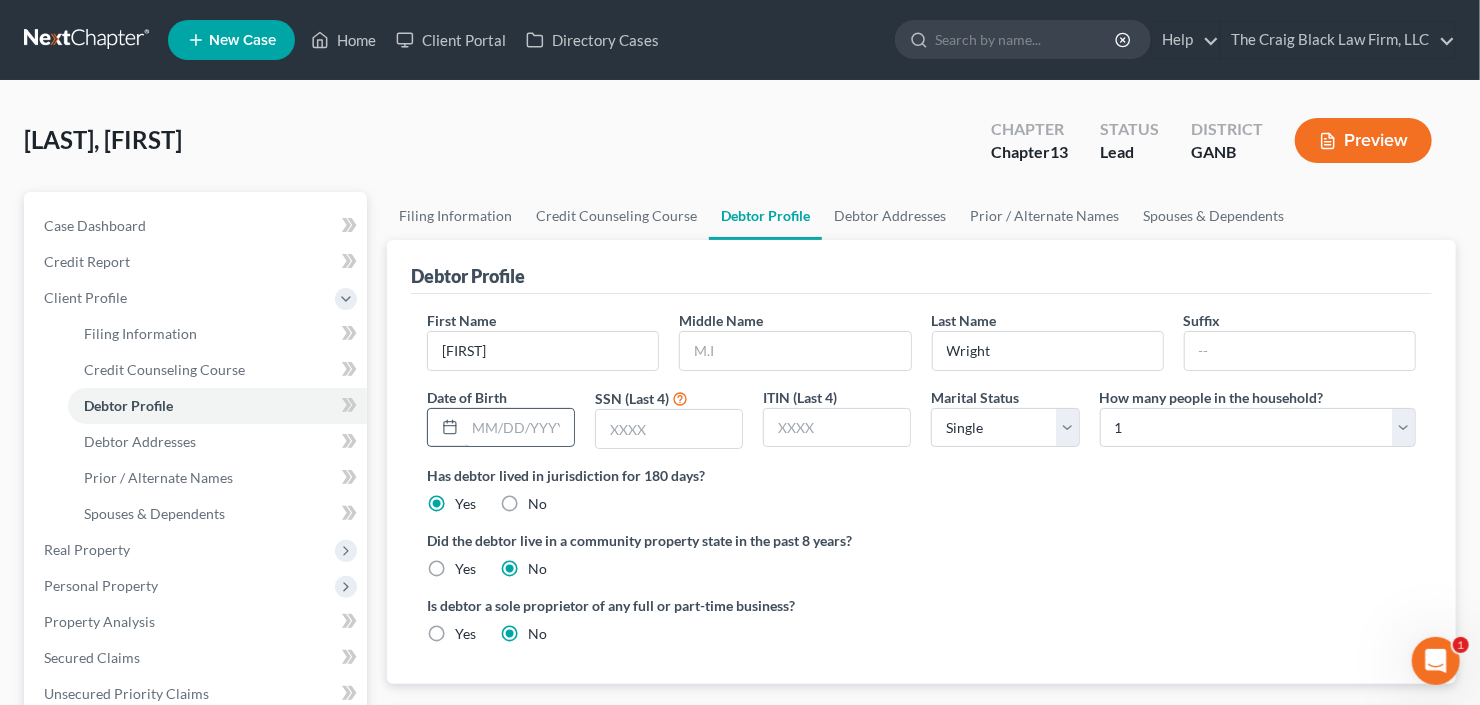 click at bounding box center [519, 428] 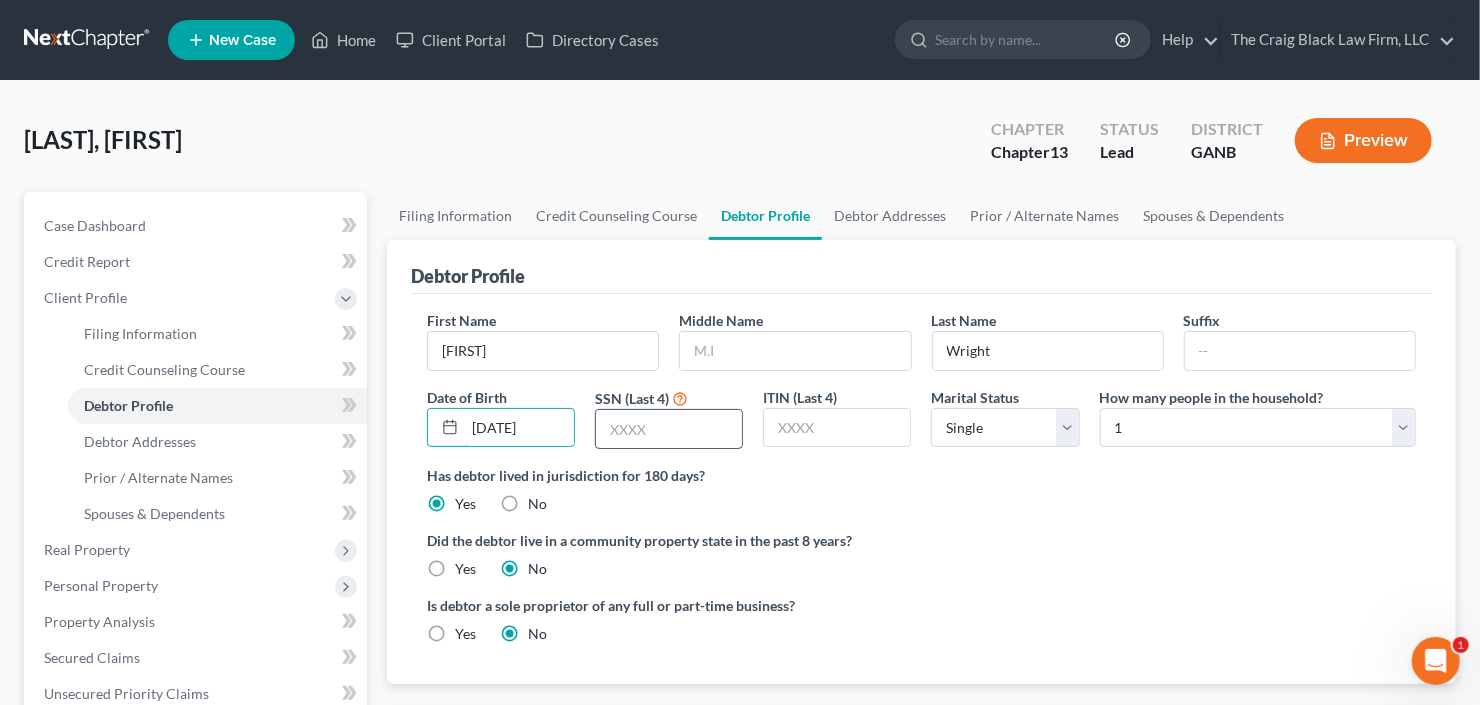 type on "10/15/1980" 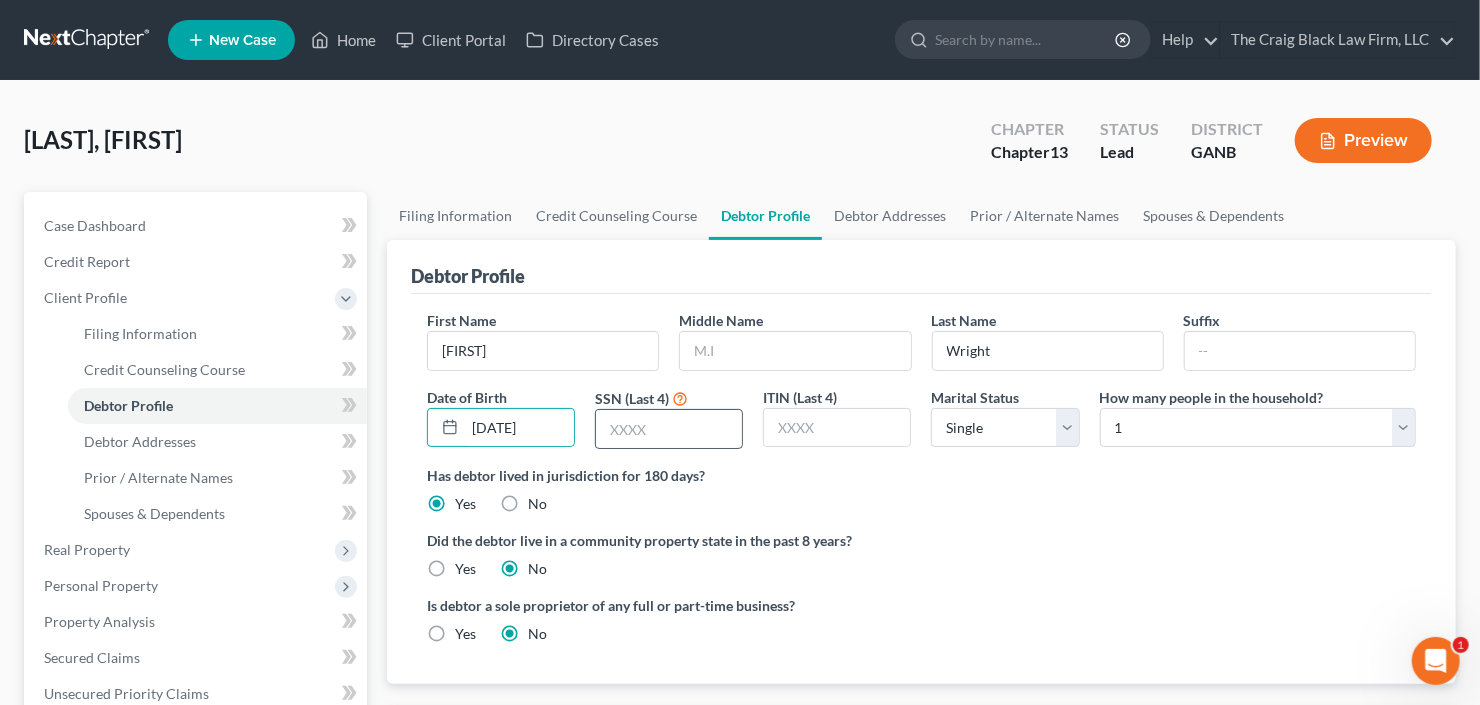 click at bounding box center (669, 429) 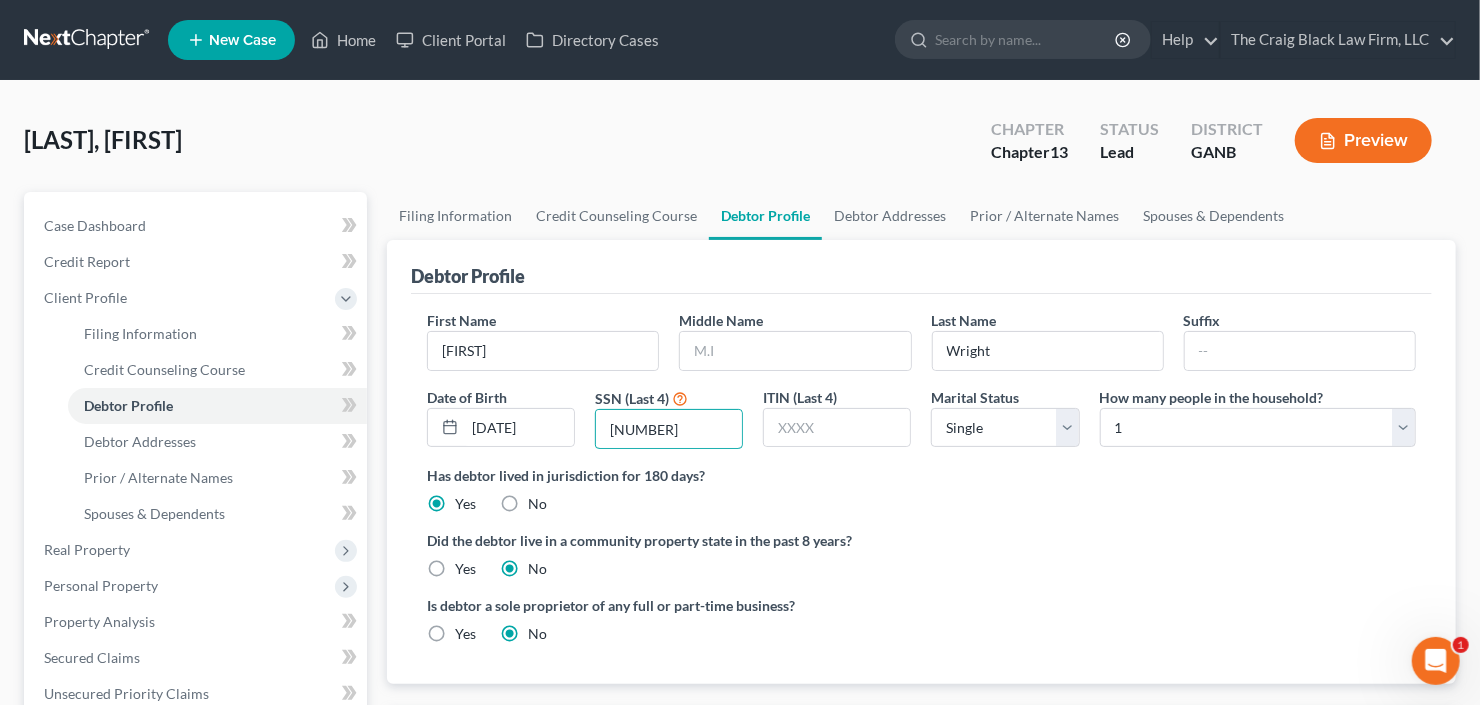type on "0072" 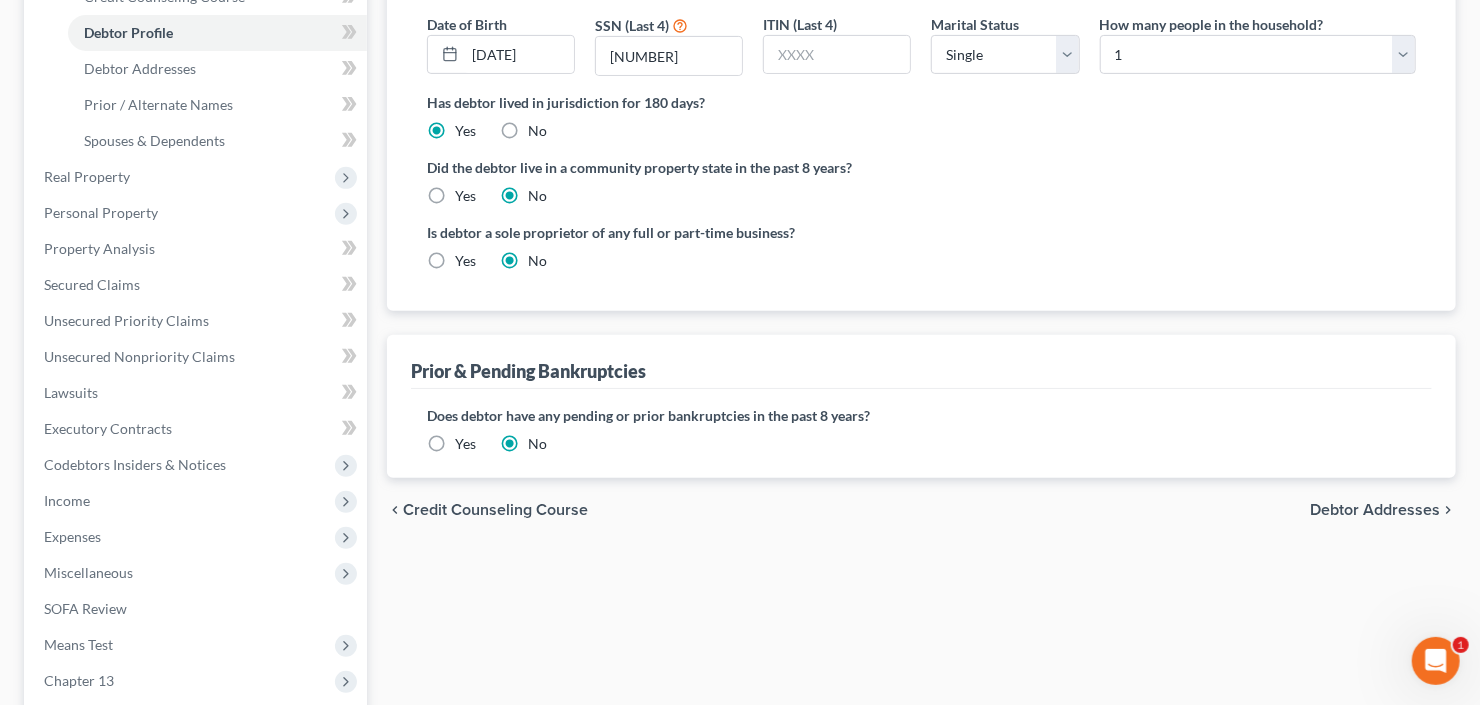scroll, scrollTop: 560, scrollLeft: 0, axis: vertical 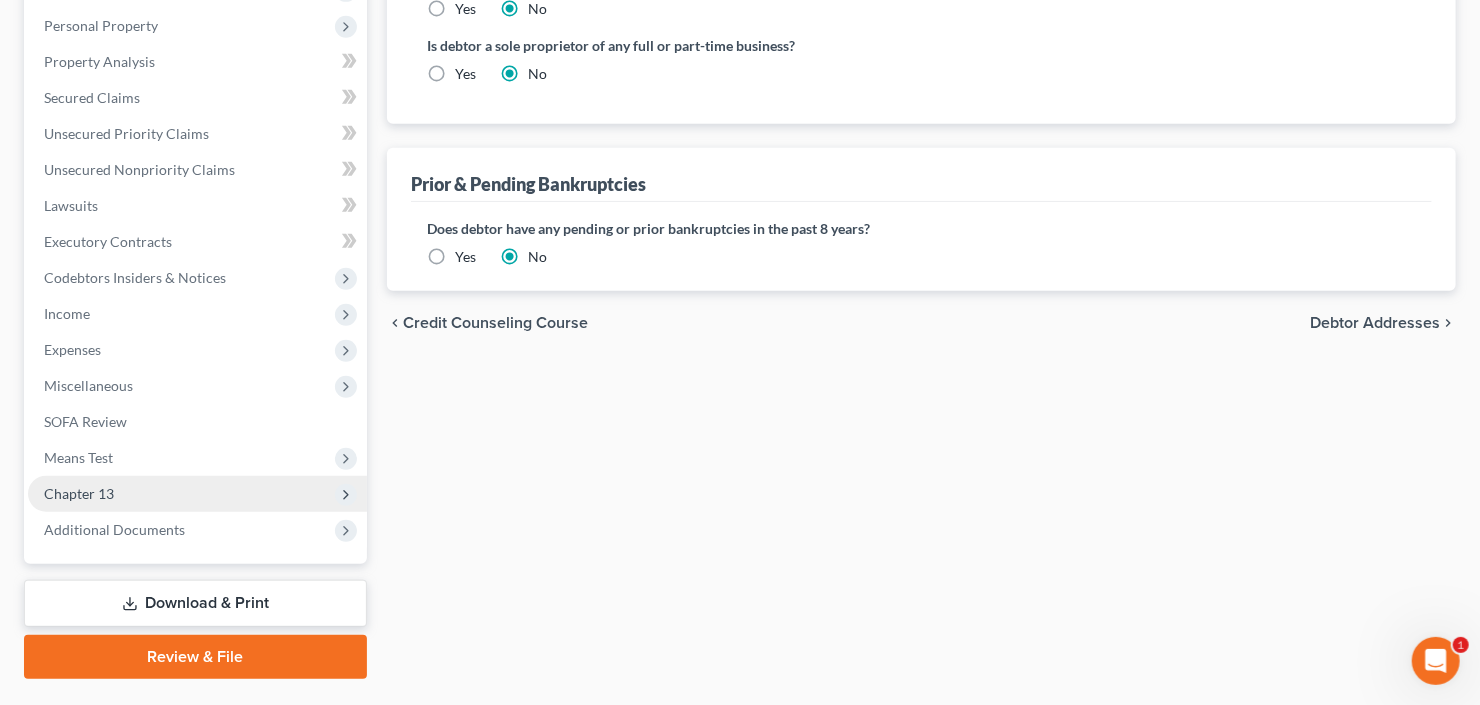 click on "Chapter 13" at bounding box center [197, 494] 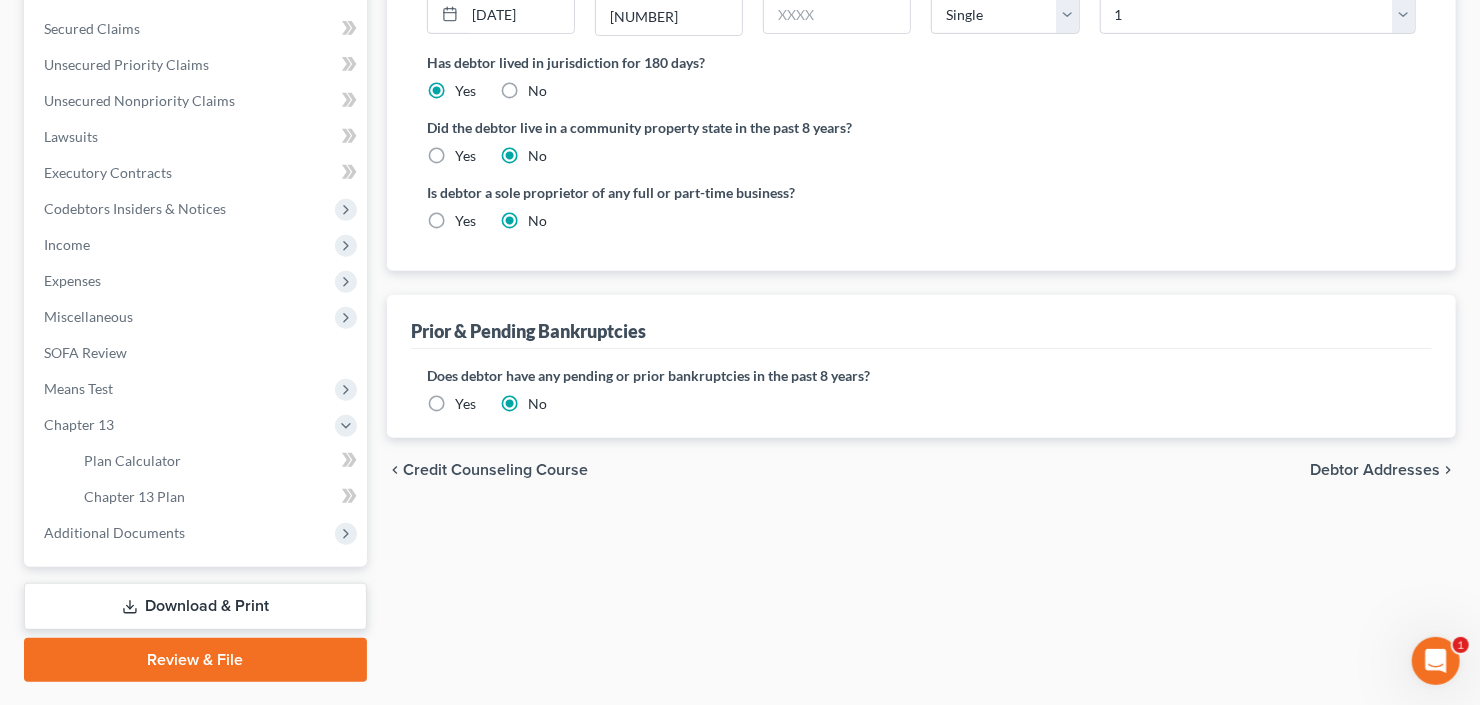 scroll, scrollTop: 462, scrollLeft: 0, axis: vertical 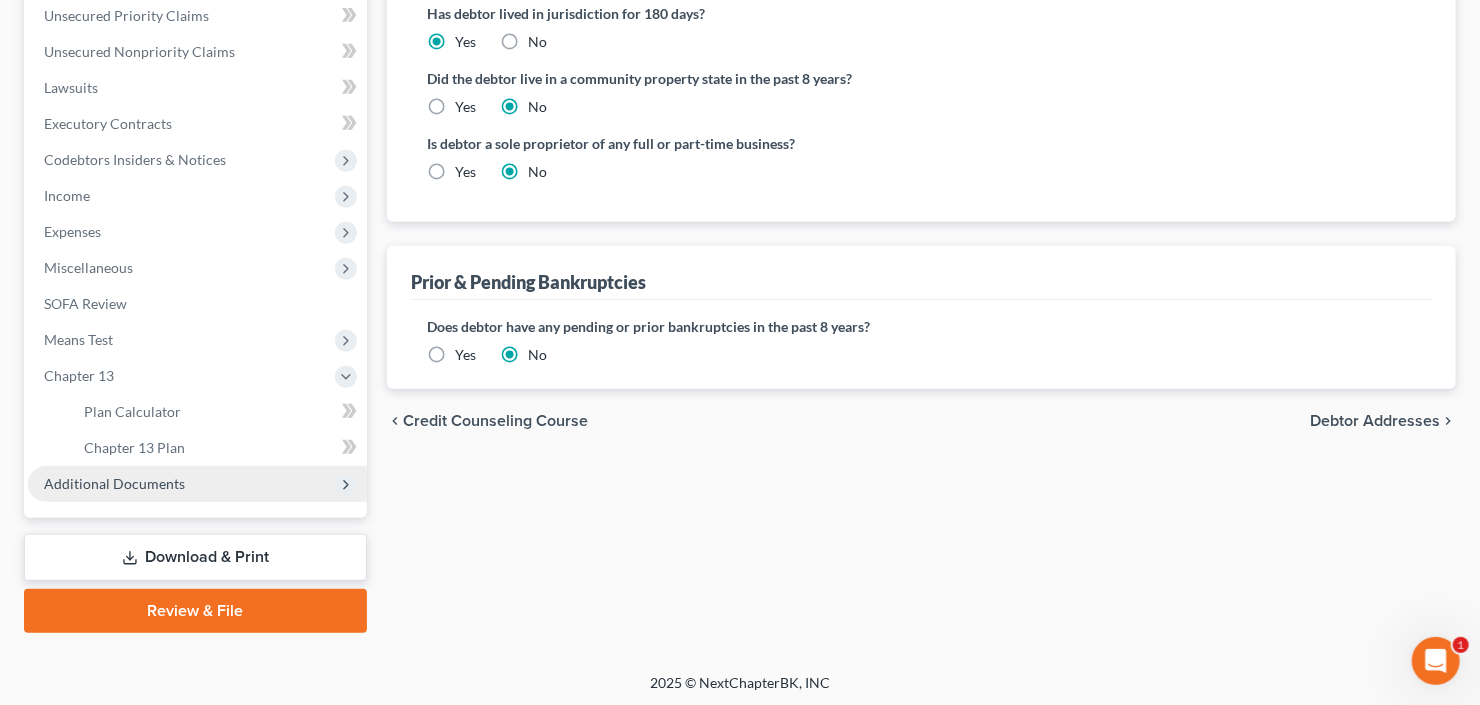 click on "Additional Documents" at bounding box center [114, 483] 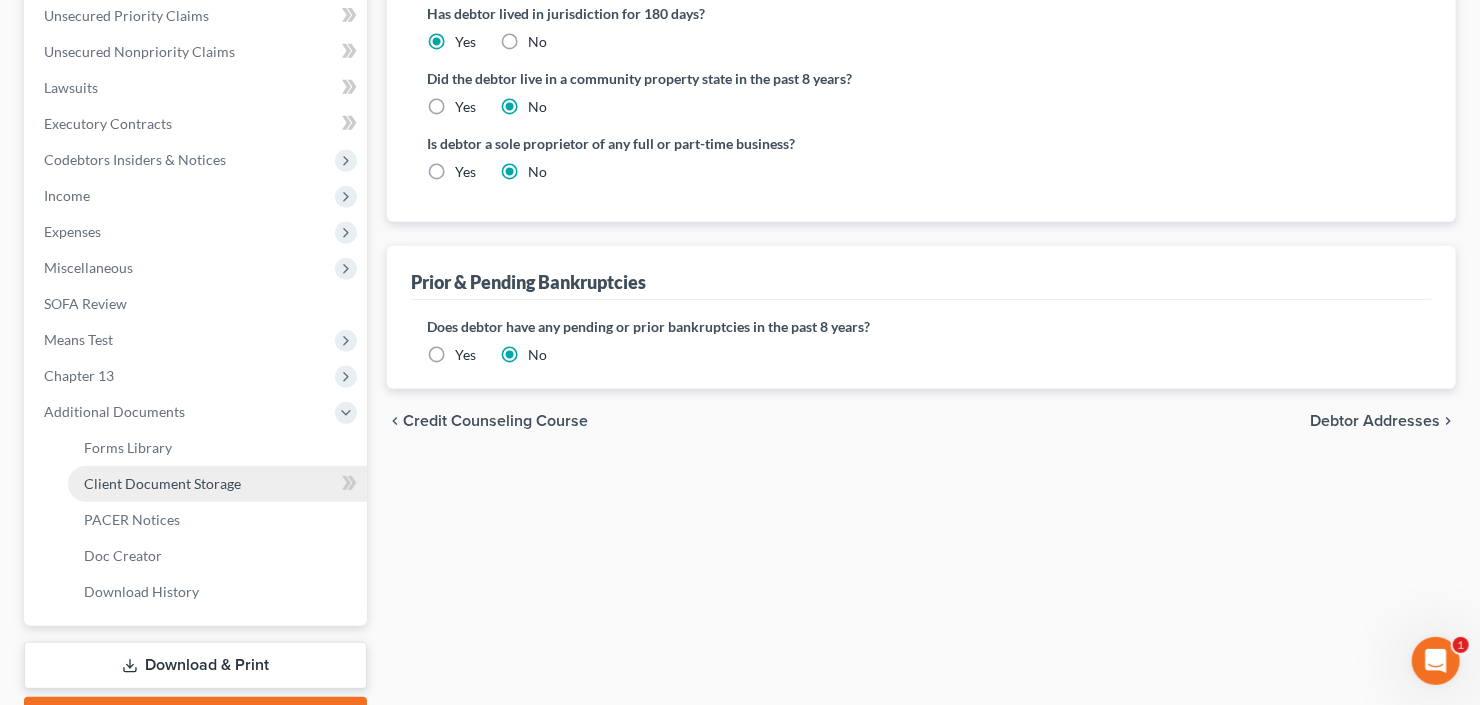click on "Client Document Storage" at bounding box center [162, 483] 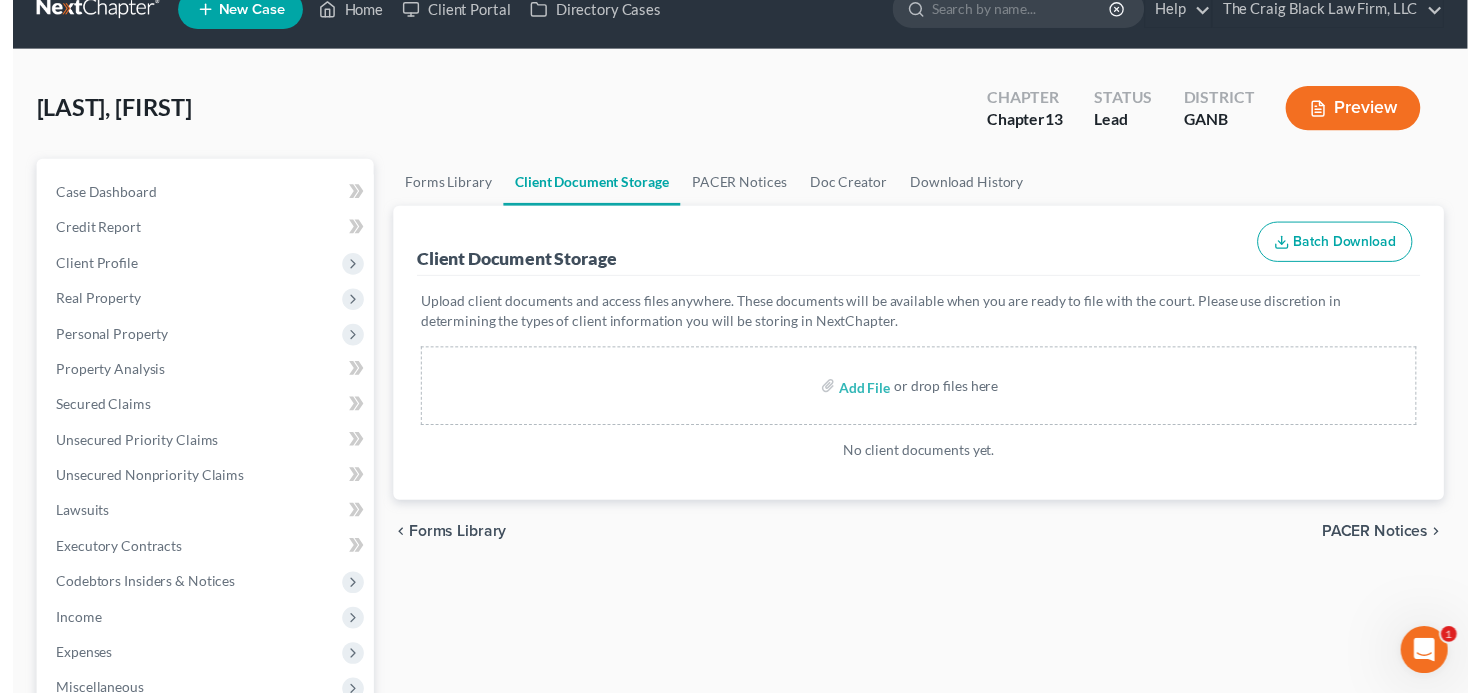 scroll, scrollTop: 0, scrollLeft: 0, axis: both 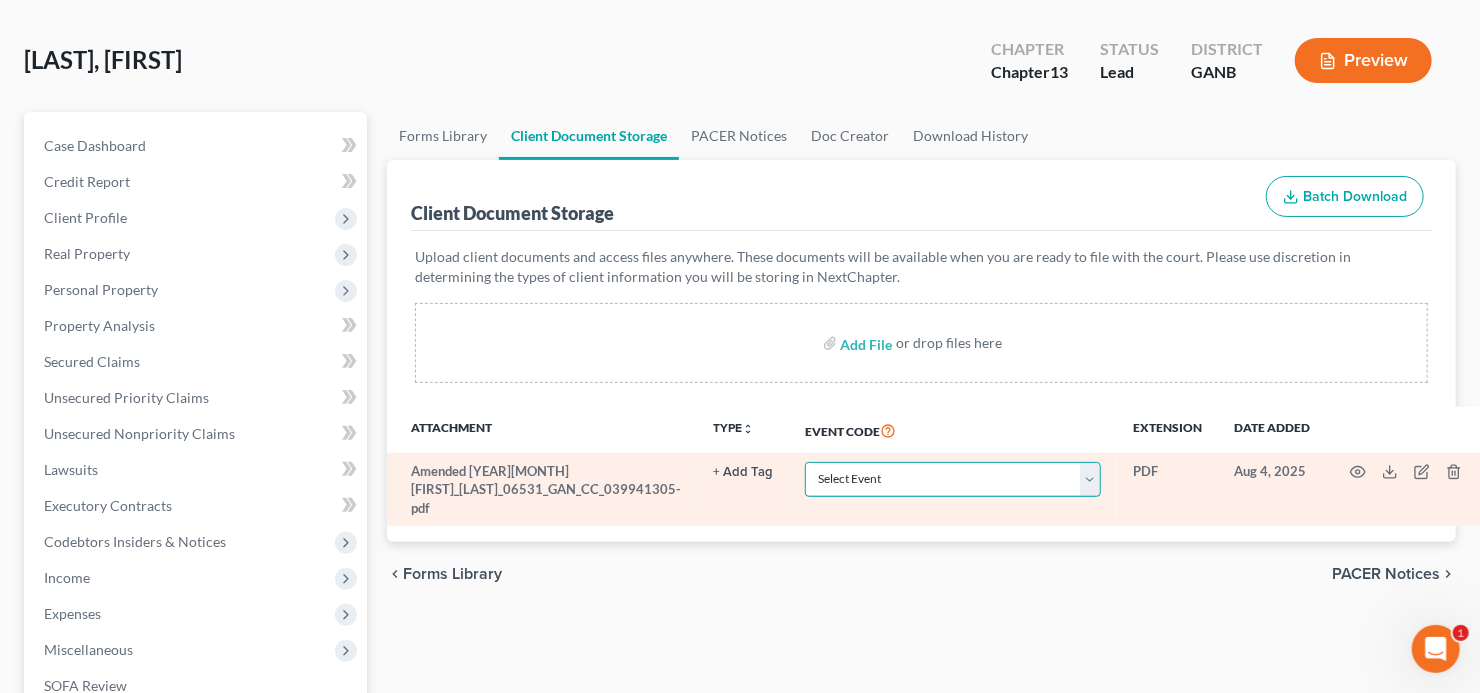 click on "Select Event 01 - Chapter 13 Plan - Initial Plan 02-Application to Pay Filing Fee in Installments Application for Waiver of Chapter 7 Filing Fee (103B) Certification of Financial Management Course for Debtor Corporate Ownership Statement Credit Counseling Service Certificate Exhibits Federal Tax Return Operating Report P-Amended List of Creditors (FEE) P-Amendment to Schedules D, E, F and/or E/F (FEE) P-Amendment to Voluntary Petition P-Attorney Disclosure Statement P-Chapter 11 Statement of Monthly Income (Form 122B) P-Chapter 13 Monthly Income Statement/Calculation of Disposable Income Document(s) - (122C-1/122C-2) P-Chapter 7 Statement of Monthly Income/Means Test Document(s) - (Forms 122A-1, 122A-1Supp, 122A-2) P-Corporate Resolution P-Declaration of Debtor P-Equity Security Holders P-Initial Statement About an Eviction Judgment Against You--Form 101A P-Schedule A/B P-Schedule C P-Schedule D P-Schedule E/F P-Schedule G P-Schedule H P-Schedule I P-Schedule J P-Statement of Financial Affairs Payment Advices" at bounding box center [953, 479] 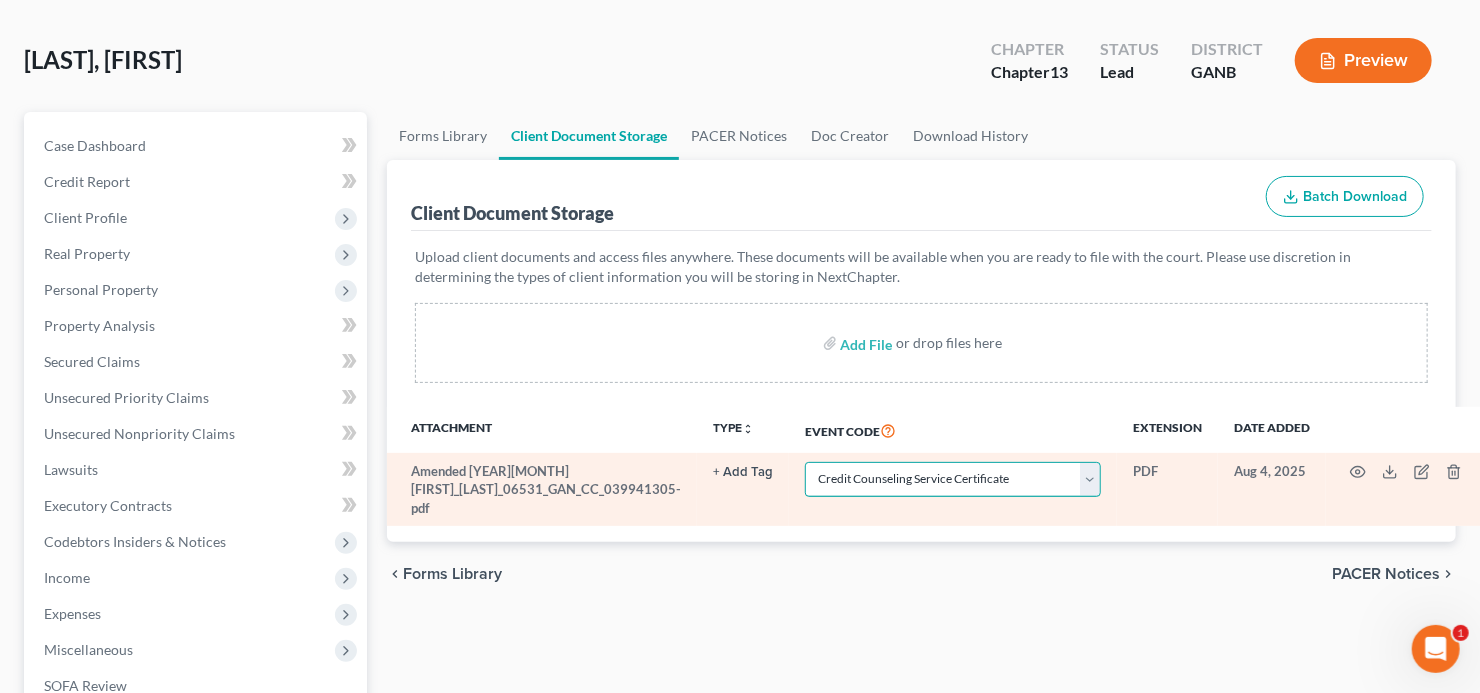 click on "Select Event 01 - Chapter 13 Plan - Initial Plan 02-Application to Pay Filing Fee in Installments Application for Waiver of Chapter 7 Filing Fee (103B) Certification of Financial Management Course for Debtor Corporate Ownership Statement Credit Counseling Service Certificate Exhibits Federal Tax Return Operating Report P-Amended List of Creditors (FEE) P-Amendment to Schedules D, E, F and/or E/F (FEE) P-Amendment to Voluntary Petition P-Attorney Disclosure Statement P-Chapter 11 Statement of Monthly Income (Form 122B) P-Chapter 13 Monthly Income Statement/Calculation of Disposable Income Document(s) - (122C-1/122C-2) P-Chapter 7 Statement of Monthly Income/Means Test Document(s) - (Forms 122A-1, 122A-1Supp, 122A-2) P-Corporate Resolution P-Declaration of Debtor P-Equity Security Holders P-Initial Statement About an Eviction Judgment Against You--Form 101A P-Schedule A/B P-Schedule C P-Schedule D P-Schedule E/F P-Schedule G P-Schedule H P-Schedule I P-Schedule J P-Statement of Financial Affairs Payment Advices" at bounding box center (953, 479) 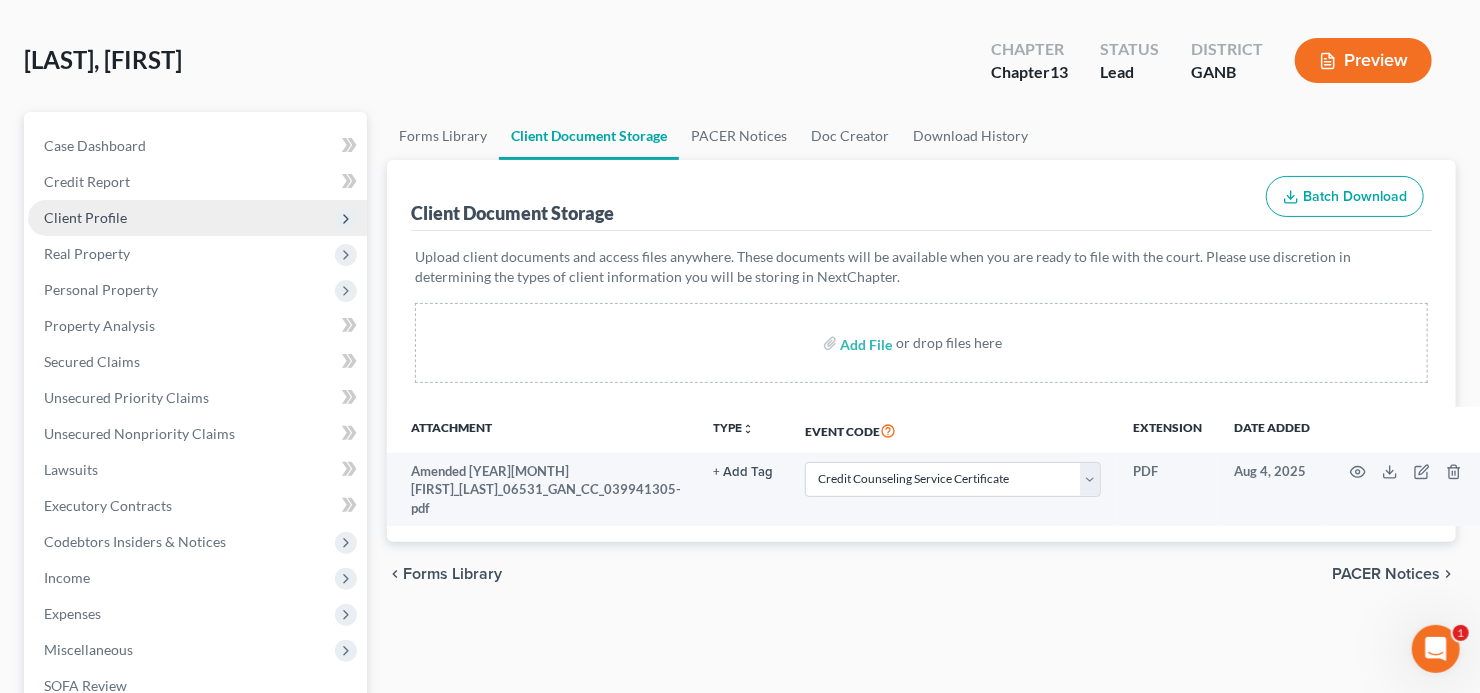click on "Client Profile" at bounding box center [85, 217] 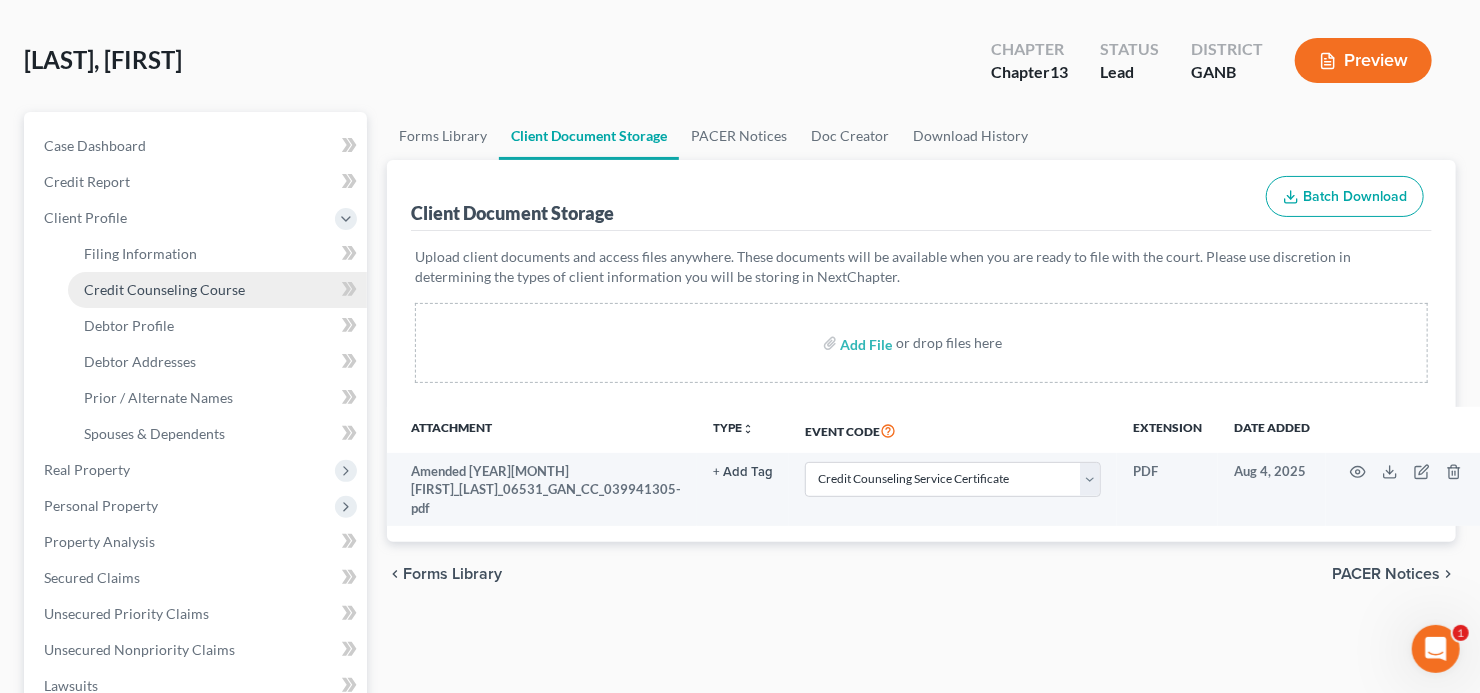 click on "Credit Counseling Course" at bounding box center (164, 289) 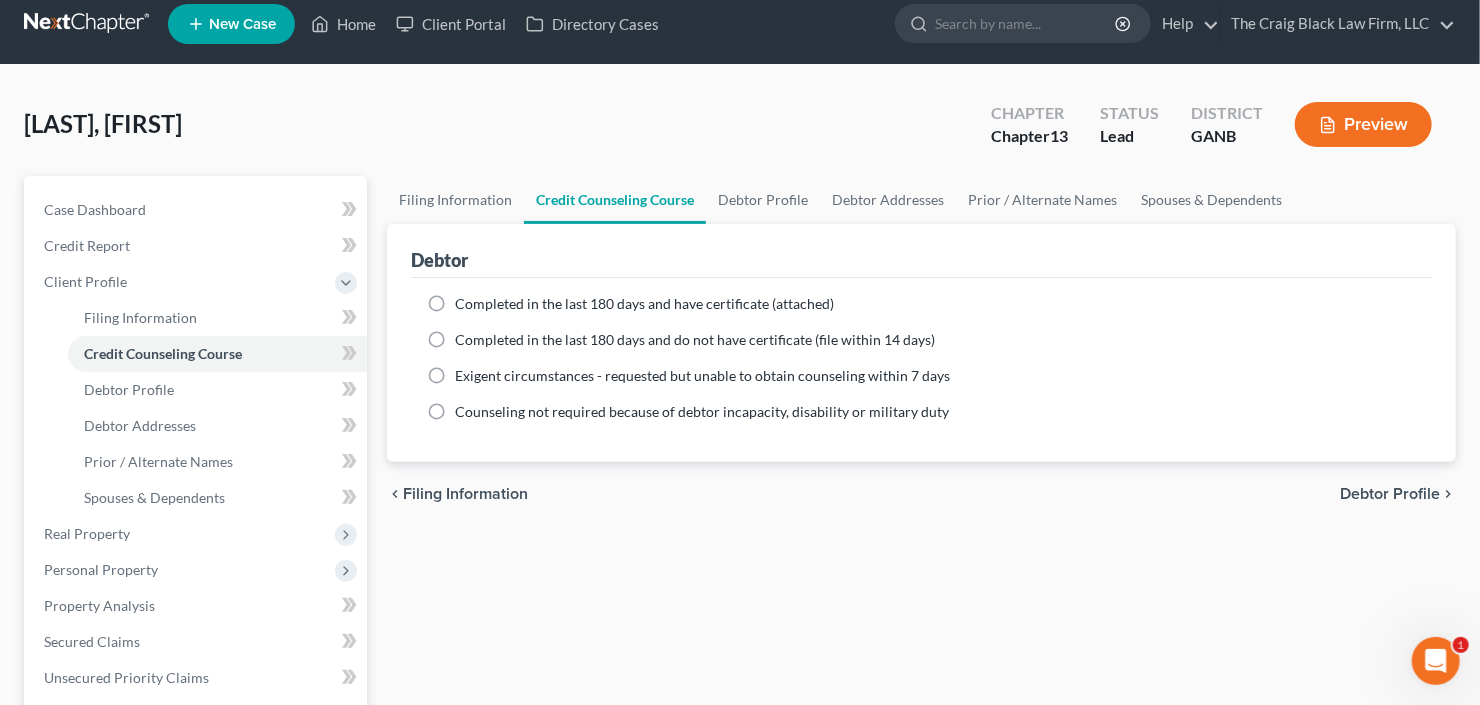 scroll, scrollTop: 0, scrollLeft: 0, axis: both 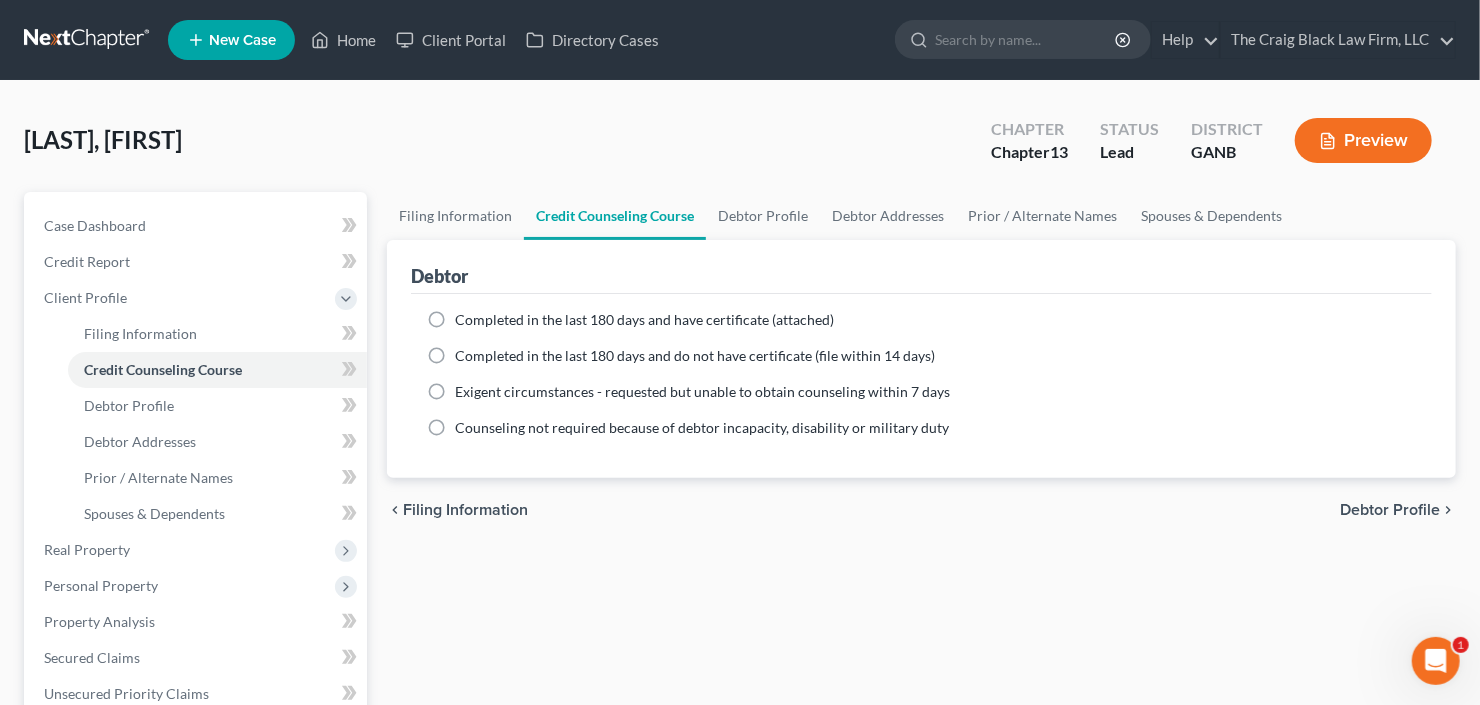 click on "Completed in the last 180 days and do not have certificate (file within 14 days)" at bounding box center [695, 355] 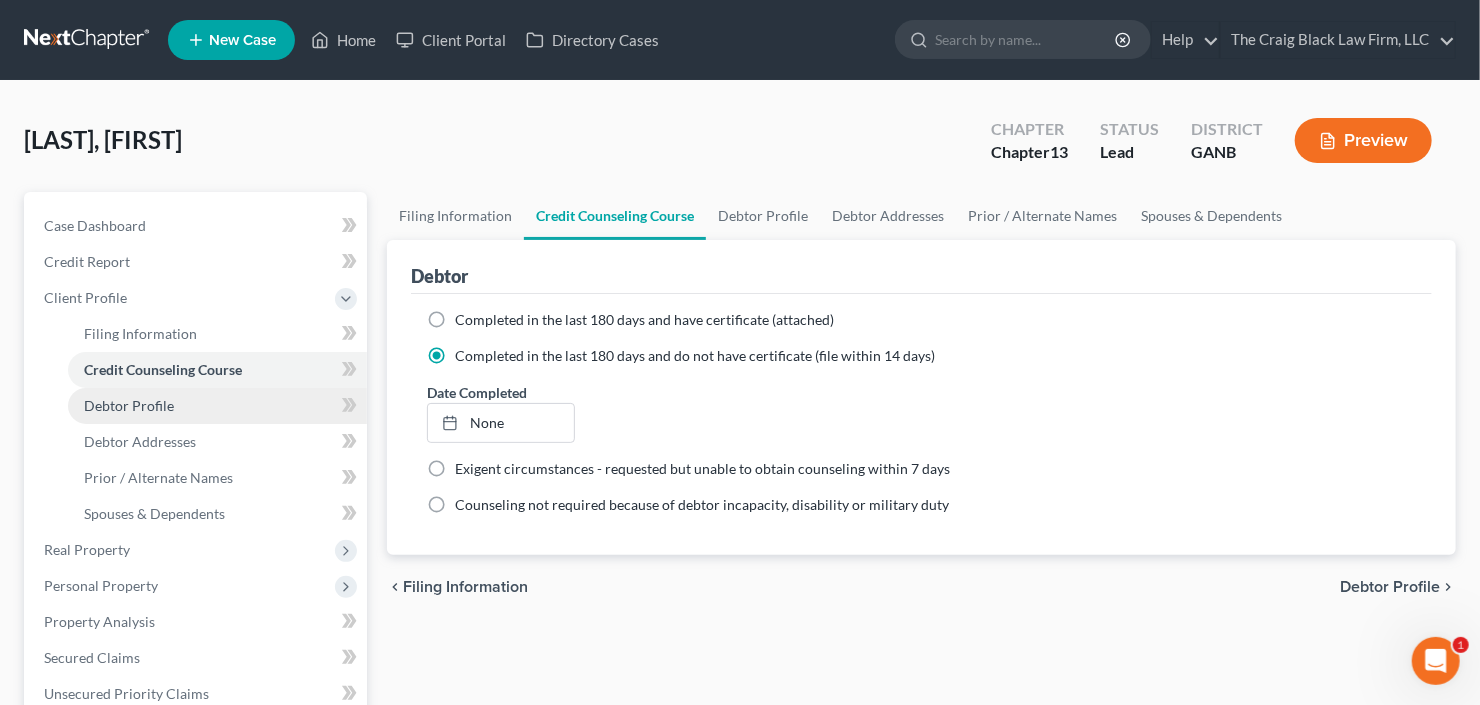 click on "Debtor Profile" at bounding box center [129, 405] 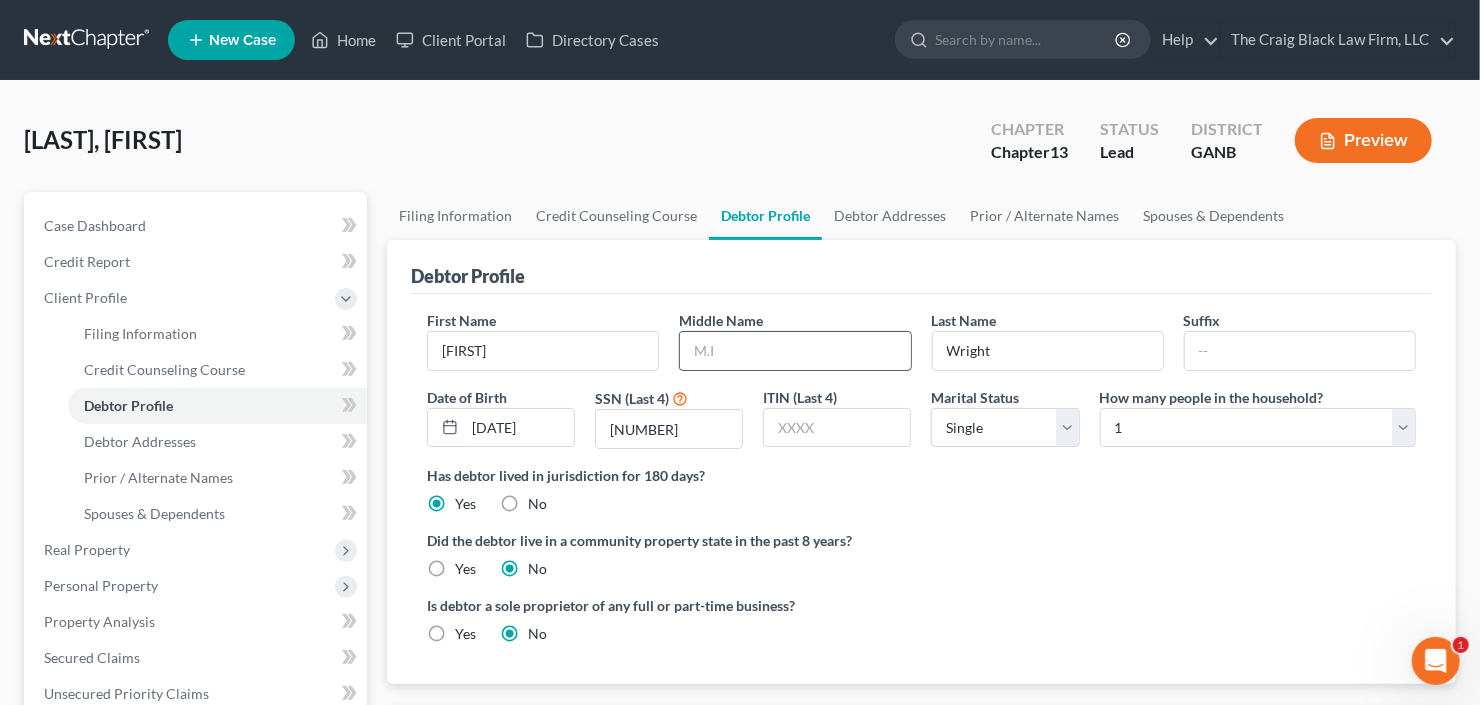 click at bounding box center [795, 351] 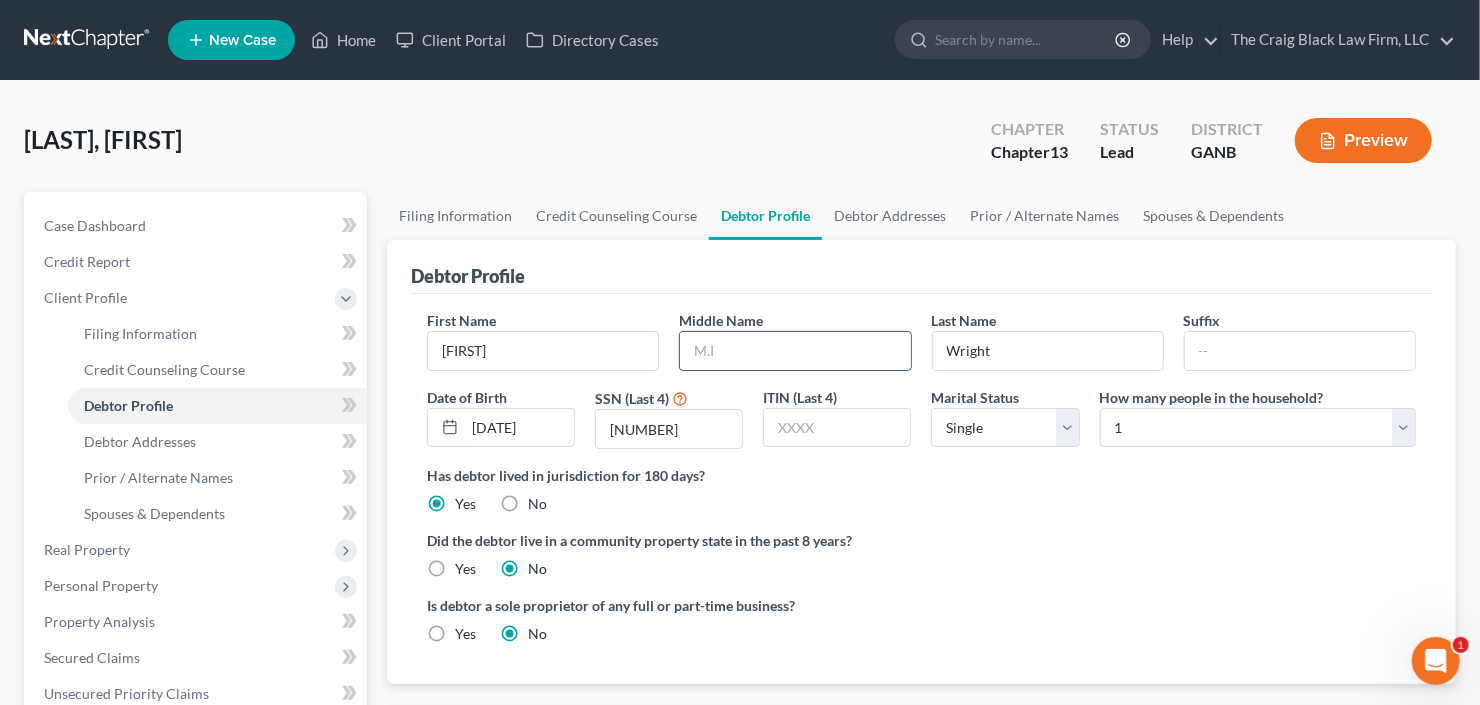 click at bounding box center [795, 351] 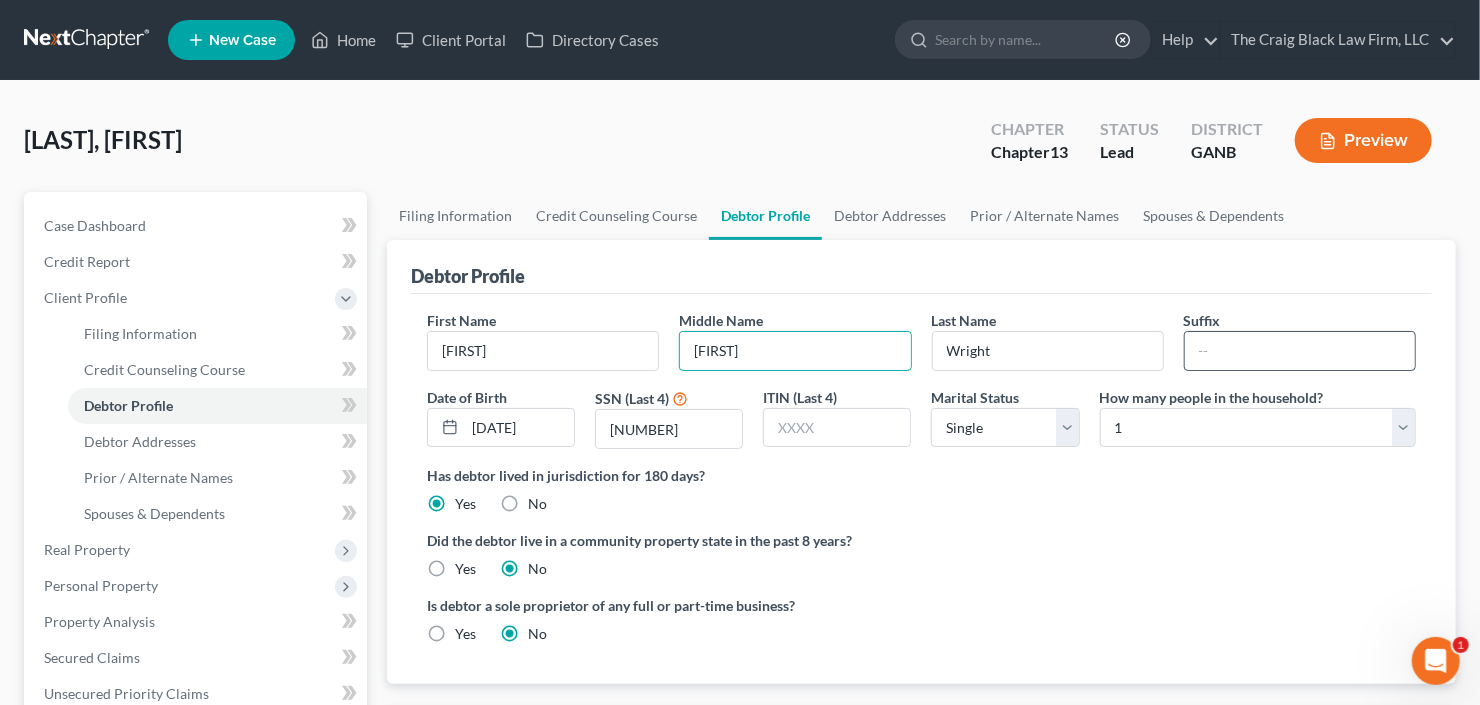 type on "Tiana" 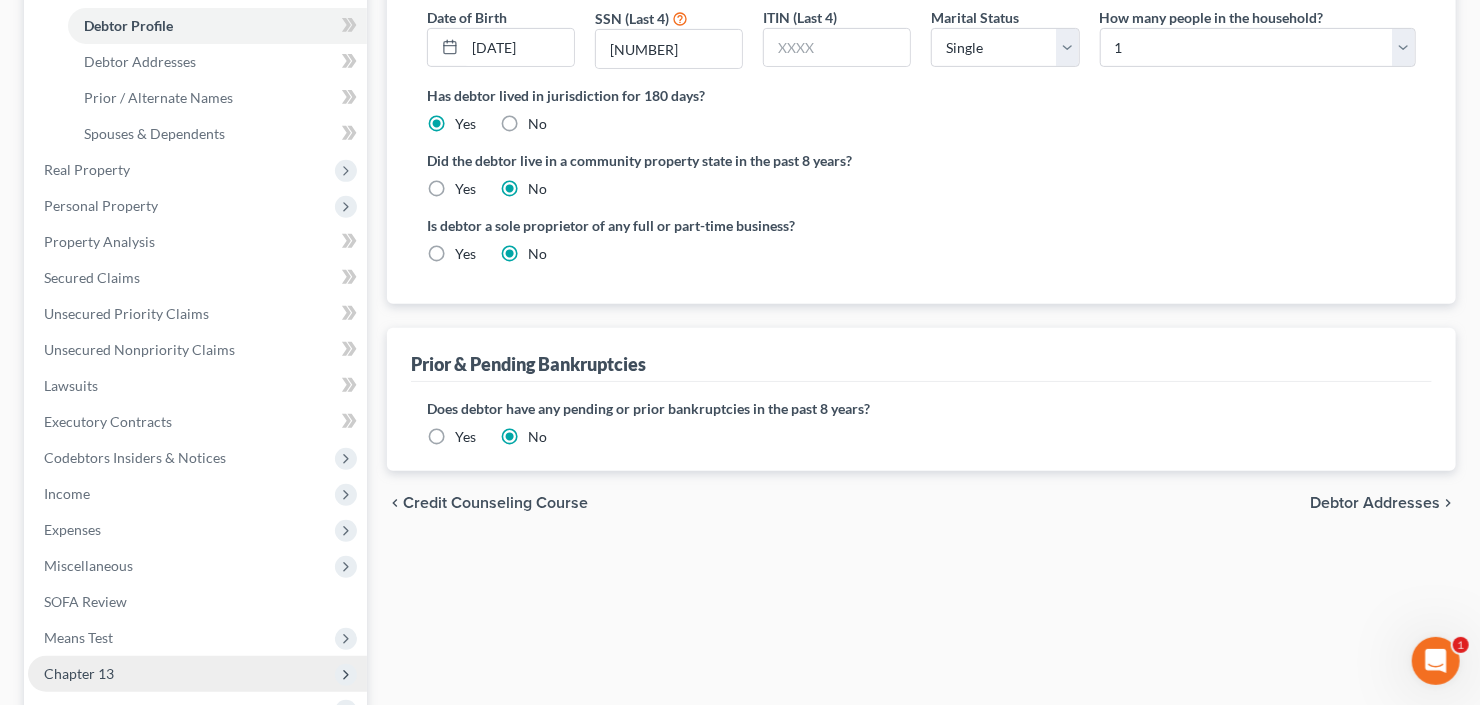 scroll, scrollTop: 607, scrollLeft: 0, axis: vertical 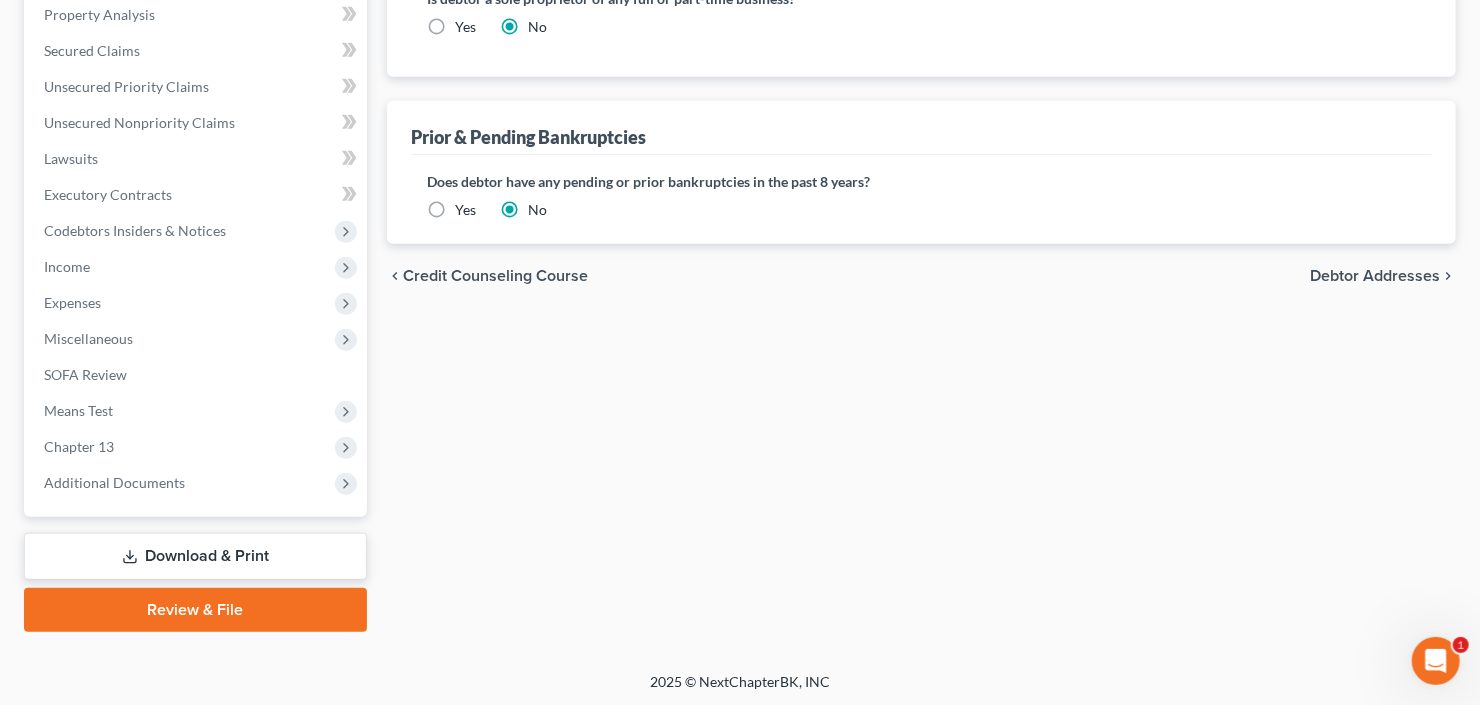 click on "Download & Print" at bounding box center (195, 556) 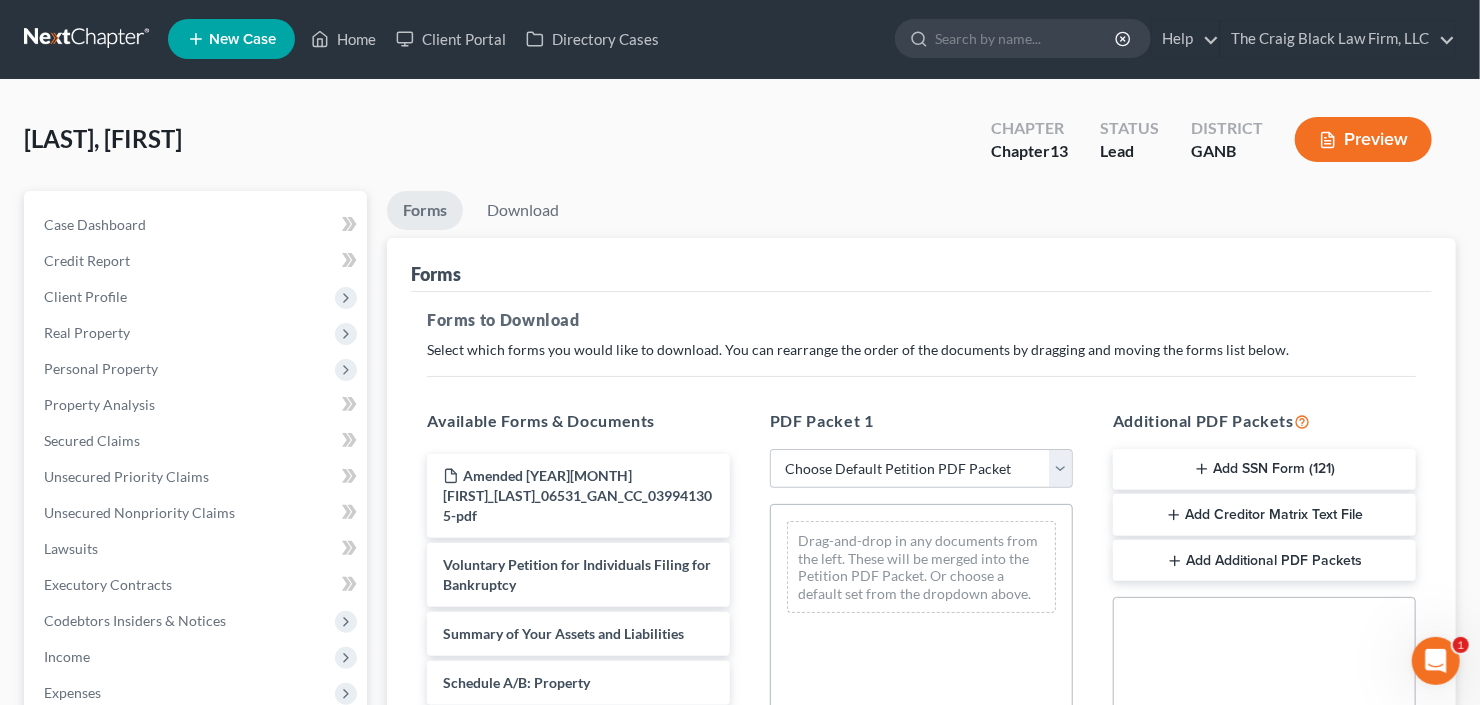 scroll, scrollTop: 0, scrollLeft: 0, axis: both 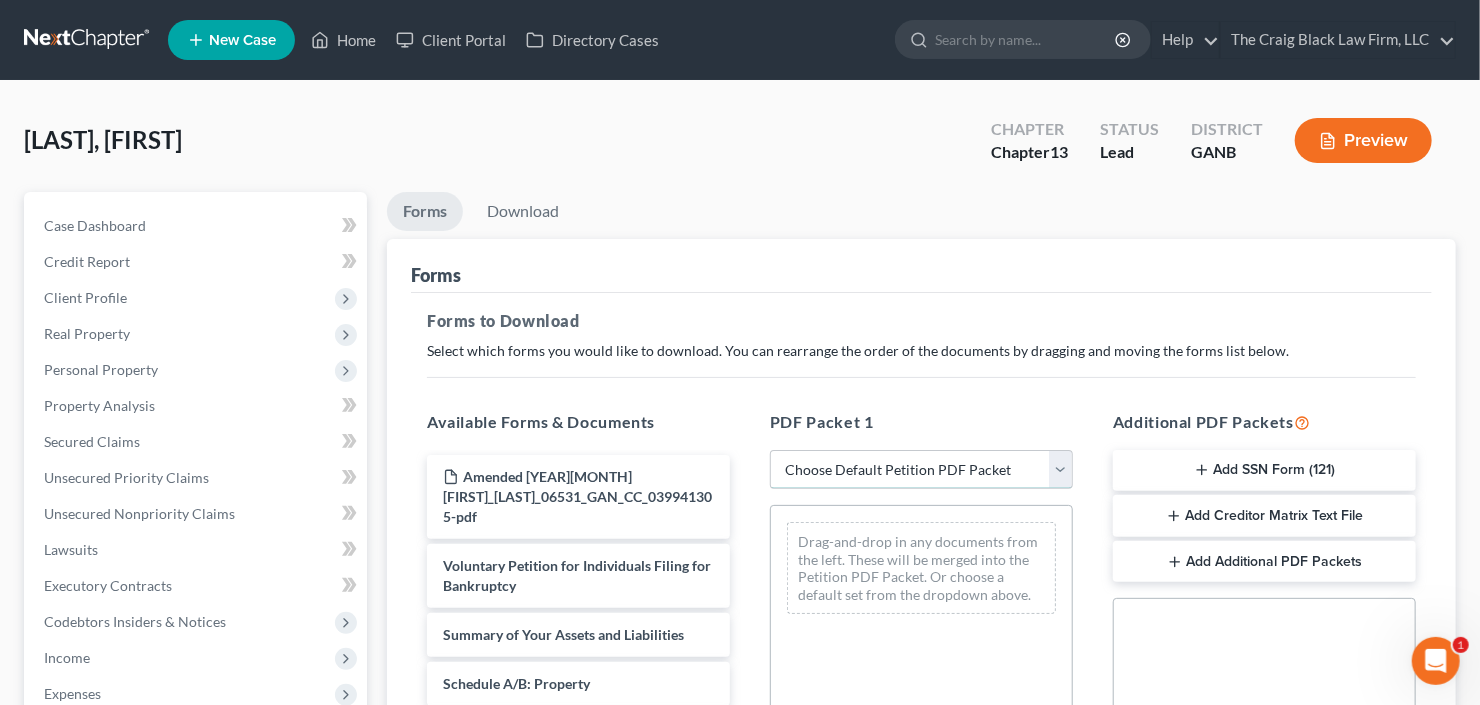 click on "Choose Default Petition PDF Packet Complete Bankruptcy Petition (all forms and schedules) Emergency Filing Forms (Petition and Creditor List Only) Amended Forms Signature Pages Only Supplemental Post Petition (Sch. I & J) Supplemental Post Petition (Sch. I) Supplemental Post Petition (Sch. J)" at bounding box center (921, 470) 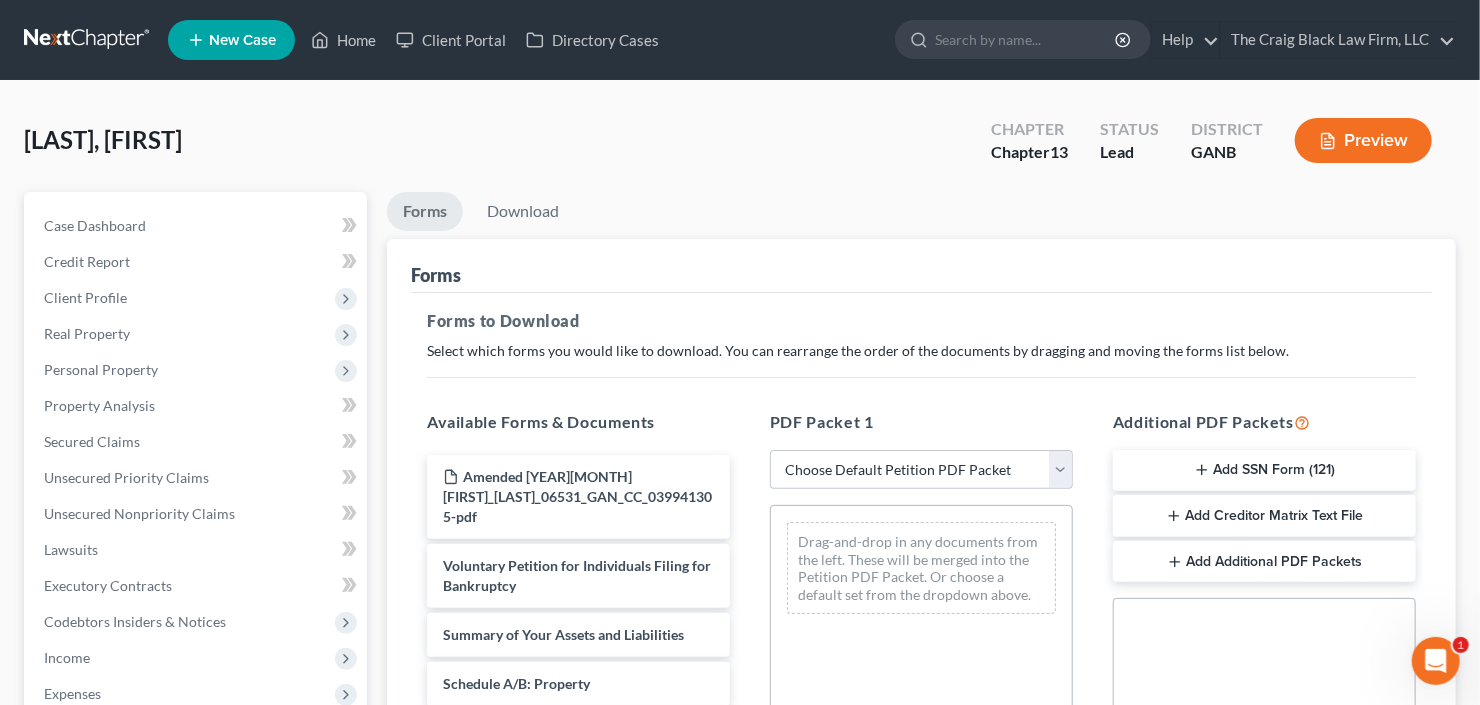 click on "Add Creditor Matrix Text File" at bounding box center [1264, 516] 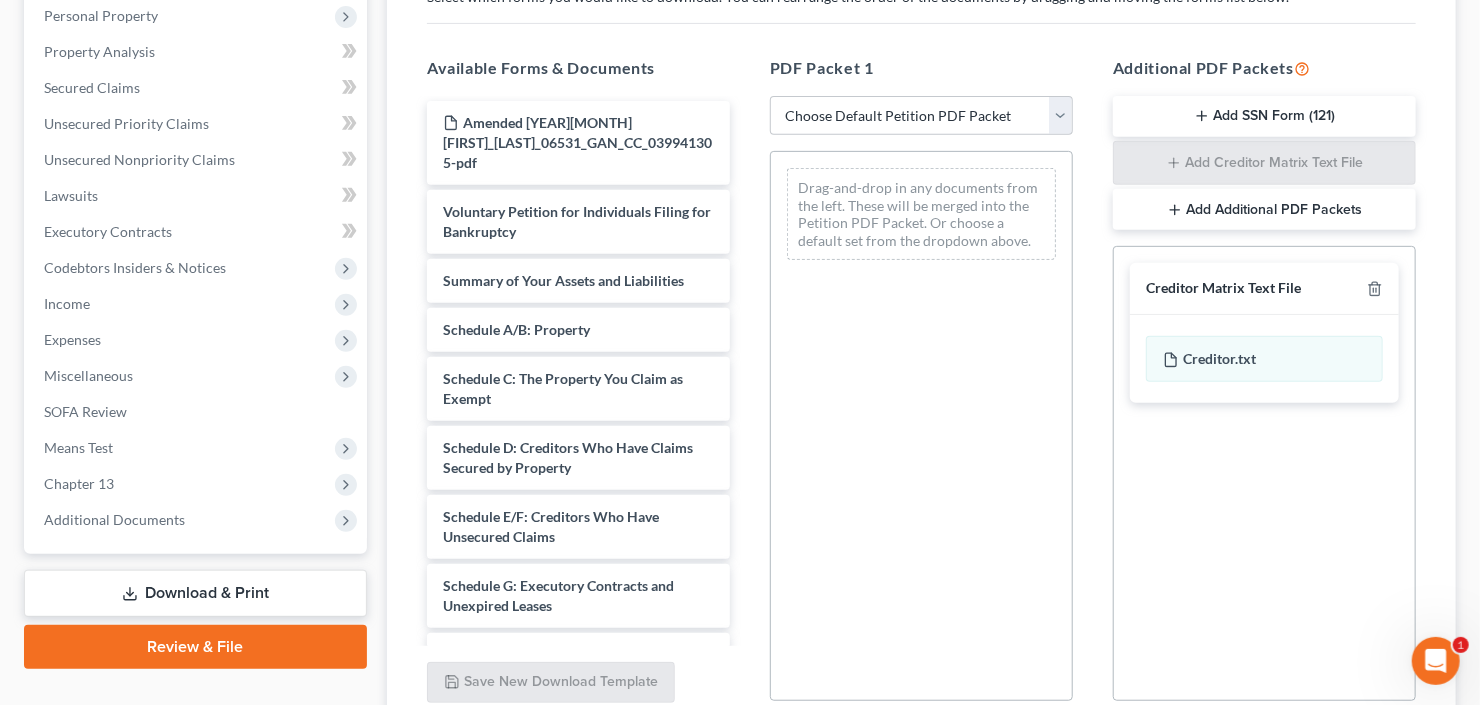 scroll, scrollTop: 208, scrollLeft: 0, axis: vertical 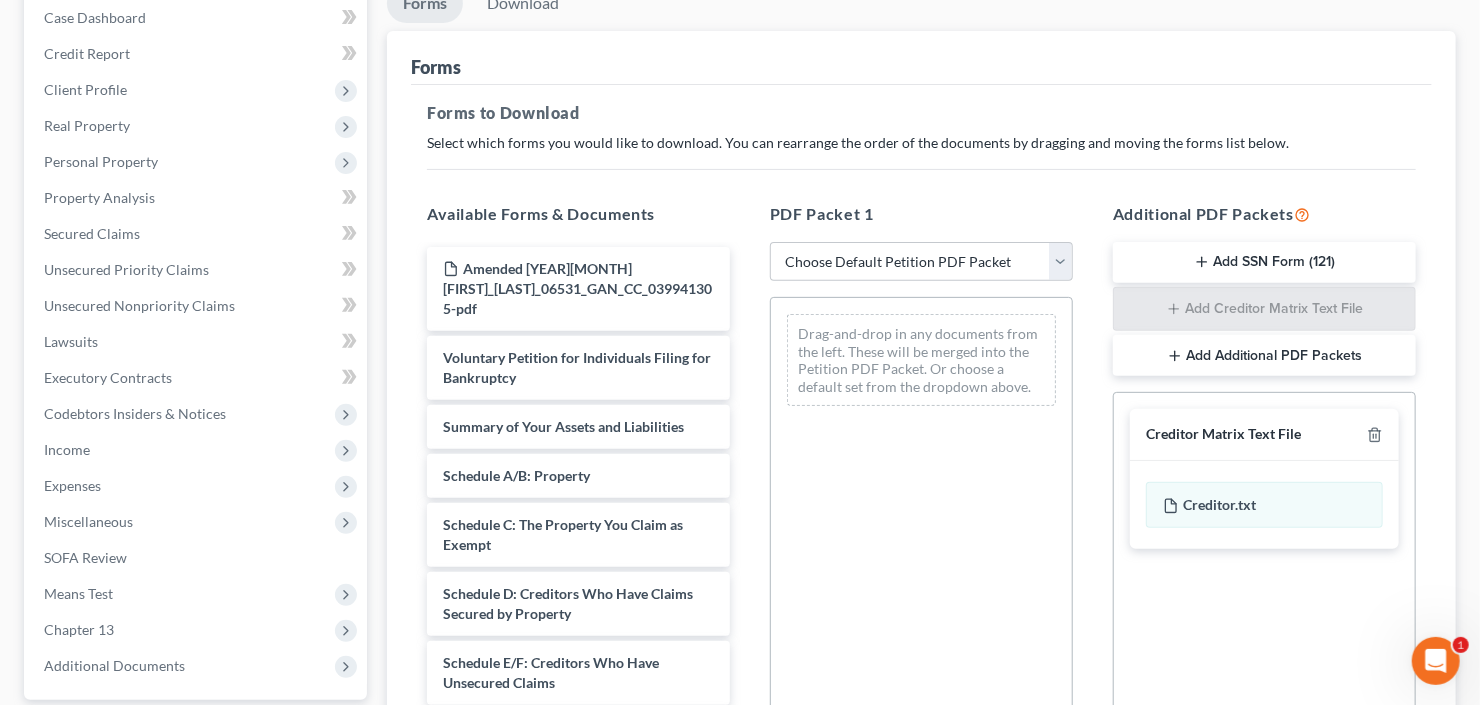 click on "Add SSN Form (121)" at bounding box center (1264, 263) 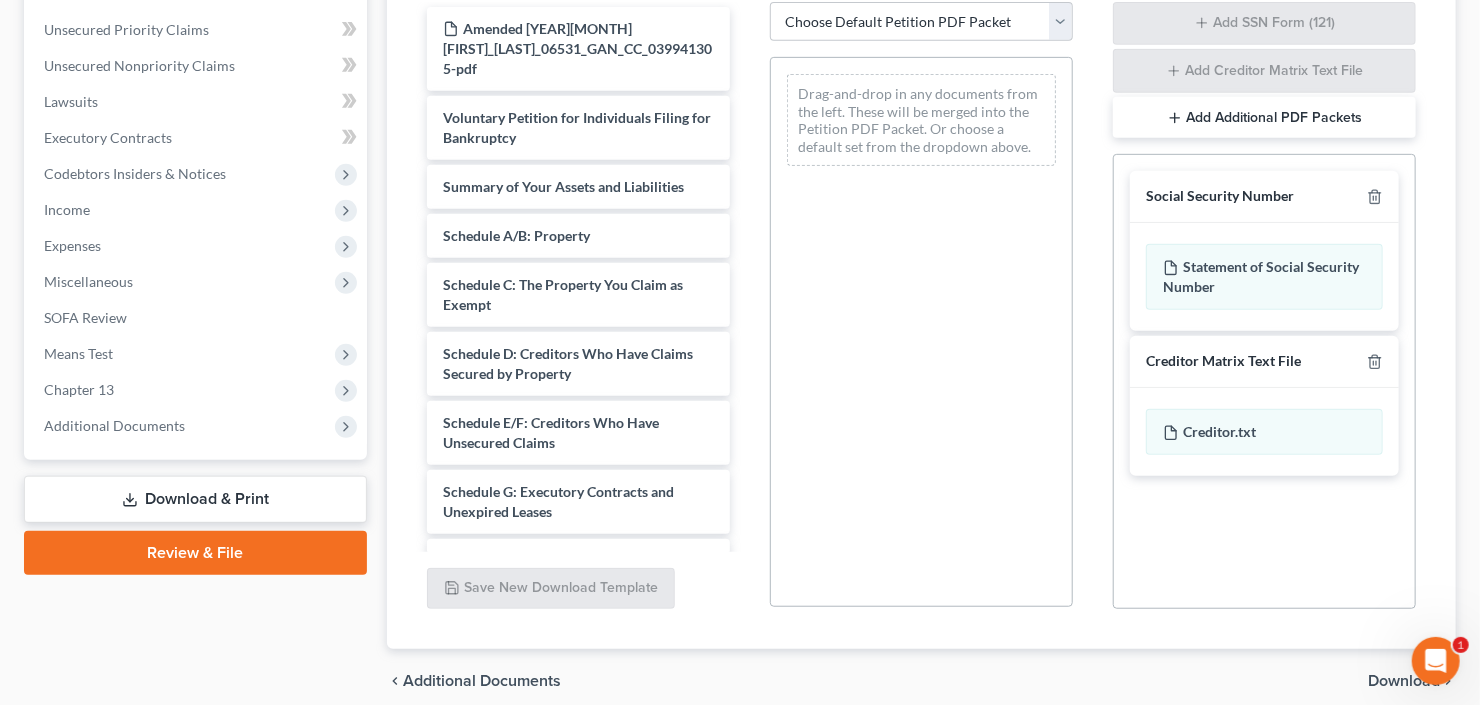 click on "Download" at bounding box center [1404, 681] 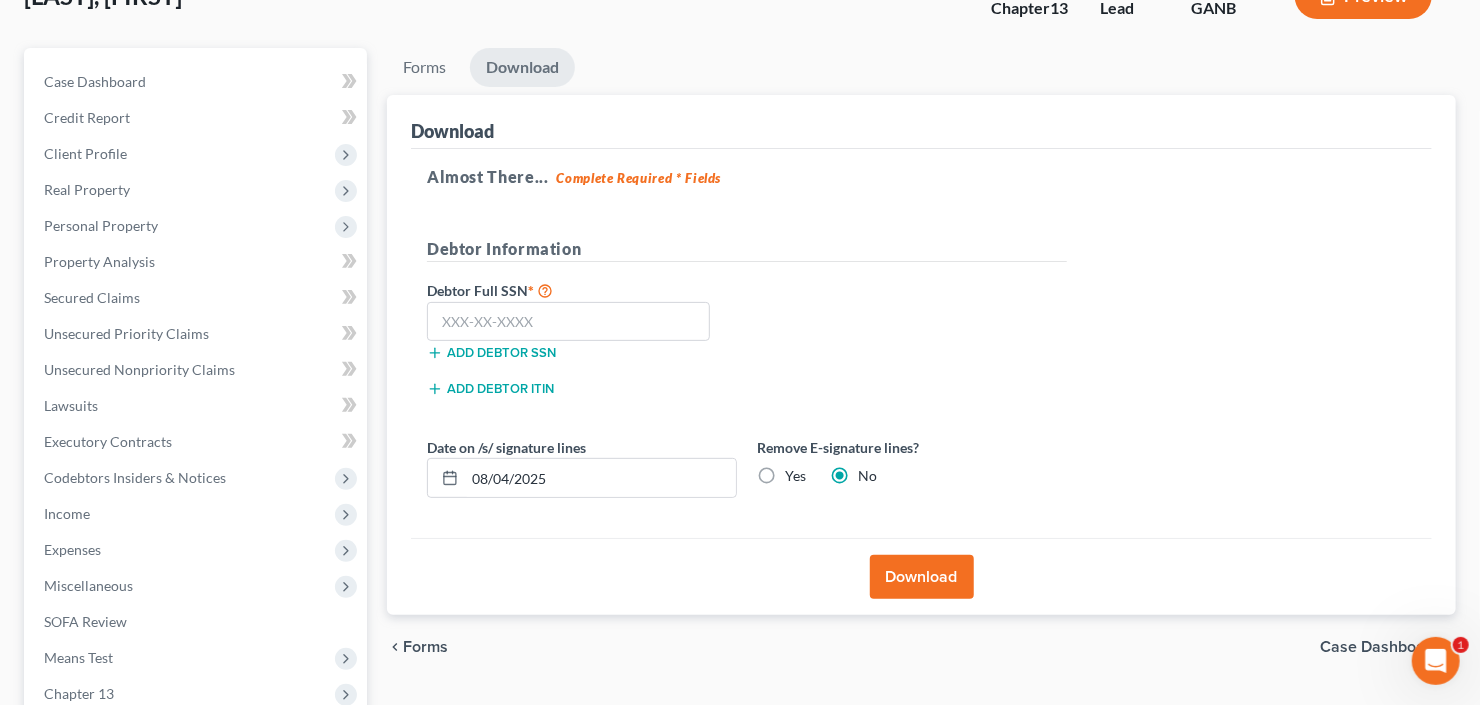 scroll, scrollTop: 0, scrollLeft: 0, axis: both 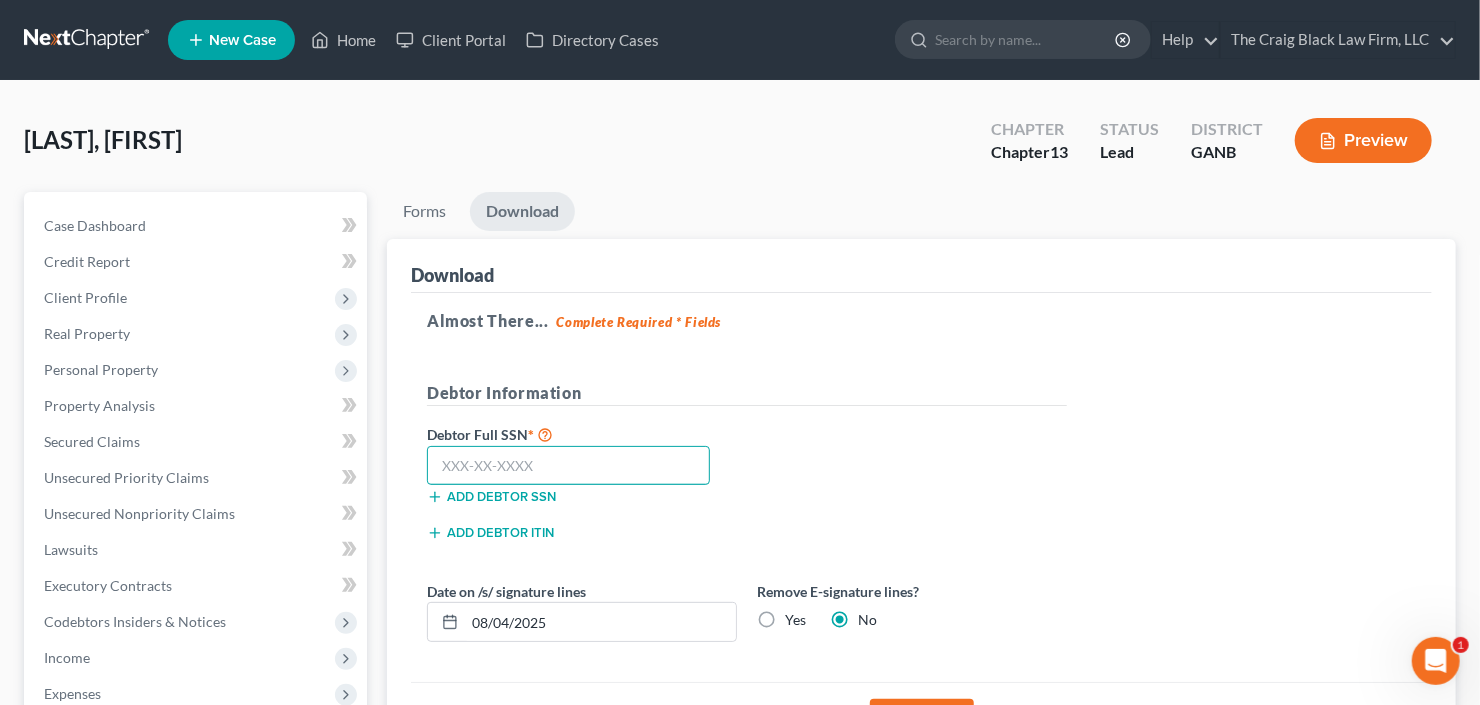 click at bounding box center (568, 466) 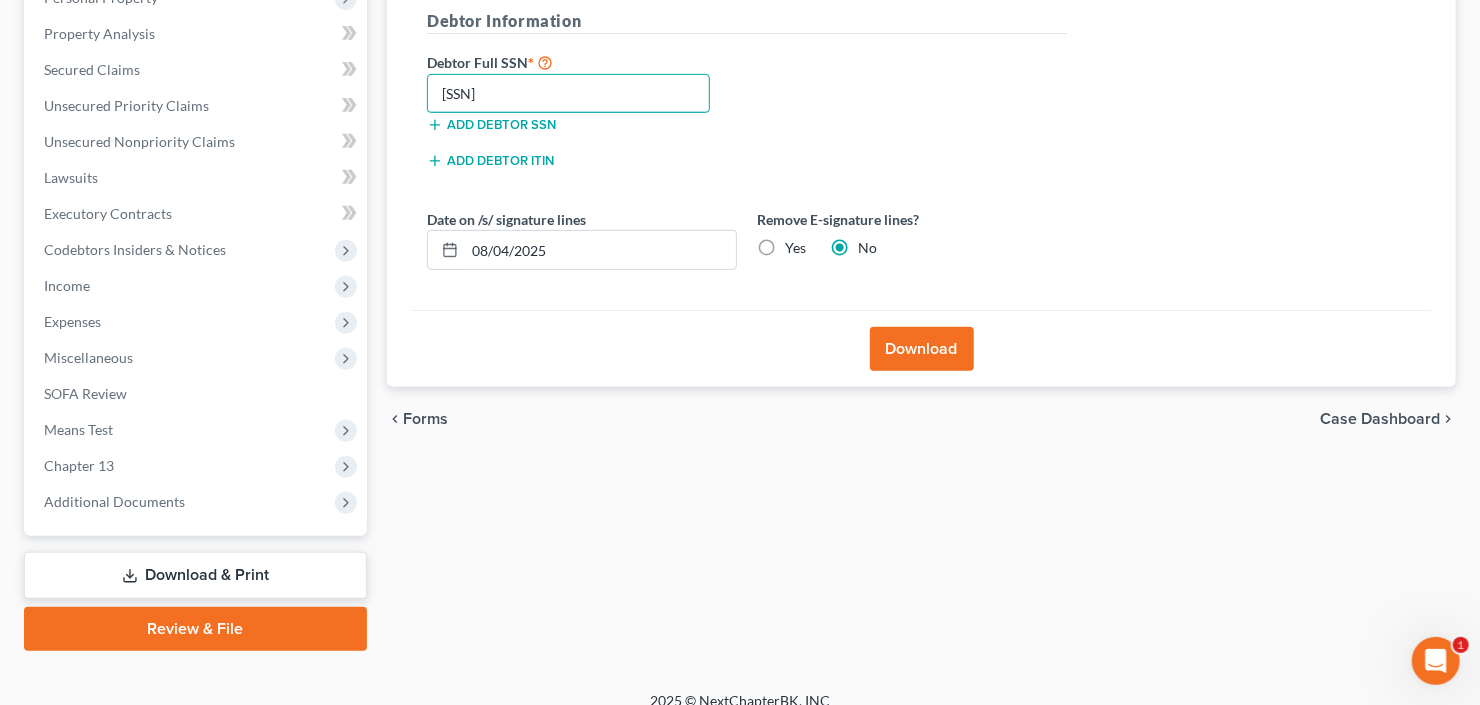 scroll, scrollTop: 390, scrollLeft: 0, axis: vertical 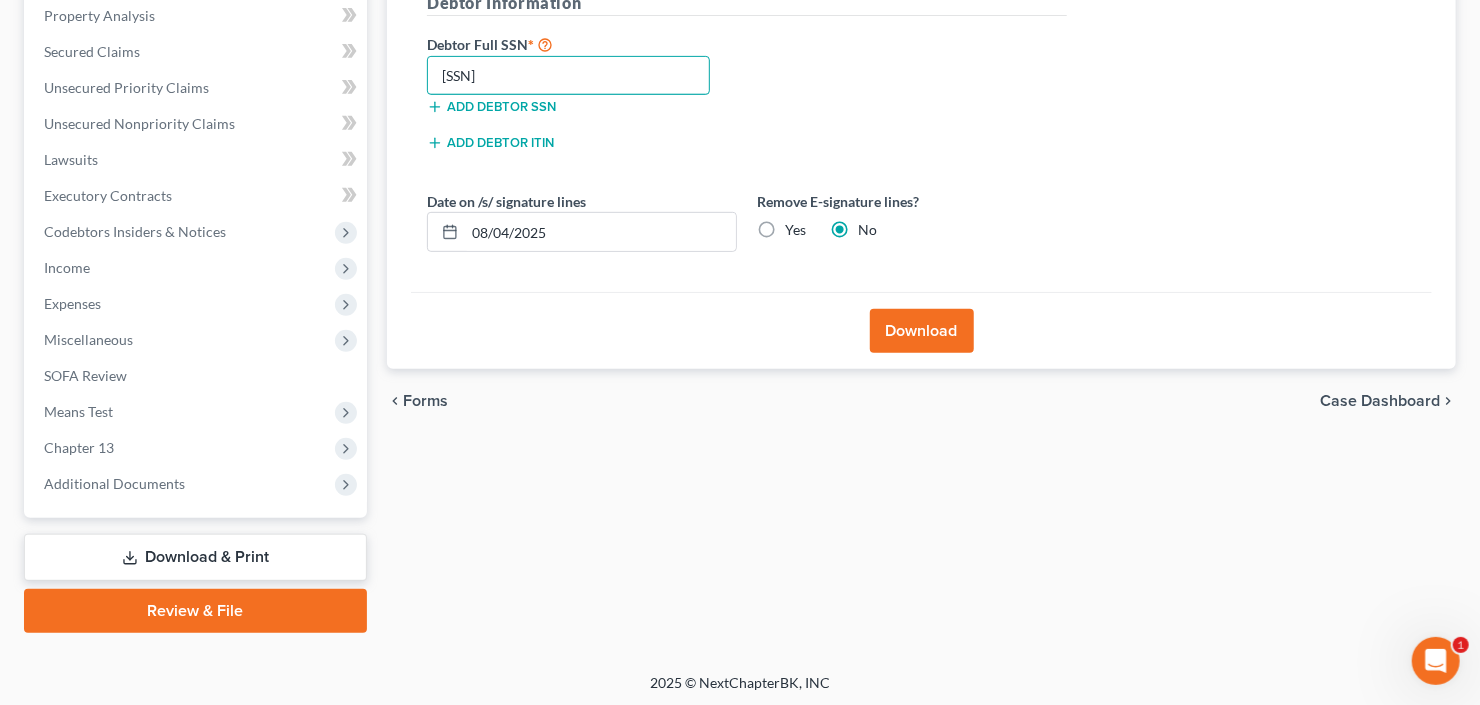 type on "000-00-0000" 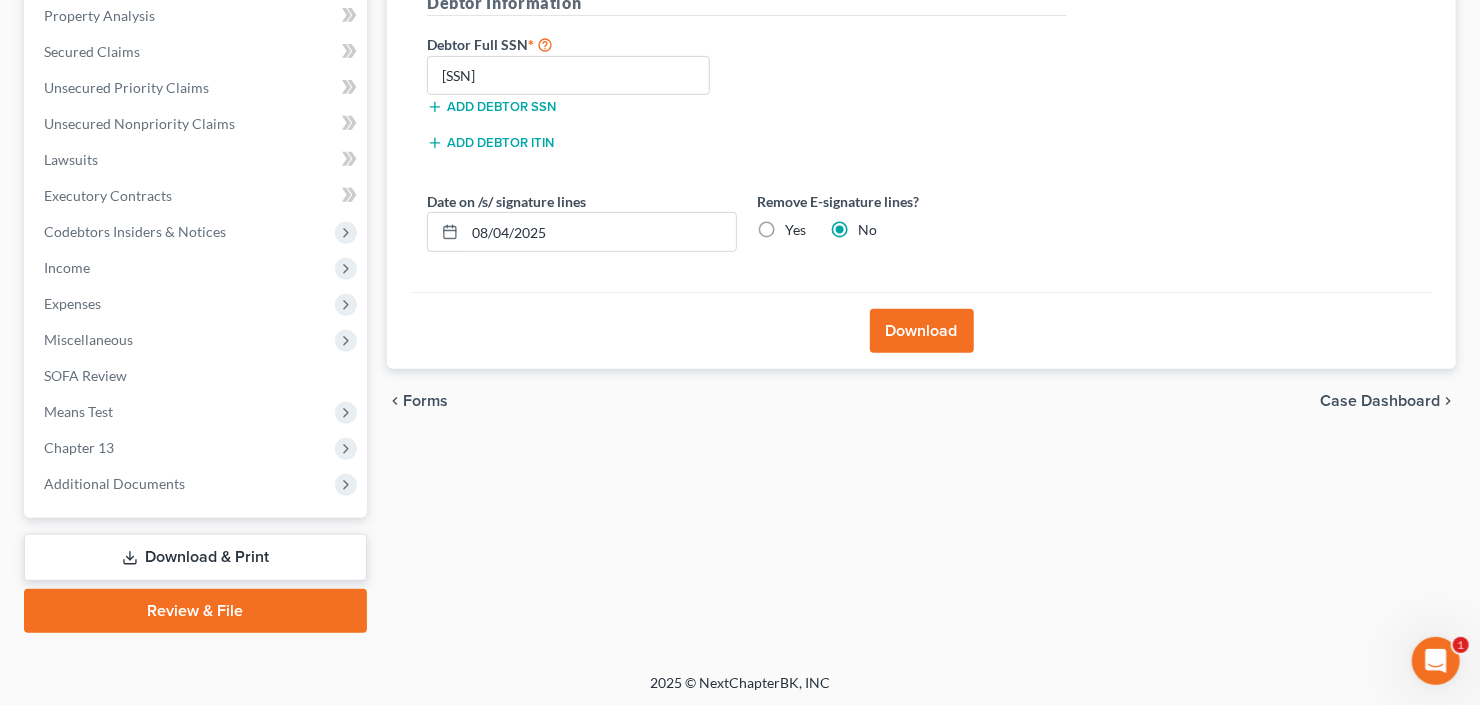 click on "Download" at bounding box center [922, 331] 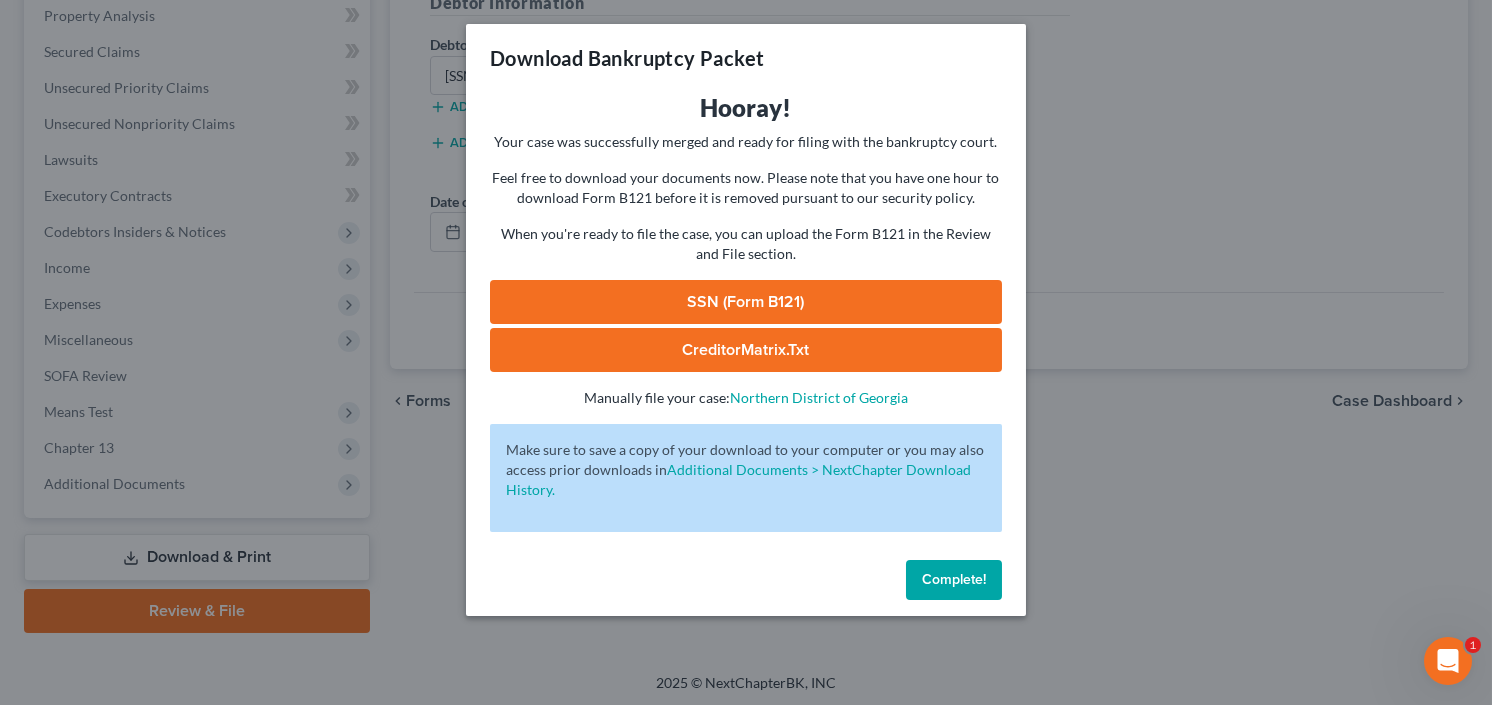 click on "SSN (Form B121)" at bounding box center (746, 302) 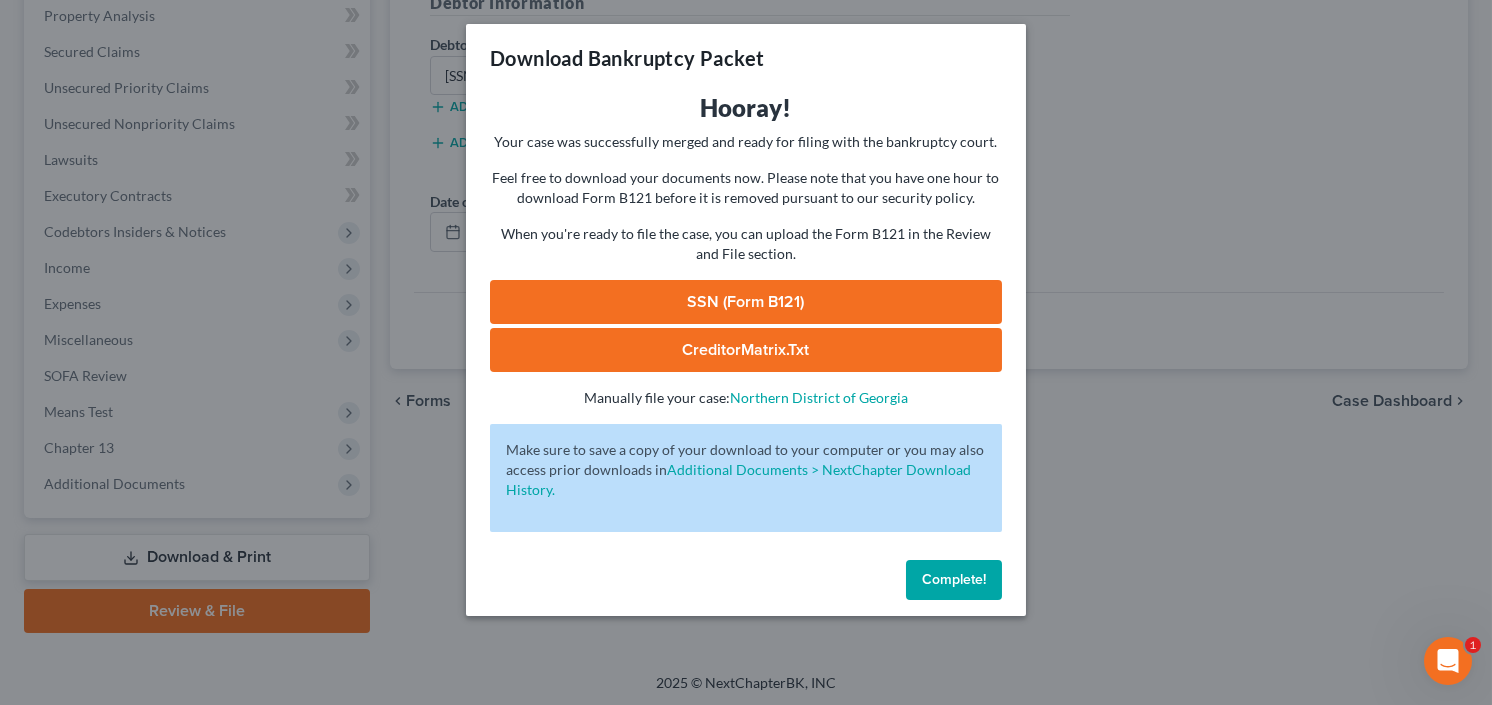 click on "Complete!" at bounding box center (954, 579) 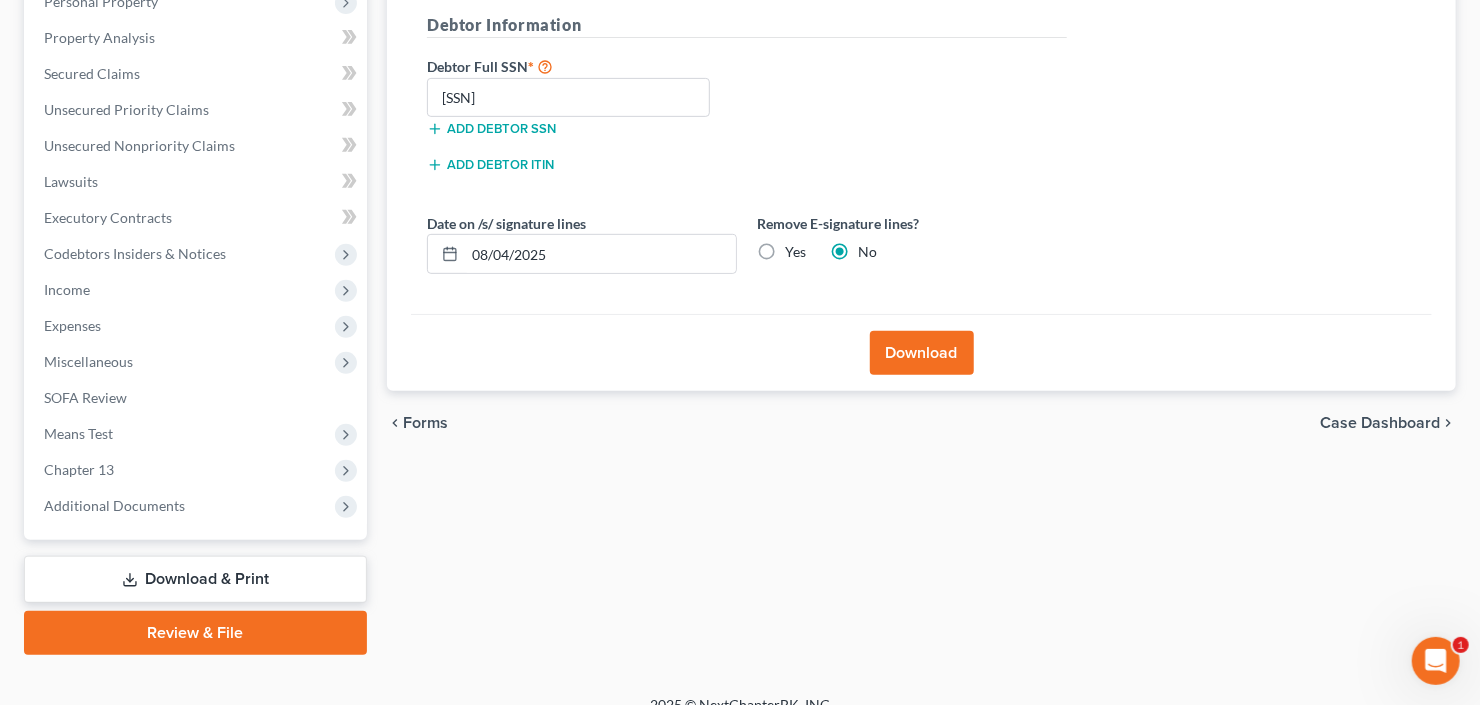 scroll, scrollTop: 0, scrollLeft: 0, axis: both 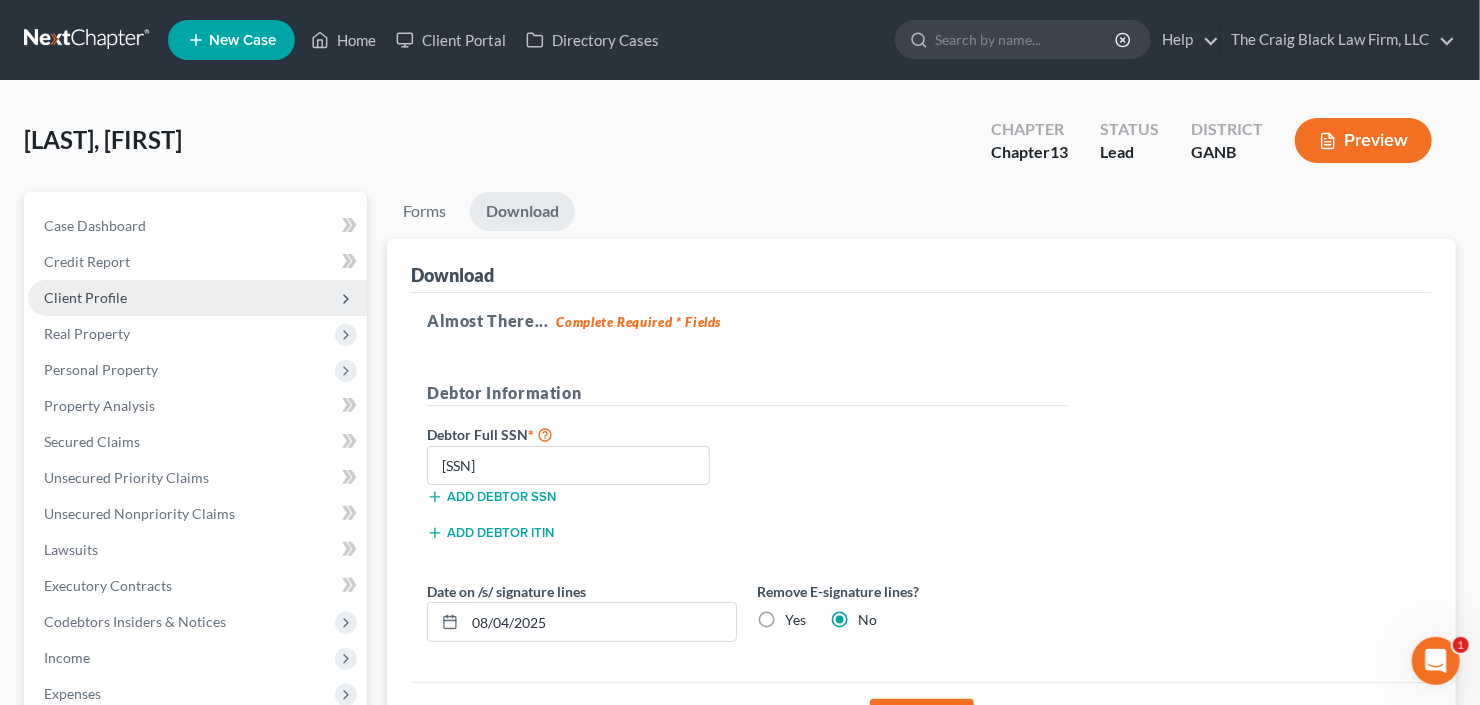 click on "Client Profile" at bounding box center [197, 298] 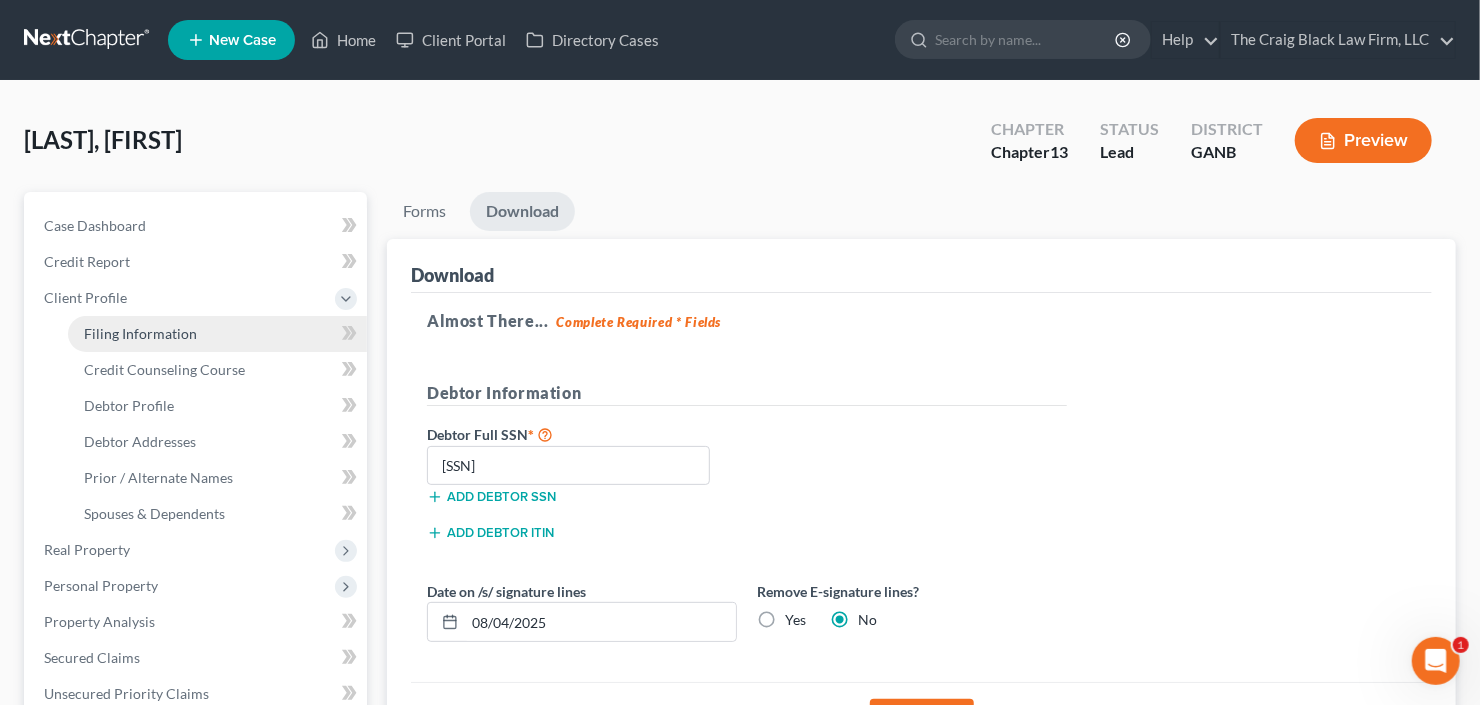 click on "Filing Information" at bounding box center (140, 333) 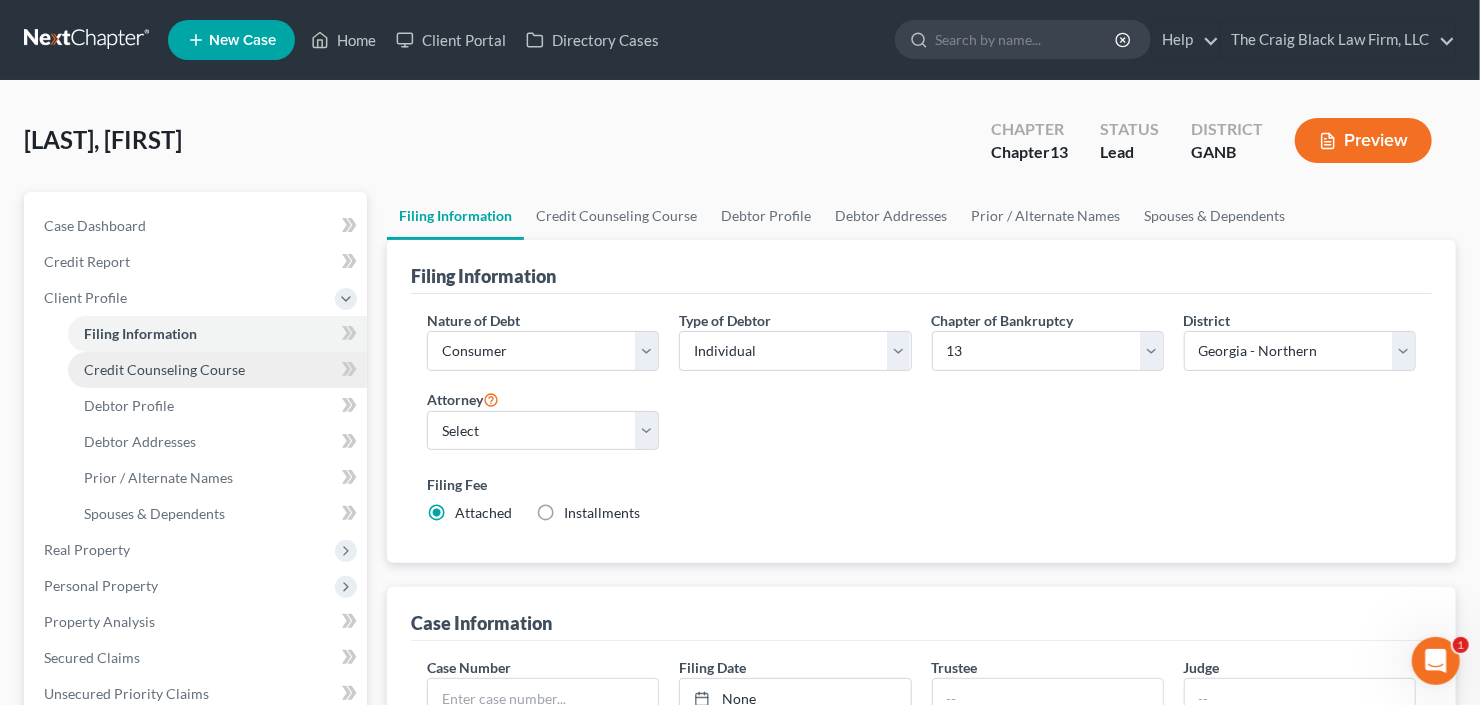click on "Credit Counseling Course" at bounding box center (164, 369) 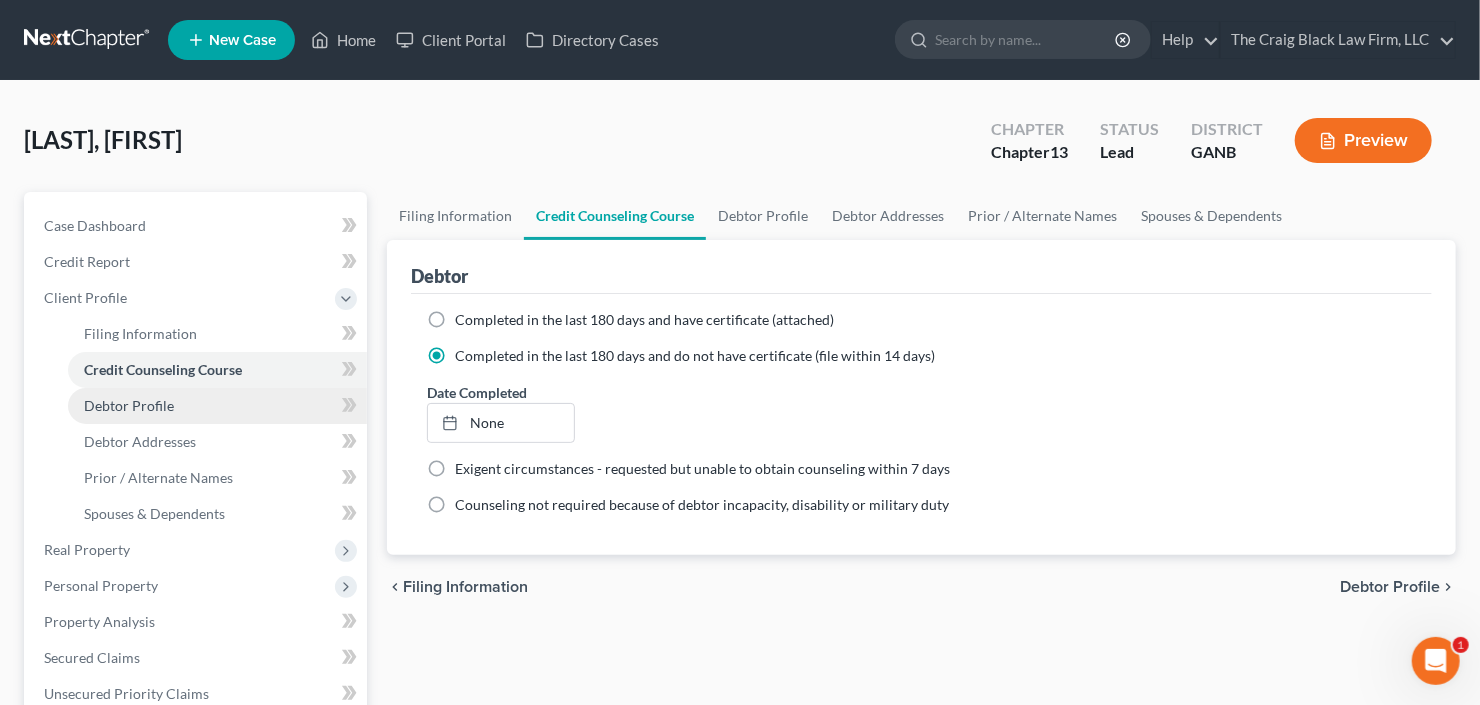 click on "Debtor Profile" at bounding box center (129, 405) 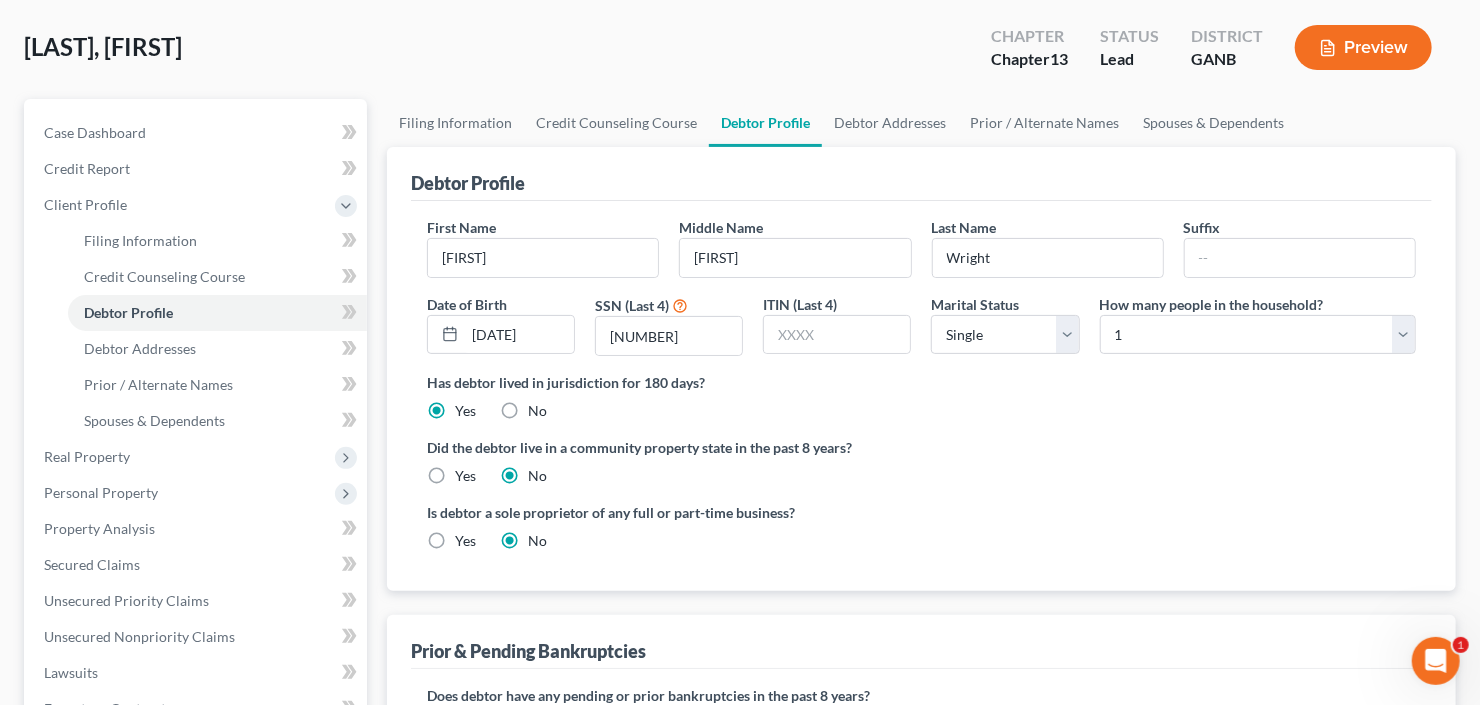 scroll, scrollTop: 240, scrollLeft: 0, axis: vertical 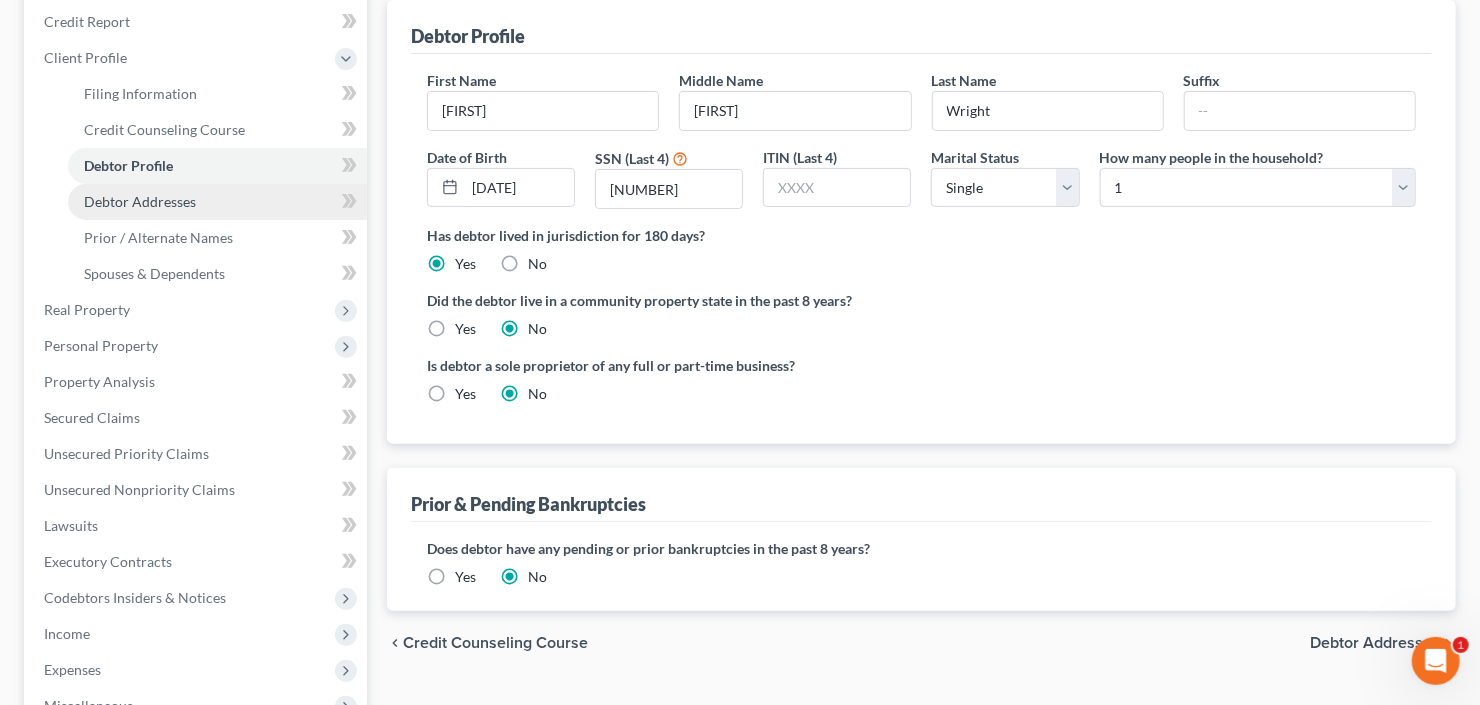 click on "Debtor Addresses" at bounding box center (140, 201) 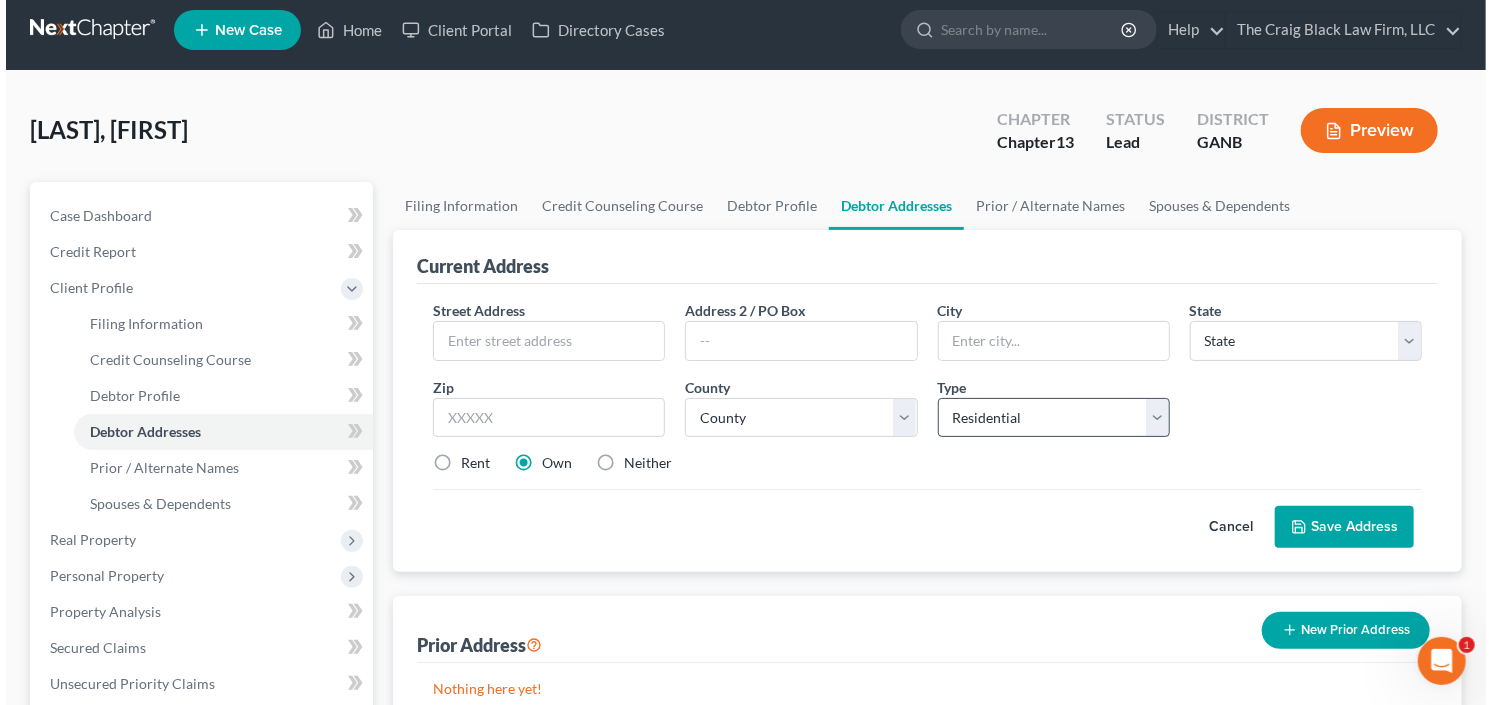 scroll, scrollTop: 0, scrollLeft: 0, axis: both 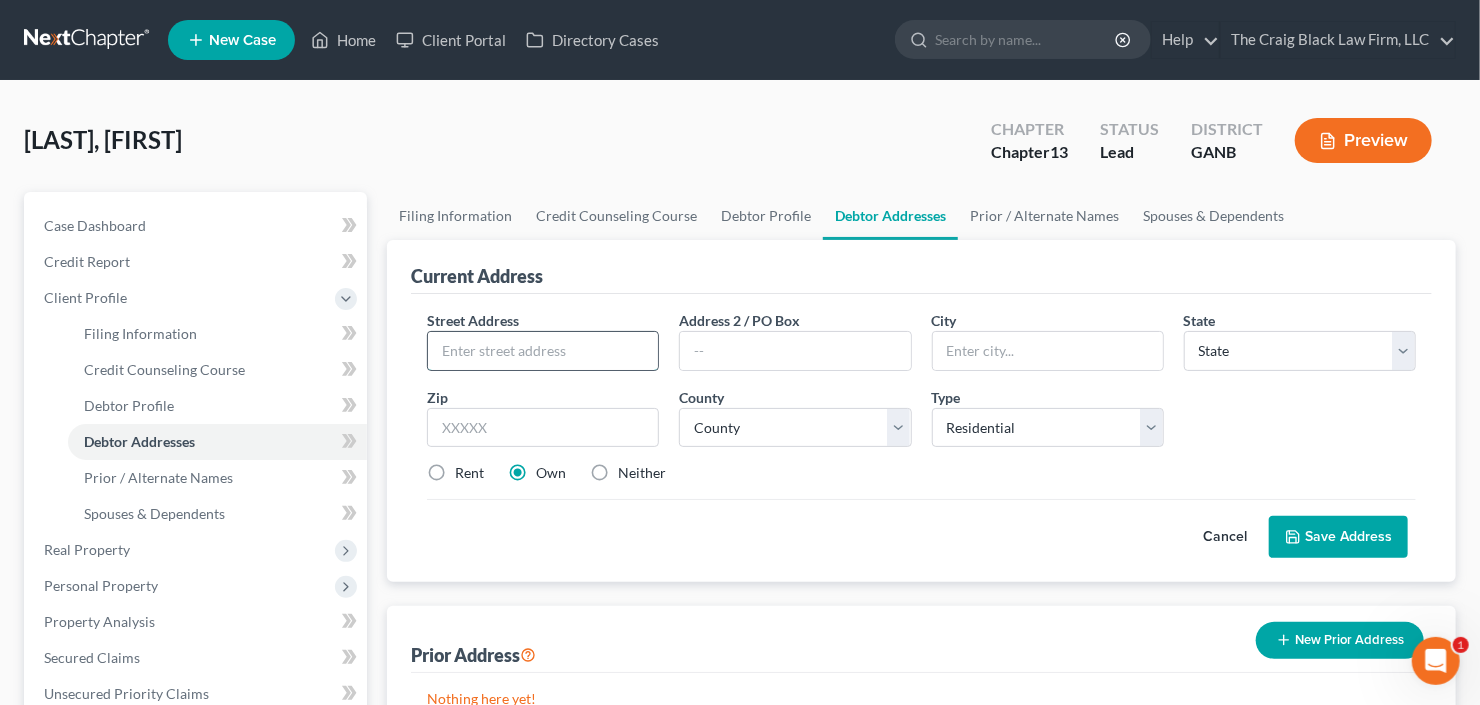 click at bounding box center [543, 351] 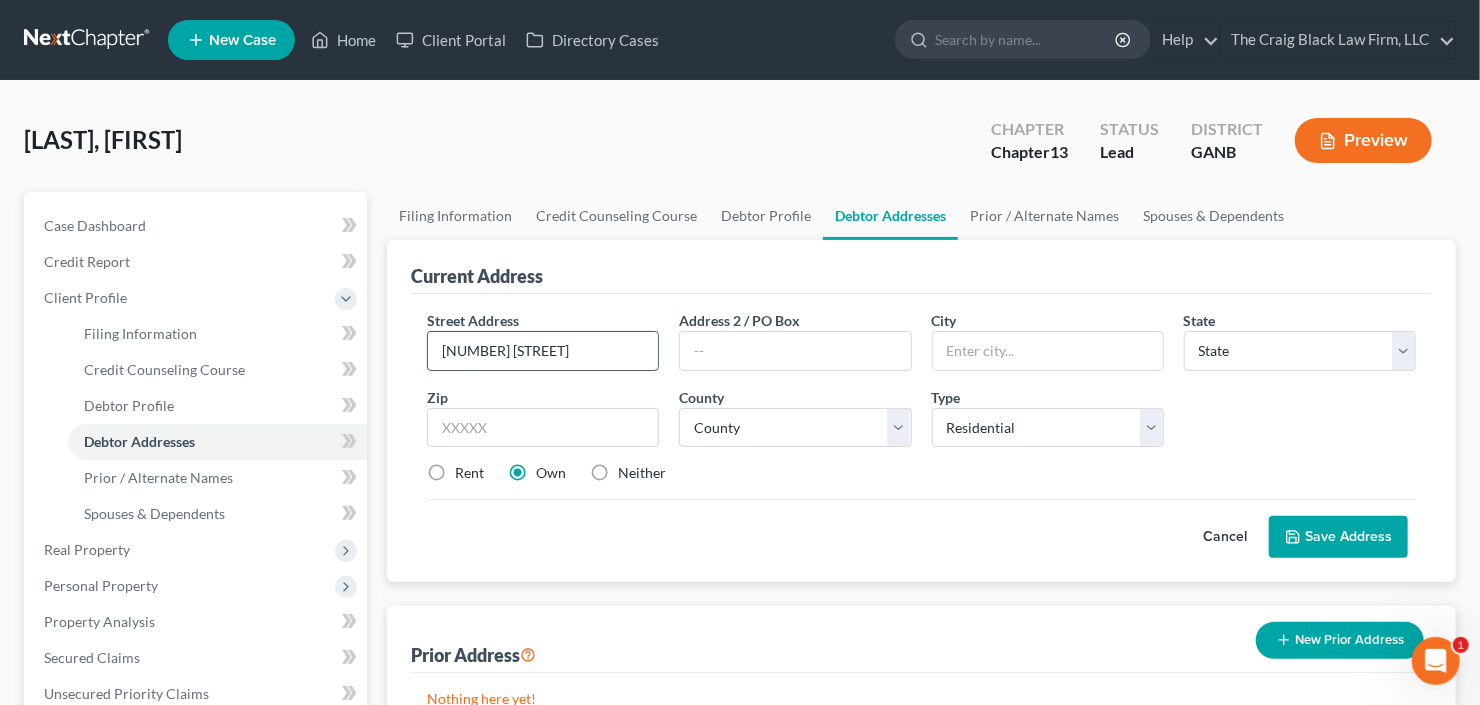 type on "5205 Halcyon Dr" 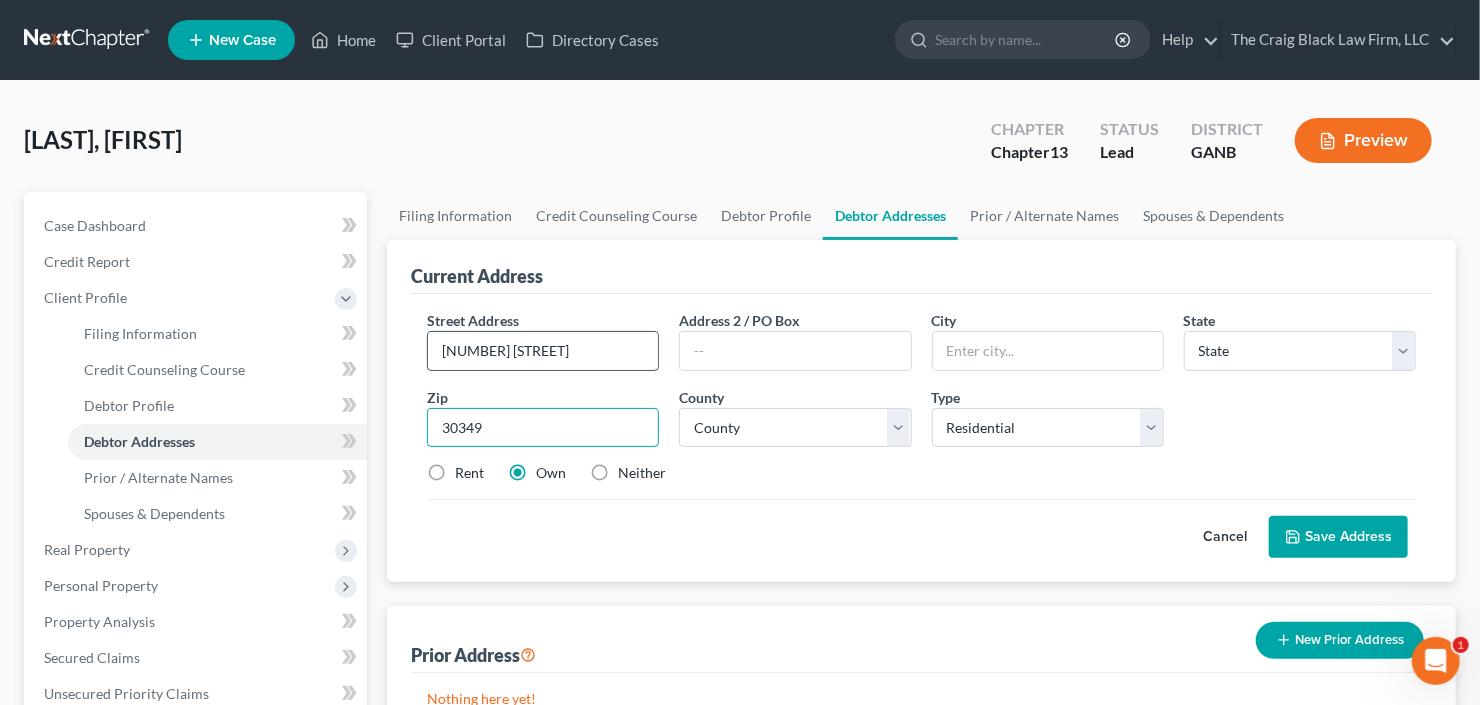 type on "30349" 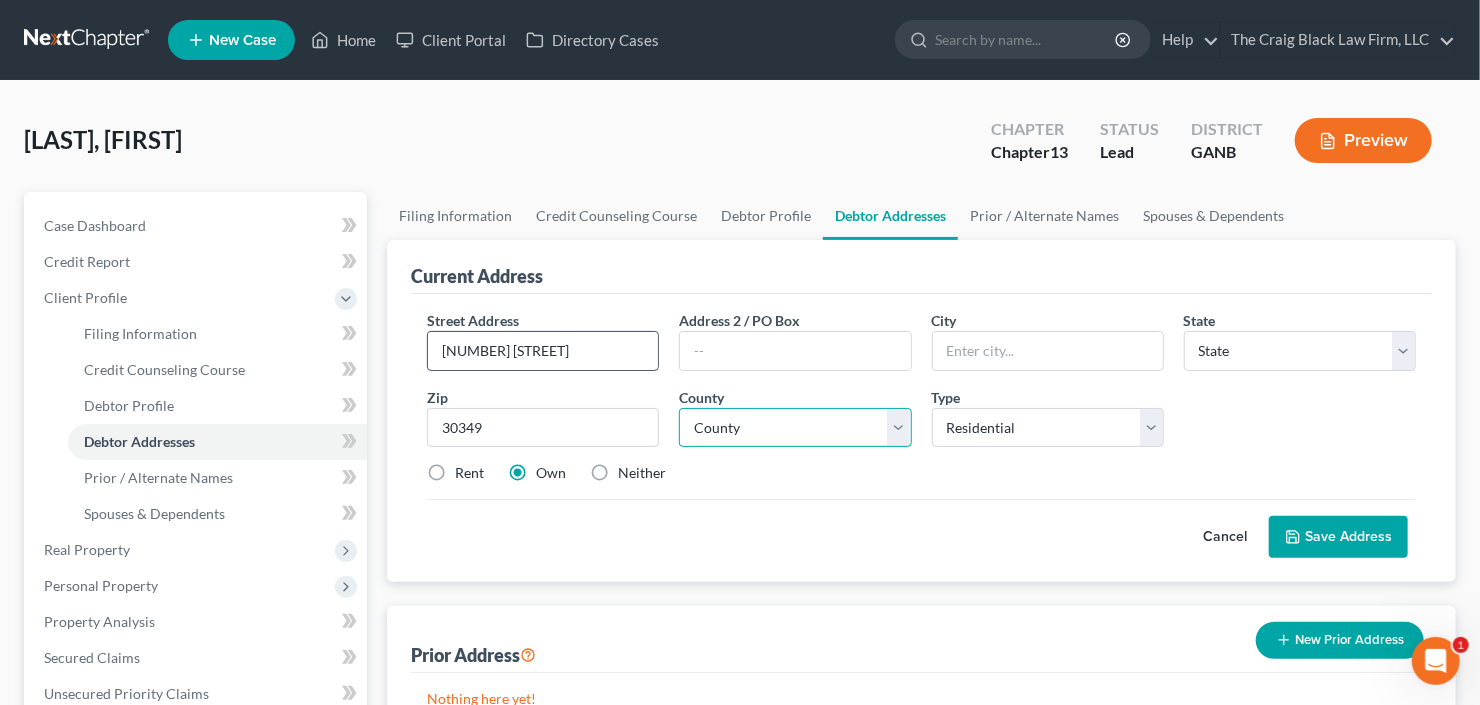 type on "Atlanta" 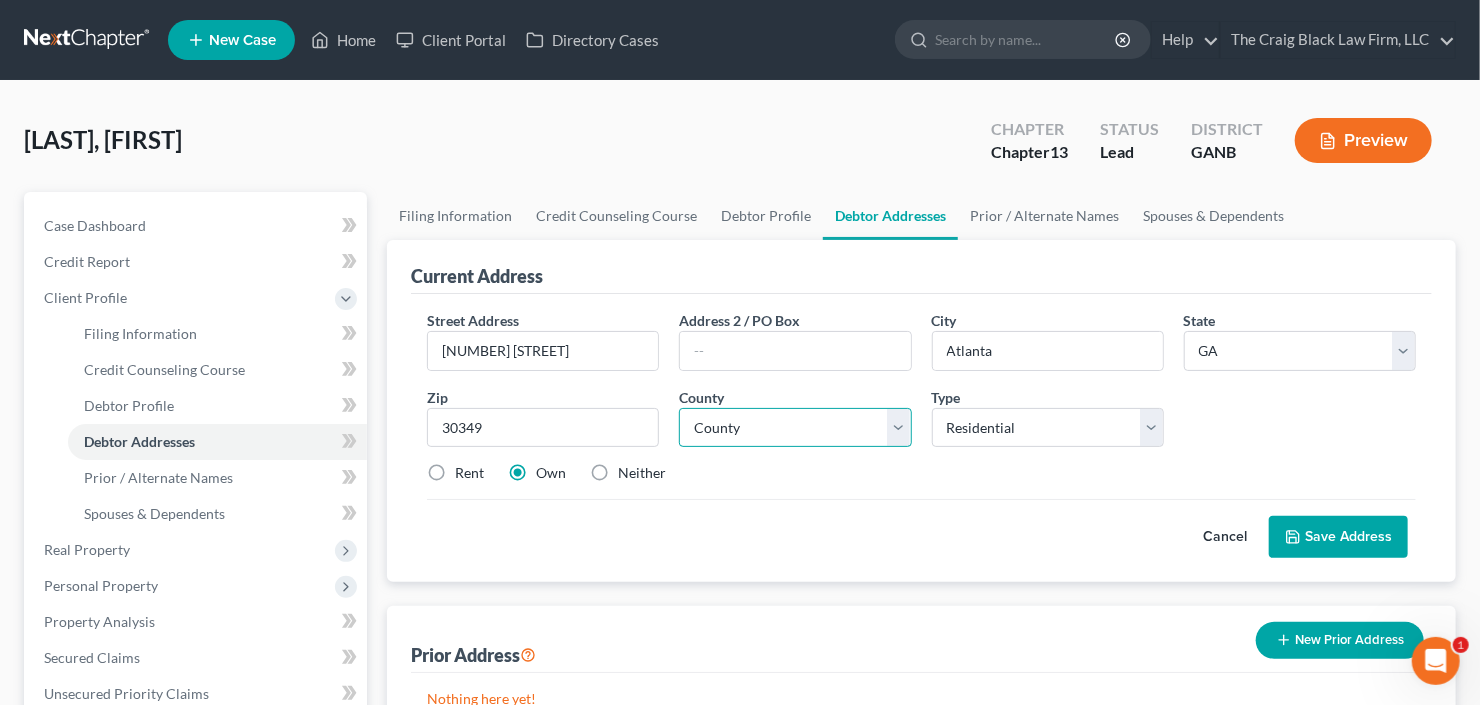 click on "County Appling County Atkinson County Bacon County Baker County Baldwin County Banks County Barrow County Bartow County Ben Hill County Berrien County Bibb County Bleckley County Brantley County Brooks County Bryan County Bulloch County Burke County Butts County Calhoun County Camden County Candler County Carroll County Catoosa County Charlton County Chatham County Chattahoochee County Chattooga County Cherokee County Clarke County Clay County Clayton County Clinch County Cobb County Coffee County Colquitt County Columbia County Cook County Coweta County Crawford County Crisp County Dade County Dawson County DeKalb County Decatur County Dodge County Dooly County Dougherty County Douglas County Early County Echols County Effingham County Elbert County Emanuel County Evans County Fannin County Fayette County Floyd County Forsyth County Franklin County Fulton County Gilmer County Glascock County Glynn County Gordon County Grady County Greene County Gwinnett County Habersham County Hall County Hancock County" at bounding box center (795, 428) 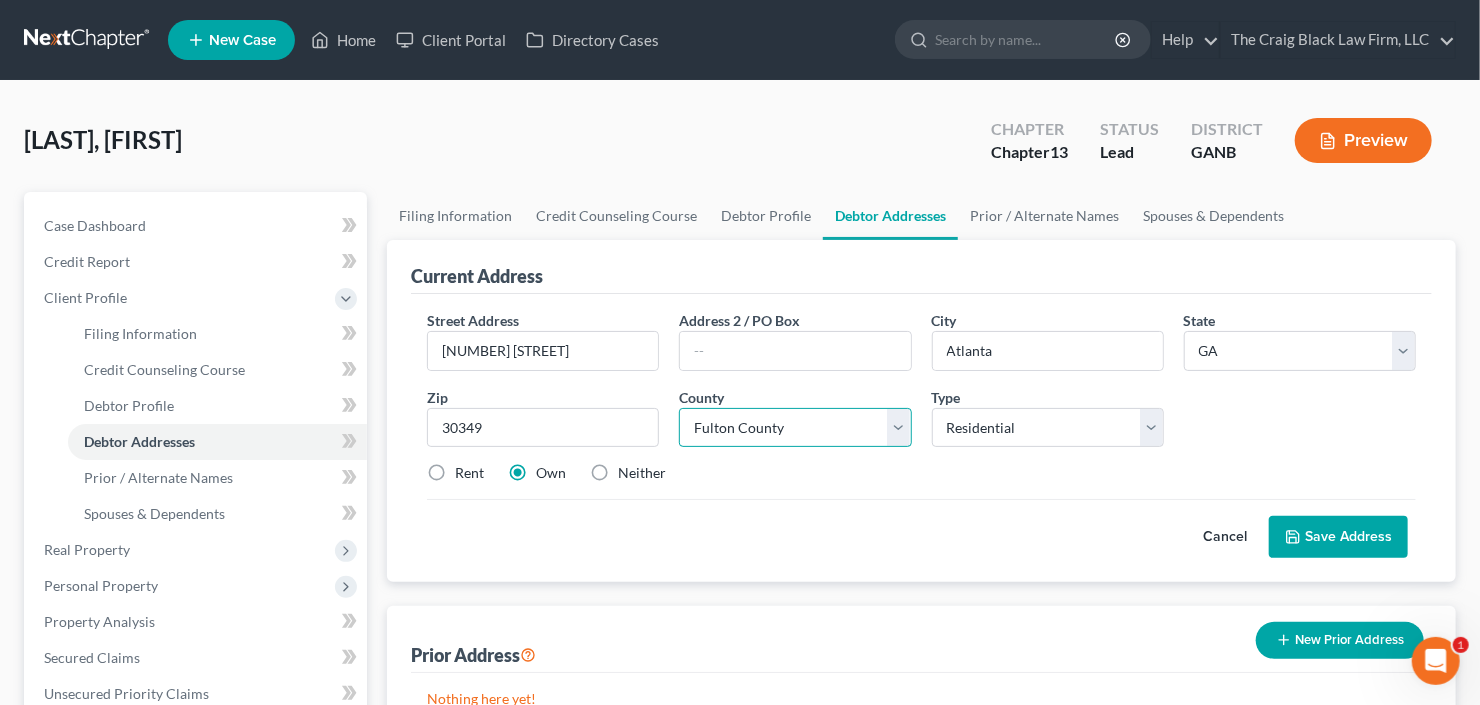click on "County Appling County Atkinson County Bacon County Baker County Baldwin County Banks County Barrow County Bartow County Ben Hill County Berrien County Bibb County Bleckley County Brantley County Brooks County Bryan County Bulloch County Burke County Butts County Calhoun County Camden County Candler County Carroll County Catoosa County Charlton County Chatham County Chattahoochee County Chattooga County Cherokee County Clarke County Clay County Clayton County Clinch County Cobb County Coffee County Colquitt County Columbia County Cook County Coweta County Crawford County Crisp County Dade County Dawson County DeKalb County Decatur County Dodge County Dooly County Dougherty County Douglas County Early County Echols County Effingham County Elbert County Emanuel County Evans County Fannin County Fayette County Floyd County Forsyth County Franklin County Fulton County Gilmer County Glascock County Glynn County Gordon County Grady County Greene County Gwinnett County Habersham County Hall County Hancock County" at bounding box center [795, 428] 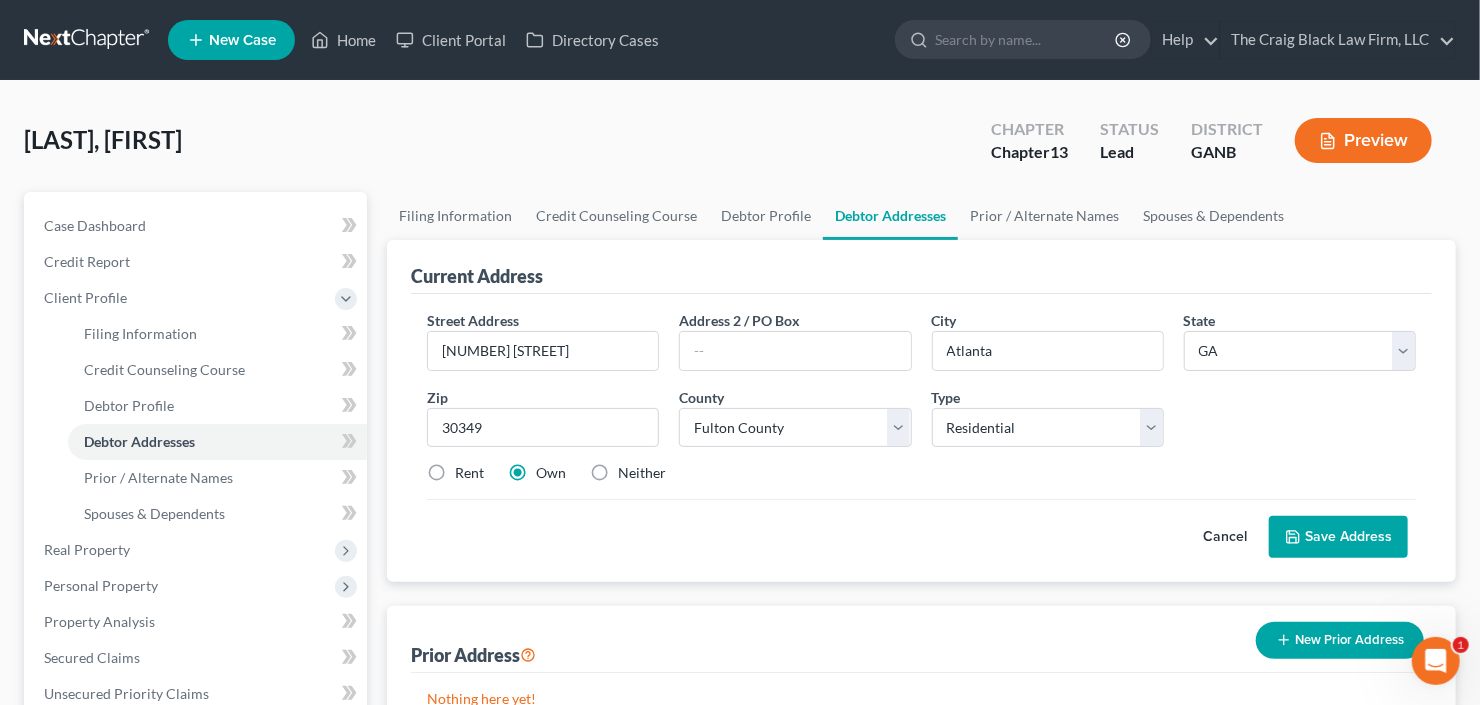 click on "Save Address" at bounding box center [1338, 537] 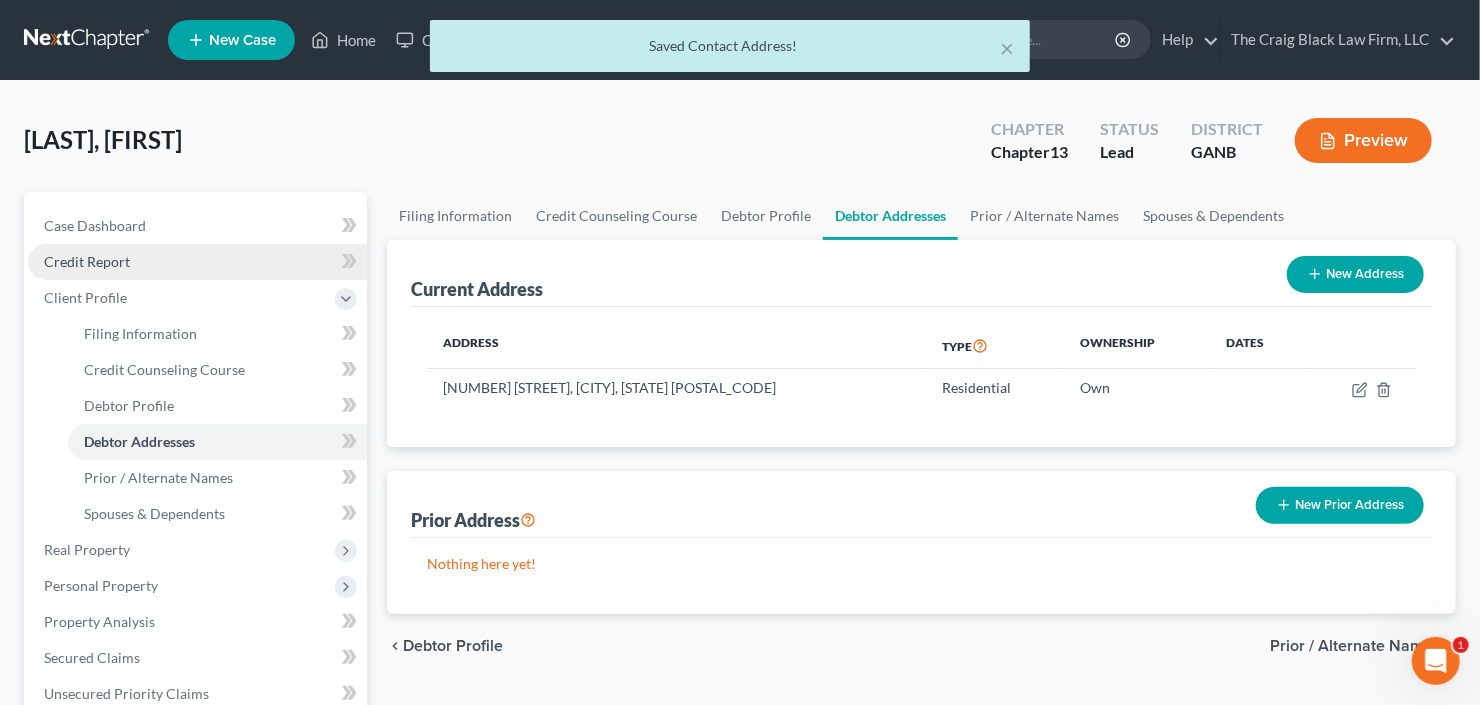 click on "Credit Report" at bounding box center [197, 262] 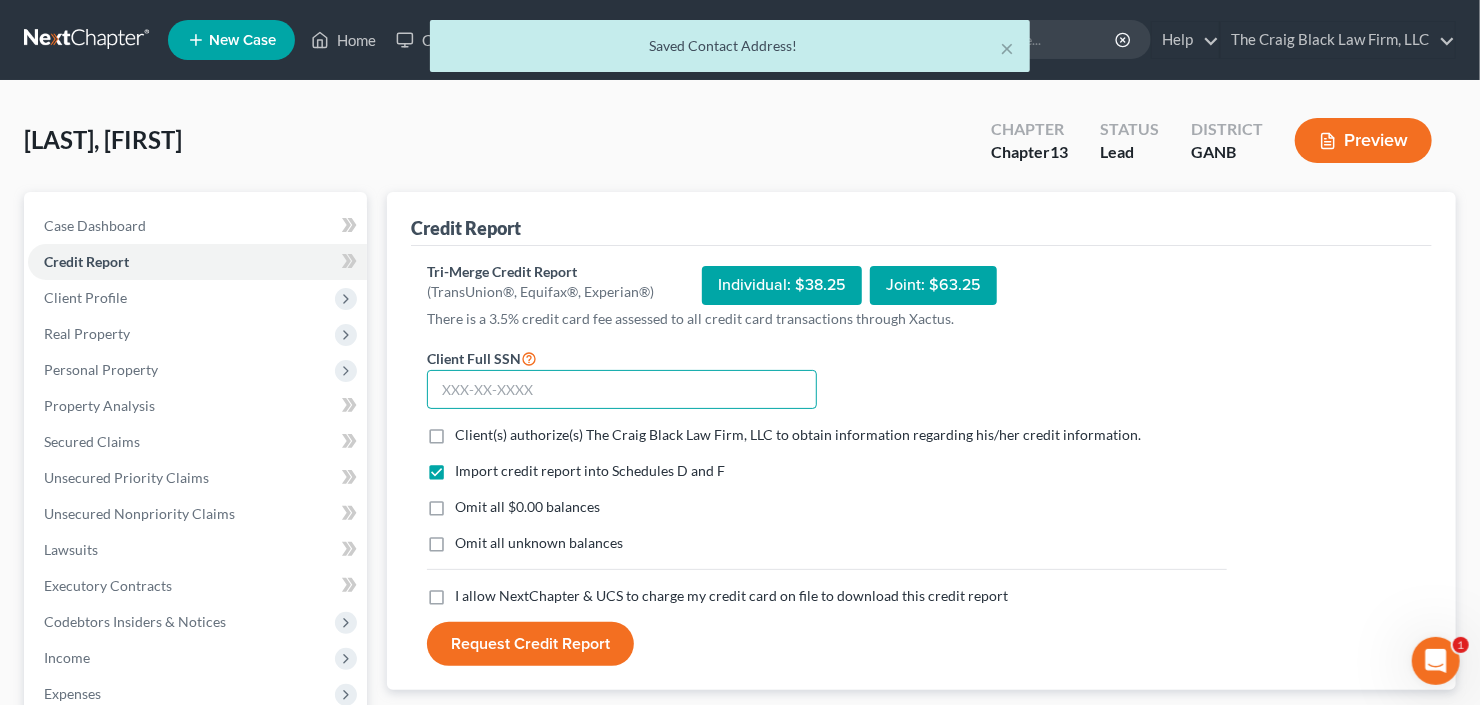 click at bounding box center [622, 390] 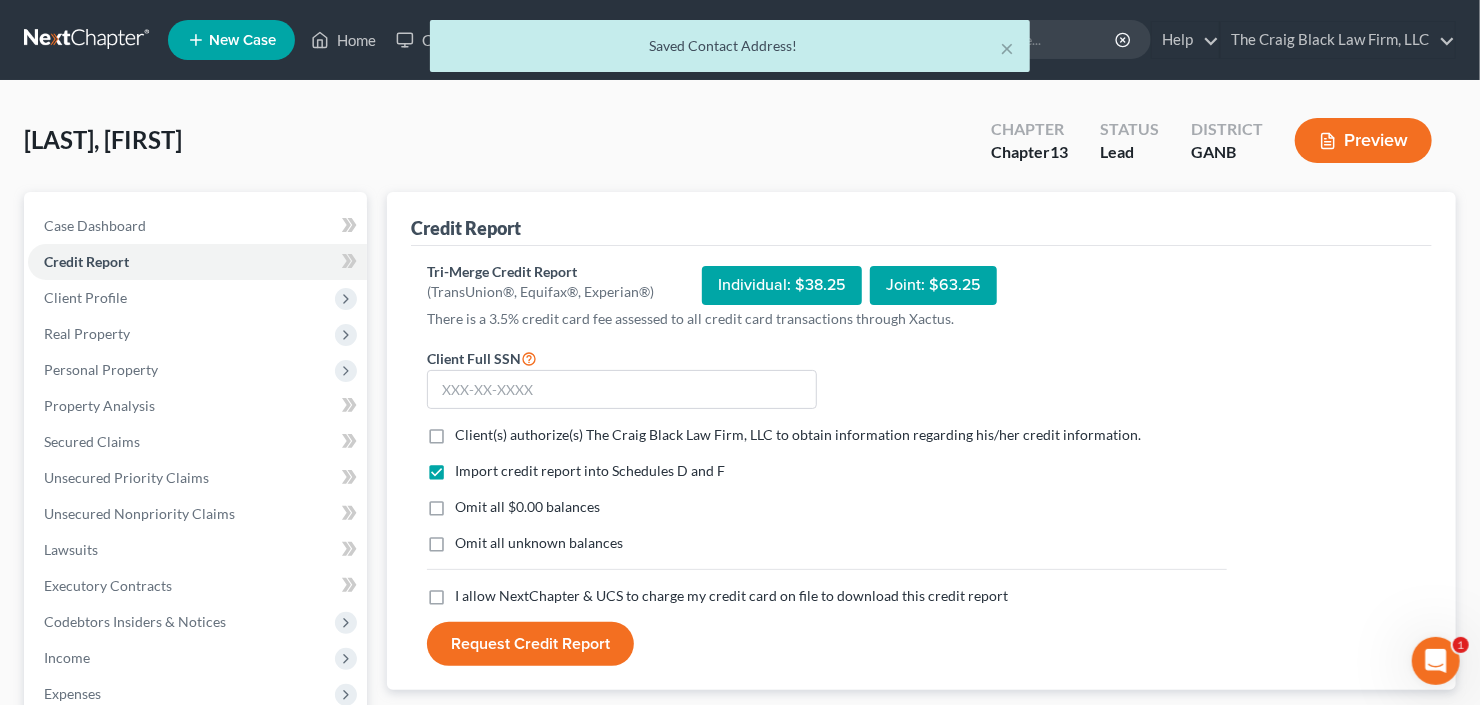 click on "Client(s) authorize(s) The Craig Black Law Firm, LLC to obtain information regarding his/her credit information.
*" at bounding box center (798, 435) 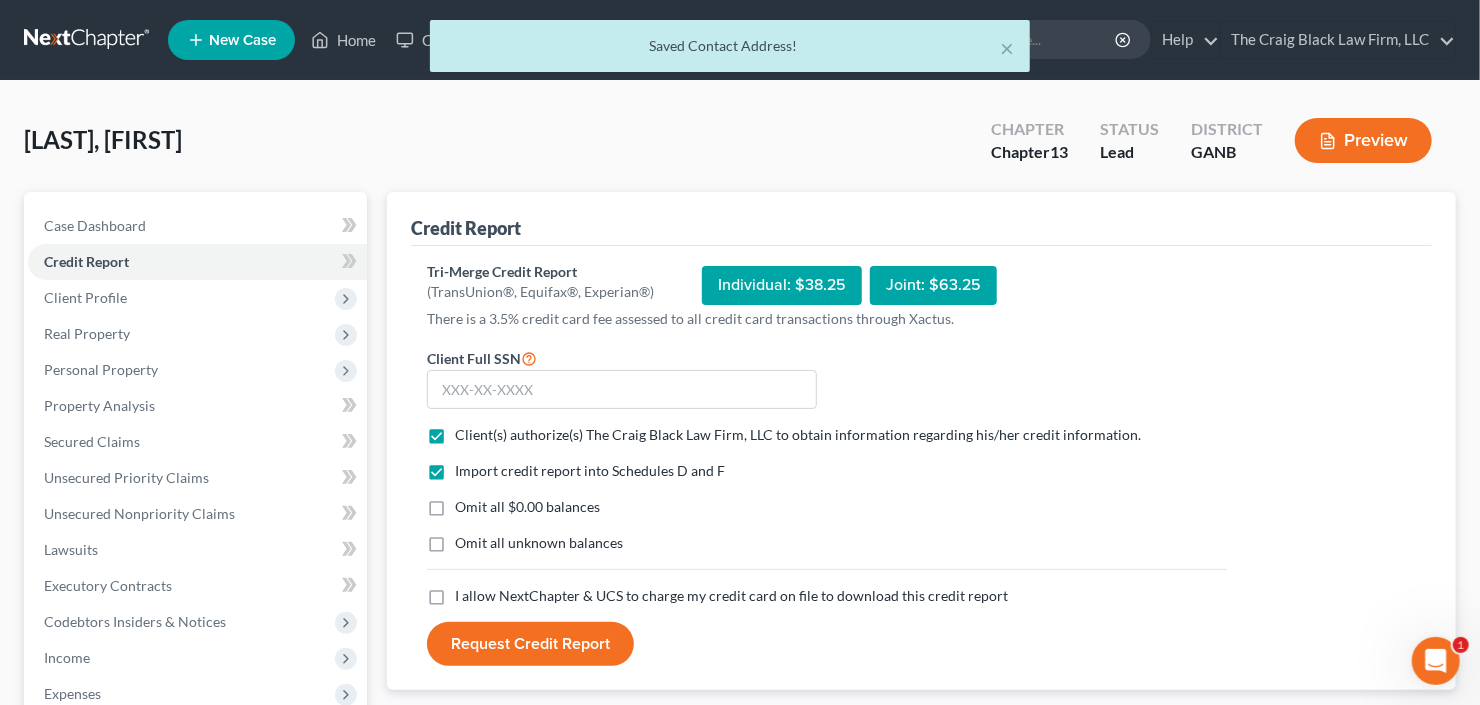 click on "I allow NextChapter & UCS to charge my credit card on file to download this credit report
*" at bounding box center (731, 596) 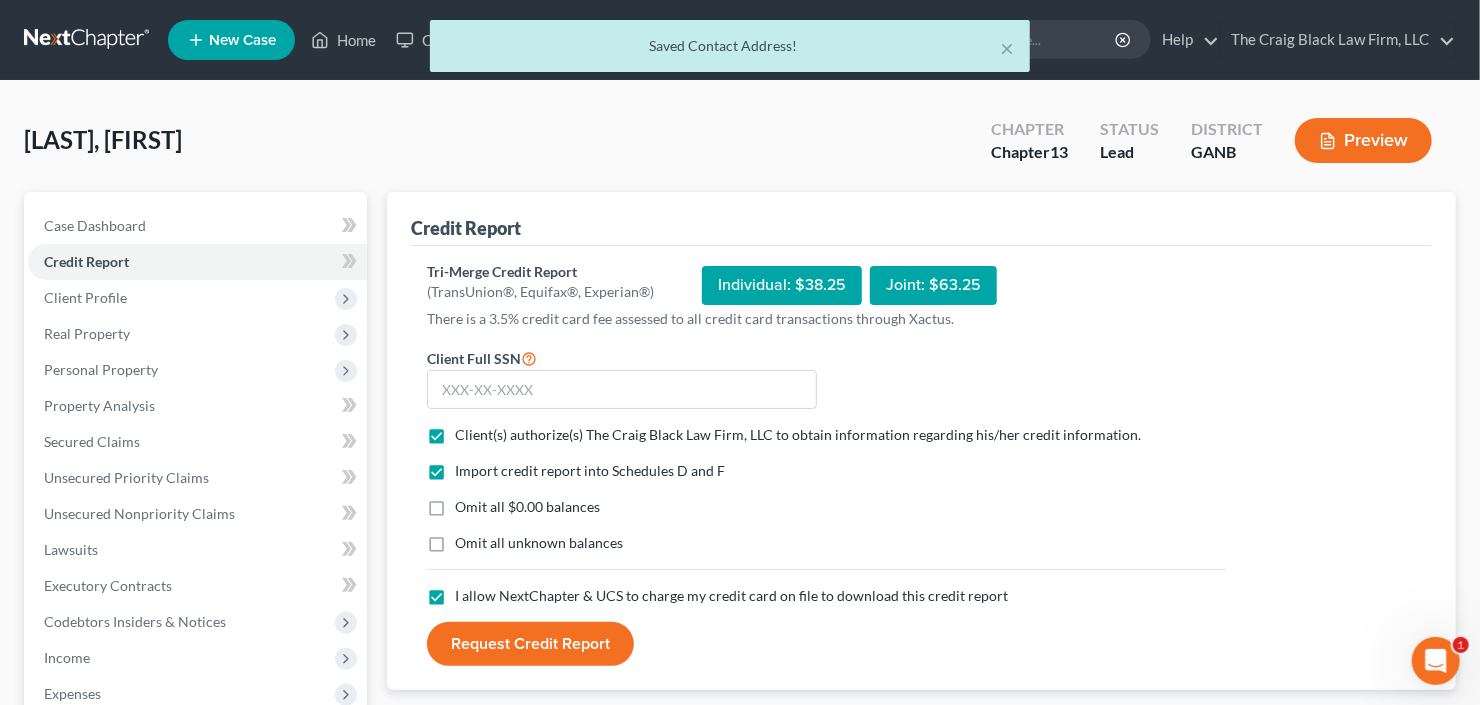 click on "Client Full SSN
*
Client(s) authorize(s) The Craig Black Law Firm, LLC to obtain information regarding his/her credit information.
*
Import credit report into Schedules D and F Omit all $0.00 balances Omit all unknown balances
I allow NextChapter & UCS to charge my credit card on file to download this credit report
*
Request Credit Report" at bounding box center [827, 506] 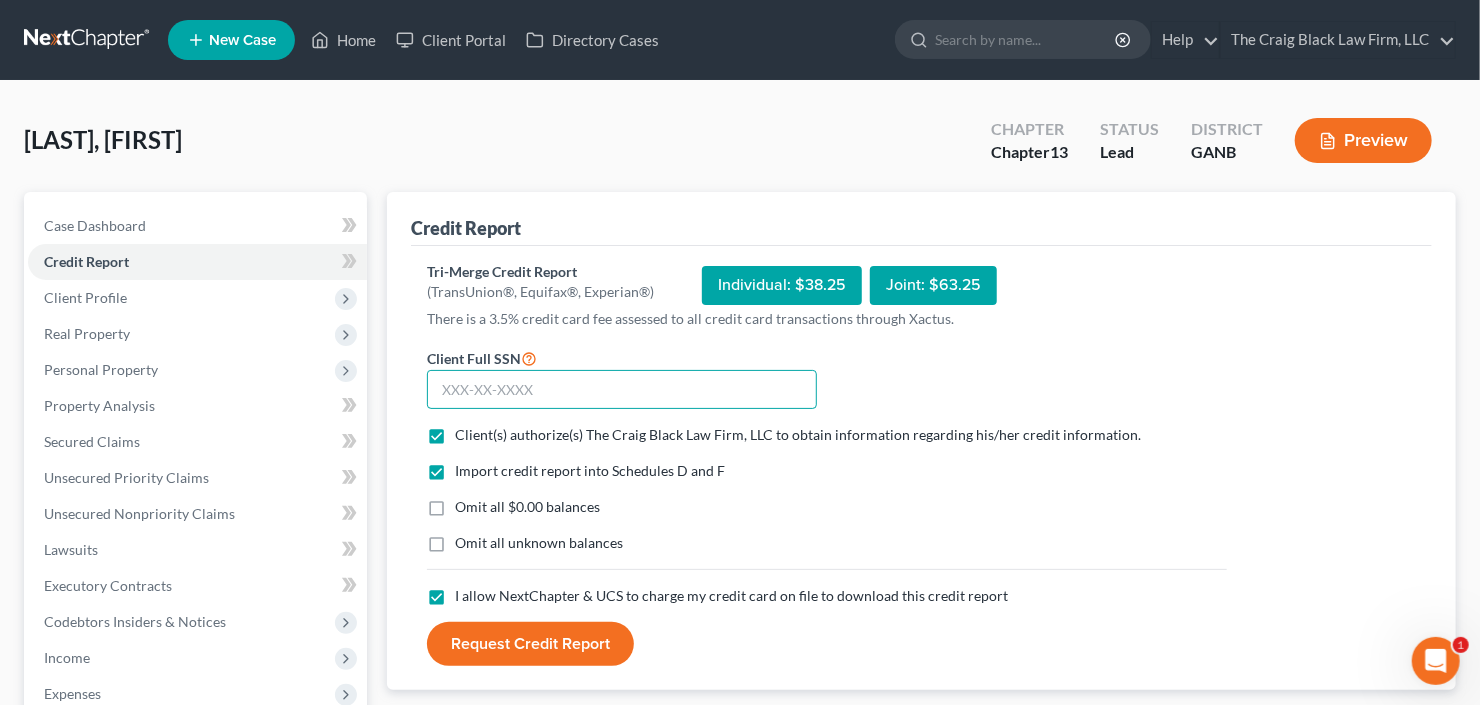 click at bounding box center [622, 390] 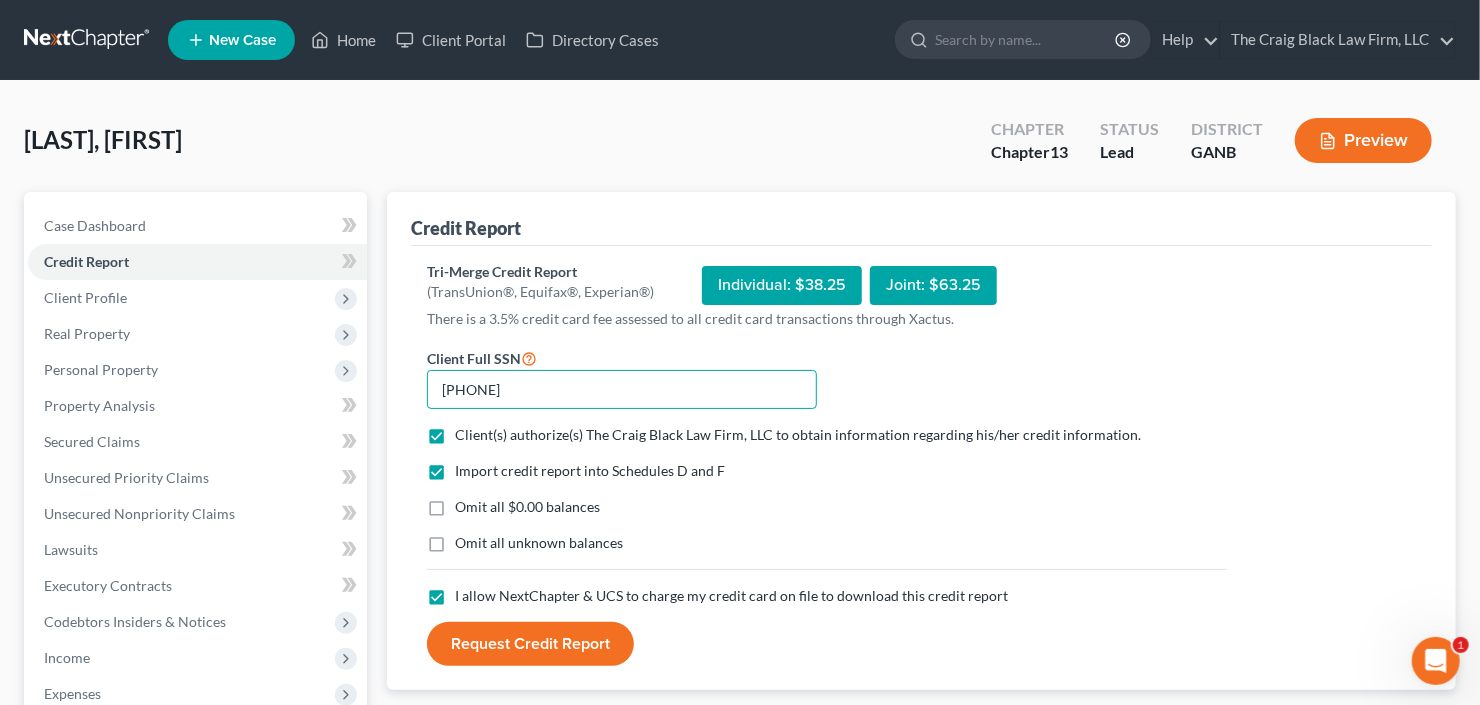 type on "564-95-0072" 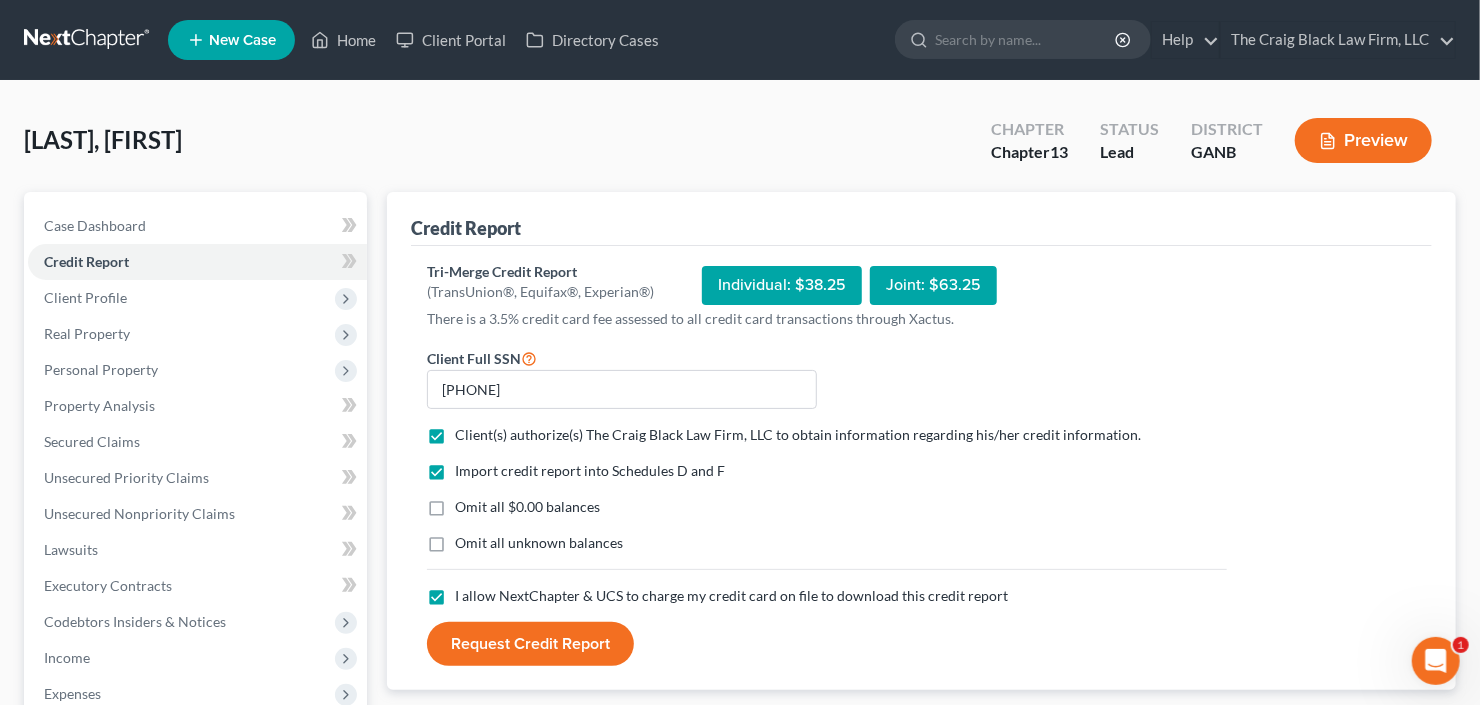 click on "Request Credit Report" at bounding box center (530, 644) 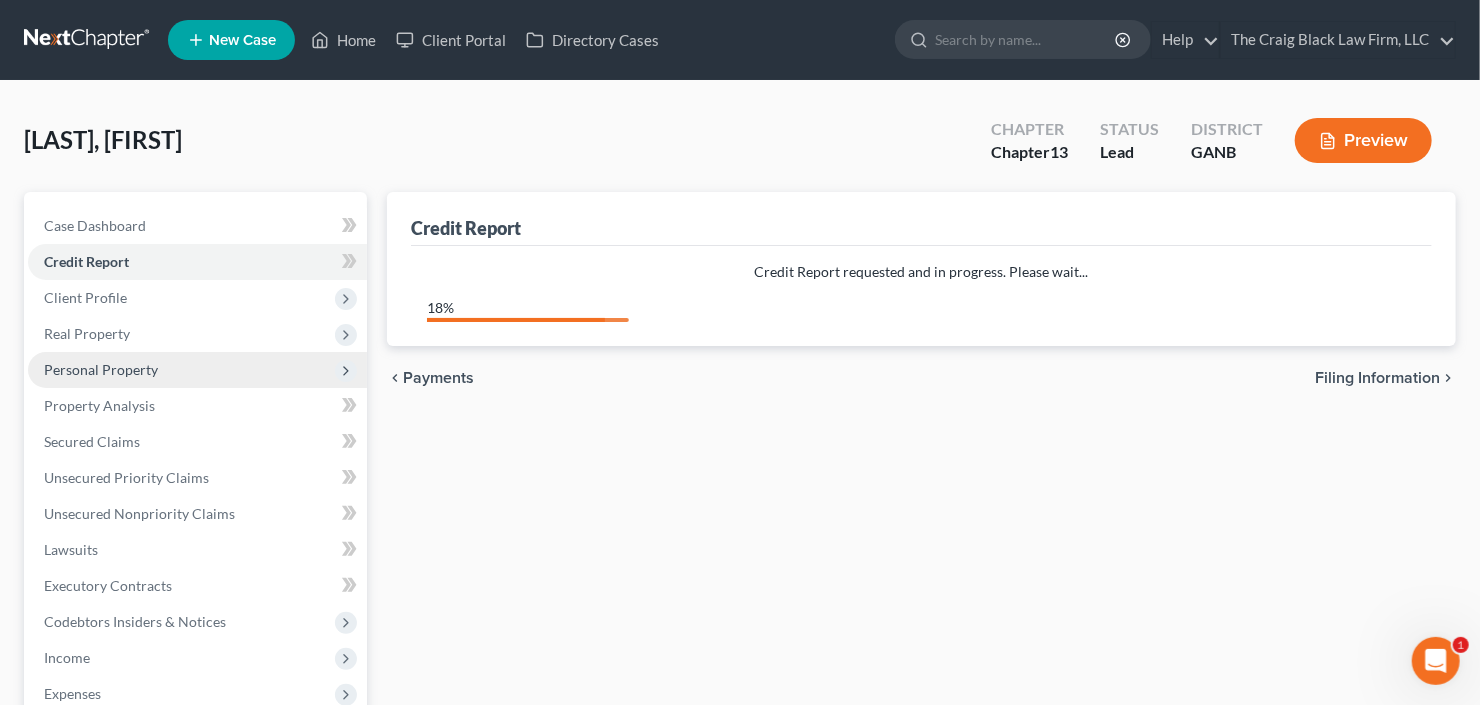 click on "Personal Property" at bounding box center [101, 369] 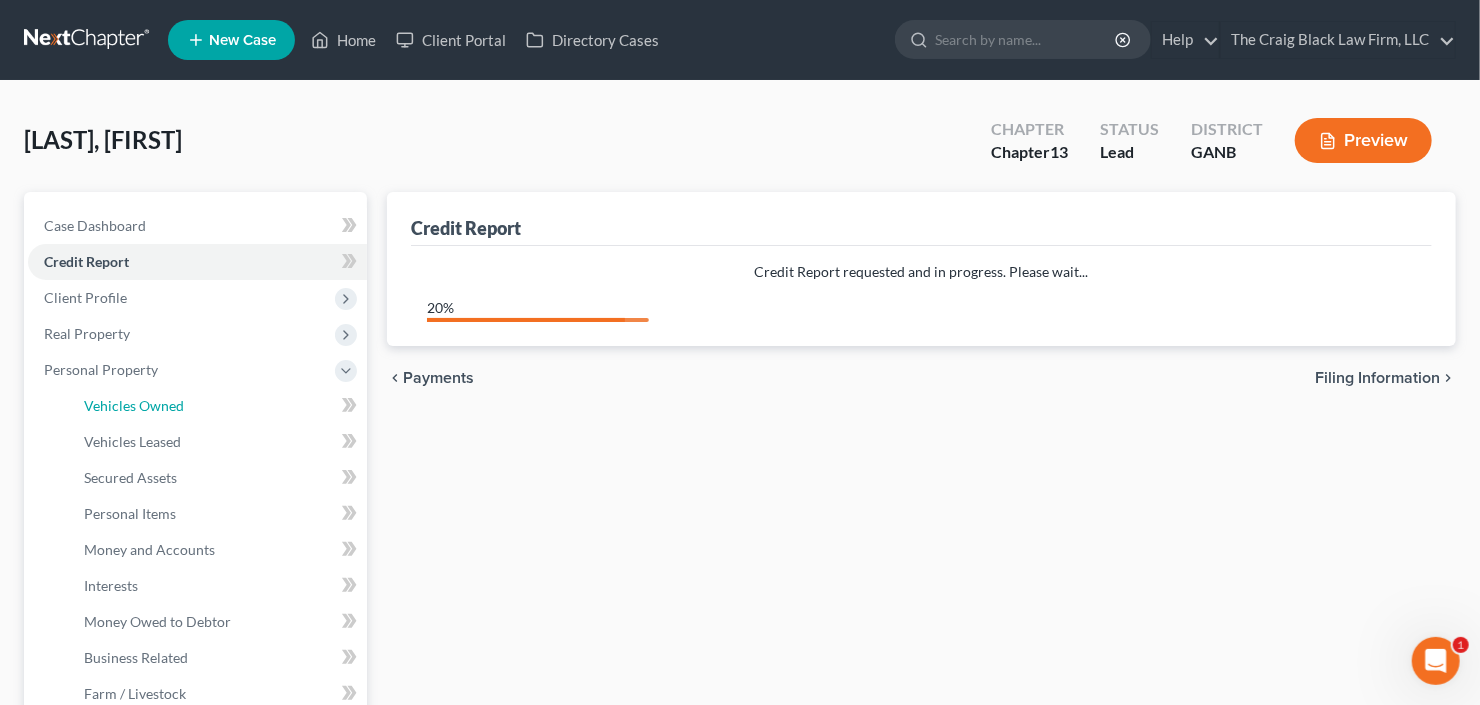 drag, startPoint x: 150, startPoint y: 397, endPoint x: 370, endPoint y: 425, distance: 221.77466 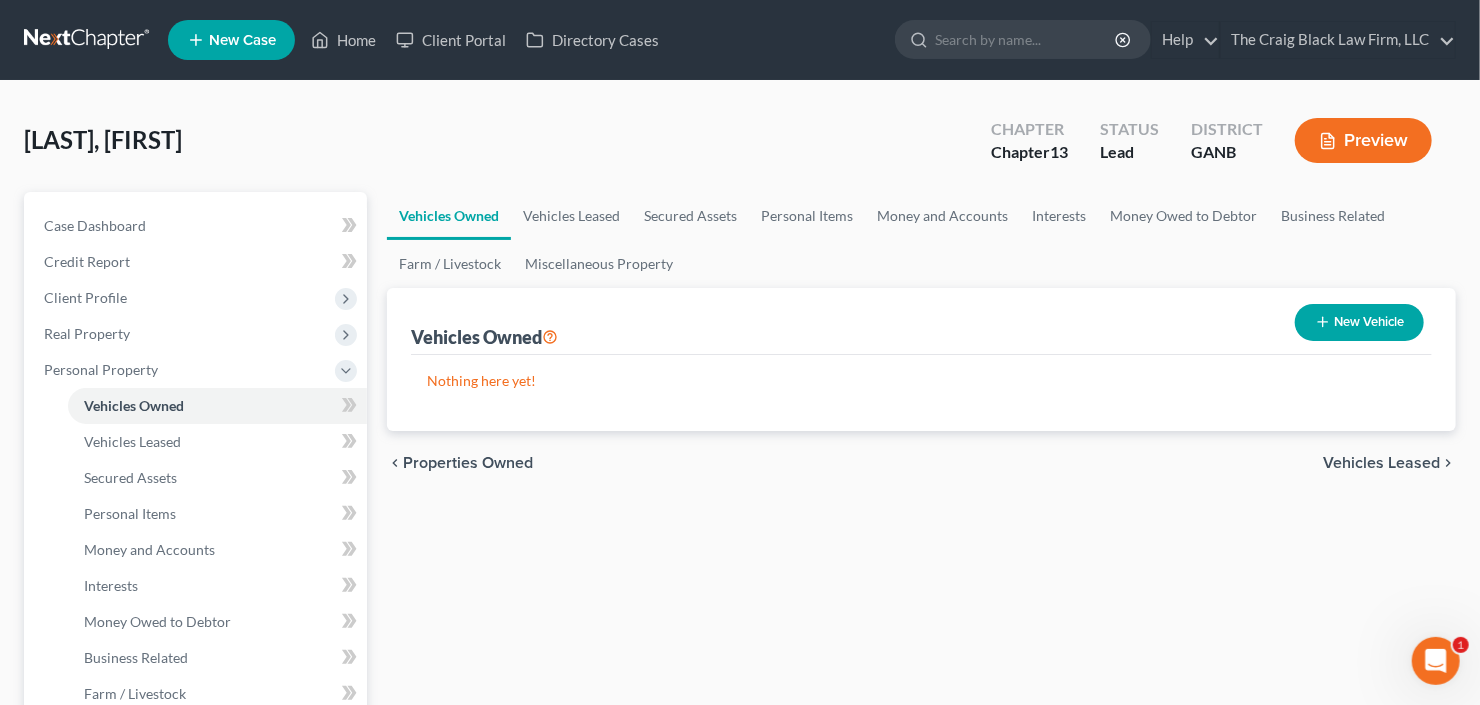 click 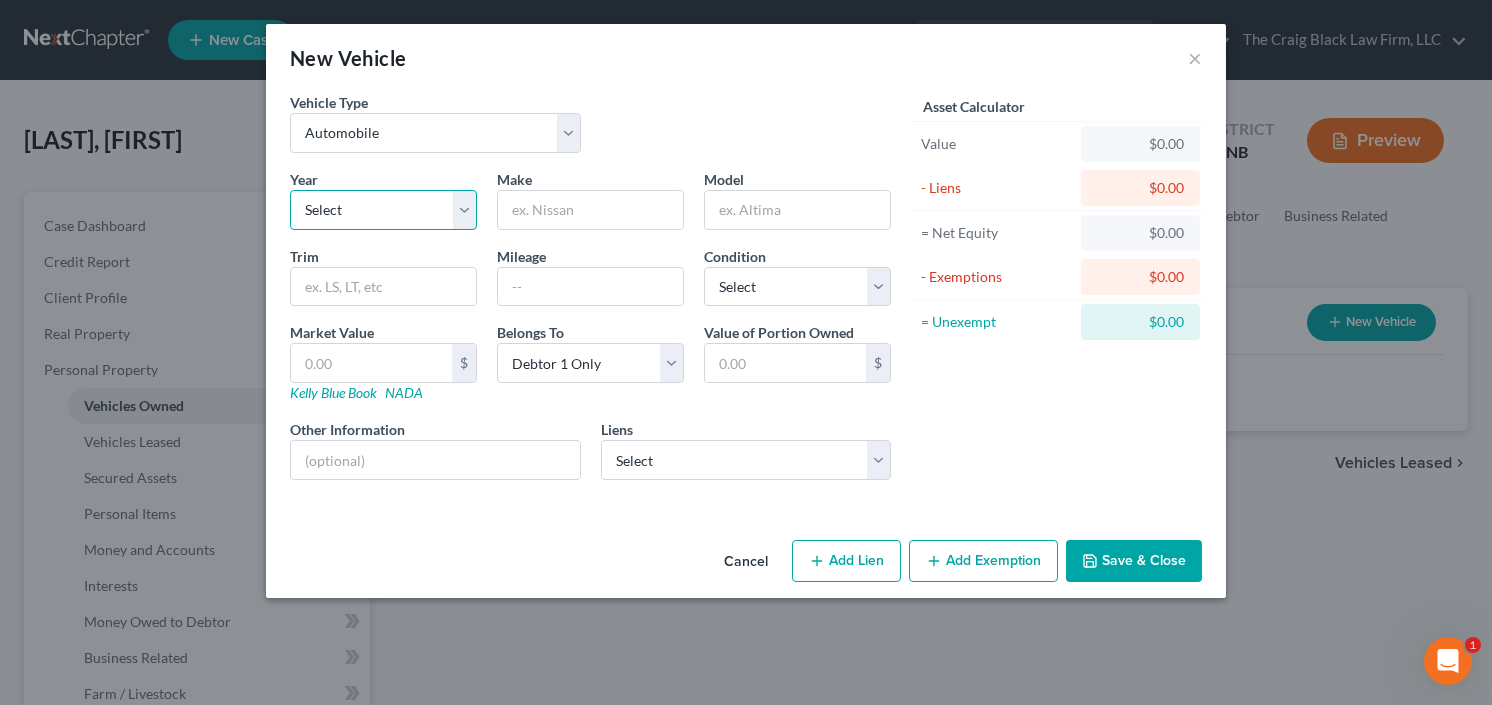 click on "Select 2026 2025 2024 2023 2022 2021 2020 2019 2018 2017 2016 2015 2014 2013 2012 2011 2010 2009 2008 2007 2006 2005 2004 2003 2002 2001 2000 1999 1998 1997 1996 1995 1994 1993 1992 1991 1990 1989 1988 1987 1986 1985 1984 1983 1982 1981 1980 1979 1978 1977 1976 1975 1974 1973 1972 1971 1970 1969 1968 1967 1966 1965 1964 1963 1962 1961 1960 1959 1958 1957 1956 1955 1954 1953 1952 1951 1950 1949 1948 1947 1946 1945 1944 1943 1942 1941 1940 1939 1938 1937 1936 1935 1934 1933 1932 1931 1930 1929 1928 1927 1926 1925 1924 1923 1922 1921 1920 1919 1918 1917 1916 1915 1914 1913 1912 1911 1910 1909 1908 1907 1906 1905 1904 1903 1902 1901" at bounding box center [383, 210] 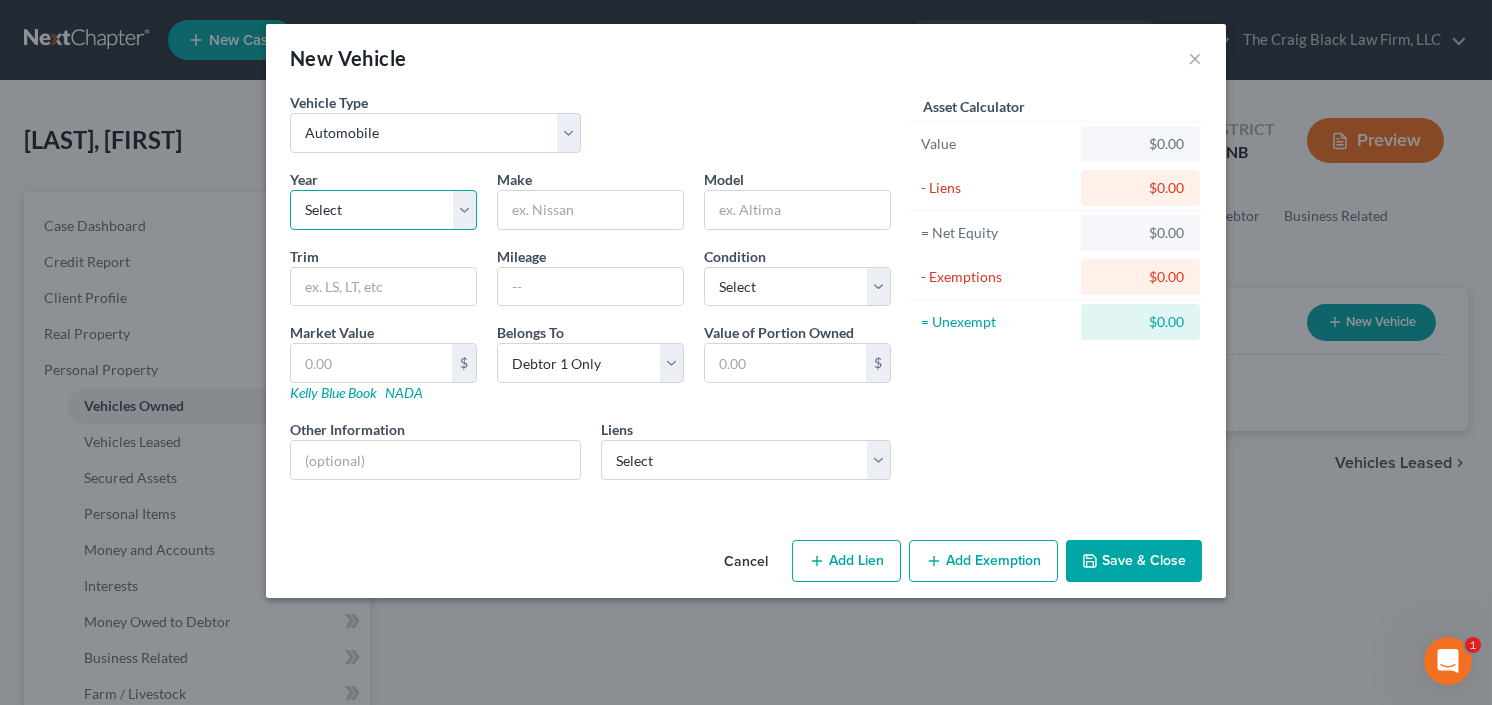 select on "8" 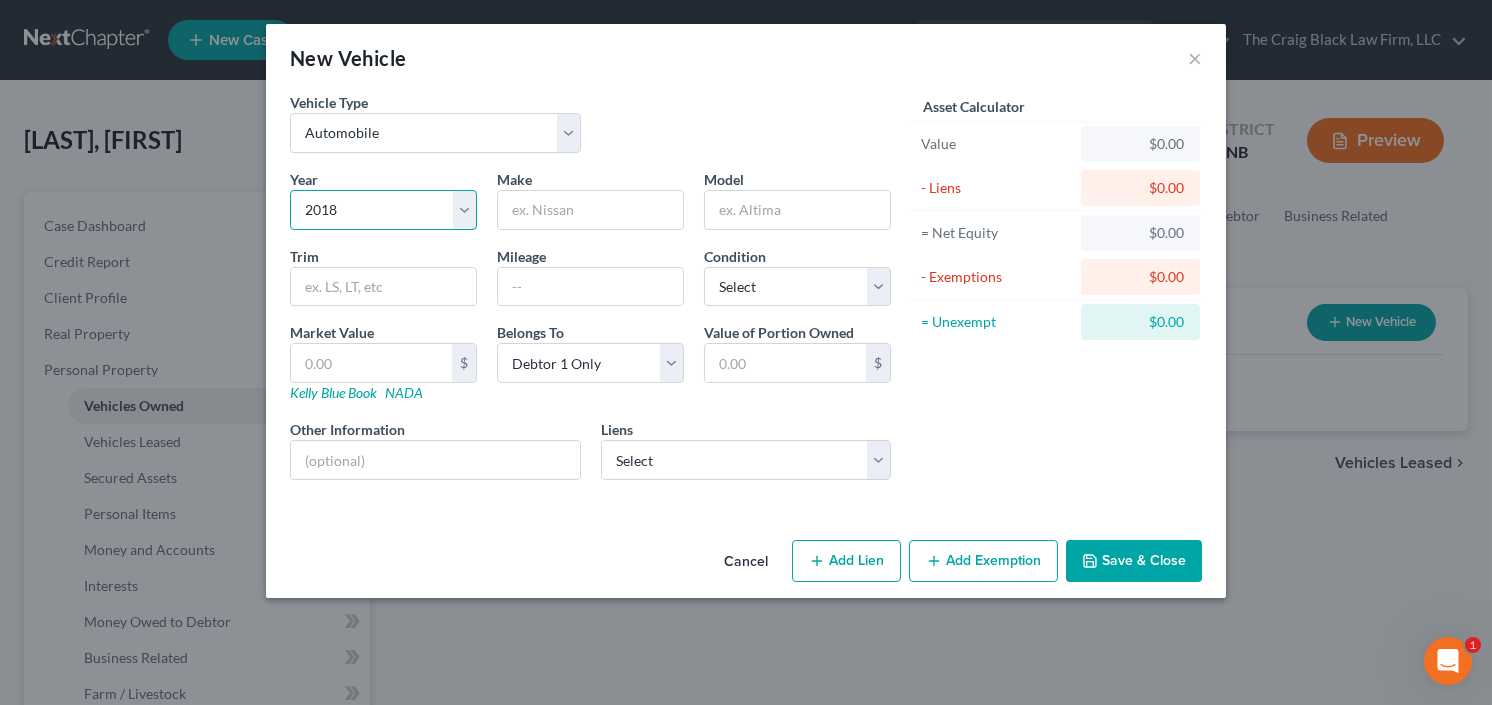 click on "Select 2026 2025 2024 2023 2022 2021 2020 2019 2018 2017 2016 2015 2014 2013 2012 2011 2010 2009 2008 2007 2006 2005 2004 2003 2002 2001 2000 1999 1998 1997 1996 1995 1994 1993 1992 1991 1990 1989 1988 1987 1986 1985 1984 1983 1982 1981 1980 1979 1978 1977 1976 1975 1974 1973 1972 1971 1970 1969 1968 1967 1966 1965 1964 1963 1962 1961 1960 1959 1958 1957 1956 1955 1954 1953 1952 1951 1950 1949 1948 1947 1946 1945 1944 1943 1942 1941 1940 1939 1938 1937 1936 1935 1934 1933 1932 1931 1930 1929 1928 1927 1926 1925 1924 1923 1922 1921 1920 1919 1918 1917 1916 1915 1914 1913 1912 1911 1910 1909 1908 1907 1906 1905 1904 1903 1902 1901" at bounding box center [383, 210] 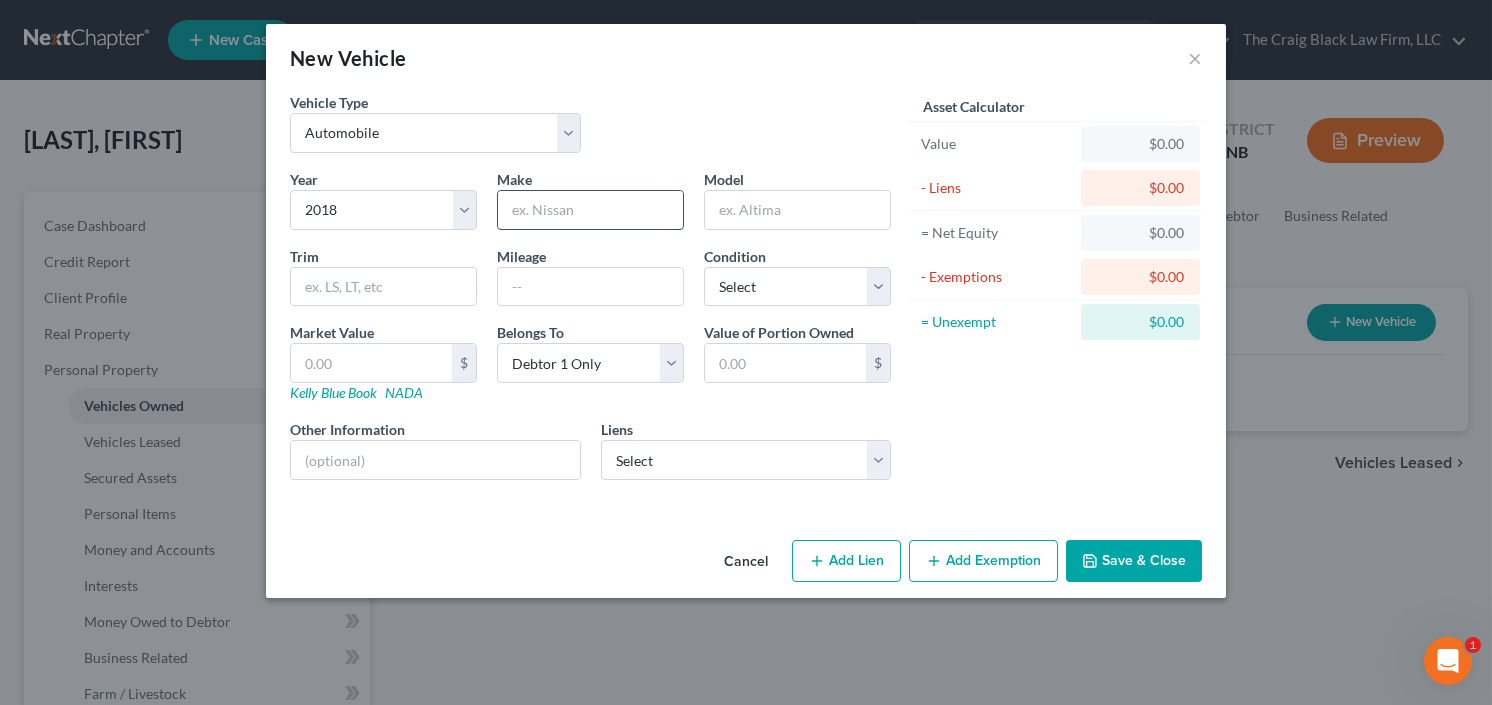 click at bounding box center [590, 210] 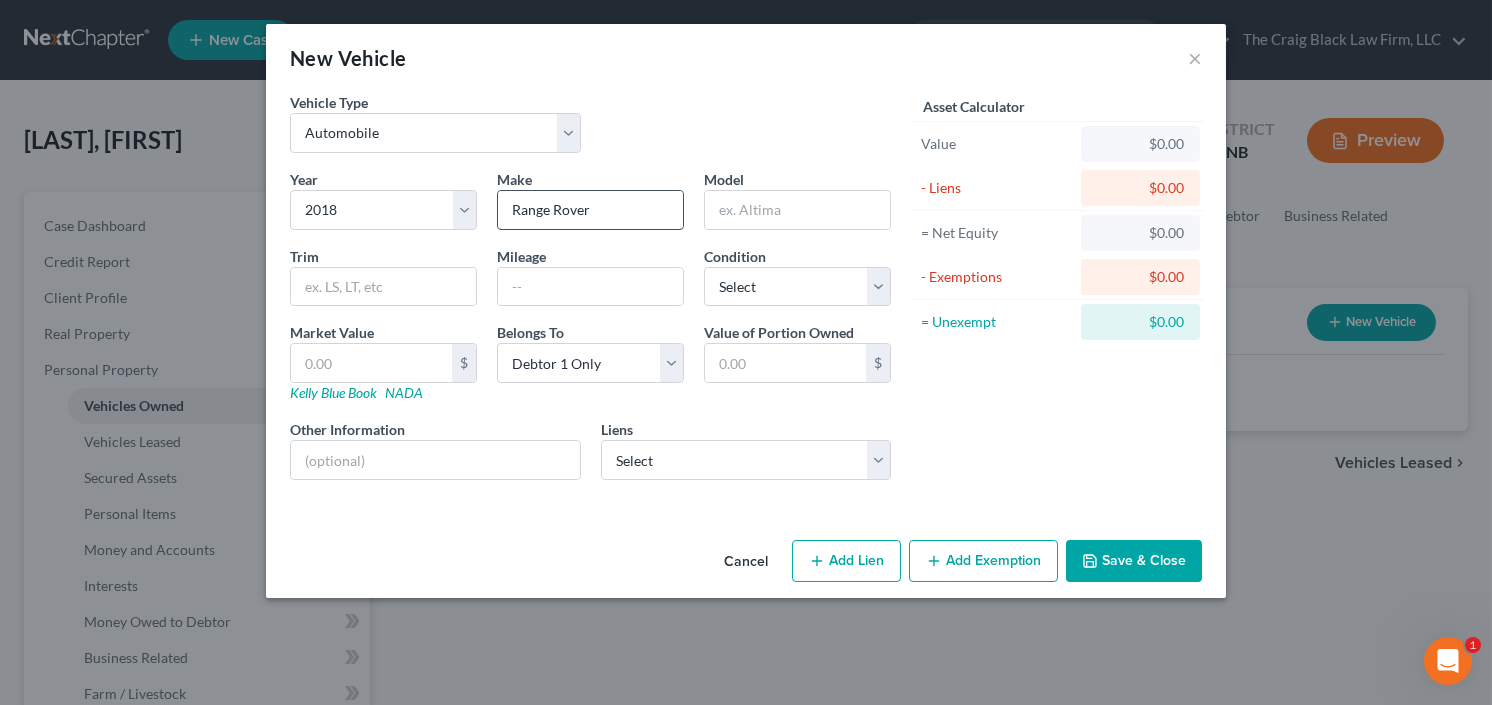 type on "Range Rover" 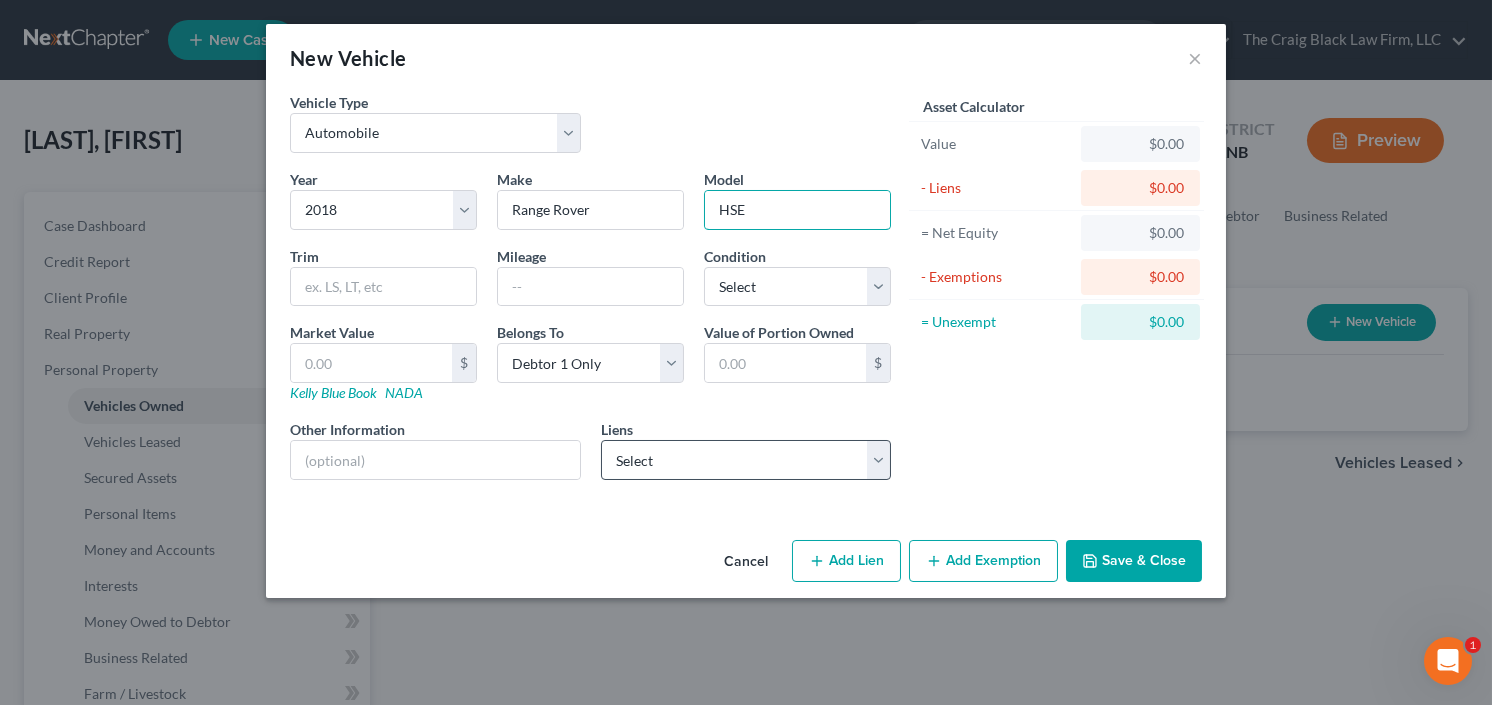 type on "HSE" 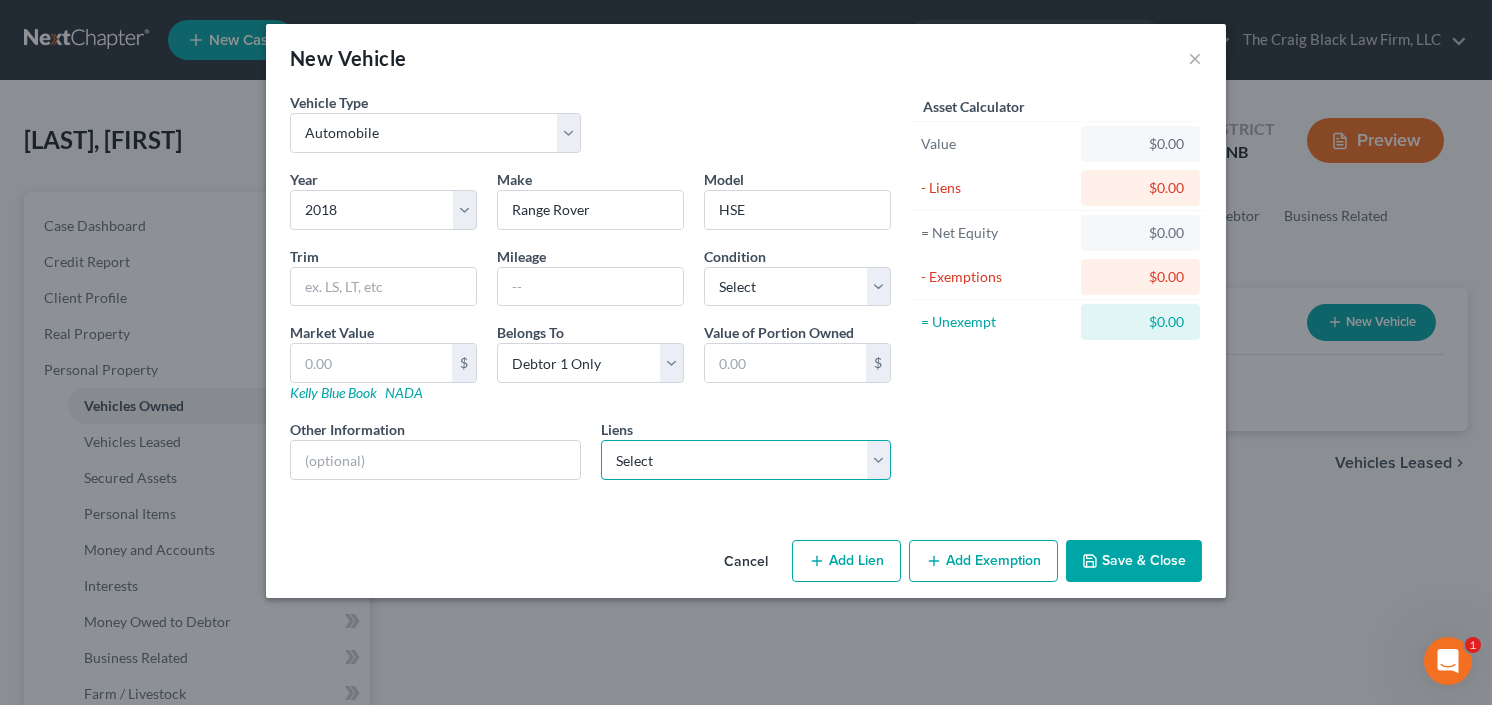 click on "Select Select Portfolio Svcin - $612,701.00 Tri Counties Bank - $100,335.00 Navy Federal Cr Union - $45,607.00 Banc Of California - $0.00 Mb Fin Svcs - $0.00 Nr/Sms/Cal - $0.00 Pennymac Loan Servic - $0.00 Phl - $0.00 Rocket Mortgage - $0.00 Suntrust Bk - $0.00 Vw Credit - $0.00" at bounding box center [746, 460] 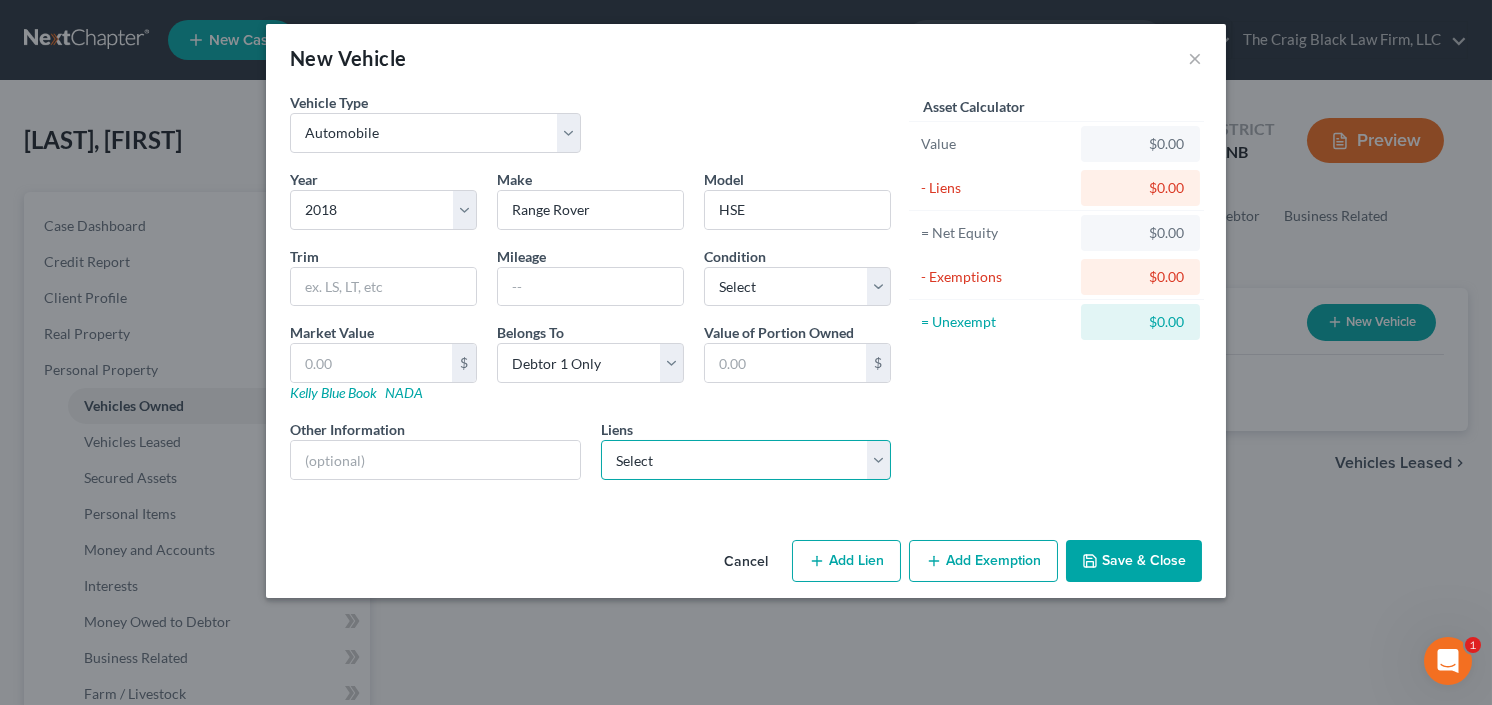 select on "2" 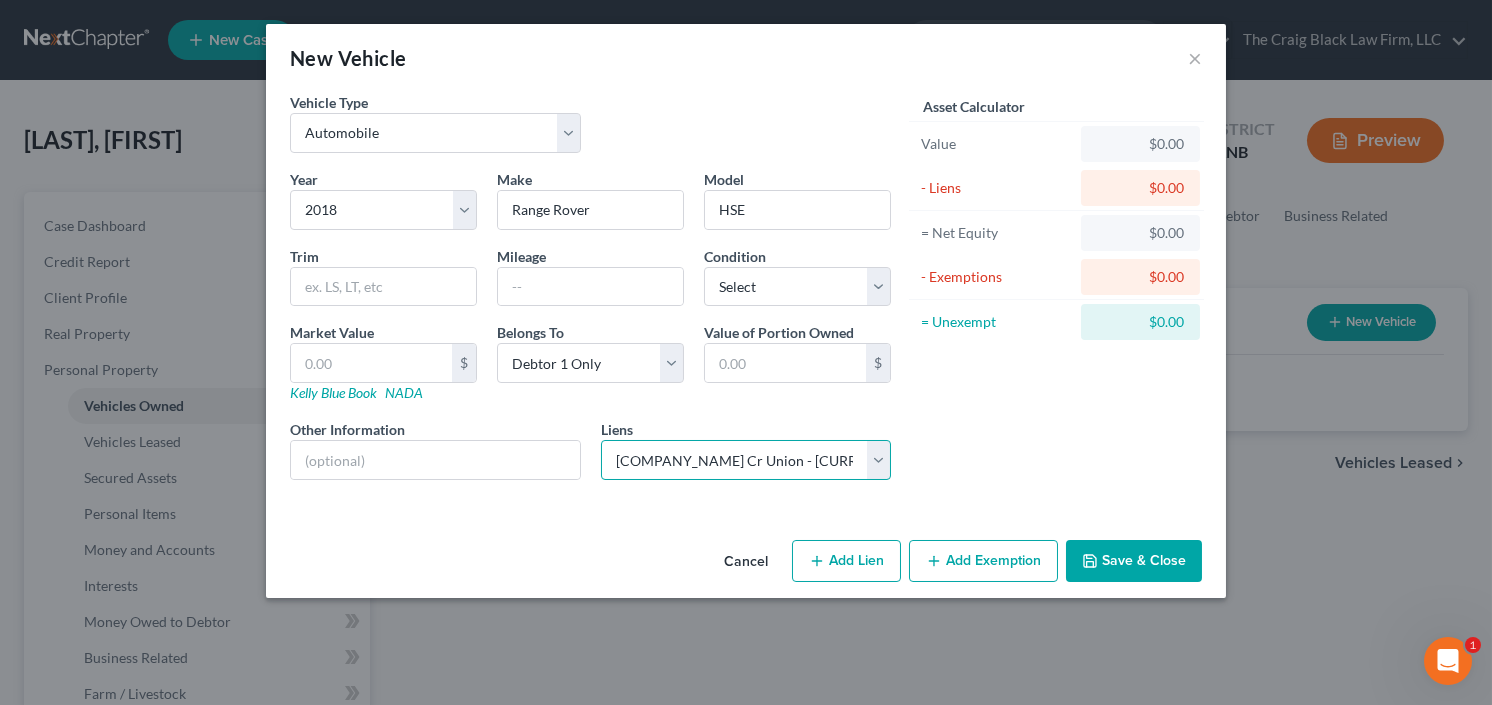 click on "Select Select Portfolio Svcin - $612,701.00 Tri Counties Bank - $100,335.00 Navy Federal Cr Union - $45,607.00 Banc Of California - $0.00 Mb Fin Svcs - $0.00 Nr/Sms/Cal - $0.00 Pennymac Loan Servic - $0.00 Phl - $0.00 Rocket Mortgage - $0.00 Suntrust Bk - $0.00 Vw Credit - $0.00" at bounding box center [746, 460] 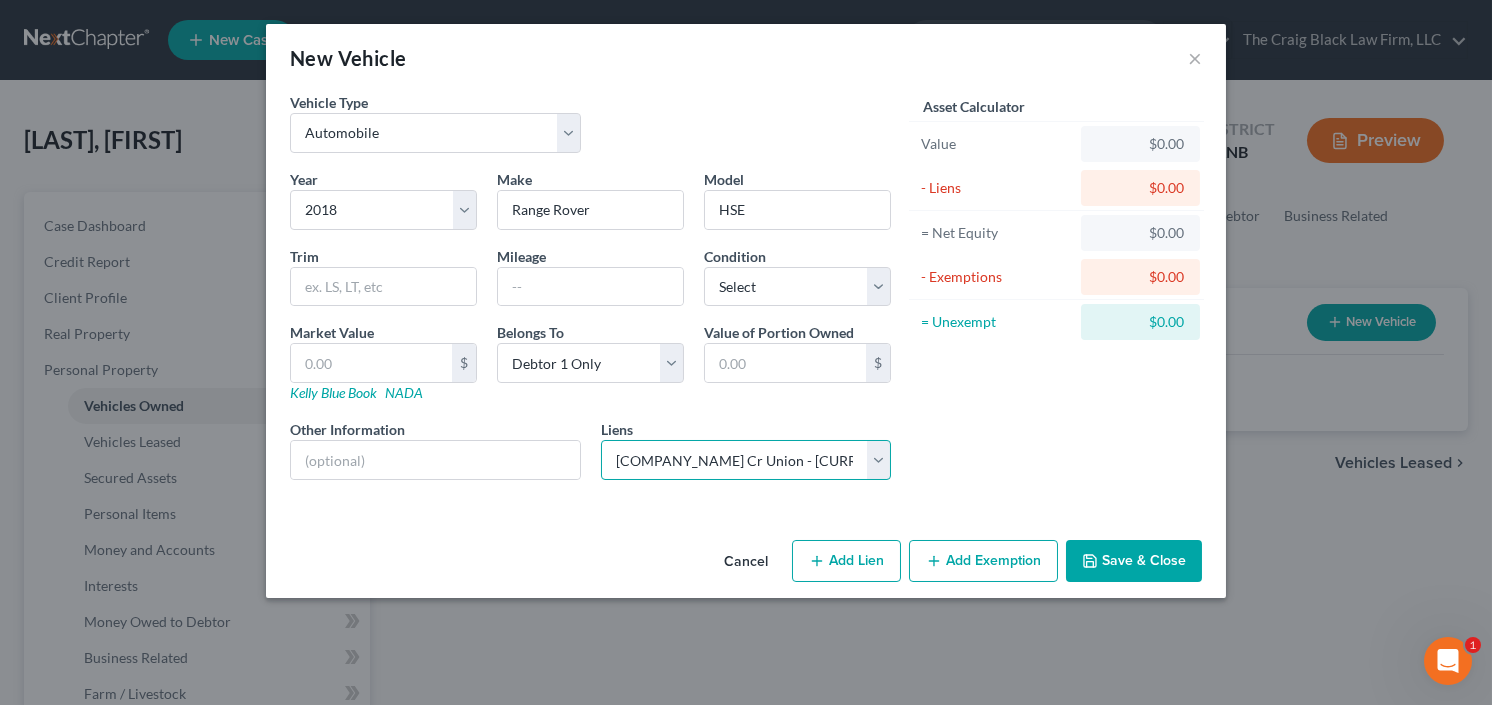 select 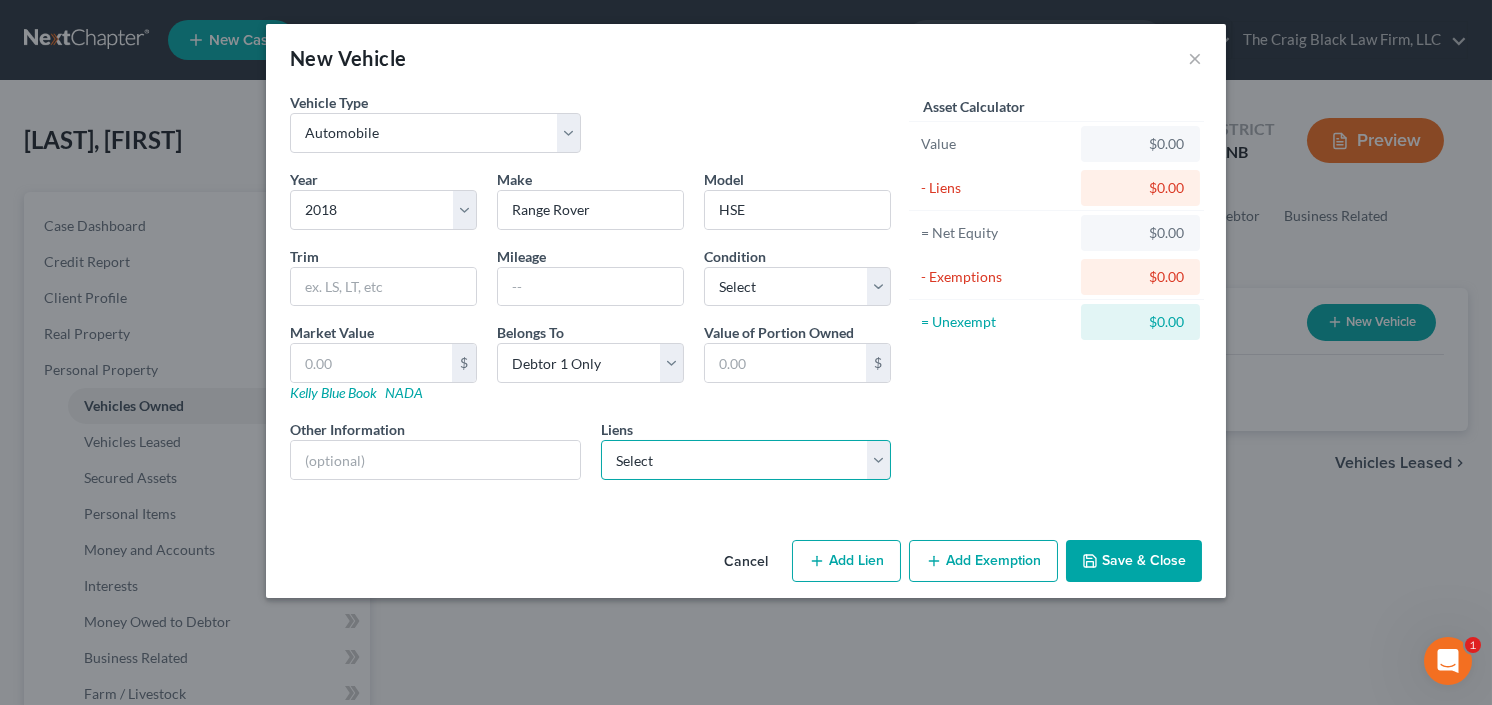 select on "48" 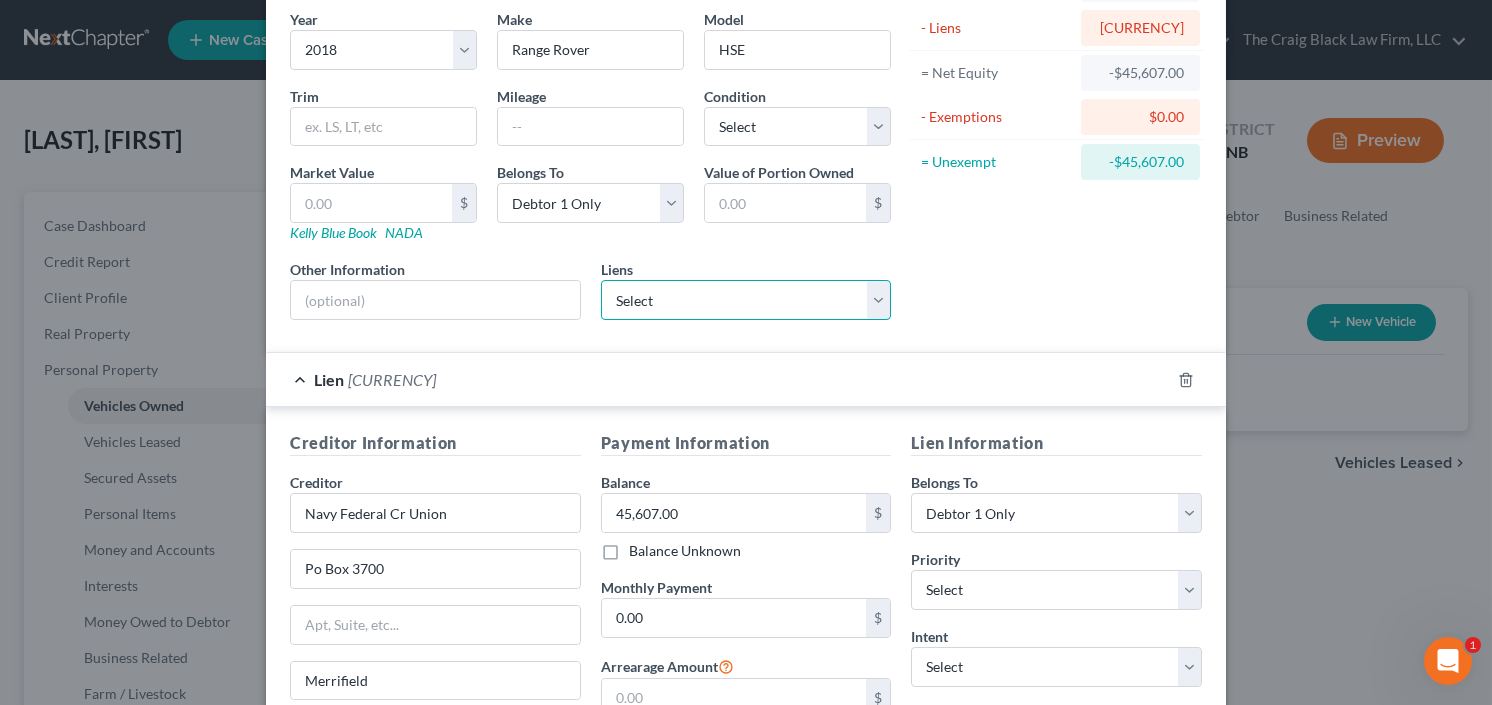 scroll, scrollTop: 320, scrollLeft: 0, axis: vertical 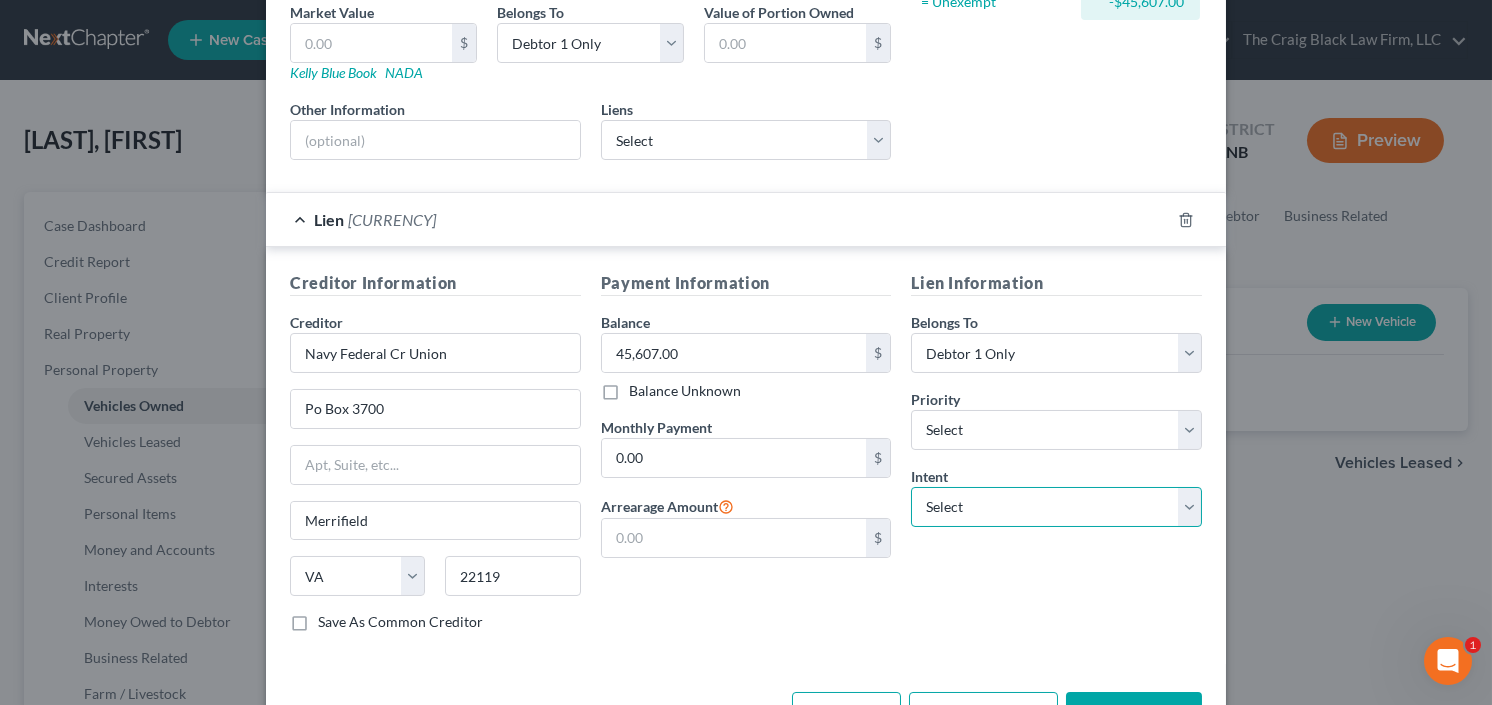 click on "Select Surrender Redeem Reaffirm Avoid Other" at bounding box center [1056, 507] 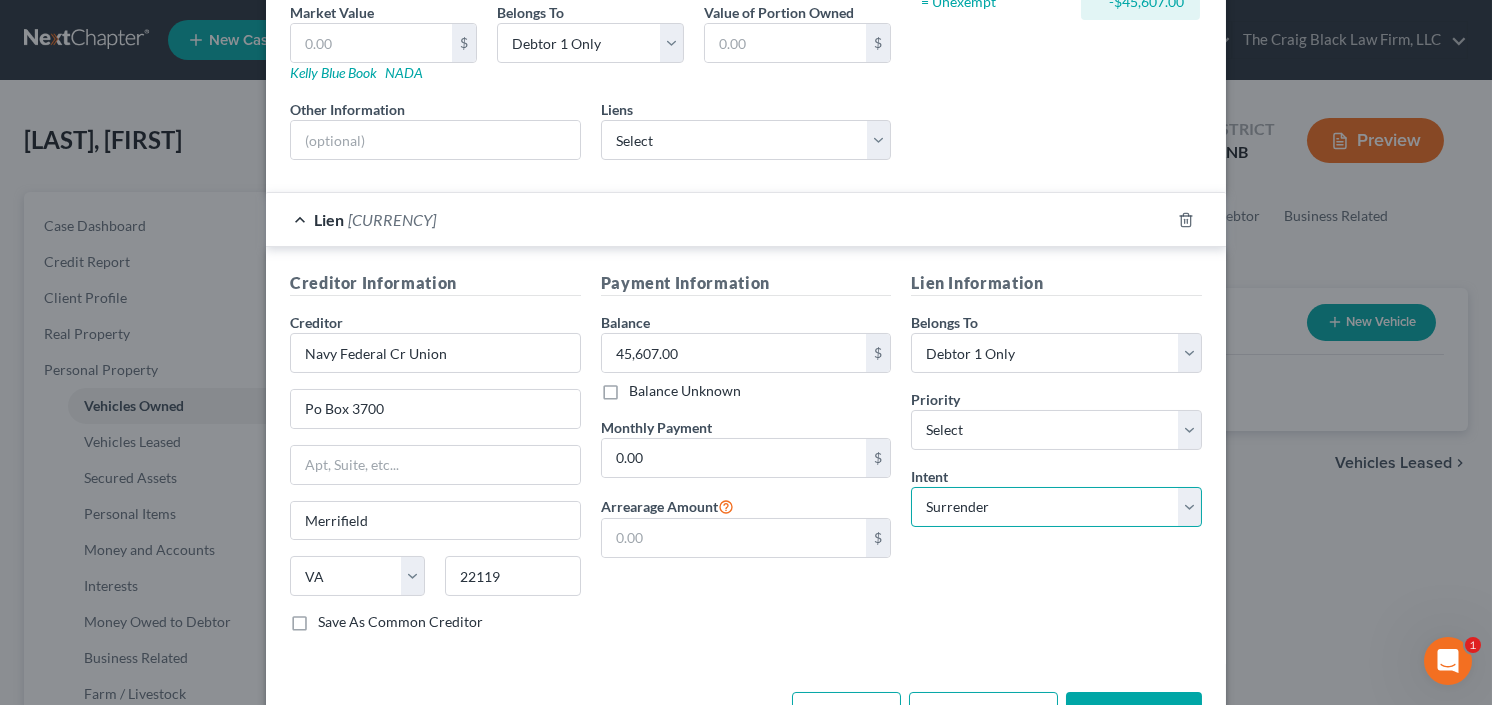 click on "Select Surrender Redeem Reaffirm Avoid Other" at bounding box center (1056, 507) 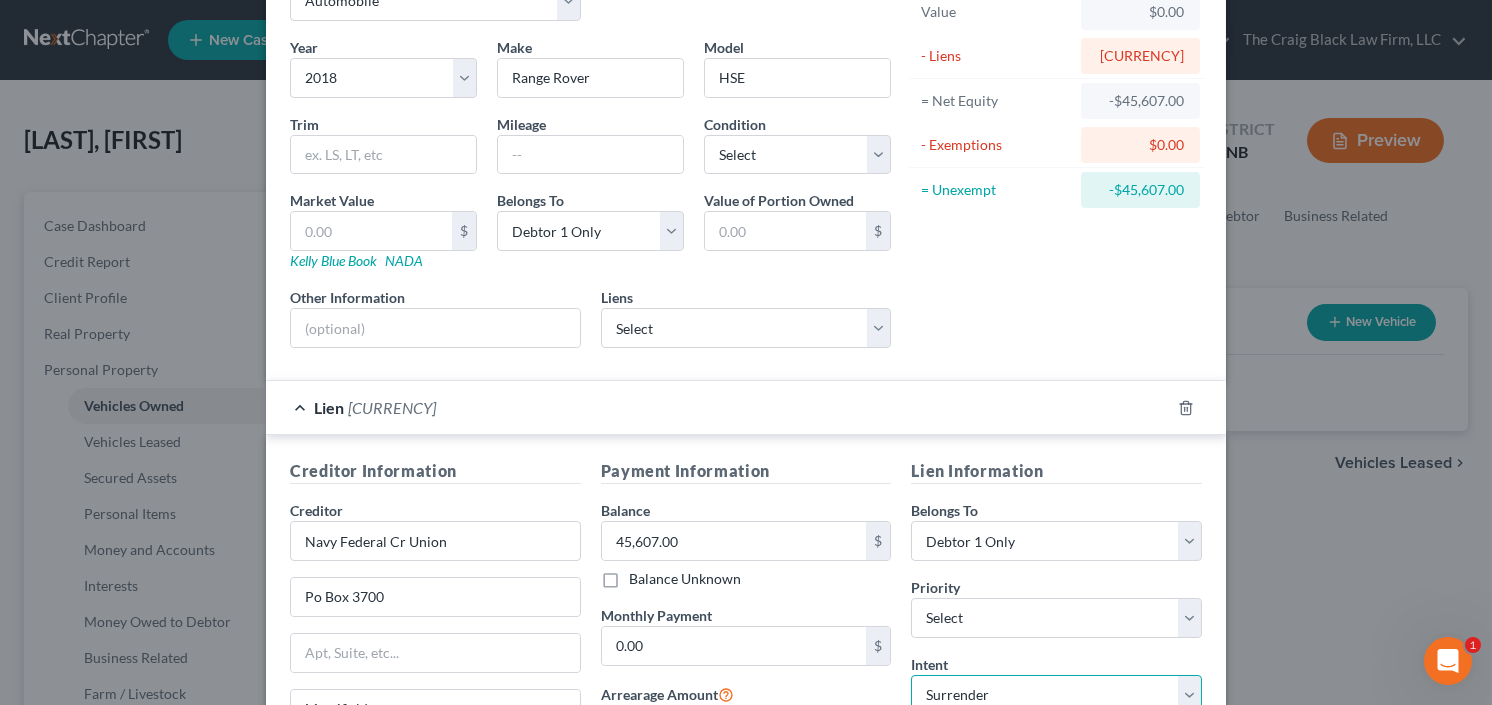 scroll, scrollTop: 0, scrollLeft: 0, axis: both 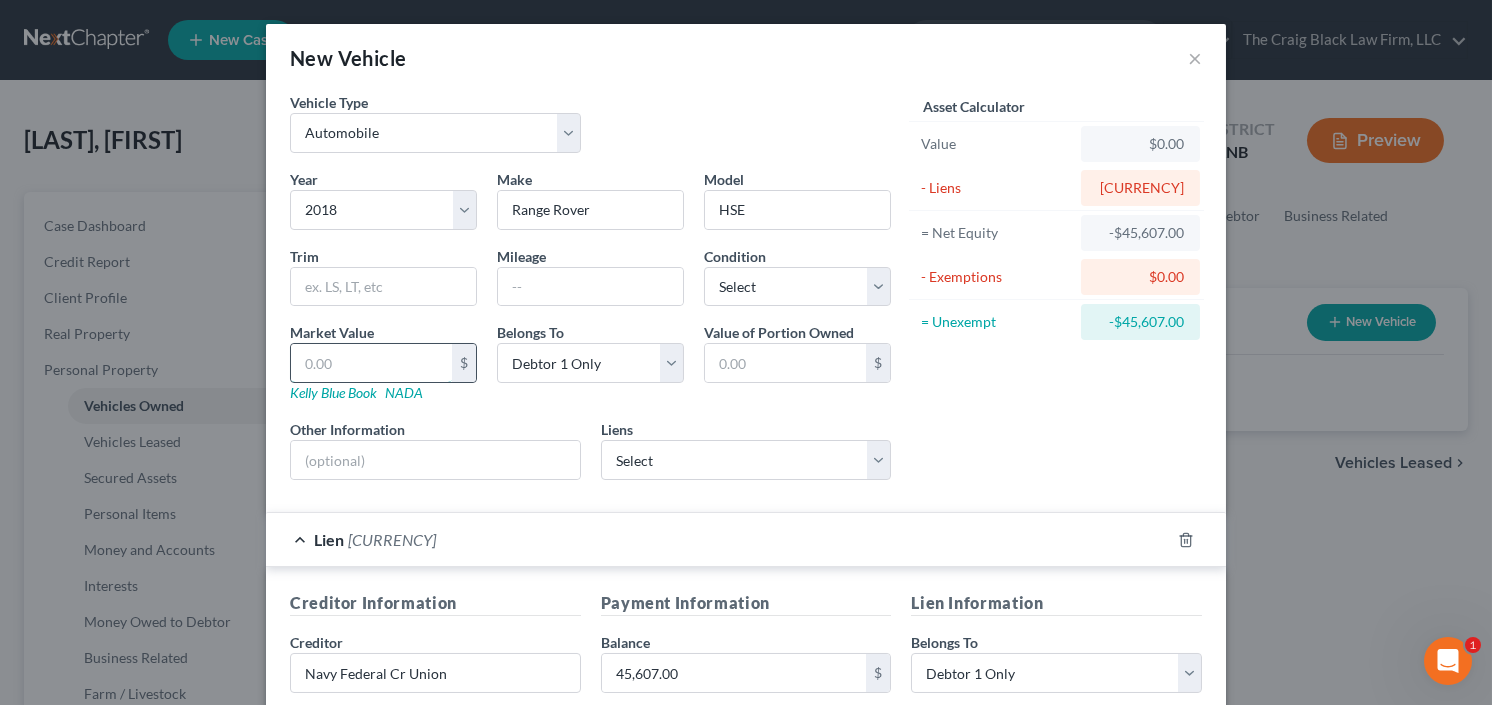 click at bounding box center [371, 363] 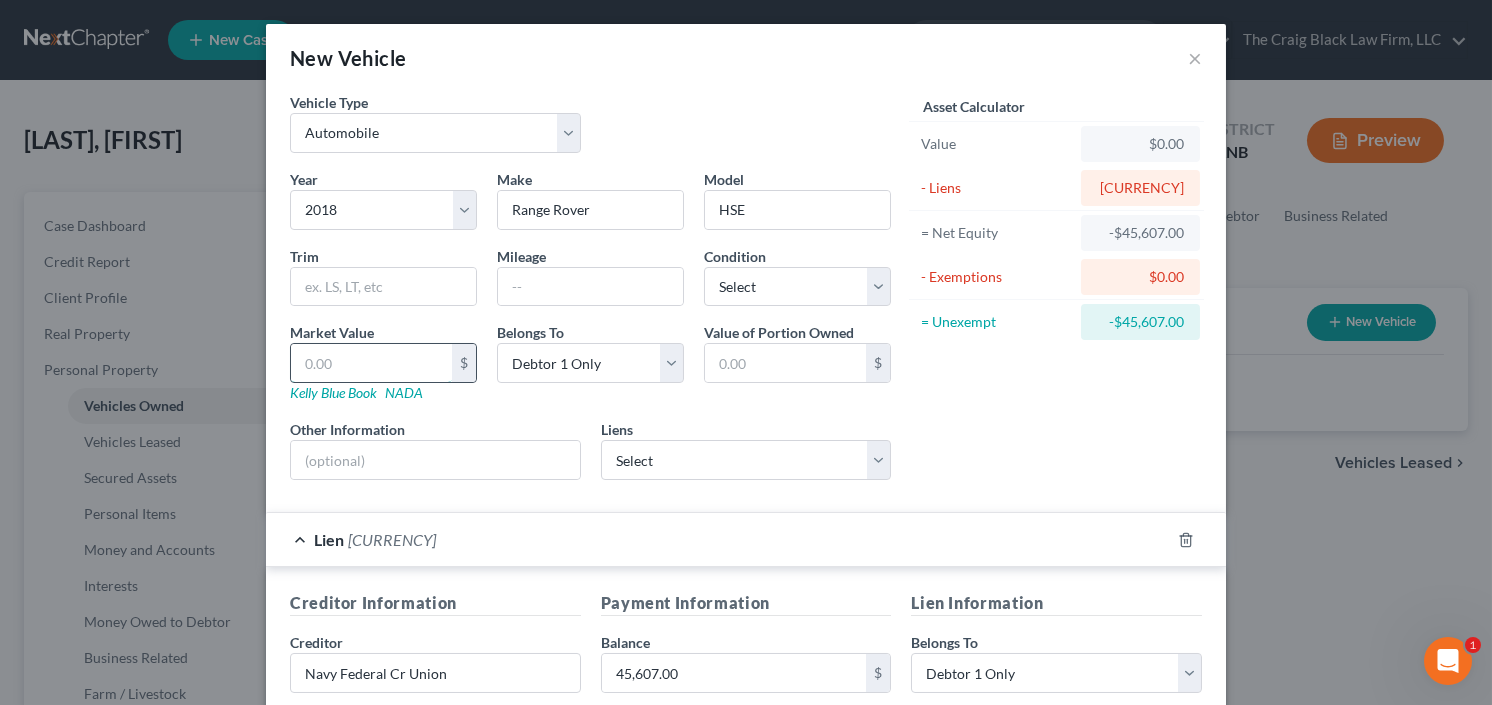 type on "3" 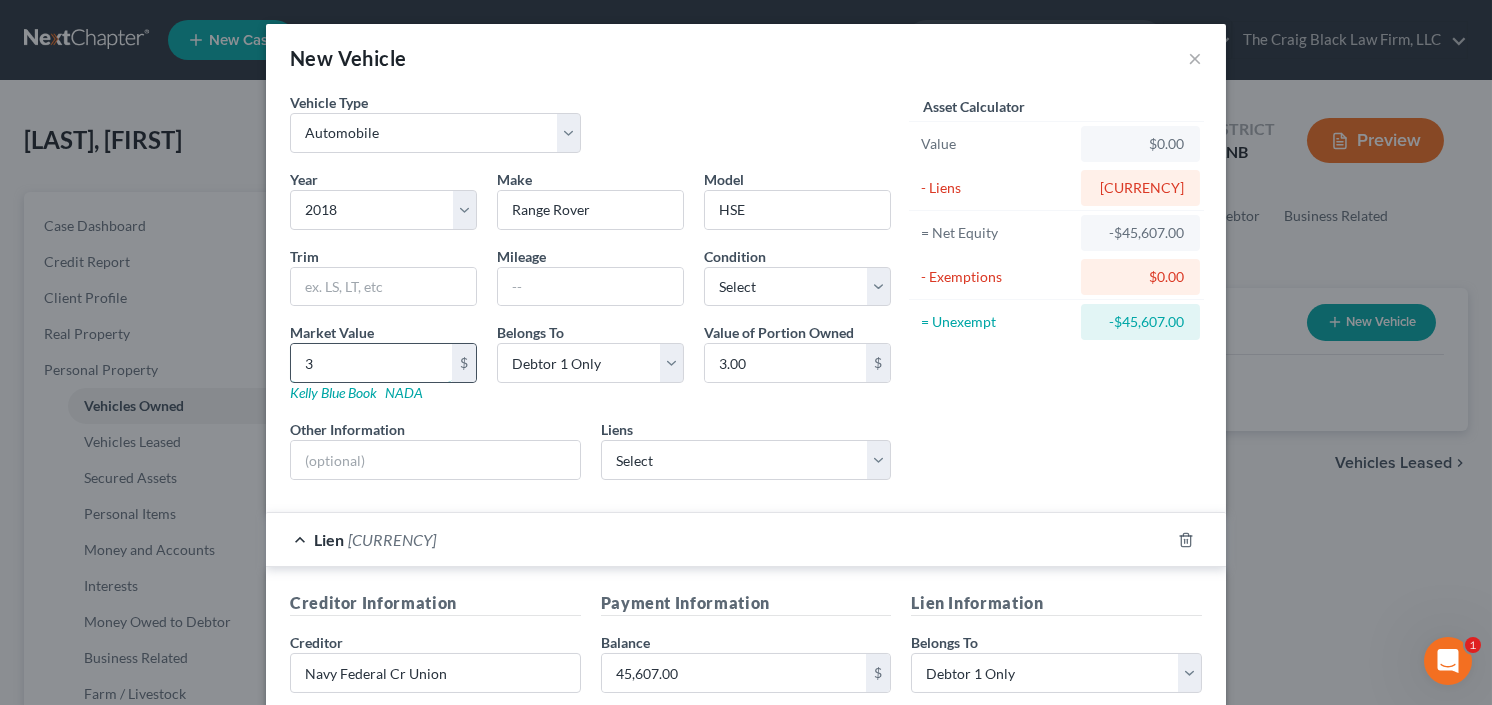type on "30" 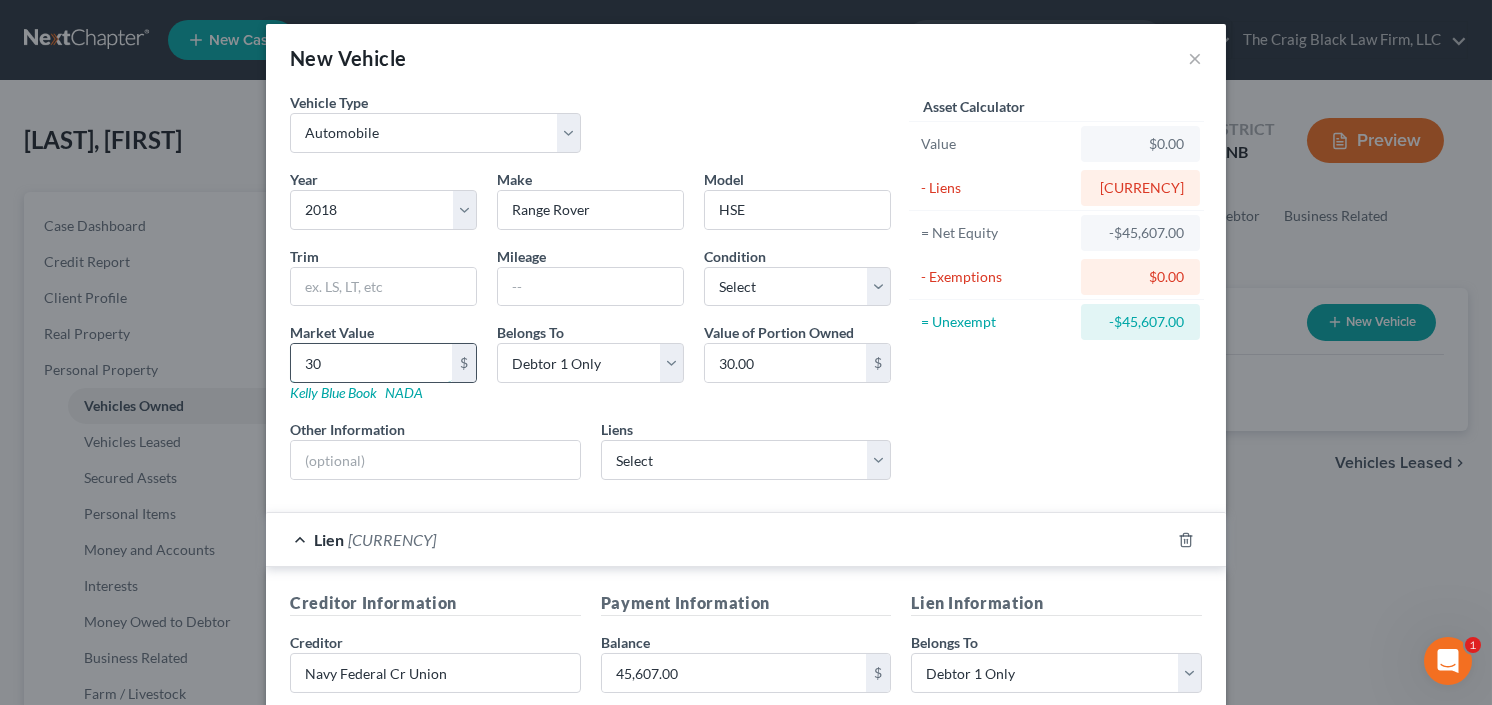type on "300" 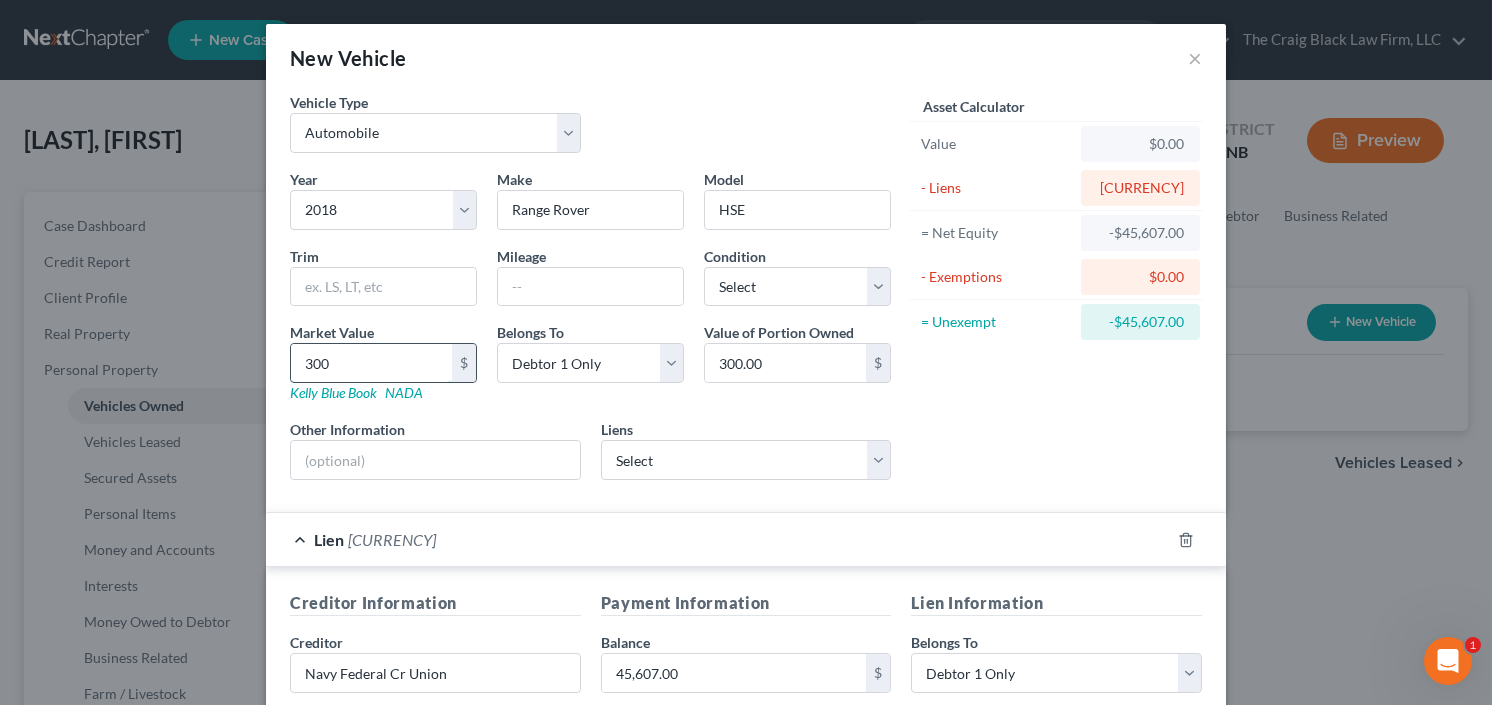 type on "3000" 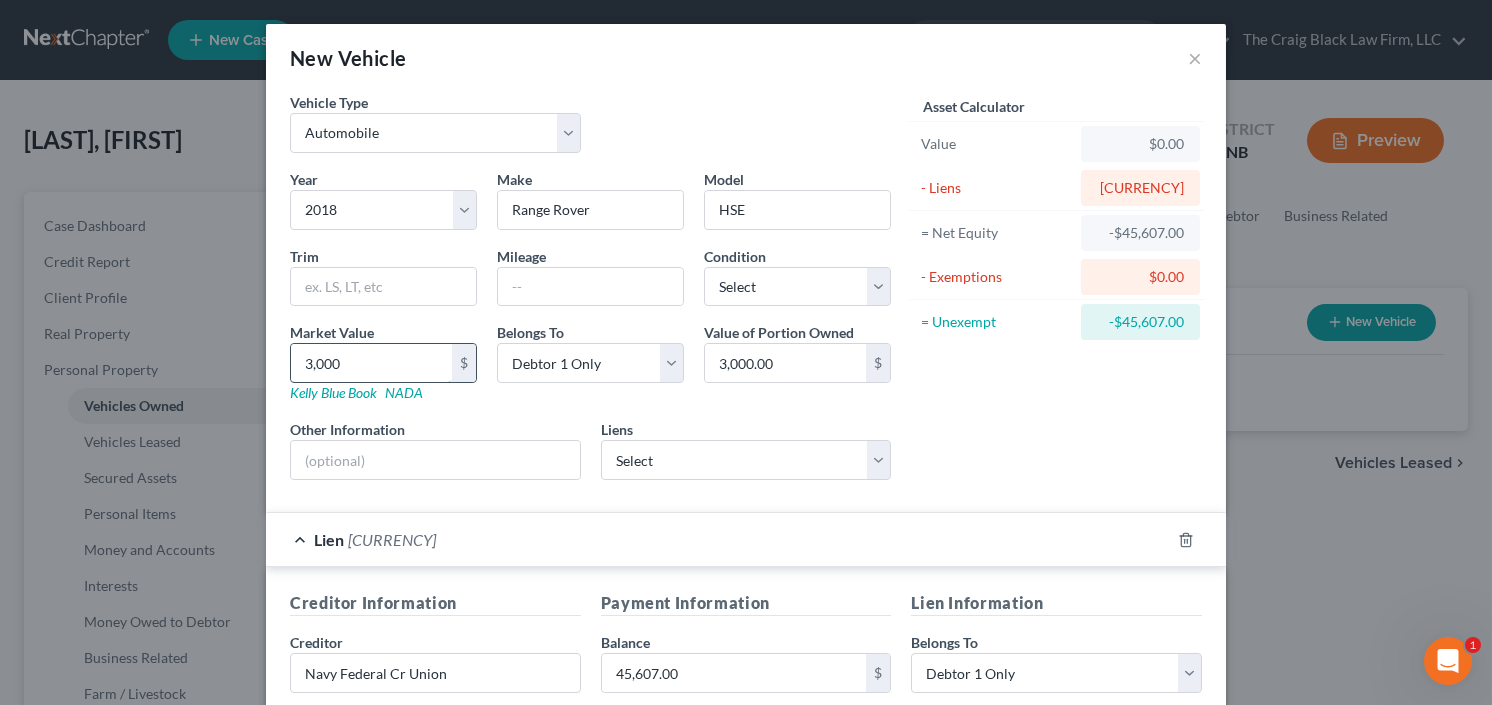type on "3,0000" 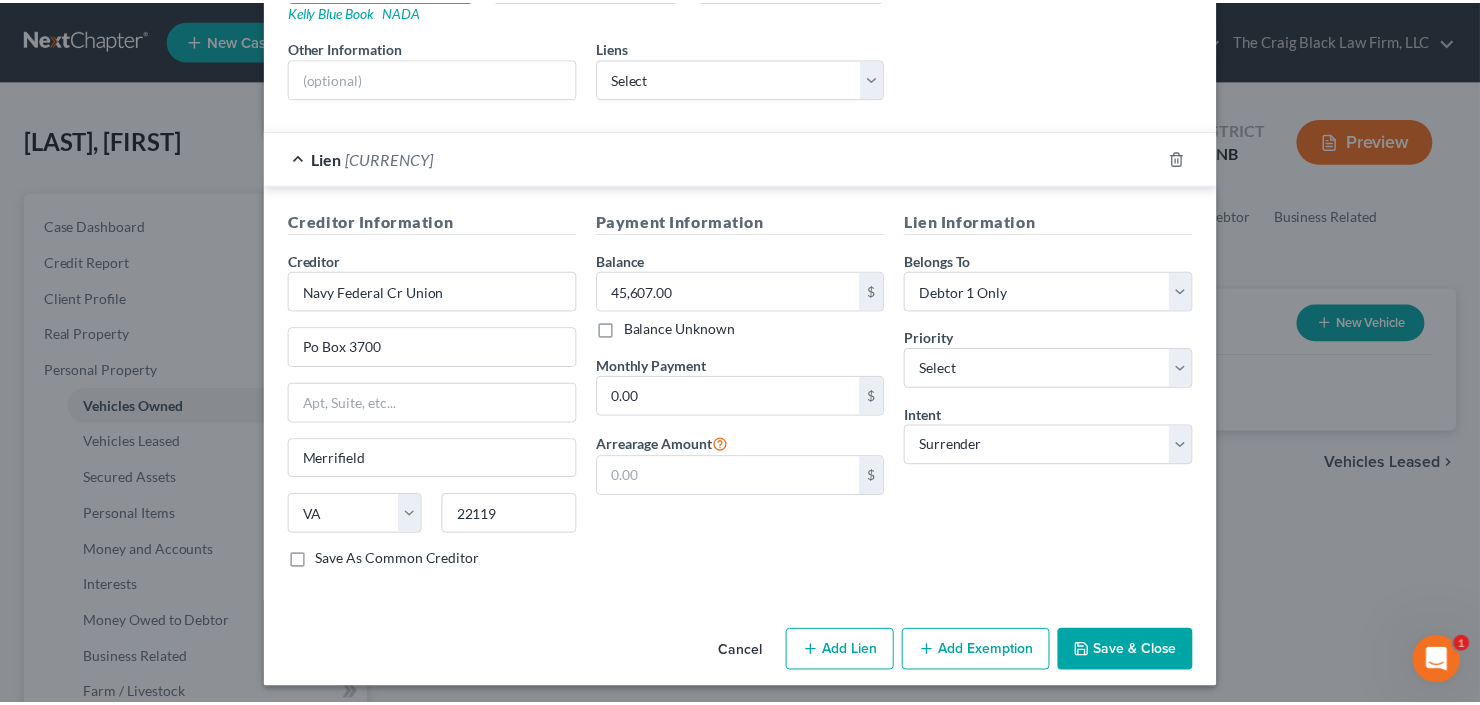 scroll, scrollTop: 383, scrollLeft: 0, axis: vertical 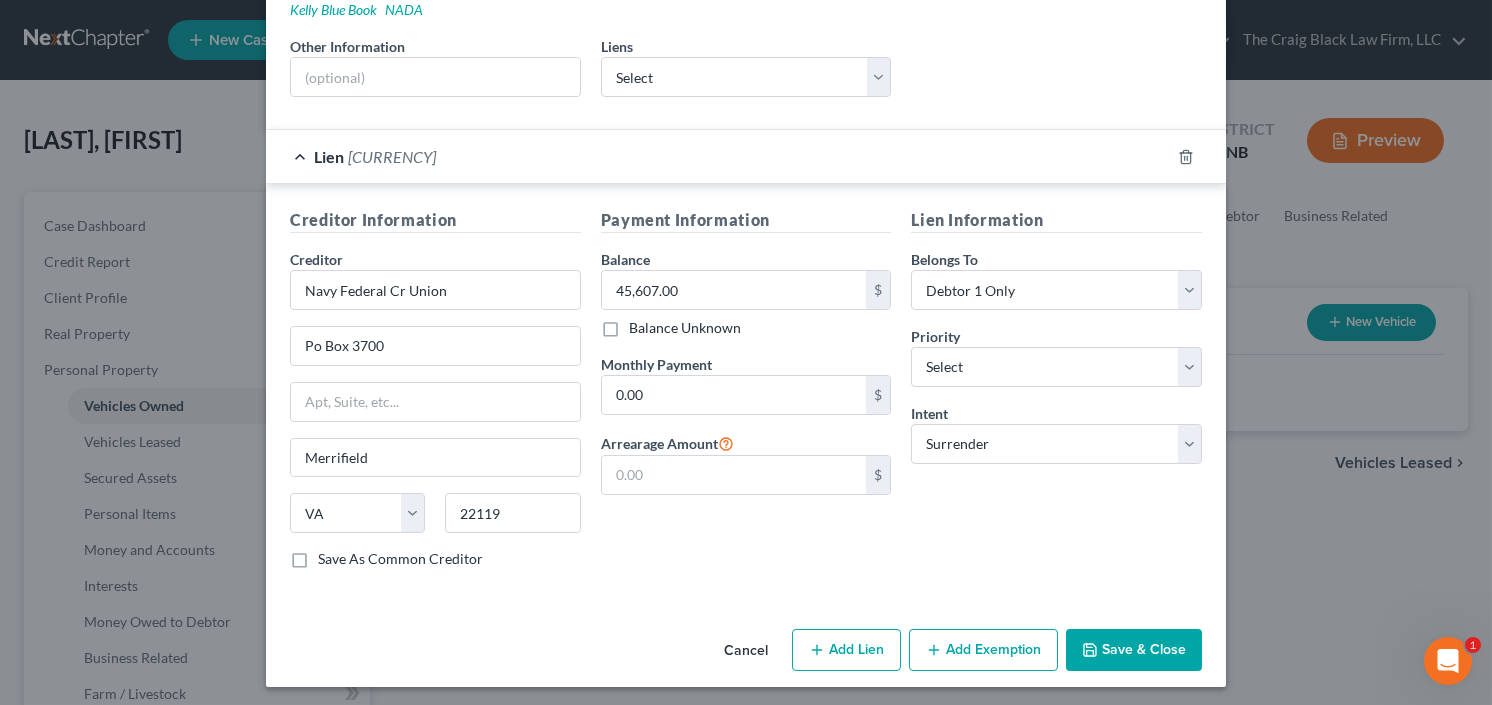 type on "30,000" 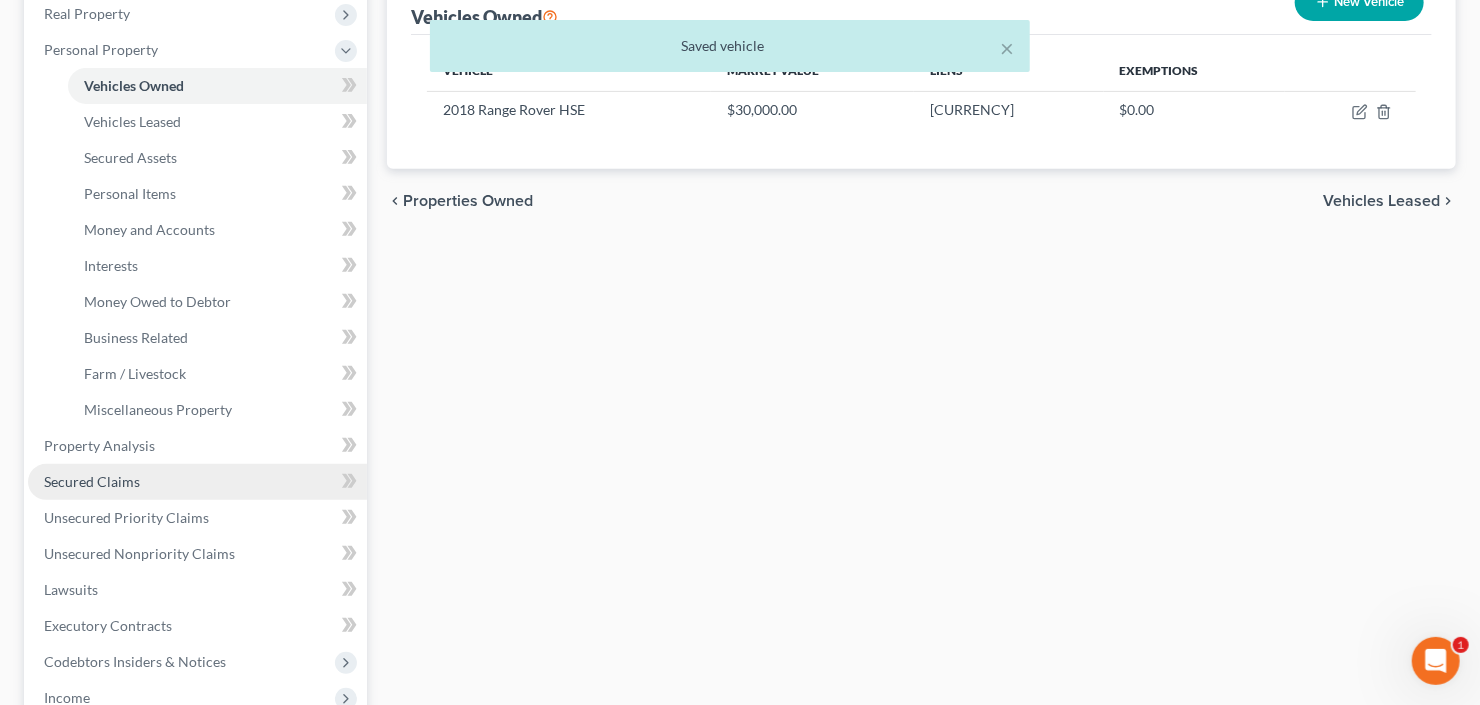 click on "Secured Claims" at bounding box center (92, 481) 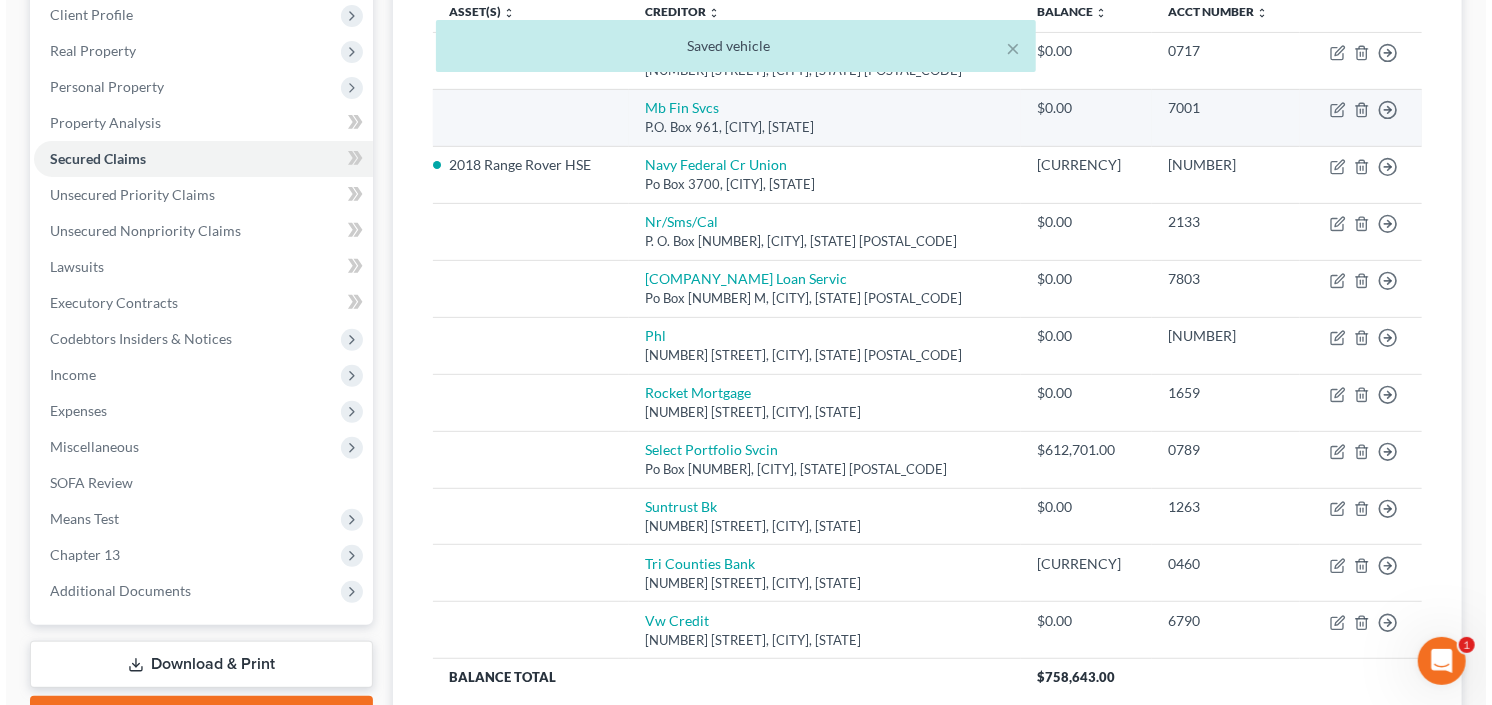 scroll, scrollTop: 320, scrollLeft: 0, axis: vertical 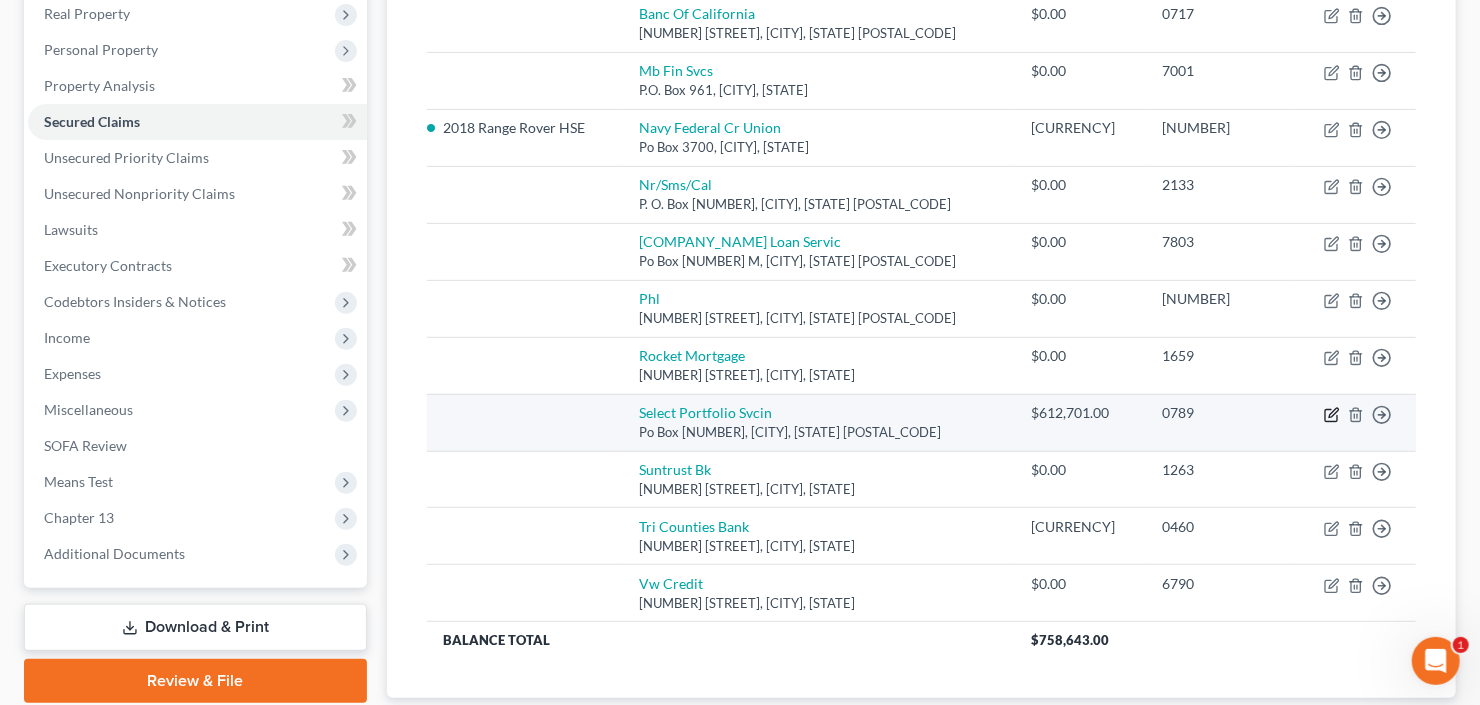 click 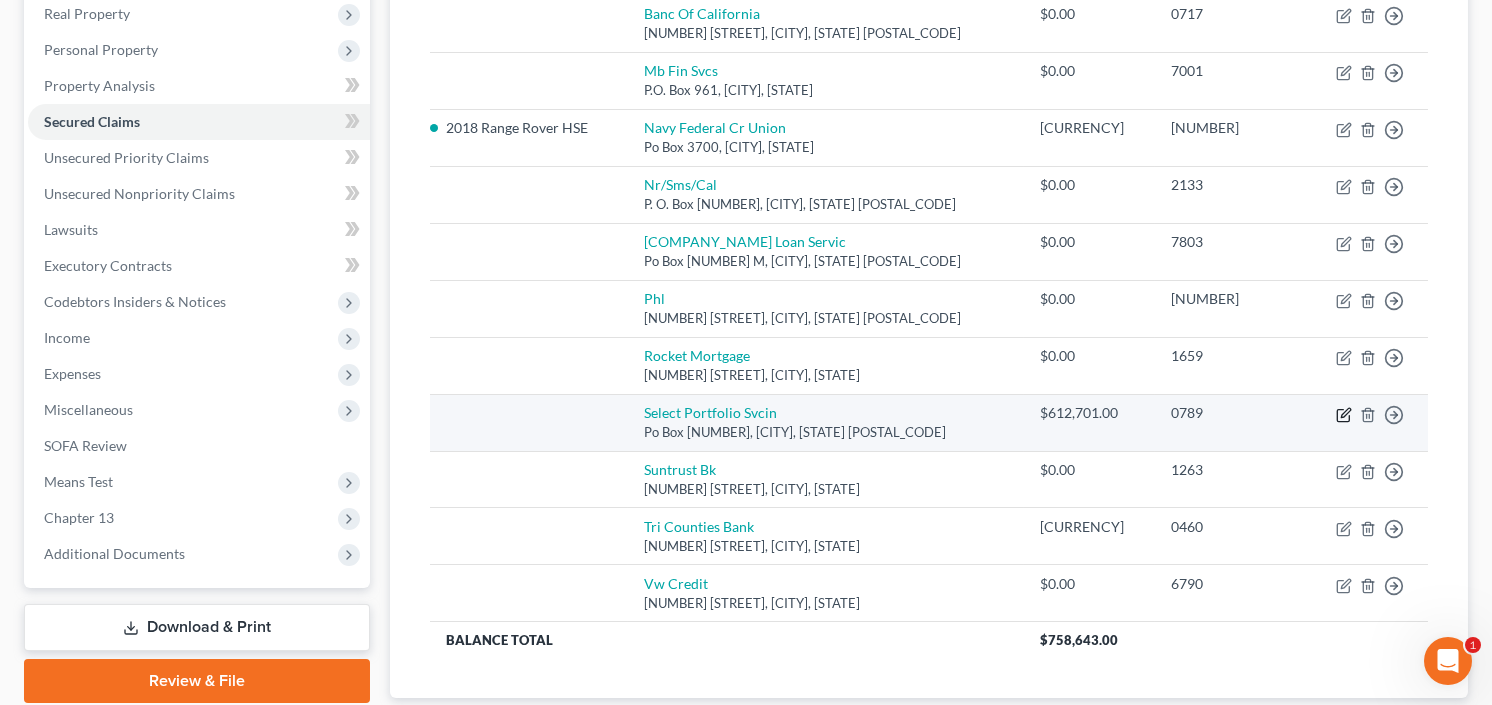 select on "46" 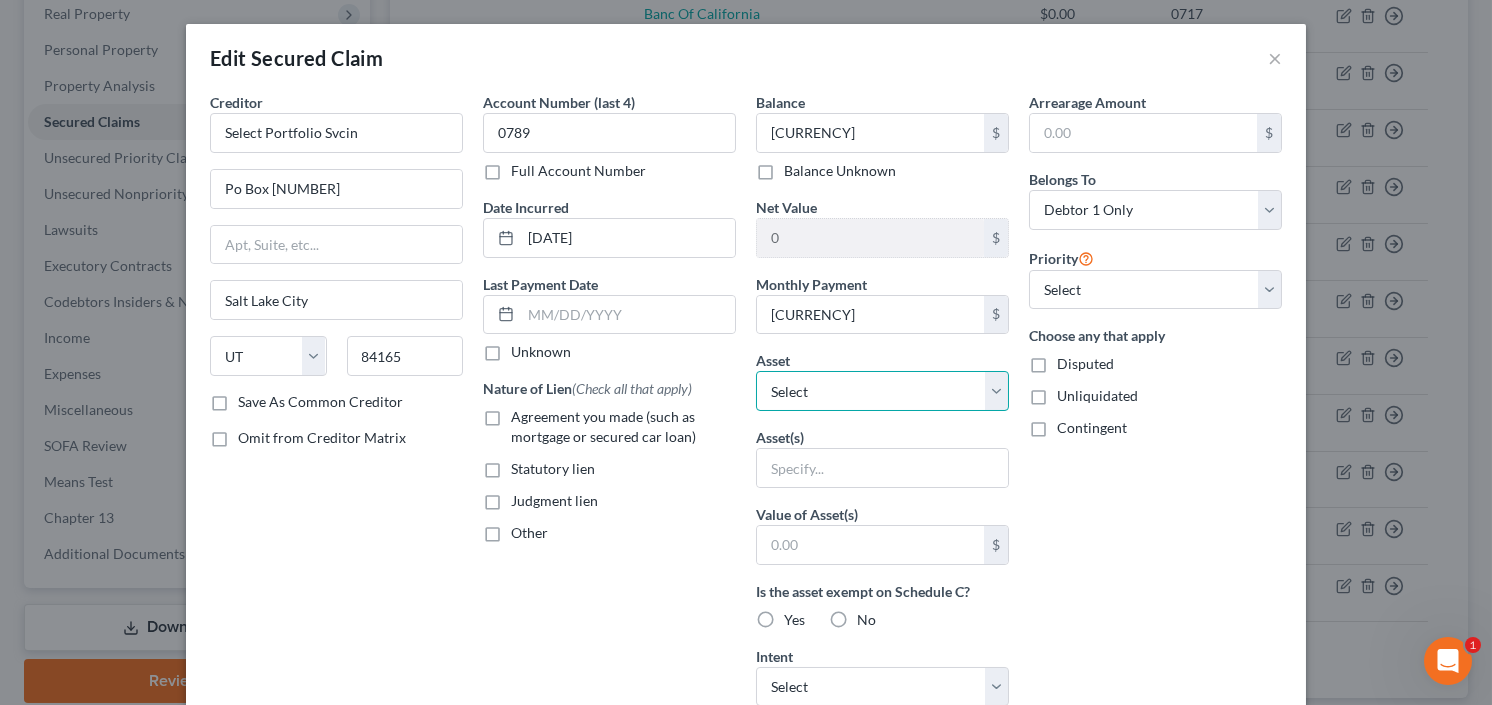 click on "Select Other Multiple Assets 5205 Halcyon Dr - $0.0 2018 Range Rover HSE - $30000.0" at bounding box center [882, 391] 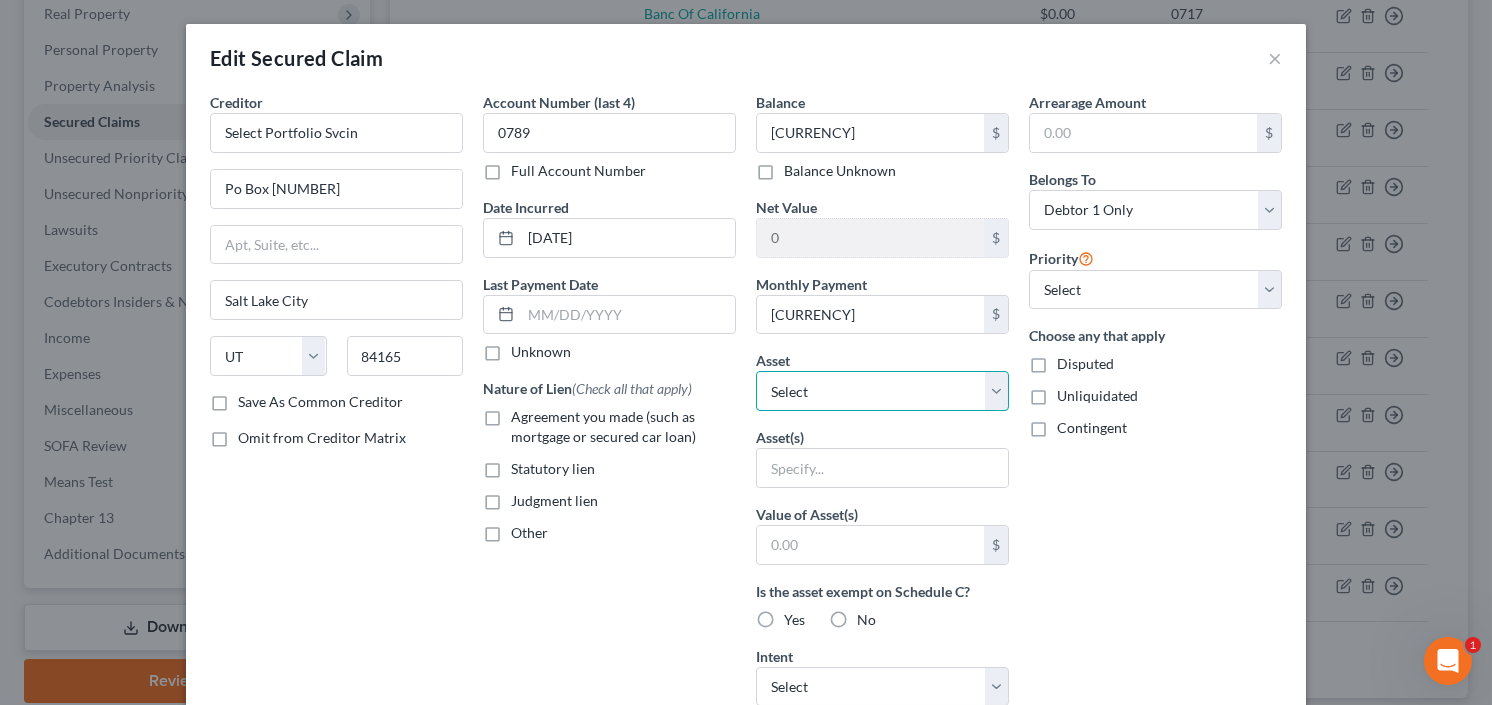select on "2" 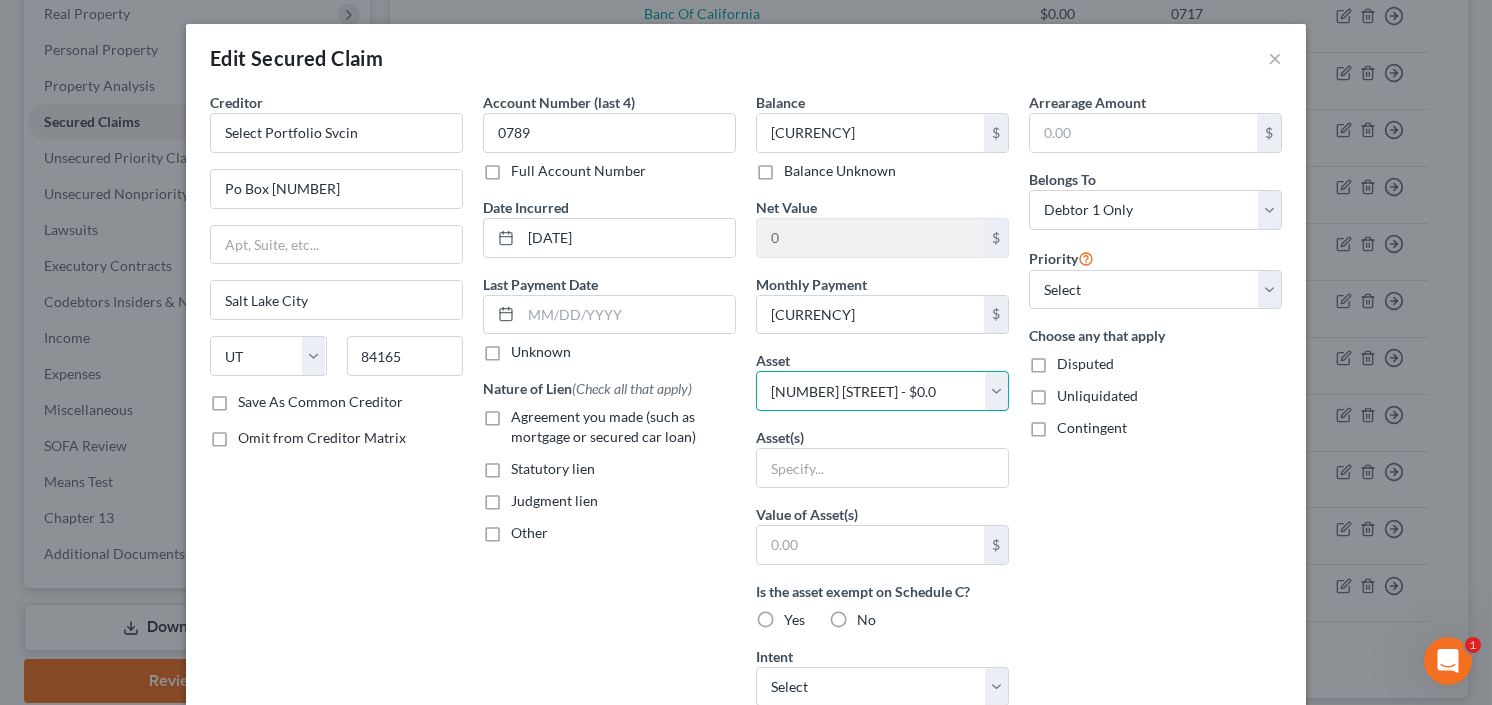 click on "Select Other Multiple Assets 5205 Halcyon Dr - $0.0 2018 Range Rover HSE - $30000.0" at bounding box center [882, 391] 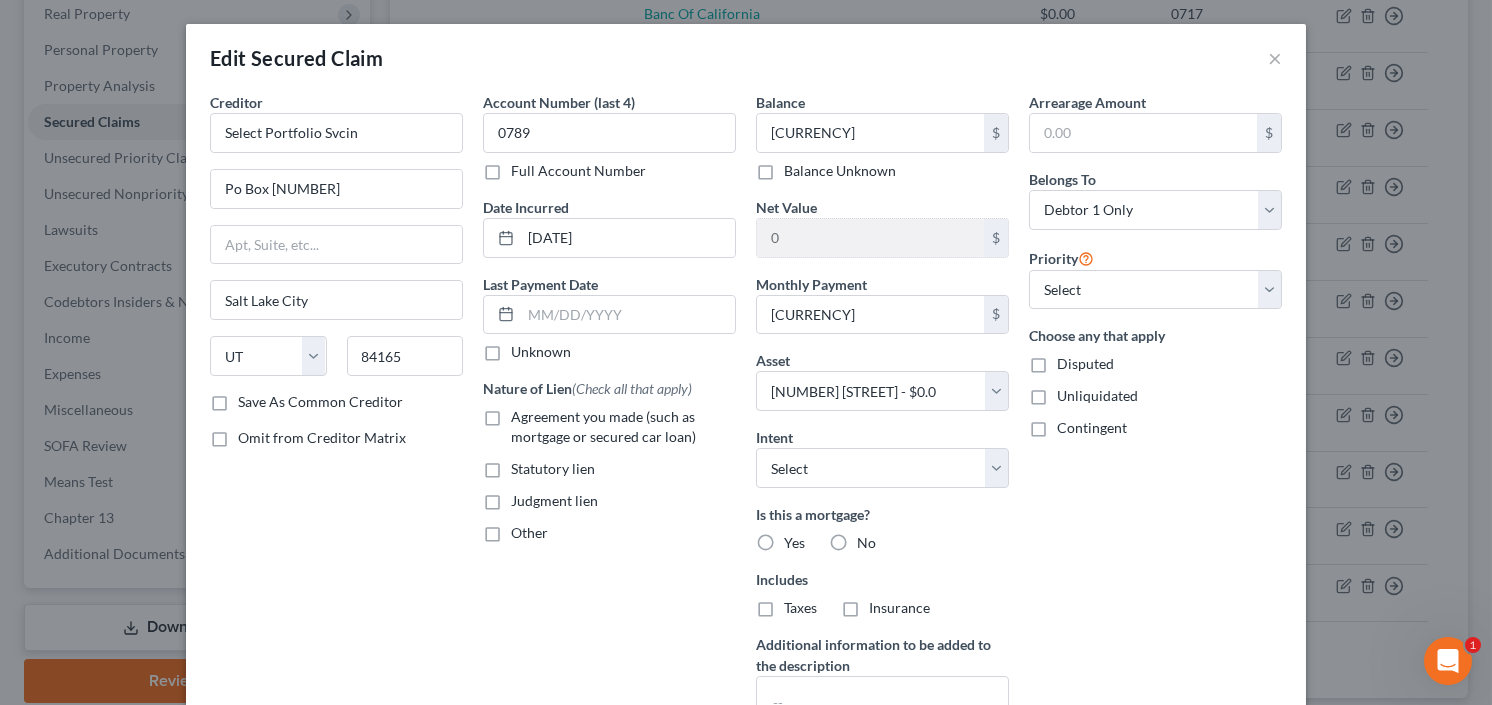 click on "Agreement you made (such as mortgage or secured car loan)" at bounding box center [623, 427] 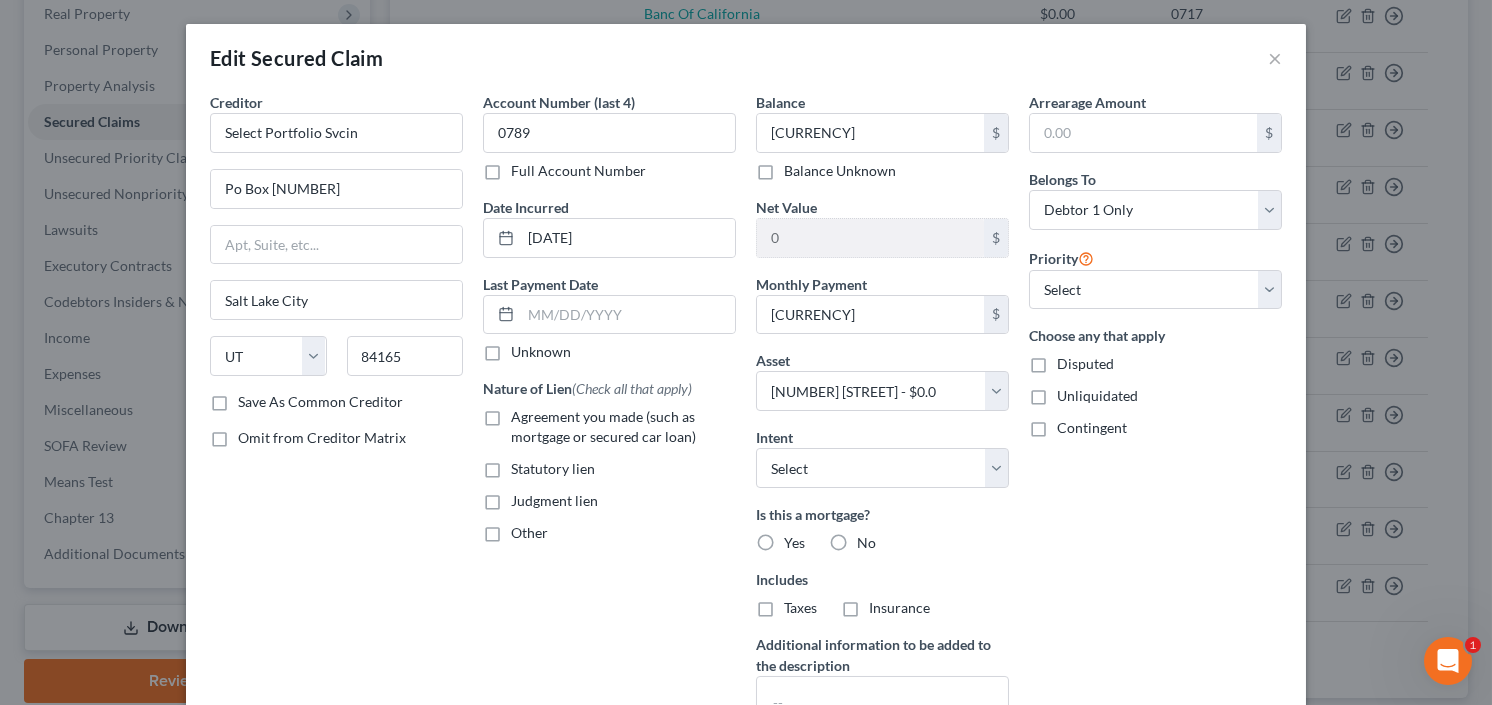 click on "Agreement you made (such as mortgage or secured car loan)" at bounding box center (525, 413) 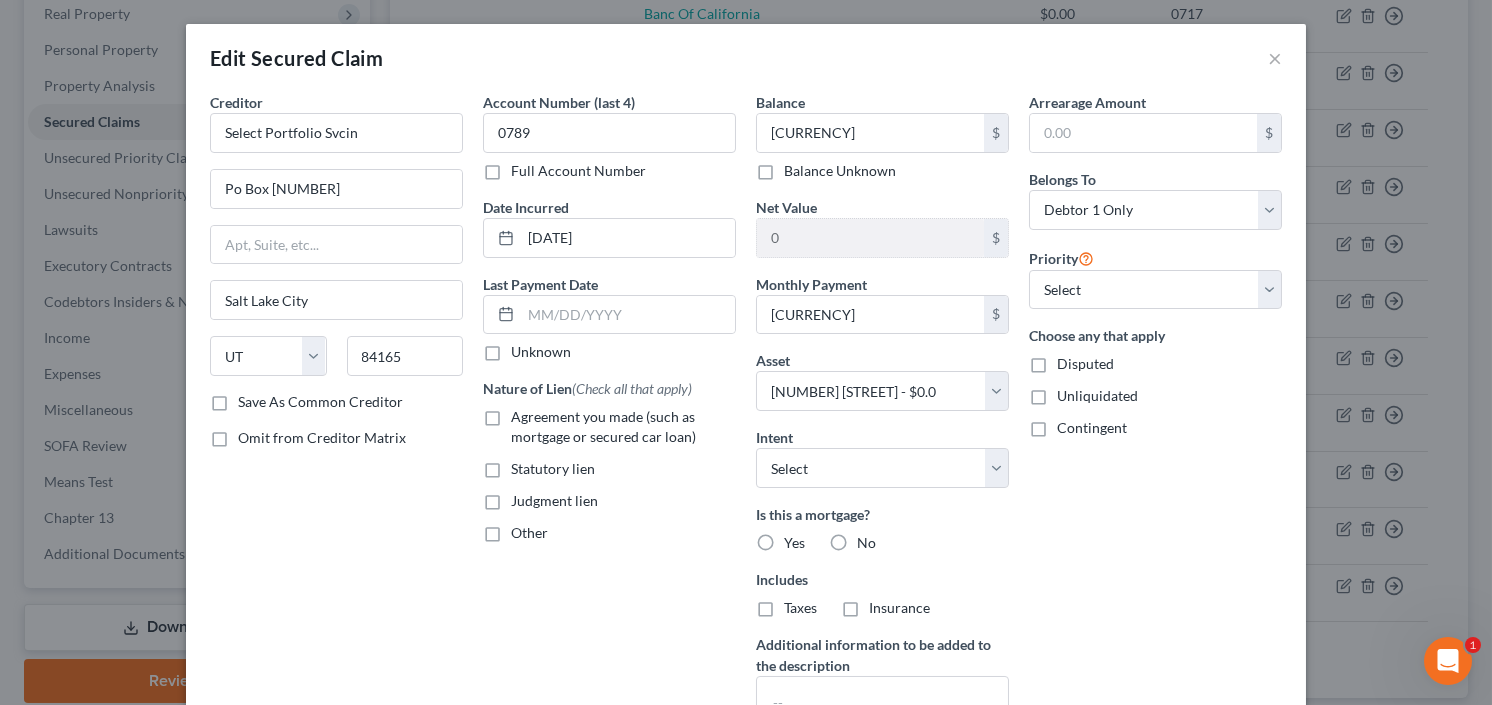 checkbox on "true" 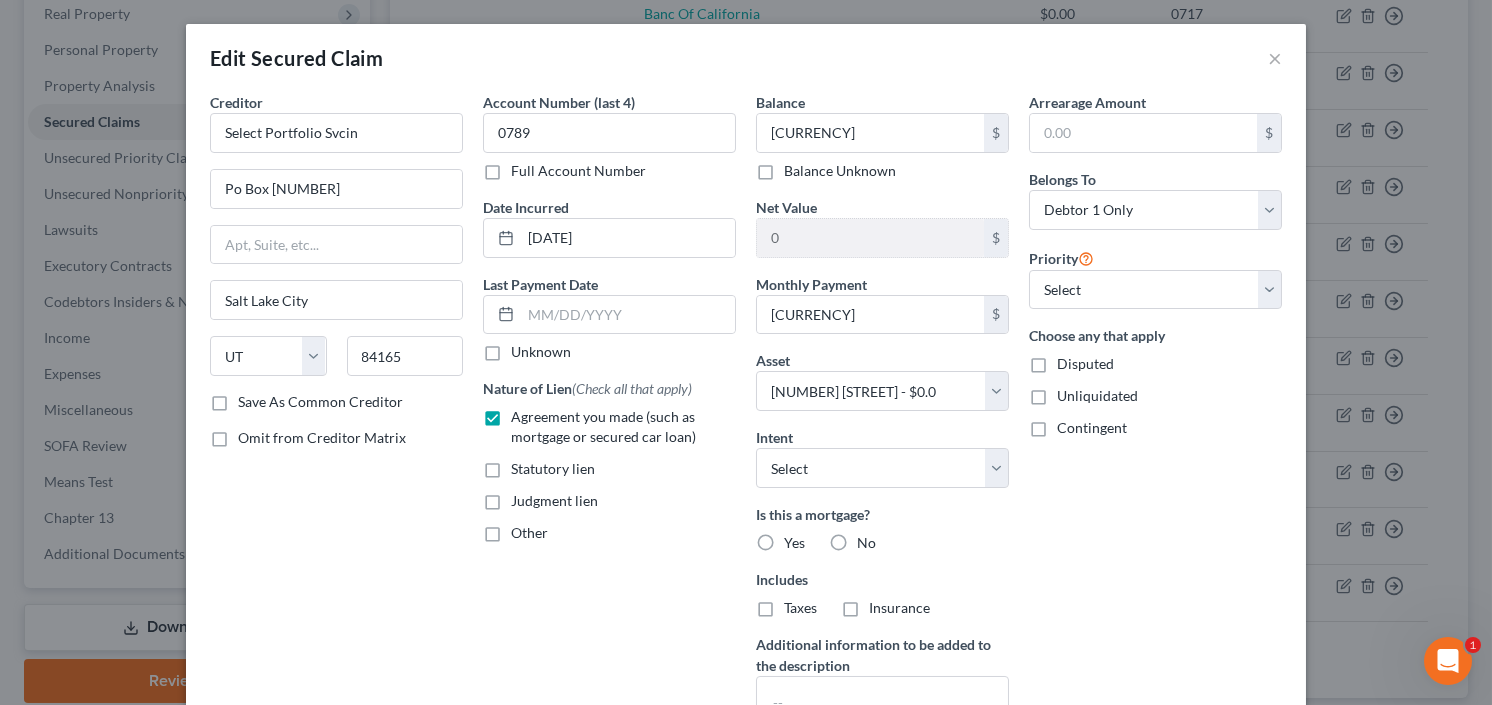 click on "Yes" at bounding box center (794, 543) 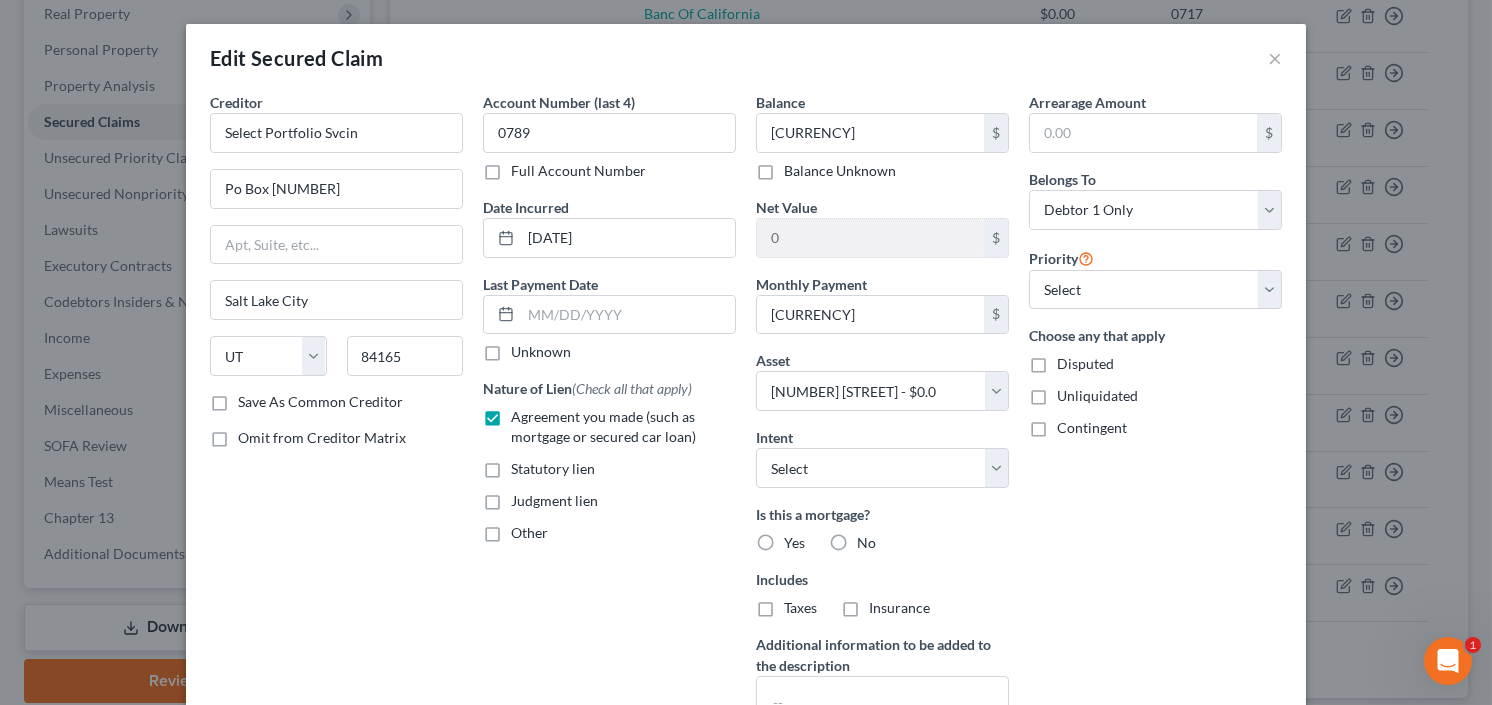 click on "Yes" at bounding box center (798, 539) 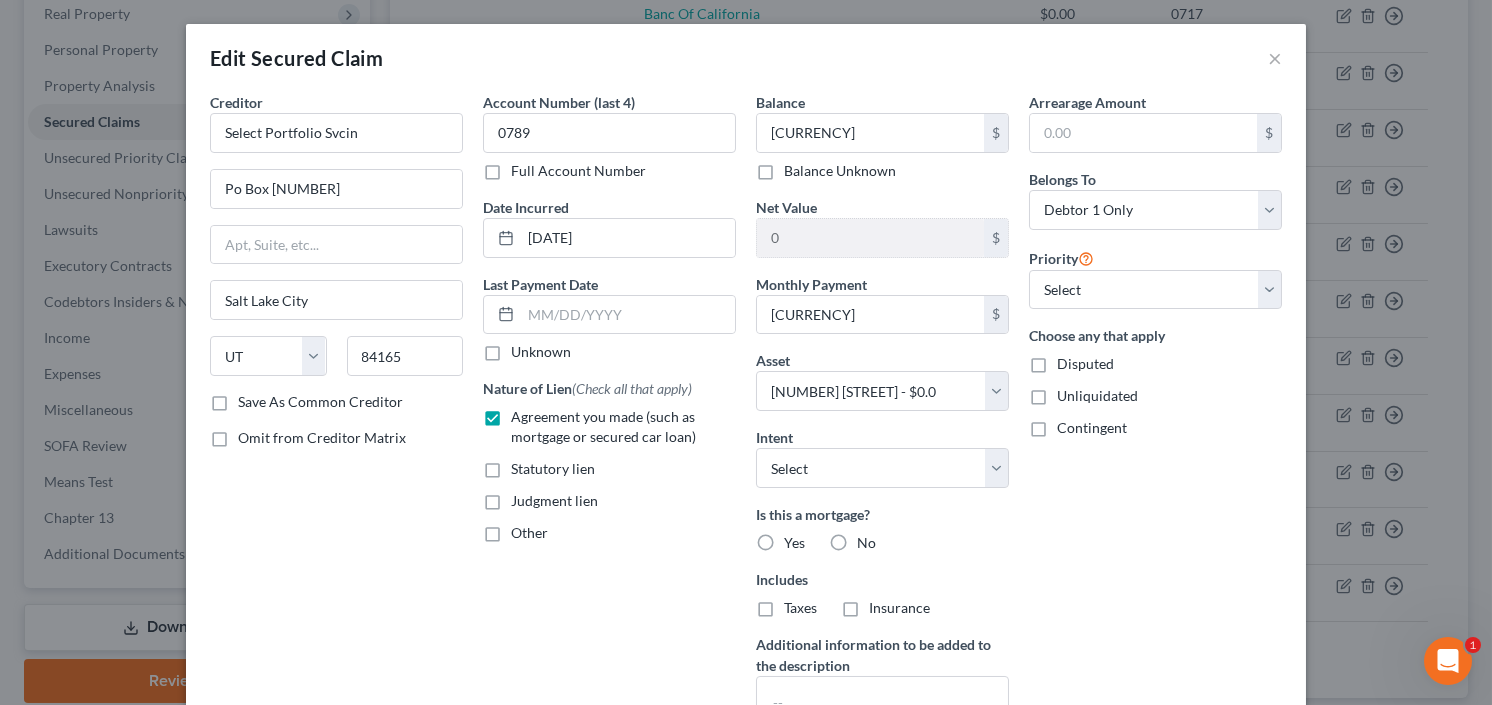 radio on "true" 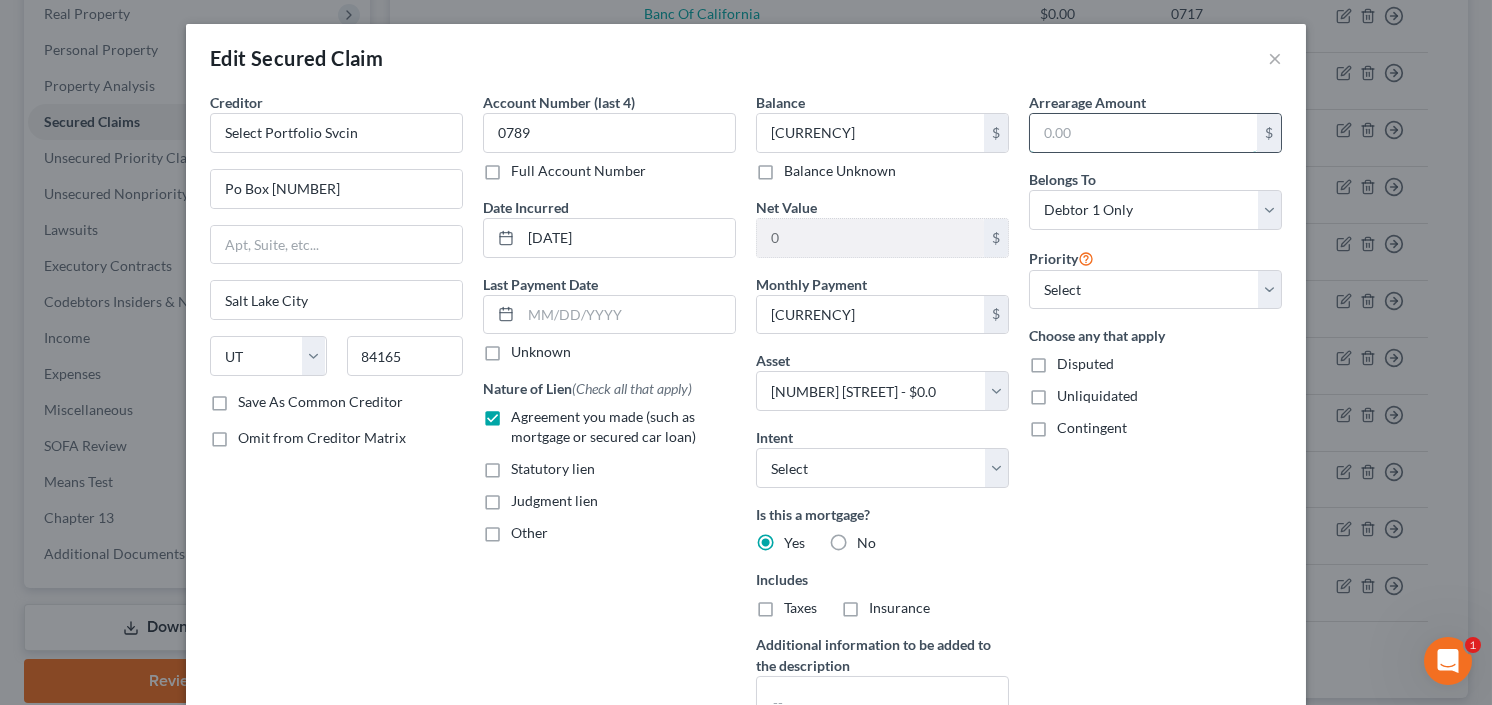click at bounding box center [1143, 133] 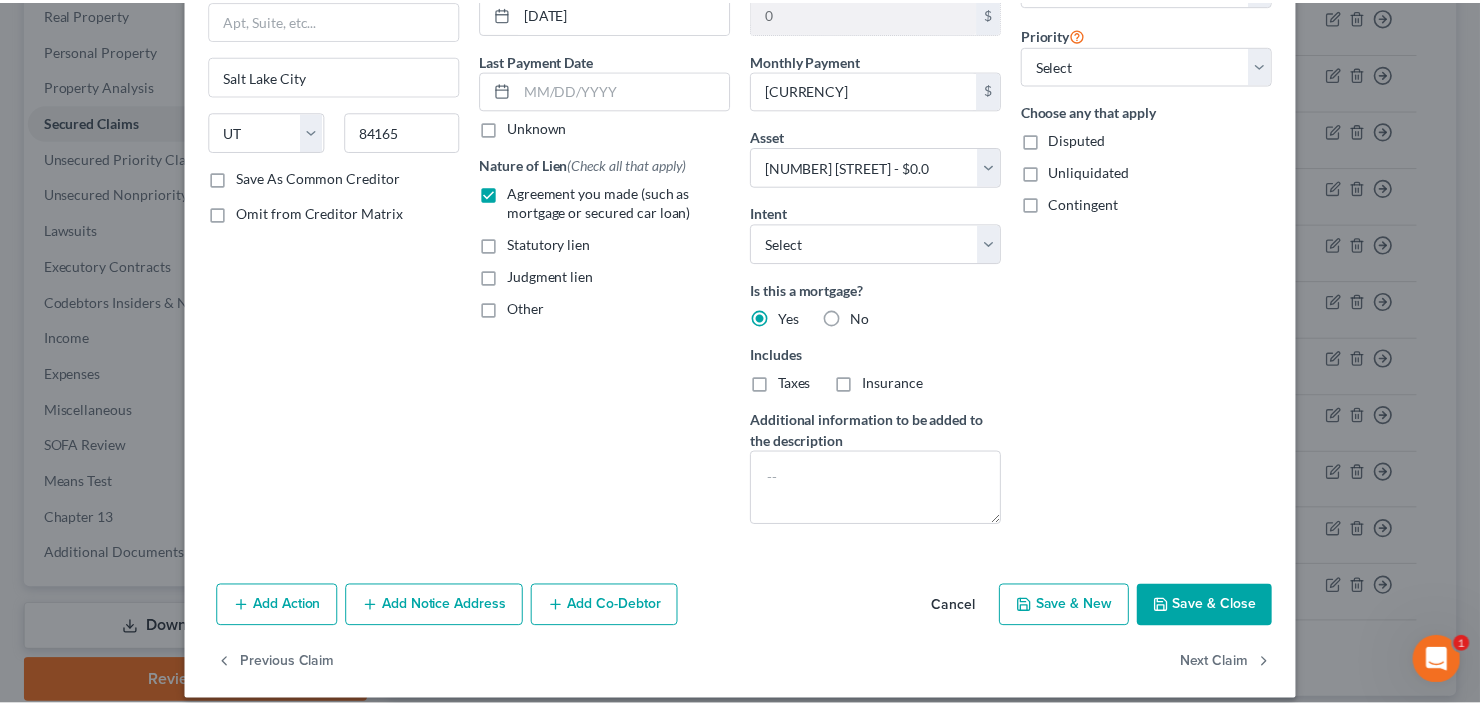 scroll, scrollTop: 240, scrollLeft: 0, axis: vertical 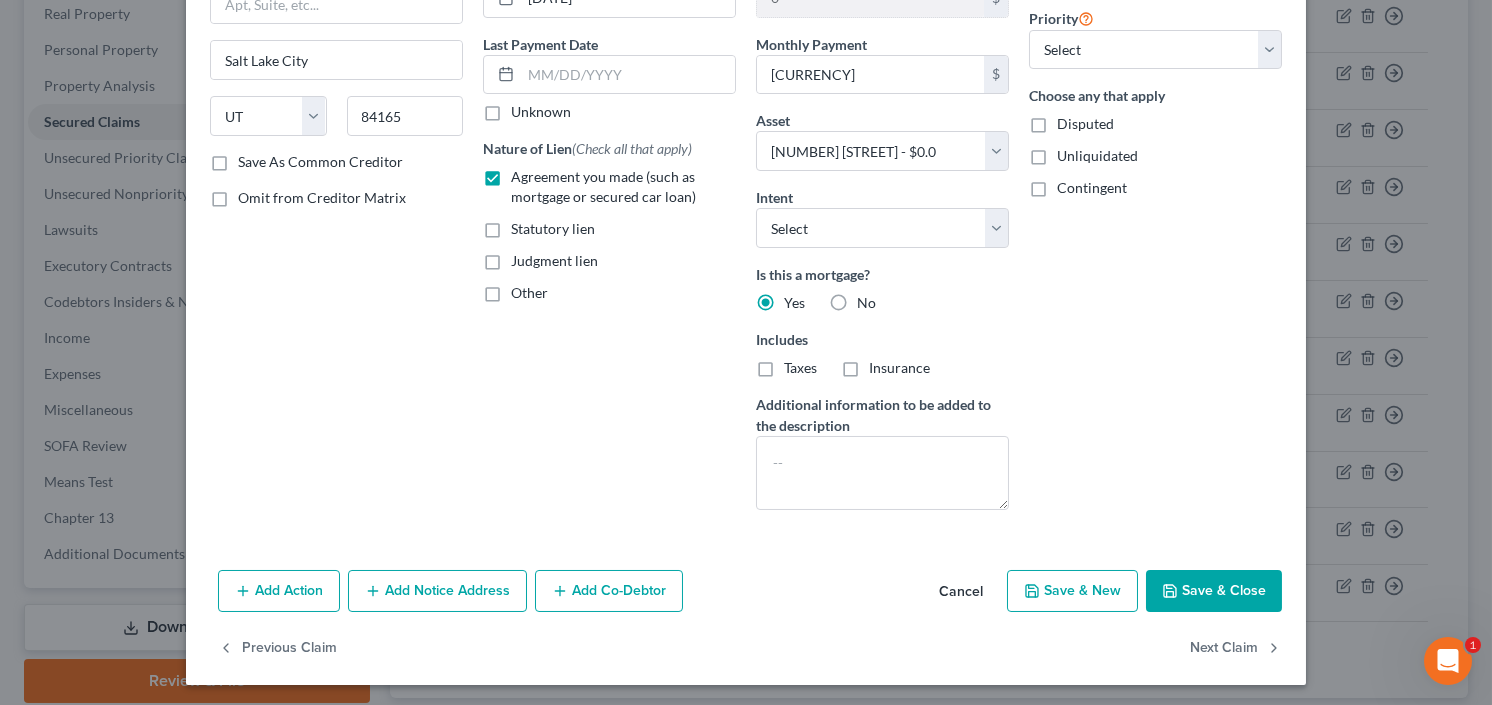 type on "130,000" 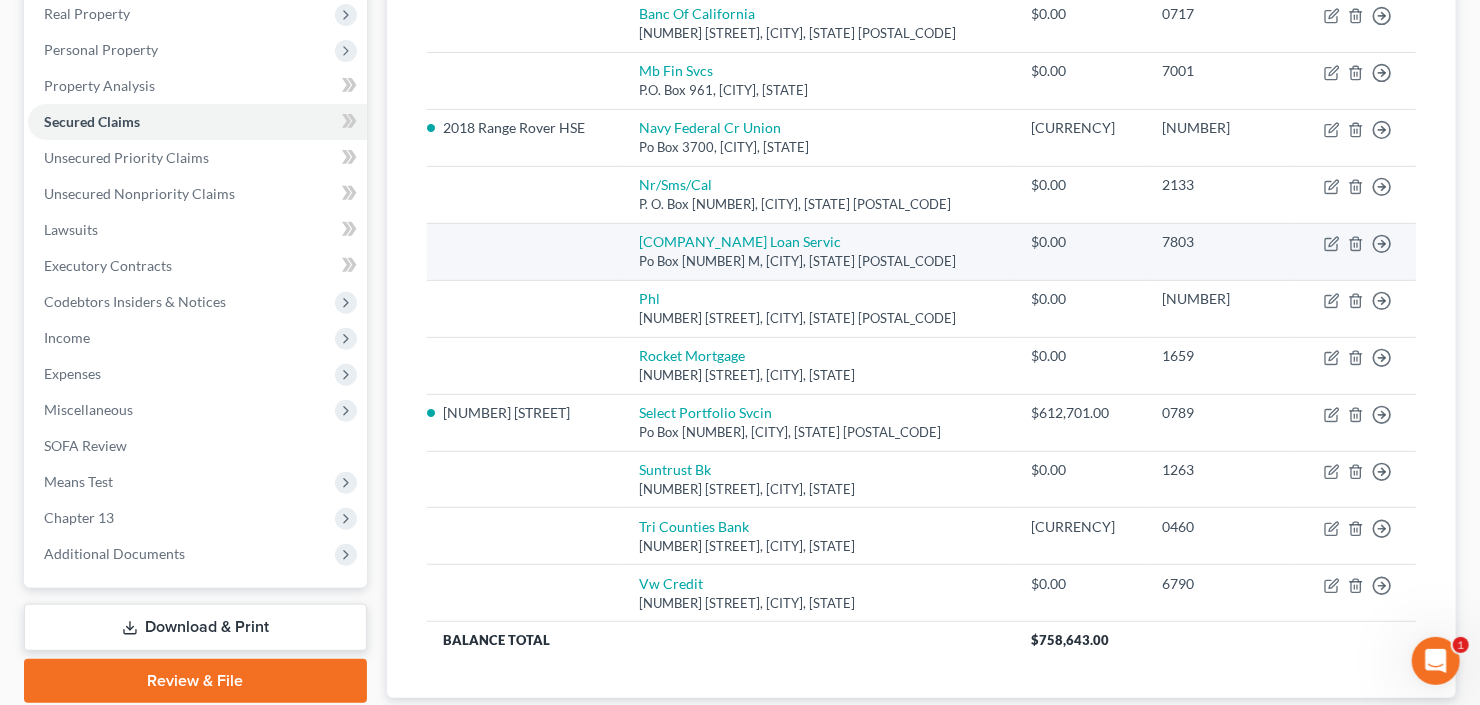 scroll, scrollTop: 288, scrollLeft: 0, axis: vertical 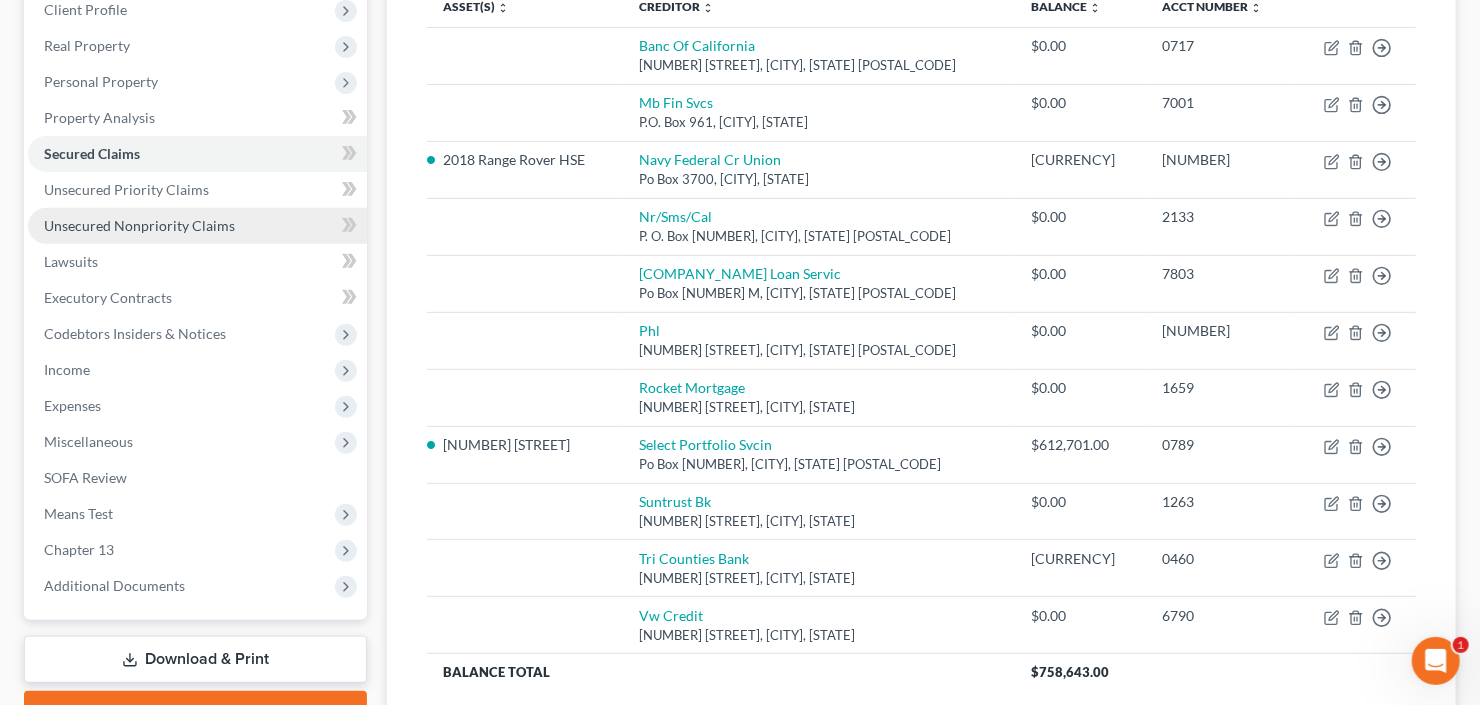 click on "Unsecured Nonpriority Claims" at bounding box center (139, 225) 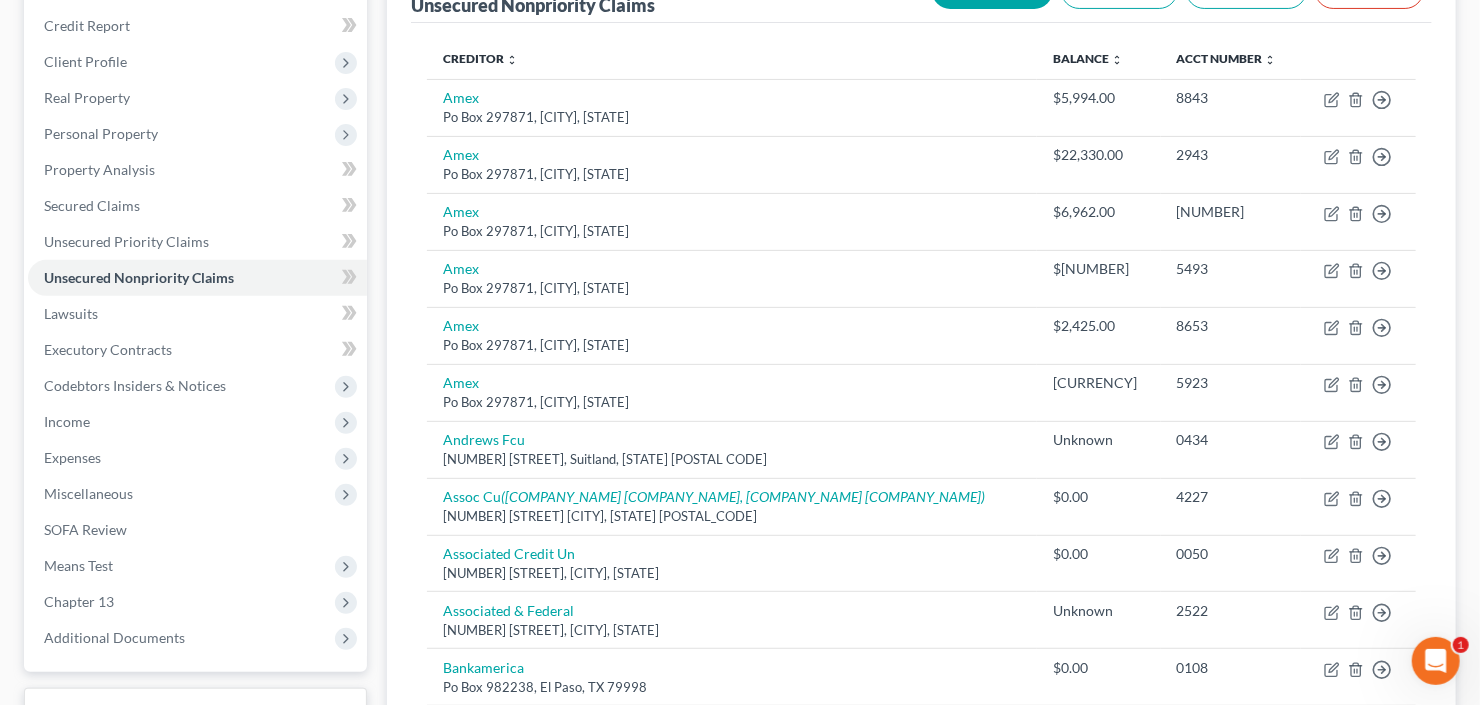 scroll, scrollTop: 156, scrollLeft: 0, axis: vertical 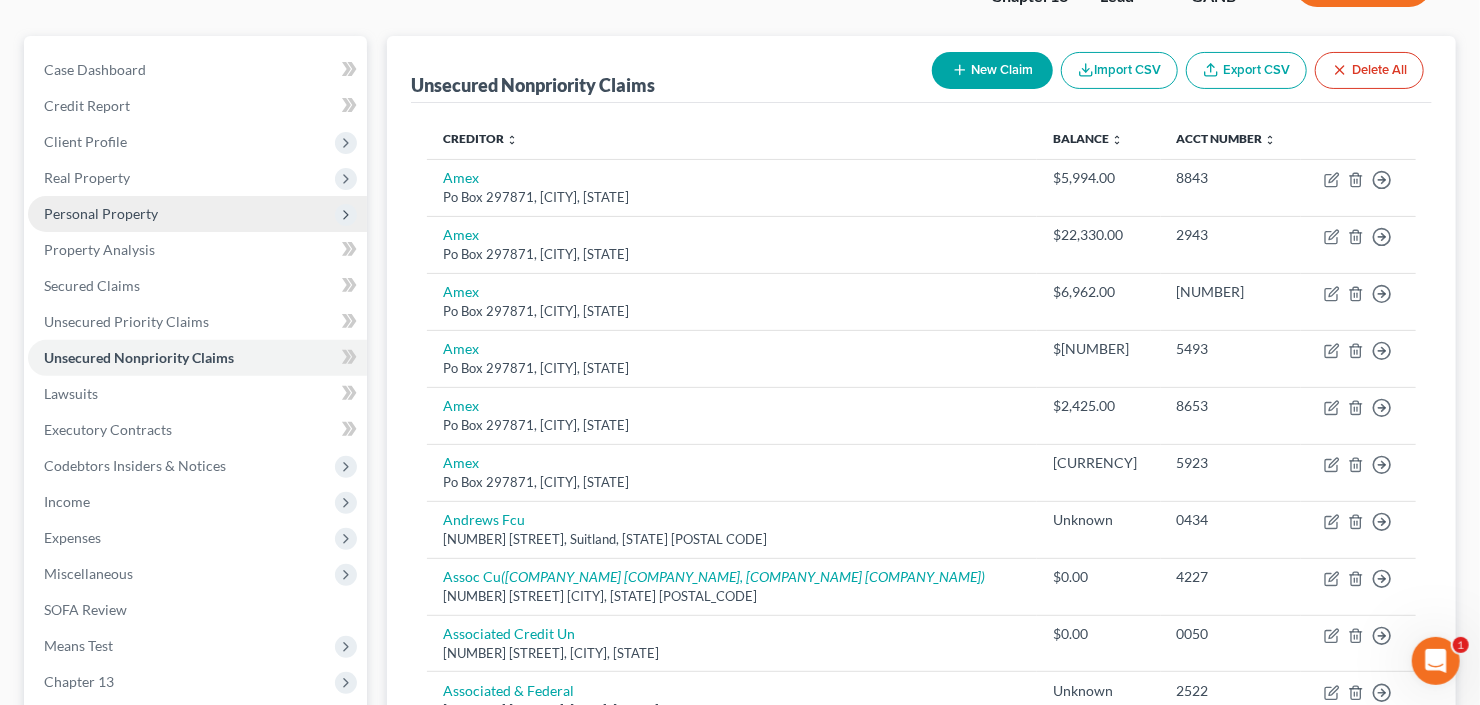 click on "Personal Property" at bounding box center (197, 214) 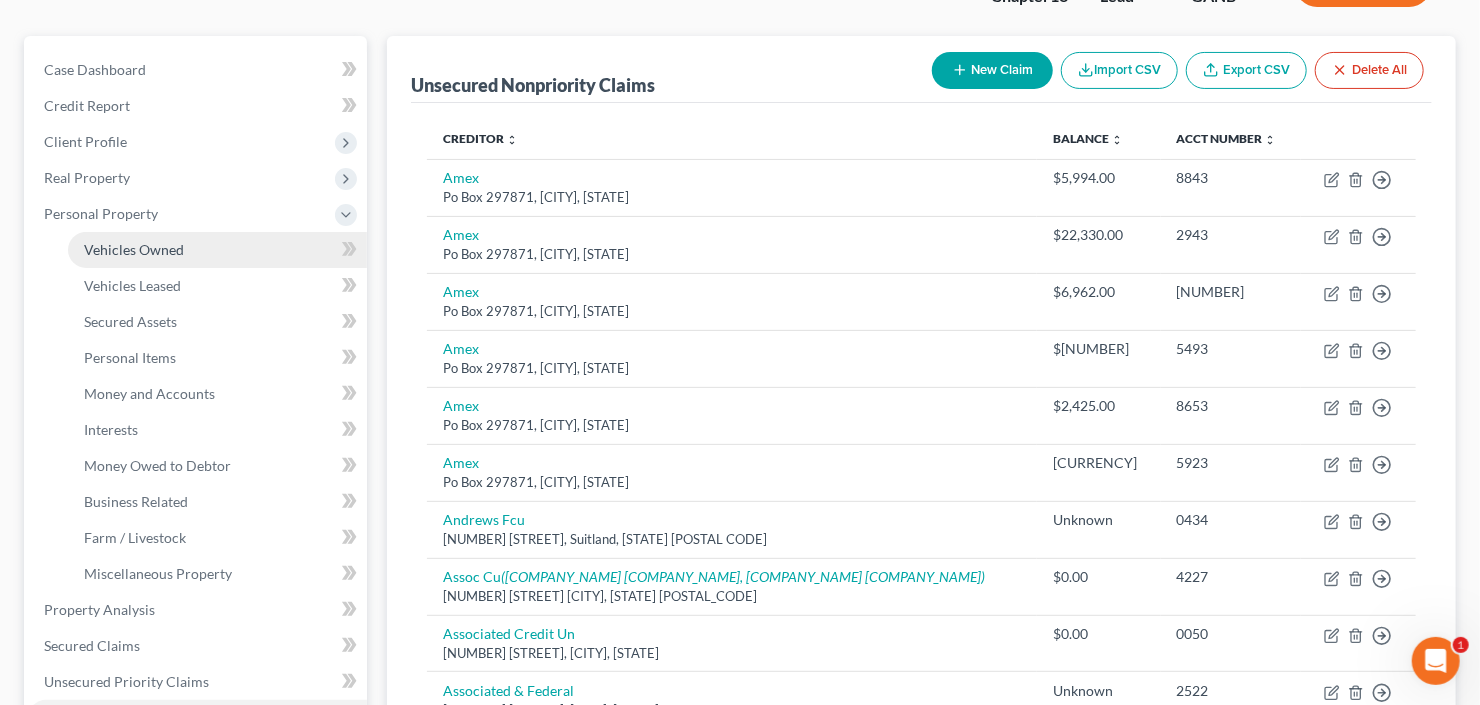 click on "Vehicles Owned" at bounding box center [134, 249] 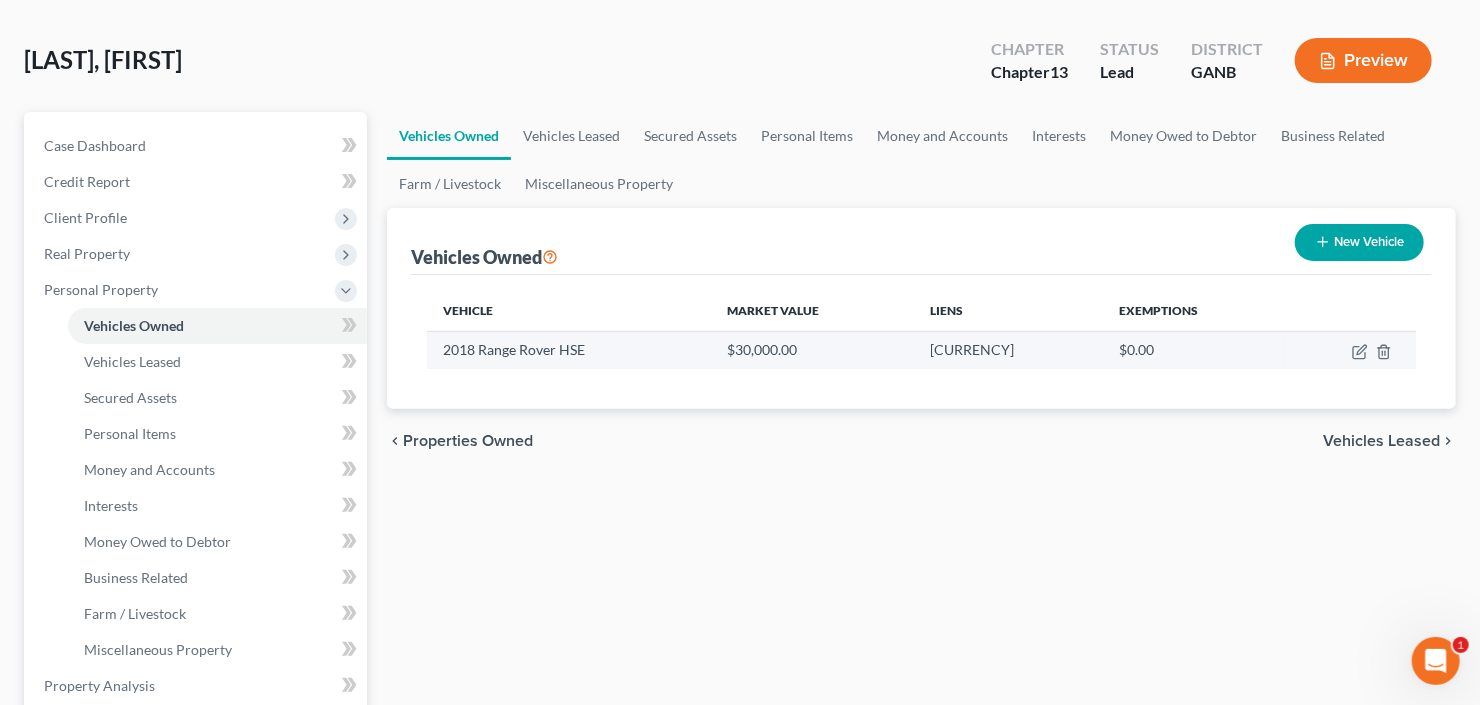 scroll, scrollTop: 0, scrollLeft: 0, axis: both 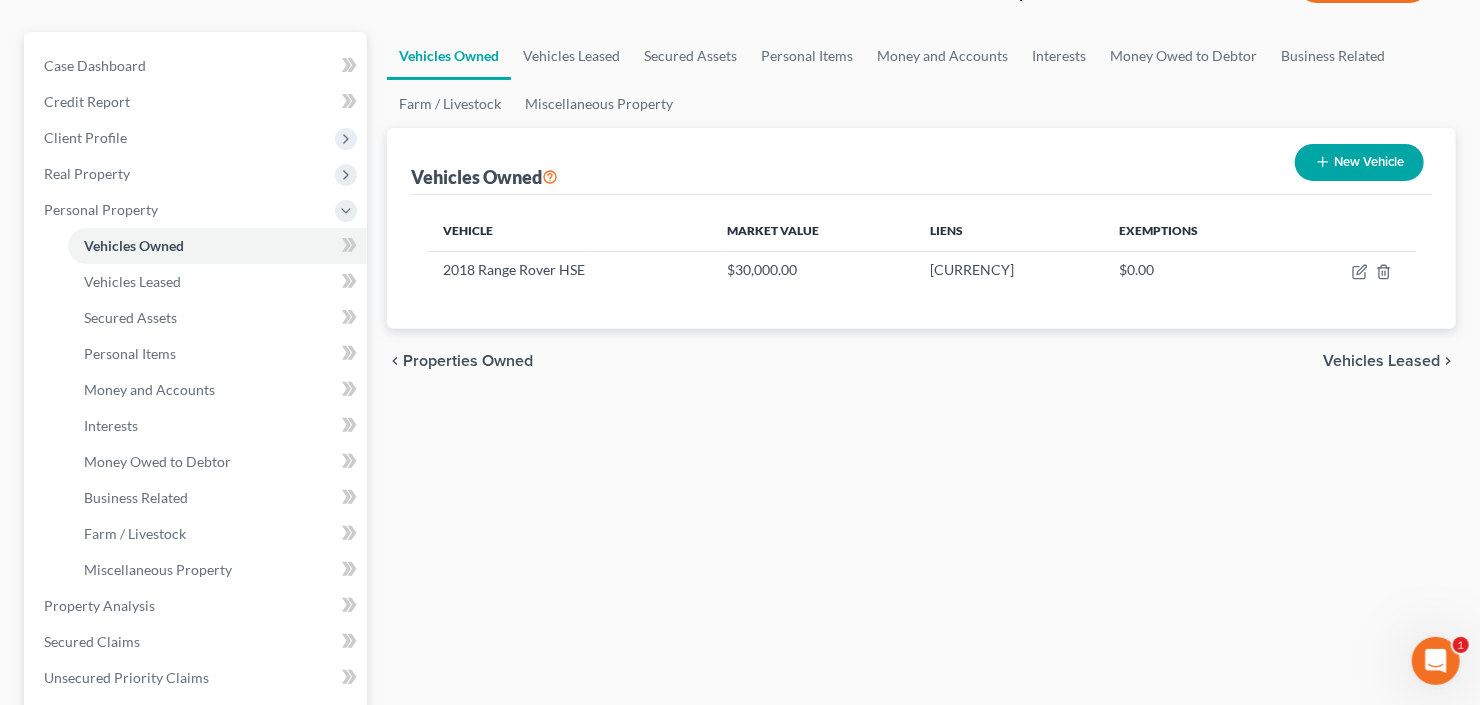 click on "New Vehicle" at bounding box center (1359, 162) 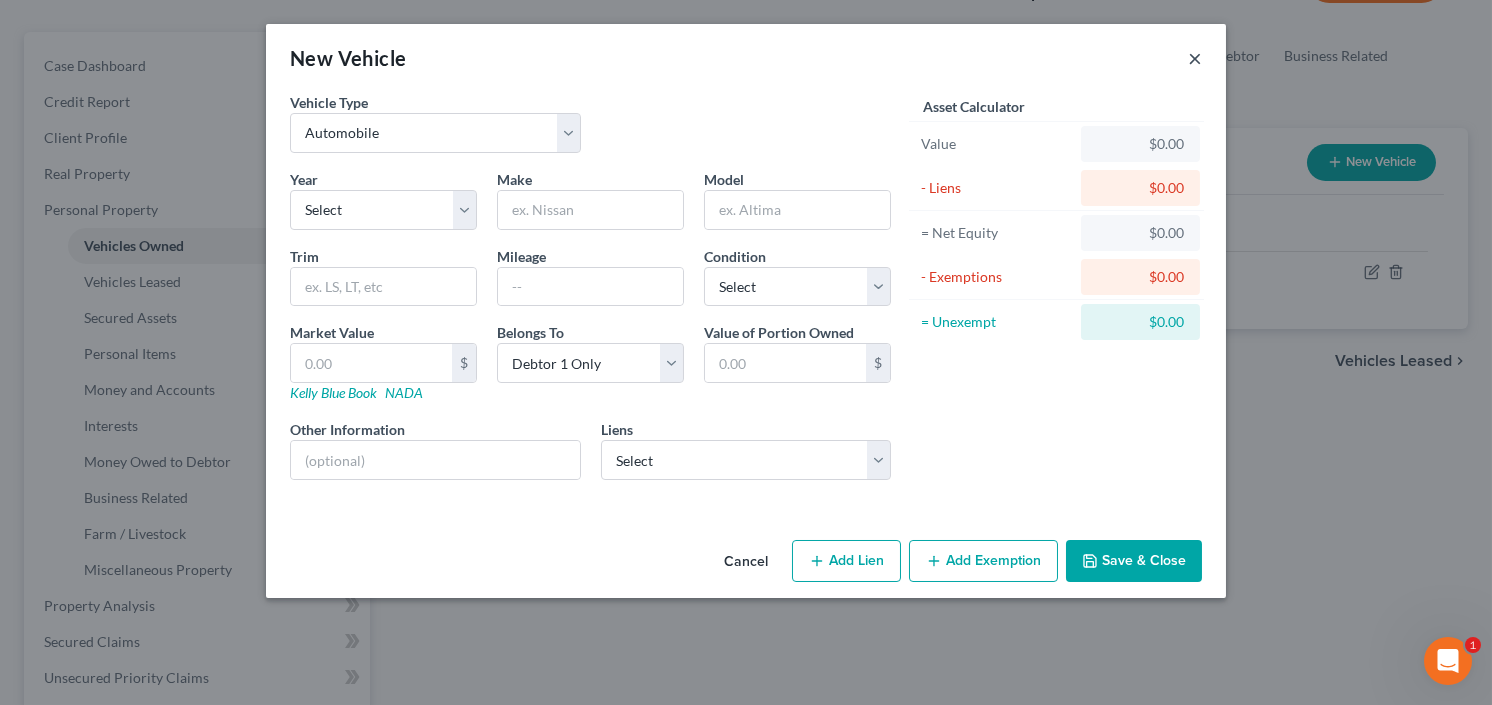click on "×" at bounding box center (1195, 58) 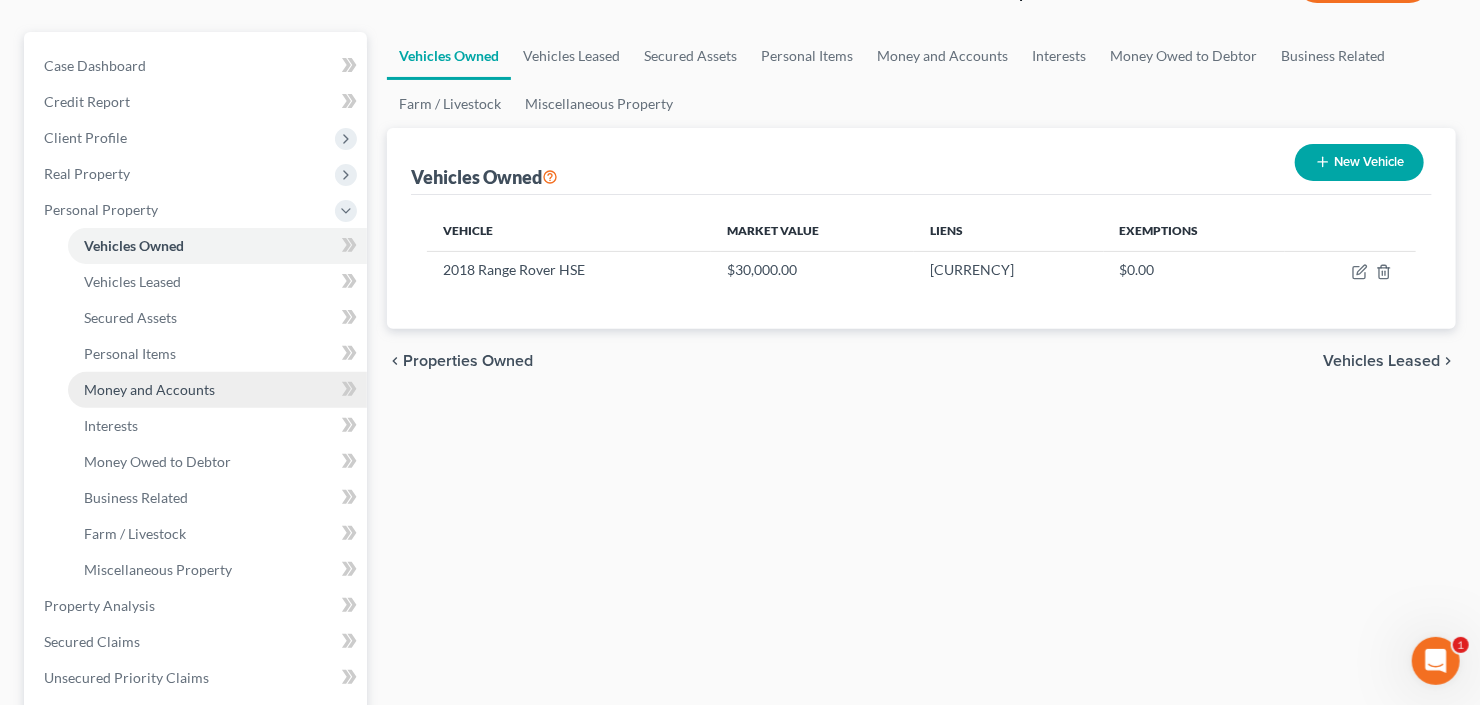 click on "Money and Accounts" at bounding box center (149, 389) 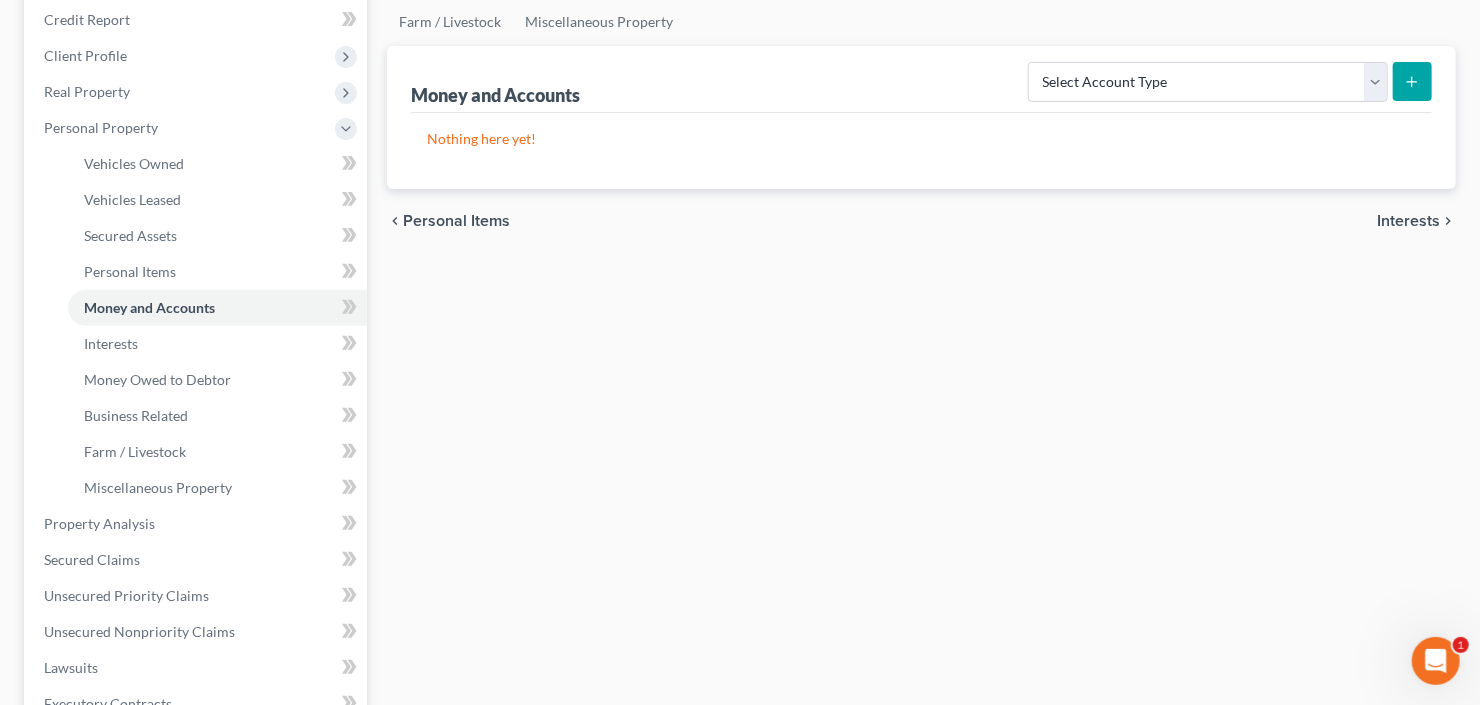 scroll, scrollTop: 240, scrollLeft: 0, axis: vertical 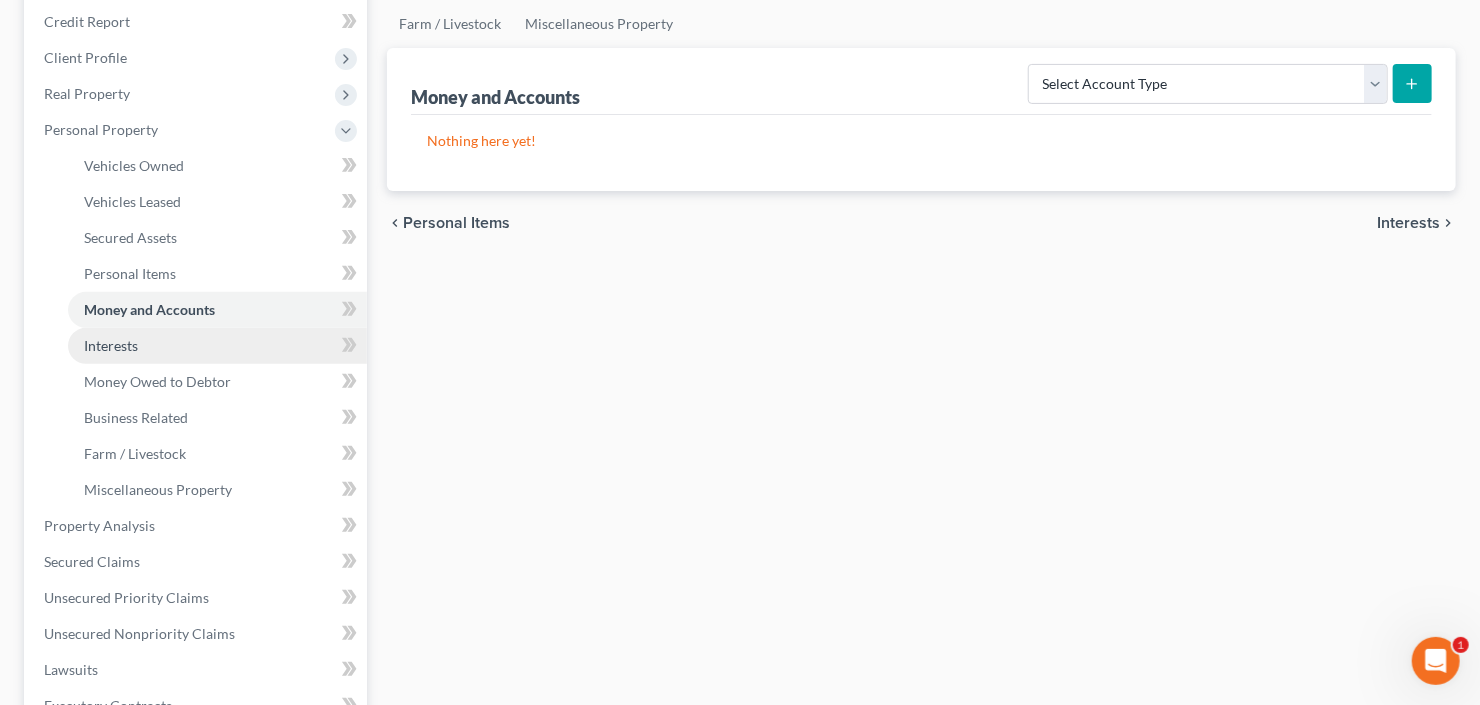 click on "Interests" at bounding box center [111, 345] 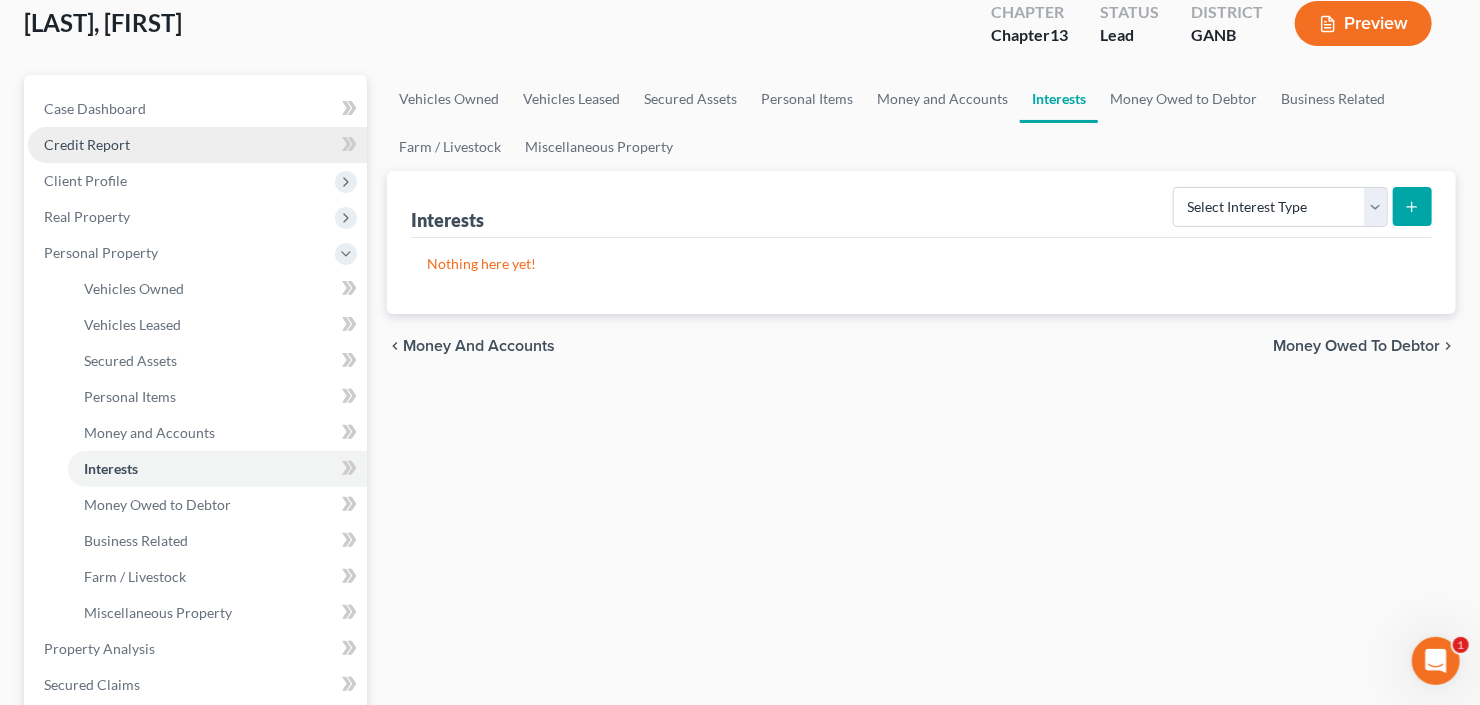 scroll, scrollTop: 31, scrollLeft: 0, axis: vertical 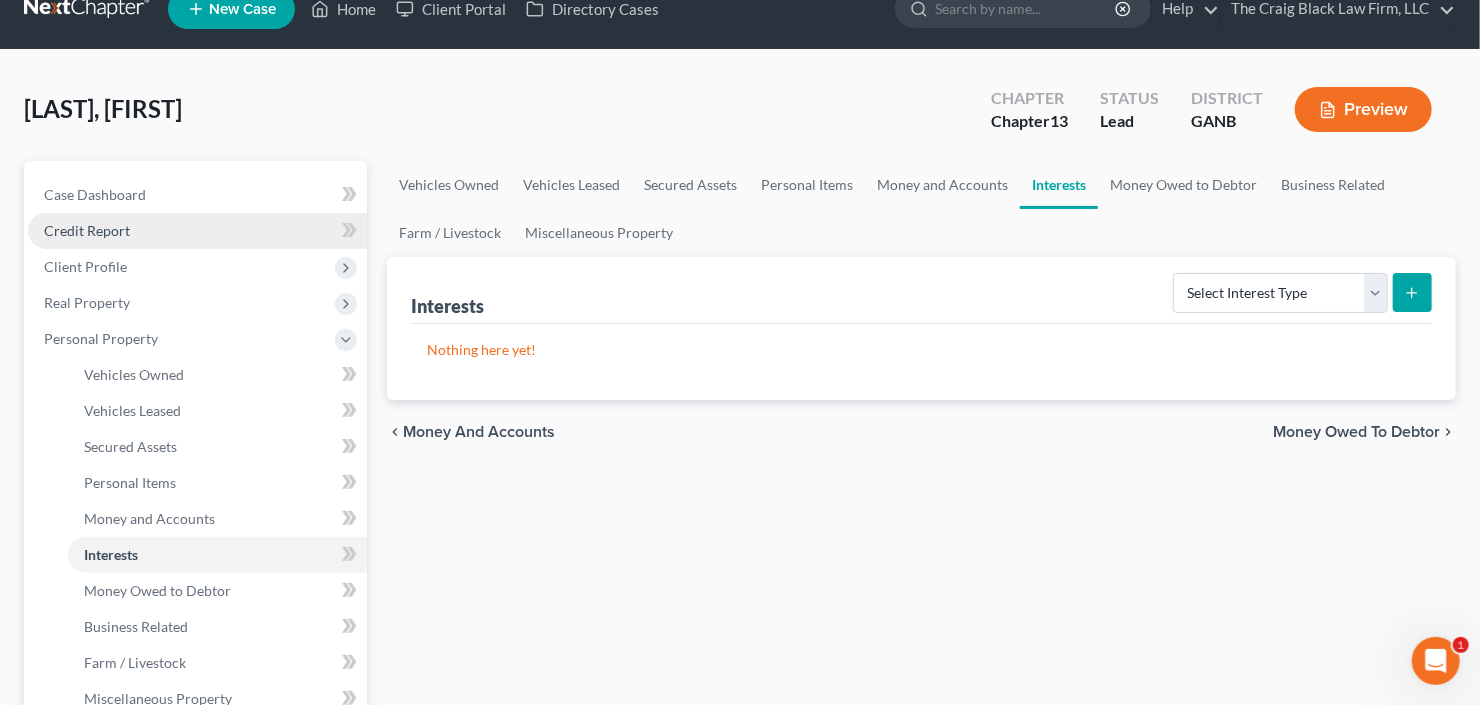 click on "Credit Report" at bounding box center (197, 231) 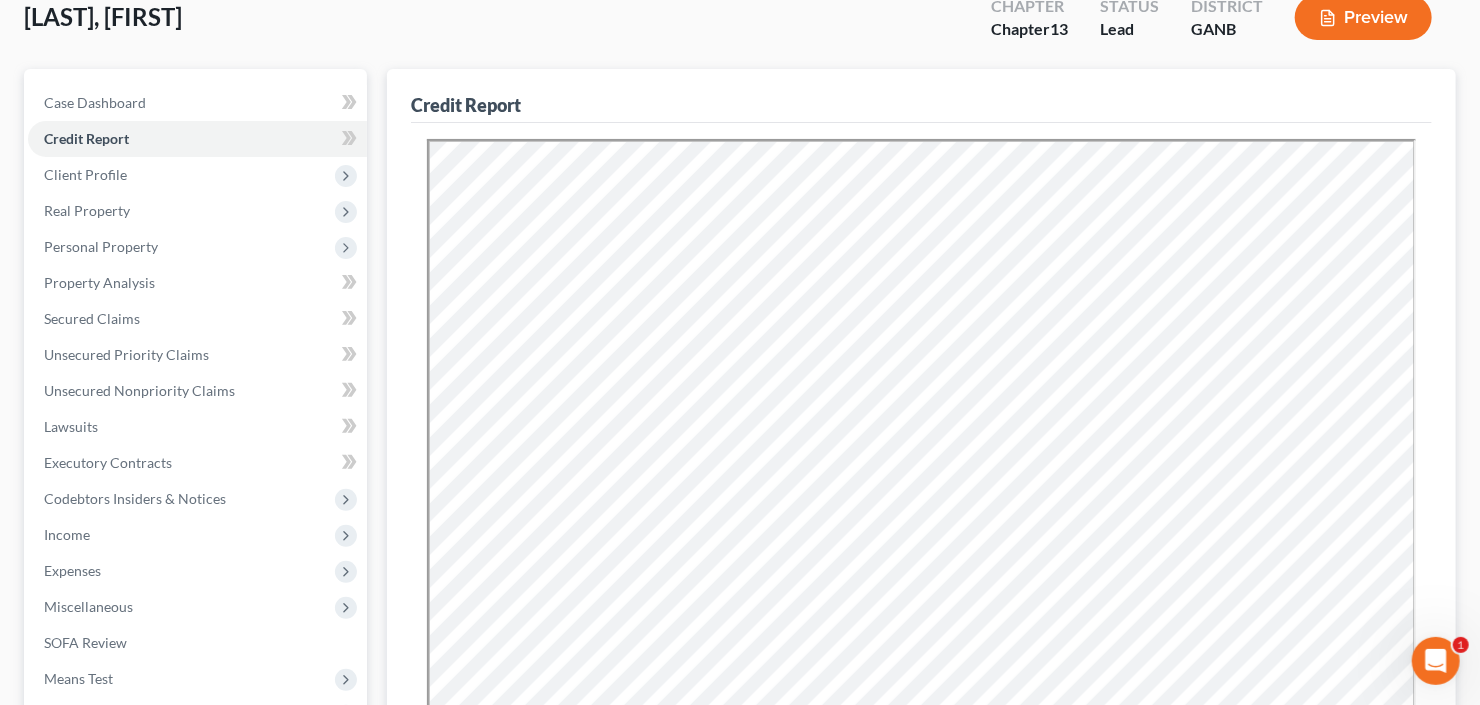 scroll, scrollTop: 240, scrollLeft: 0, axis: vertical 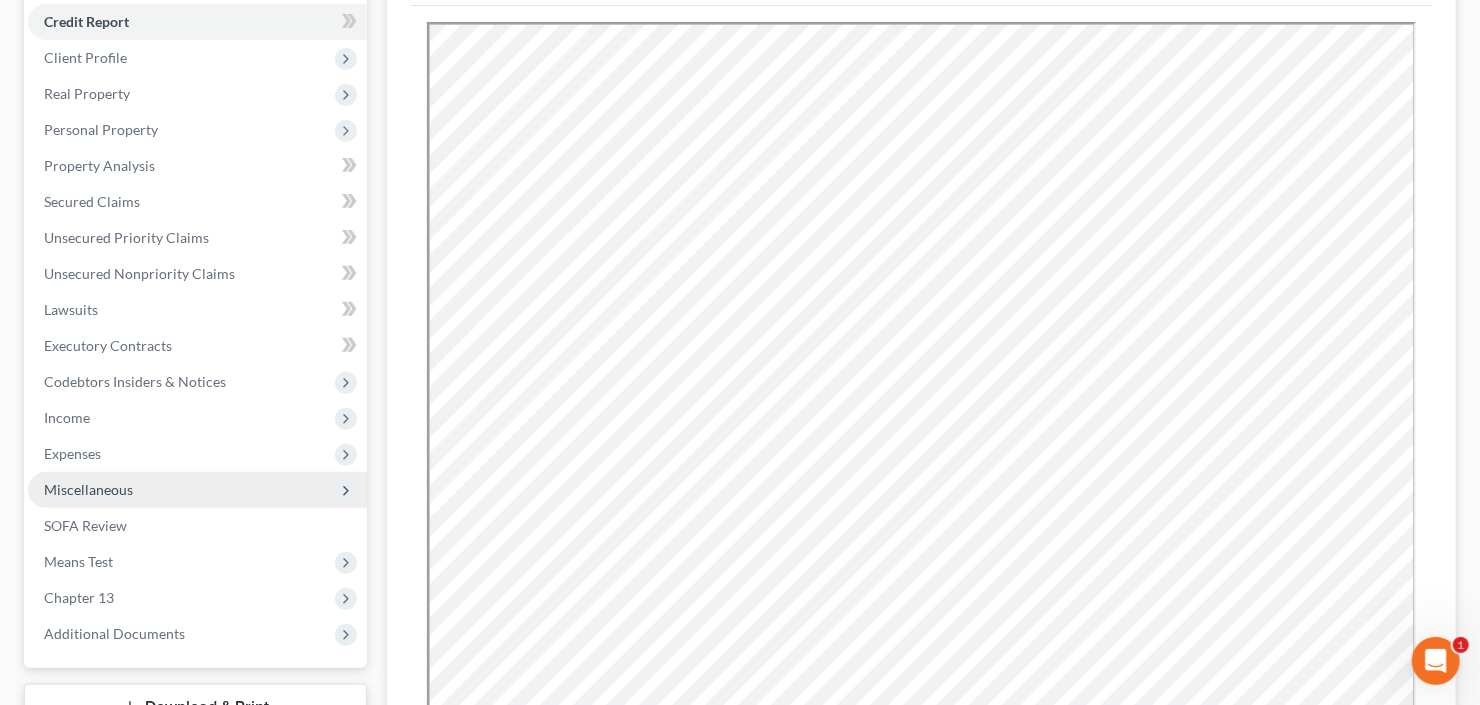 click on "Miscellaneous" at bounding box center [88, 489] 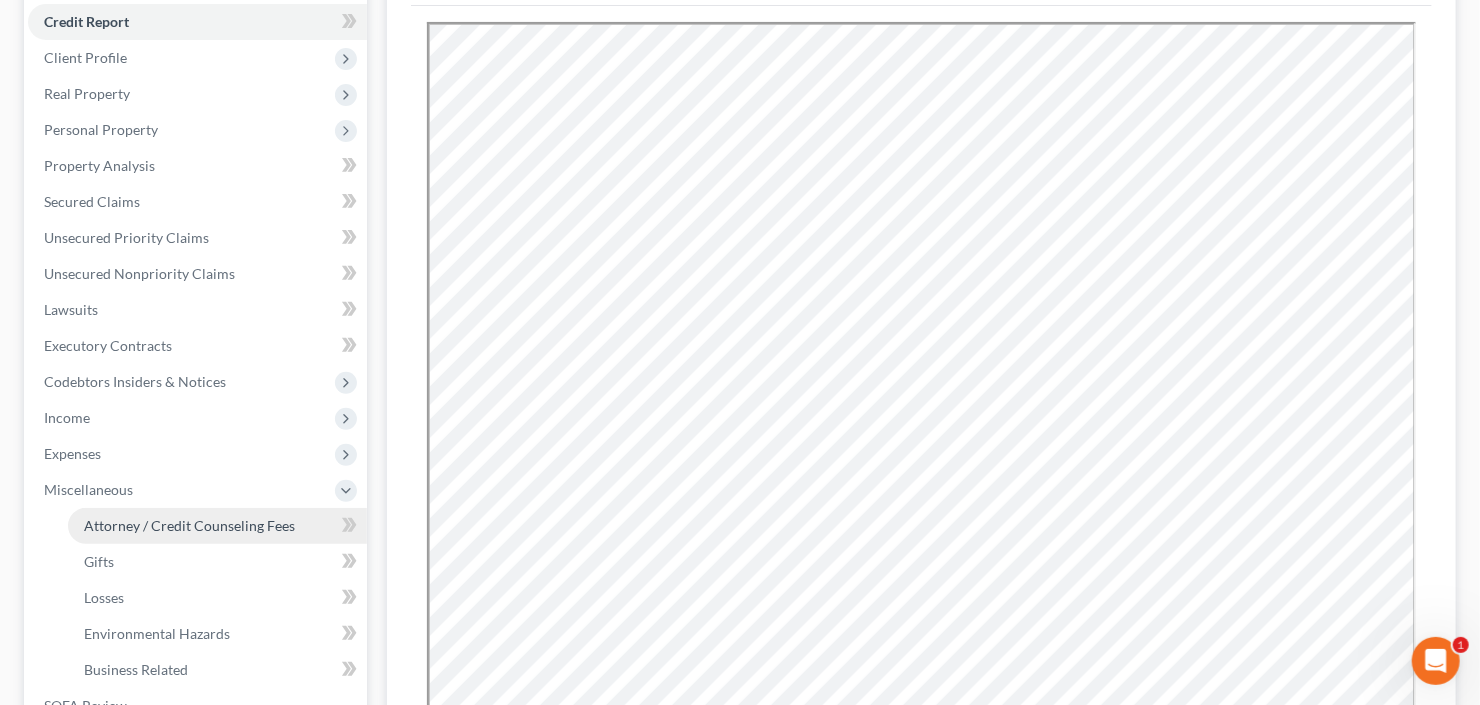 click on "Attorney / Credit Counseling Fees" at bounding box center [189, 525] 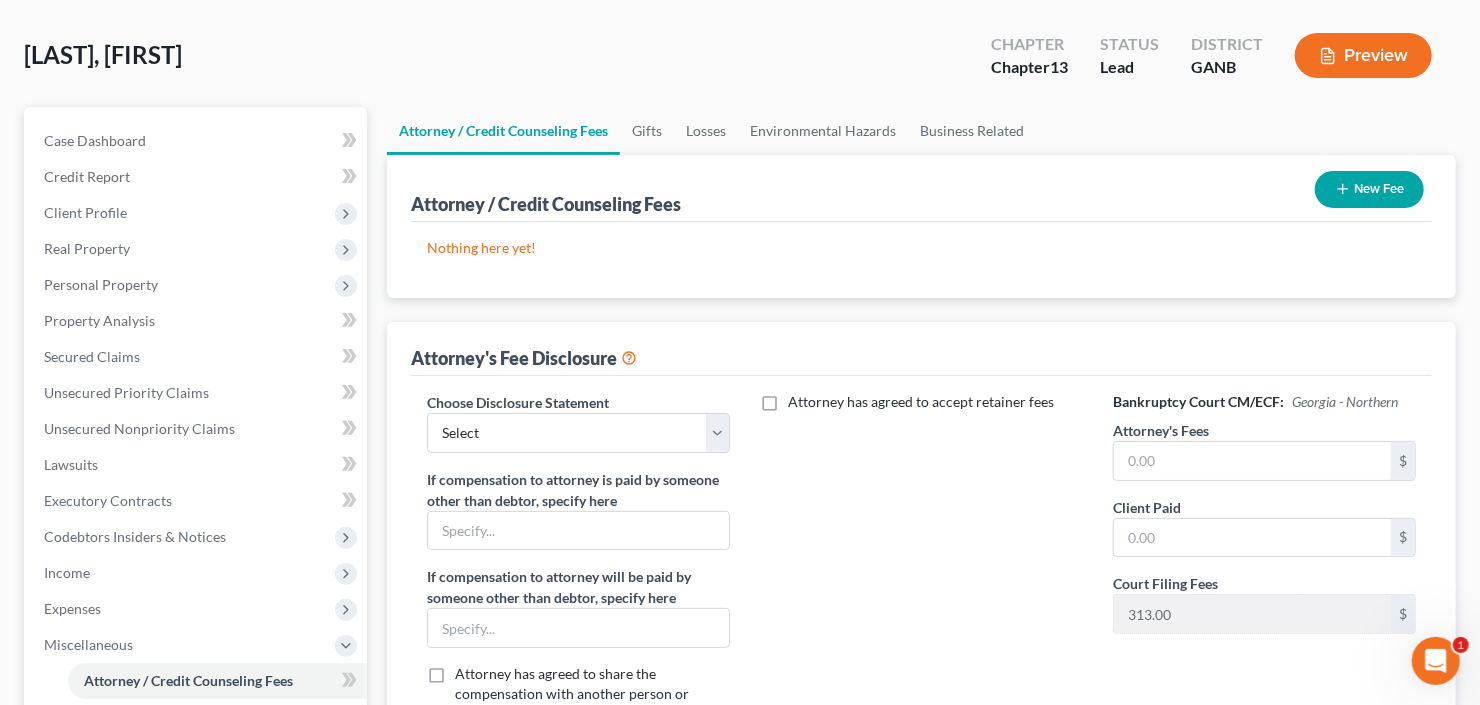 scroll, scrollTop: 160, scrollLeft: 0, axis: vertical 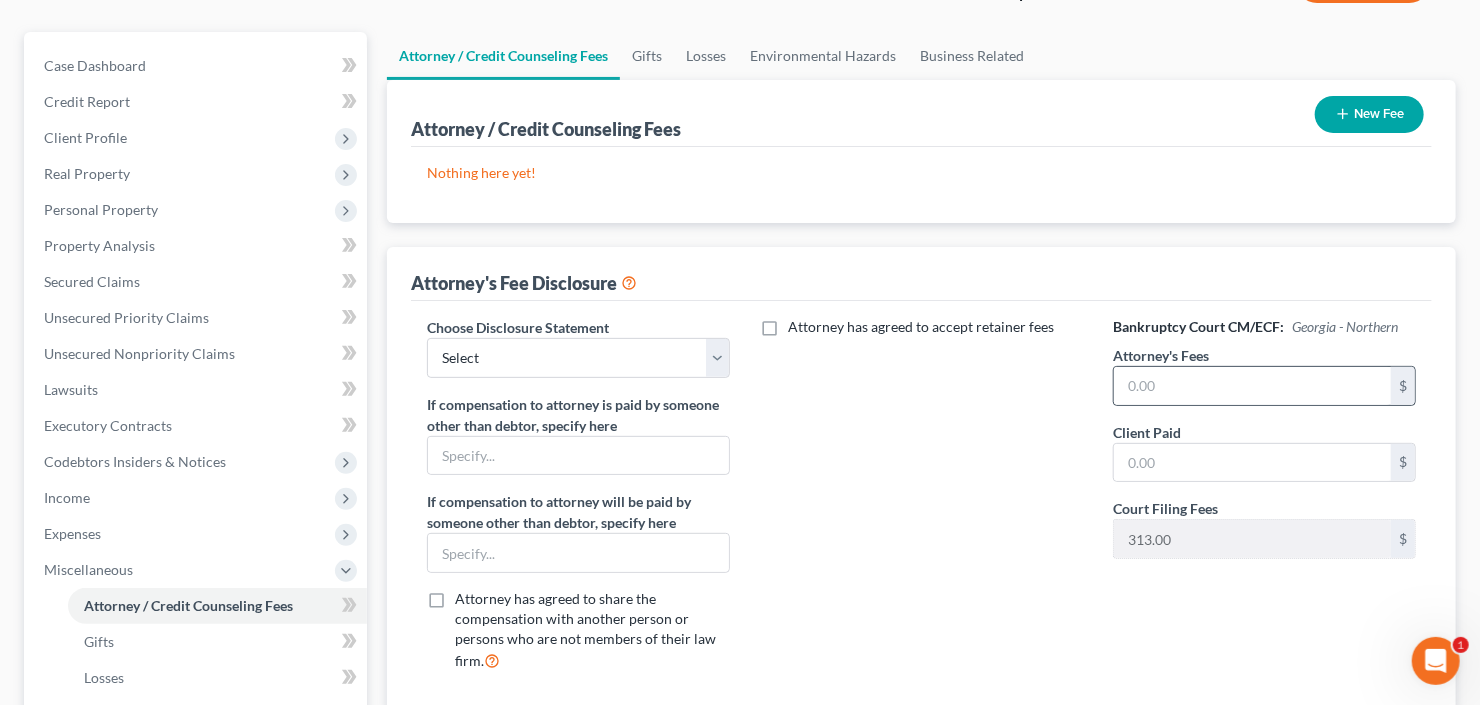 click on "$" at bounding box center (1264, 386) 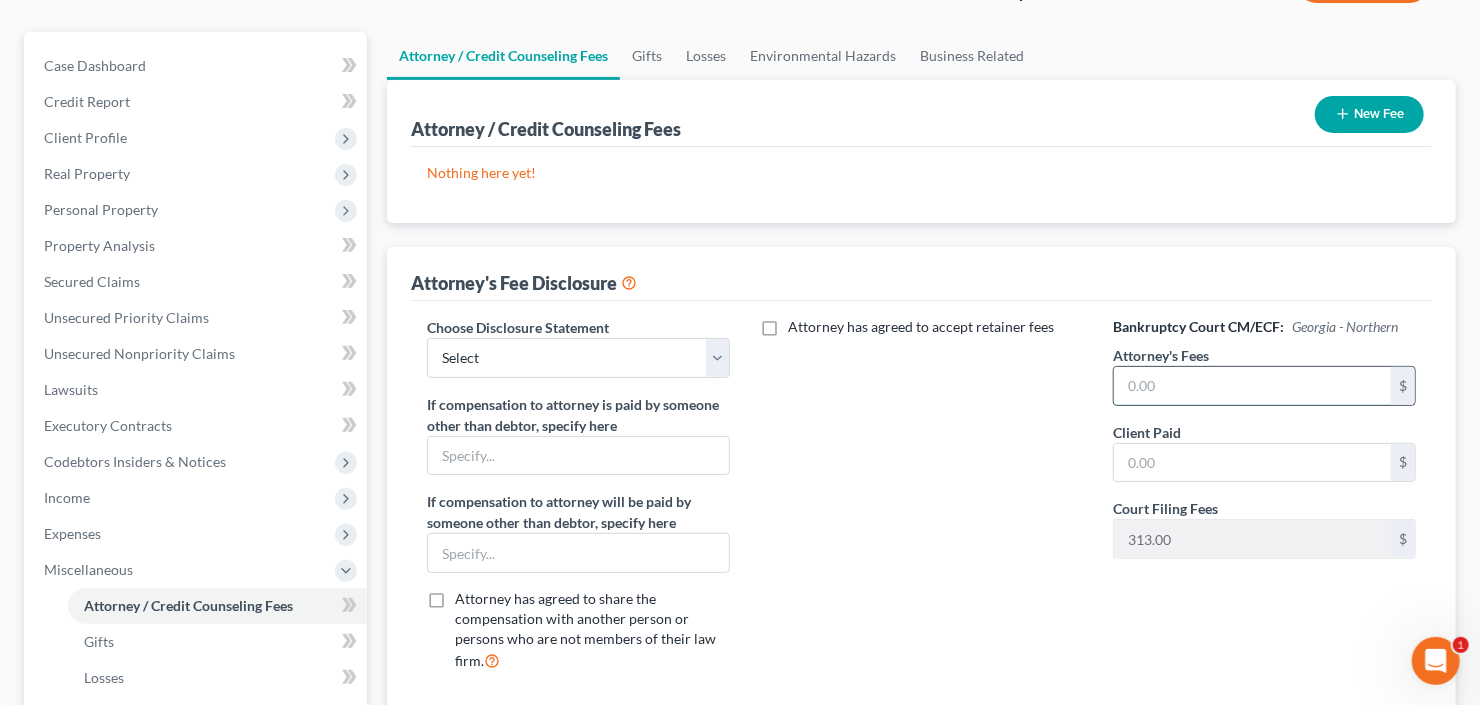 click at bounding box center (1252, 386) 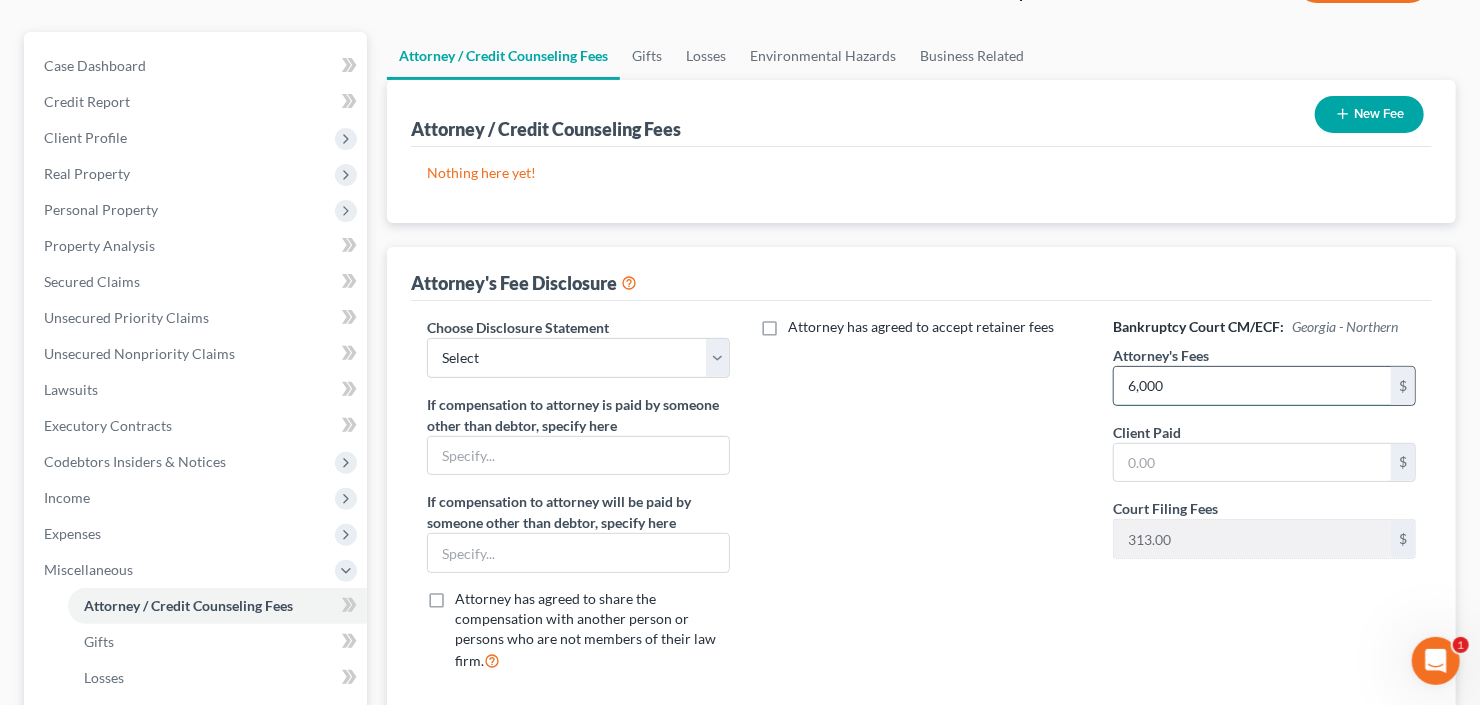 type on "6,000" 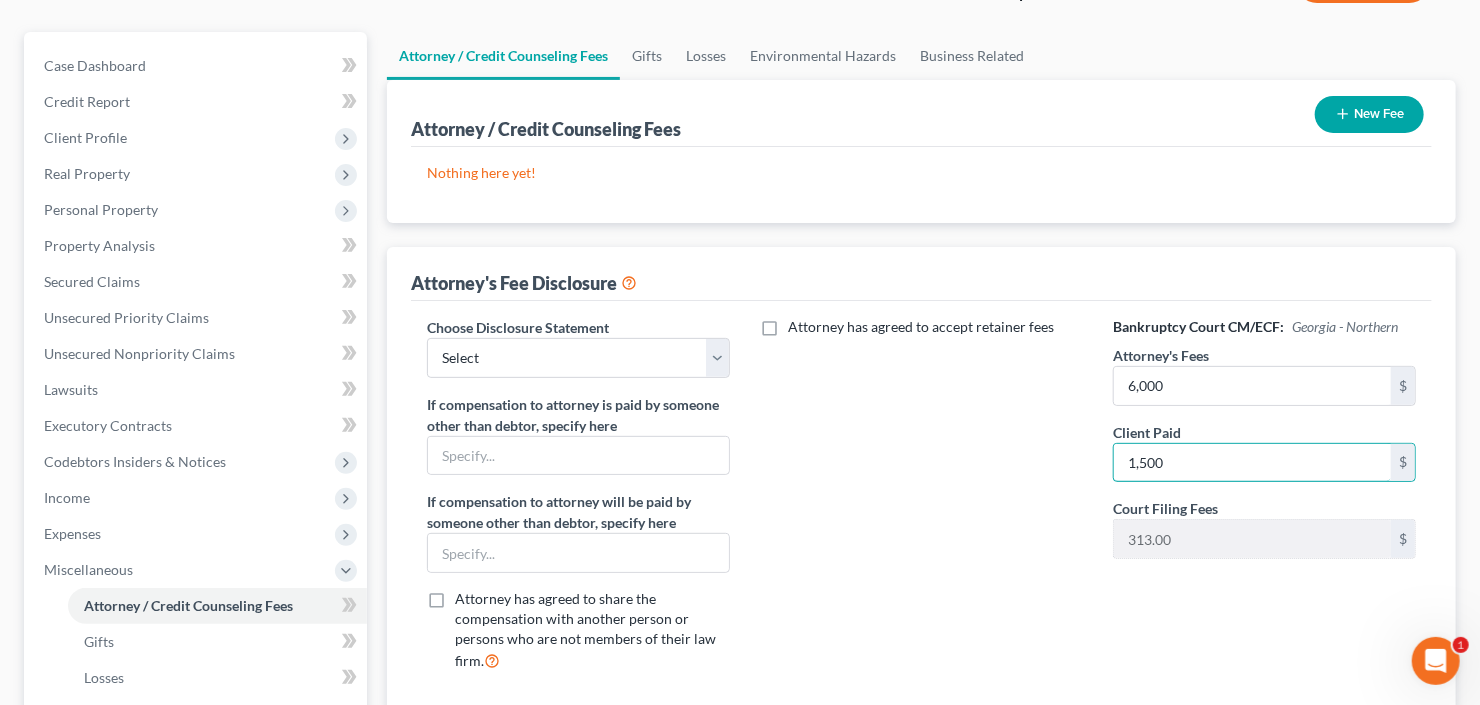 type on "1,500" 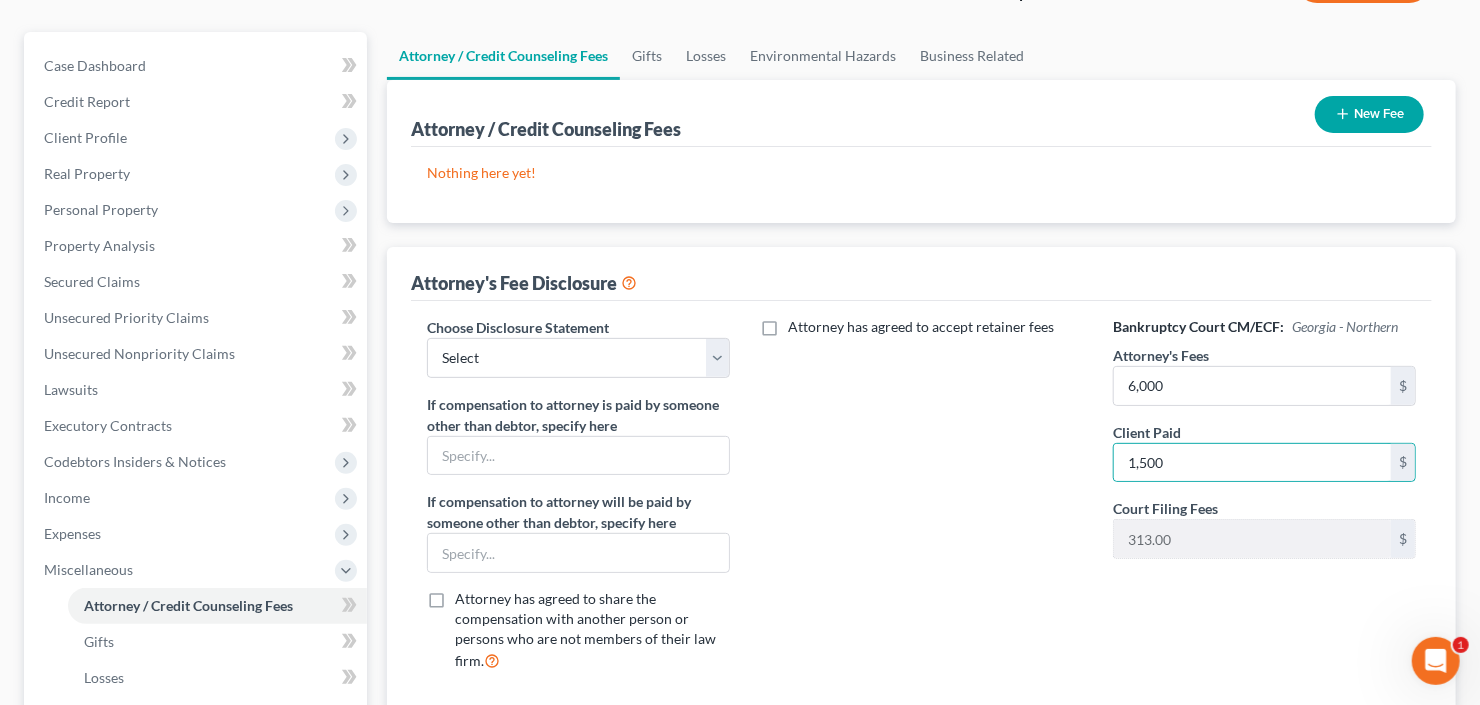 click on "New Fee" at bounding box center [1369, 114] 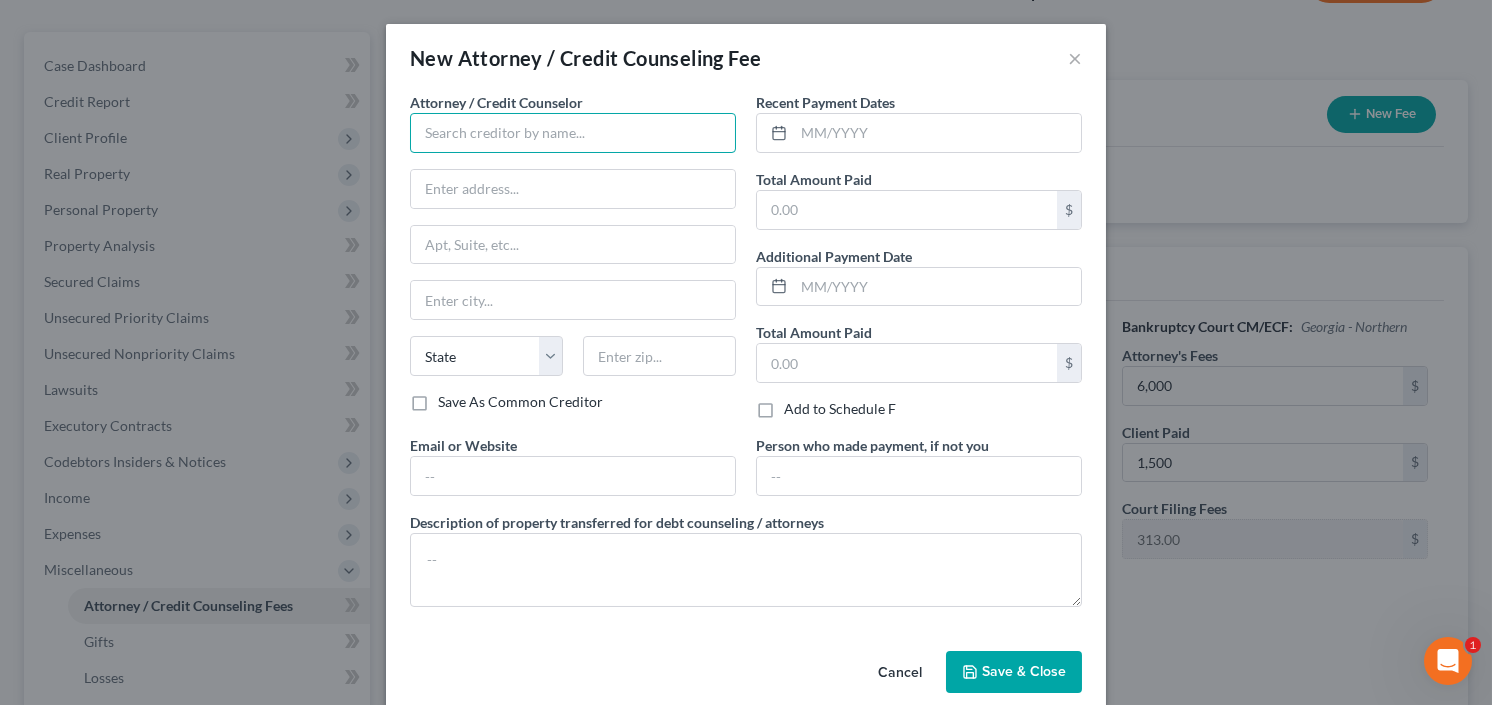 click at bounding box center (573, 133) 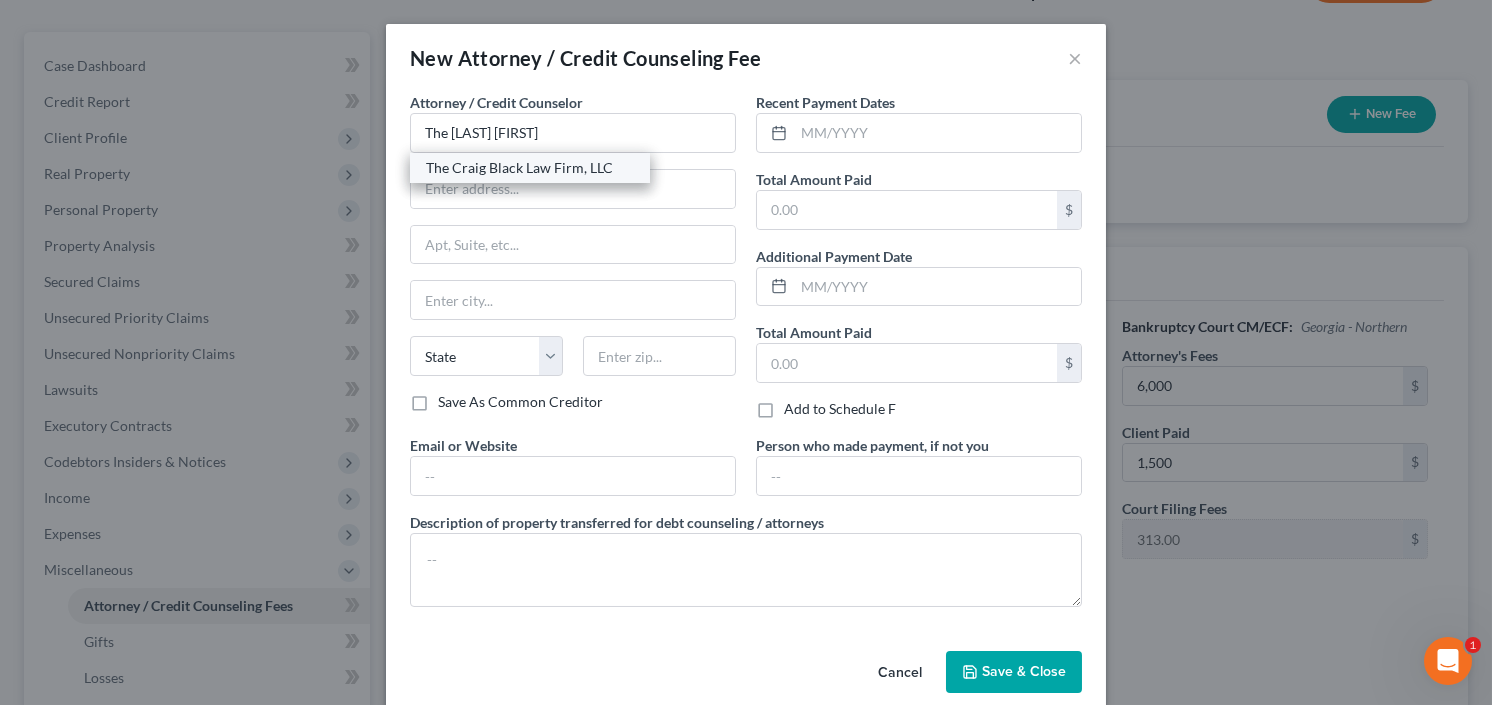 click on "The Craig Black Law Firm, LLC" at bounding box center (530, 168) 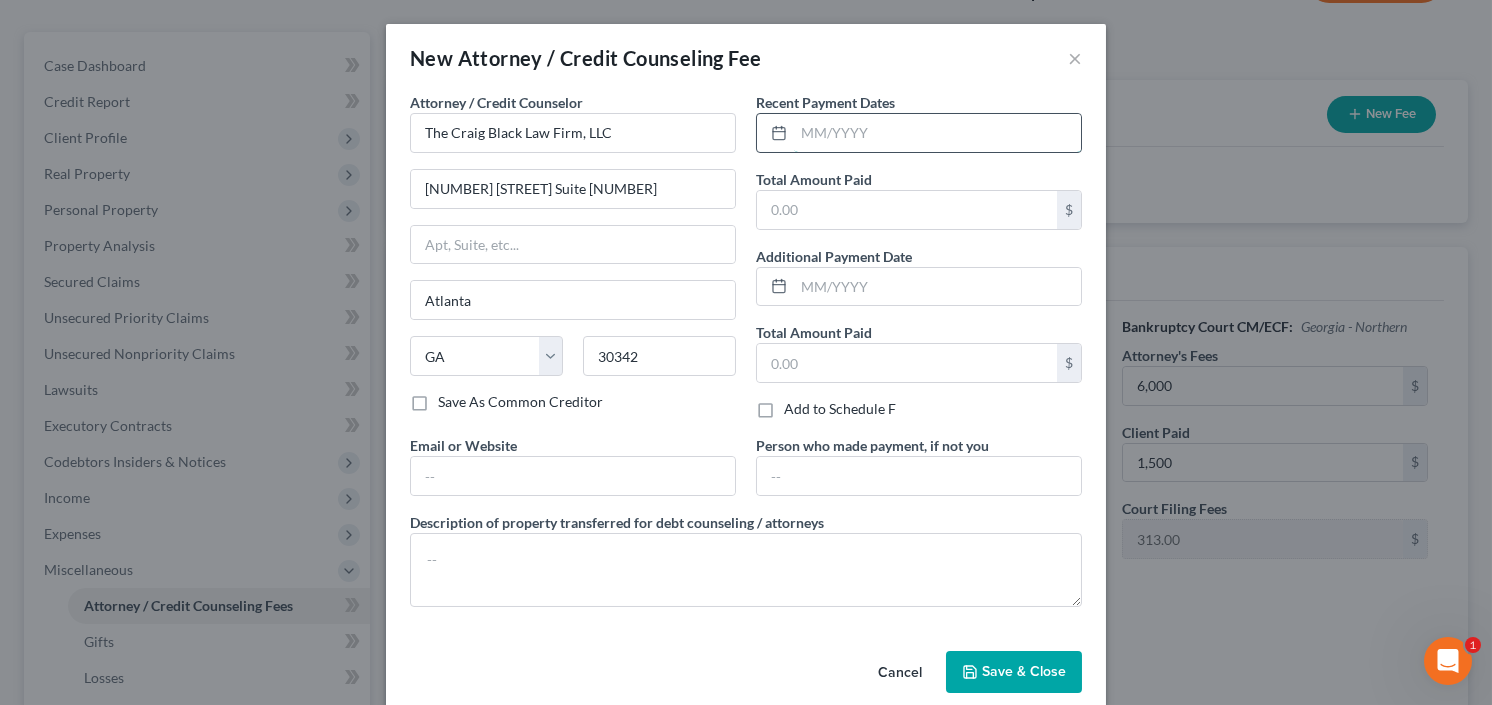 click at bounding box center [937, 133] 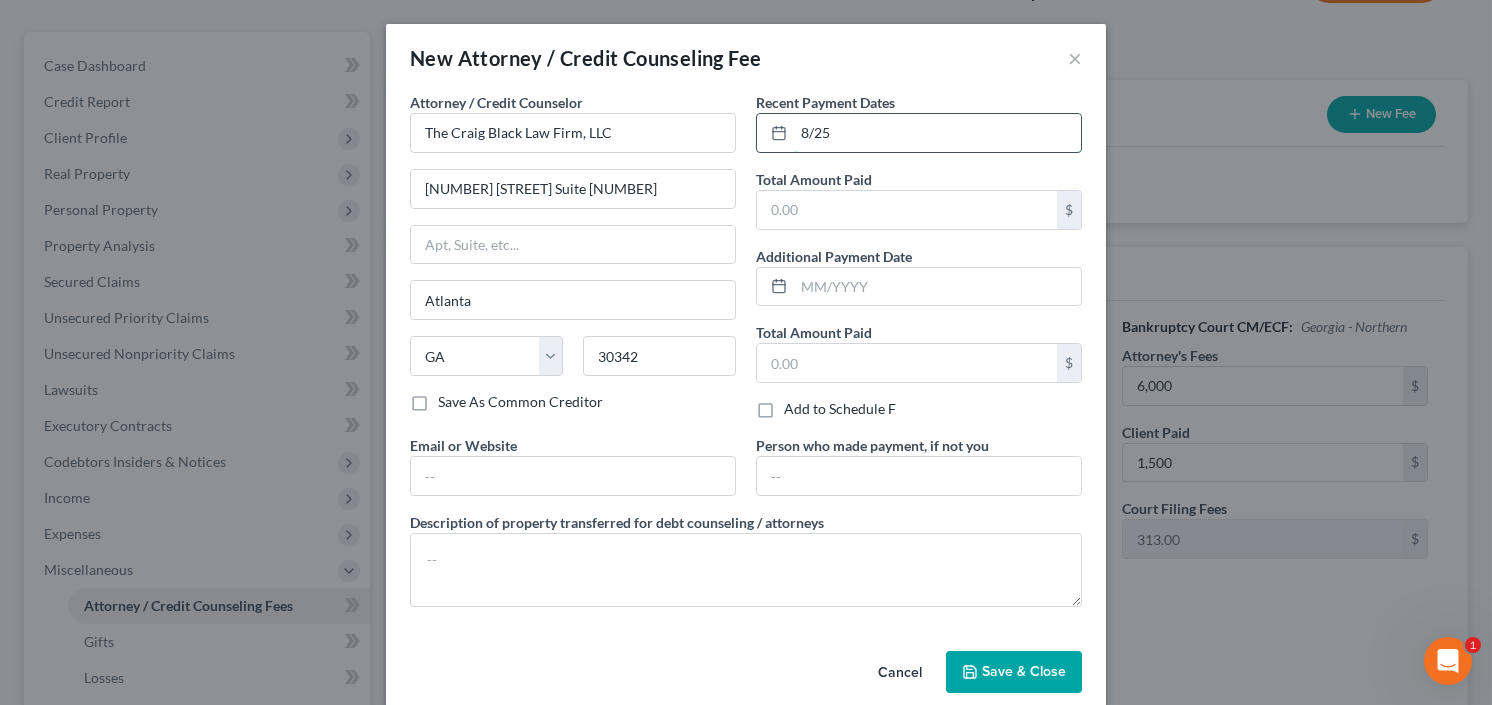 type on "8/25" 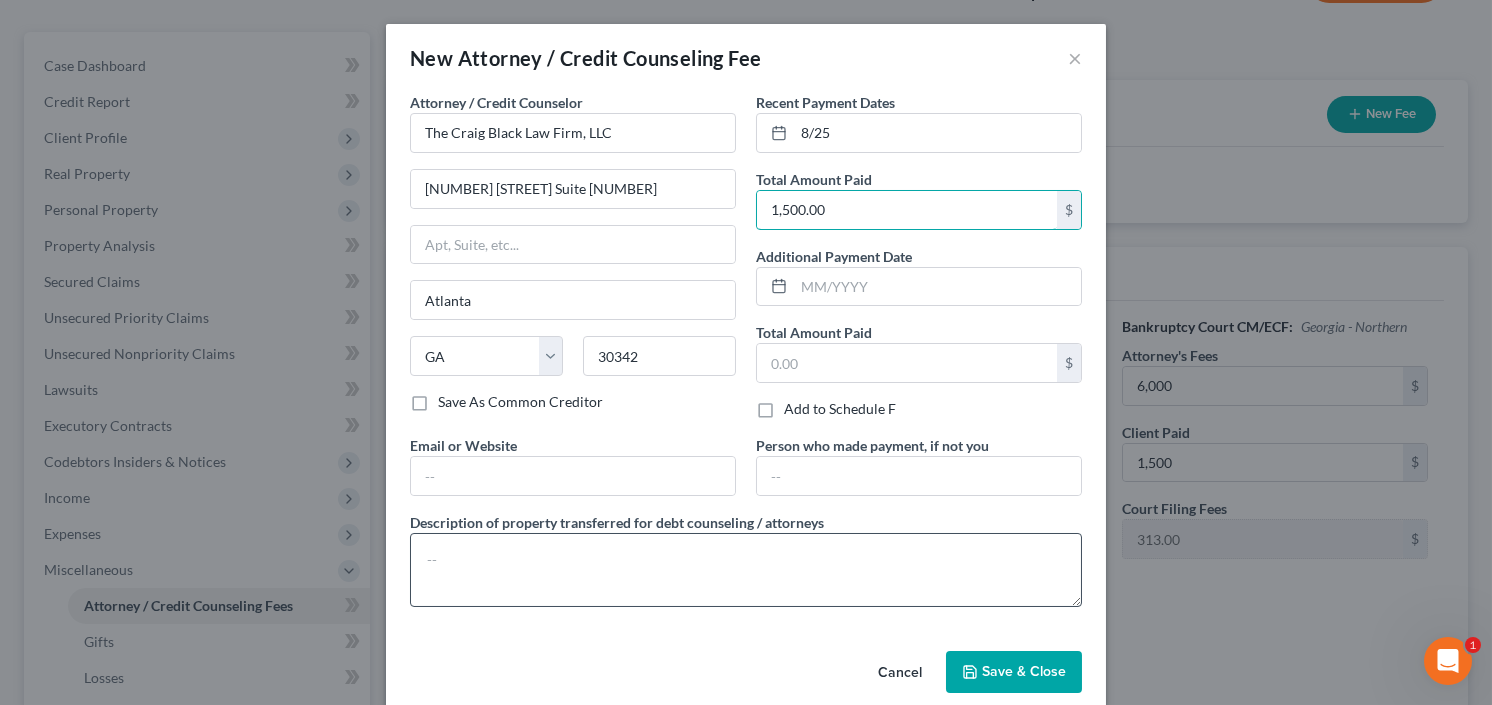 type on "1,500.00" 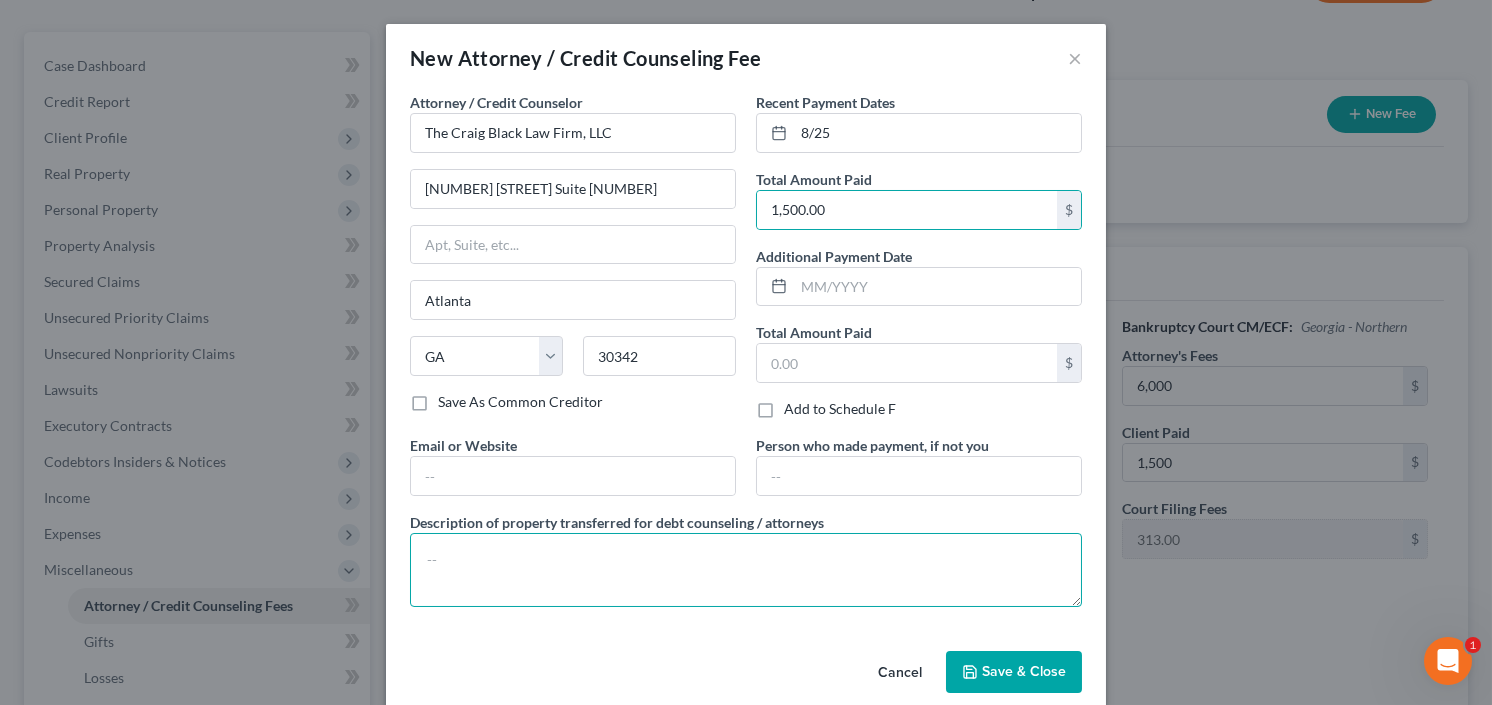 click at bounding box center [746, 570] 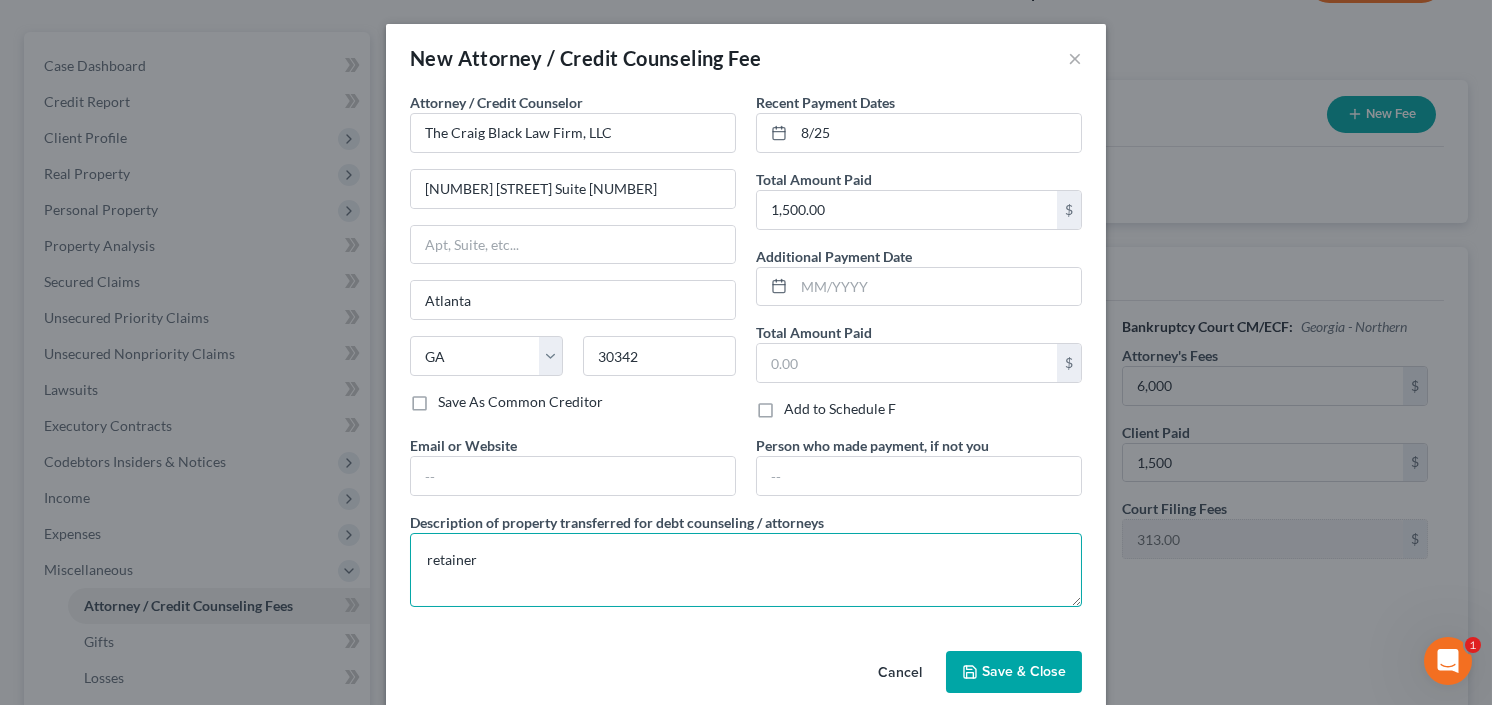 type on "retainer" 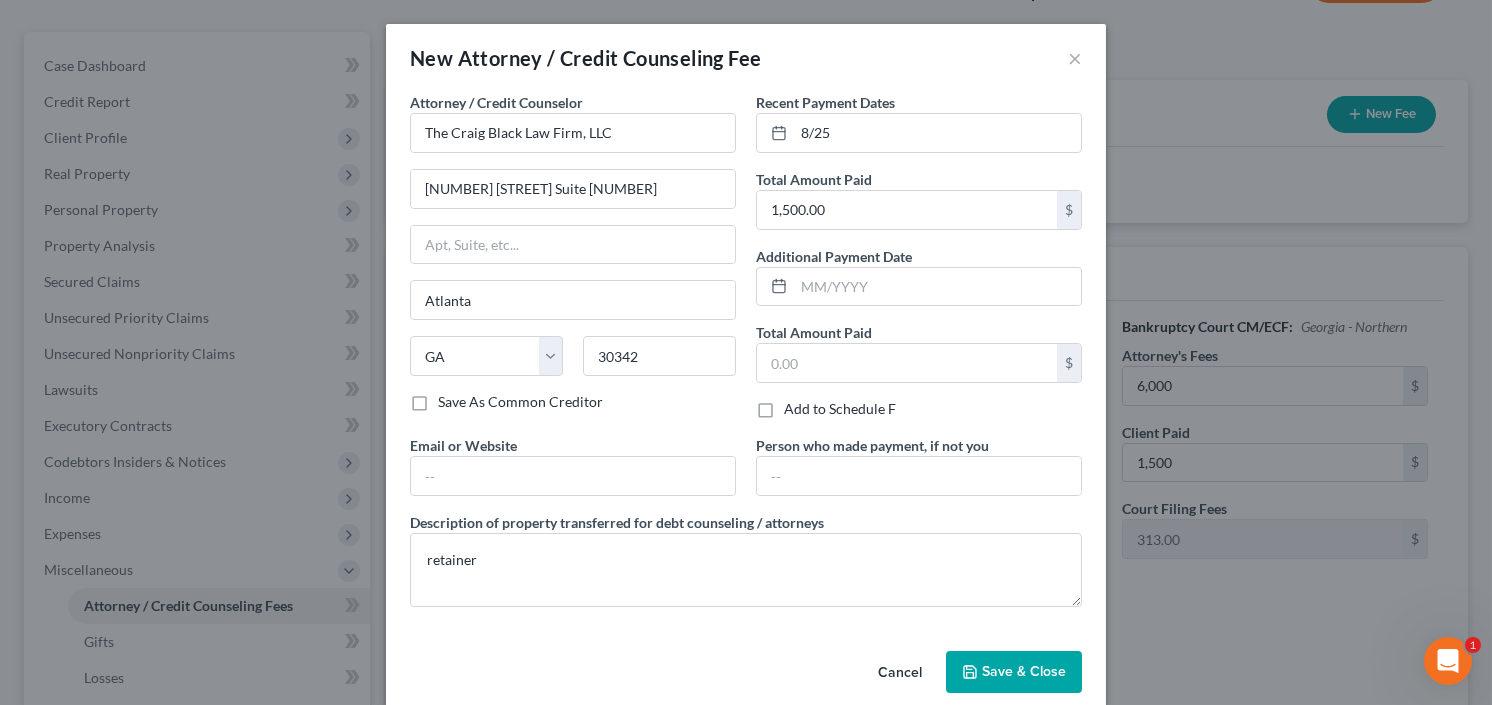 click on "Save & Close" at bounding box center [1024, 671] 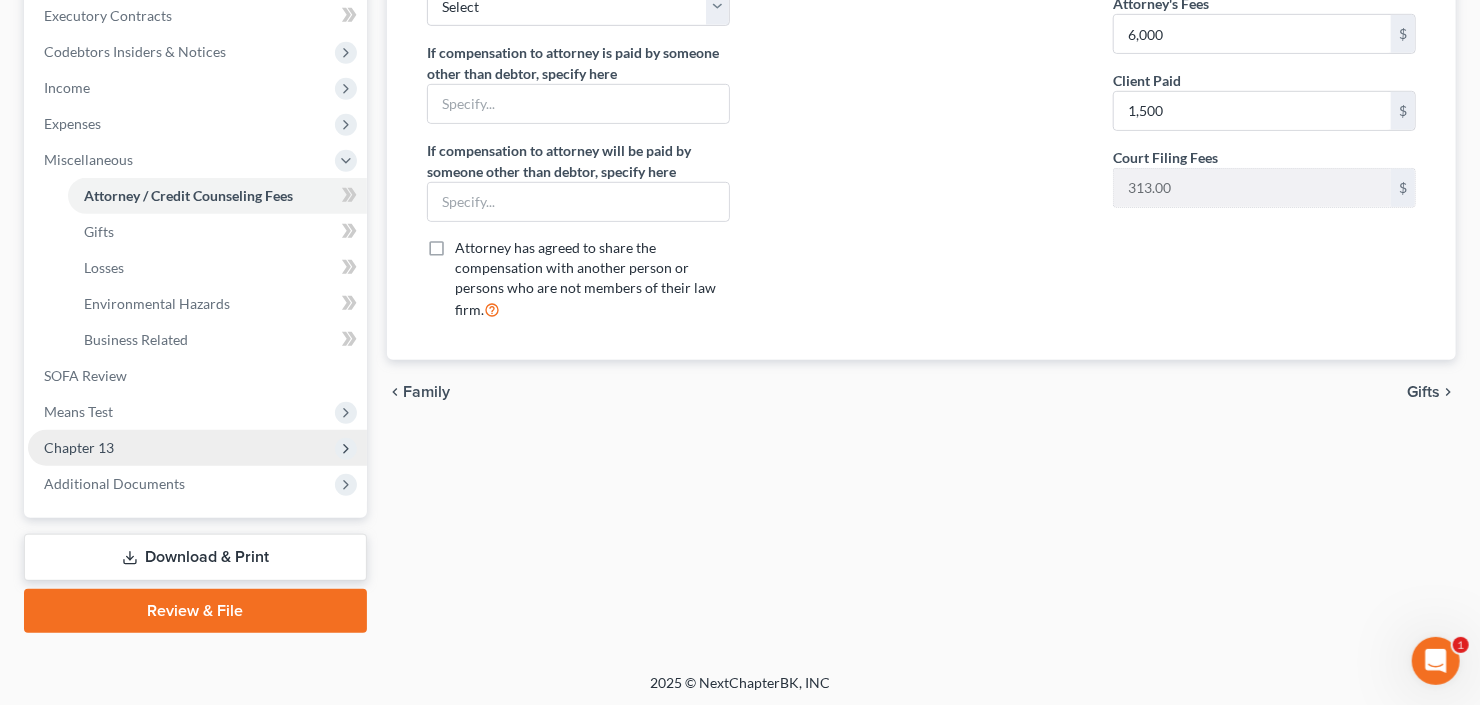 click on "Chapter 13" at bounding box center (79, 447) 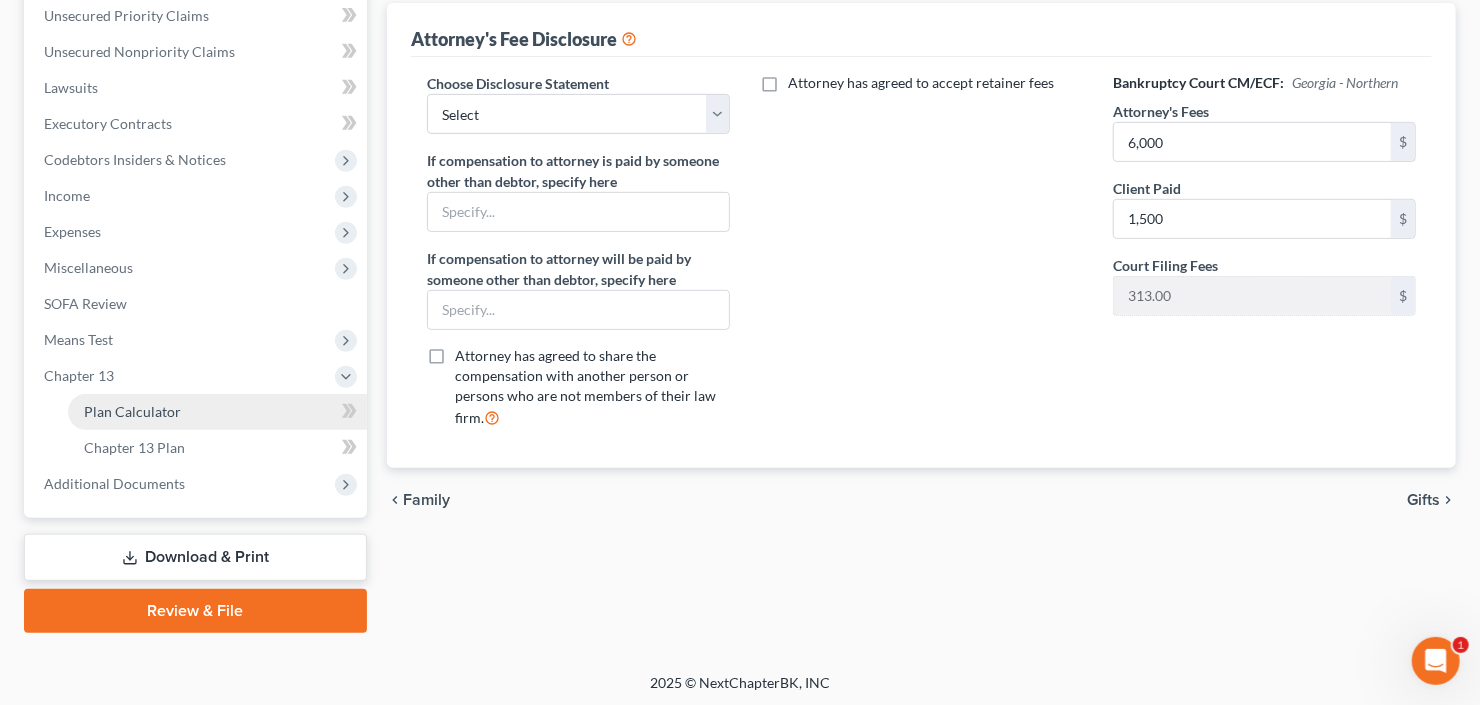 click on "Plan Calculator" at bounding box center [132, 411] 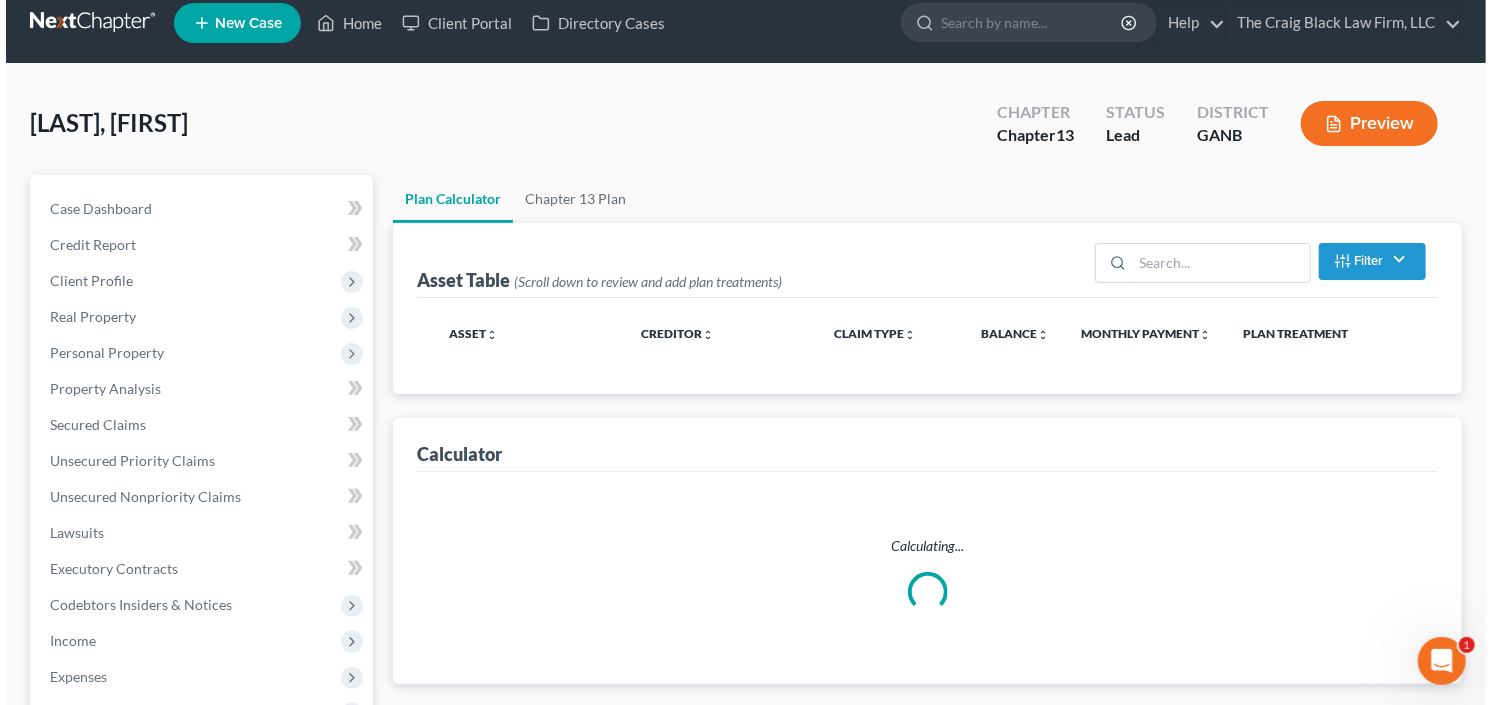 scroll, scrollTop: 0, scrollLeft: 0, axis: both 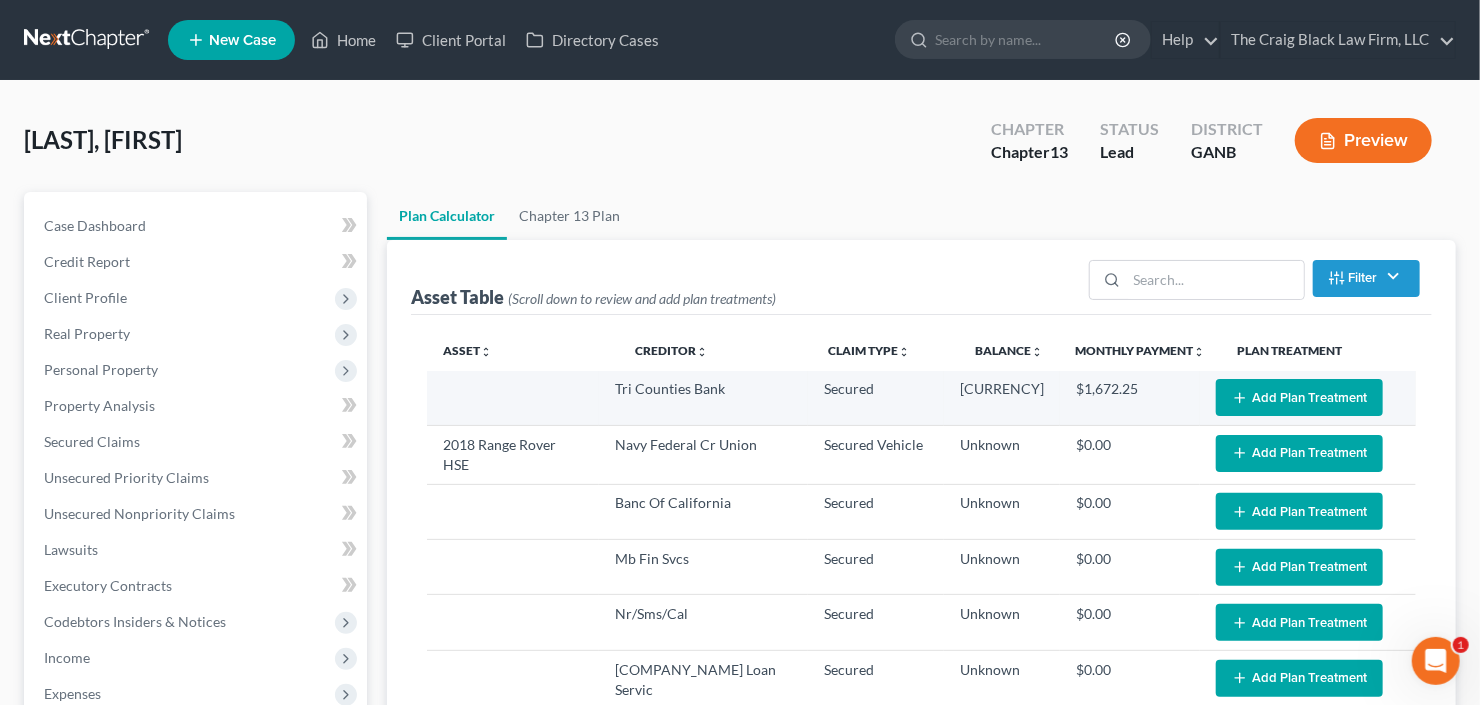 select on "59" 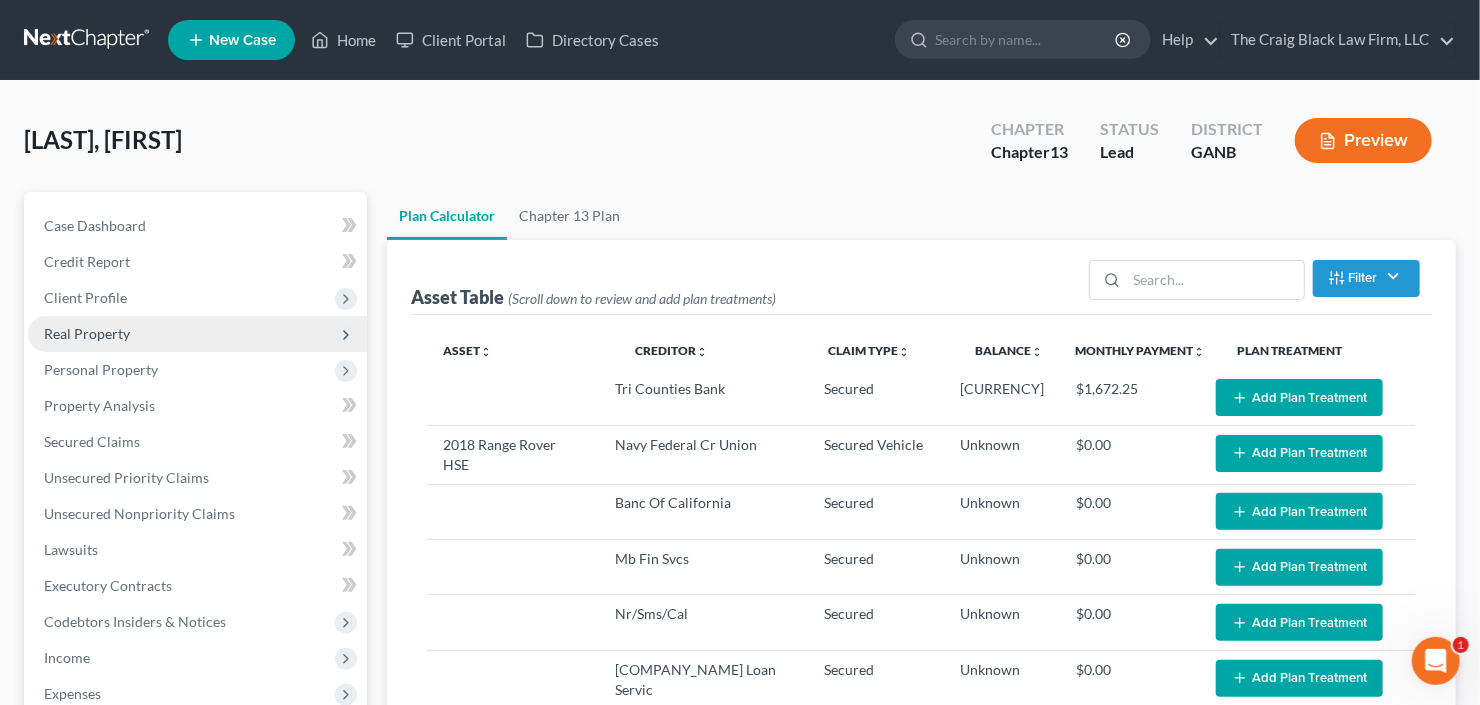 click on "Real Property" at bounding box center (87, 333) 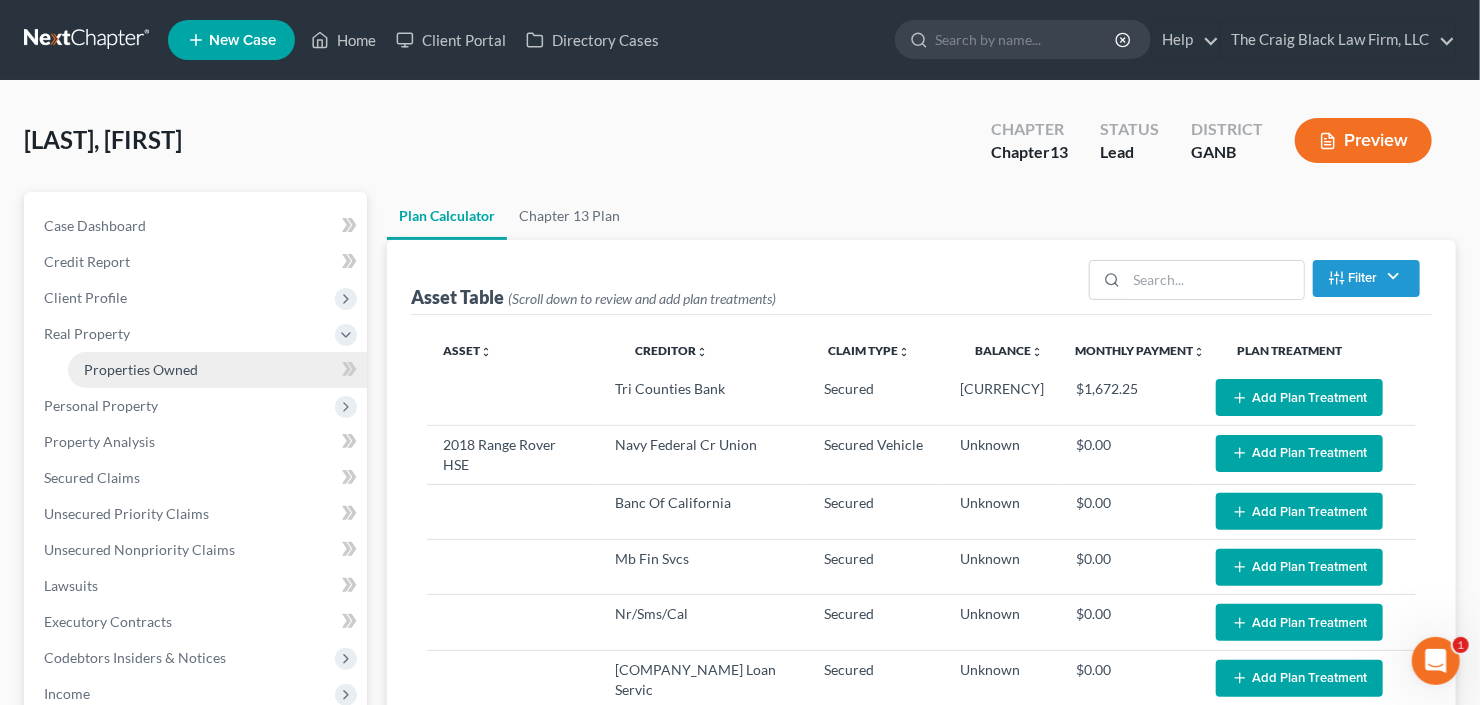 click on "Properties Owned" at bounding box center (141, 369) 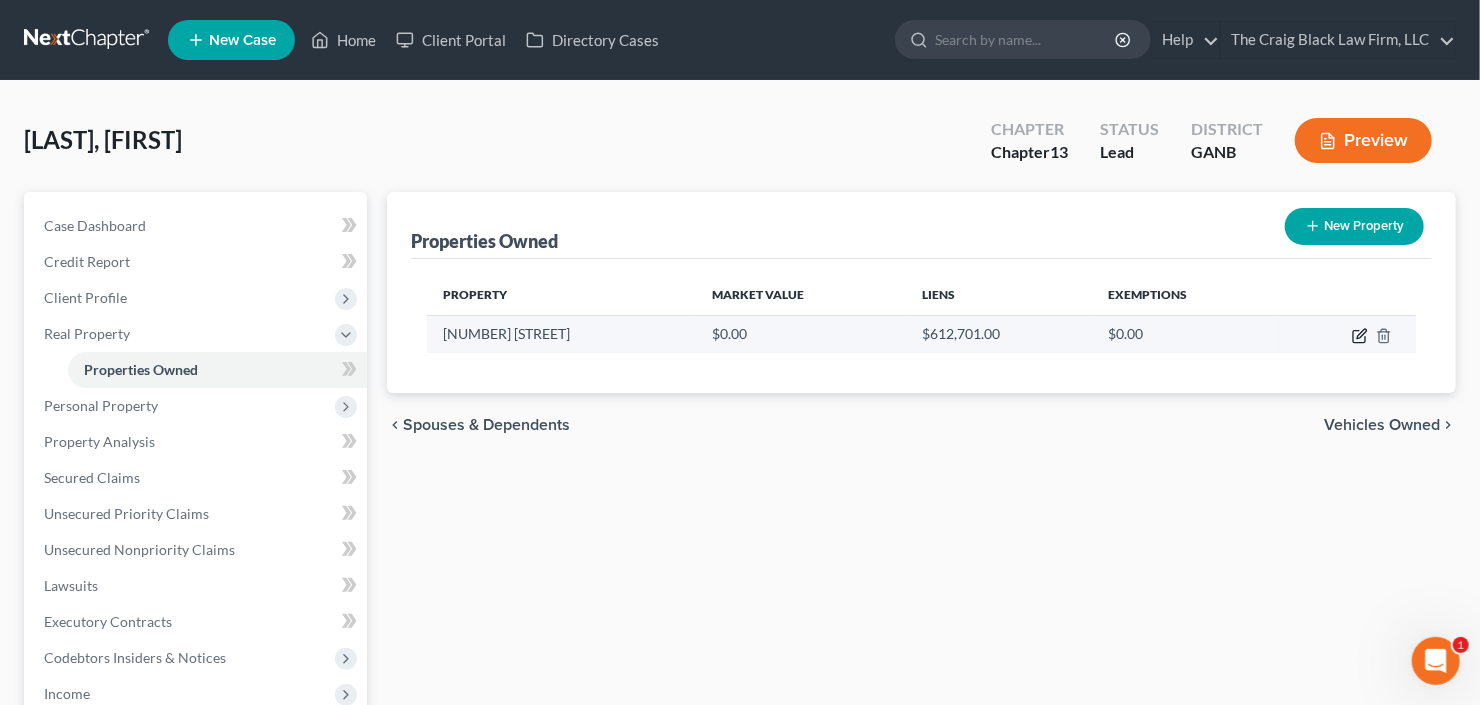 click 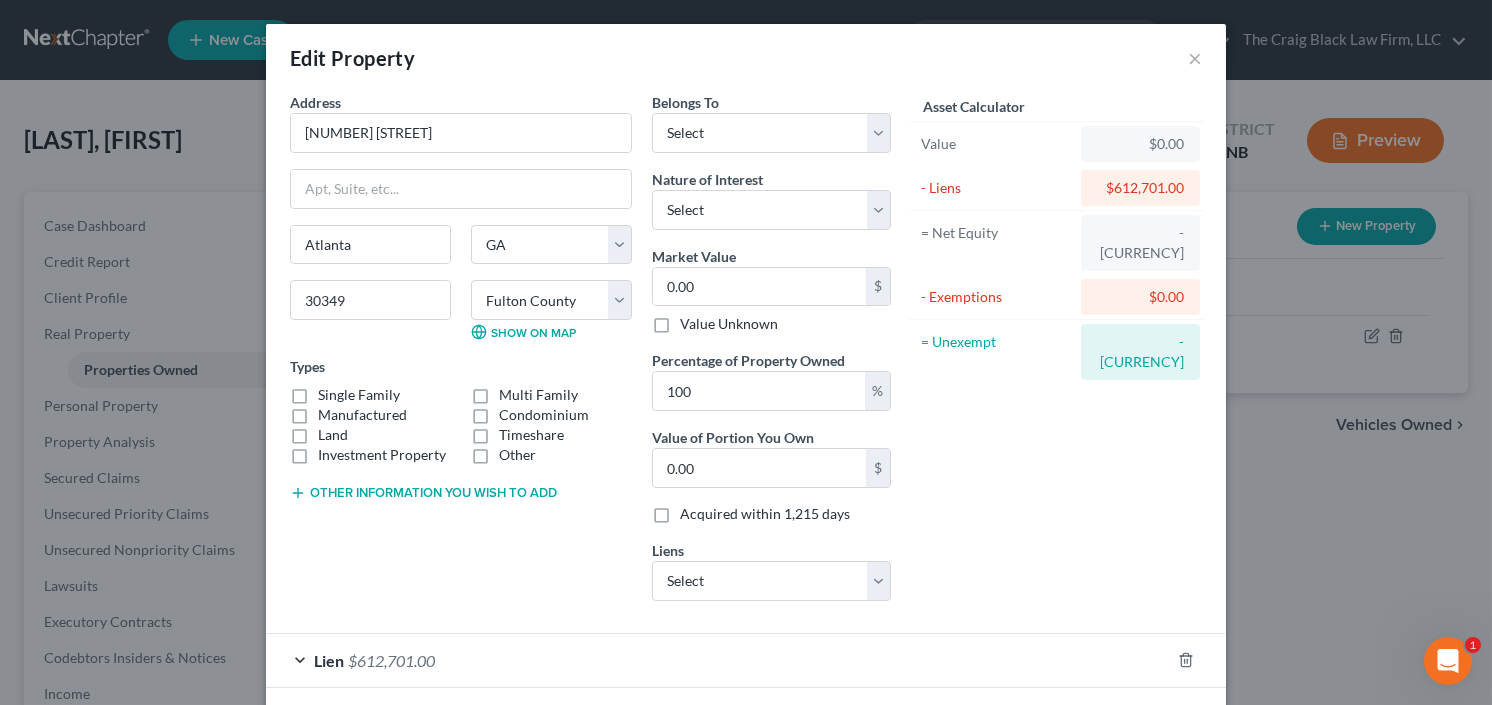 drag, startPoint x: 291, startPoint y: 394, endPoint x: 480, endPoint y: 366, distance: 191.06282 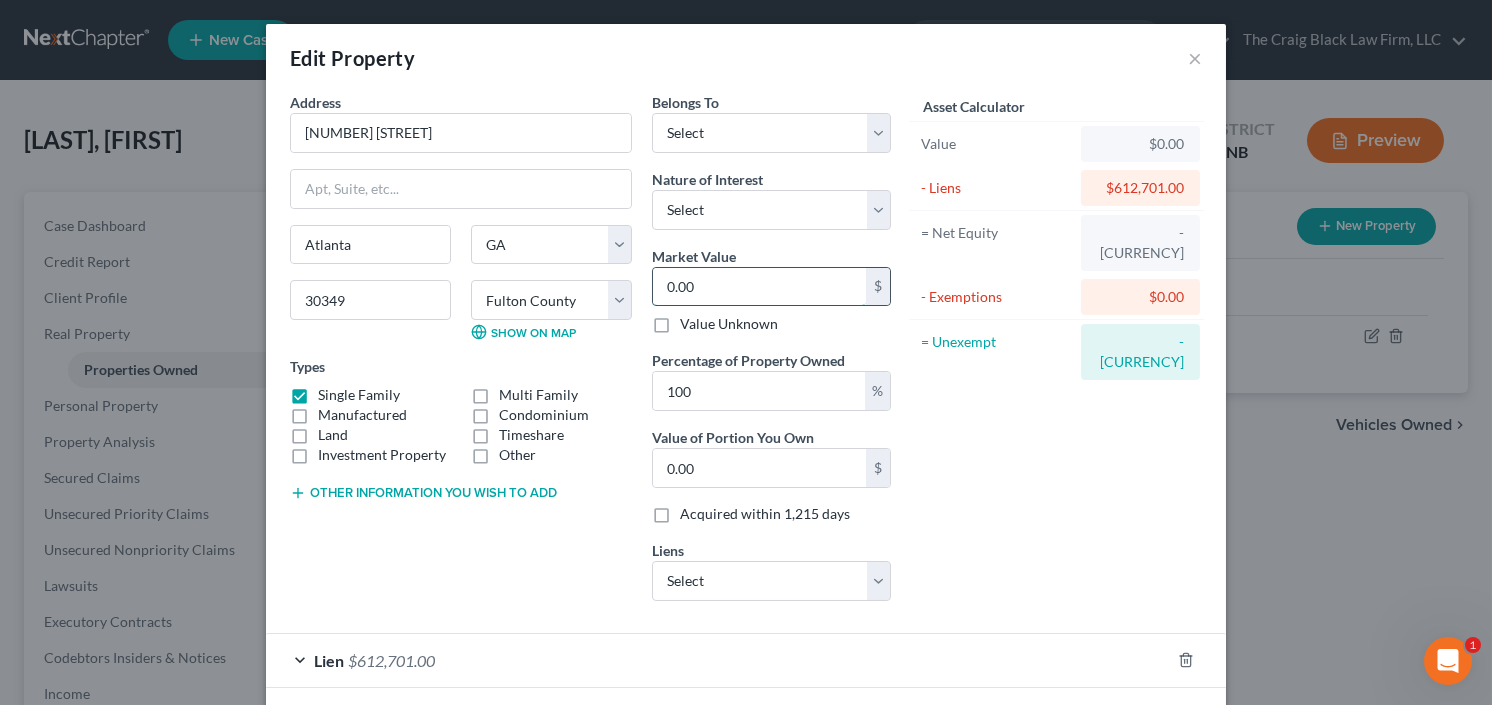 click on "0.00" at bounding box center [759, 287] 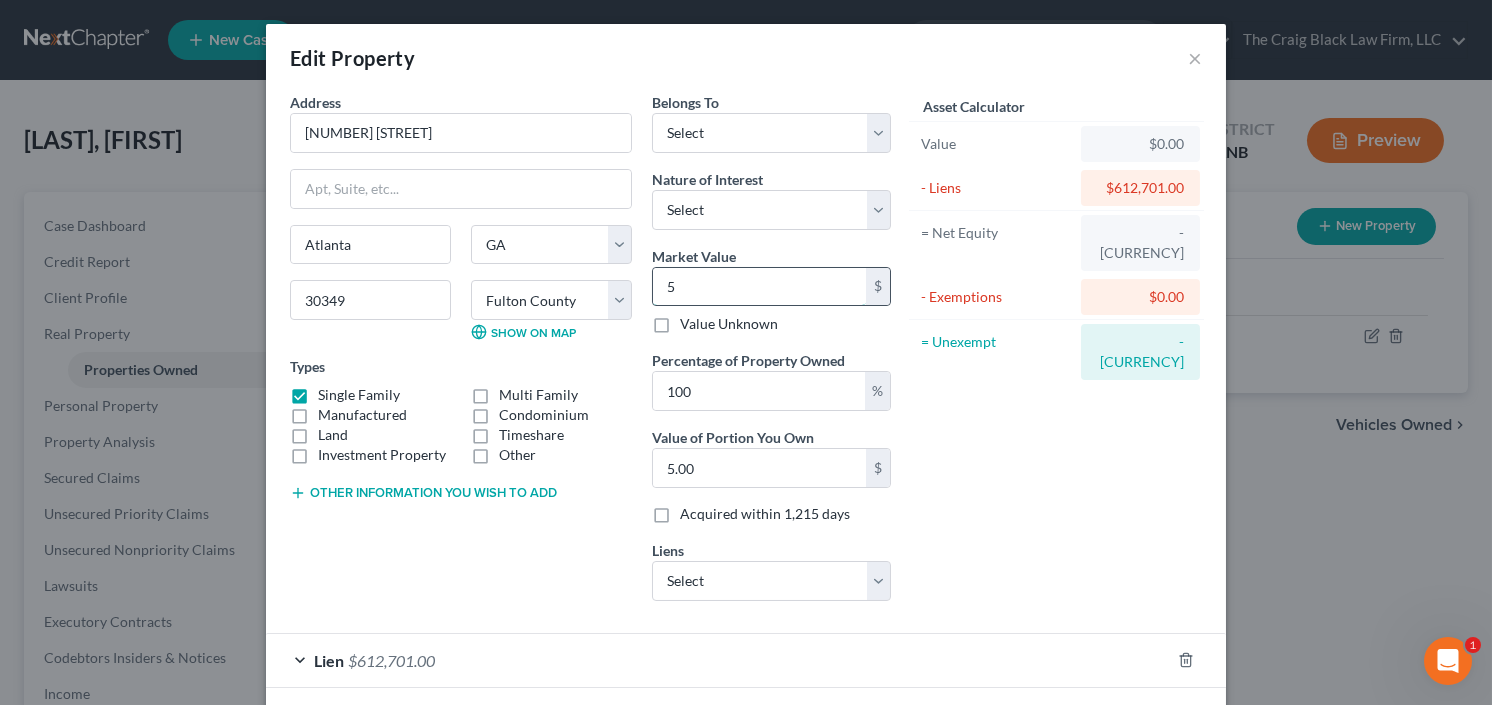 type on "54" 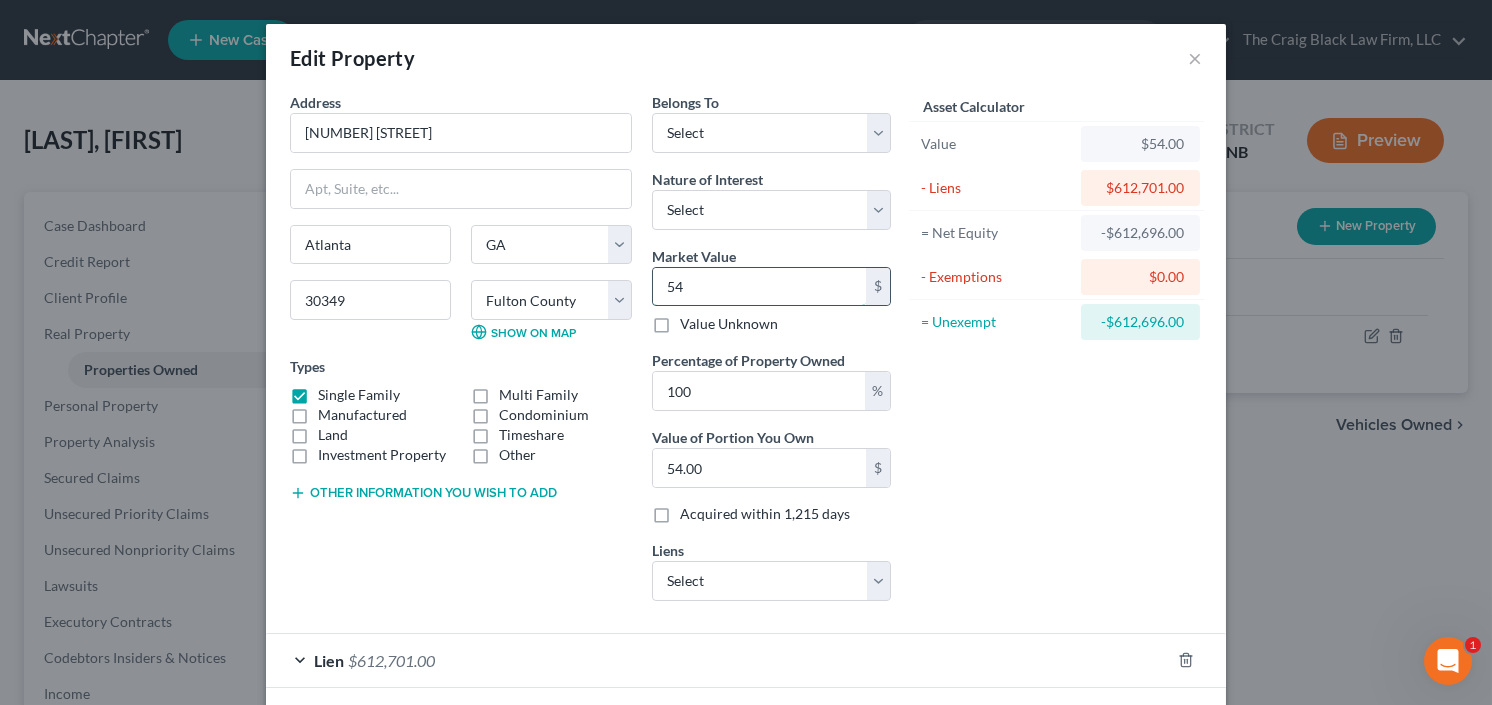 type on "540" 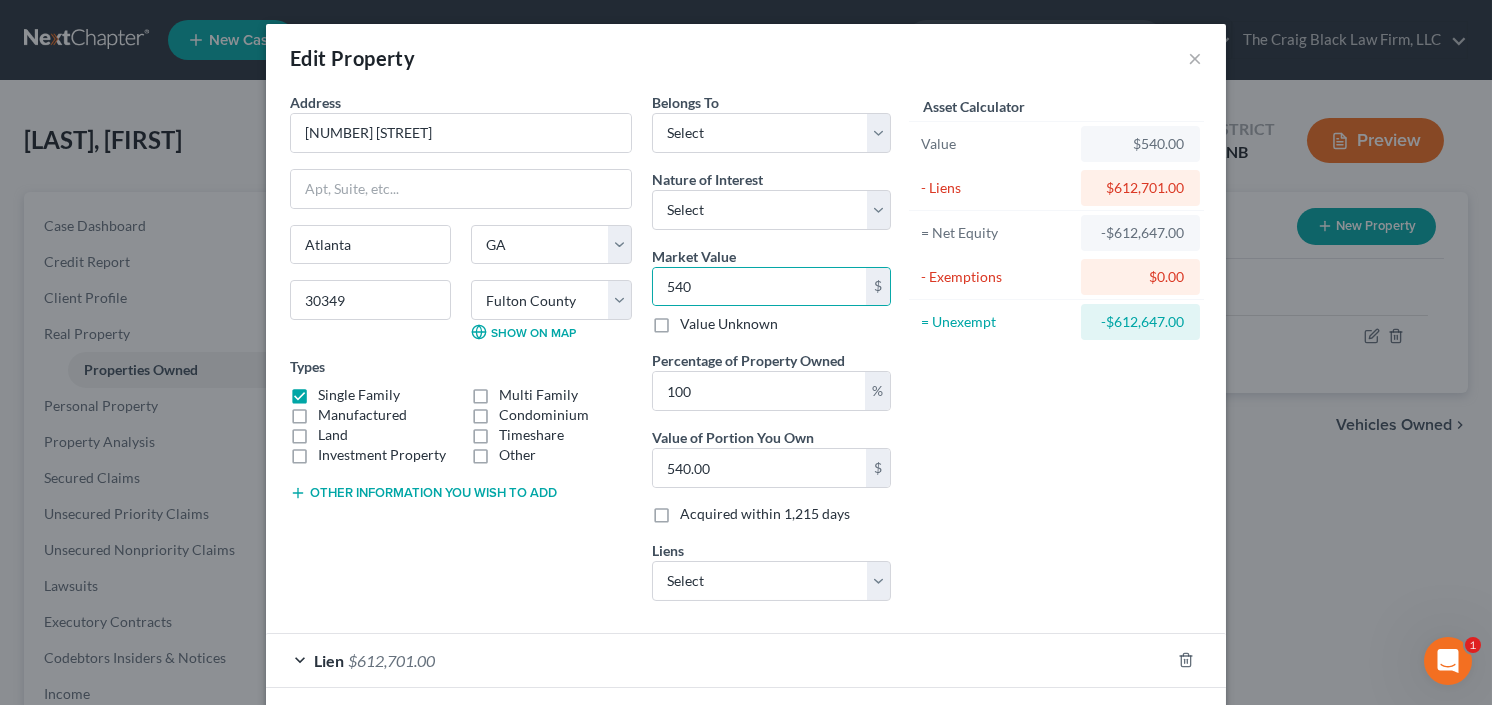 click on "Market Value" at bounding box center (694, 256) 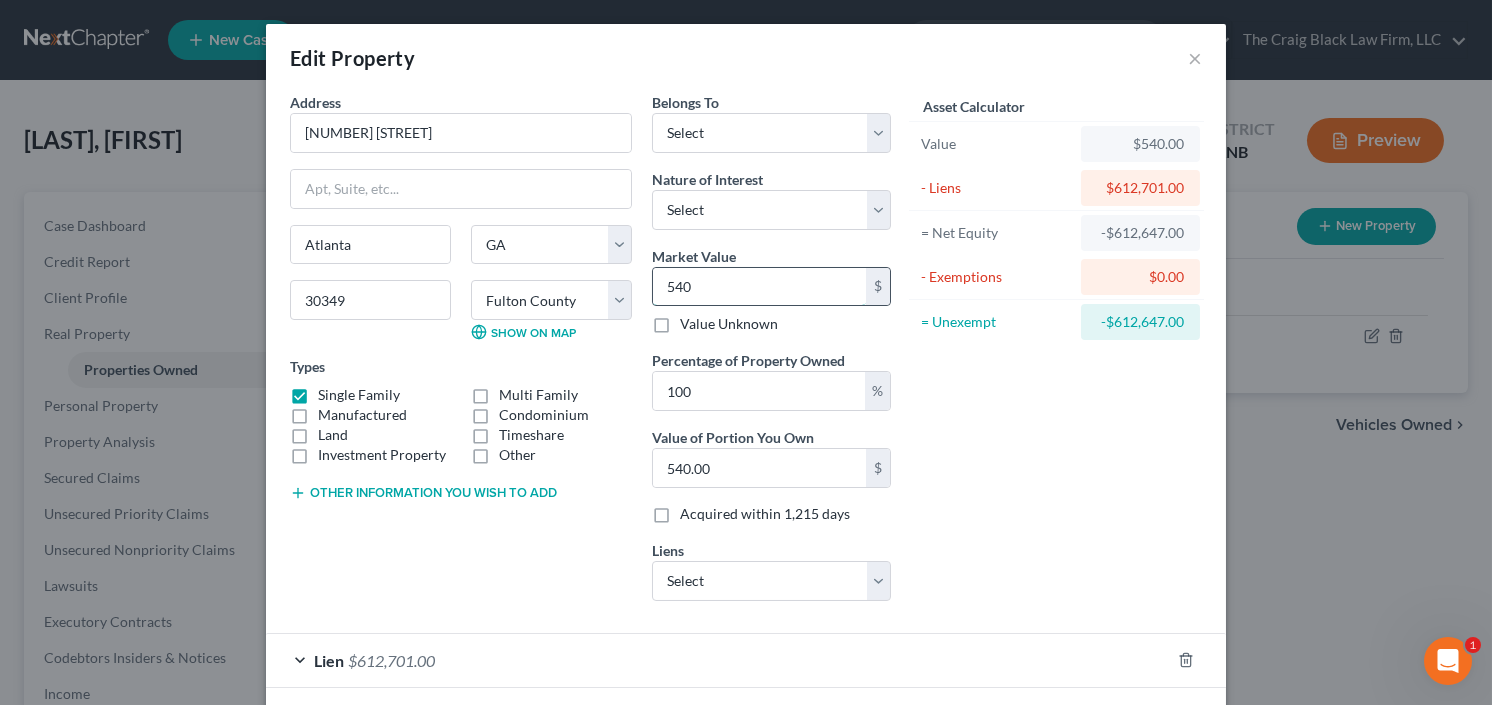 click on "540" at bounding box center (759, 287) 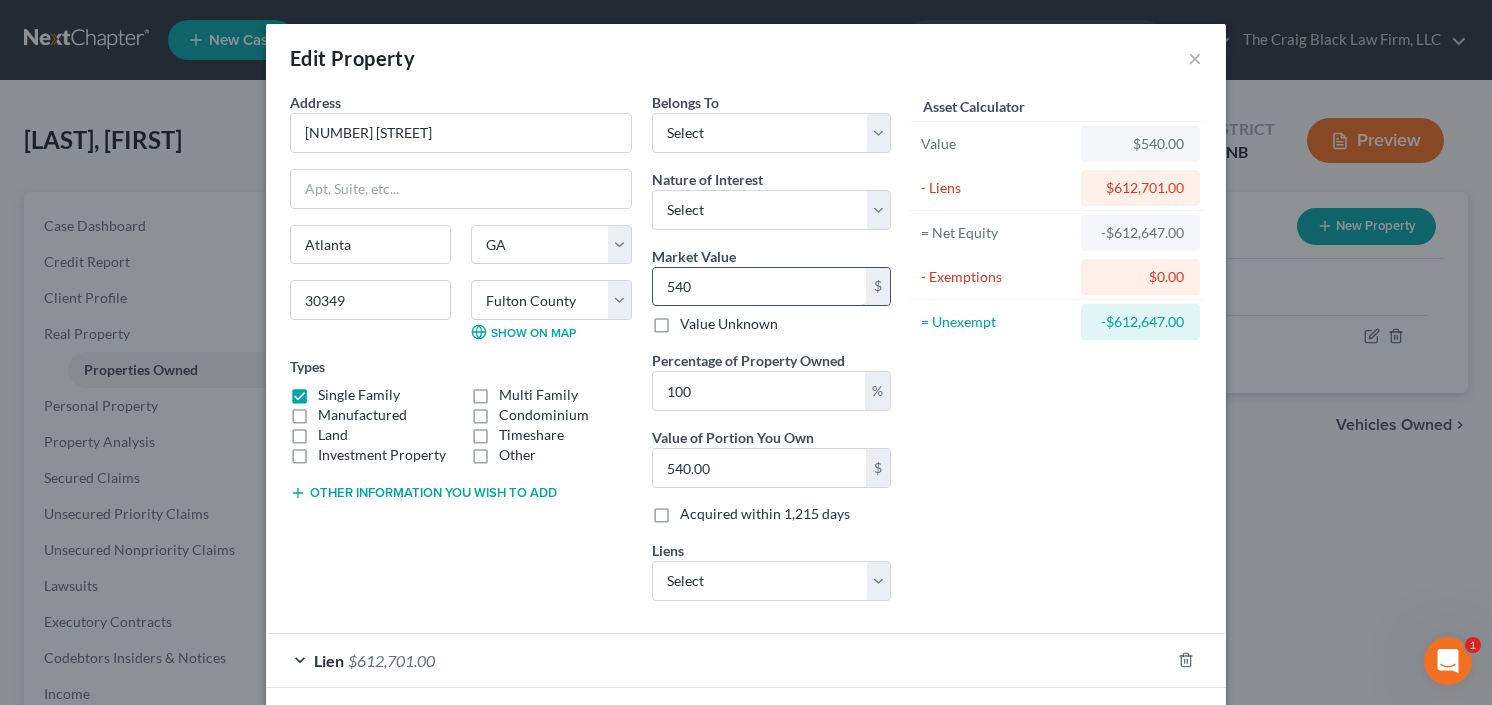 type on "5" 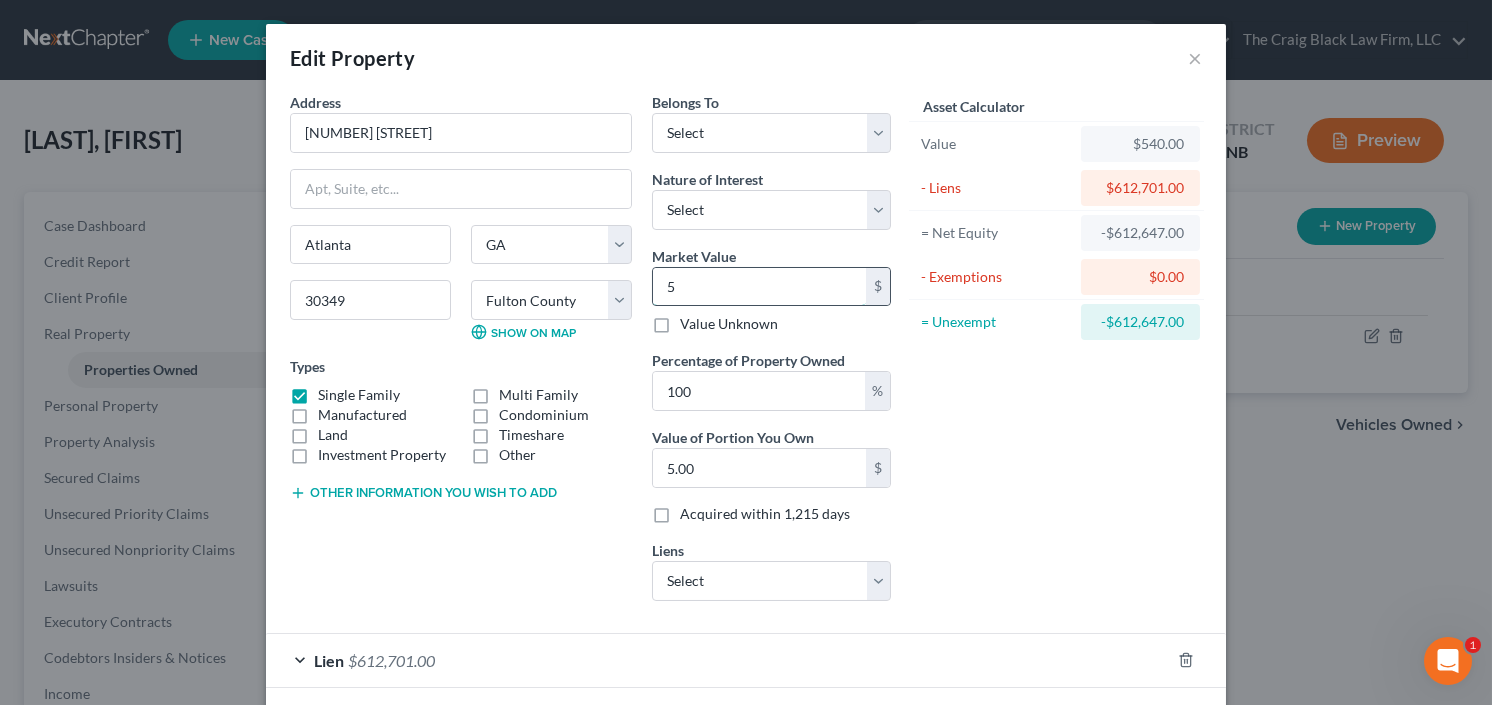 type on "54" 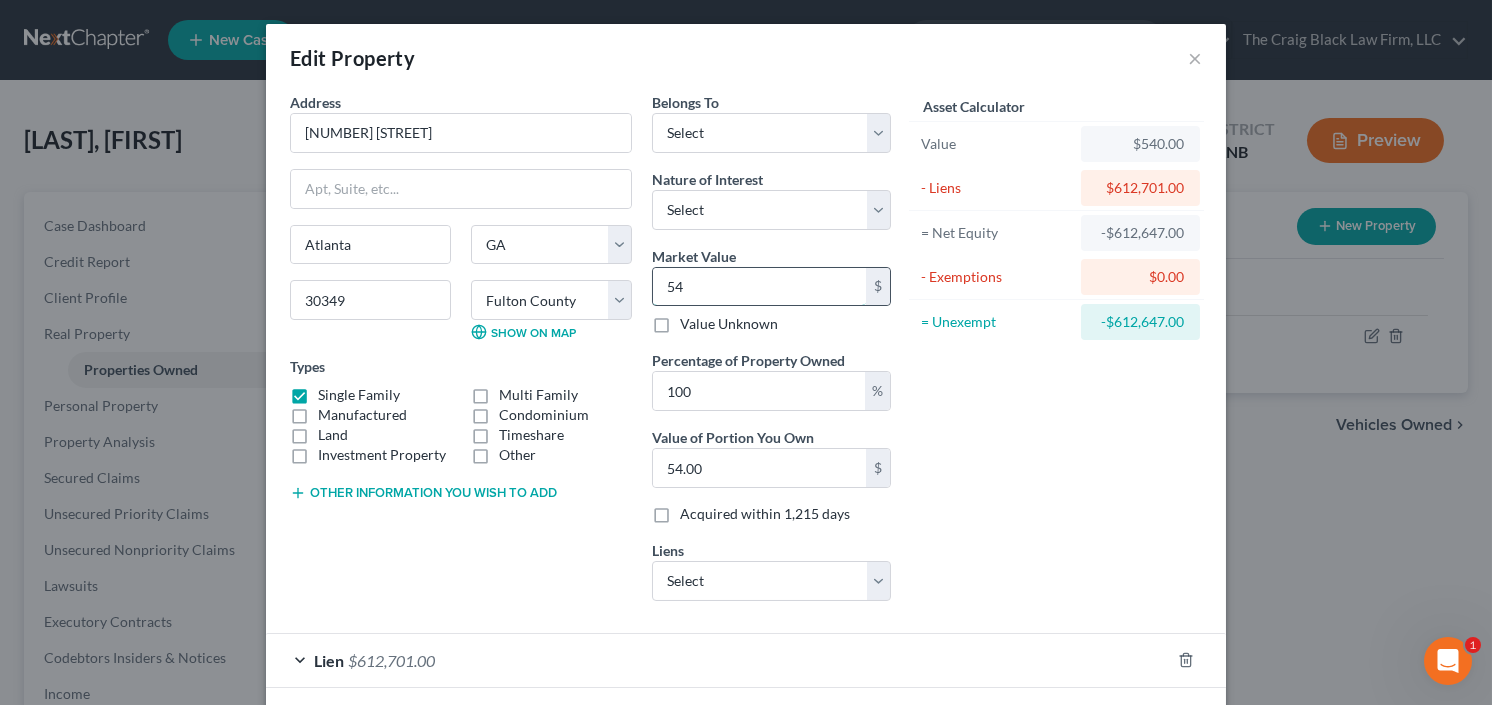 type on "540" 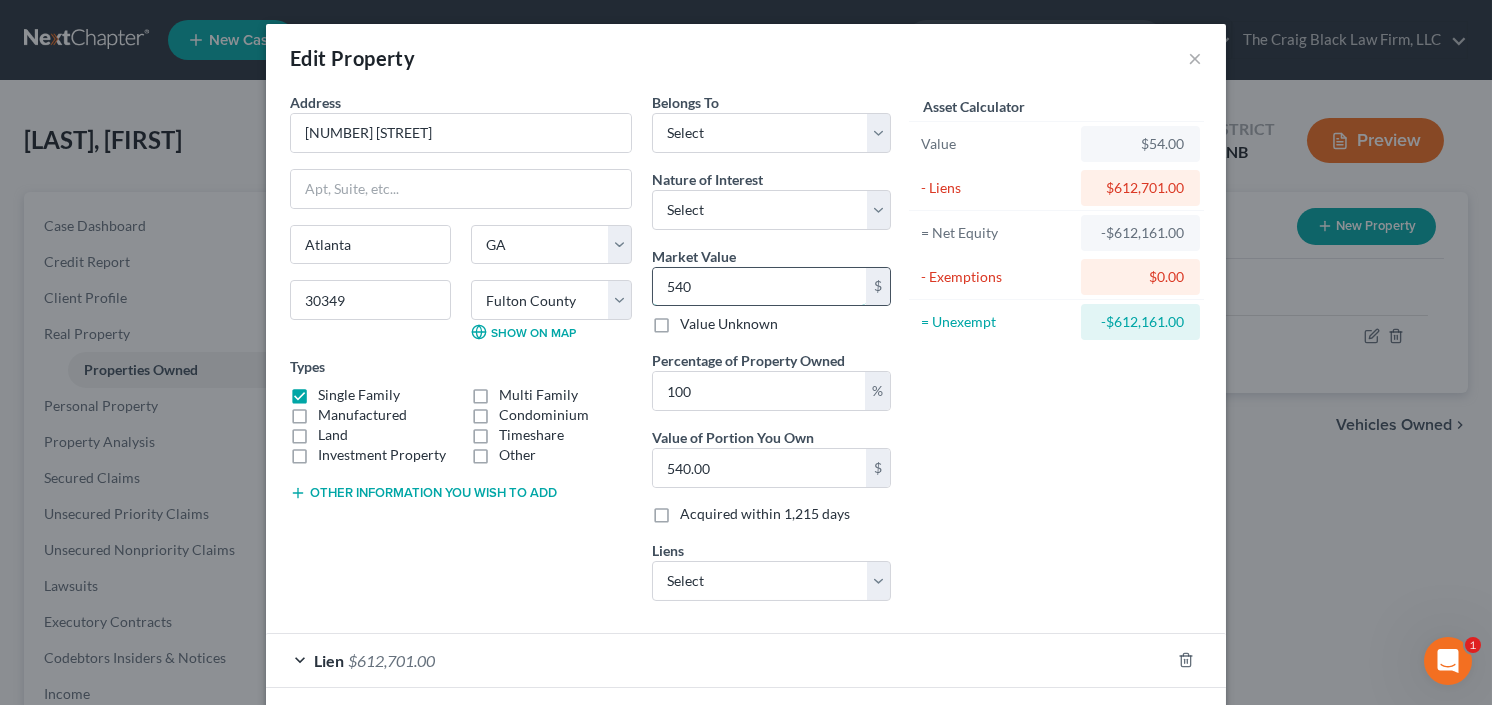 type on "5406" 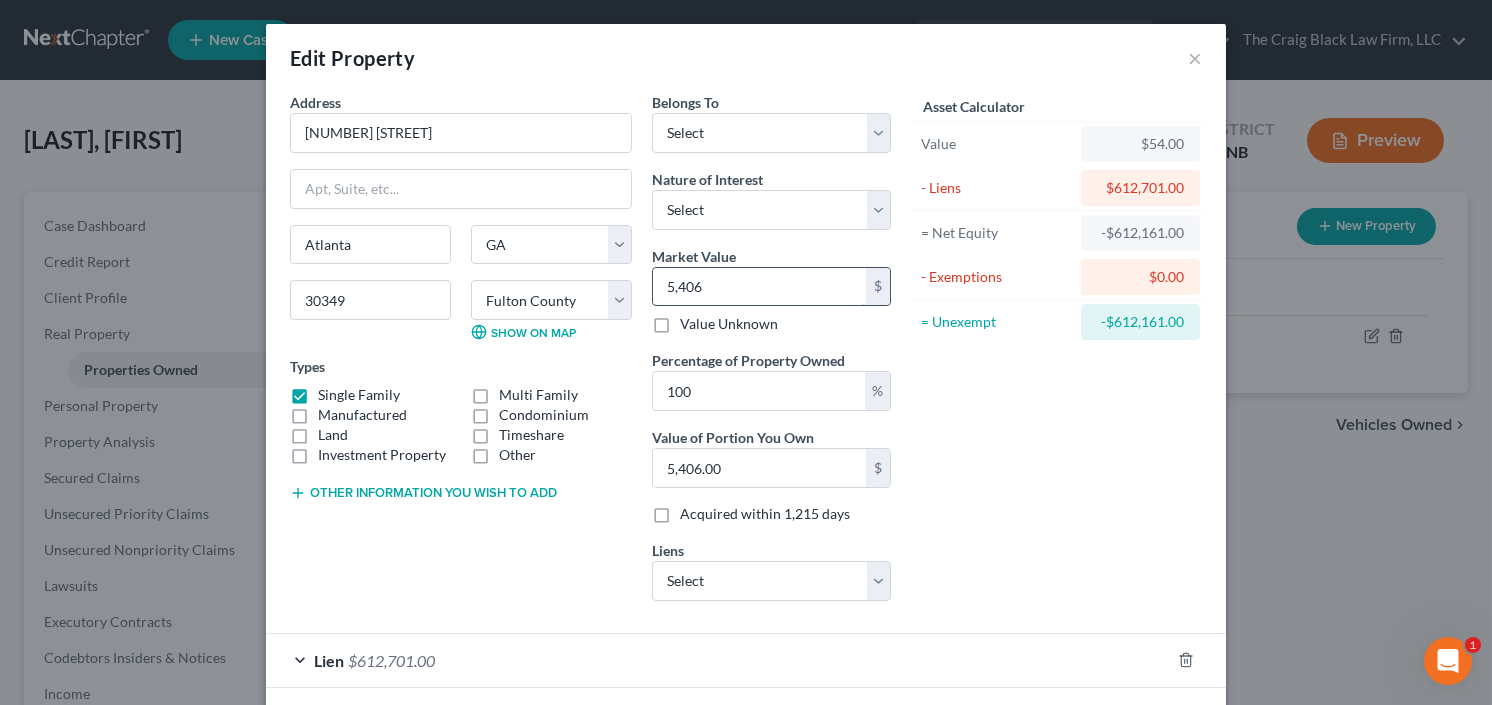 type on "5,4060" 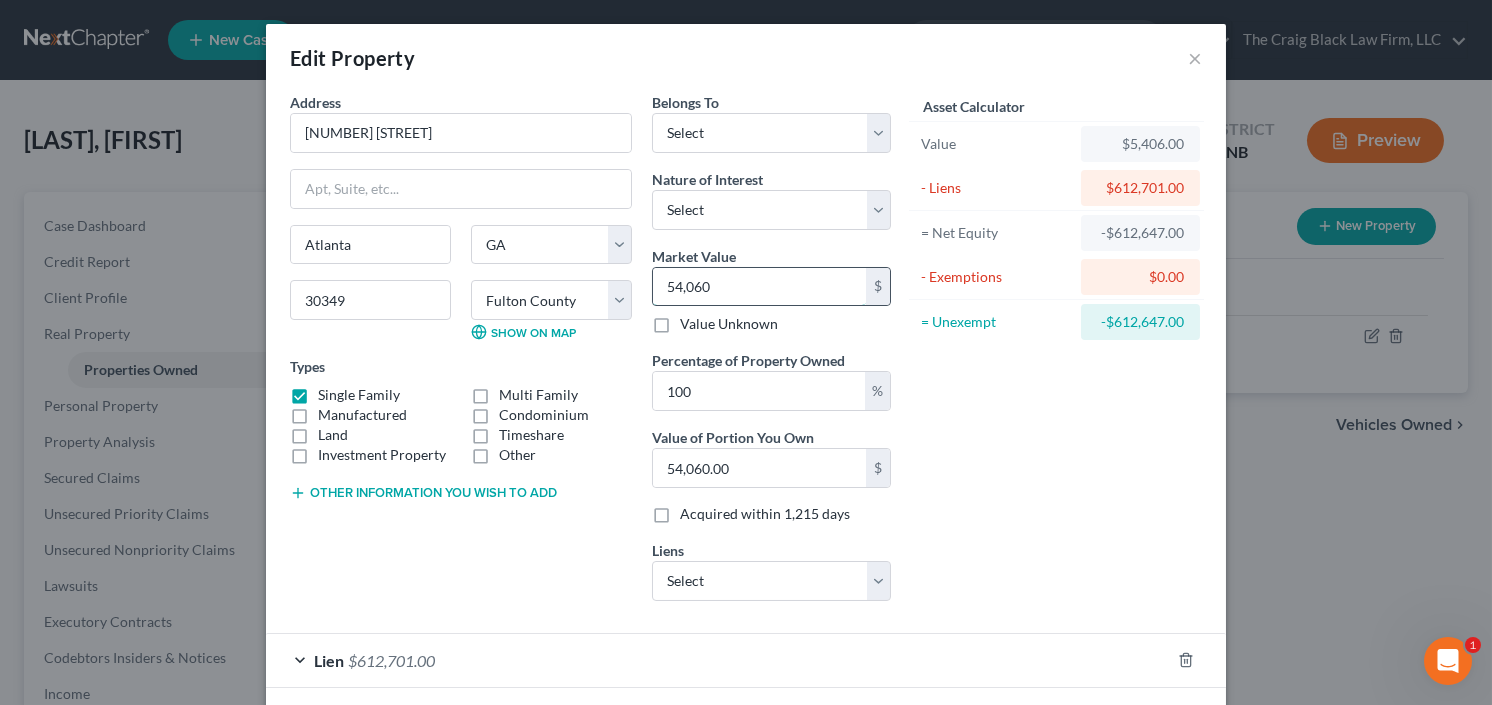 type on "54,0600" 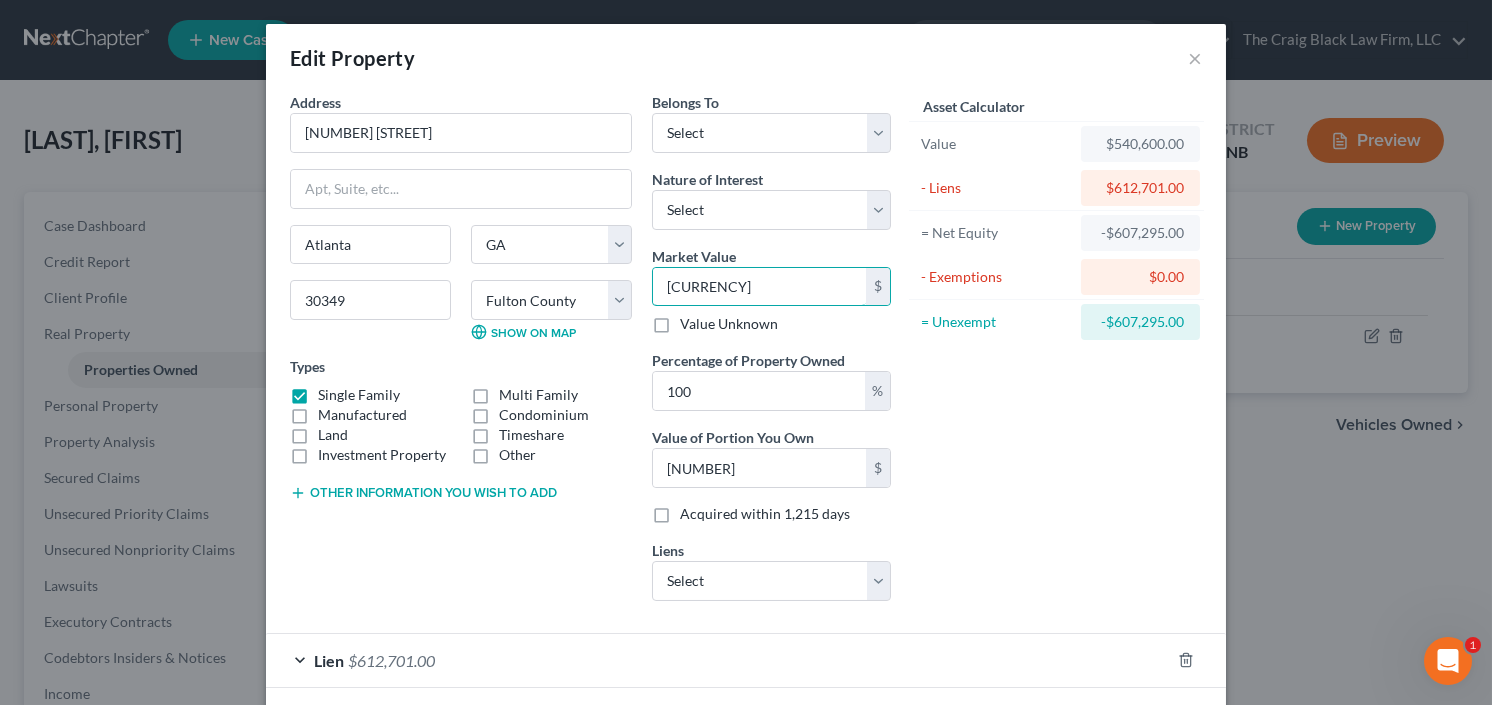 type on "540,600" 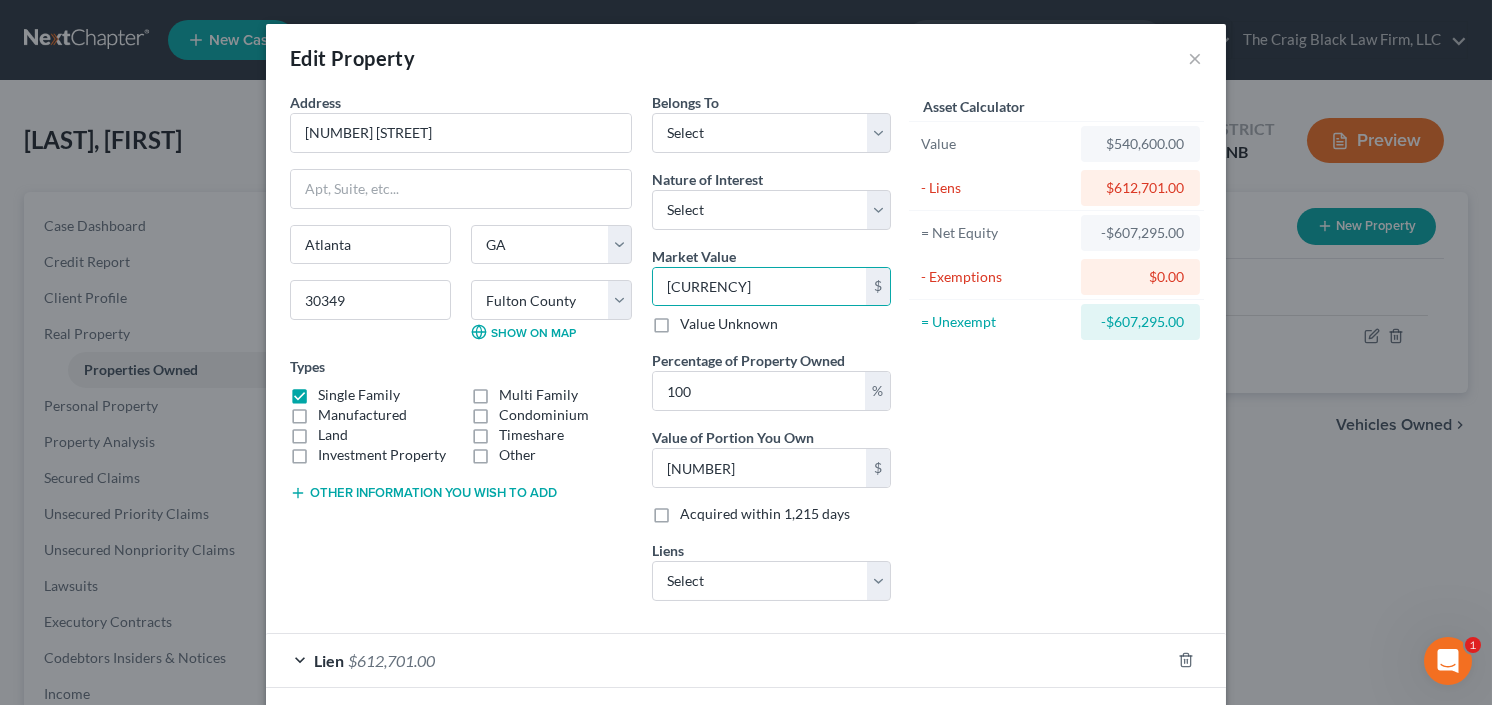 click on "Nature of Interest Select Fee Simple Joint Tenant Life Estate Equitable Interest Future Interest Tenancy By The Entireties Tenants In Common Other" at bounding box center (771, 199) 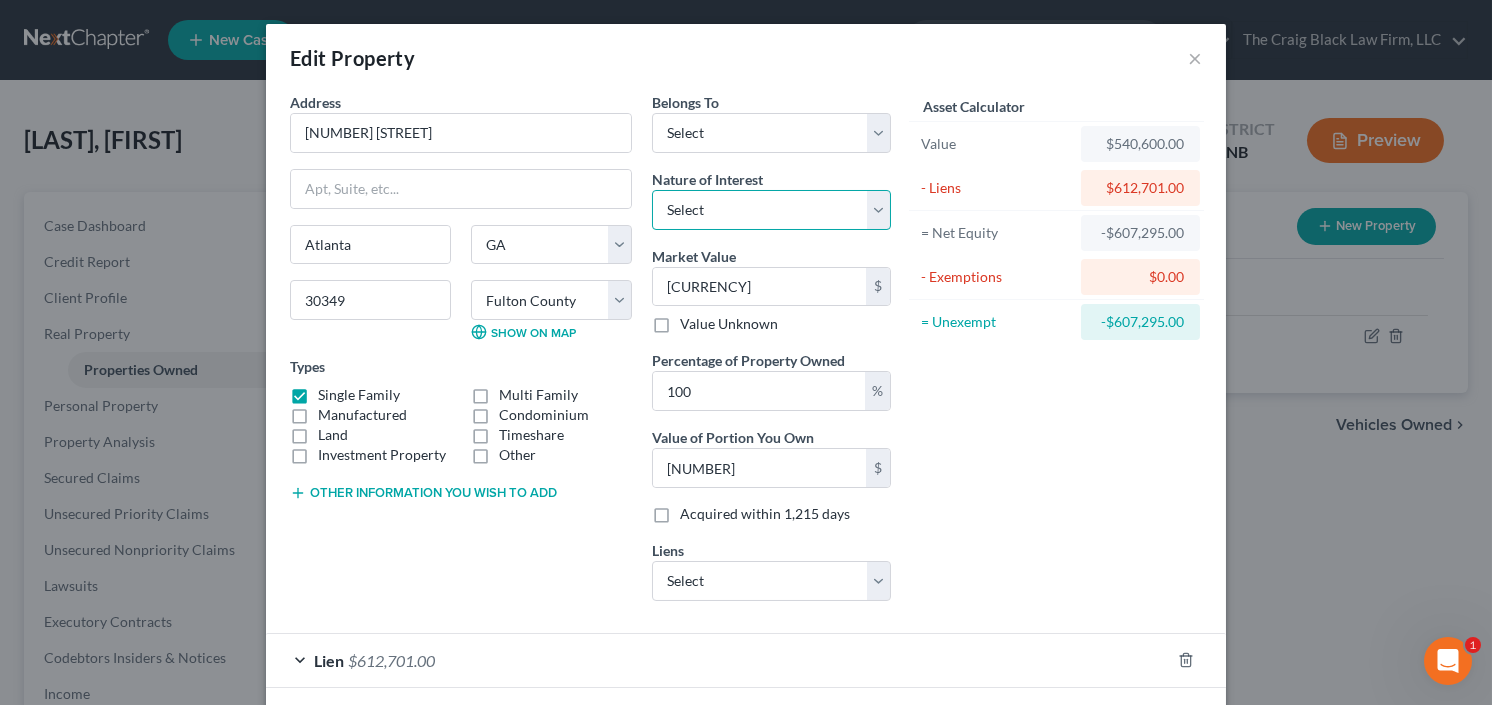 click on "Select Fee Simple Joint Tenant Life Estate Equitable Interest Future Interest Tenancy By The Entireties Tenants In Common Other" at bounding box center (771, 210) 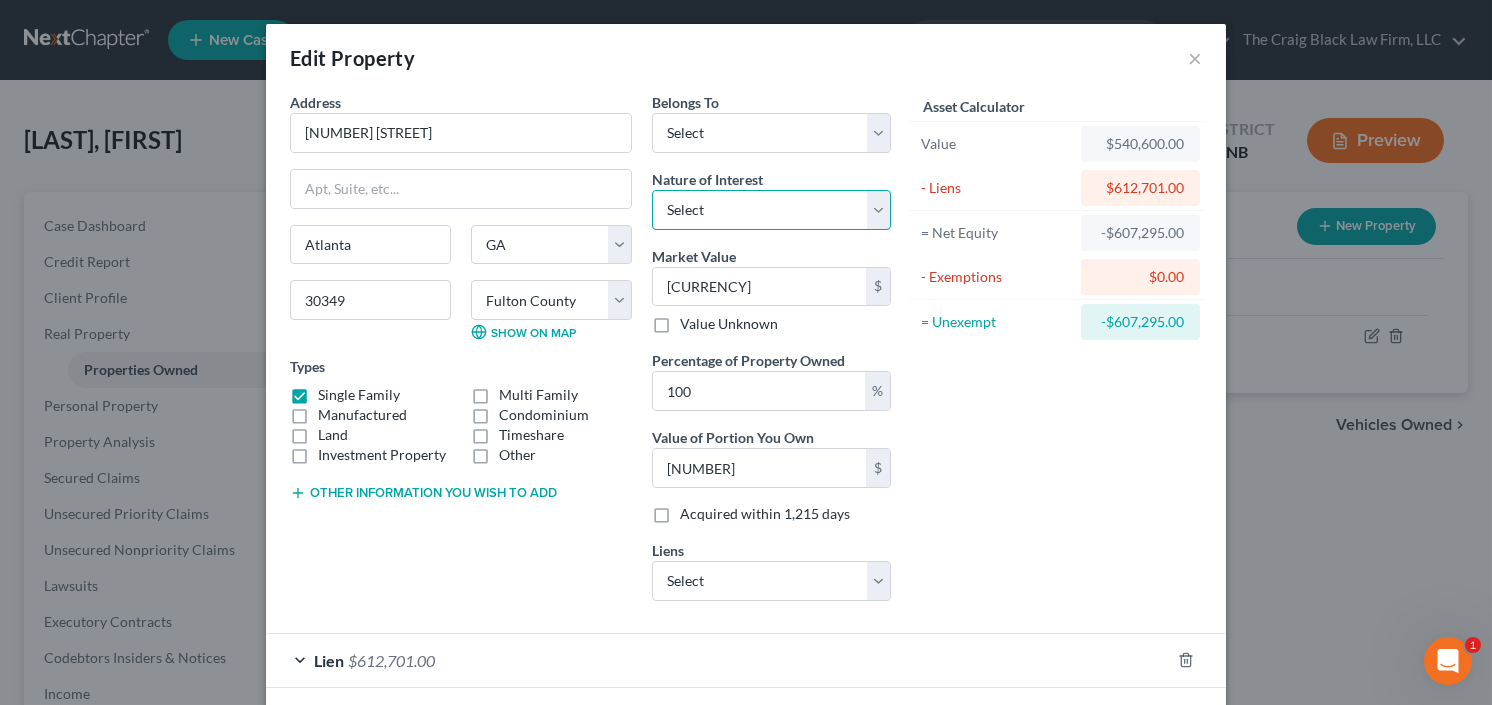 select on "0" 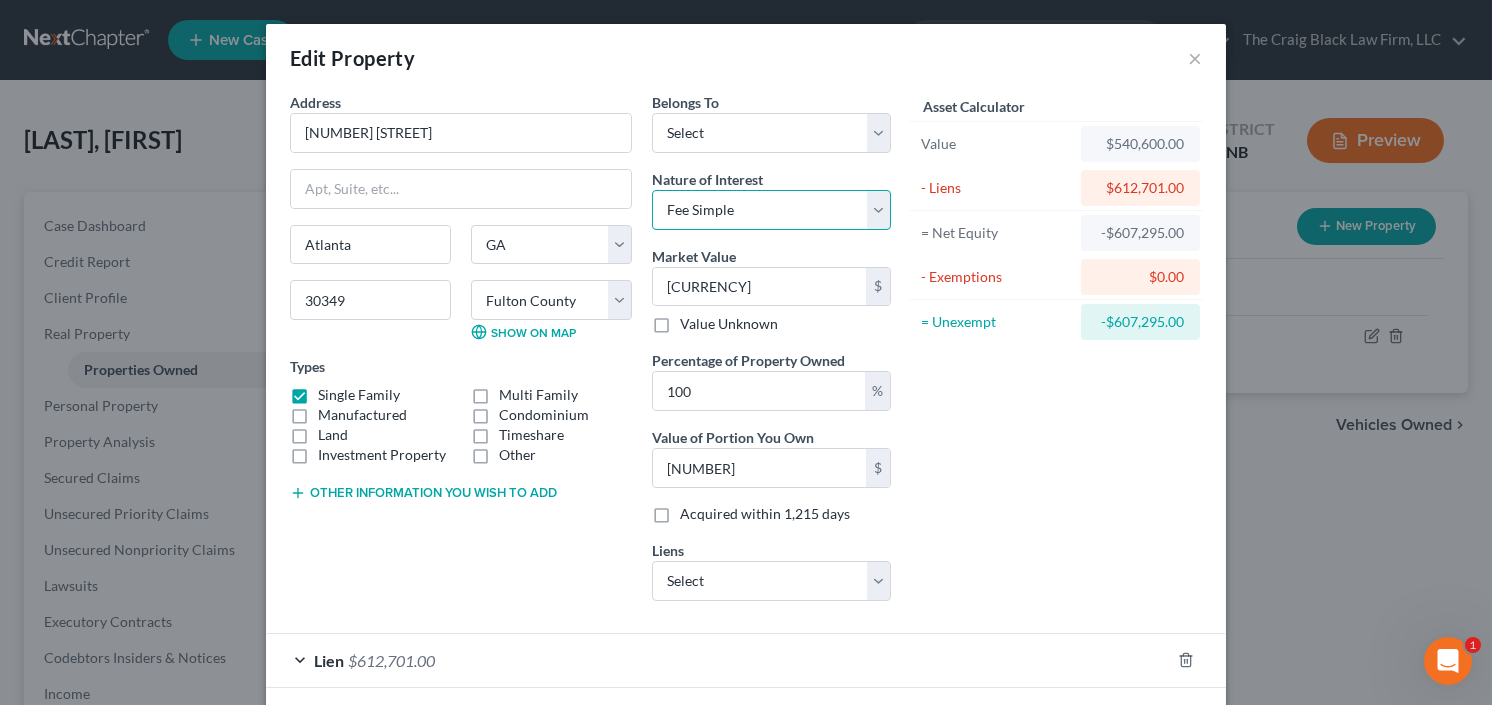 click on "Select Fee Simple Joint Tenant Life Estate Equitable Interest Future Interest Tenancy By The Entireties Tenants In Common Other" at bounding box center (771, 210) 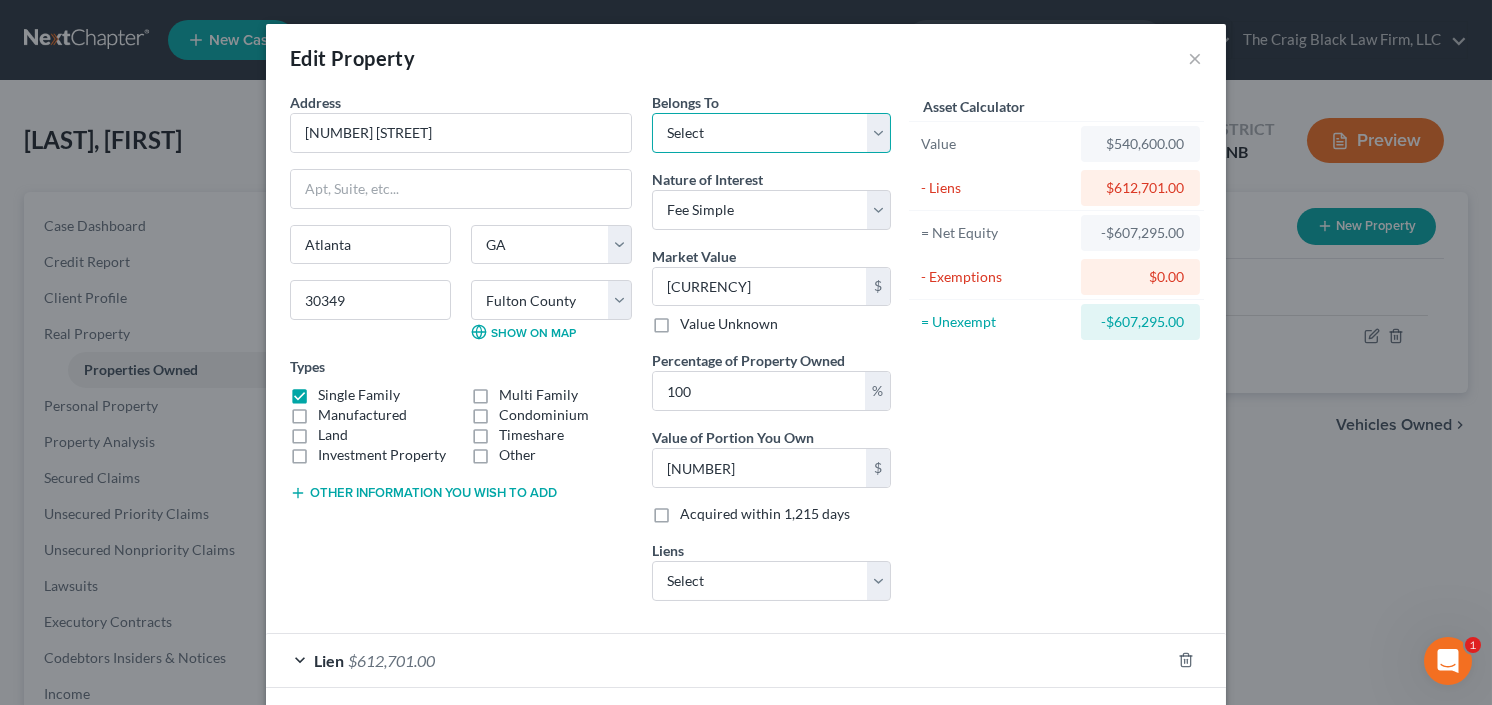 click on "Select Debtor 1 Only Debtor 2 Only Debtor 1 And Debtor 2 Only At Least One Of The Debtors And Another Community Property" at bounding box center [771, 133] 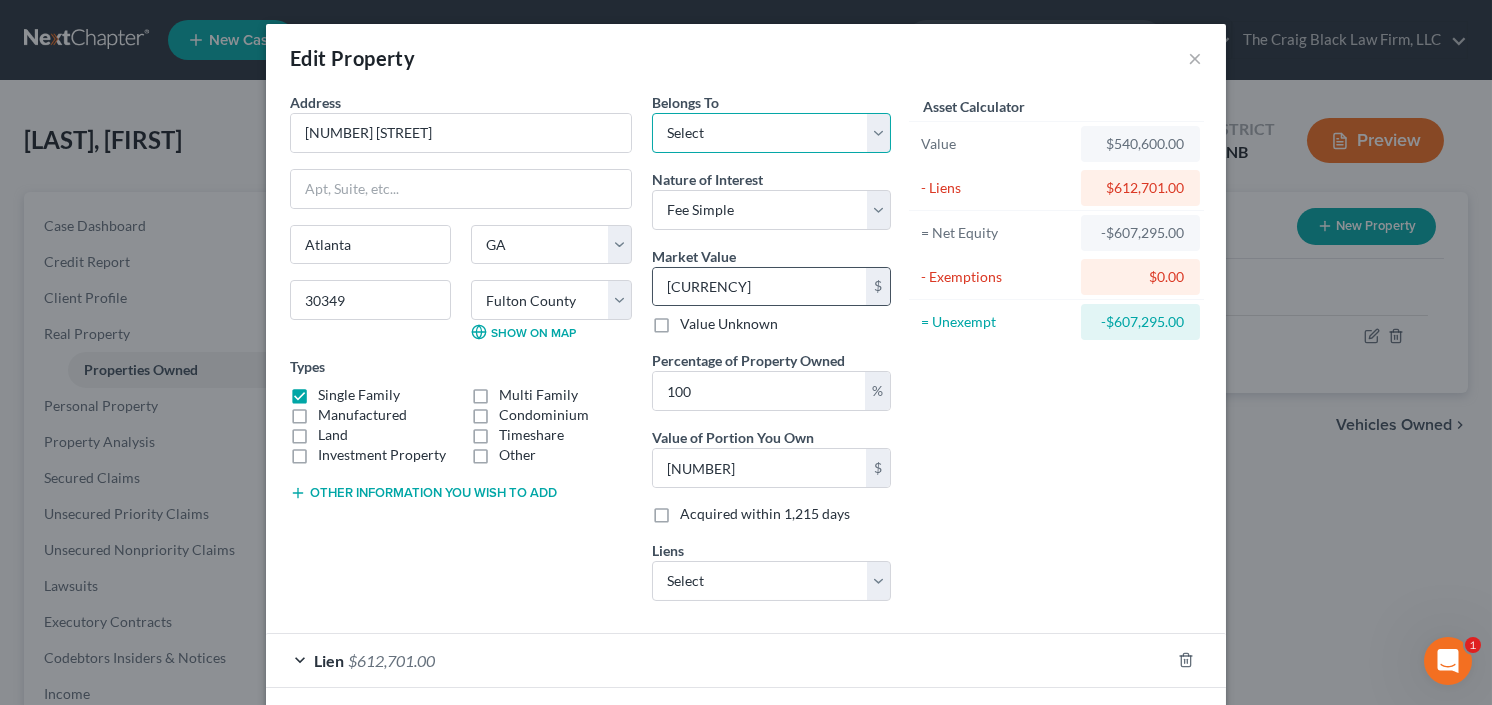 select on "0" 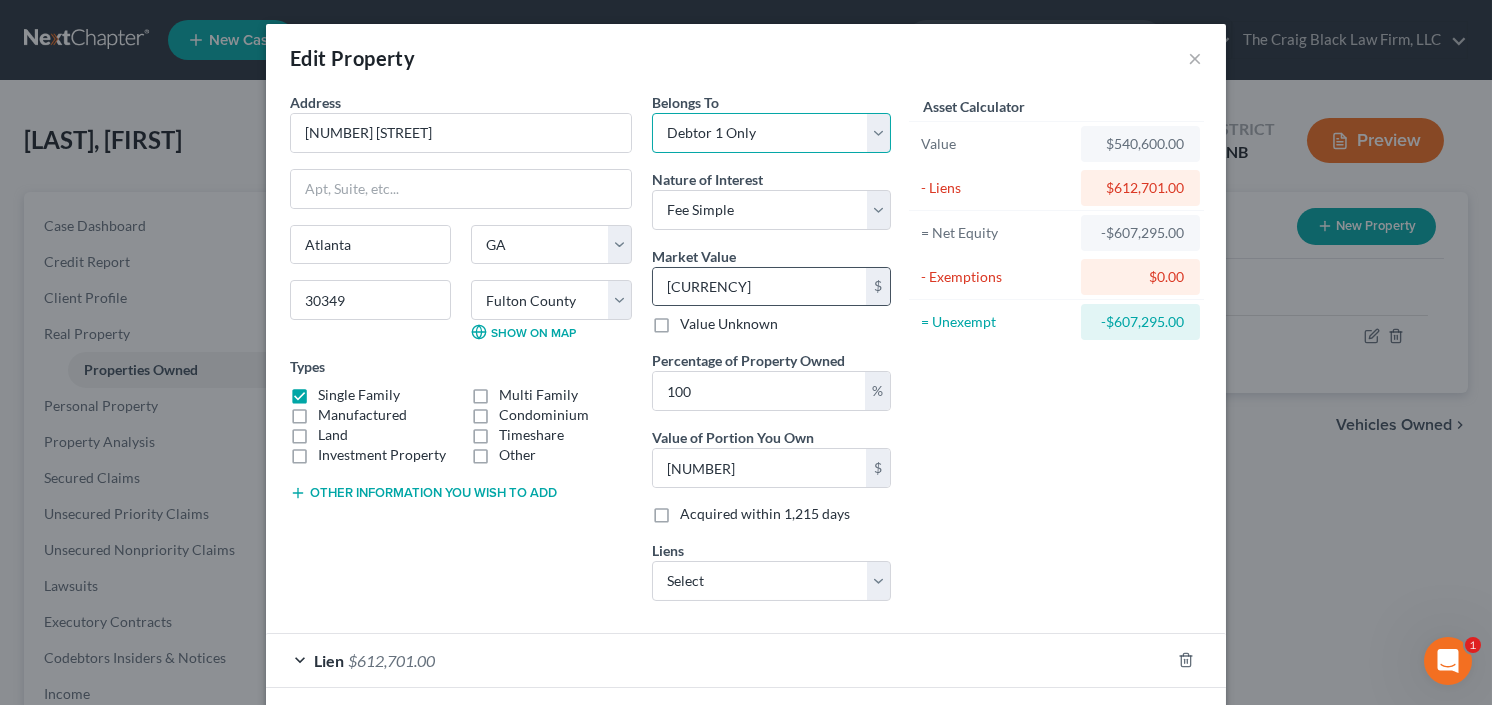 click on "Select Debtor 1 Only Debtor 2 Only Debtor 1 And Debtor 2 Only At Least One Of The Debtors And Another Community Property" at bounding box center (771, 133) 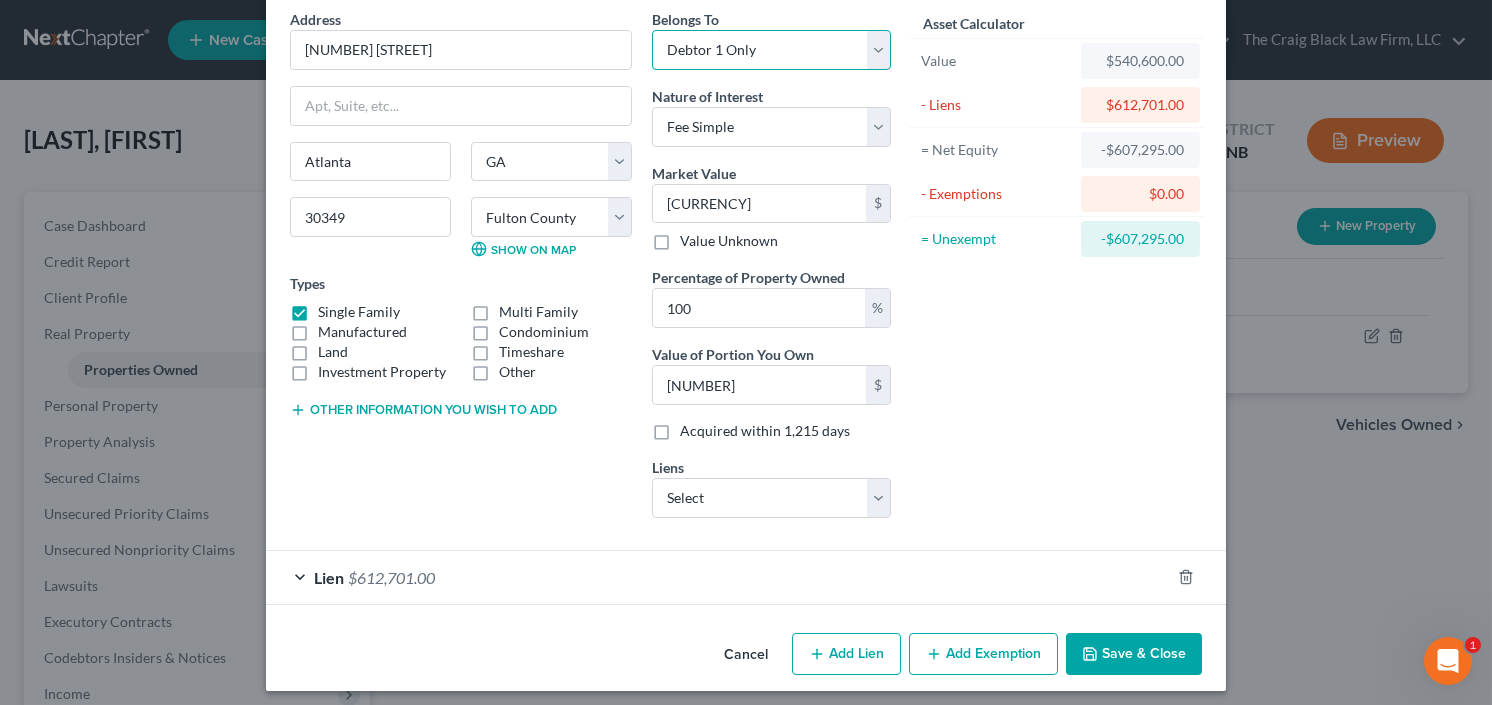 scroll, scrollTop: 89, scrollLeft: 0, axis: vertical 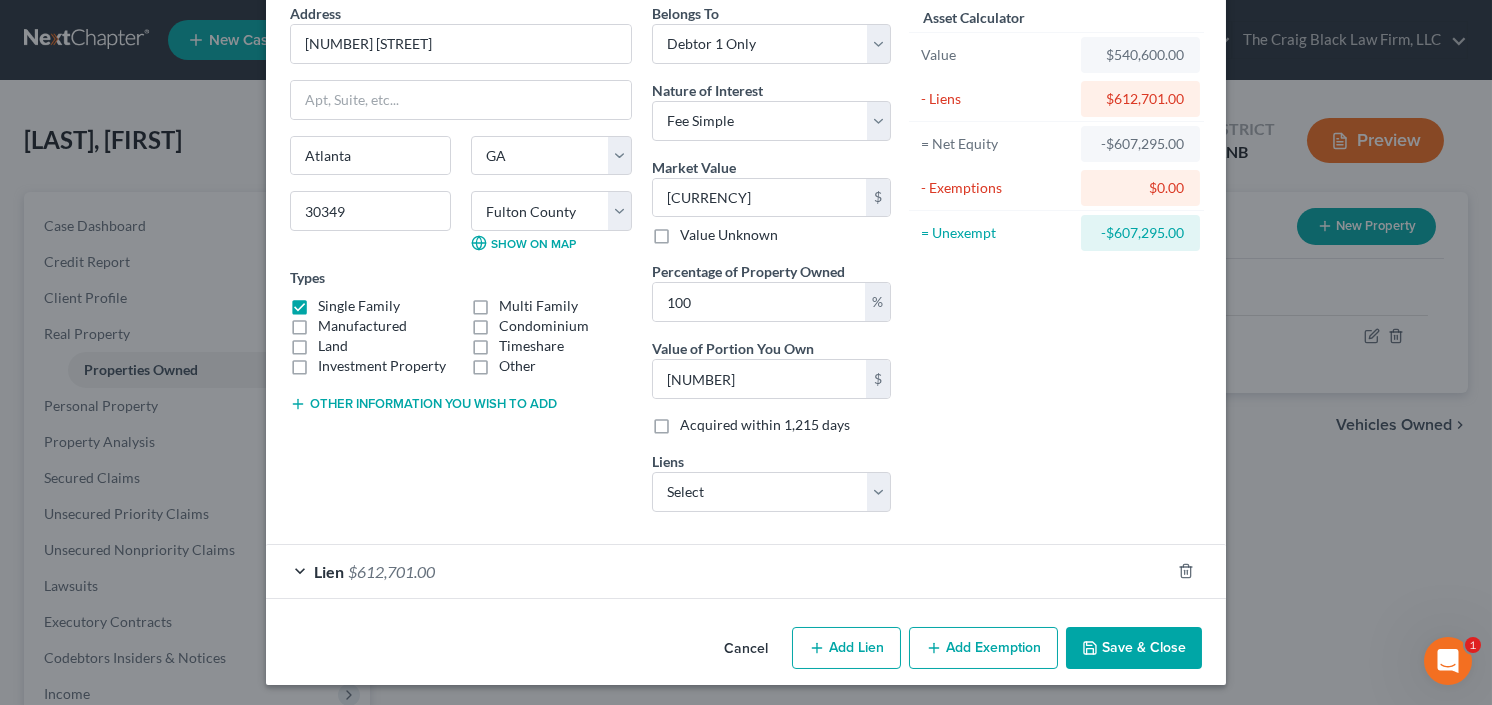 click on "Add Exemption" at bounding box center [983, 648] 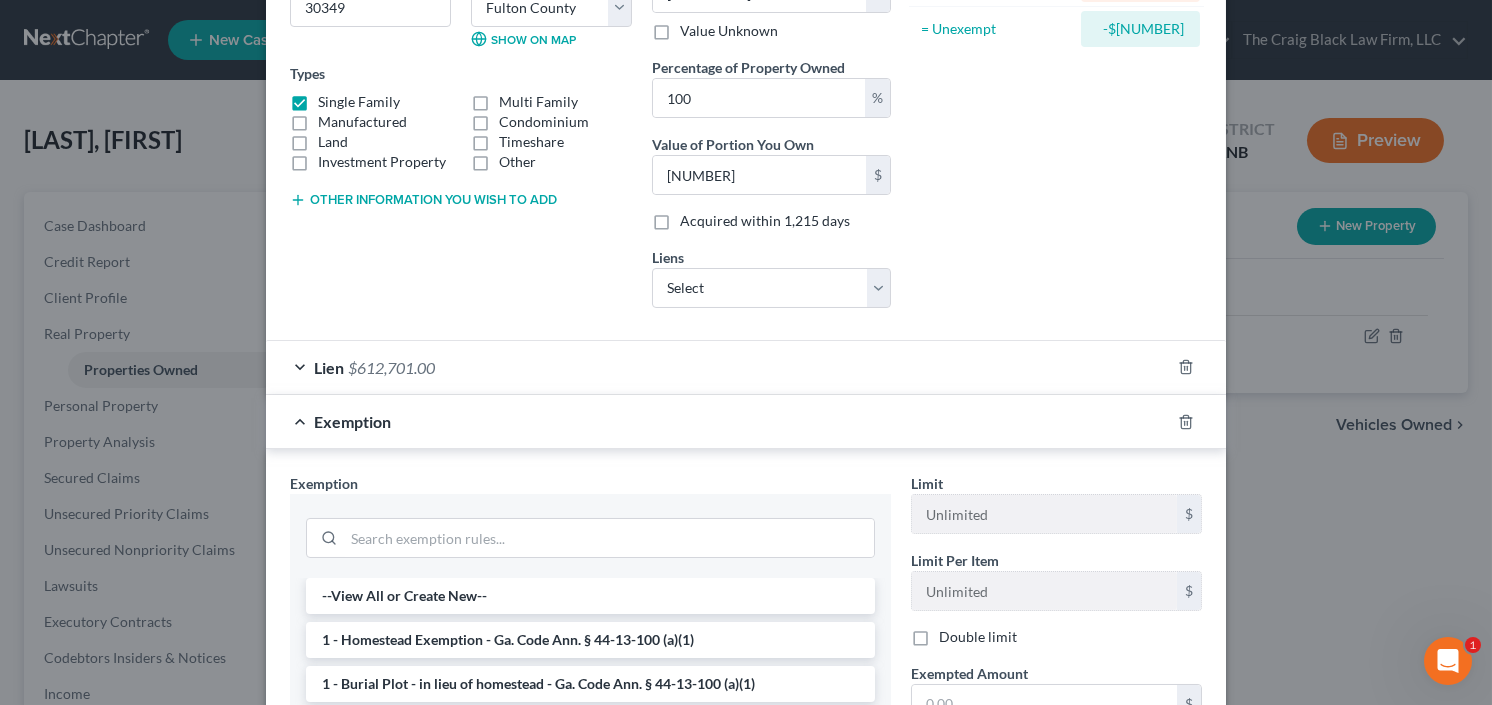 scroll, scrollTop: 409, scrollLeft: 0, axis: vertical 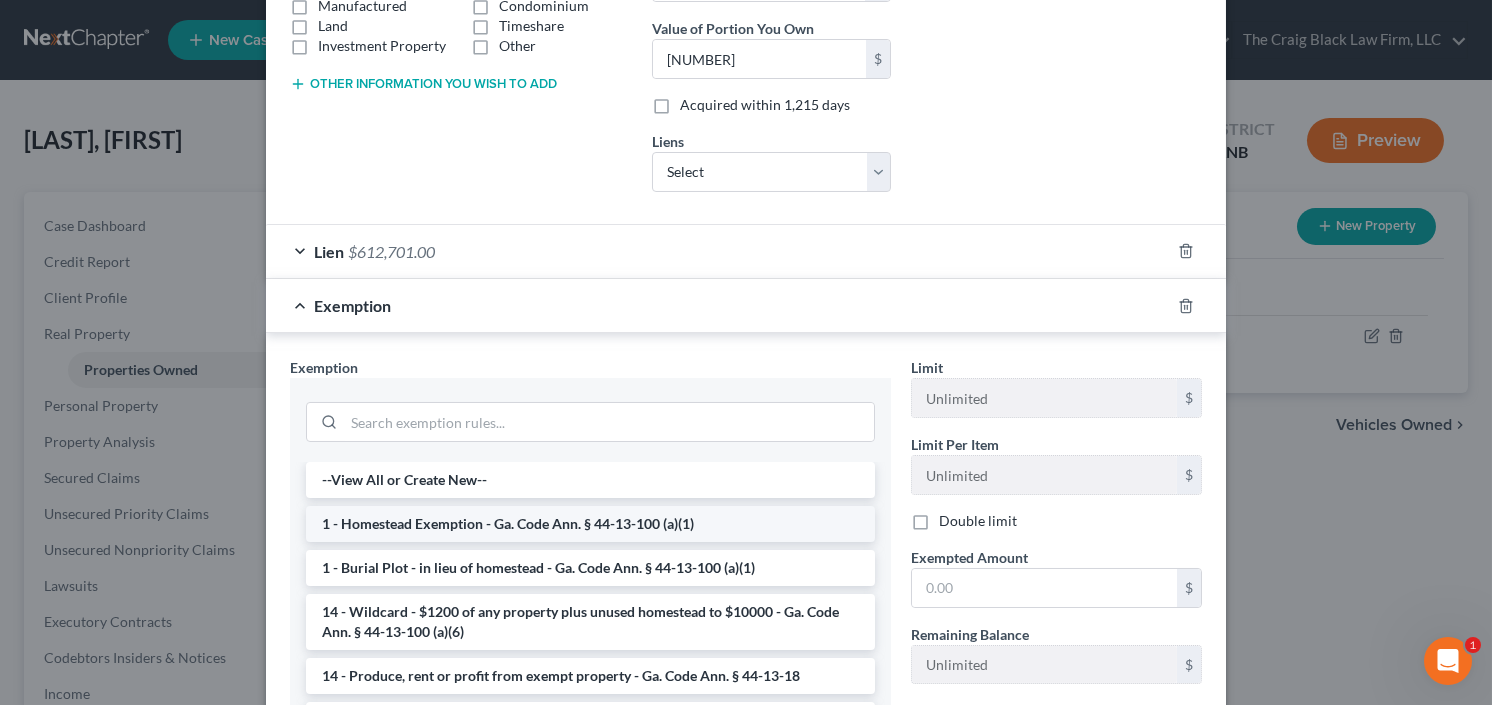 click on "1 - Homestead Exemption - Ga. Code Ann. § 44-13-100 (a)(1)" at bounding box center (590, 524) 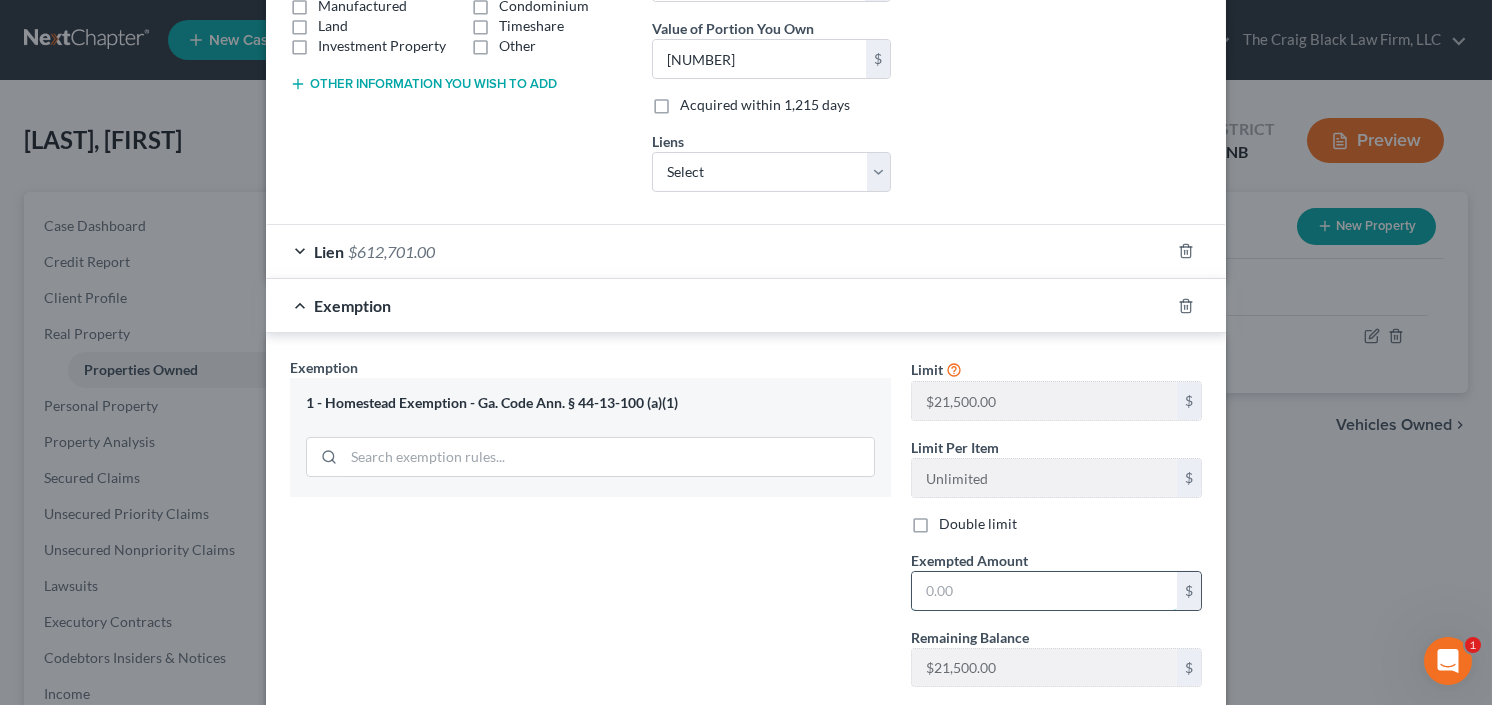 click at bounding box center (1044, 591) 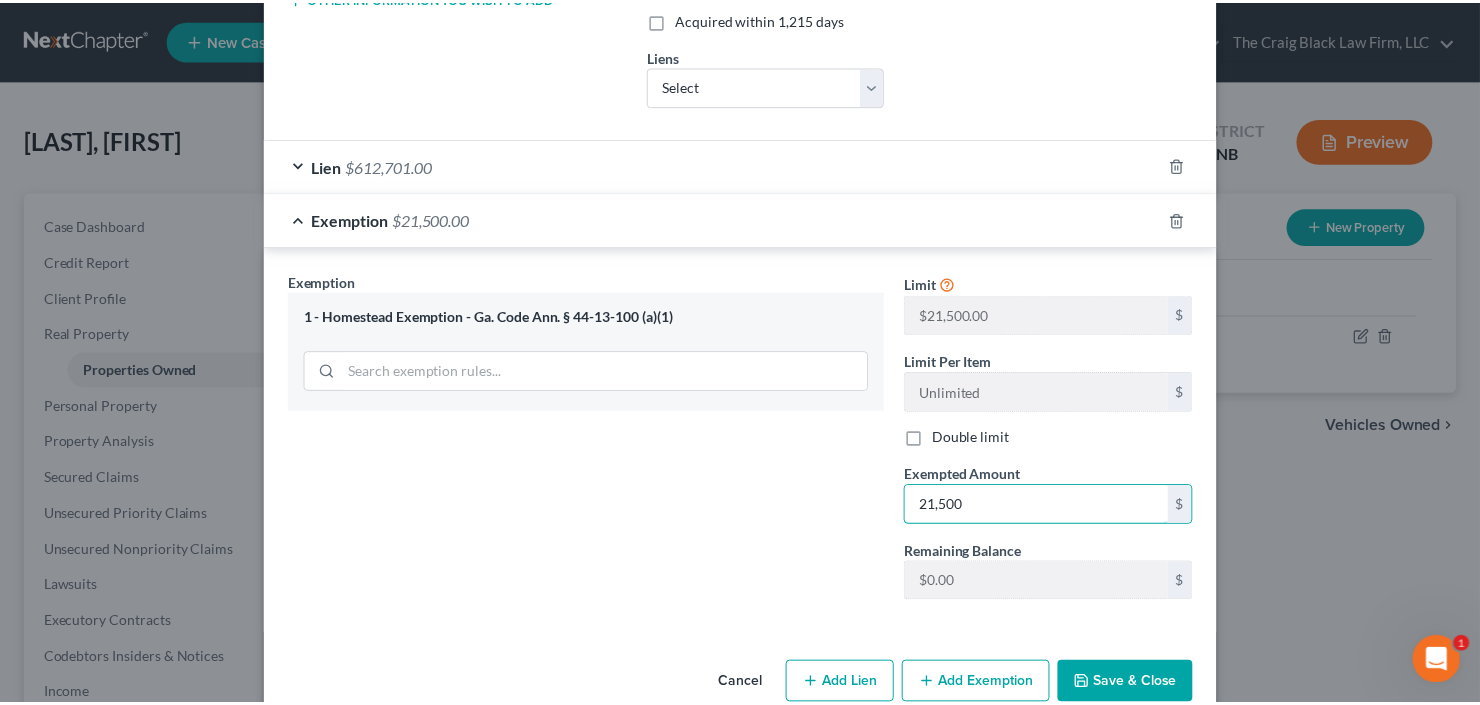 scroll, scrollTop: 528, scrollLeft: 0, axis: vertical 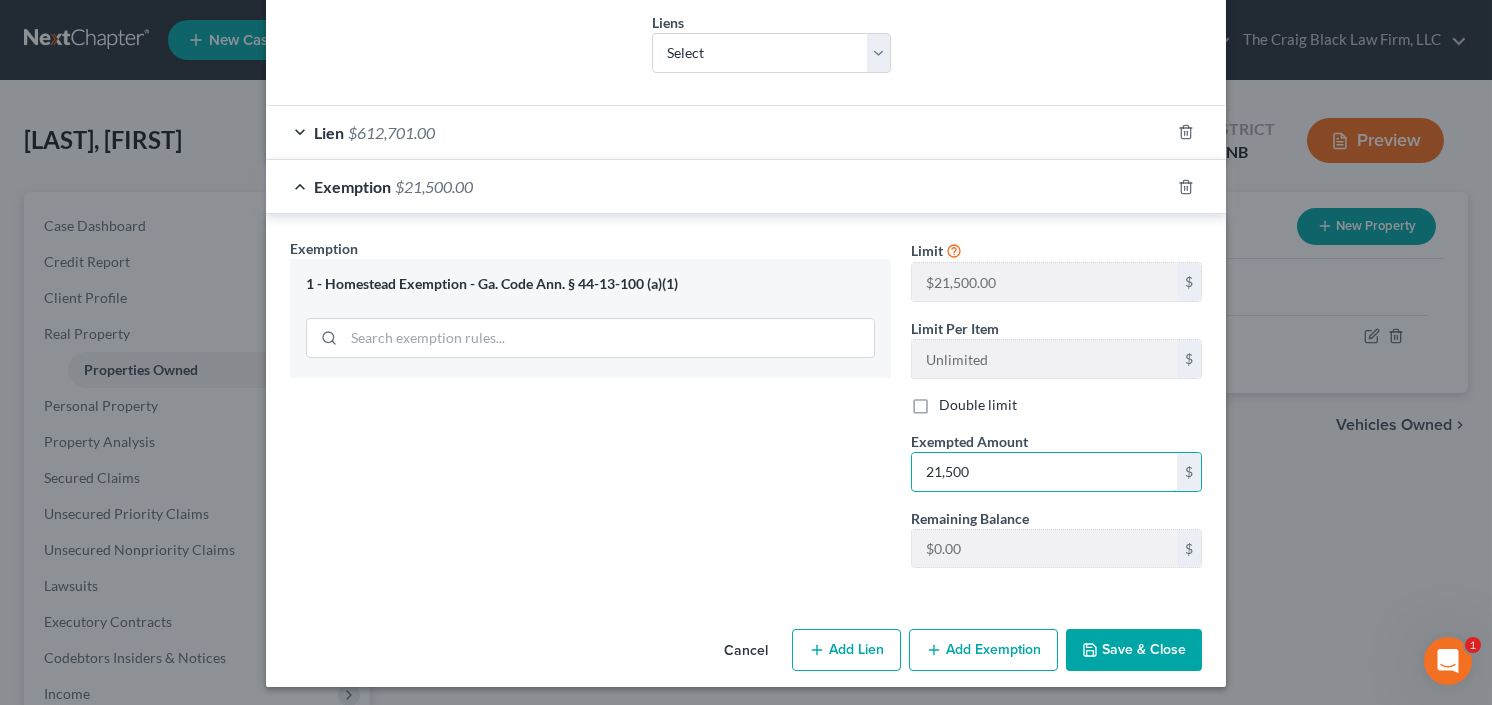 type on "21,500" 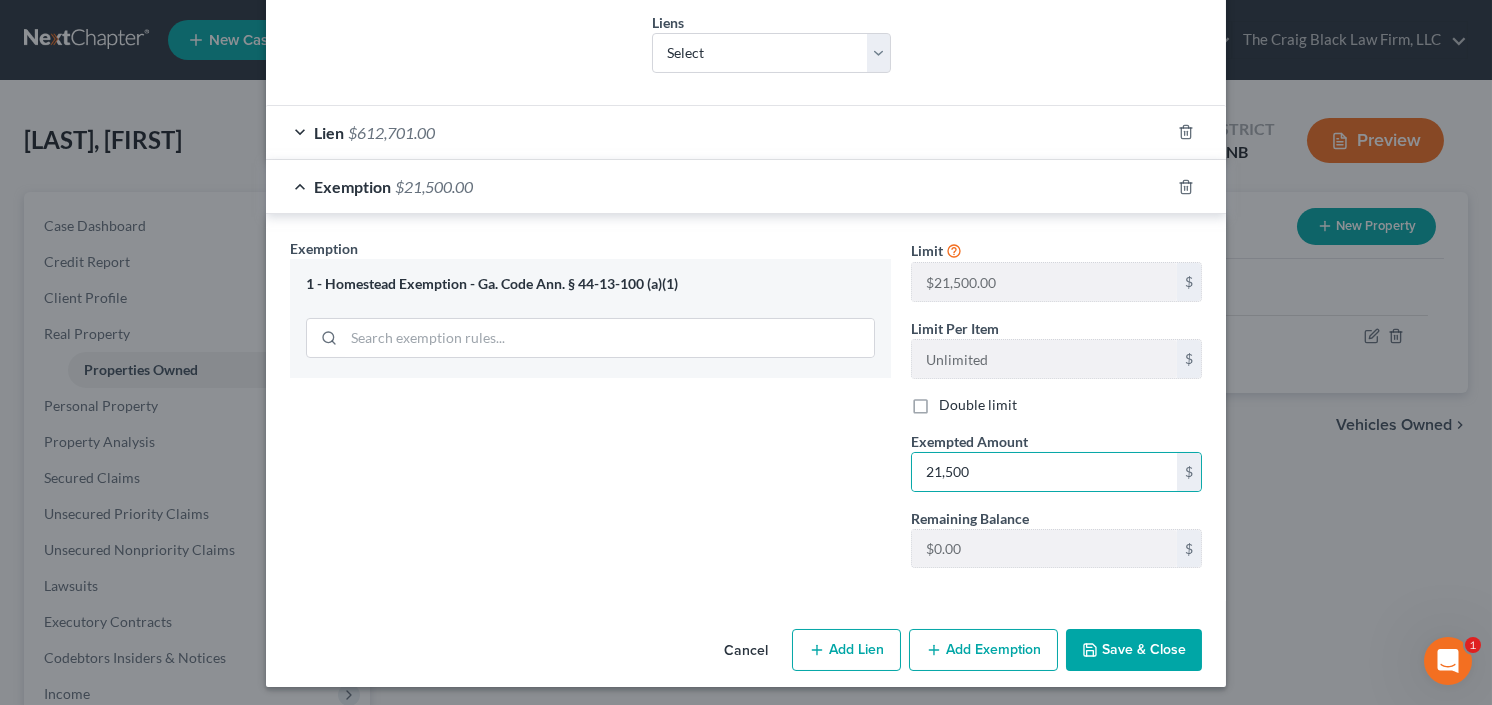 click on "Cancel Add Lien Add Lease Add Exemption Save & Close" at bounding box center (746, 654) 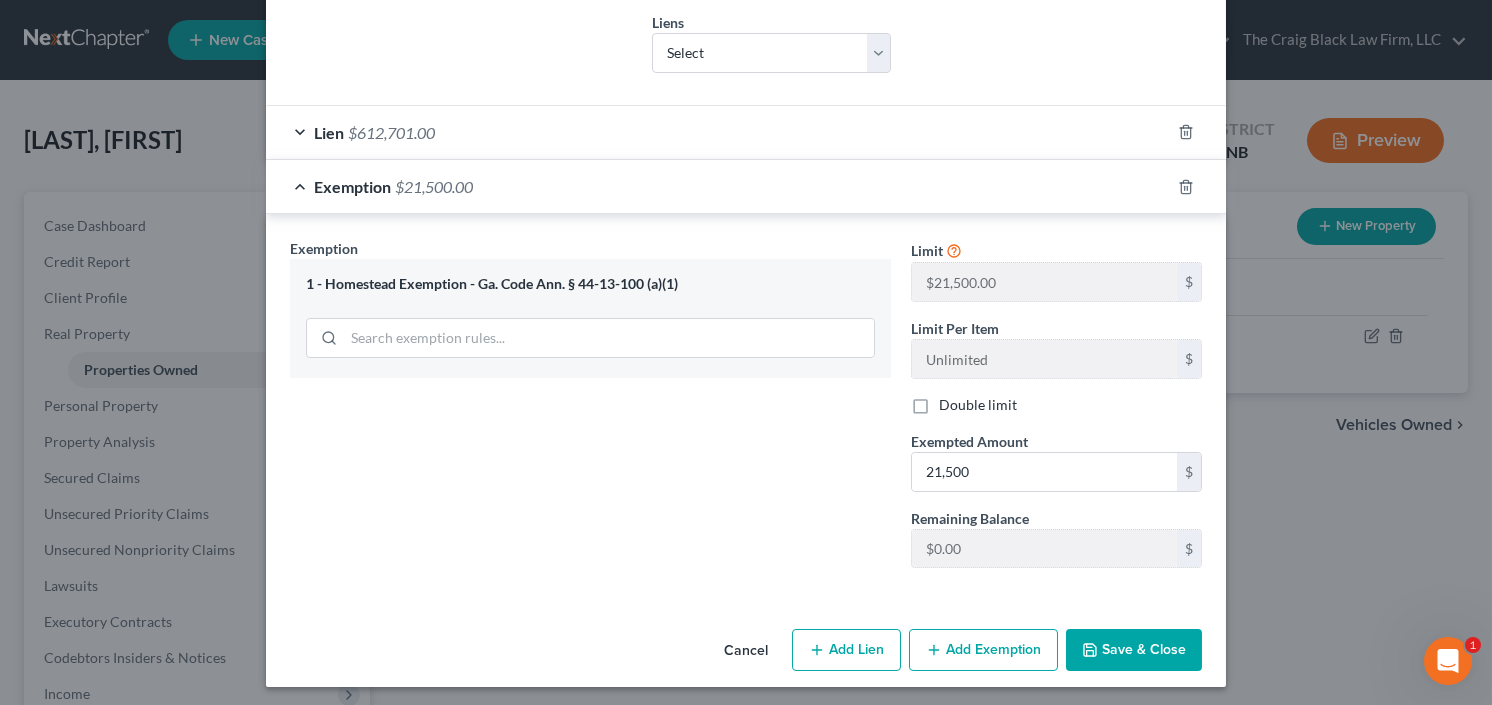 click on "Save & Close" at bounding box center [1134, 650] 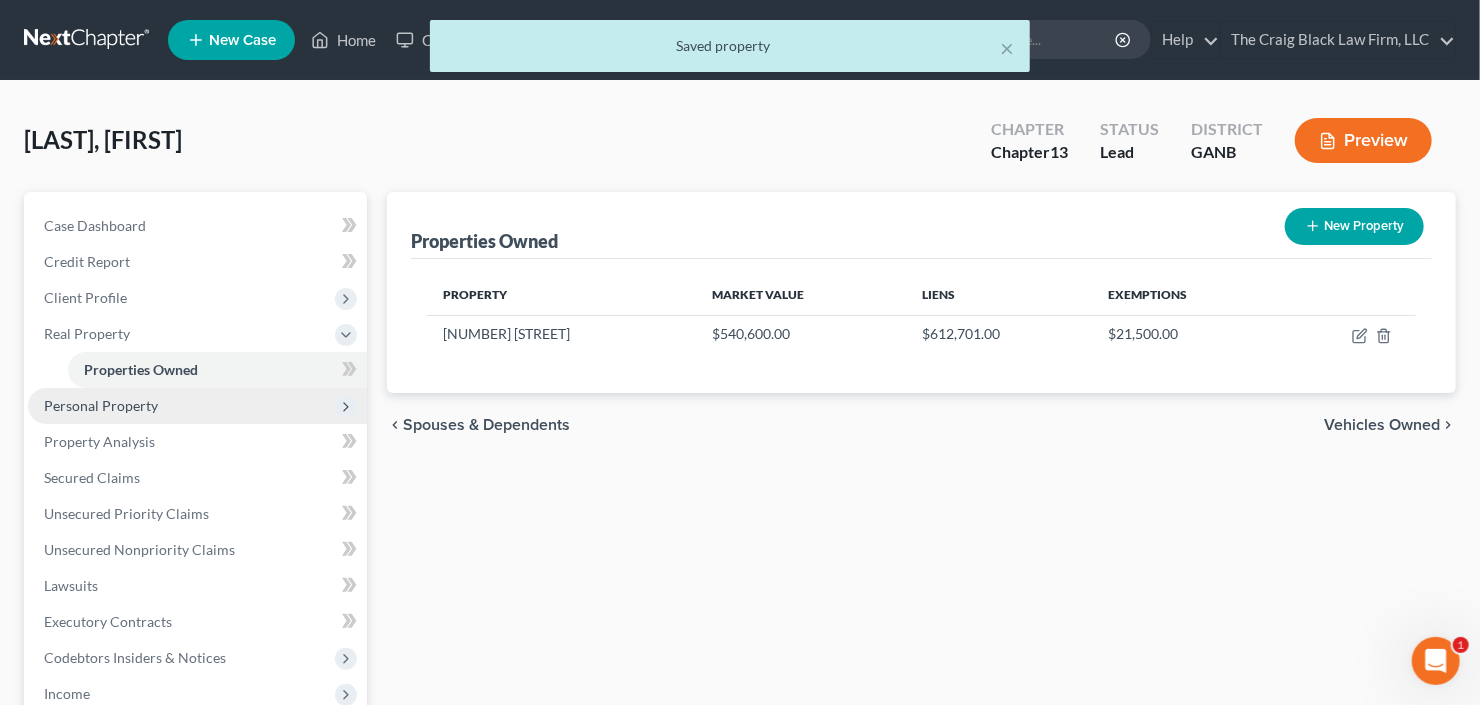 click on "Personal Property" at bounding box center [197, 406] 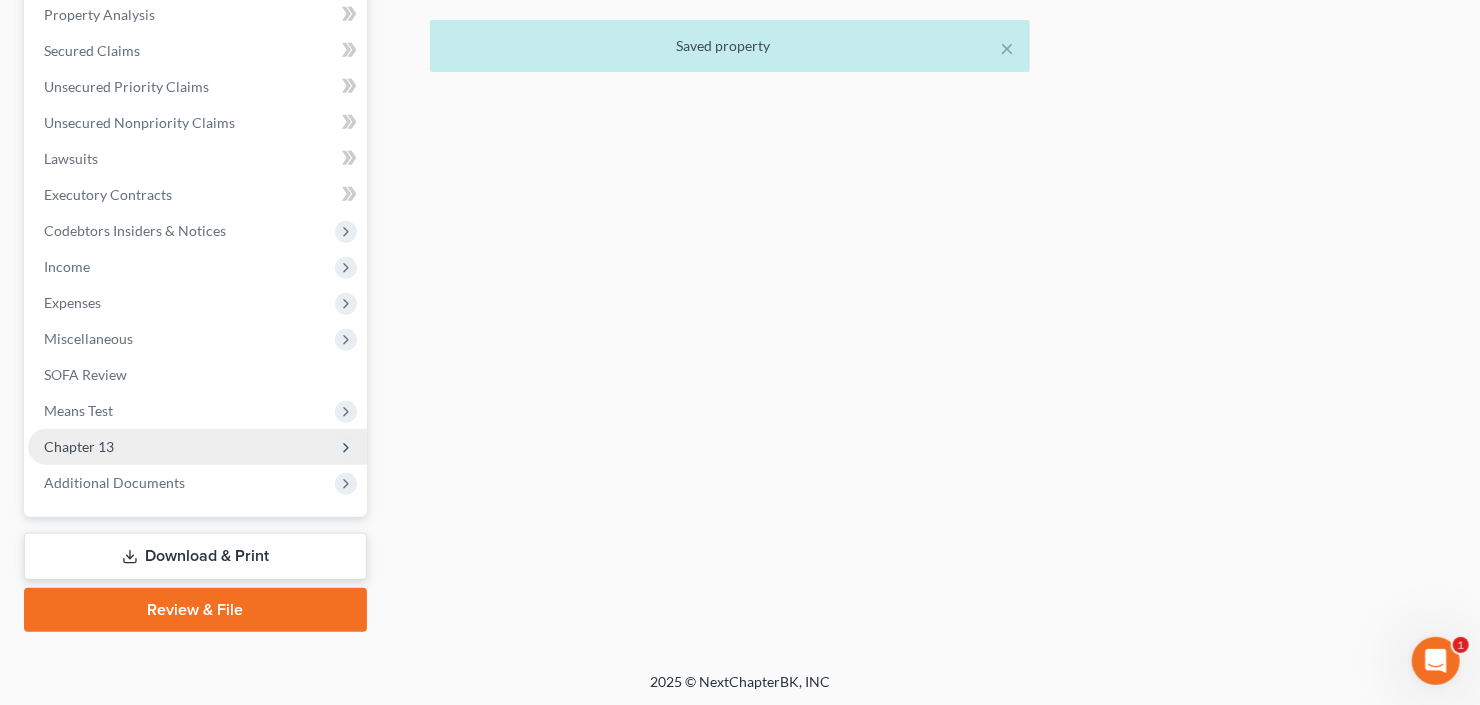 click on "Chapter 13" at bounding box center (197, 447) 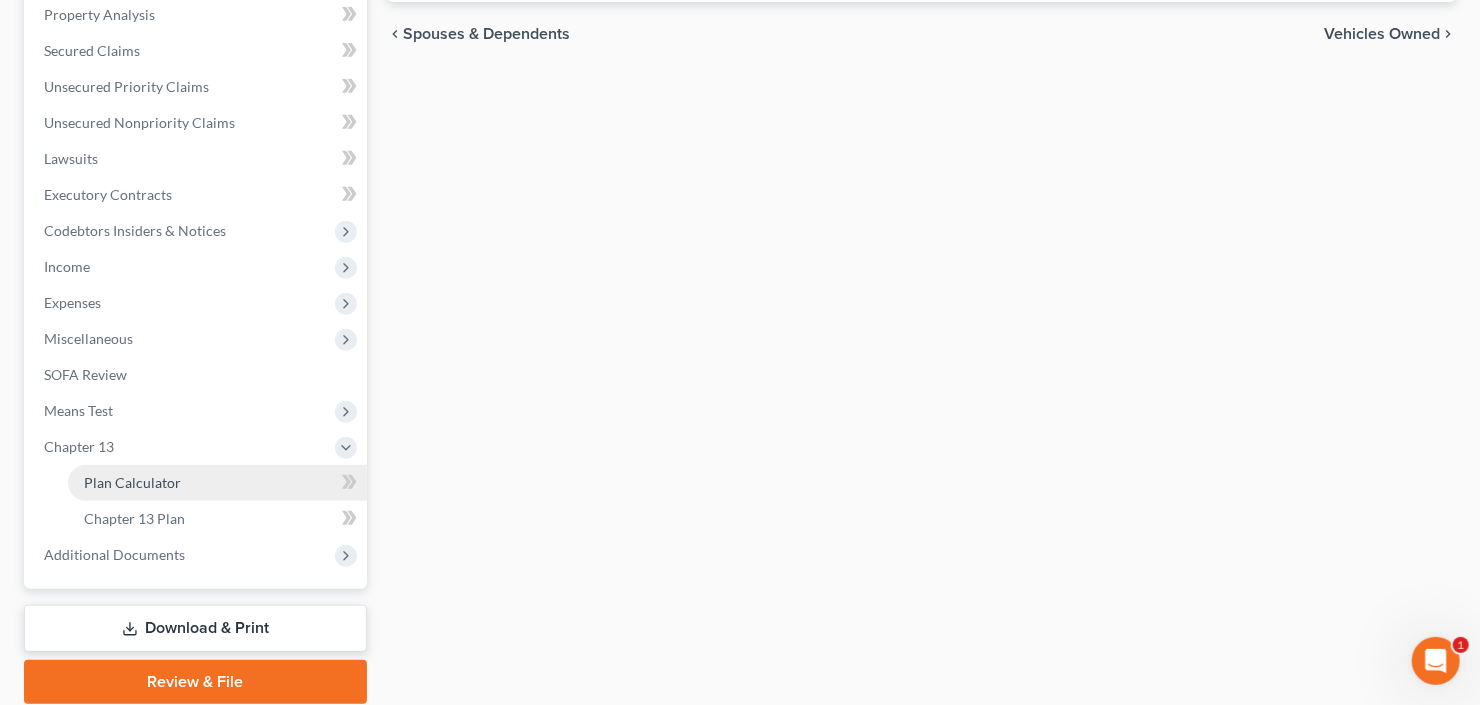 click on "Plan Calculator" at bounding box center [217, 483] 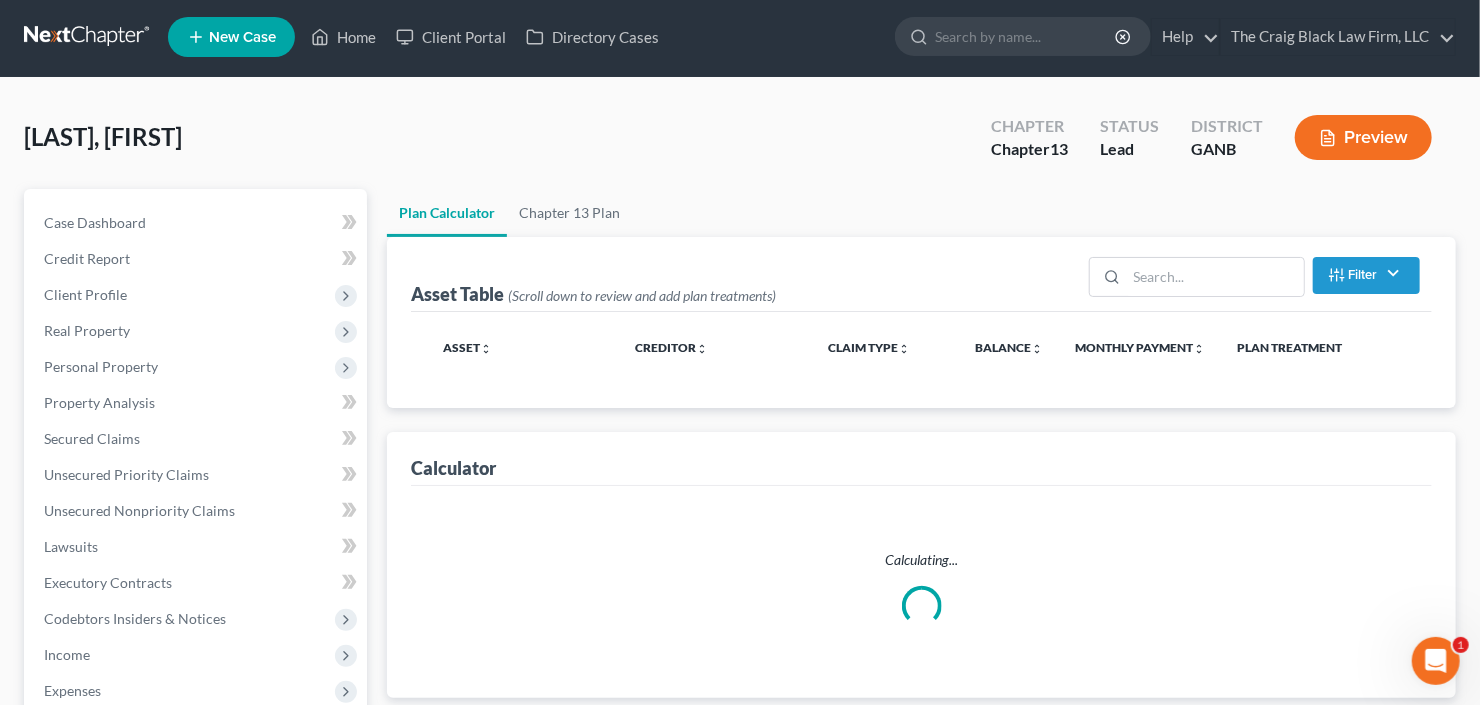 scroll, scrollTop: 0, scrollLeft: 0, axis: both 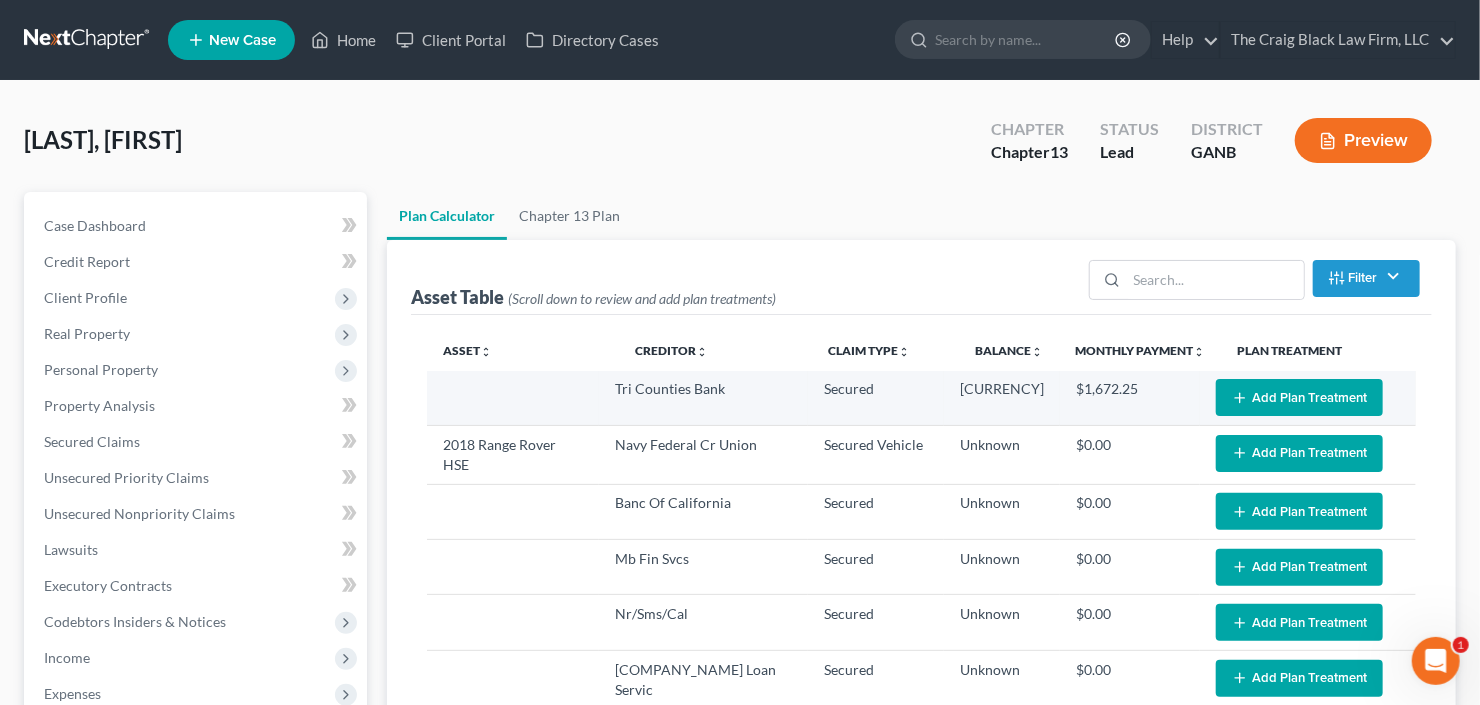 select on "59" 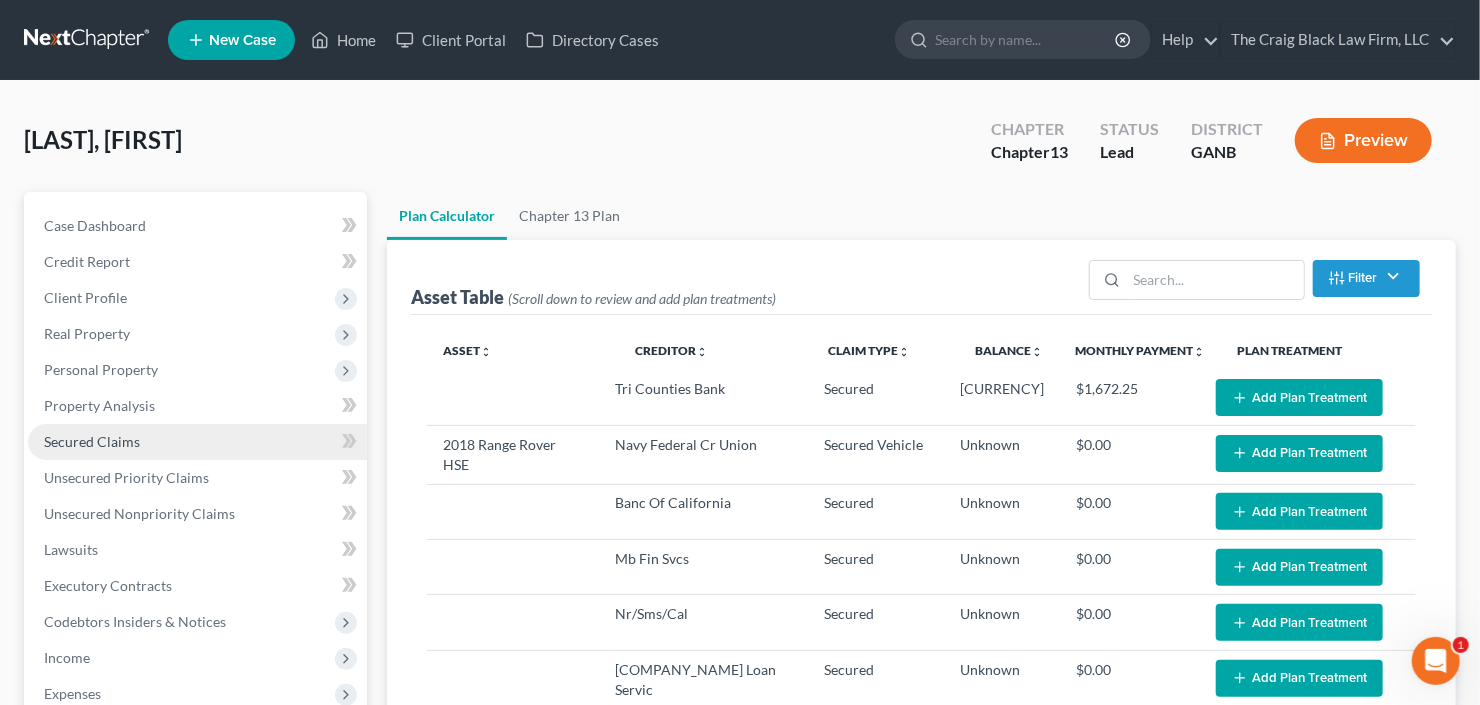 click on "Secured Claims" at bounding box center [92, 441] 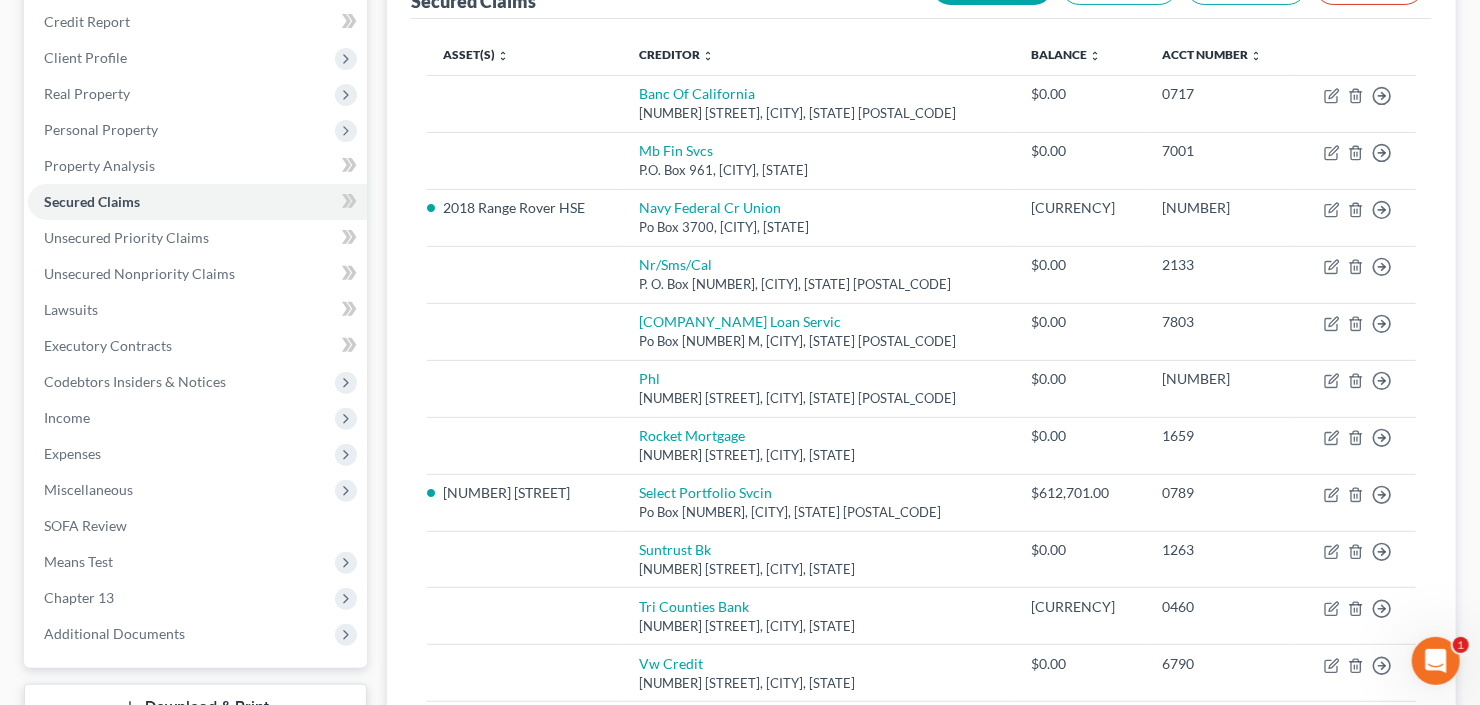 scroll, scrollTop: 320, scrollLeft: 0, axis: vertical 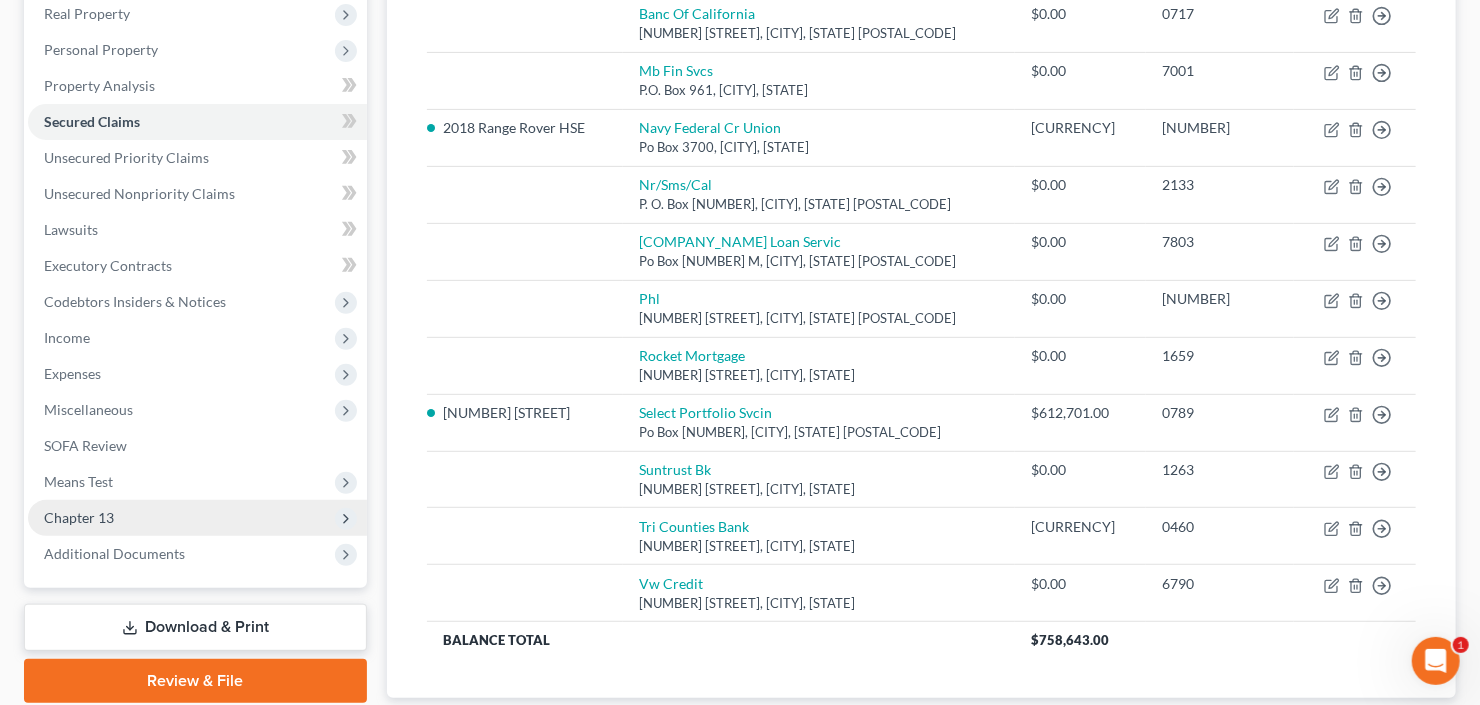 click on "Chapter 13" at bounding box center (79, 517) 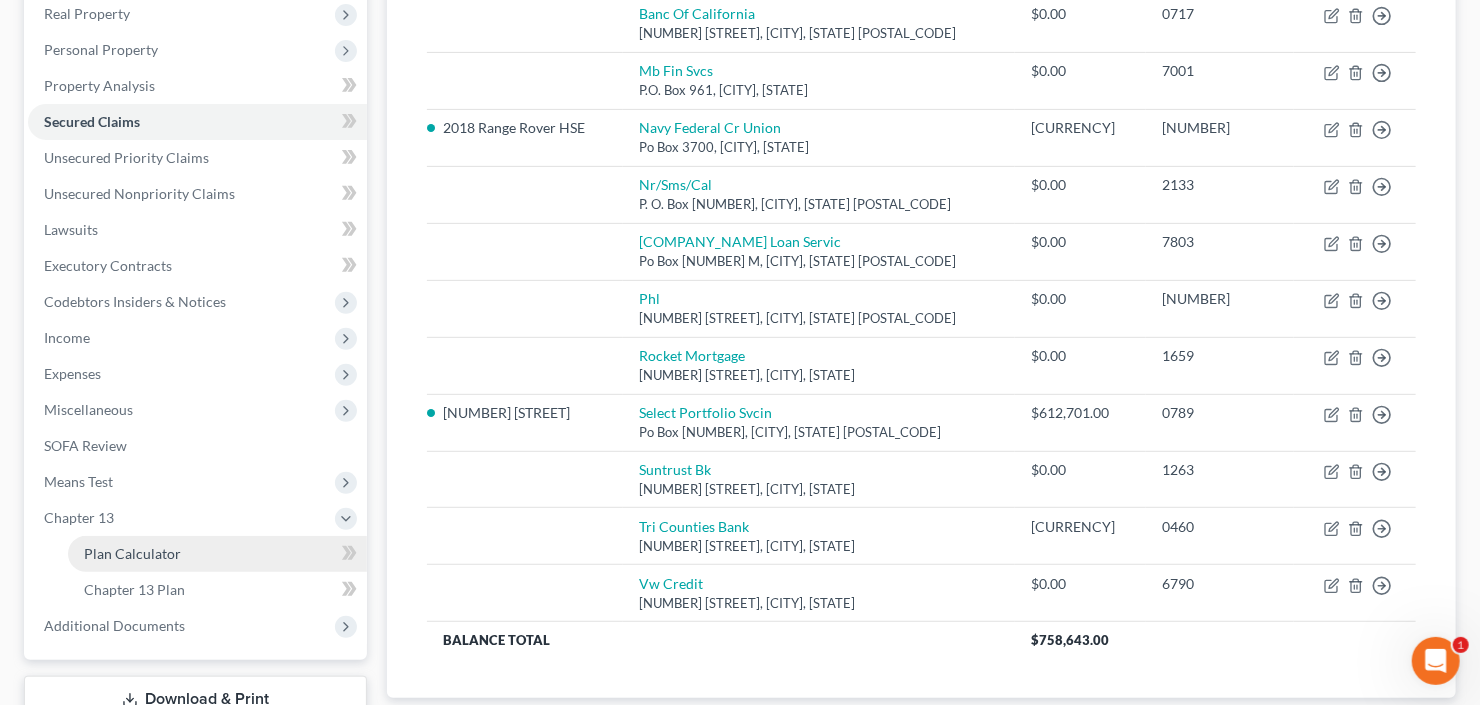 click on "Plan Calculator" at bounding box center [132, 553] 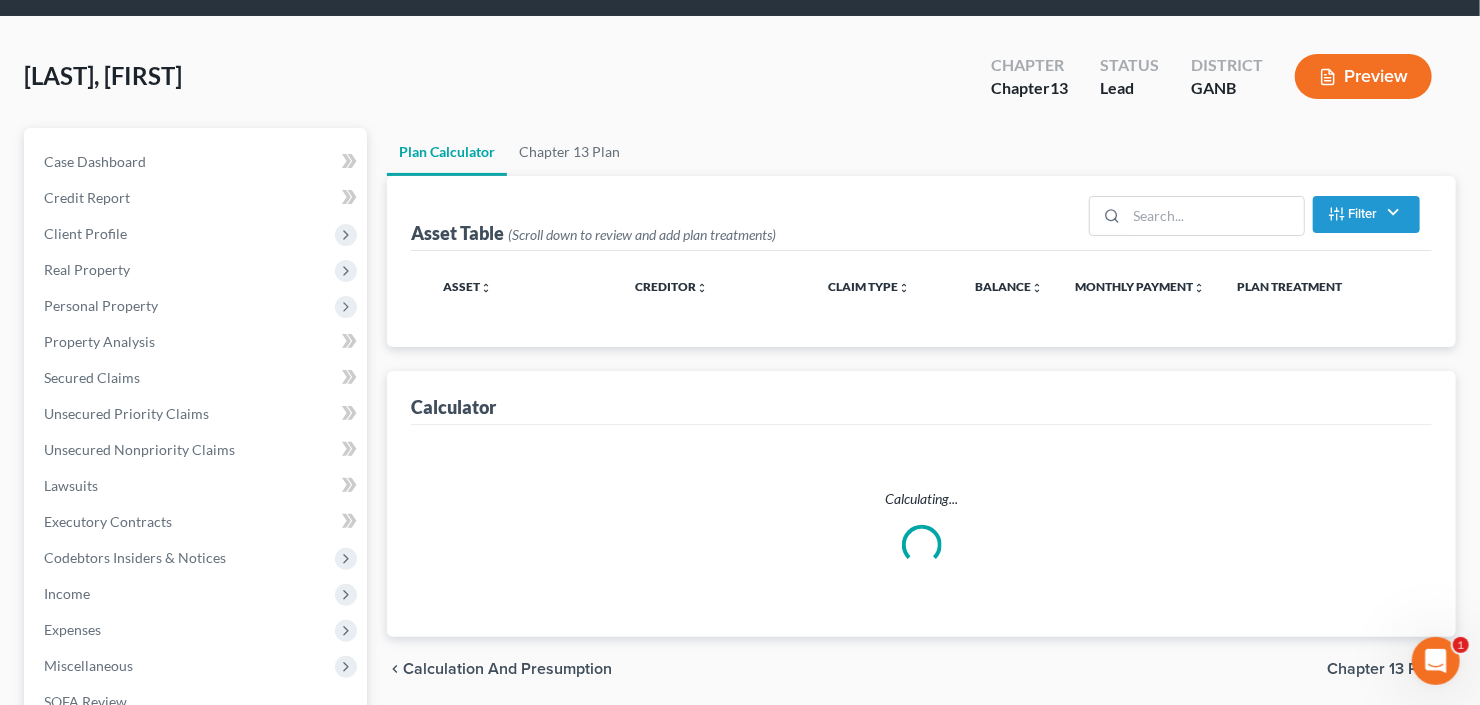 scroll, scrollTop: 0, scrollLeft: 0, axis: both 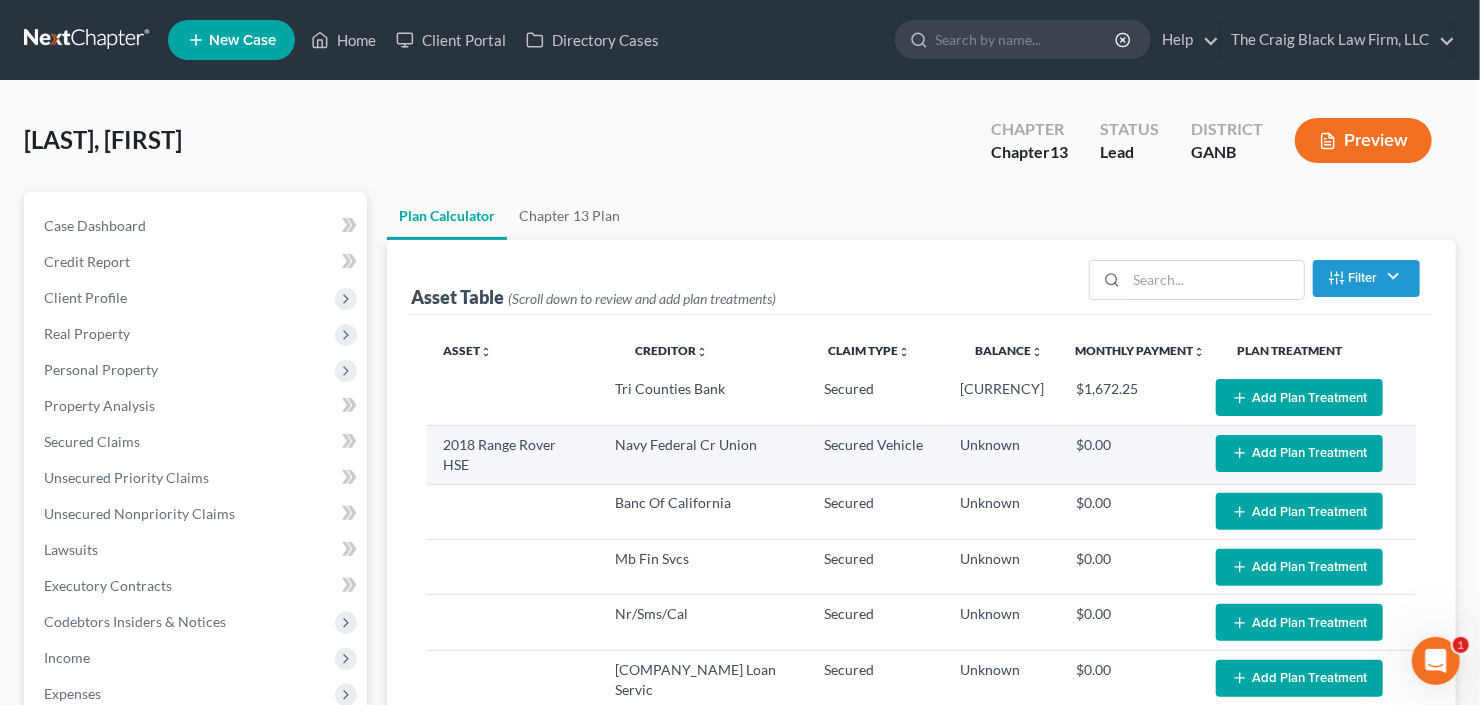 select on "59" 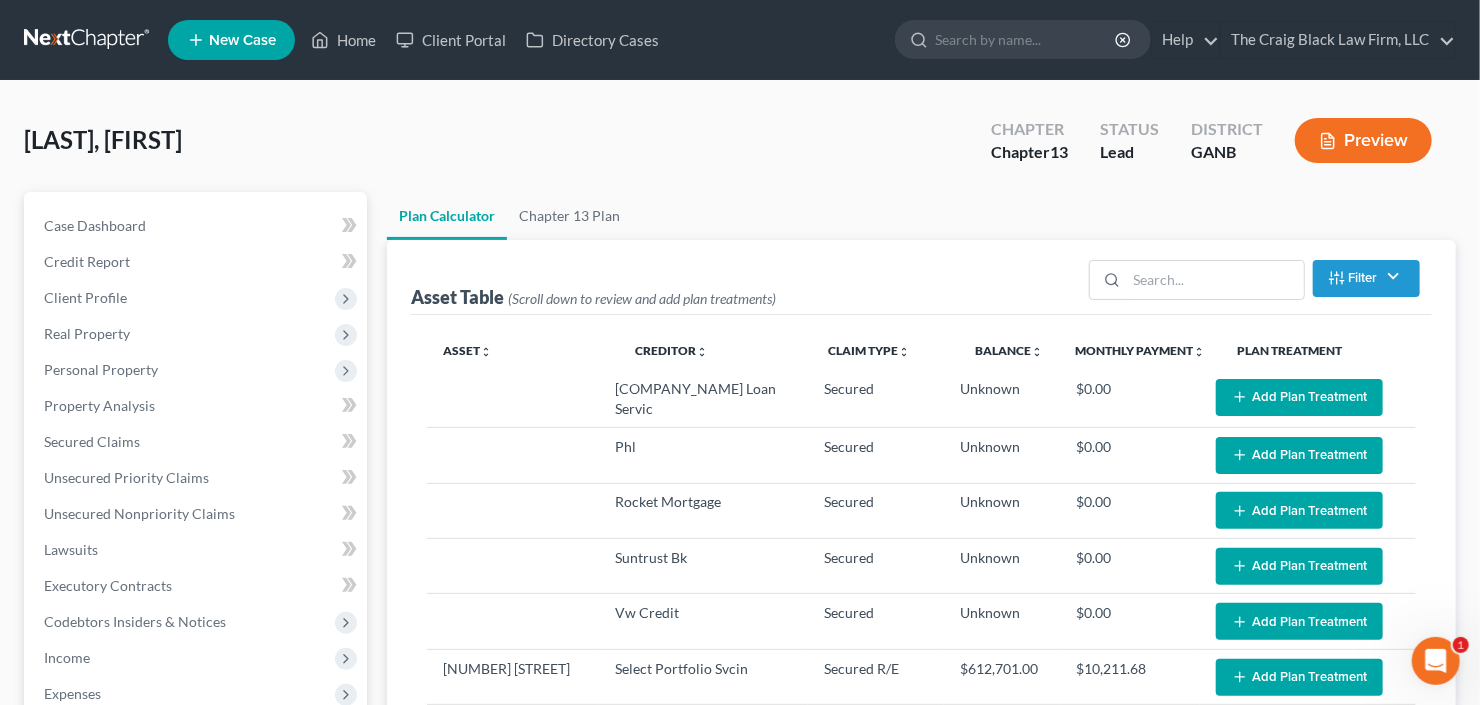scroll, scrollTop: 320, scrollLeft: 0, axis: vertical 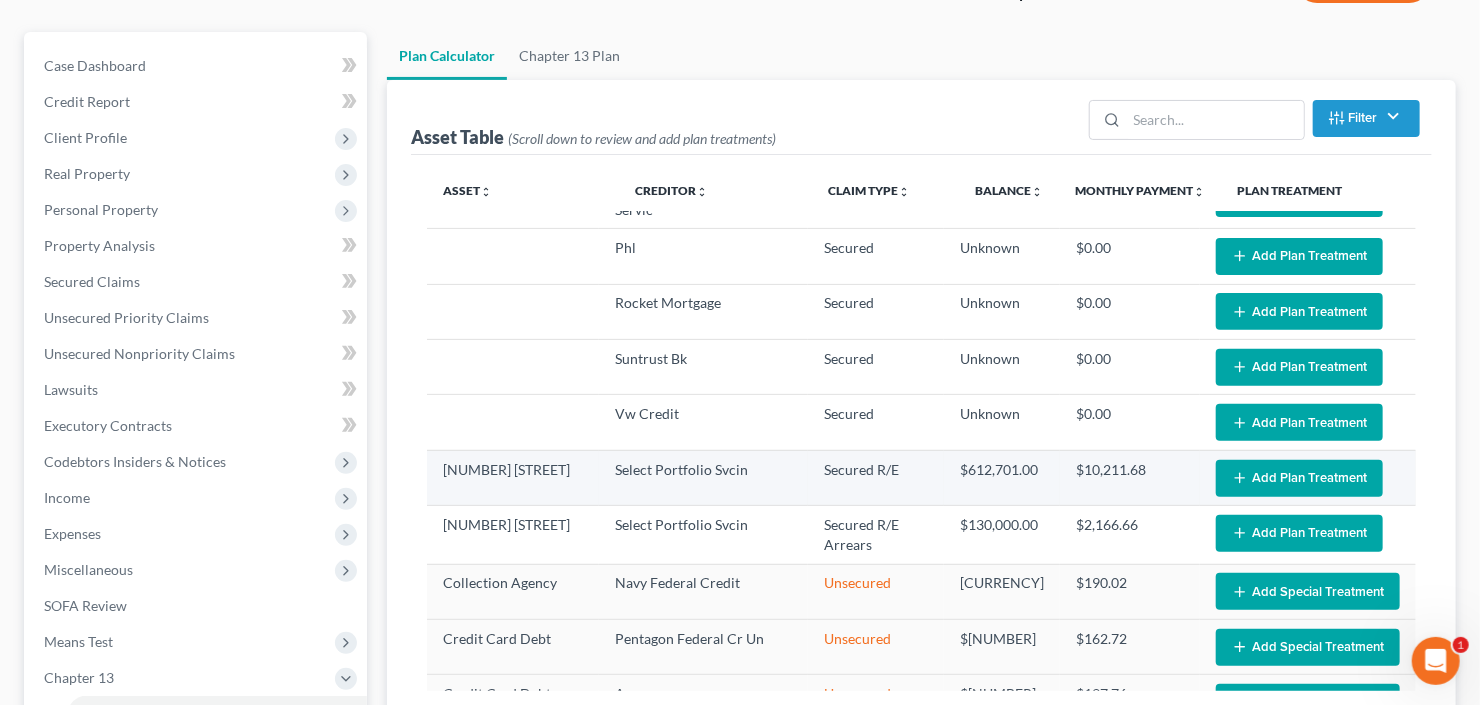 click on "Add Plan Treatment" at bounding box center [1299, 478] 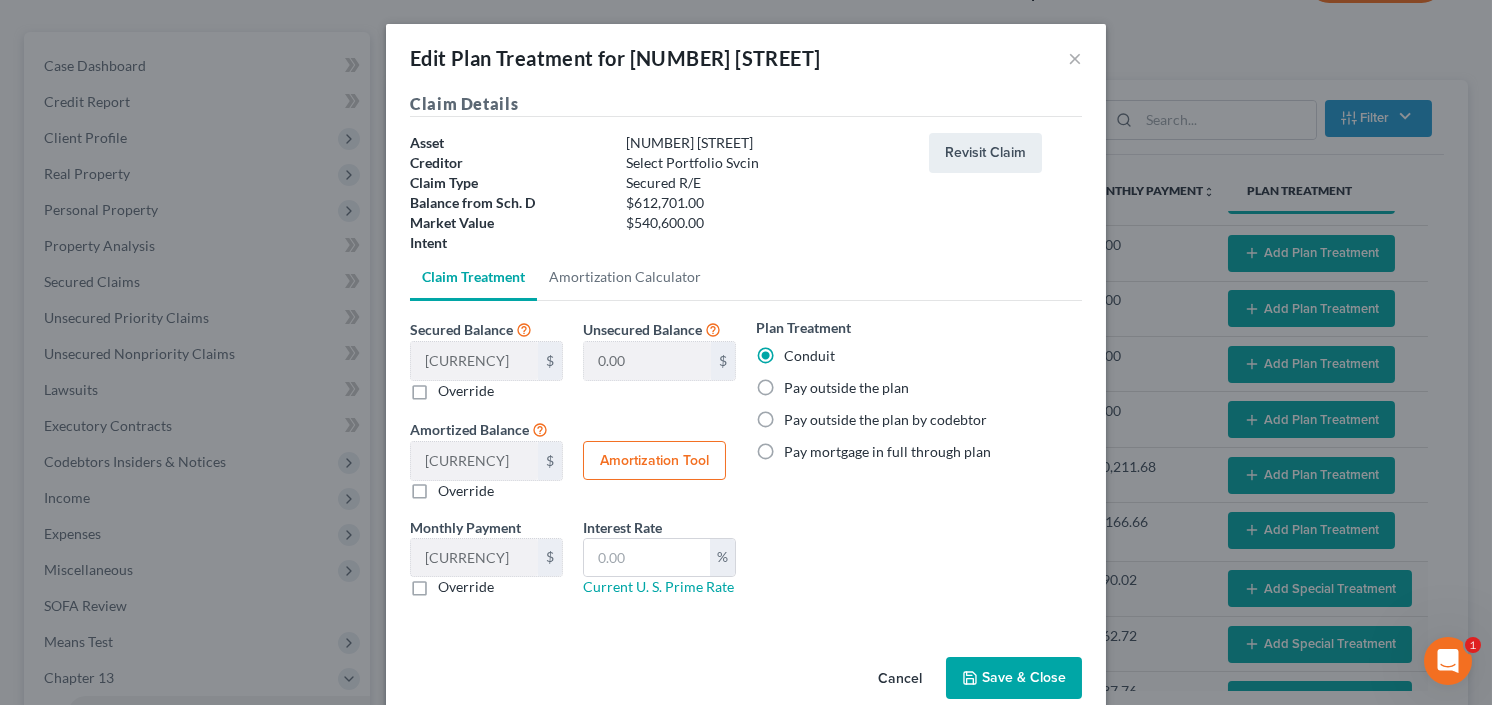 click on "Pay outside the plan" at bounding box center [846, 388] 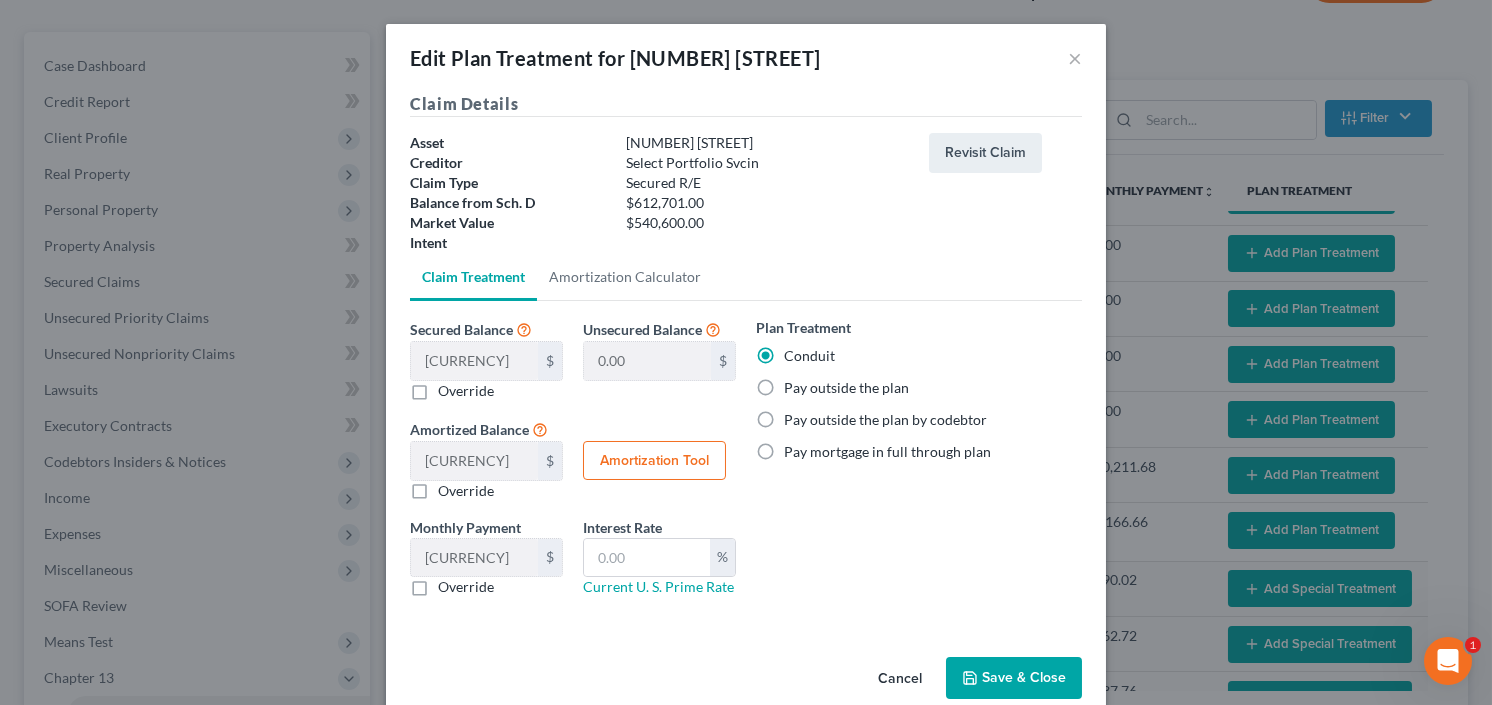 click on "Pay outside the plan" at bounding box center [798, 384] 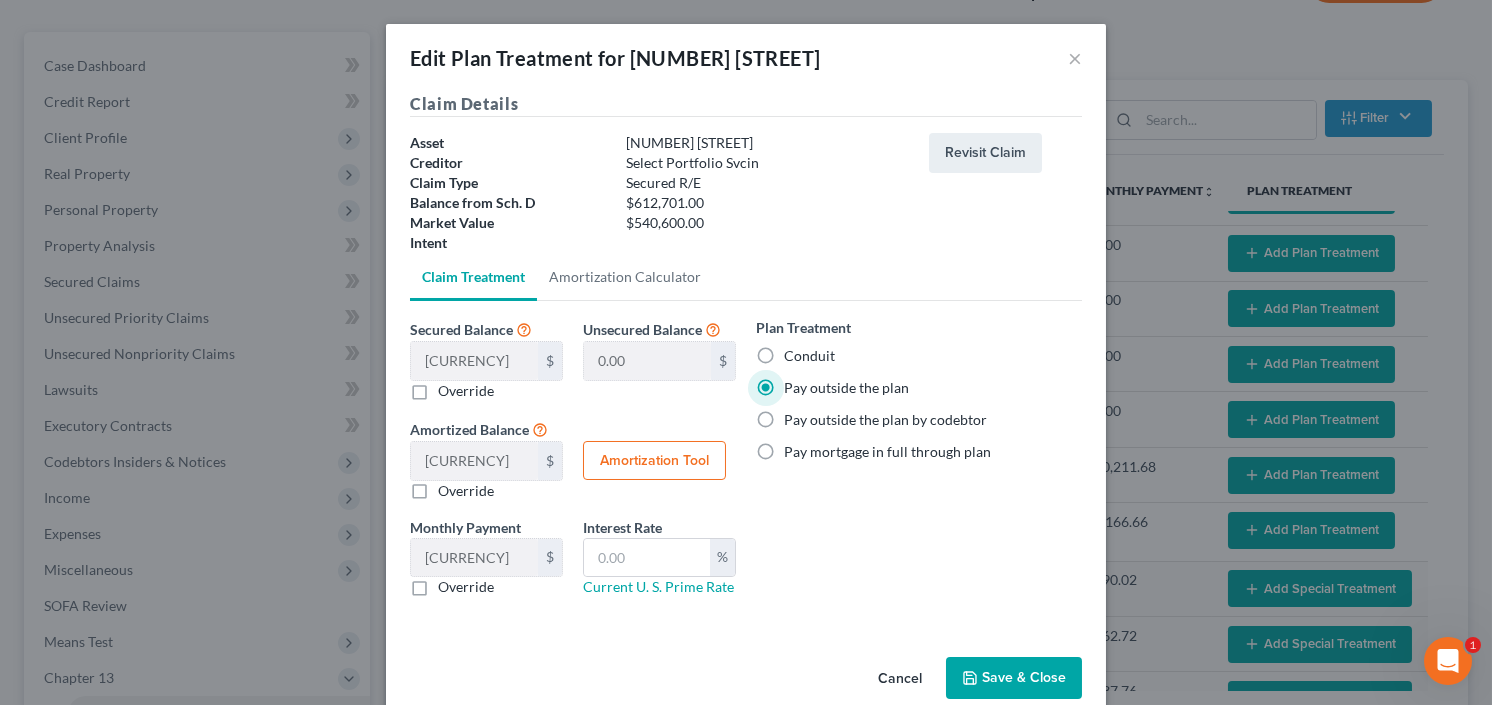 click on "Save & Close" at bounding box center (1014, 678) 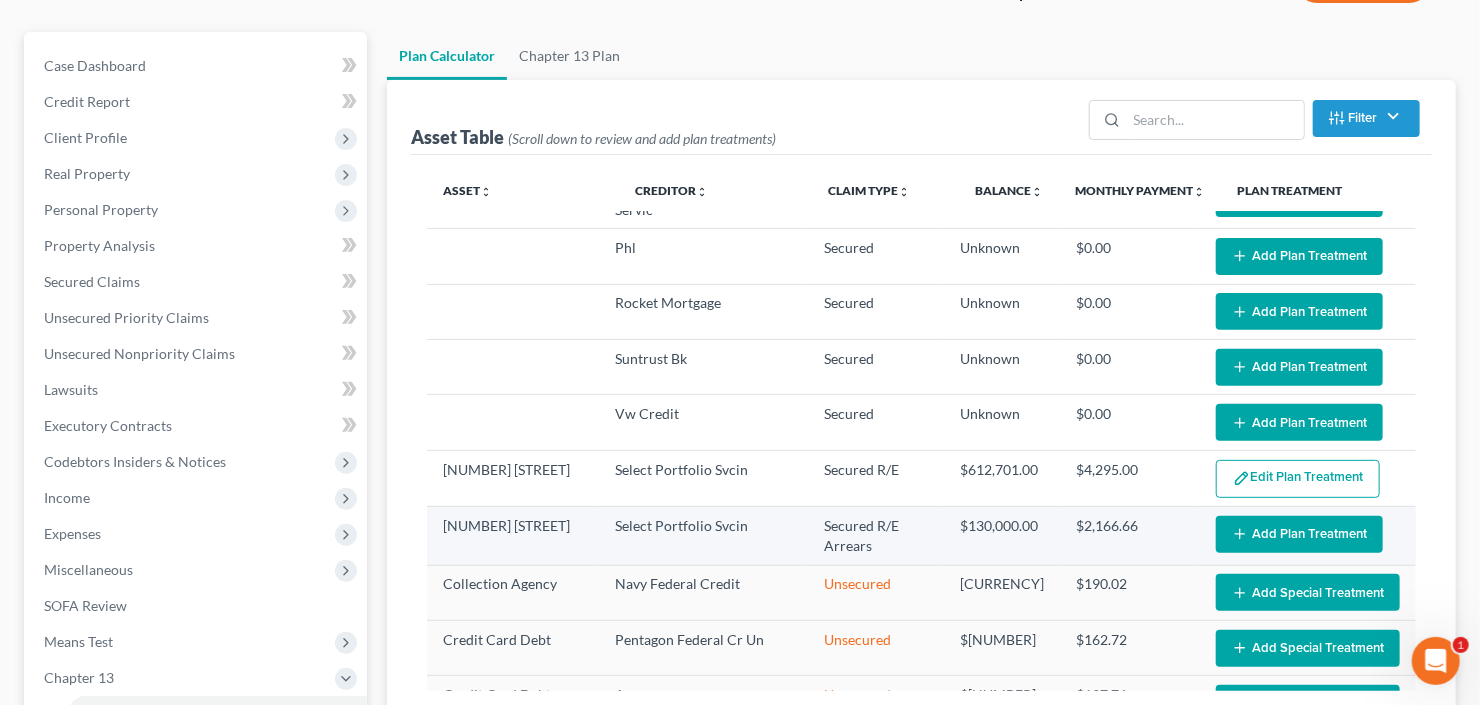 click on "Add Plan Treatment" at bounding box center (1299, 534) 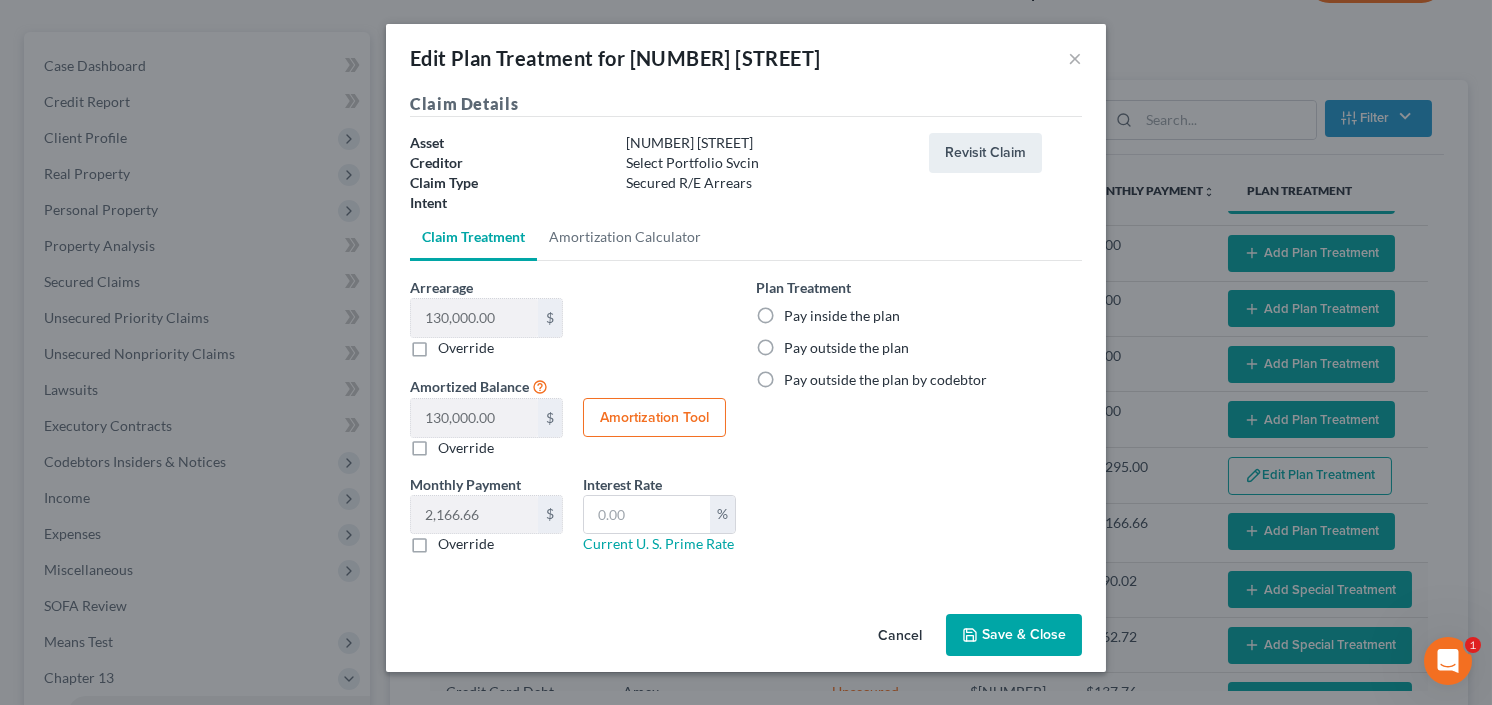 select on "59" 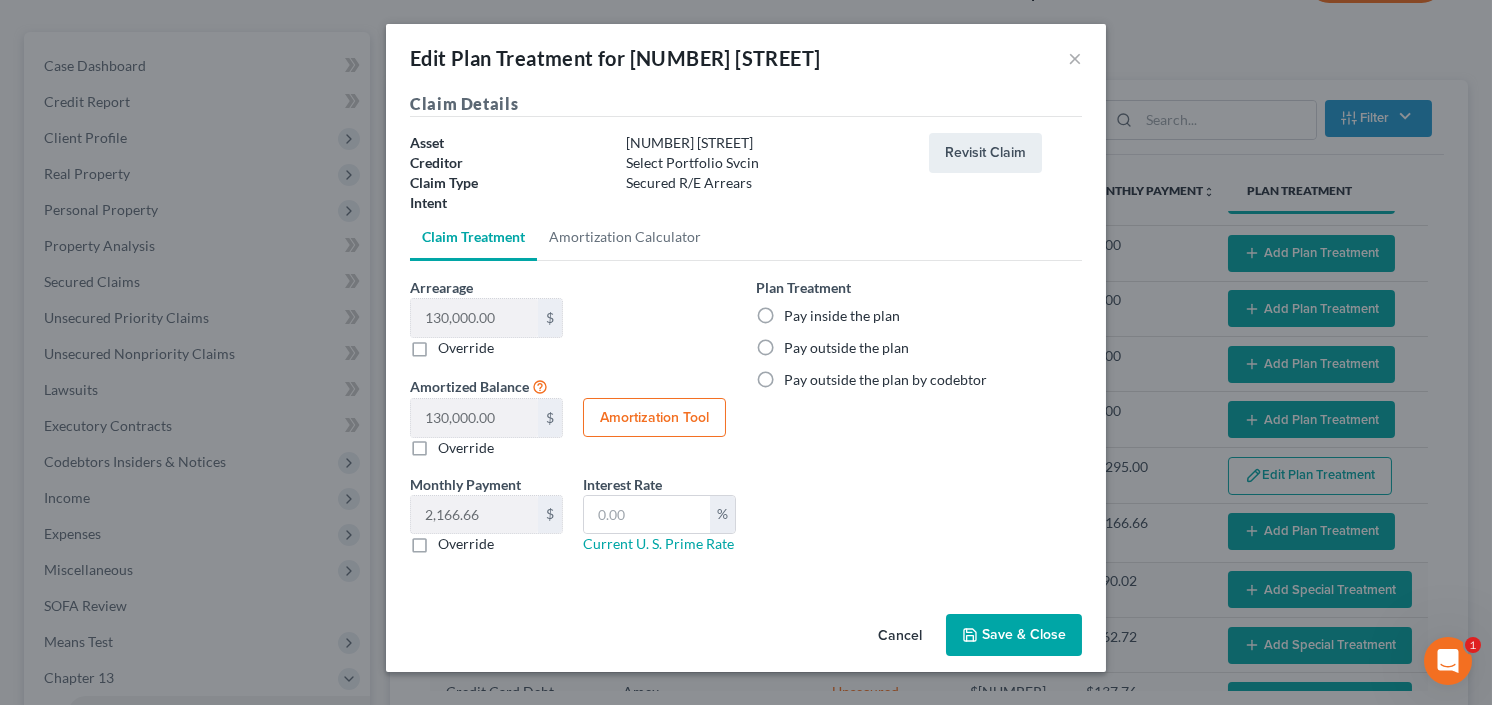 select on "59" 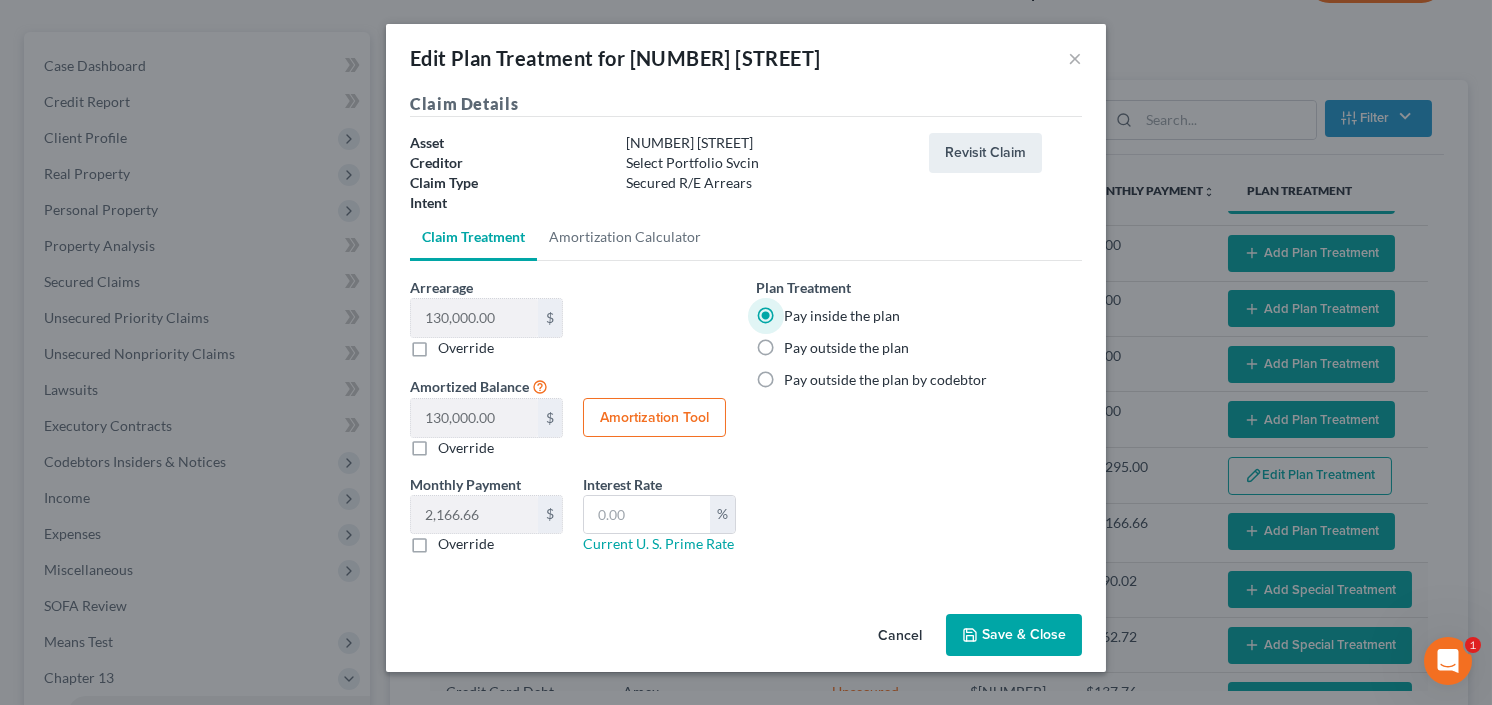 click on "Save & Close" at bounding box center (1014, 635) 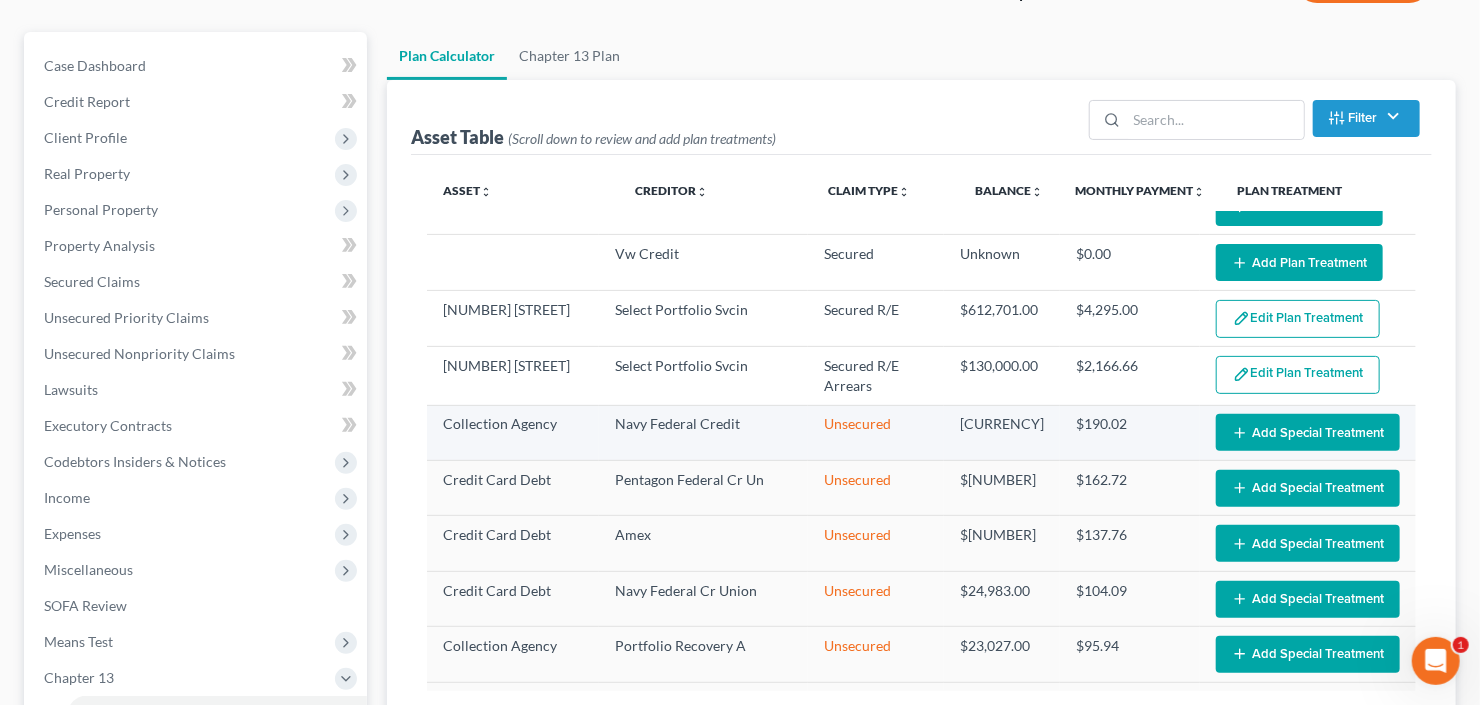select on "59" 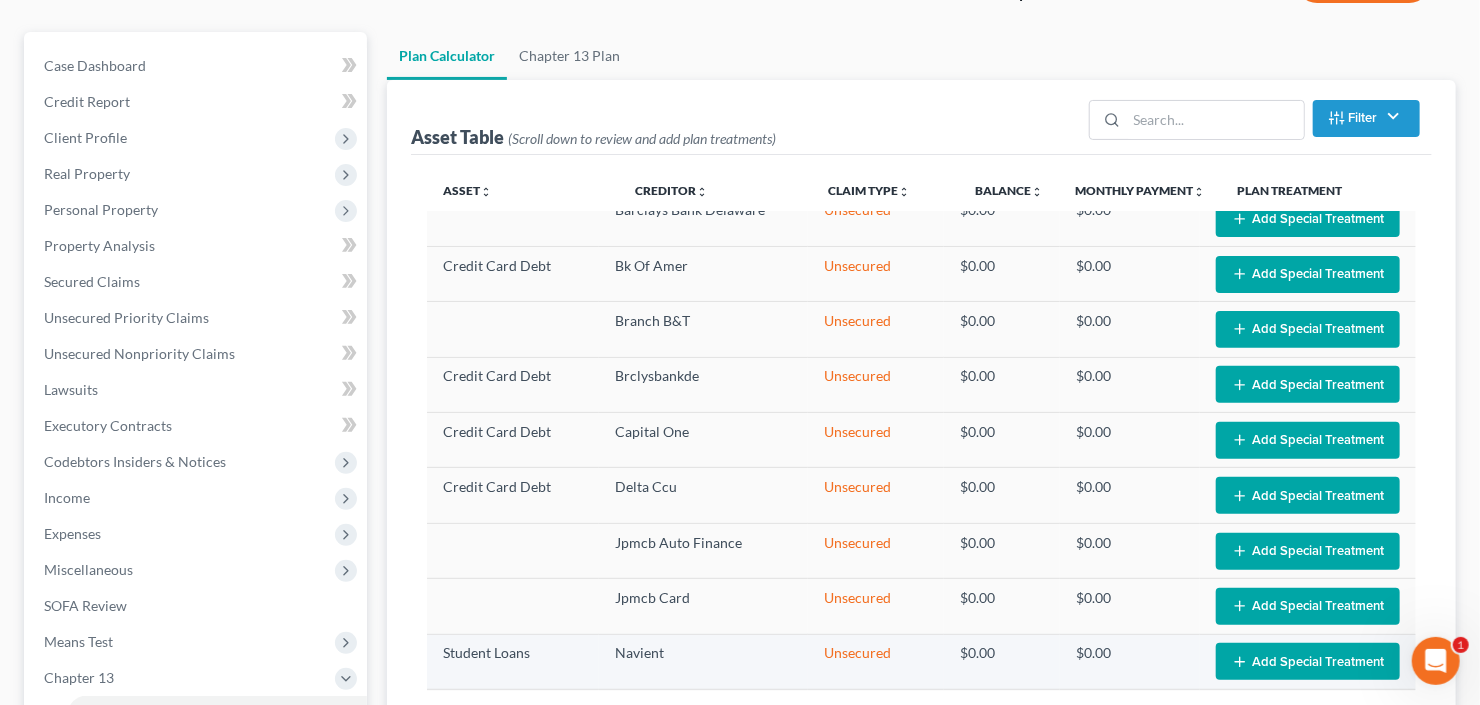 scroll, scrollTop: 2160, scrollLeft: 0, axis: vertical 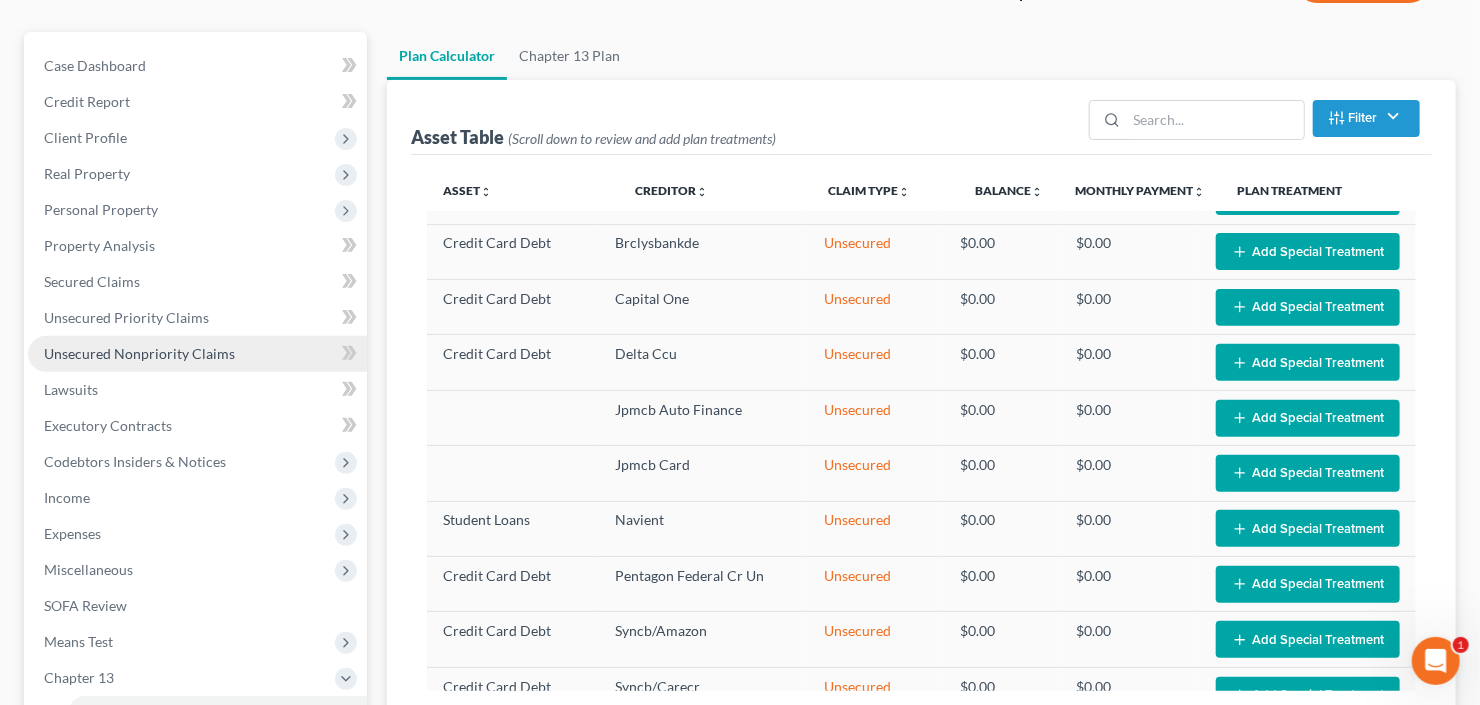 click on "Unsecured Nonpriority Claims" at bounding box center [139, 353] 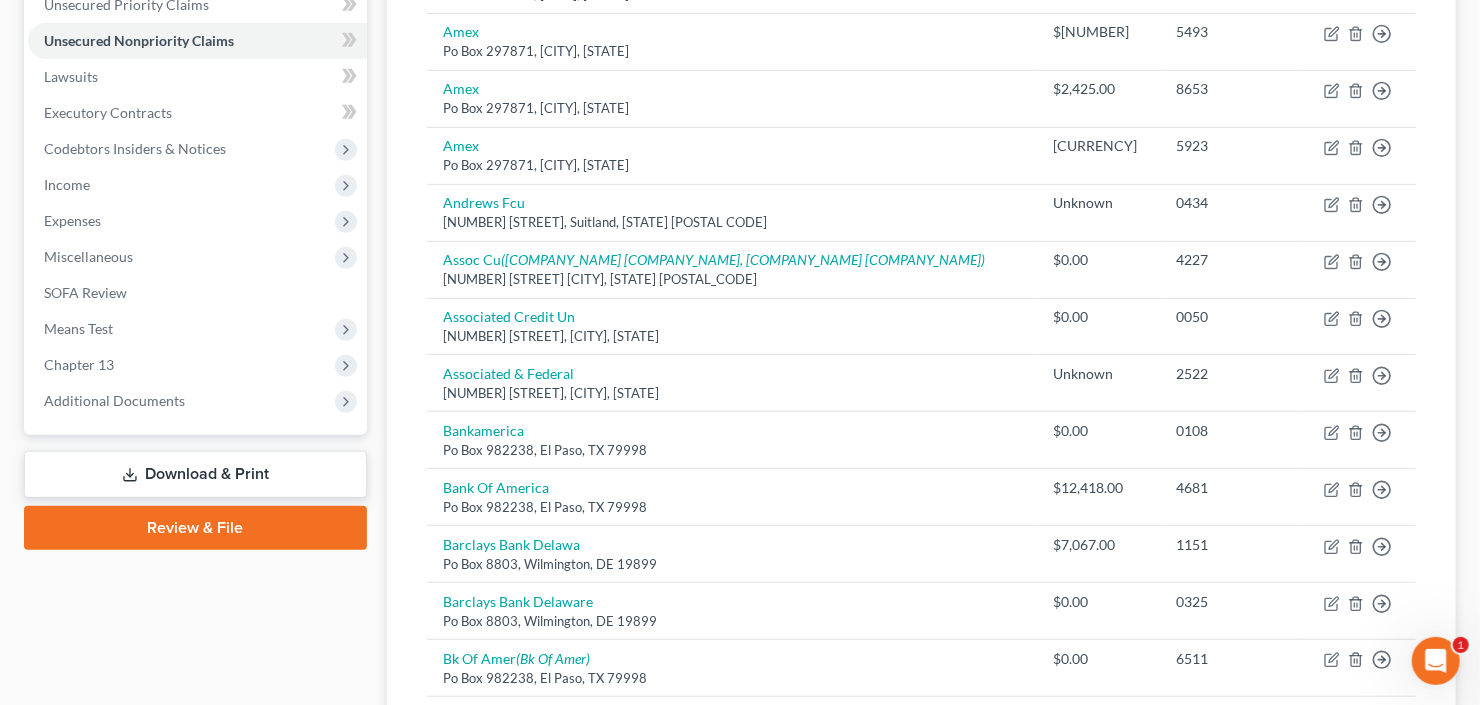 scroll, scrollTop: 396, scrollLeft: 0, axis: vertical 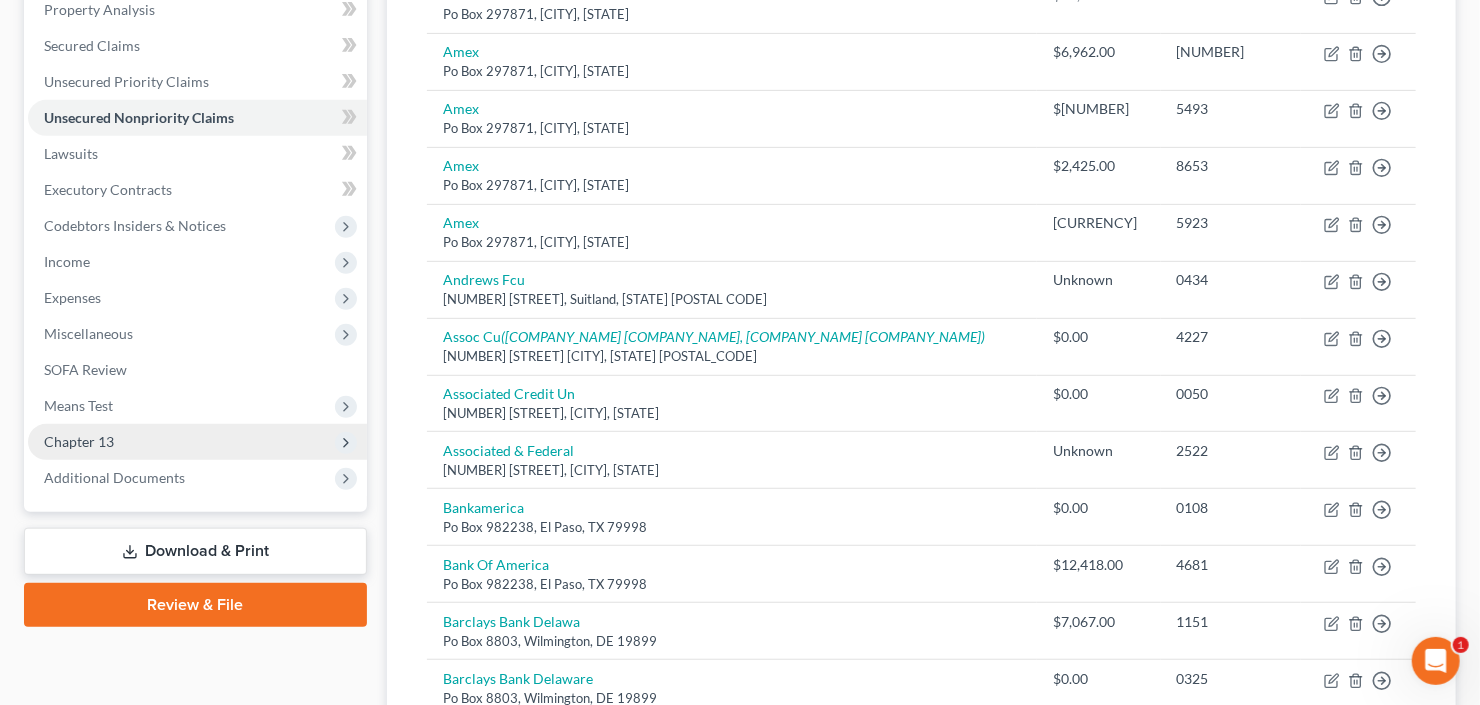 click on "Chapter 13" at bounding box center (197, 442) 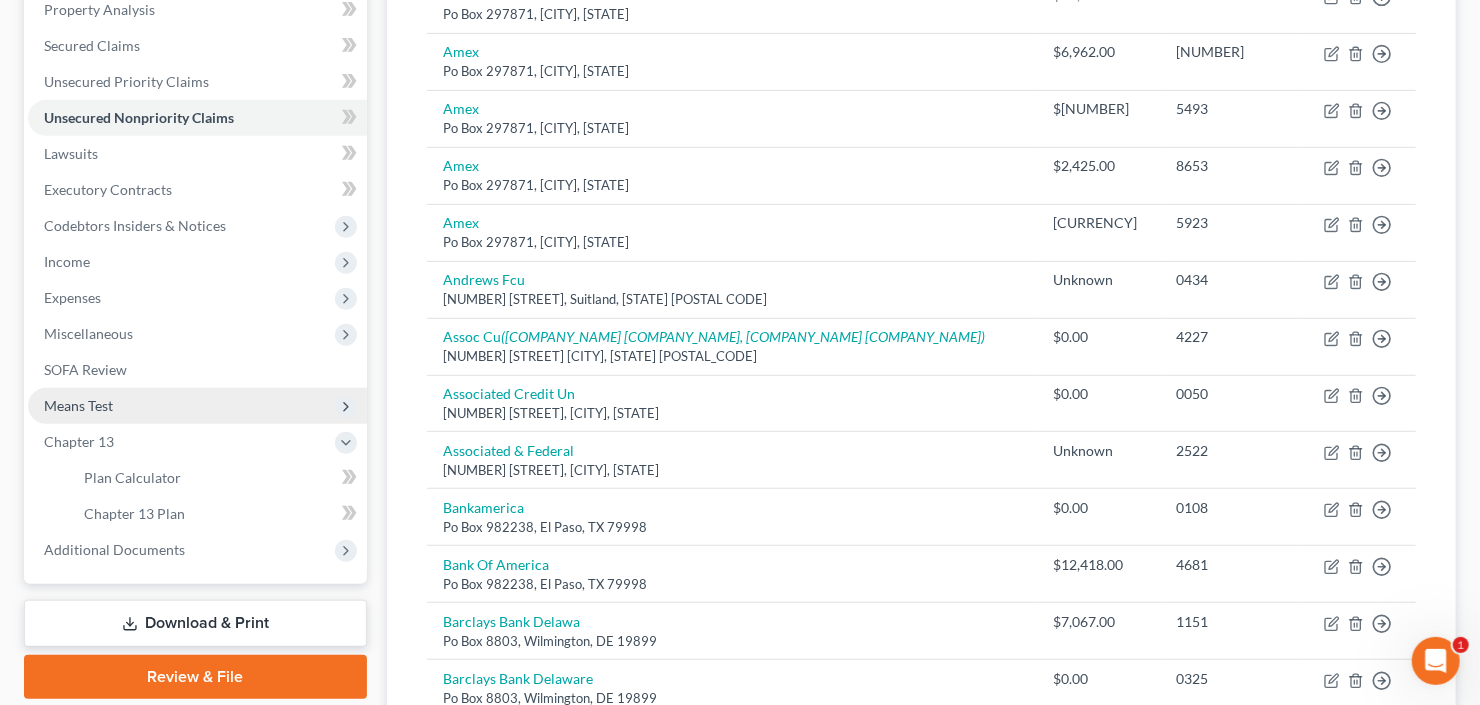 click on "Means Test" at bounding box center [197, 406] 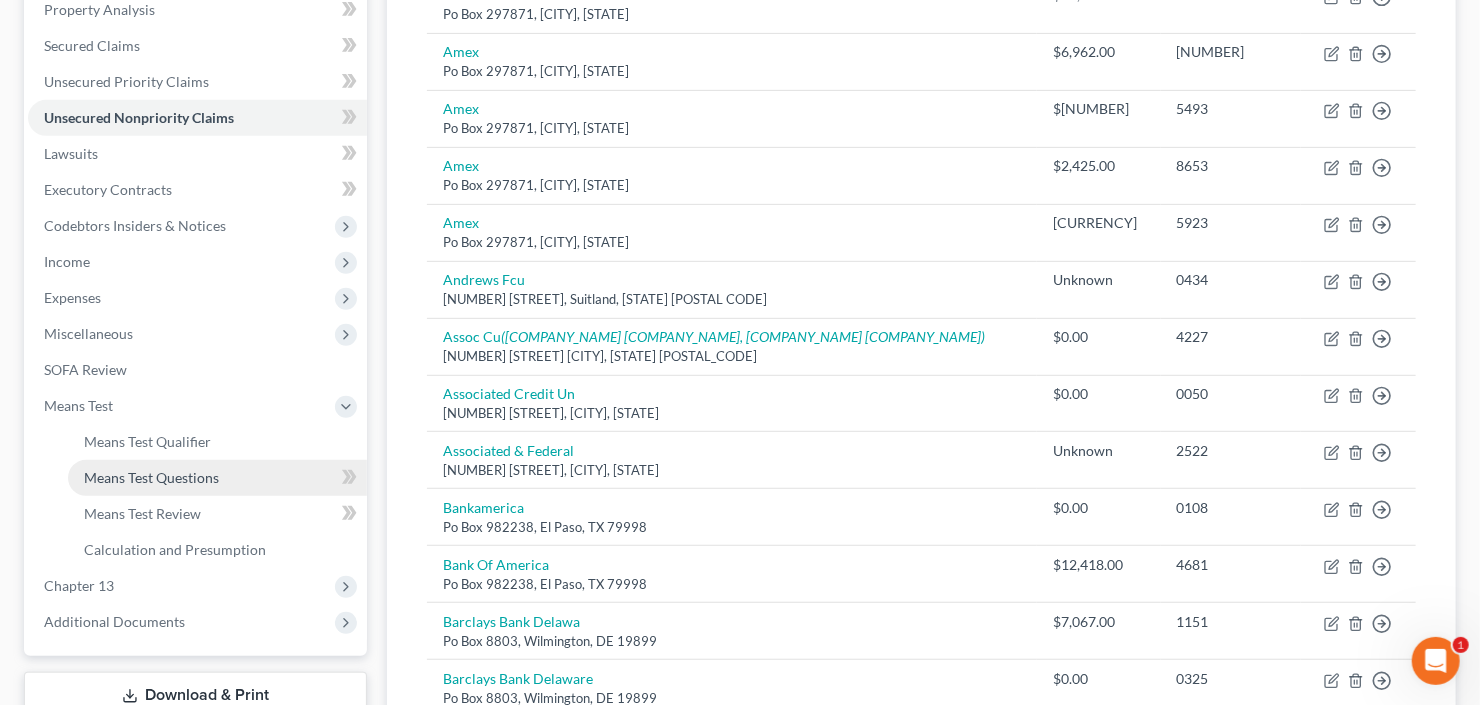 click on "Means Test Questions" at bounding box center [151, 477] 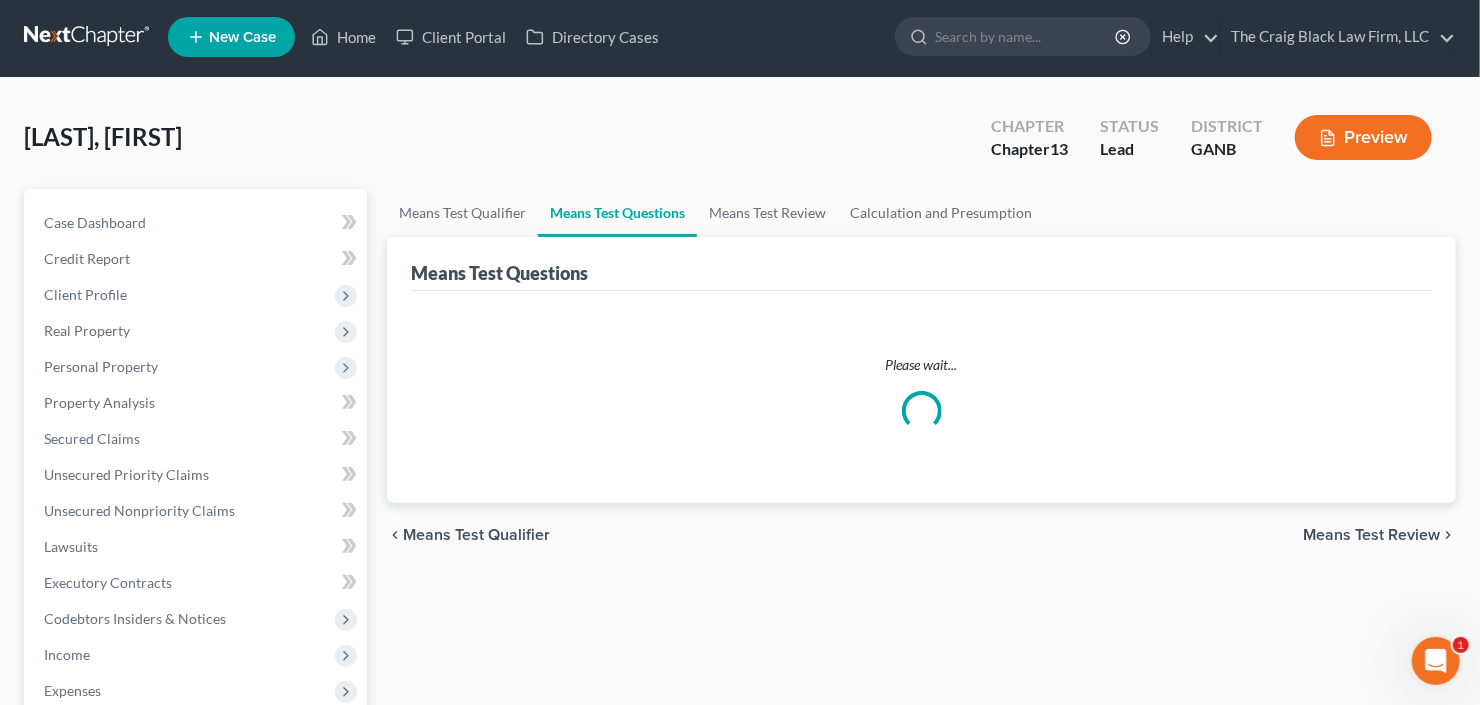 scroll, scrollTop: 0, scrollLeft: 0, axis: both 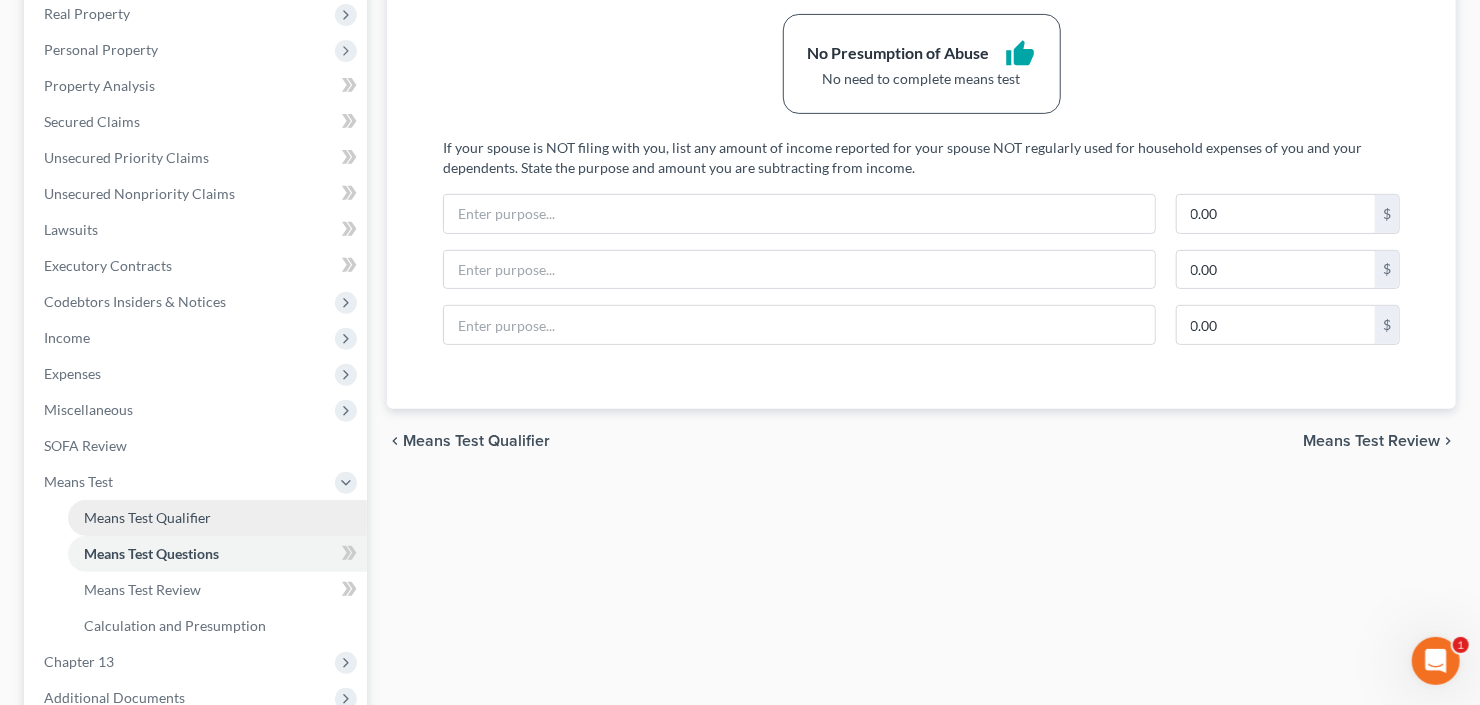 click on "Means Test Qualifier" at bounding box center [147, 517] 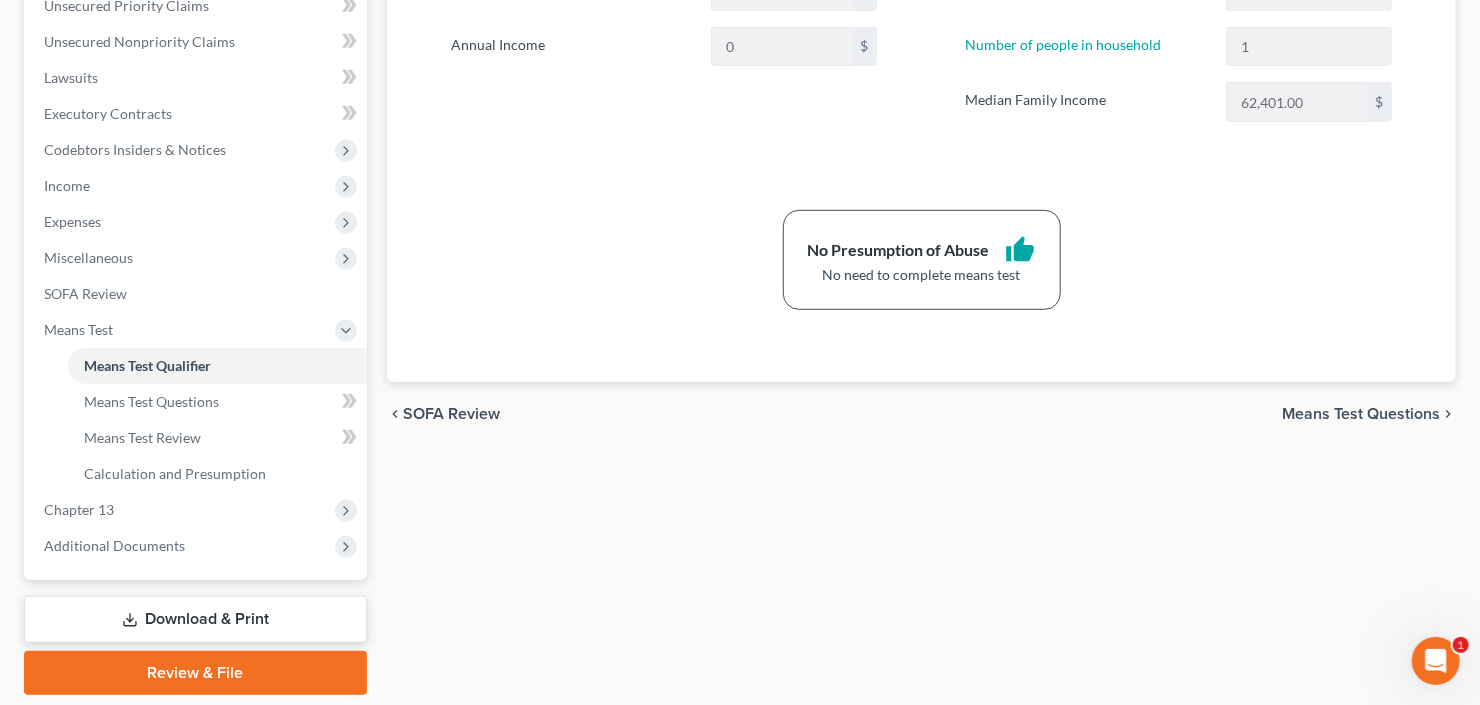 scroll, scrollTop: 480, scrollLeft: 0, axis: vertical 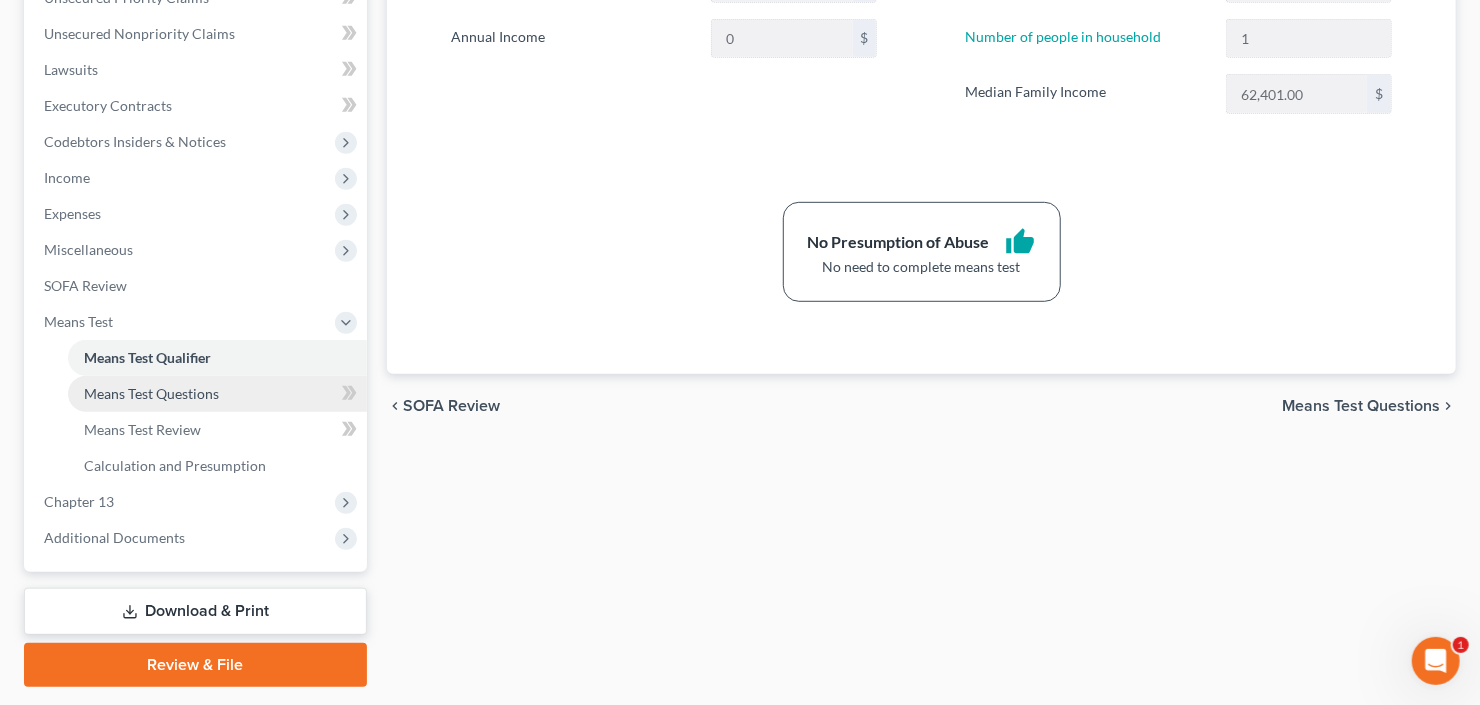 click on "Means Test Questions" at bounding box center [151, 393] 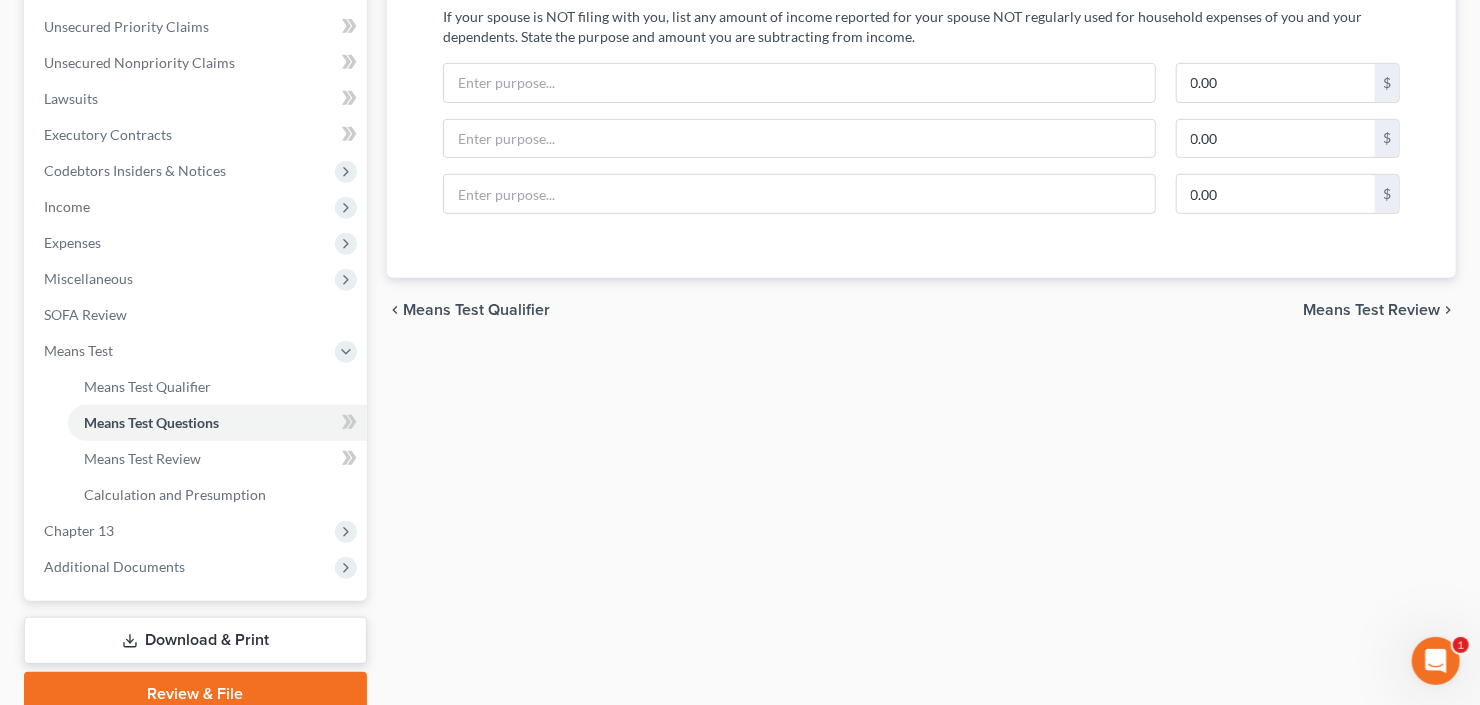 scroll, scrollTop: 480, scrollLeft: 0, axis: vertical 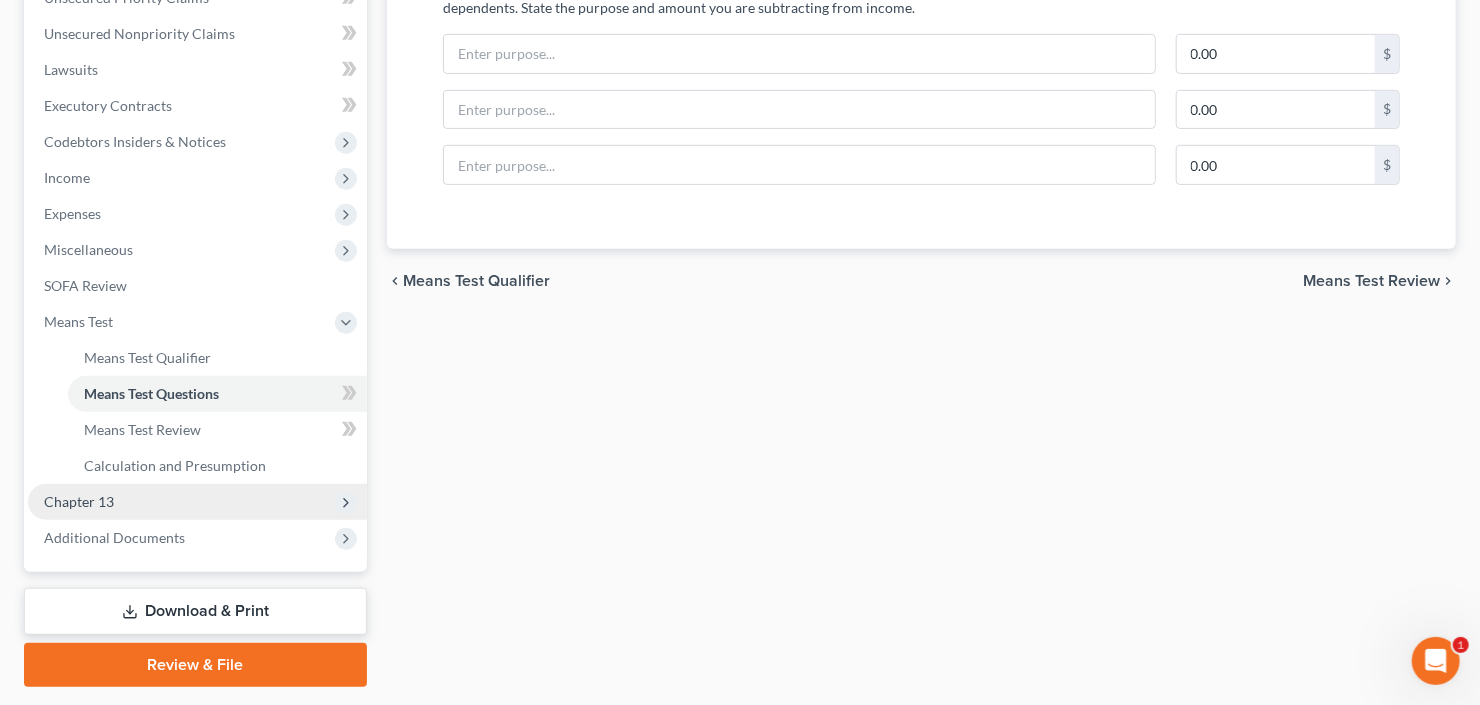 click on "Chapter 13" at bounding box center [197, 502] 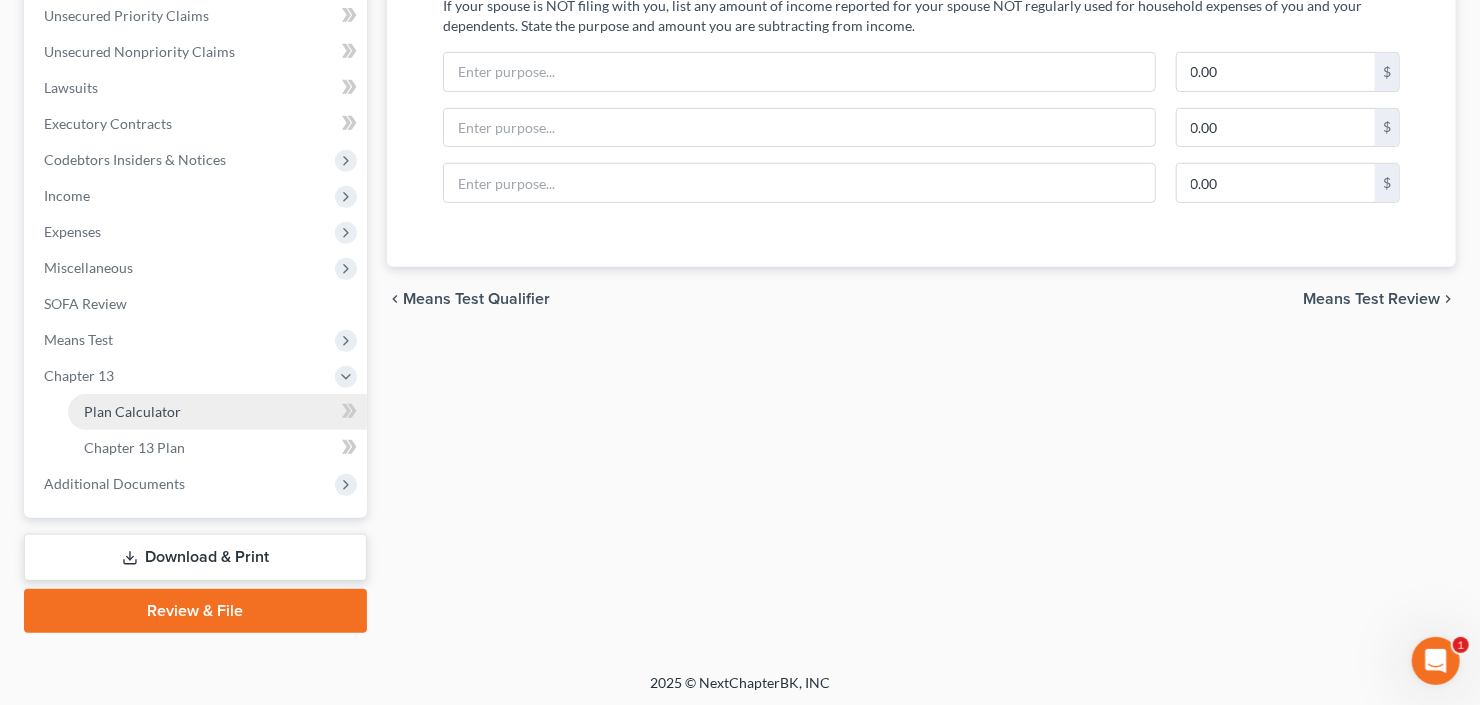 click on "Plan Calculator" at bounding box center [217, 412] 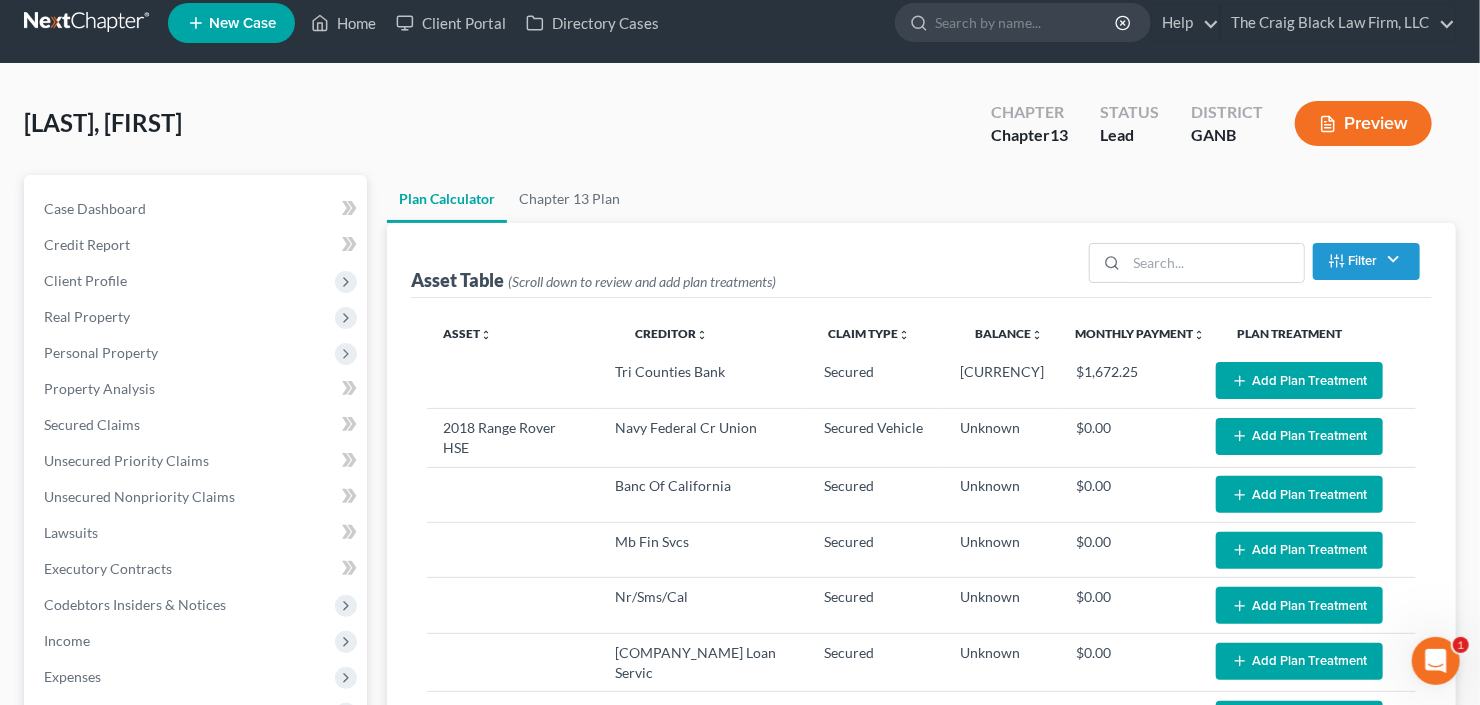 scroll, scrollTop: 0, scrollLeft: 0, axis: both 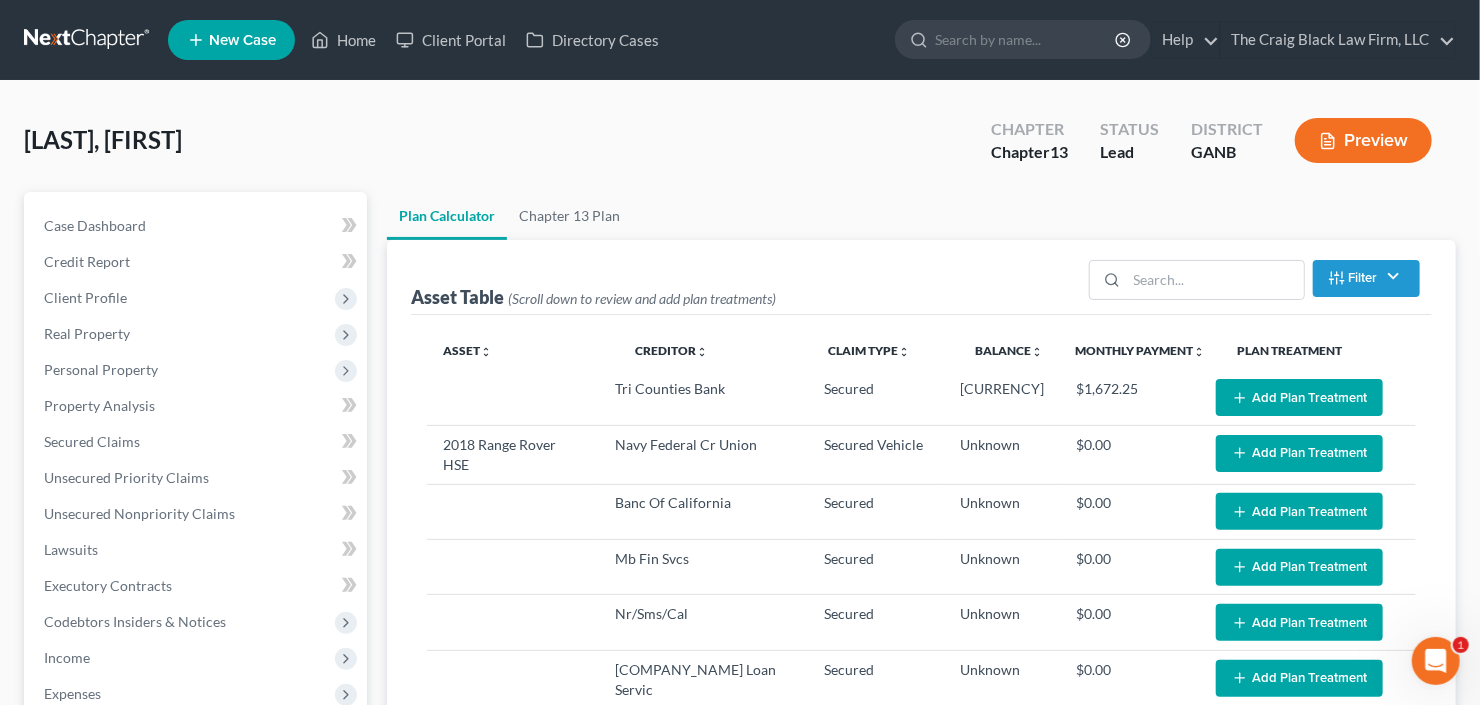 select on "59" 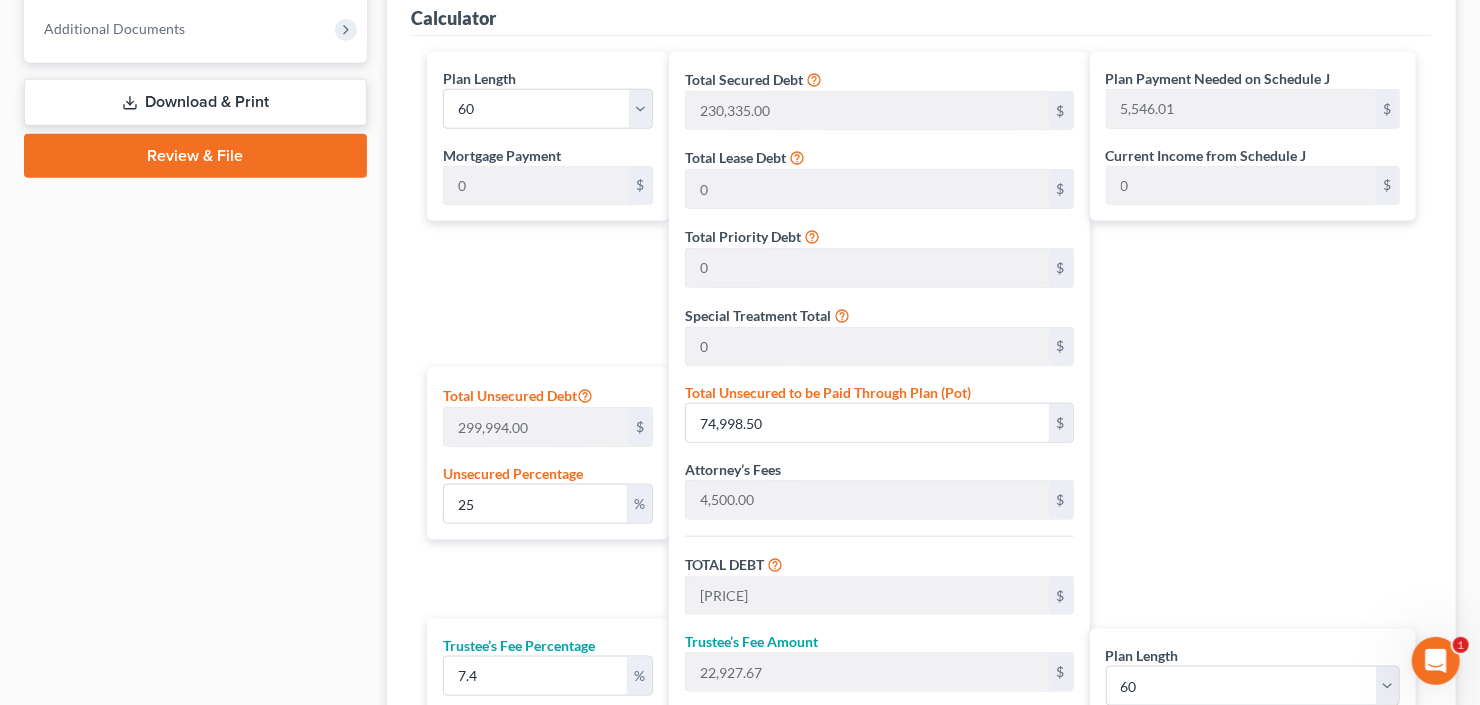 scroll, scrollTop: 880, scrollLeft: 0, axis: vertical 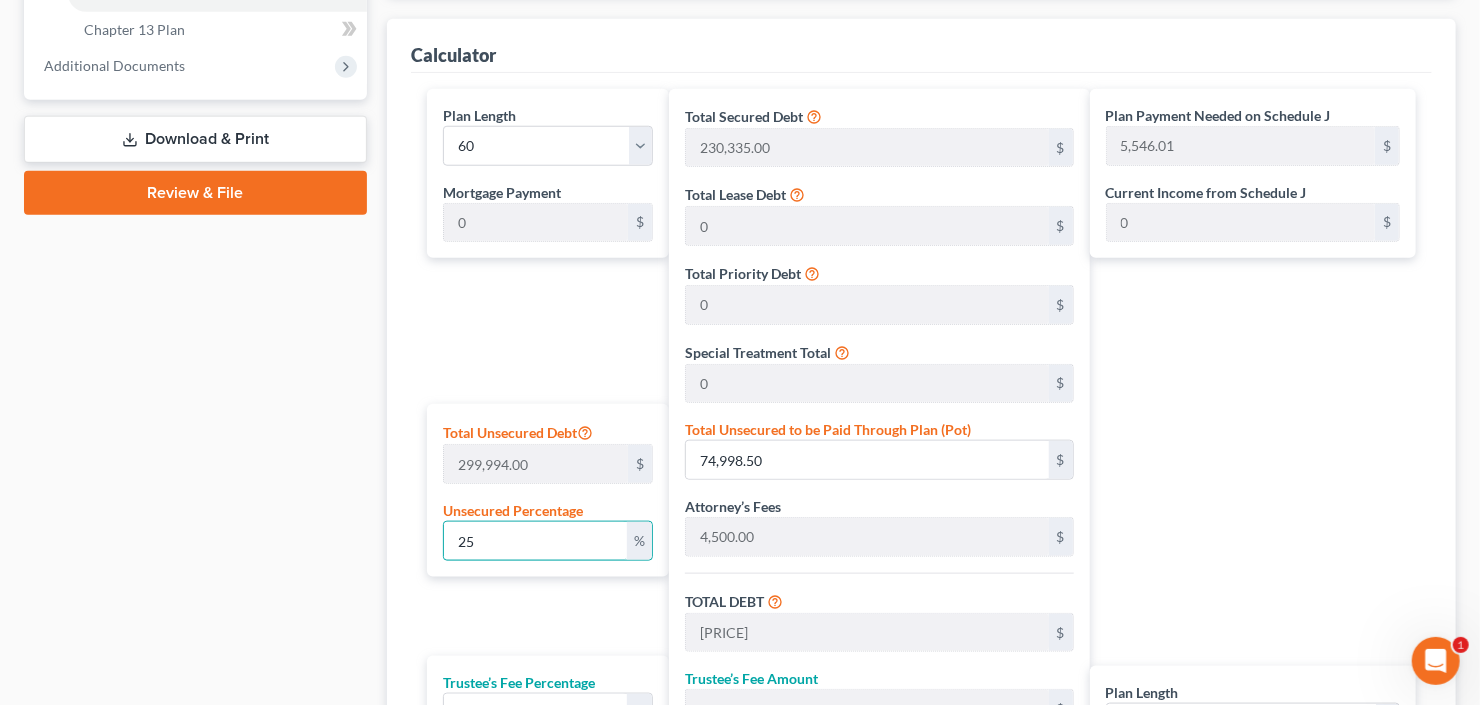 drag, startPoint x: 535, startPoint y: 541, endPoint x: 357, endPoint y: 565, distance: 179.61069 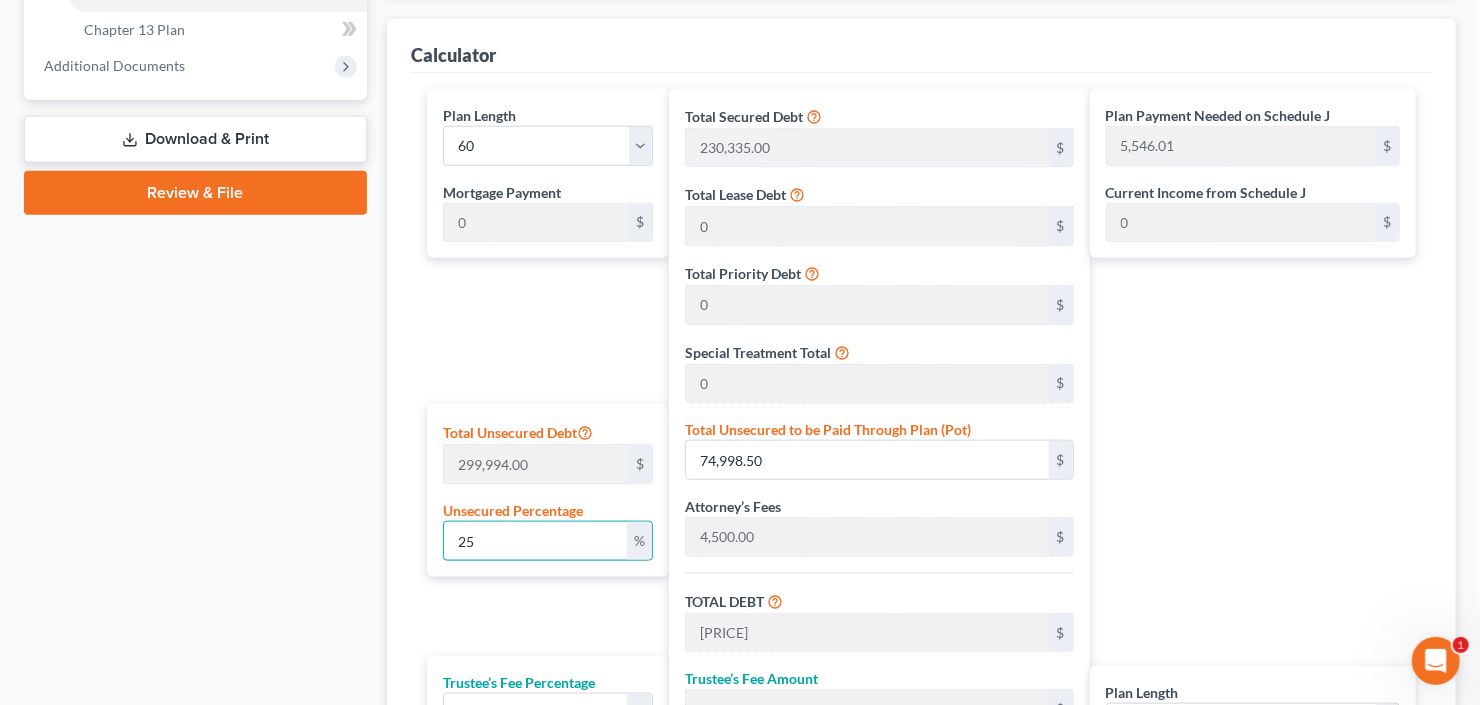 click on "Petition Navigation
Case Dashboard
Payments
Invoices
Payments
Payments
Credit Report
Client Profile" at bounding box center [740, 150] 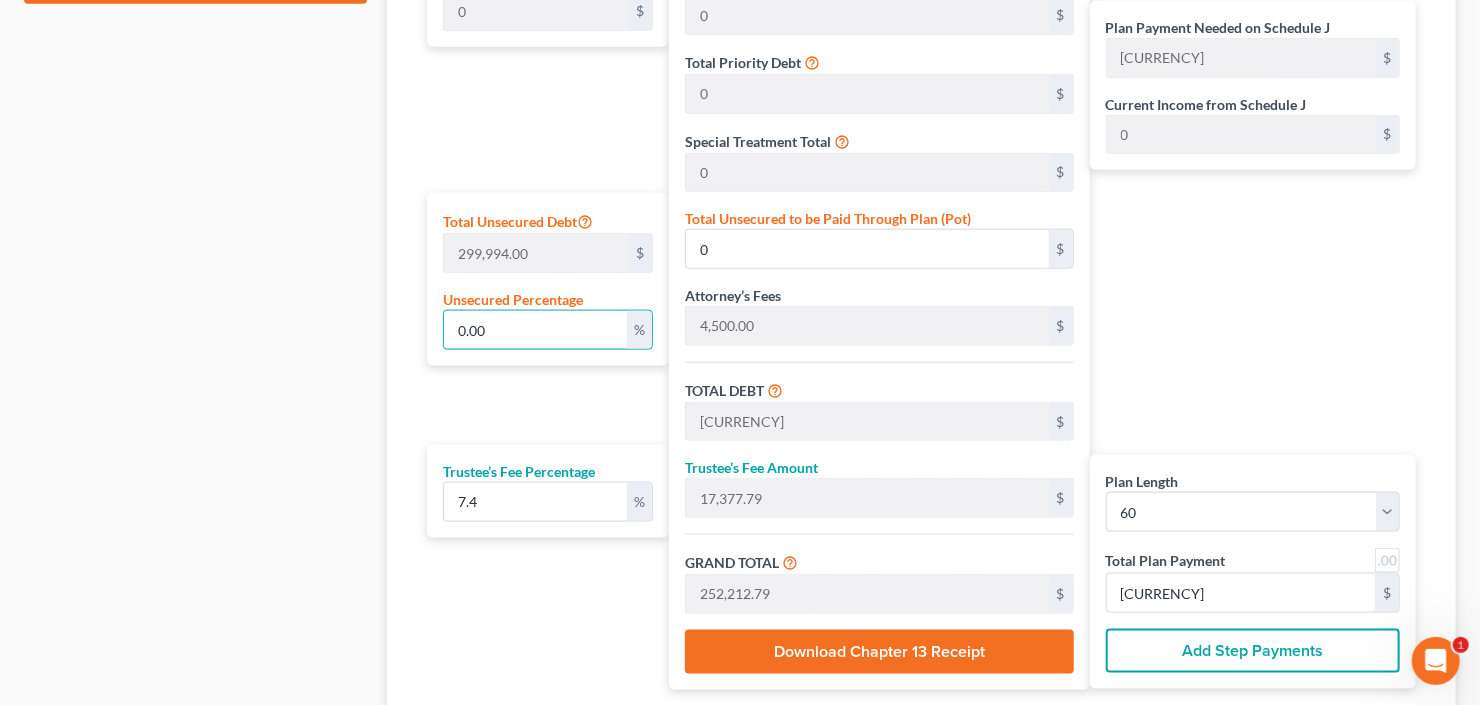 scroll, scrollTop: 1120, scrollLeft: 0, axis: vertical 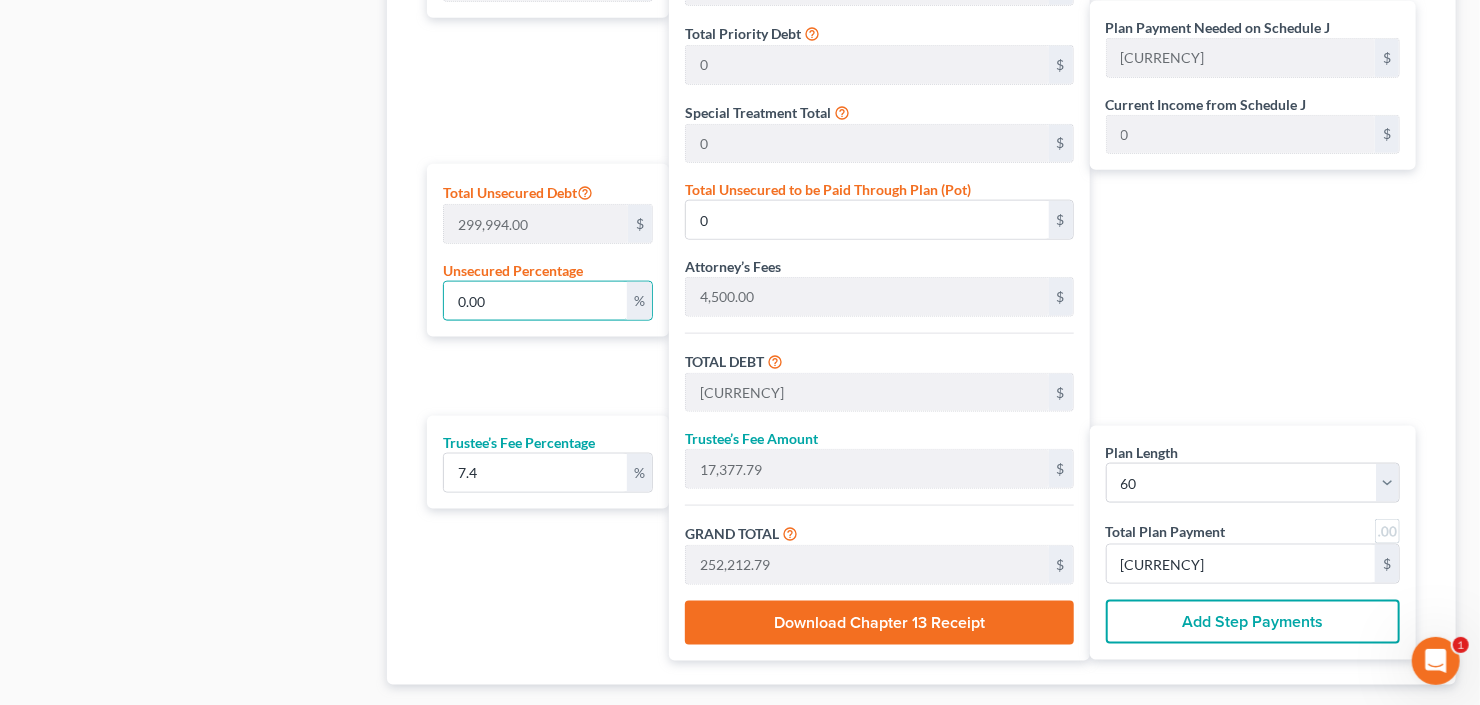 type on "0.00" 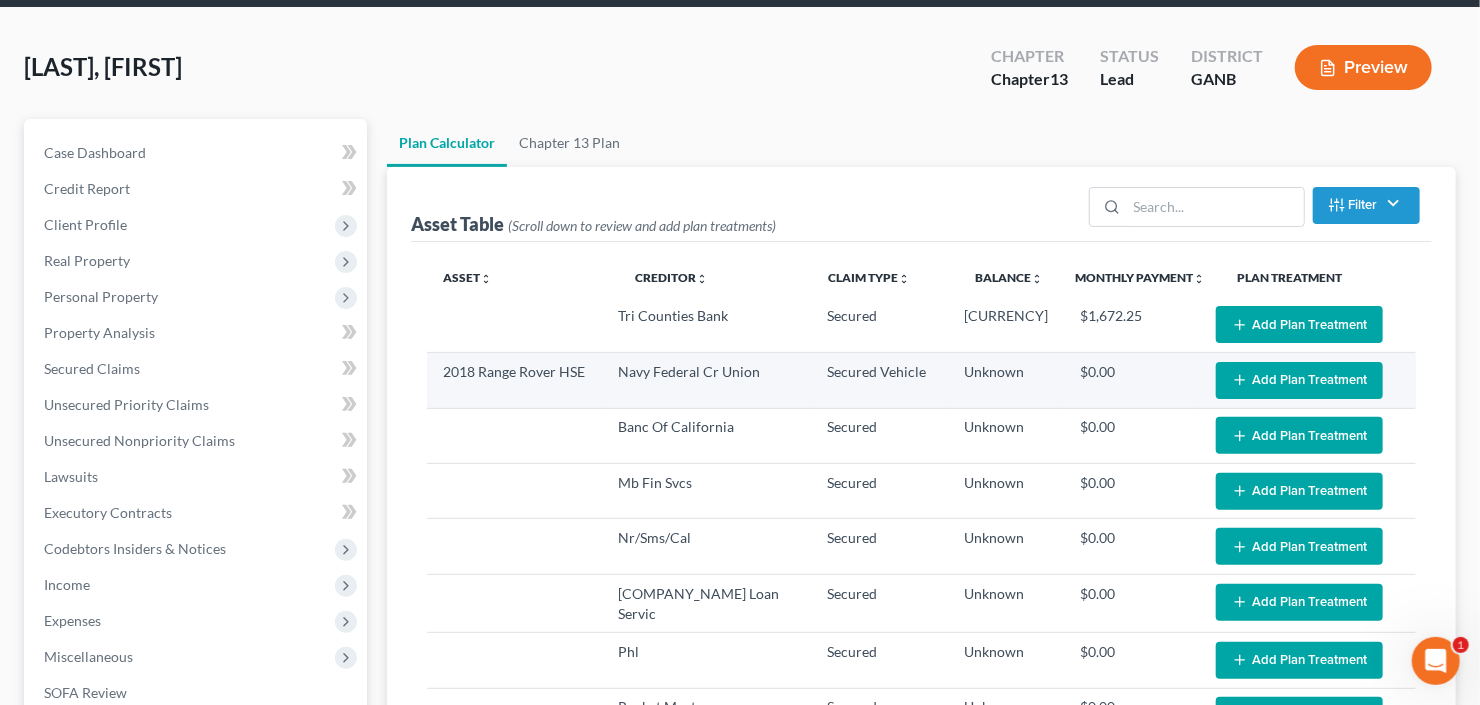 scroll, scrollTop: 0, scrollLeft: 0, axis: both 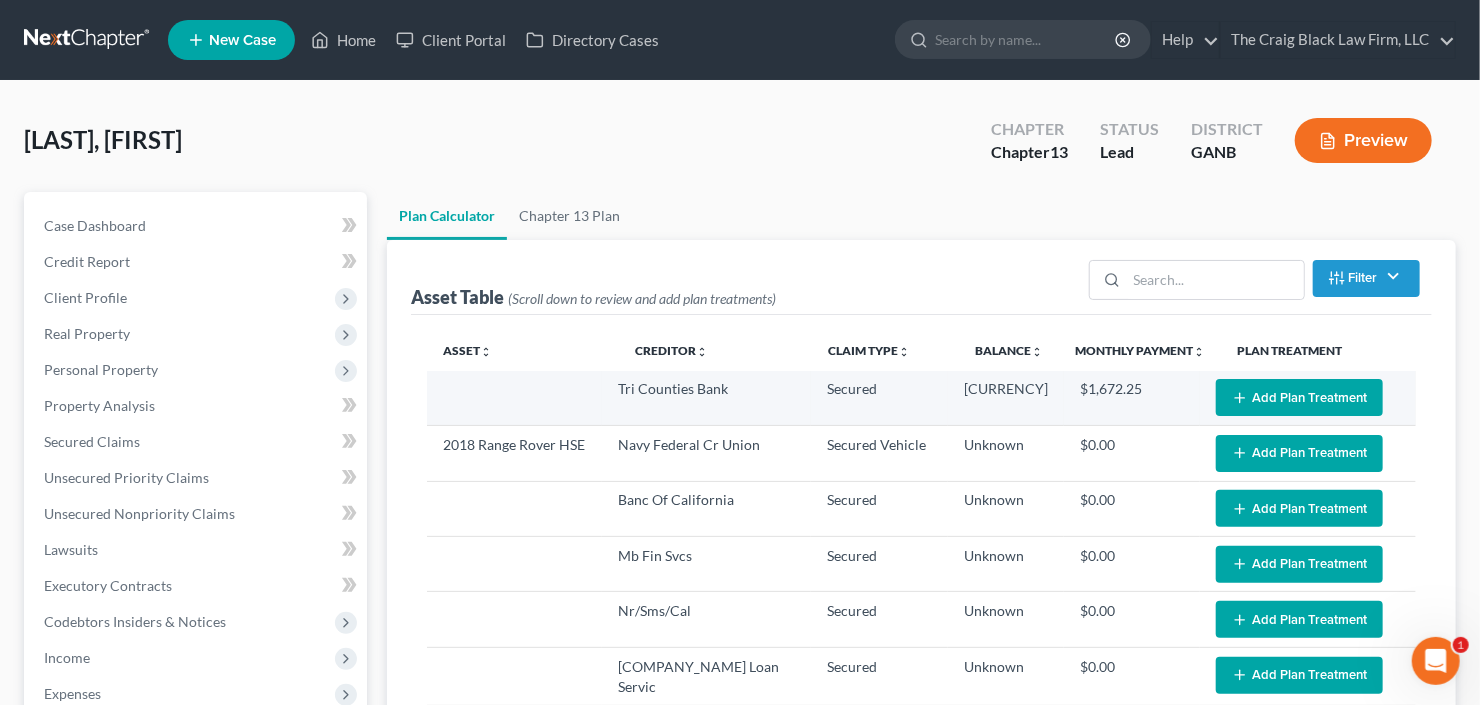 click on "Add Plan Treatment" at bounding box center (1299, 397) 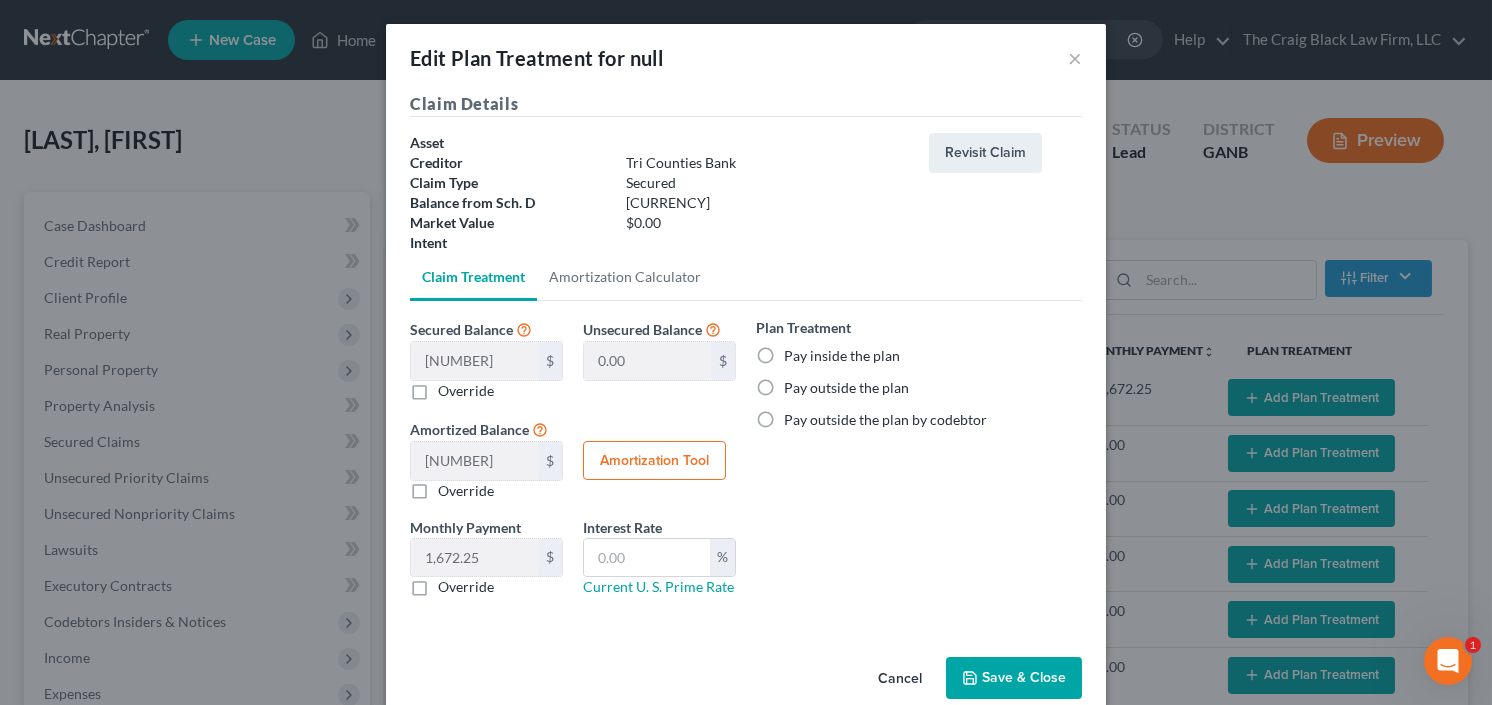 click on "Pay outside the plan" at bounding box center [846, 388] 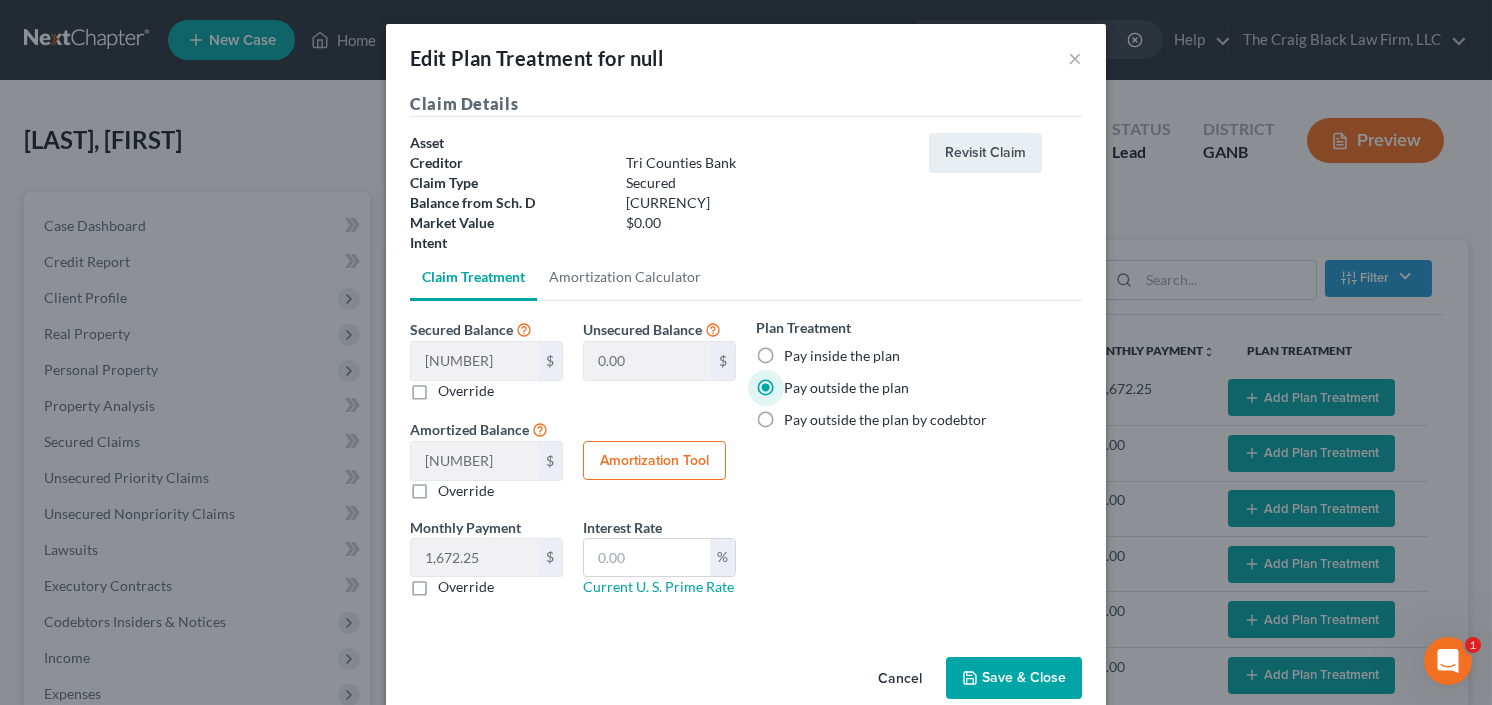 click on "Save & Close" at bounding box center (1014, 678) 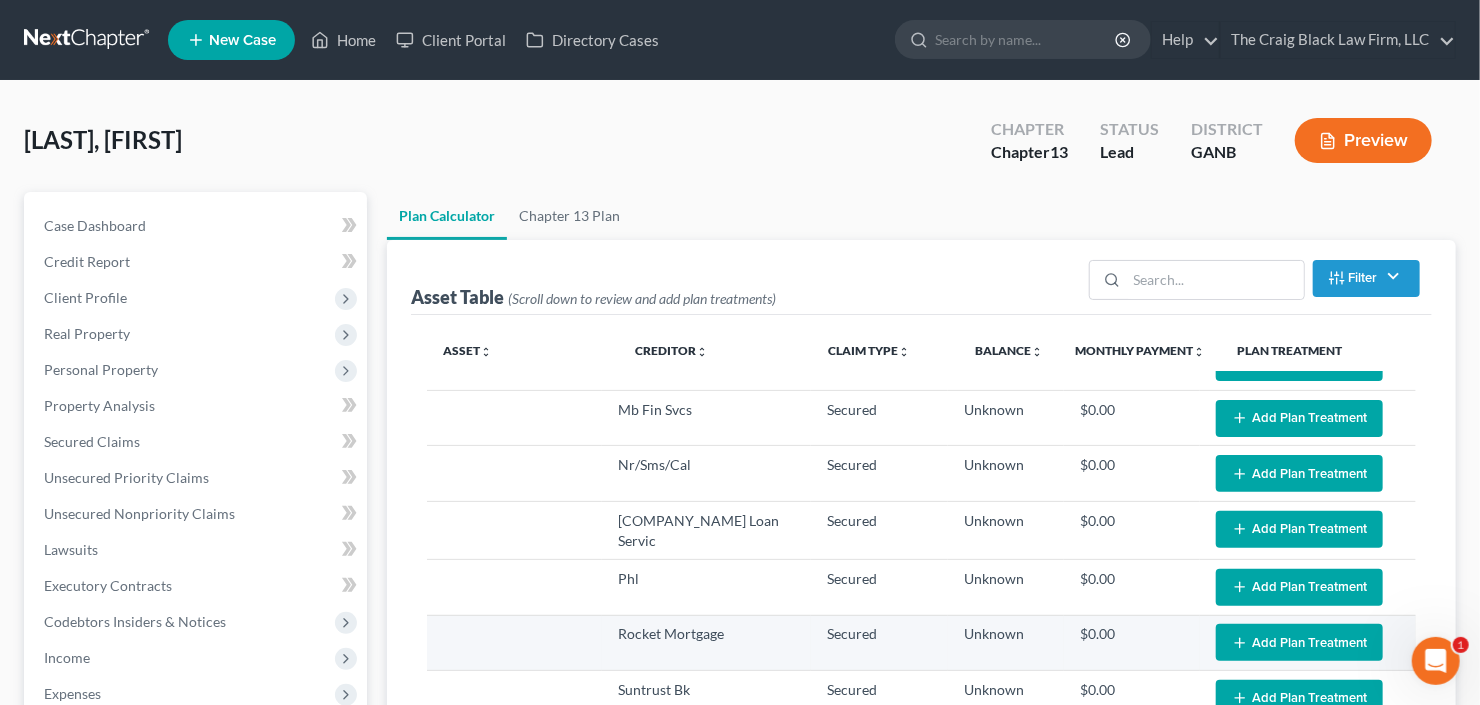select on "59" 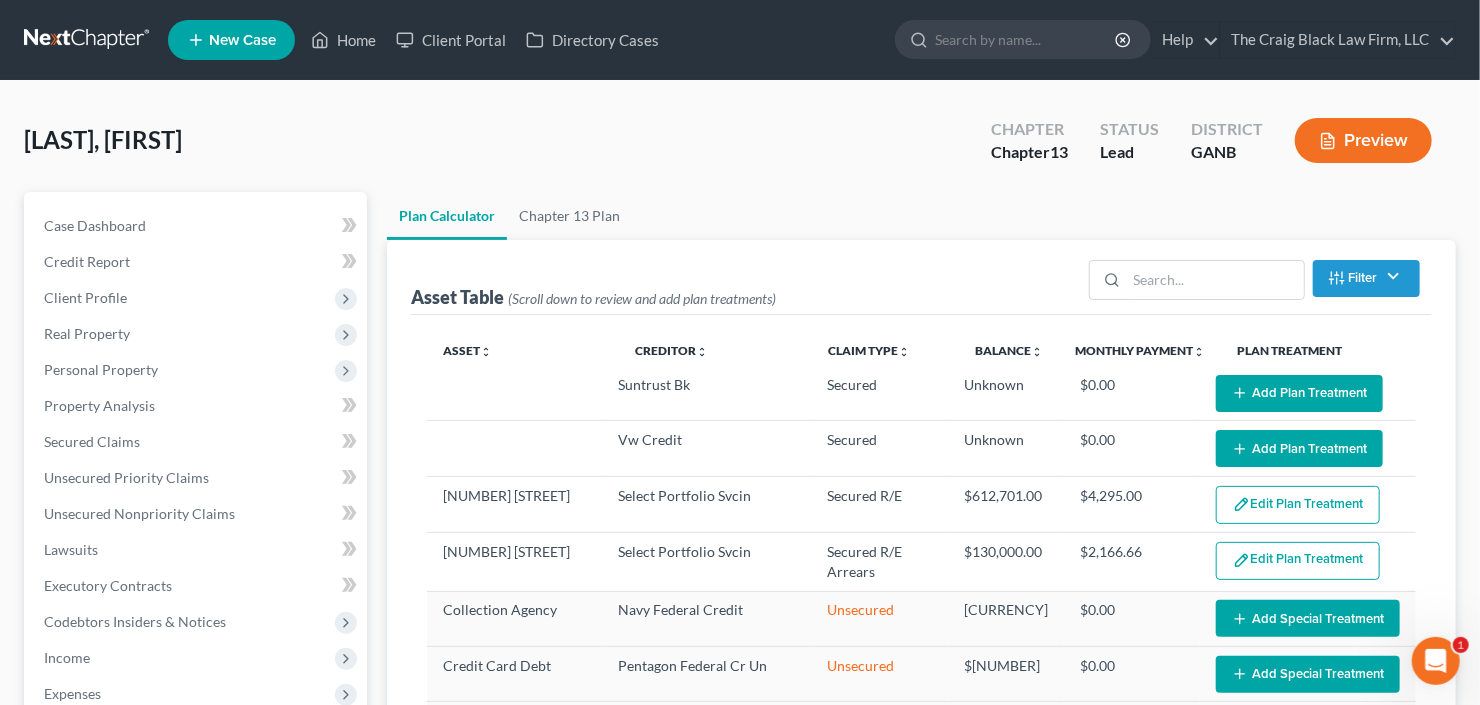 scroll, scrollTop: 480, scrollLeft: 0, axis: vertical 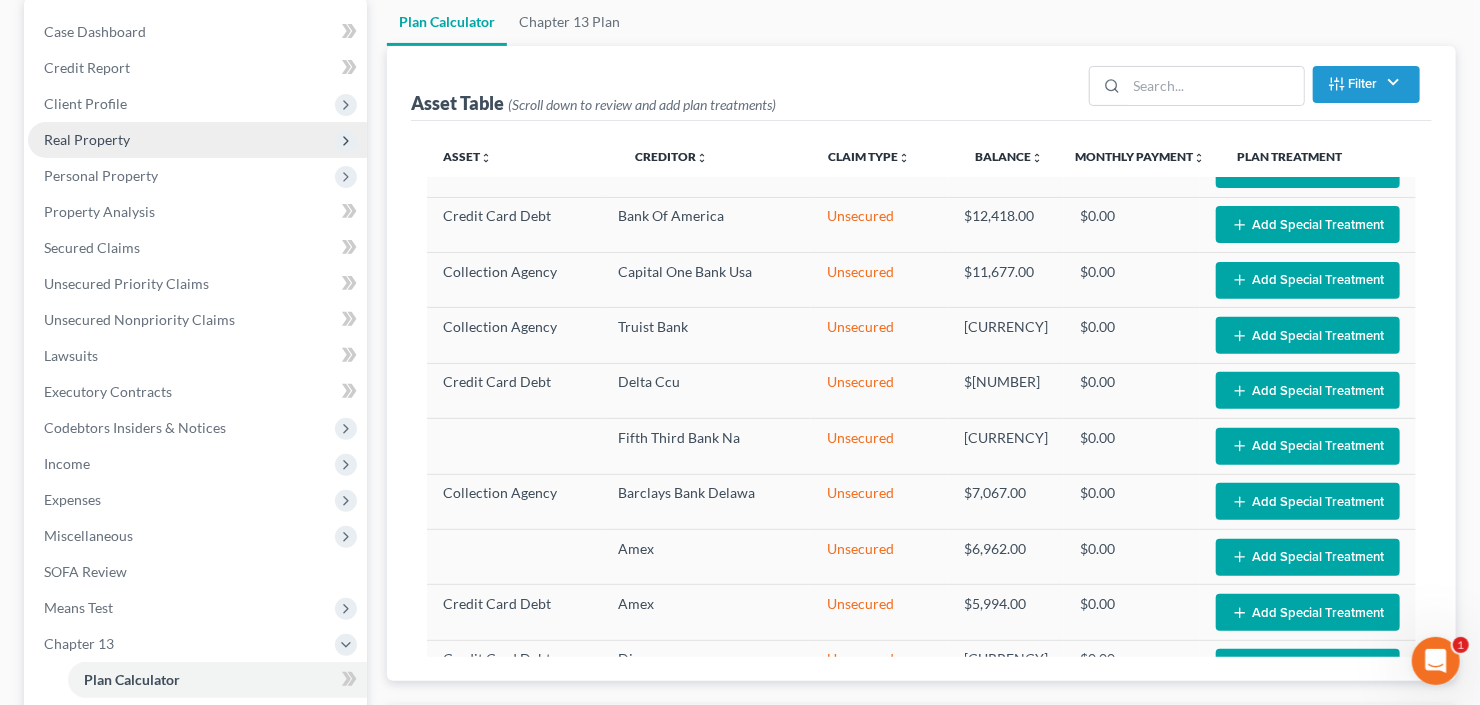 click on "Real Property" at bounding box center [197, 140] 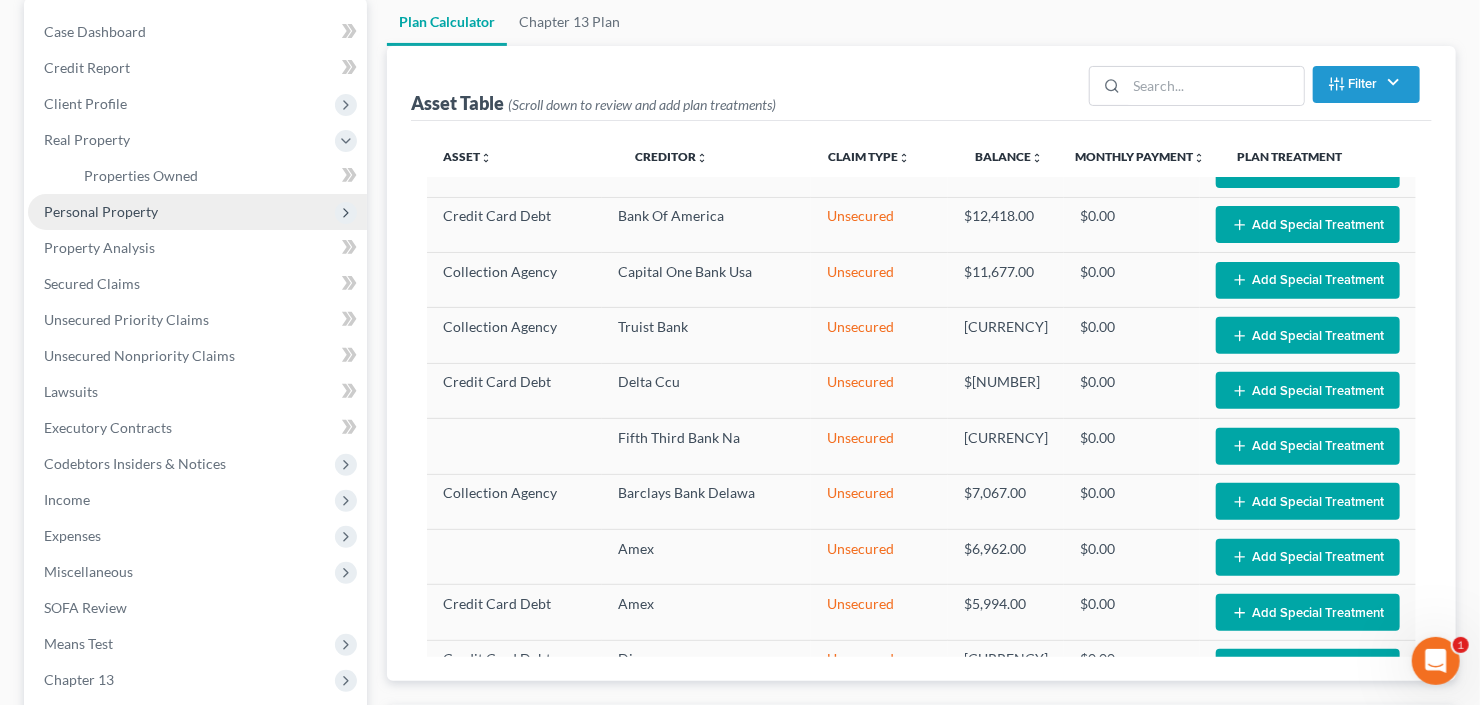click on "Personal Property" at bounding box center (197, 212) 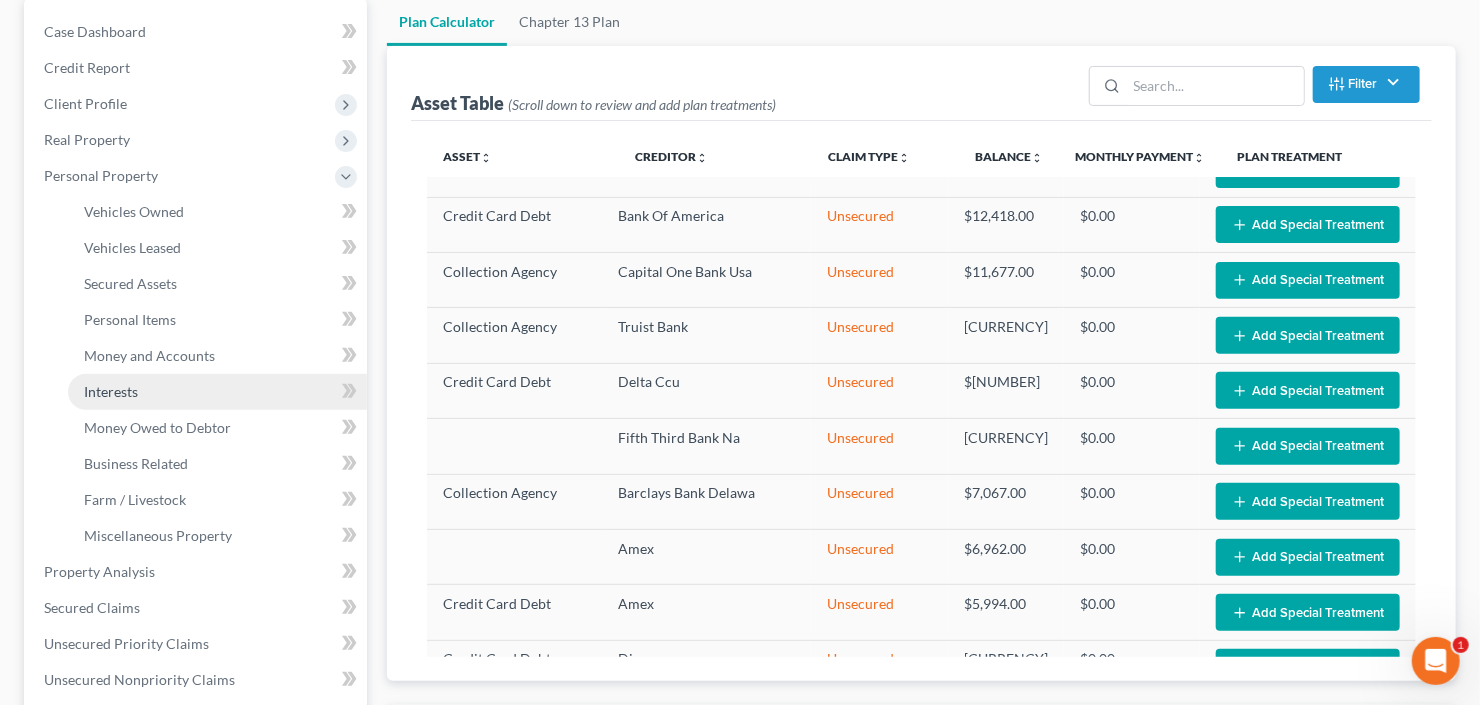 drag, startPoint x: 132, startPoint y: 397, endPoint x: 231, endPoint y: 405, distance: 99.32271 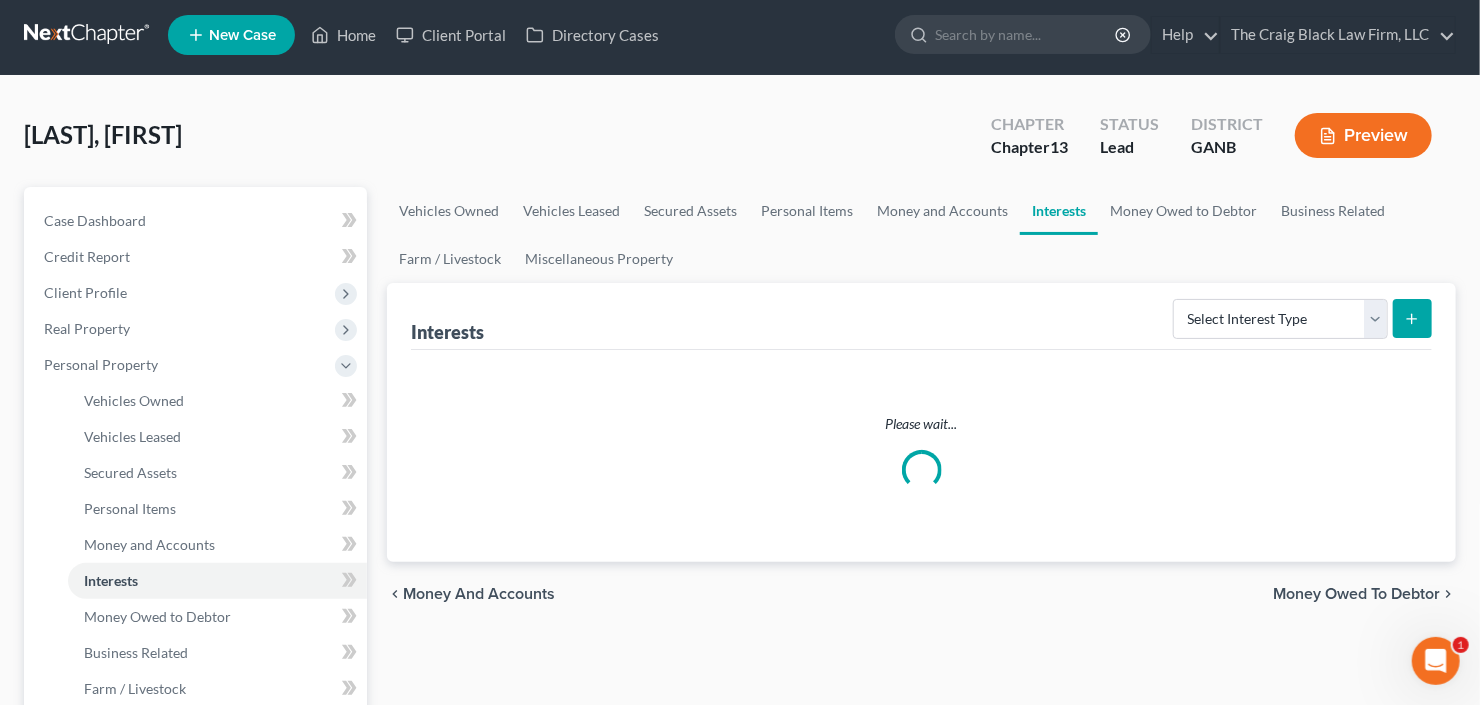 scroll, scrollTop: 0, scrollLeft: 0, axis: both 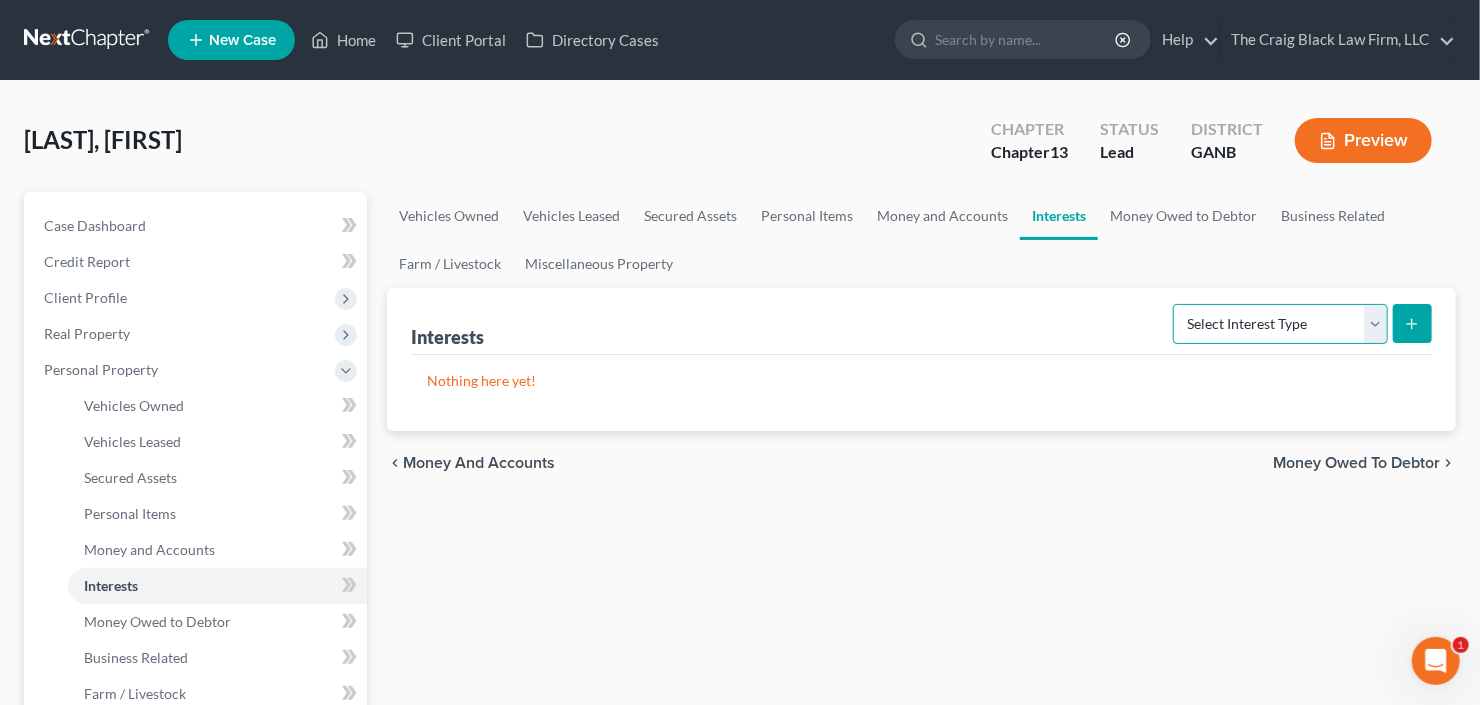 click on "Select Interest Type 401K Annuity Bond Education IRA Government Bond Government Pension Plan Incorporated Business IRA Joint Venture (Active) Joint Venture (Inactive) Keogh Mutual Fund Other Retirement Plan Partnership (Active) Partnership (Inactive) Pension Plan Stock Term Life Insurance Unincorporated Business Whole Life Insurance" at bounding box center [1280, 324] 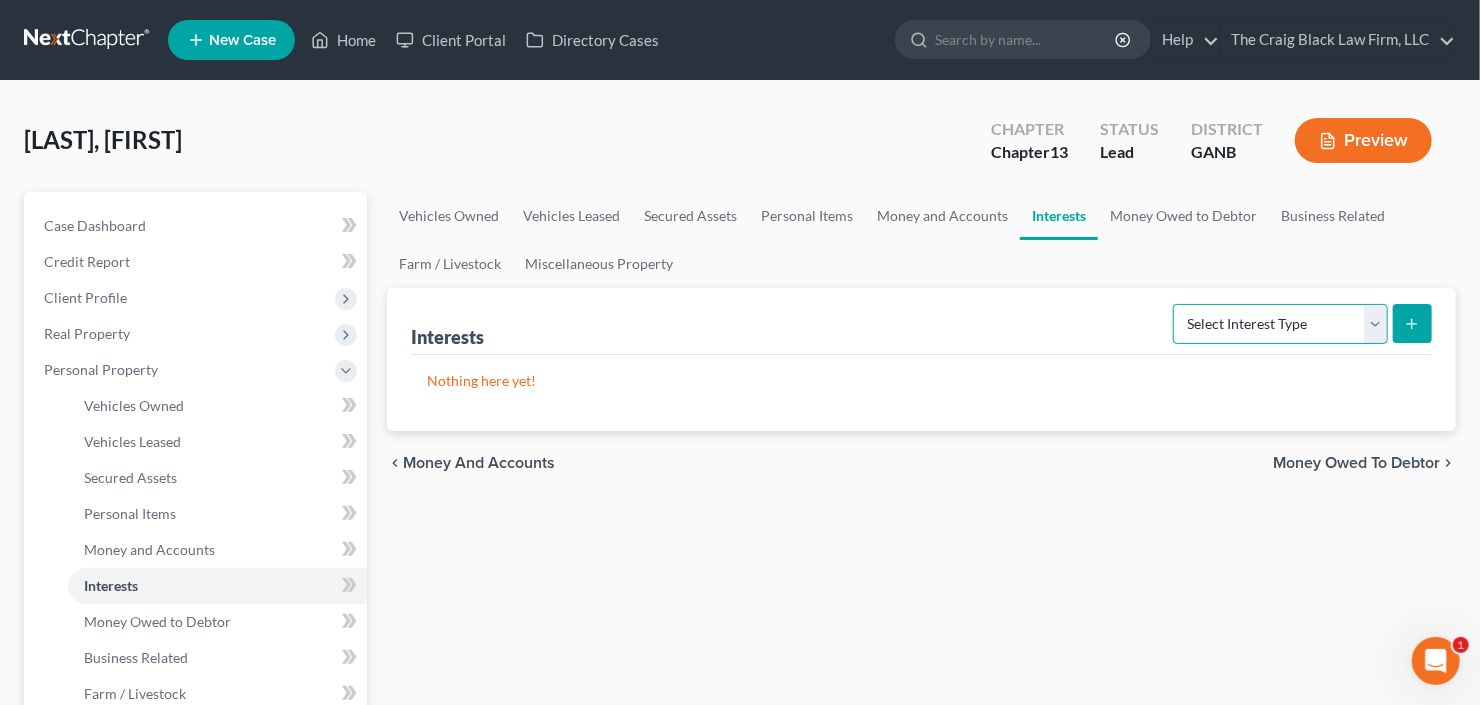 select on "incorporated_business" 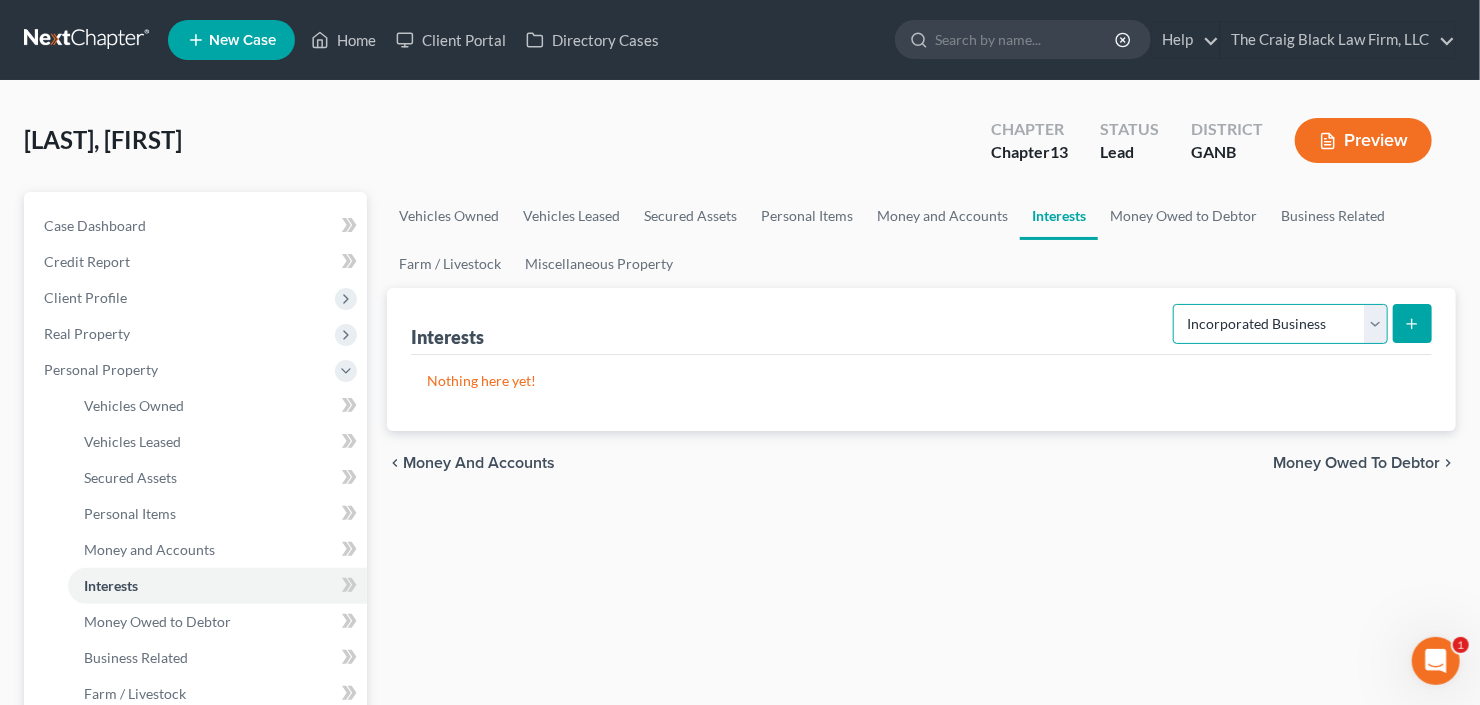click on "Select Interest Type 401K Annuity Bond Education IRA Government Bond Government Pension Plan Incorporated Business IRA Joint Venture (Active) Joint Venture (Inactive) Keogh Mutual Fund Other Retirement Plan Partnership (Active) Partnership (Inactive) Pension Plan Stock Term Life Insurance Unincorporated Business Whole Life Insurance" at bounding box center (1280, 324) 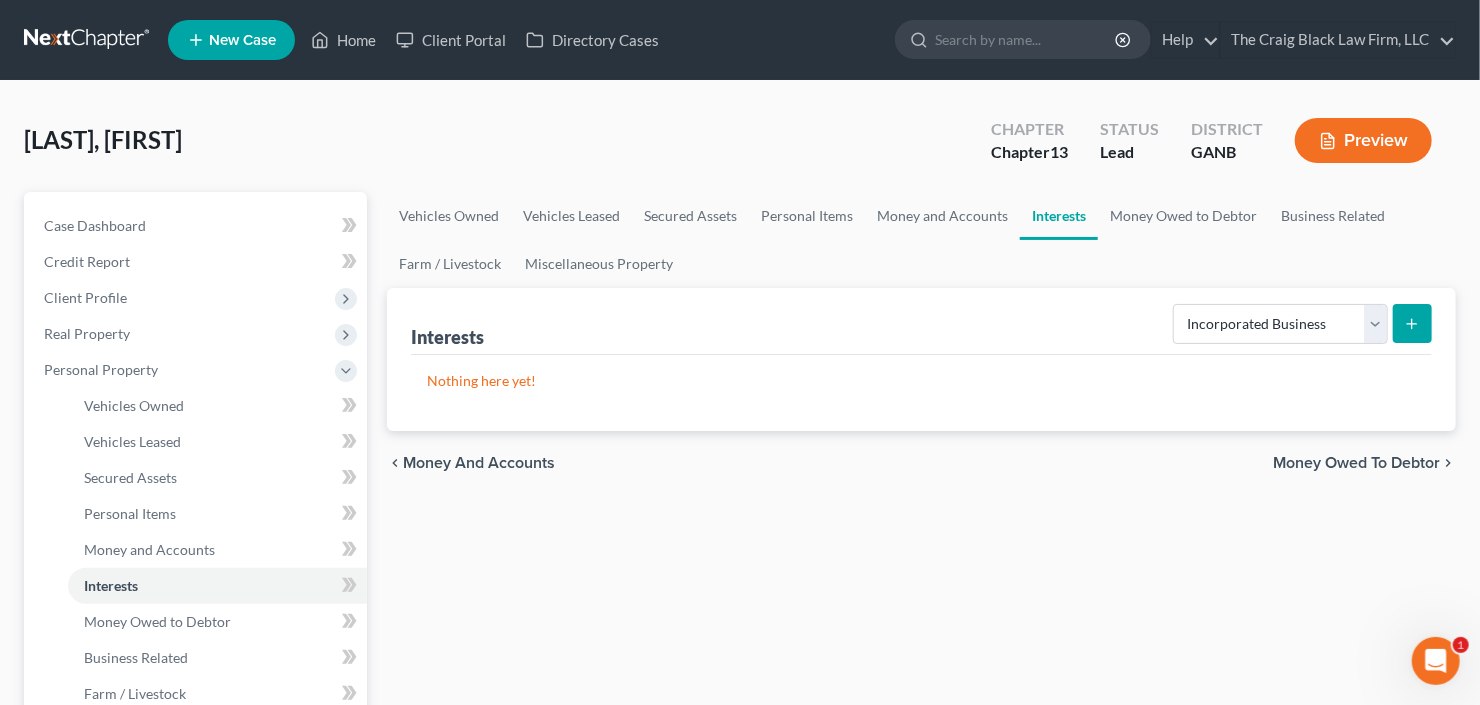 click 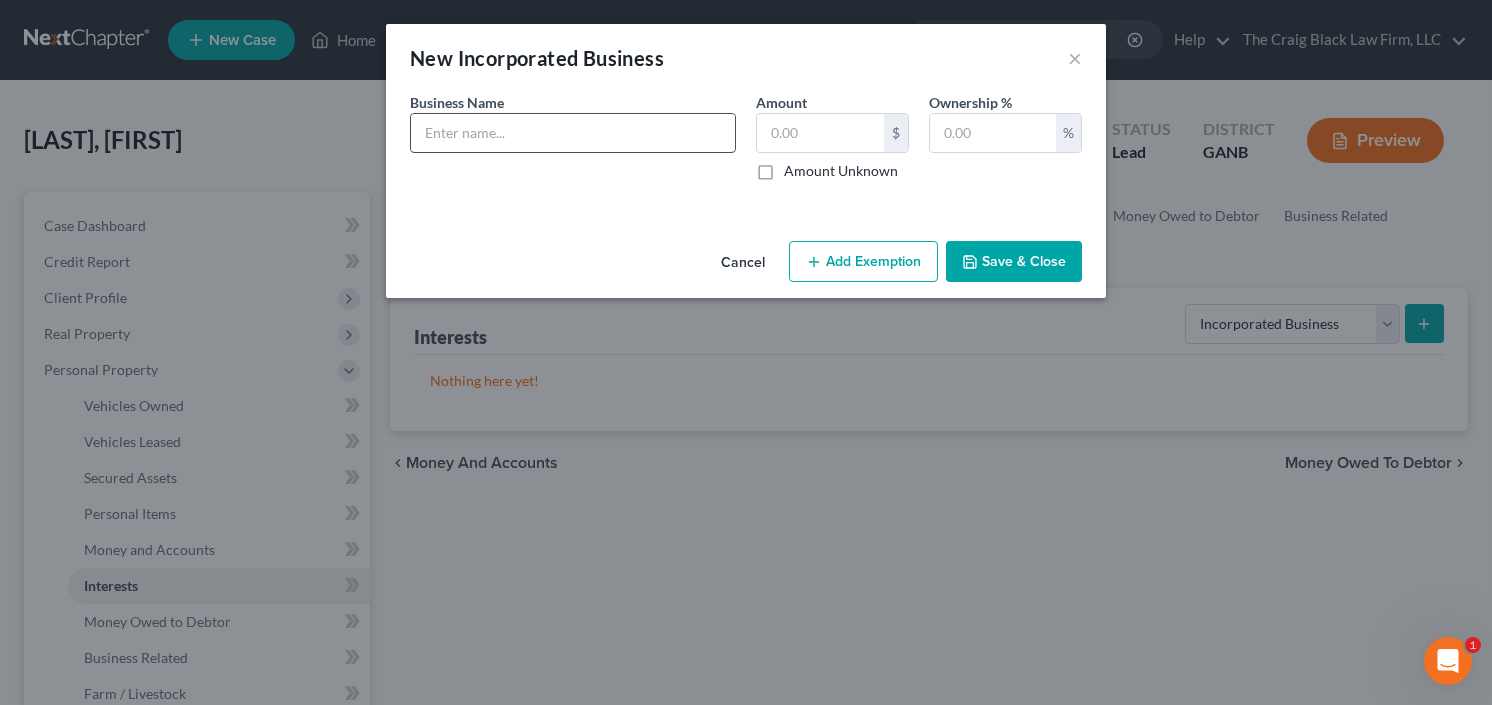 click at bounding box center (573, 133) 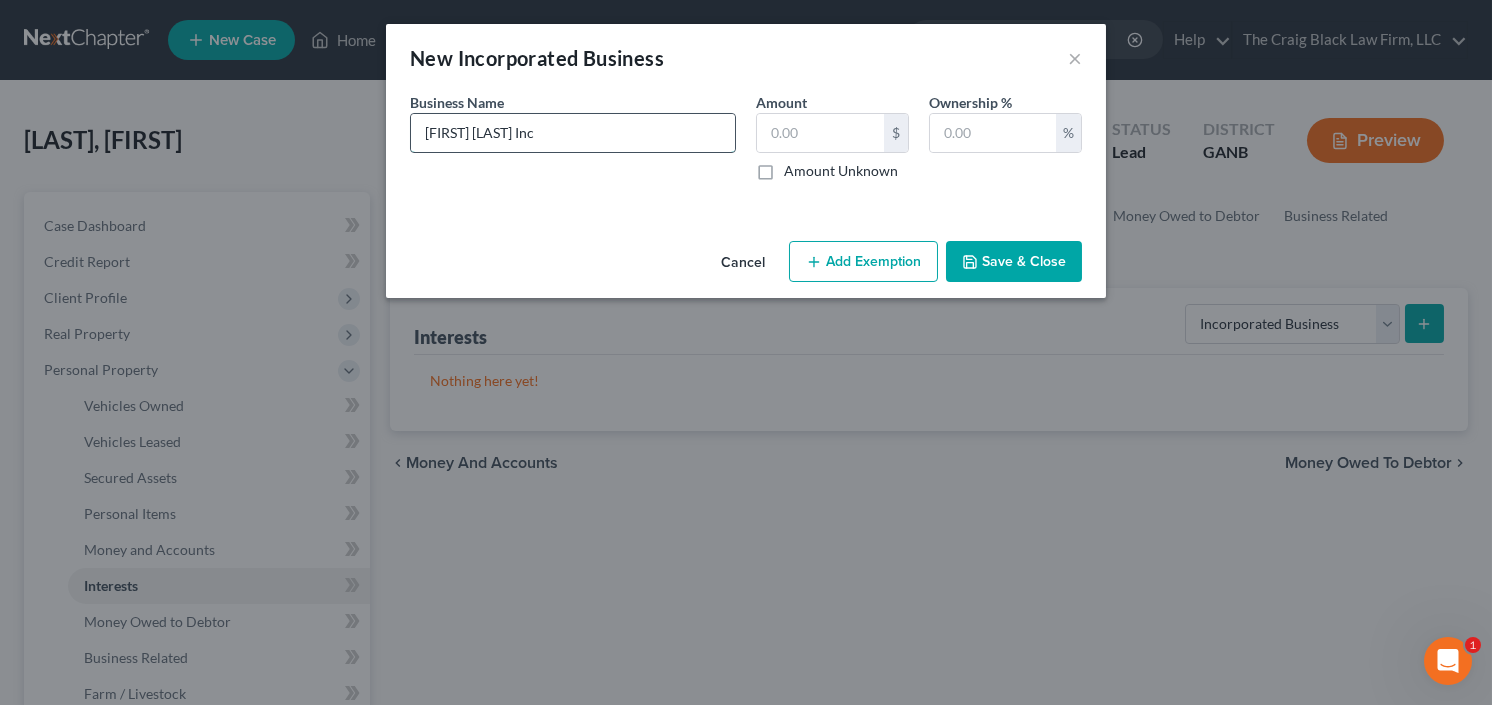 type on "Candis Wright Inc" 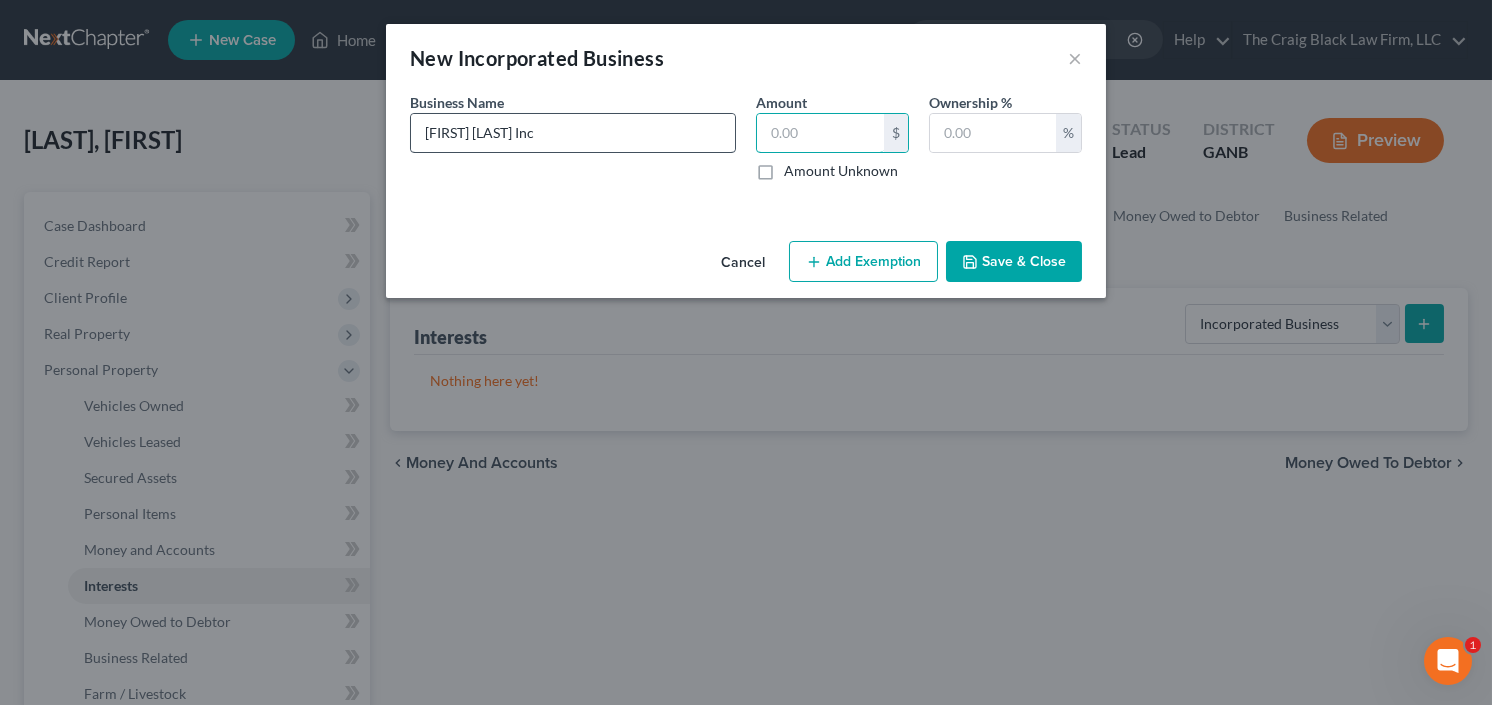 type on "0" 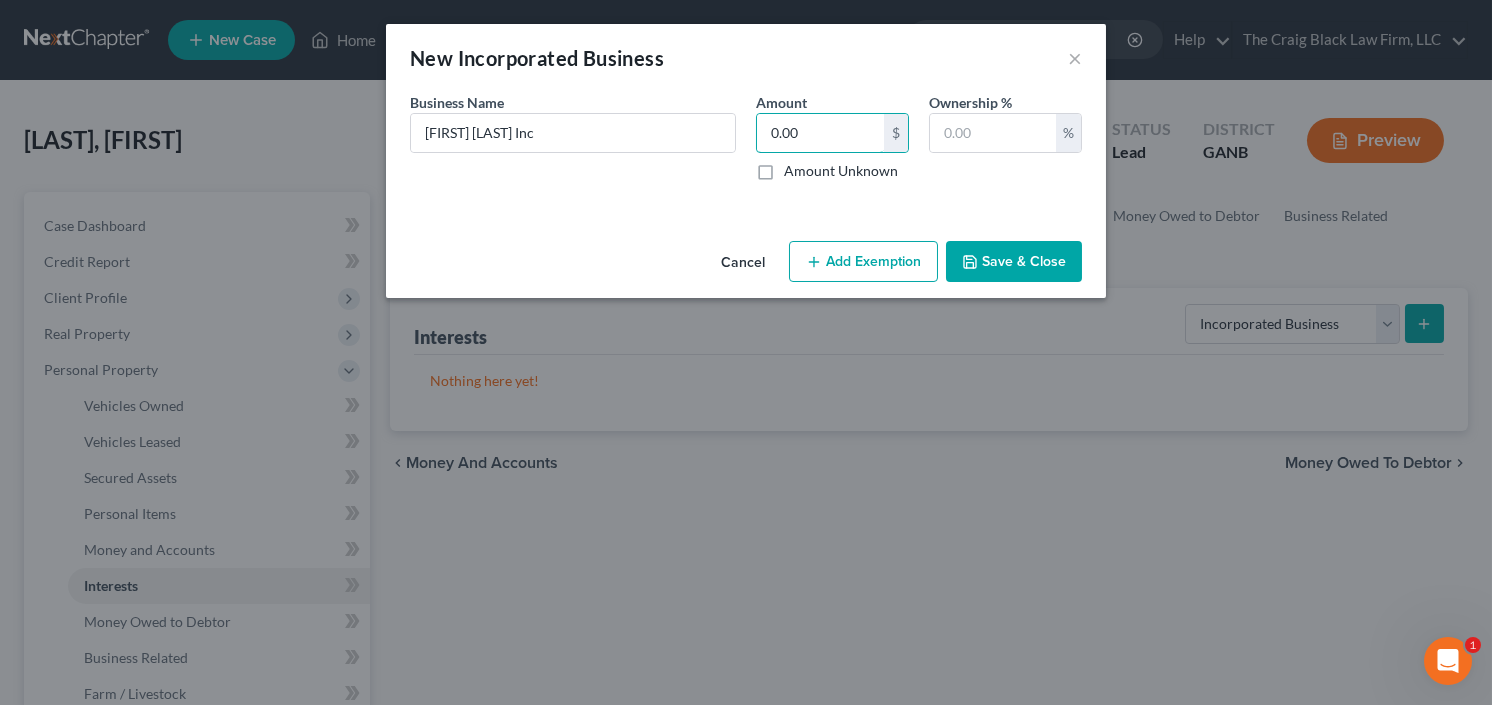 type on "0.00" 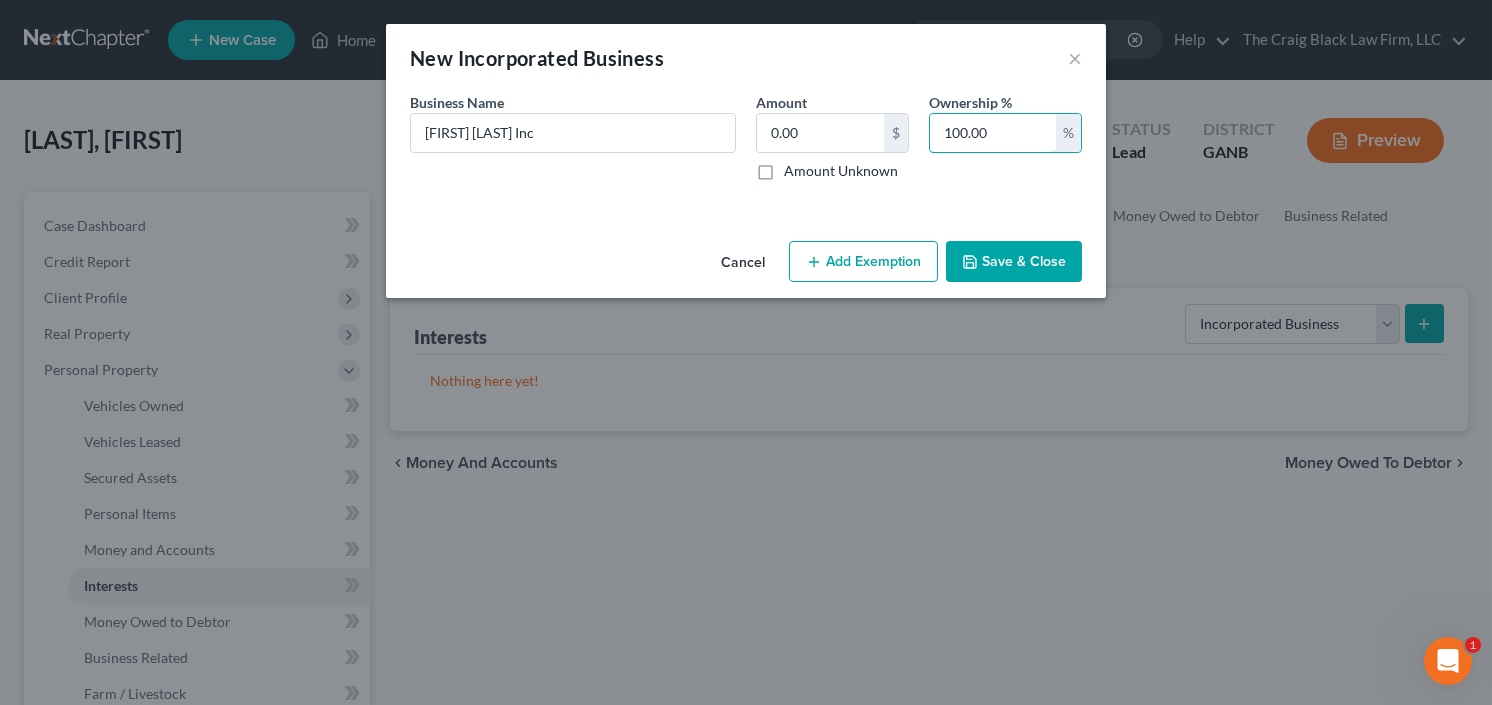 type on "100.00" 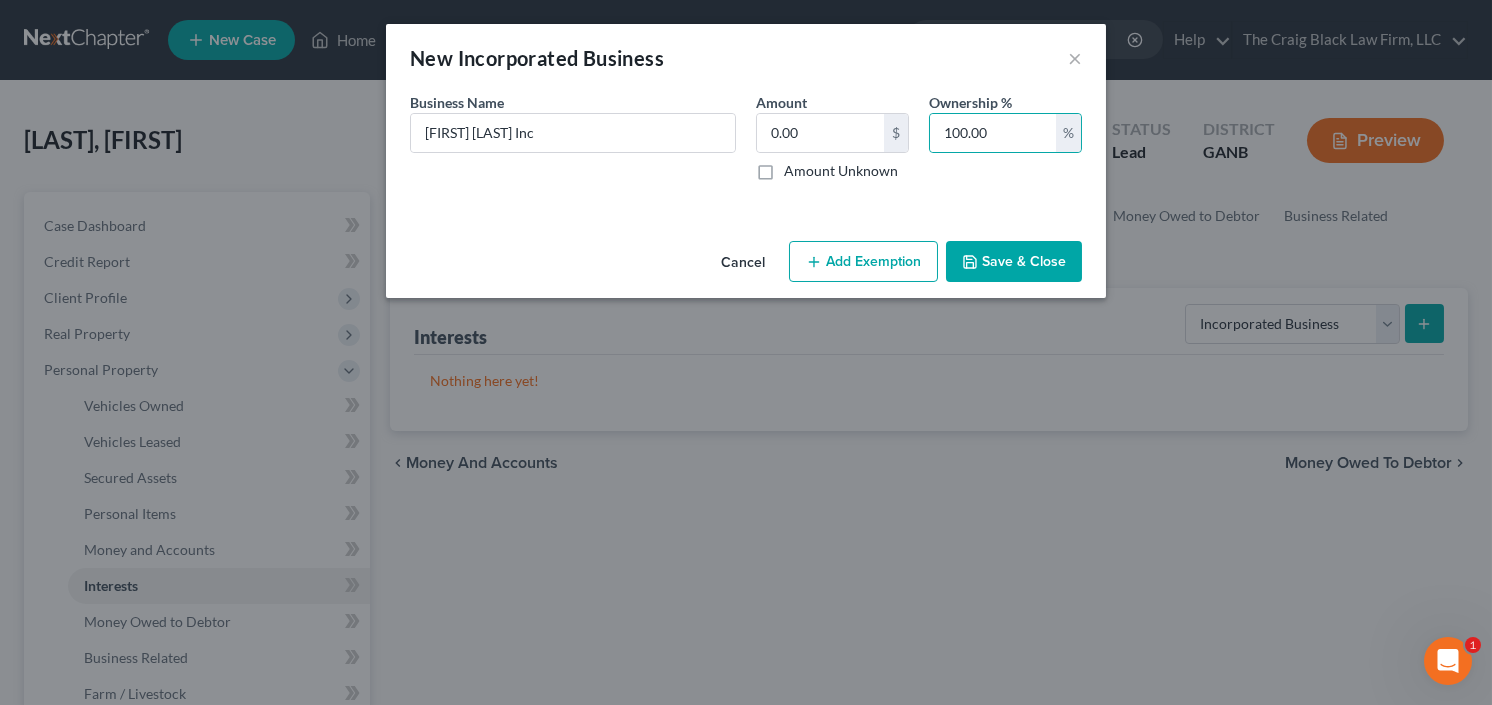 click on "Save & Close" at bounding box center [1014, 262] 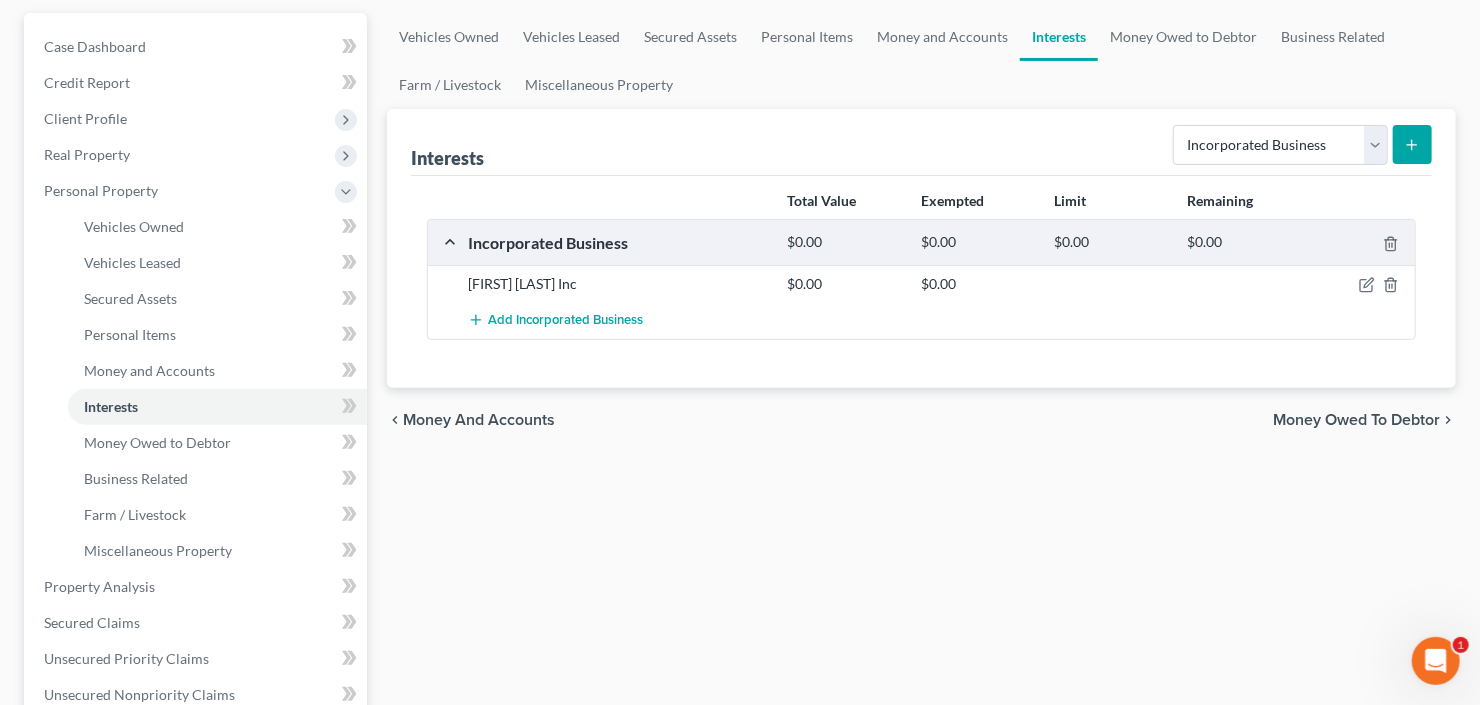 scroll, scrollTop: 0, scrollLeft: 0, axis: both 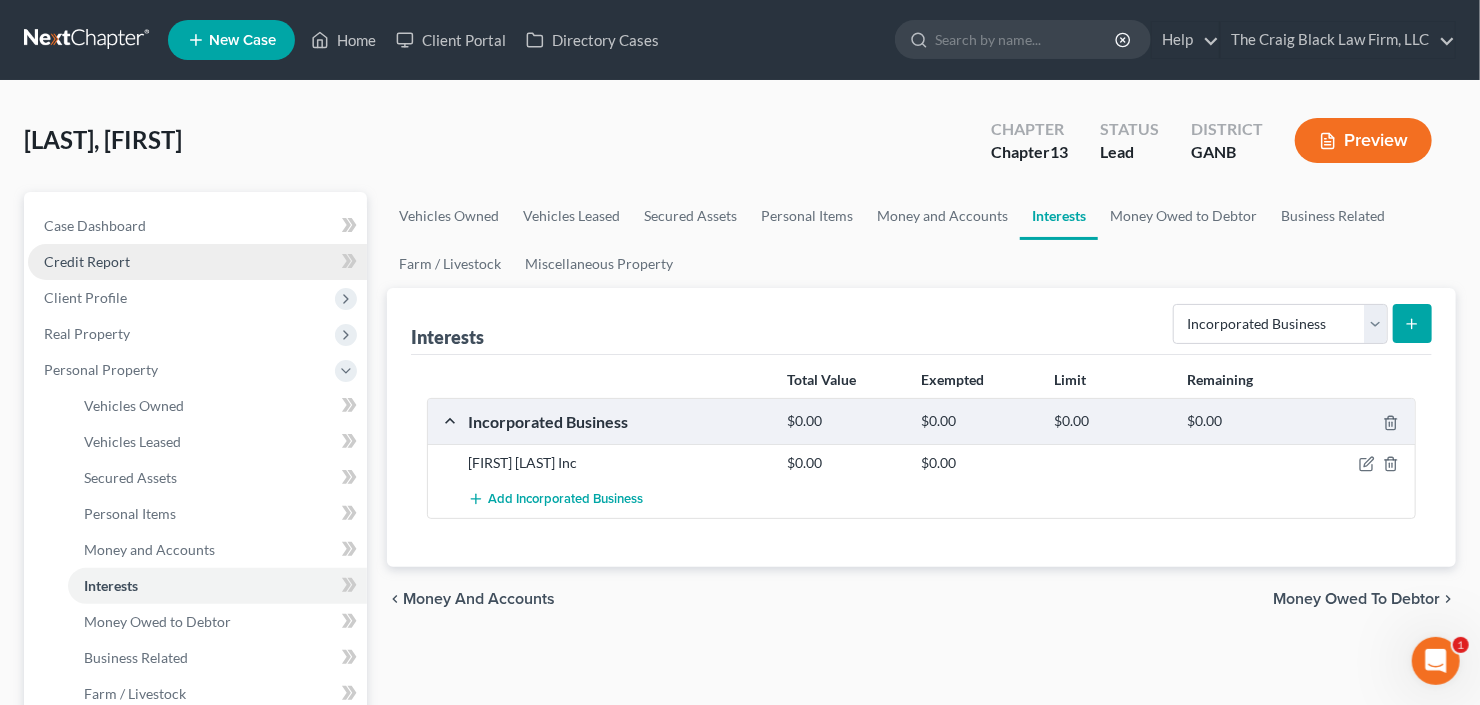 click on "Credit Report" at bounding box center (197, 262) 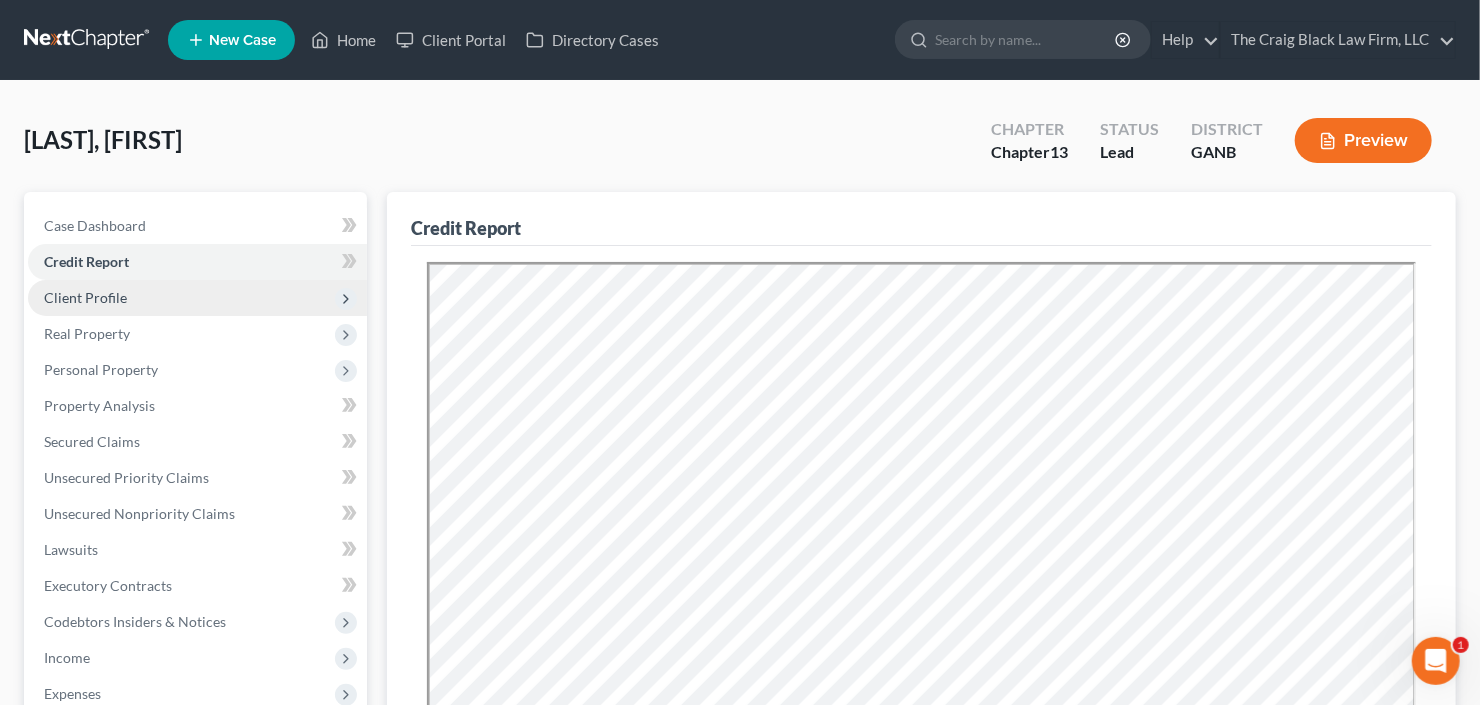 scroll, scrollTop: 0, scrollLeft: 0, axis: both 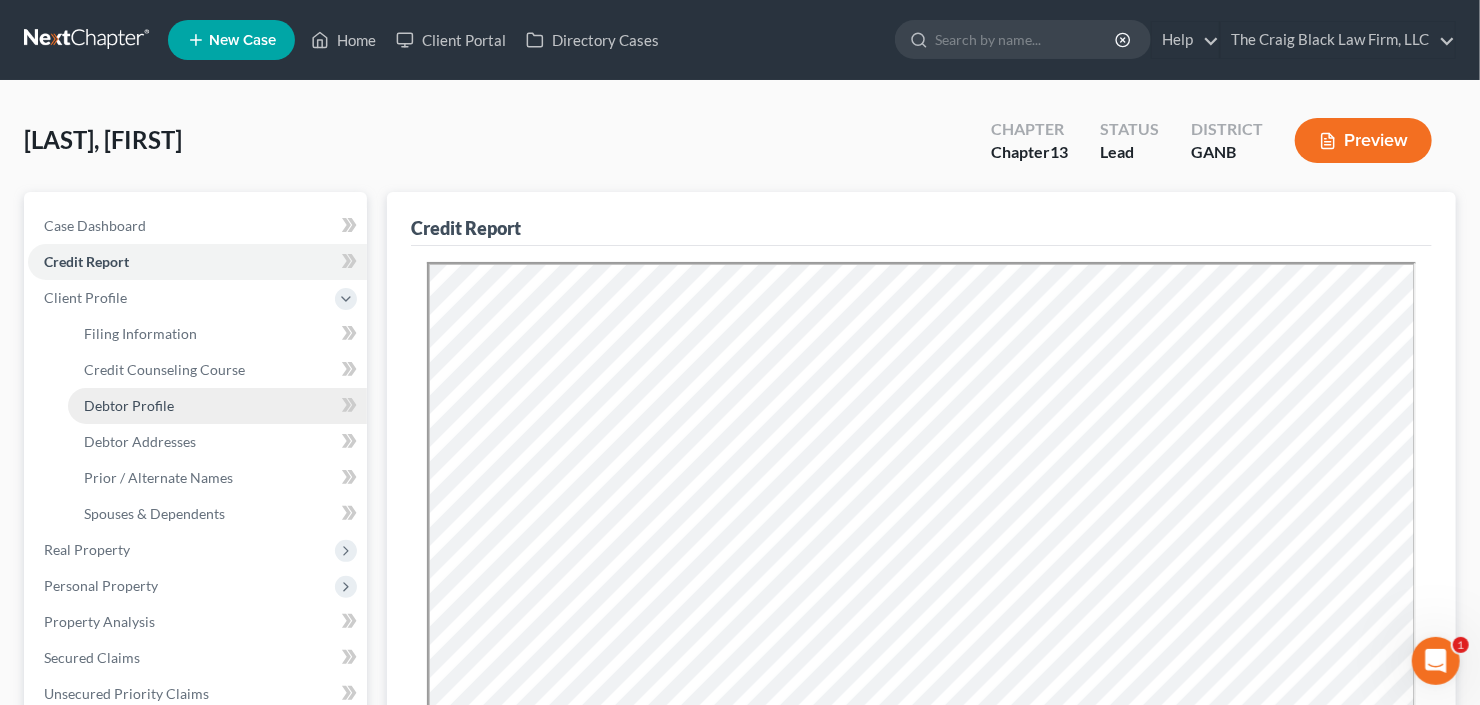 click on "Debtor Profile" at bounding box center [129, 405] 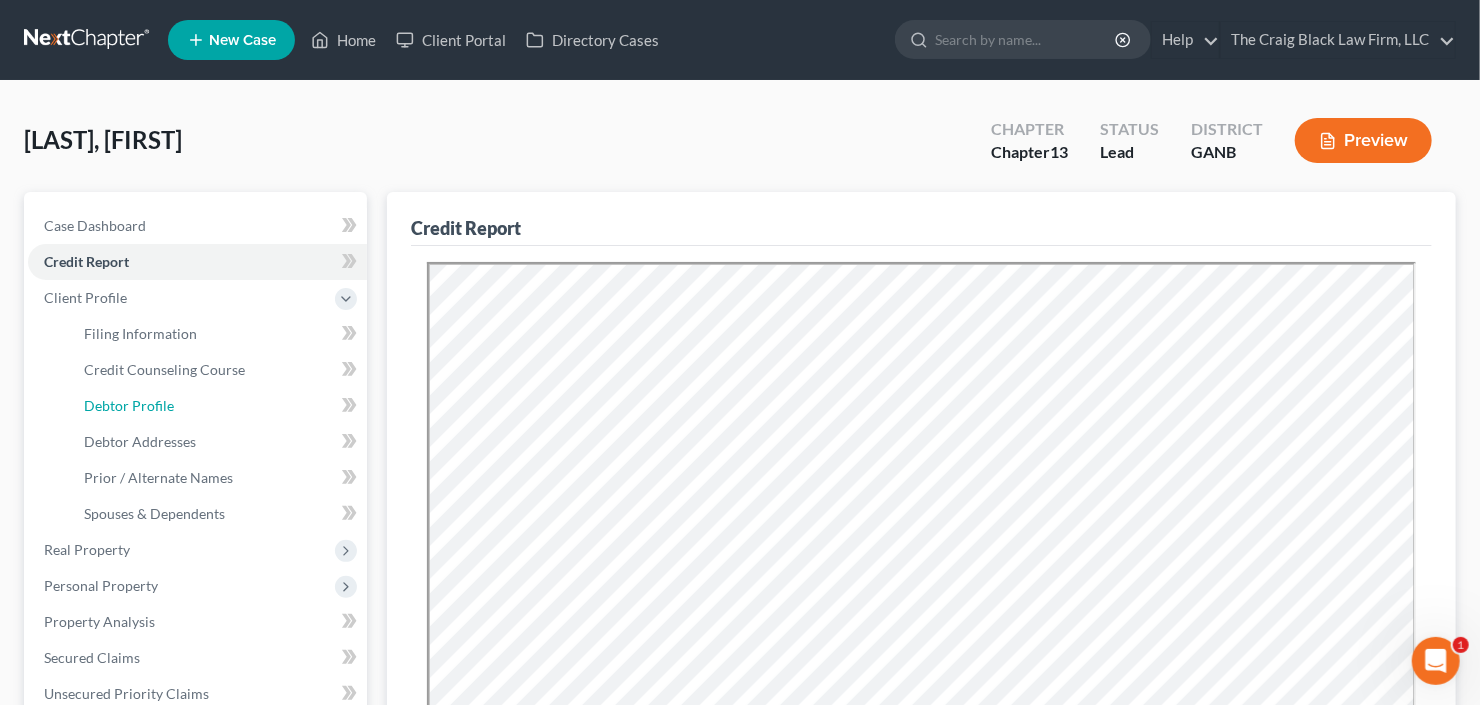 select on "0" 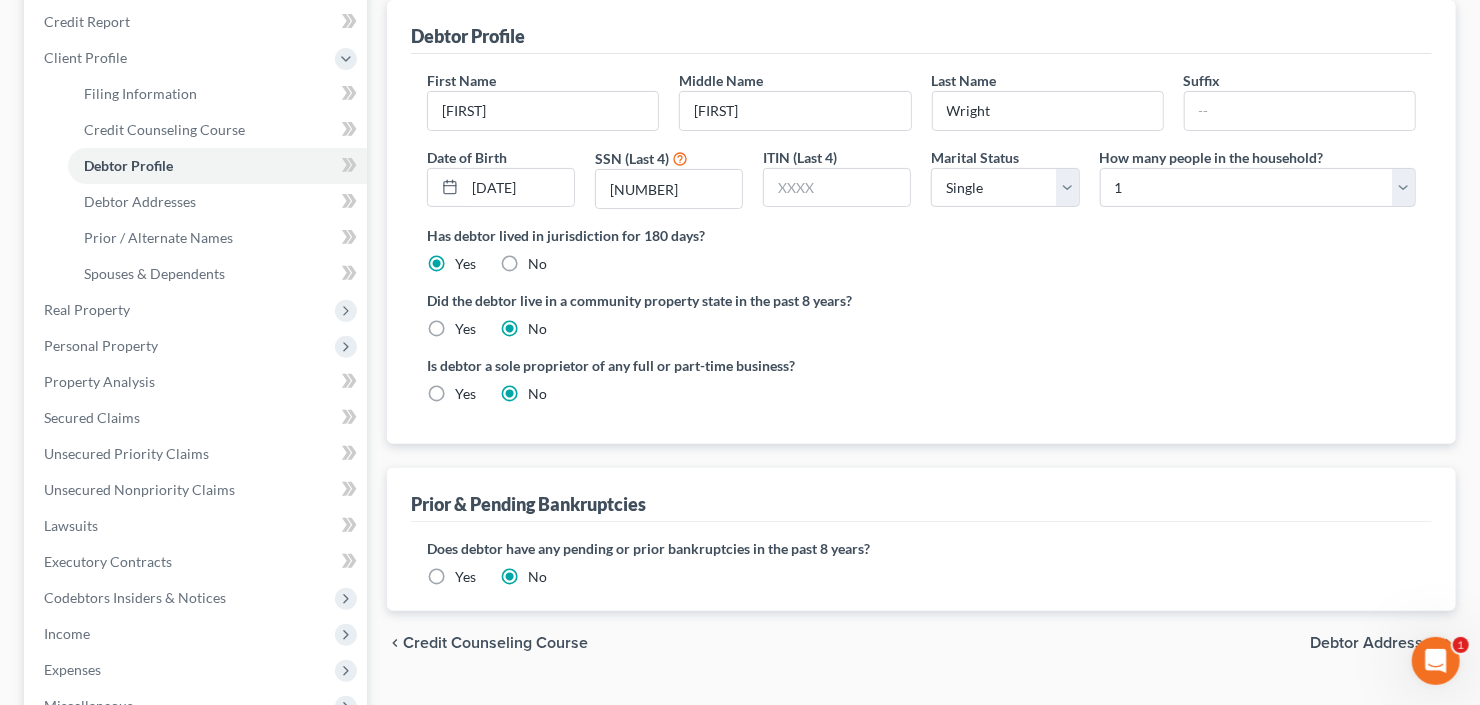 scroll, scrollTop: 160, scrollLeft: 0, axis: vertical 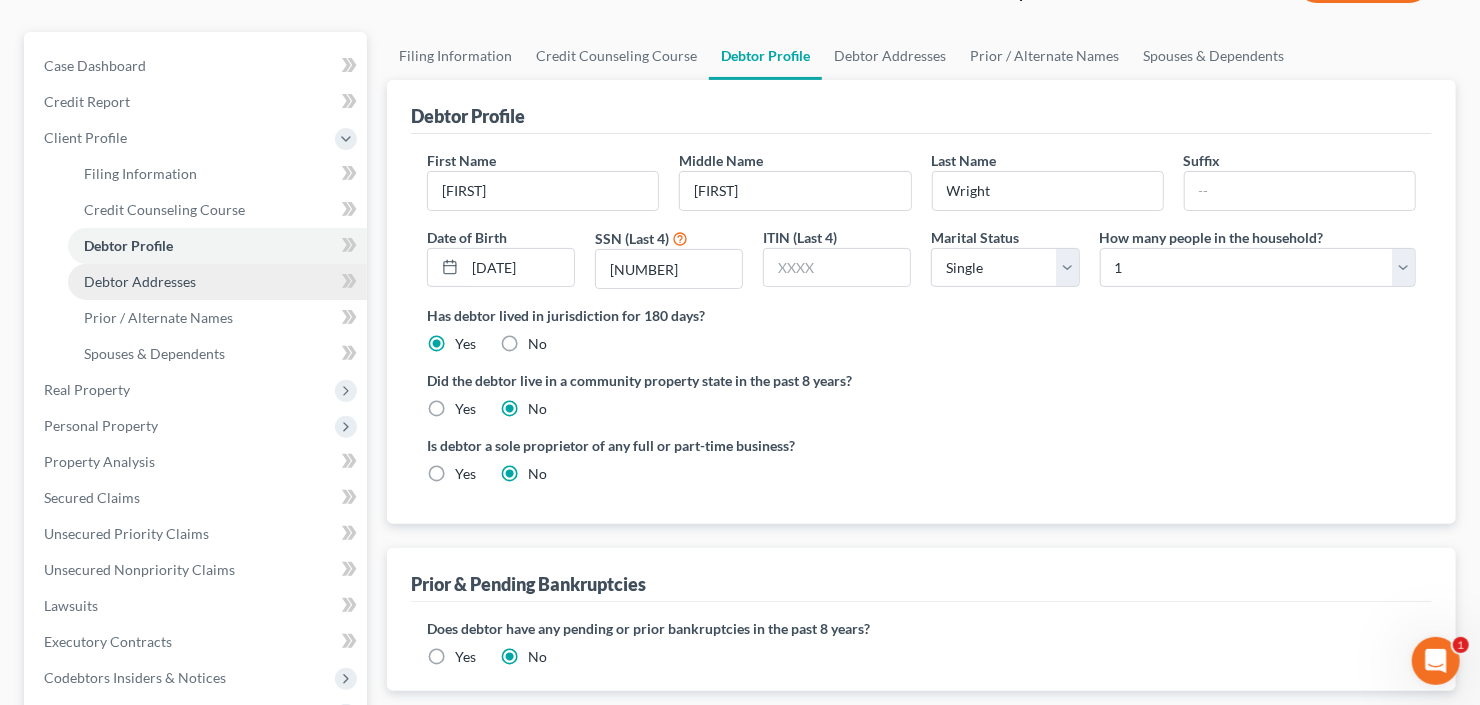 click on "Debtor Addresses" at bounding box center [140, 281] 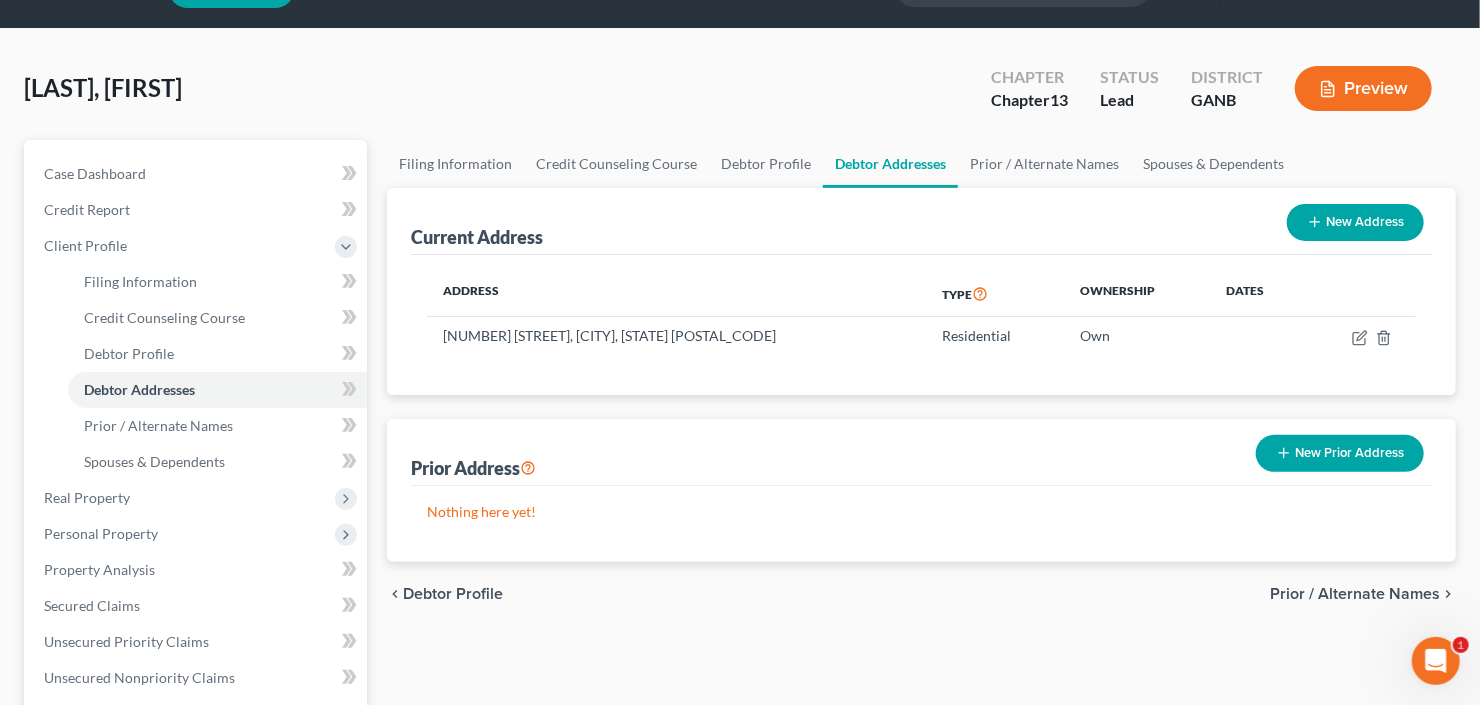 scroll, scrollTop: 80, scrollLeft: 0, axis: vertical 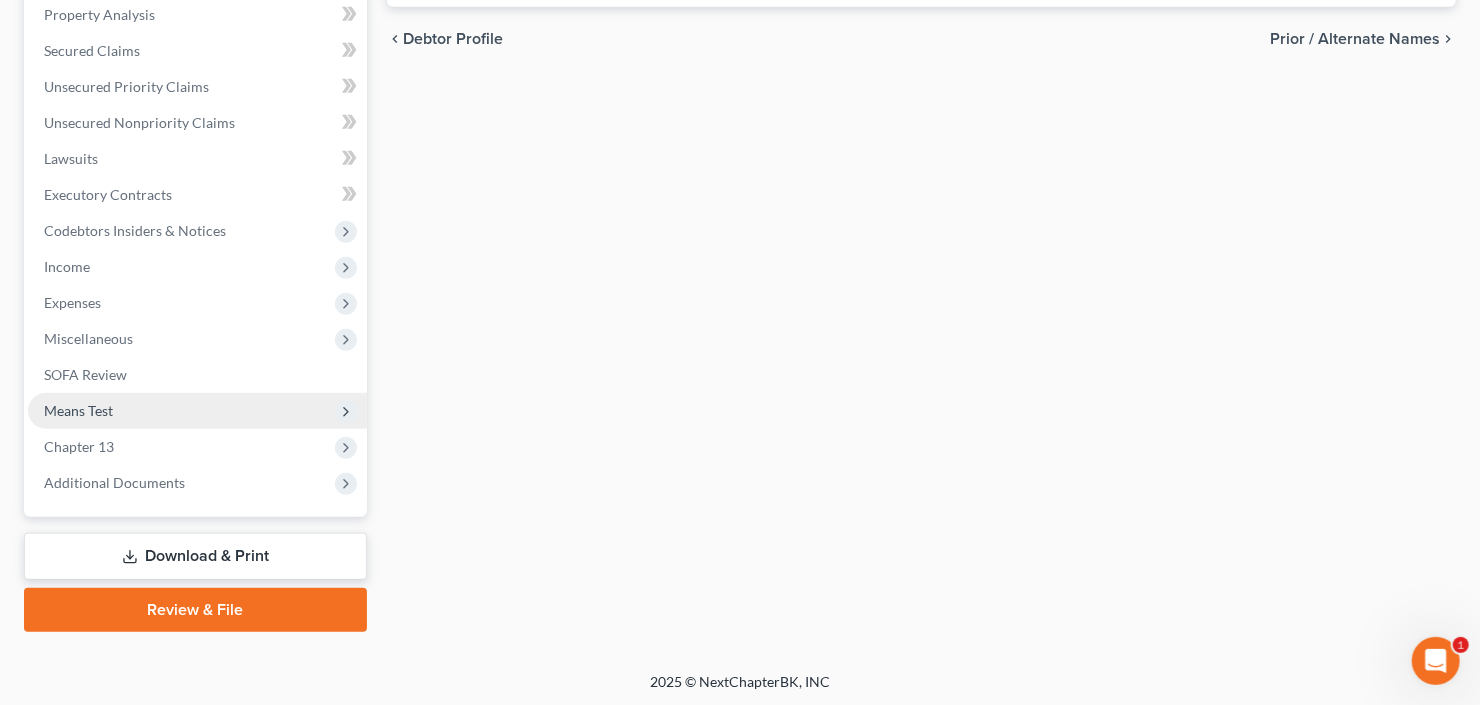 drag, startPoint x: 67, startPoint y: 402, endPoint x: 76, endPoint y: 407, distance: 10.29563 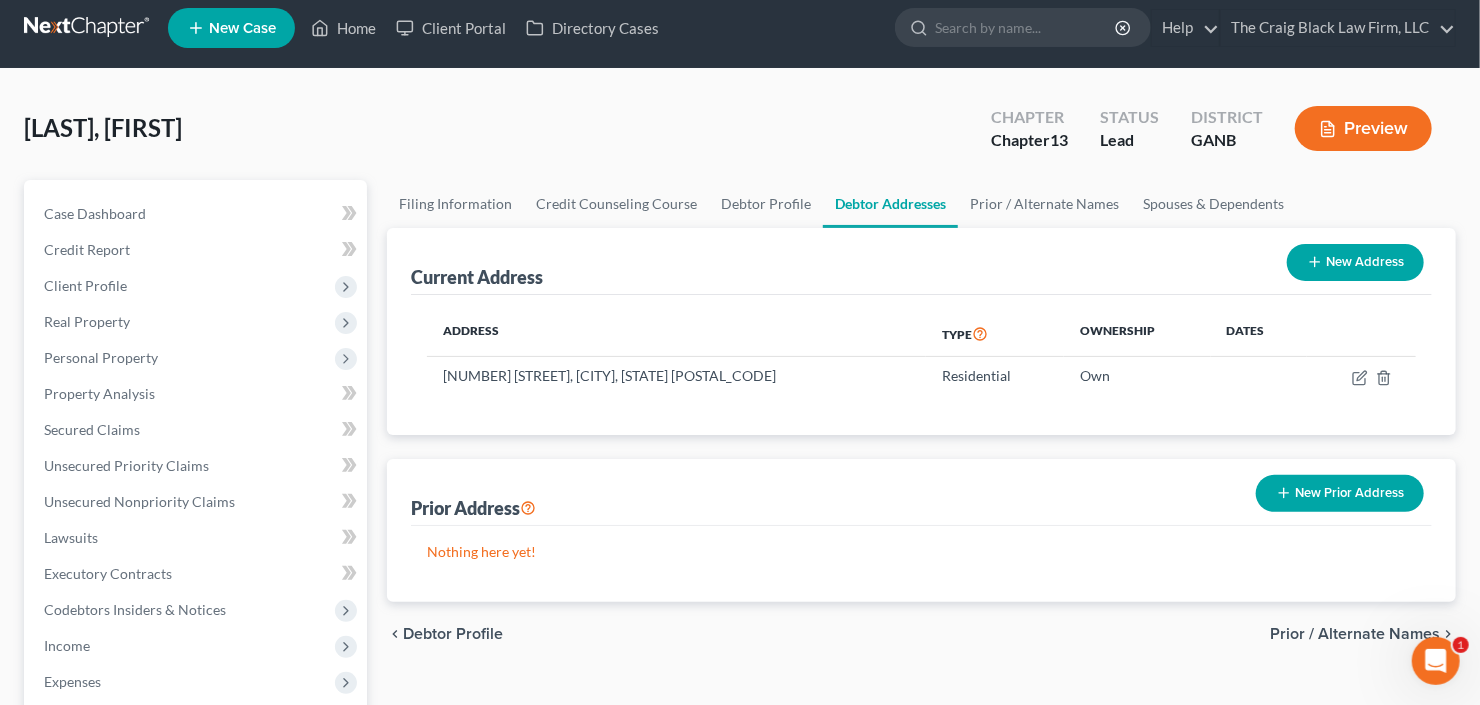 scroll, scrollTop: 0, scrollLeft: 0, axis: both 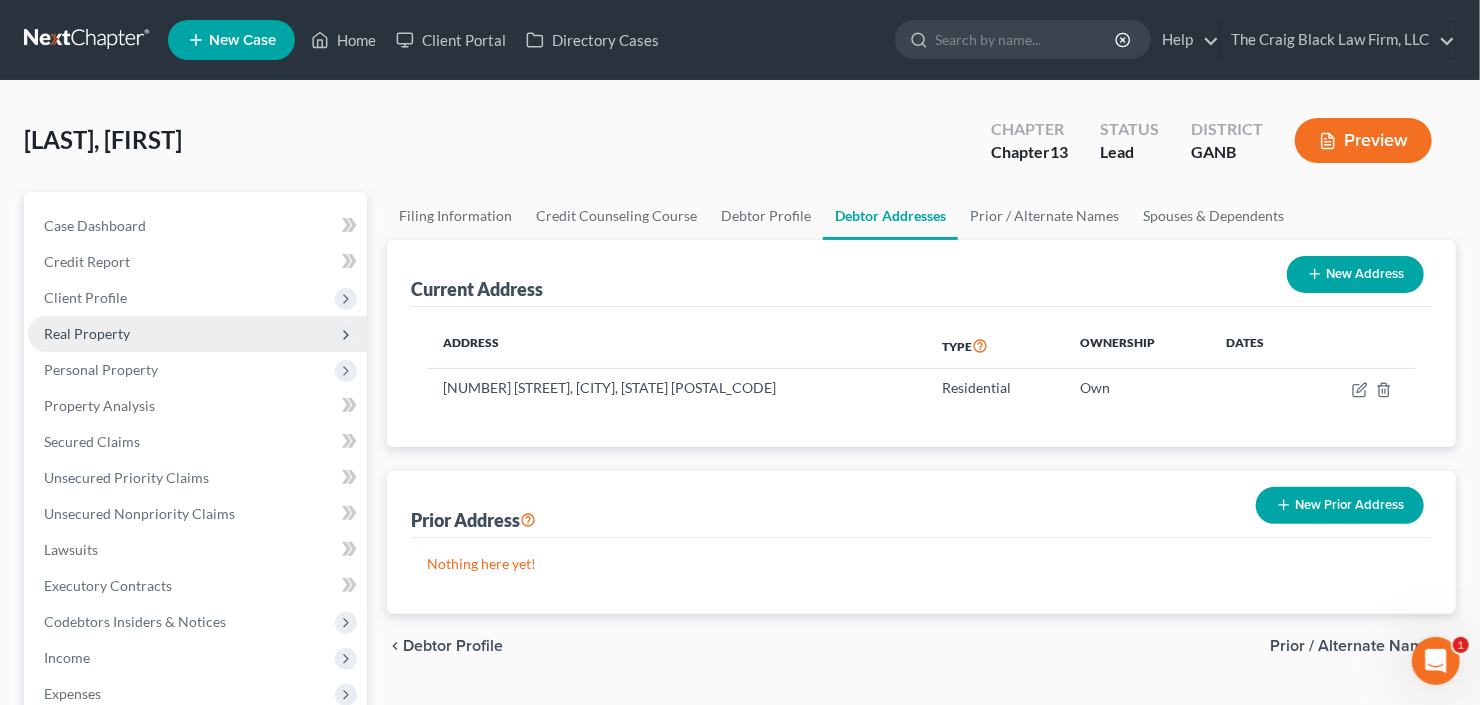 click on "Real Property" at bounding box center (87, 333) 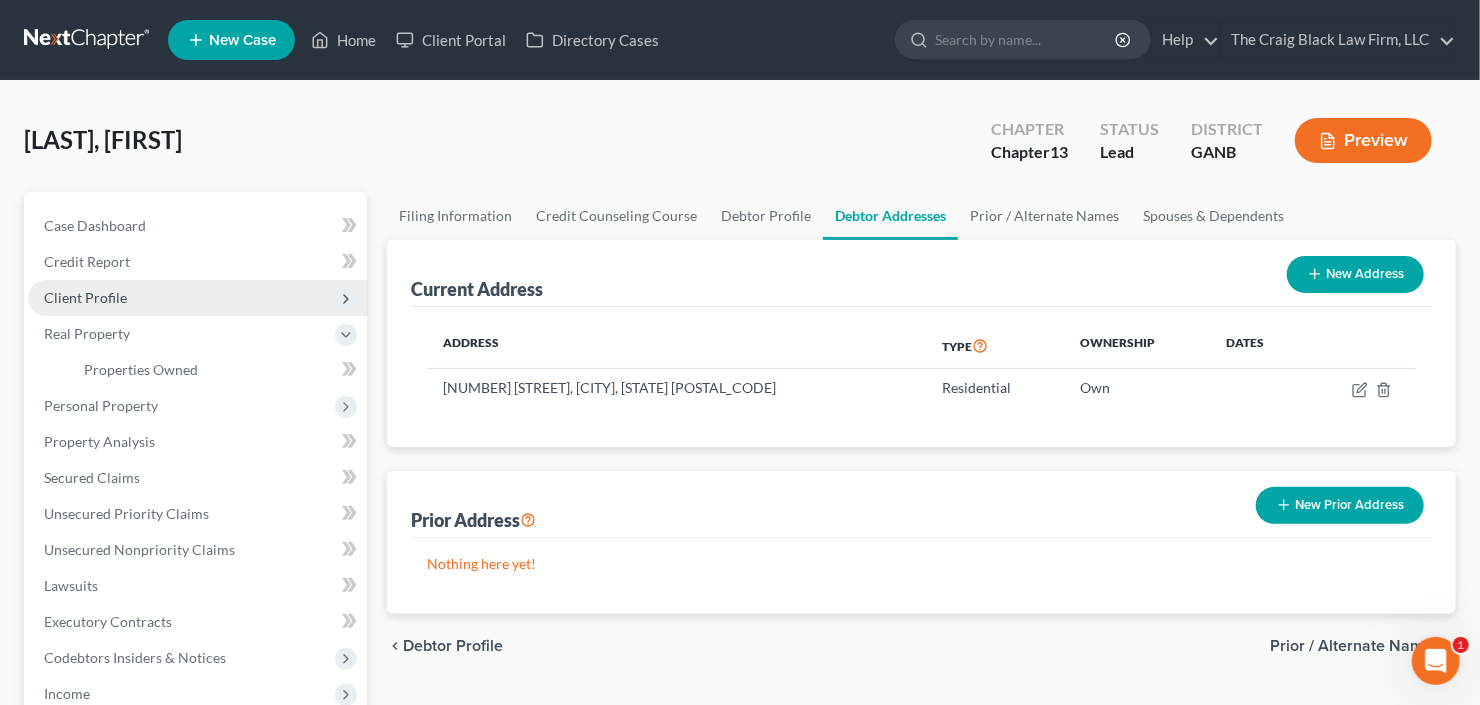 click on "Client Profile" at bounding box center [85, 297] 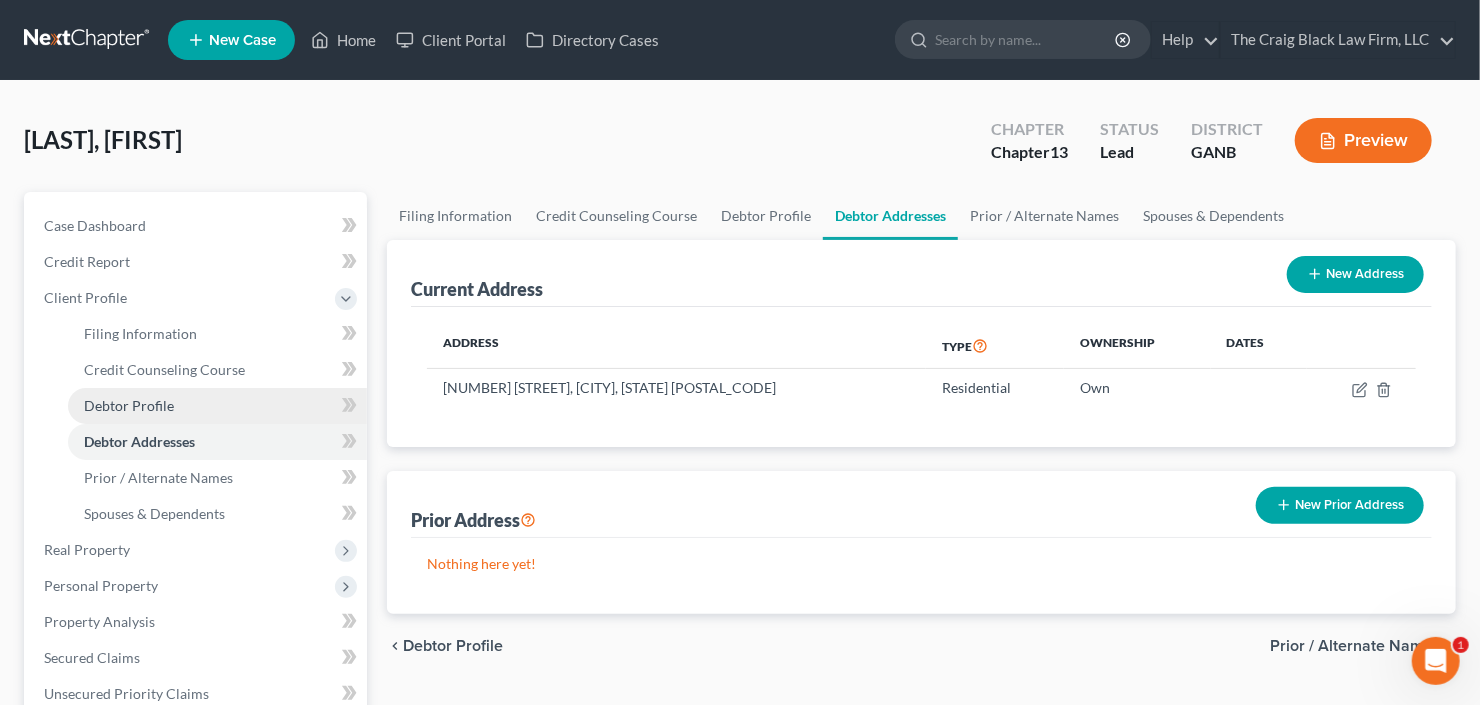 click on "Debtor Profile" at bounding box center [129, 405] 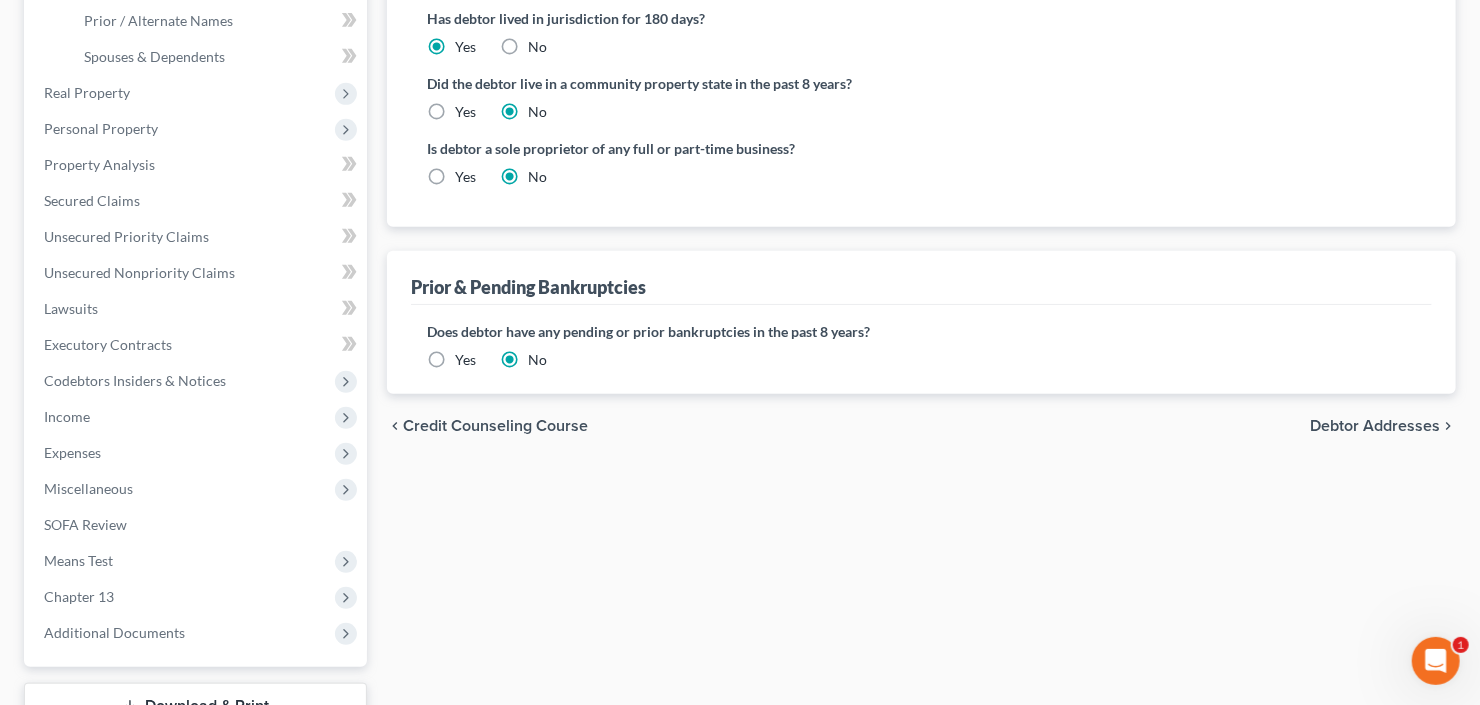 scroll, scrollTop: 447, scrollLeft: 0, axis: vertical 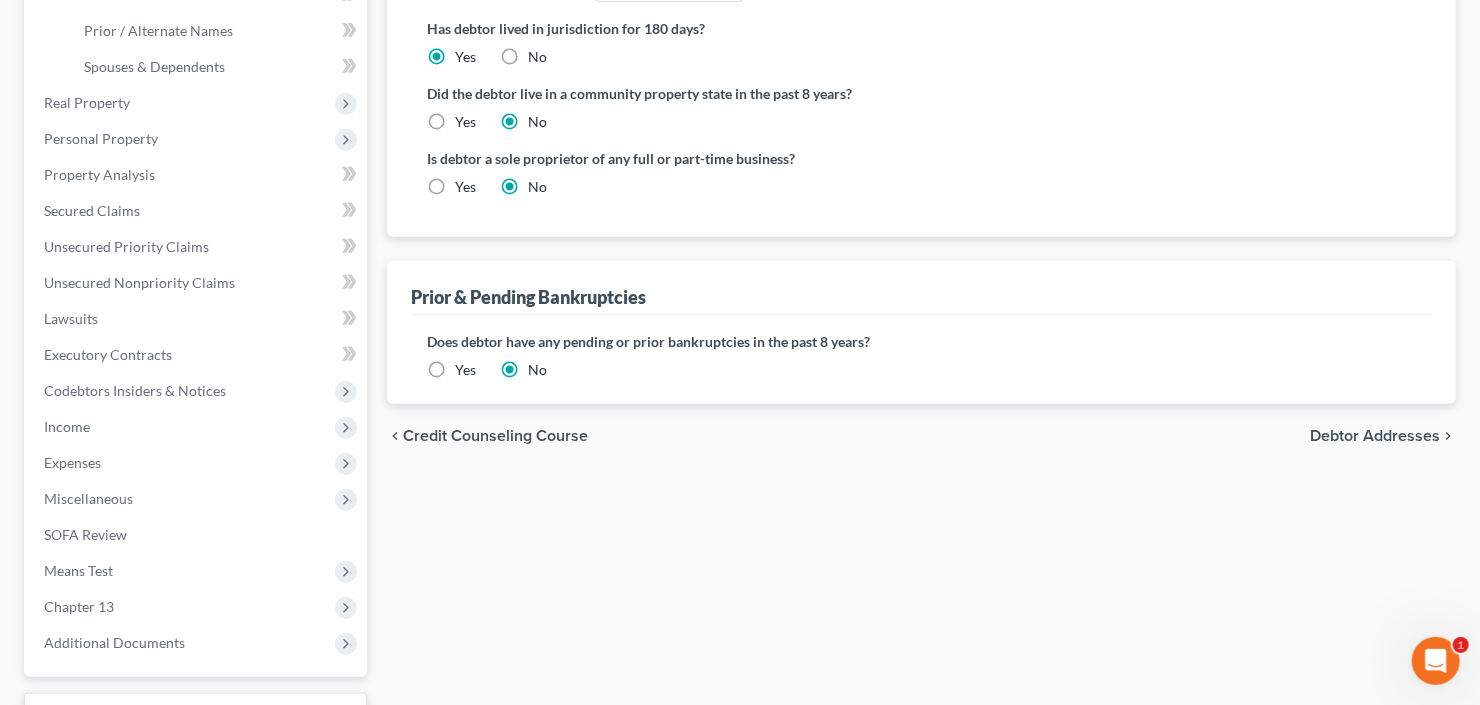 click on "Yes" at bounding box center [465, 370] 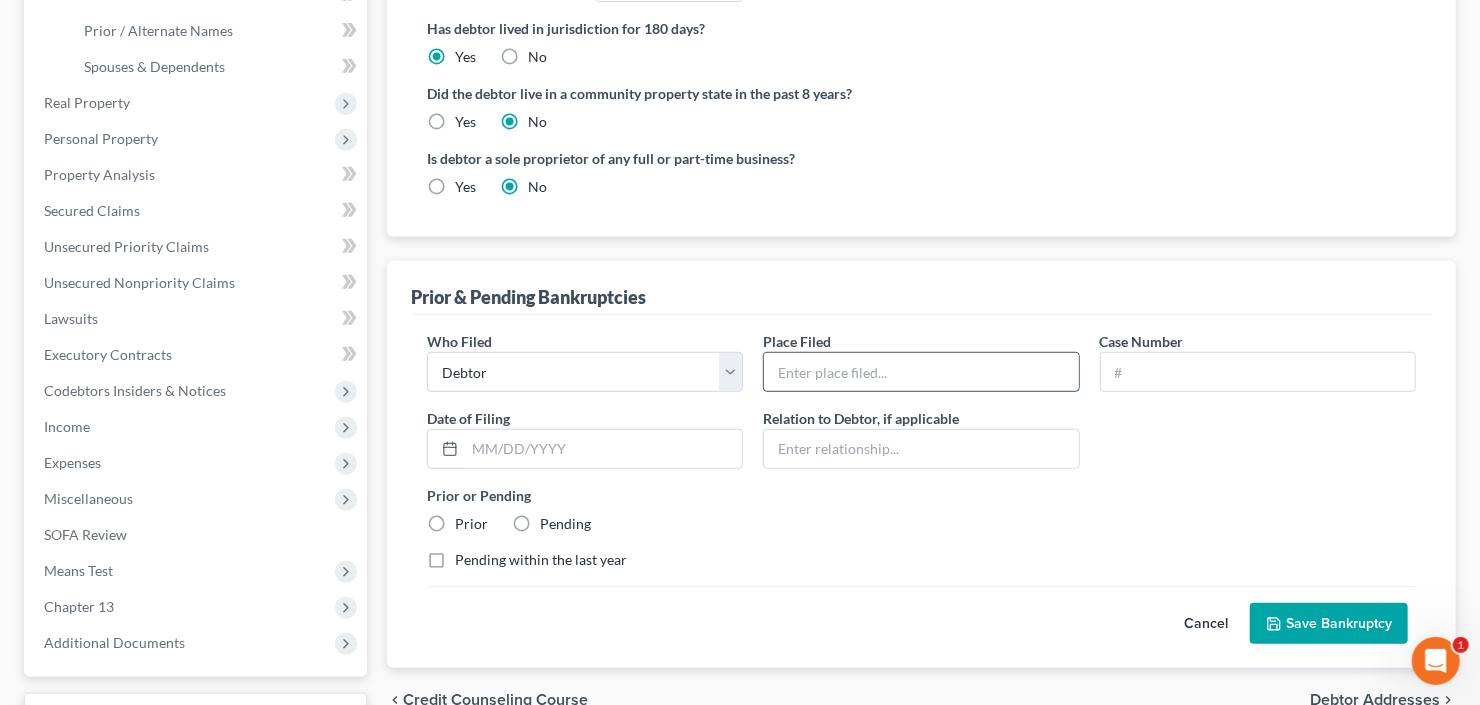 click at bounding box center [921, 372] 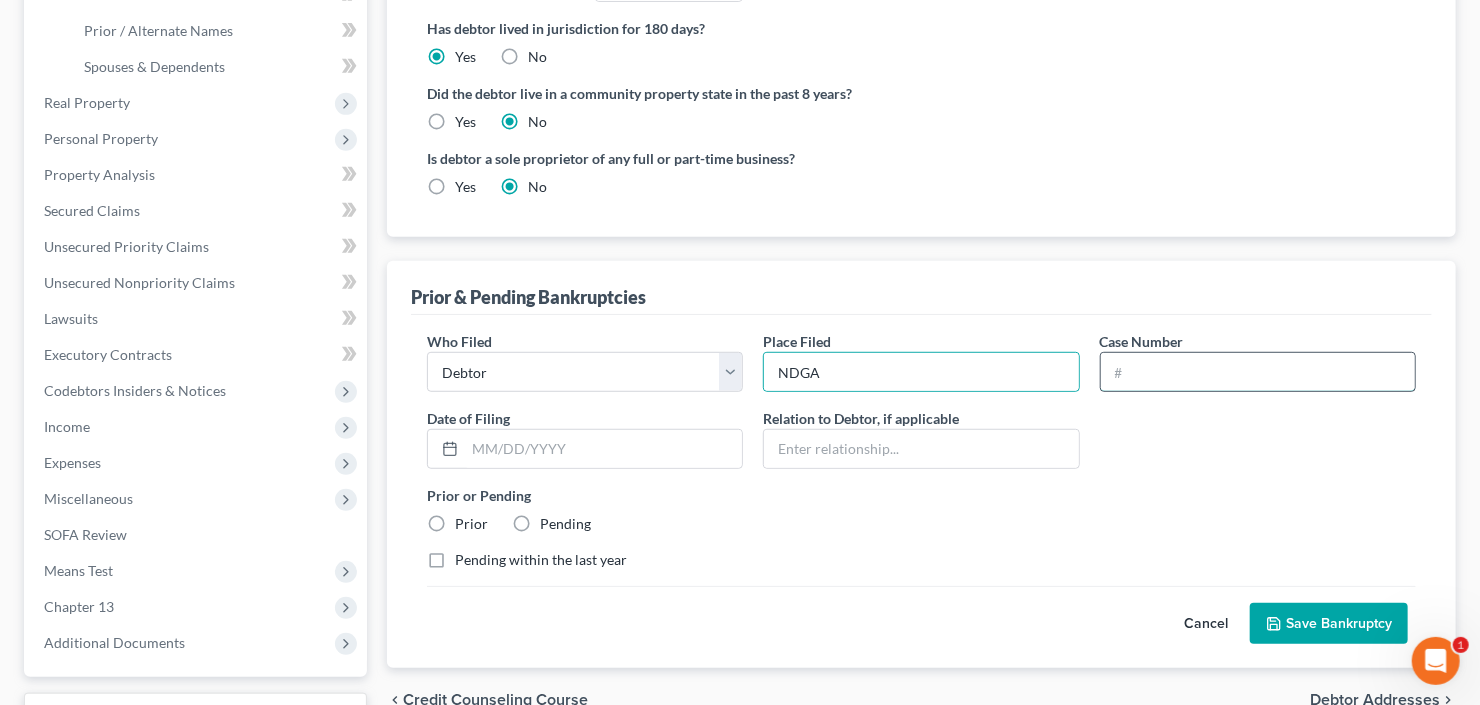 click at bounding box center [1258, 372] 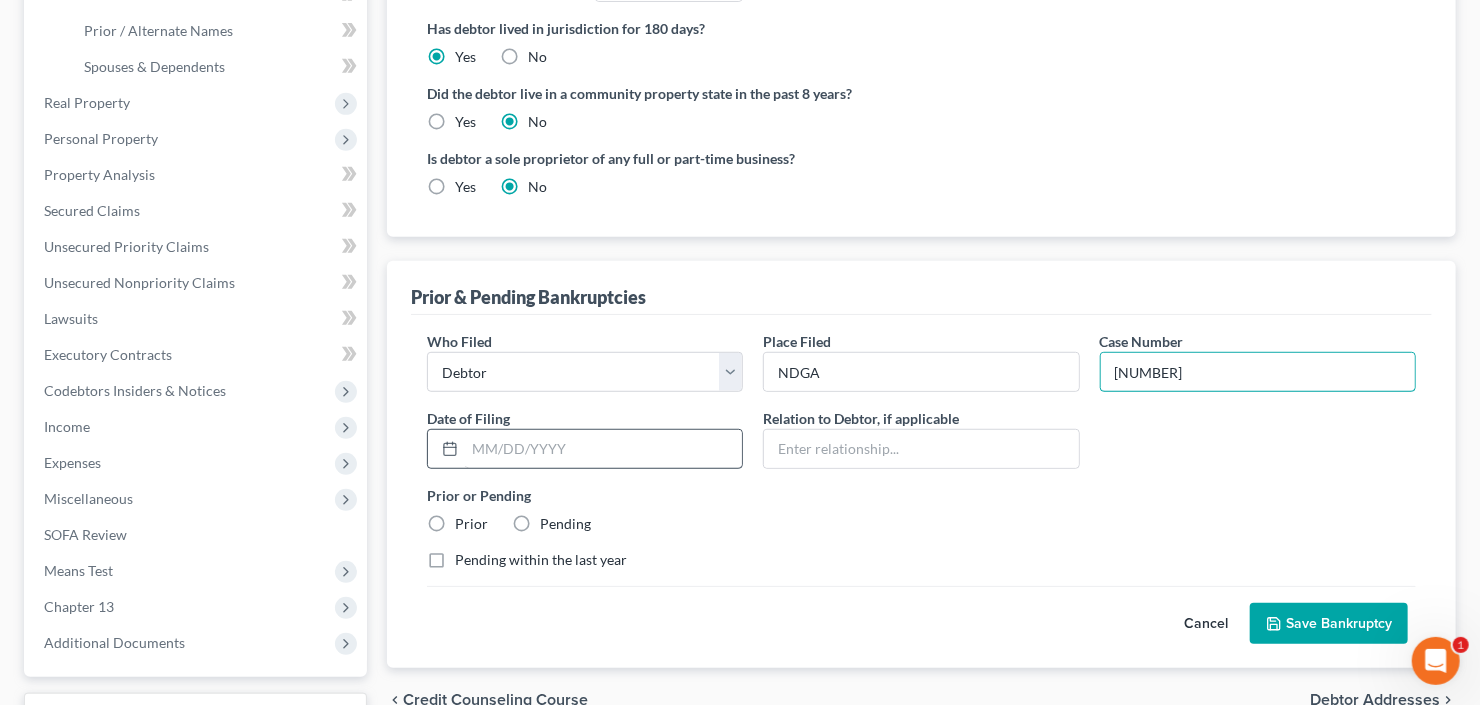 type on "25-52274" 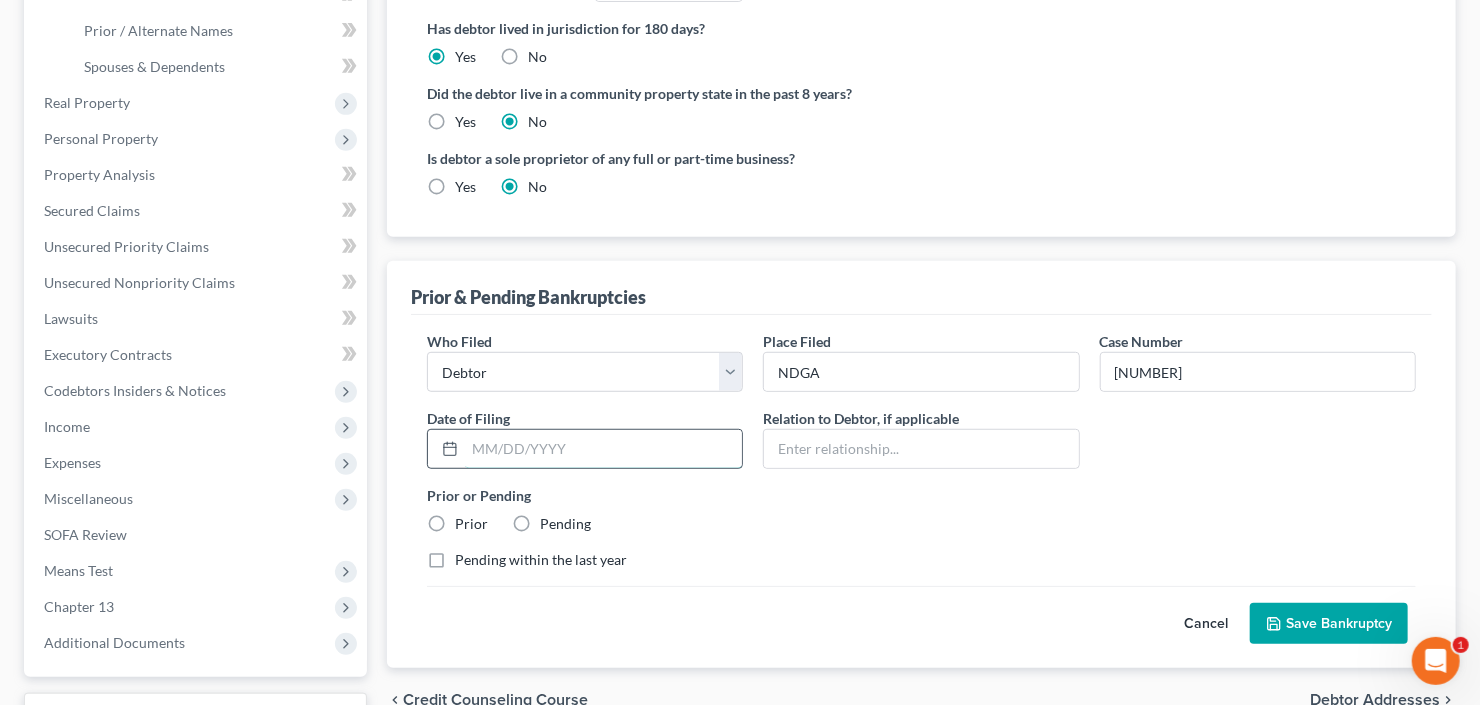 click at bounding box center [603, 449] 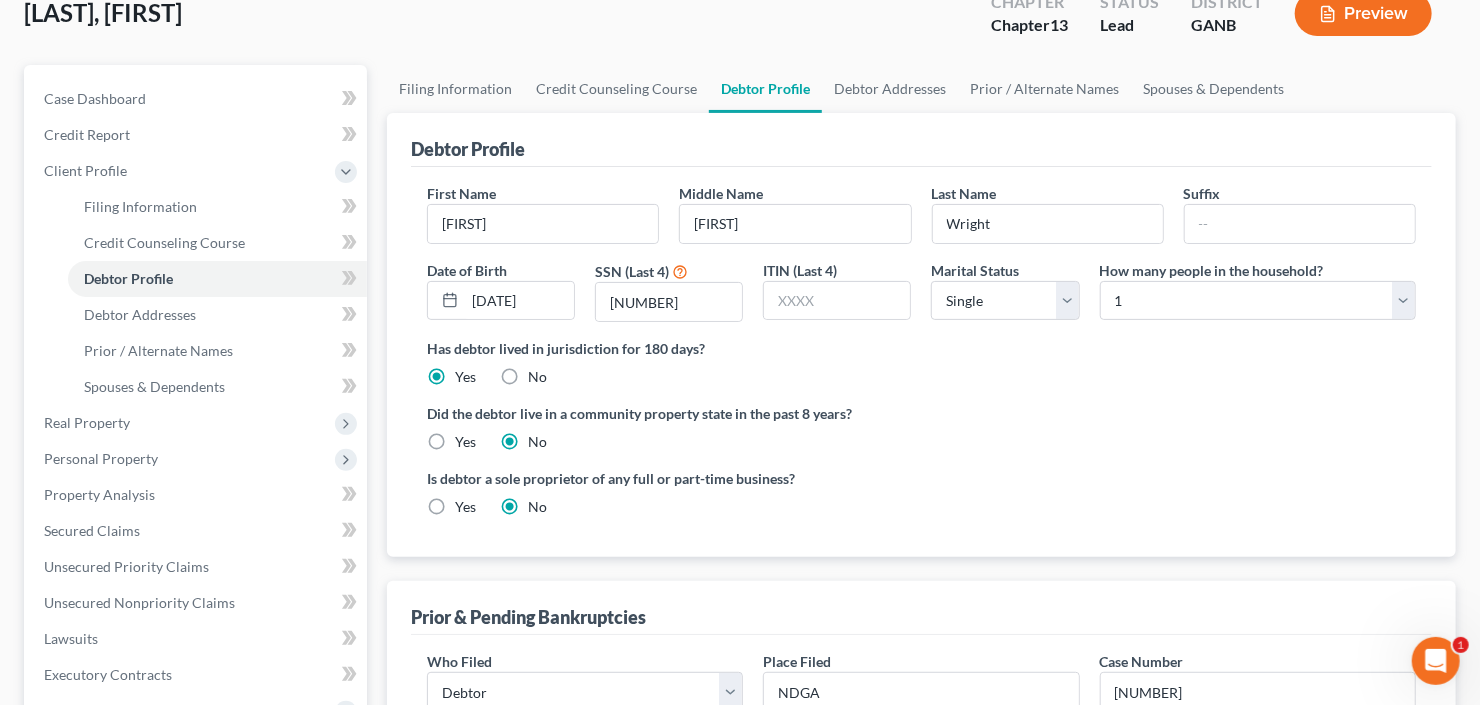 scroll, scrollTop: 367, scrollLeft: 0, axis: vertical 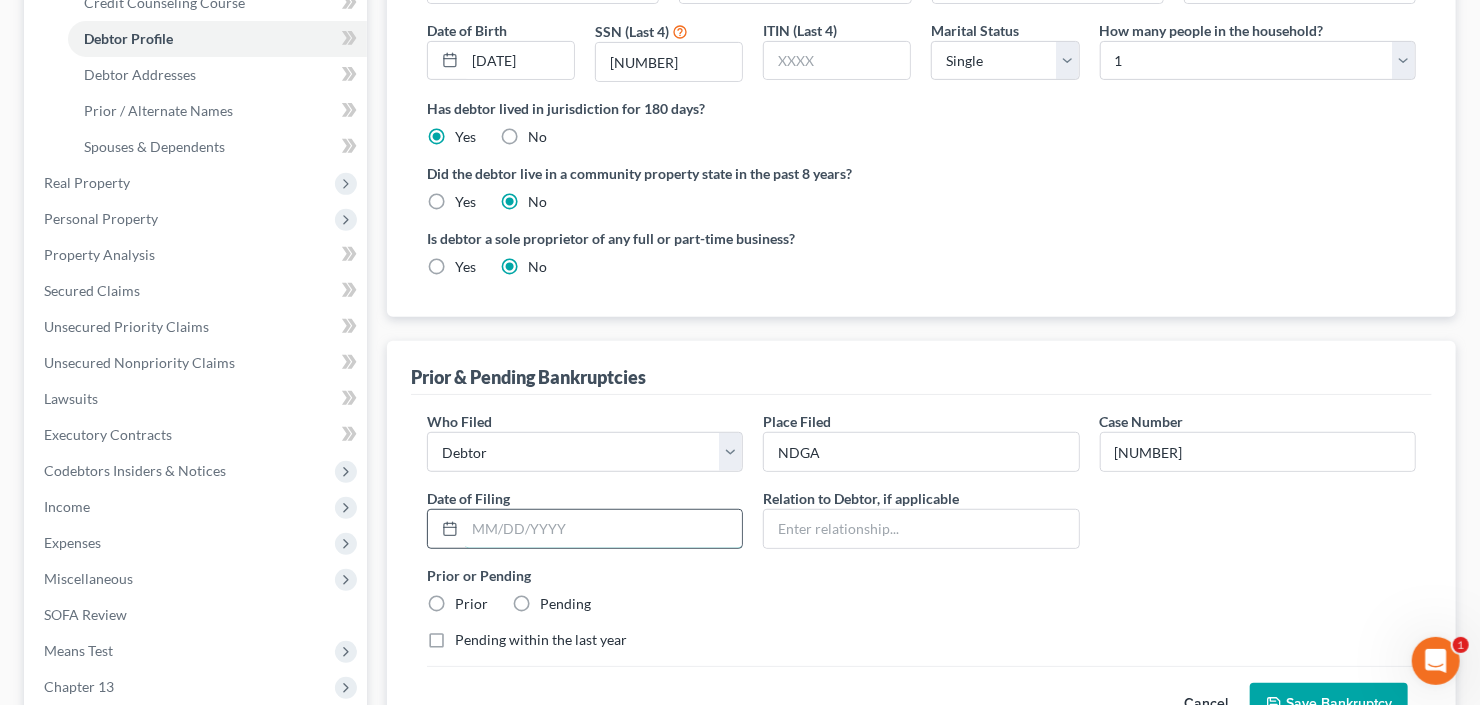 click at bounding box center [603, 529] 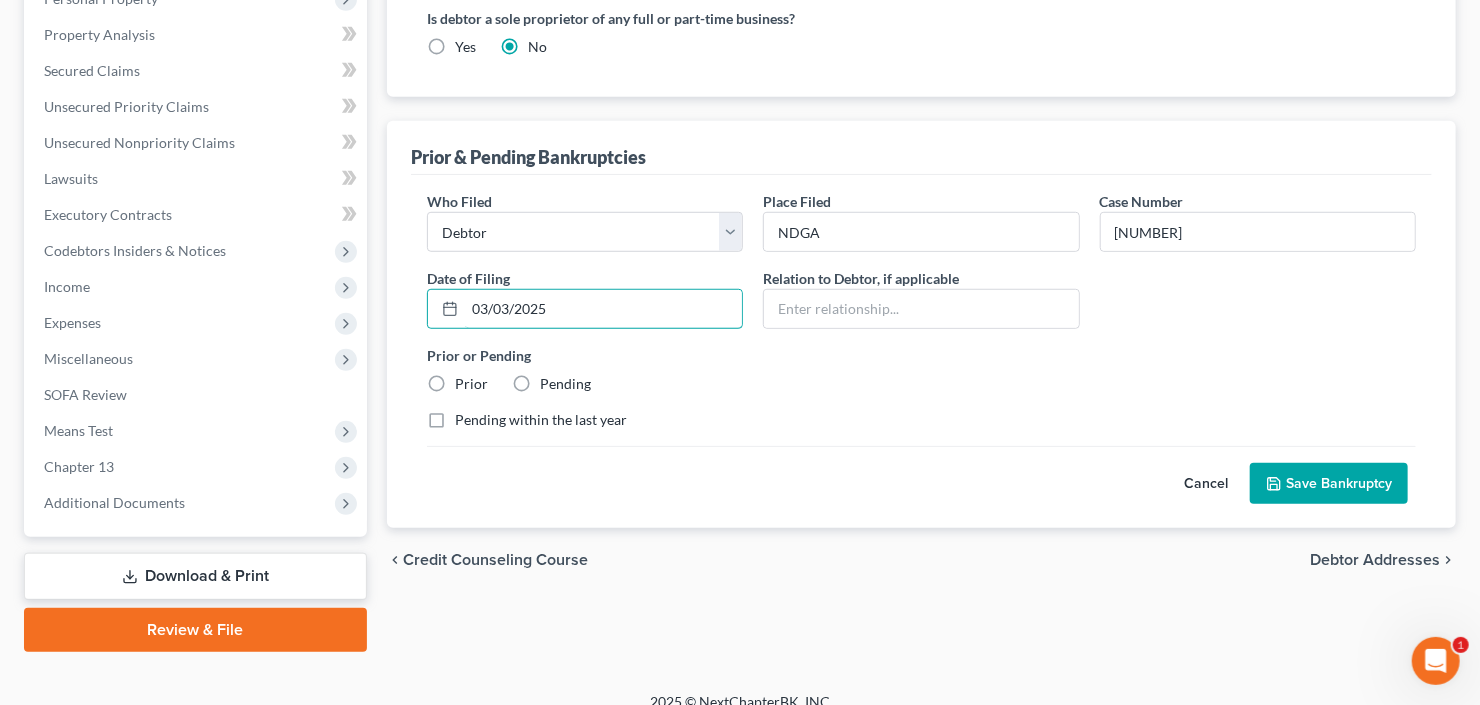 scroll, scrollTop: 607, scrollLeft: 0, axis: vertical 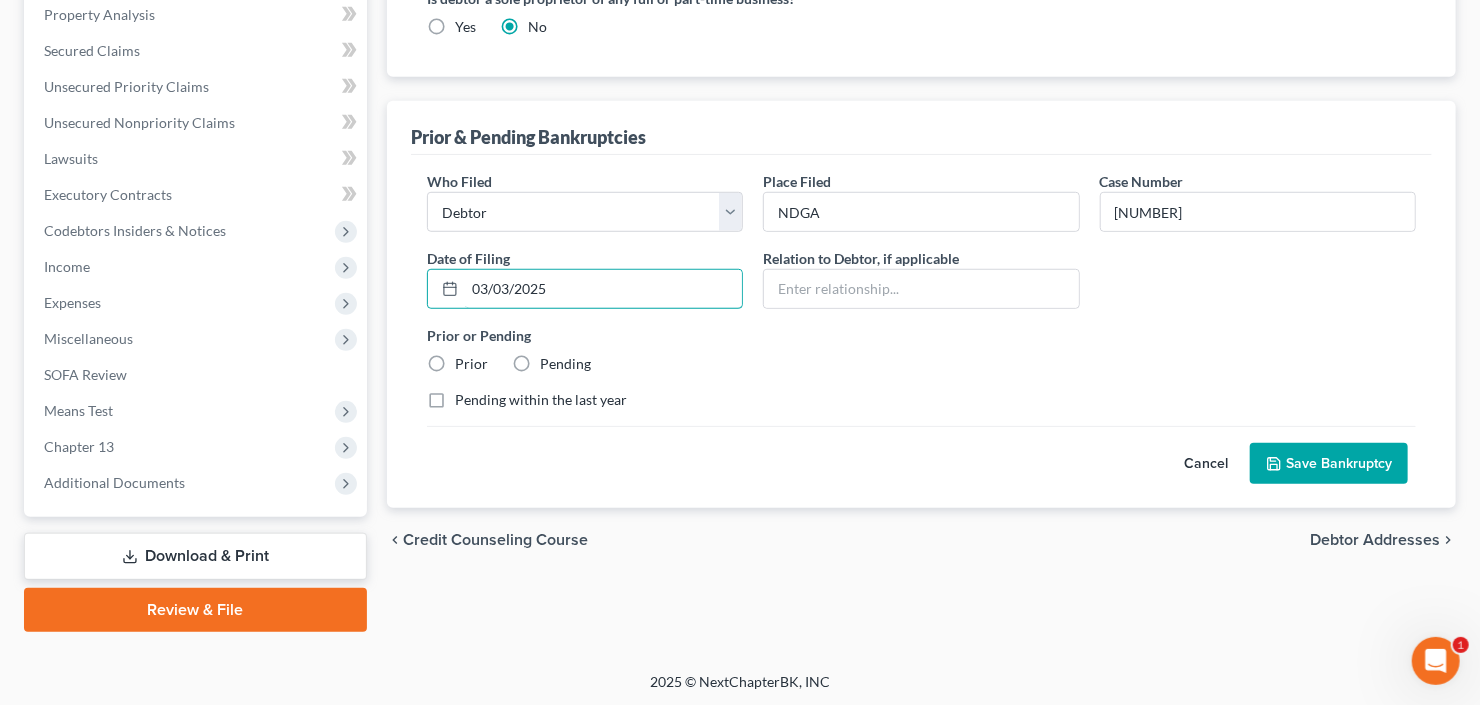type on "03/03/2025" 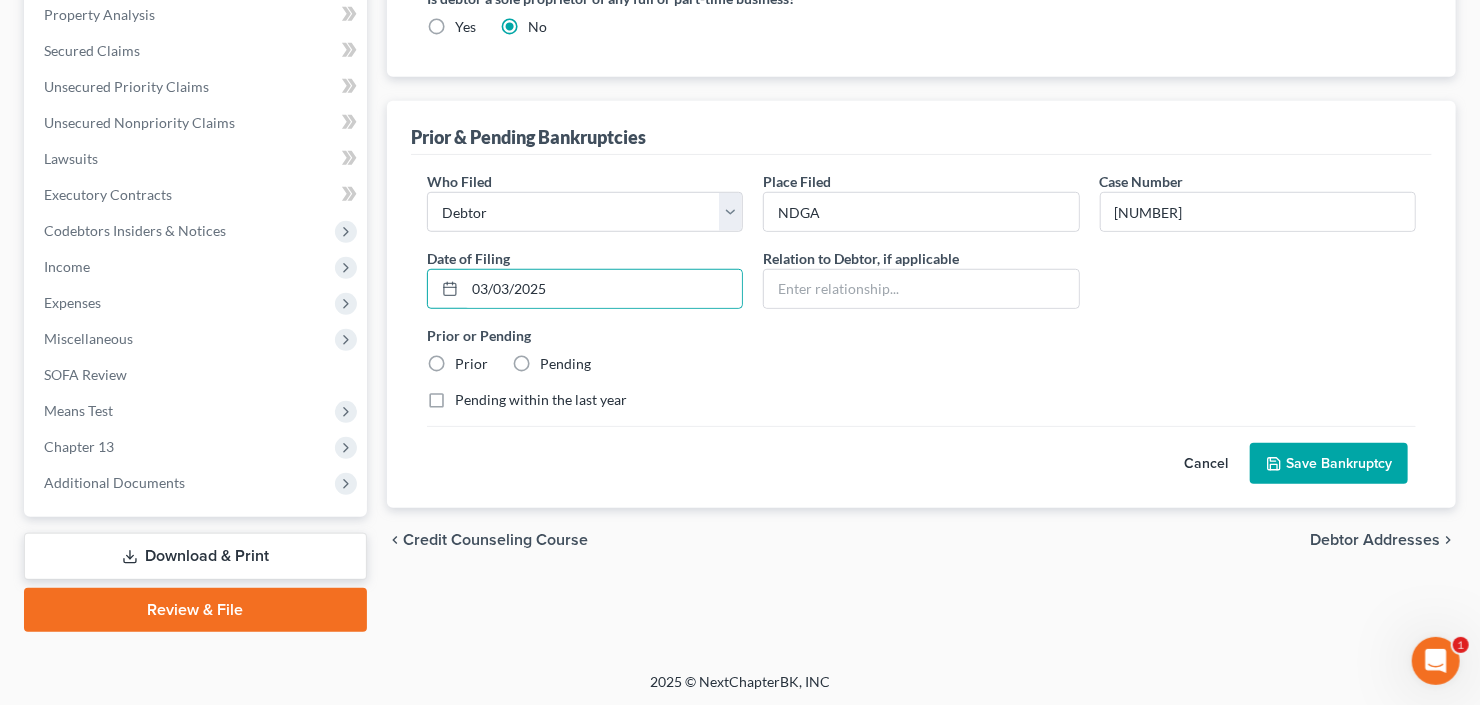 click on "Save Bankruptcy" at bounding box center [1329, 464] 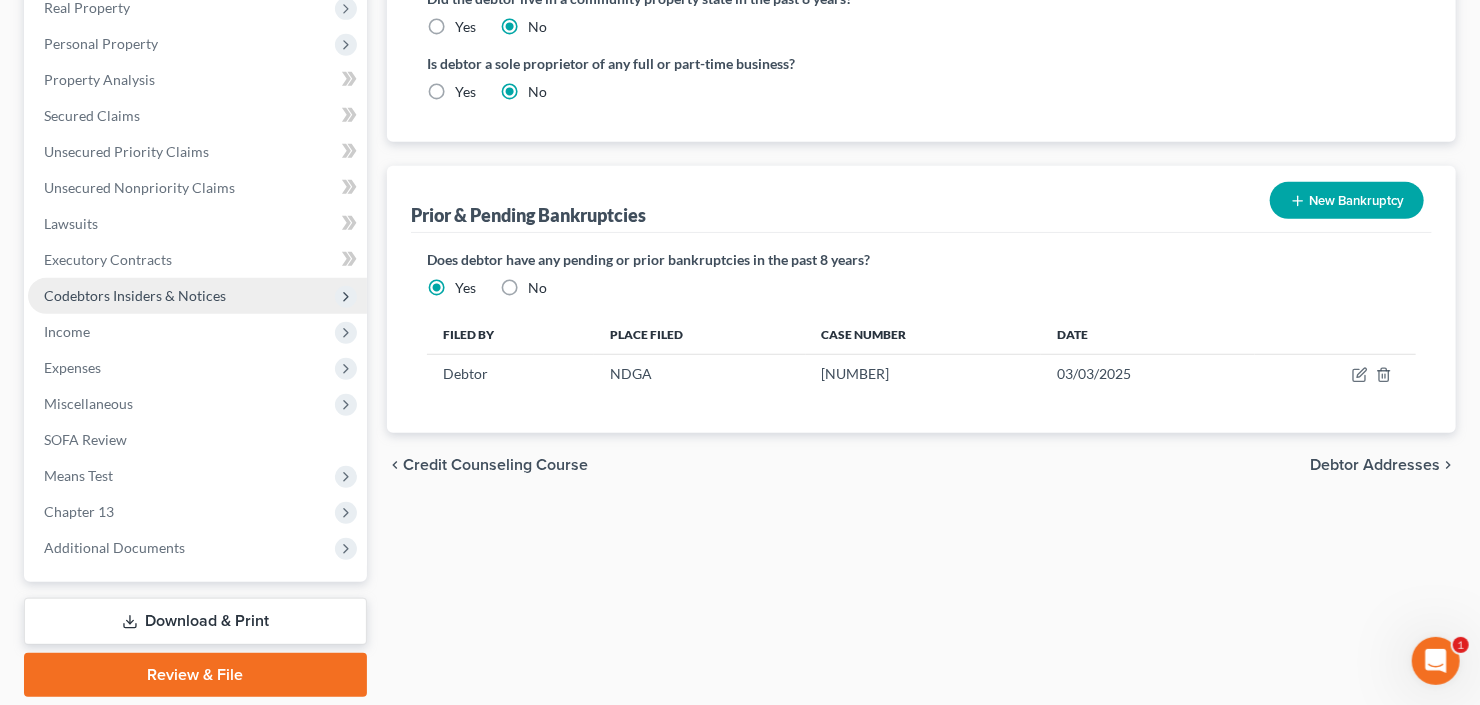 scroll, scrollTop: 607, scrollLeft: 0, axis: vertical 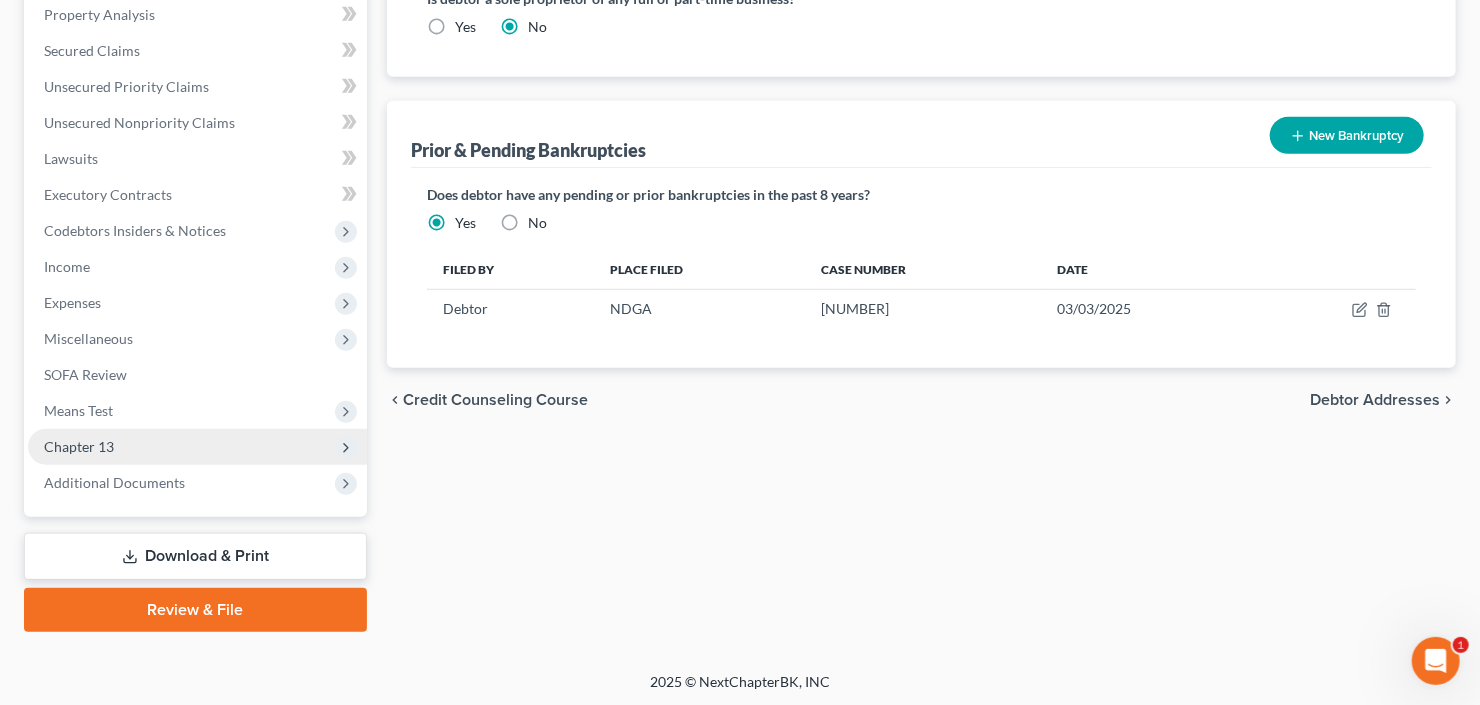 click on "Chapter 13" at bounding box center [79, 446] 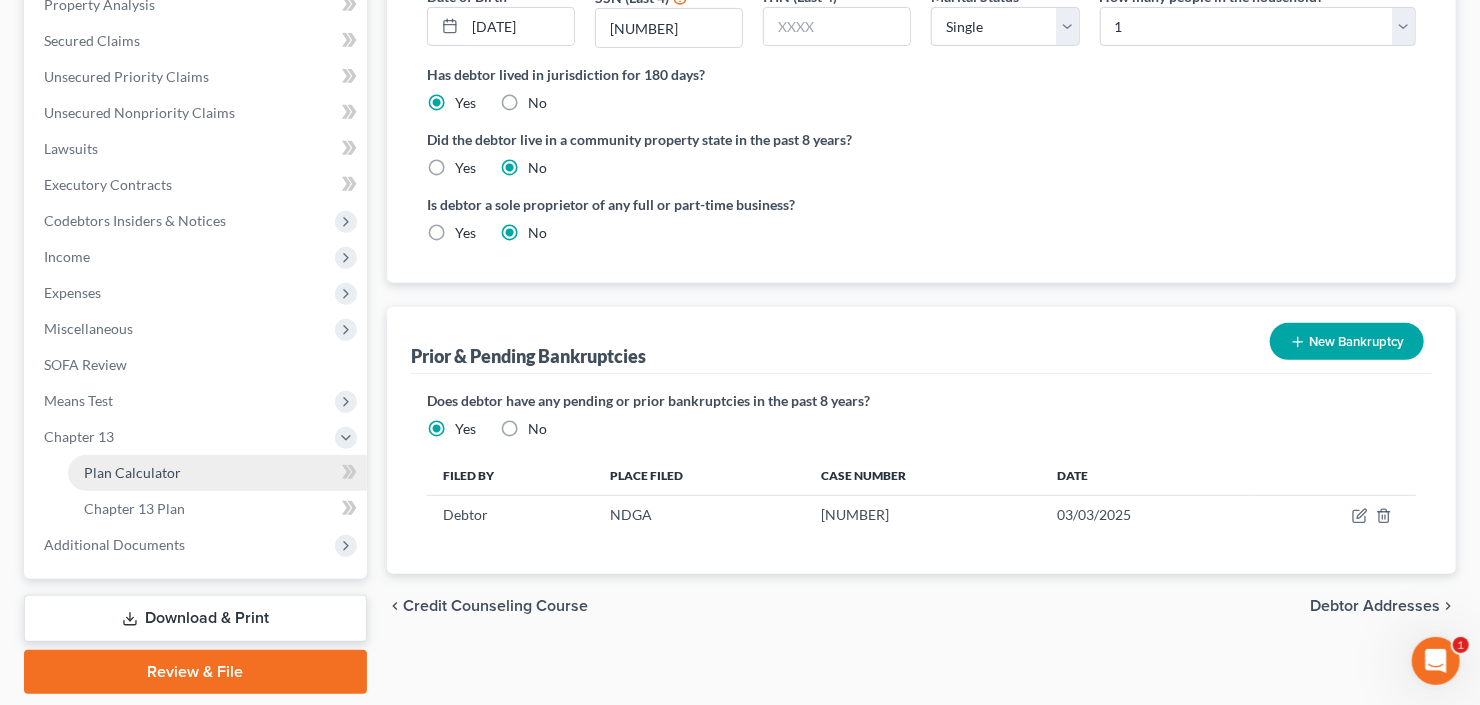 scroll, scrollTop: 391, scrollLeft: 0, axis: vertical 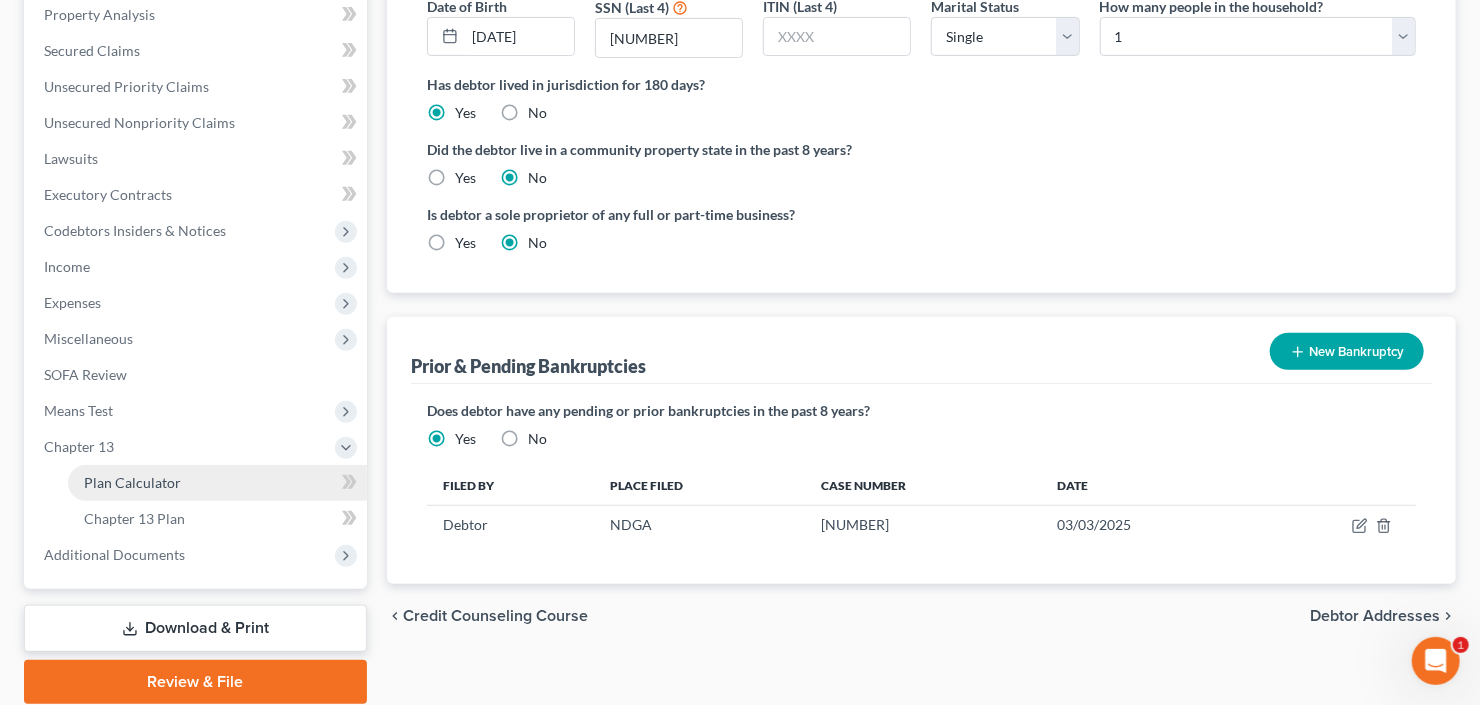 click on "Plan Calculator" at bounding box center [217, 483] 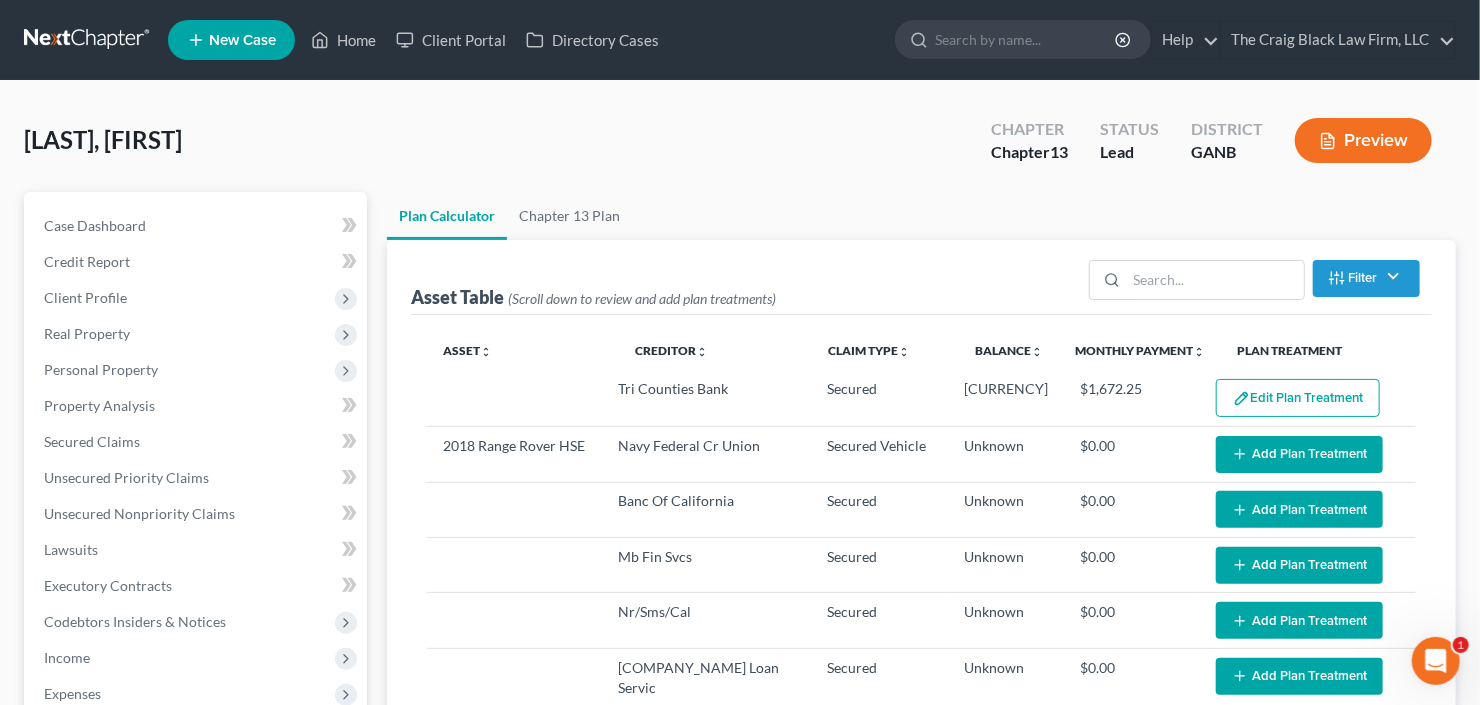 scroll, scrollTop: 597, scrollLeft: 0, axis: vertical 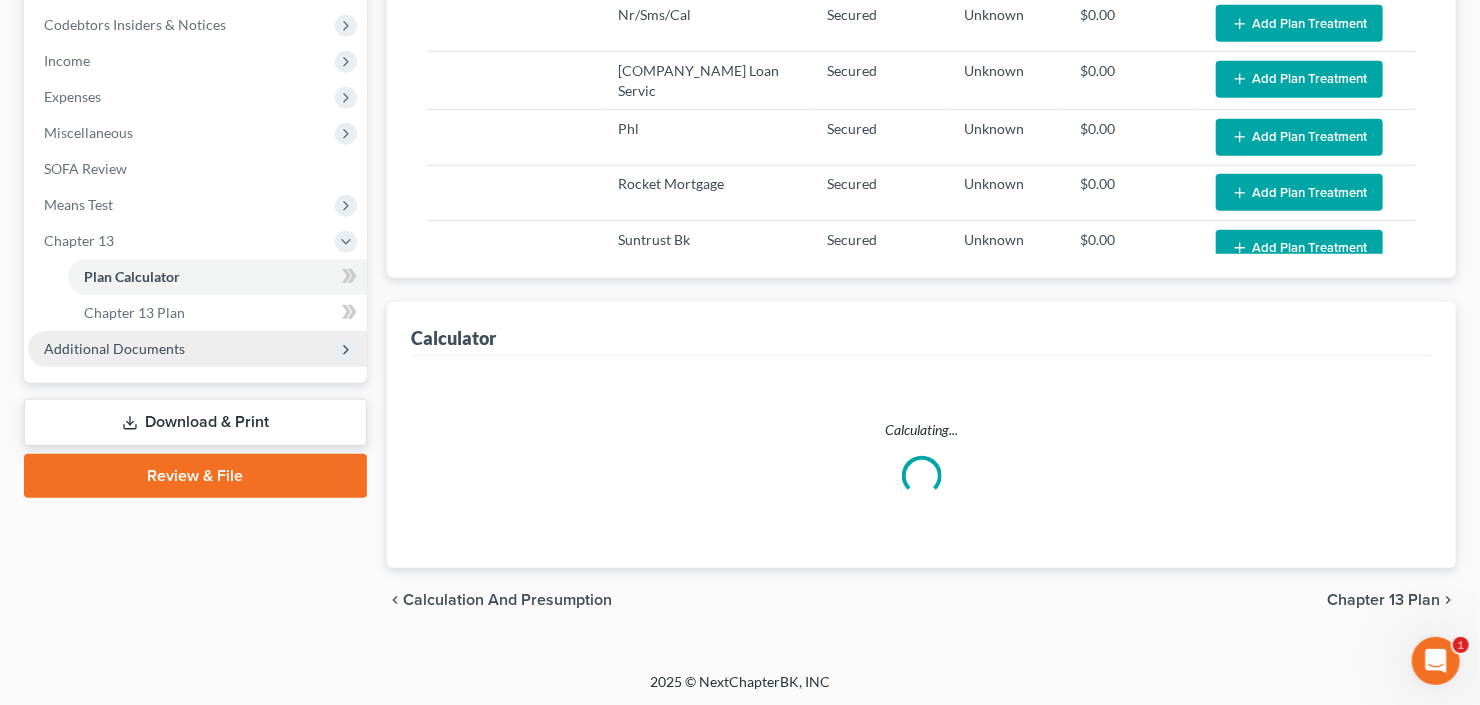 select on "59" 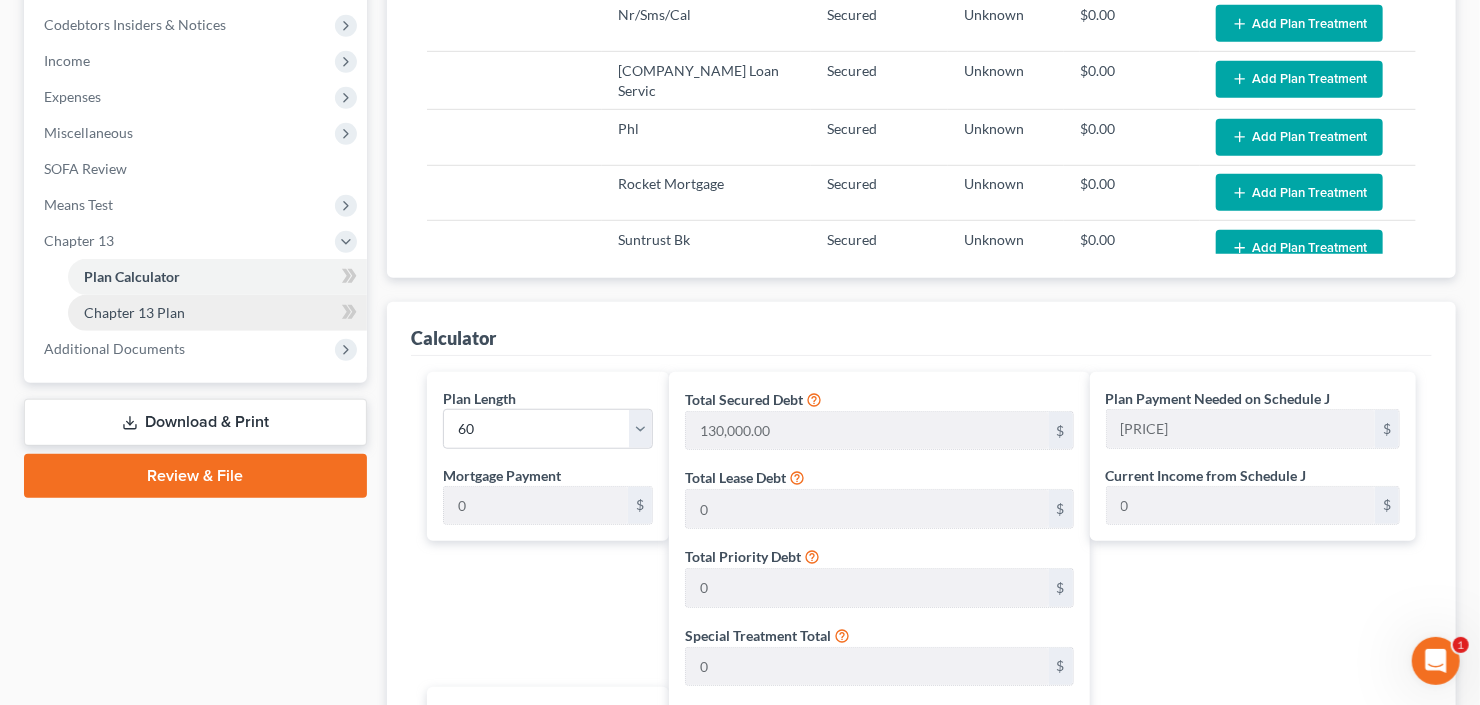 click on "Chapter 13 Plan" at bounding box center (134, 312) 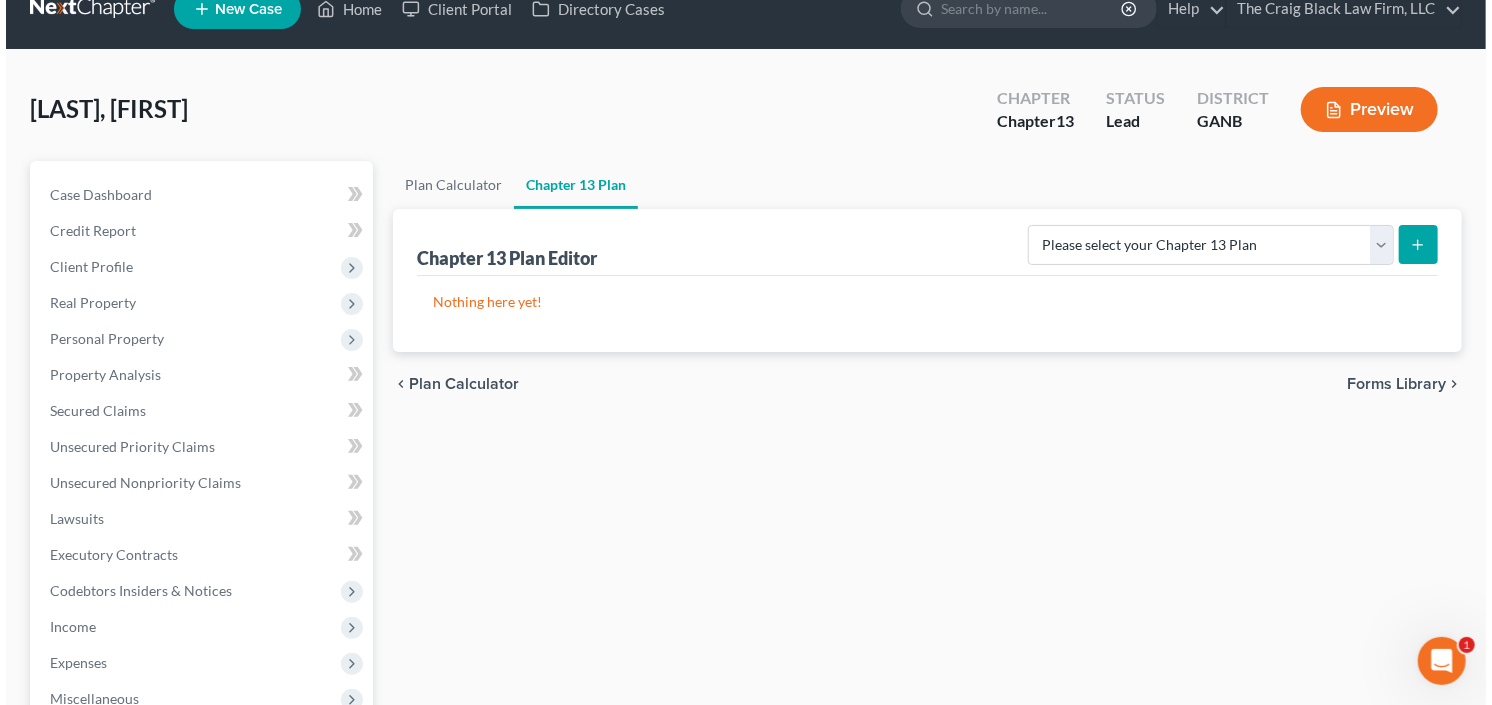 scroll, scrollTop: 0, scrollLeft: 0, axis: both 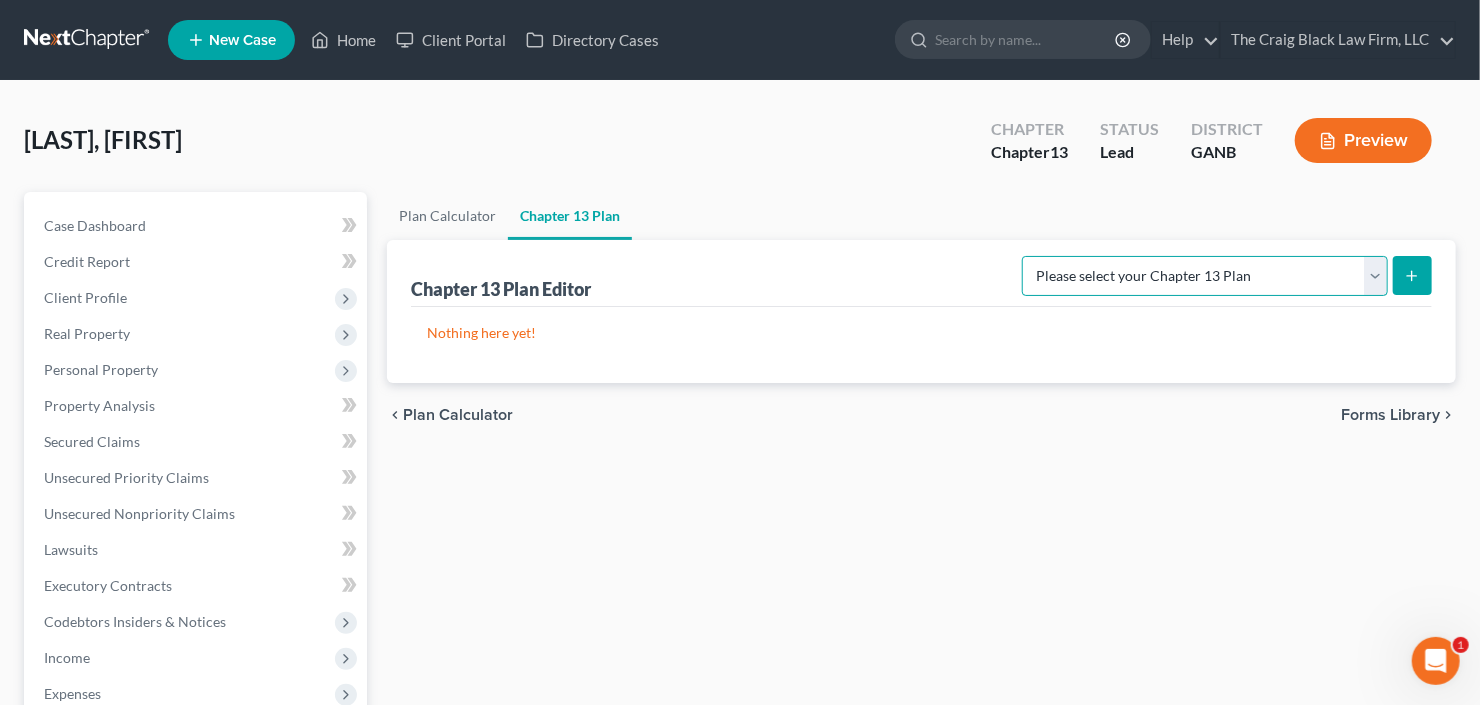 drag, startPoint x: 1373, startPoint y: 267, endPoint x: 1371, endPoint y: 280, distance: 13.152946 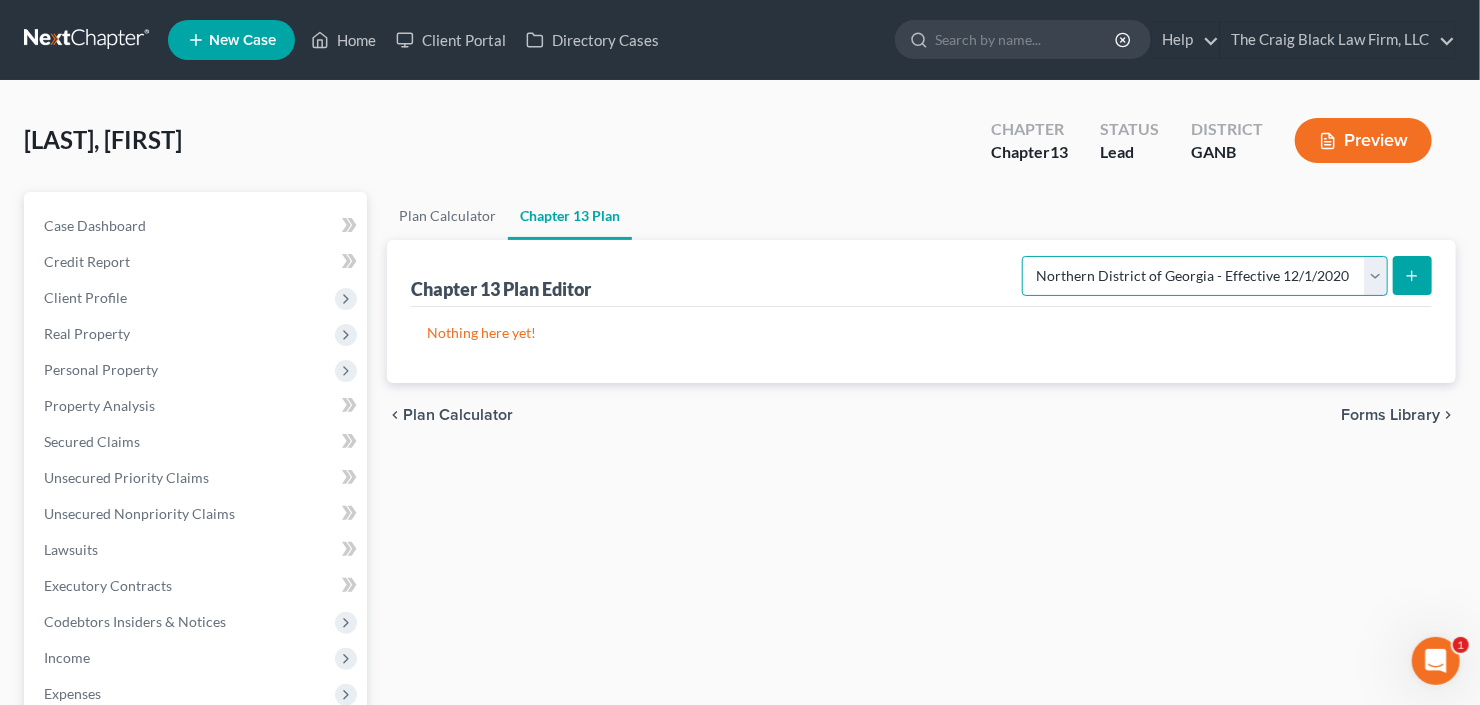 click on "Please select your Chapter 13 Plan National Form Plan - Official Form 113 Northern District of Georgia - Effective 12/1/17 Northern District of Georgia - Effective 12/1/2020" at bounding box center (1205, 276) 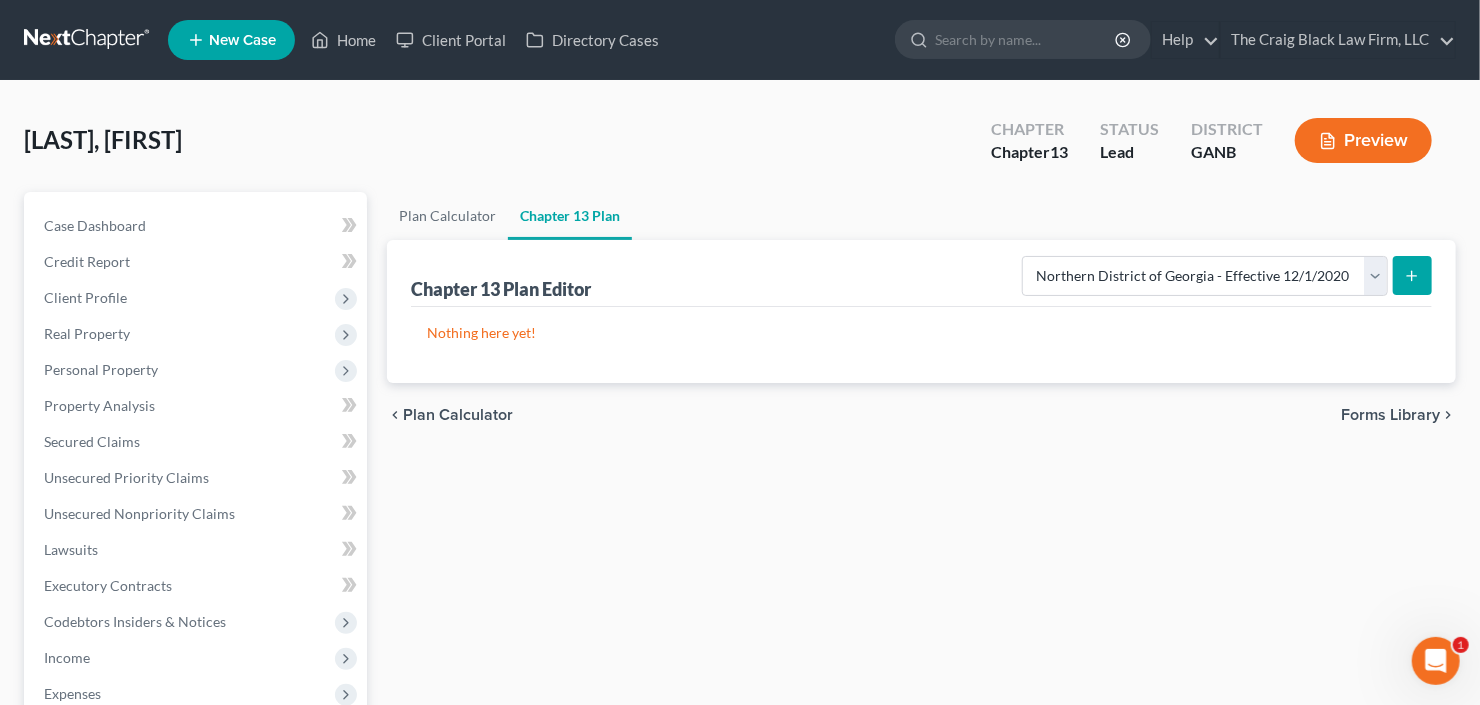 click 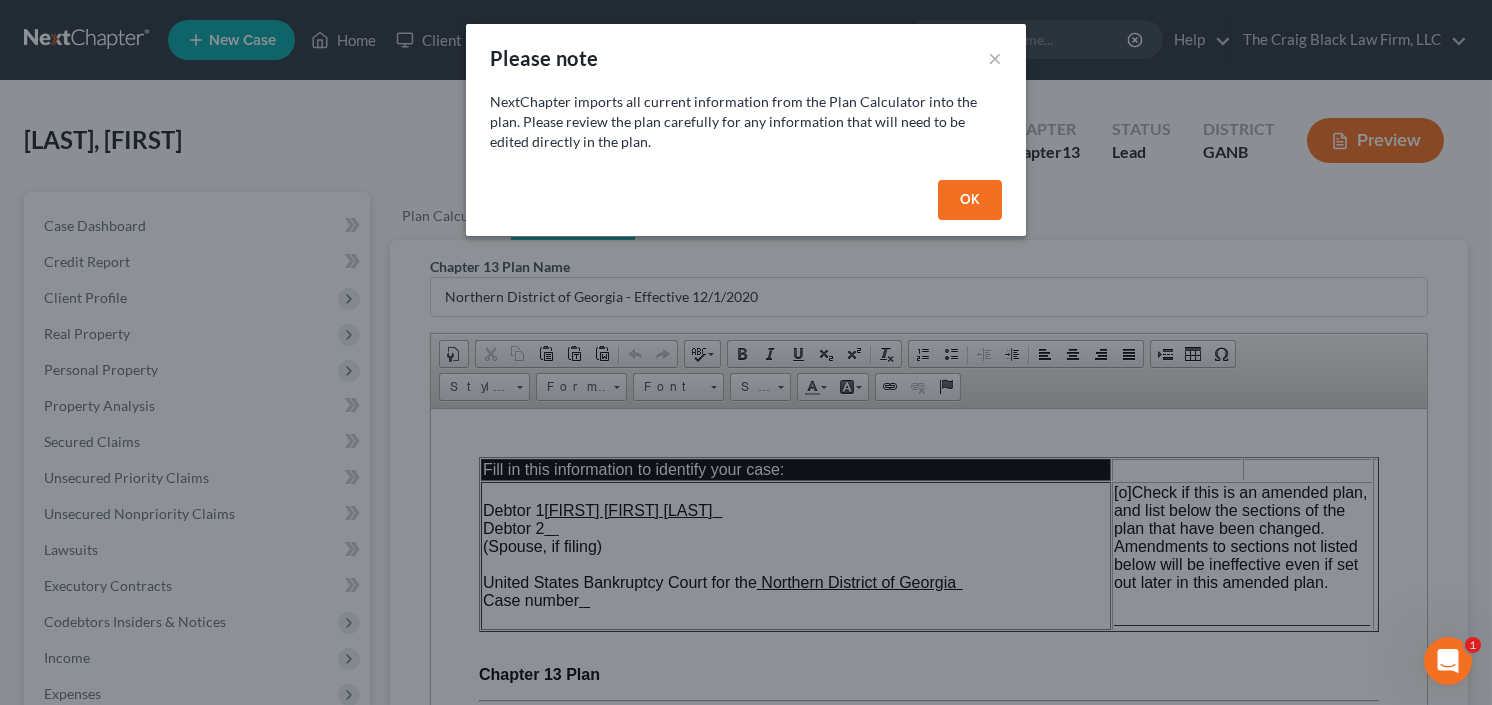 scroll, scrollTop: 0, scrollLeft: 0, axis: both 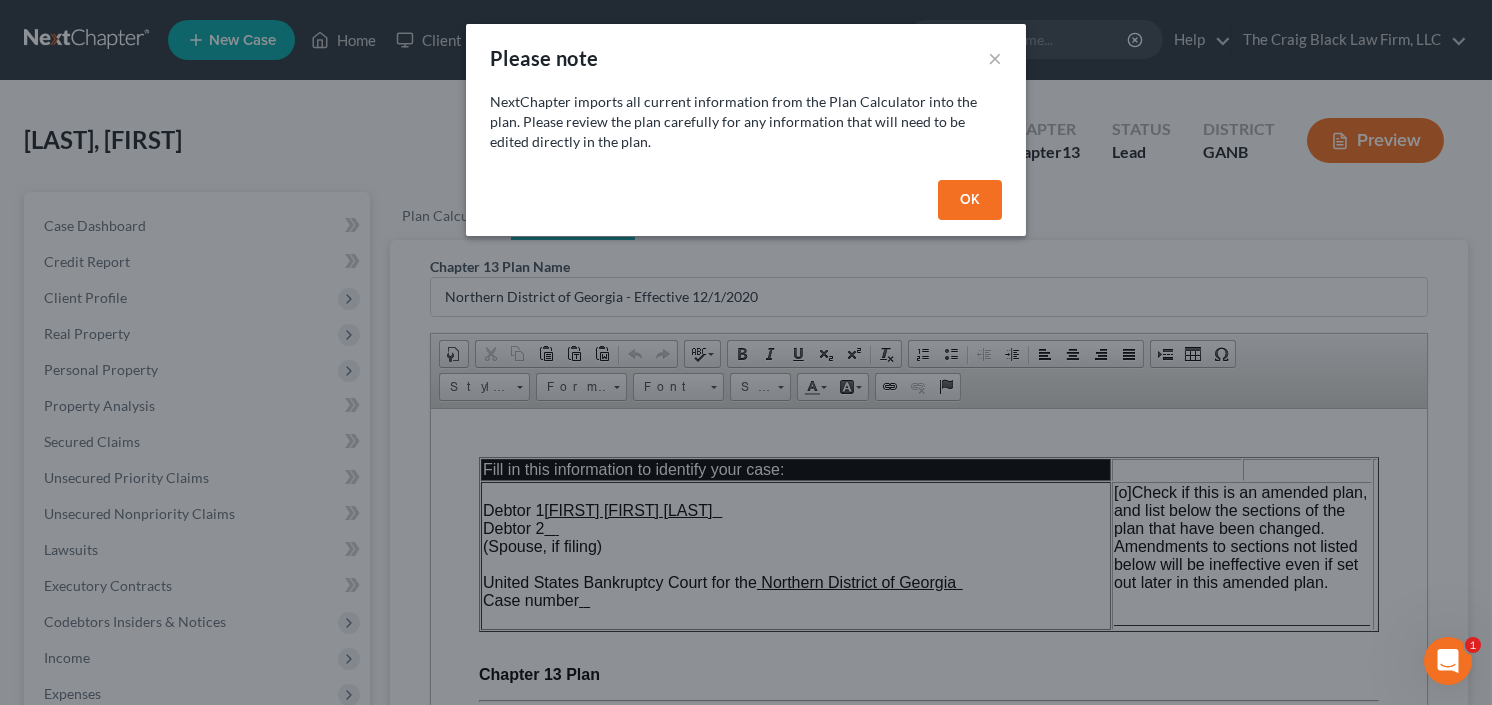 click on "OK" at bounding box center [970, 200] 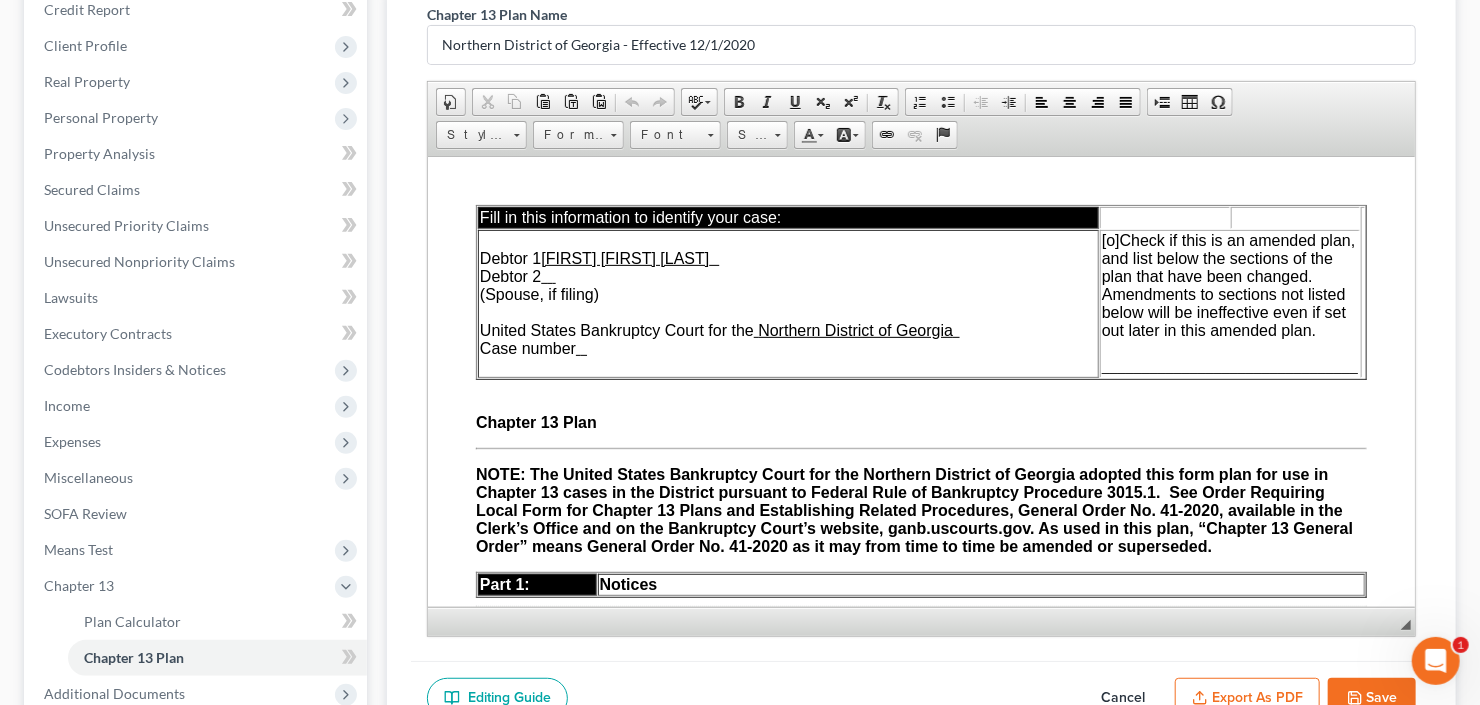scroll, scrollTop: 320, scrollLeft: 0, axis: vertical 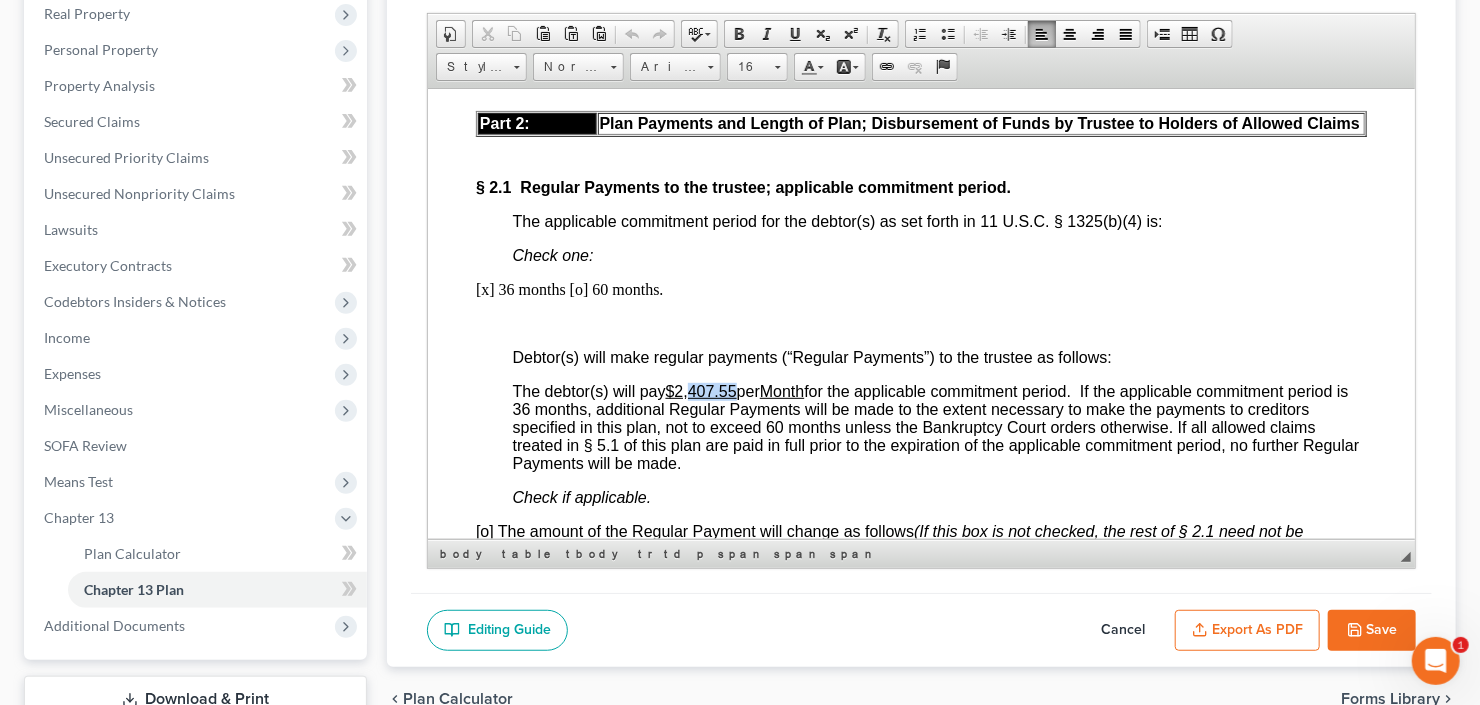 drag, startPoint x: 692, startPoint y: 393, endPoint x: 740, endPoint y: 394, distance: 48.010414 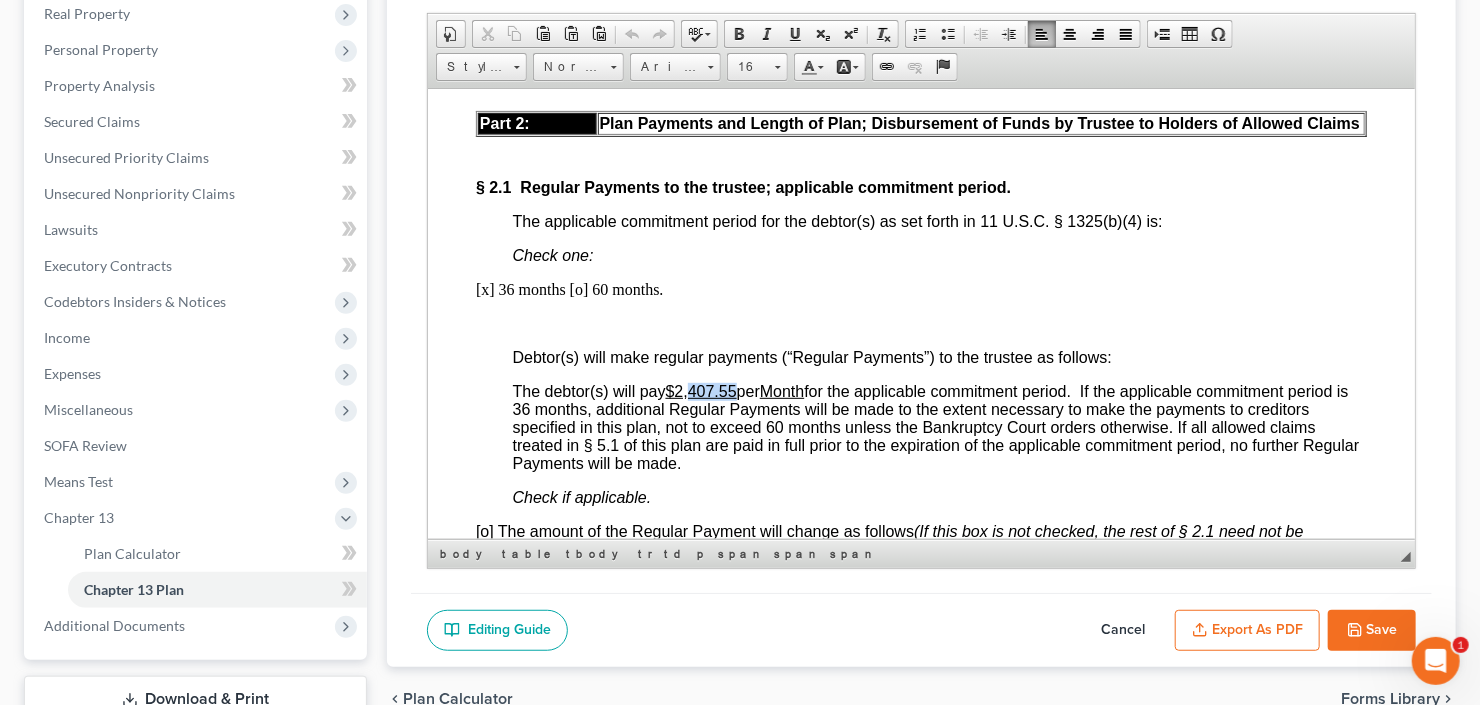 click on "The debtor(s) will pay  $2,407.55   per  Month  for the applicable commitment period.  If the applicable commitment period is 36 months, additional Regular Payments will be made to the extent necessary to make the payments to creditors specified in this plan, not to exceed 60 months unless the Bankruptcy Court orders otherwise. If all allowed claims treated in § 5.1 of this plan are paid in full prior to the expiration of the applicable commitment period, no further Regular Payments will be made." at bounding box center (935, 426) 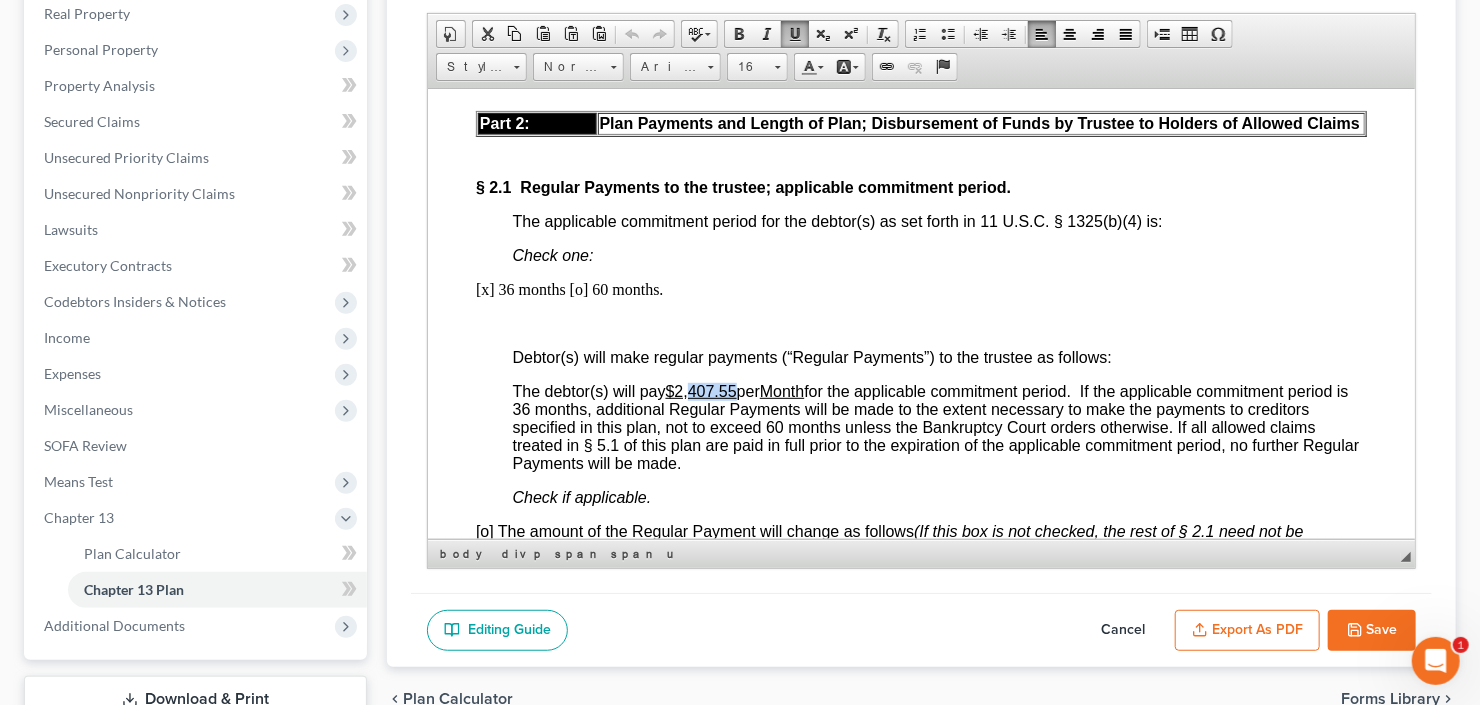 type 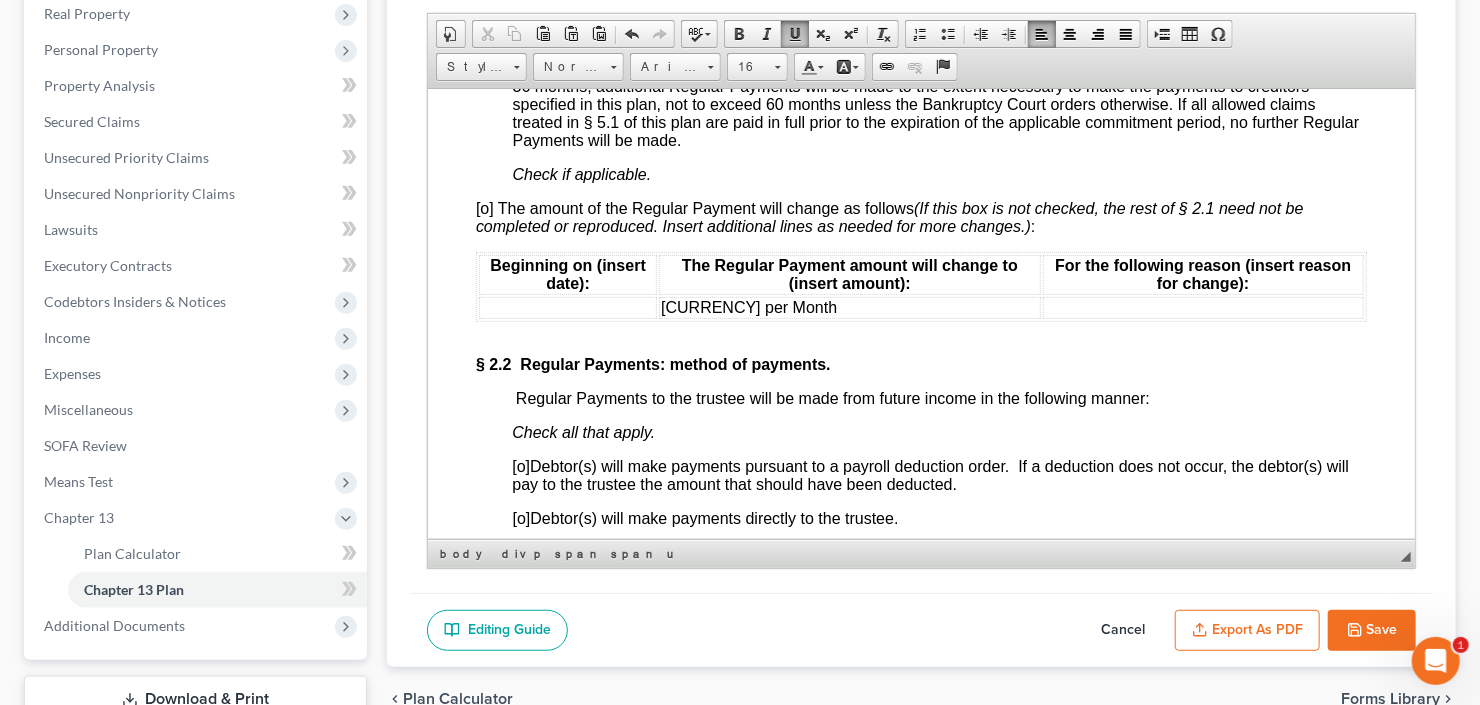scroll, scrollTop: 1680, scrollLeft: 0, axis: vertical 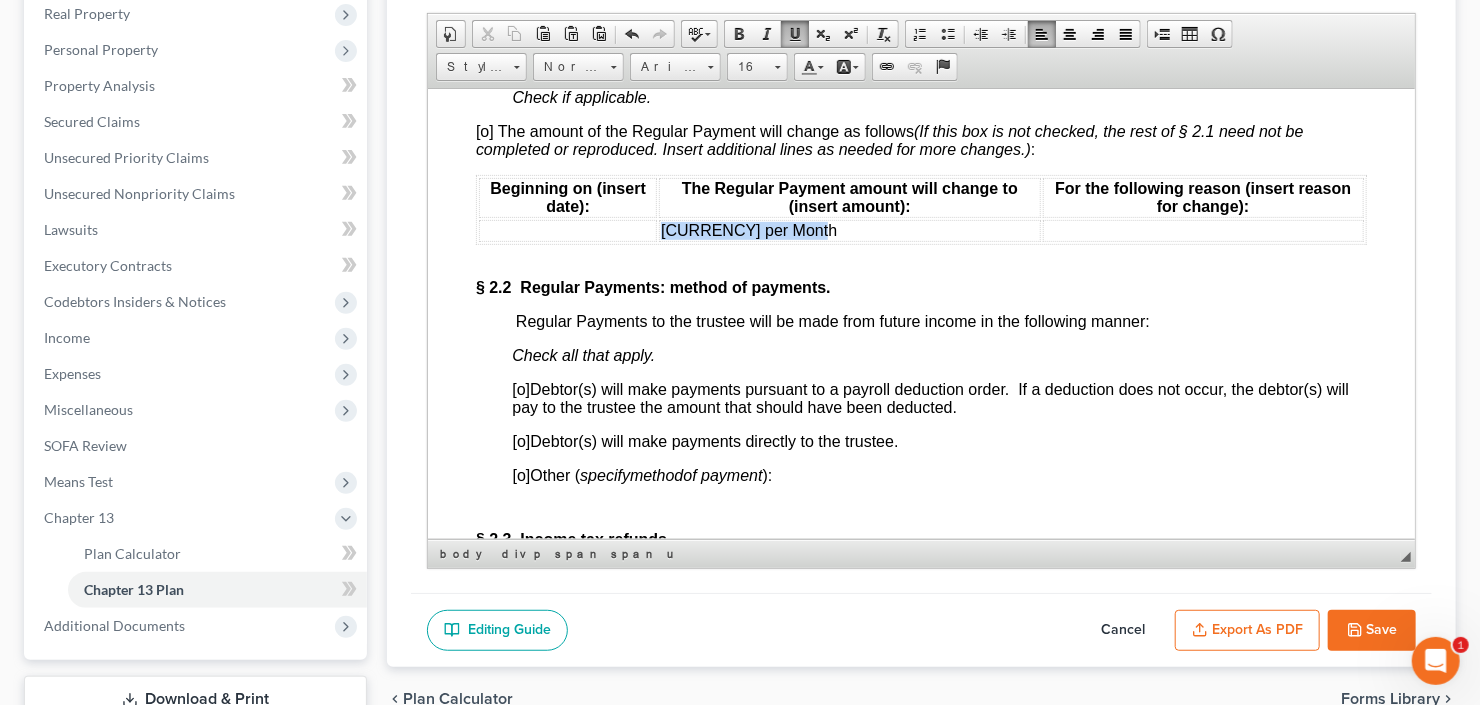 drag, startPoint x: 848, startPoint y: 230, endPoint x: 659, endPoint y: 242, distance: 189.38057 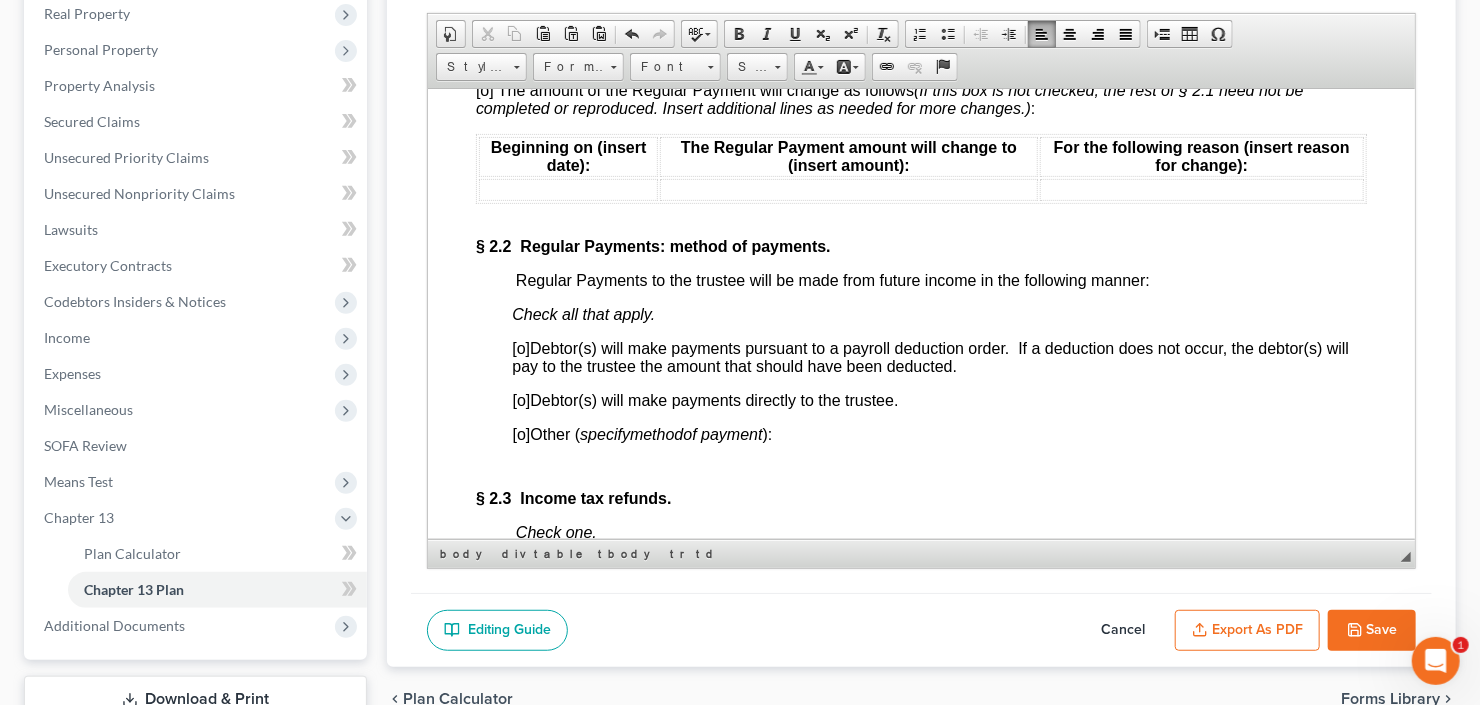 scroll, scrollTop: 1760, scrollLeft: 0, axis: vertical 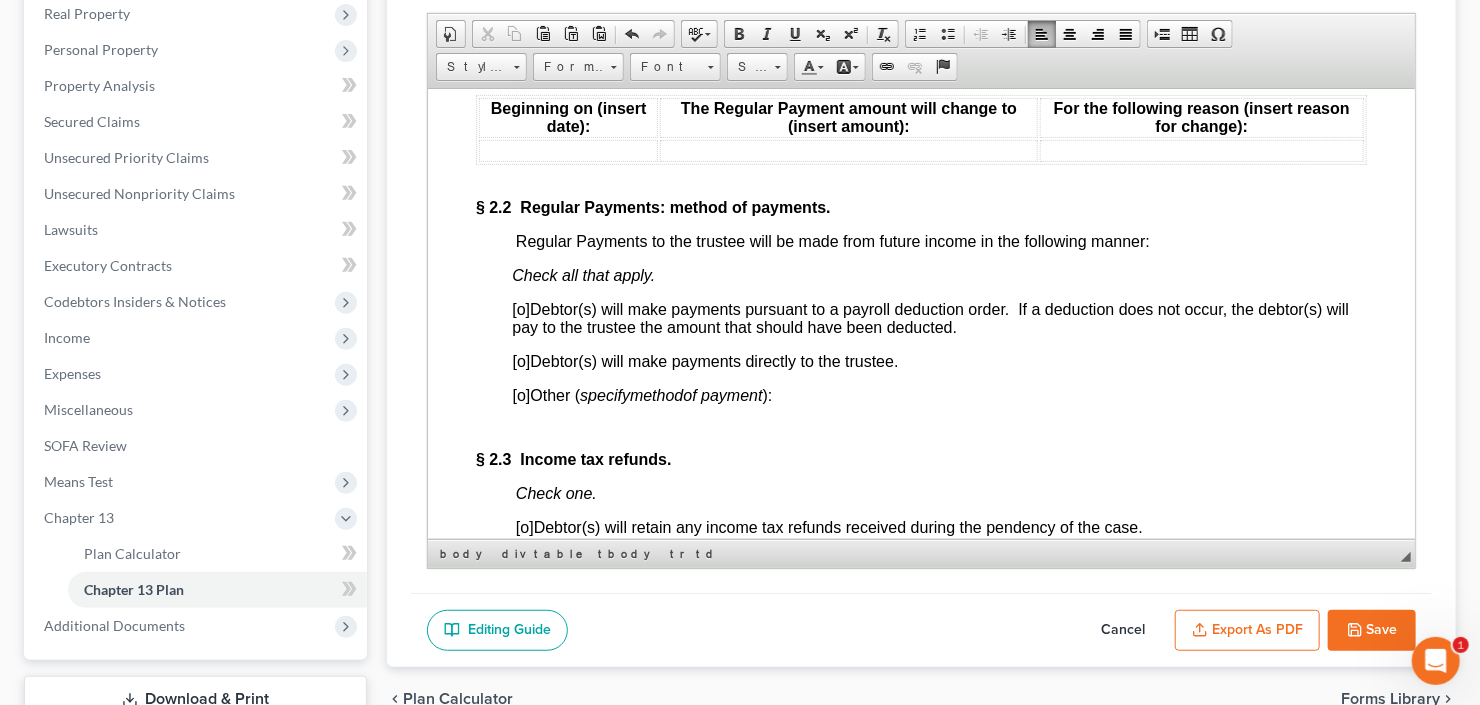 click on "[o]" at bounding box center (521, 360) 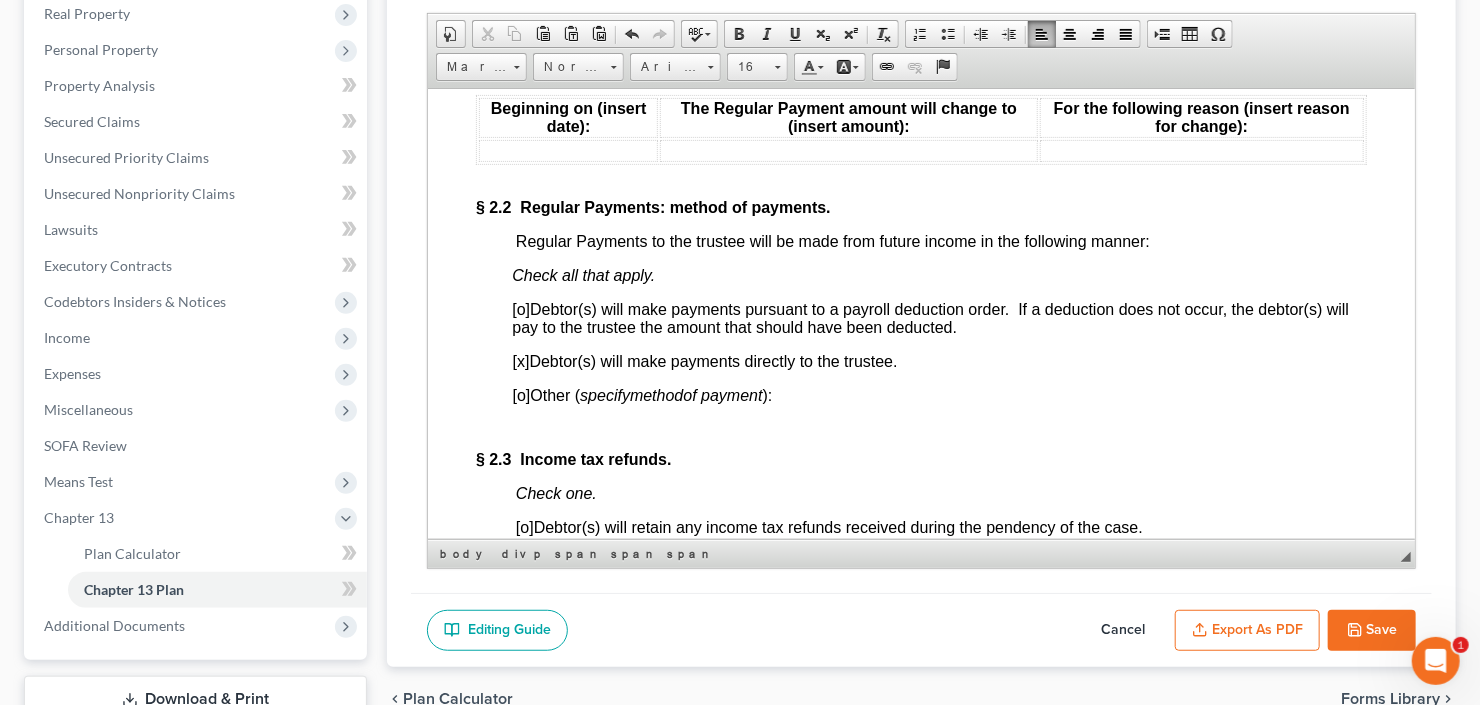 scroll, scrollTop: 1920, scrollLeft: 0, axis: vertical 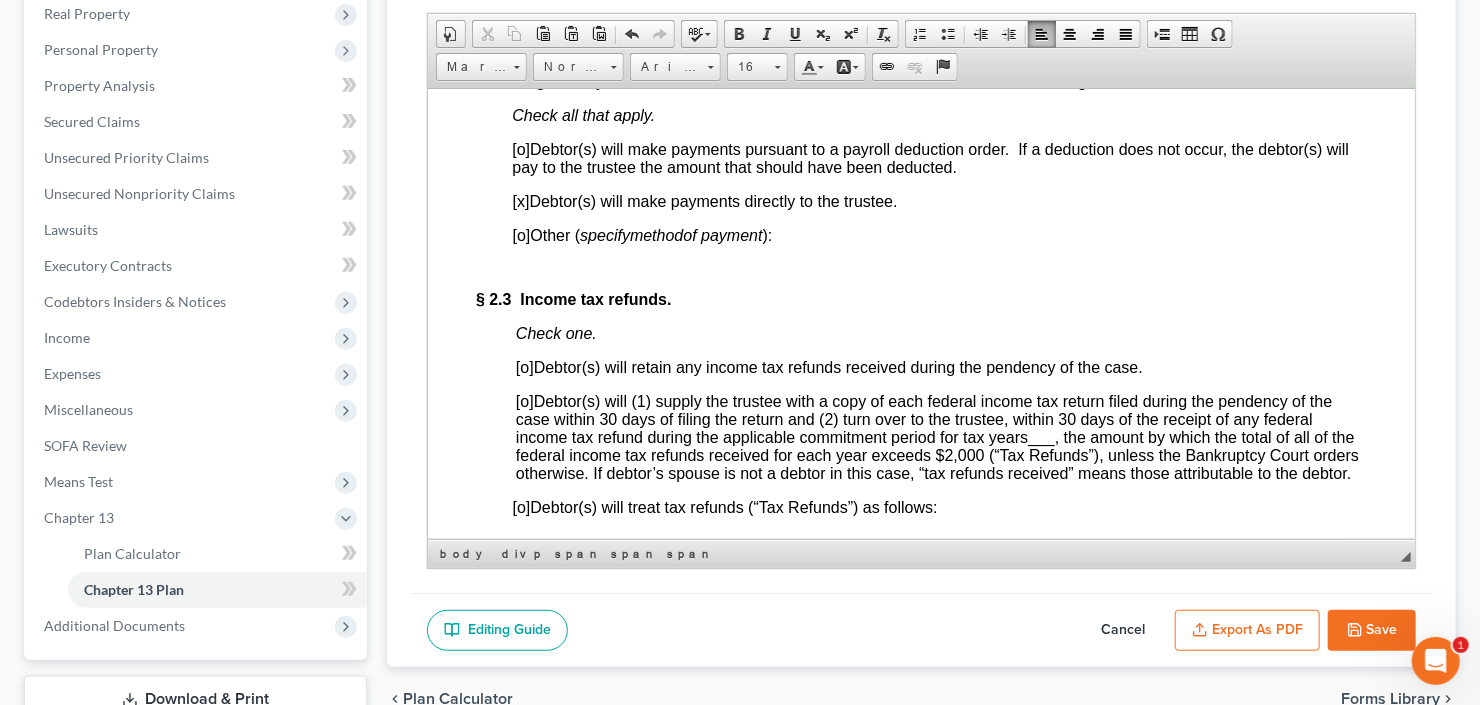 click on "[o]" at bounding box center (524, 400) 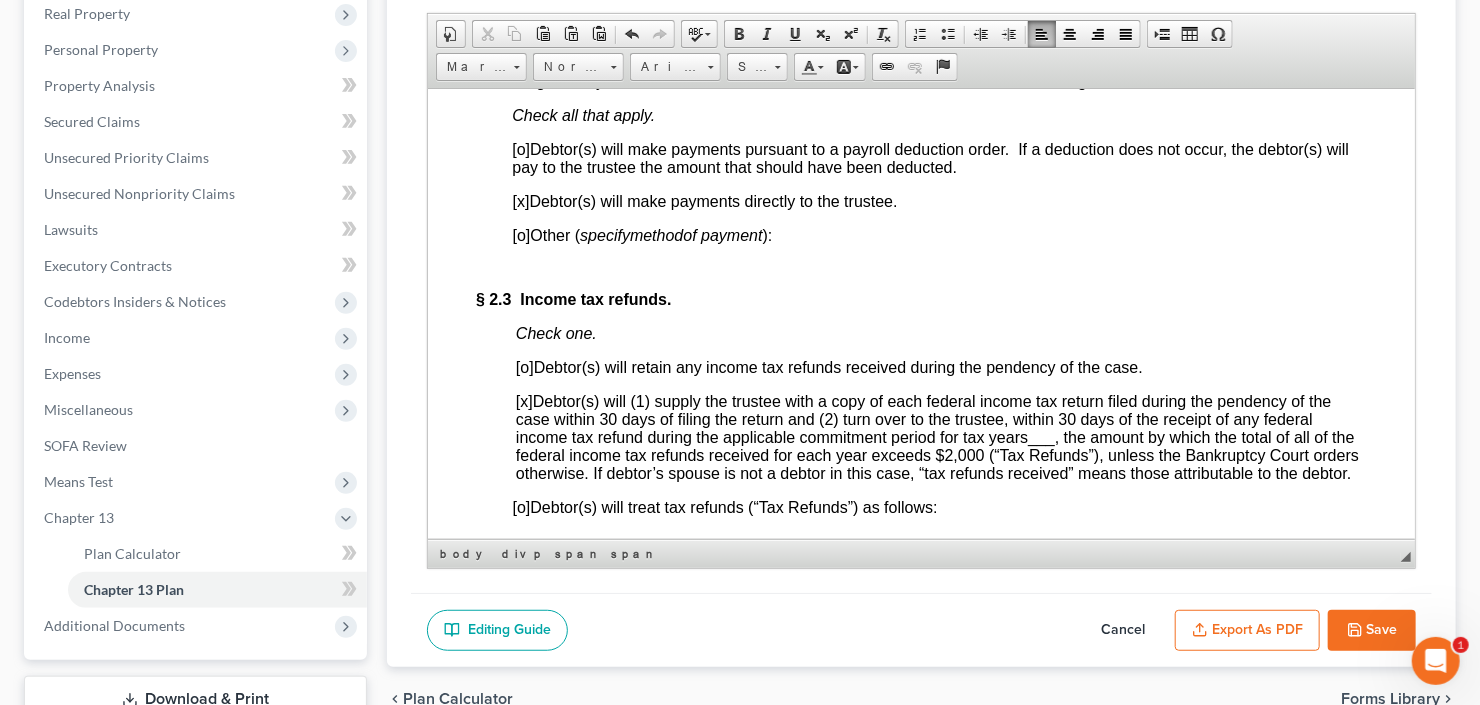 click on "___" at bounding box center [1040, 436] 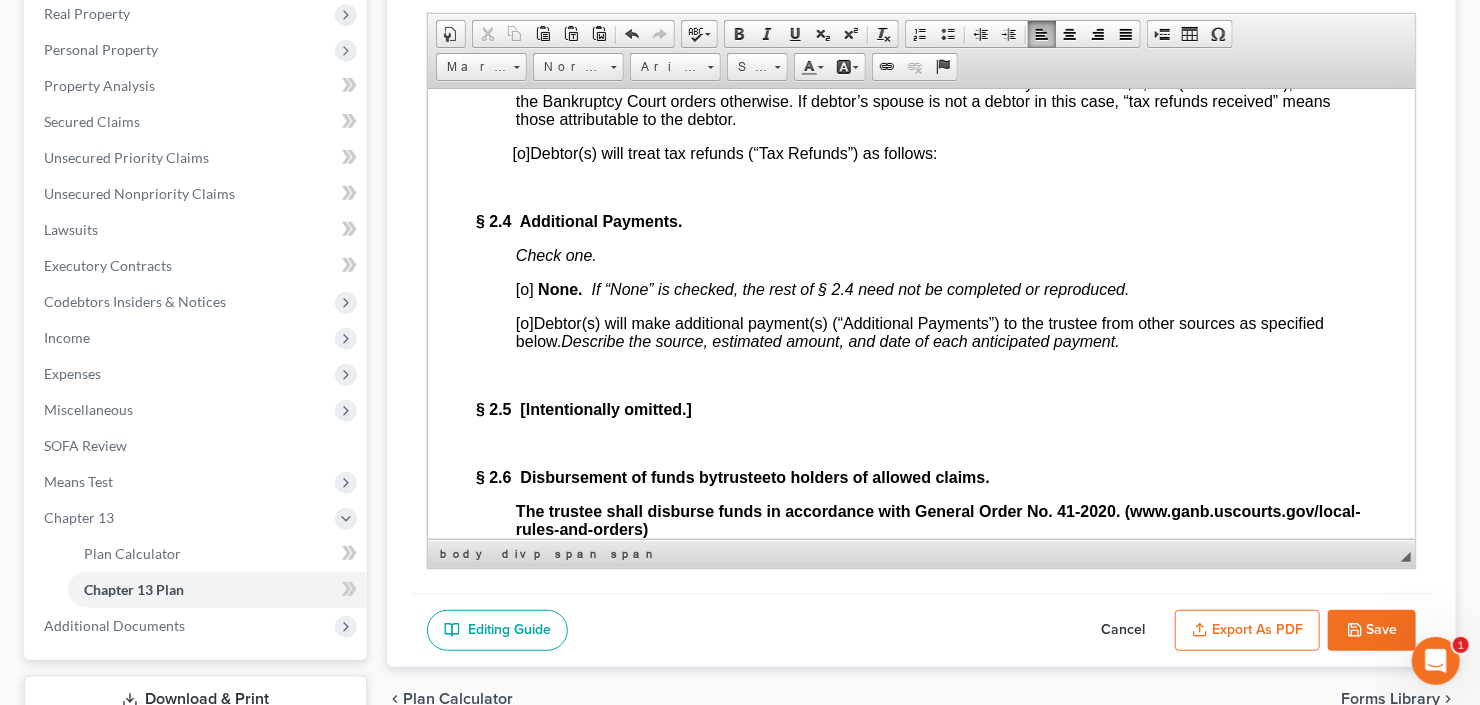 scroll, scrollTop: 2320, scrollLeft: 0, axis: vertical 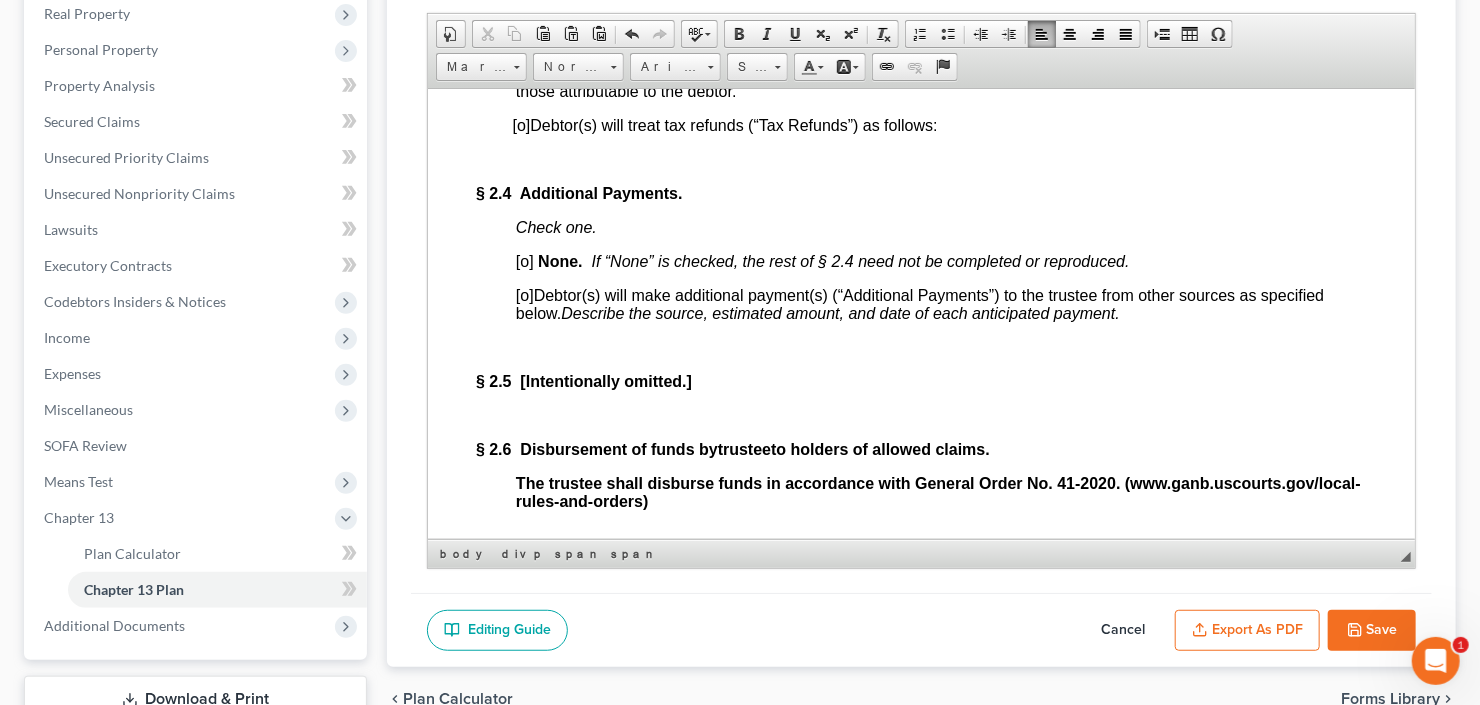 click on "[o]" at bounding box center [524, 260] 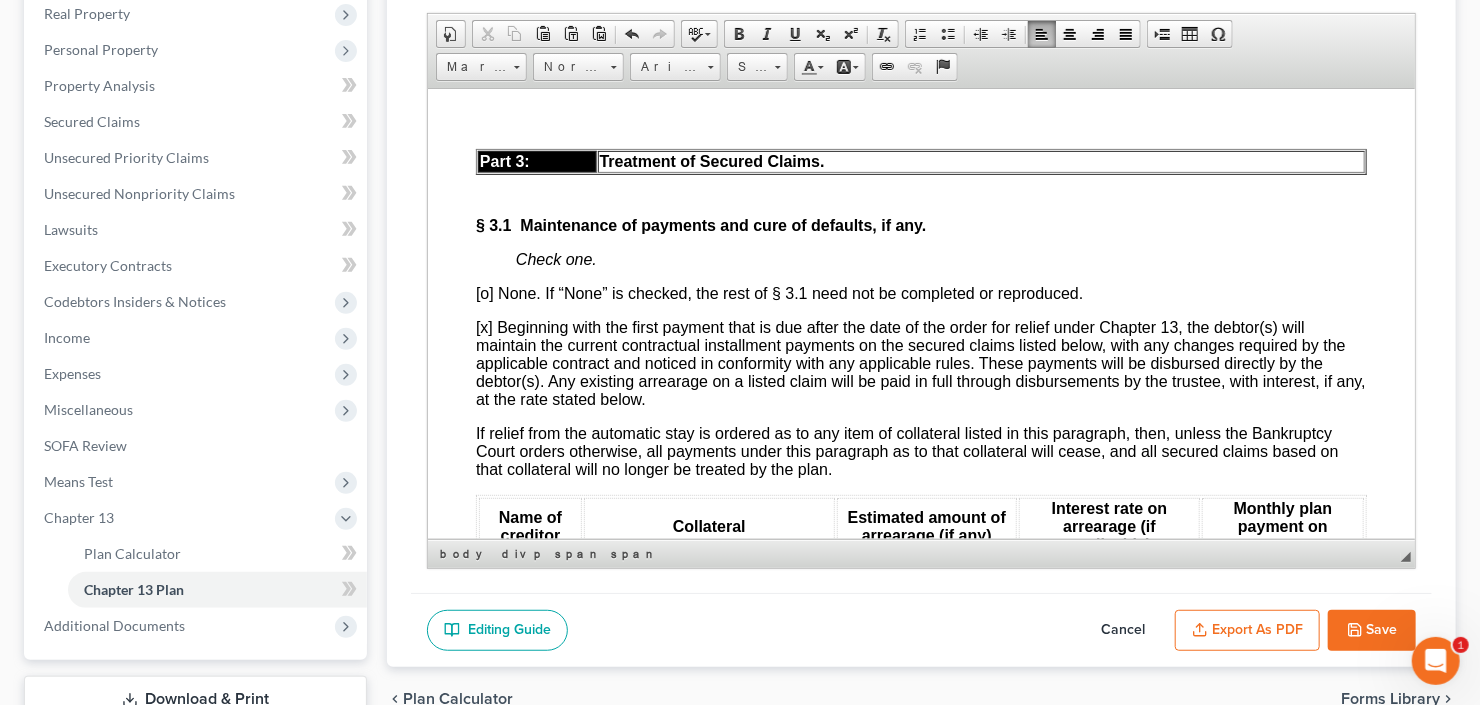 scroll, scrollTop: 3040, scrollLeft: 0, axis: vertical 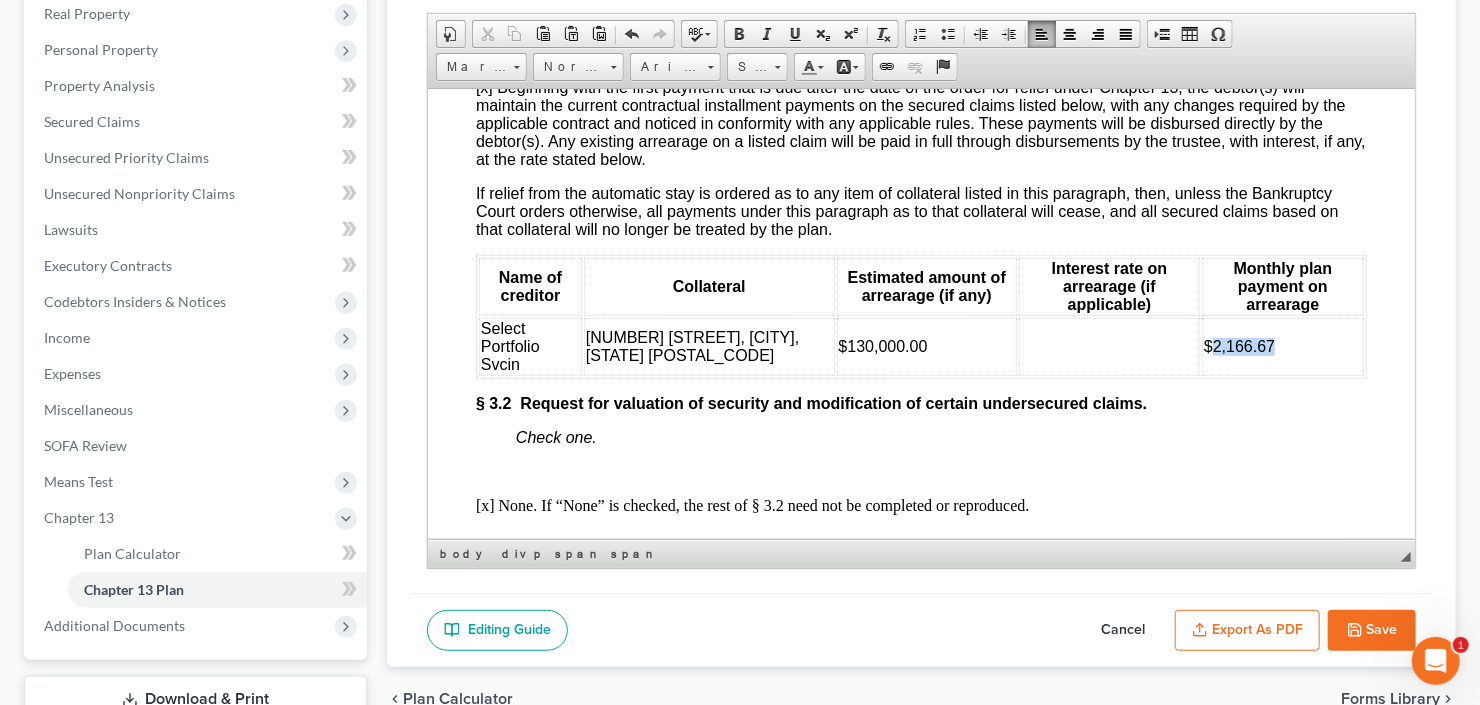 drag, startPoint x: 1185, startPoint y: 367, endPoint x: 1258, endPoint y: 370, distance: 73.061615 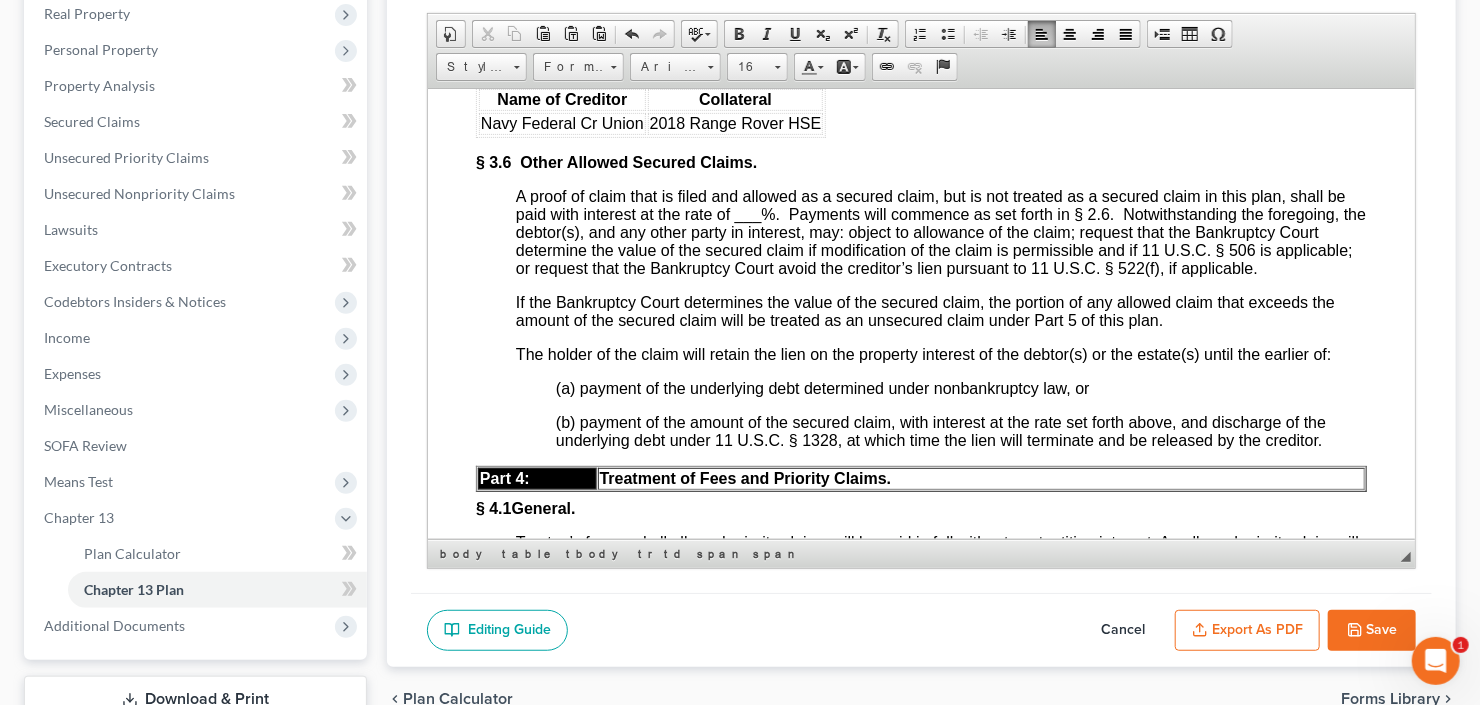 scroll, scrollTop: 4080, scrollLeft: 0, axis: vertical 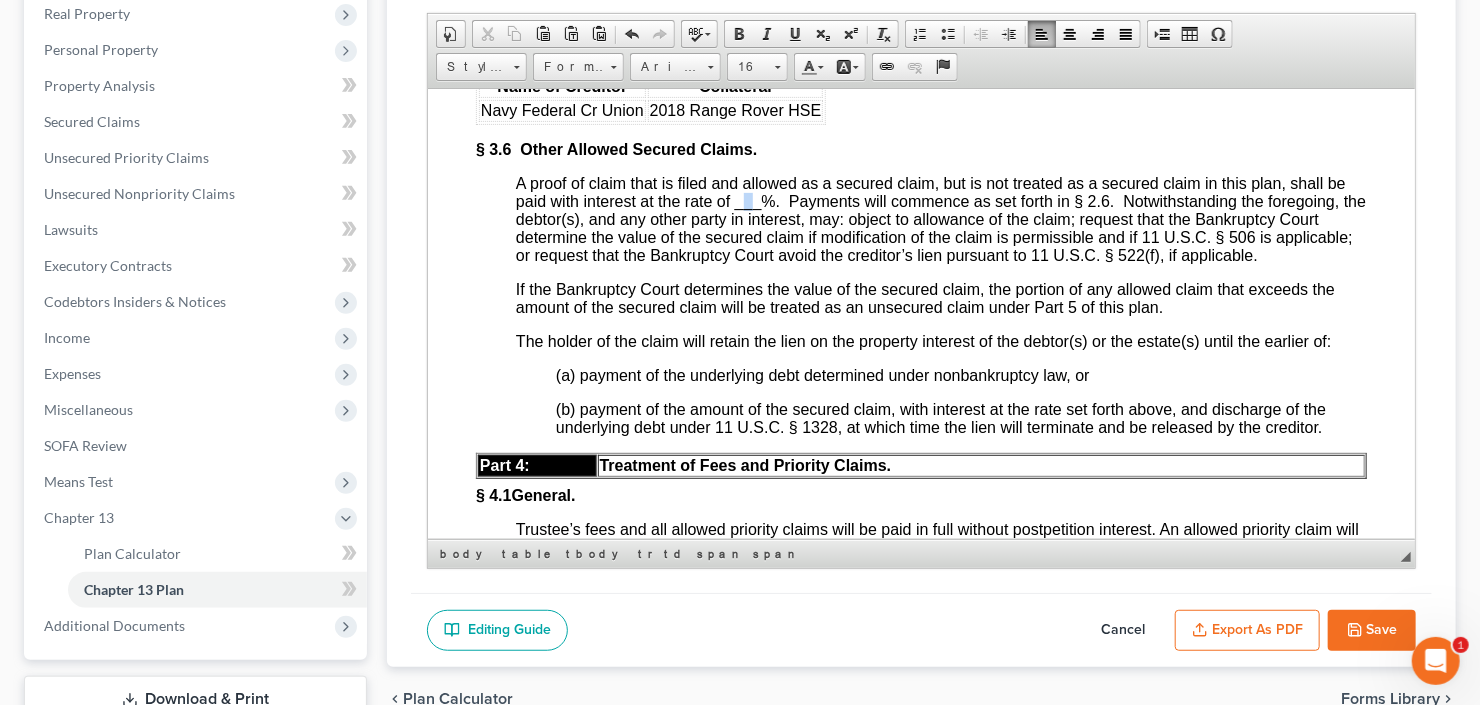click on "___" at bounding box center [747, 200] 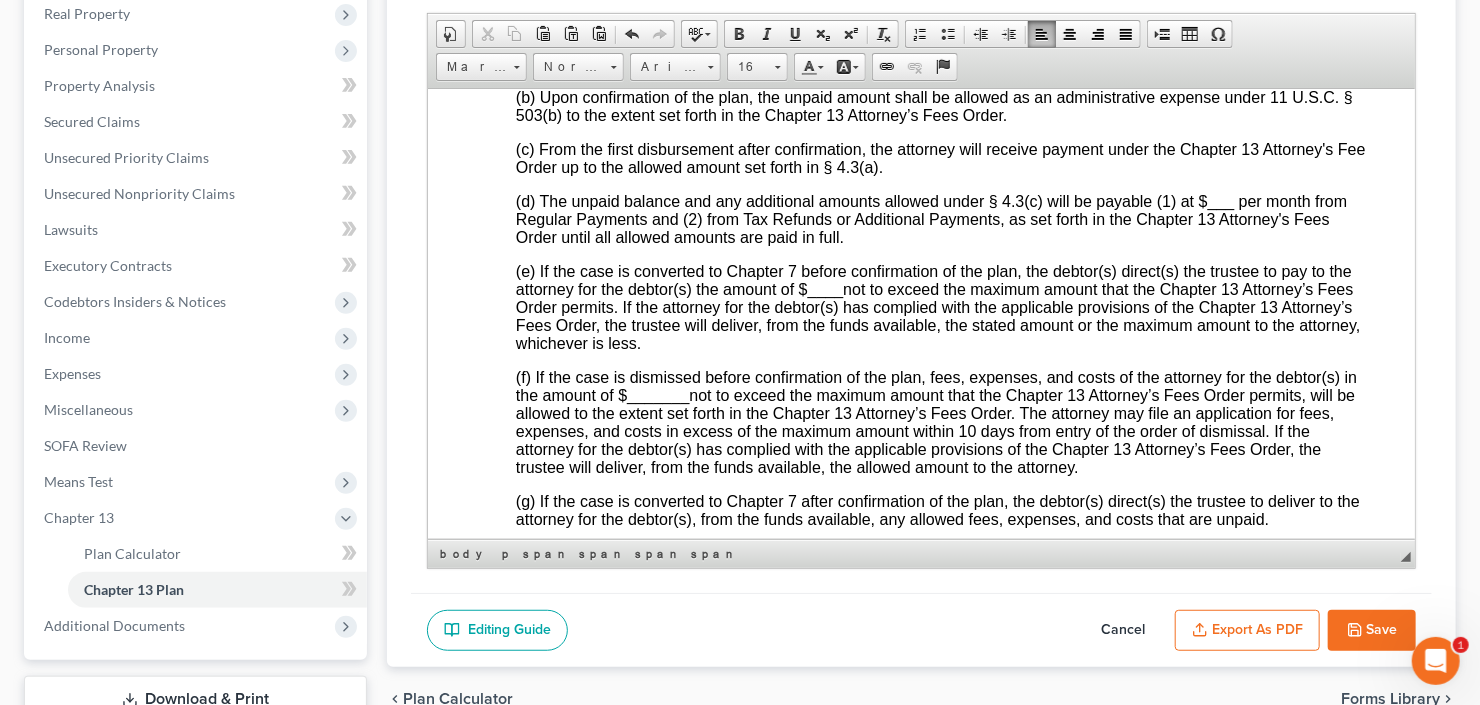 scroll, scrollTop: 4800, scrollLeft: 0, axis: vertical 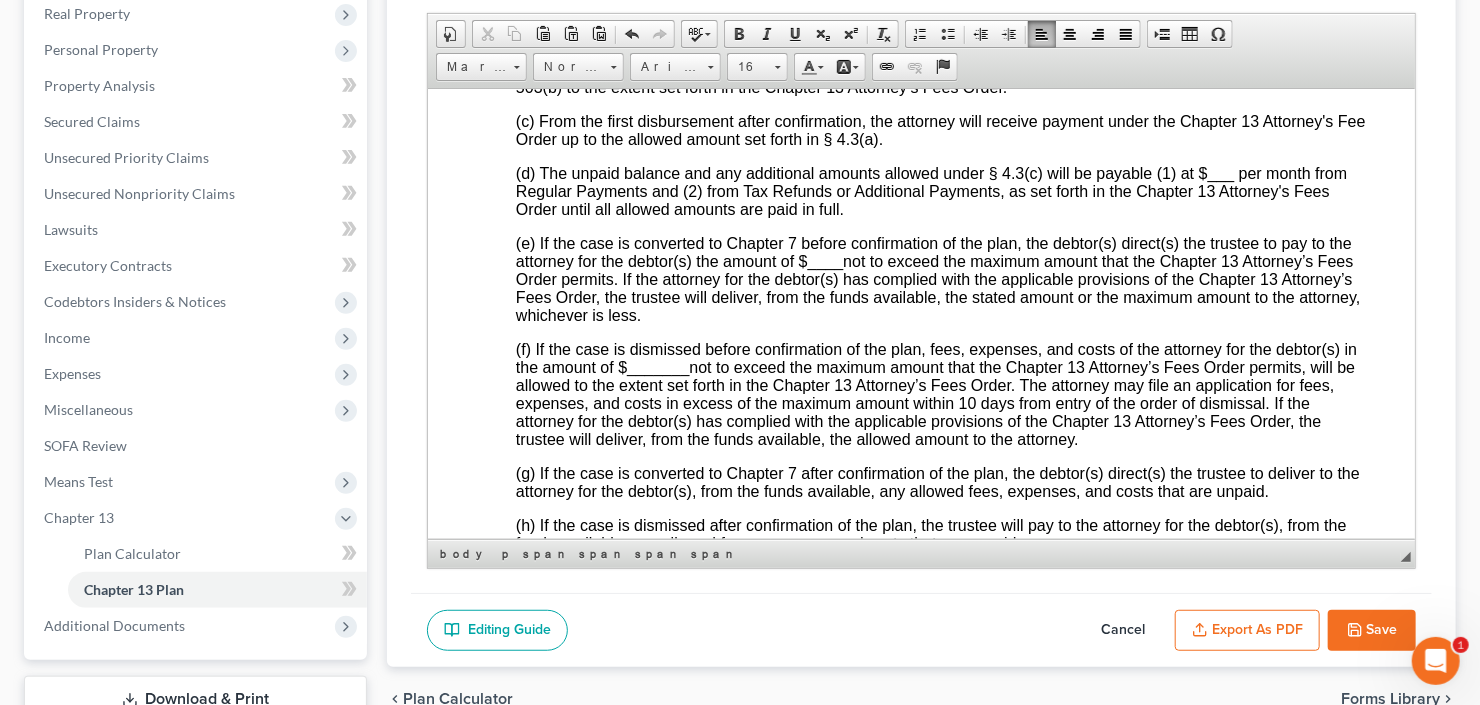 click on "___" at bounding box center [1220, 172] 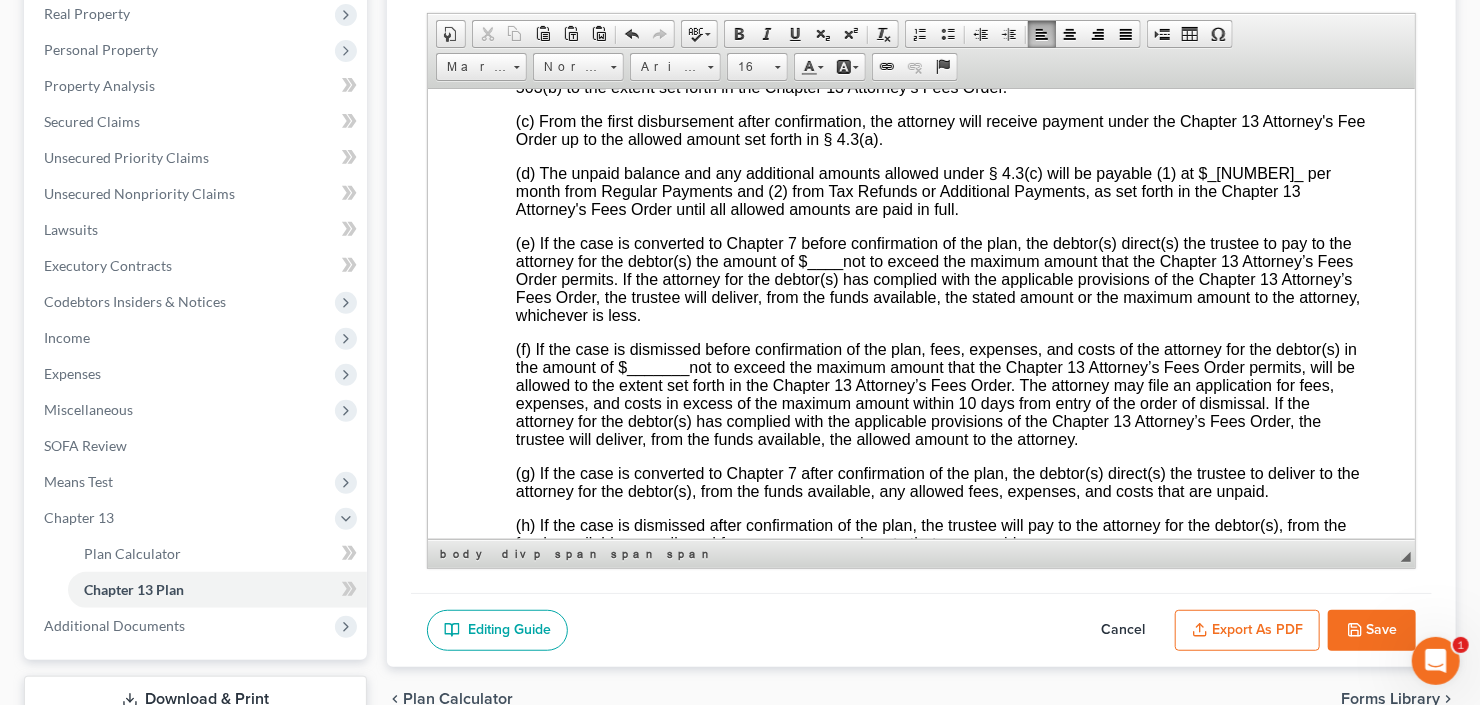 click on "____" at bounding box center (825, 260) 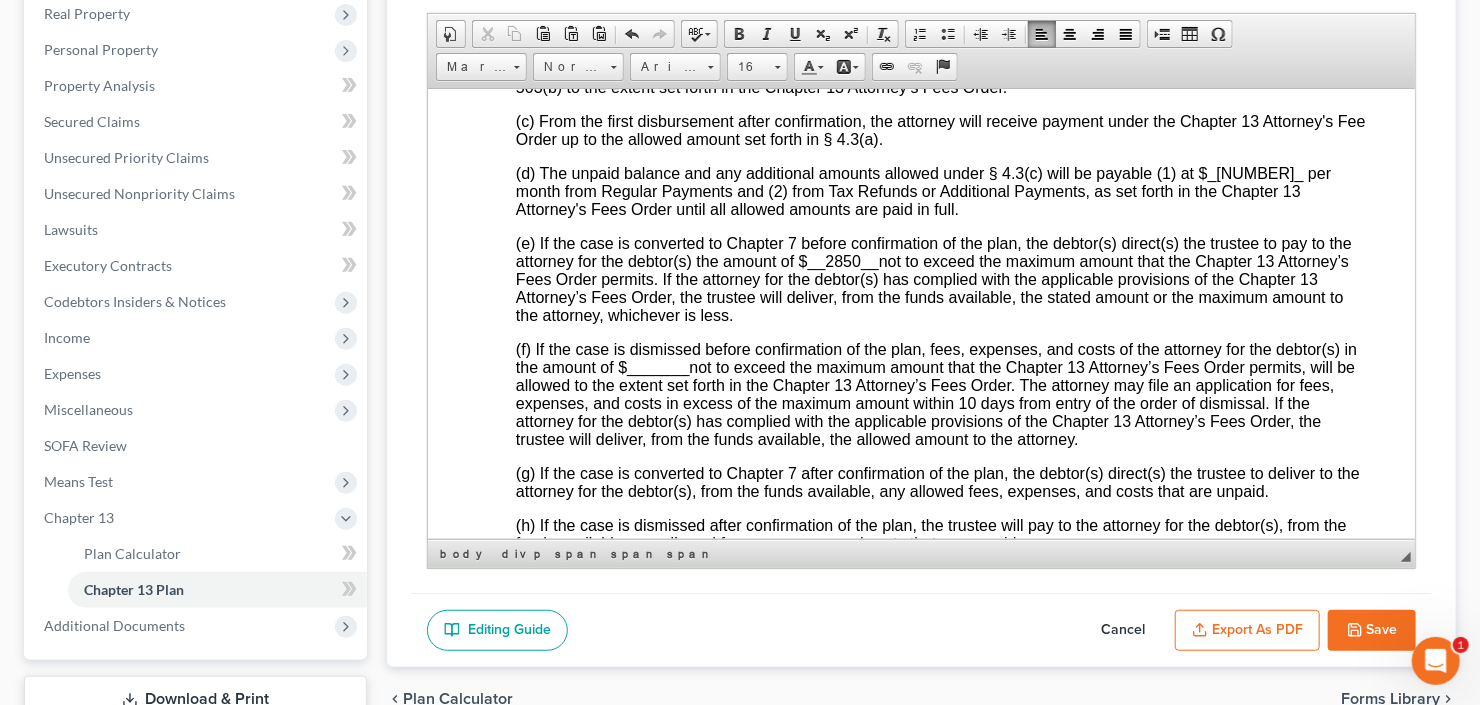 click on "_______" at bounding box center (657, 366) 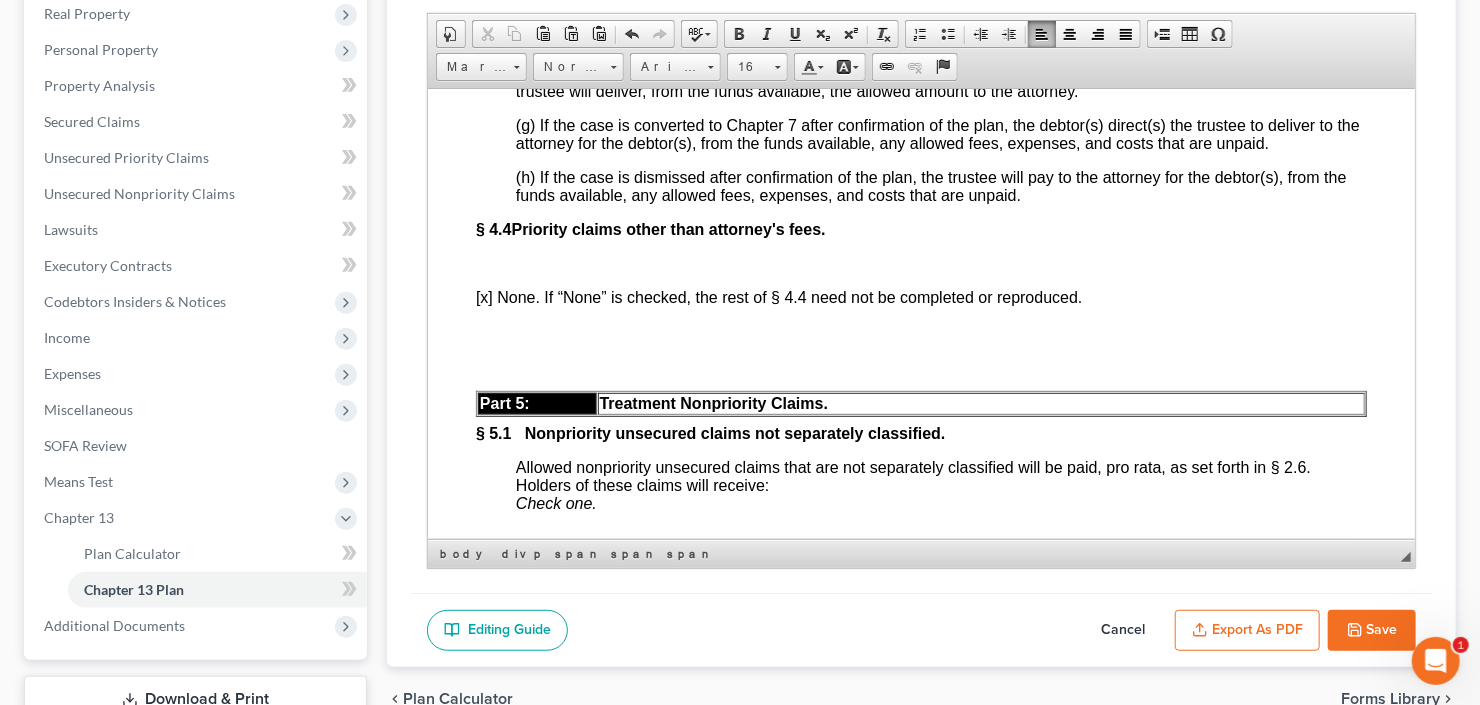 scroll, scrollTop: 5600, scrollLeft: 0, axis: vertical 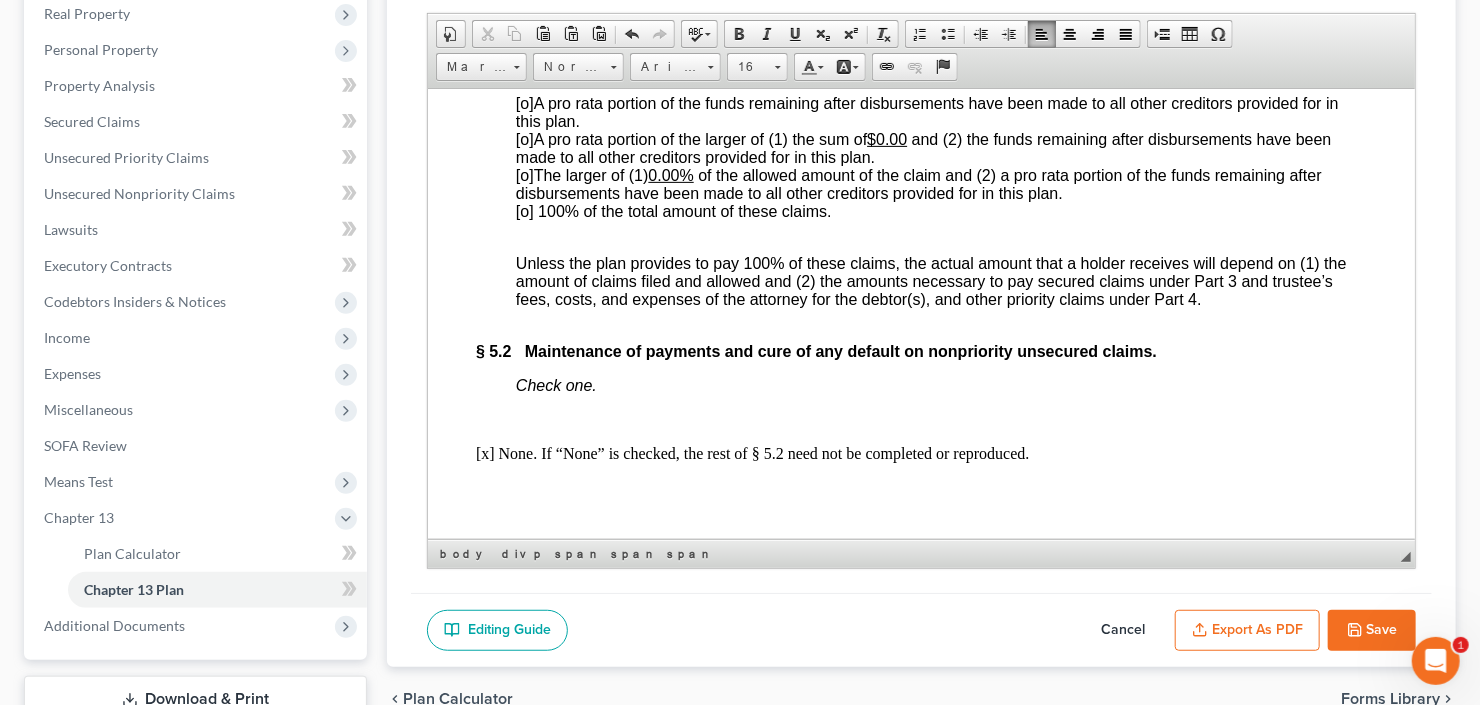 click on "[o]" at bounding box center [524, 174] 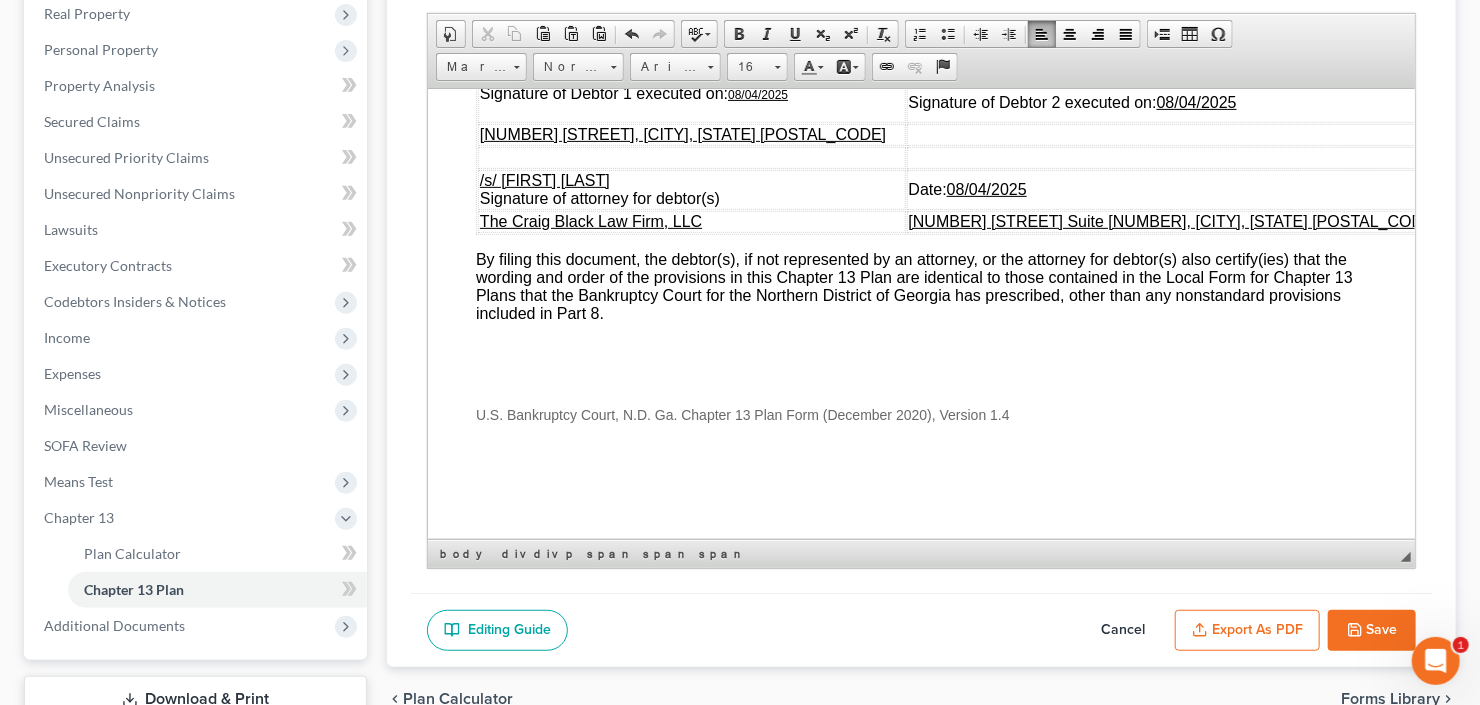 click on "Export as PDF" at bounding box center [1247, 631] 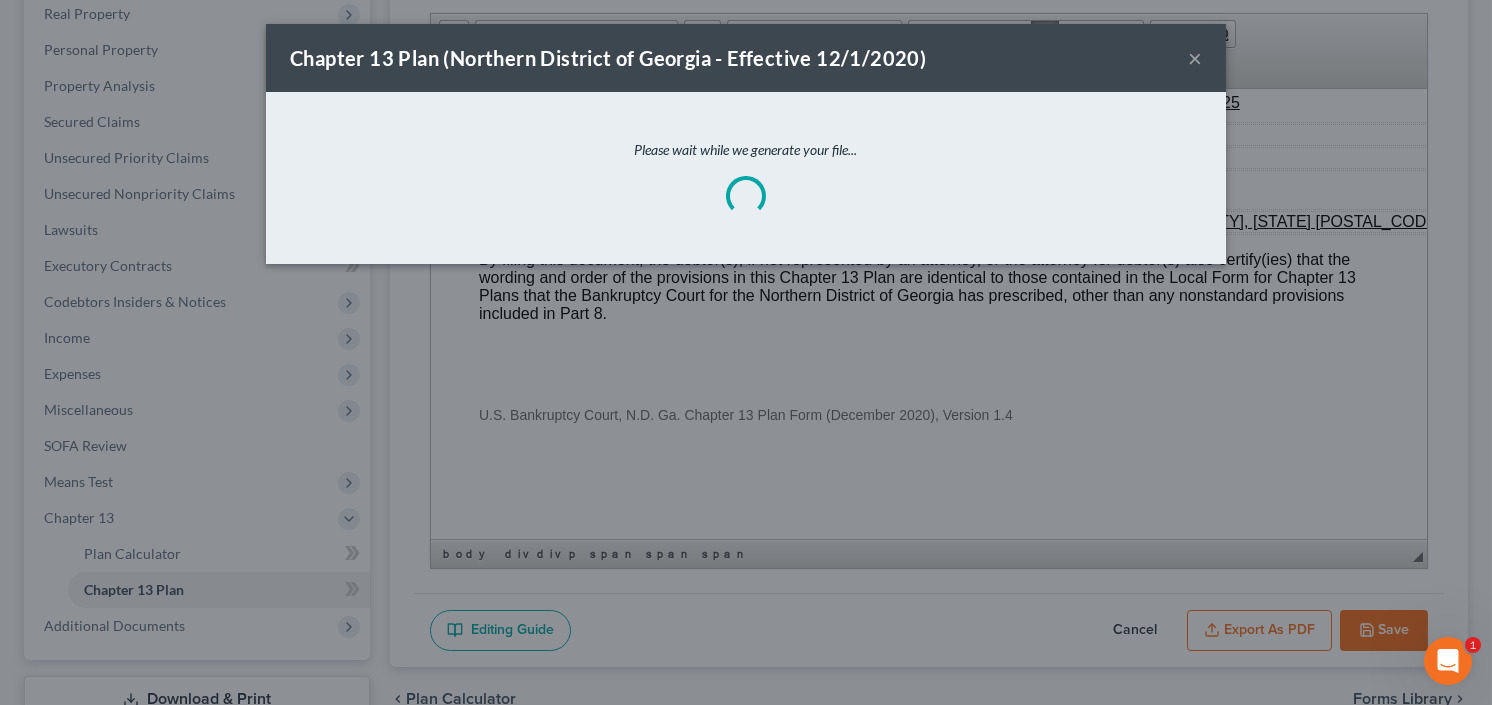 scroll, scrollTop: 7174, scrollLeft: 0, axis: vertical 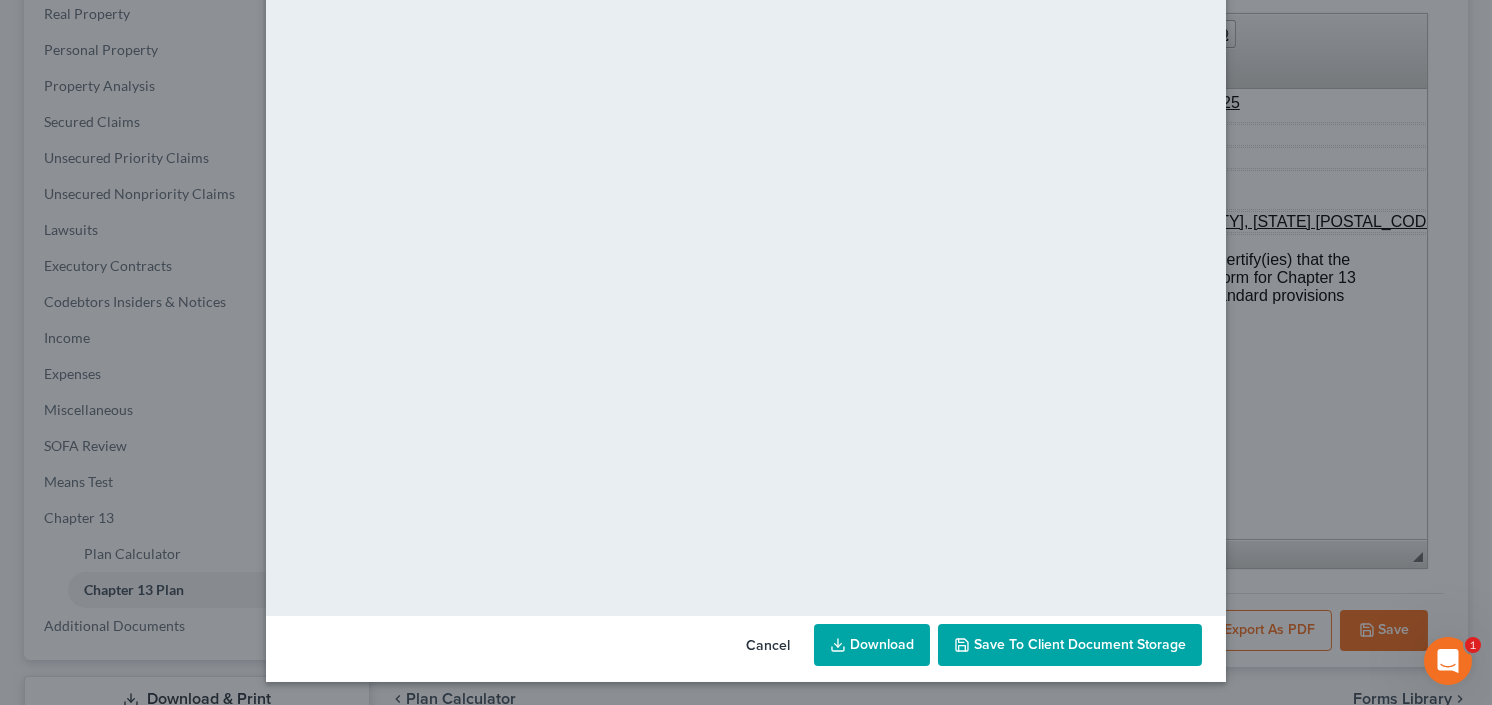 click on "Download" at bounding box center [872, 645] 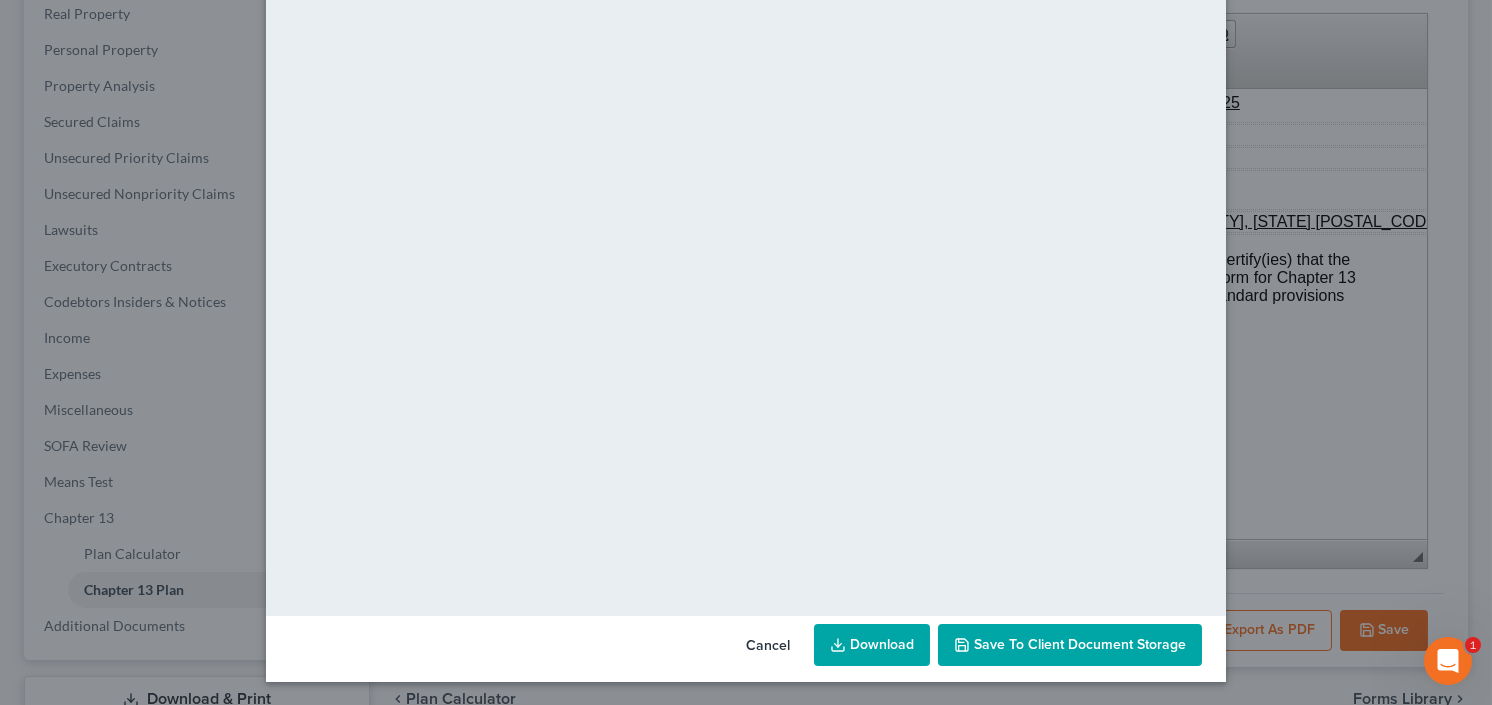 click on "Save to Client Document Storage" at bounding box center (1080, 644) 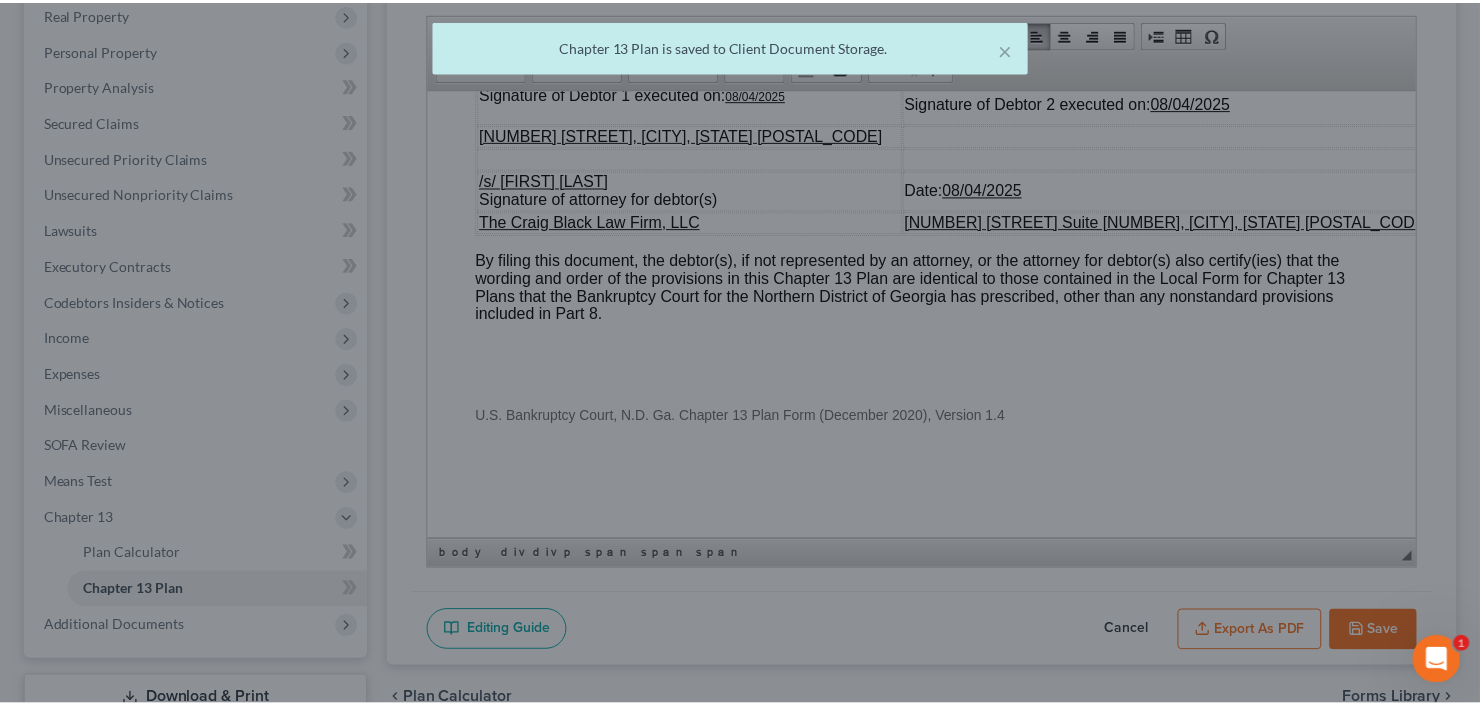 scroll, scrollTop: 7211, scrollLeft: 0, axis: vertical 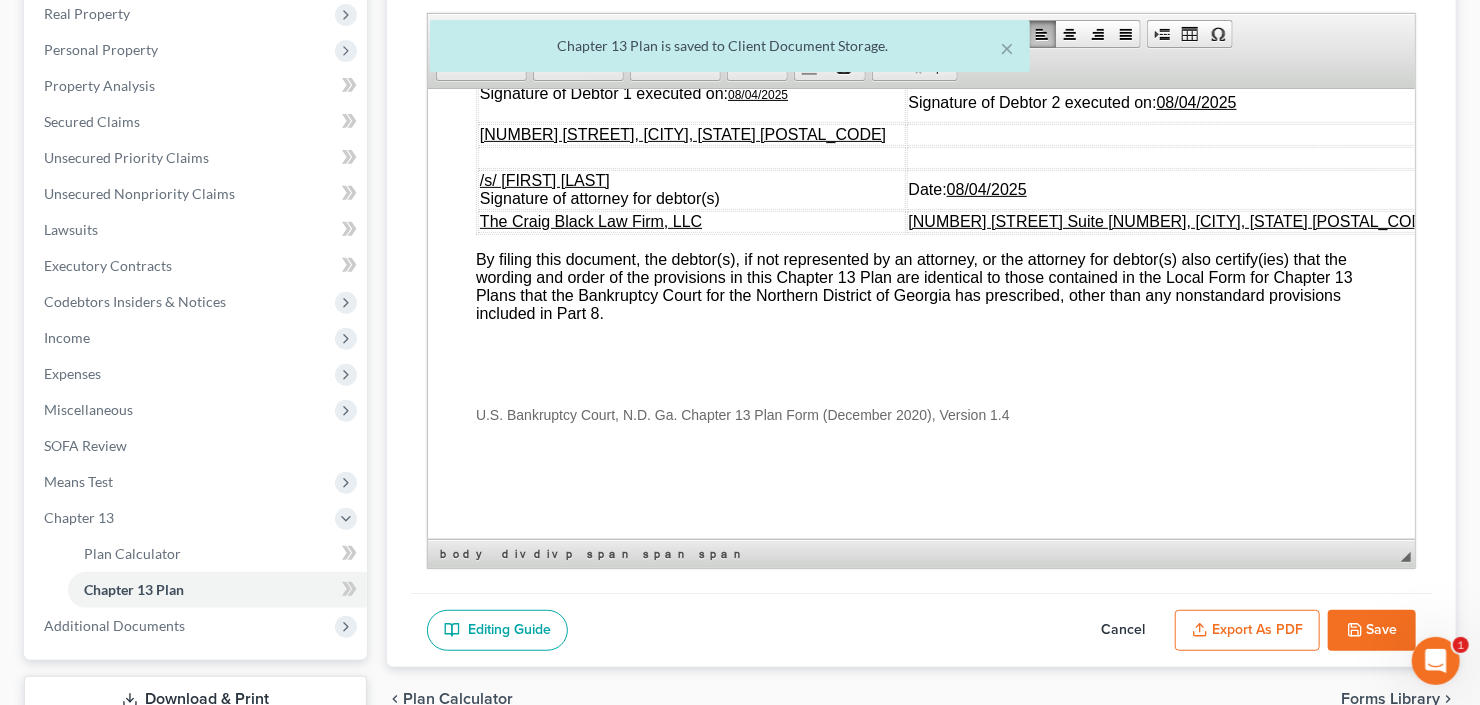 click on "Save" at bounding box center [1372, 631] 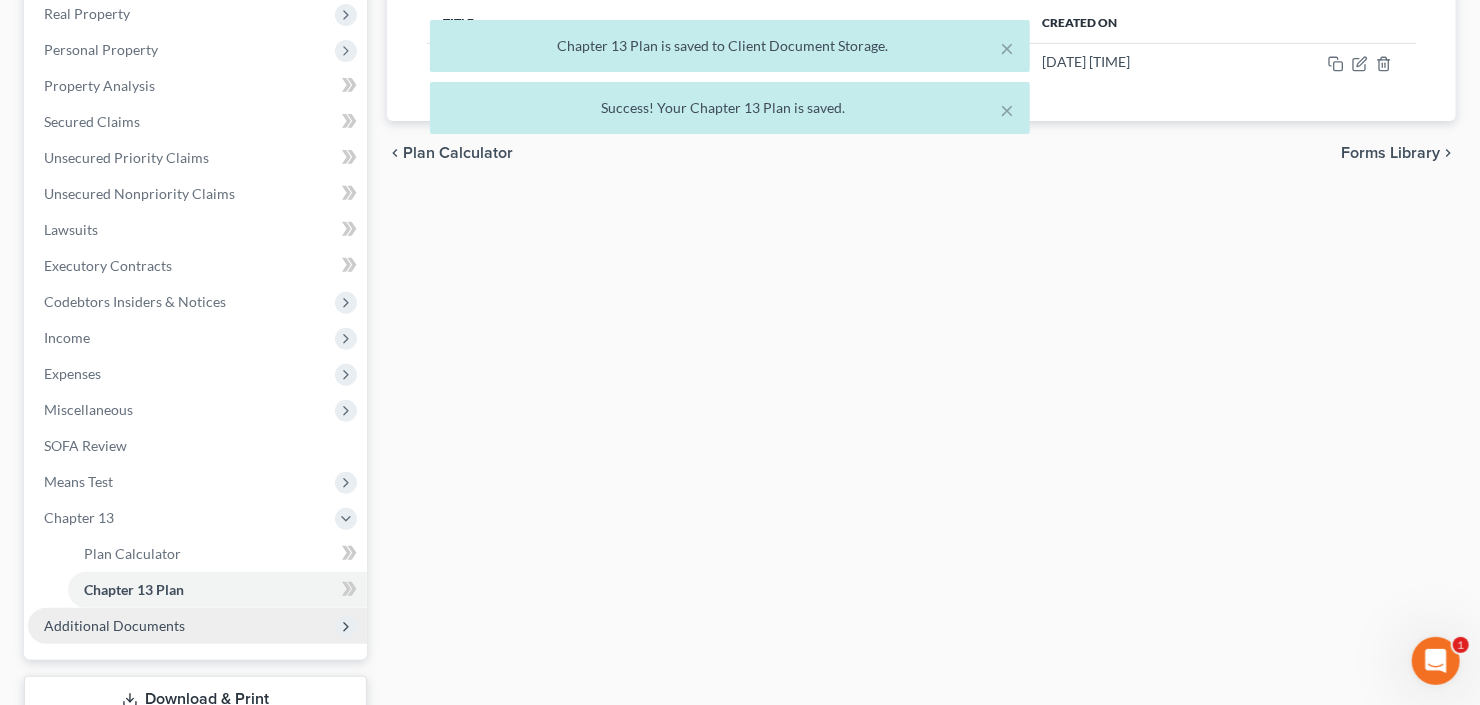 click on "Additional Documents" at bounding box center (114, 625) 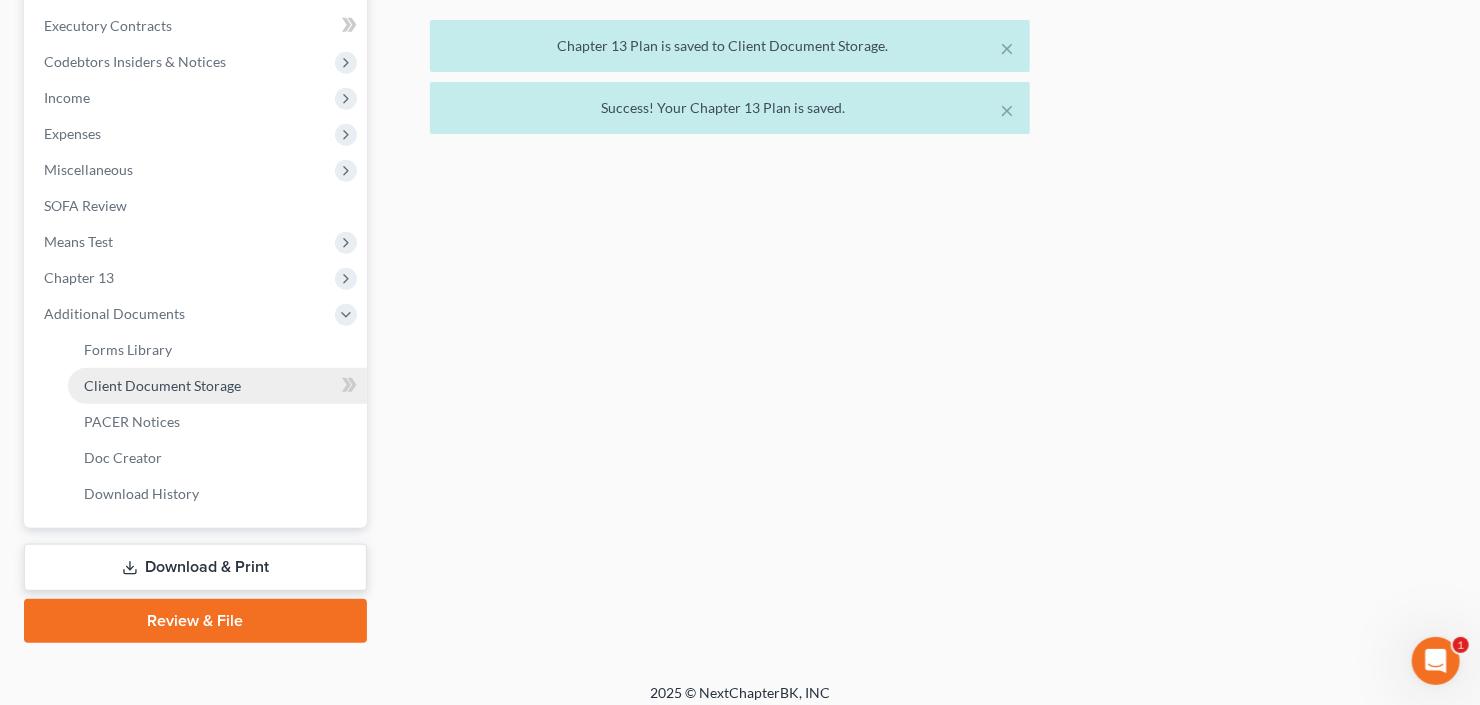 click on "Client Document Storage" at bounding box center (217, 386) 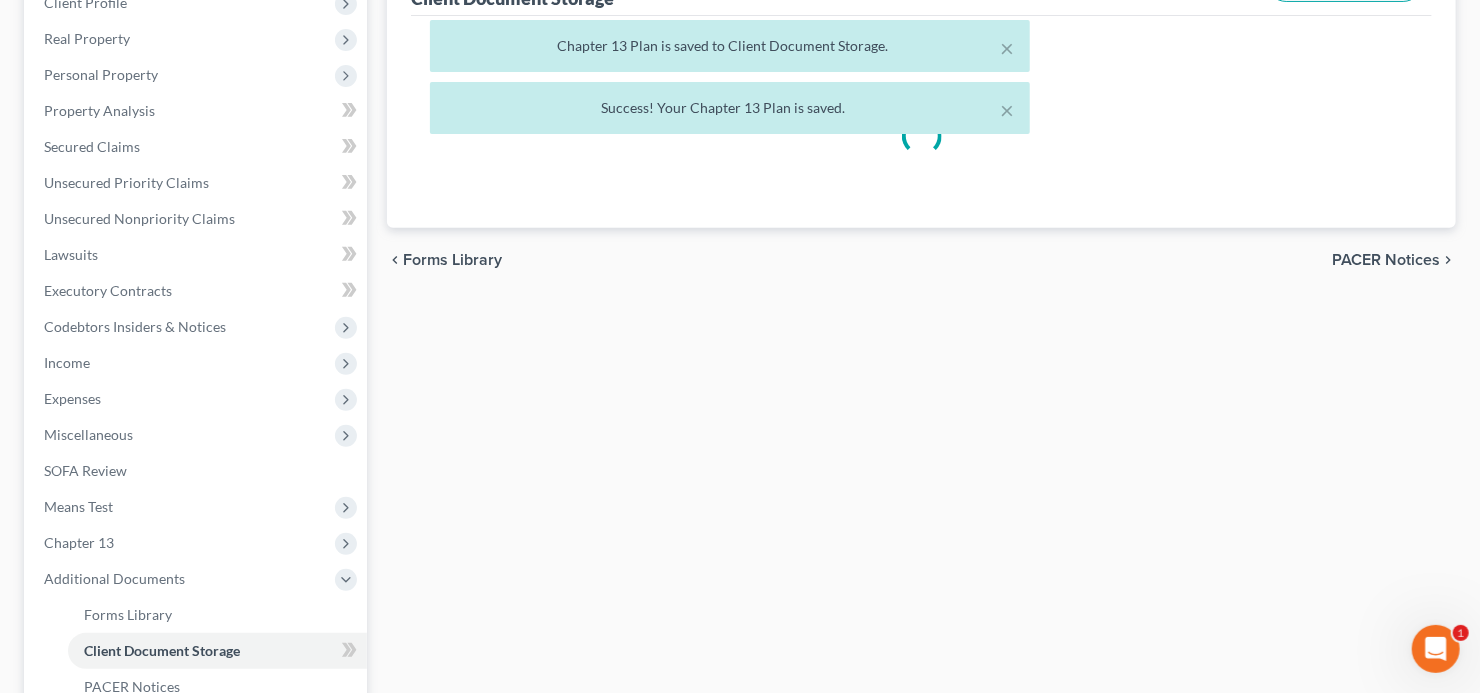 scroll, scrollTop: 99, scrollLeft: 0, axis: vertical 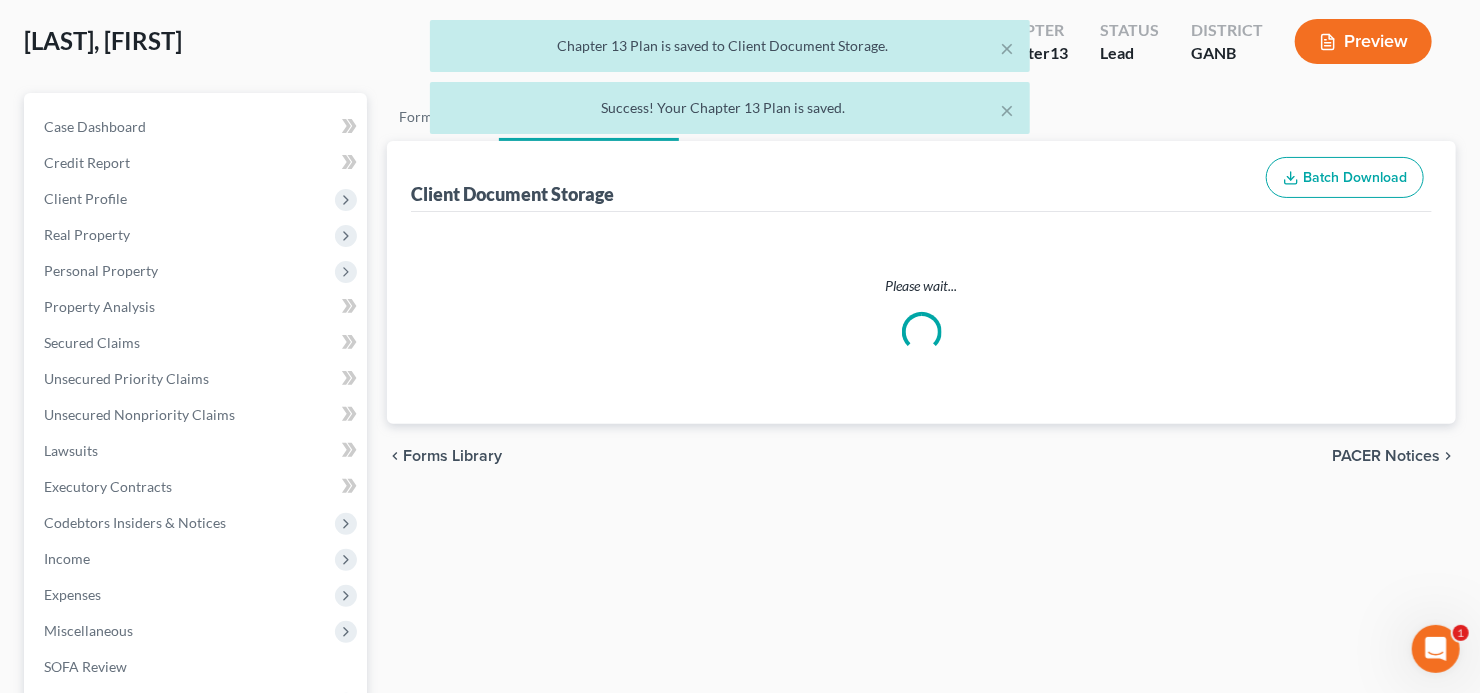 select on "5" 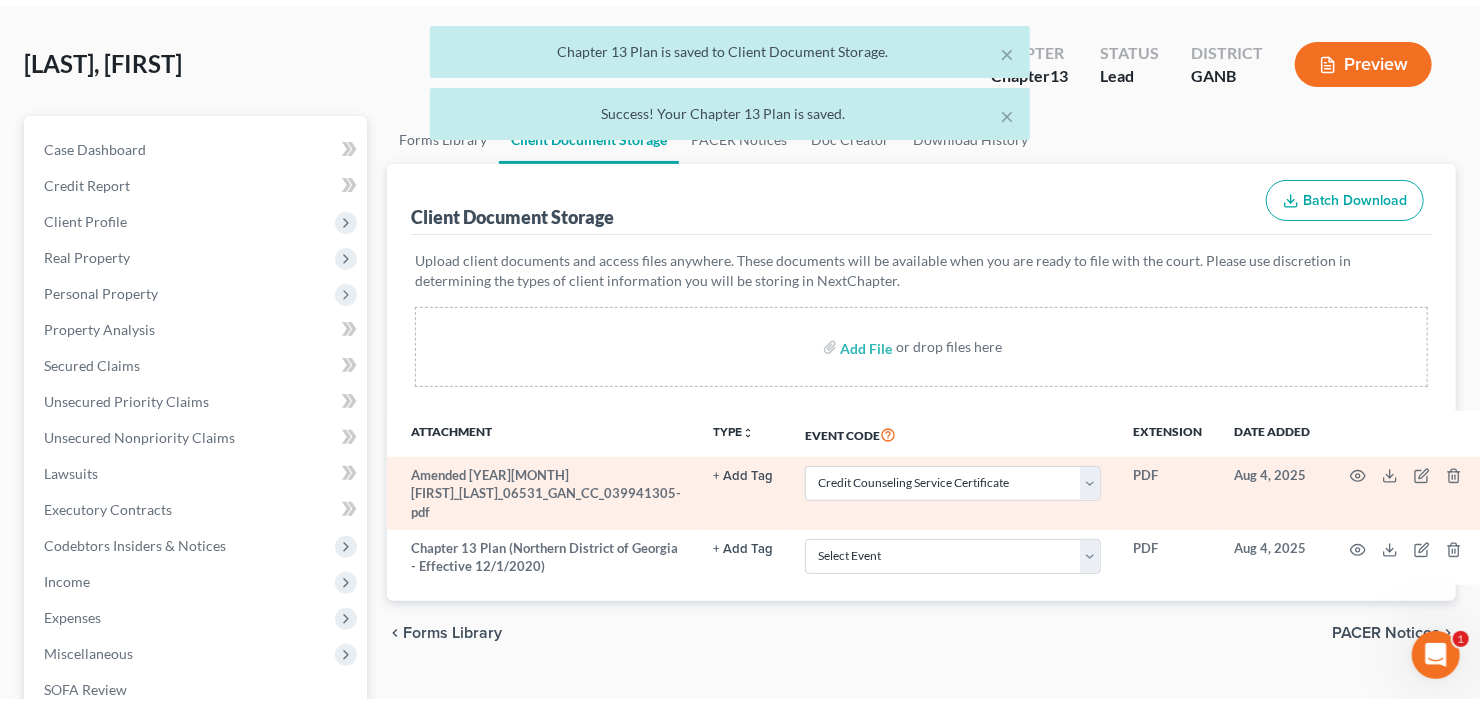 scroll, scrollTop: 160, scrollLeft: 0, axis: vertical 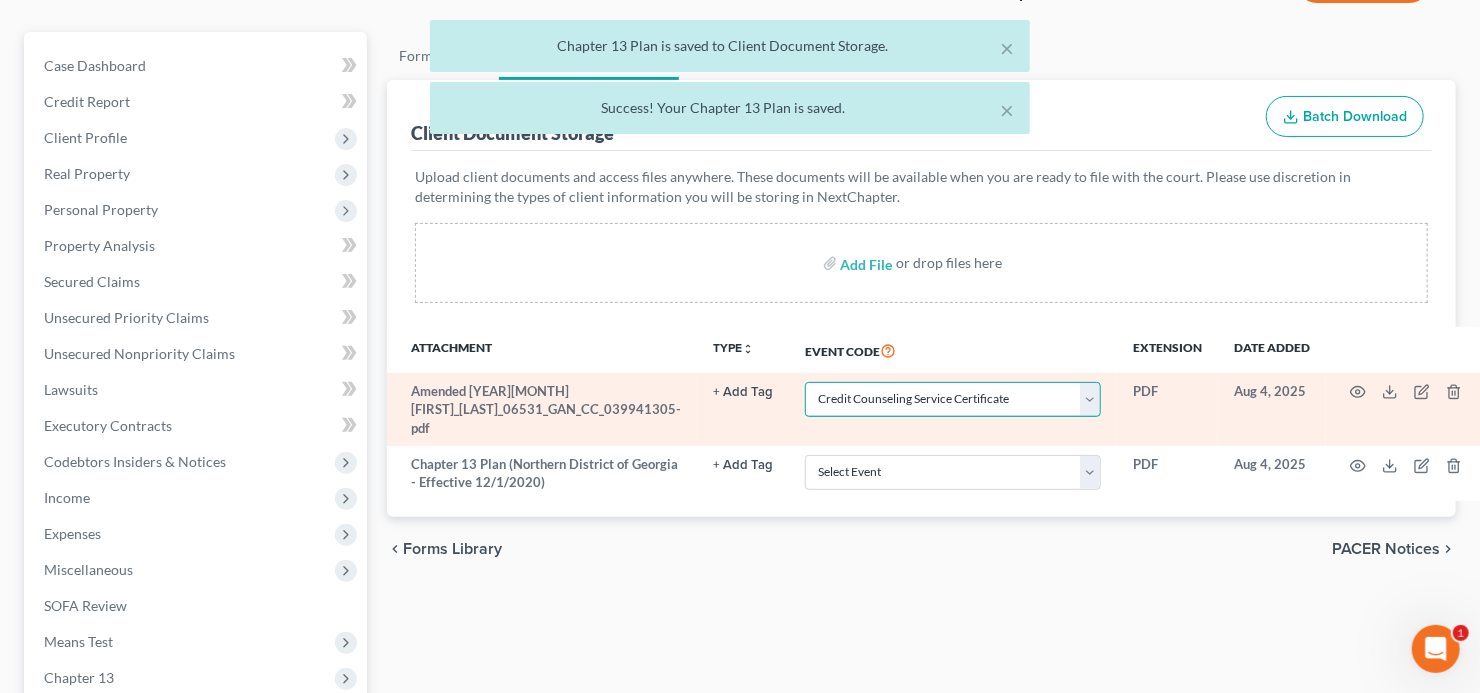 click on "Select Event 01 - Chapter 13 Plan - Initial Plan 02-Application to Pay Filing Fee in Installments Application for Waiver of Chapter 7 Filing Fee (103B) Certification of Financial Management Course for Debtor Corporate Ownership Statement Credit Counseling Service Certificate Exhibits Federal Tax Return Operating Report P-Amended List of Creditors (FEE) P-Amendment to Schedules D, E, F and/or E/F (FEE) P-Amendment to Voluntary Petition P-Attorney Disclosure Statement P-Chapter 11 Statement of Monthly Income (Form 122B) P-Chapter 13 Monthly Income Statement/Calculation of Disposable Income Document(s) - (122C-1/122C-2) P-Chapter 7 Statement of Monthly Income/Means Test Document(s) - (Forms 122A-1, 122A-1Supp, 122A-2) P-Corporate Resolution P-Declaration of Debtor P-Equity Security Holders P-Initial Statement About an Eviction Judgment Against You--Form 101A P-Schedule A/B P-Schedule C P-Schedule D P-Schedule E/F P-Schedule G P-Schedule H P-Schedule I P-Schedule J P-Statement of Financial Affairs Payment Advices" at bounding box center (953, 399) 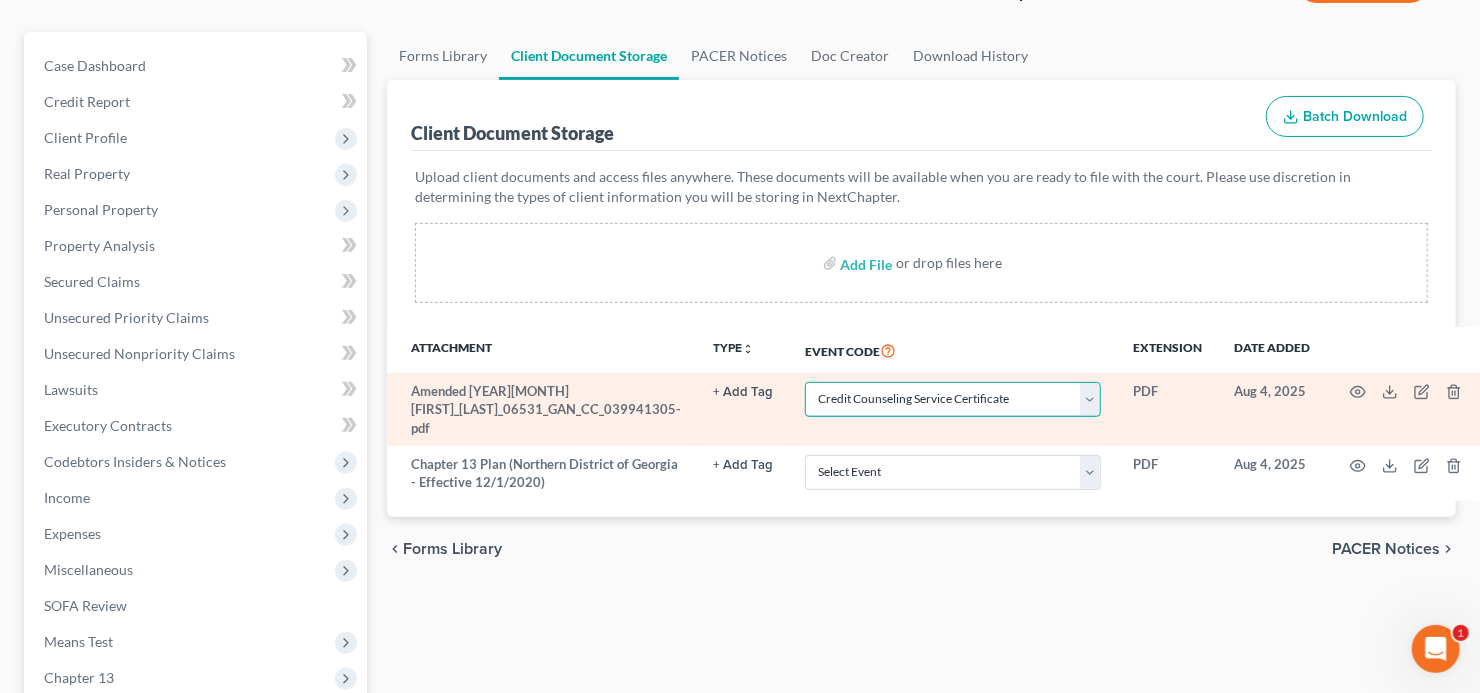 click on "Select Event 01 - Chapter 13 Plan - Initial Plan 02-Application to Pay Filing Fee in Installments Application for Waiver of Chapter 7 Filing Fee (103B) Certification of Financial Management Course for Debtor Corporate Ownership Statement Credit Counseling Service Certificate Exhibits Federal Tax Return Operating Report P-Amended List of Creditors (FEE) P-Amendment to Schedules D, E, F and/or E/F (FEE) P-Amendment to Voluntary Petition P-Attorney Disclosure Statement P-Chapter 11 Statement of Monthly Income (Form 122B) P-Chapter 13 Monthly Income Statement/Calculation of Disposable Income Document(s) - (122C-1/122C-2) P-Chapter 7 Statement of Monthly Income/Means Test Document(s) - (Forms 122A-1, 122A-1Supp, 122A-2) P-Corporate Resolution P-Declaration of Debtor P-Equity Security Holders P-Initial Statement About an Eviction Judgment Against You--Form 101A P-Schedule A/B P-Schedule C P-Schedule D P-Schedule E/F P-Schedule G P-Schedule H P-Schedule I P-Schedule J P-Statement of Financial Affairs Payment Advices" at bounding box center [953, 399] 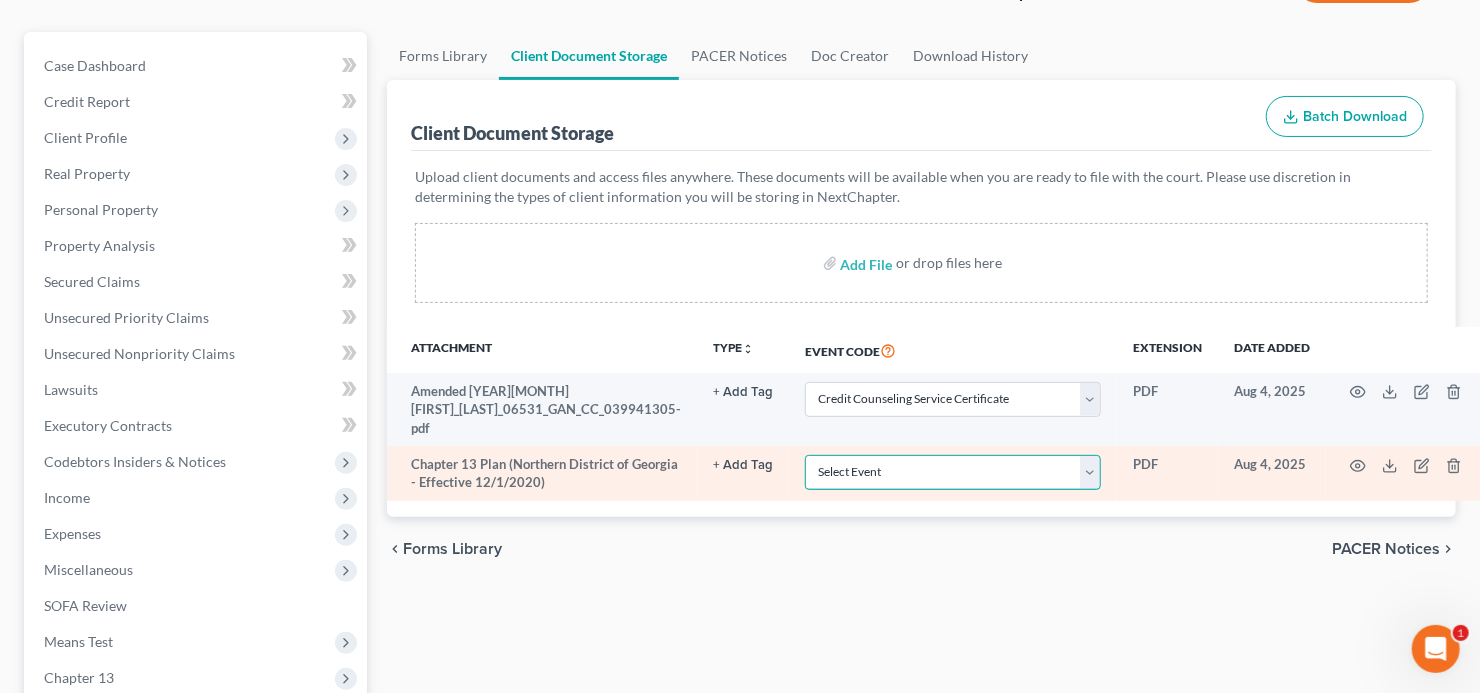 click on "Select Event 01 - Chapter 13 Plan - Initial Plan 02-Application to Pay Filing Fee in Installments Application for Waiver of Chapter 7 Filing Fee (103B) Certification of Financial Management Course for Debtor Corporate Ownership Statement Credit Counseling Service Certificate Exhibits Federal Tax Return Operating Report P-Amended List of Creditors (FEE) P-Amendment to Schedules D, E, F and/or E/F (FEE) P-Amendment to Voluntary Petition P-Attorney Disclosure Statement P-Chapter 11 Statement of Monthly Income (Form 122B) P-Chapter 13 Monthly Income Statement/Calculation of Disposable Income Document(s) - (122C-1/122C-2) P-Chapter 7 Statement of Monthly Income/Means Test Document(s) - (Forms 122A-1, 122A-1Supp, 122A-2) P-Corporate Resolution P-Declaration of Debtor P-Equity Security Holders P-Initial Statement About an Eviction Judgment Against You--Form 101A P-Schedule A/B P-Schedule C P-Schedule D P-Schedule E/F P-Schedule G P-Schedule H P-Schedule I P-Schedule J P-Statement of Financial Affairs Payment Advices" at bounding box center (953, 472) 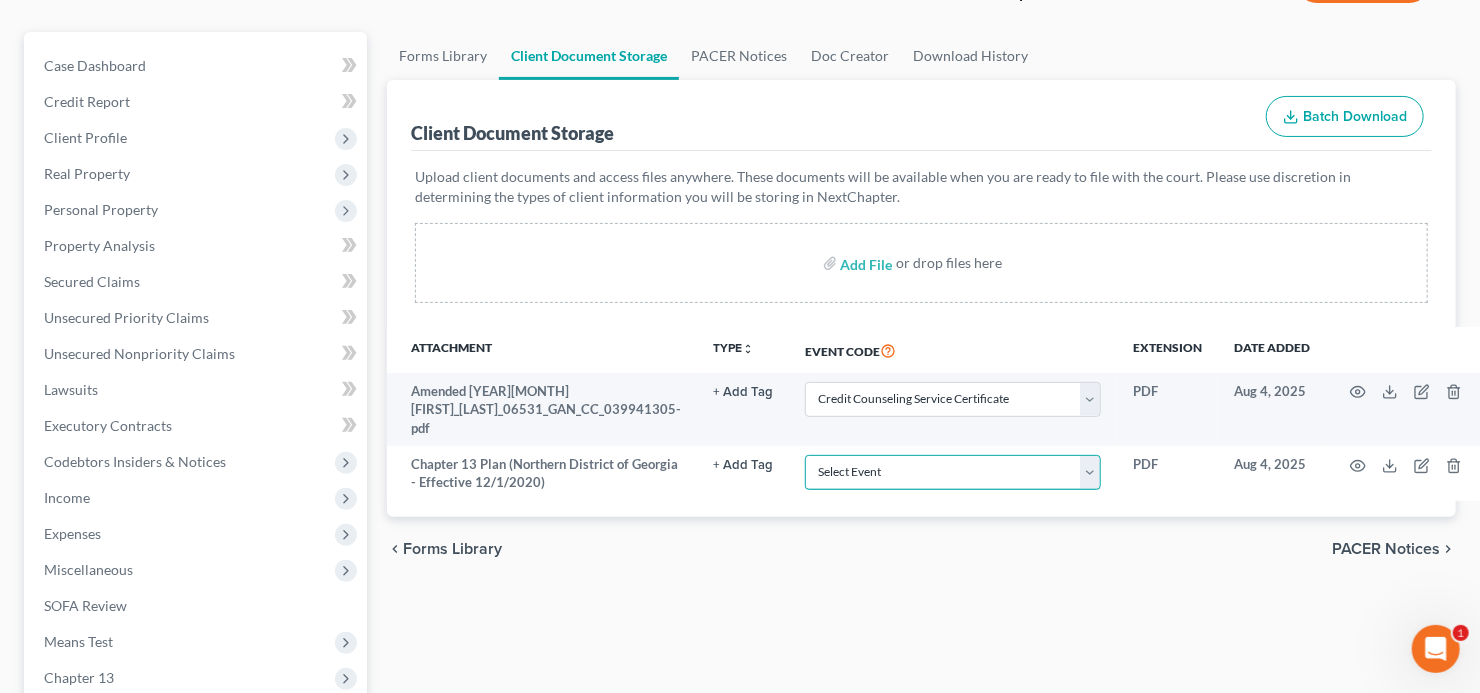 select on "0" 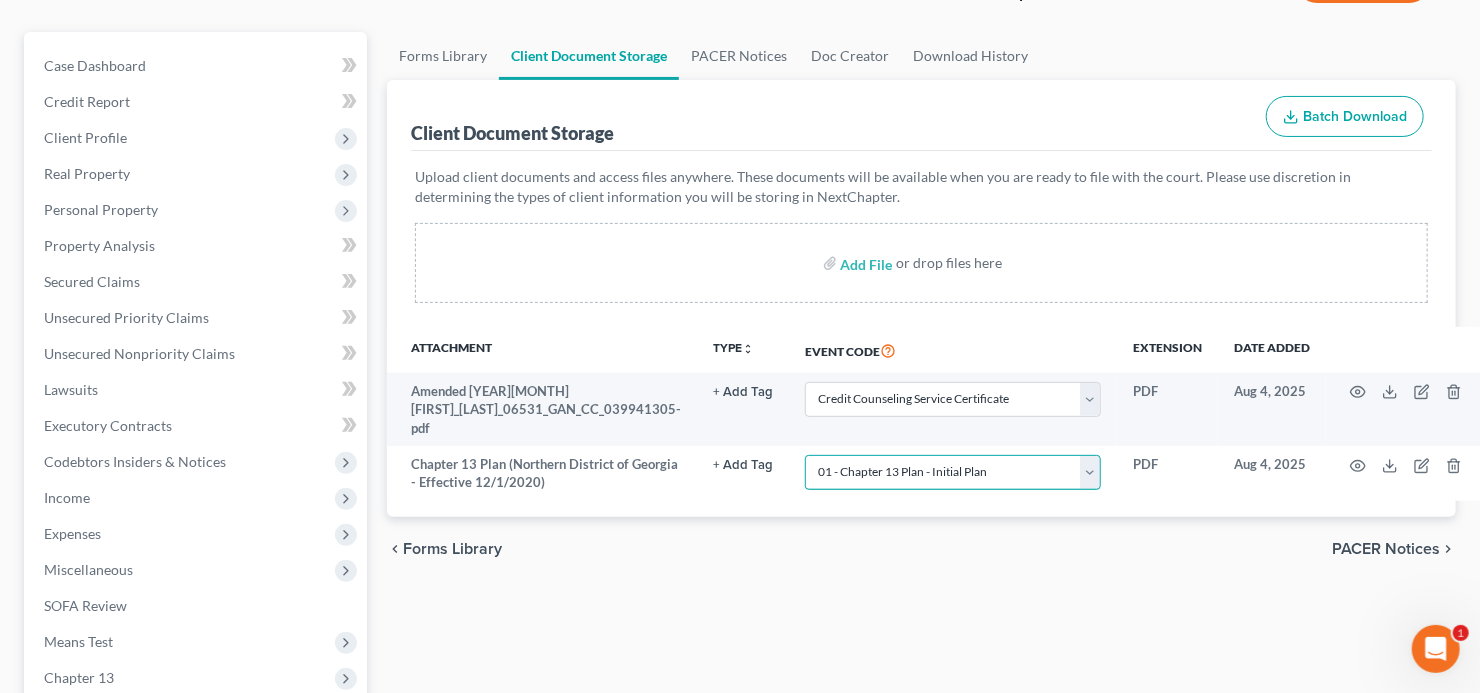 click on "Select Event 01 - Chapter 13 Plan - Initial Plan 02-Application to Pay Filing Fee in Installments Application for Waiver of Chapter 7 Filing Fee (103B) Certification of Financial Management Course for Debtor Corporate Ownership Statement Credit Counseling Service Certificate Exhibits Federal Tax Return Operating Report P-Amended List of Creditors (FEE) P-Amendment to Schedules D, E, F and/or E/F (FEE) P-Amendment to Voluntary Petition P-Attorney Disclosure Statement P-Chapter 11 Statement of Monthly Income (Form 122B) P-Chapter 13 Monthly Income Statement/Calculation of Disposable Income Document(s) - (122C-1/122C-2) P-Chapter 7 Statement of Monthly Income/Means Test Document(s) - (Forms 122A-1, 122A-1Supp, 122A-2) P-Corporate Resolution P-Declaration of Debtor P-Equity Security Holders P-Initial Statement About an Eviction Judgment Against You--Form 101A P-Schedule A/B P-Schedule C P-Schedule D P-Schedule E/F P-Schedule G P-Schedule H P-Schedule I P-Schedule J P-Statement of Financial Affairs Payment Advices" at bounding box center [953, 472] 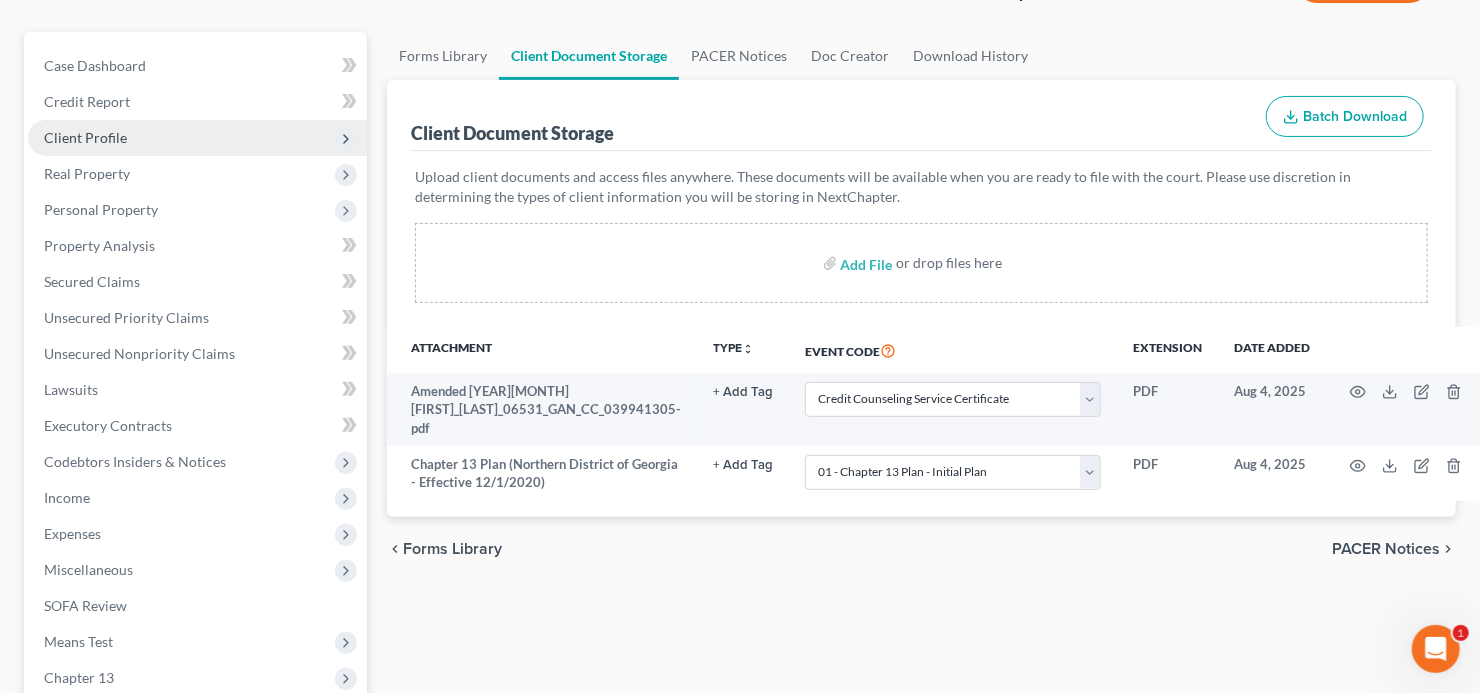 click on "Client Profile" at bounding box center [197, 138] 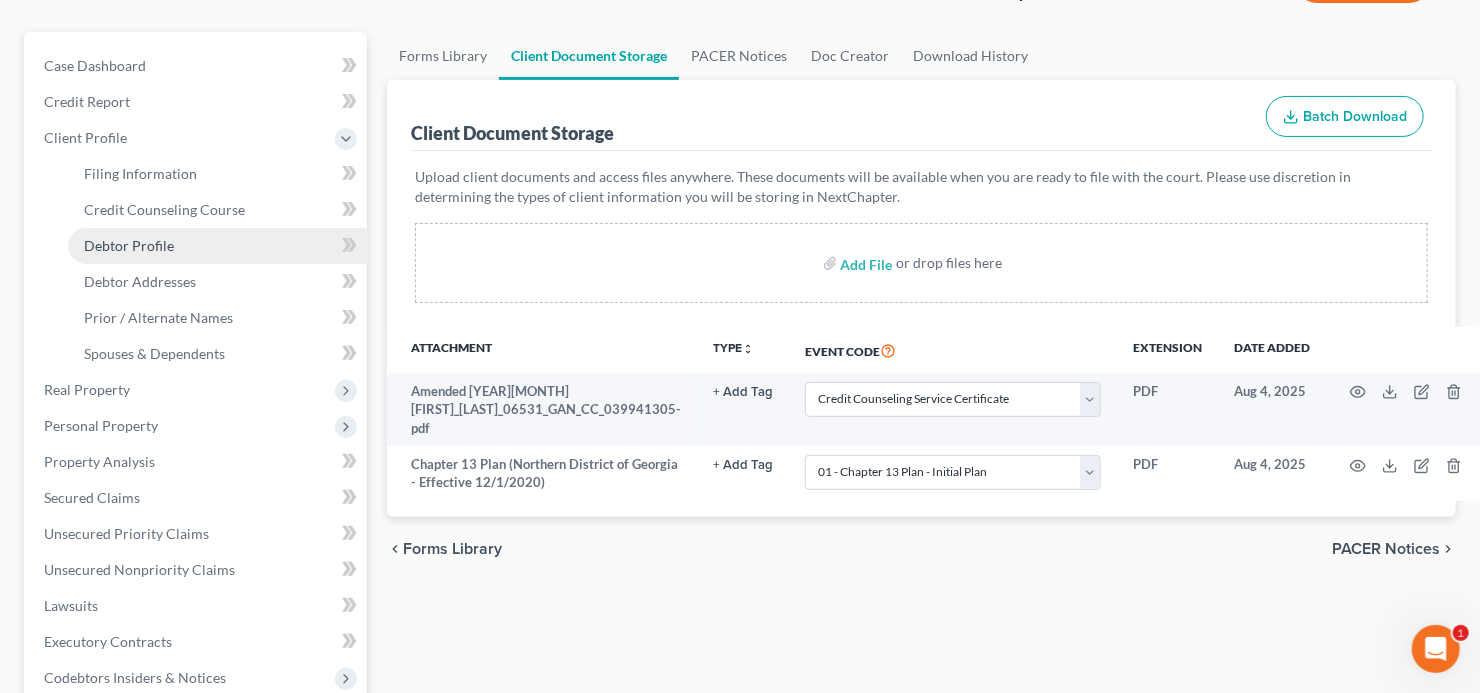 click on "Debtor Profile" at bounding box center [129, 245] 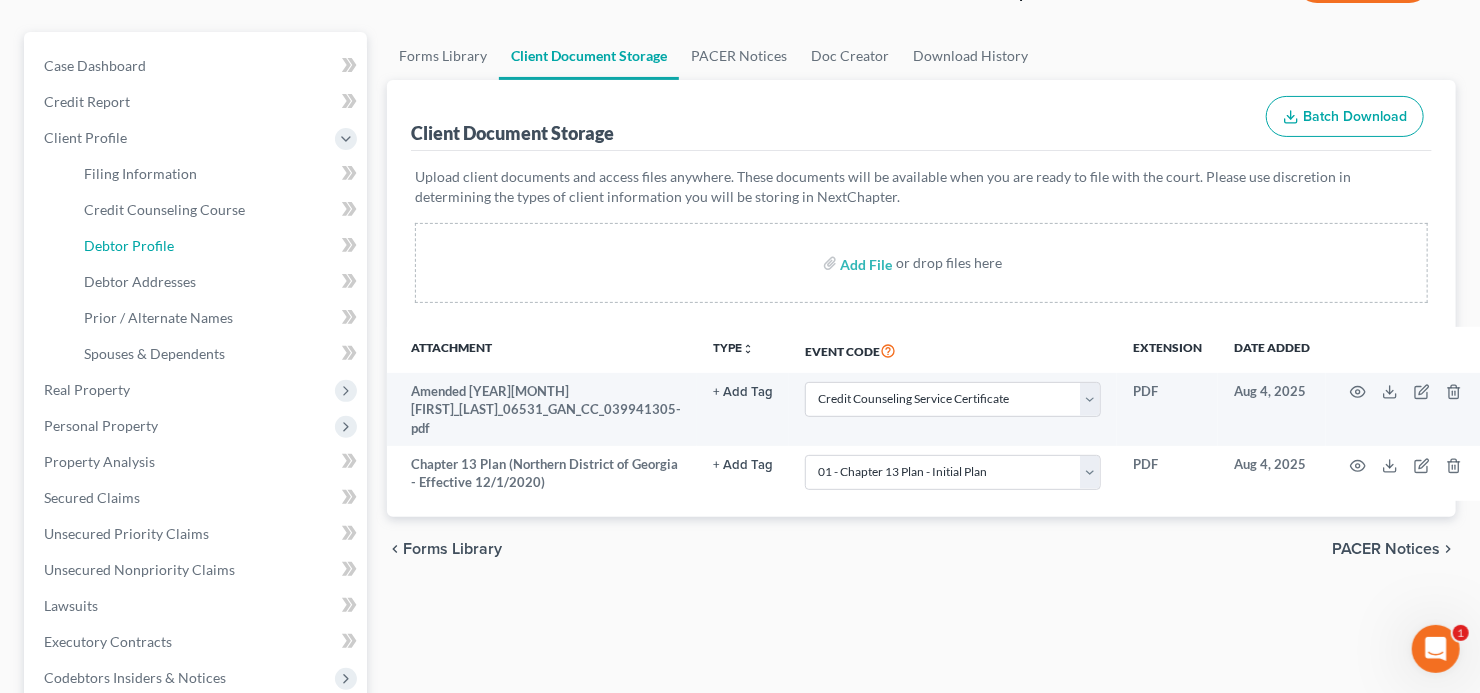 select on "0" 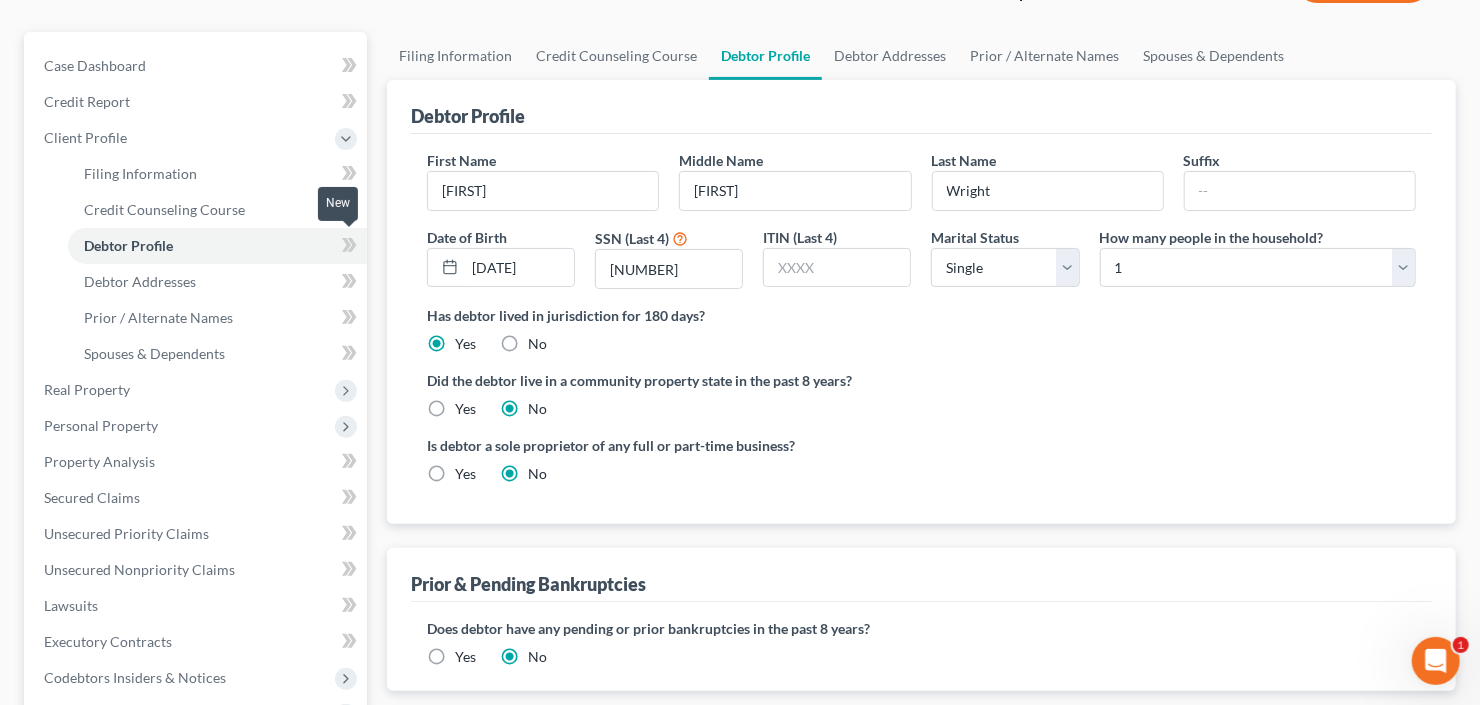 radio on "true" 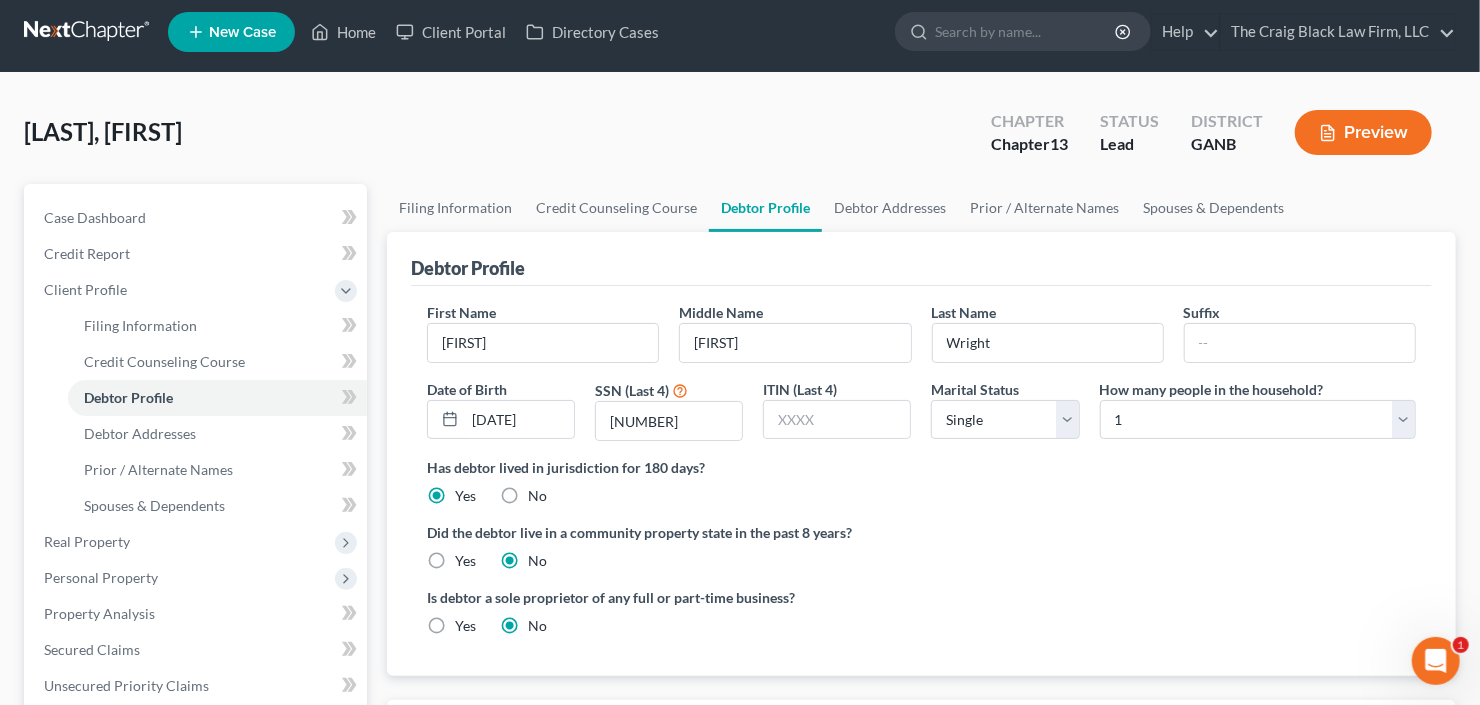 scroll, scrollTop: 0, scrollLeft: 0, axis: both 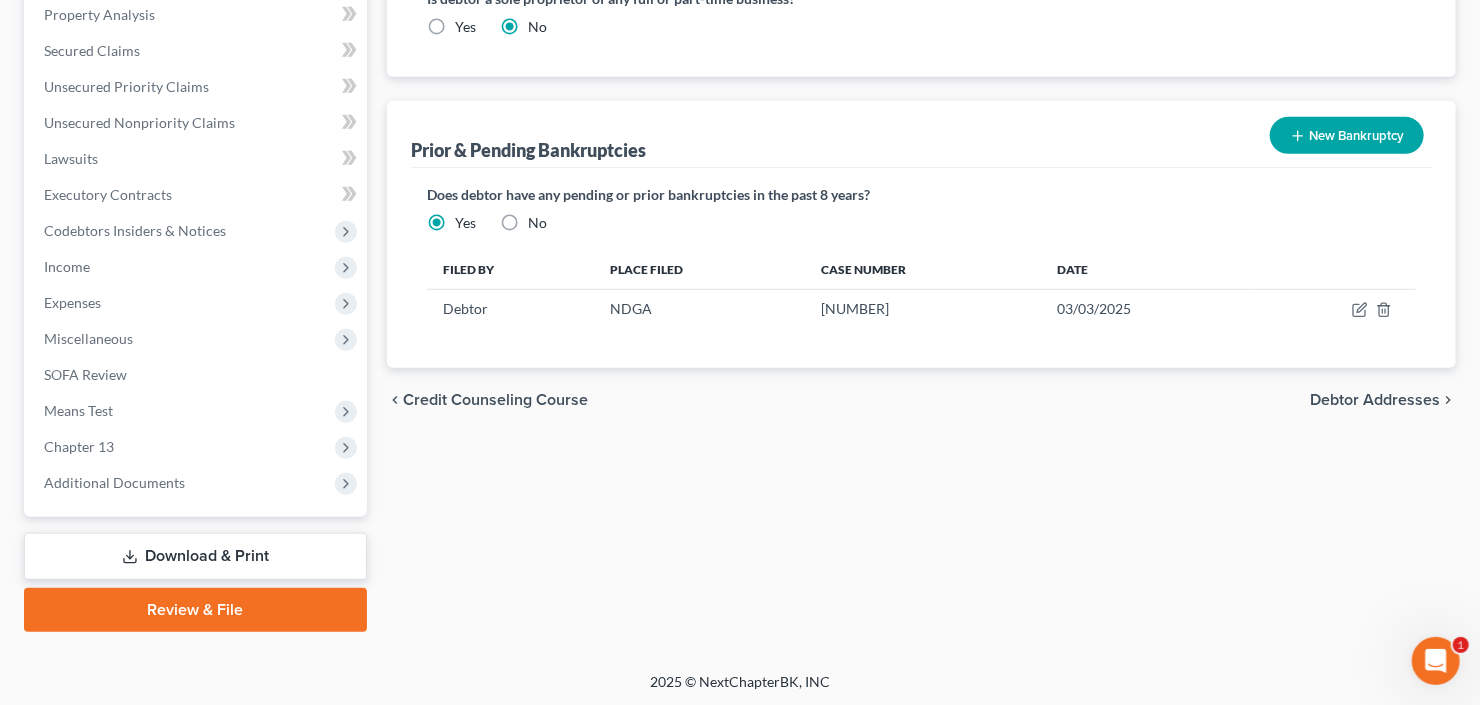 click on "Download & Print" at bounding box center [195, 556] 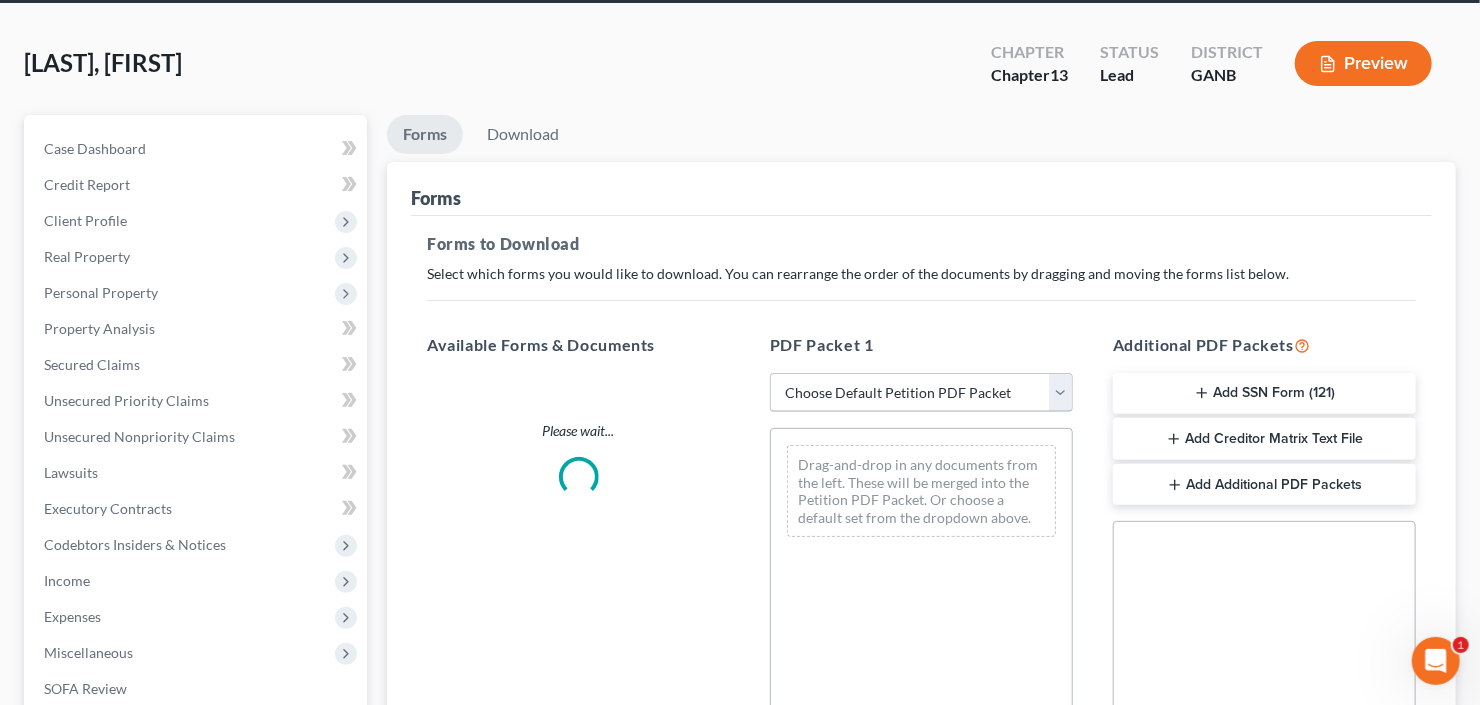 scroll, scrollTop: 0, scrollLeft: 0, axis: both 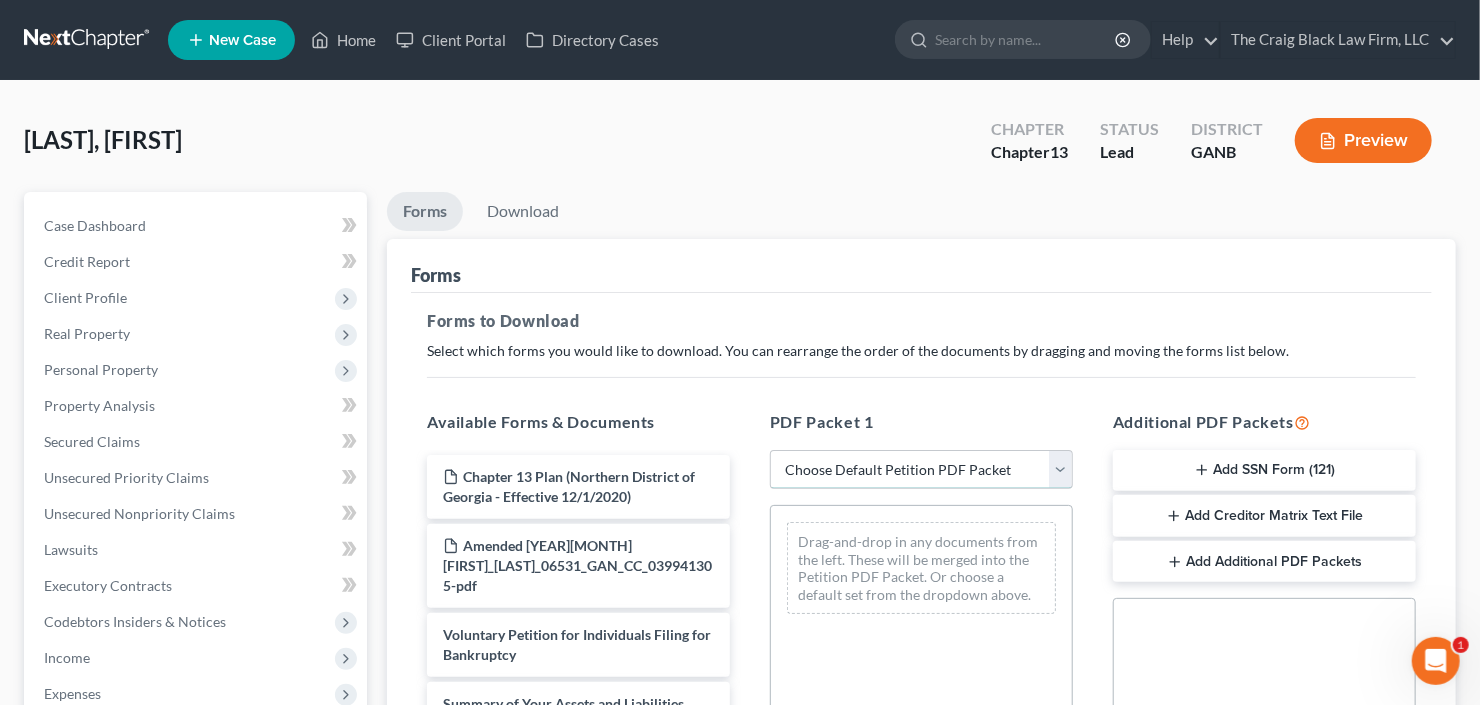click on "Choose Default Petition PDF Packet Complete Bankruptcy Petition (all forms and schedules) Emergency Filing Forms (Petition and Creditor List Only) Amended Forms Signature Pages Only Supplemental Post Petition (Sch. I & J) Supplemental Post Petition (Sch. I) Supplemental Post Petition (Sch. J)" at bounding box center [921, 470] 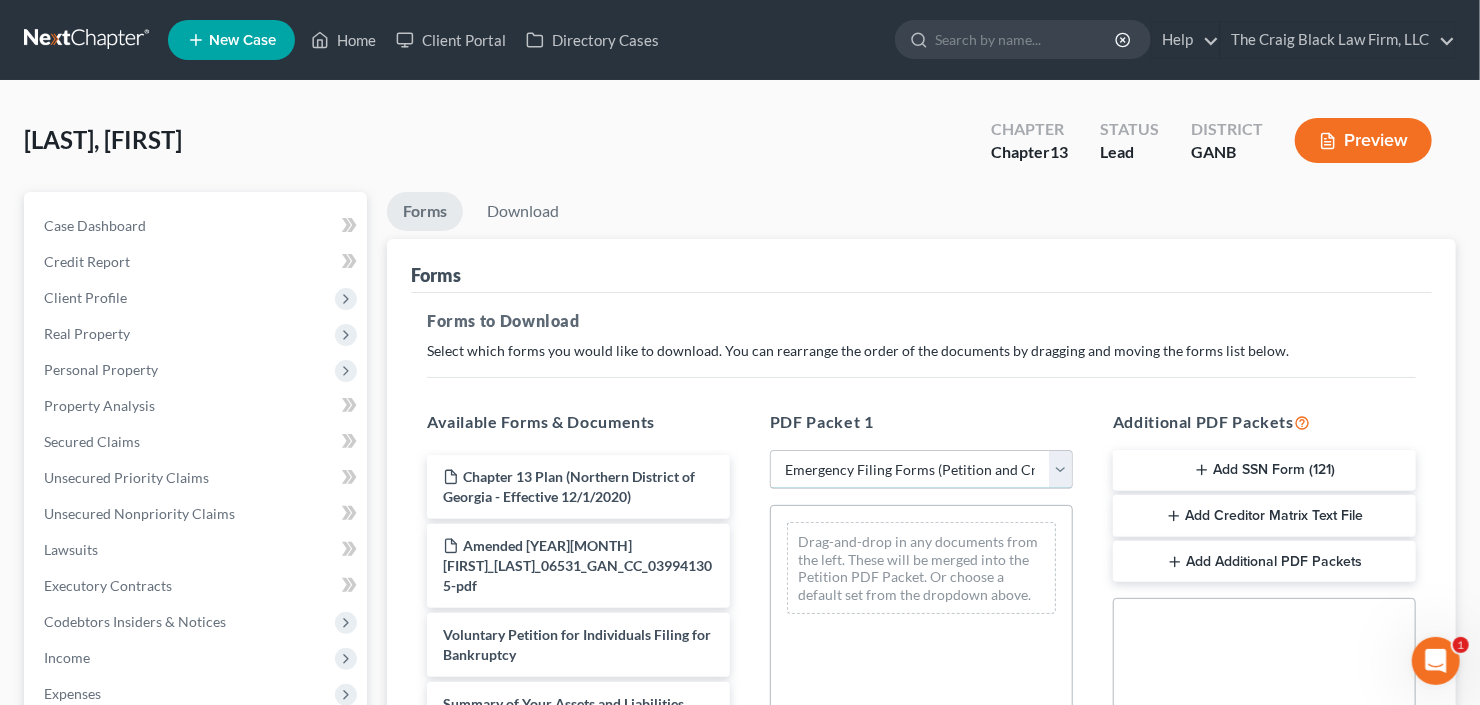 click on "Choose Default Petition PDF Packet Complete Bankruptcy Petition (all forms and schedules) Emergency Filing Forms (Petition and Creditor List Only) Amended Forms Signature Pages Only Supplemental Post Petition (Sch. I & J) Supplemental Post Petition (Sch. I) Supplemental Post Petition (Sch. J)" at bounding box center [921, 470] 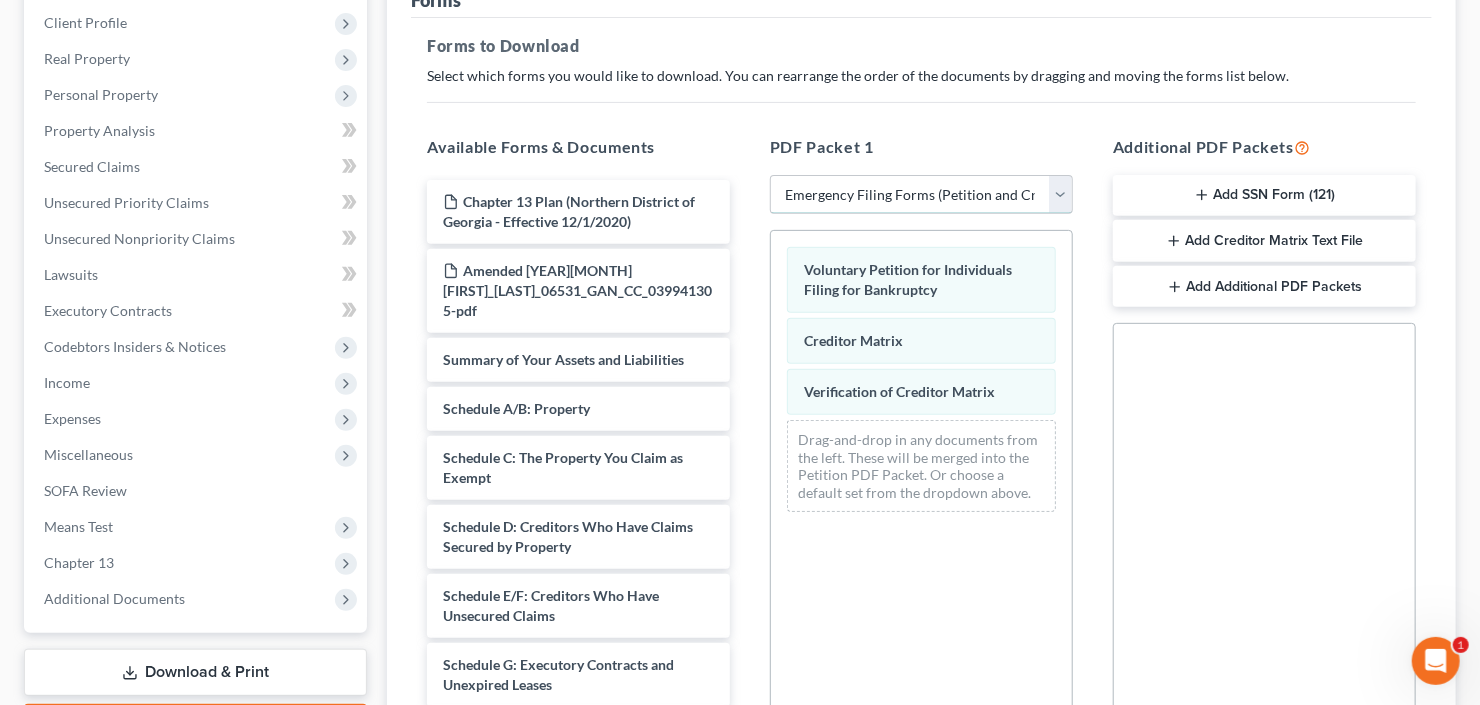 scroll, scrollTop: 320, scrollLeft: 0, axis: vertical 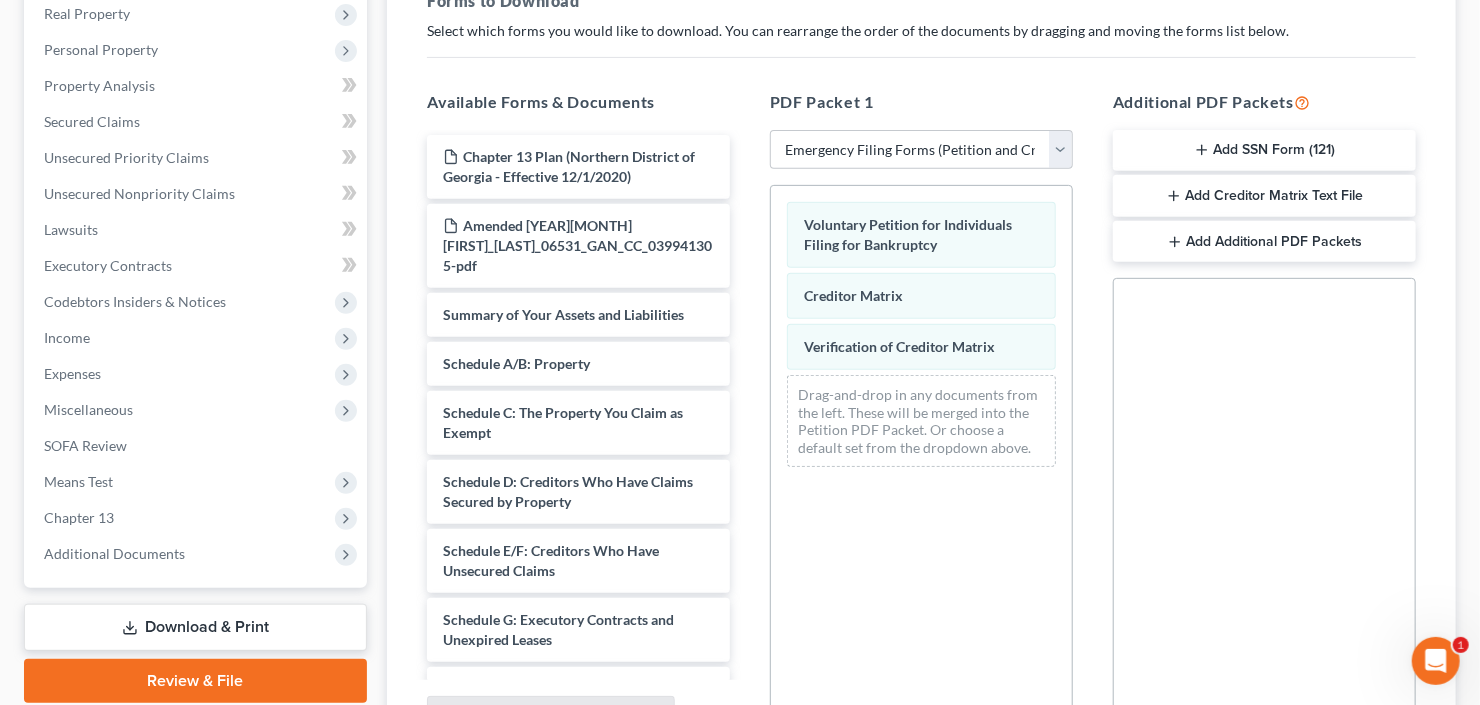 click on "Add SSN Form (121)" at bounding box center [1264, 151] 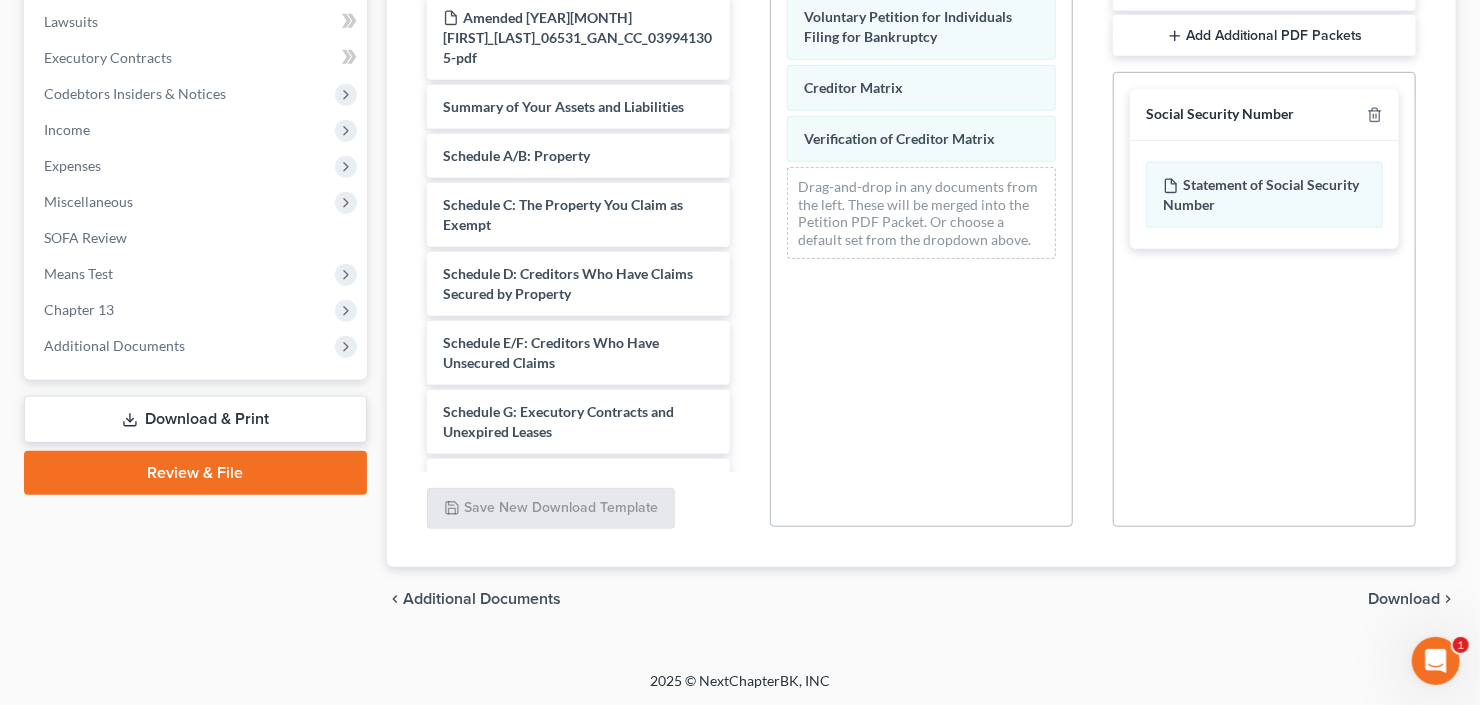 click on "Download" at bounding box center [1404, 599] 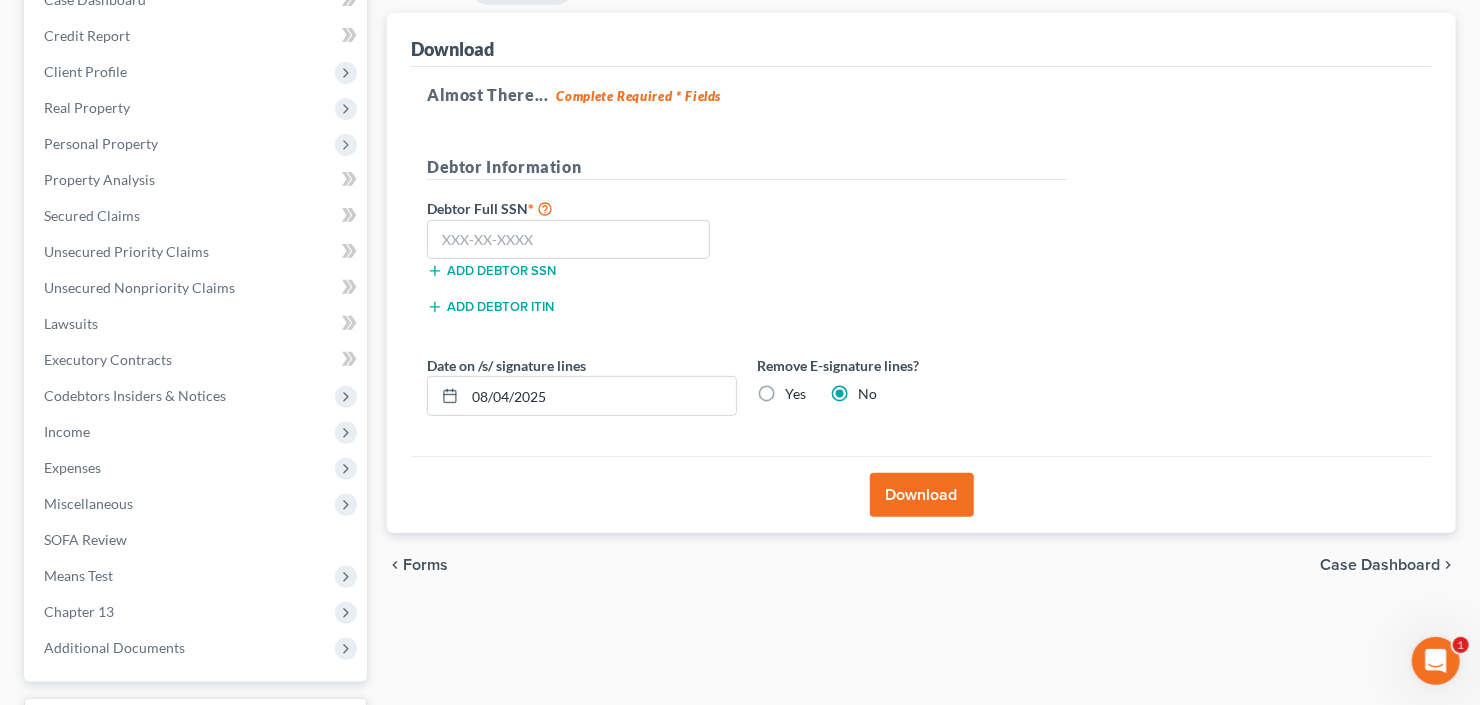scroll, scrollTop: 70, scrollLeft: 0, axis: vertical 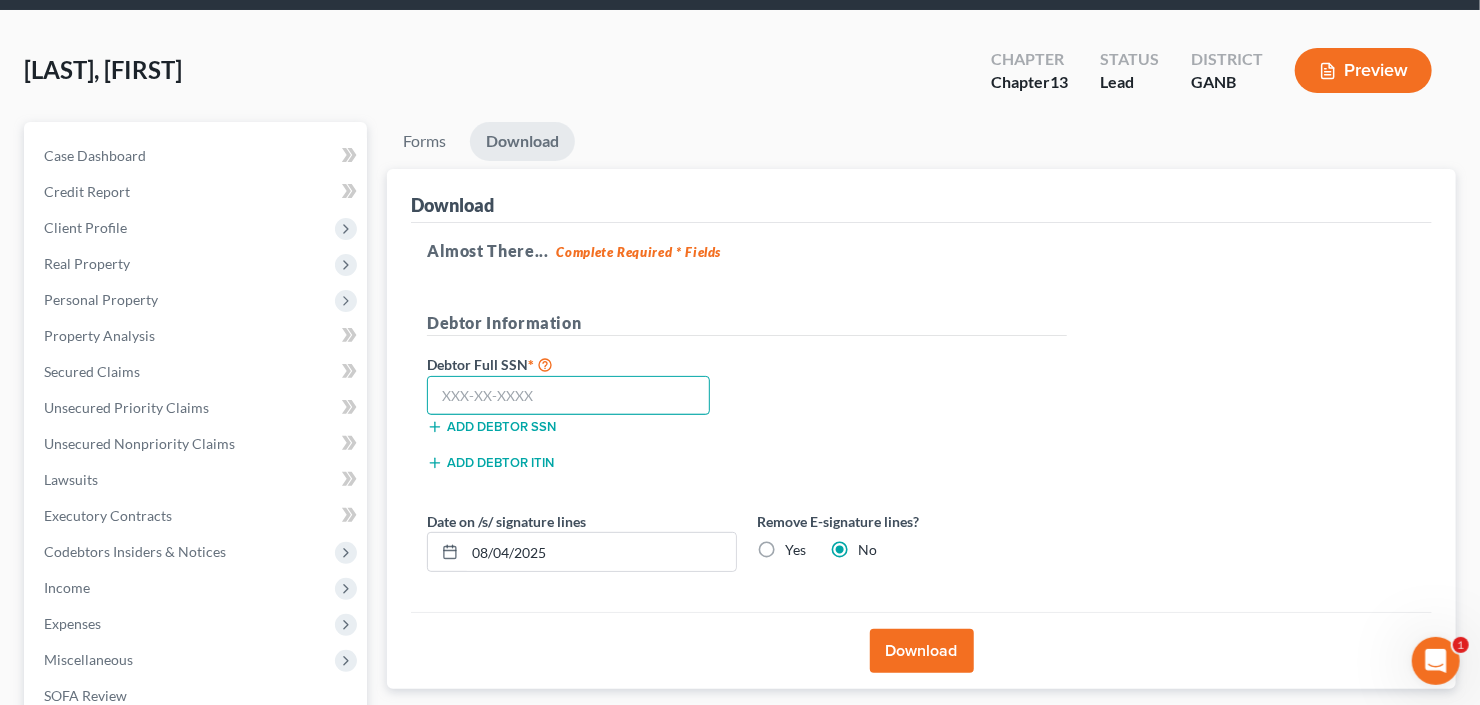 drag, startPoint x: 518, startPoint y: 397, endPoint x: 833, endPoint y: 399, distance: 315.00635 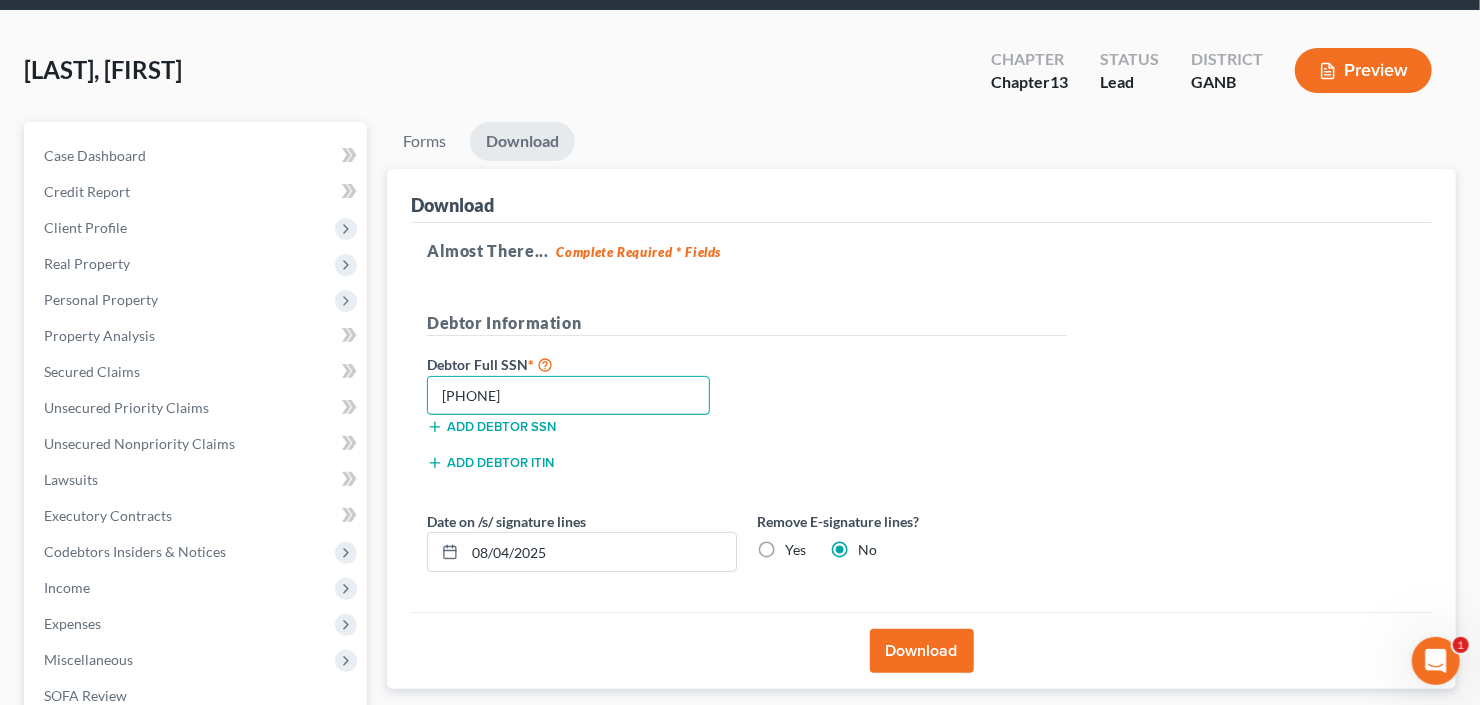 type on "564-95-0072" 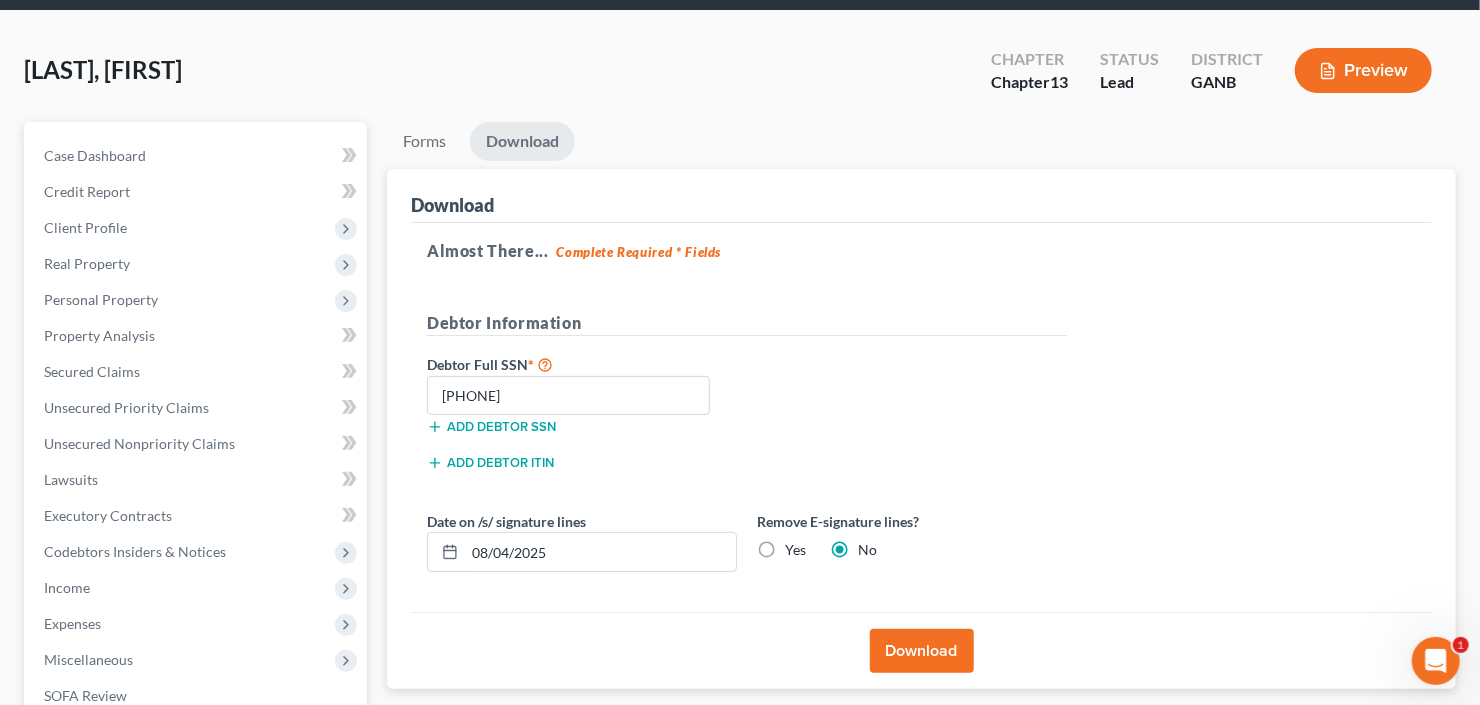 click on "Download" at bounding box center (922, 651) 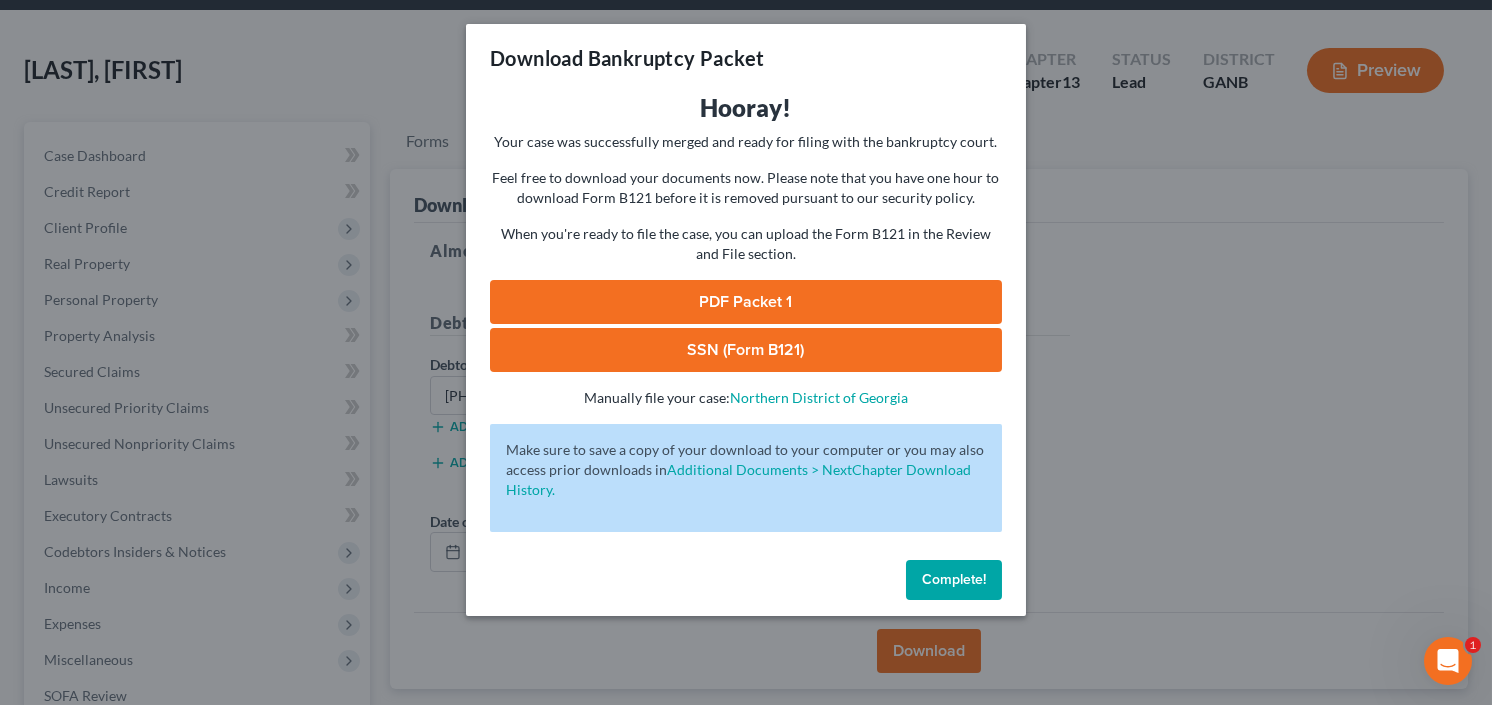 click on "PDF Packet 1" at bounding box center (746, 302) 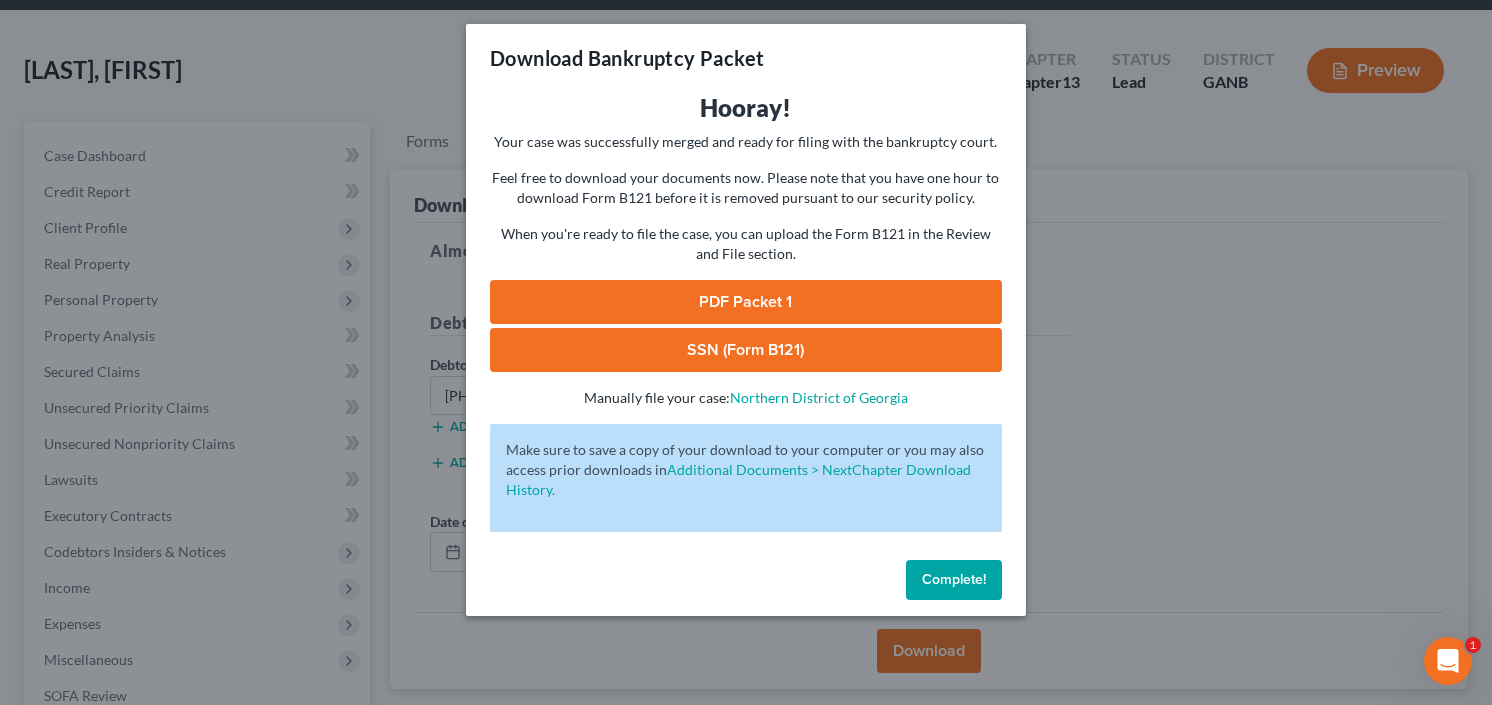 click on "Complete!" at bounding box center [954, 579] 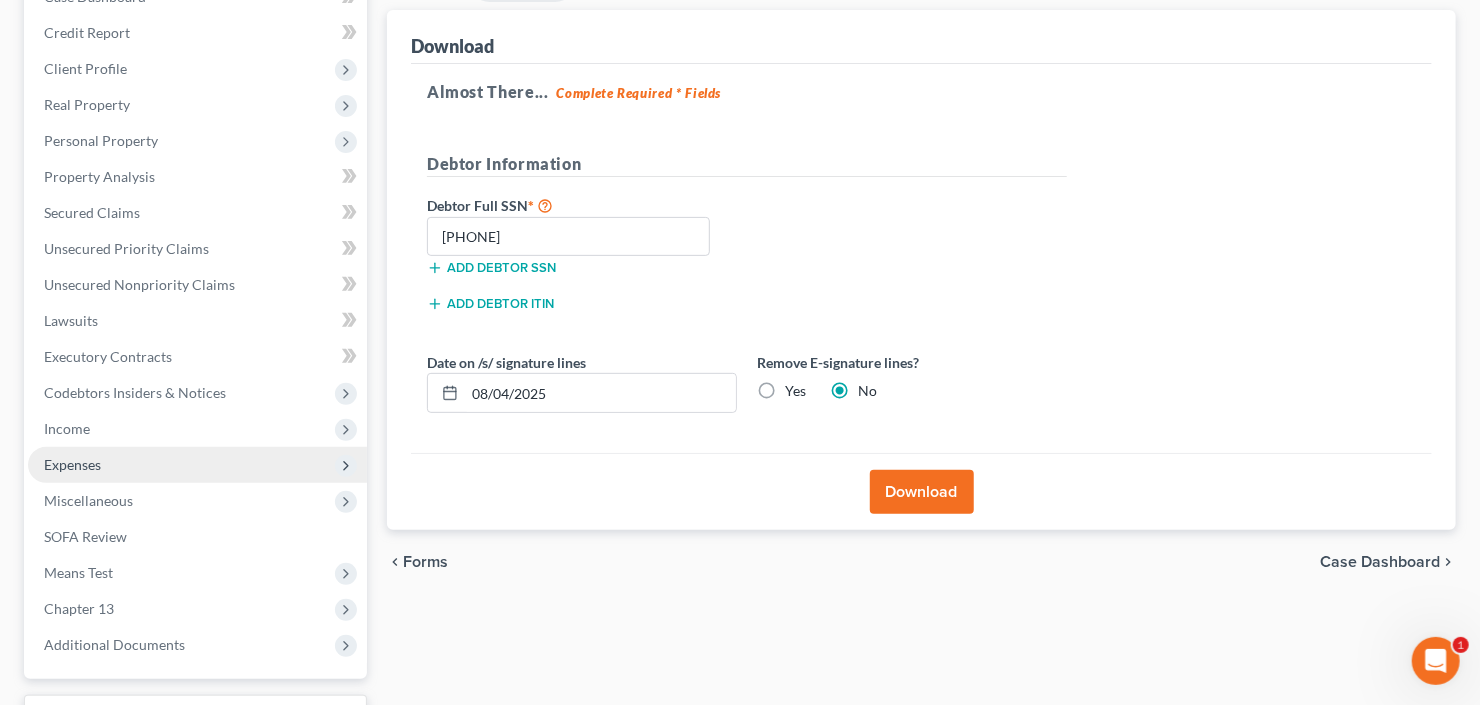 scroll, scrollTop: 230, scrollLeft: 0, axis: vertical 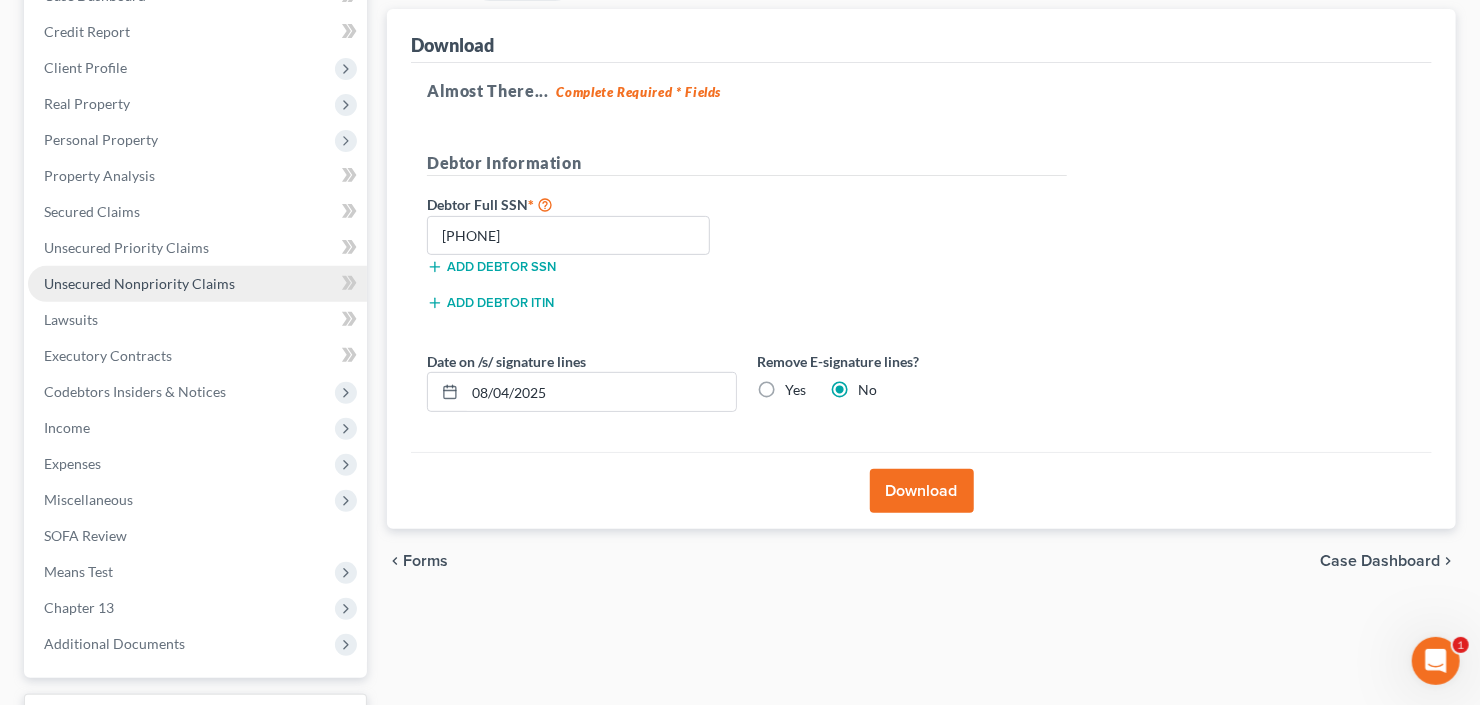 click on "Unsecured Nonpriority Claims" at bounding box center (139, 283) 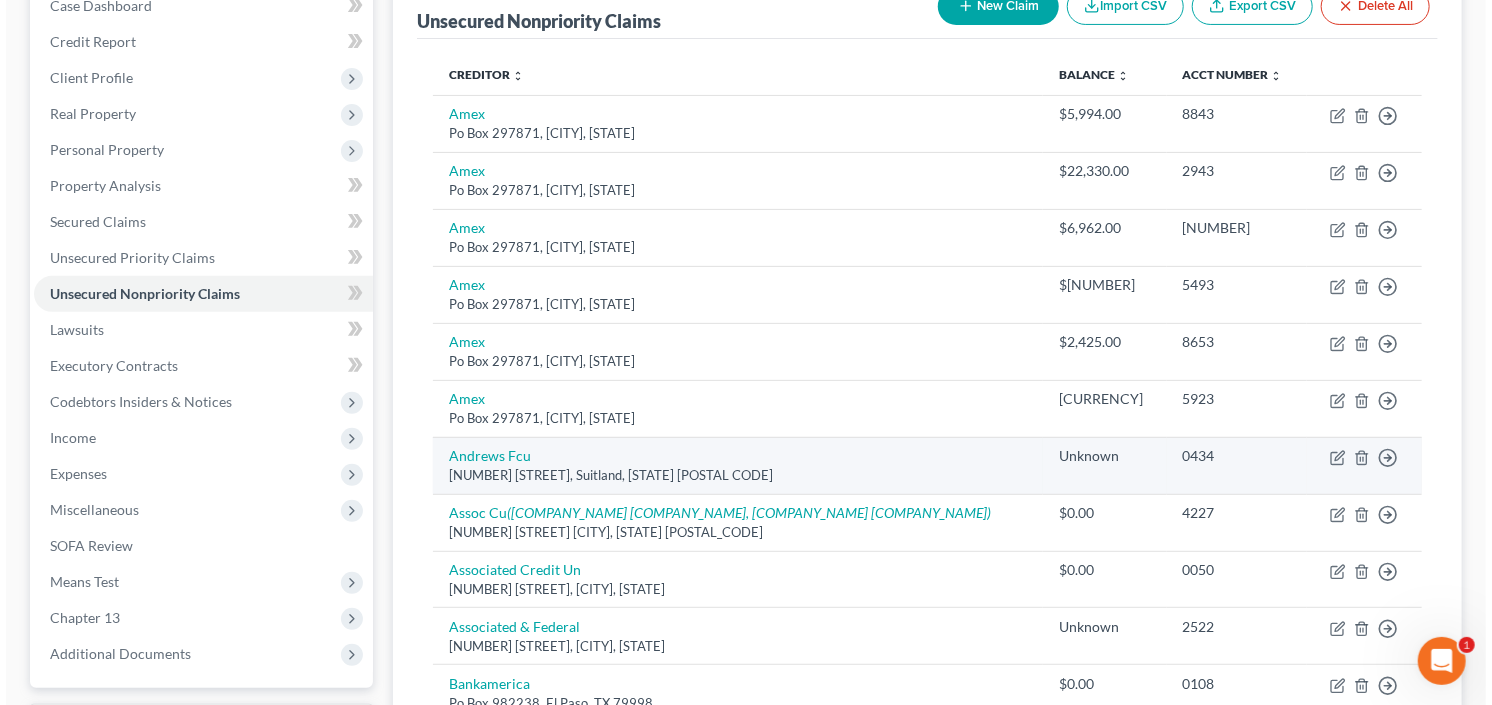 scroll, scrollTop: 320, scrollLeft: 0, axis: vertical 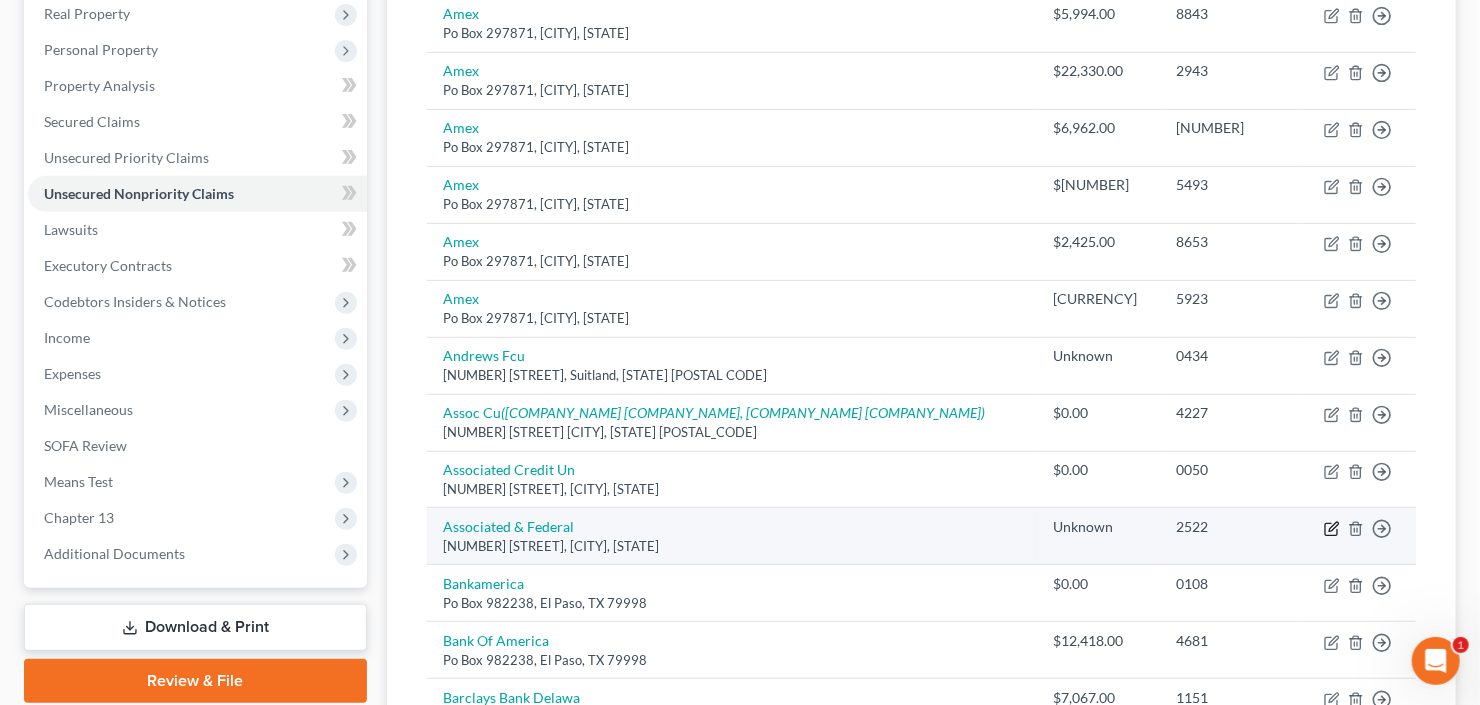 click 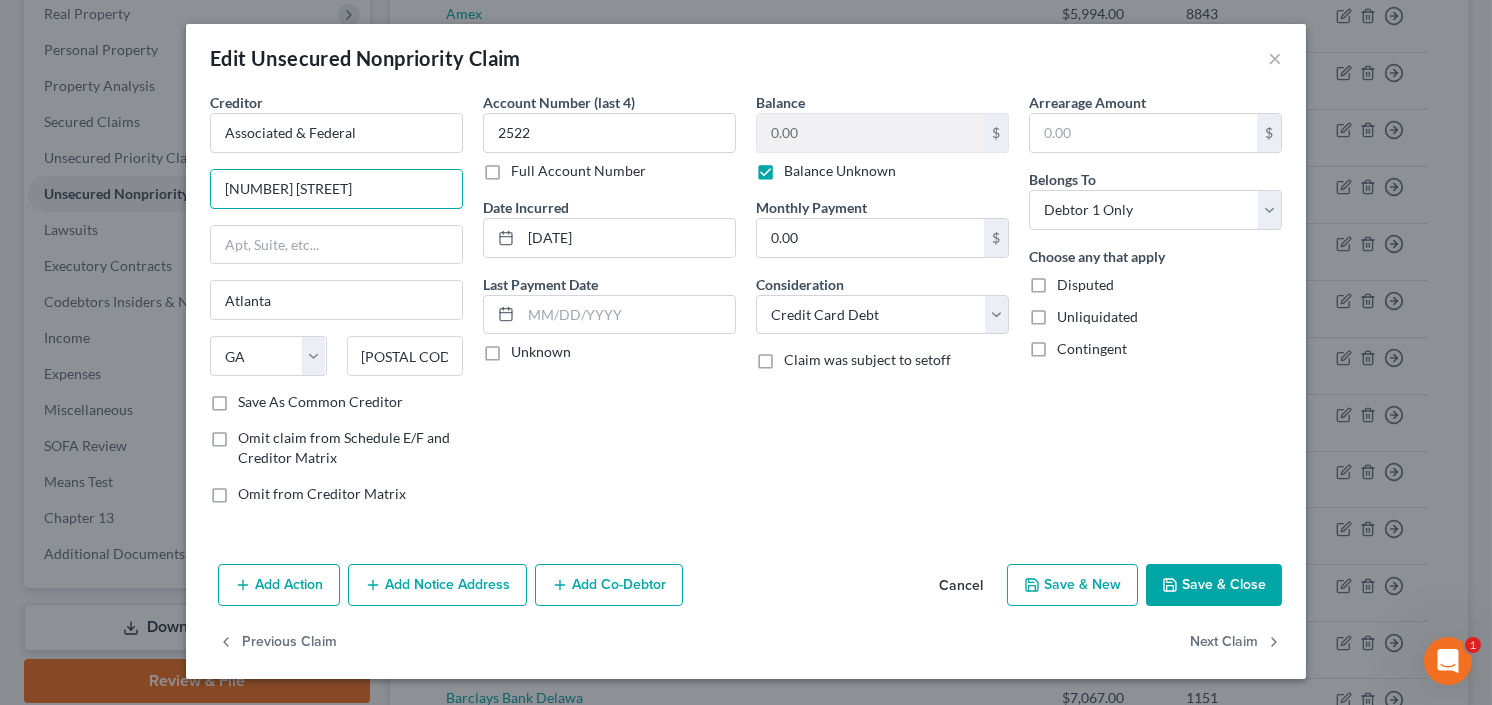 drag, startPoint x: 336, startPoint y: 196, endPoint x: 193, endPoint y: 194, distance: 143.01399 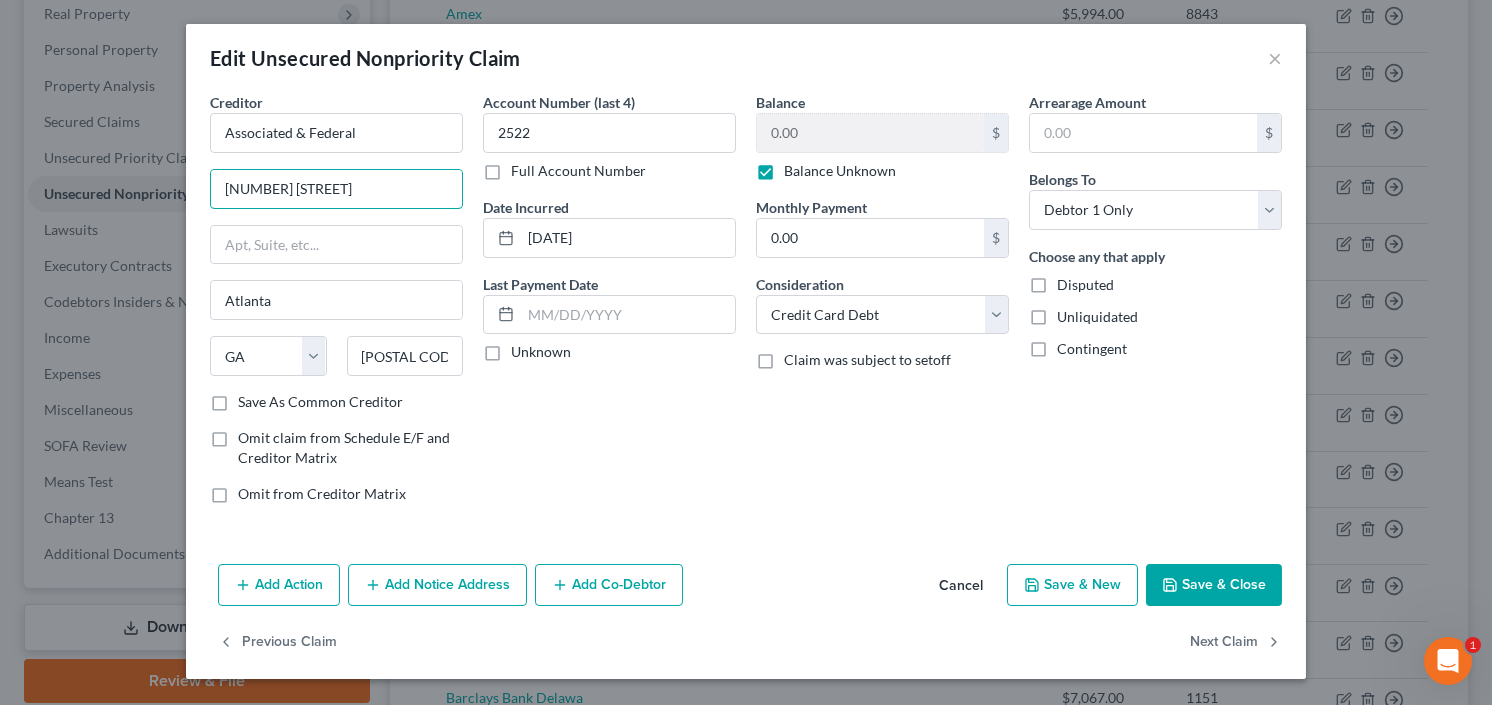 click on "Creditor *    Associated & Federal                      6789 Peachtree Industrial Blvd Atlanta State AL AK AR AZ CA CO CT DE DC FL GA GU HI ID IL IN IA KS KY LA ME MD MA MI MN MS MO MT NC ND NE NV NH NJ NM NY OH OK OR PA PR RI SC SD TN TX UT VI VA VT WA WV WI WY 30360 Save As Common Creditor Omit claim from Schedule E/F and Creditor Matrix Omit from Creditor Matrix
Account Number (last 4)
2522
Full Account Number
Date Incurred         06-16-2016 Last Payment Date         Unknown Balance
0.00 $
Balance Unknown
Balance Undetermined
0.00 $
Balance Unknown
Monthly Payment 0.00 $ Consideration Select Cable / Satellite Services Collection Agency Credit Card Debt Debt Counseling / Attorneys Deficiency Balance Domestic Support Obligations Home / Car Repairs Income Taxes Judgment Liens Medical Services Monies Loaned / Advanced Mortgage Obligation From Divorce Or Separation $" at bounding box center (746, 324) 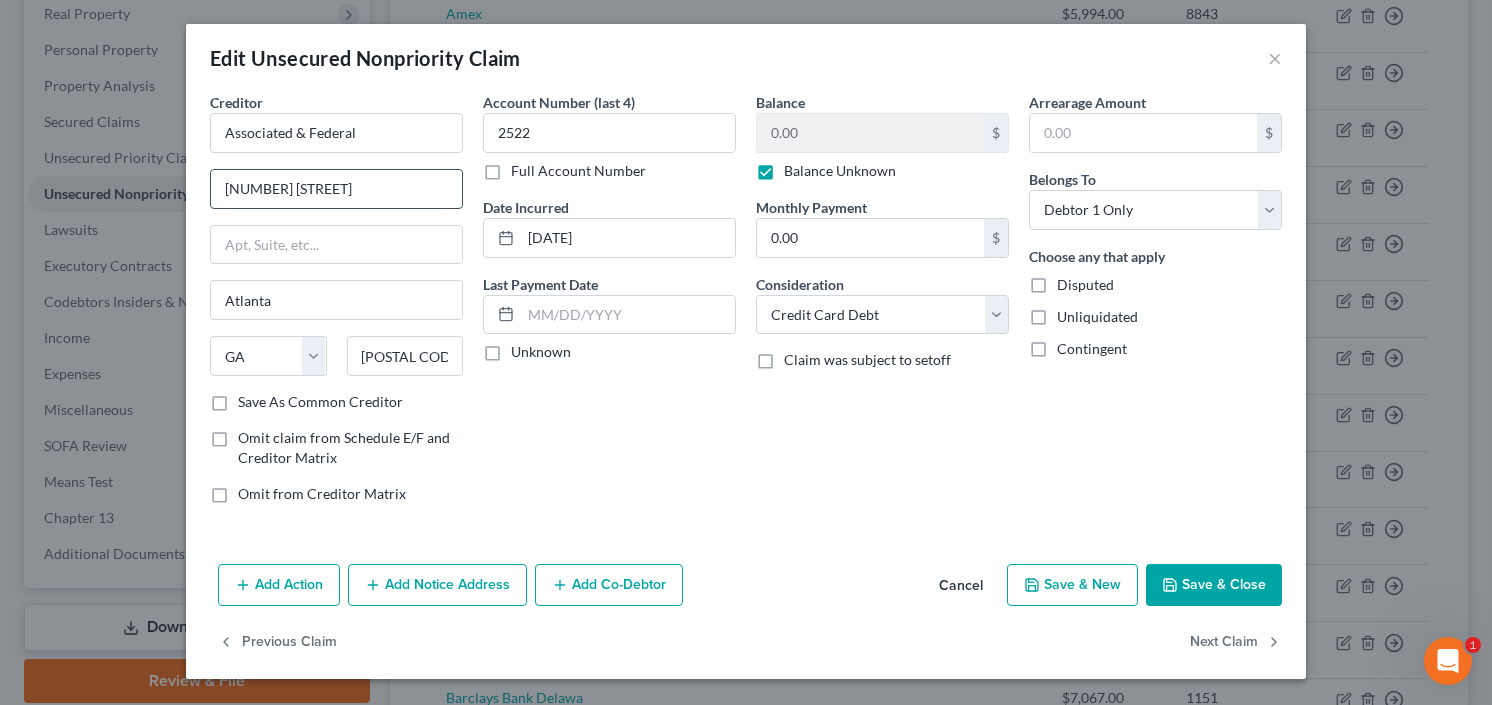 paste on "251 Crooked Creek Rd Peachtree Corners, GA 30092" 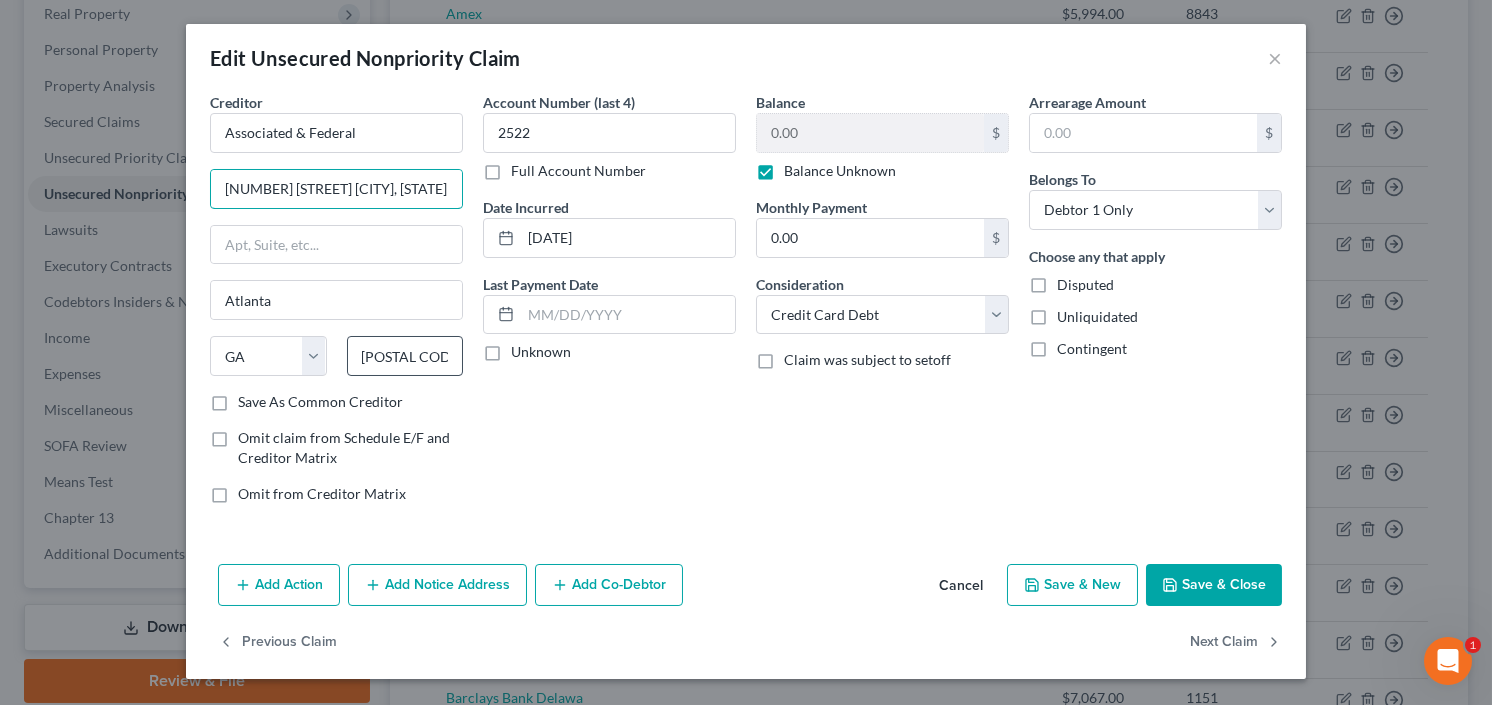 scroll, scrollTop: 0, scrollLeft: 124, axis: horizontal 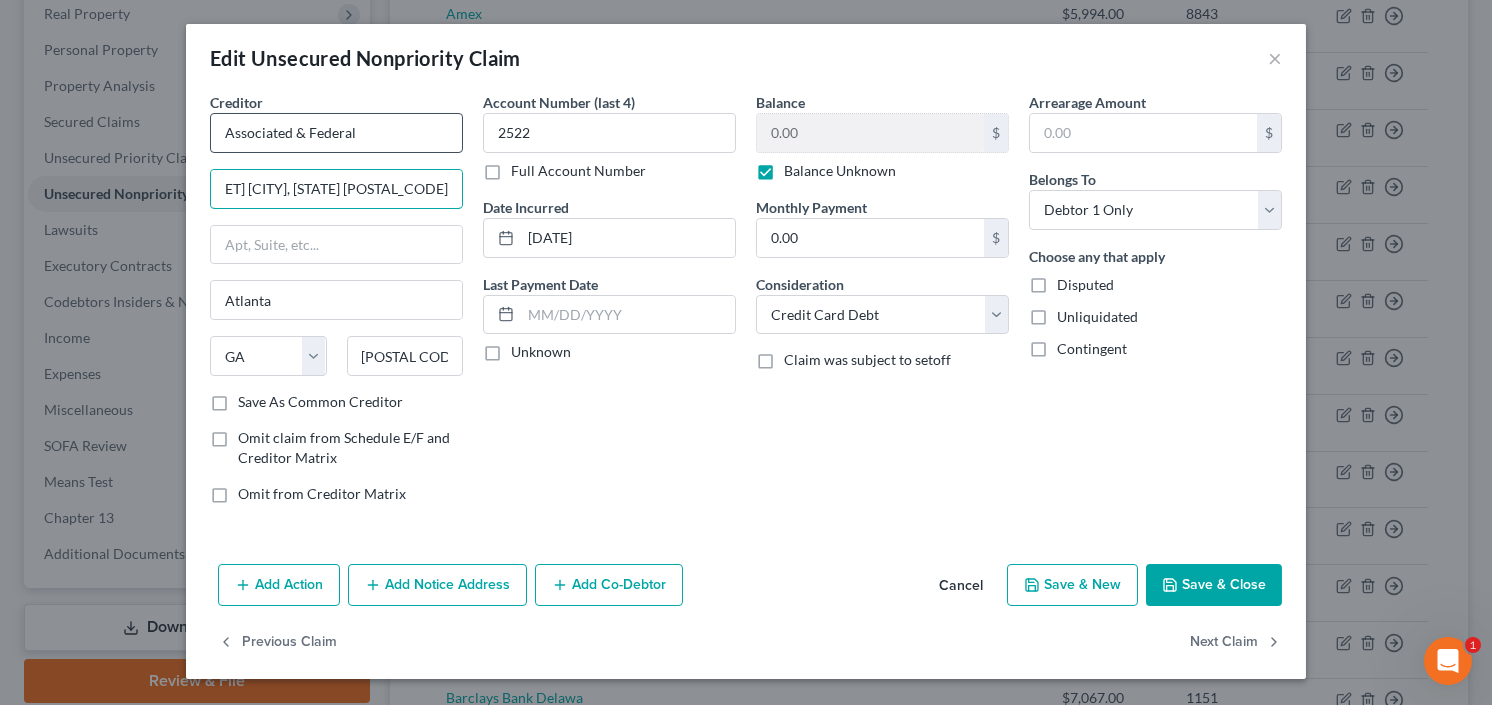 type on "6251 Crooked Creek Rd Peachtree Corners, GA 30092" 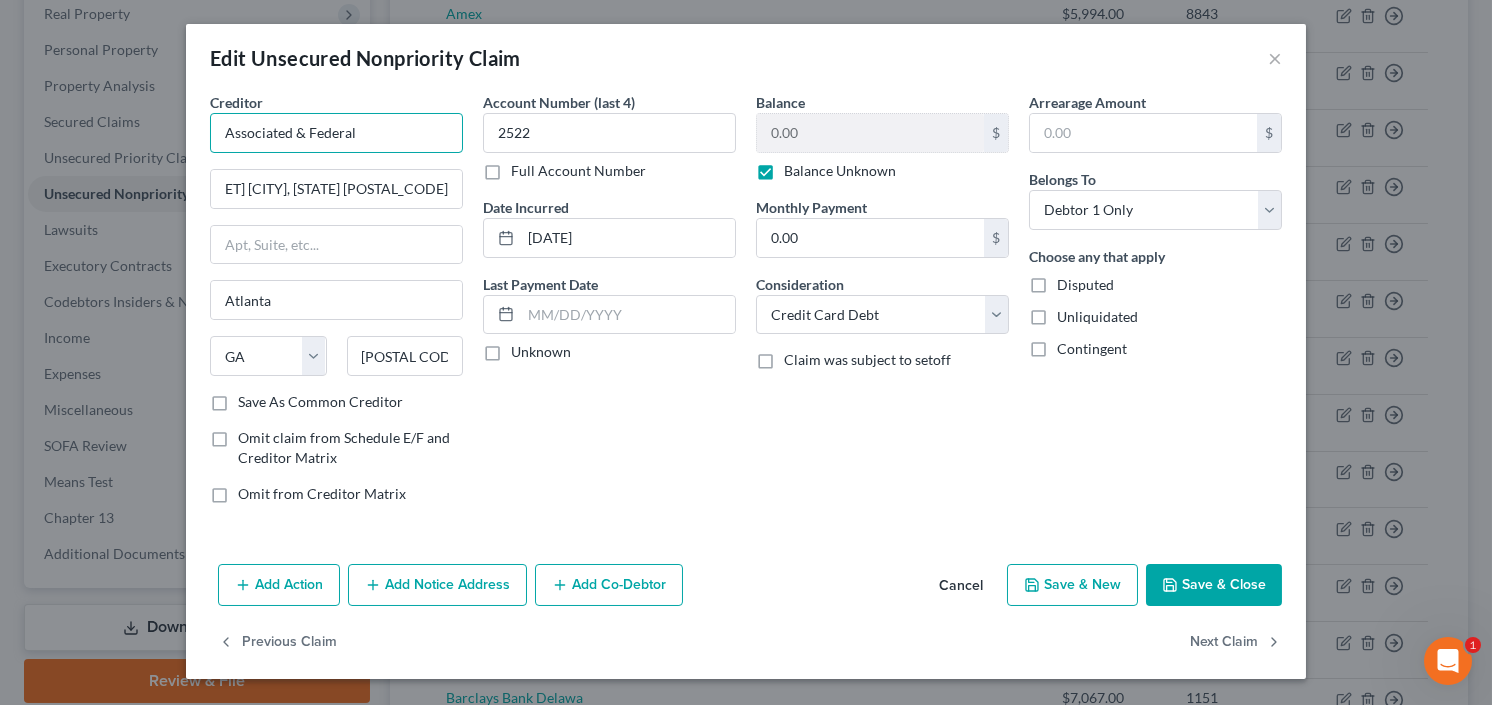 scroll, scrollTop: 0, scrollLeft: 0, axis: both 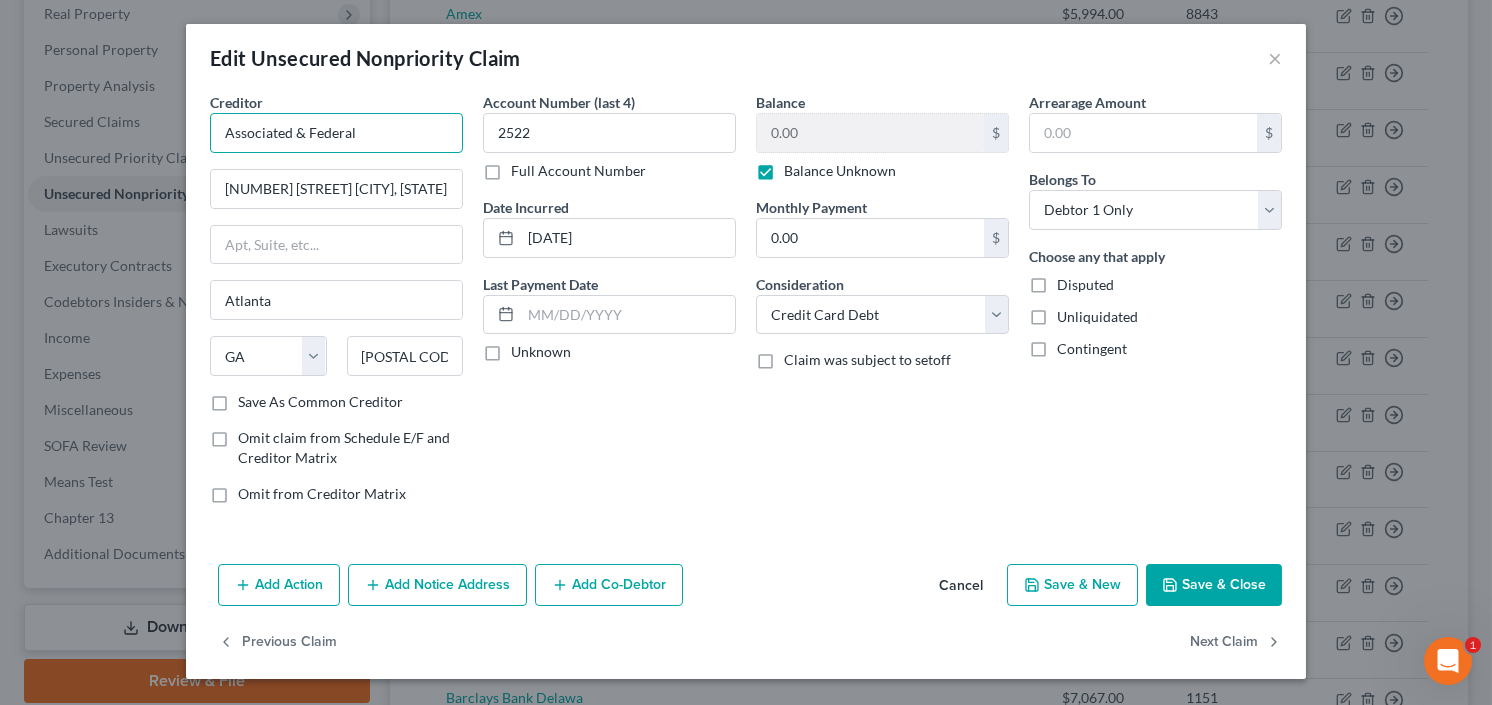 drag, startPoint x: 295, startPoint y: 133, endPoint x: 406, endPoint y: 129, distance: 111.07205 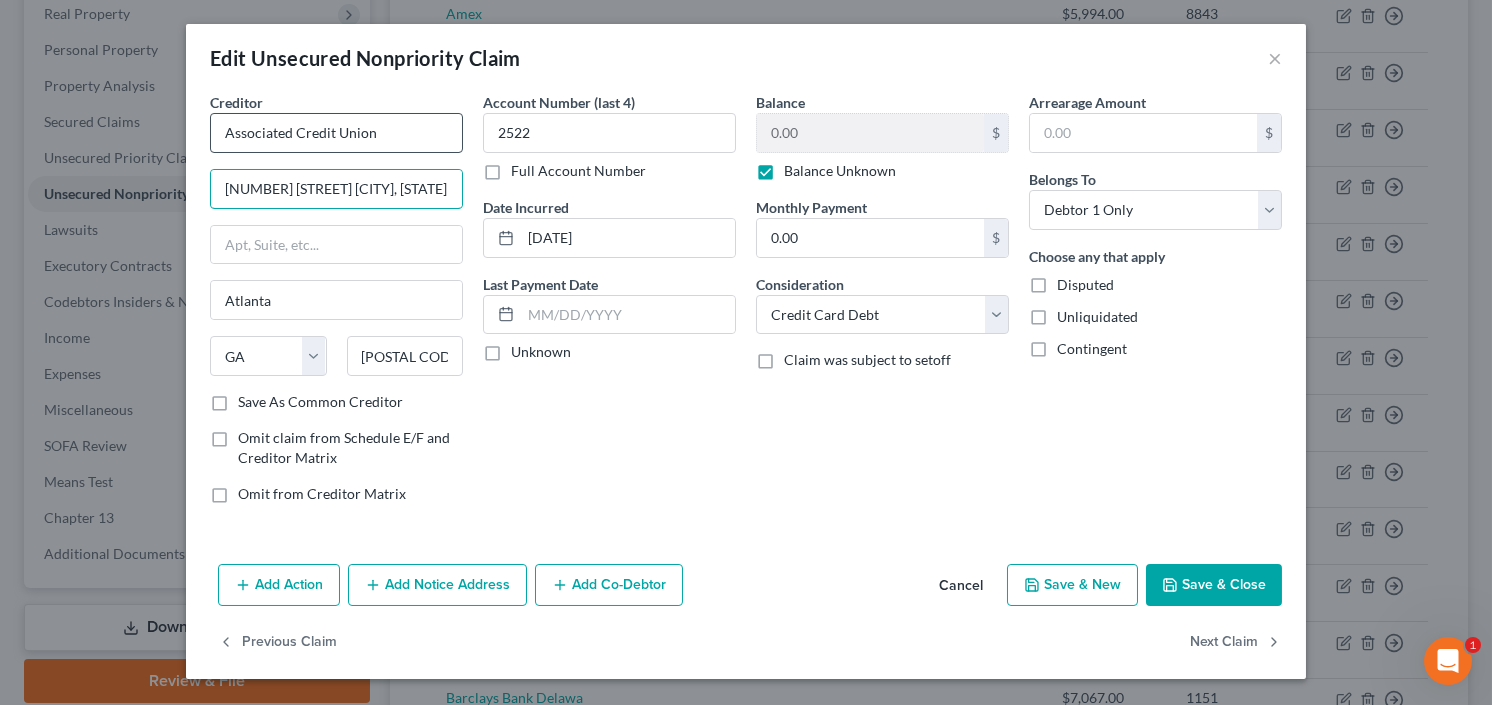 type on "Associated Credit Union" 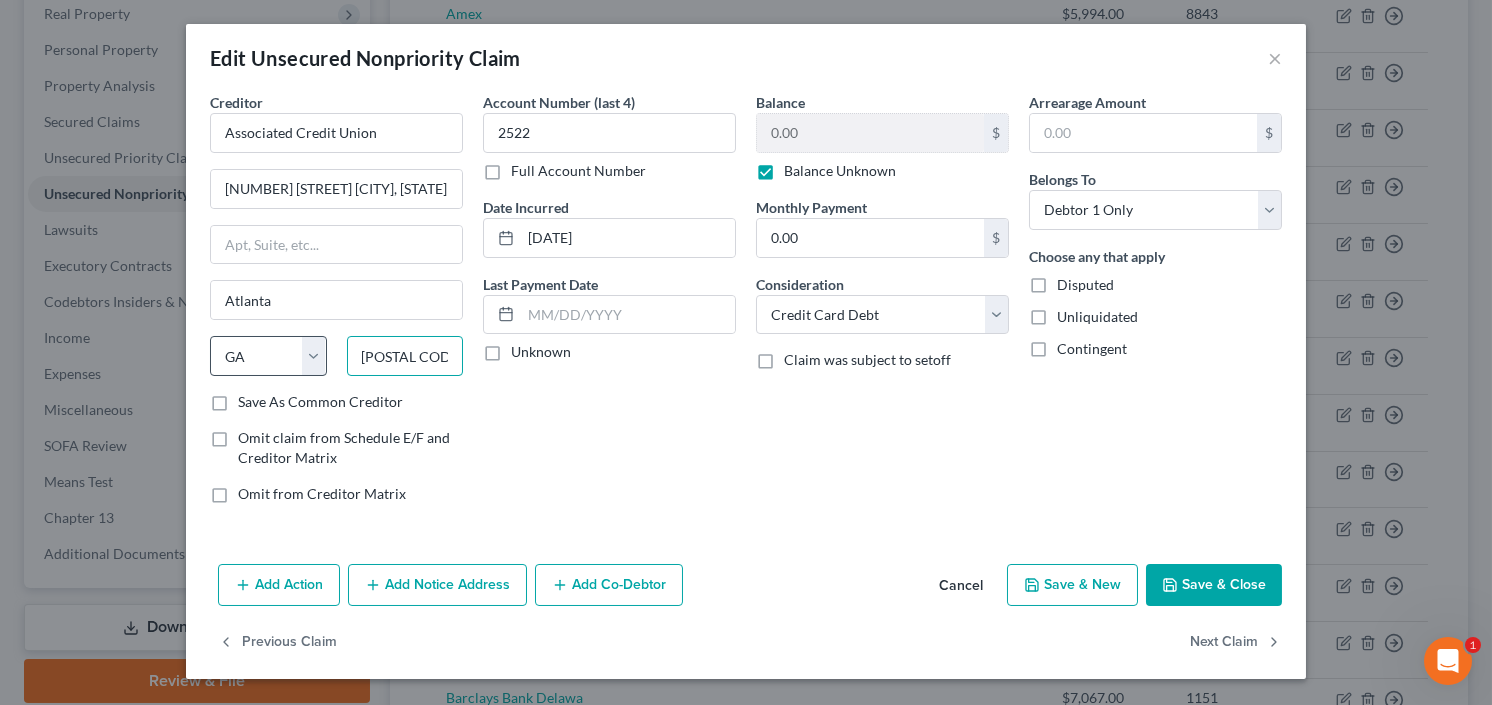 drag, startPoint x: 417, startPoint y: 351, endPoint x: 315, endPoint y: 359, distance: 102.31325 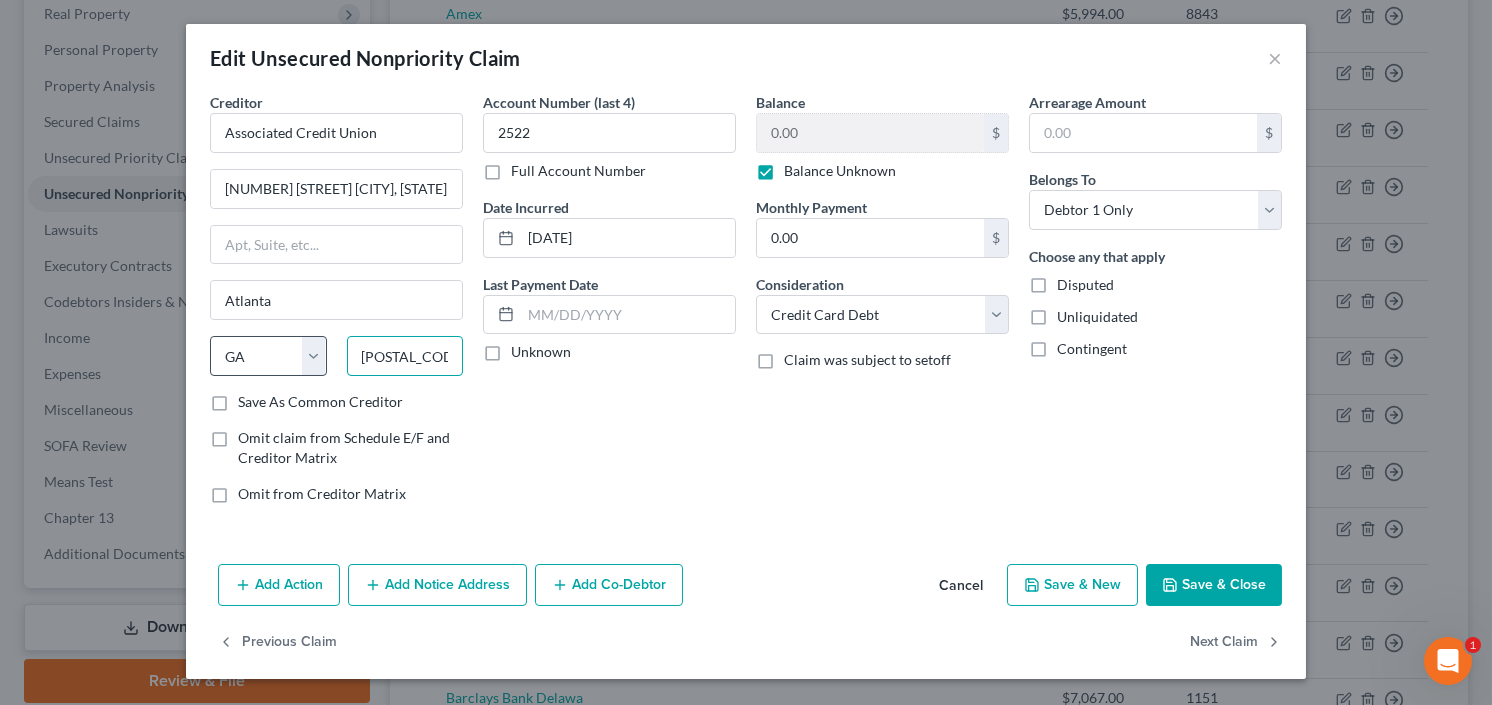 type on "30092" 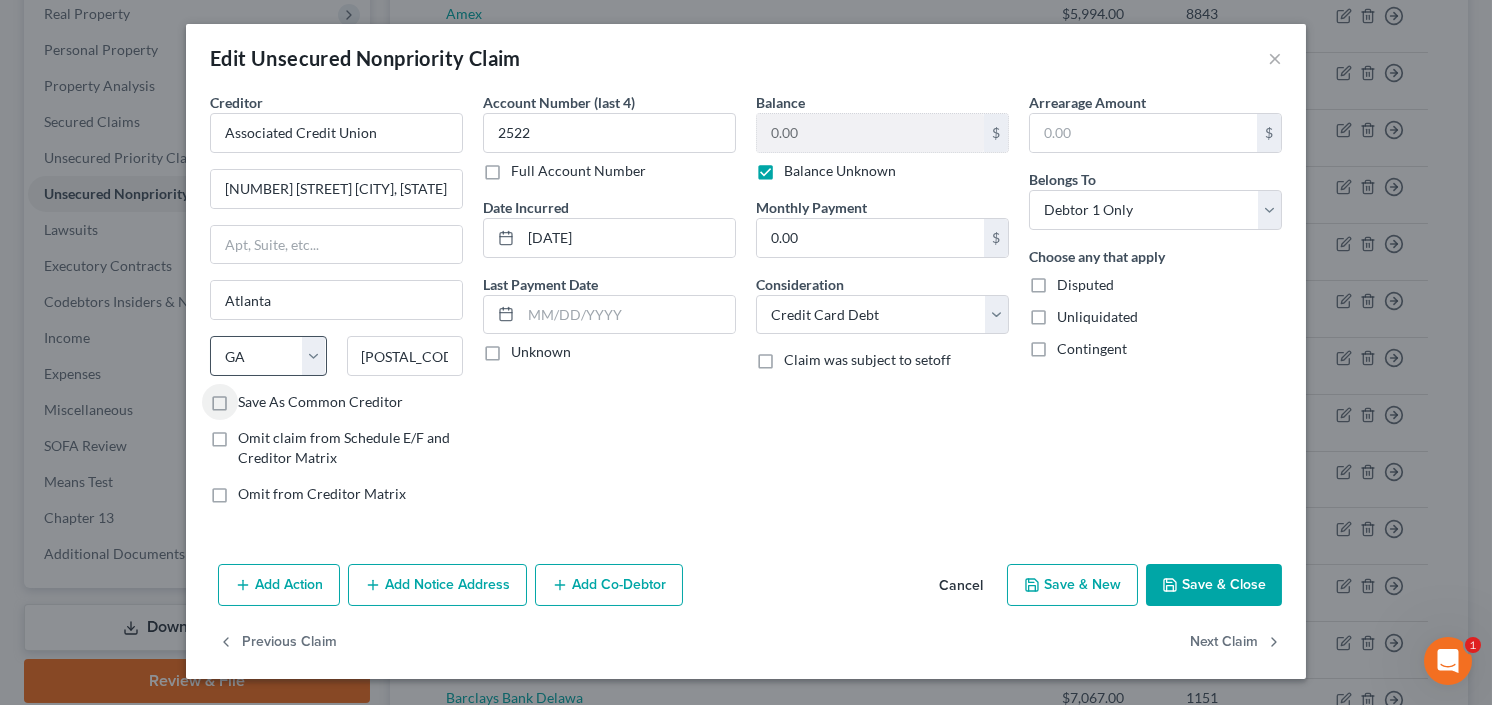 type on "Norcross" 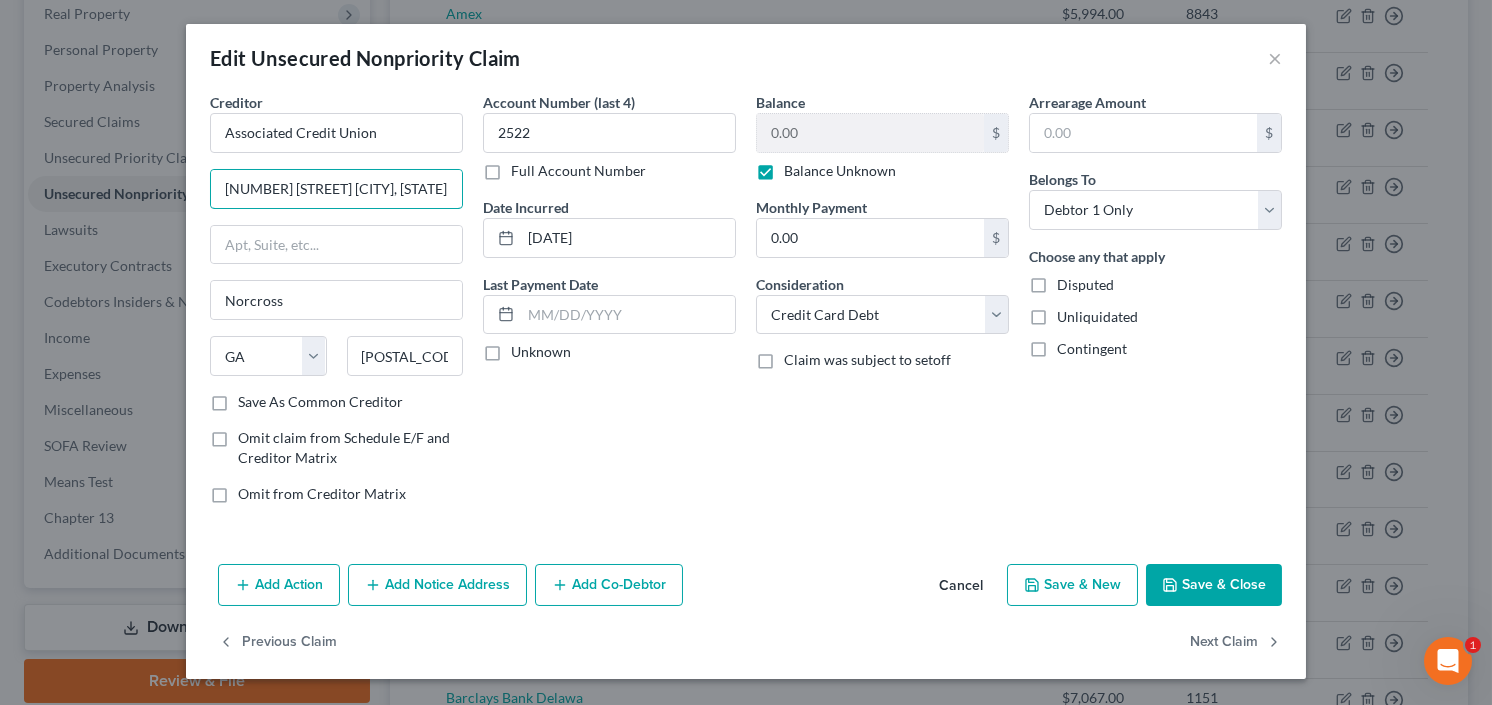 scroll, scrollTop: 0, scrollLeft: 124, axis: horizontal 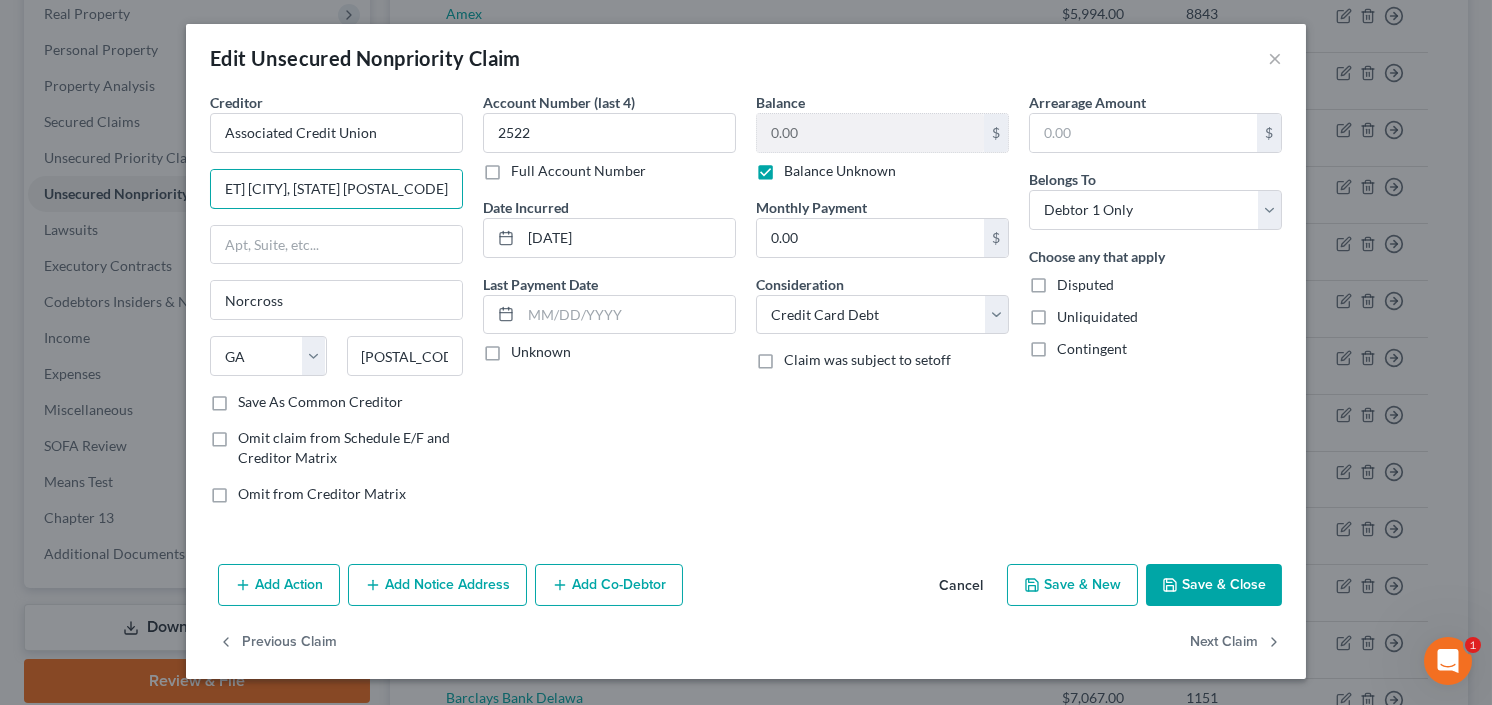drag, startPoint x: 371, startPoint y: 189, endPoint x: 683, endPoint y: 186, distance: 312.01443 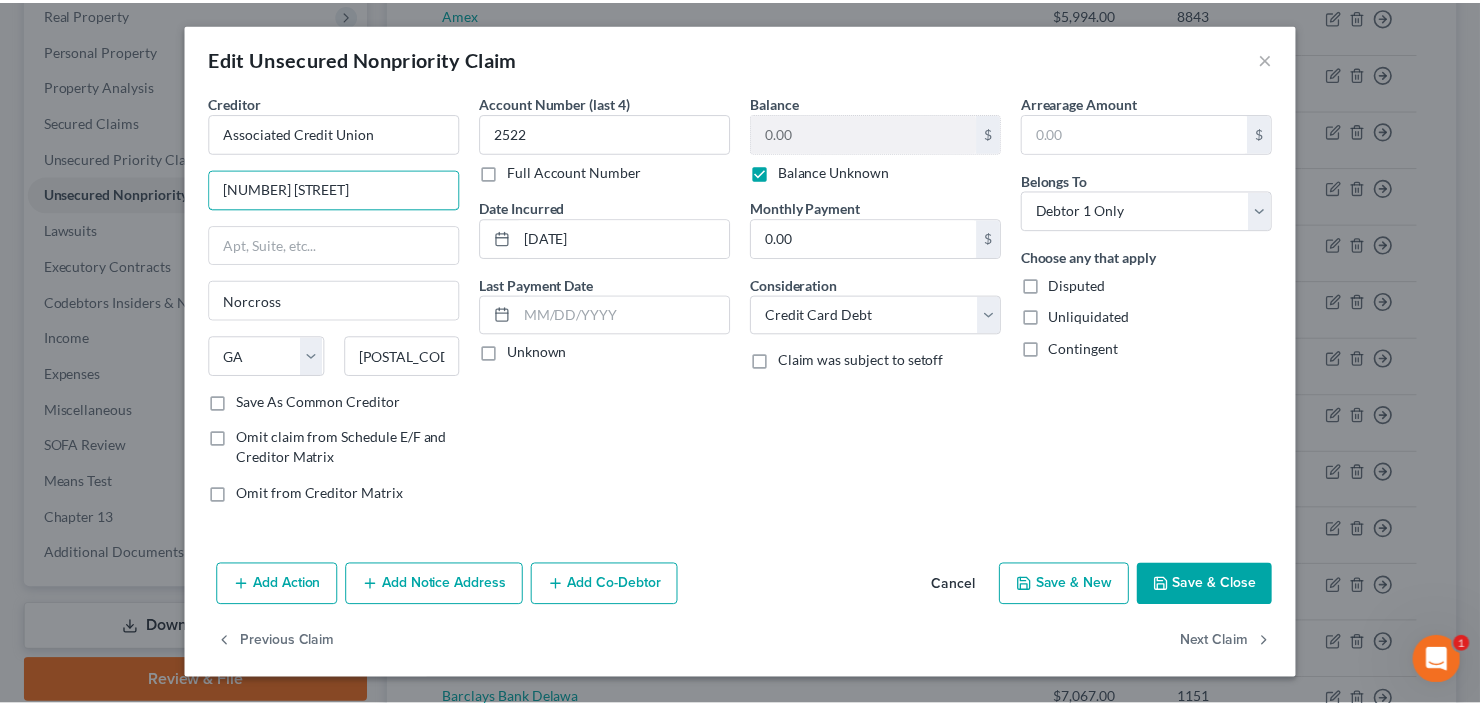 scroll, scrollTop: 0, scrollLeft: 0, axis: both 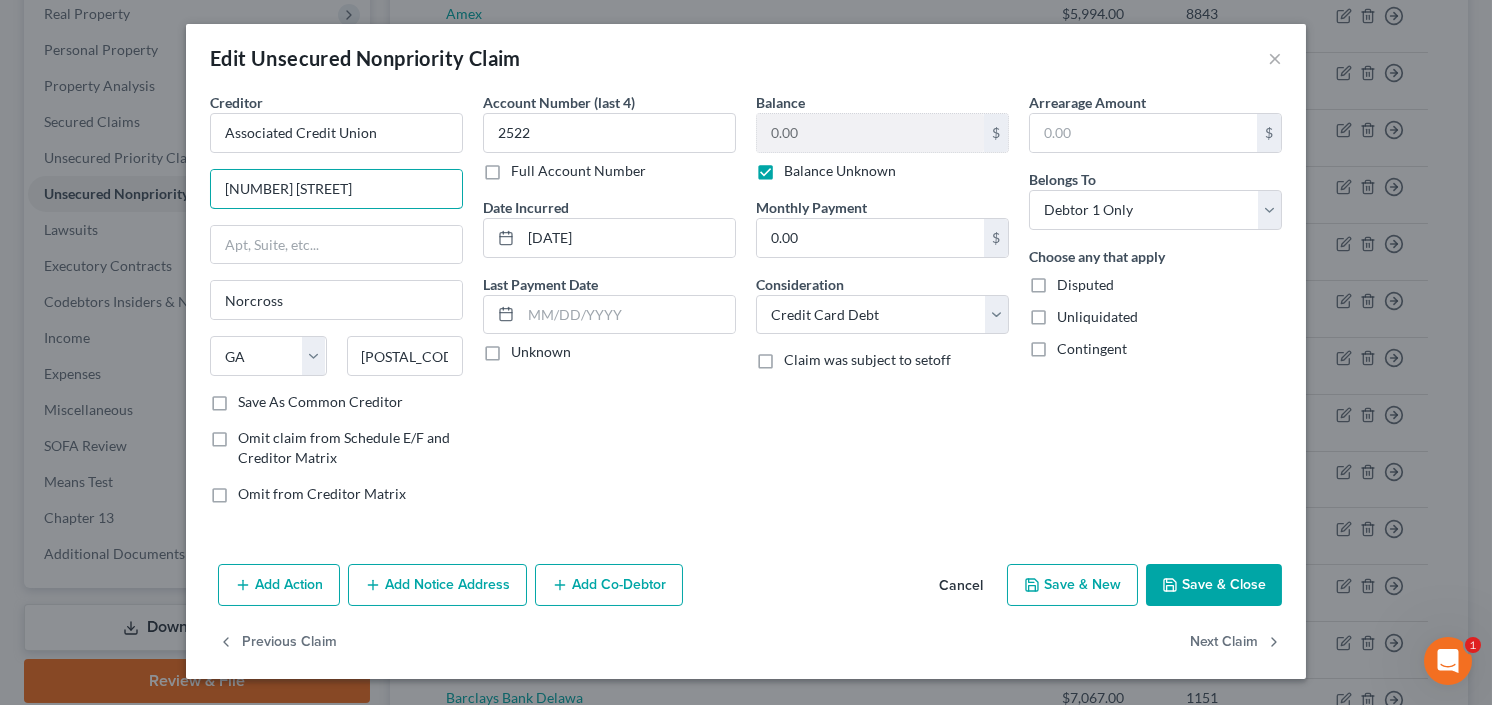 type on "6251 Crooked Creek Rd" 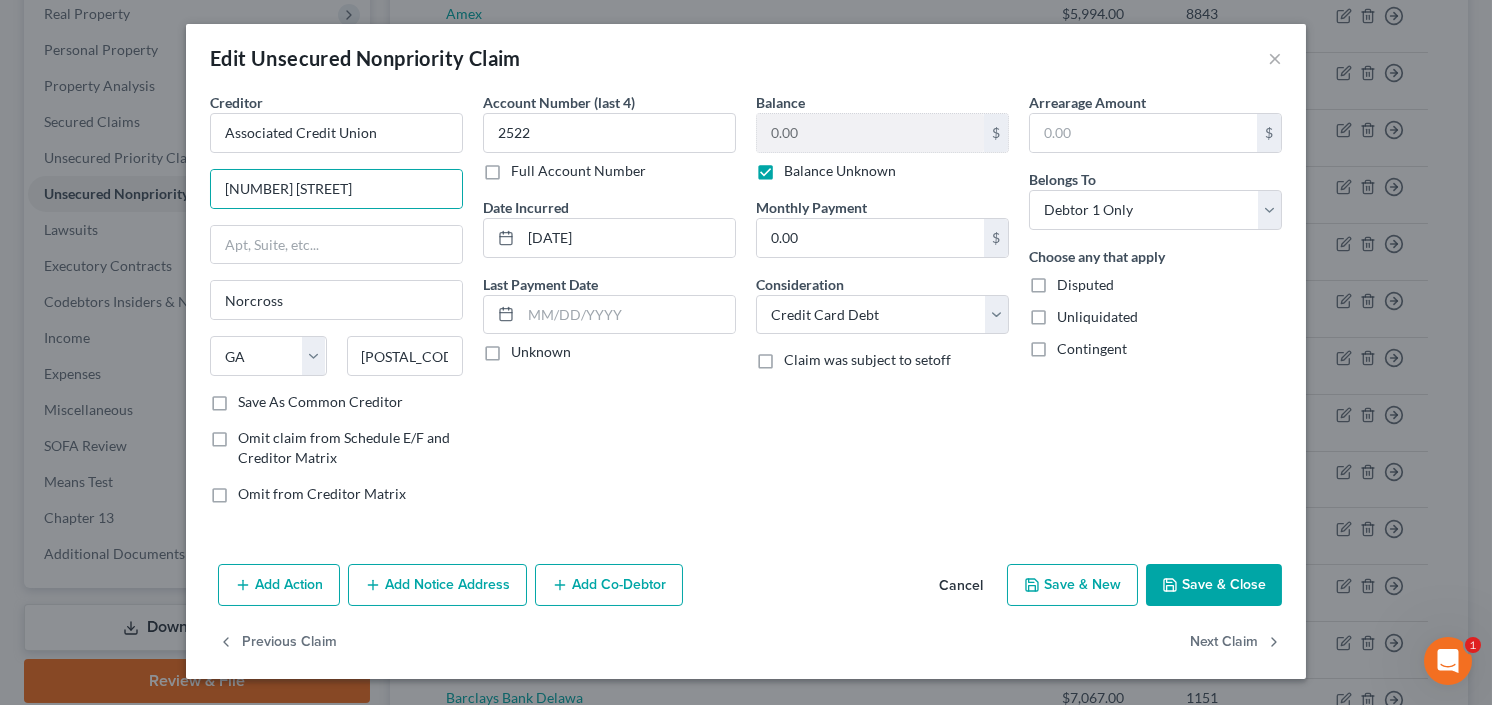 click on "Balance Unknown" at bounding box center (840, 171) 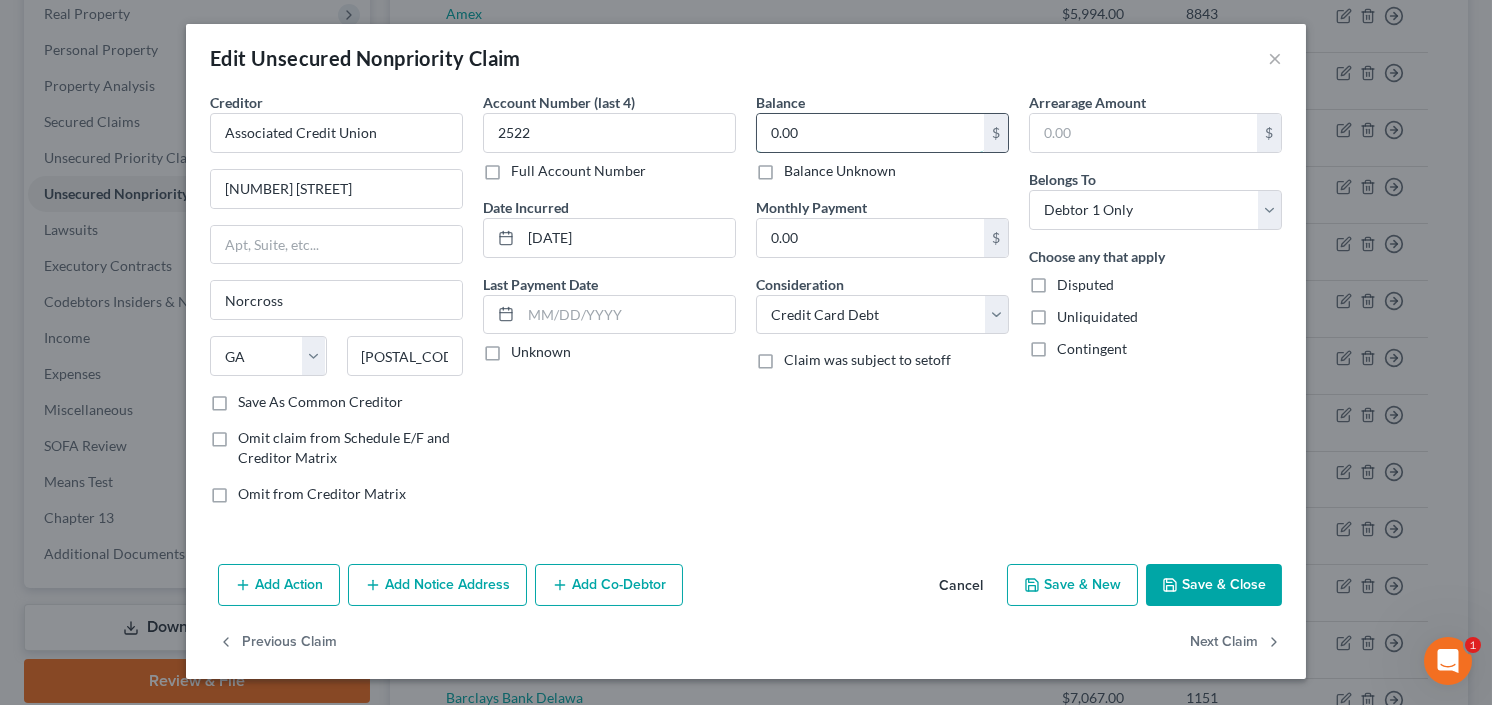 click on "0.00" at bounding box center (870, 133) 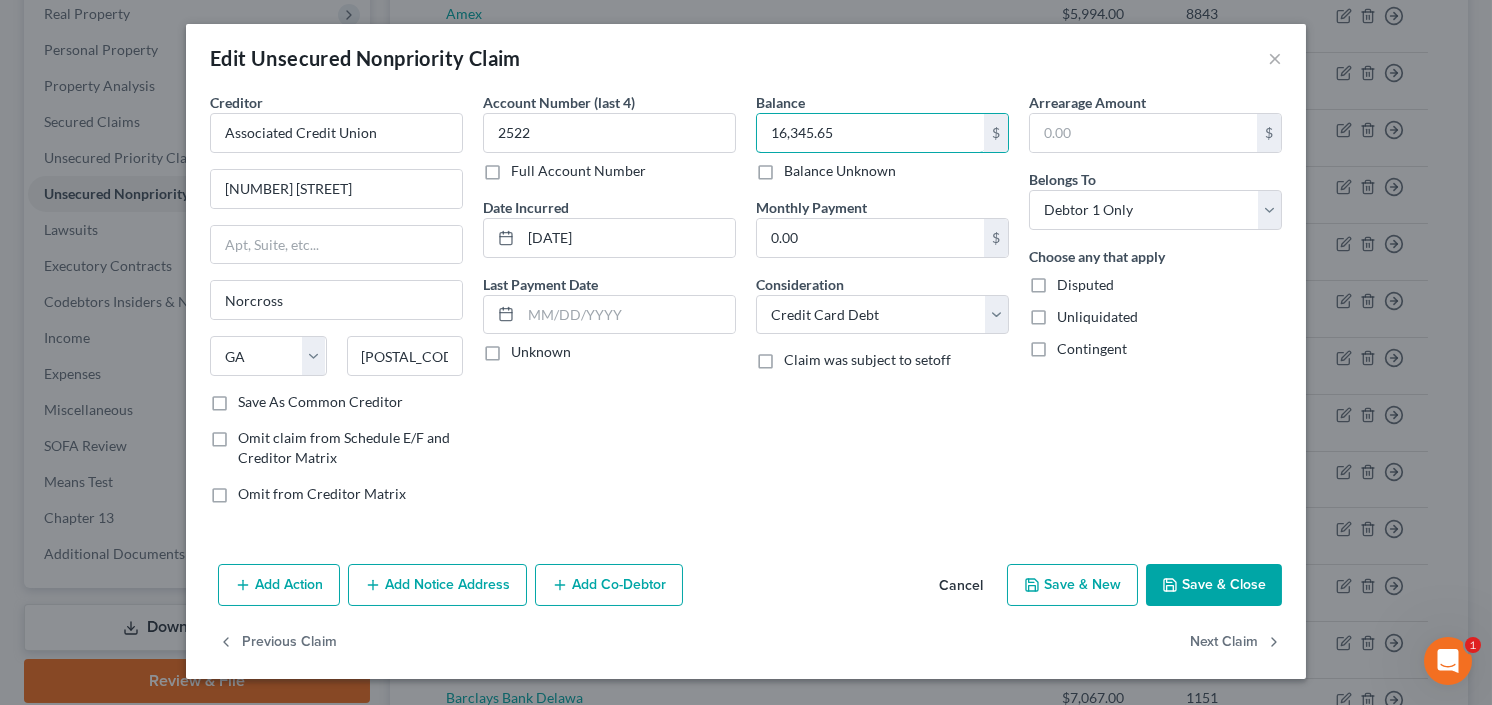 type on "16,345.65" 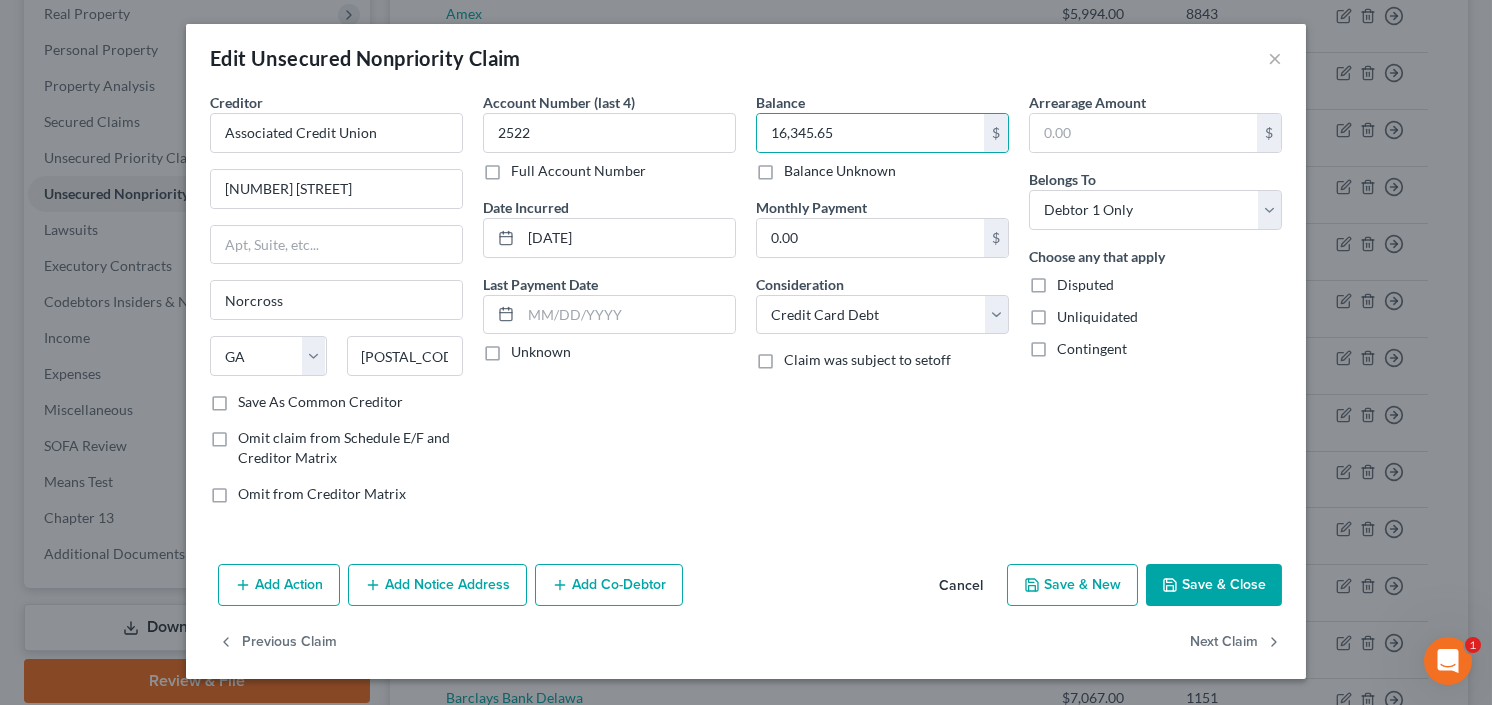 click on "Save & Close" at bounding box center [1214, 585] 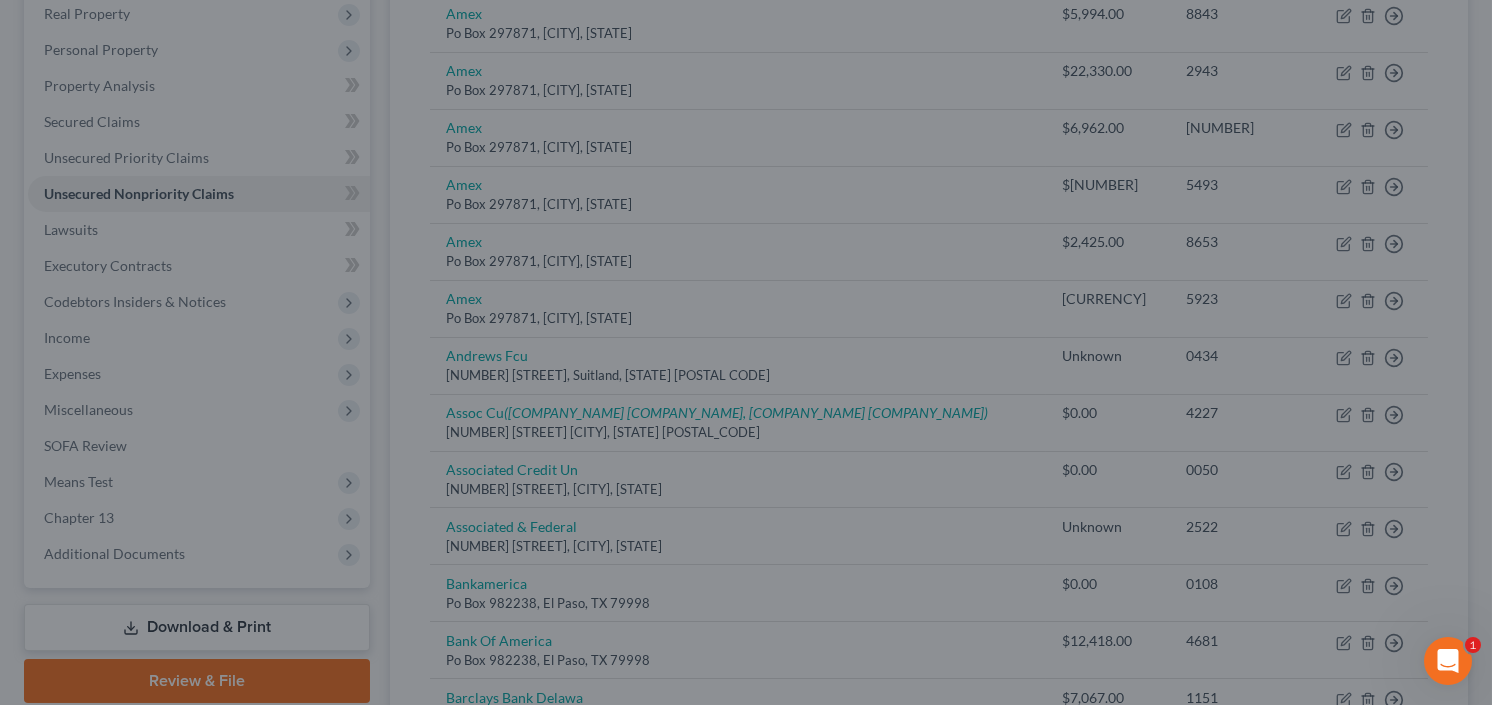 type on "0" 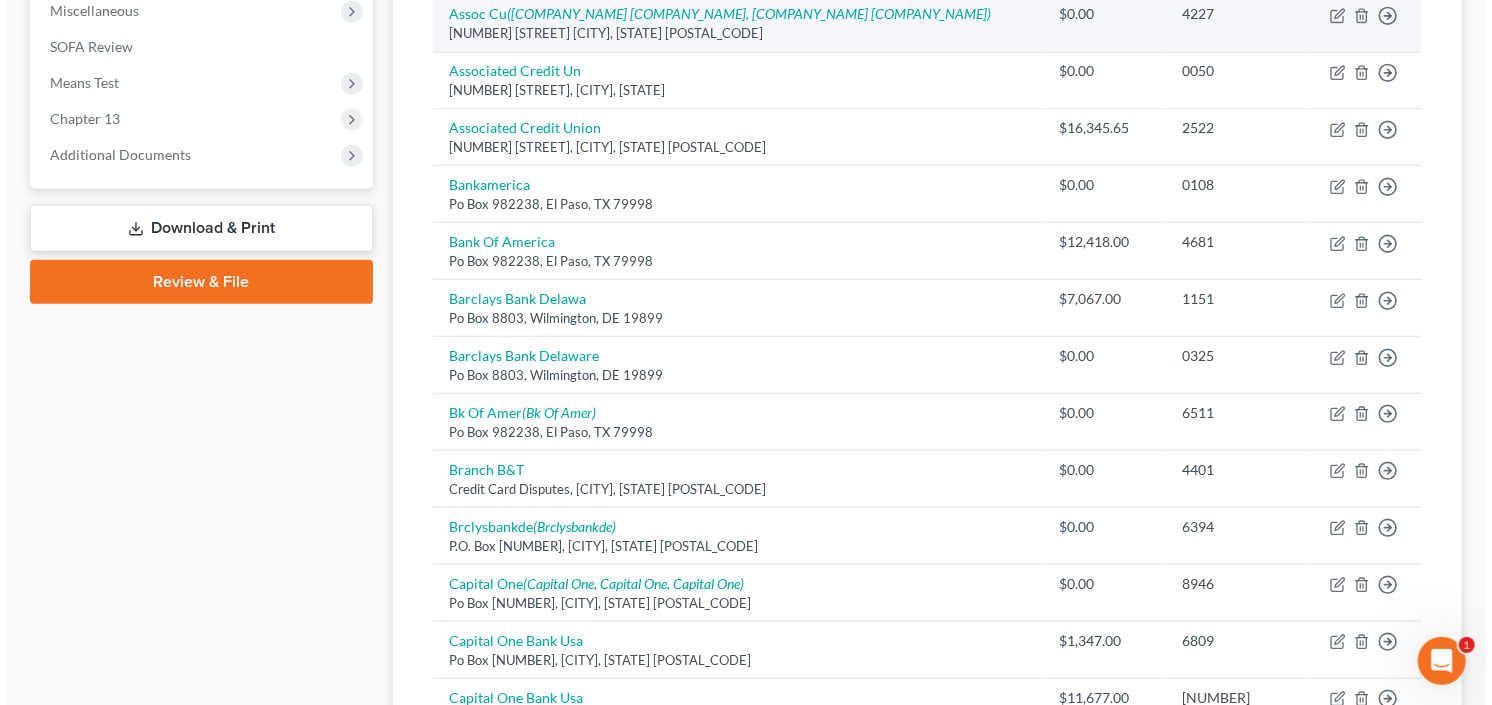 scroll, scrollTop: 720, scrollLeft: 0, axis: vertical 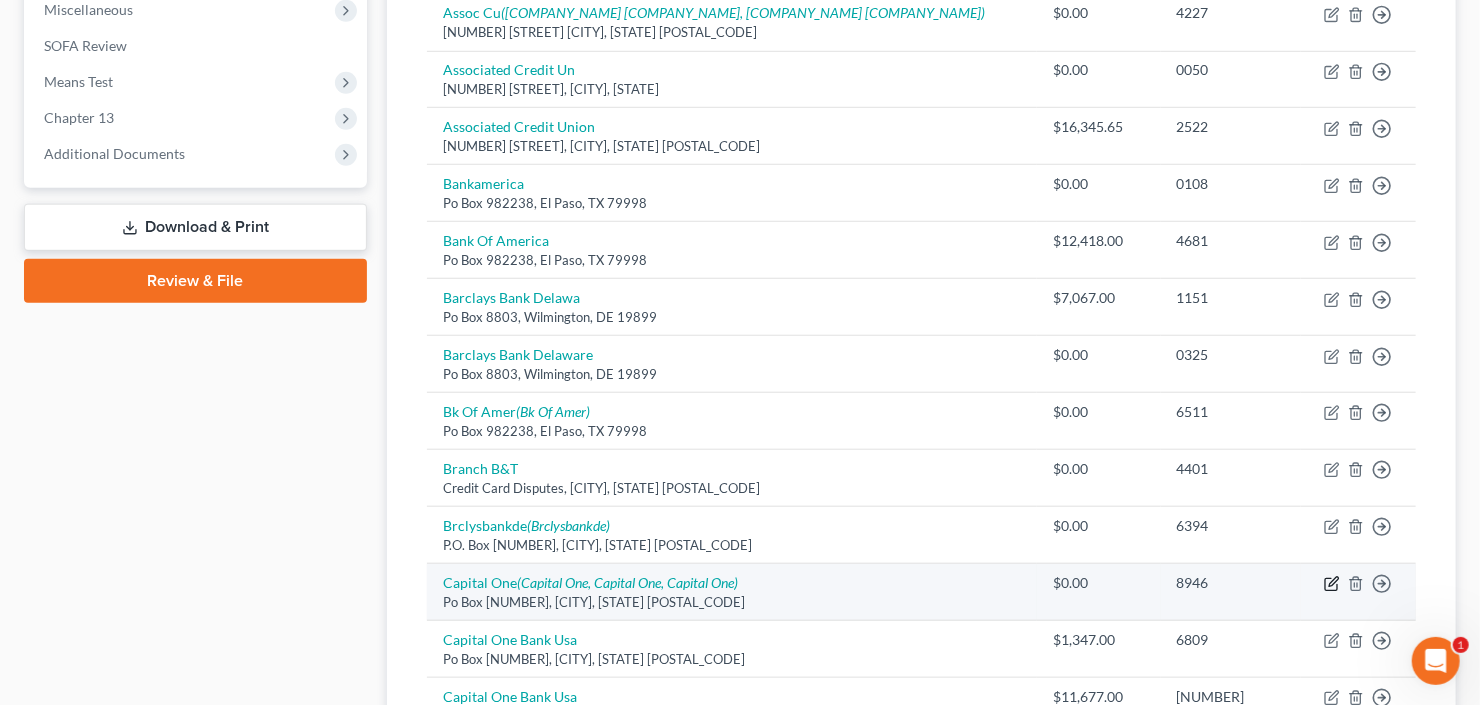 click 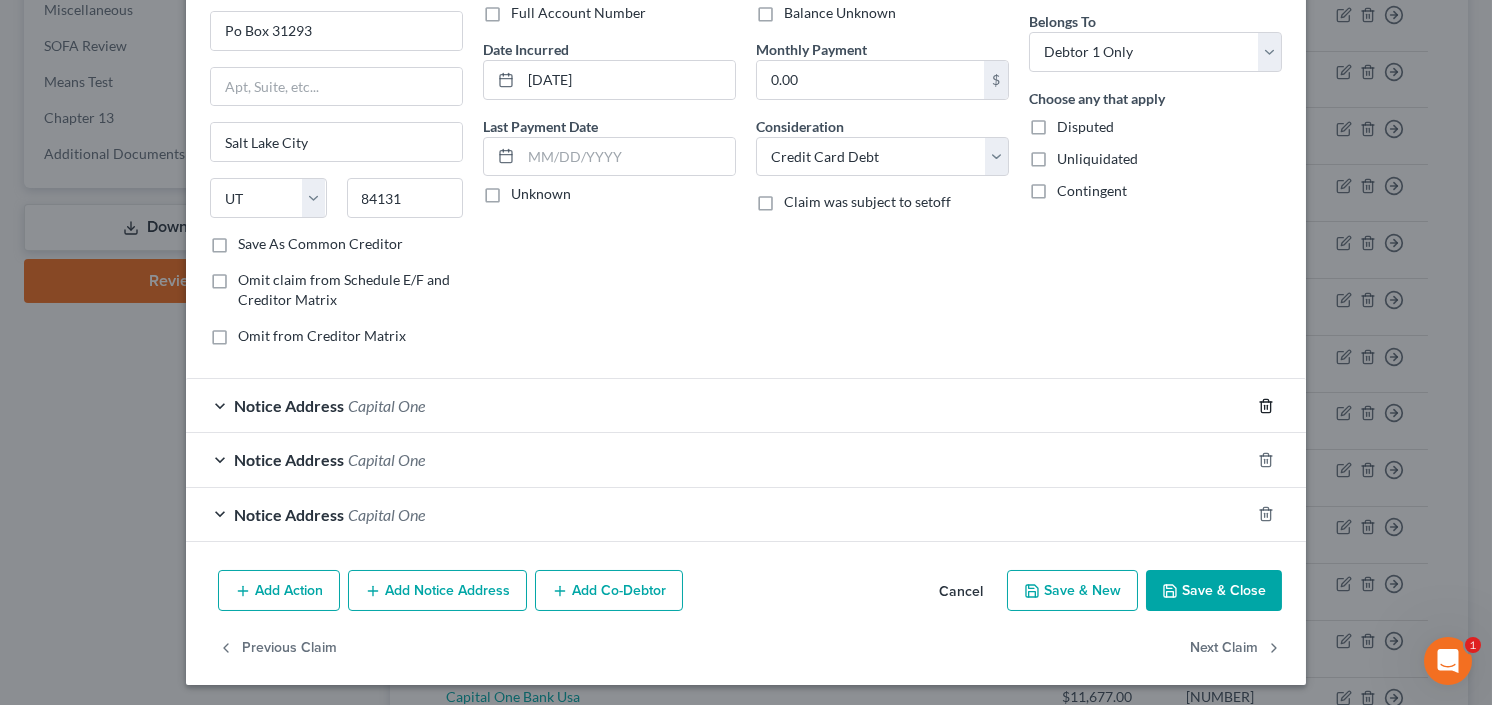 click 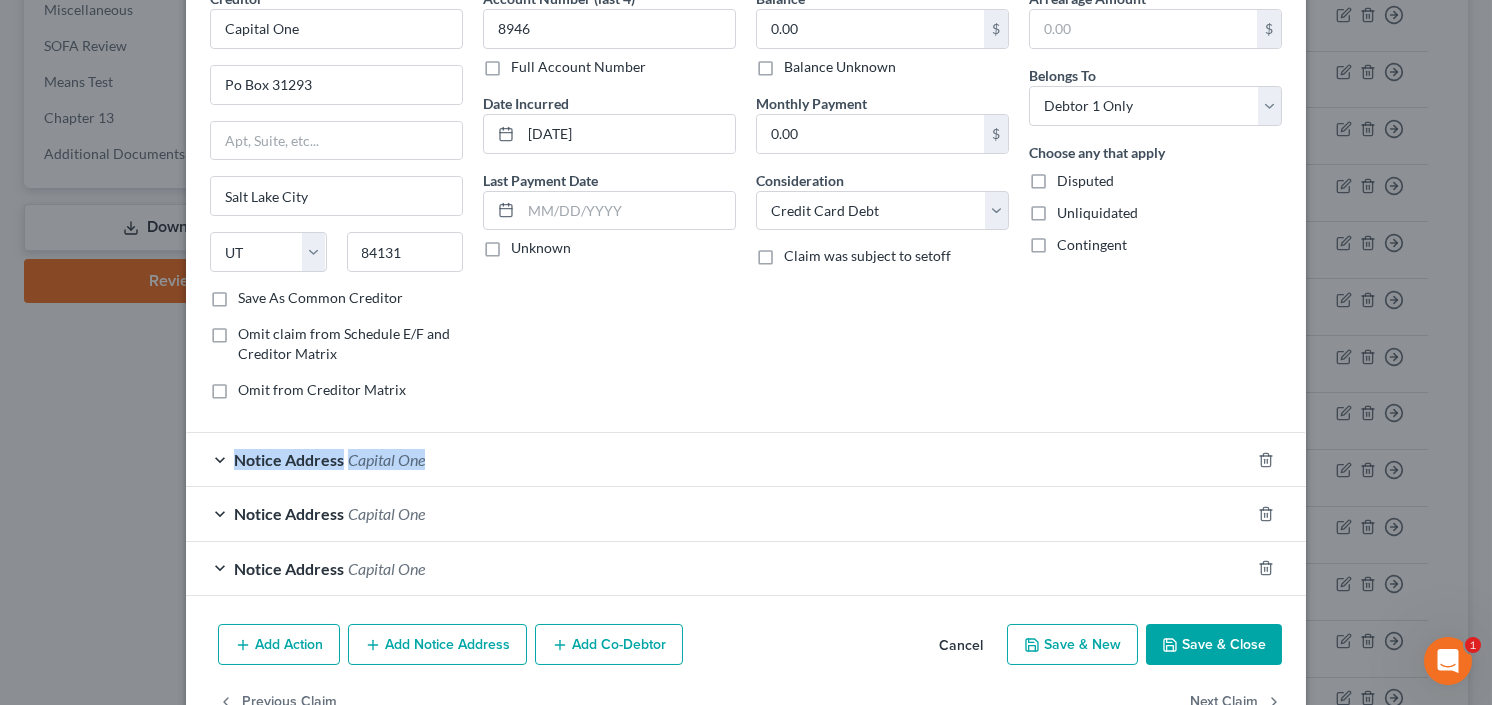 click on "Arrearage Amount $
Belongs To
*
Select Debtor 1 Only Debtor 2 Only Debtor 1 And Debtor 2 Only At Least One Of The Debtors And Another Community Property Choose any that apply Disputed Unliquidated Contingent" at bounding box center (1155, 202) 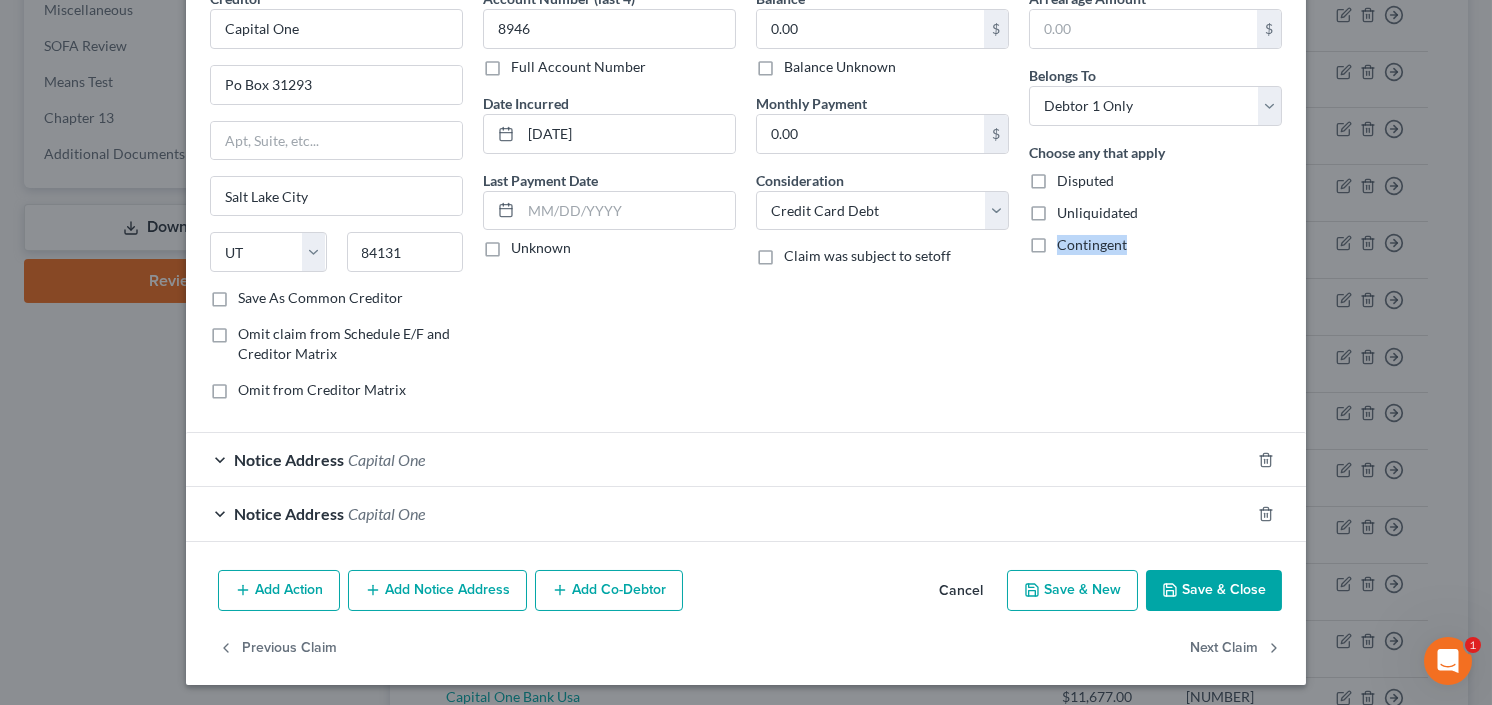 click on "Arrearage Amount $
Belongs To
*
Select Debtor 1 Only Debtor 2 Only Debtor 1 And Debtor 2 Only At Least One Of The Debtors And Another Community Property Choose any that apply Disputed Unliquidated Contingent" at bounding box center (1155, 202) 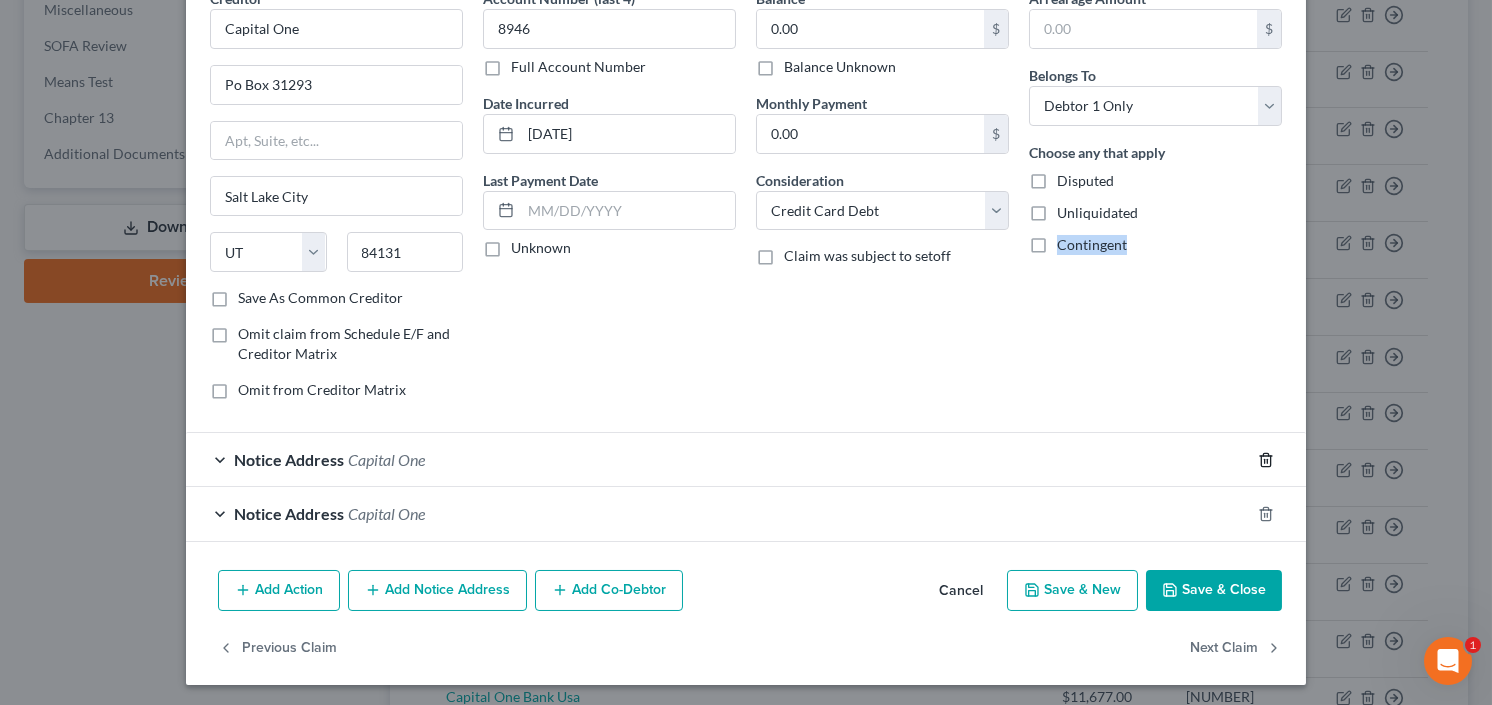 click 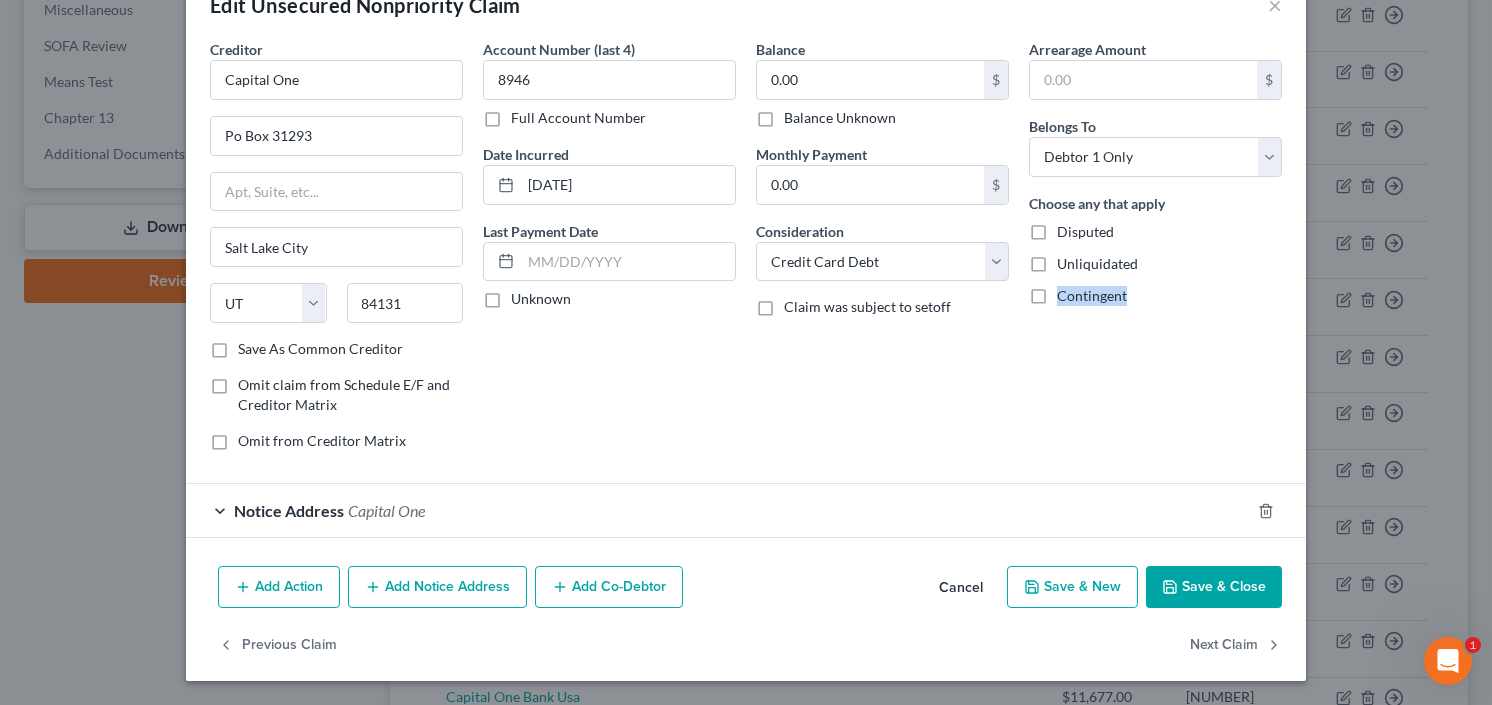 scroll, scrollTop: 50, scrollLeft: 0, axis: vertical 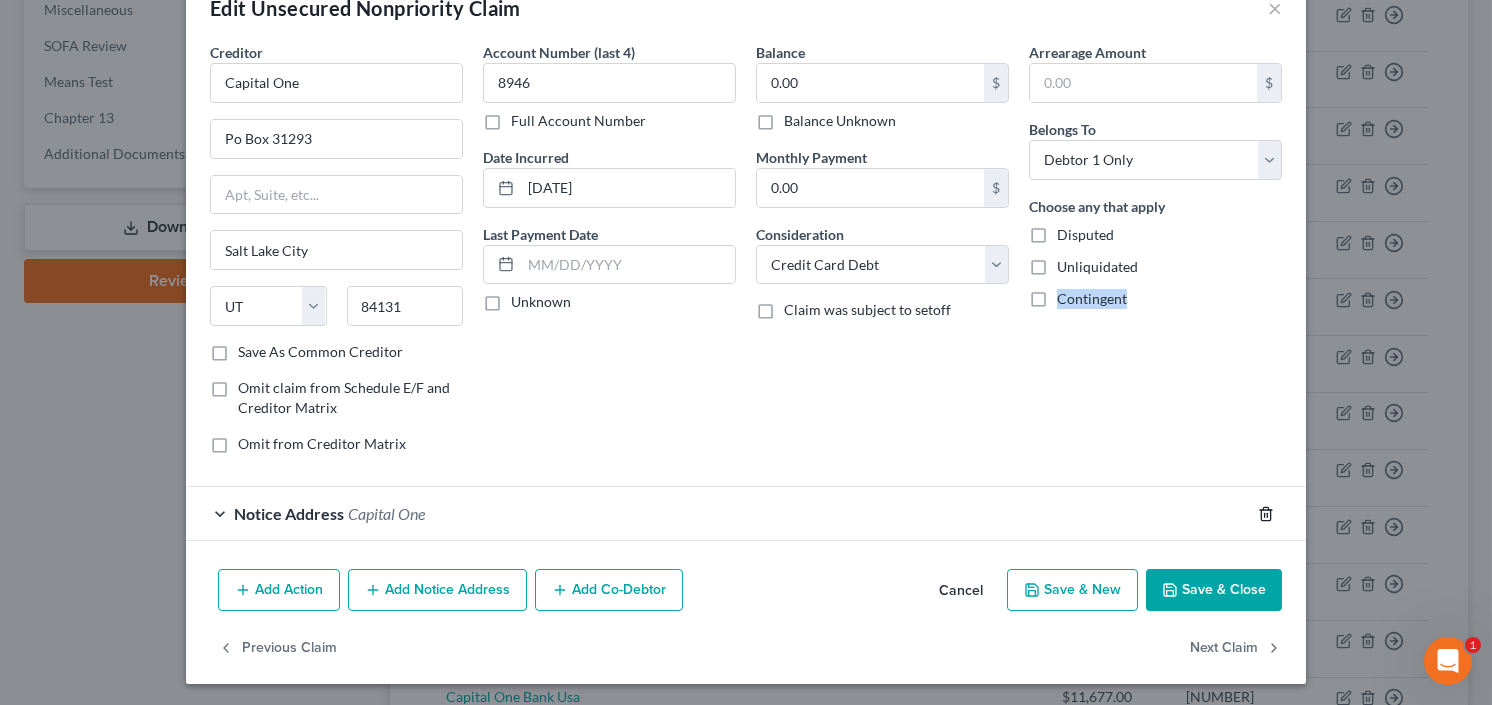 click 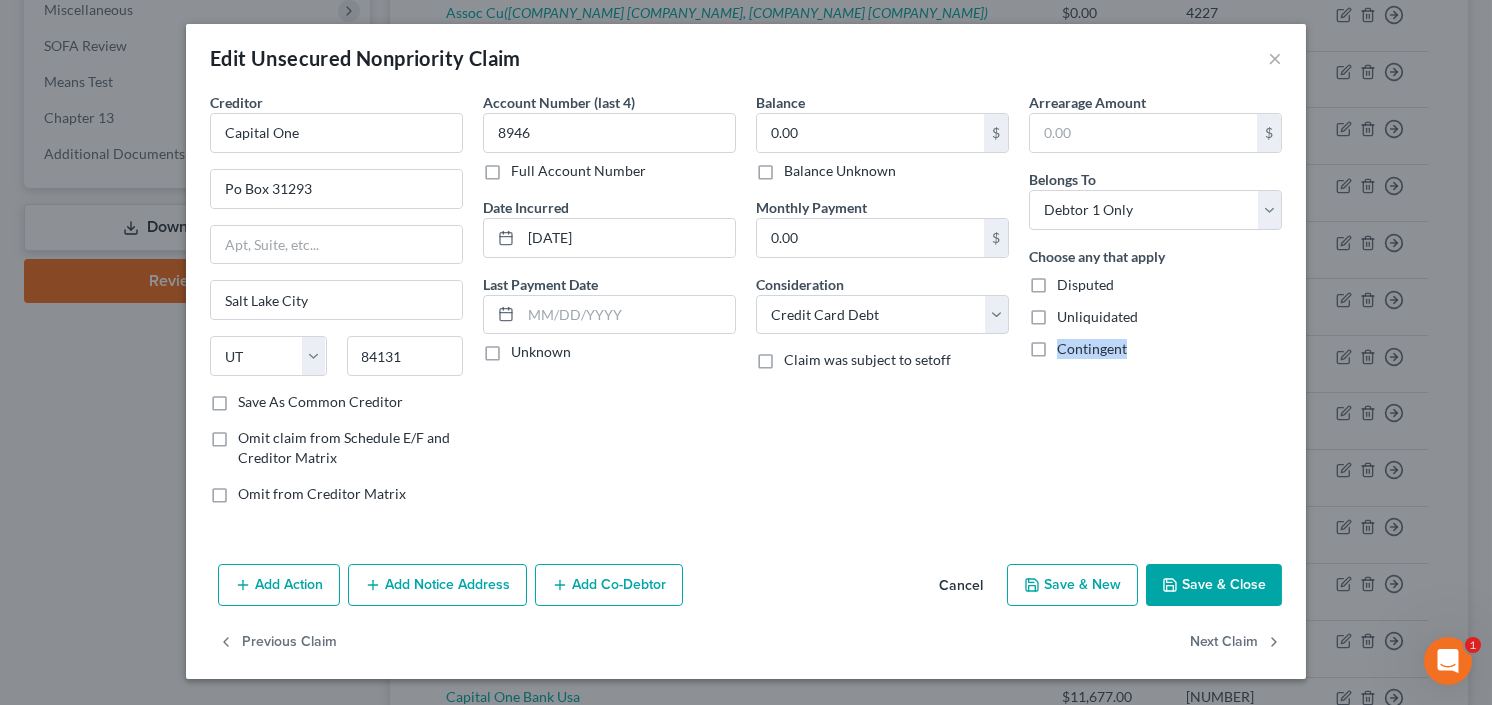 scroll, scrollTop: 0, scrollLeft: 0, axis: both 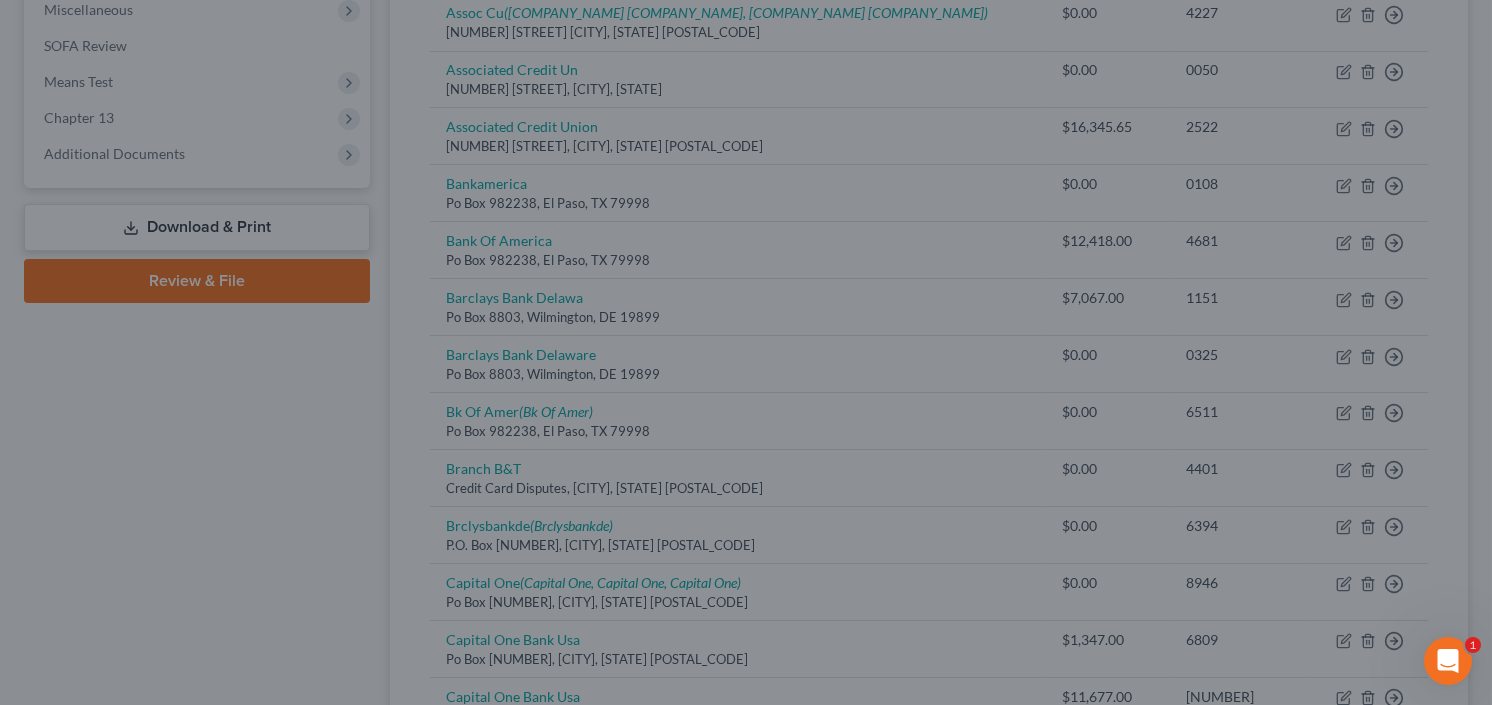type on "0" 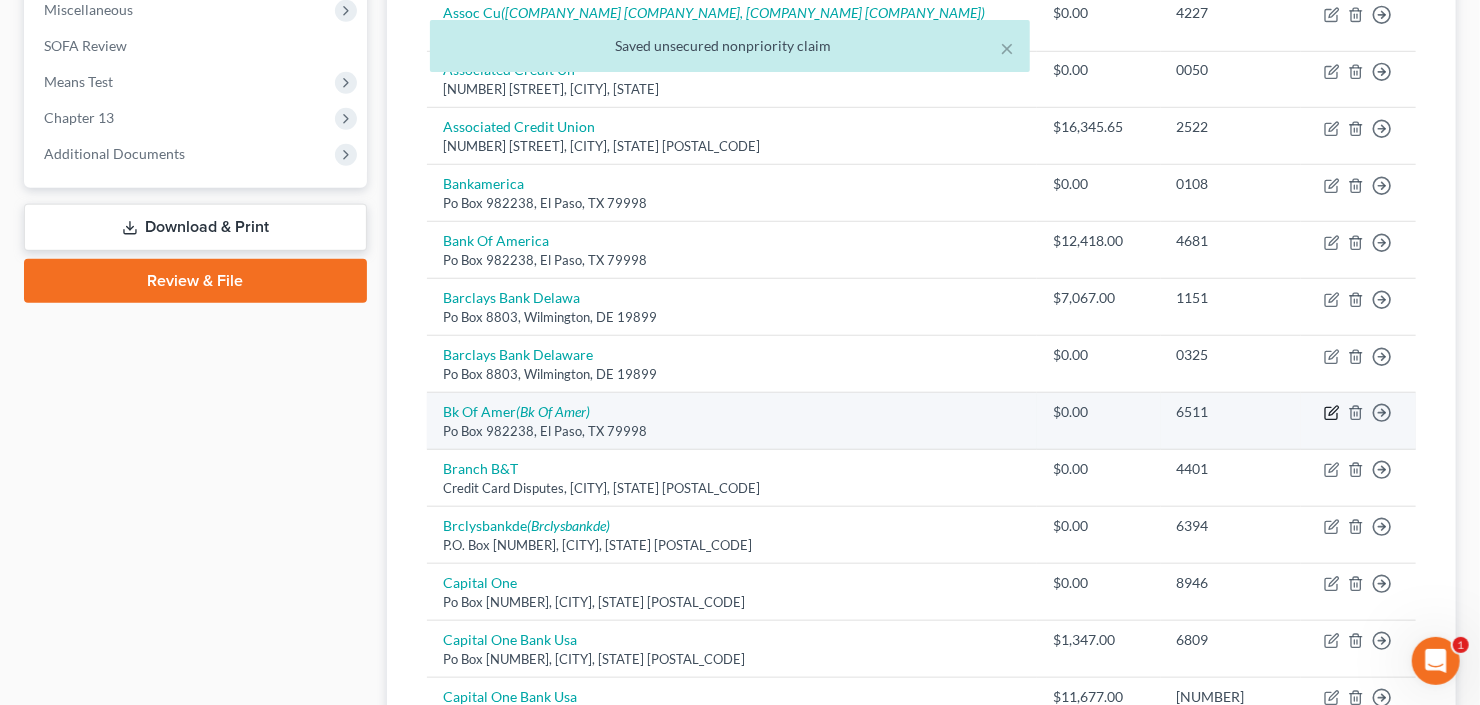 click 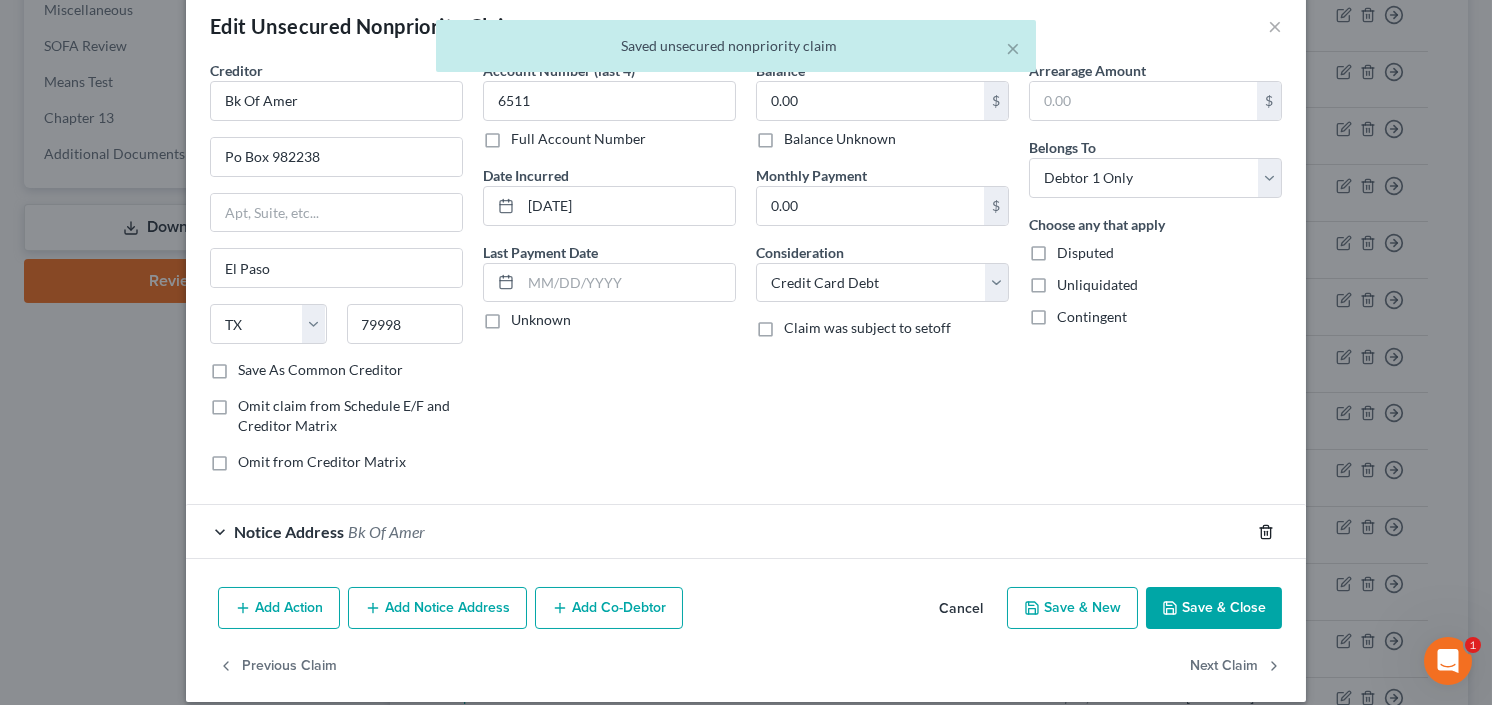 scroll, scrollTop: 50, scrollLeft: 0, axis: vertical 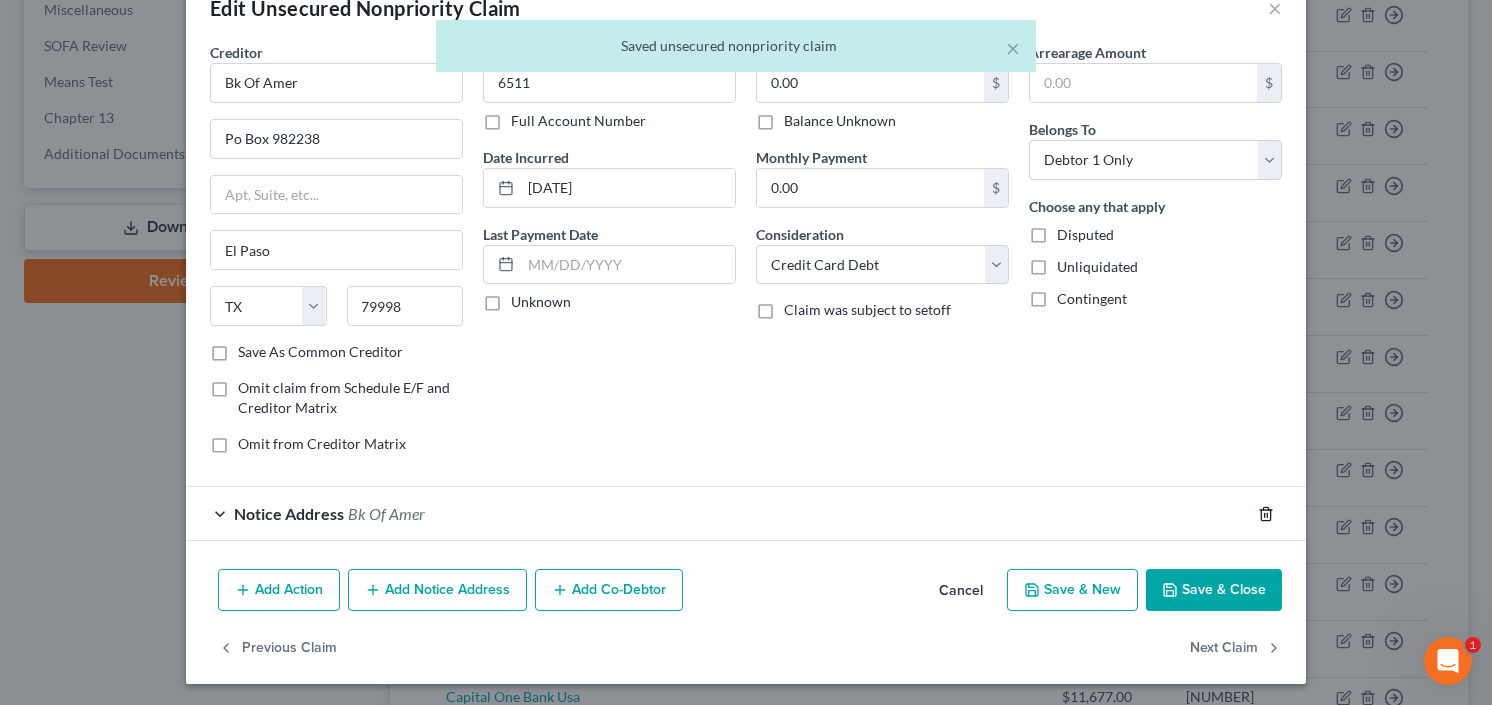 click at bounding box center [1278, 514] 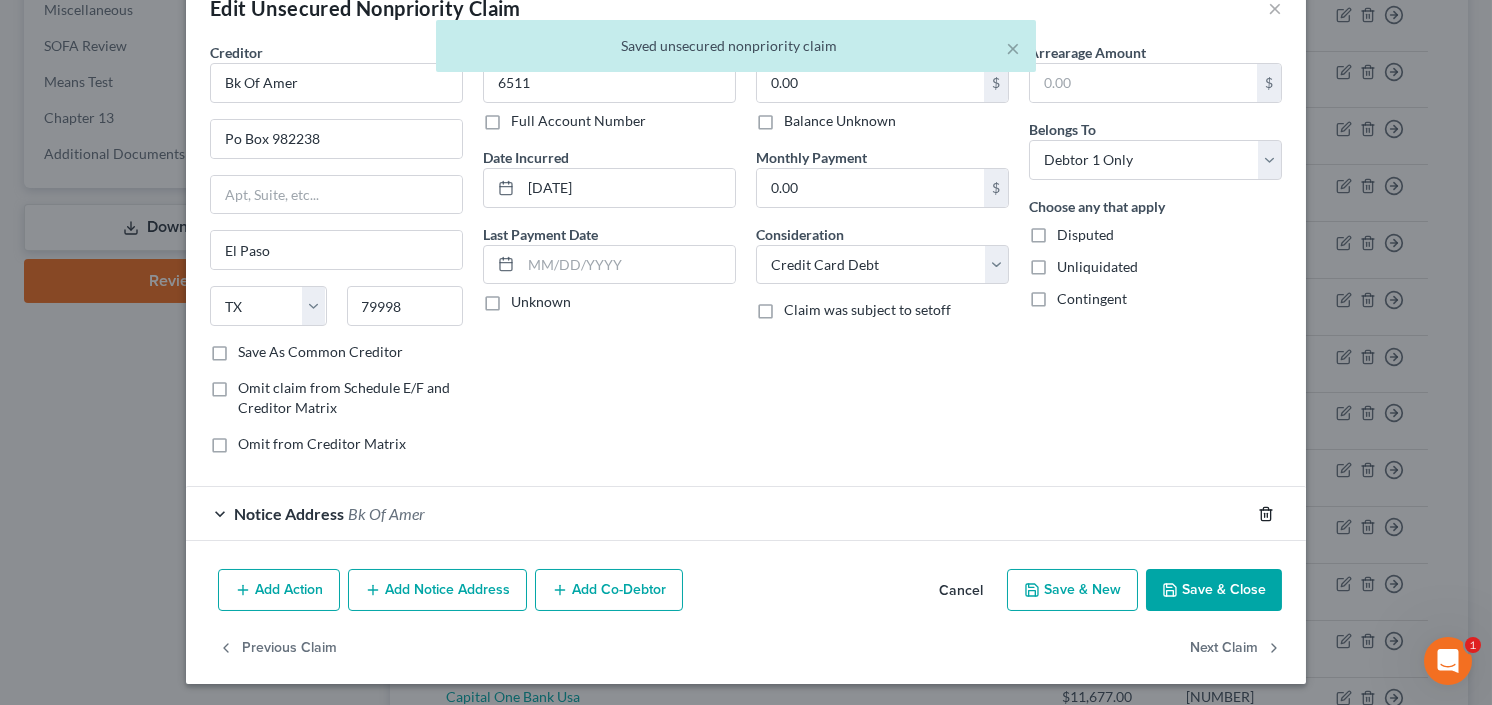 click 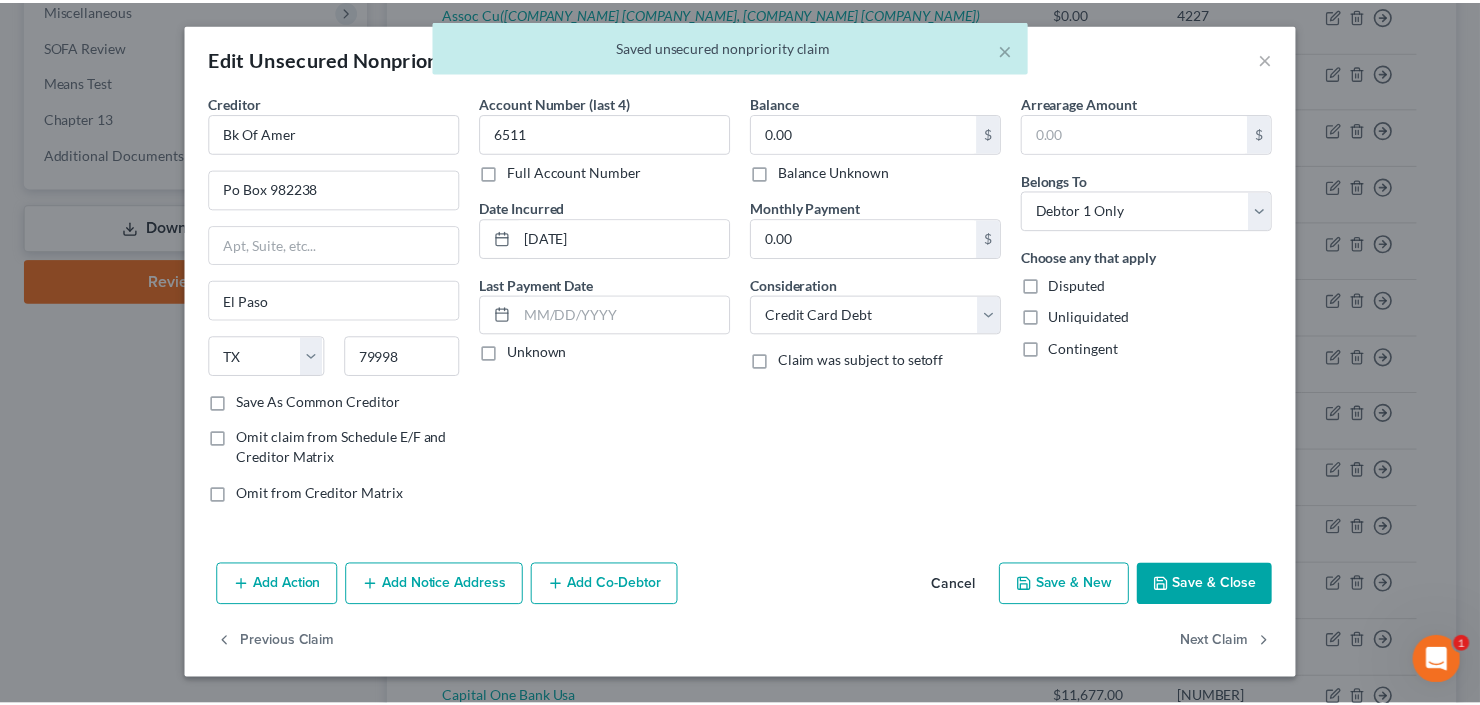 scroll, scrollTop: 0, scrollLeft: 0, axis: both 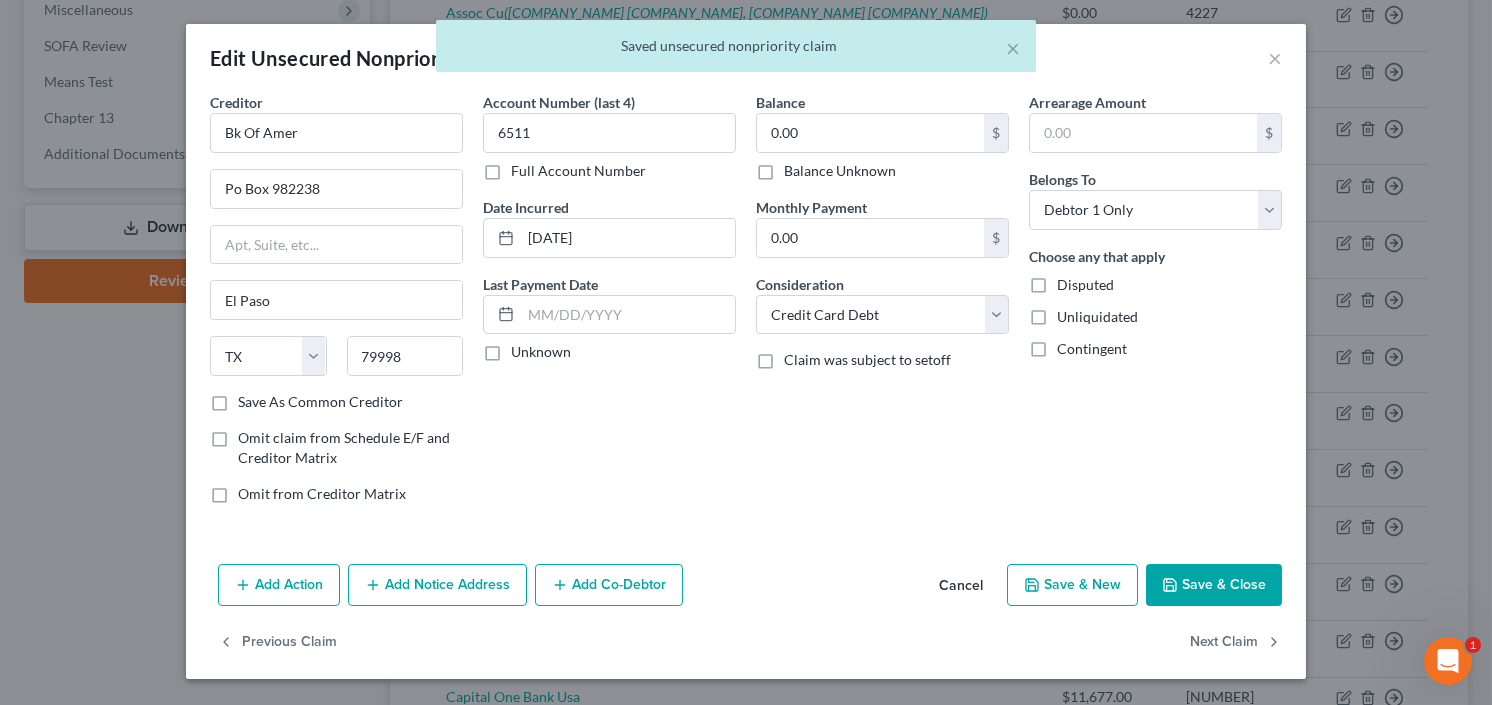 click on "Save & Close" at bounding box center [1214, 585] 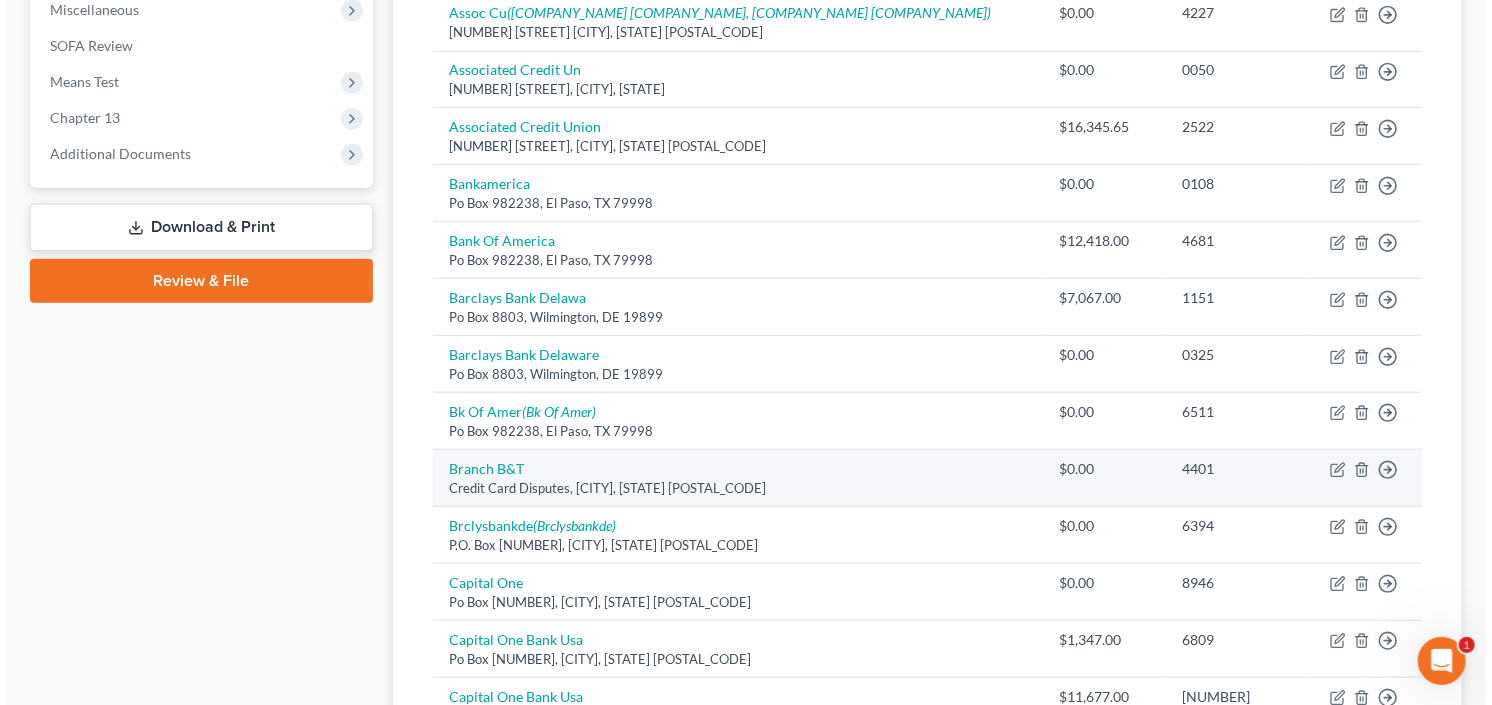 scroll, scrollTop: 400, scrollLeft: 0, axis: vertical 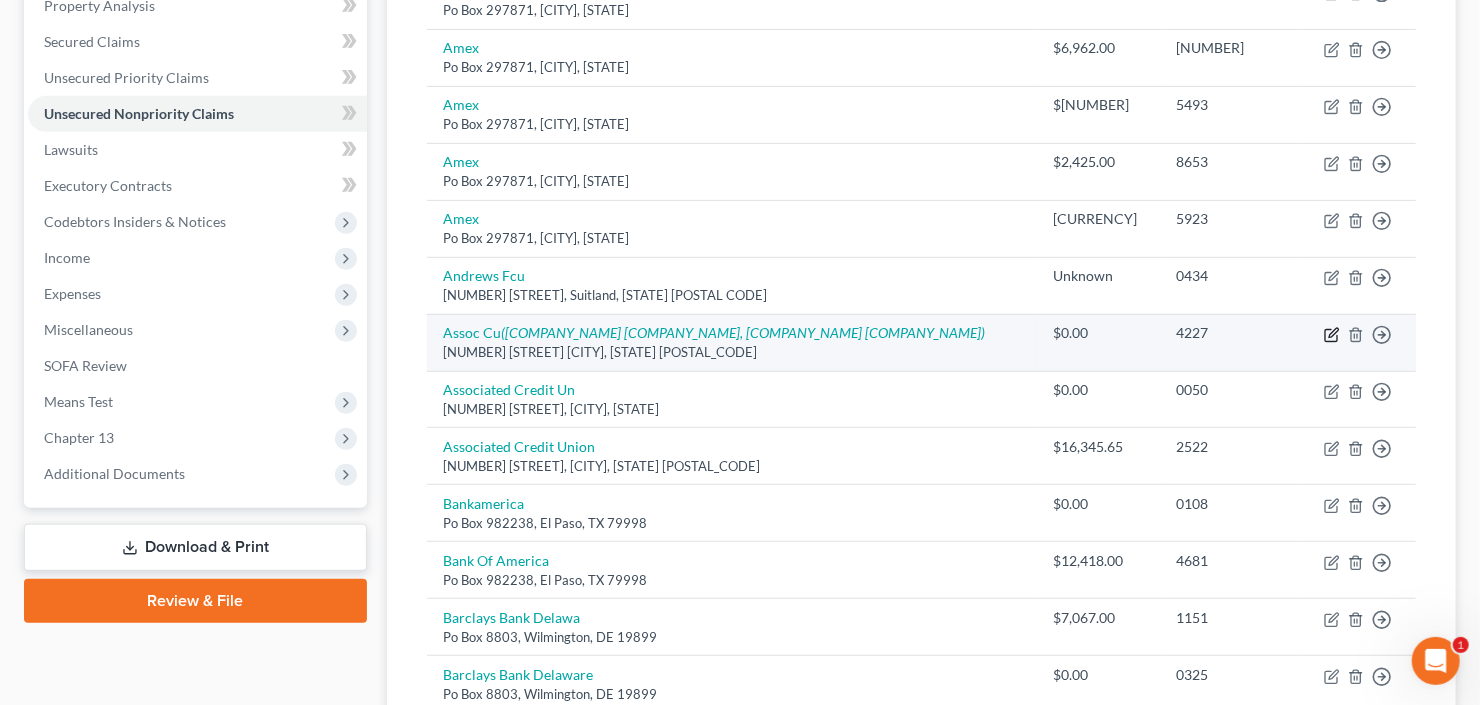 click 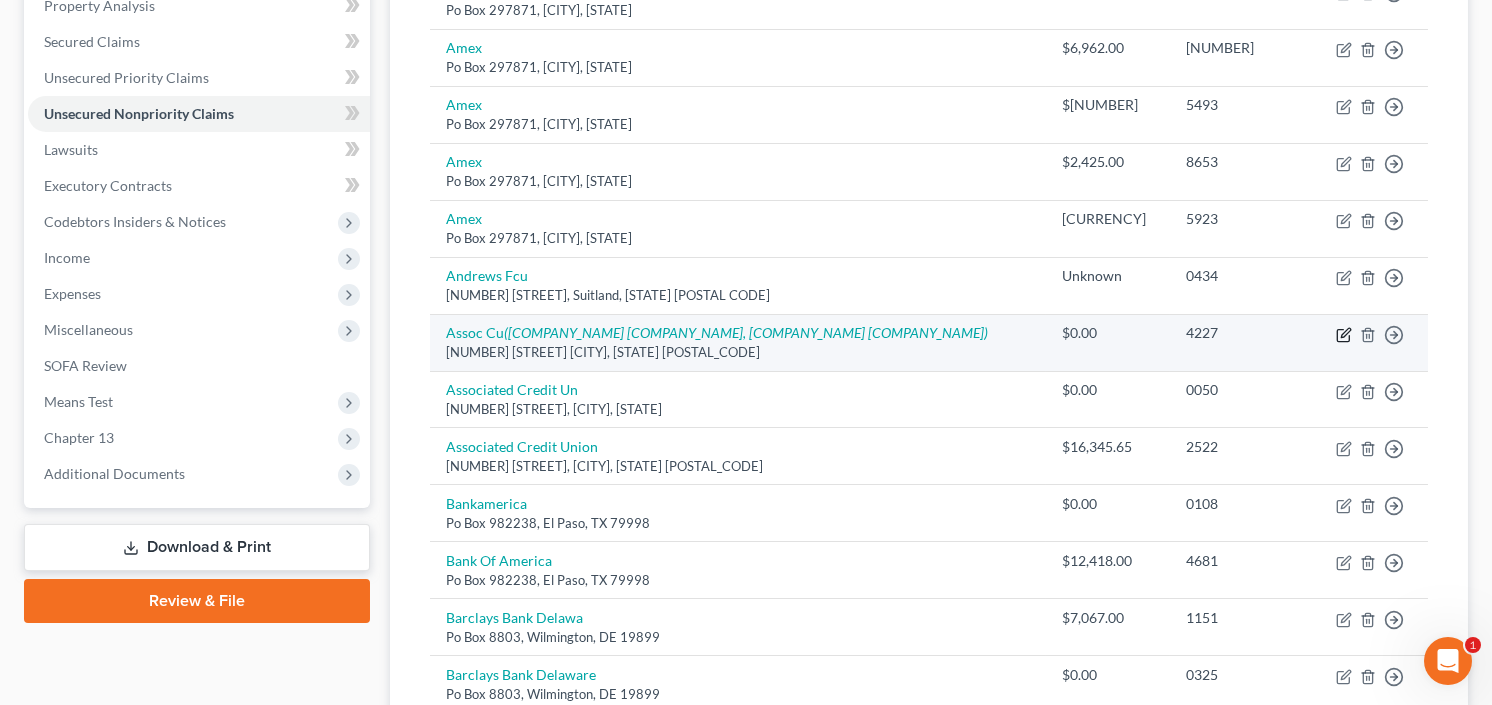 select on "10" 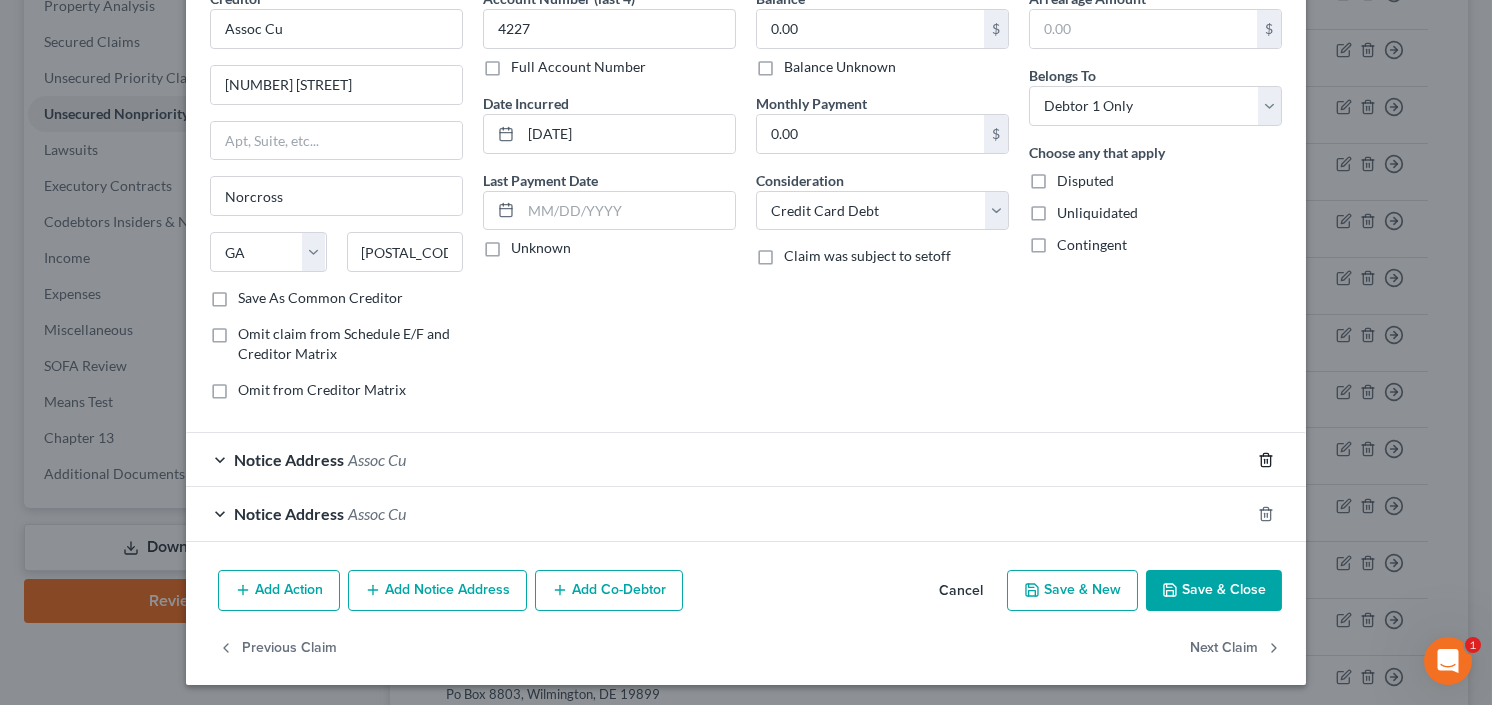 click 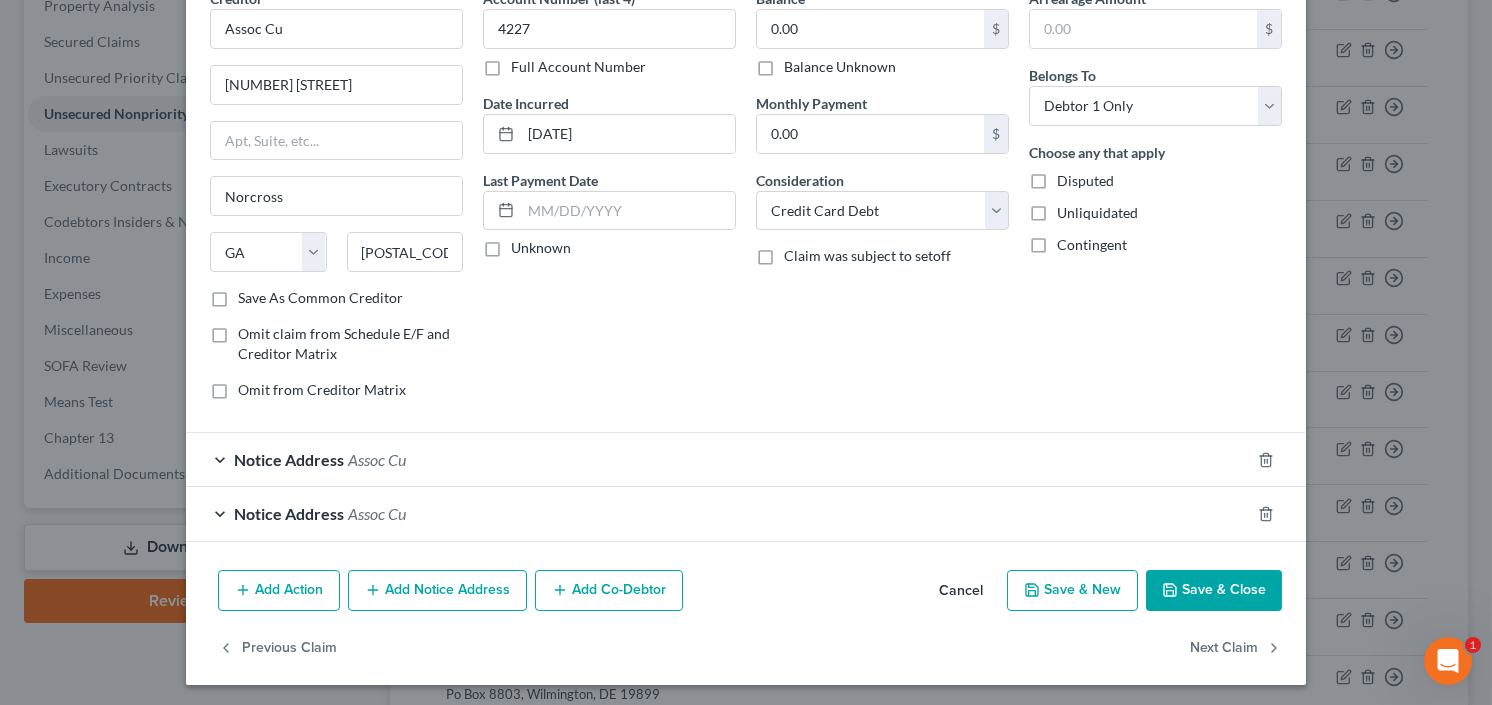 scroll, scrollTop: 50, scrollLeft: 0, axis: vertical 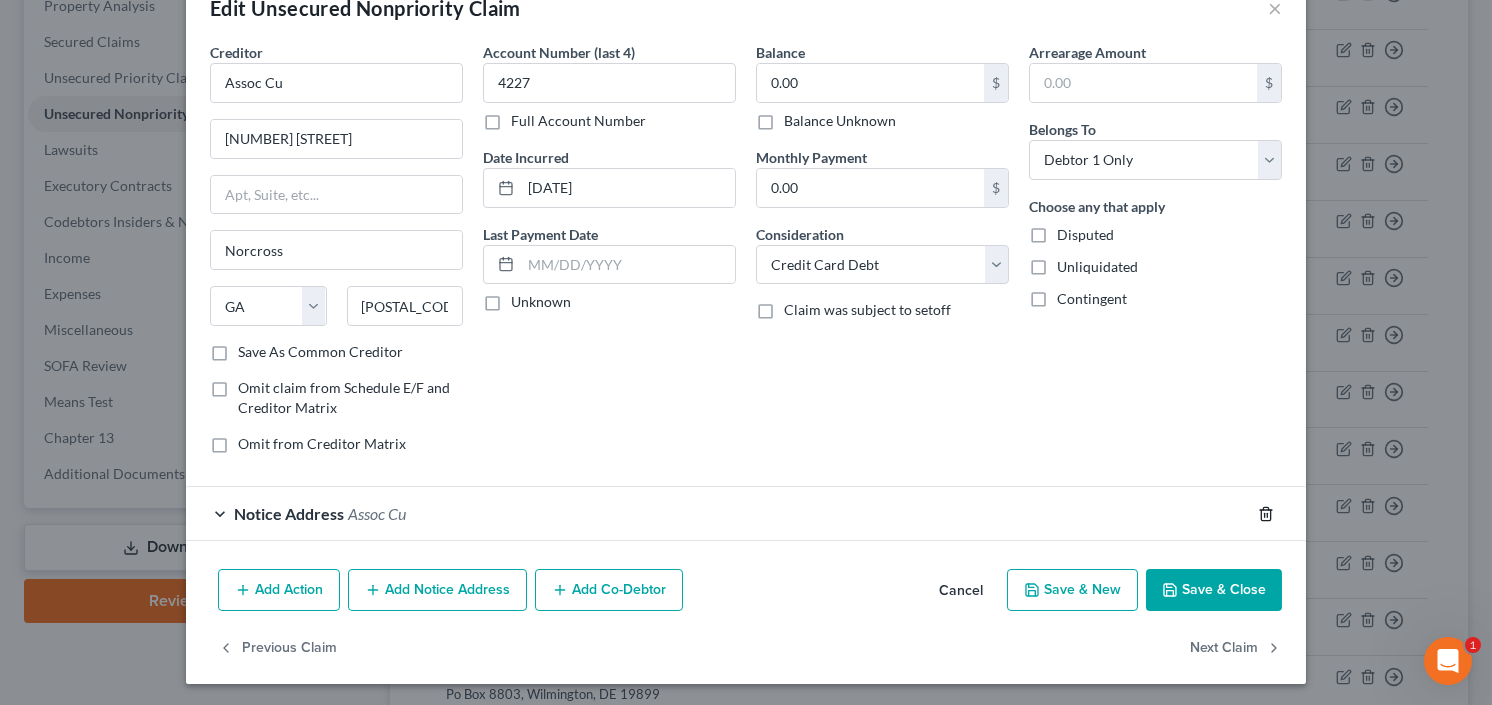 click 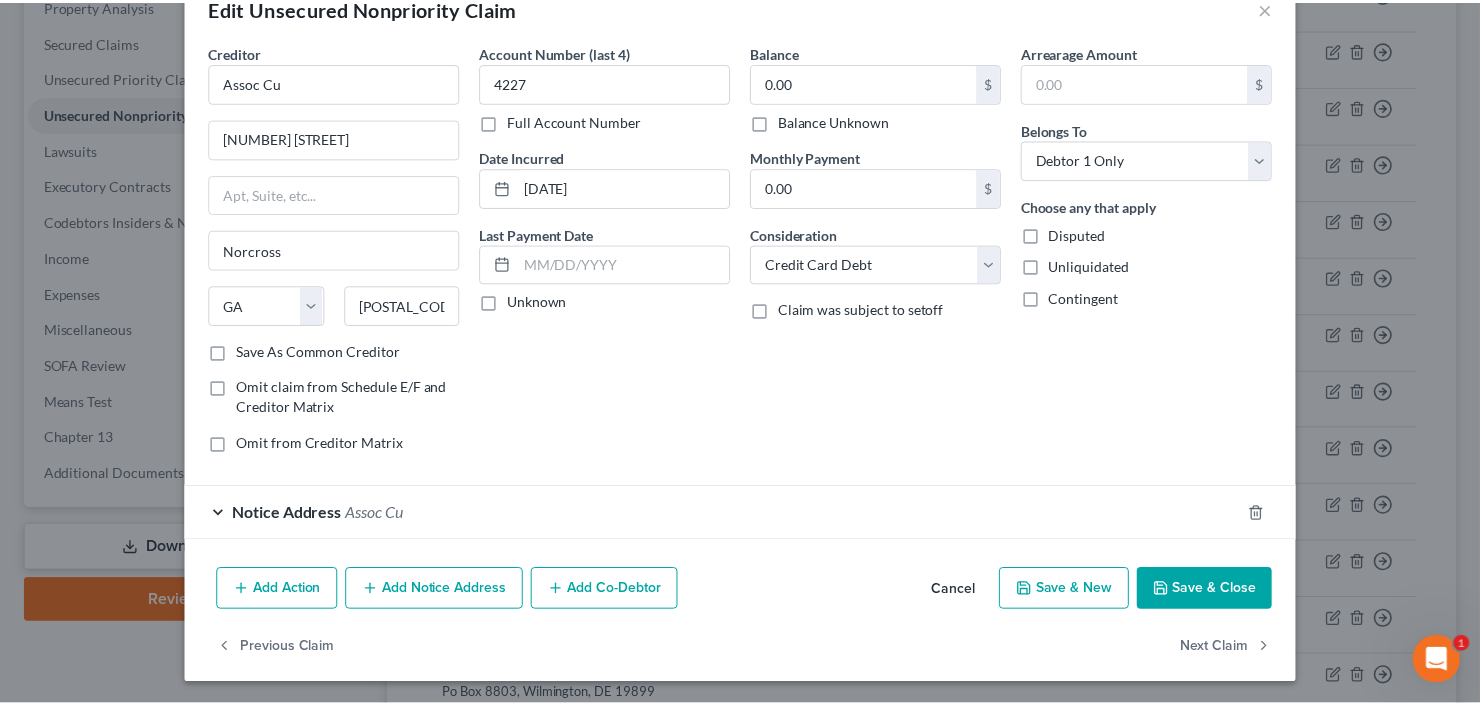 scroll, scrollTop: 0, scrollLeft: 0, axis: both 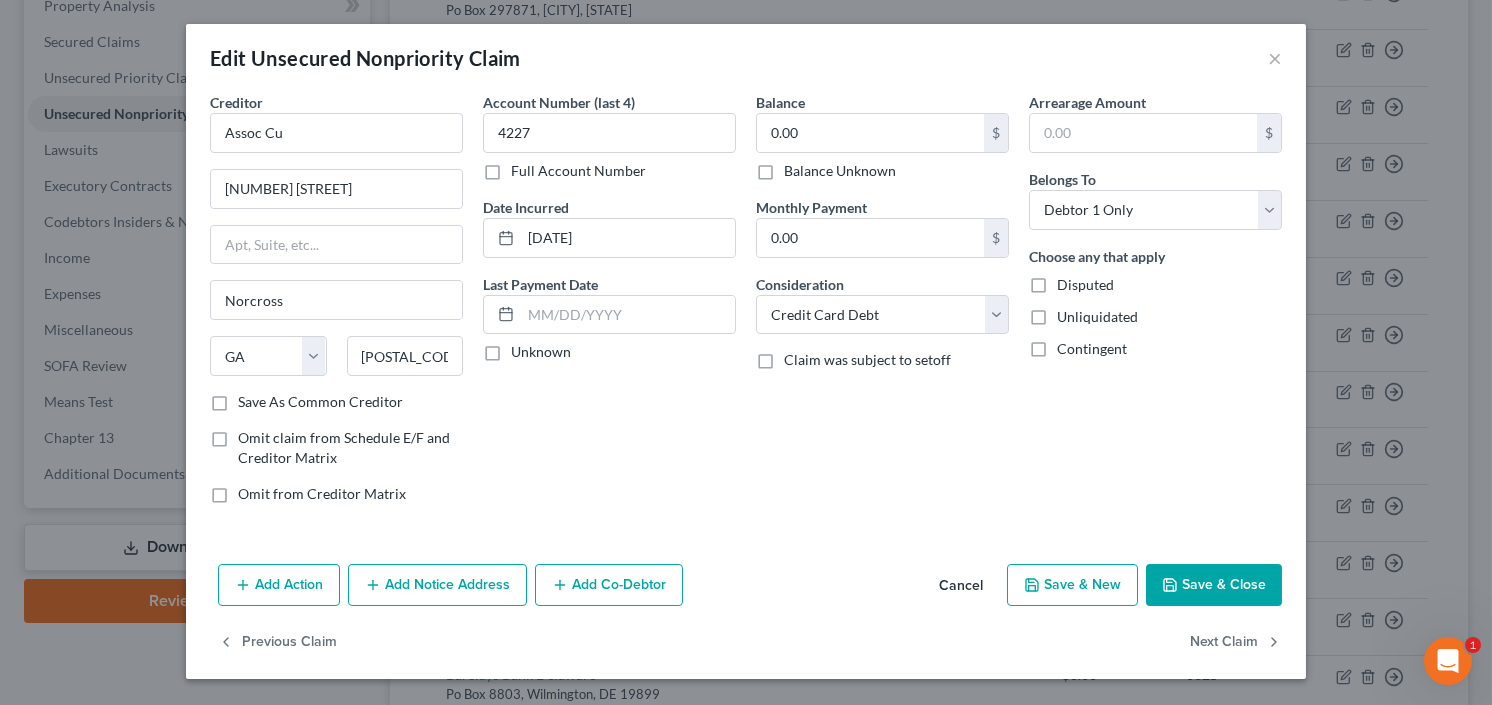 click on "Save & Close" at bounding box center (1214, 585) 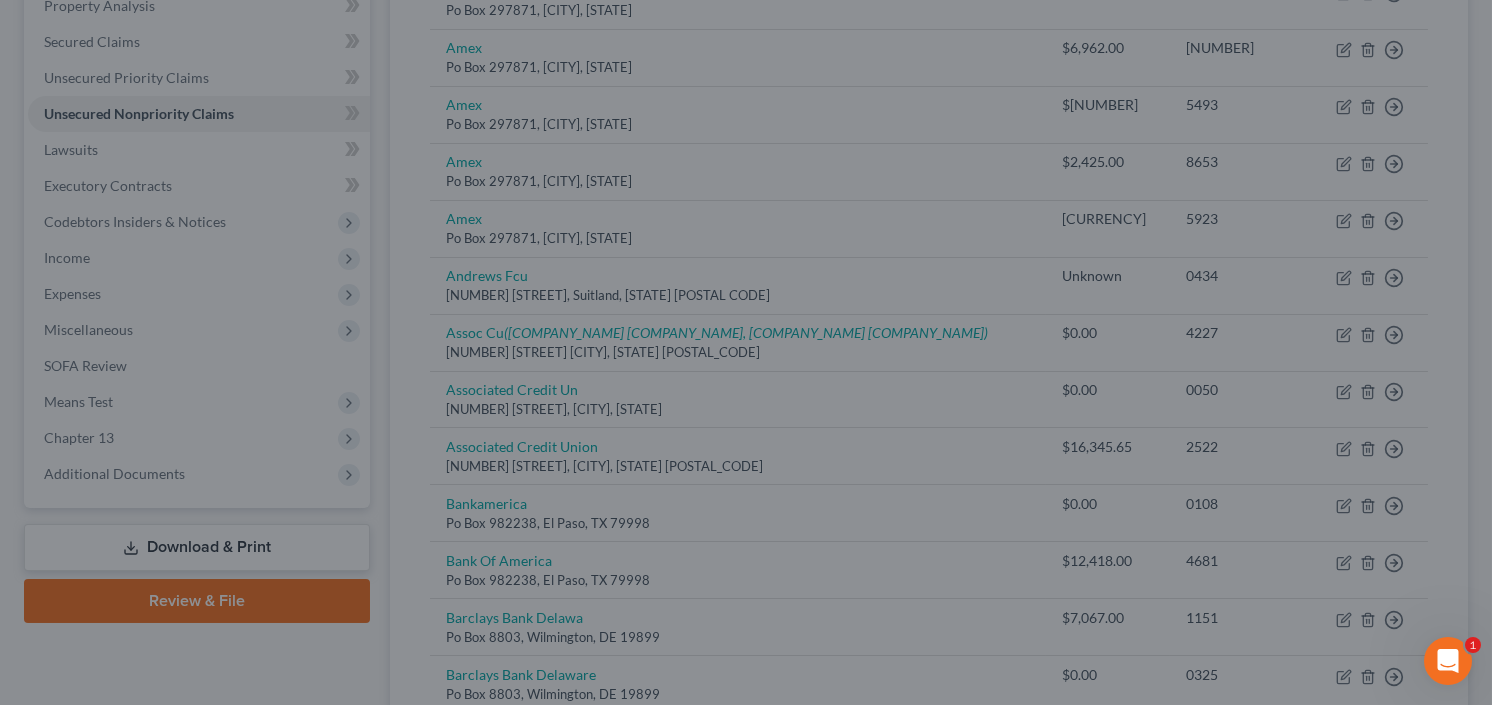 type on "0" 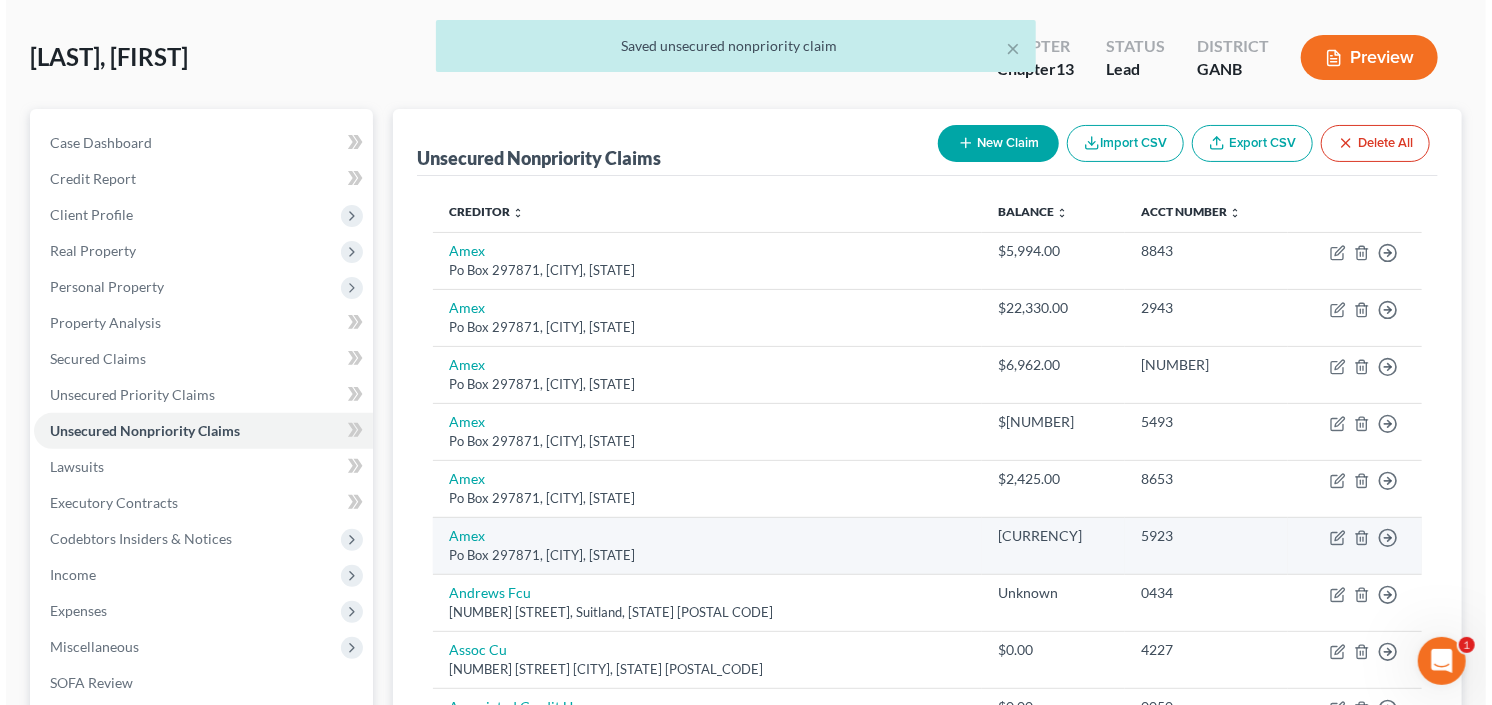scroll, scrollTop: 80, scrollLeft: 0, axis: vertical 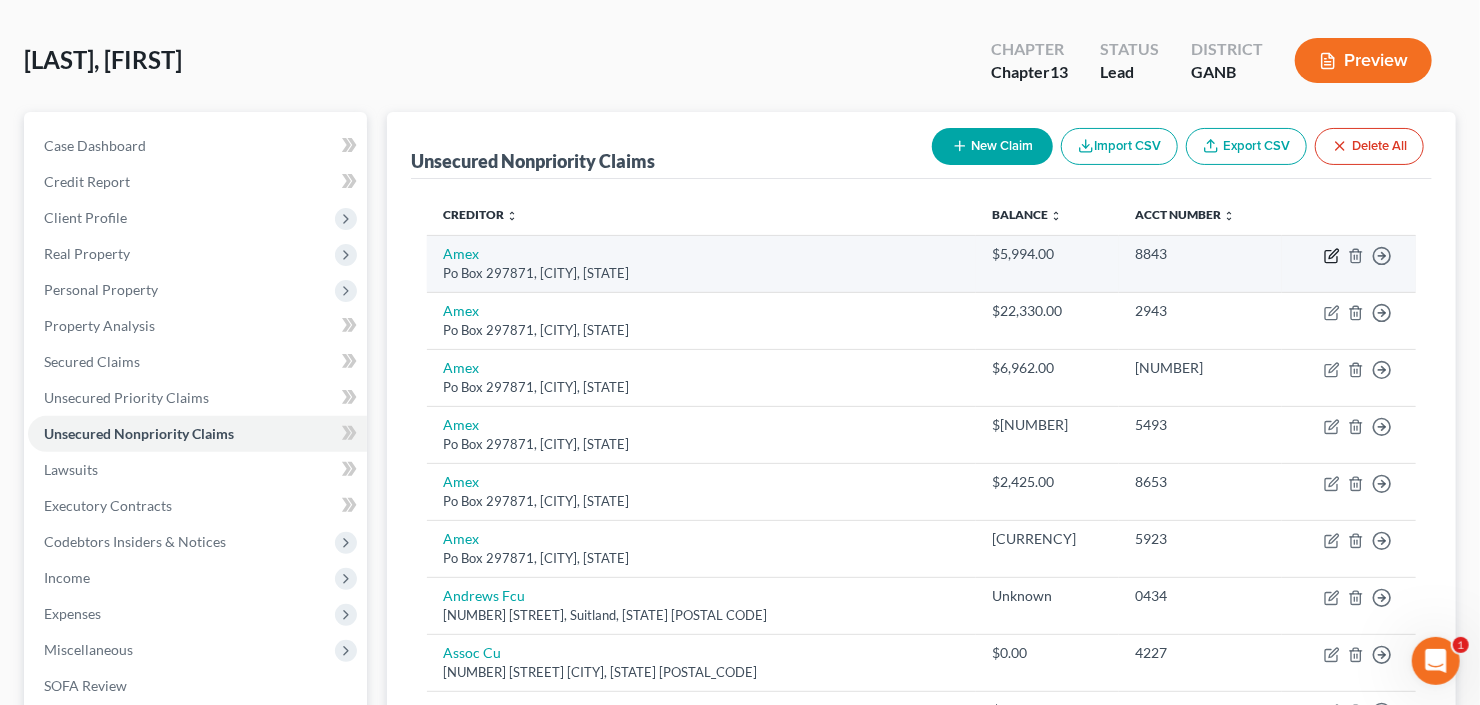 click 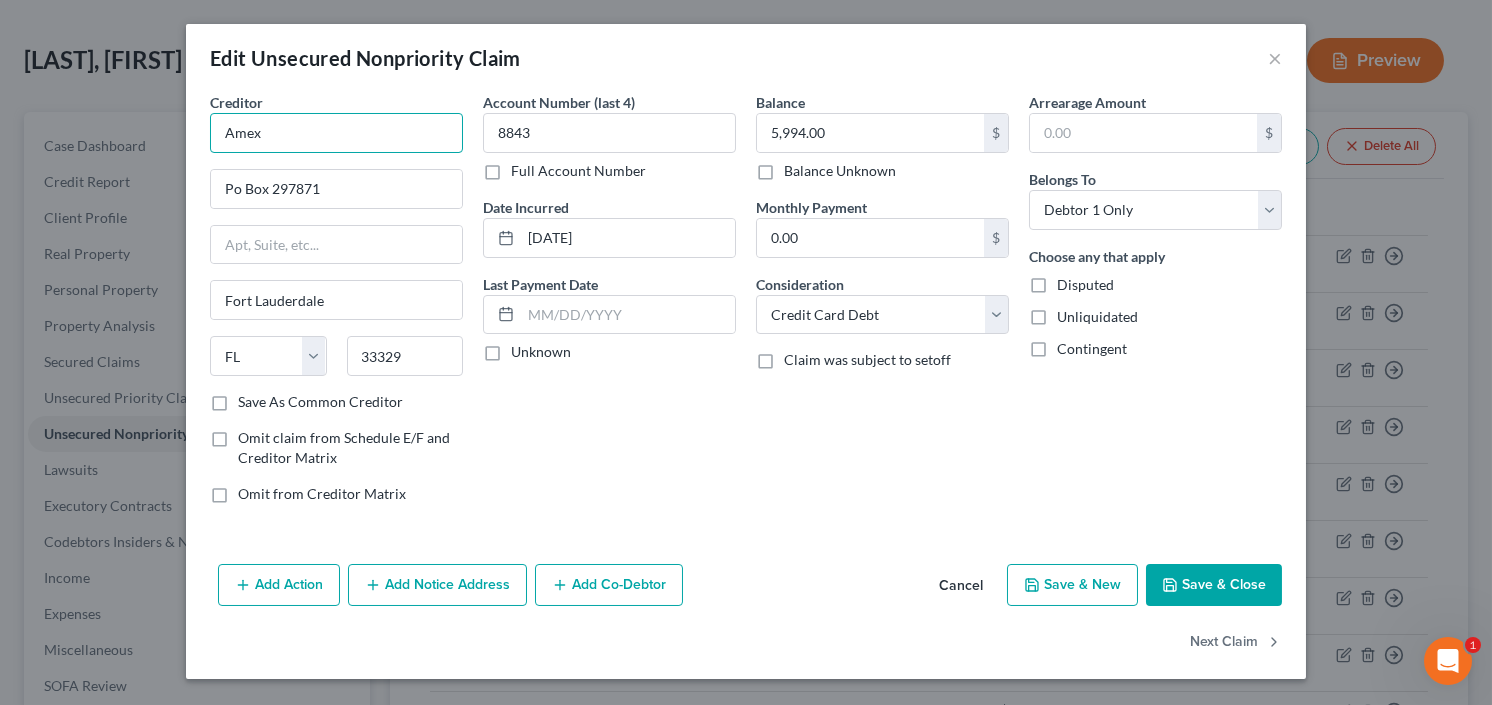 drag, startPoint x: 333, startPoint y: 133, endPoint x: 169, endPoint y: 157, distance: 165.7468 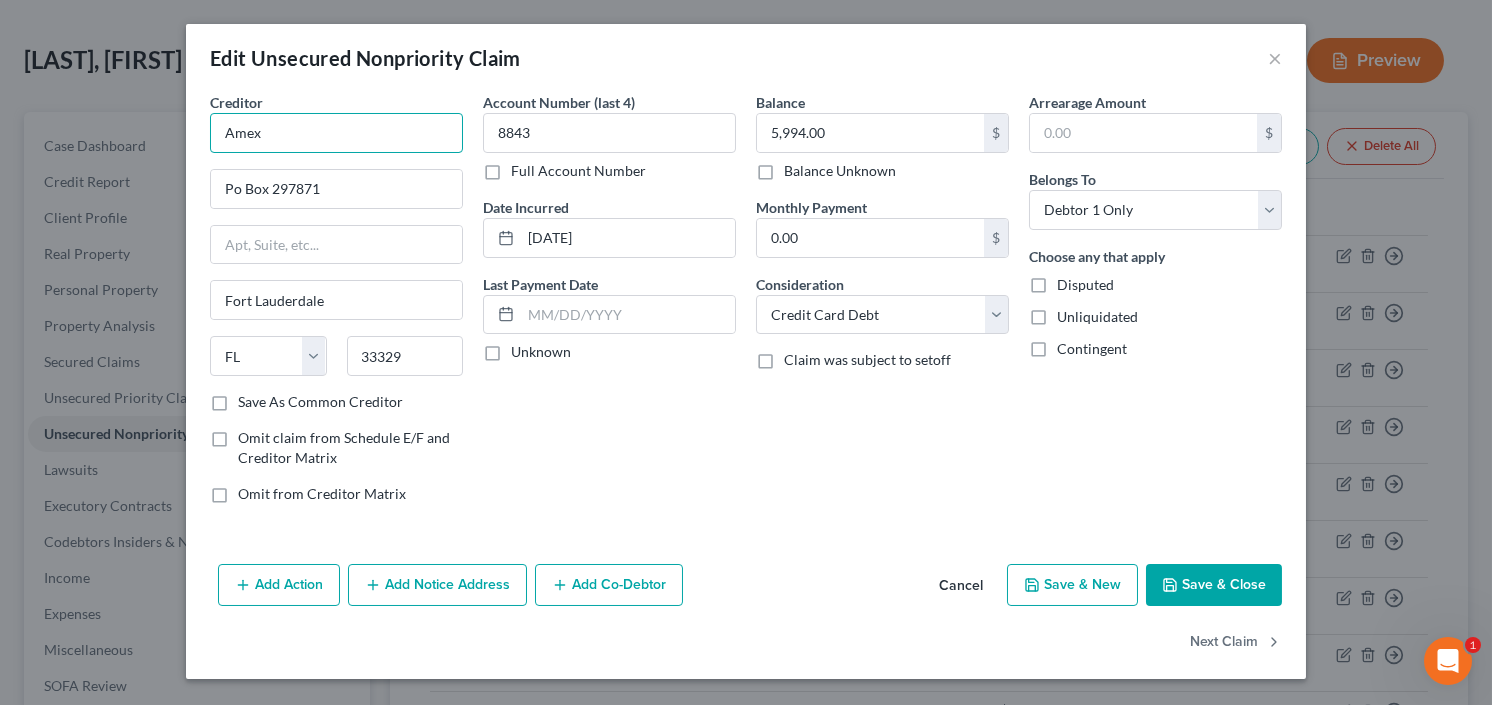 paste on "rican Express National Bank c/o Becket and Lee LLP PO Box 3001 Malvern PA 19355-0701" 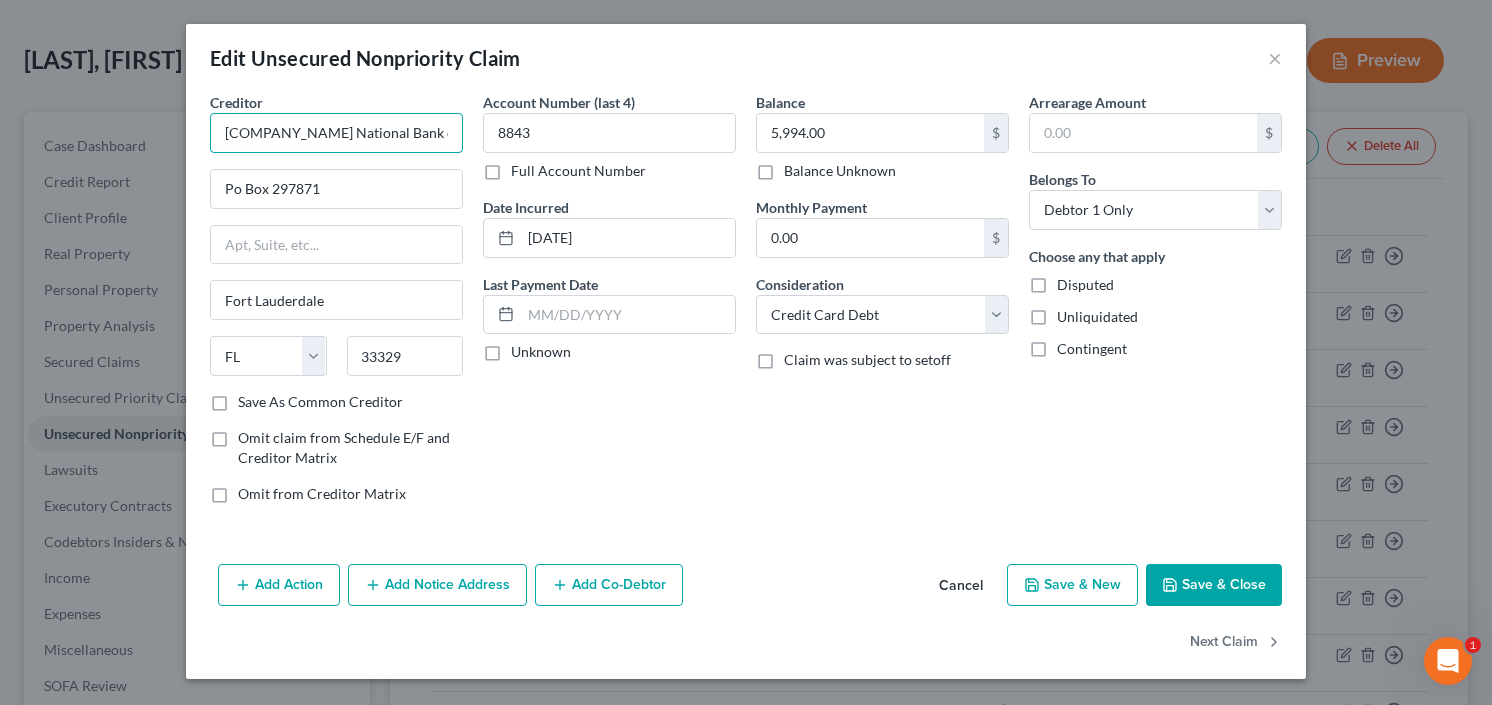 scroll, scrollTop: 0, scrollLeft: 361, axis: horizontal 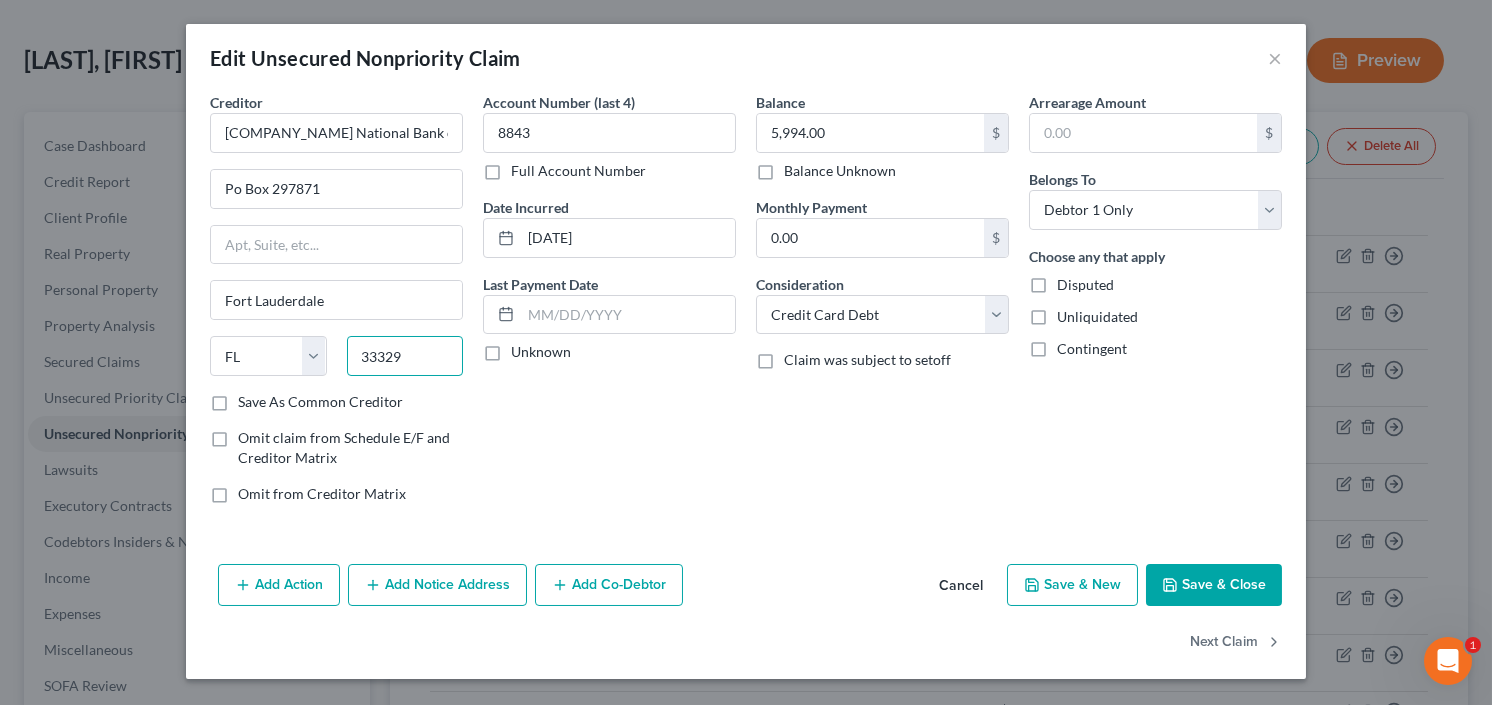 click on "33329" at bounding box center (405, 356) 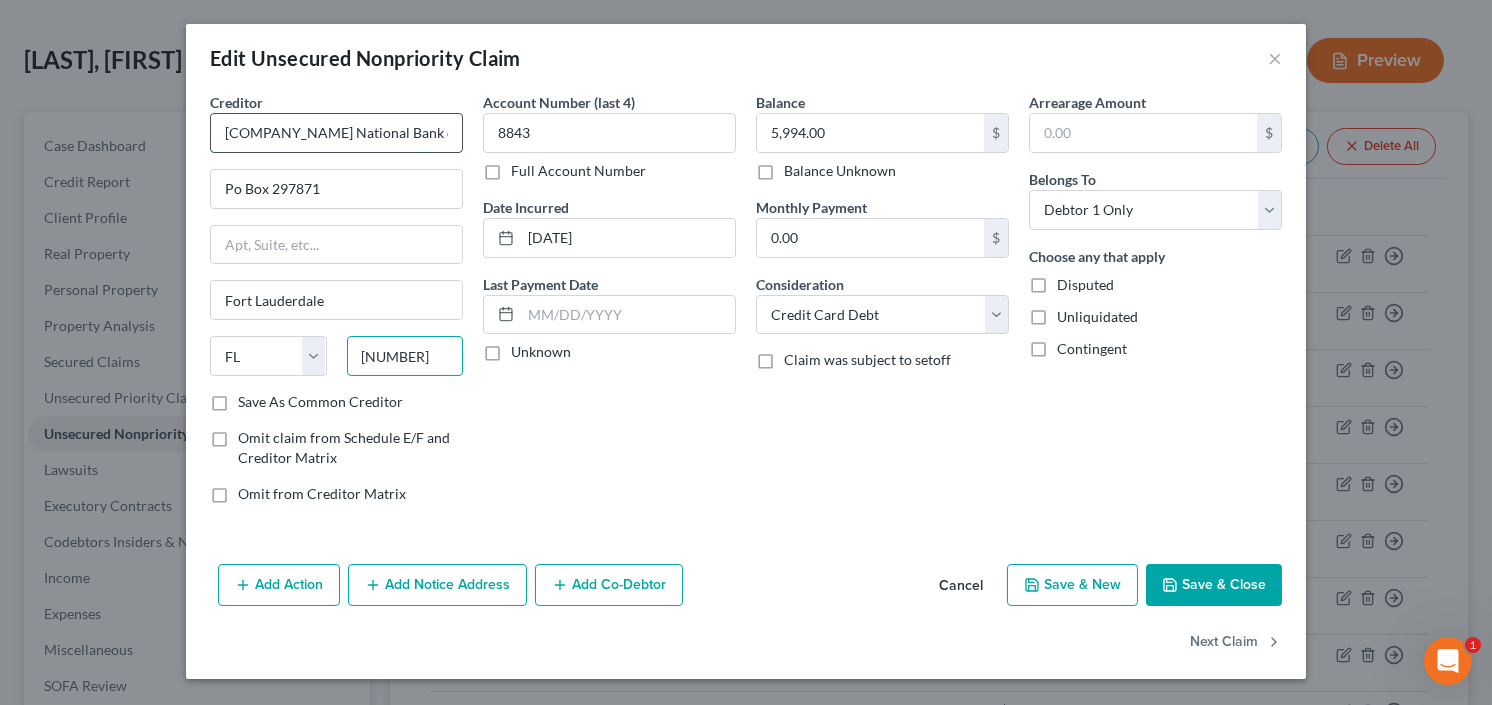 type on "19355.00" 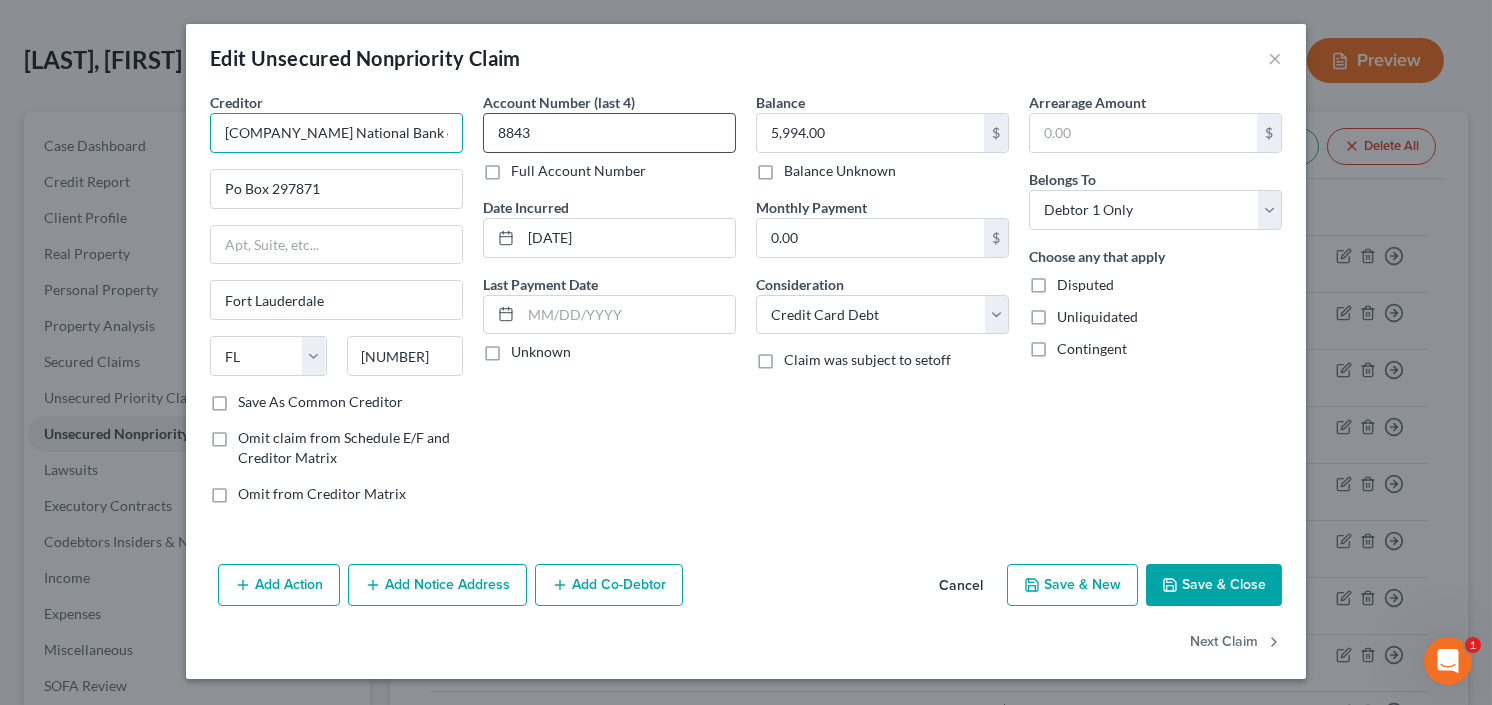 scroll, scrollTop: 0, scrollLeft: 355, axis: horizontal 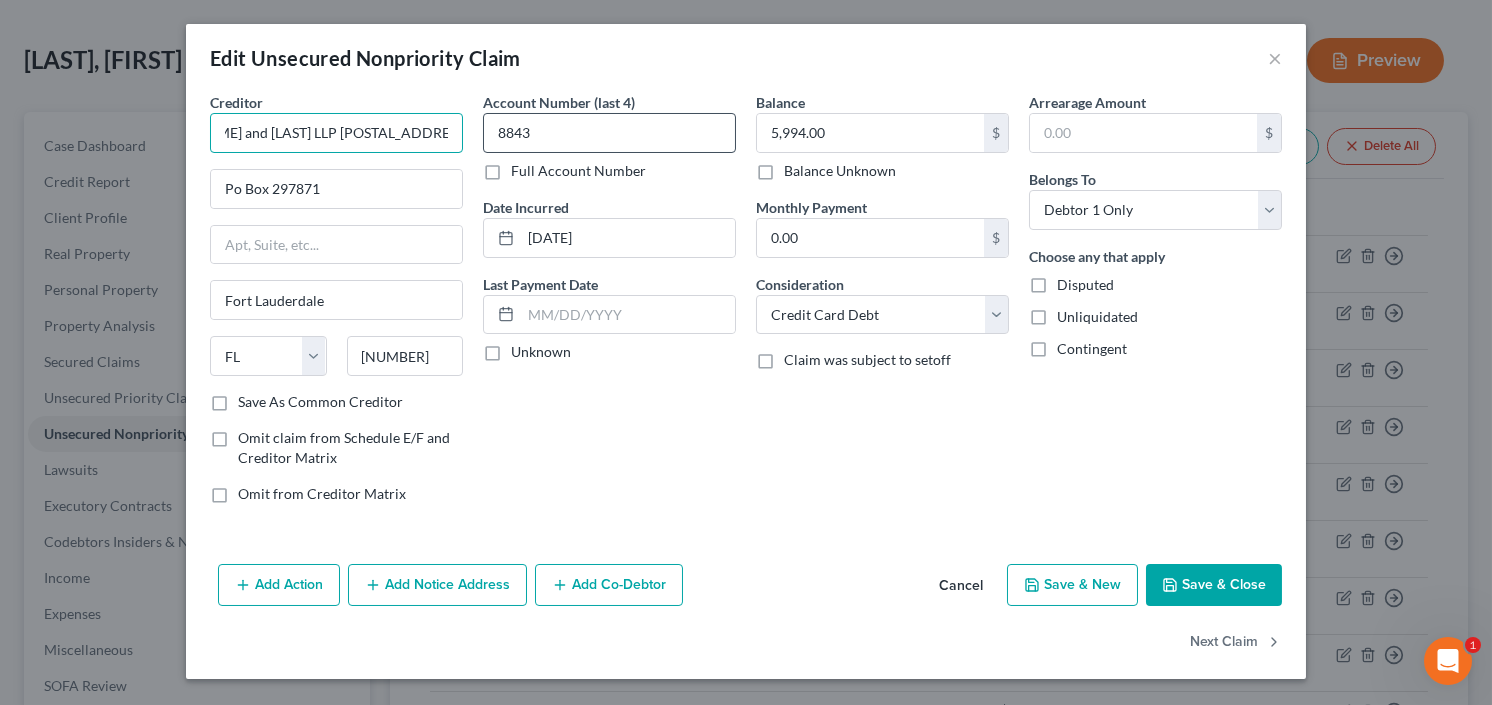 drag, startPoint x: 422, startPoint y: 135, endPoint x: 666, endPoint y: 129, distance: 244.07376 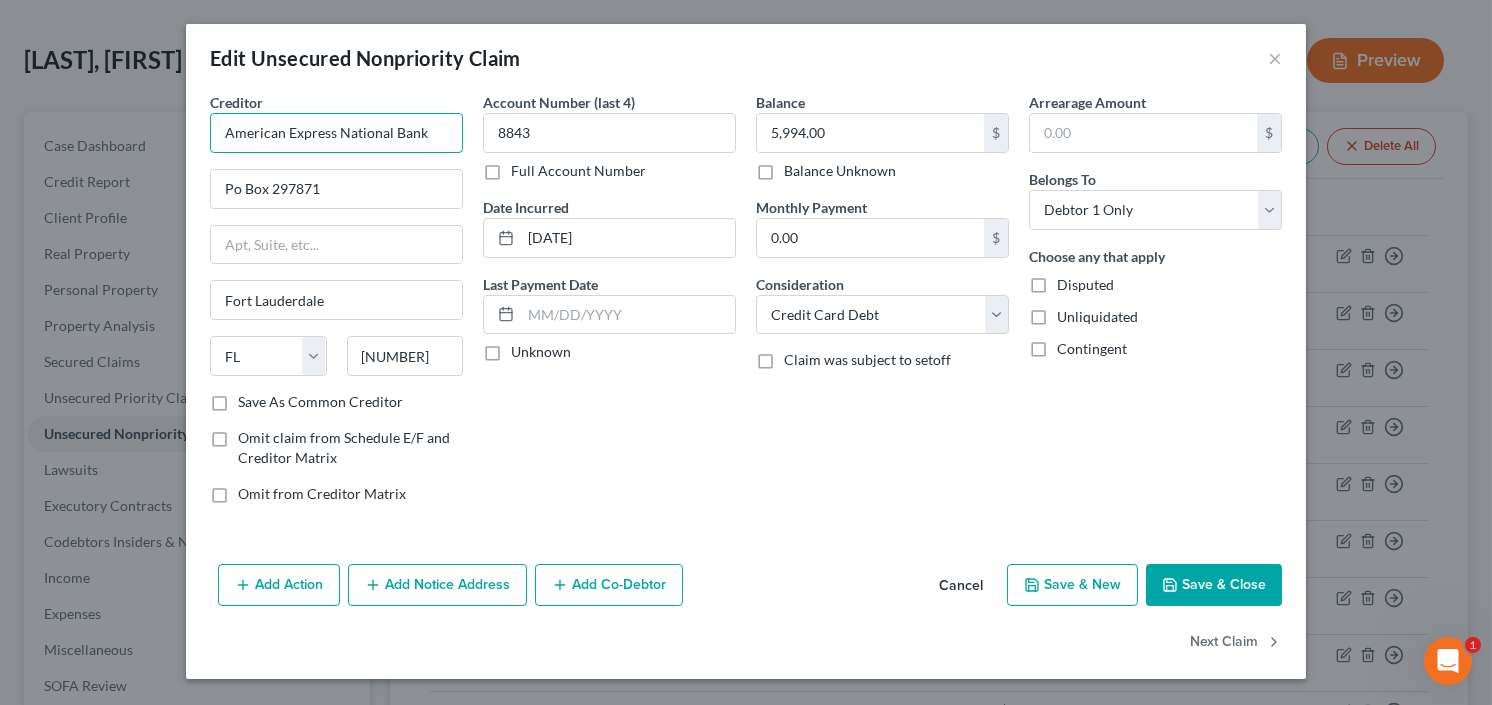 scroll, scrollTop: 0, scrollLeft: 0, axis: both 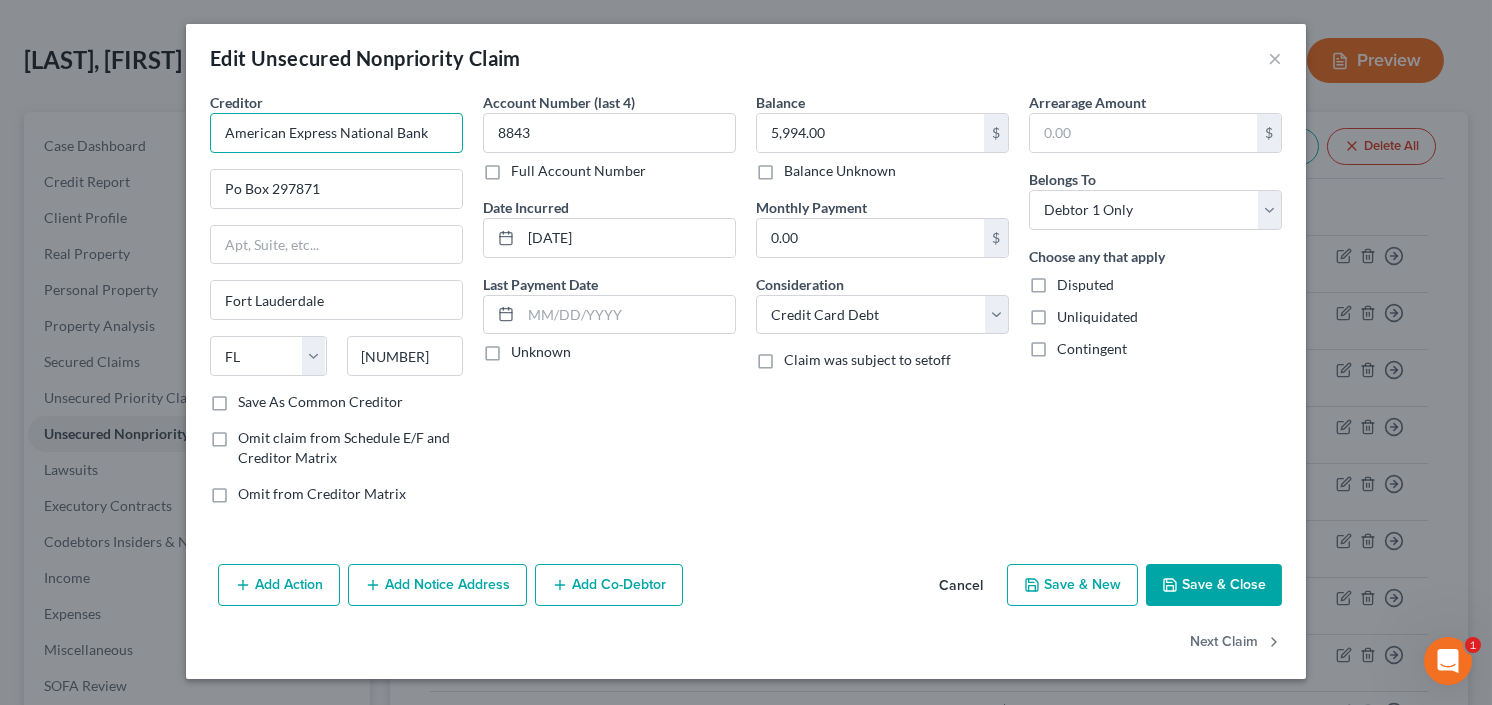 type on "American Express National Bank" 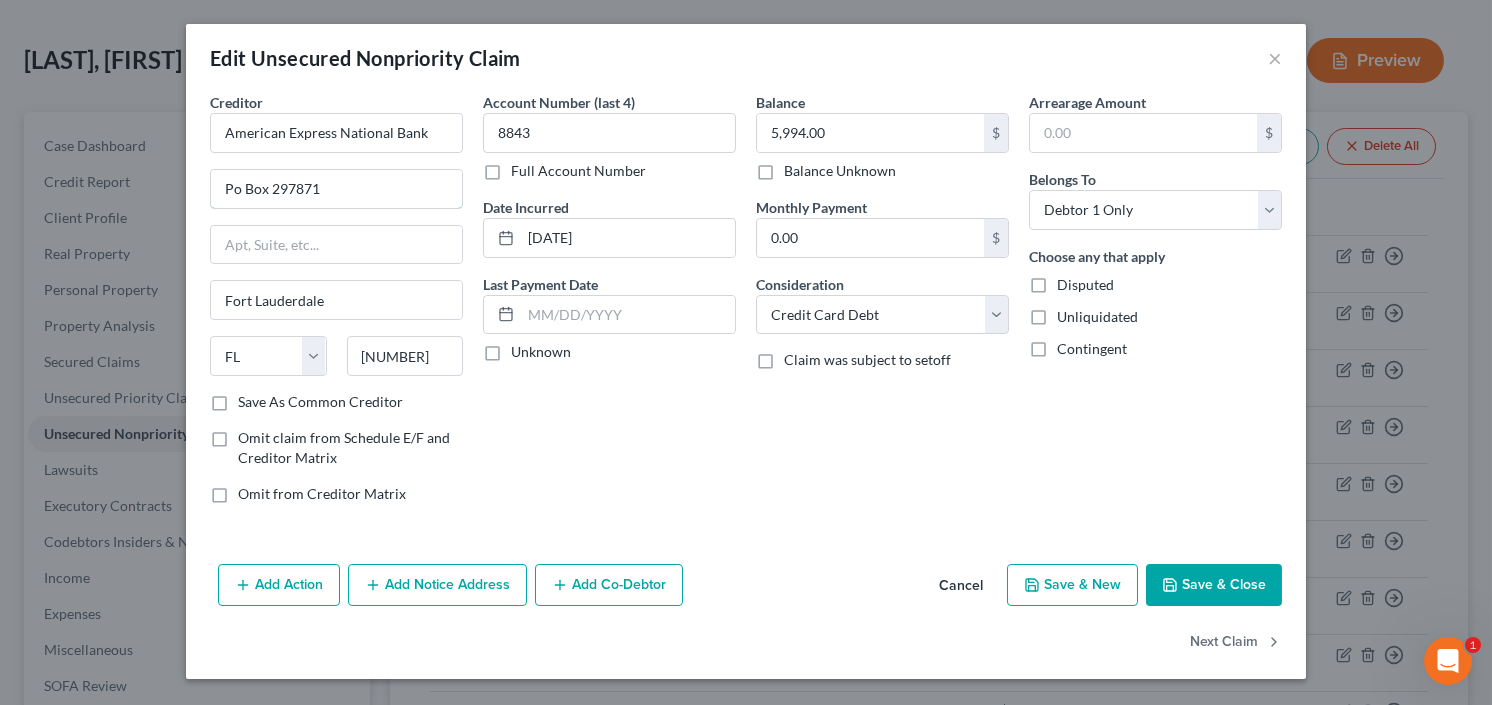 drag, startPoint x: 156, startPoint y: 209, endPoint x: 180, endPoint y: 203, distance: 24.738634 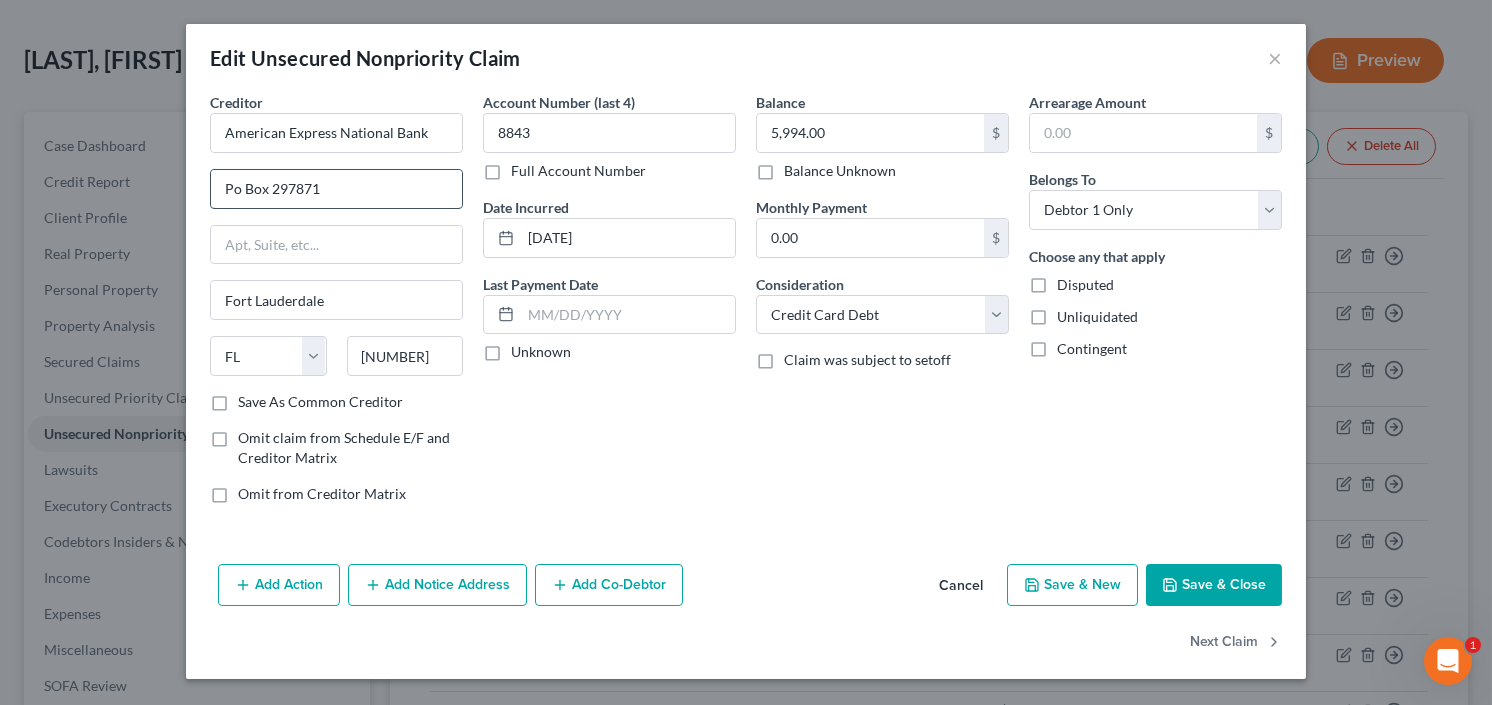 paste on "c/o Becket and Lee LLP PO Box 3001 Malvern PA 19355-070" 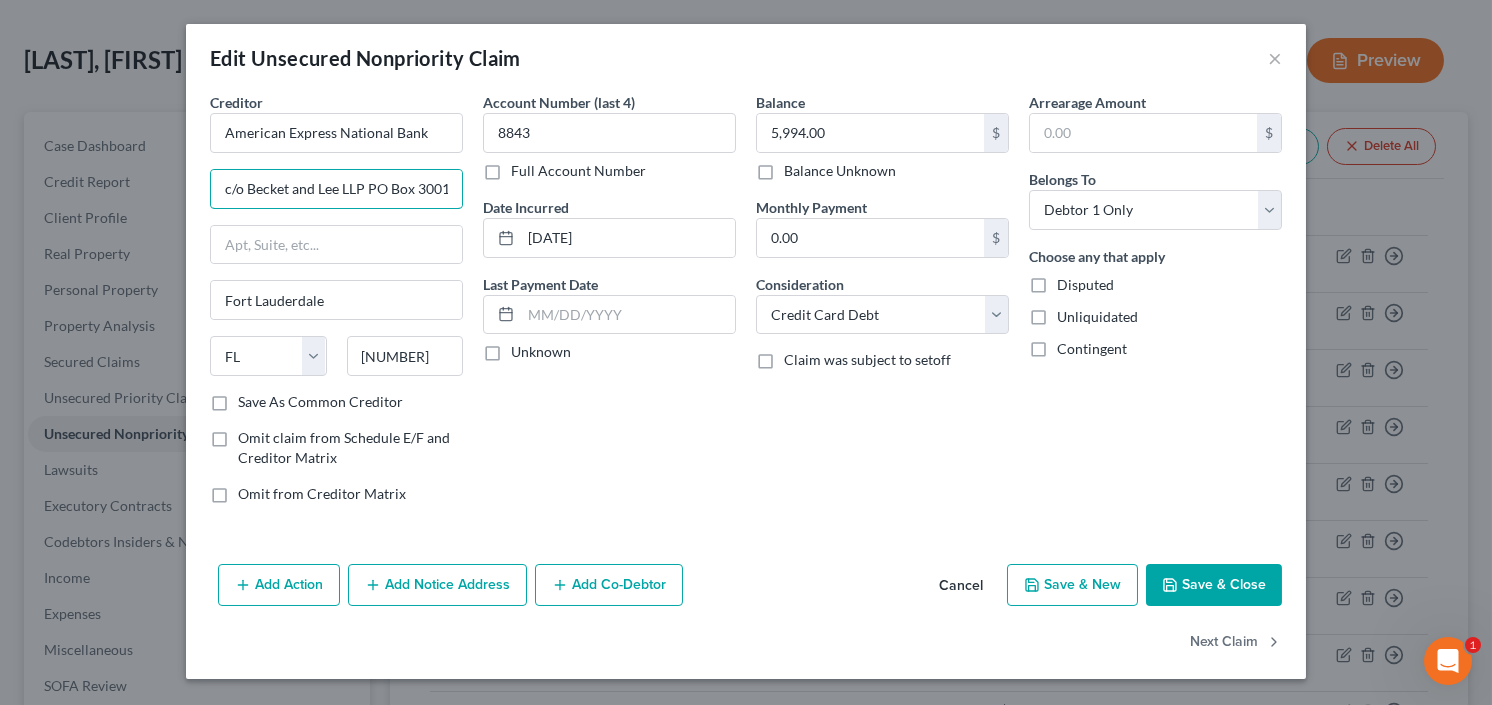 scroll, scrollTop: 0, scrollLeft: 156, axis: horizontal 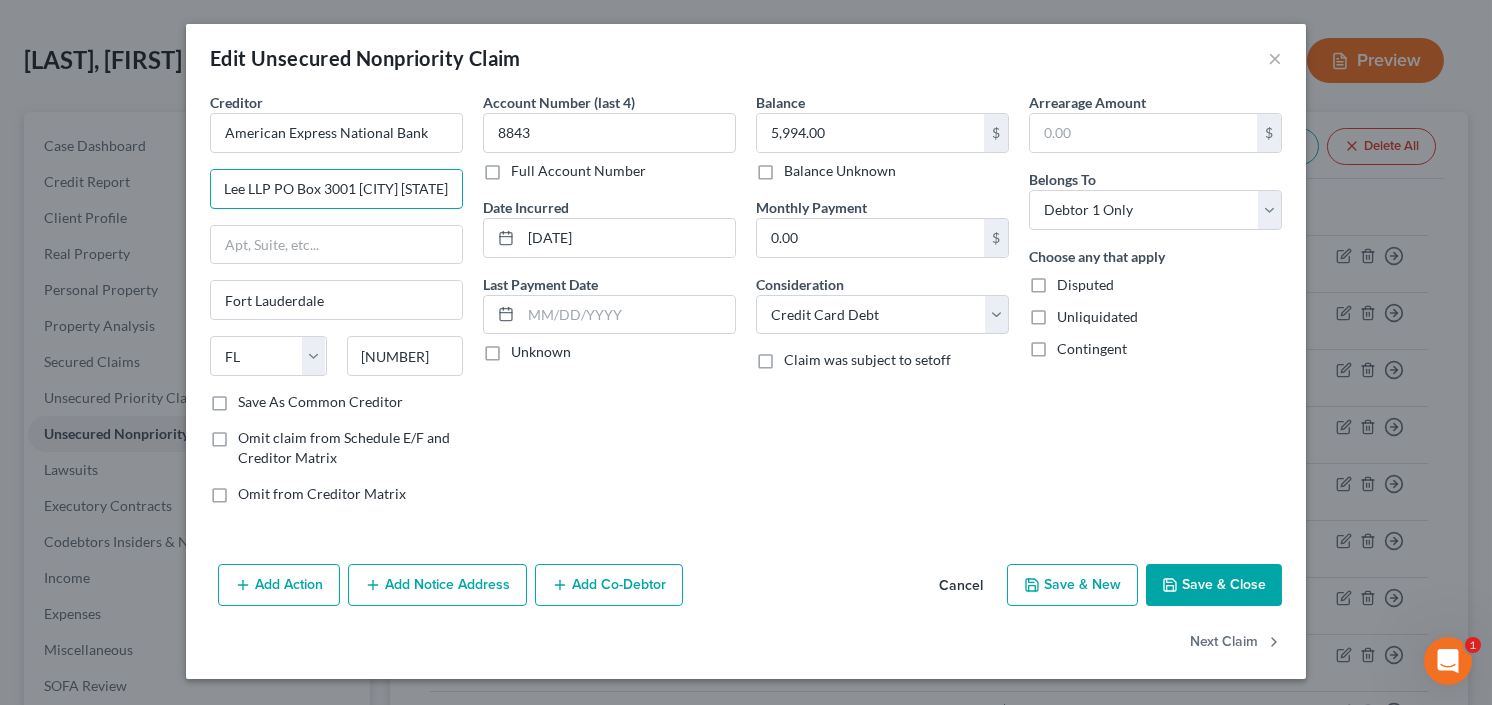 drag, startPoint x: 301, startPoint y: 183, endPoint x: 817, endPoint y: 196, distance: 516.16376 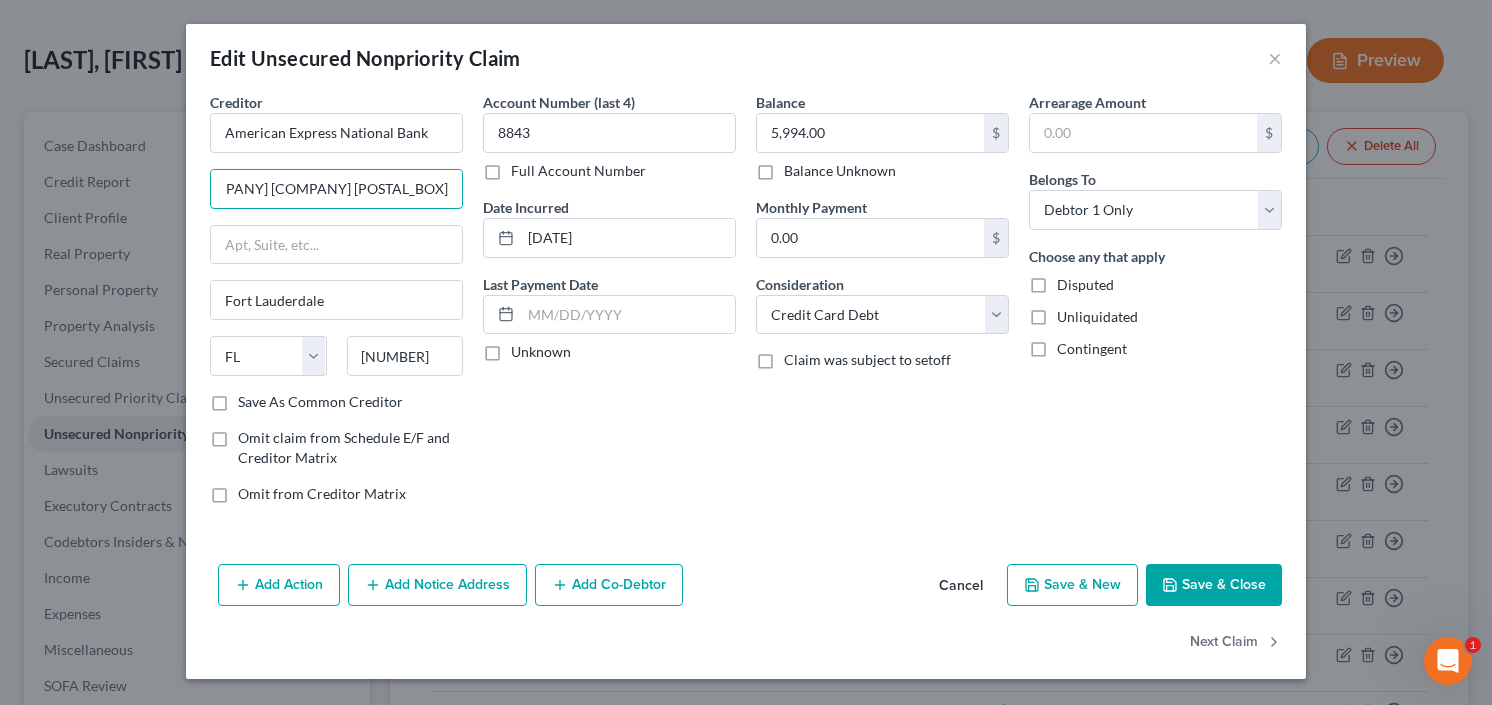 scroll, scrollTop: 0, scrollLeft: 4, axis: horizontal 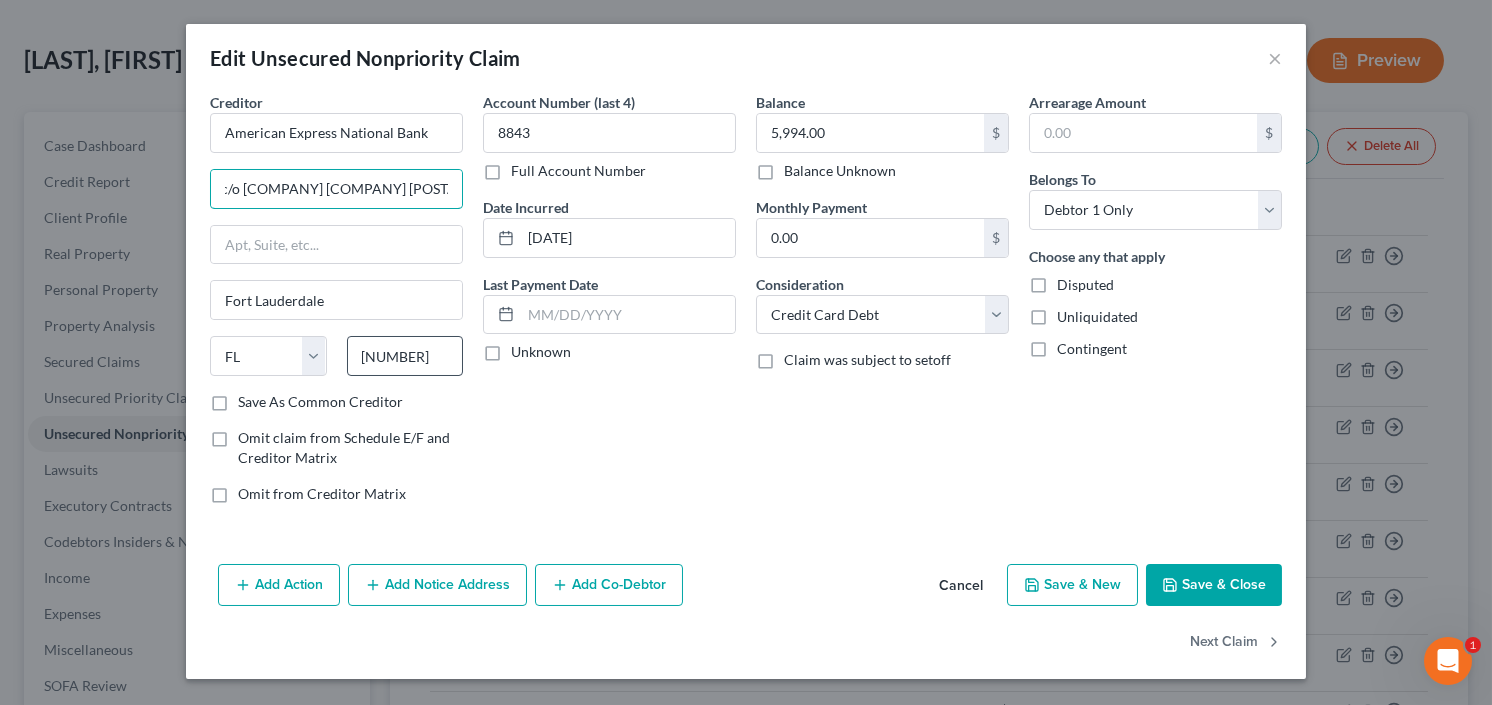 type on "c/o Becket and Lee LLP PO Box 3001" 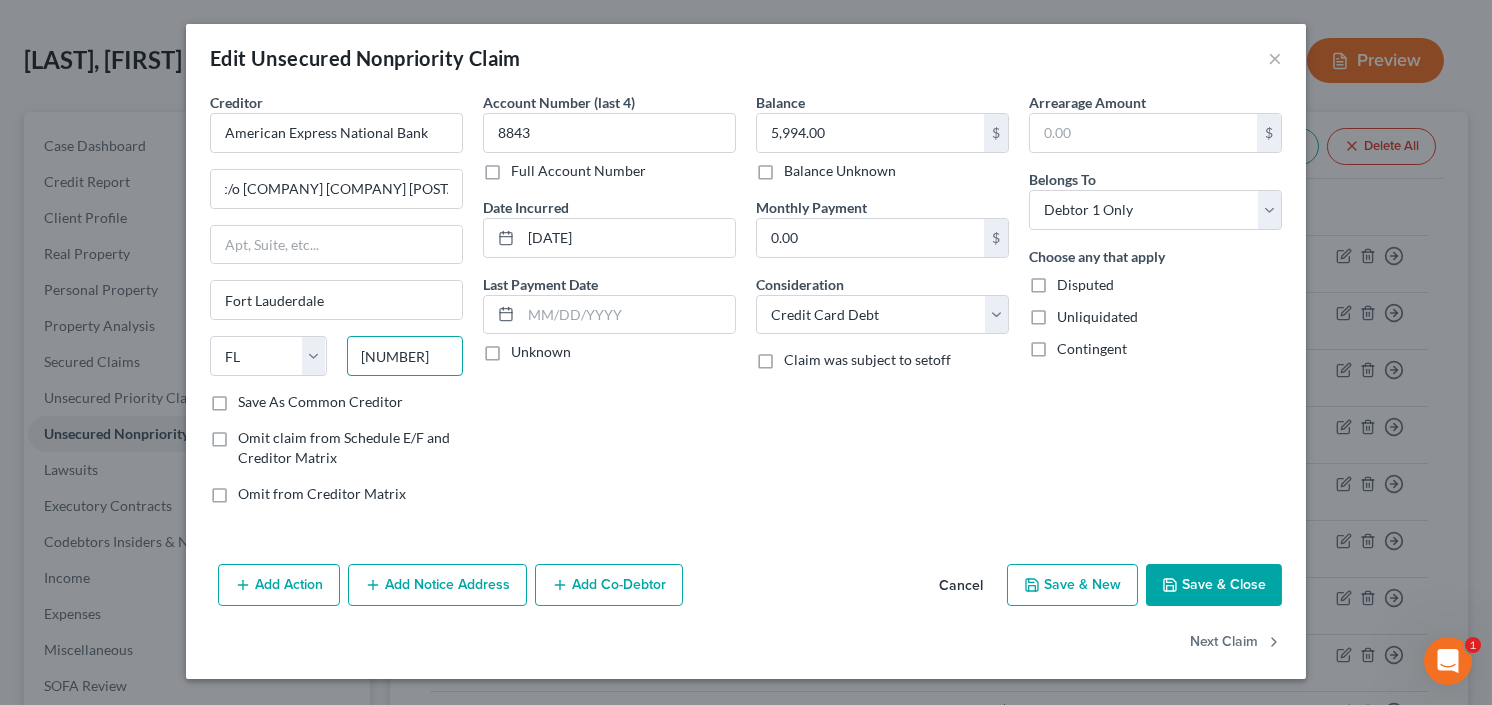 scroll, scrollTop: 0, scrollLeft: 0, axis: both 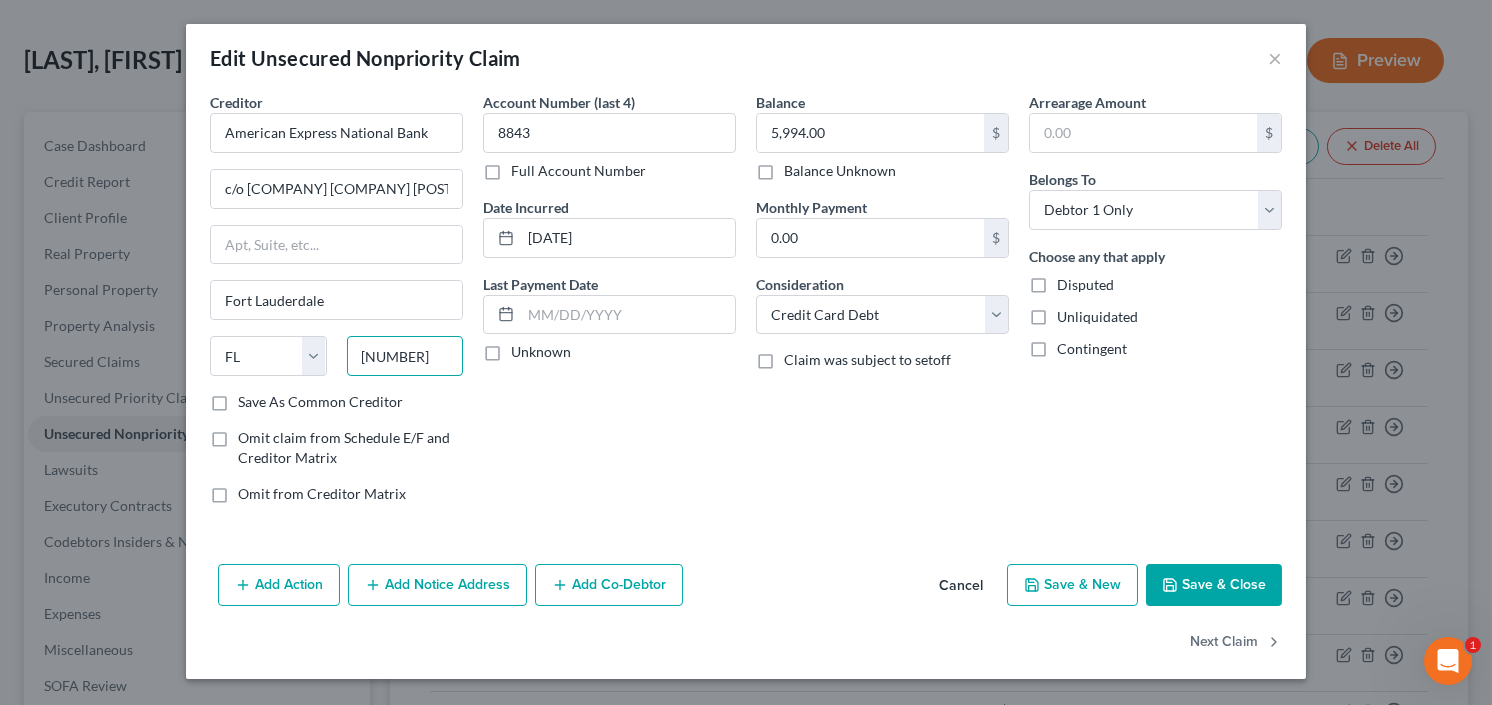 drag, startPoint x: 436, startPoint y: 352, endPoint x: 316, endPoint y: 378, distance: 122.78436 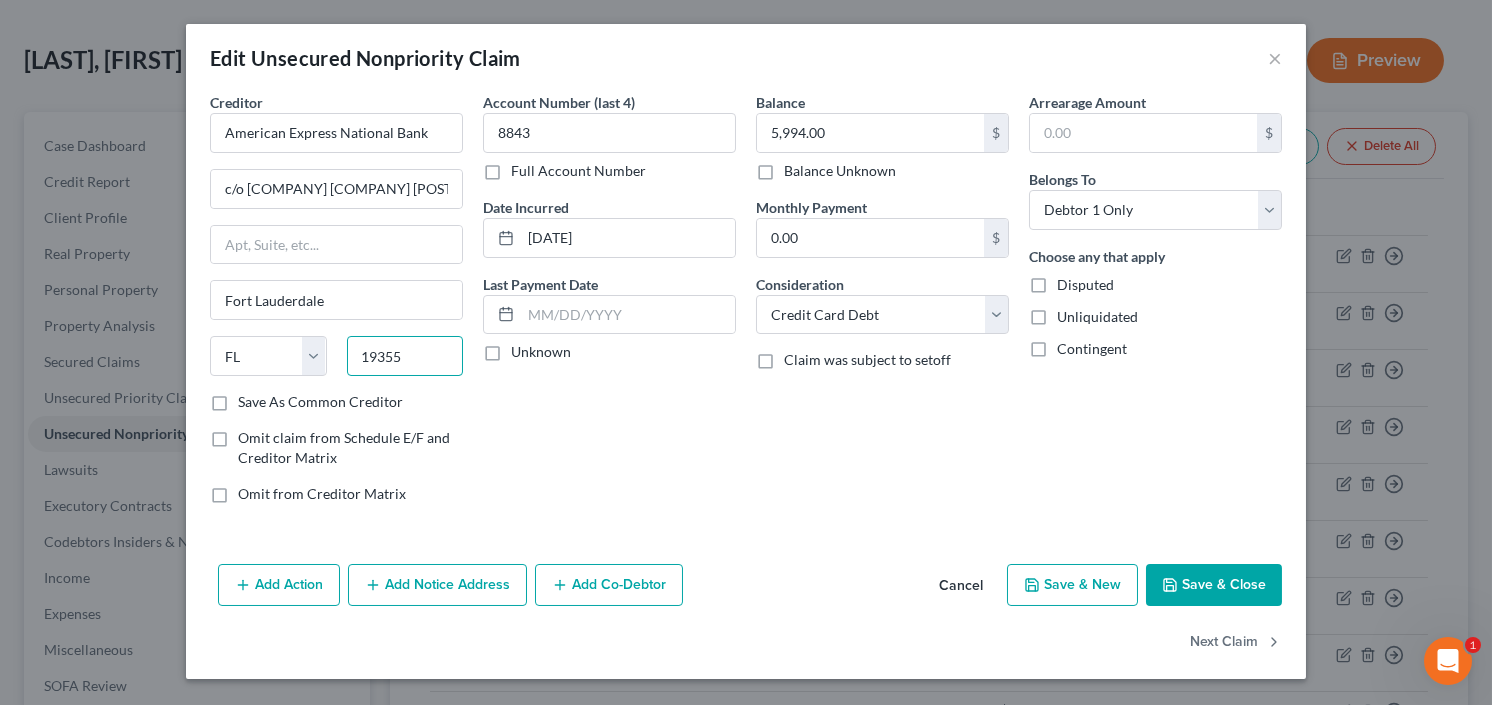 type on "19355" 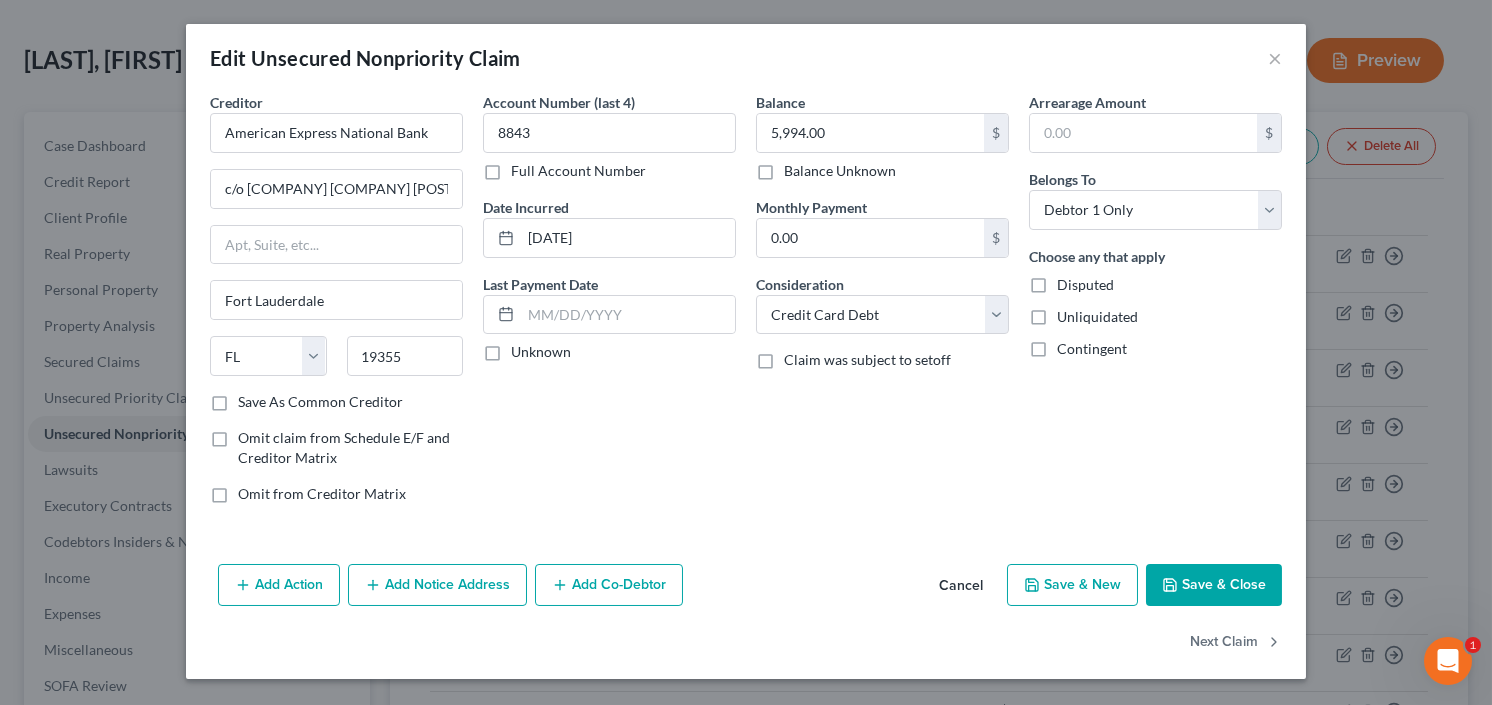 type on "Malvern" 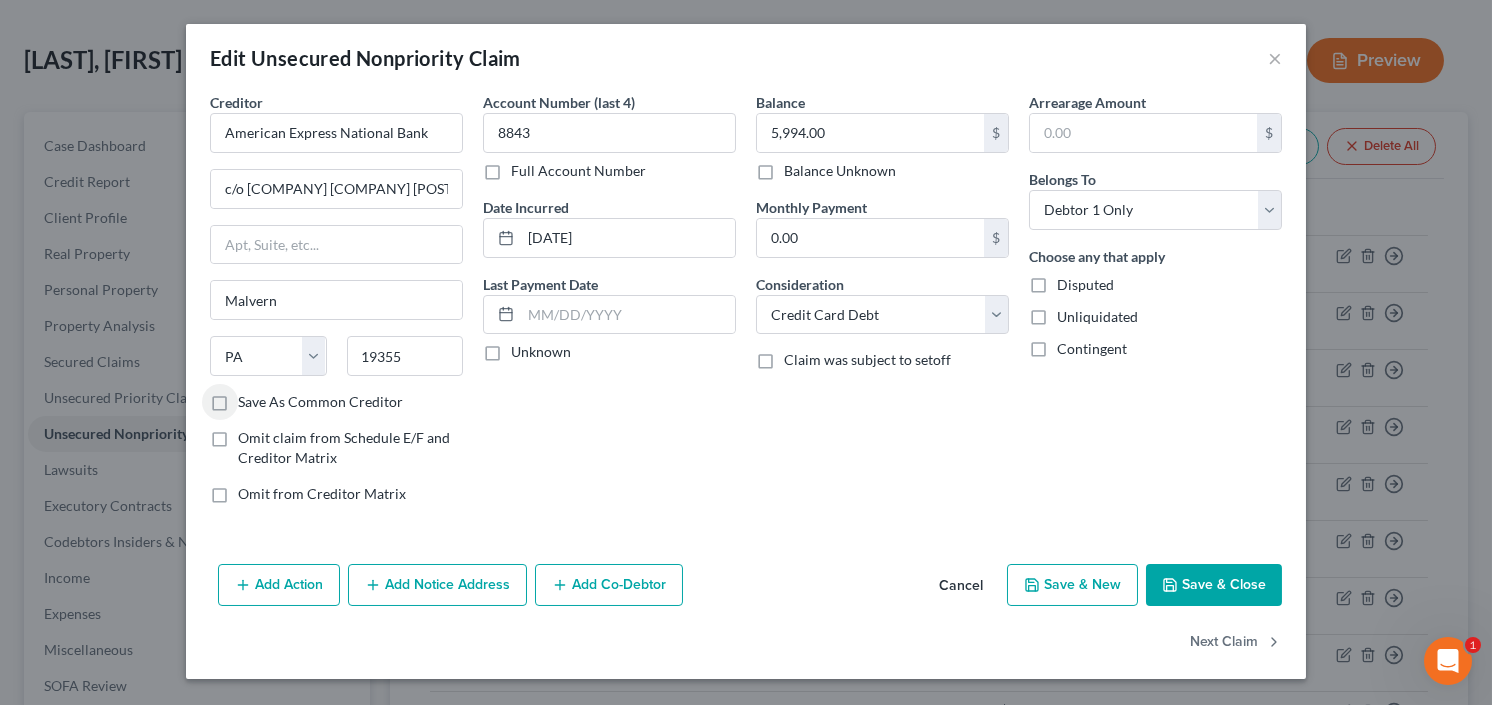 click on "Save & Close" at bounding box center (1214, 585) 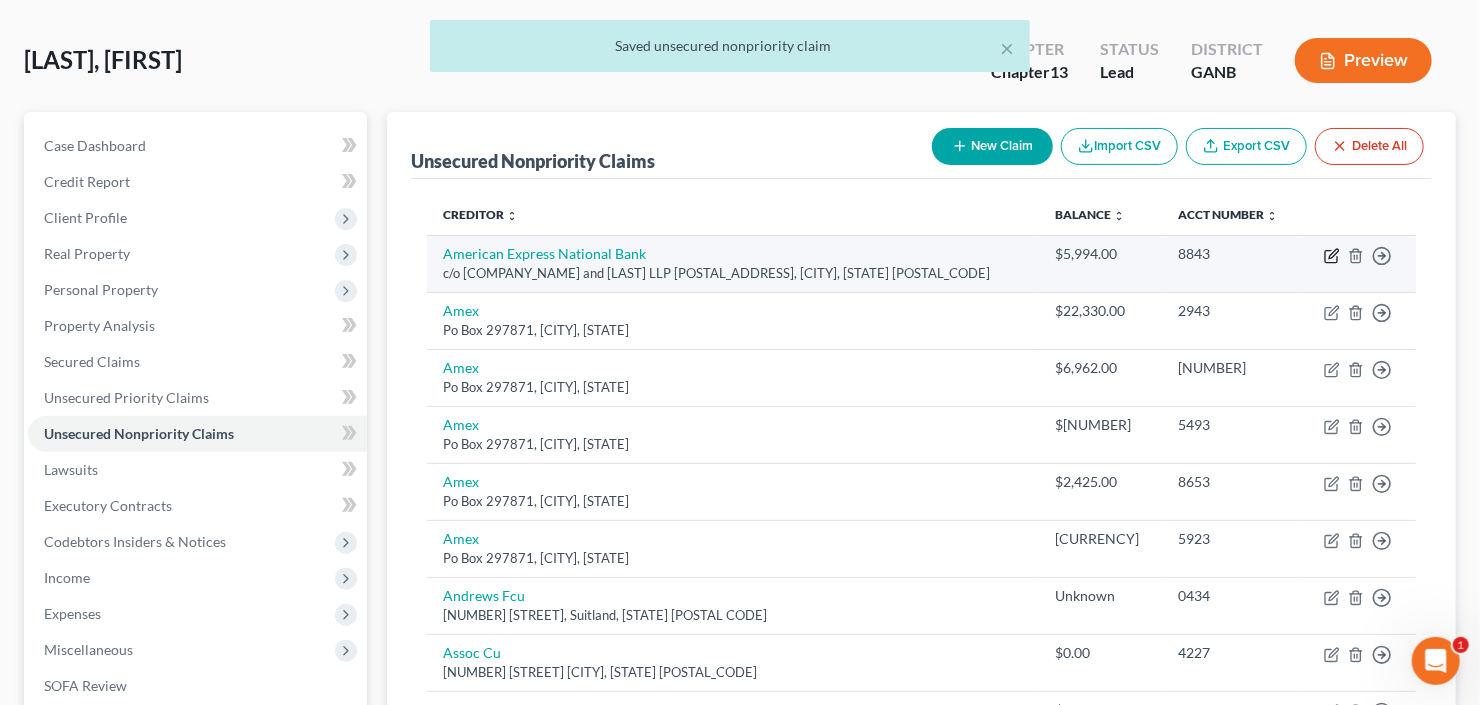 click 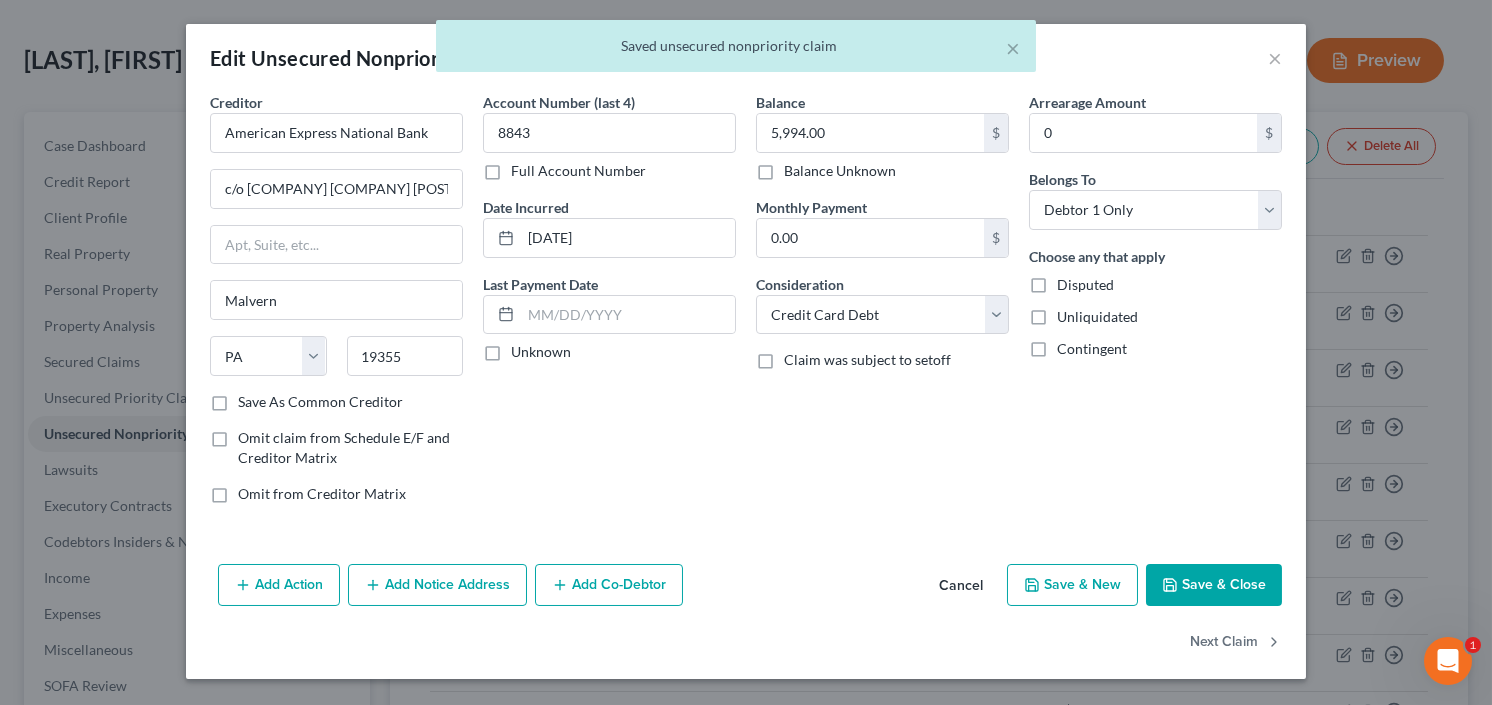 click on "Save As Common Creditor" at bounding box center [320, 402] 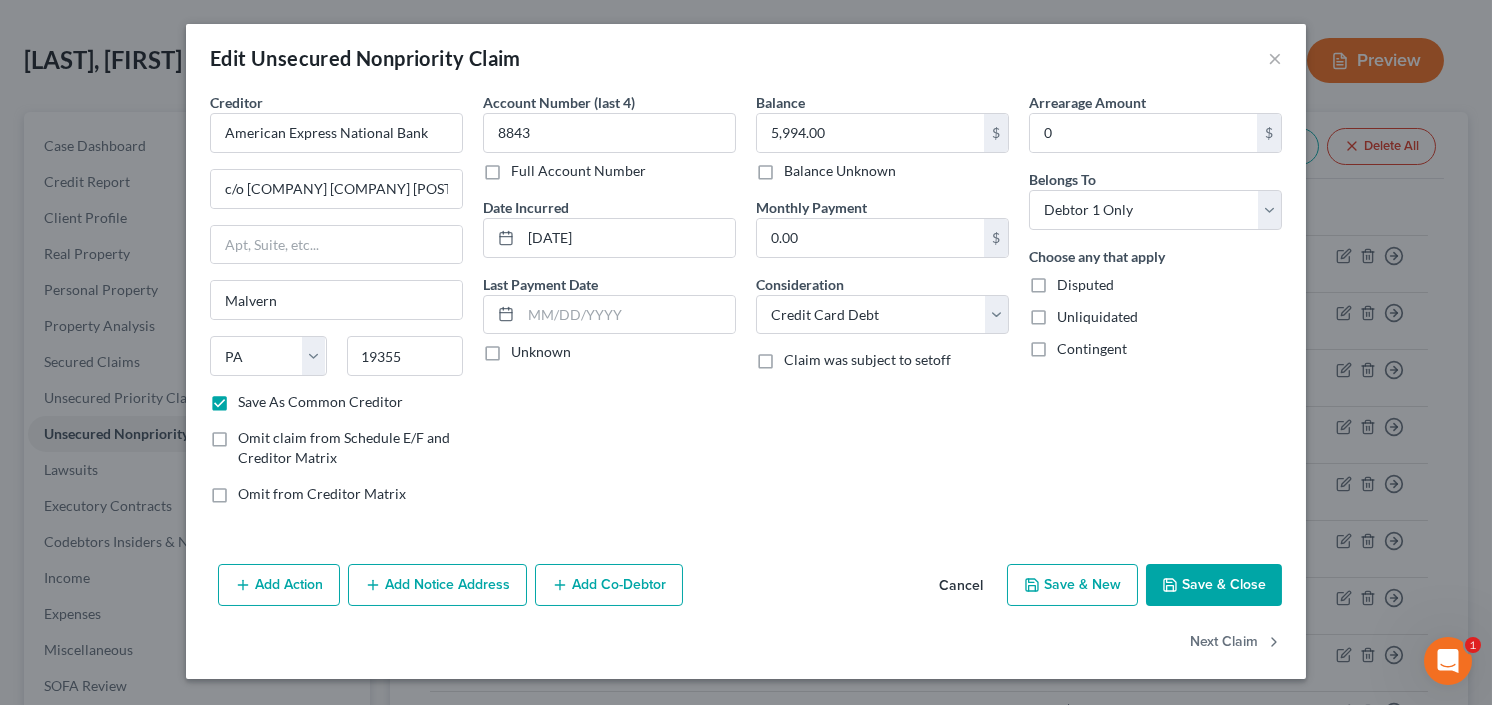 click on "Save & Close" at bounding box center [1214, 585] 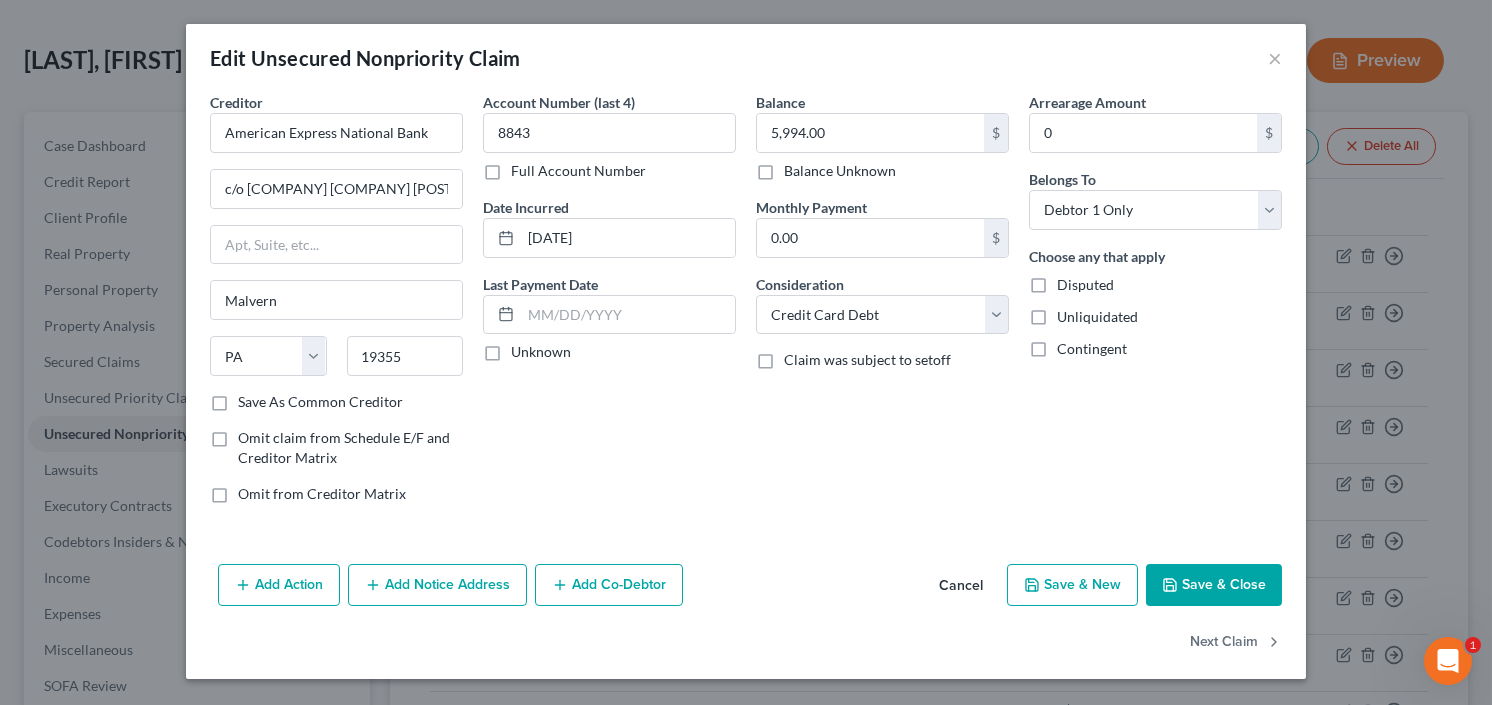 checkbox on "false" 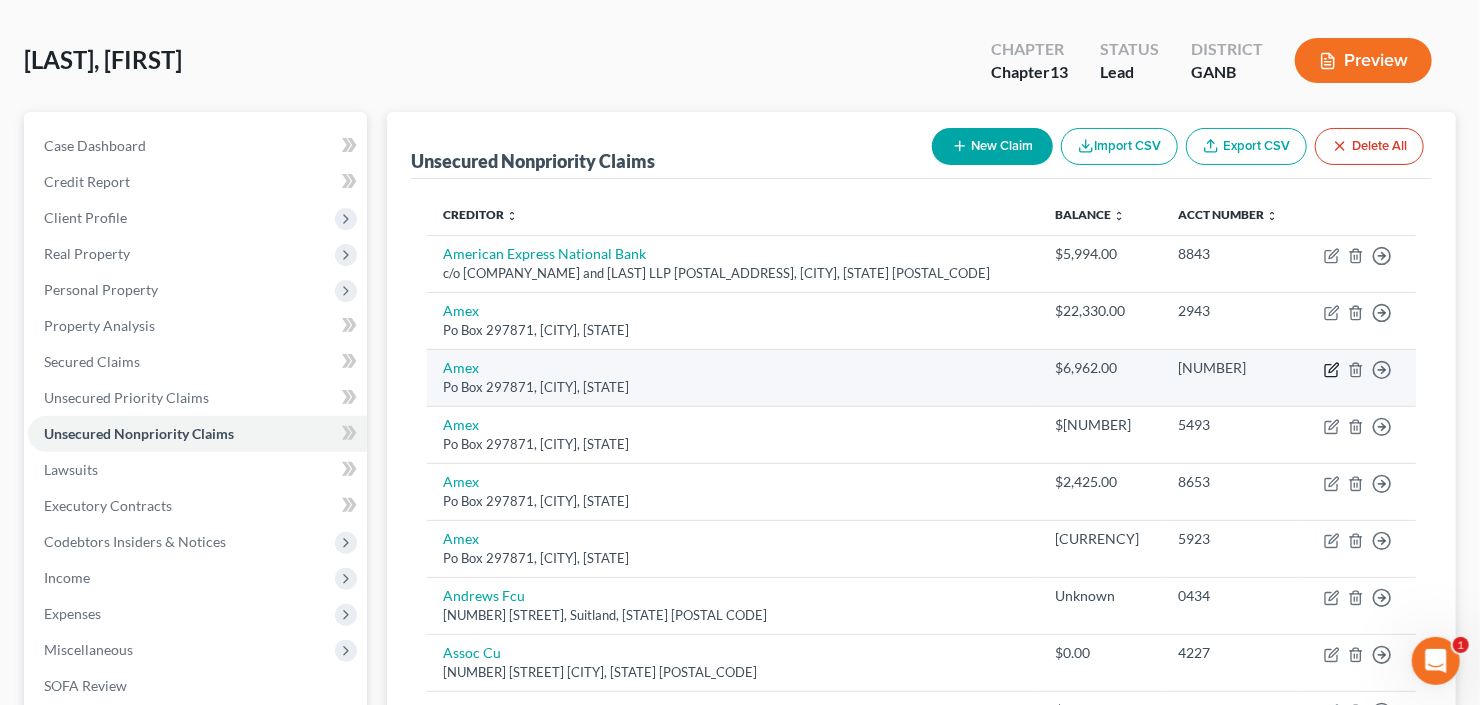 click 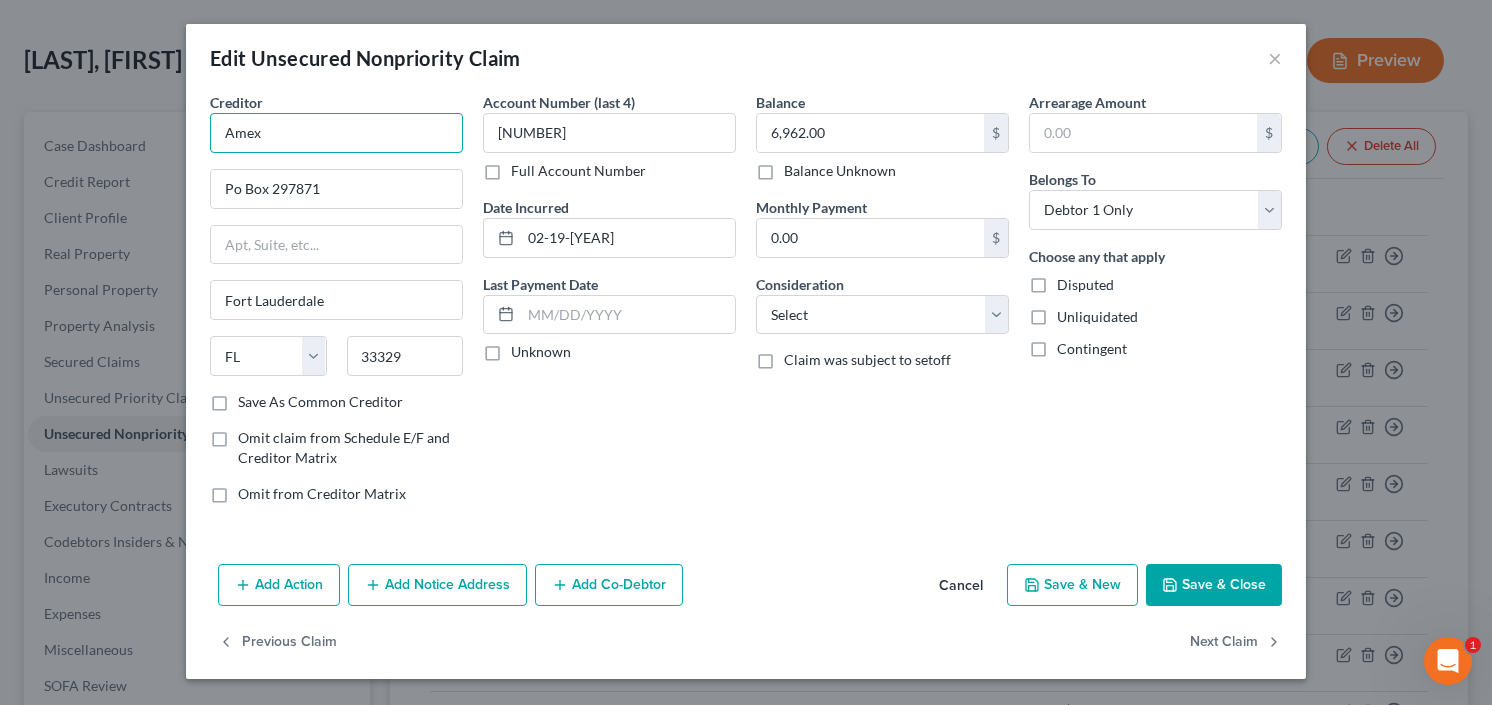 drag, startPoint x: 316, startPoint y: 126, endPoint x: 59, endPoint y: 181, distance: 262.81934 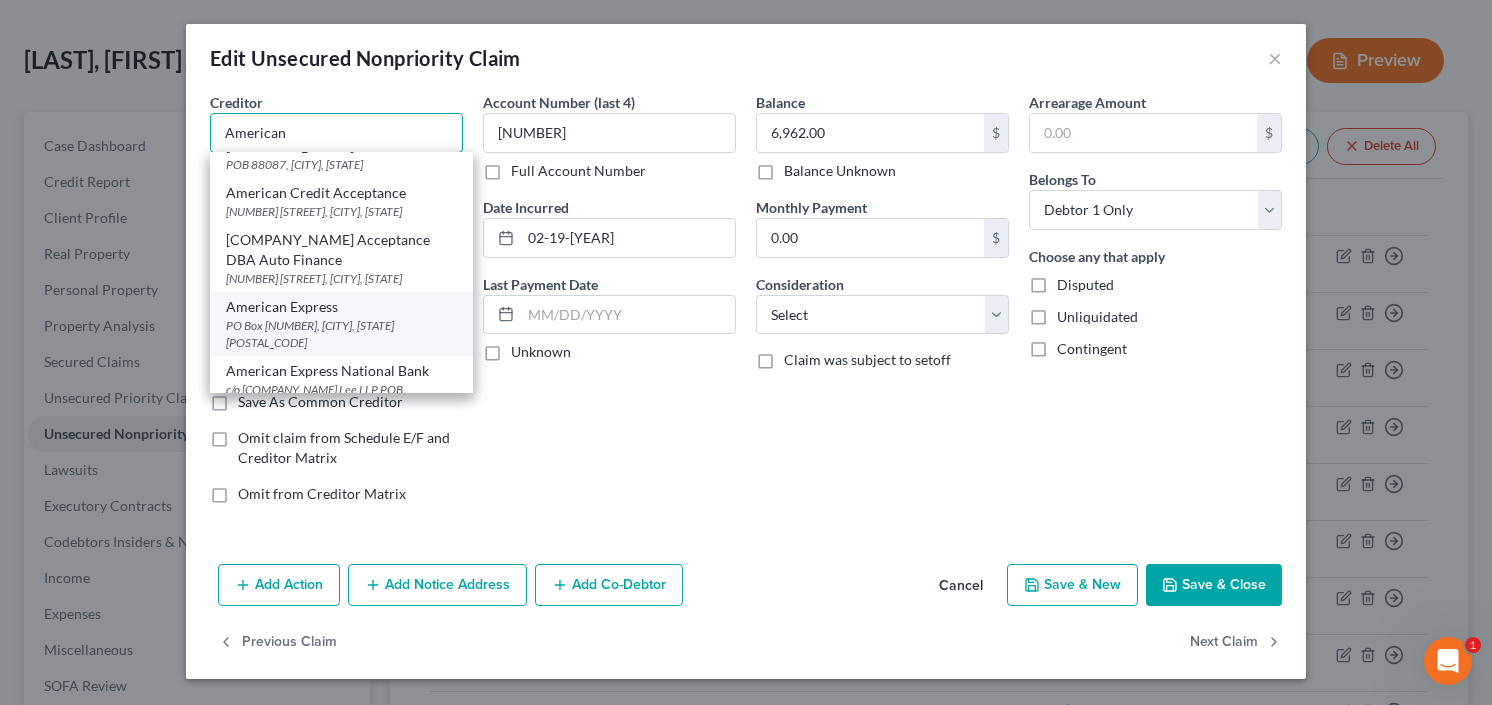 scroll, scrollTop: 80, scrollLeft: 0, axis: vertical 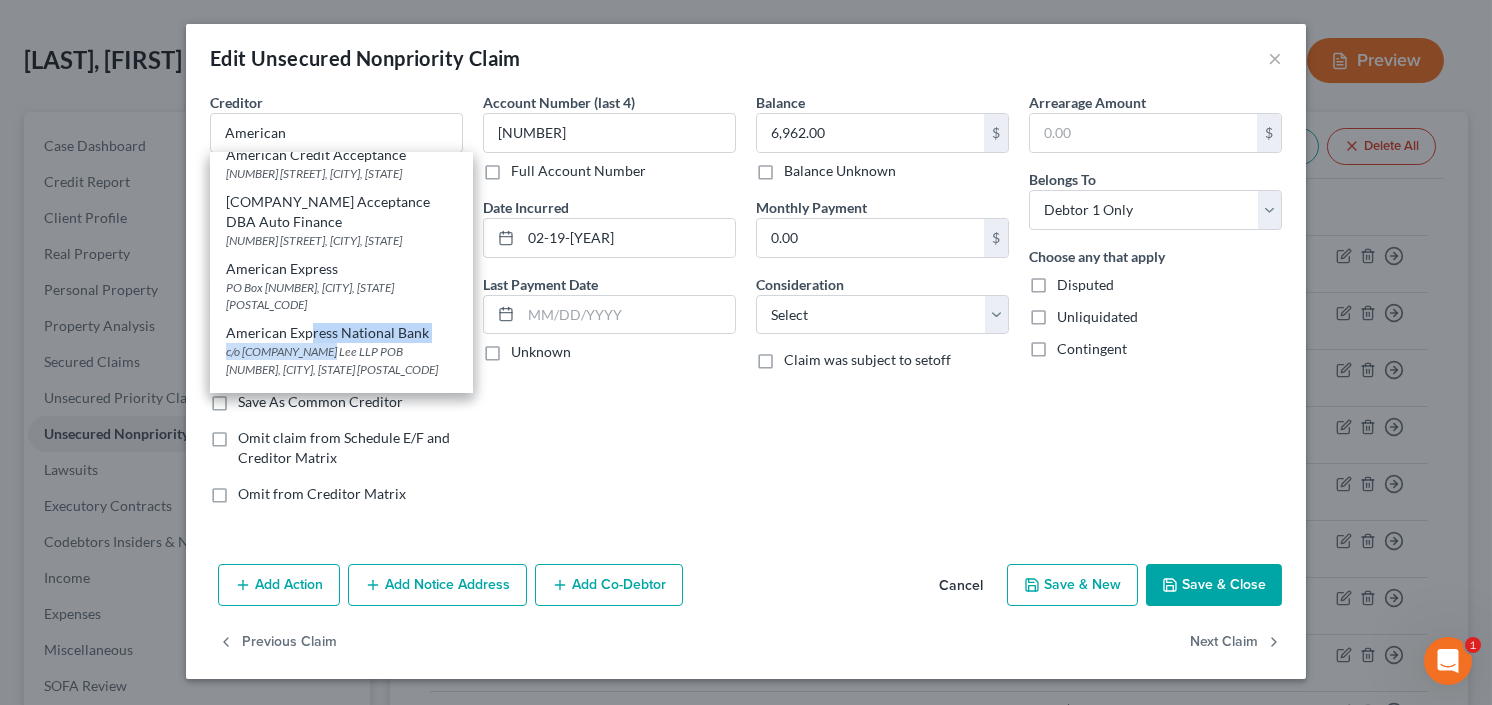 click on "American Express National Bank               c/o Beckett Lee LLP POB 3001, Malvern, PA 19355" at bounding box center (341, 350) 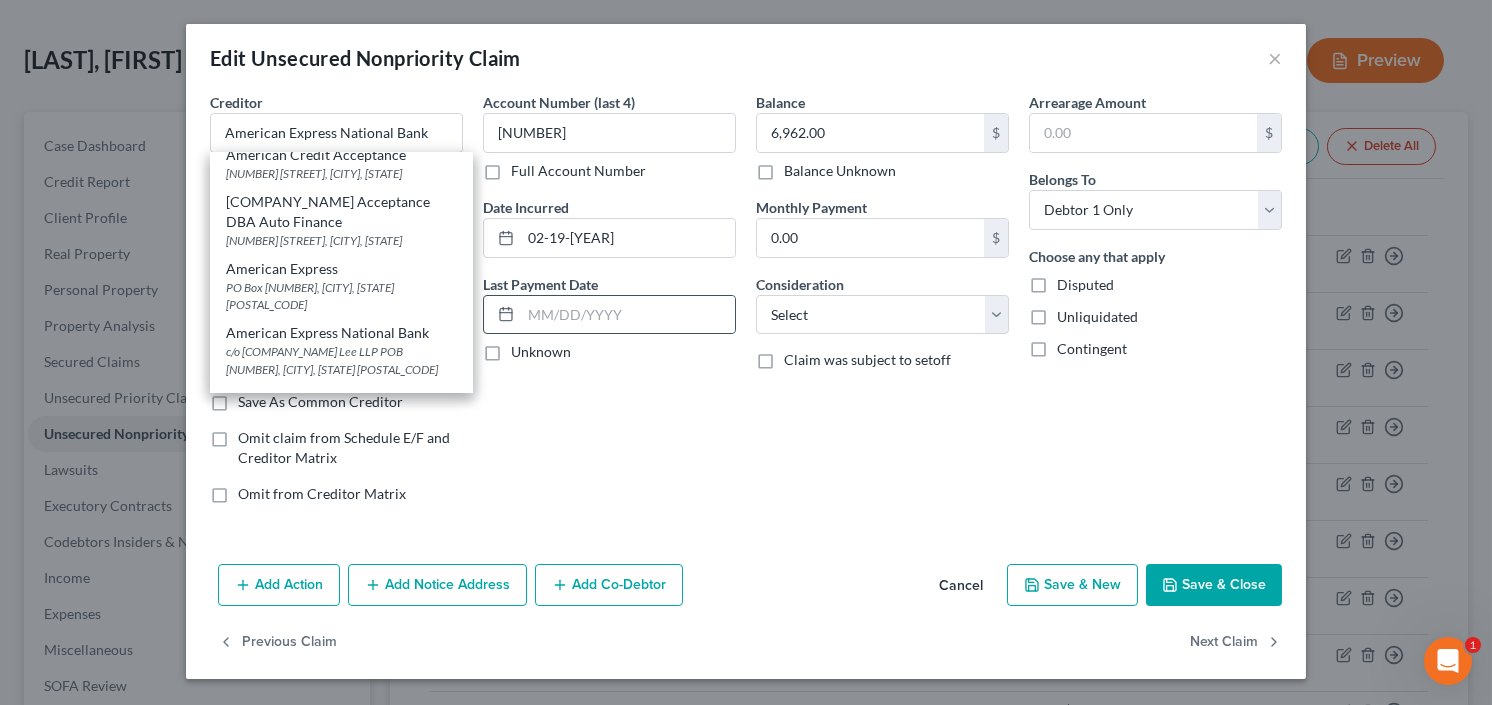 scroll, scrollTop: 0, scrollLeft: 0, axis: both 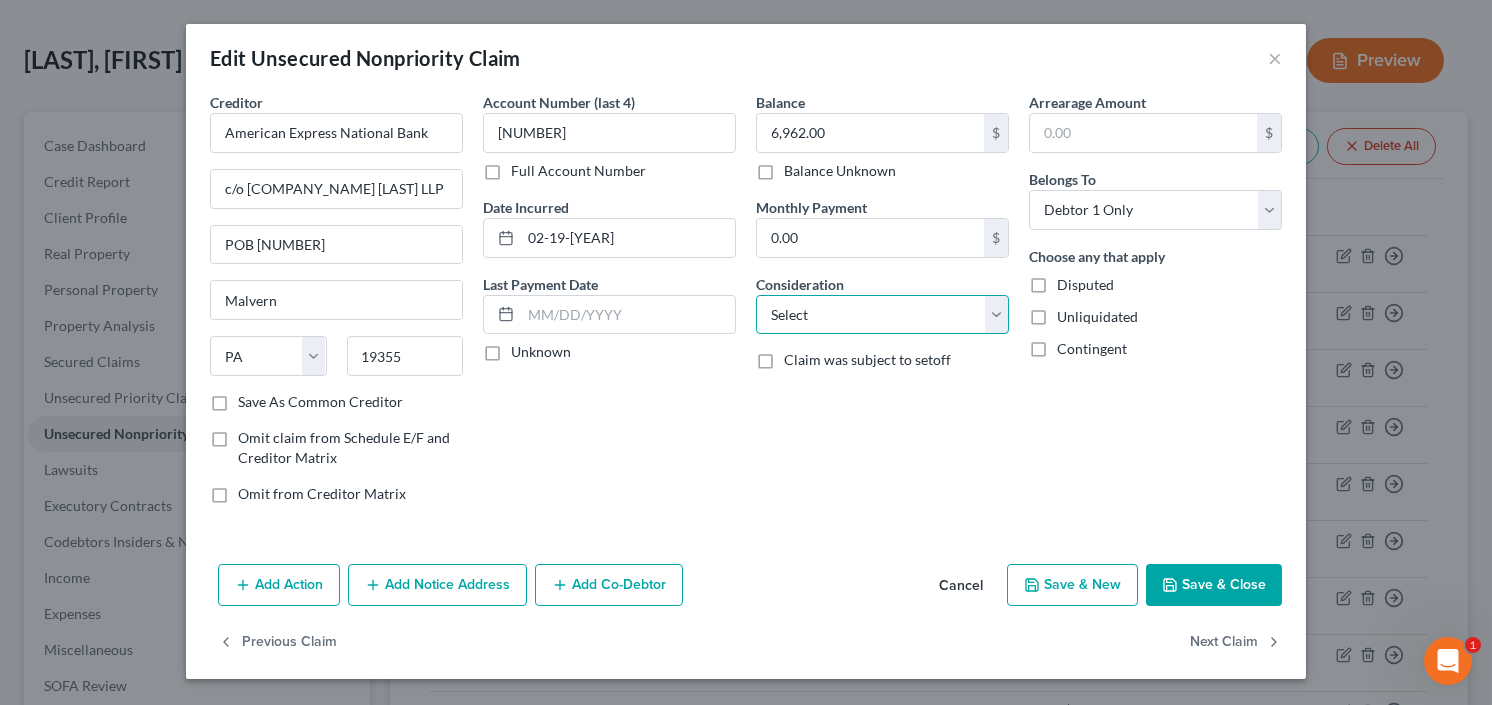 click on "Select Cable / Satellite Services Collection Agency Credit Card Debt Debt Counseling / Attorneys Deficiency Balance Domestic Support Obligations Home / Car Repairs Income Taxes Judgment Liens Medical Services Monies Loaned / Advanced Mortgage Obligation From Divorce Or Separation Obligation To Pensions Other Overdrawn Bank Account Promised To Help Pay Creditors Student Loans Suppliers And Vendors Telephone / Internet Services Utility Services" at bounding box center (882, 315) 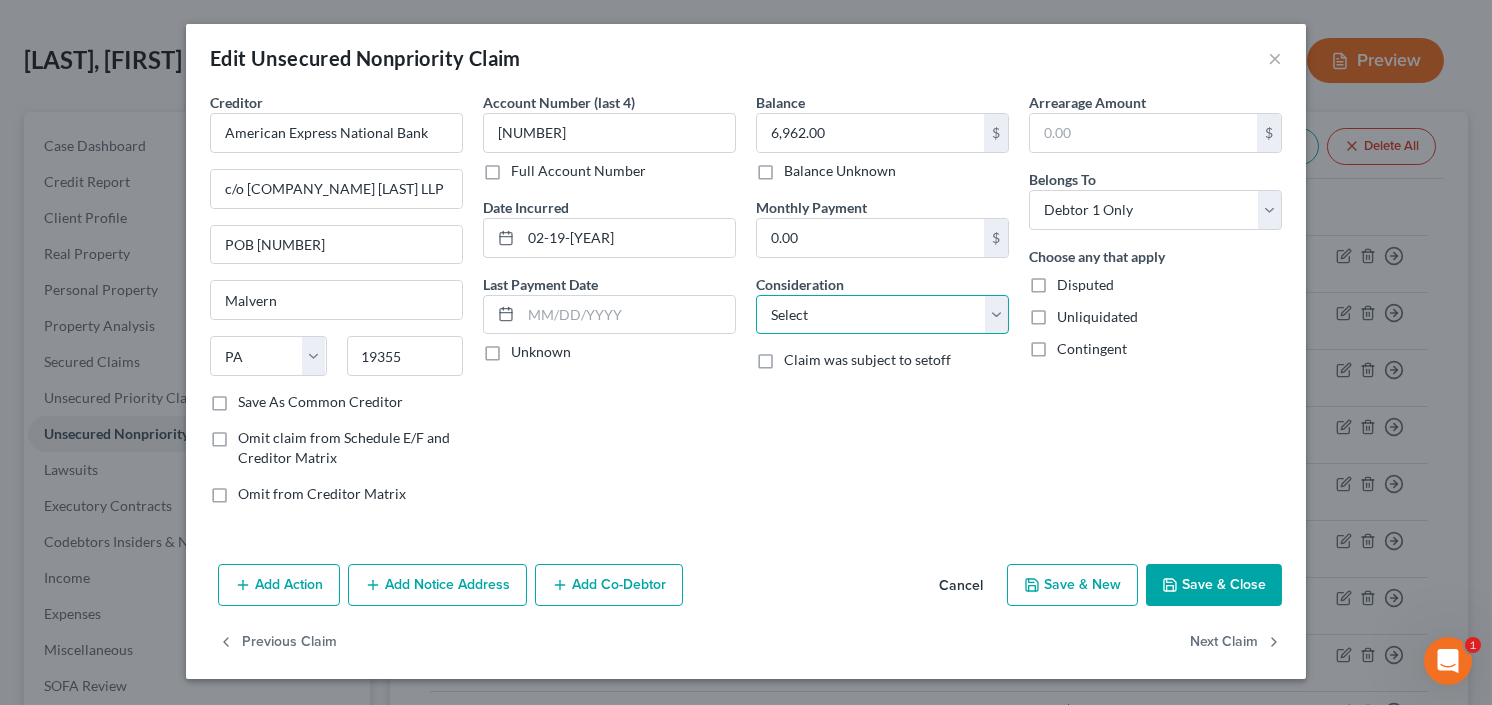 select on "2" 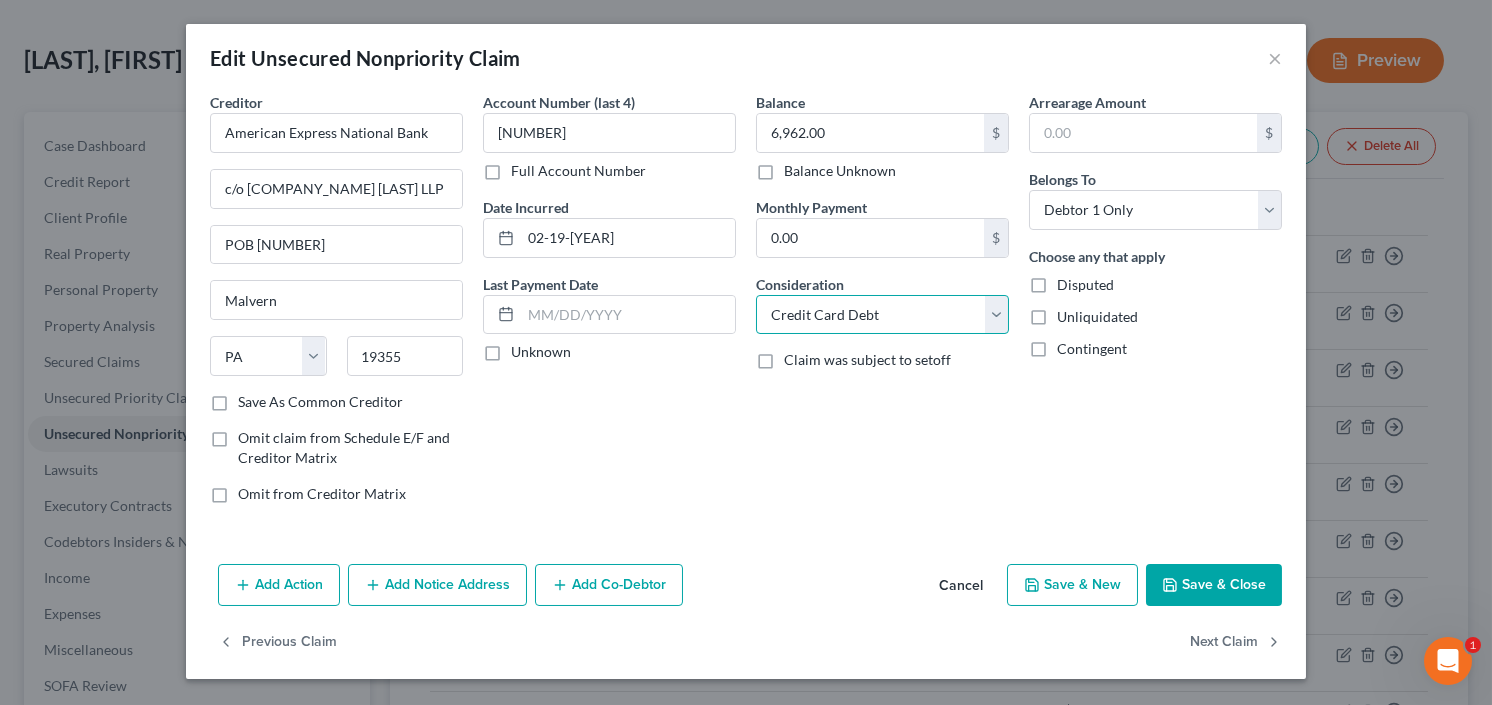 drag, startPoint x: 869, startPoint y: 312, endPoint x: 903, endPoint y: 323, distance: 35.735138 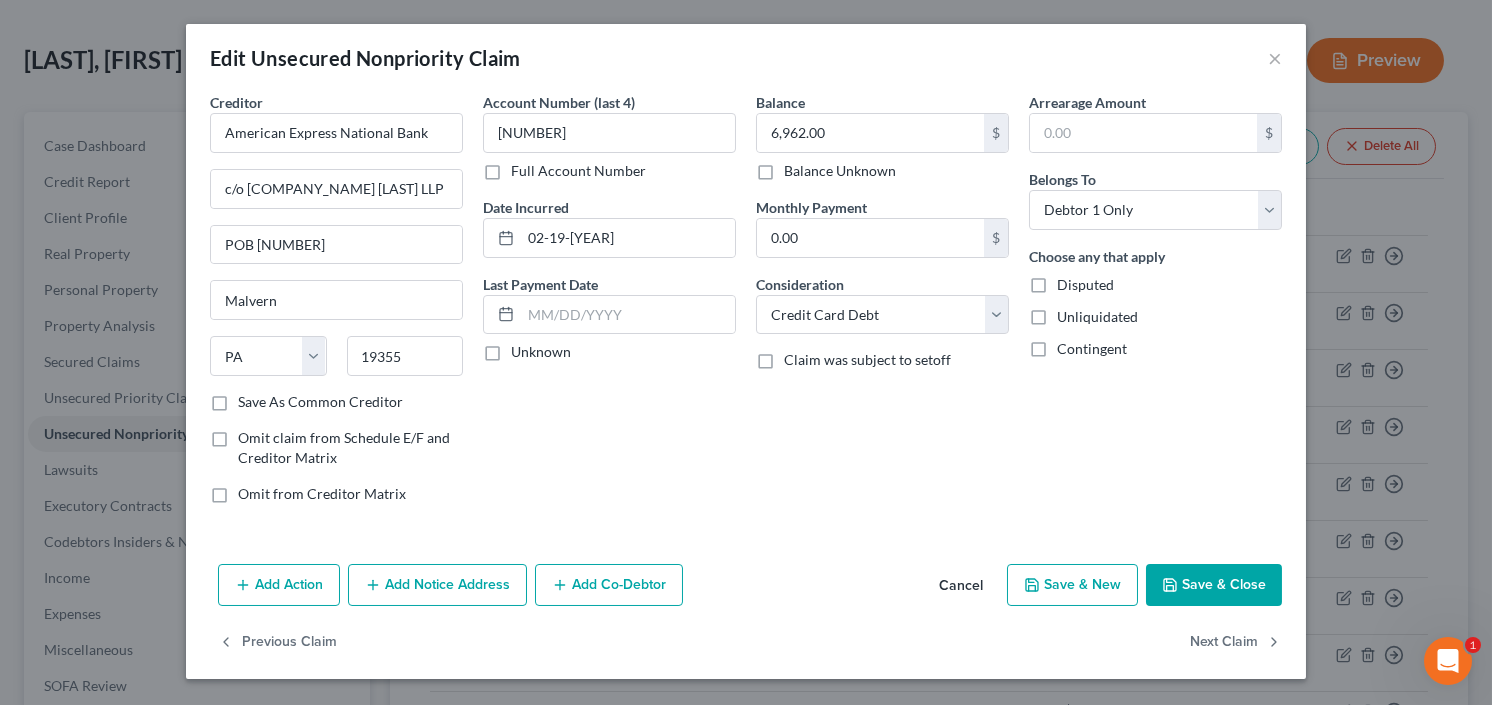 click on "Save & Close" at bounding box center (1214, 585) 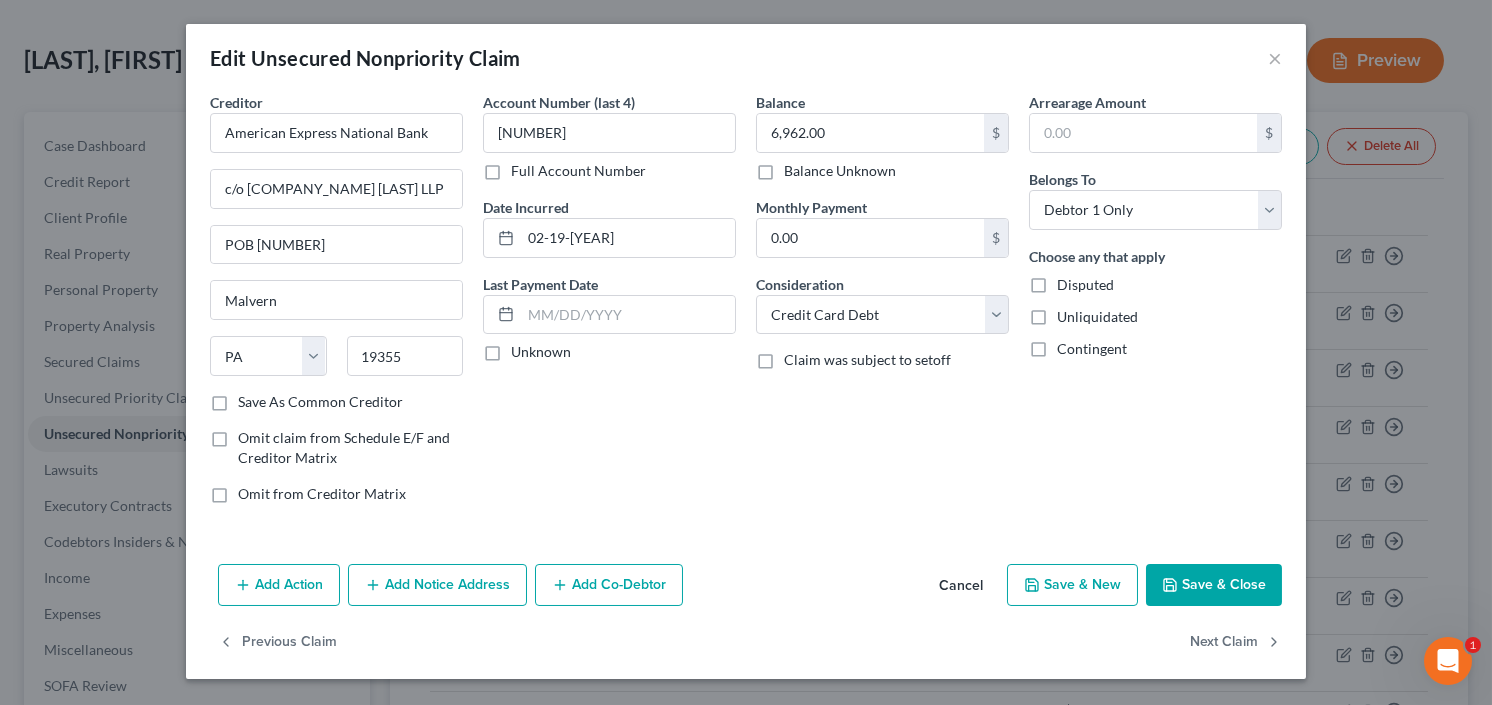 type on "0" 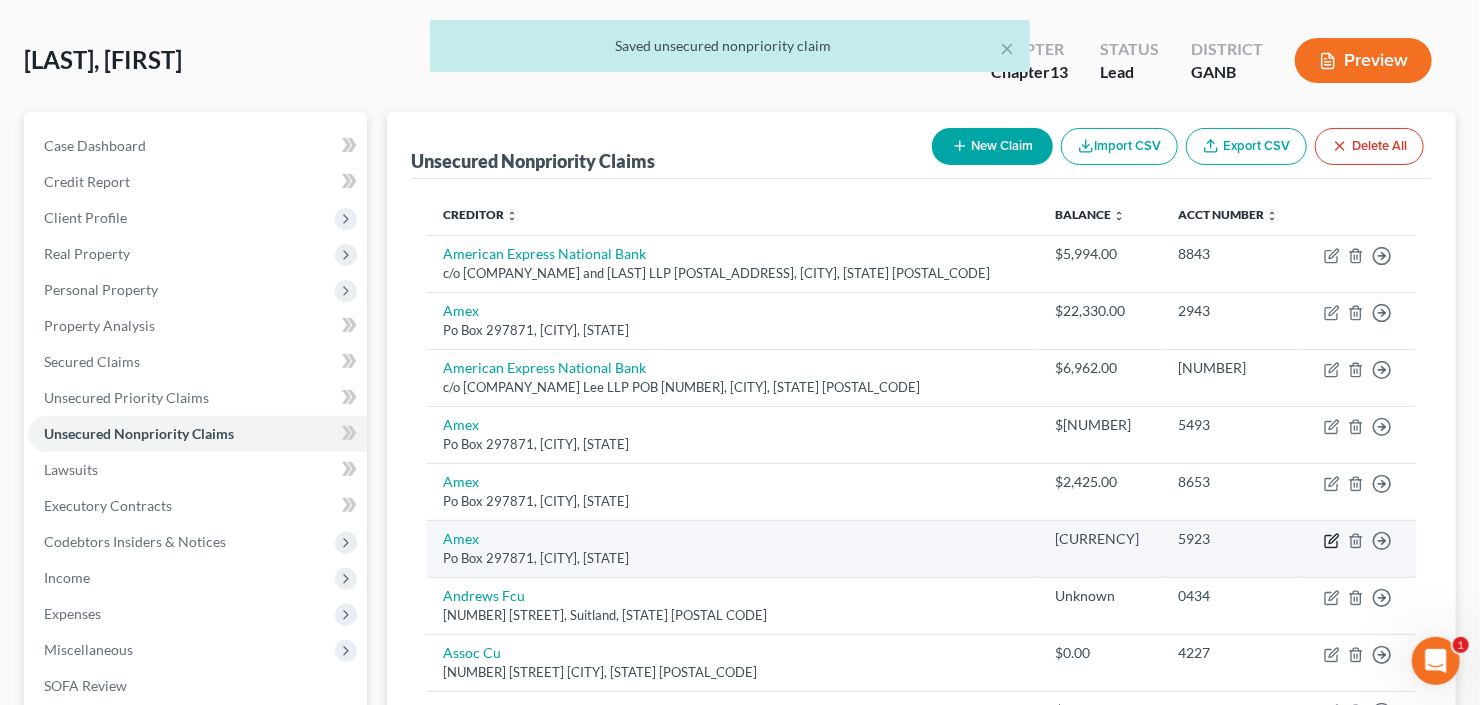 click 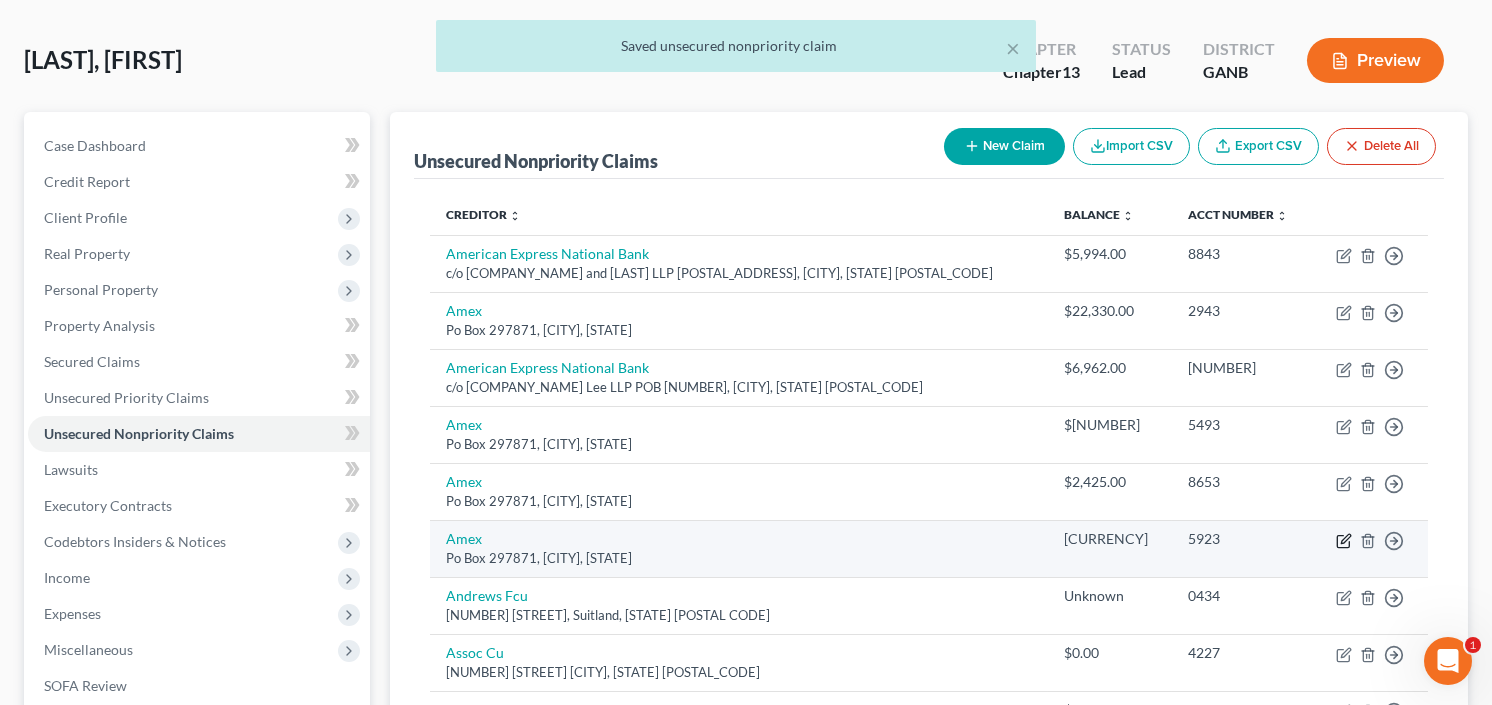 select on "9" 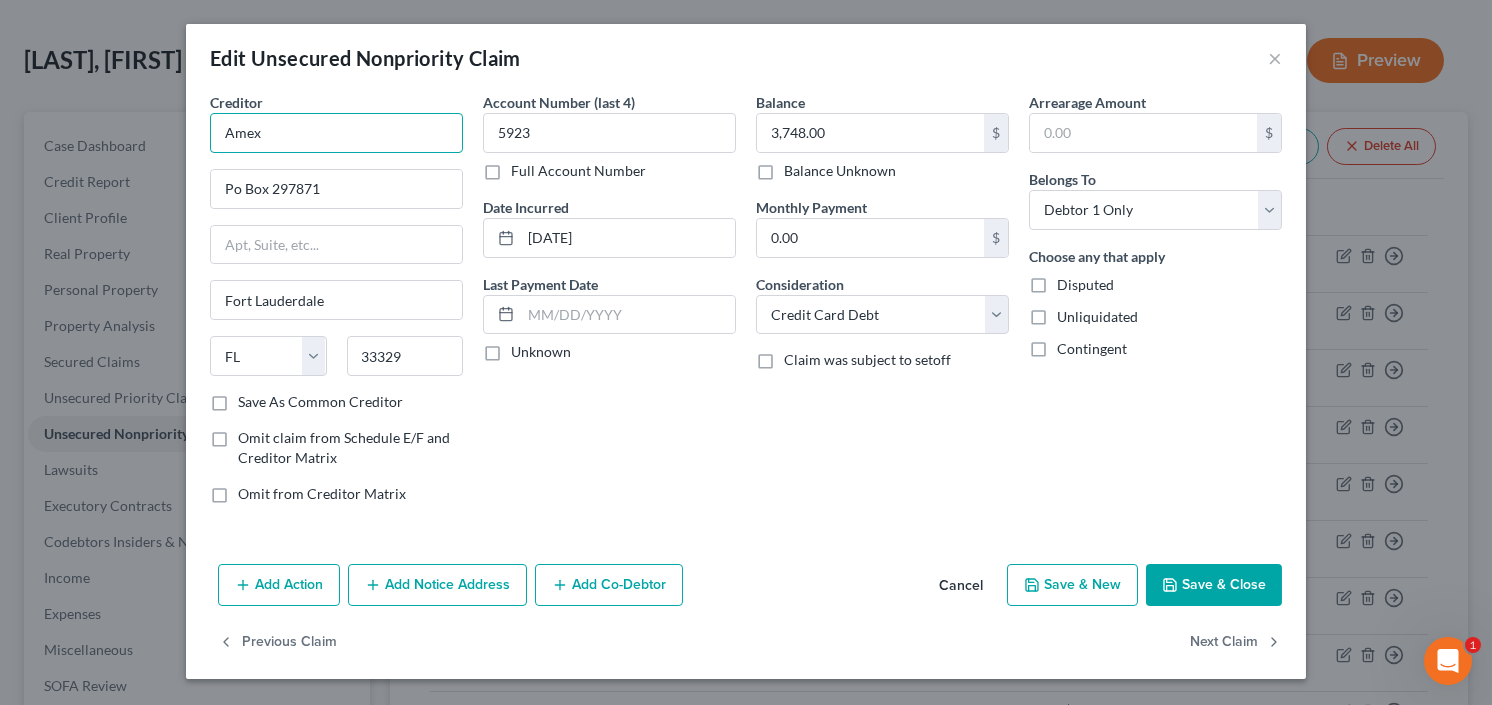 drag, startPoint x: 340, startPoint y: 136, endPoint x: 146, endPoint y: 166, distance: 196.30588 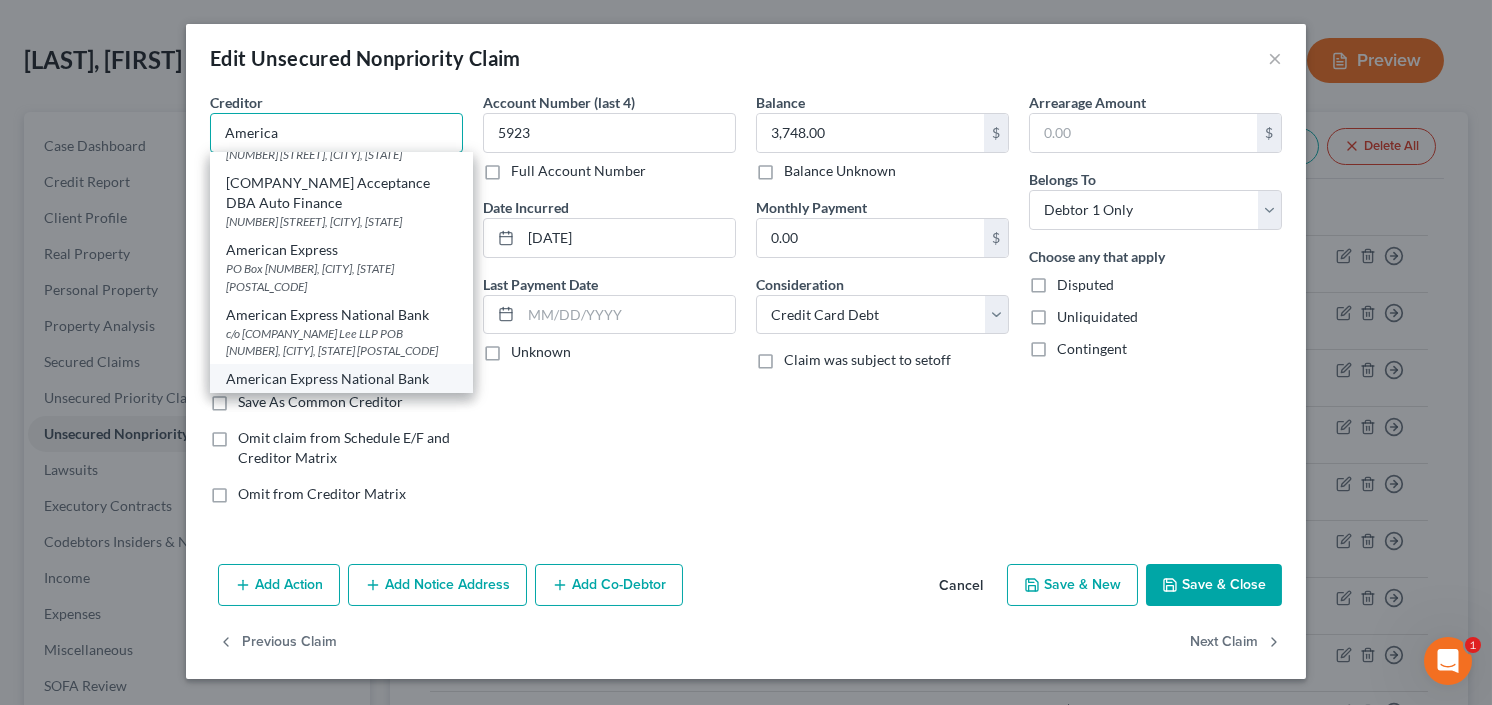 scroll, scrollTop: 240, scrollLeft: 0, axis: vertical 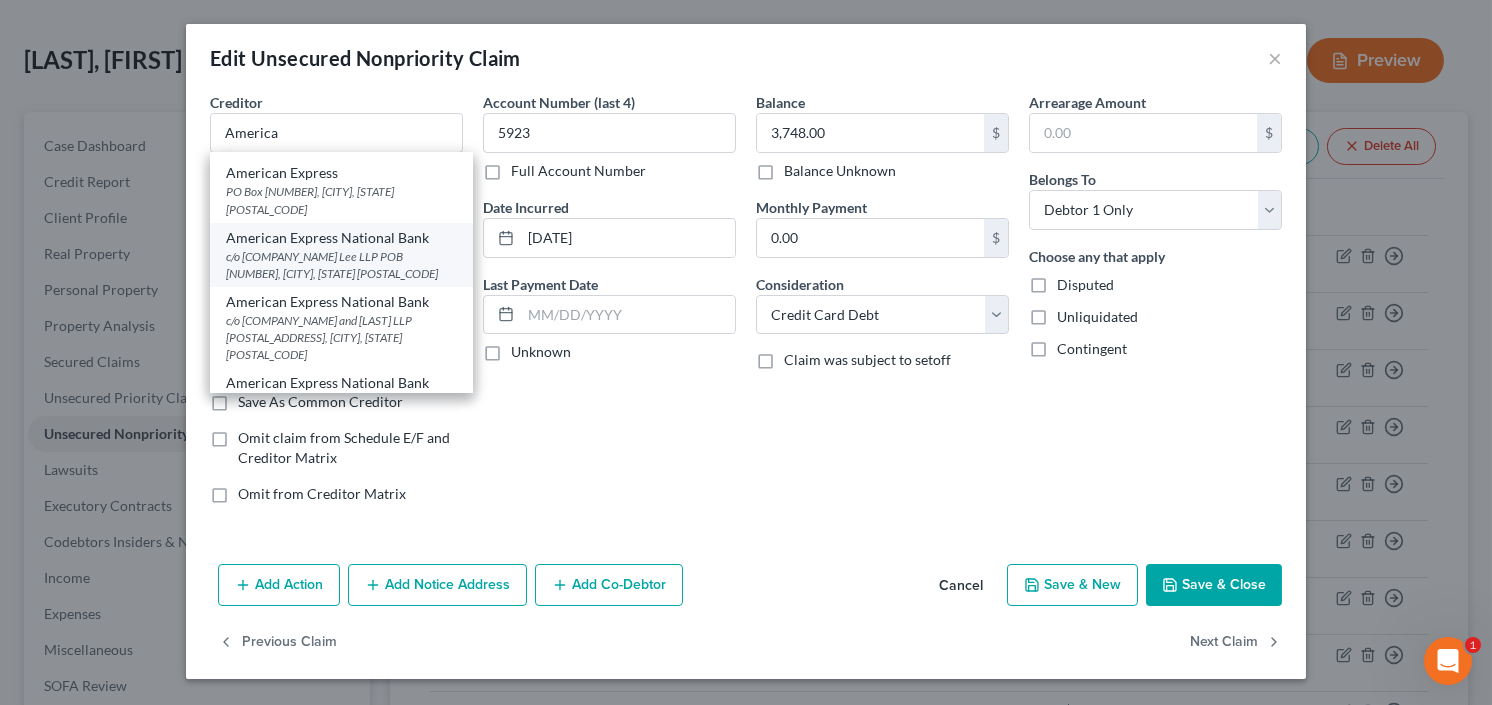 click on "American Express National Bank" at bounding box center (341, 238) 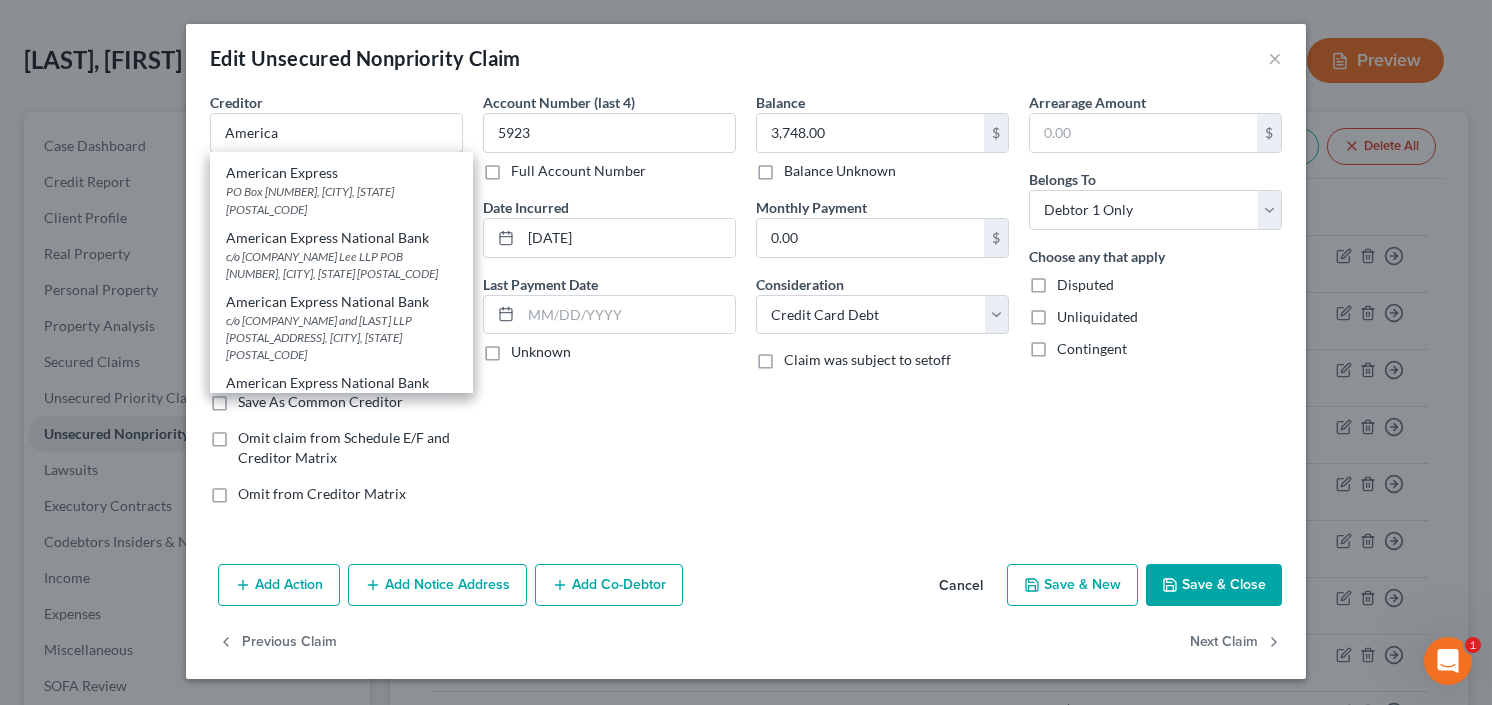 type on "American Express National Bank" 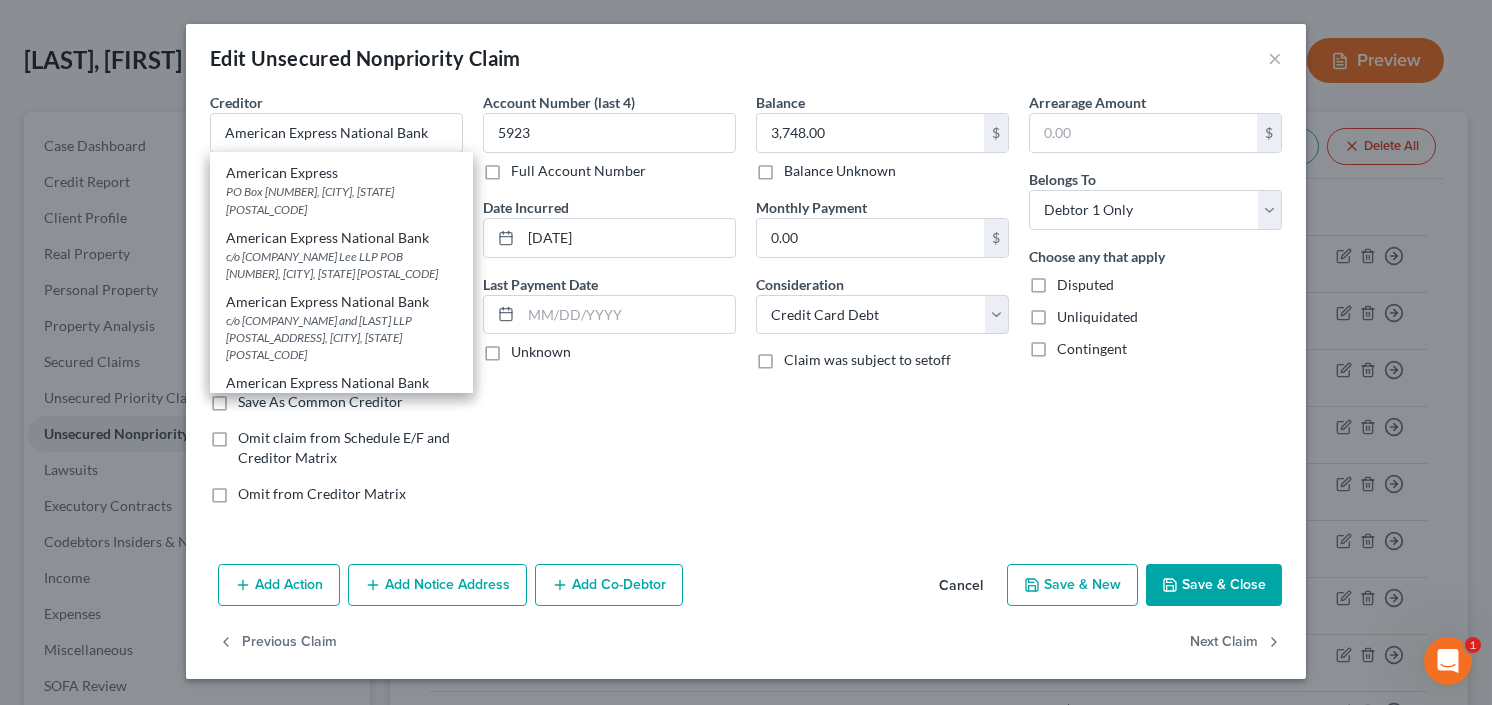 scroll, scrollTop: 0, scrollLeft: 0, axis: both 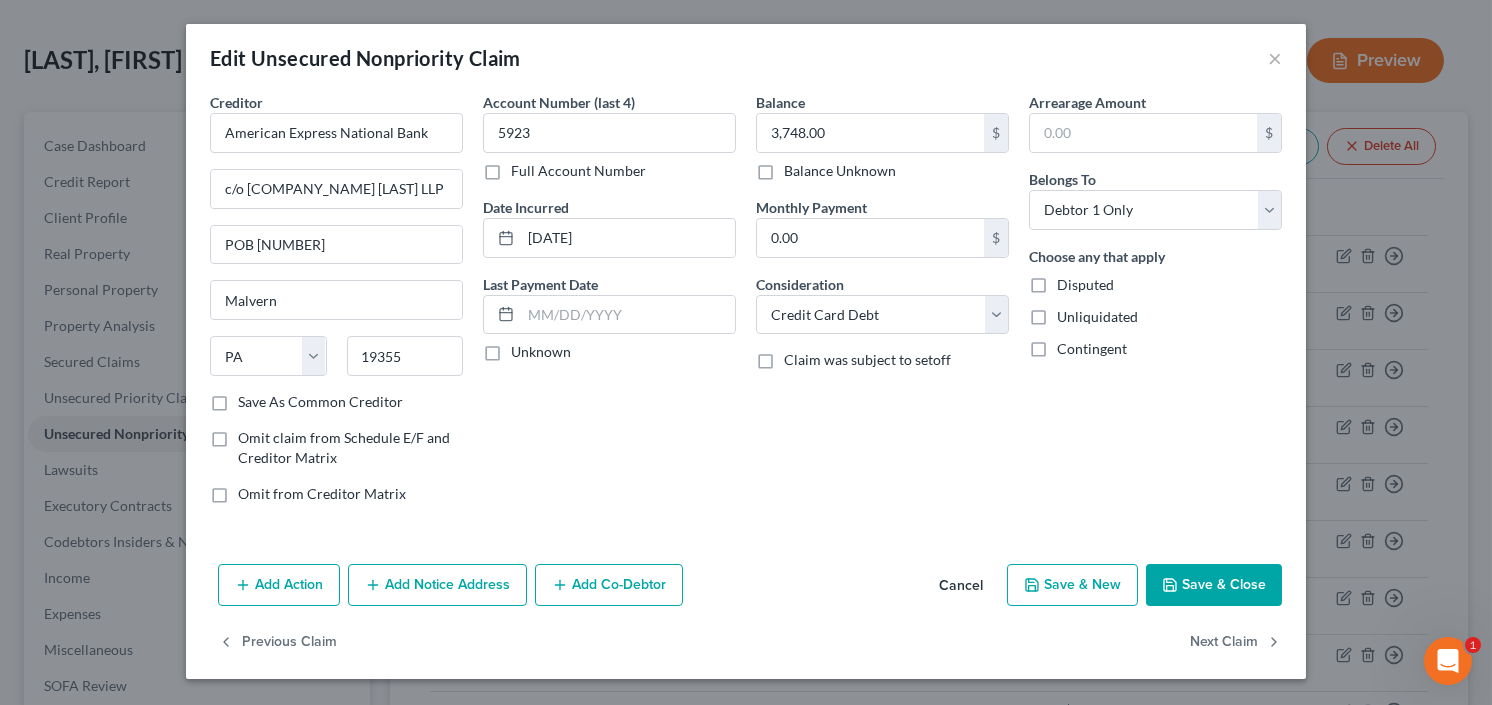 click on "Save & Close" at bounding box center [1214, 585] 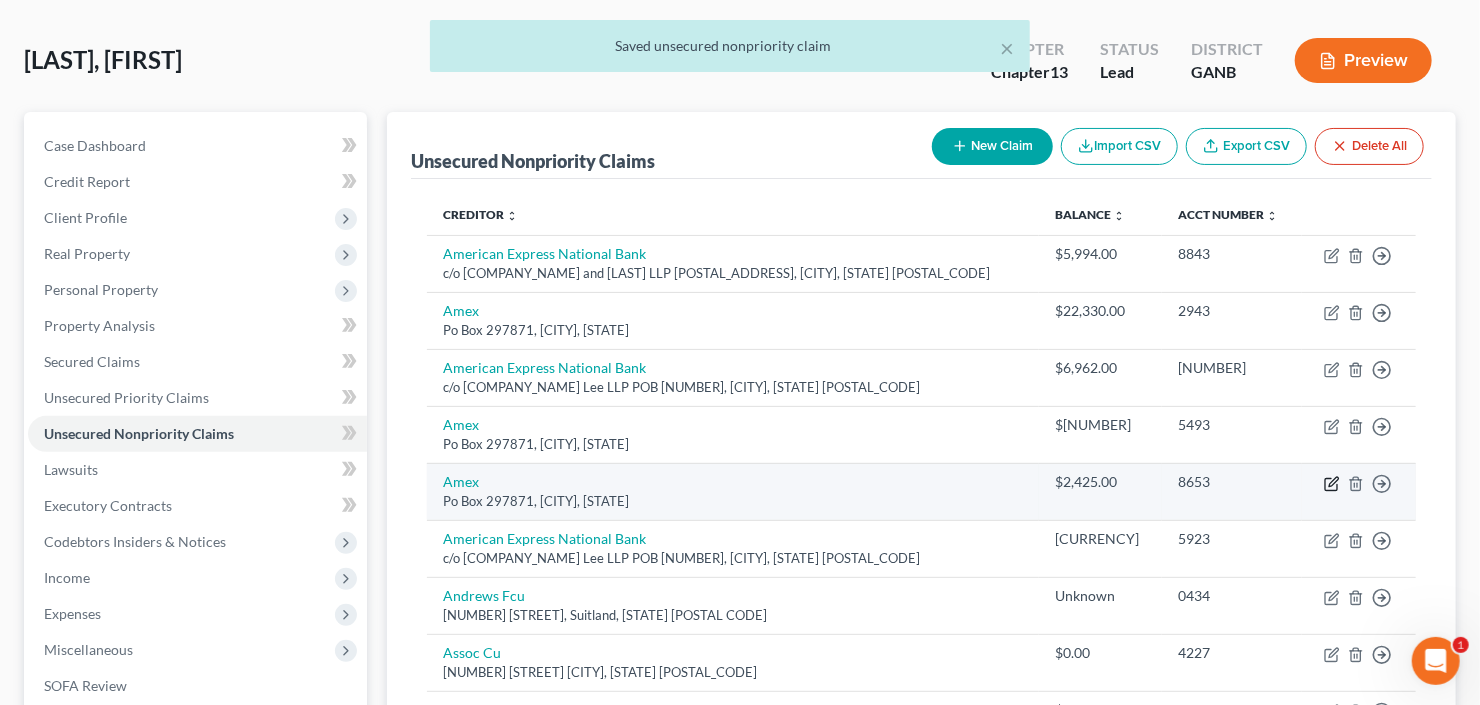 click 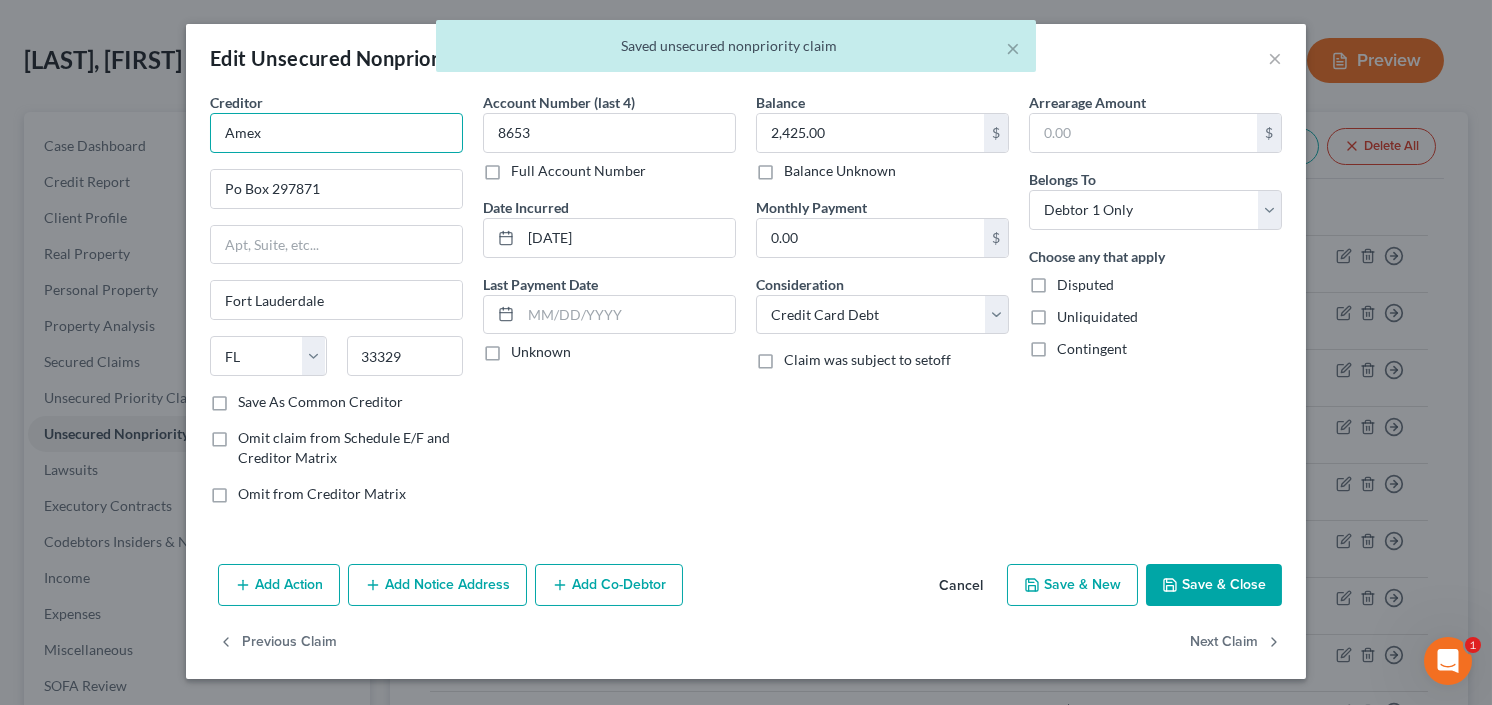 click on "Amex" at bounding box center [336, 133] 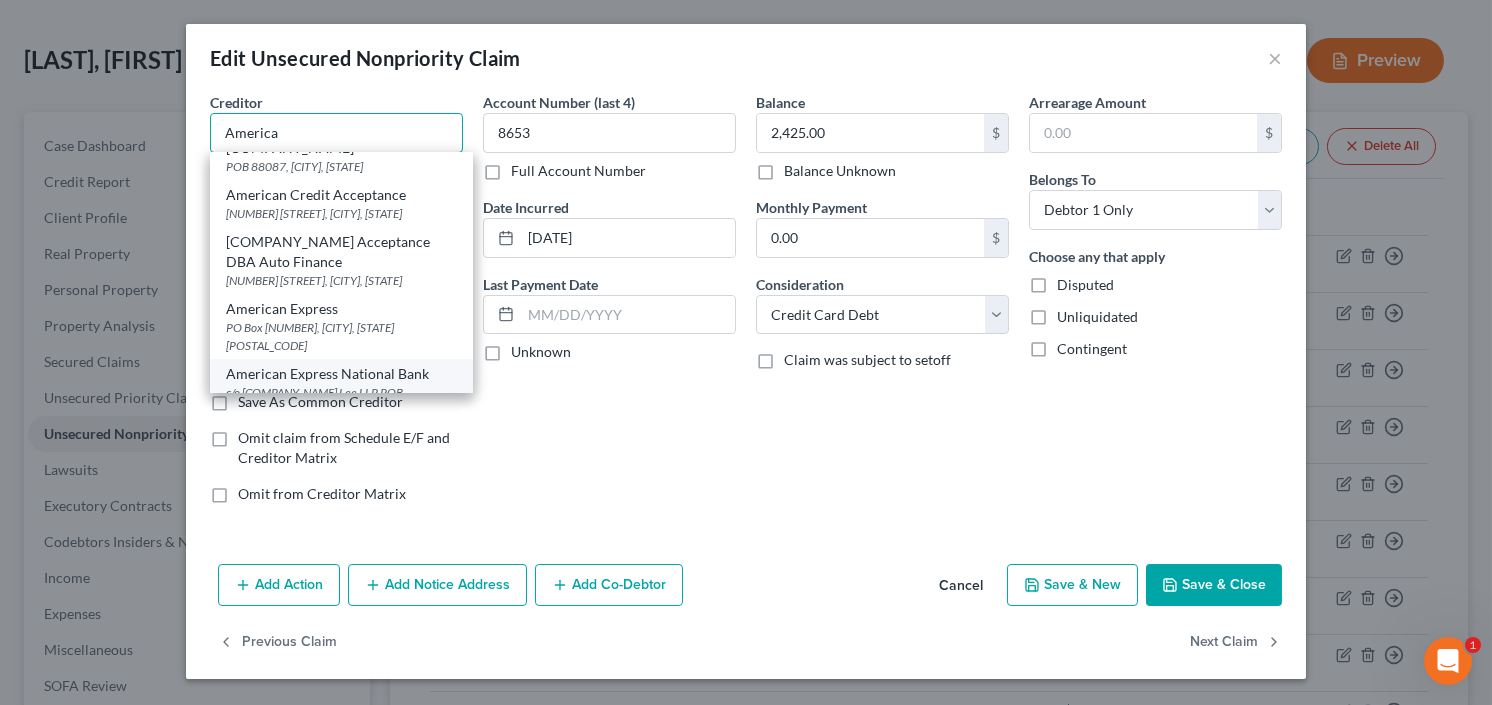 scroll, scrollTop: 160, scrollLeft: 0, axis: vertical 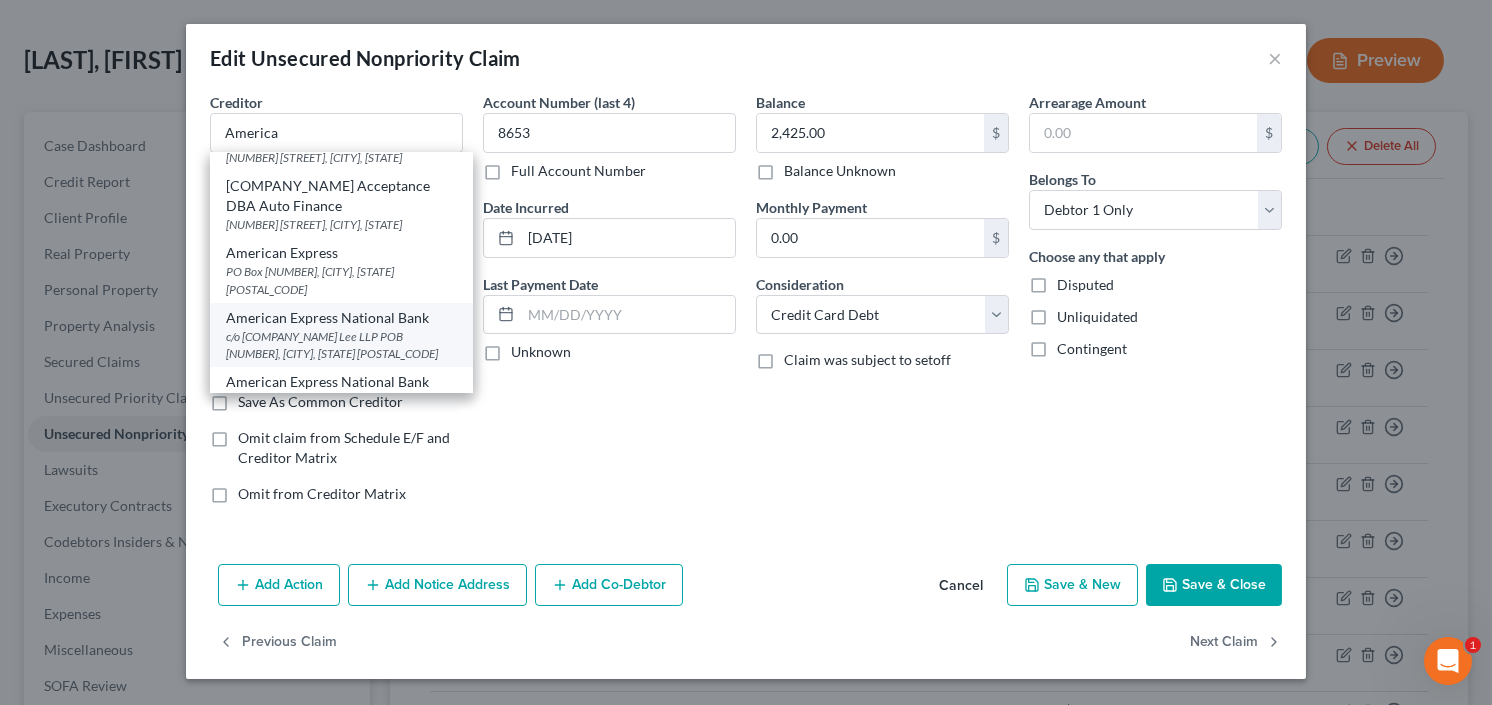 click on "American Express National Bank" at bounding box center (341, 318) 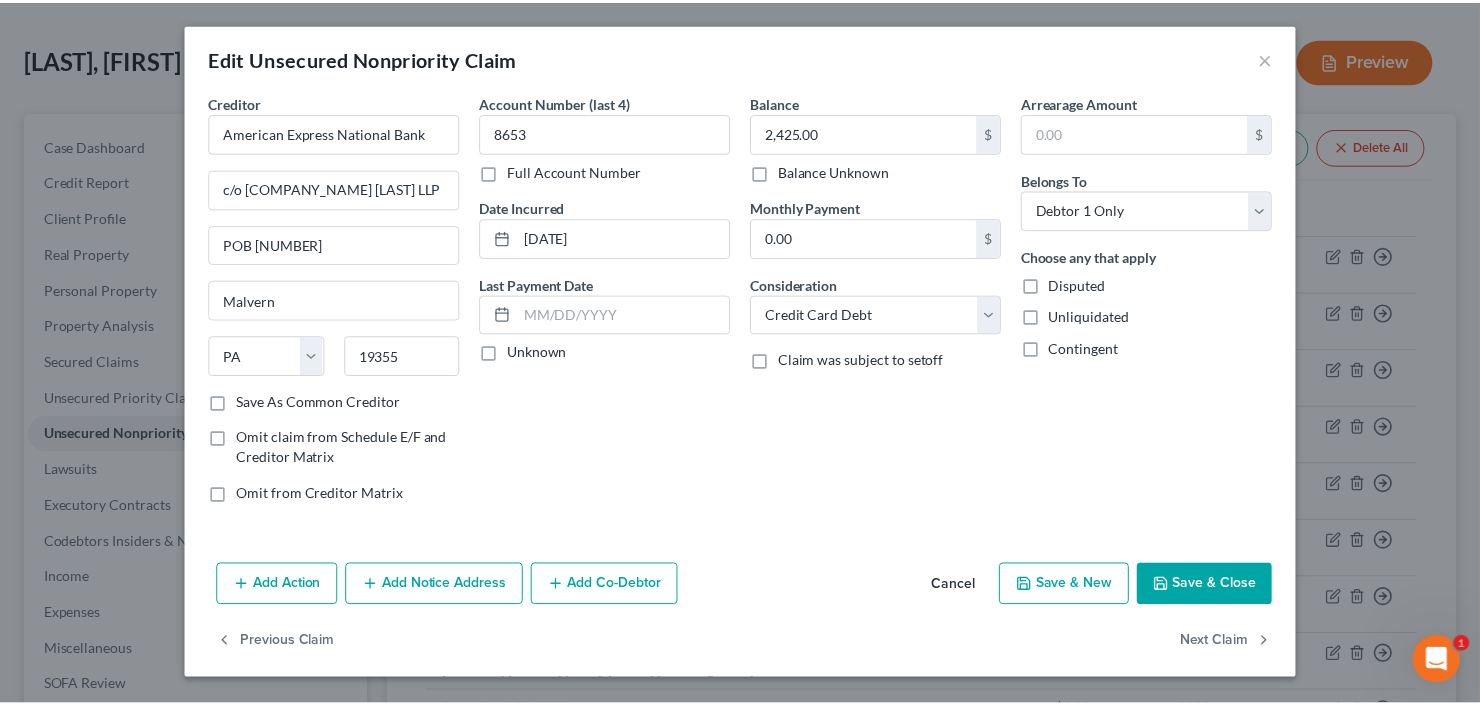 scroll, scrollTop: 0, scrollLeft: 0, axis: both 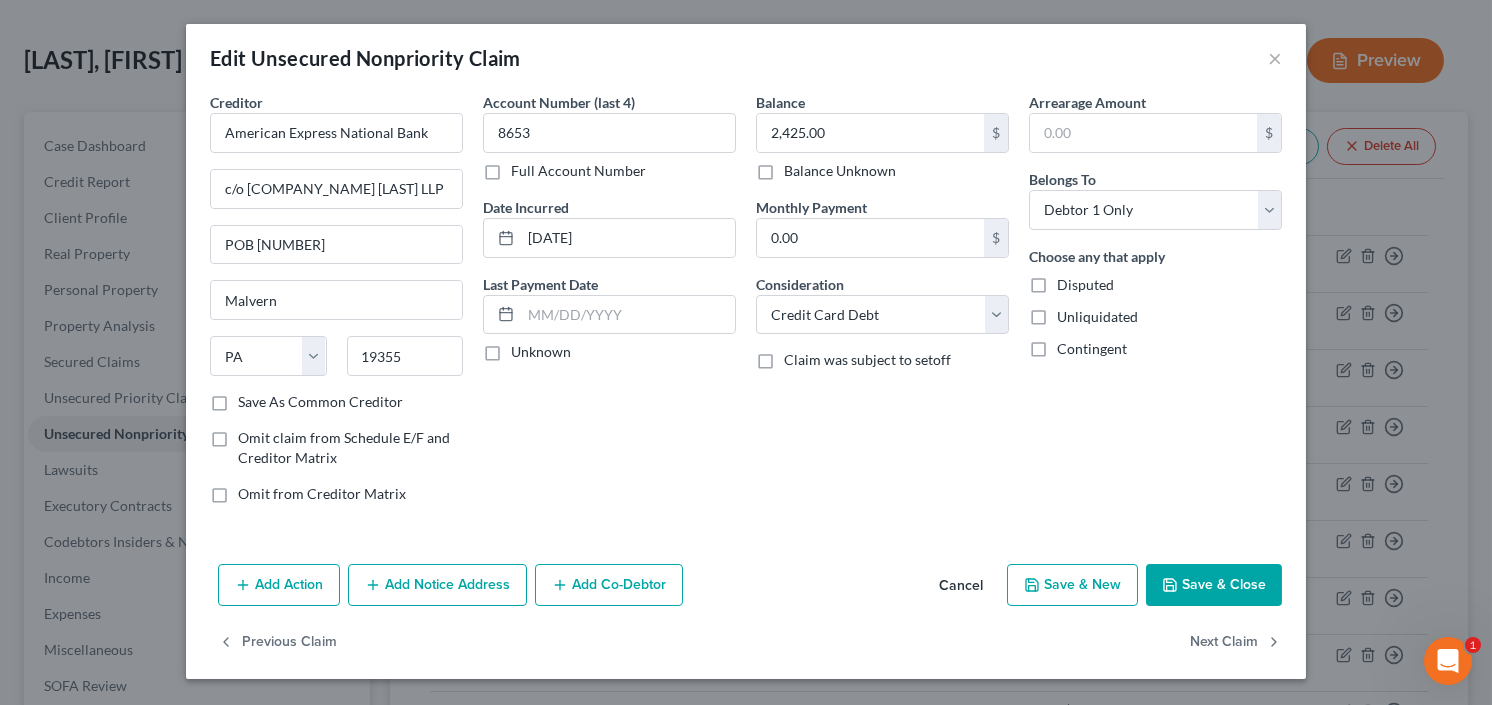 click on "Save & Close" at bounding box center (1214, 585) 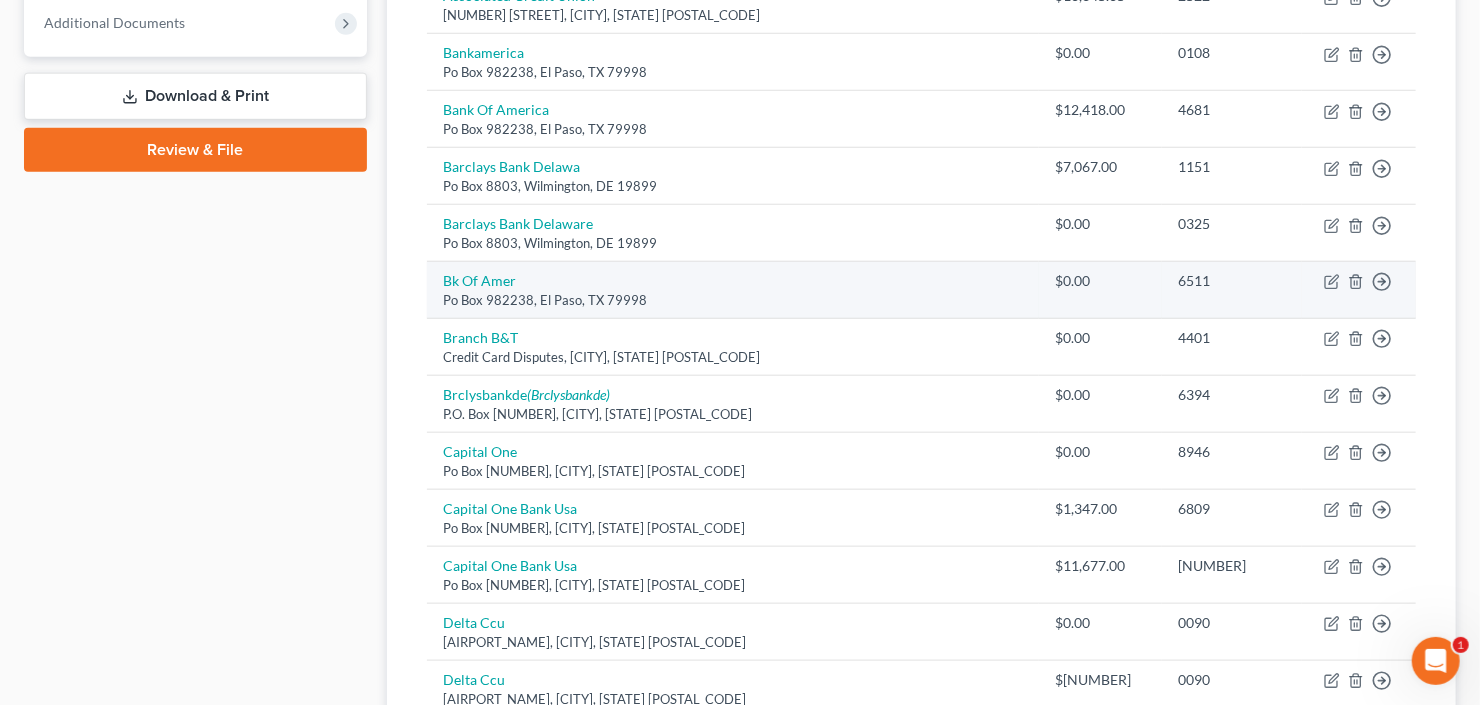 scroll, scrollTop: 880, scrollLeft: 0, axis: vertical 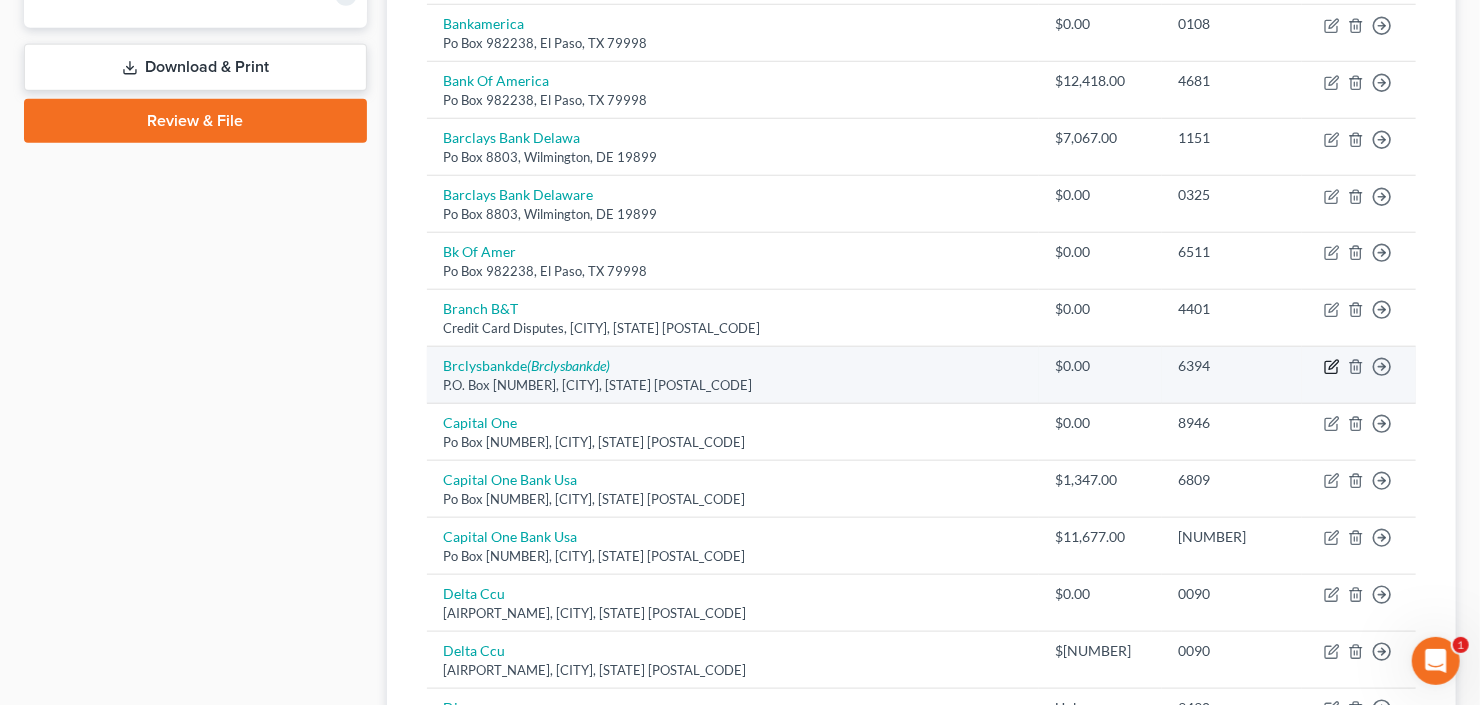click 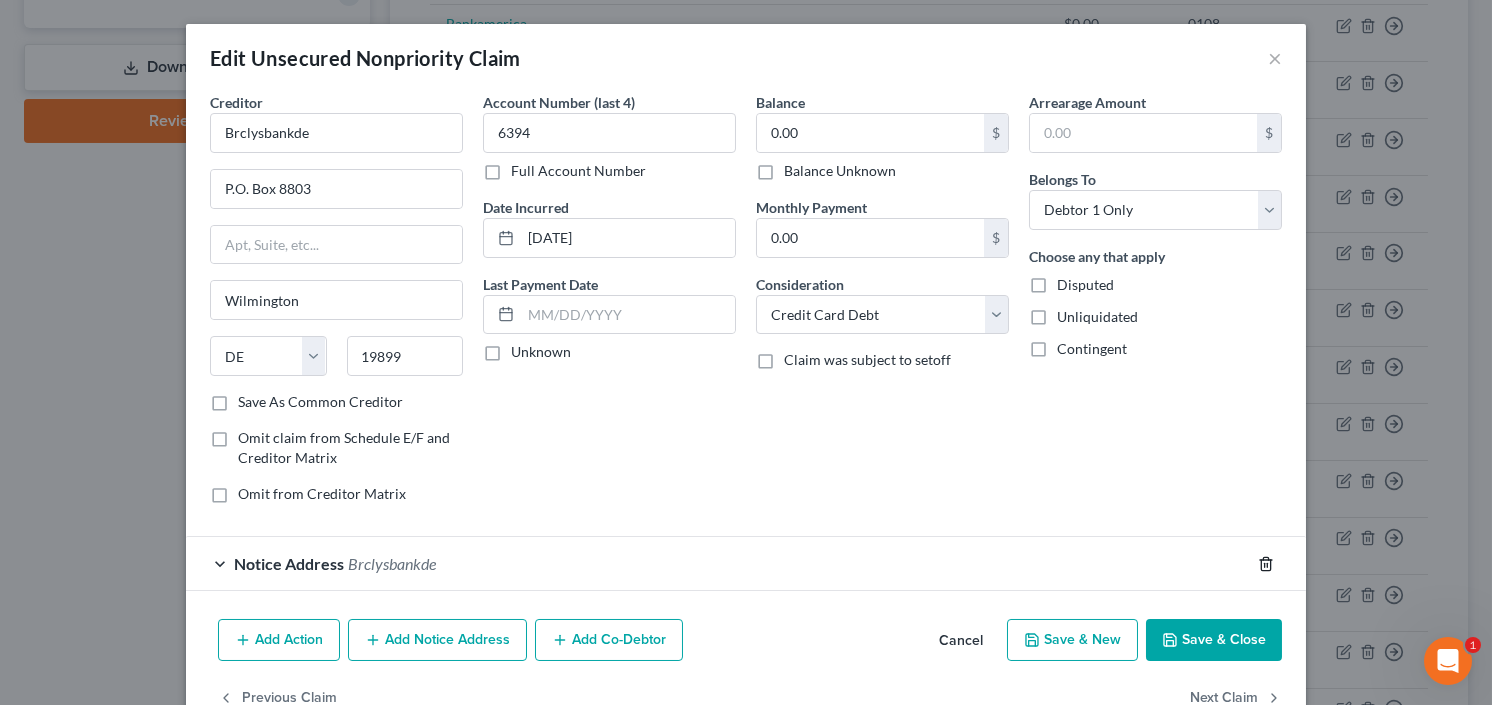 click 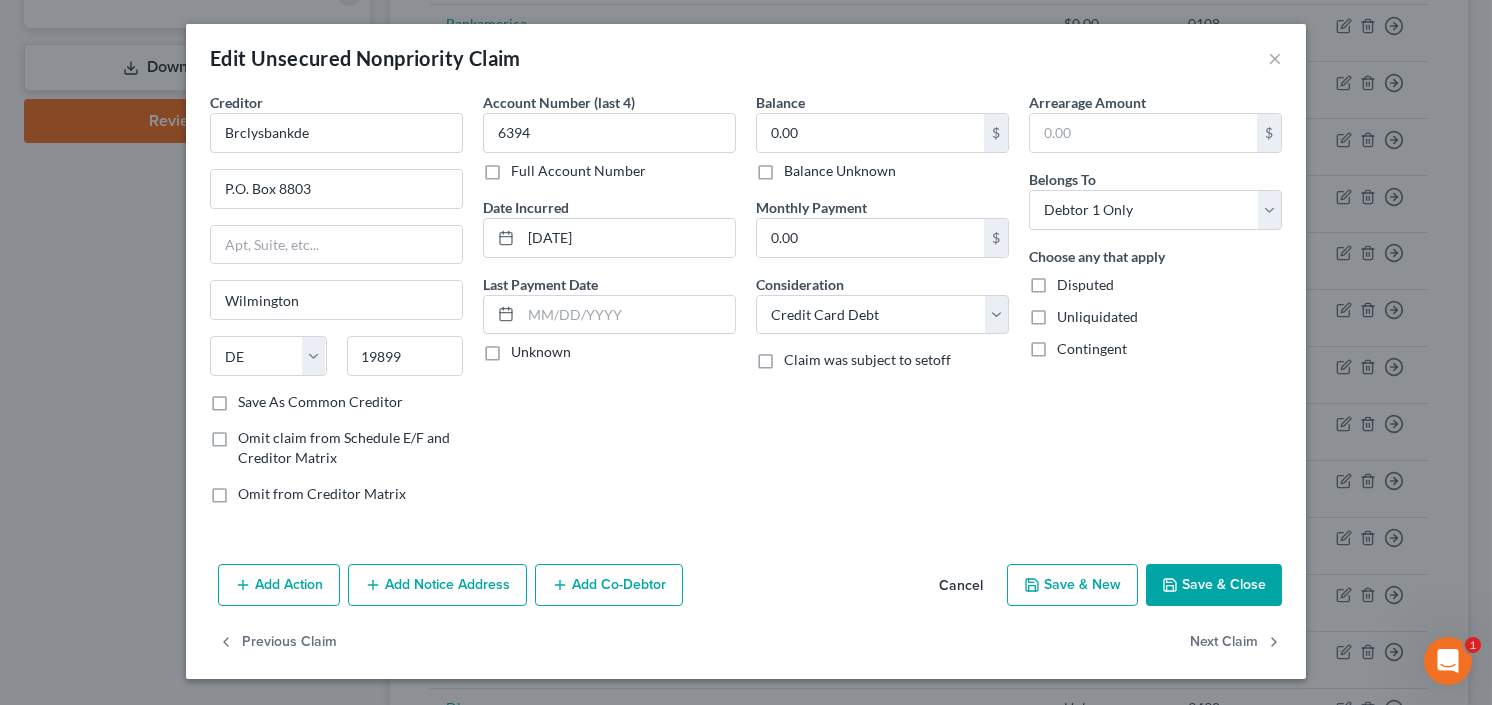 click on "Save & Close" at bounding box center [1214, 585] 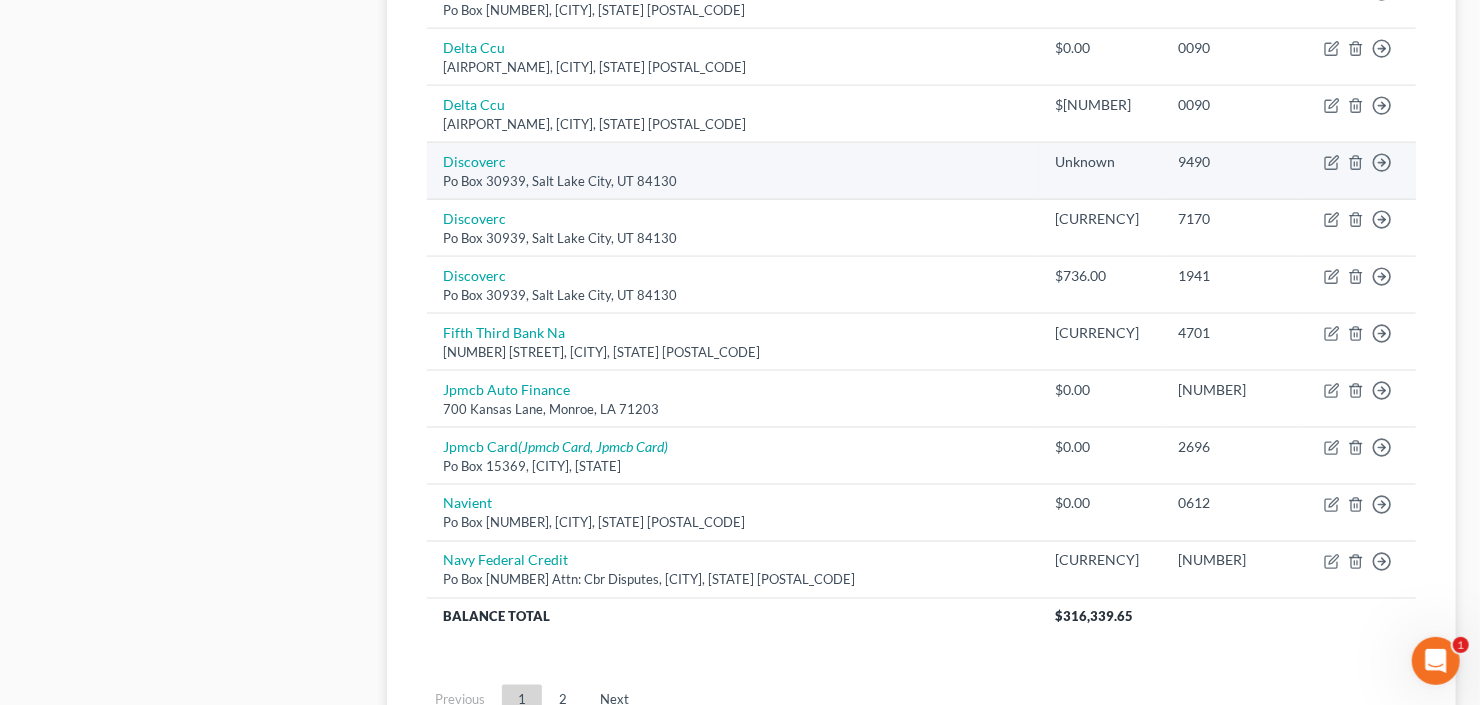 scroll, scrollTop: 1440, scrollLeft: 0, axis: vertical 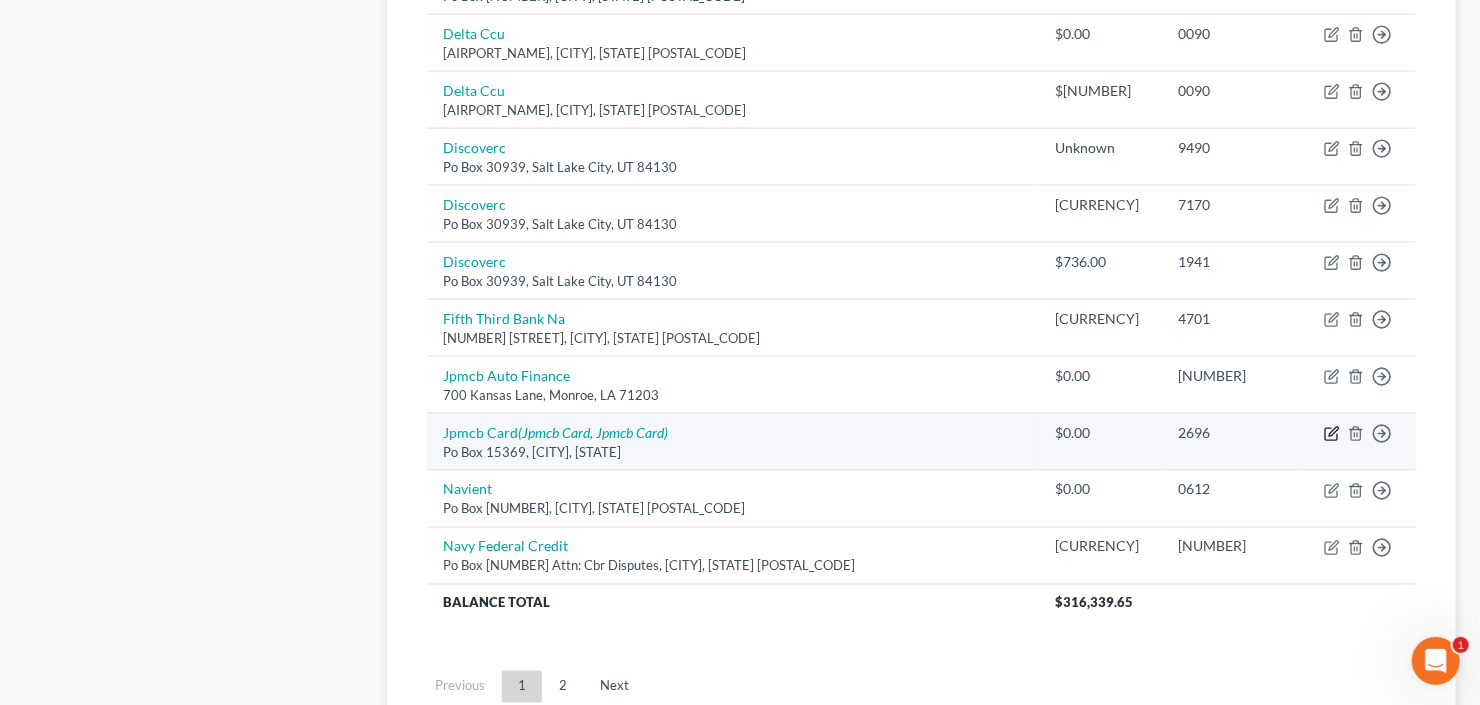click 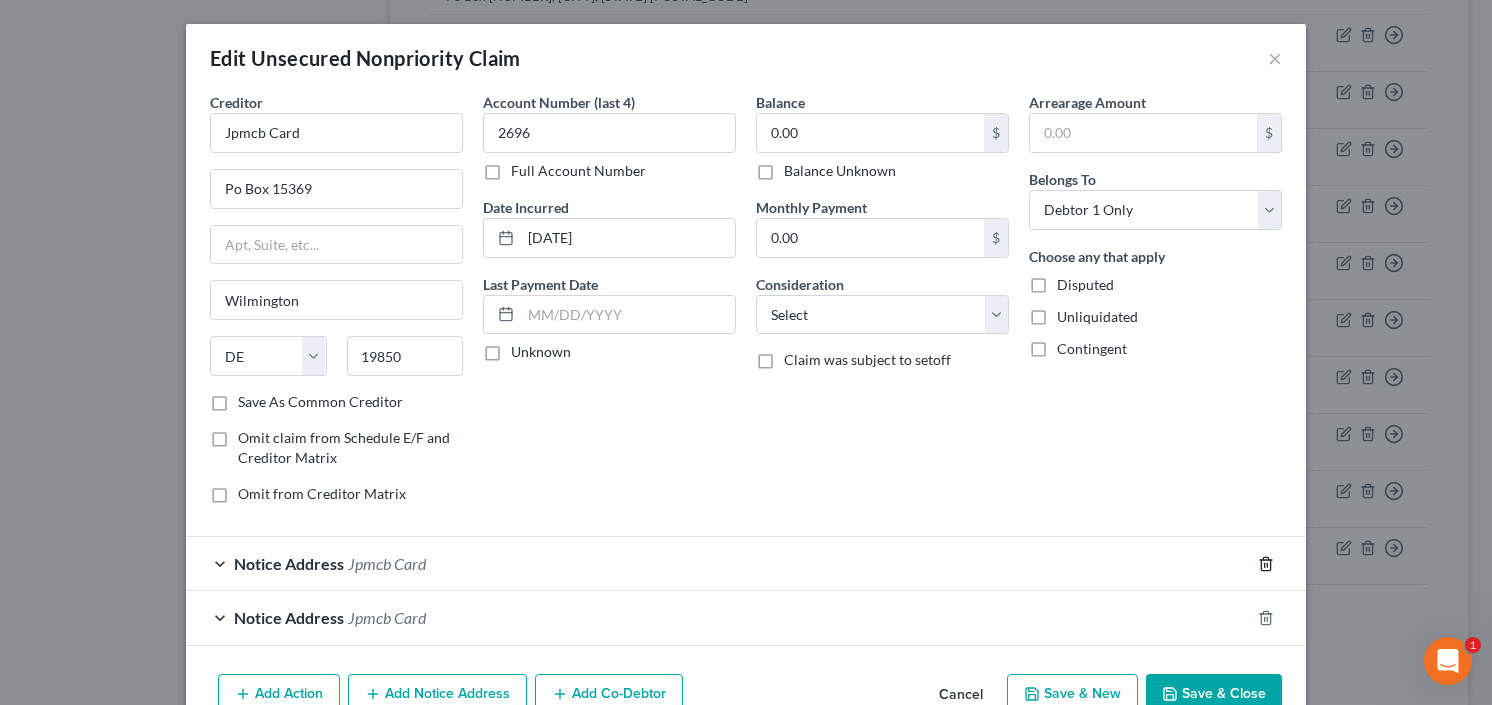 click 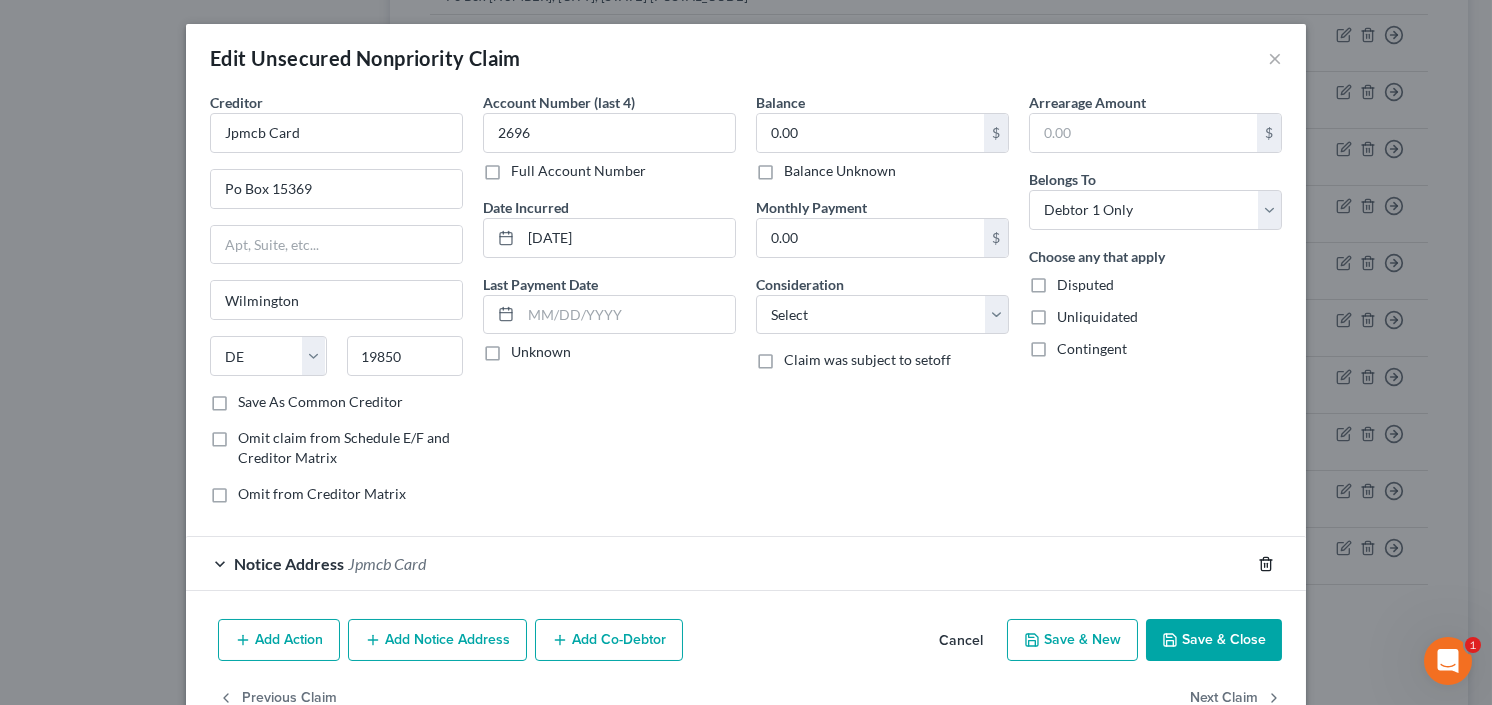 click 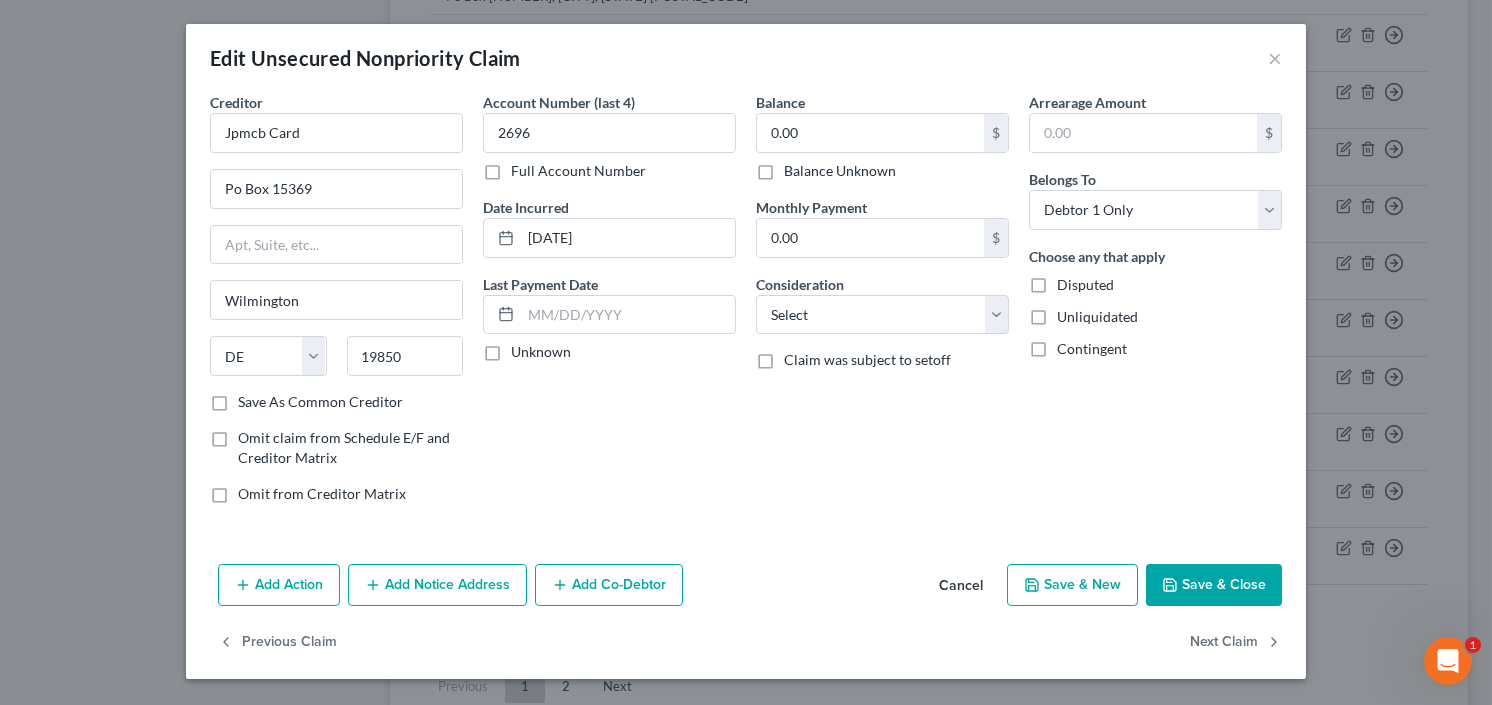 click on "Save & Close" at bounding box center (1214, 585) 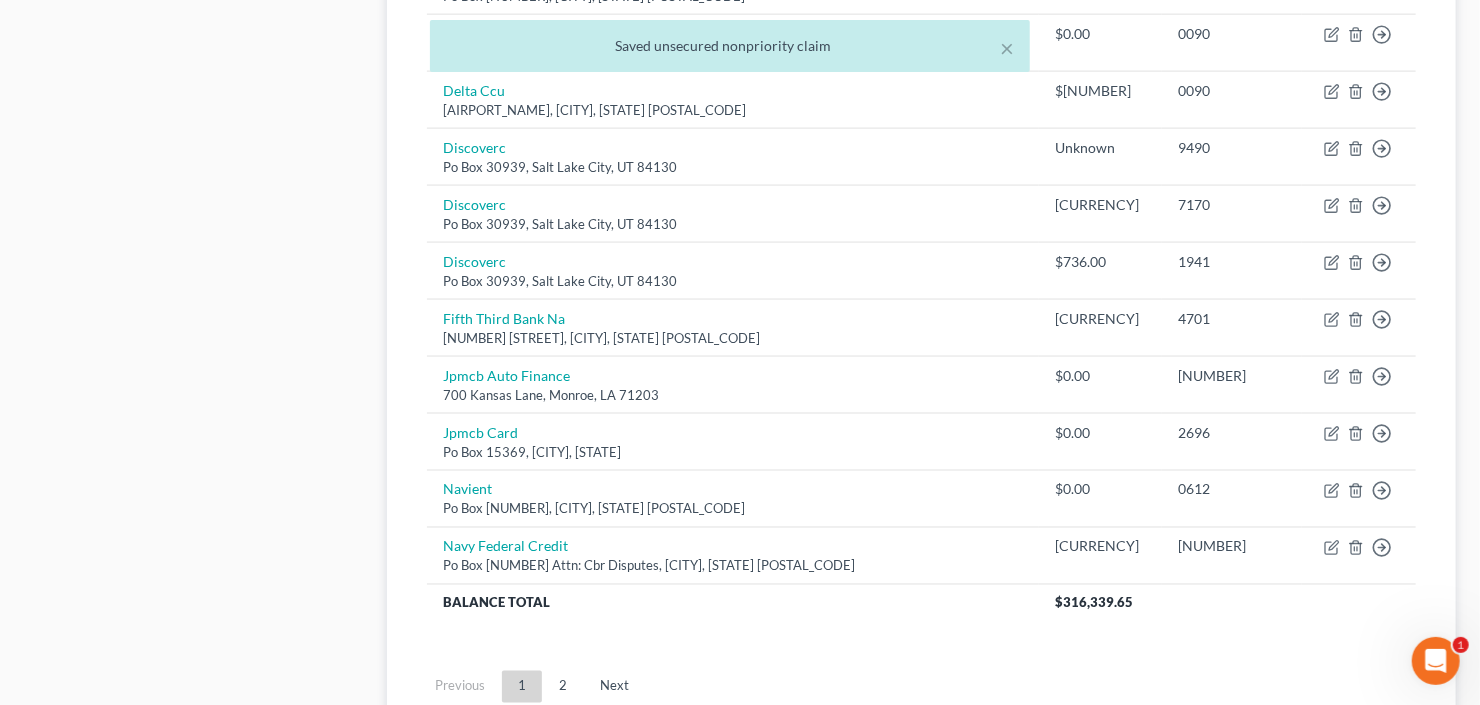 click on "2" at bounding box center (563, 687) 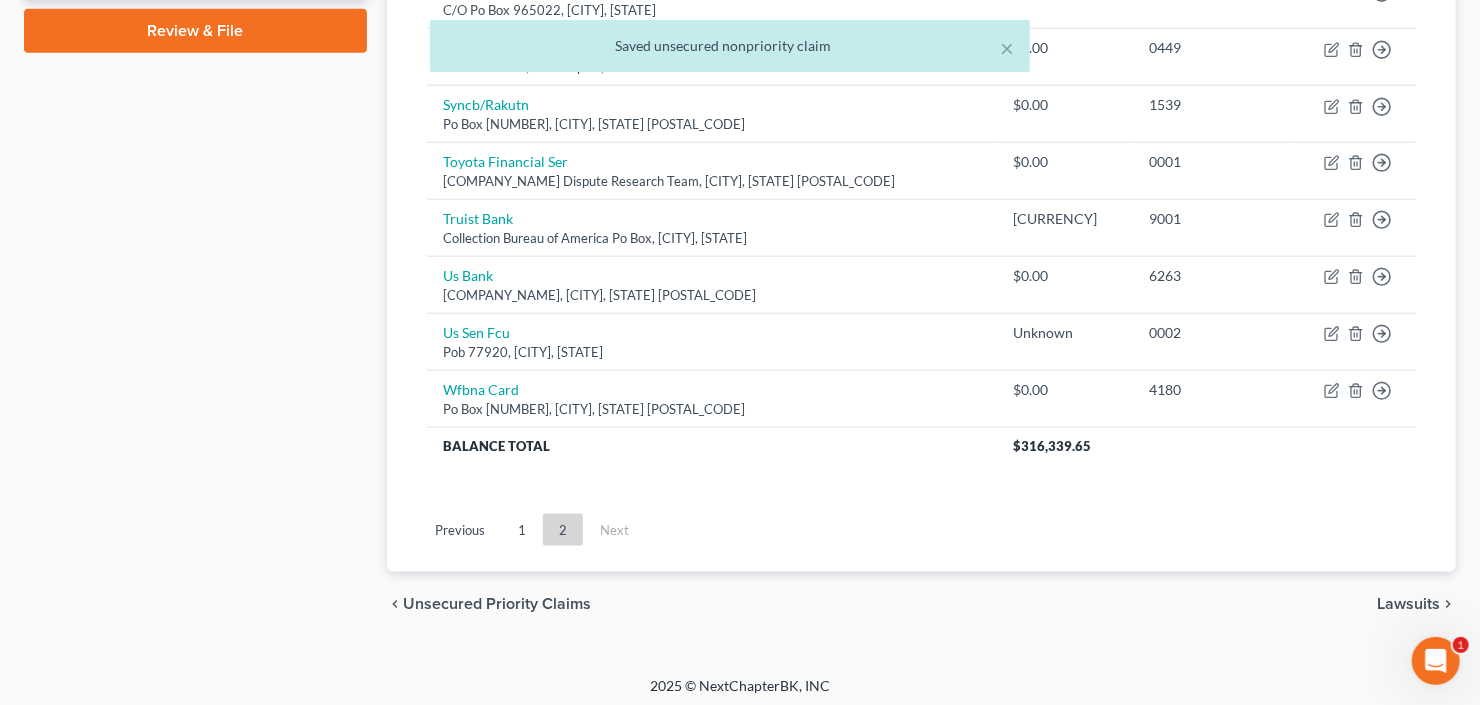 scroll, scrollTop: 971, scrollLeft: 0, axis: vertical 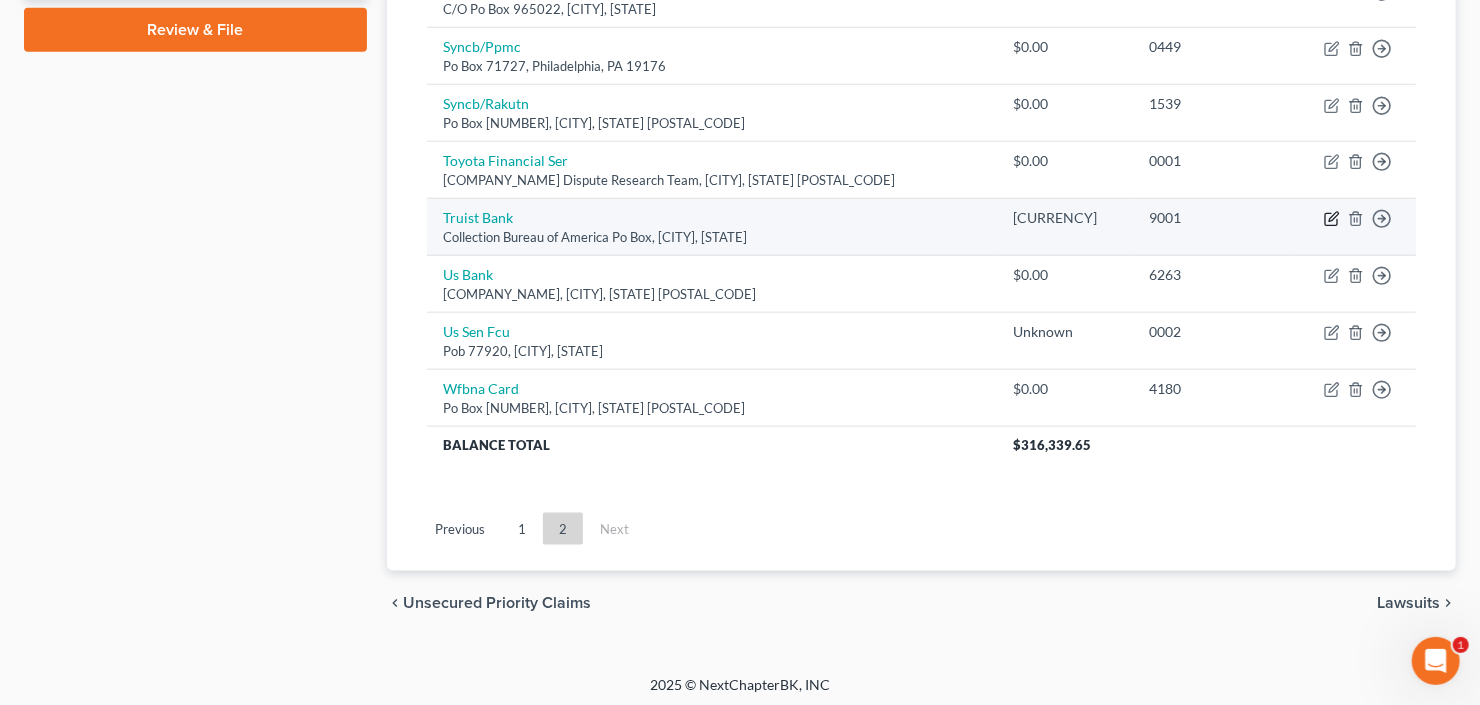 click 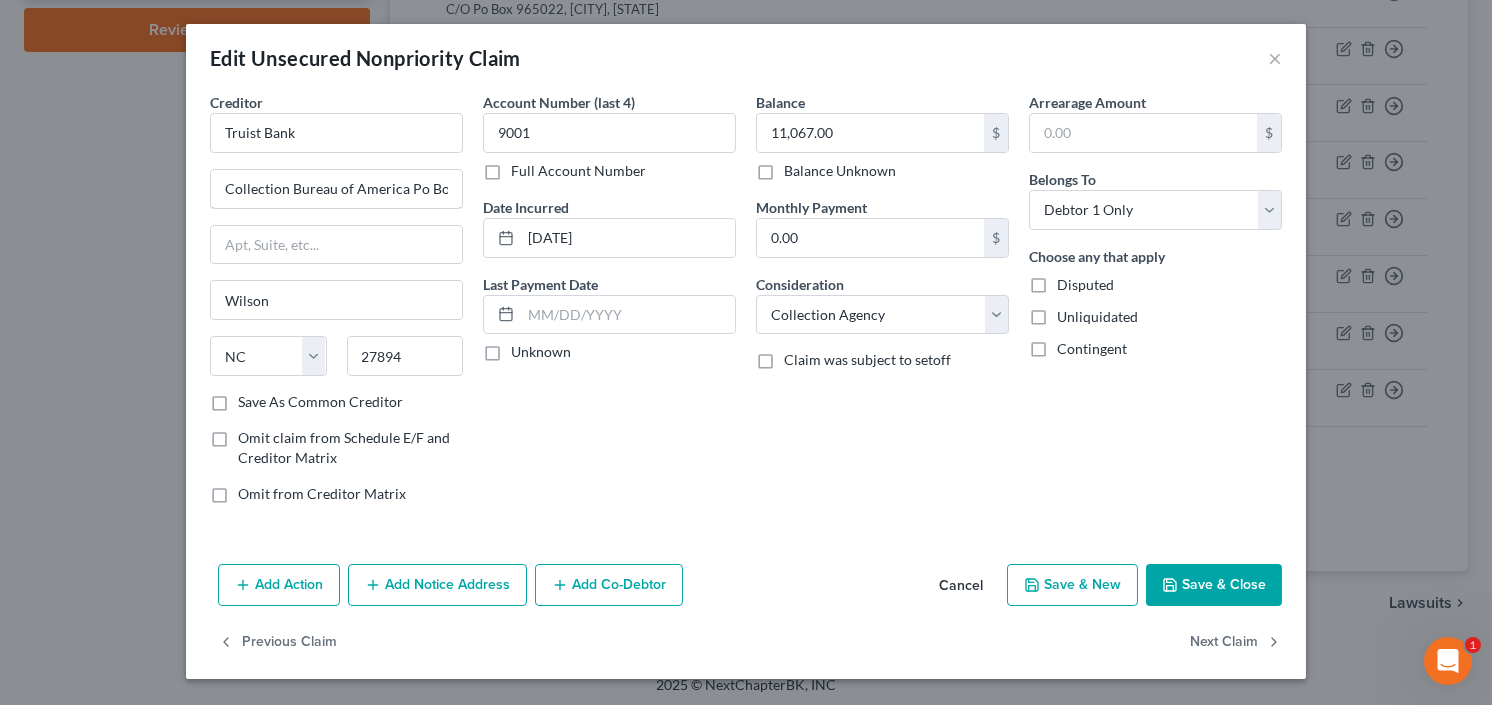 drag, startPoint x: 432, startPoint y: 191, endPoint x: 114, endPoint y: 234, distance: 320.89407 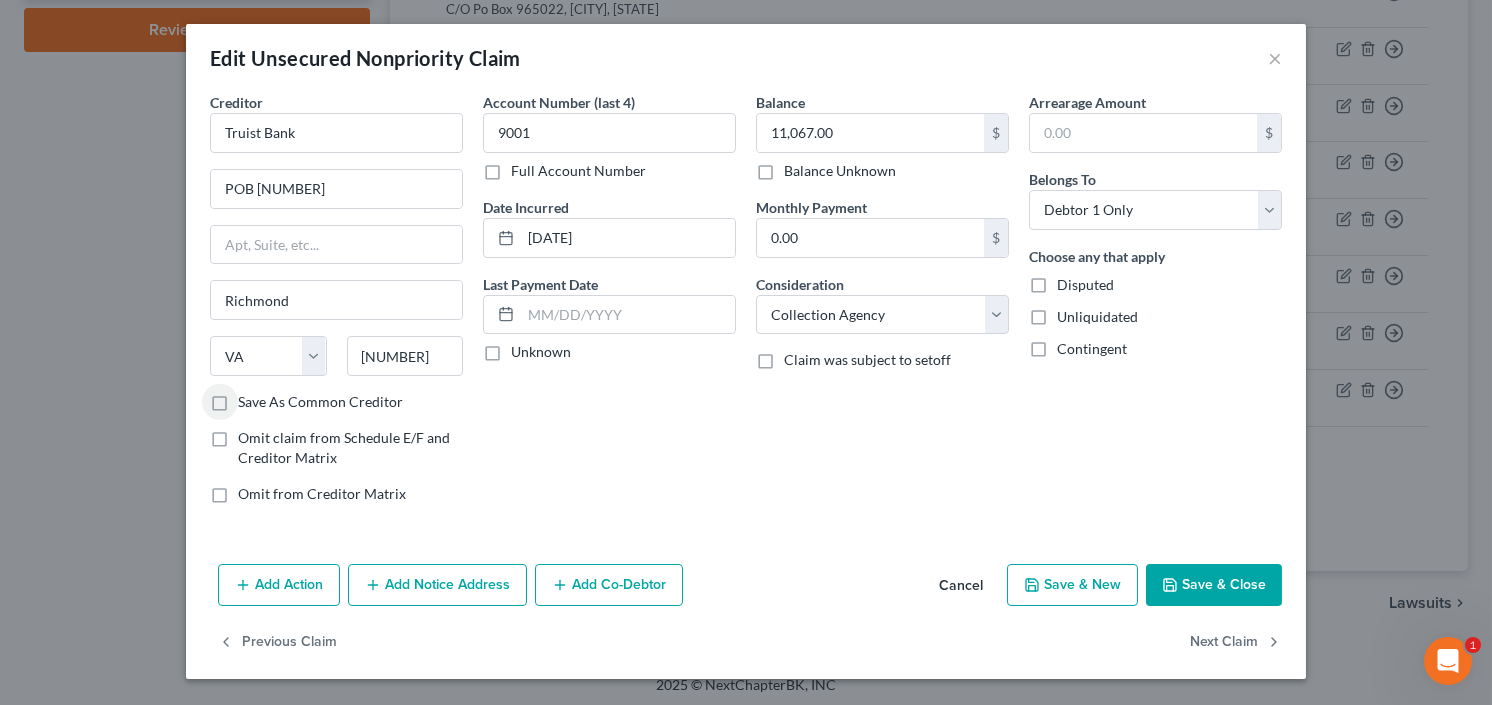 click 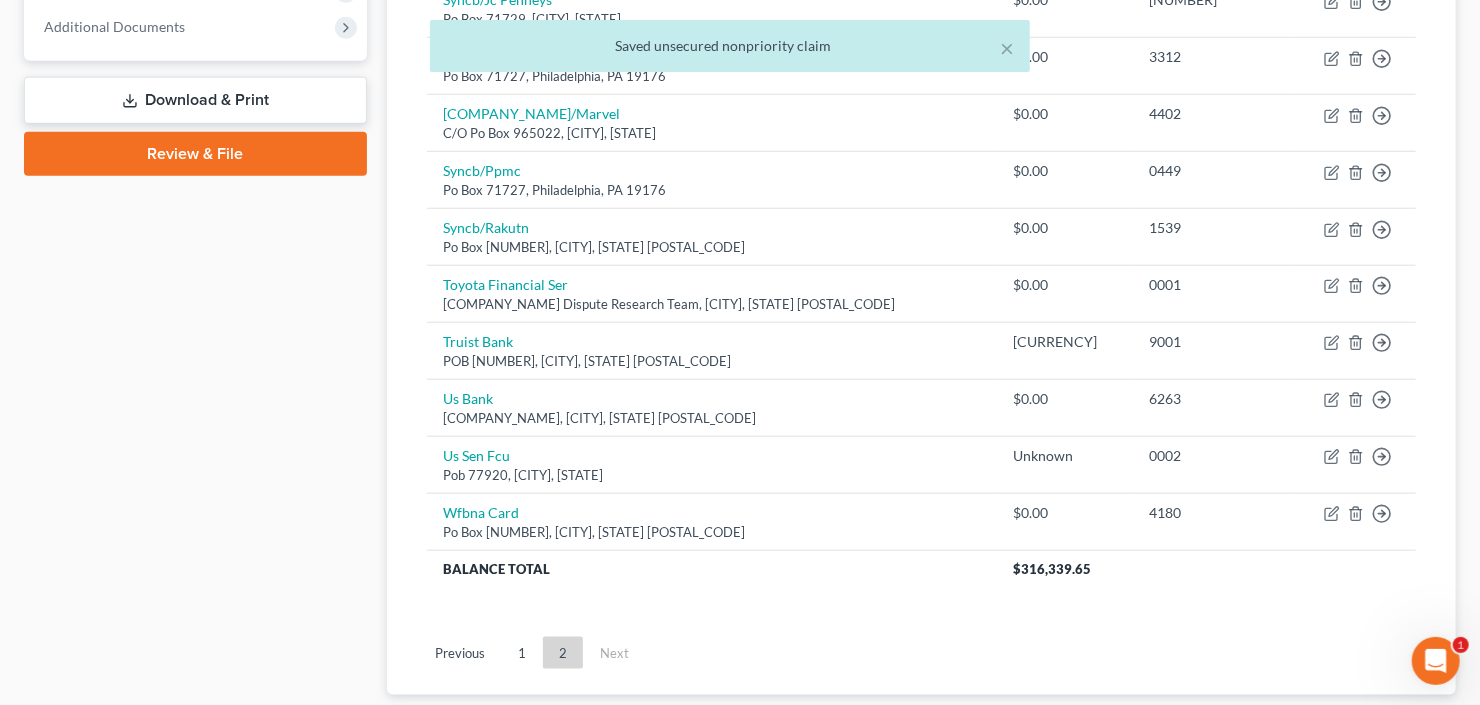 scroll, scrollTop: 971, scrollLeft: 0, axis: vertical 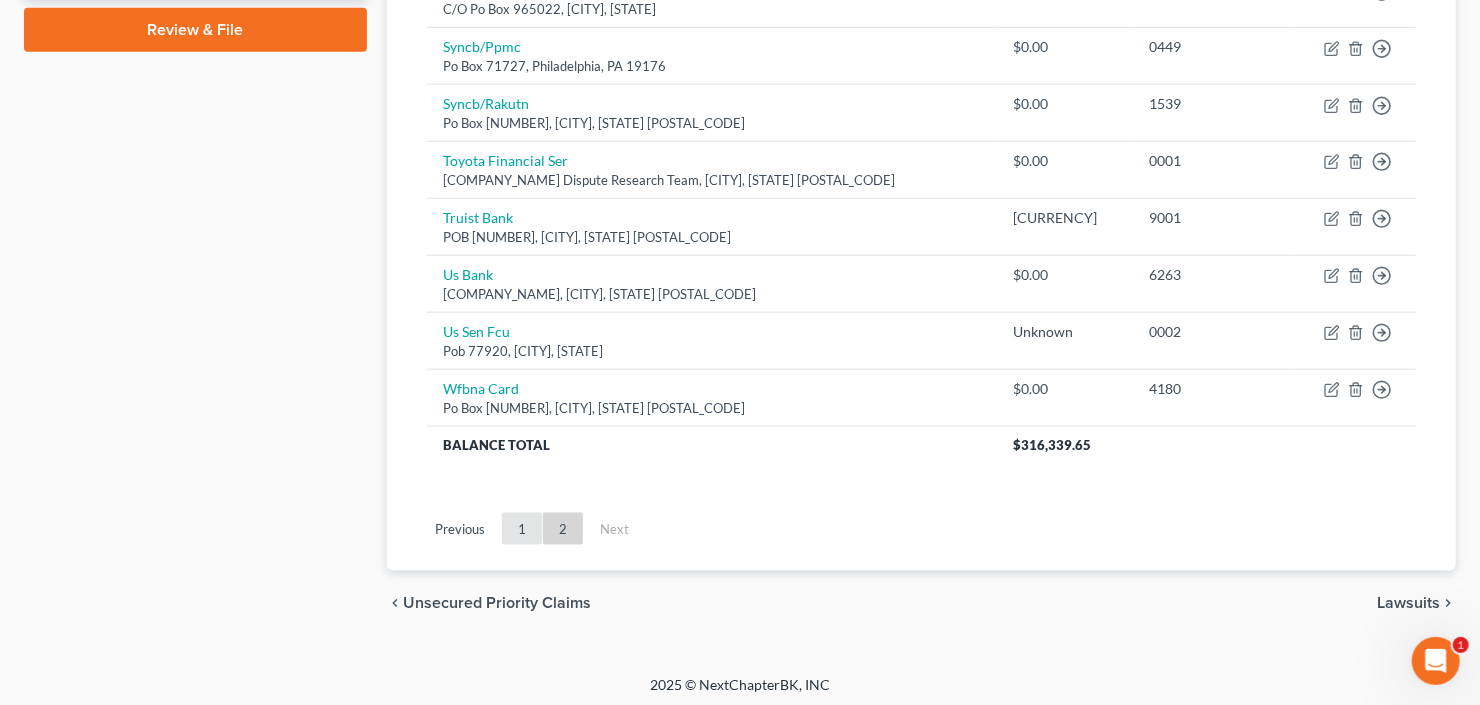 click on "1" at bounding box center [522, 529] 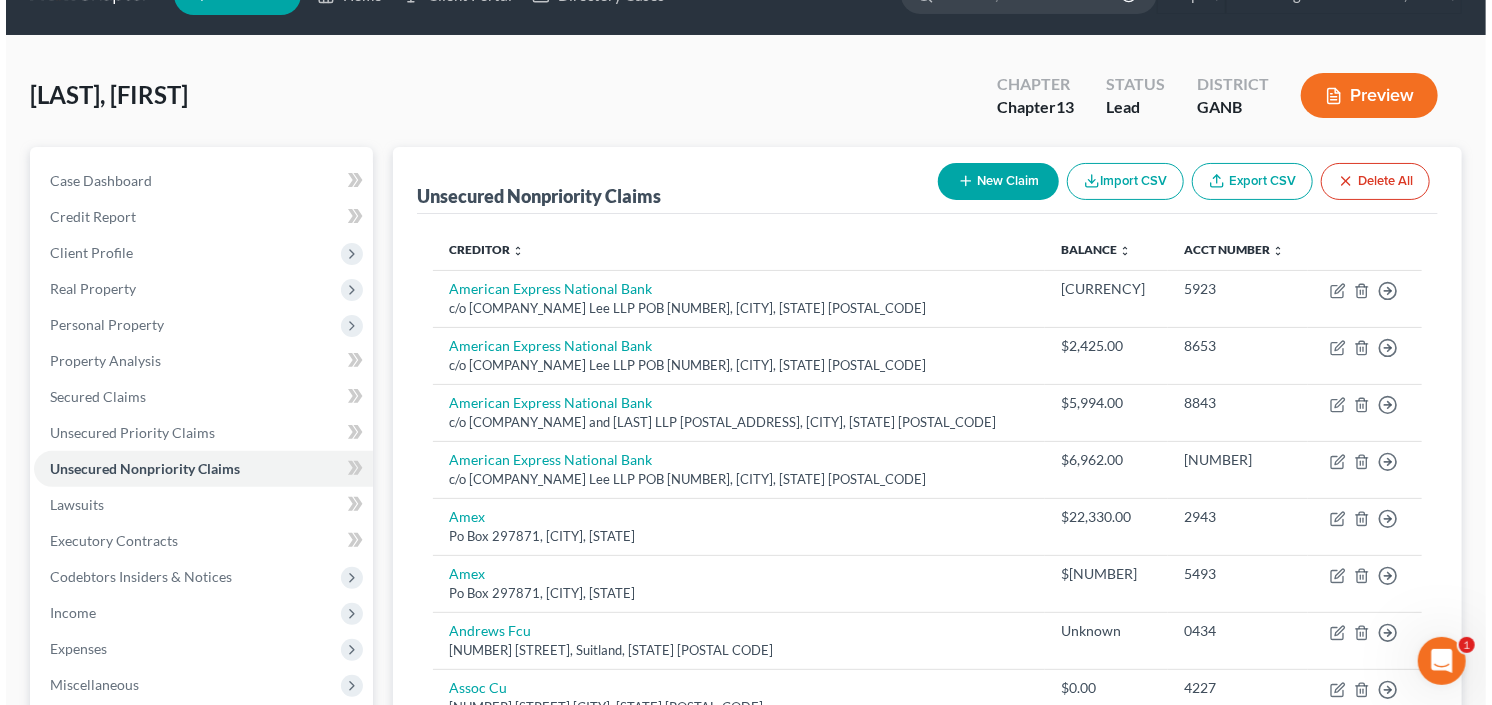 scroll, scrollTop: 0, scrollLeft: 0, axis: both 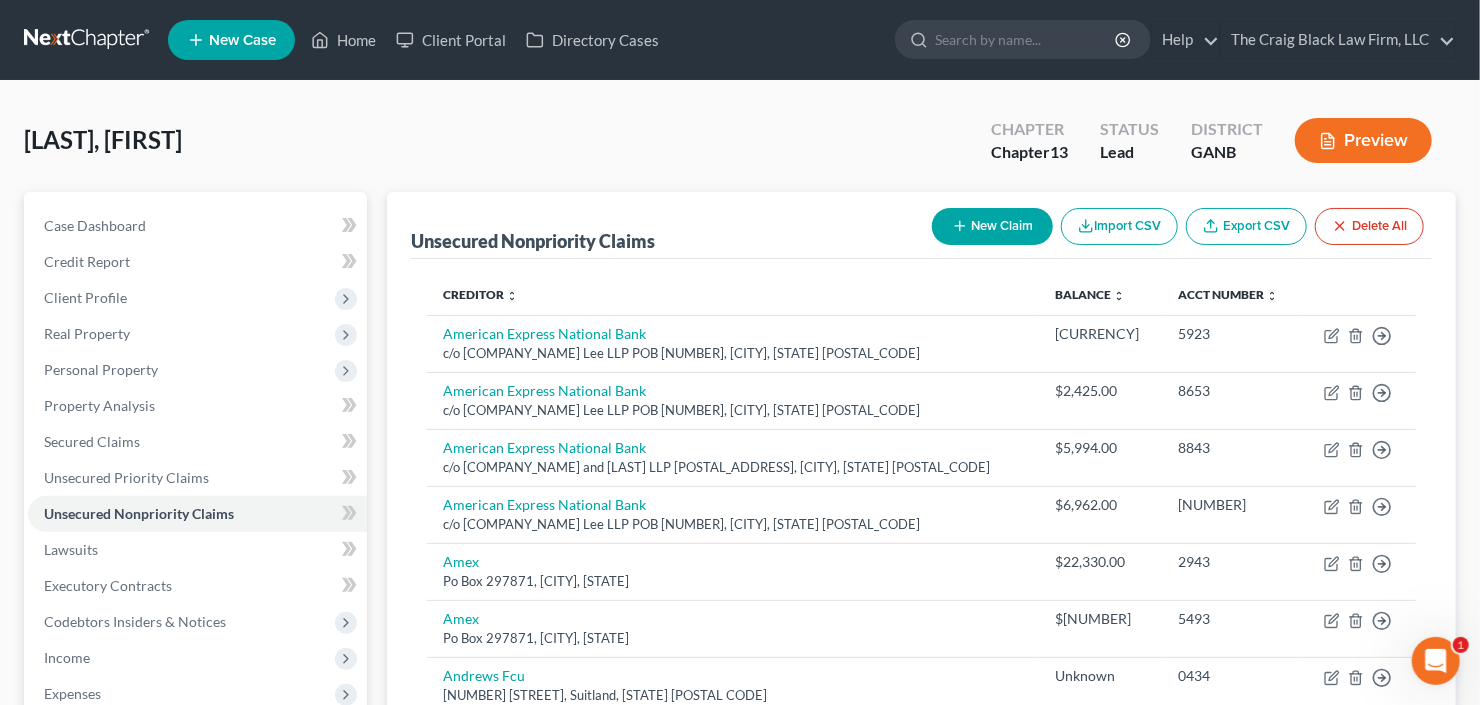 click on "New Claim" at bounding box center (992, 226) 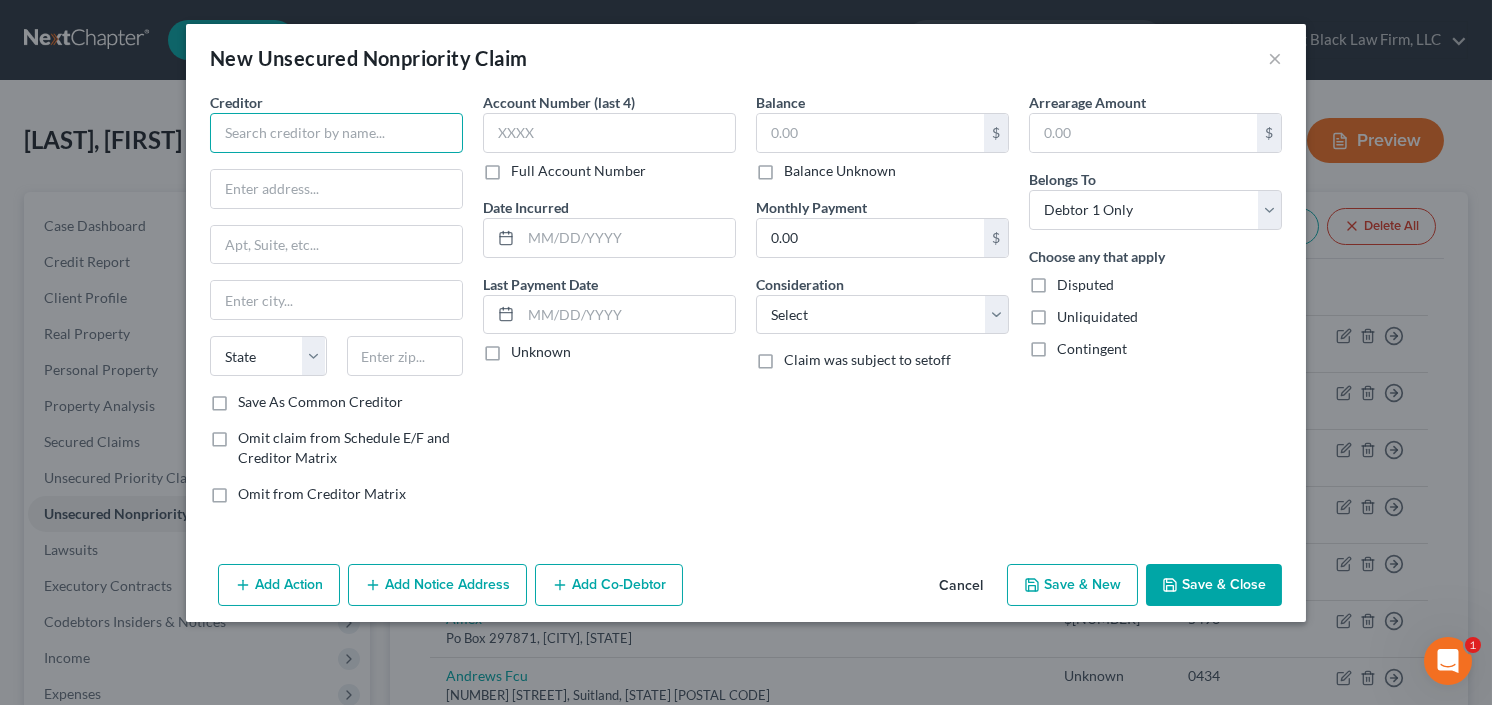 click at bounding box center (336, 133) 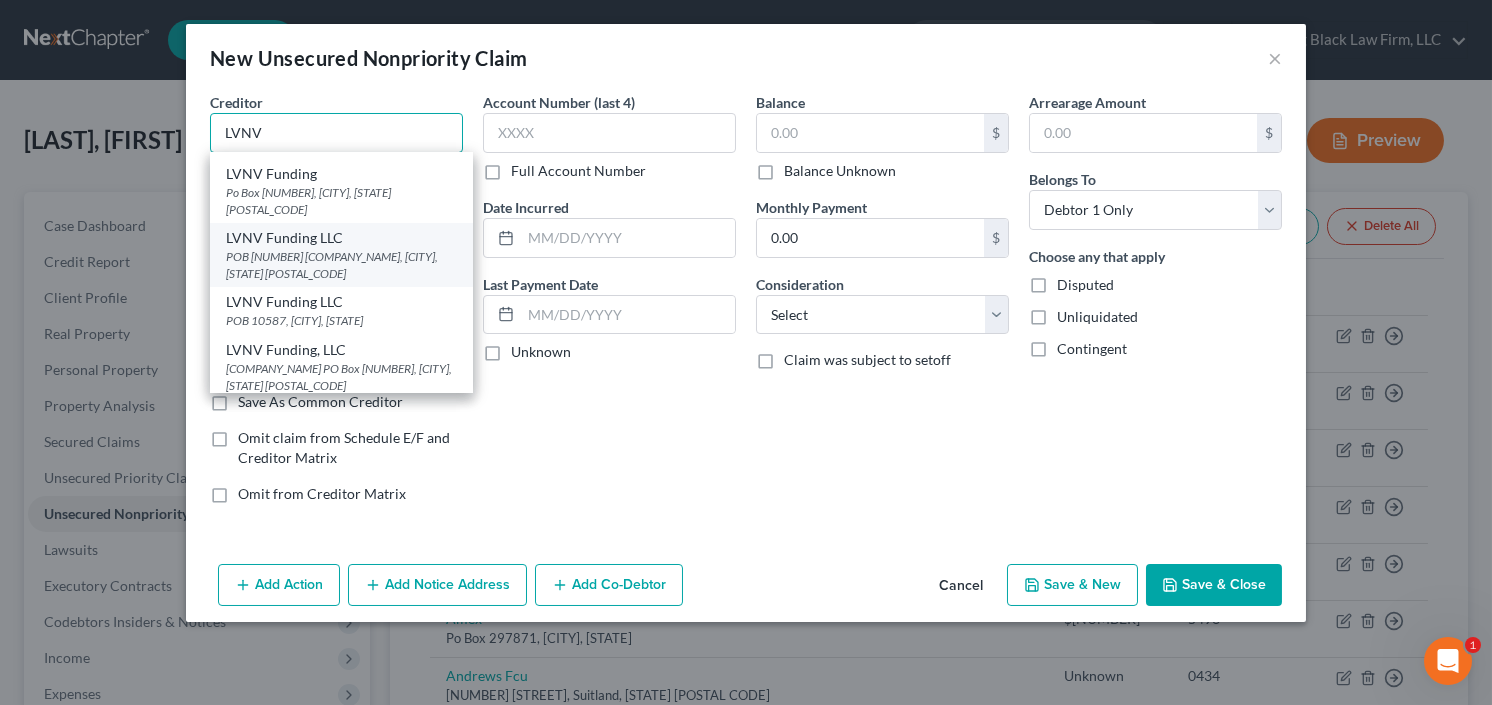 scroll, scrollTop: 80, scrollLeft: 0, axis: vertical 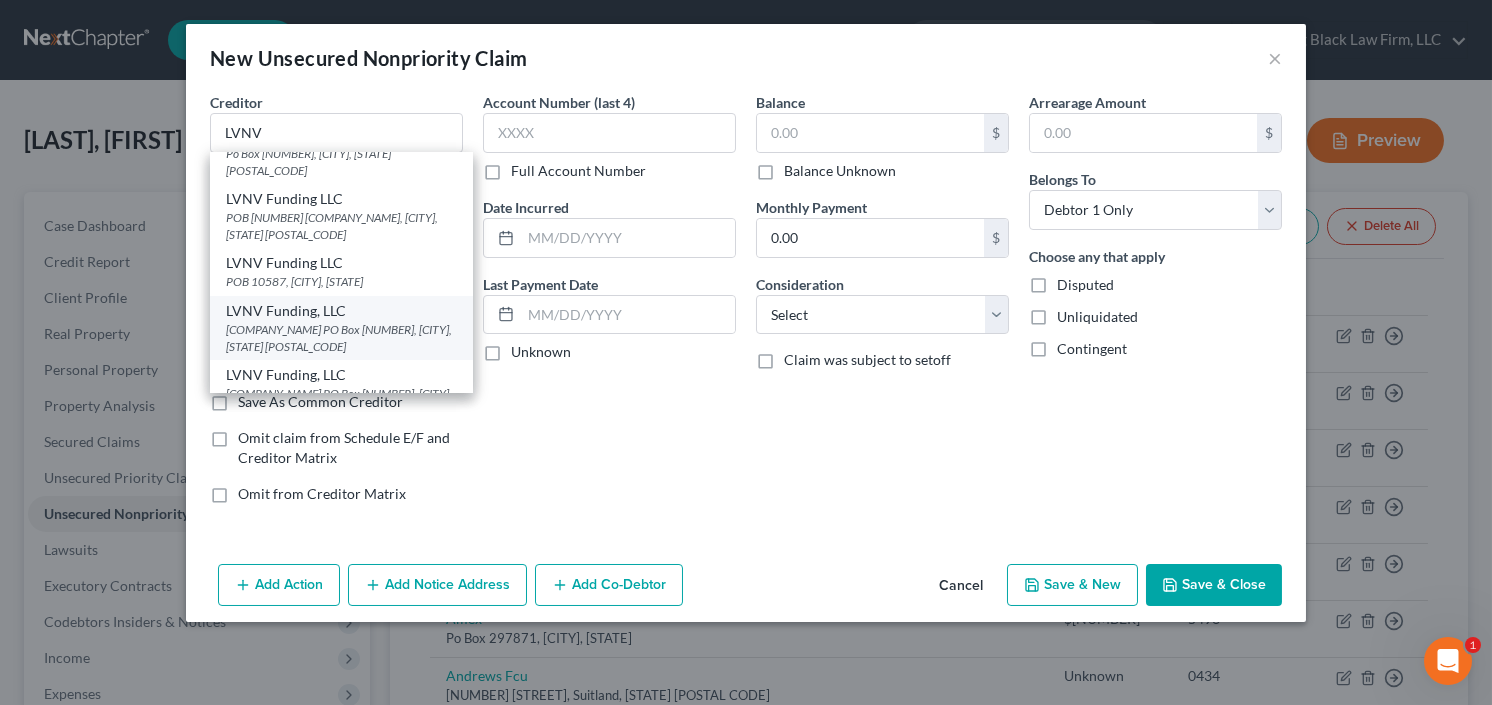 click on "Resurgent Capital Services PO Box 10587, Greenville, SC 29603" at bounding box center [341, 338] 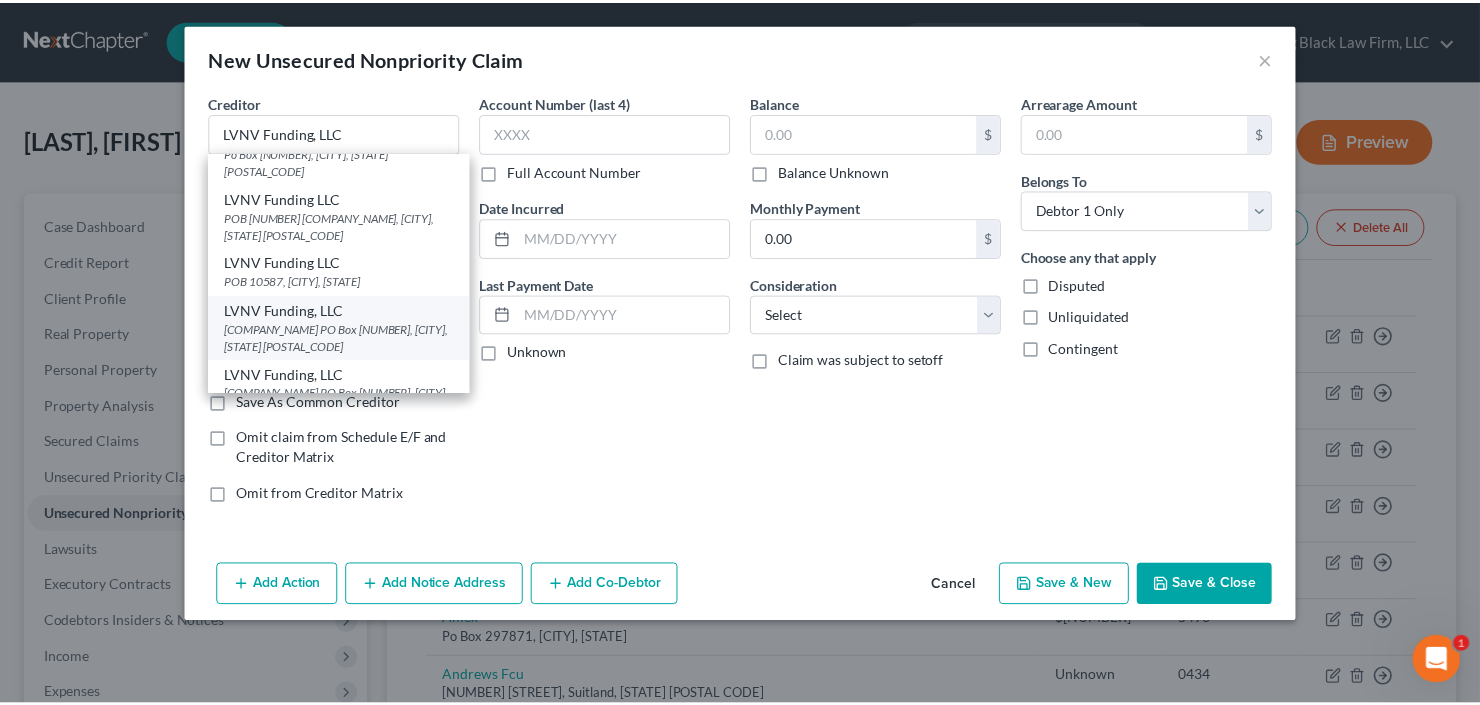 scroll, scrollTop: 0, scrollLeft: 0, axis: both 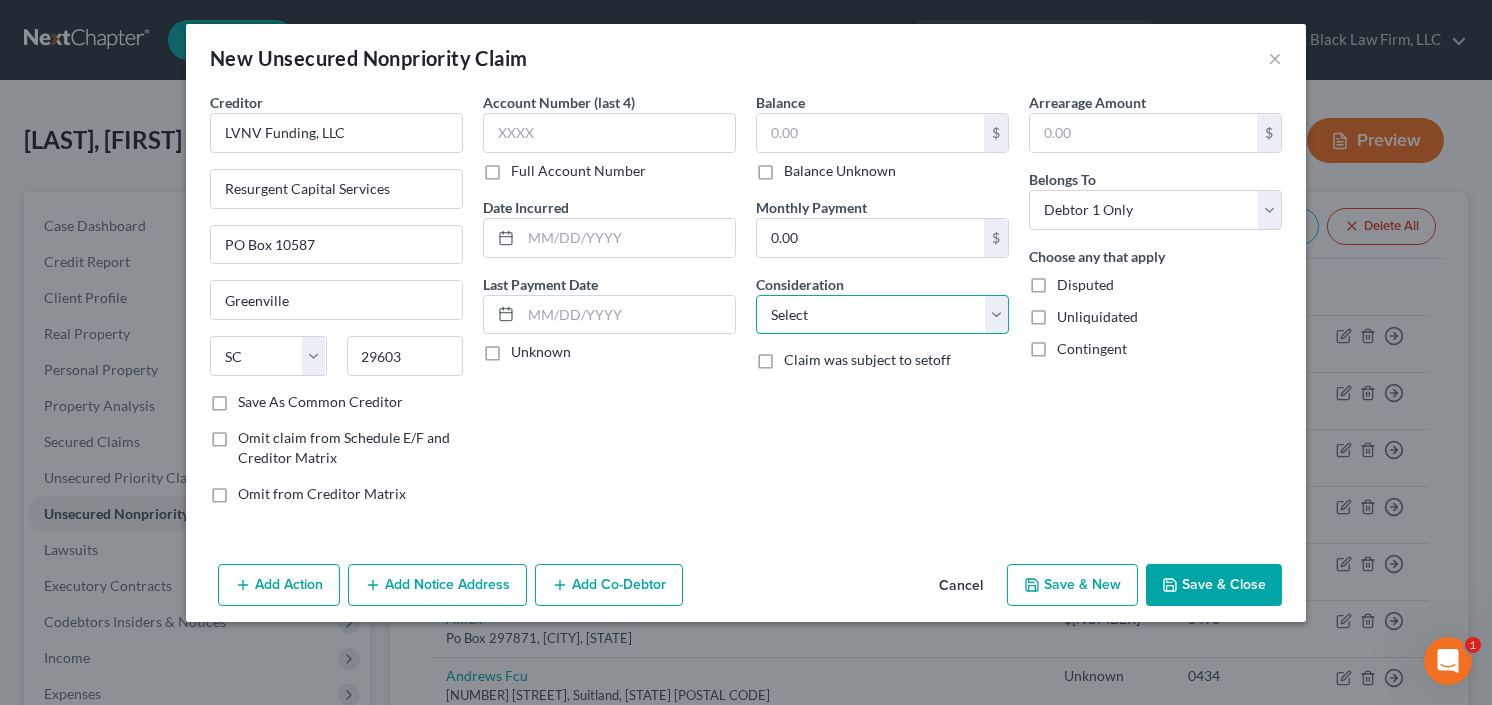 click on "Select Cable / Satellite Services Collection Agency Credit Card Debt Debt Counseling / Attorneys Deficiency Balance Domestic Support Obligations Home / Car Repairs Income Taxes Judgment Liens Medical Services Monies Loaned / Advanced Mortgage Obligation From Divorce Or Separation Obligation To Pensions Other Overdrawn Bank Account Promised To Help Pay Creditors Student Loans Suppliers And Vendors Telephone / Internet Services Utility Services" at bounding box center (882, 315) 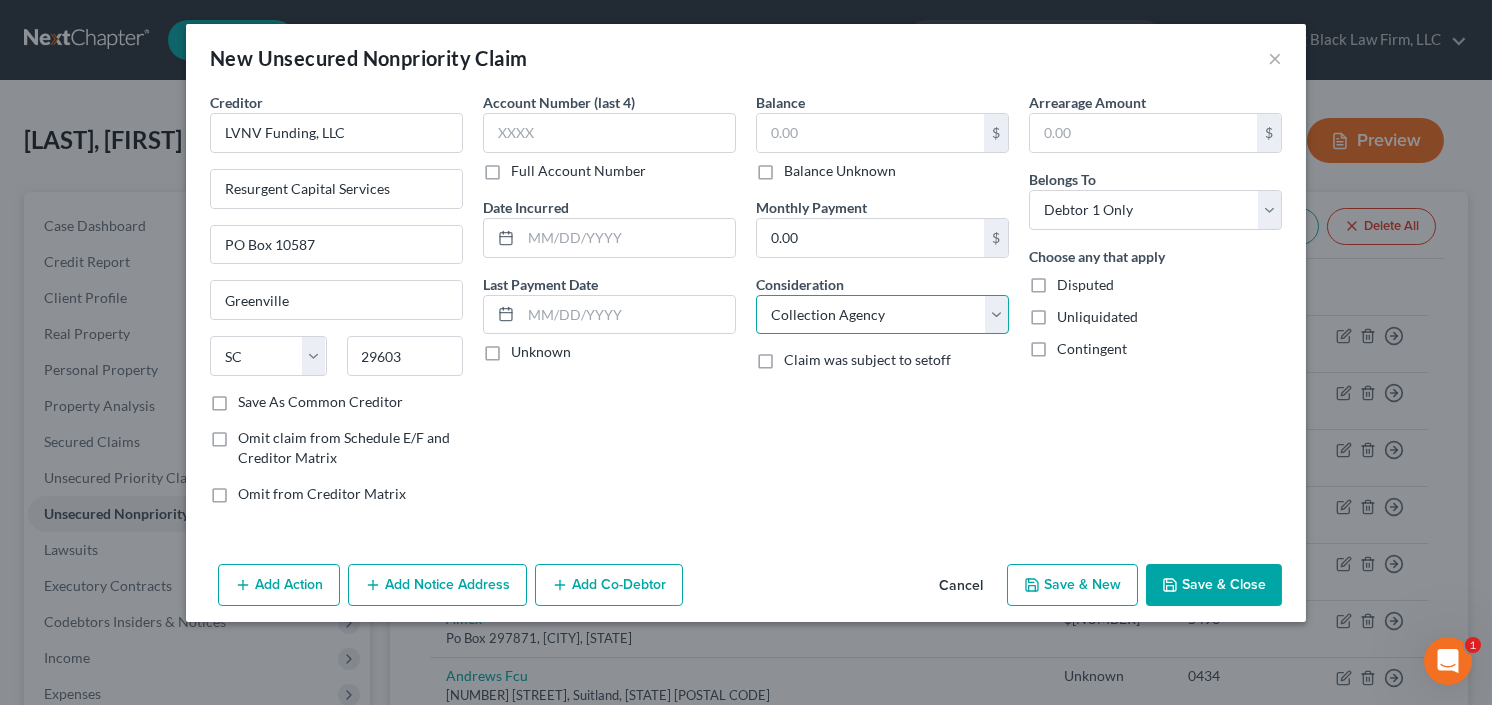 click on "Select Cable / Satellite Services Collection Agency Credit Card Debt Debt Counseling / Attorneys Deficiency Balance Domestic Support Obligations Home / Car Repairs Income Taxes Judgment Liens Medical Services Monies Loaned / Advanced Mortgage Obligation From Divorce Or Separation Obligation To Pensions Other Overdrawn Bank Account Promised To Help Pay Creditors Student Loans Suppliers And Vendors Telephone / Internet Services Utility Services" at bounding box center [882, 315] 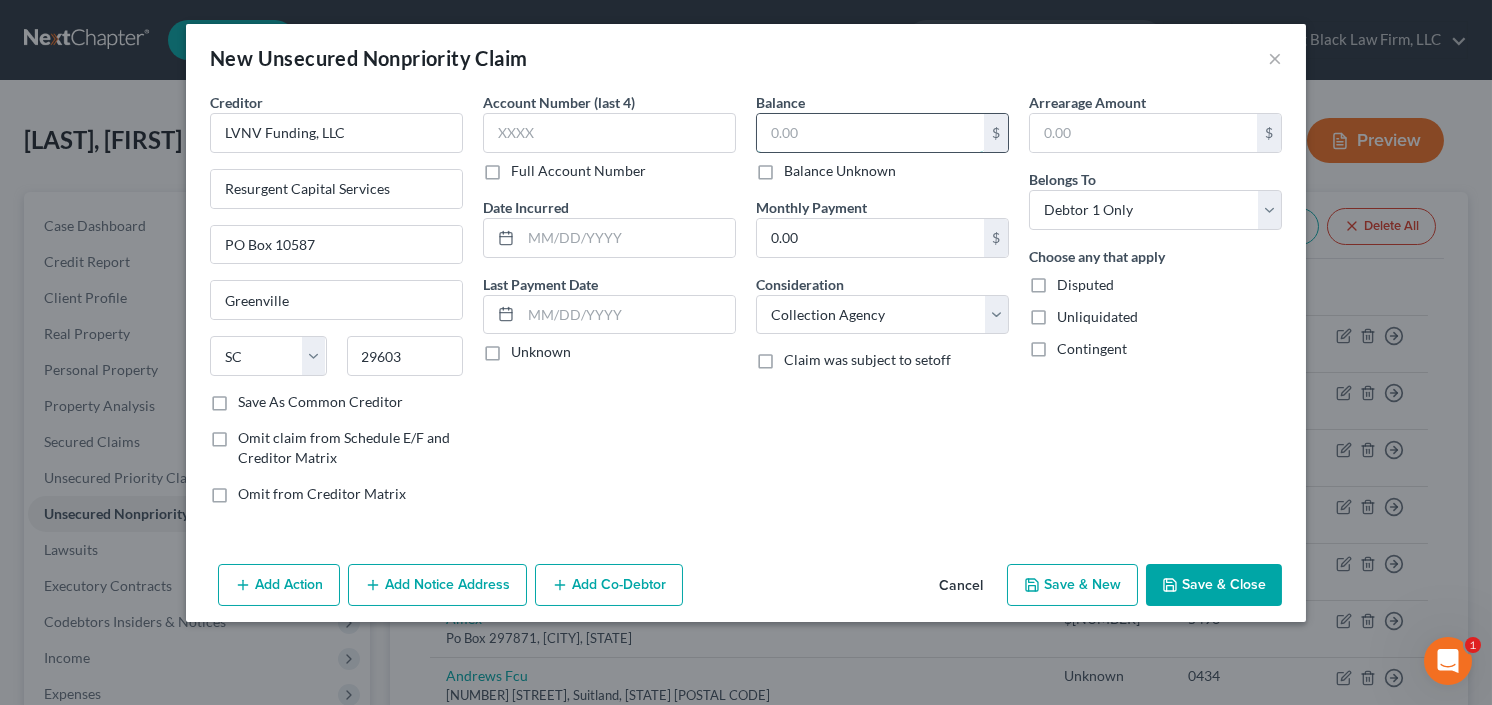 click at bounding box center [870, 133] 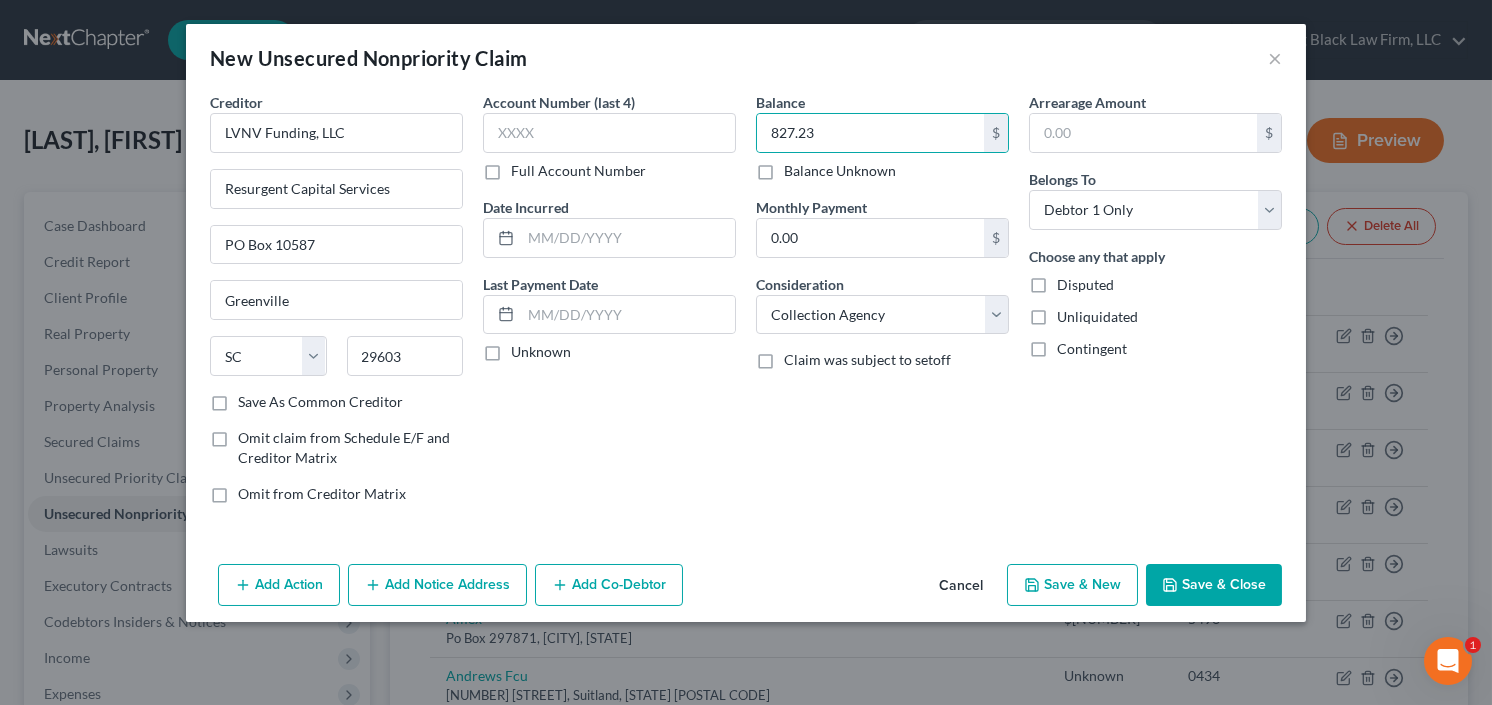 click on "Save & Close" at bounding box center [1214, 585] 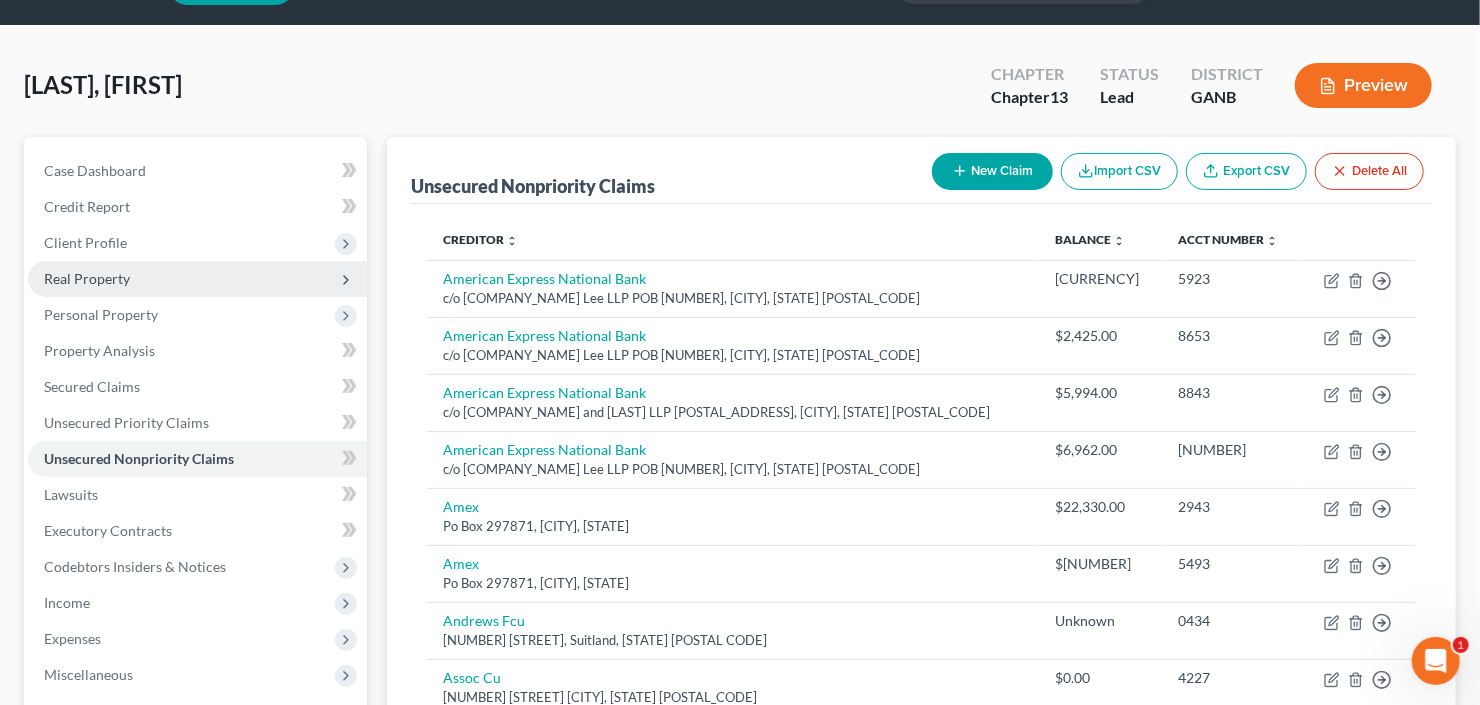 scroll, scrollTop: 52, scrollLeft: 0, axis: vertical 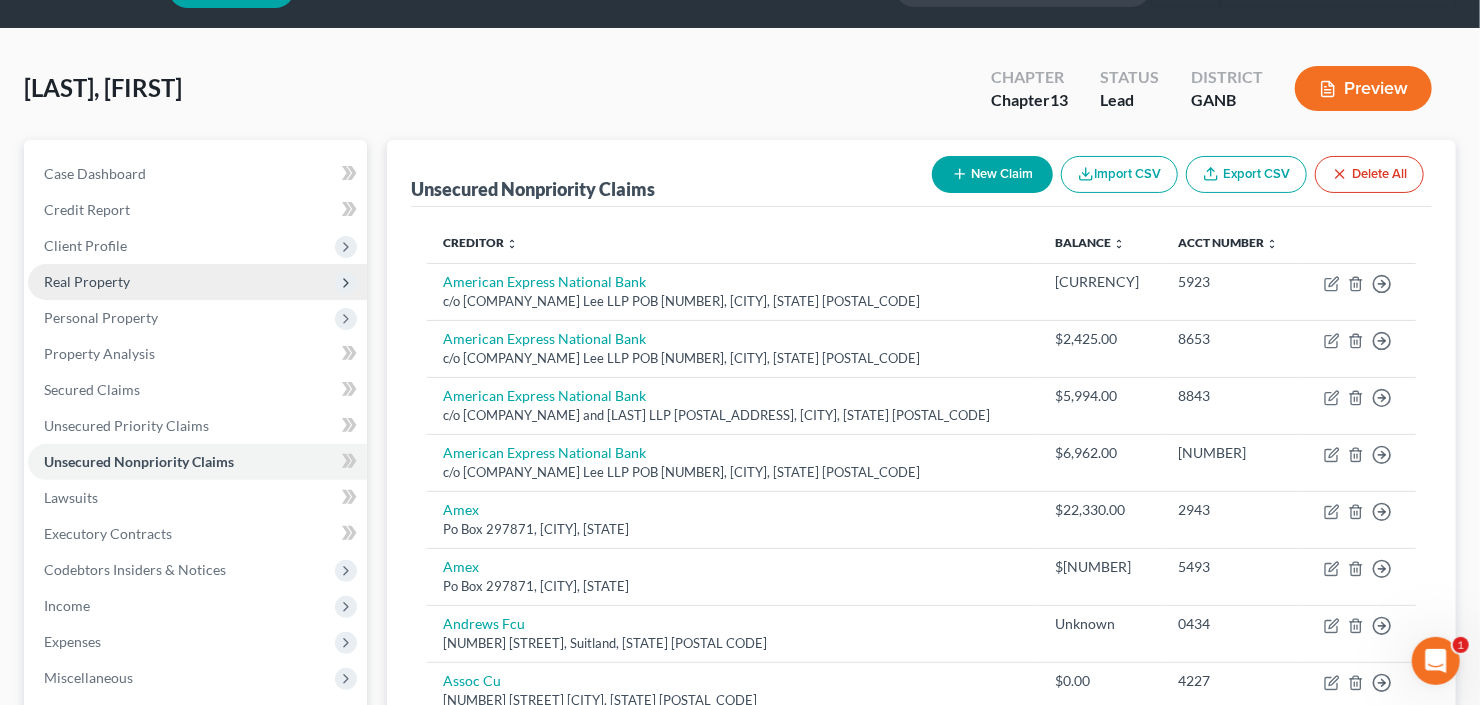 click on "Real Property" at bounding box center [197, 282] 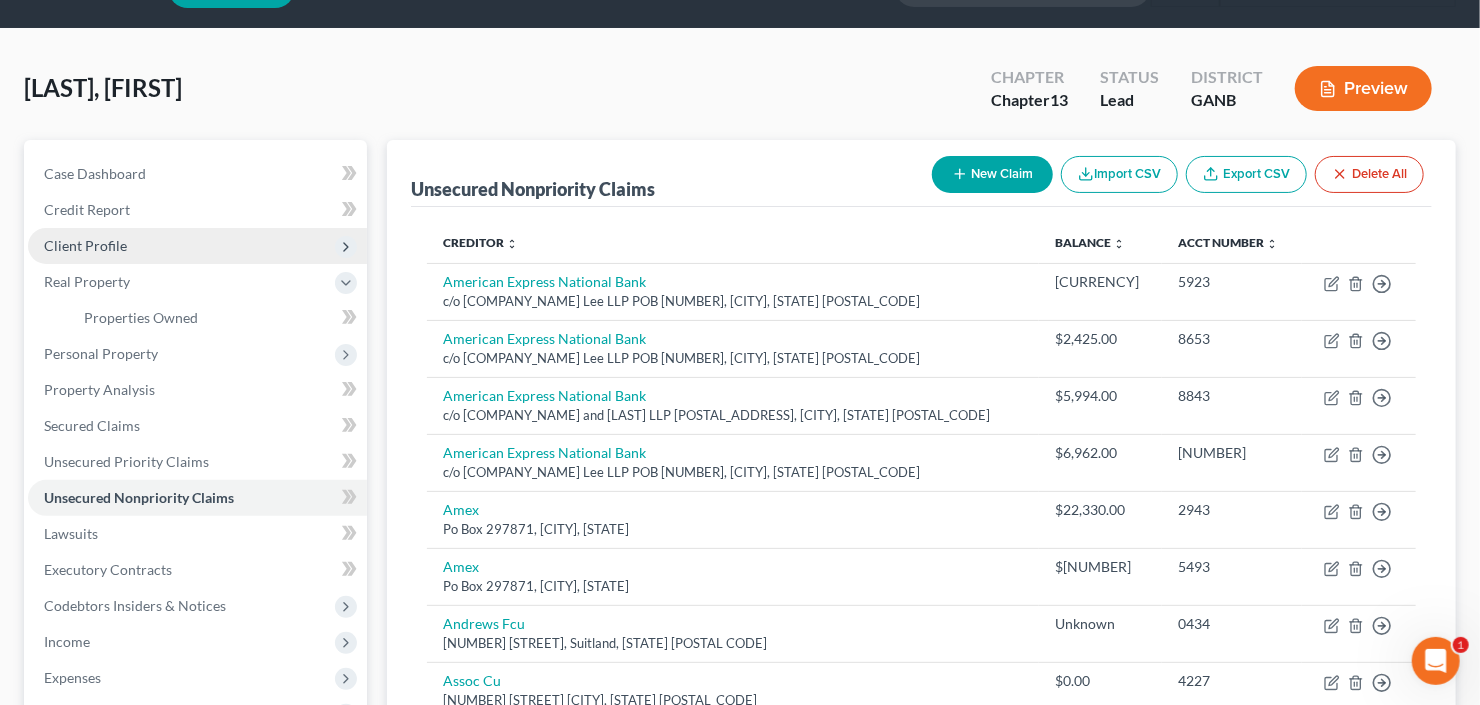 click on "Client Profile" at bounding box center (197, 246) 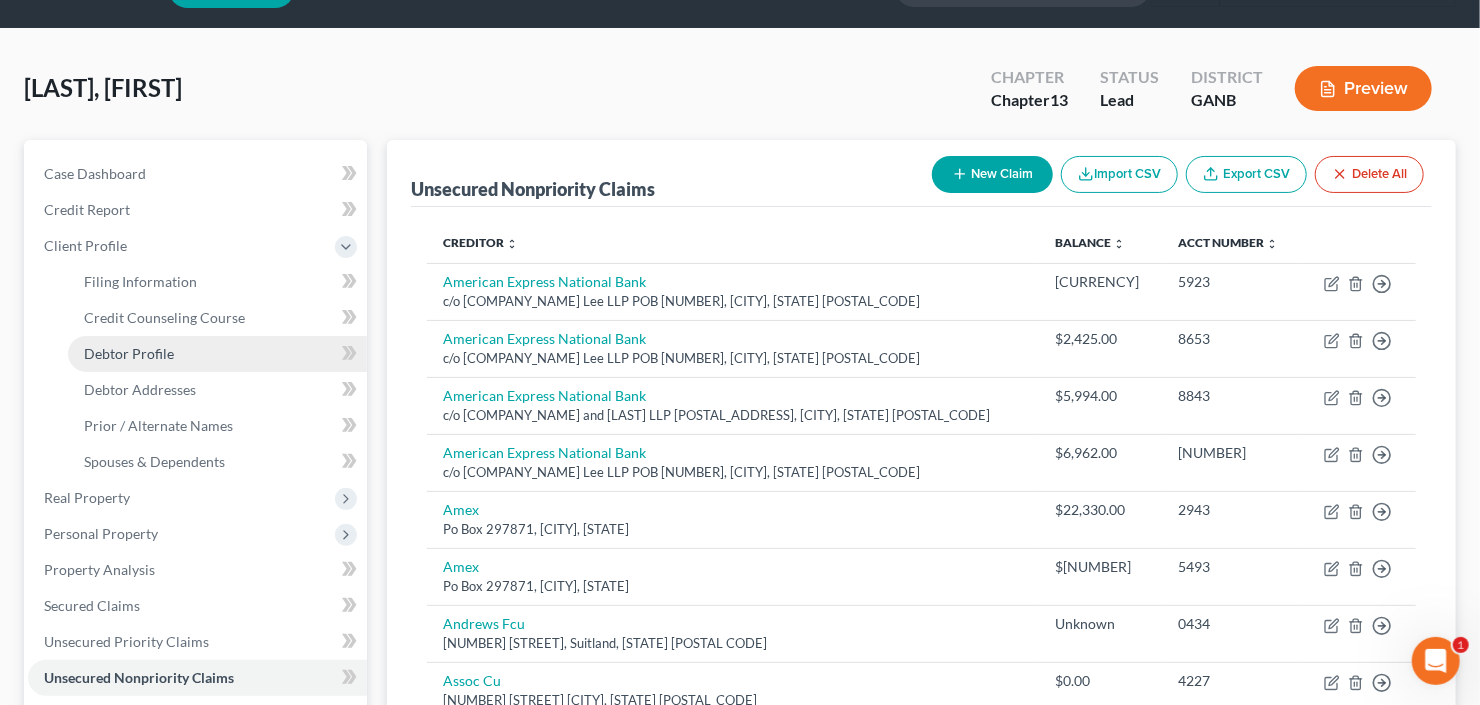 click on "Debtor Profile" at bounding box center [217, 354] 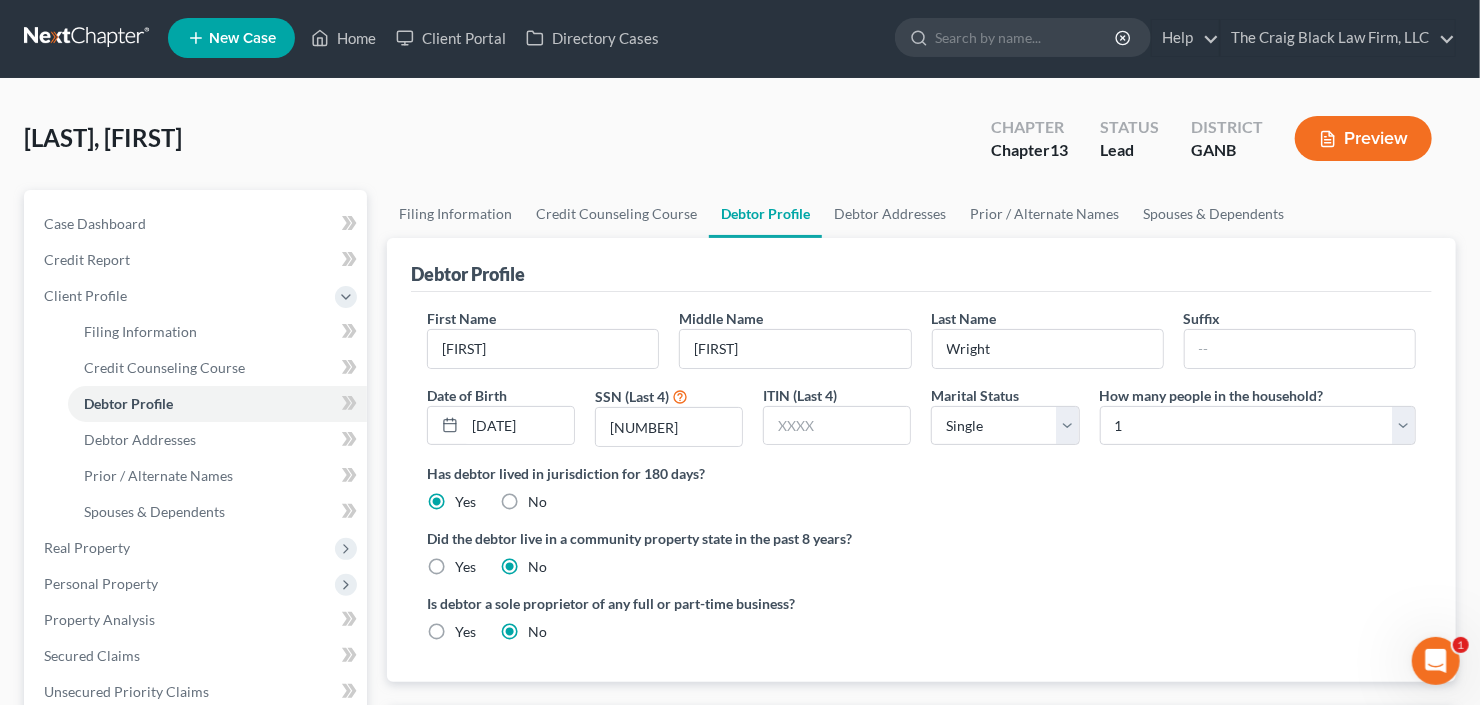 scroll, scrollTop: 0, scrollLeft: 0, axis: both 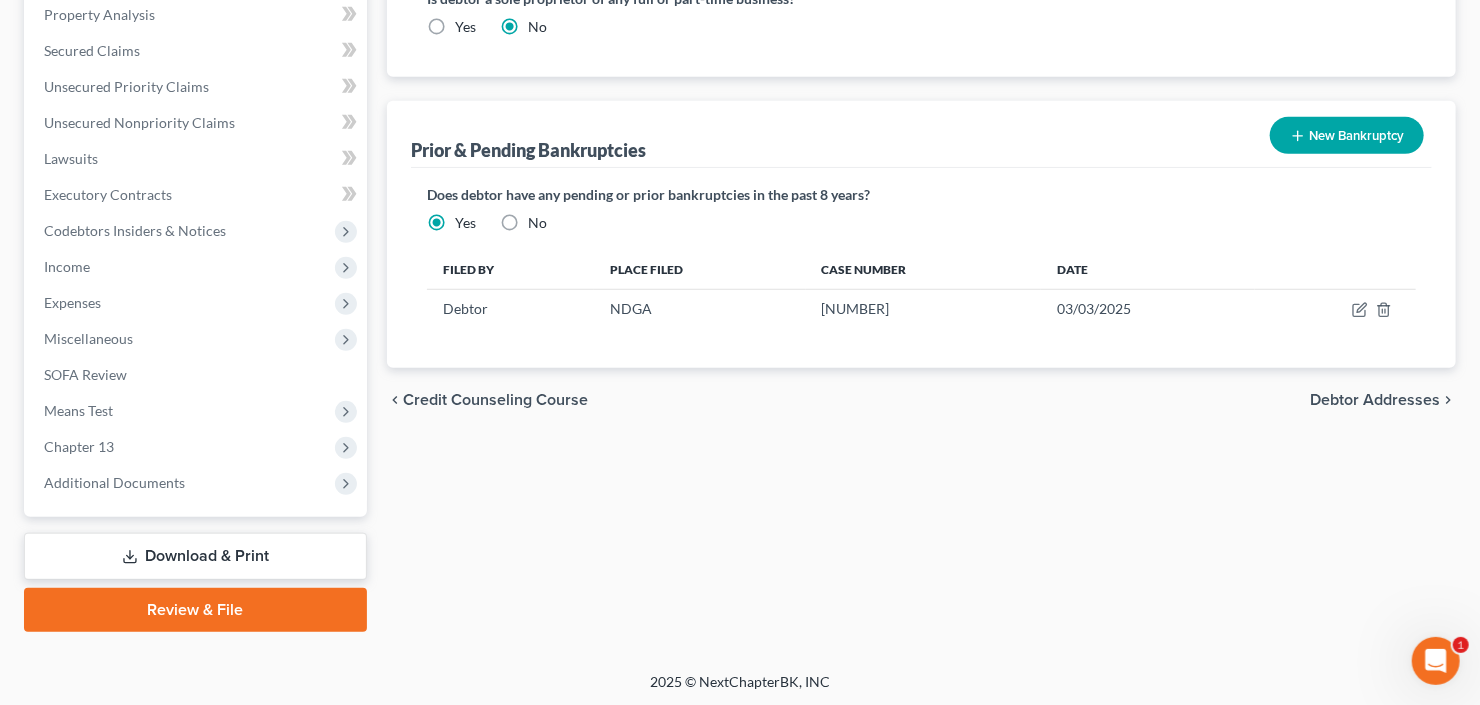 click on "Case Dashboard
Payments
Invoices
Payments
Payments
Credit Report
Client Profile" at bounding box center [195, 108] 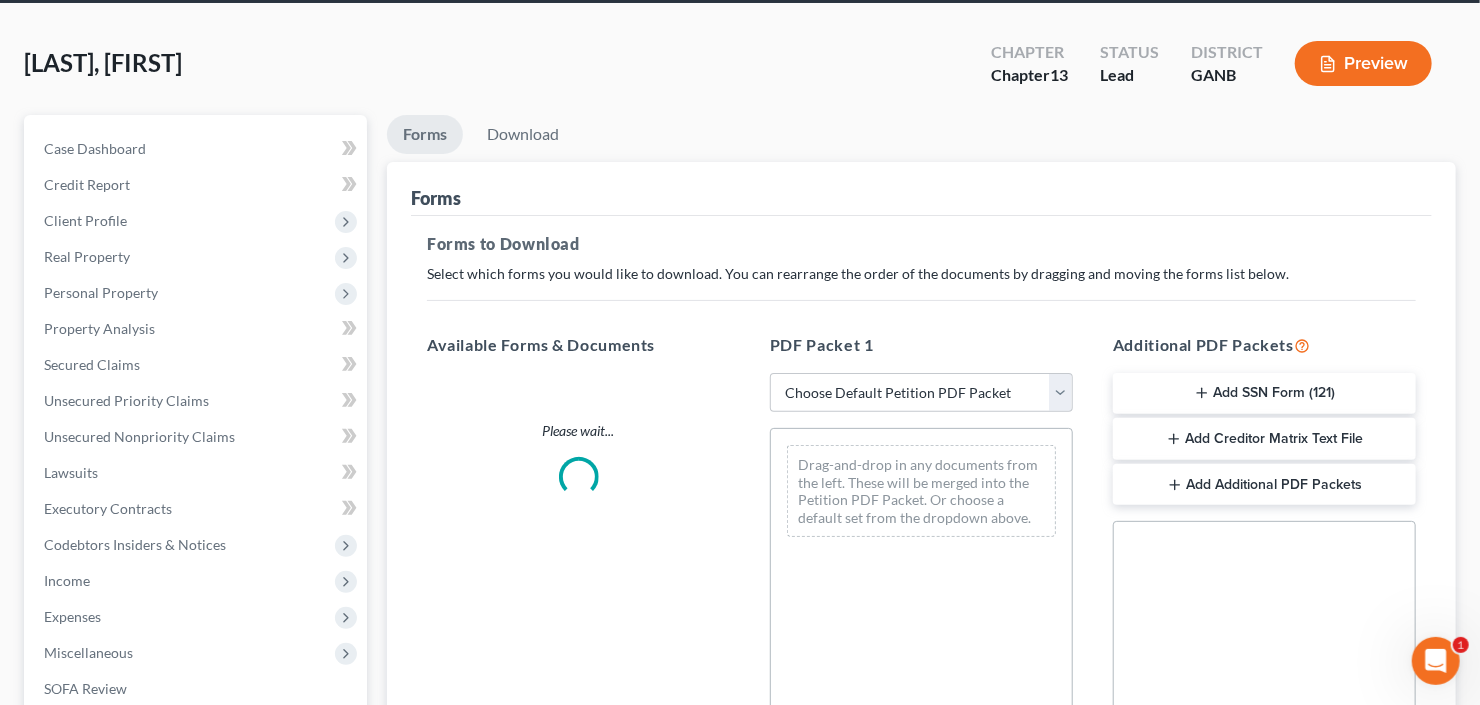 scroll, scrollTop: 0, scrollLeft: 0, axis: both 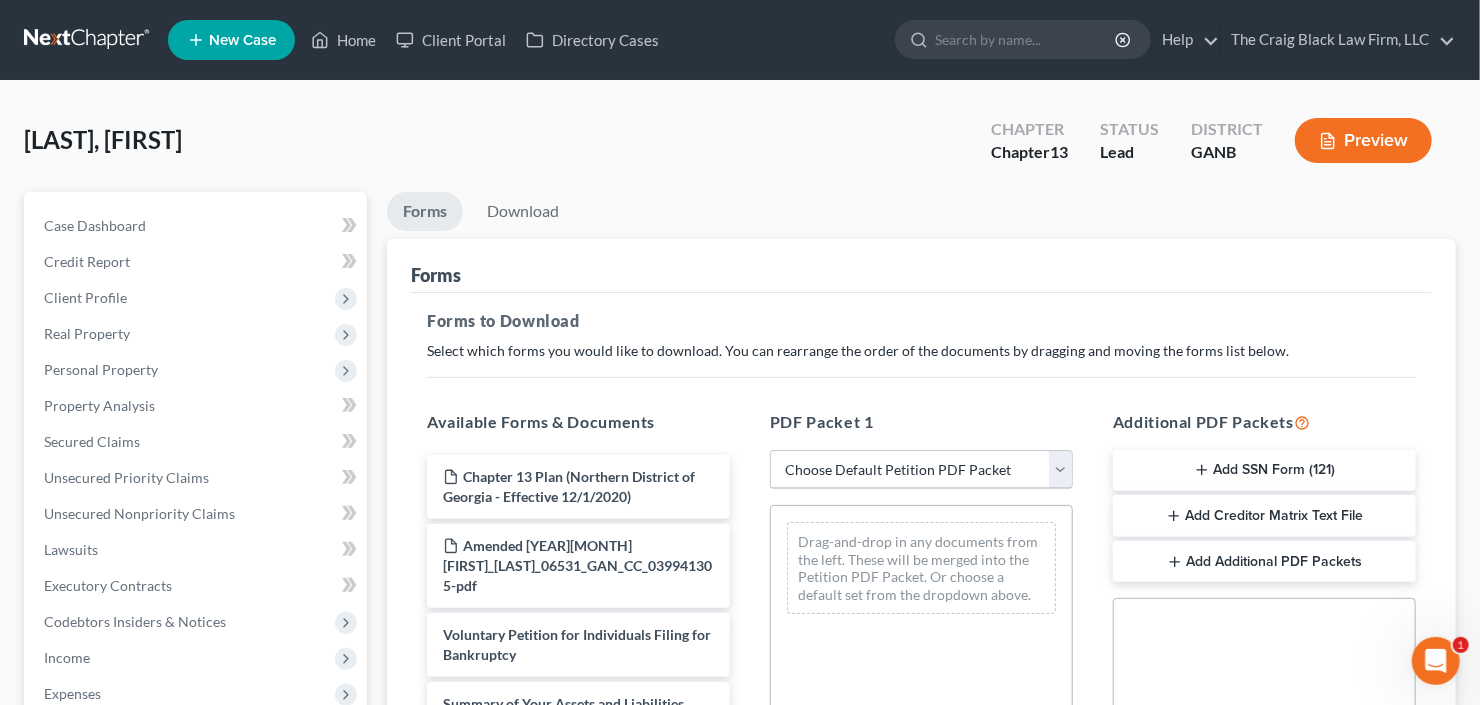 drag, startPoint x: 895, startPoint y: 446, endPoint x: 895, endPoint y: 460, distance: 14 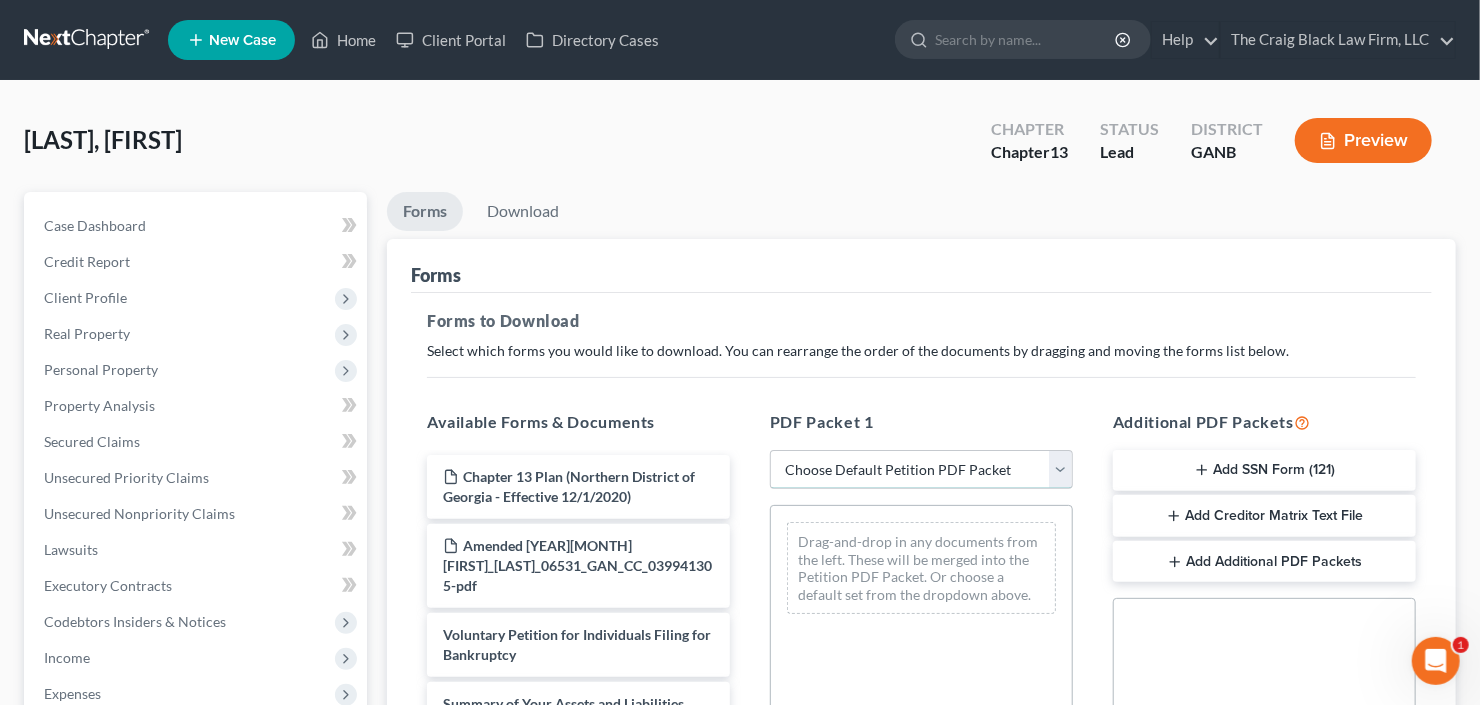 drag, startPoint x: 895, startPoint y: 460, endPoint x: 894, endPoint y: 484, distance: 24.020824 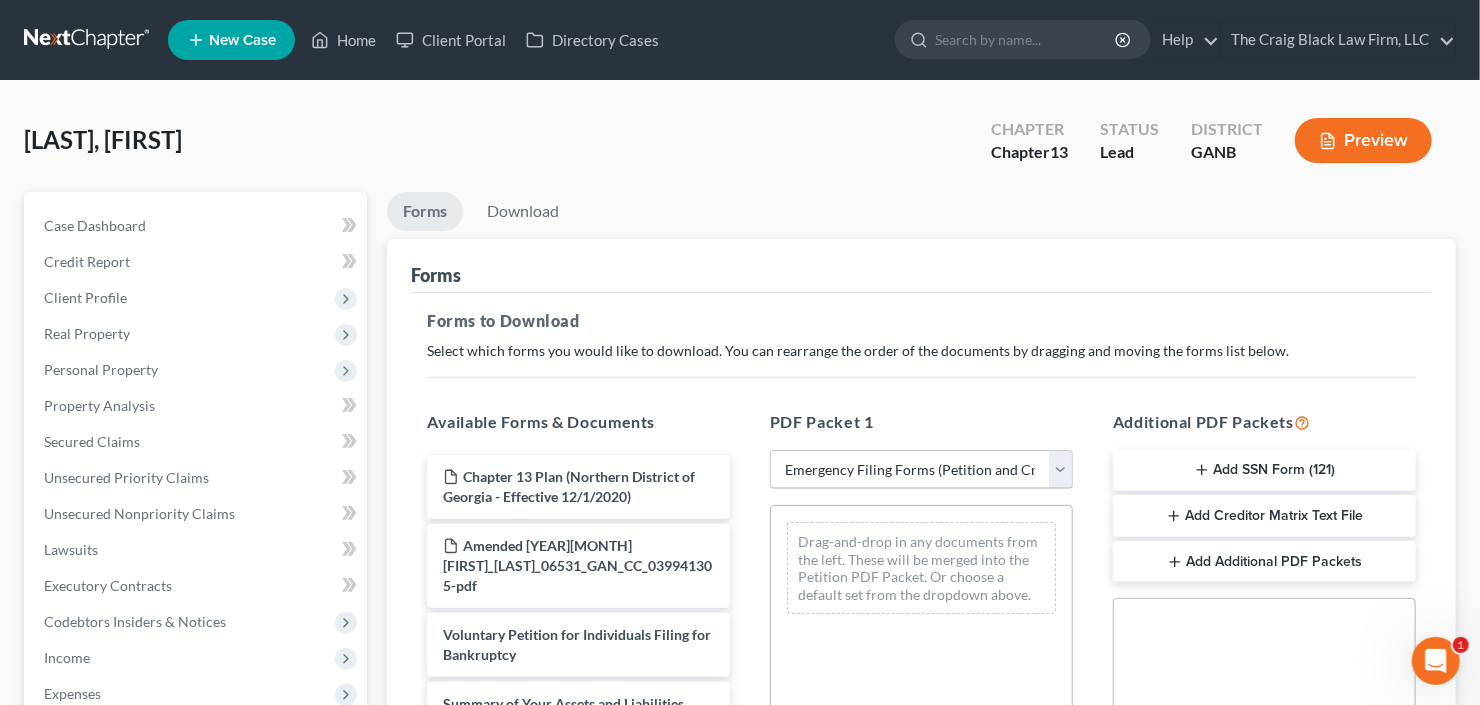 click on "Choose Default Petition PDF Packet Complete Bankruptcy Petition (all forms and schedules) Emergency Filing Forms (Petition and Creditor List Only) Amended Forms Signature Pages Only Supplemental Post Petition (Sch. I & J) Supplemental Post Petition (Sch. I) Supplemental Post Petition (Sch. J)" at bounding box center [921, 470] 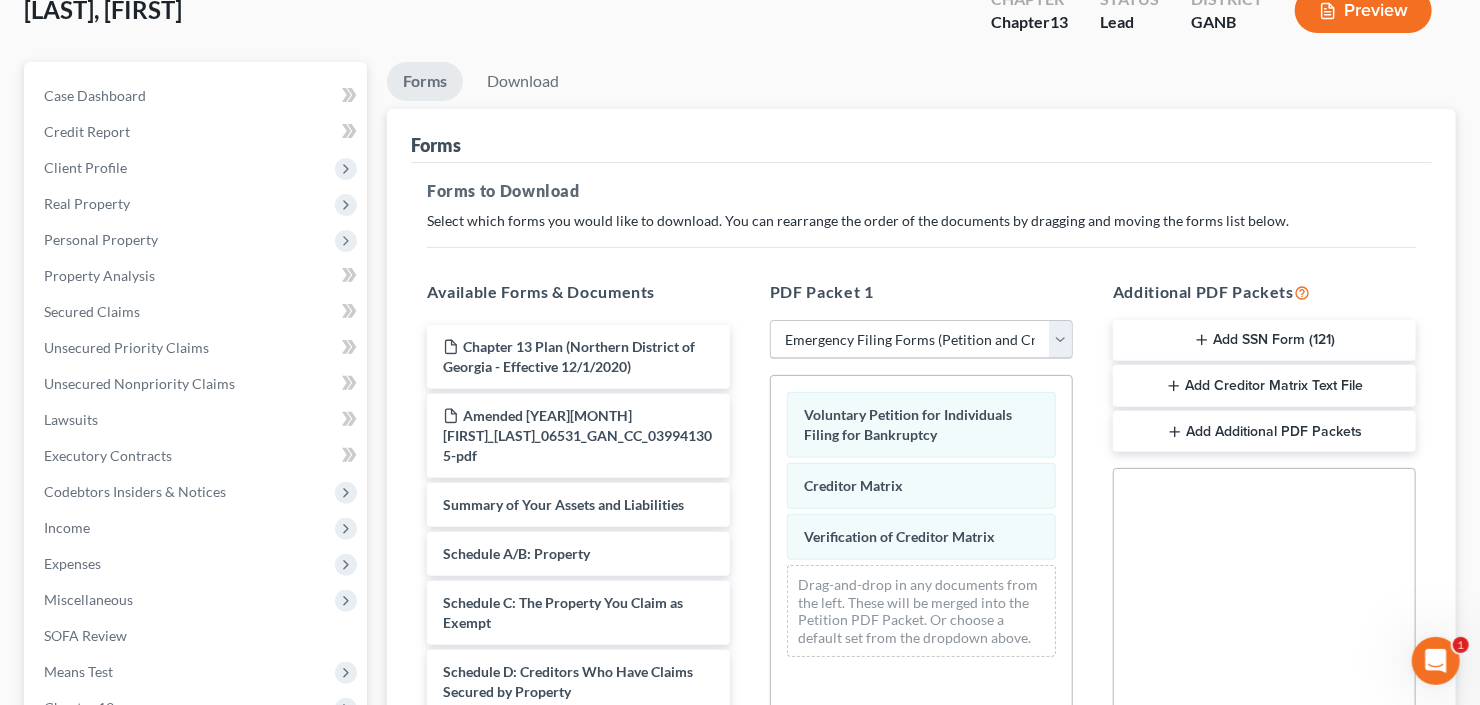 scroll, scrollTop: 240, scrollLeft: 0, axis: vertical 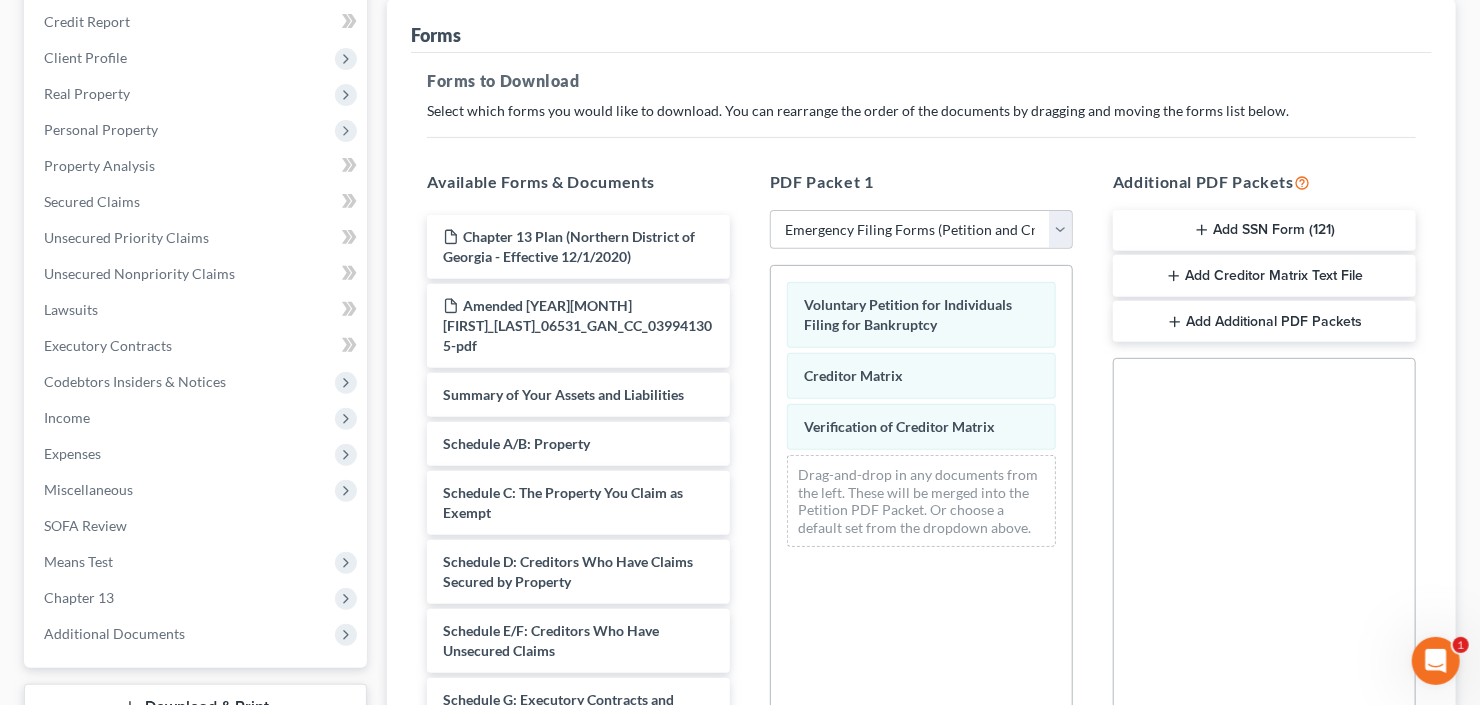 click on "Add SSN Form (121)" at bounding box center [1264, 231] 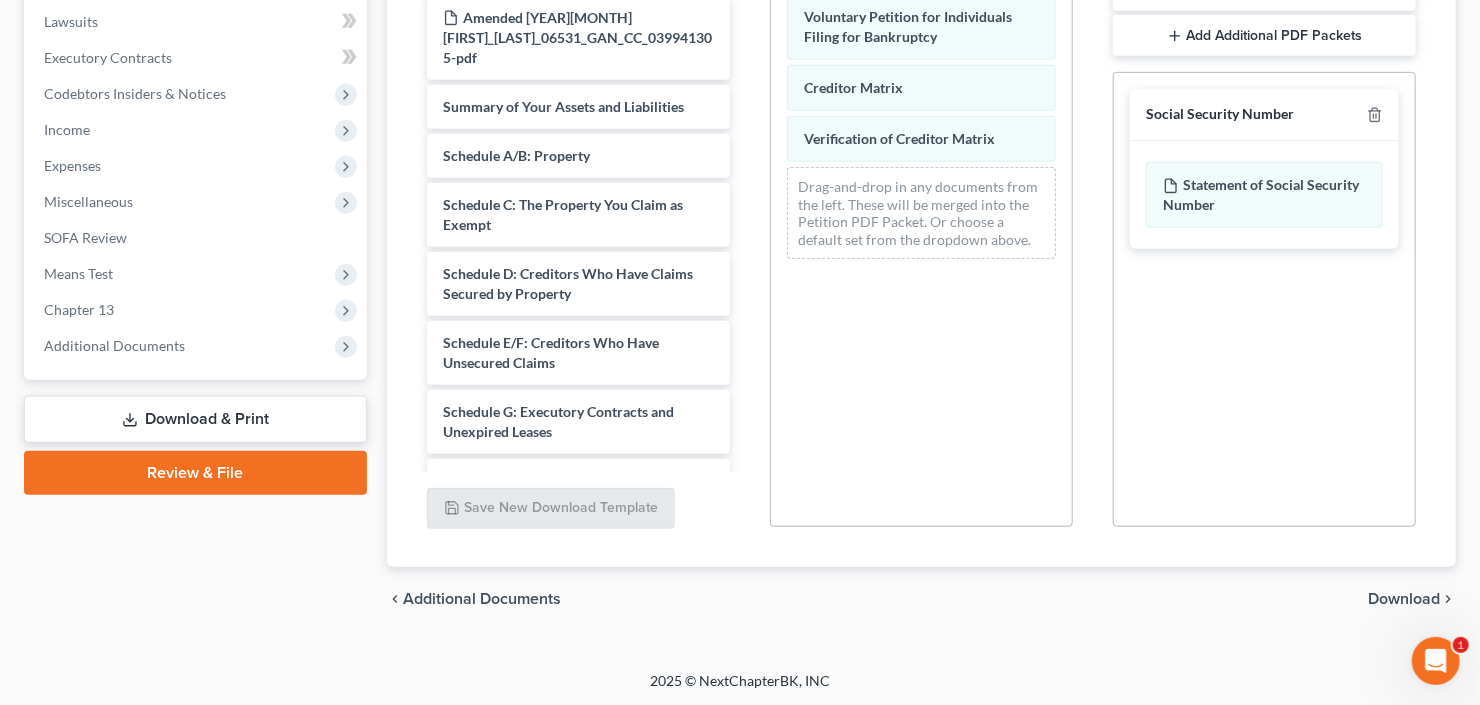 click on "Download" at bounding box center [1404, 599] 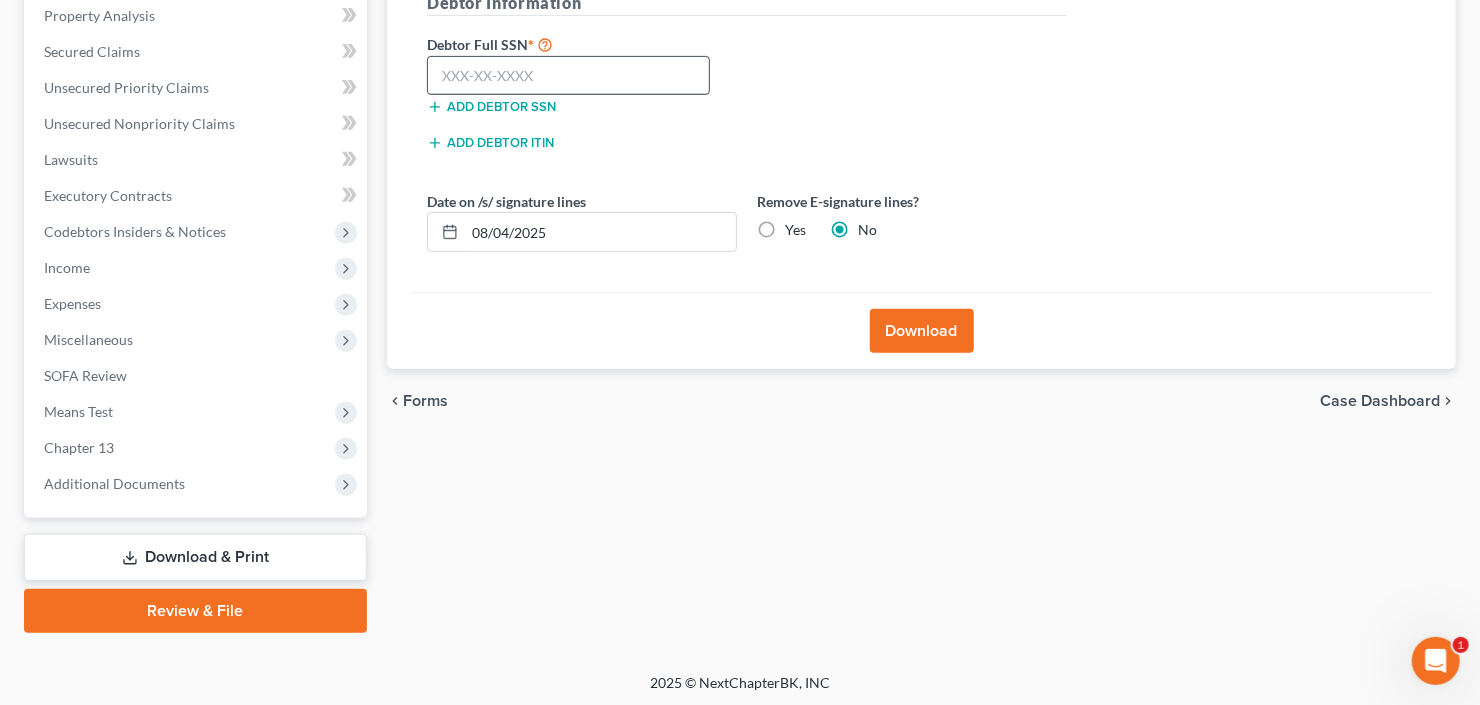 scroll, scrollTop: 150, scrollLeft: 0, axis: vertical 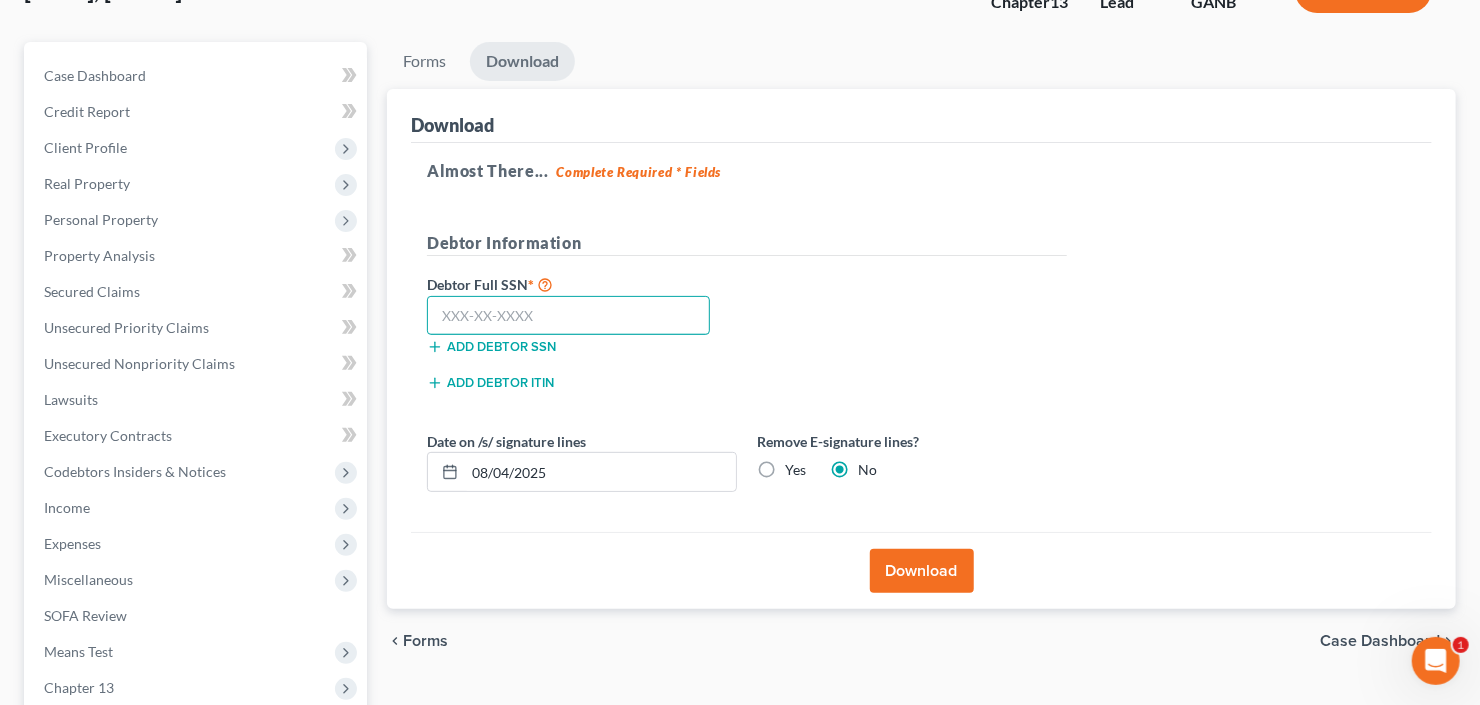 drag, startPoint x: 497, startPoint y: 318, endPoint x: 639, endPoint y: 302, distance: 142.89856 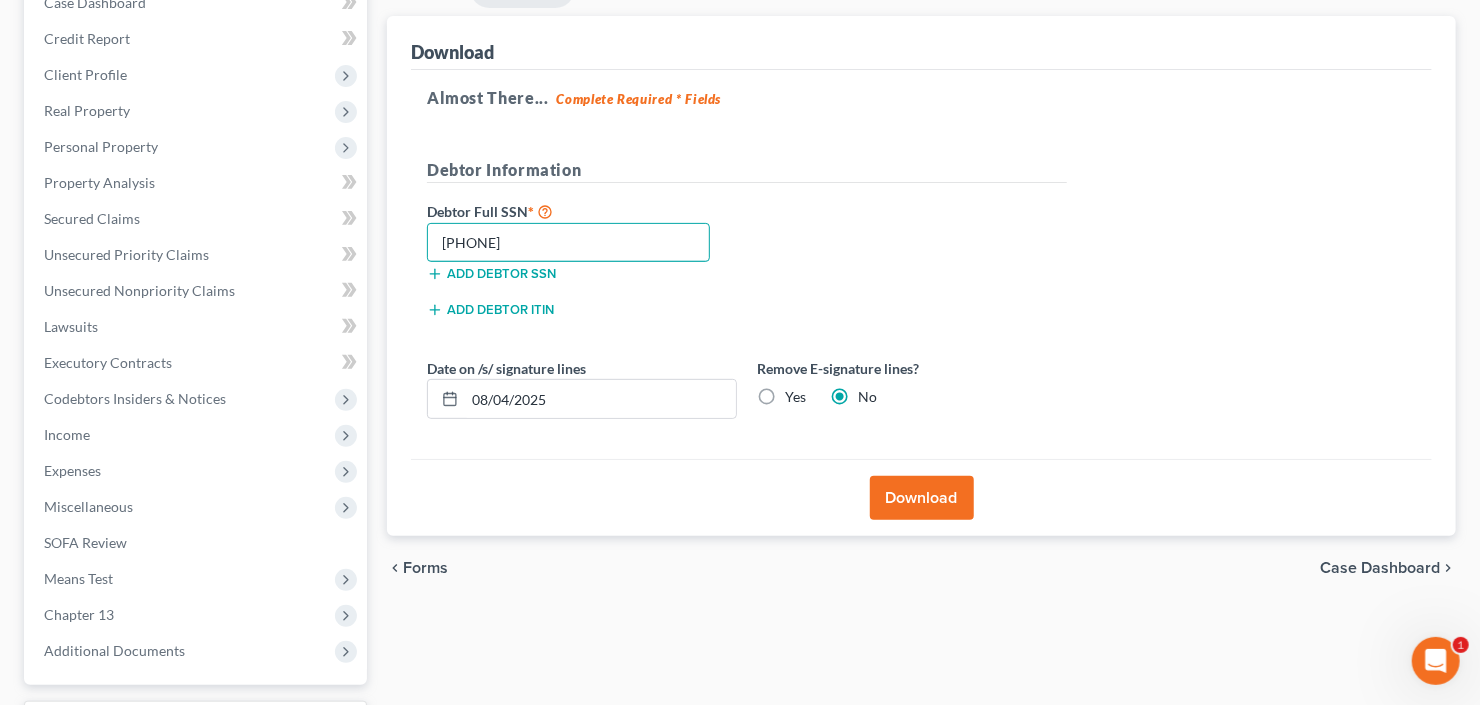 scroll, scrollTop: 240, scrollLeft: 0, axis: vertical 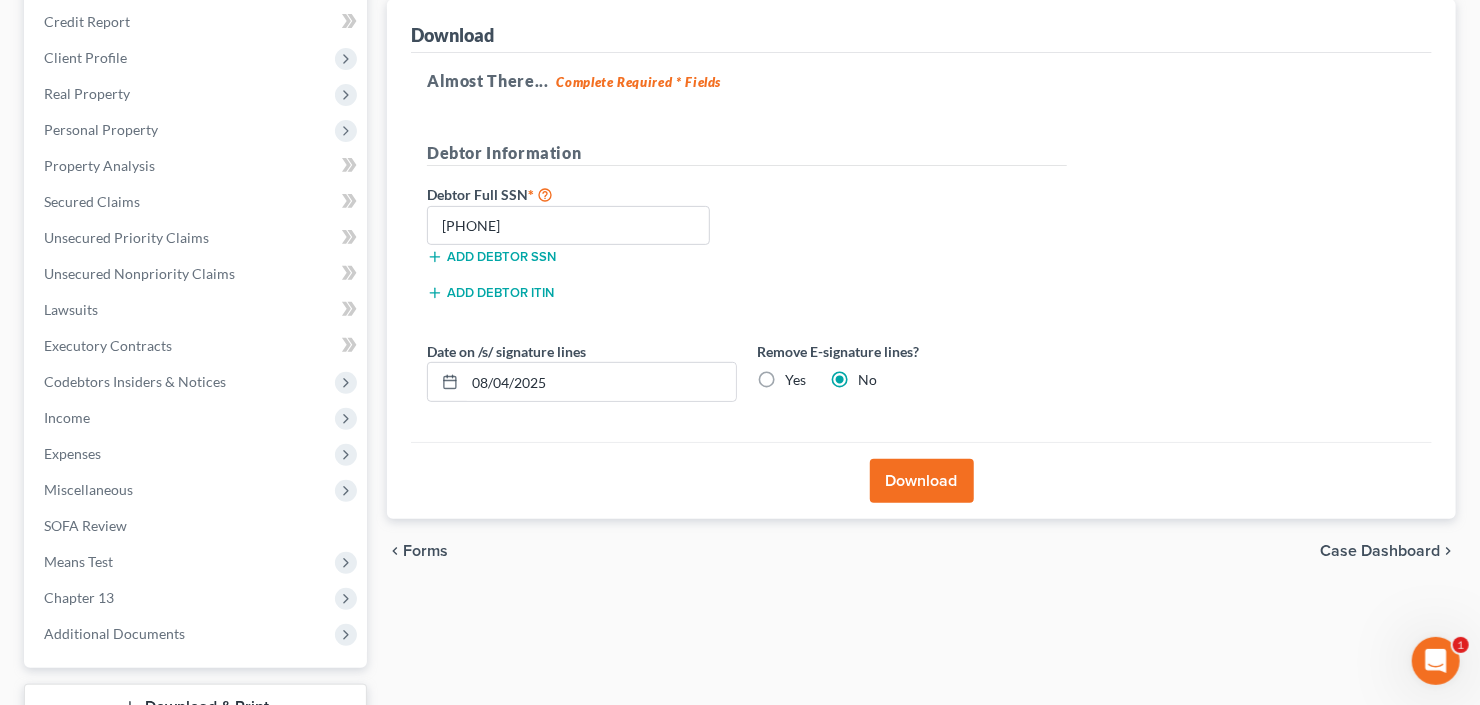 click on "Download" at bounding box center [922, 481] 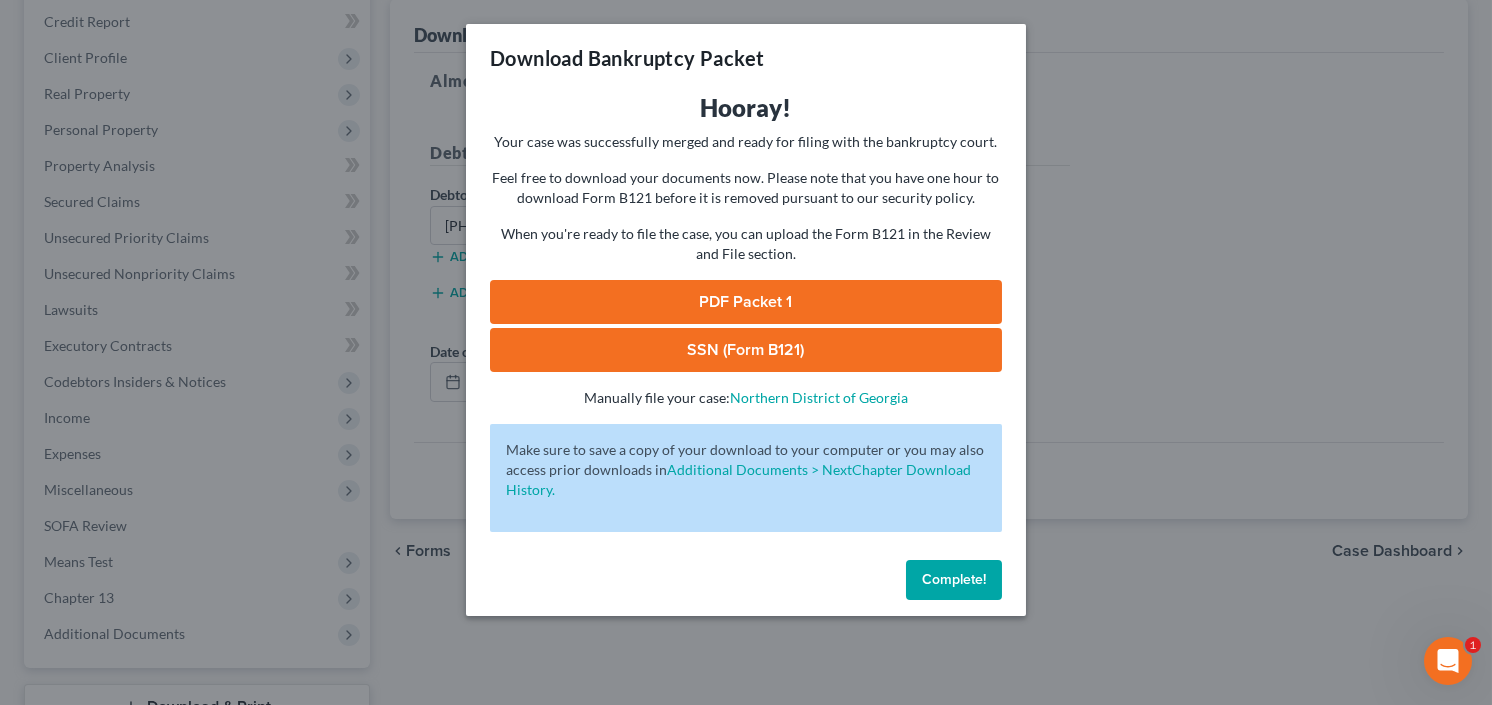 click on "PDF Packet 1" at bounding box center (746, 302) 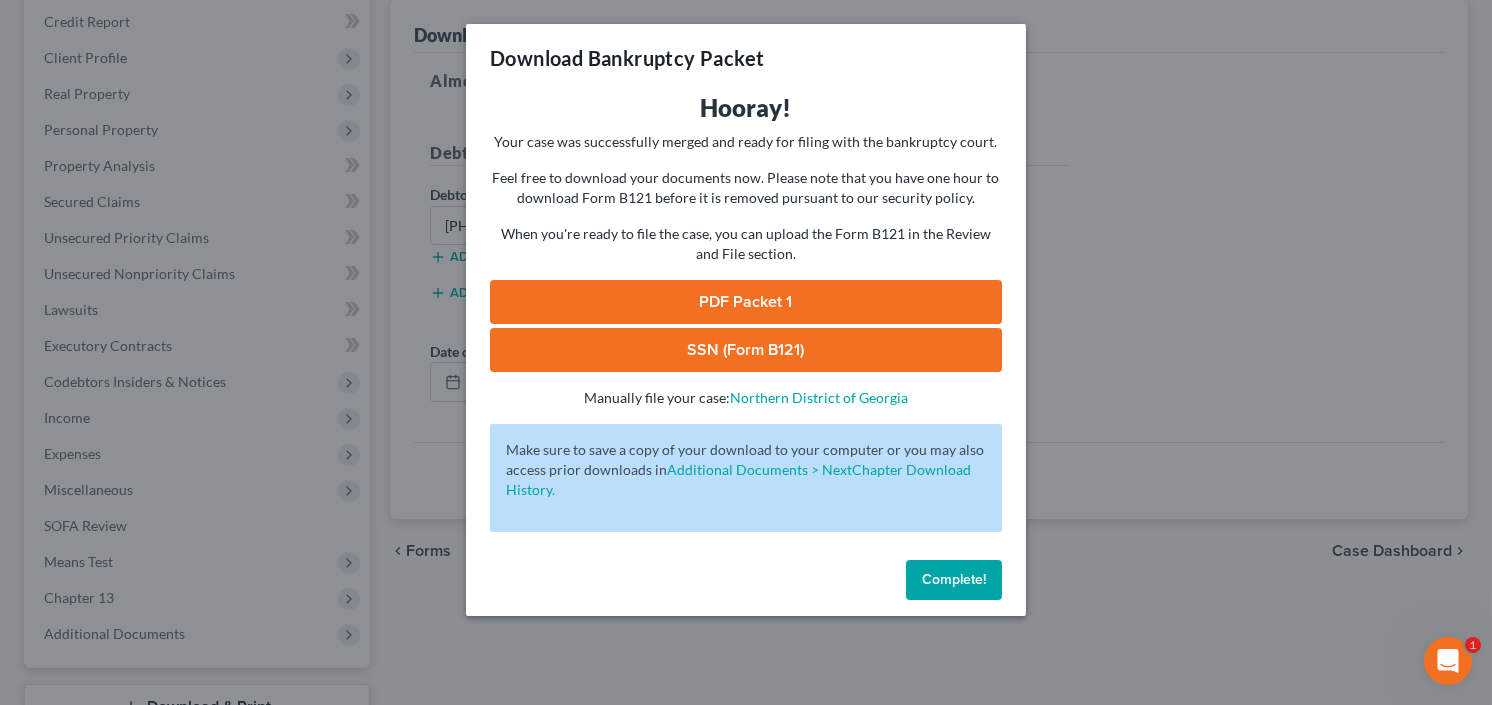 click on "SSN (Form B121)" at bounding box center [746, 350] 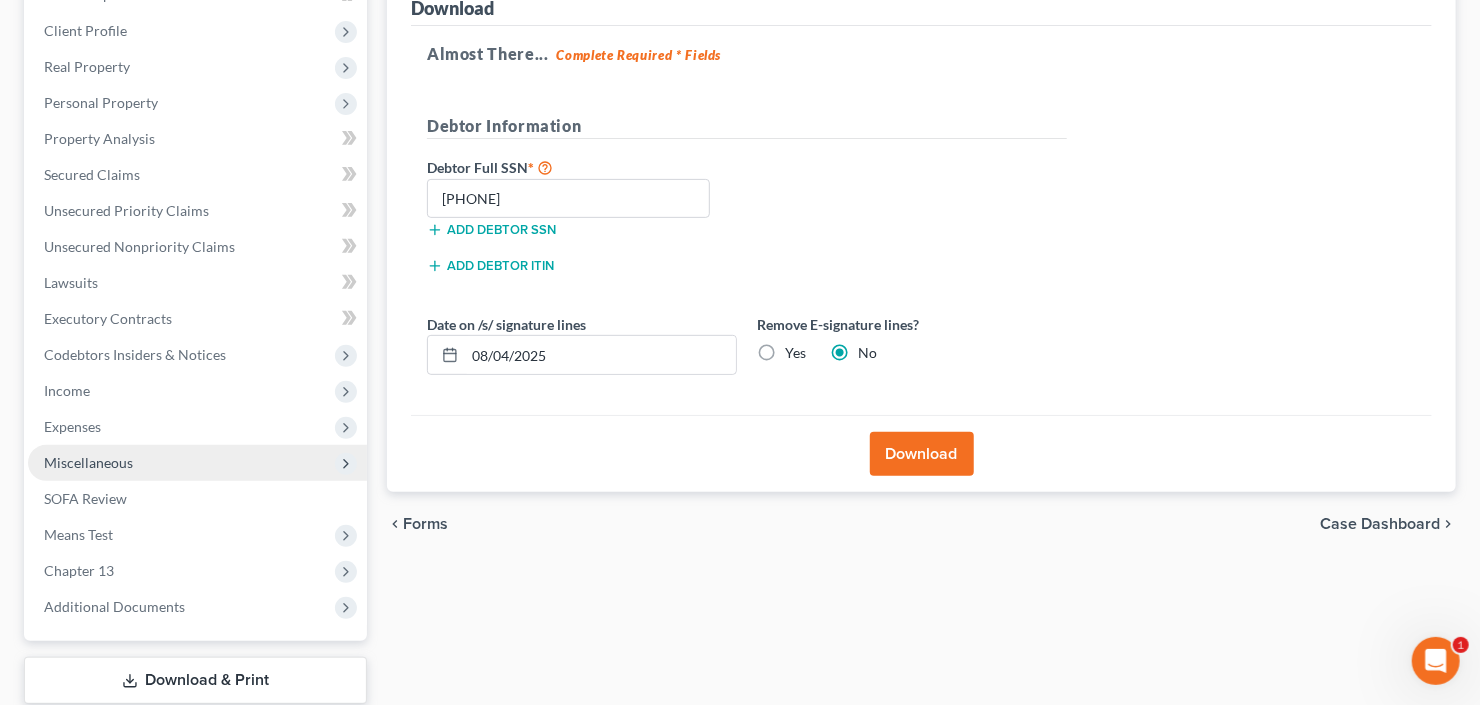 scroll, scrollTop: 390, scrollLeft: 0, axis: vertical 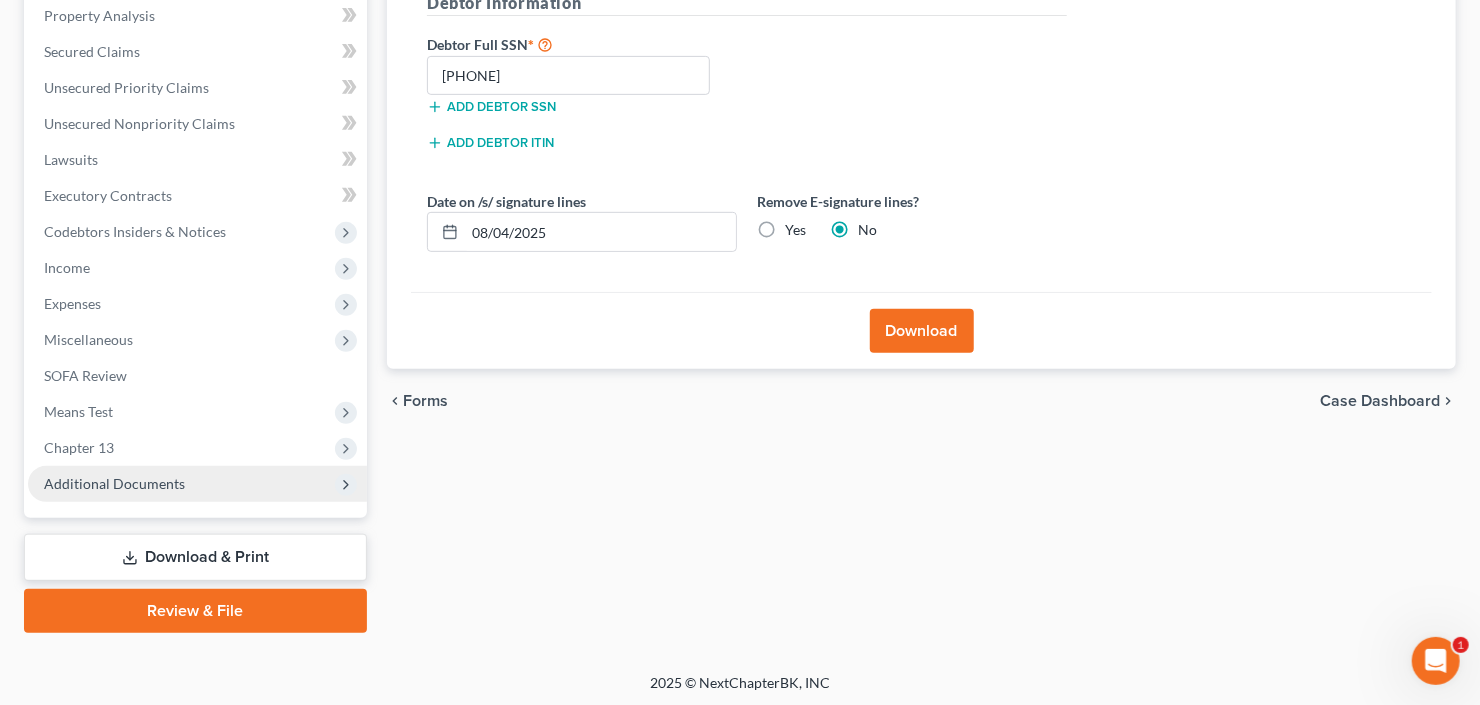 click on "Additional Documents" at bounding box center (114, 483) 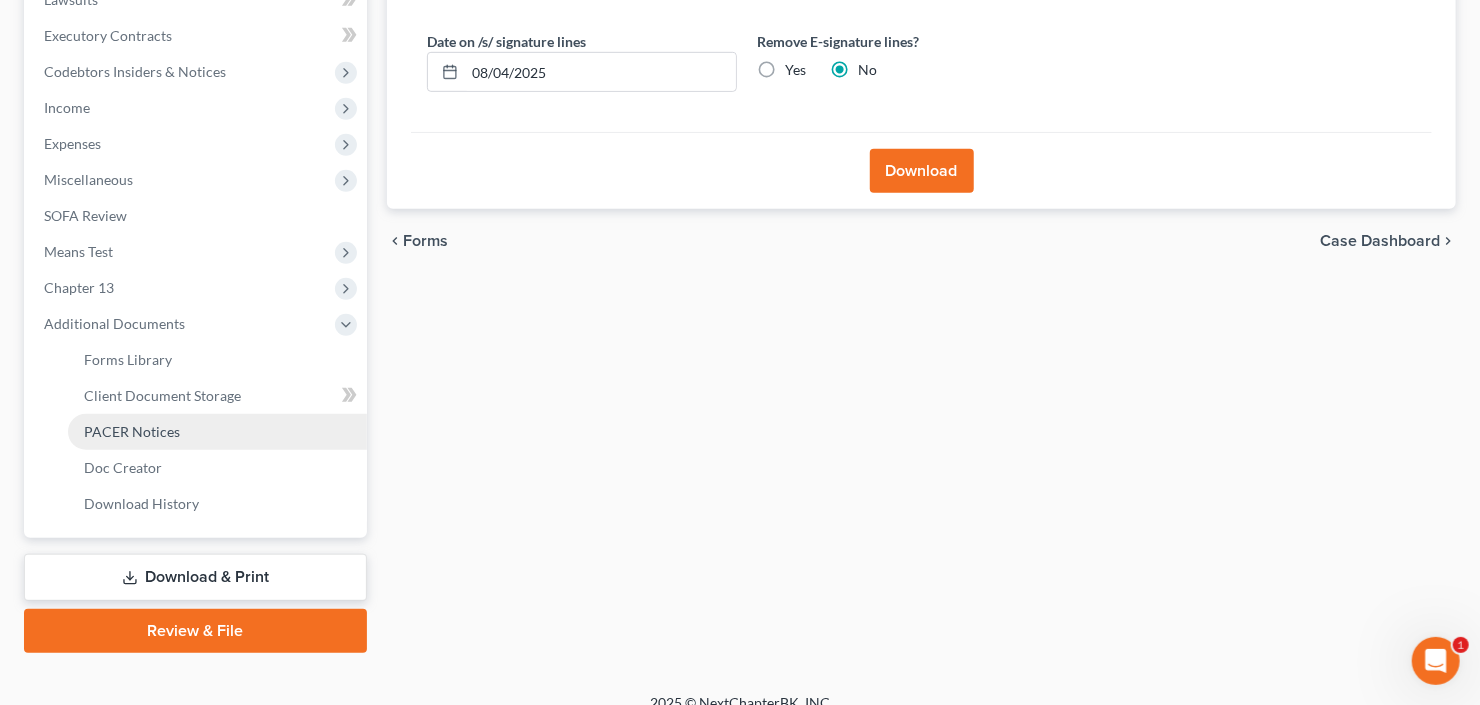click on "PACER Notices" at bounding box center (217, 432) 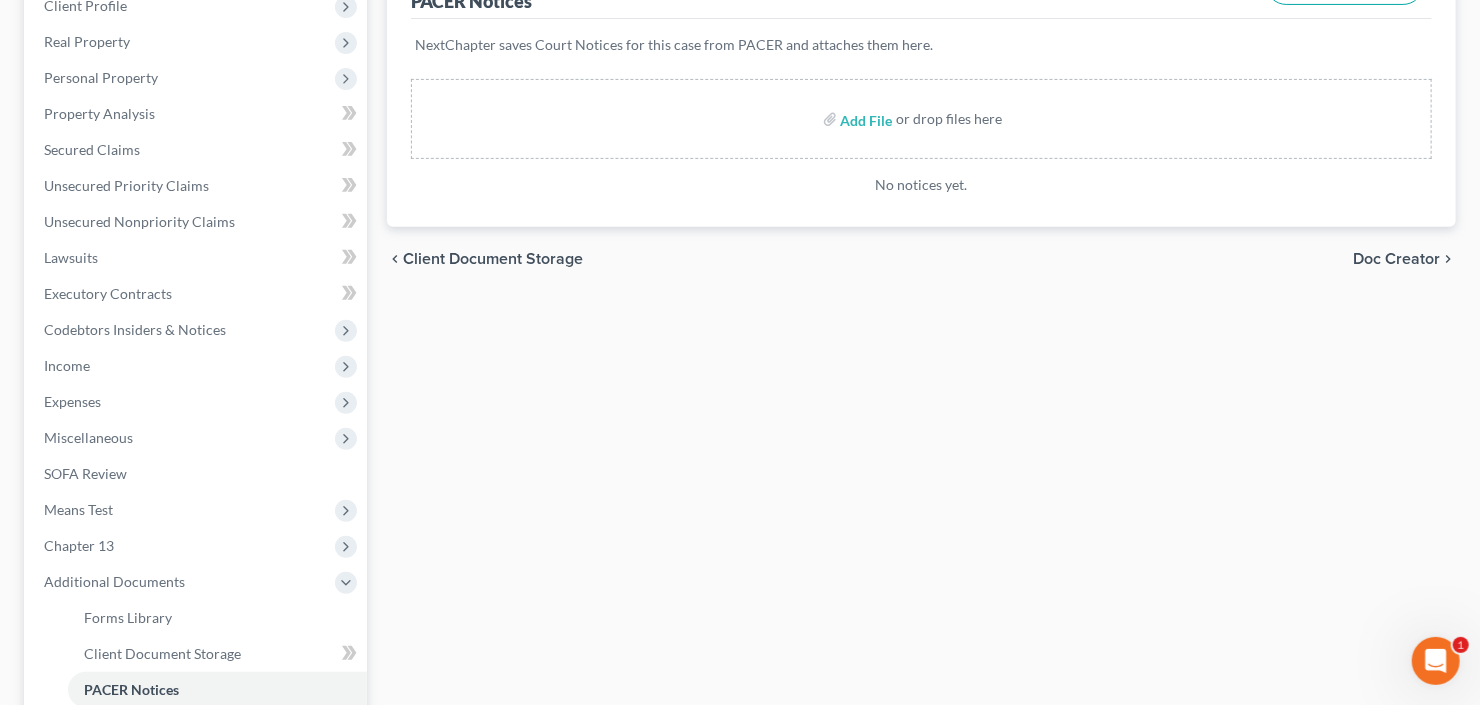 scroll, scrollTop: 570, scrollLeft: 0, axis: vertical 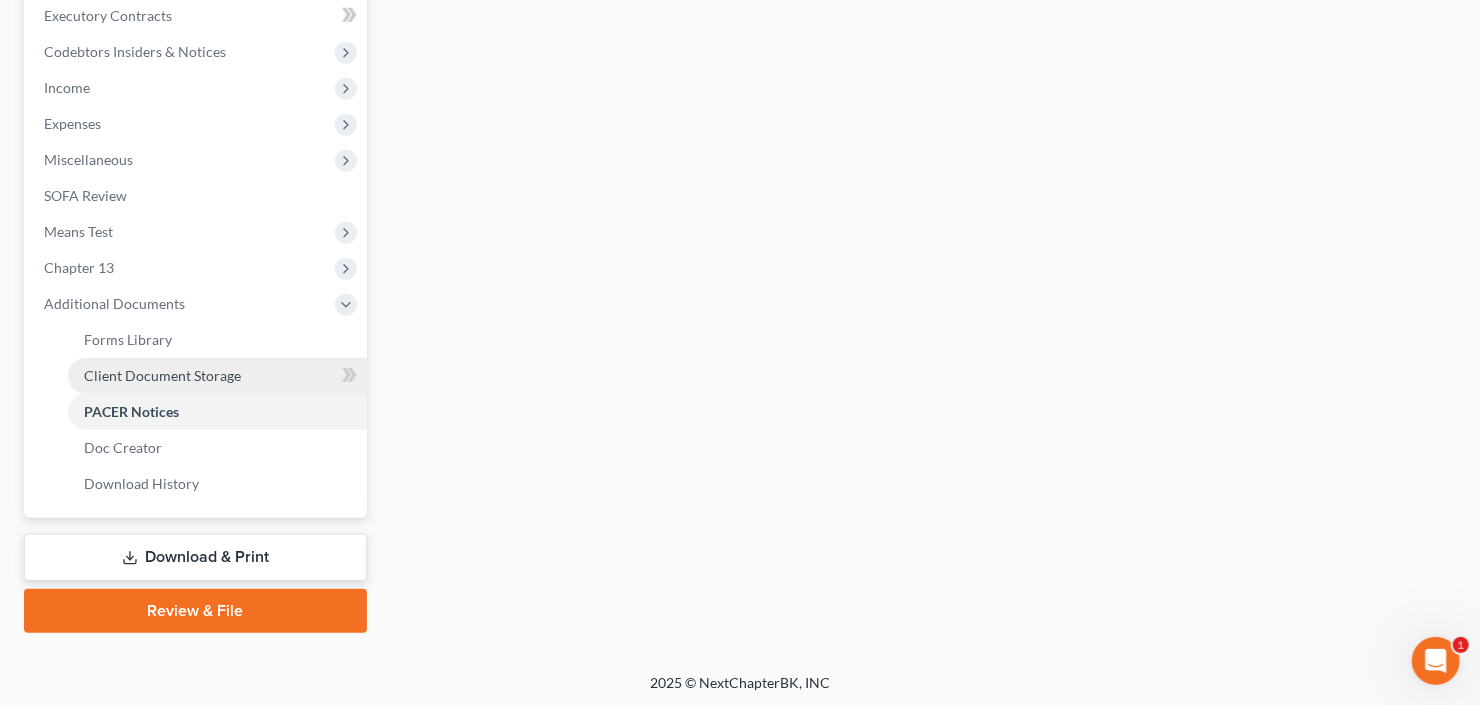 click on "Client Document Storage" at bounding box center (217, 376) 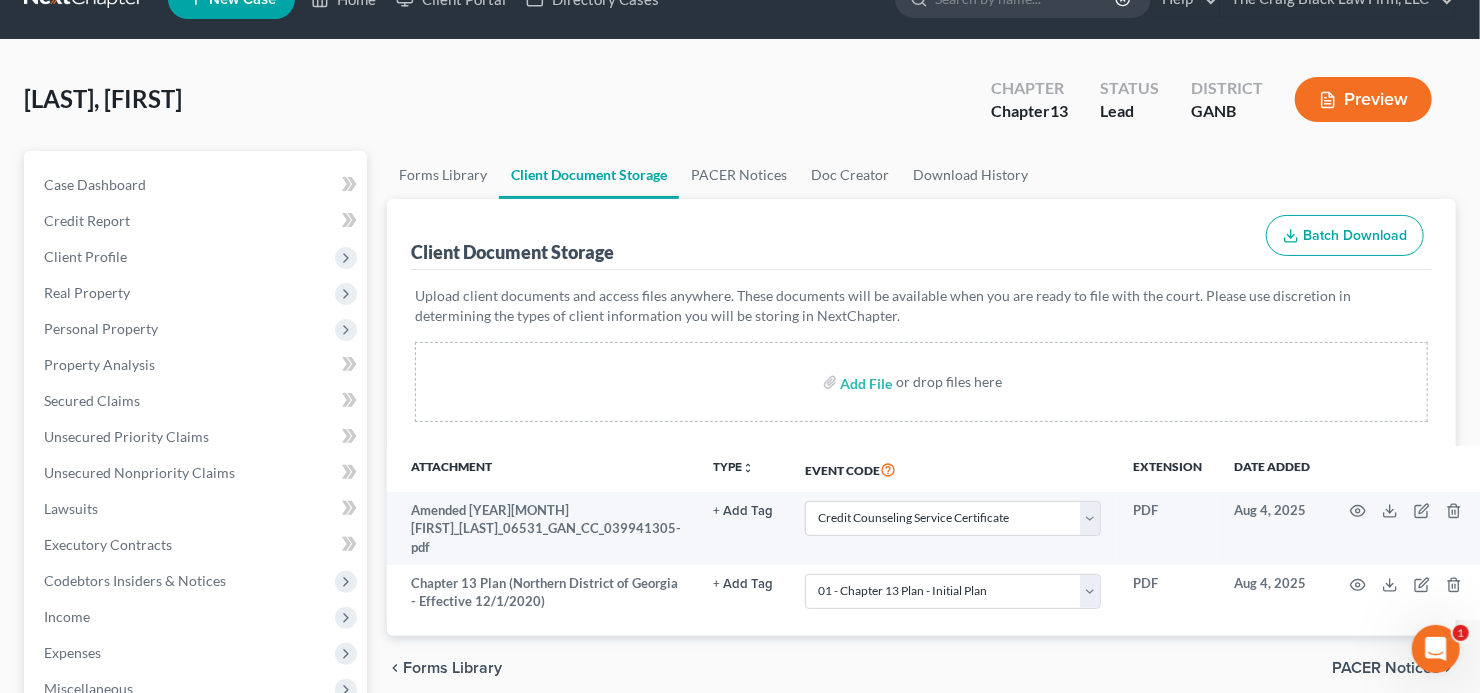 scroll, scrollTop: 0, scrollLeft: 0, axis: both 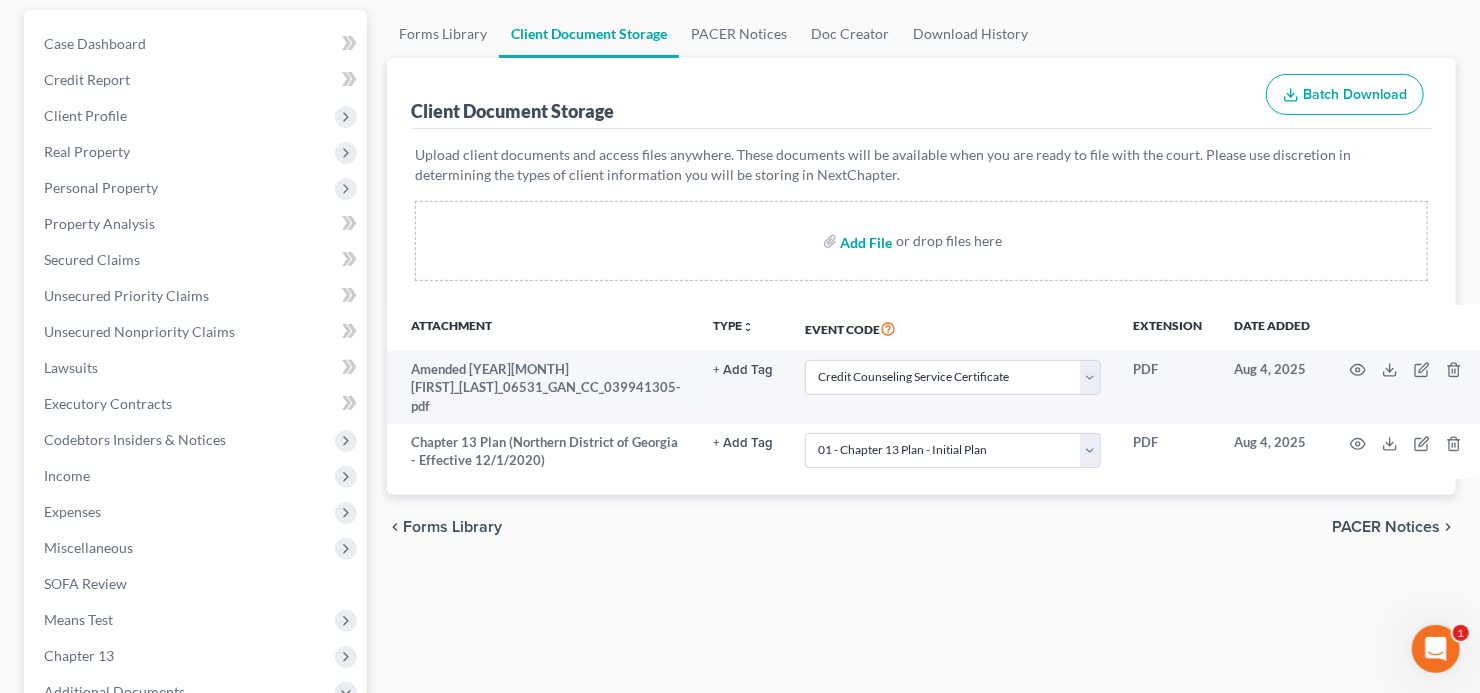 click at bounding box center (865, 241) 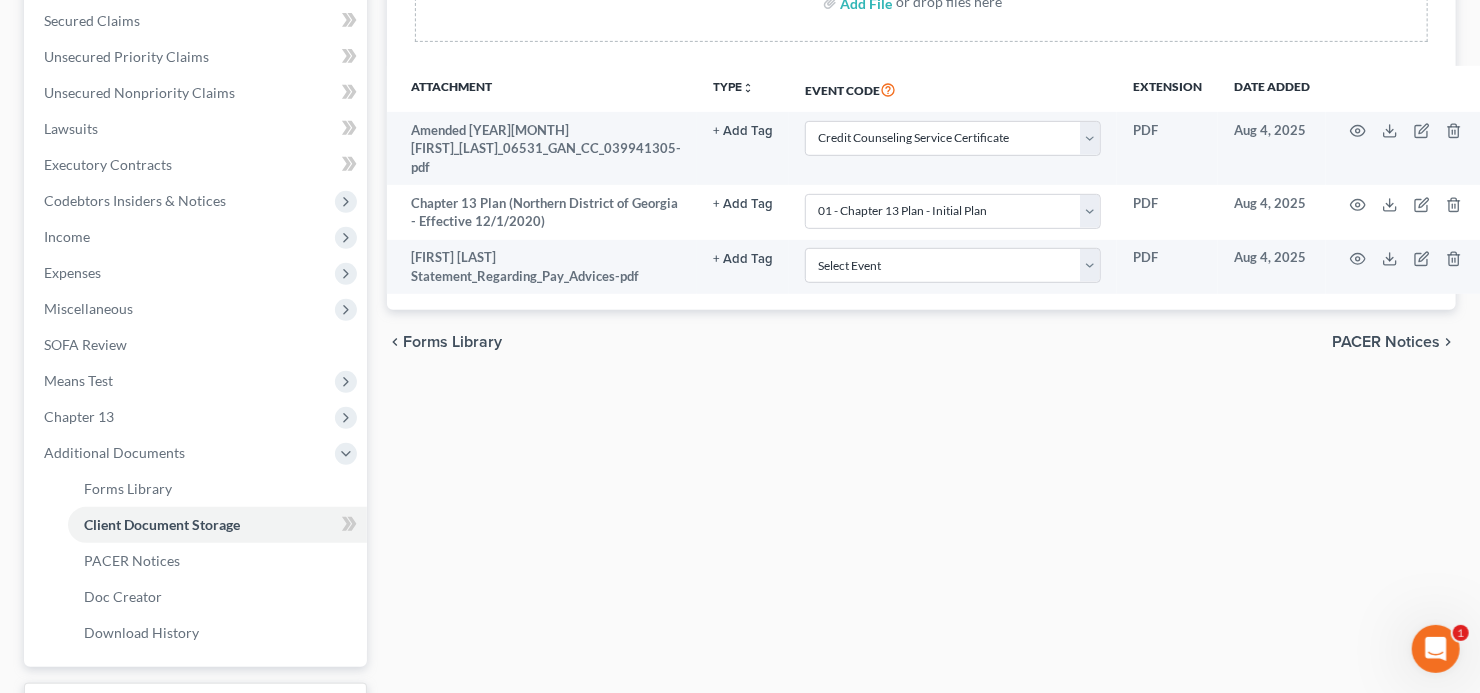 scroll, scrollTop: 422, scrollLeft: 0, axis: vertical 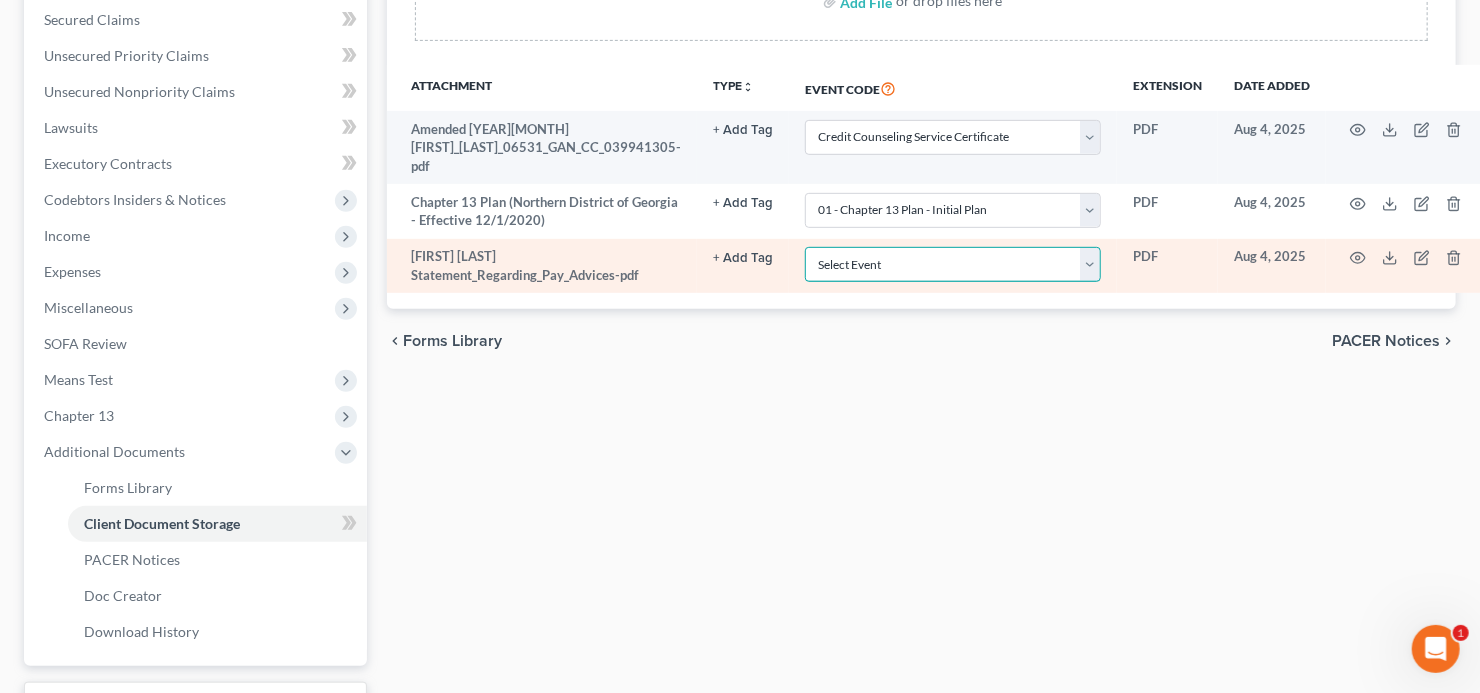 click on "Select Event 01 - Chapter 13 Plan - Initial Plan 02-Application to Pay Filing Fee in Installments Application for Waiver of Chapter 7 Filing Fee (103B) Certification of Financial Management Course for Debtor Corporate Ownership Statement Credit Counseling Service Certificate Exhibits Federal Tax Return Operating Report P-Amended List of Creditors (FEE) P-Amendment to Schedules D, E, F and/or E/F (FEE) P-Amendment to Voluntary Petition P-Attorney Disclosure Statement P-Chapter 11 Statement of Monthly Income (Form 122B) P-Chapter 13 Monthly Income Statement/Calculation of Disposable Income Document(s) - (122C-1/122C-2) P-Chapter 7 Statement of Monthly Income/Means Test Document(s) - (Forms 122A-1, 122A-1Supp, 122A-2) P-Corporate Resolution P-Declaration of Debtor P-Equity Security Holders P-Initial Statement About an Eviction Judgment Against You--Form 101A P-Schedule A/B P-Schedule C P-Schedule D P-Schedule E/F P-Schedule G P-Schedule H P-Schedule I P-Schedule J P-Statement of Financial Affairs Payment Advices" at bounding box center (953, 264) 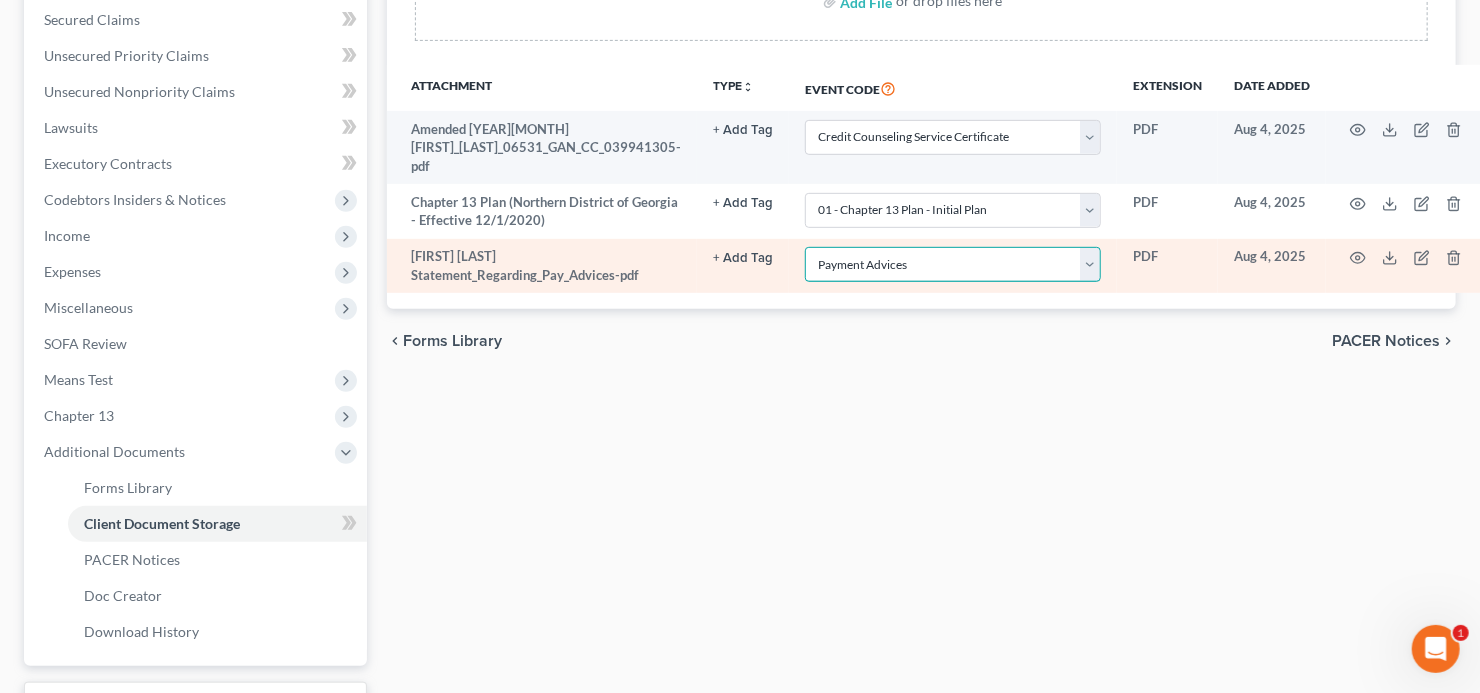 click on "Select Event 01 - Chapter 13 Plan - Initial Plan 02-Application to Pay Filing Fee in Installments Application for Waiver of Chapter 7 Filing Fee (103B) Certification of Financial Management Course for Debtor Corporate Ownership Statement Credit Counseling Service Certificate Exhibits Federal Tax Return Operating Report P-Amended List of Creditors (FEE) P-Amendment to Schedules D, E, F and/or E/F (FEE) P-Amendment to Voluntary Petition P-Attorney Disclosure Statement P-Chapter 11 Statement of Monthly Income (Form 122B) P-Chapter 13 Monthly Income Statement/Calculation of Disposable Income Document(s) - (122C-1/122C-2) P-Chapter 7 Statement of Monthly Income/Means Test Document(s) - (Forms 122A-1, 122A-1Supp, 122A-2) P-Corporate Resolution P-Declaration of Debtor P-Equity Security Holders P-Initial Statement About an Eviction Judgment Against You--Form 101A P-Schedule A/B P-Schedule C P-Schedule D P-Schedule E/F P-Schedule G P-Schedule H P-Schedule I P-Schedule J P-Statement of Financial Affairs Payment Advices" at bounding box center (953, 264) 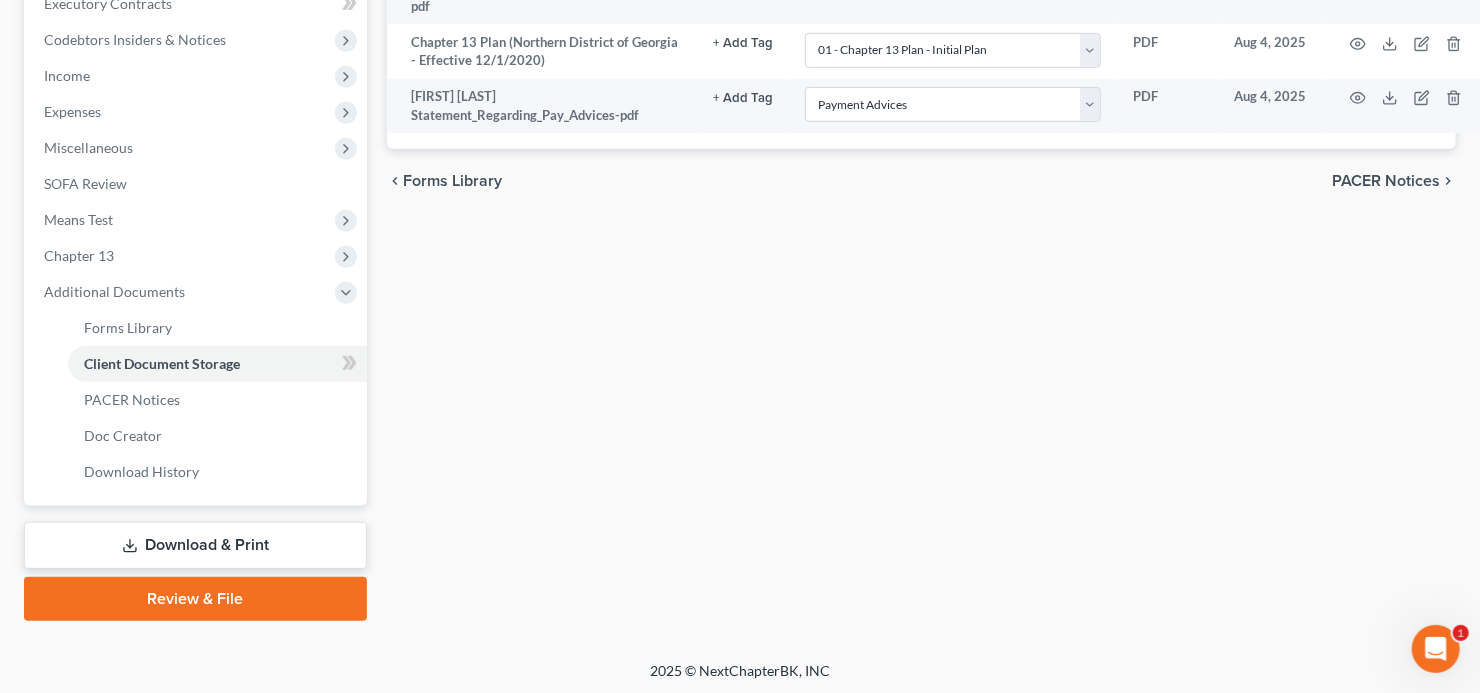 click on "Review & File" at bounding box center (195, 599) 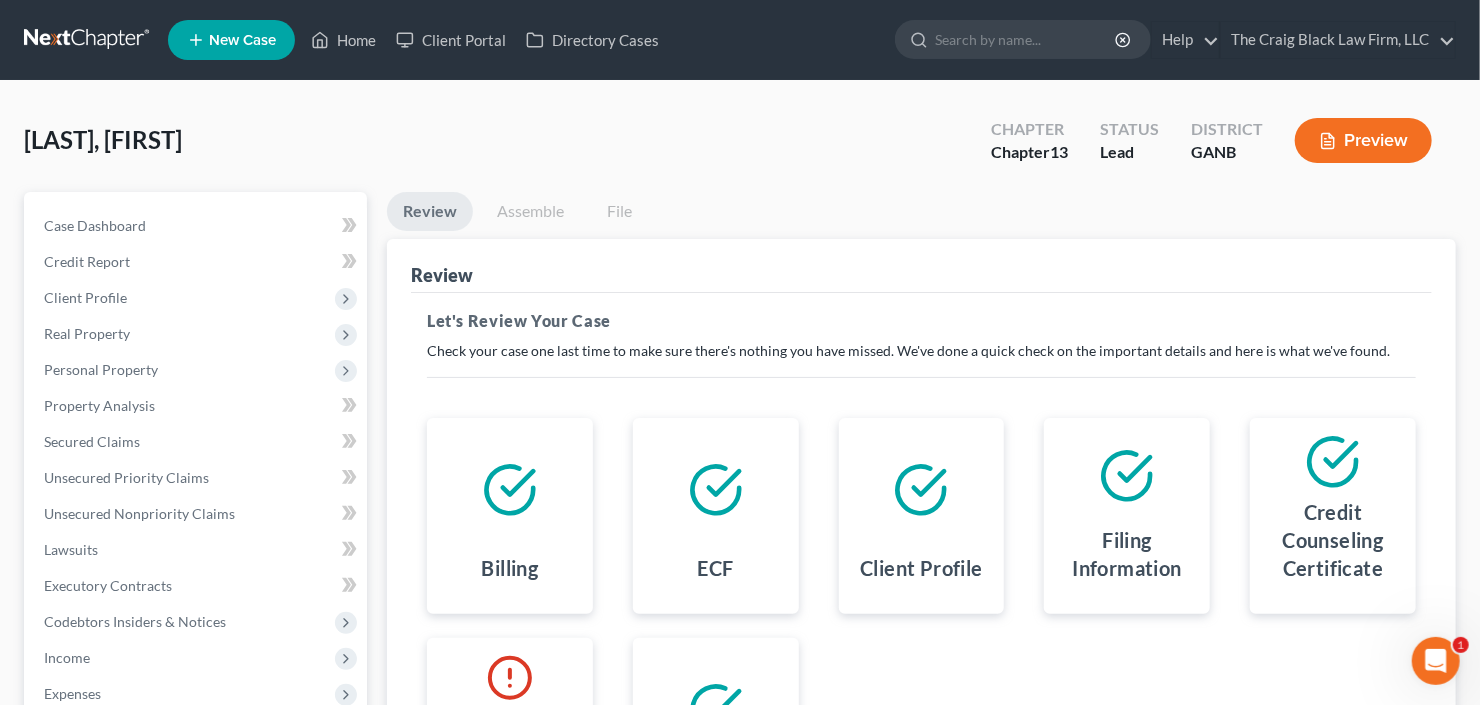 scroll, scrollTop: 320, scrollLeft: 0, axis: vertical 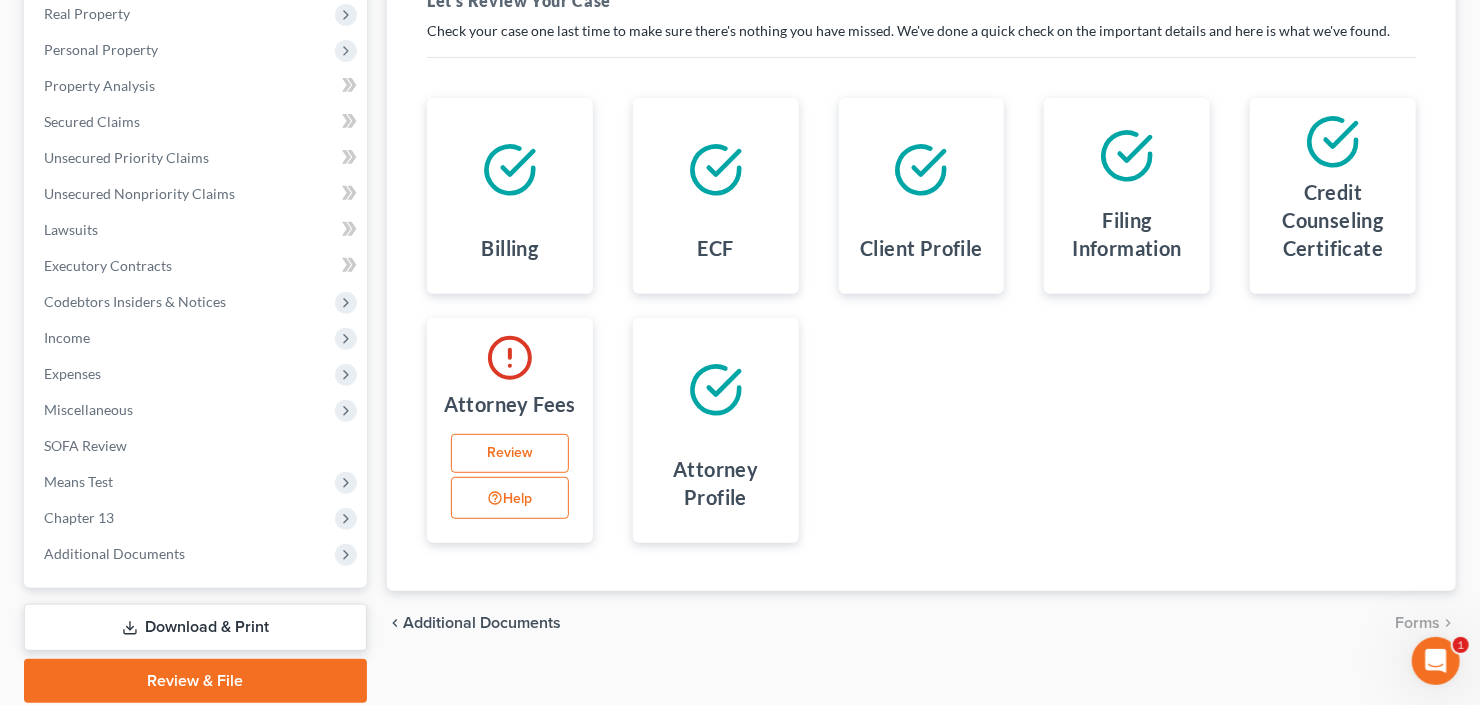 click on "Review" at bounding box center [510, 454] 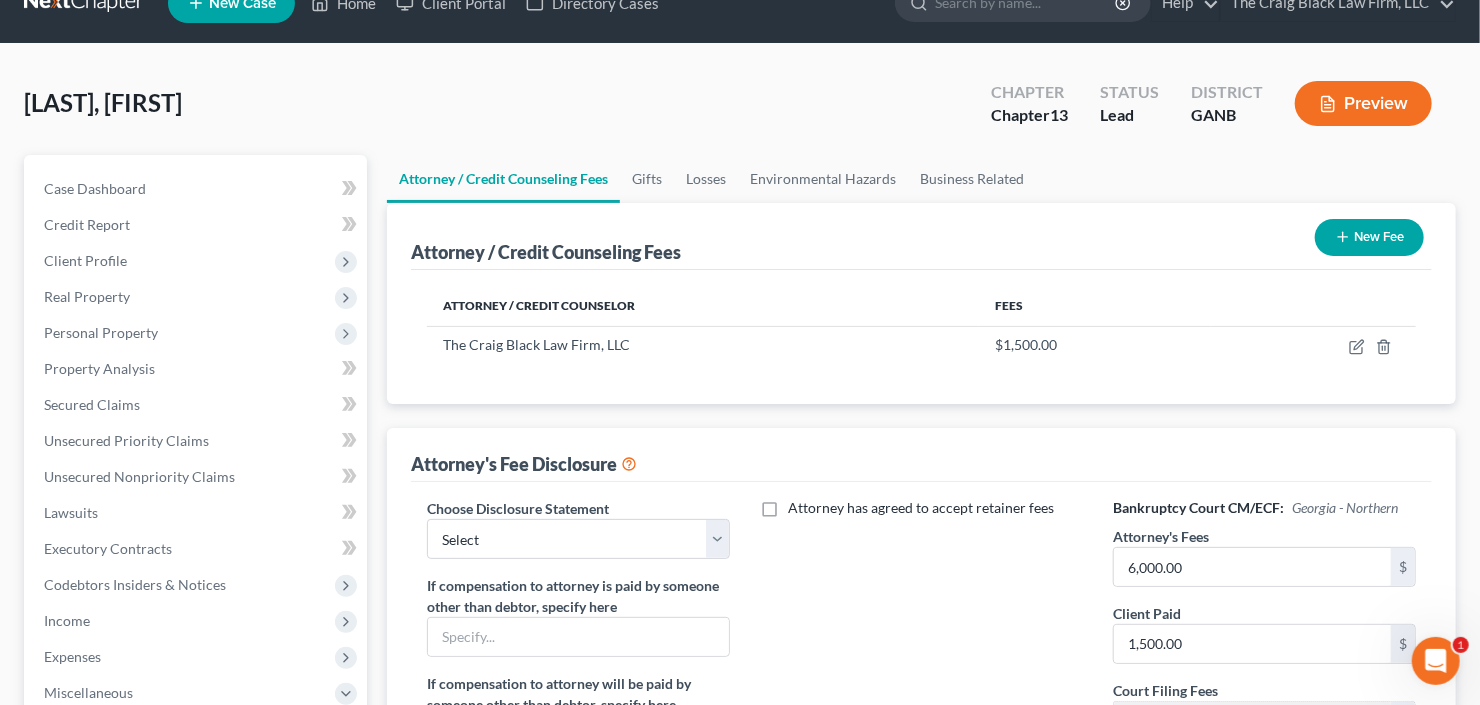 scroll, scrollTop: 240, scrollLeft: 0, axis: vertical 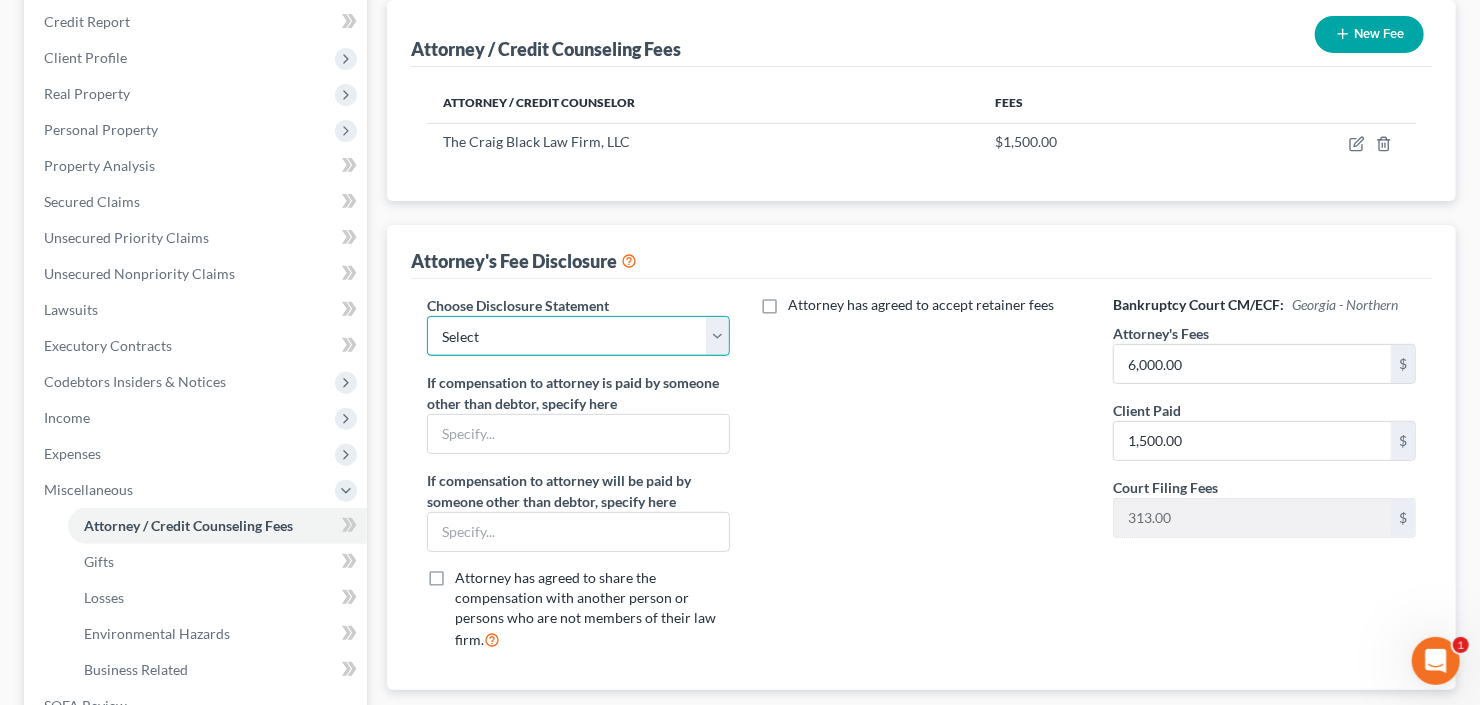 click on "Select Advanced Fee 13 Joint Hourly fee agreement Chapter 13  Advance Fee Ch 7 Standard" at bounding box center (578, 336) 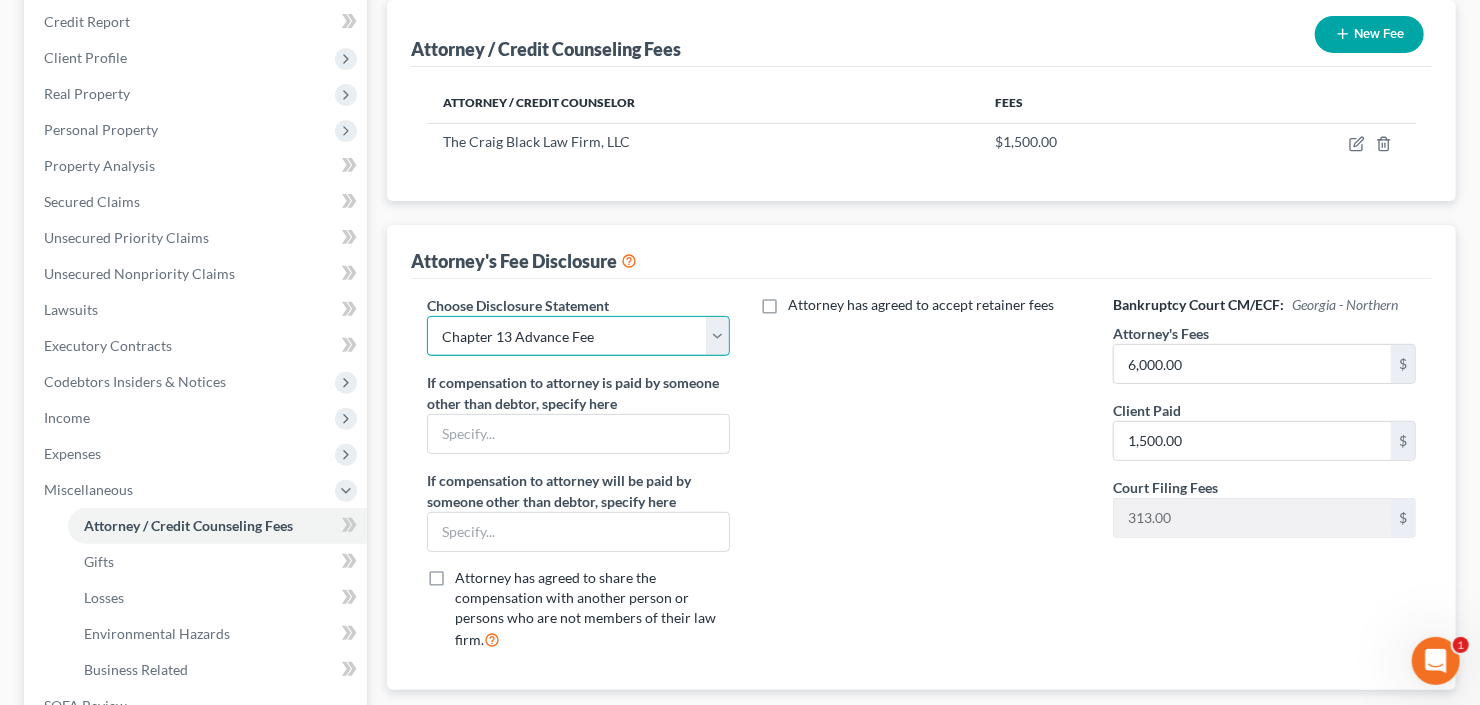 click on "Select Advanced Fee 13 Joint Hourly fee agreement Chapter 13  Advance Fee Ch 7 Standard" at bounding box center (578, 336) 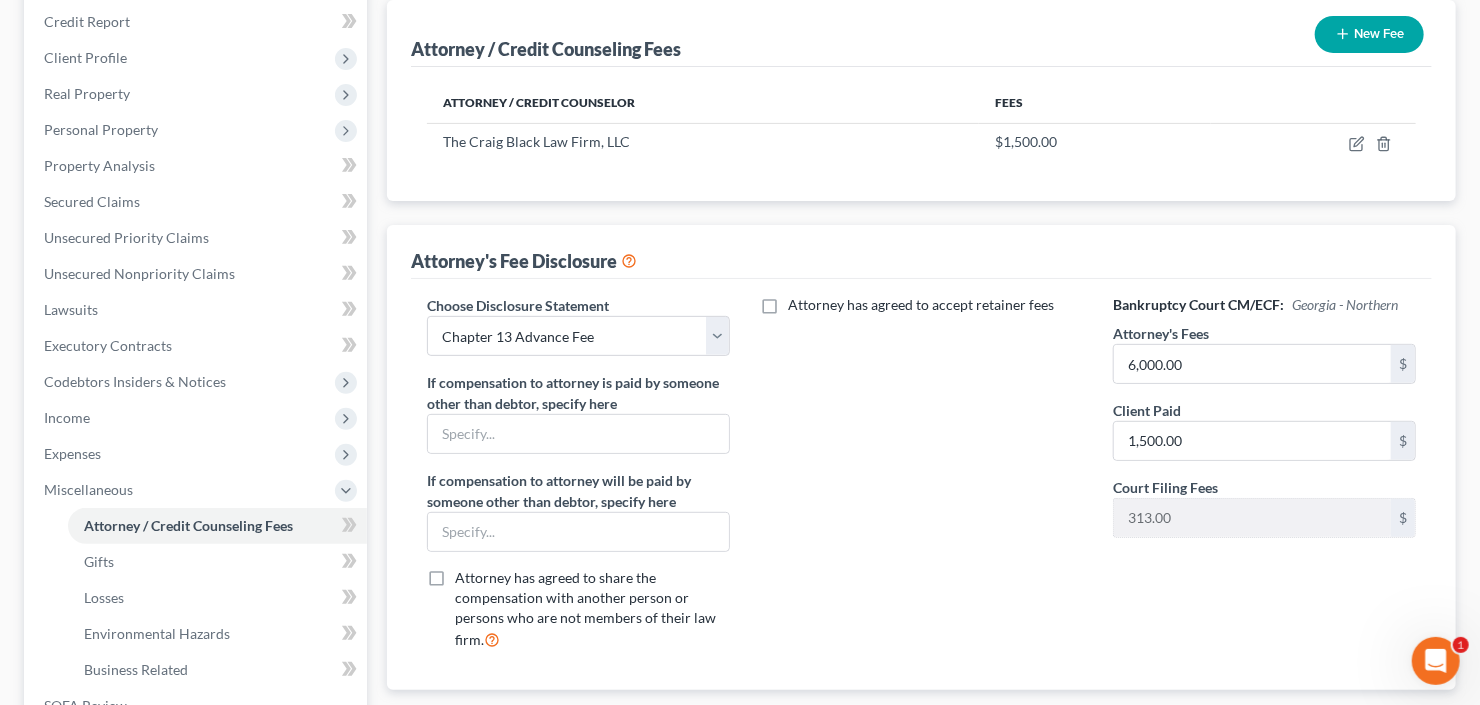 click 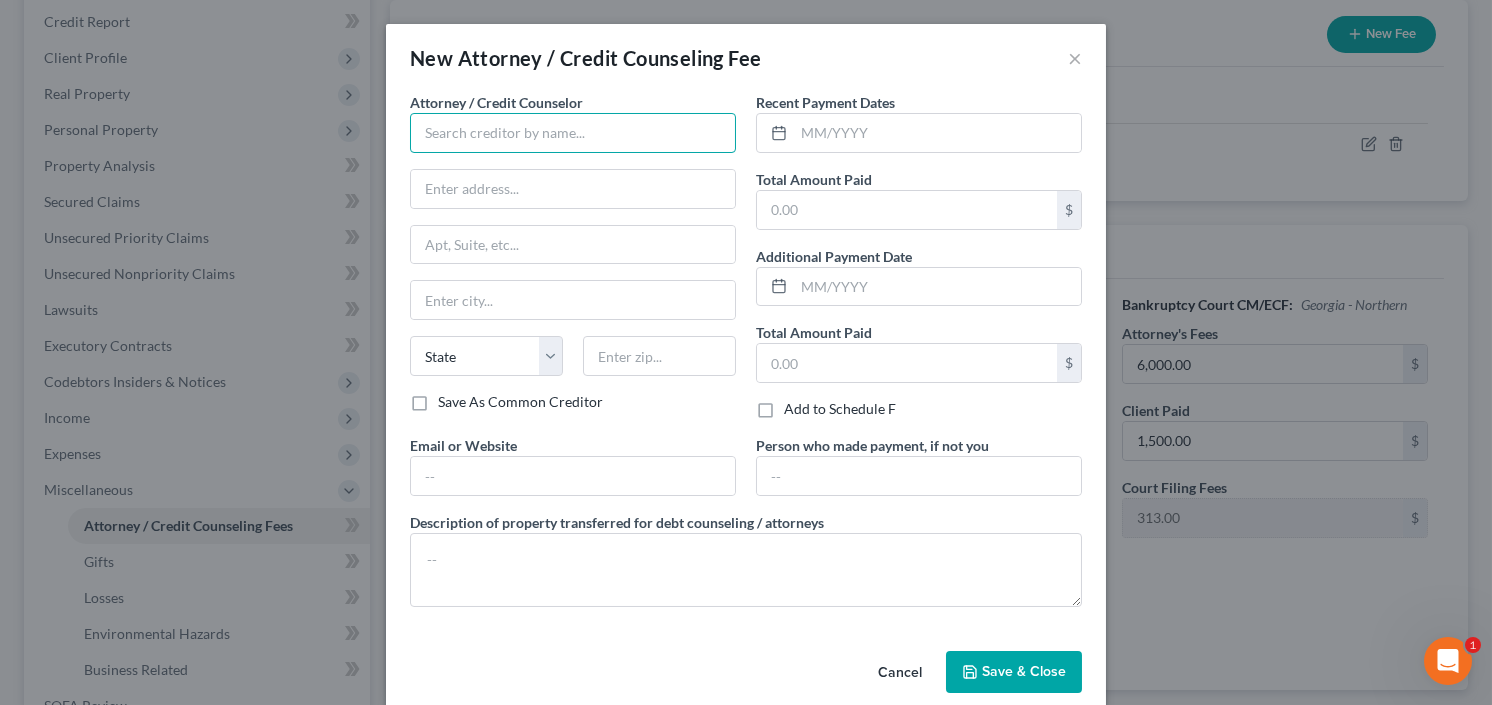 click at bounding box center (573, 133) 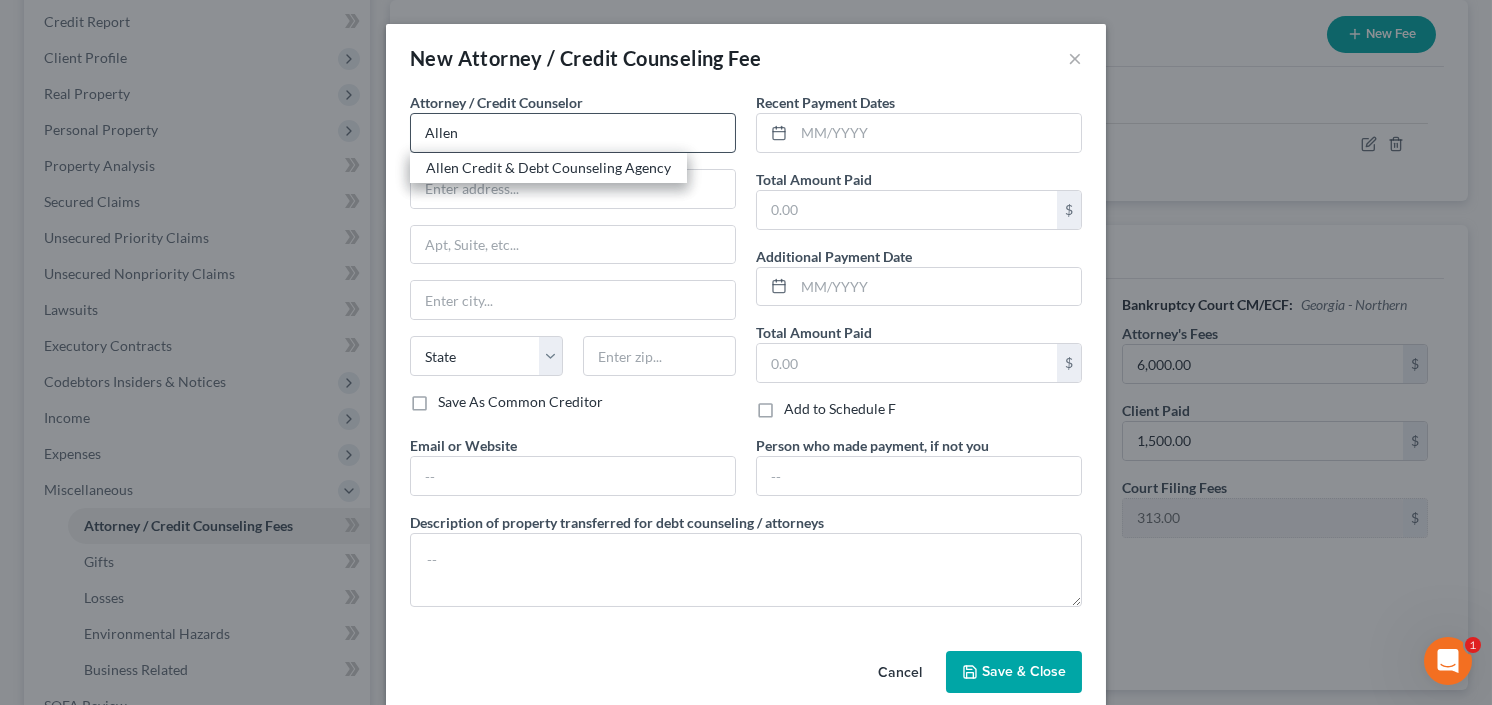 click on "Allen Credit & Debt Counseling Agency" at bounding box center (548, 168) 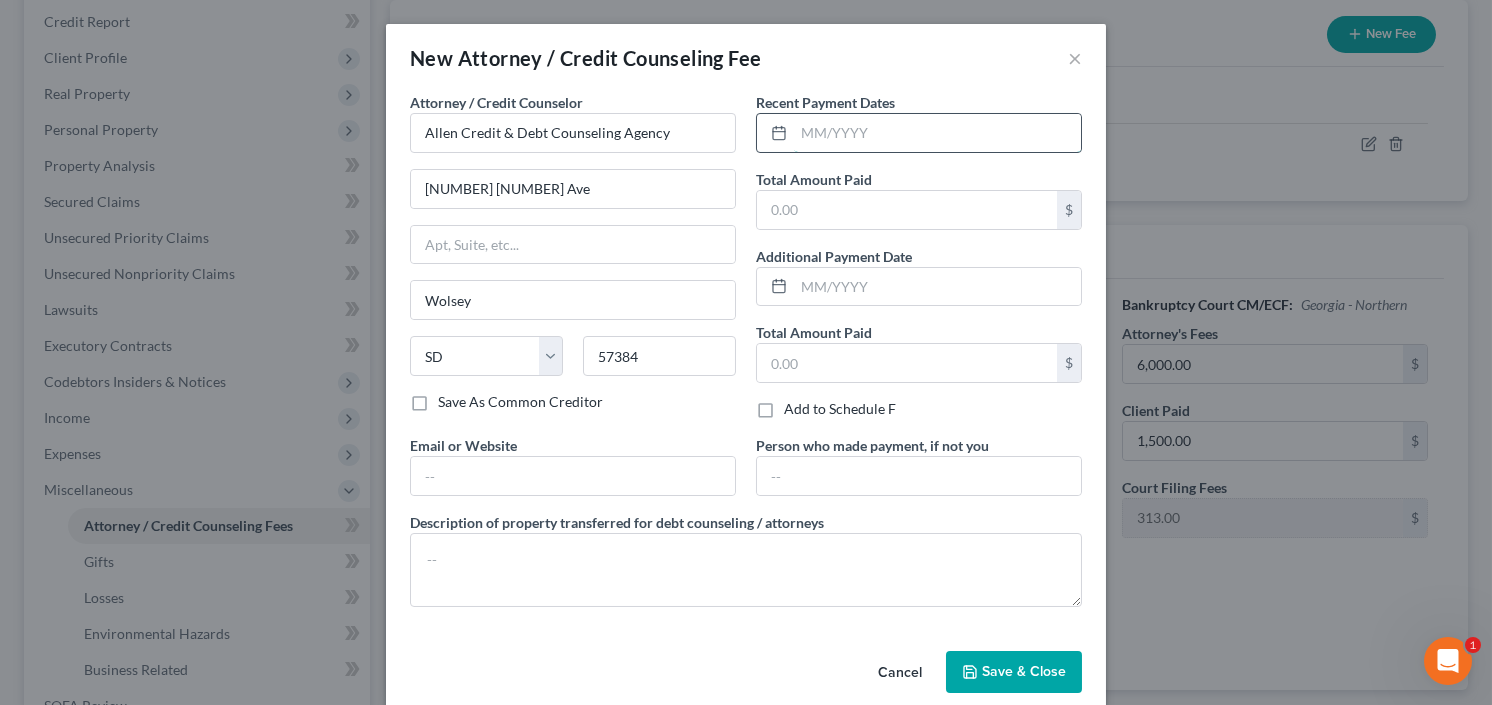 click at bounding box center [937, 133] 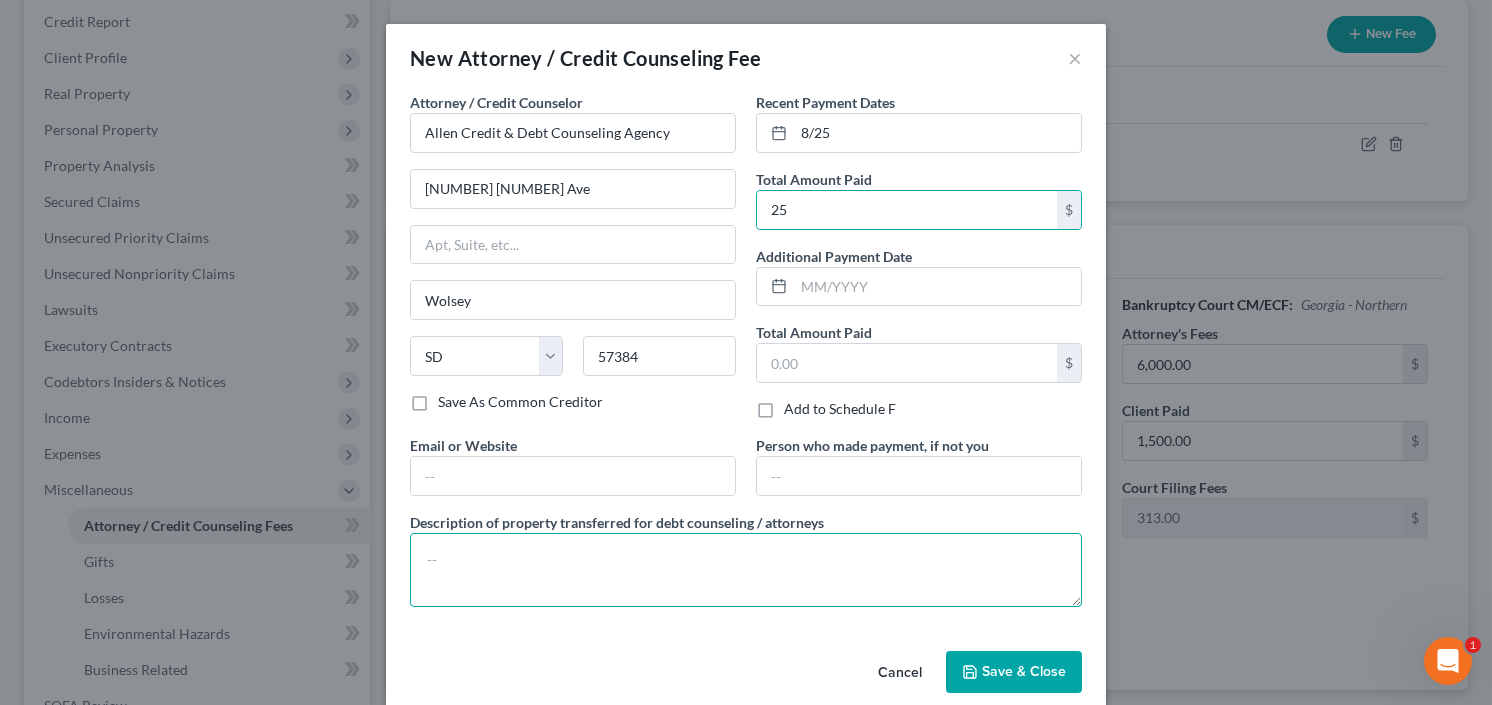 click at bounding box center [746, 570] 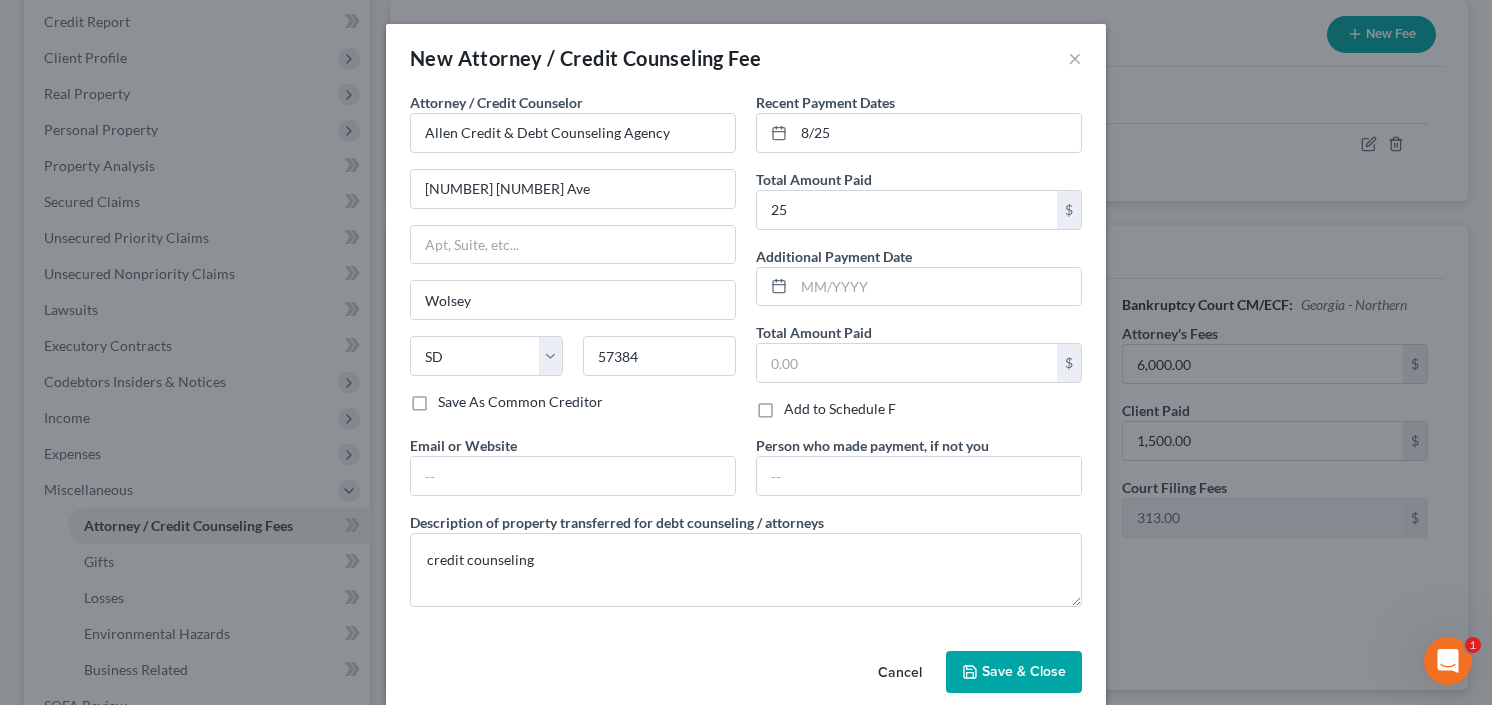 click on "Save & Close" at bounding box center [1024, 671] 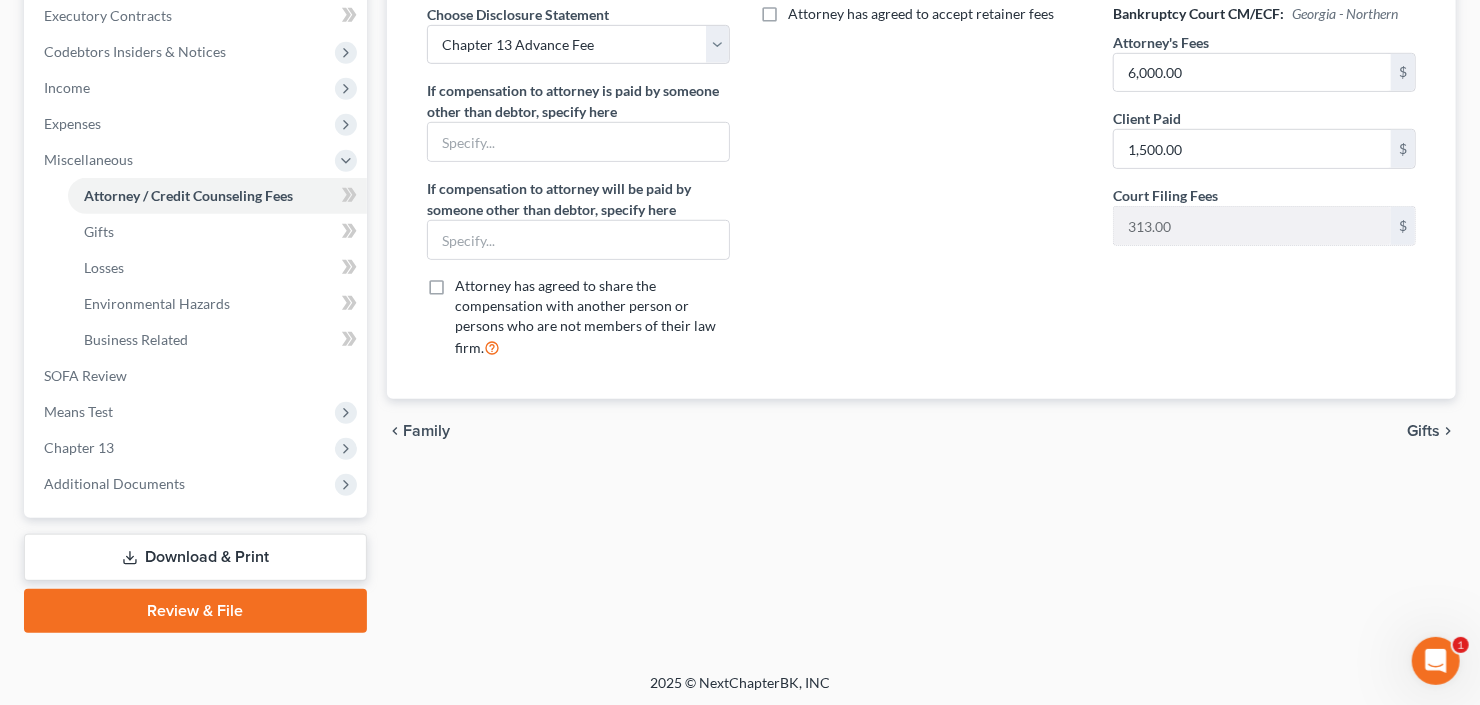 click on "Download & Print" at bounding box center [195, 557] 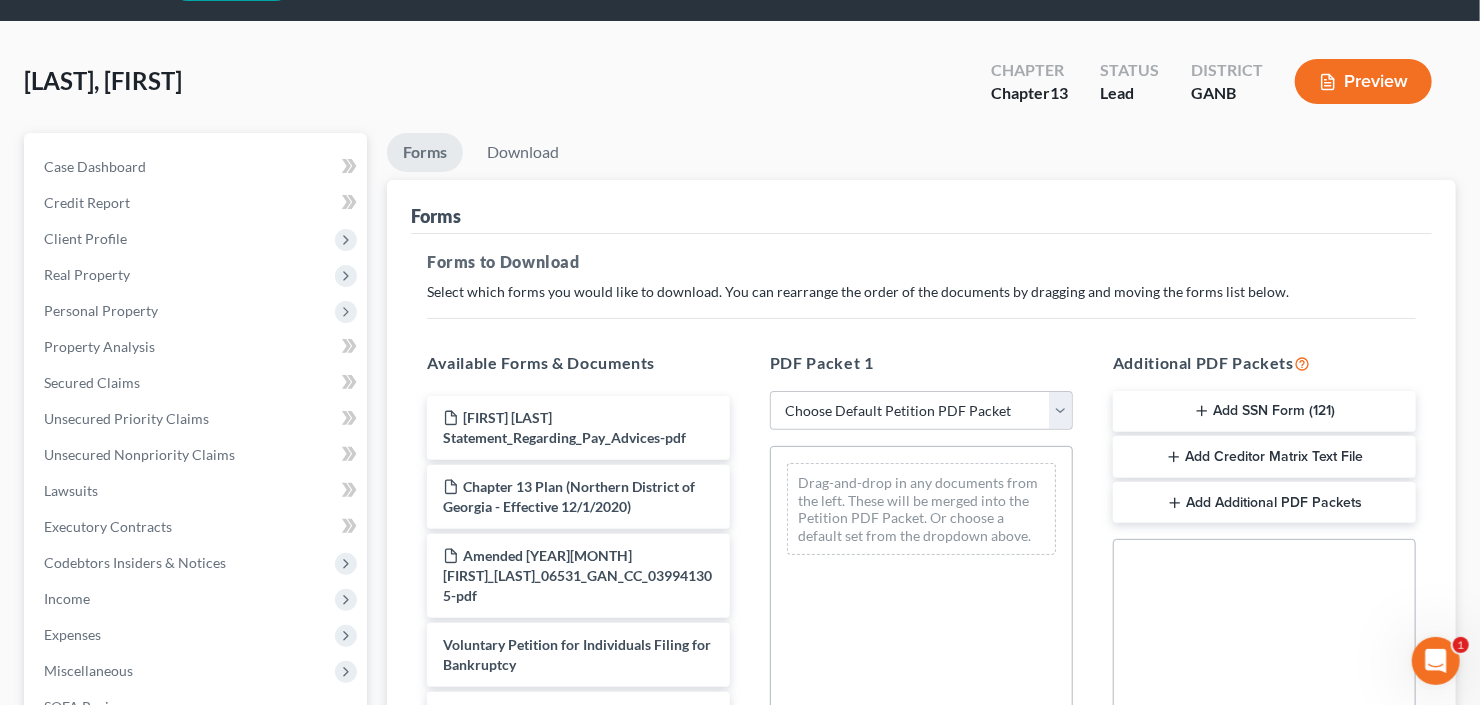 scroll, scrollTop: 0, scrollLeft: 0, axis: both 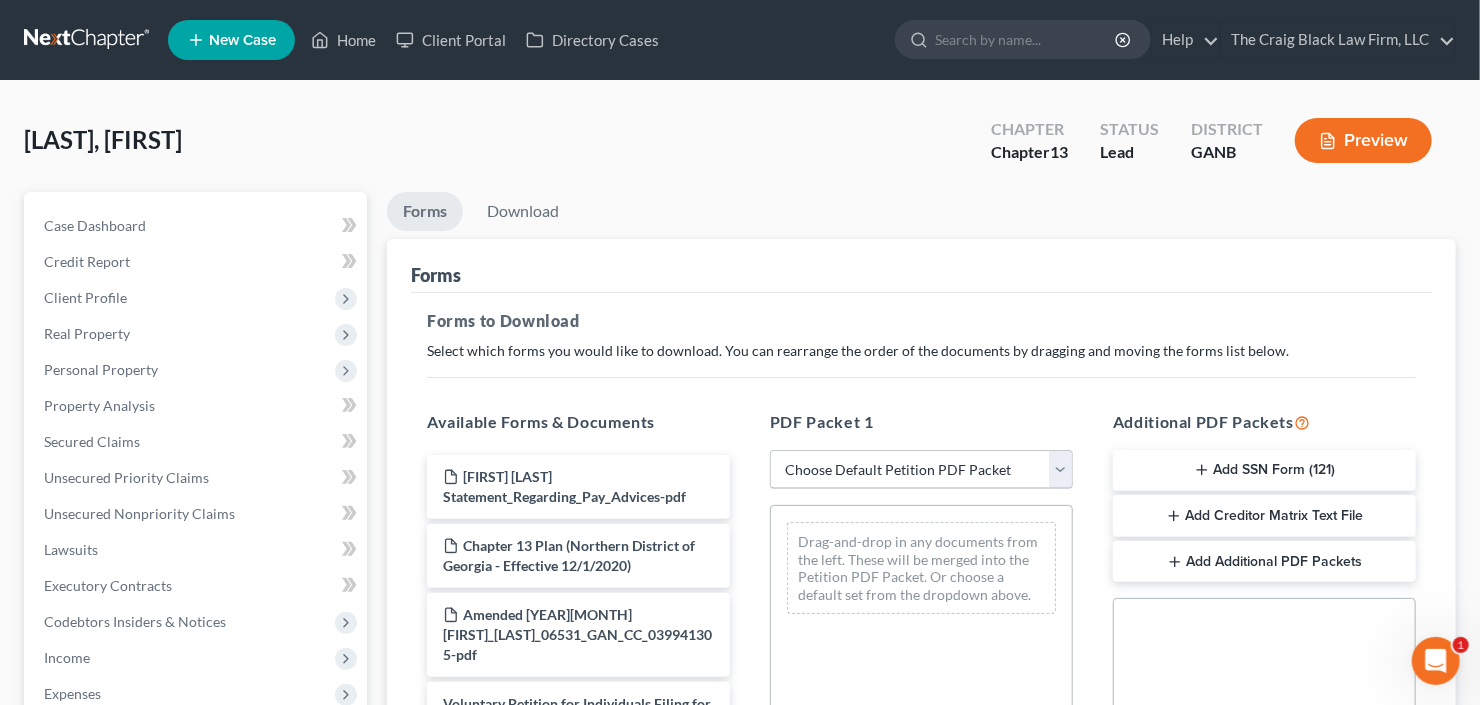 click on "Choose Default Petition PDF Packet Complete Bankruptcy Petition (all forms and schedules) Emergency Filing Forms (Petition and Creditor List Only) Amended Forms Signature Pages Only Supplemental Post Petition (Sch. I & J) Supplemental Post Petition (Sch. I) Supplemental Post Petition (Sch. J)" at bounding box center [921, 470] 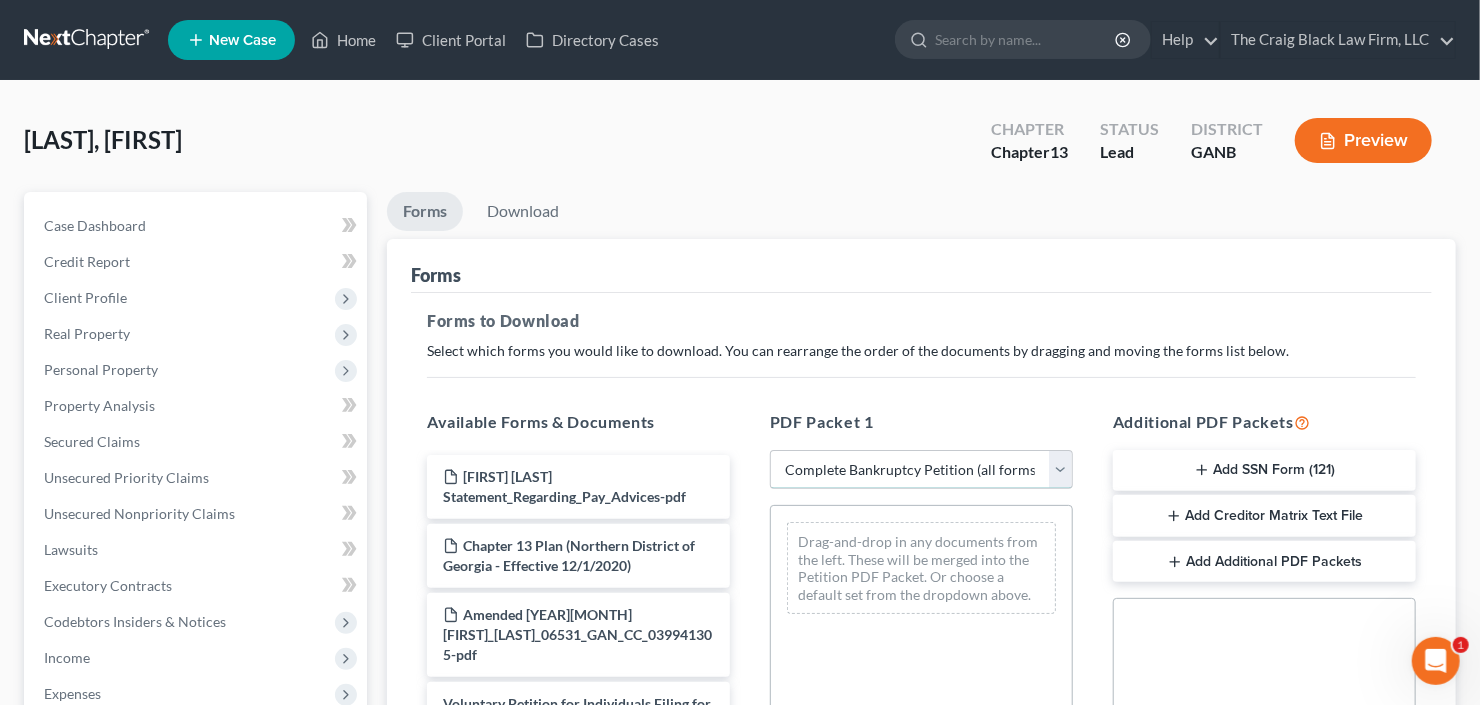 click on "Choose Default Petition PDF Packet Complete Bankruptcy Petition (all forms and schedules) Emergency Filing Forms (Petition and Creditor List Only) Amended Forms Signature Pages Only Supplemental Post Petition (Sch. I & J) Supplemental Post Petition (Sch. I) Supplemental Post Petition (Sch. J)" at bounding box center [921, 470] 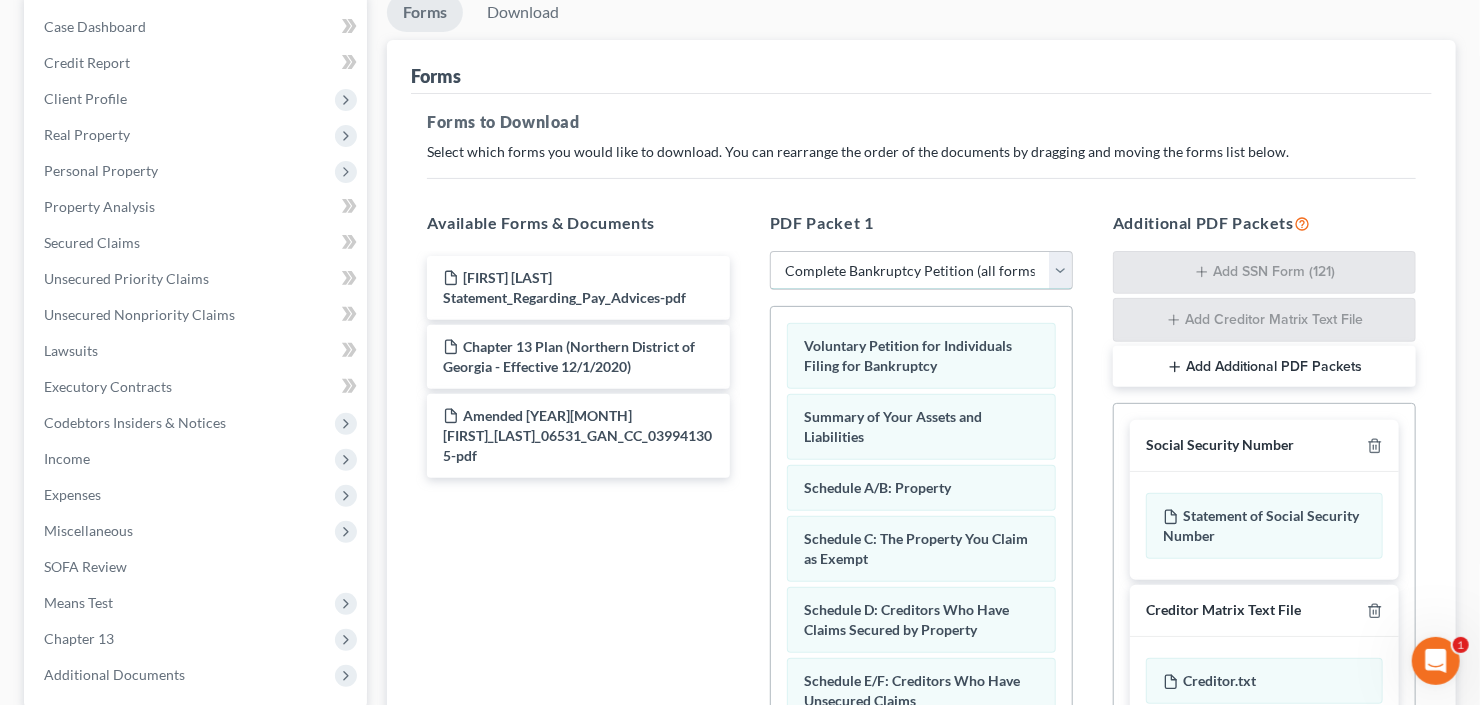 scroll, scrollTop: 320, scrollLeft: 0, axis: vertical 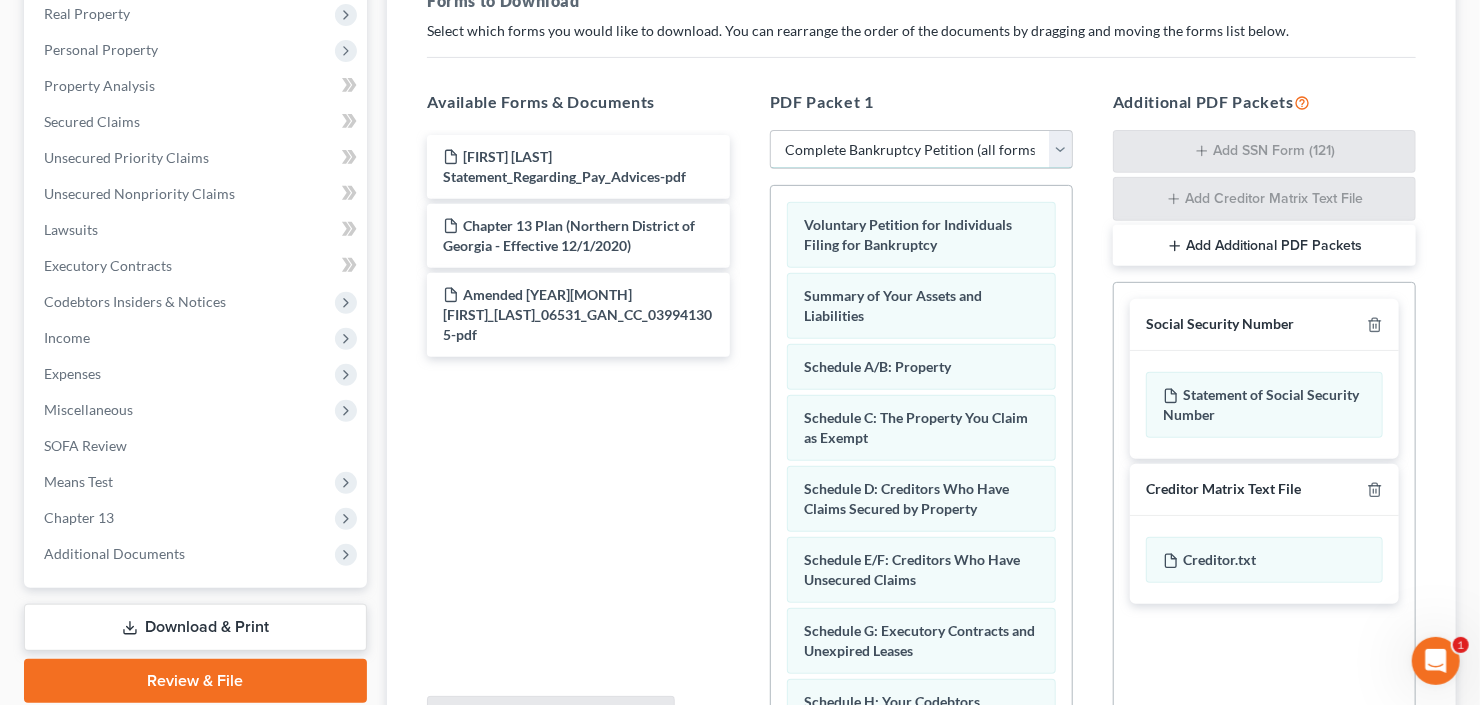 click on "Choose Default Petition PDF Packet Complete Bankruptcy Petition (all forms and schedules) Emergency Filing Forms (Petition and Creditor List Only) Amended Forms Signature Pages Only Supplemental Post Petition (Sch. I & J) Supplemental Post Petition (Sch. I) Supplemental Post Petition (Sch. J)" at bounding box center (921, 150) 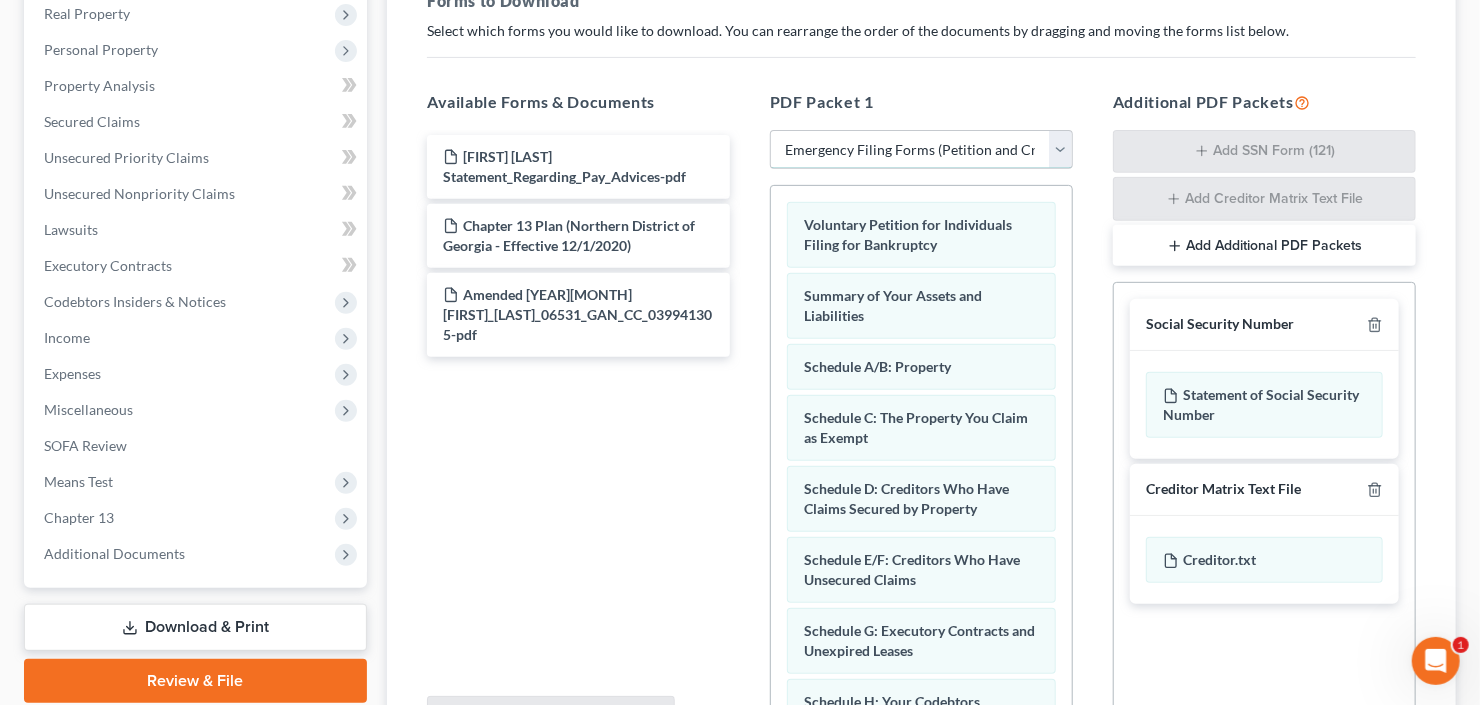 click on "Choose Default Petition PDF Packet Complete Bankruptcy Petition (all forms and schedules) Emergency Filing Forms (Petition and Creditor List Only) Amended Forms Signature Pages Only Supplemental Post Petition (Sch. I & J) Supplemental Post Petition (Sch. I) Supplemental Post Petition (Sch. J)" at bounding box center [921, 150] 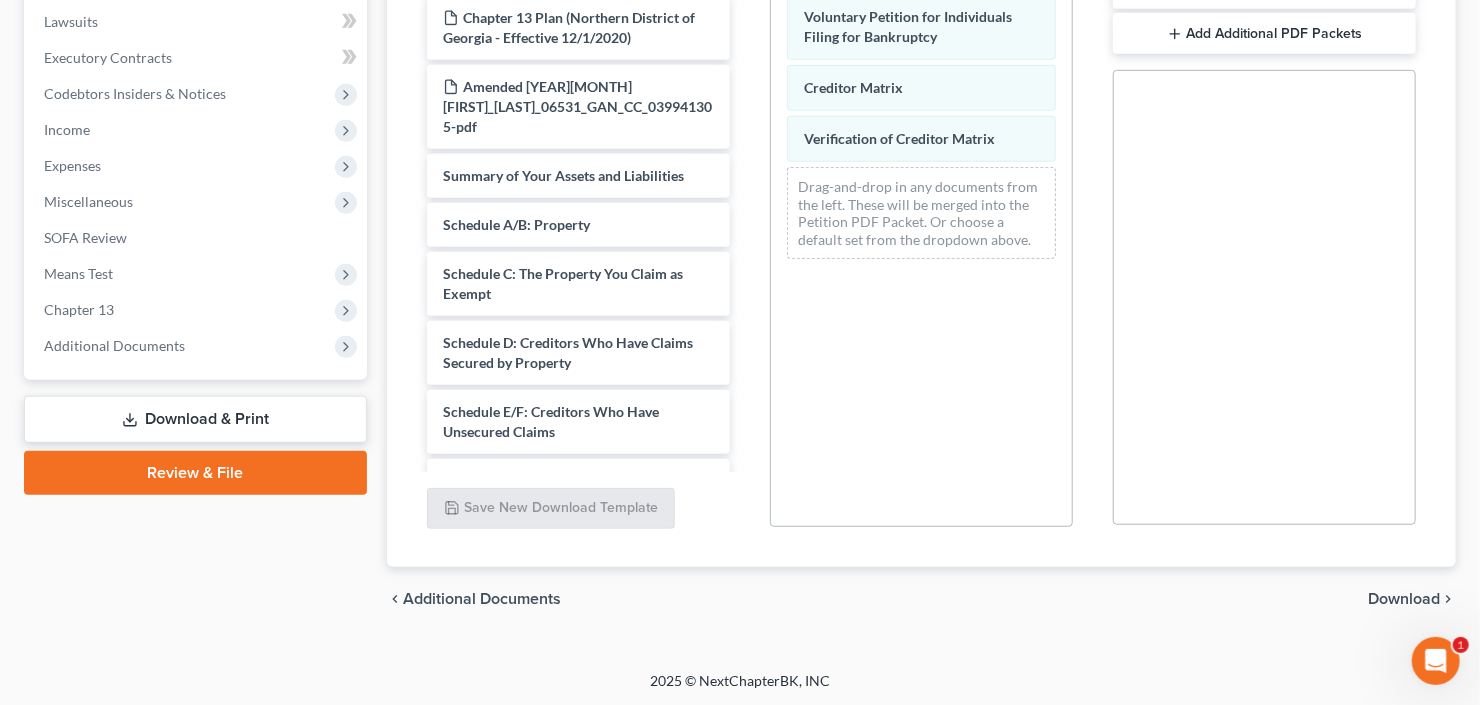 click on "Review & File" at bounding box center (195, 473) 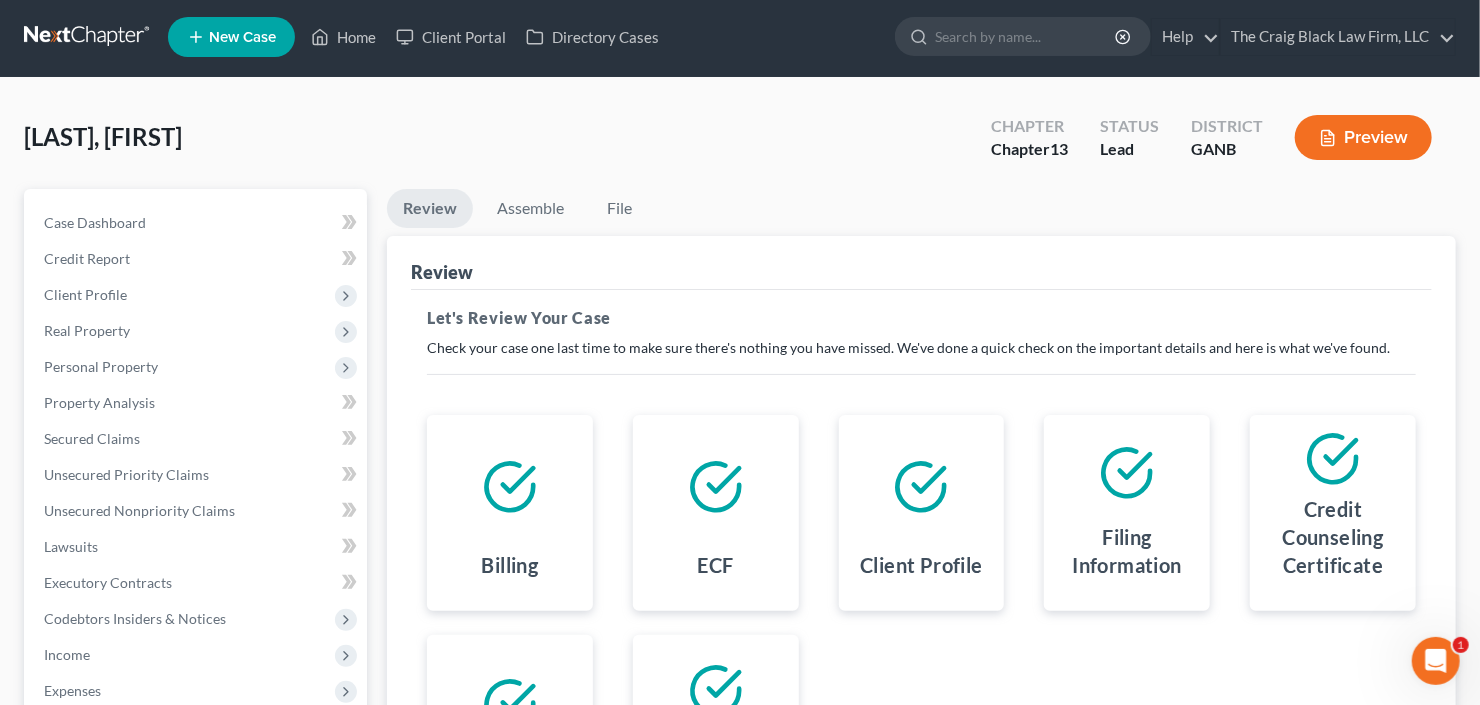 scroll, scrollTop: 0, scrollLeft: 0, axis: both 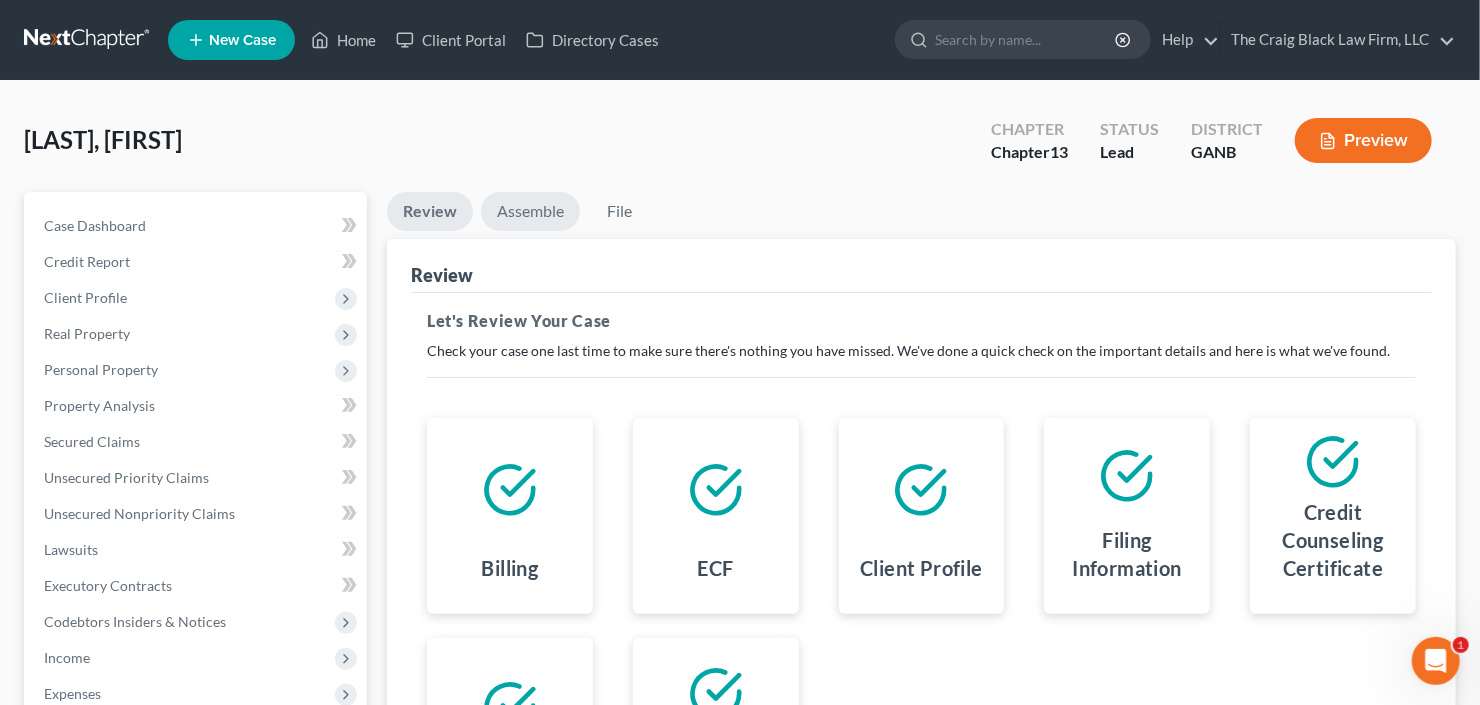drag, startPoint x: 525, startPoint y: 196, endPoint x: 594, endPoint y: 250, distance: 87.61849 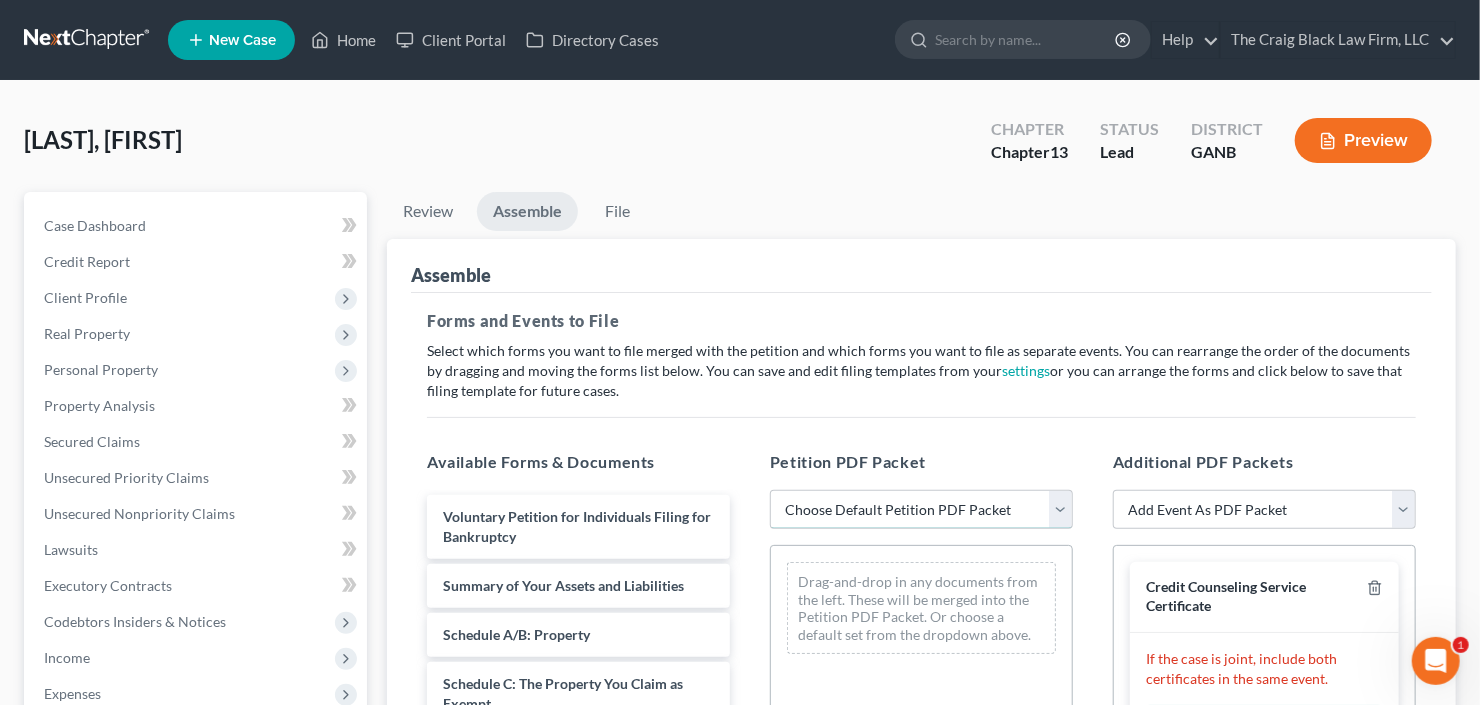 drag, startPoint x: 952, startPoint y: 497, endPoint x: 952, endPoint y: 509, distance: 12 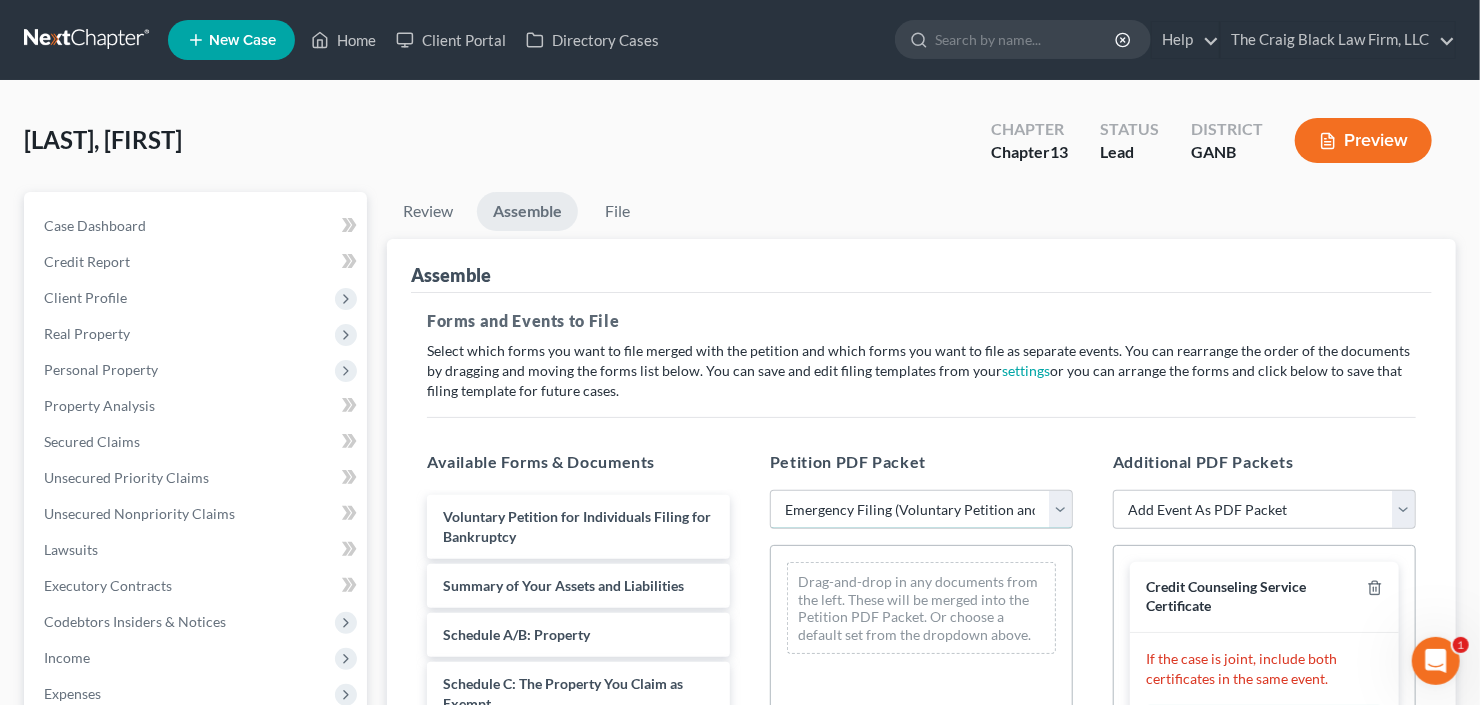 click on "Choose Default Petition PDF Packet Complete Bankruptcy Petition (all forms and schedules) Emergency Filing (Voluntary Petition and Creditor List Only)" at bounding box center [921, 510] 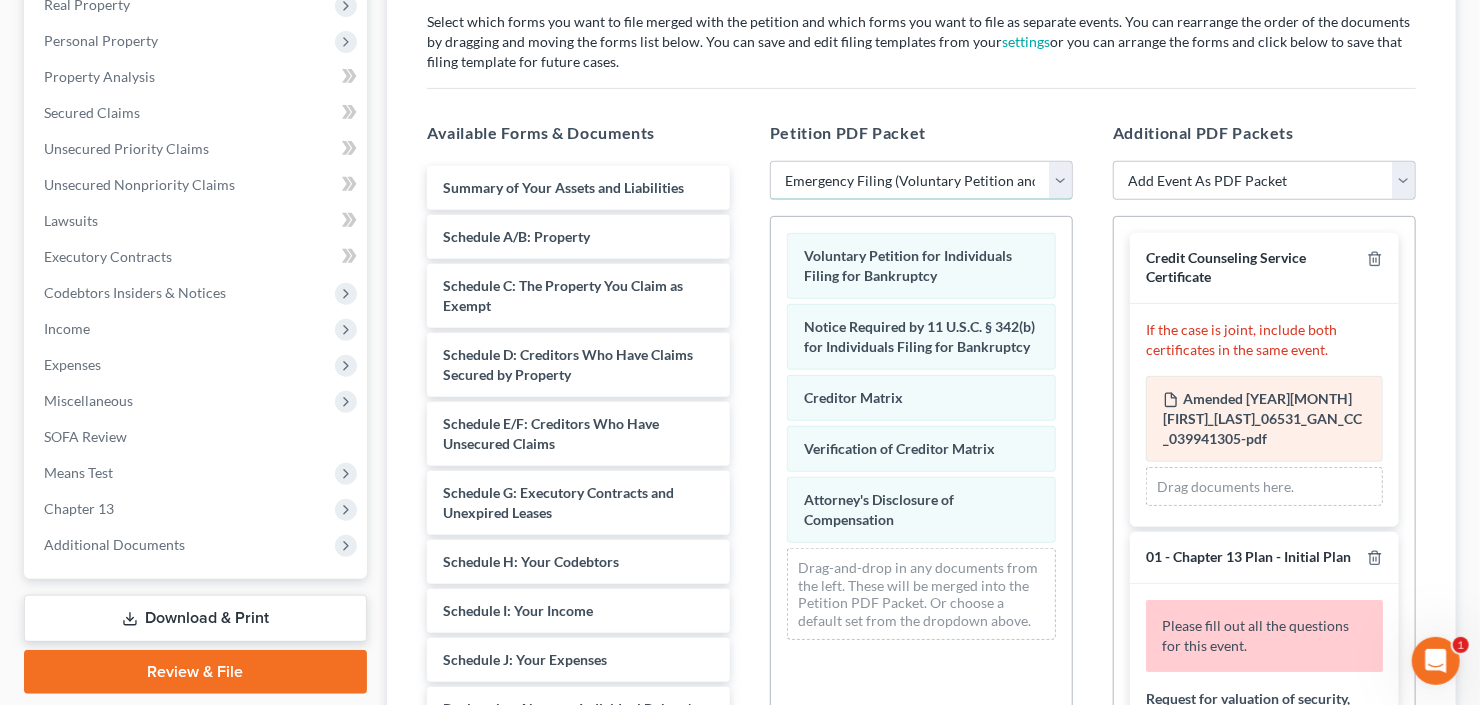 scroll, scrollTop: 480, scrollLeft: 0, axis: vertical 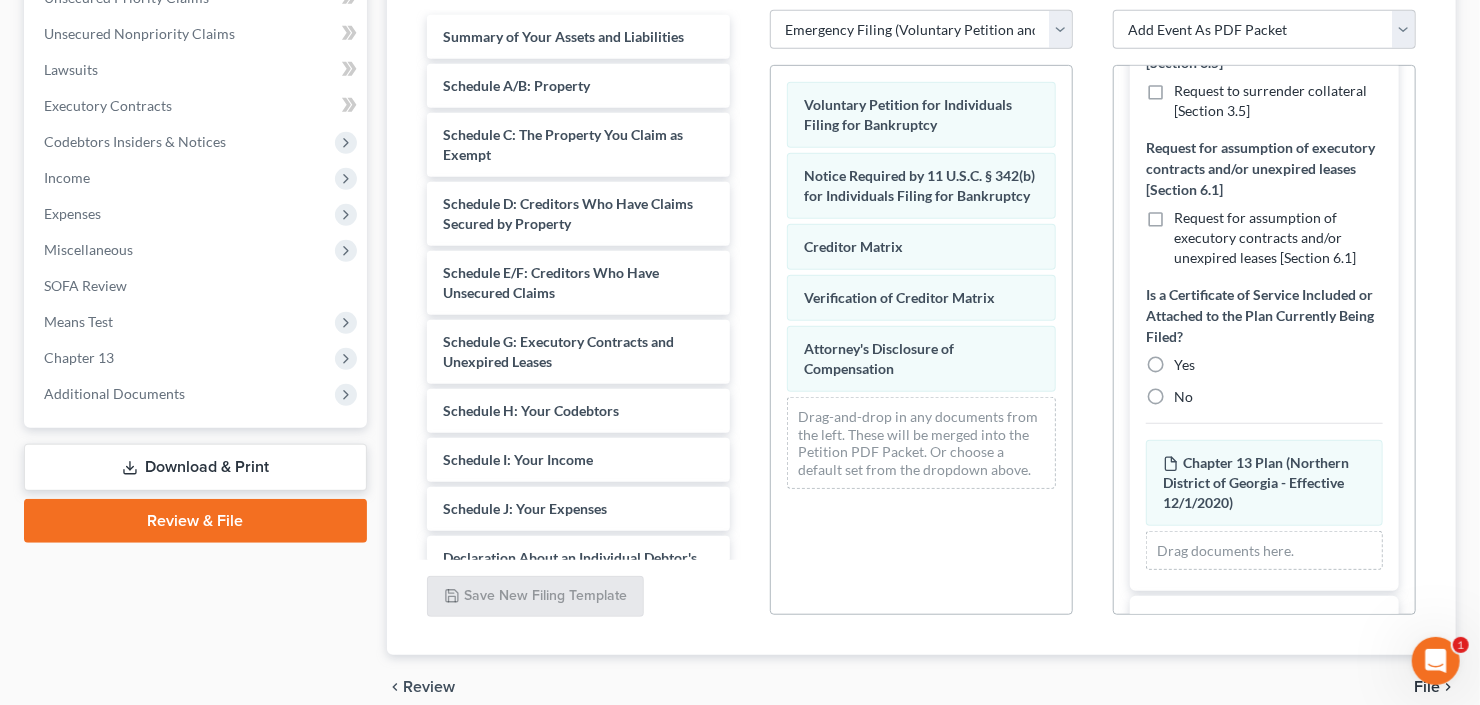 drag, startPoint x: 1157, startPoint y: 427, endPoint x: 1265, endPoint y: 317, distance: 154.15576 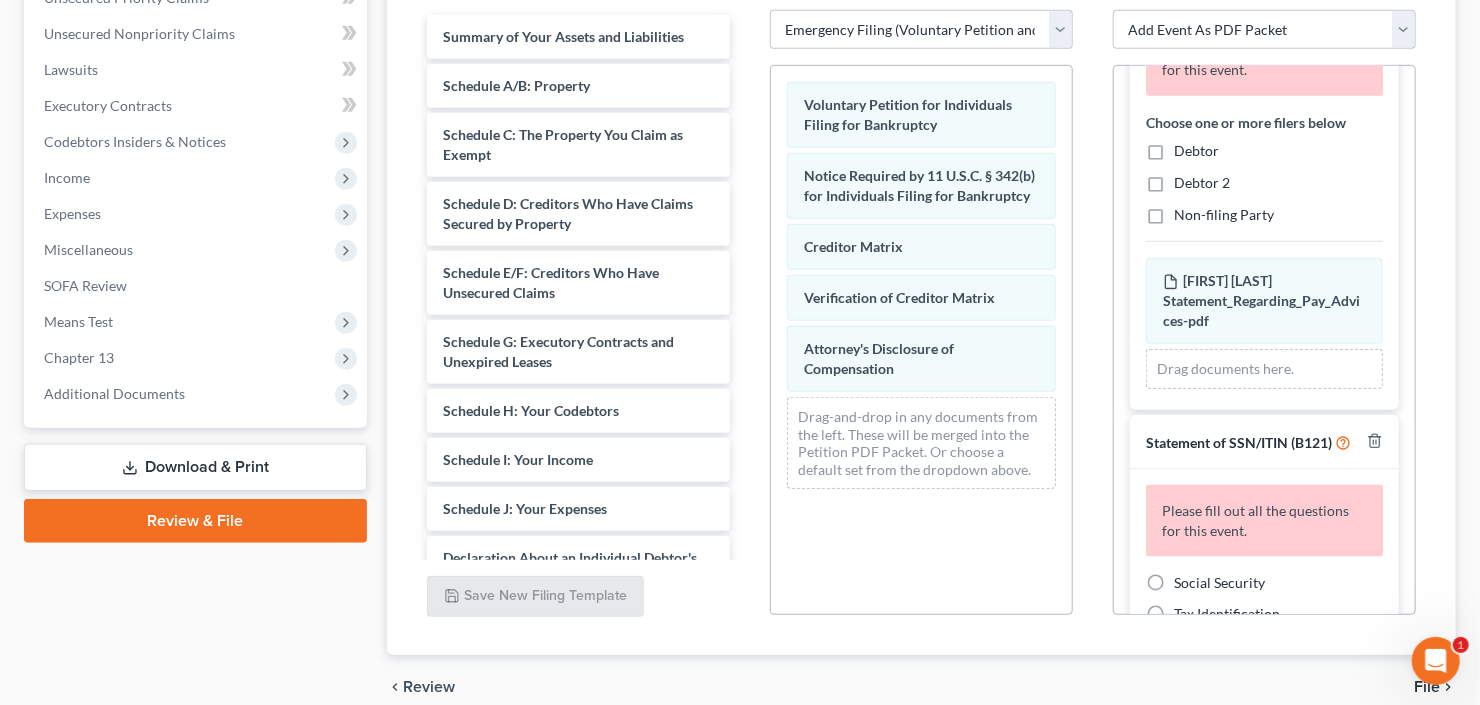 click on "Debtor" at bounding box center [1196, 151] 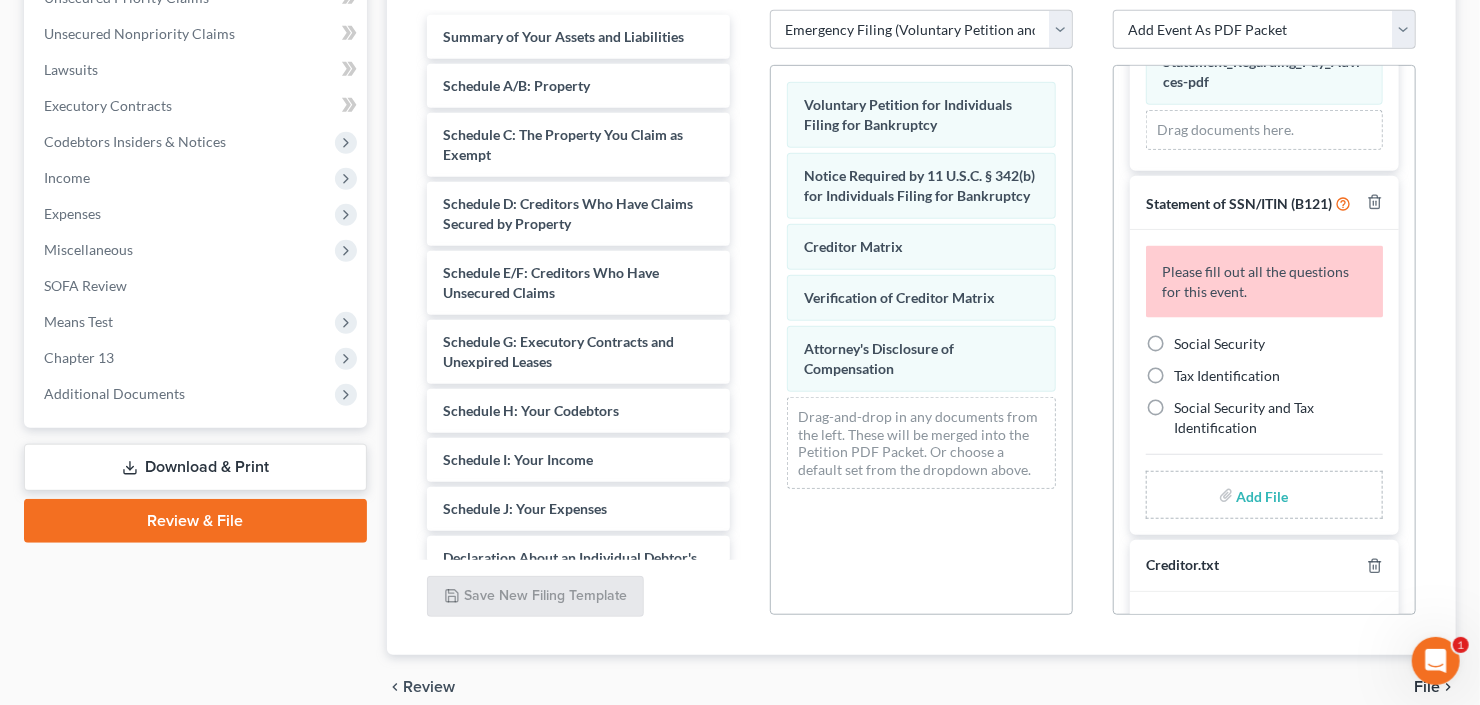 drag, startPoint x: 1161, startPoint y: 397, endPoint x: 1215, endPoint y: 442, distance: 70.292244 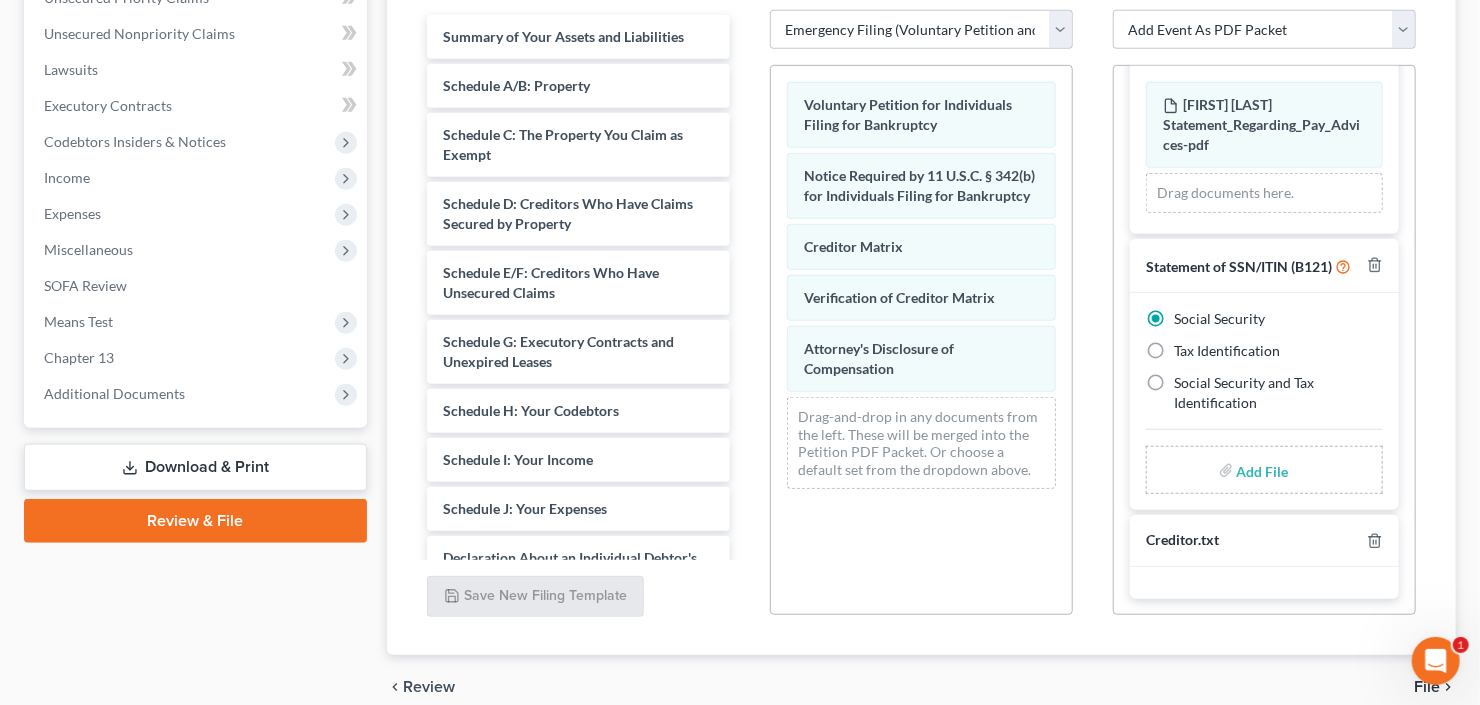 scroll, scrollTop: 1492, scrollLeft: 0, axis: vertical 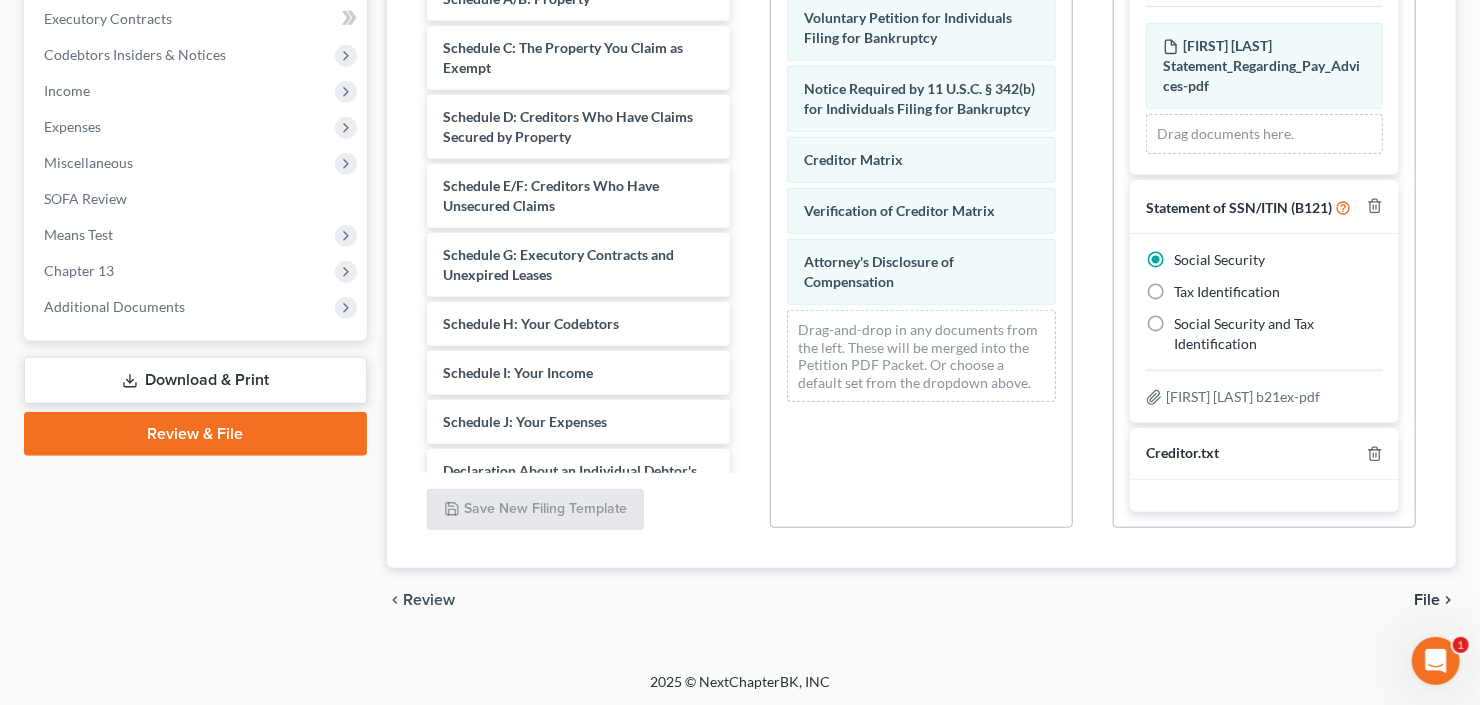 click on "File" at bounding box center [1427, 600] 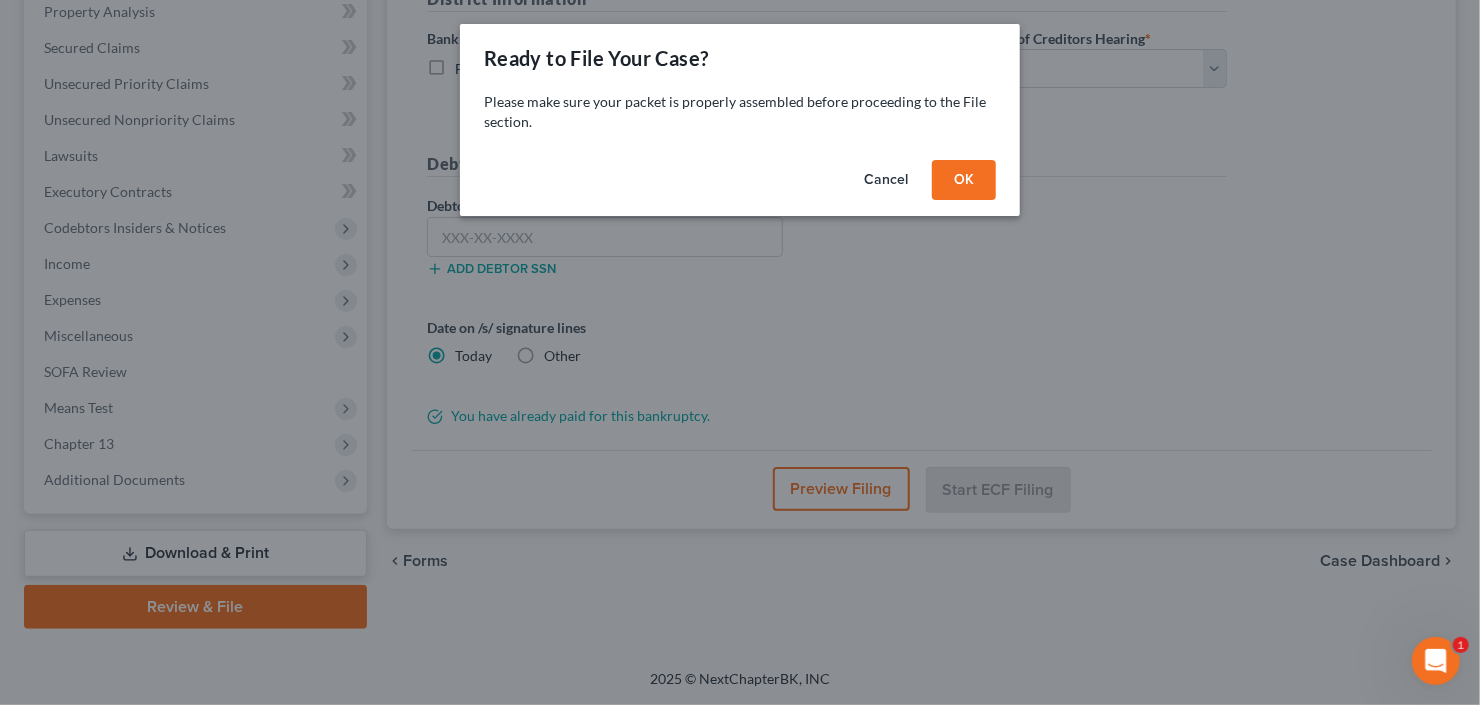 scroll, scrollTop: 390, scrollLeft: 0, axis: vertical 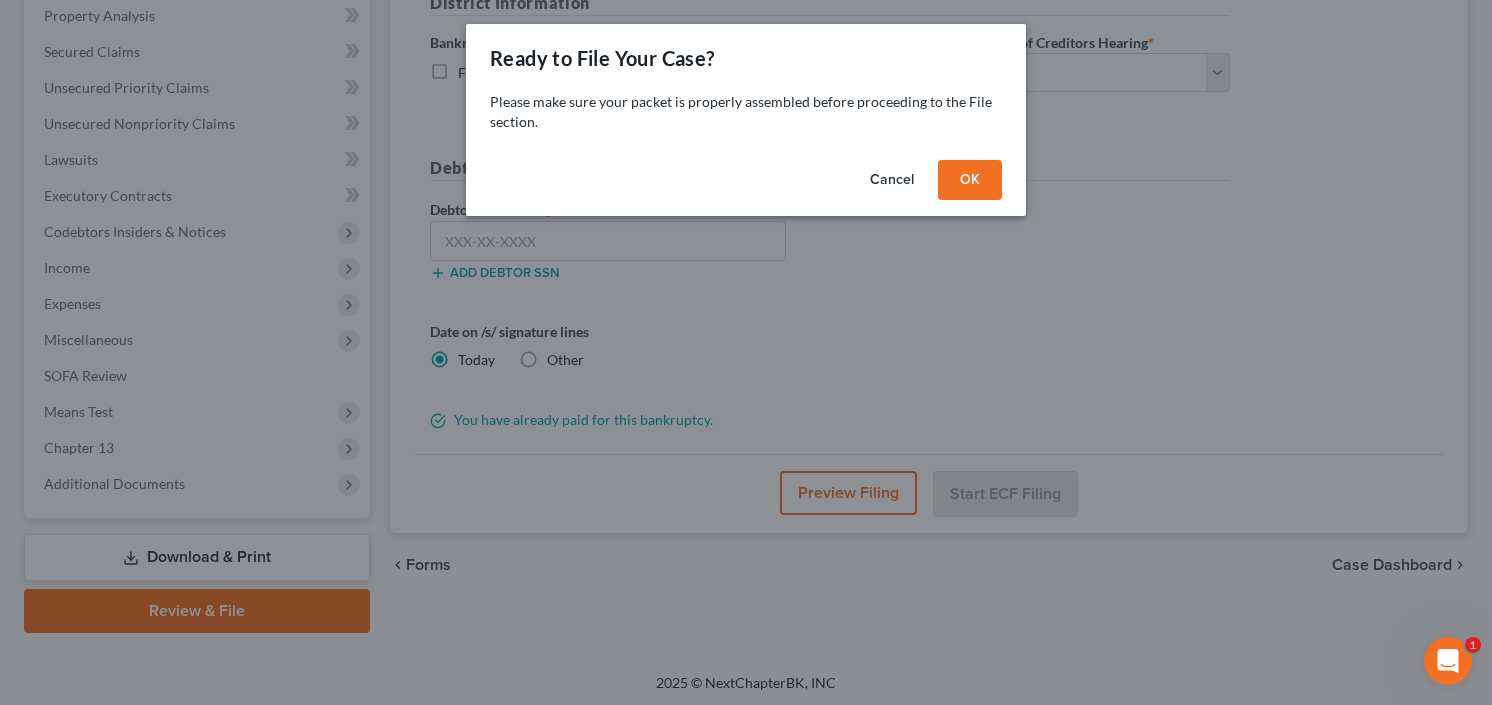 click on "Please make sure your packet is properly assembled before proceeding to the File section." at bounding box center (746, 122) 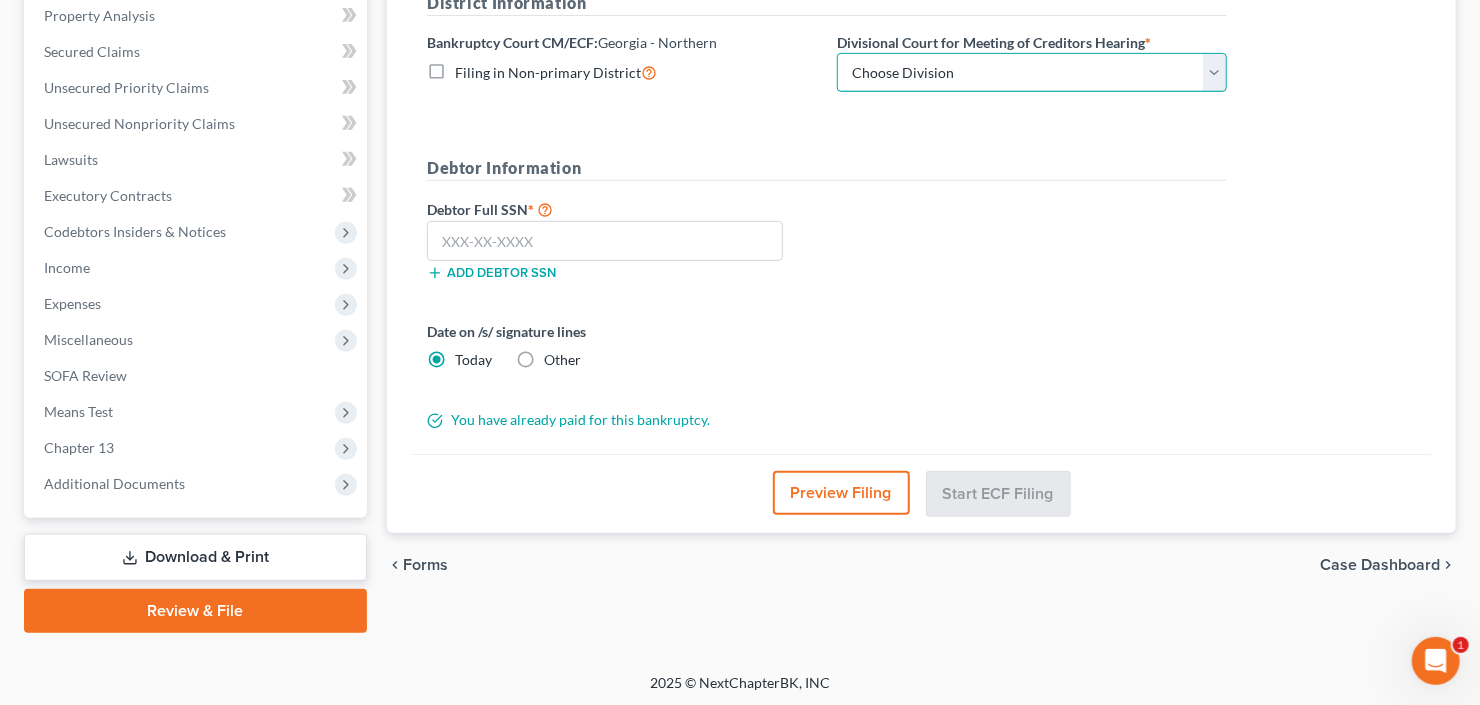 drag, startPoint x: 1027, startPoint y: 74, endPoint x: 1014, endPoint y: 86, distance: 17.691807 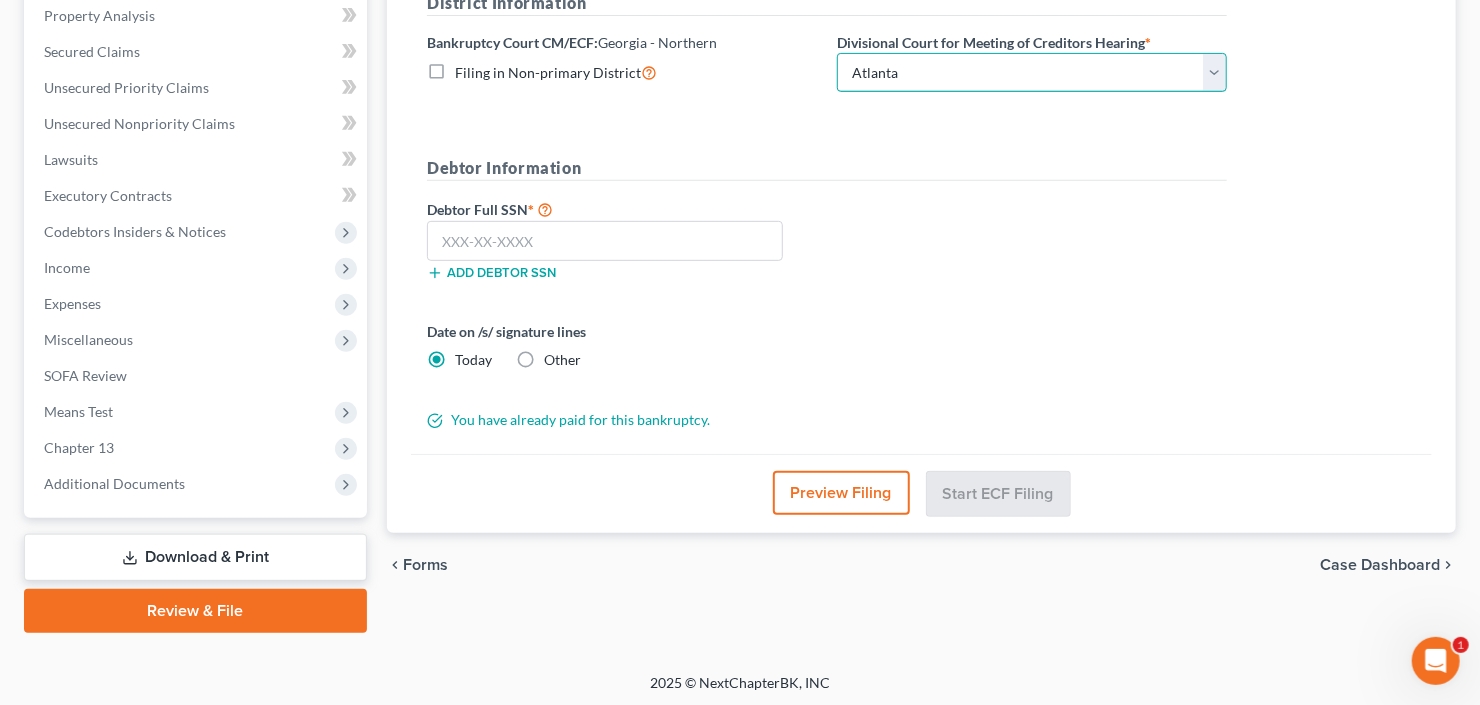 click on "Choose Division Atlanta Gainesville Newnan Rome" at bounding box center (1032, 73) 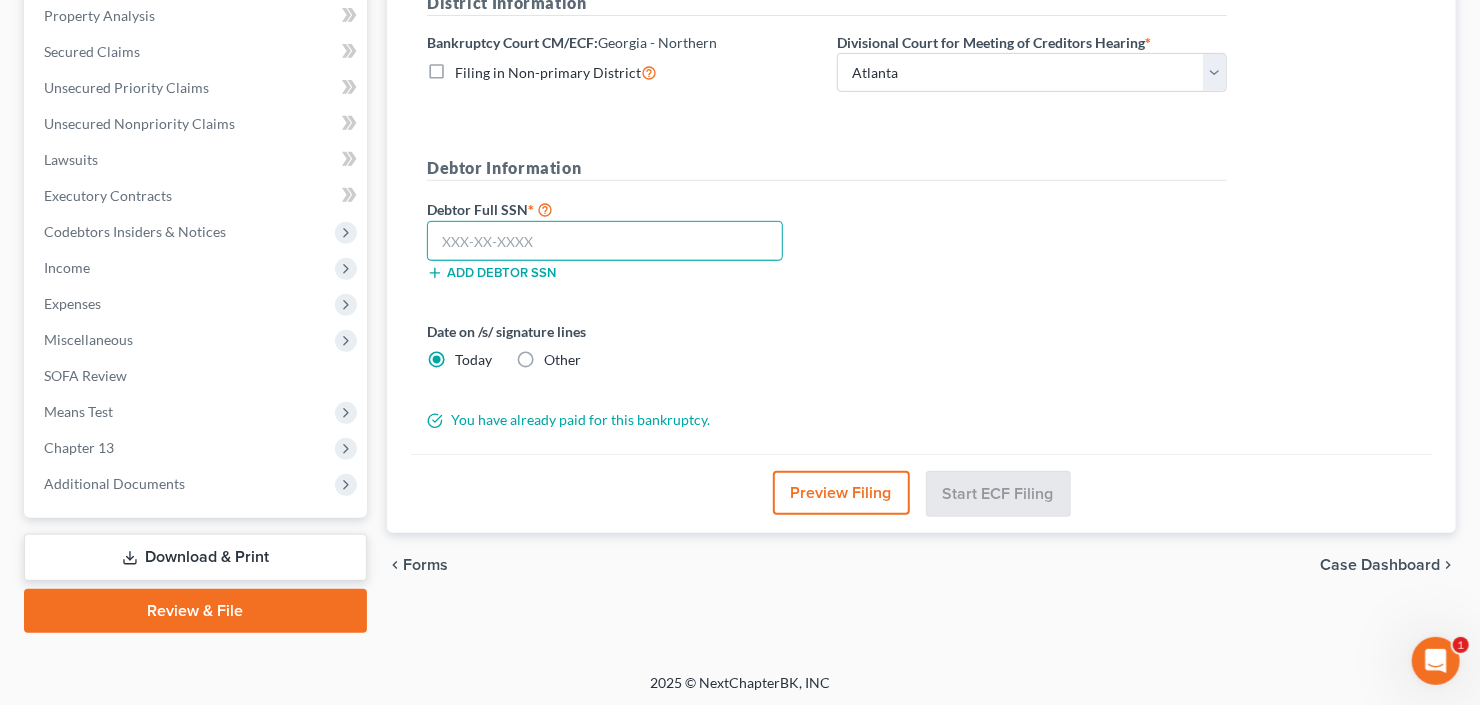 click at bounding box center [605, 241] 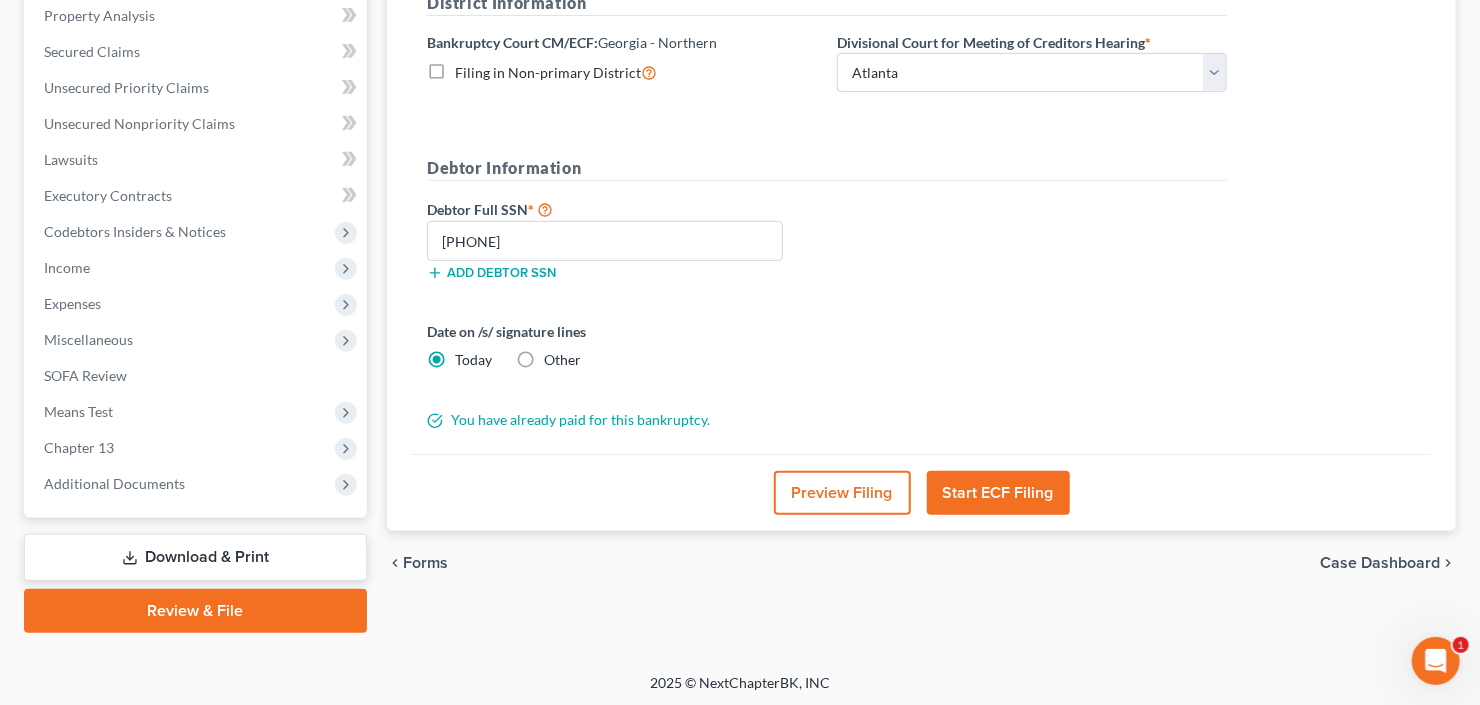 drag, startPoint x: 977, startPoint y: 481, endPoint x: 1191, endPoint y: 316, distance: 270.22397 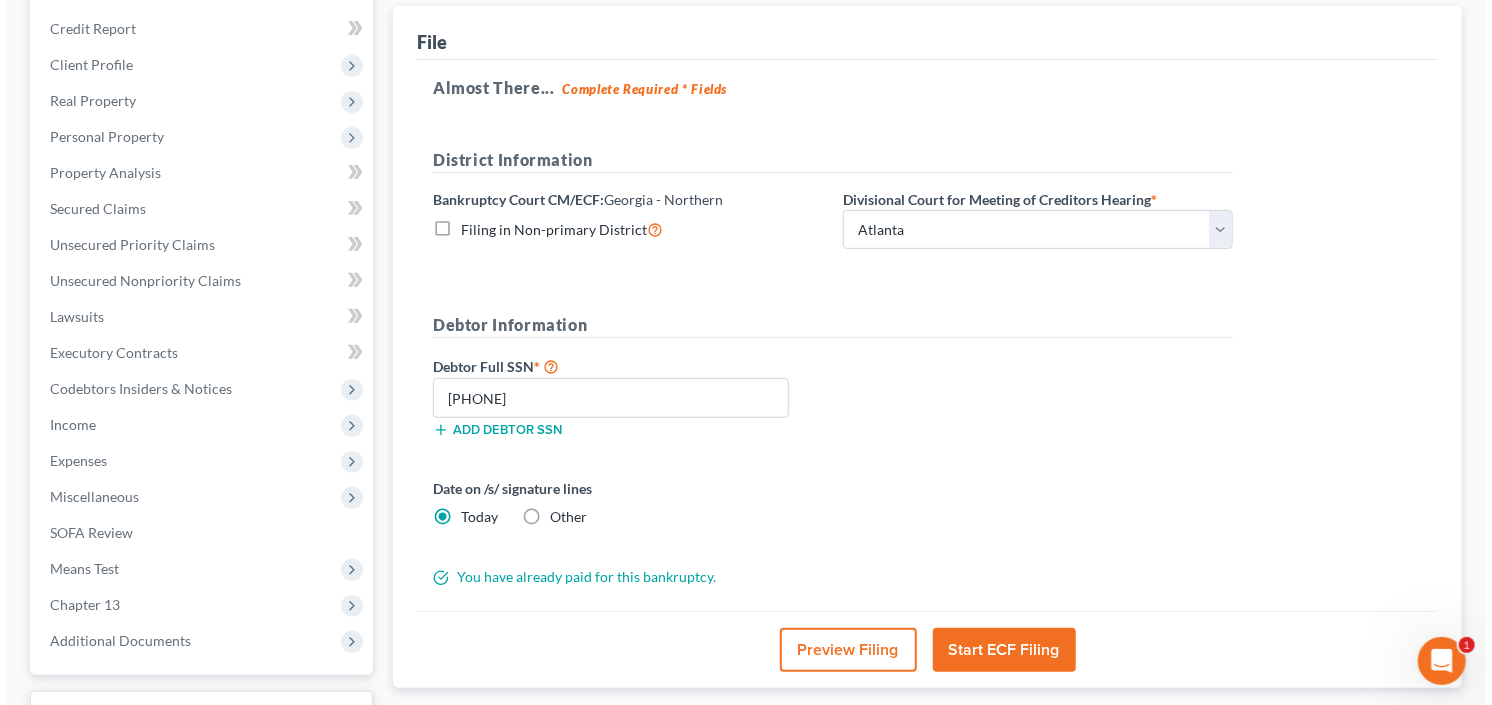 scroll, scrollTop: 320, scrollLeft: 0, axis: vertical 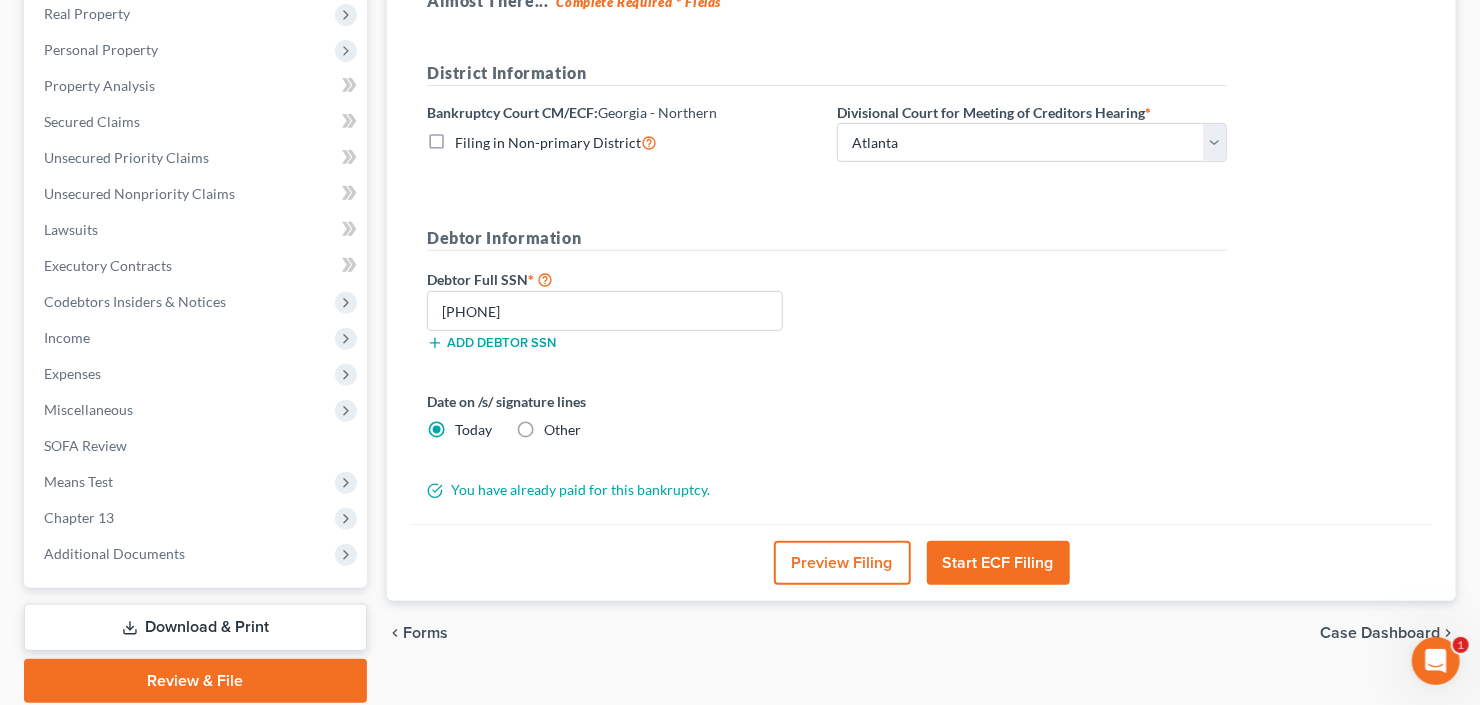 click on "Start ECF Filing" at bounding box center [998, 563] 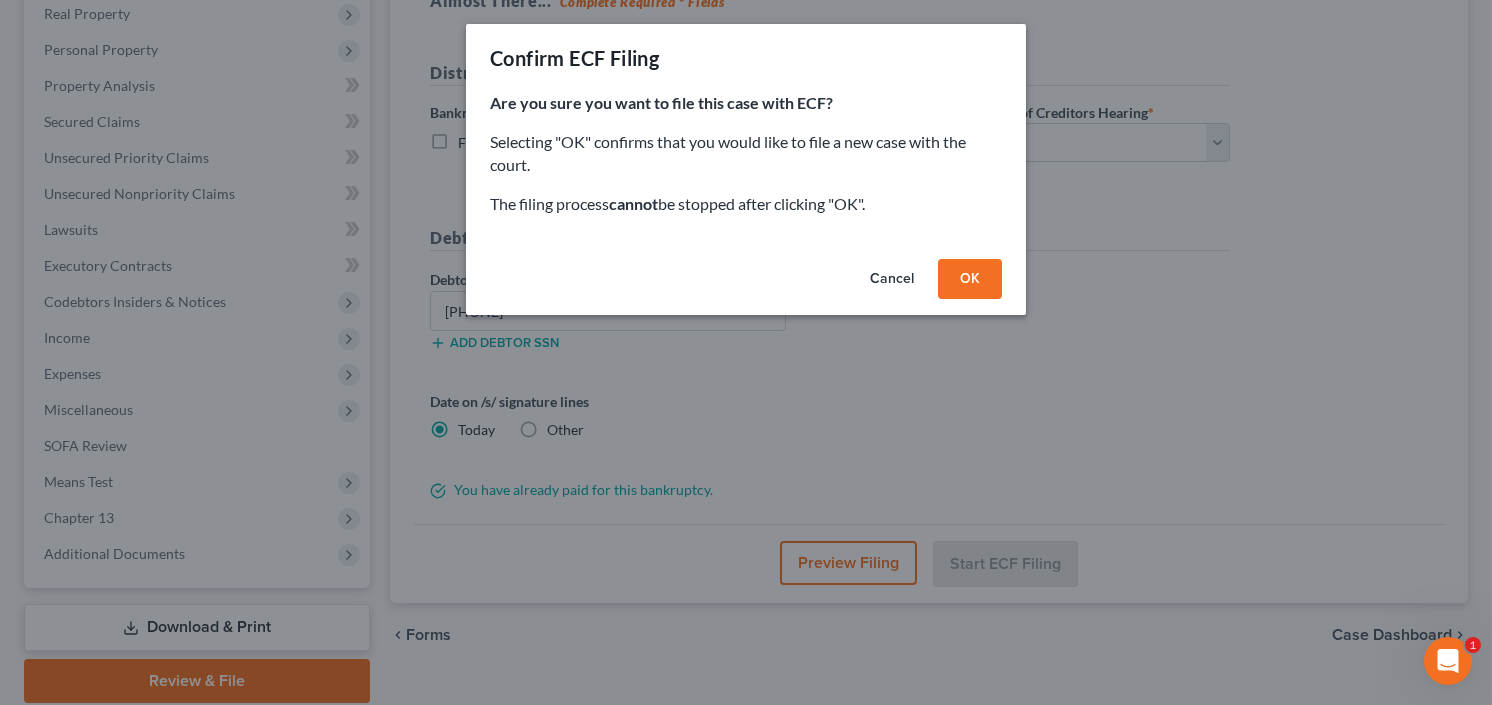 click on "OK" at bounding box center (970, 279) 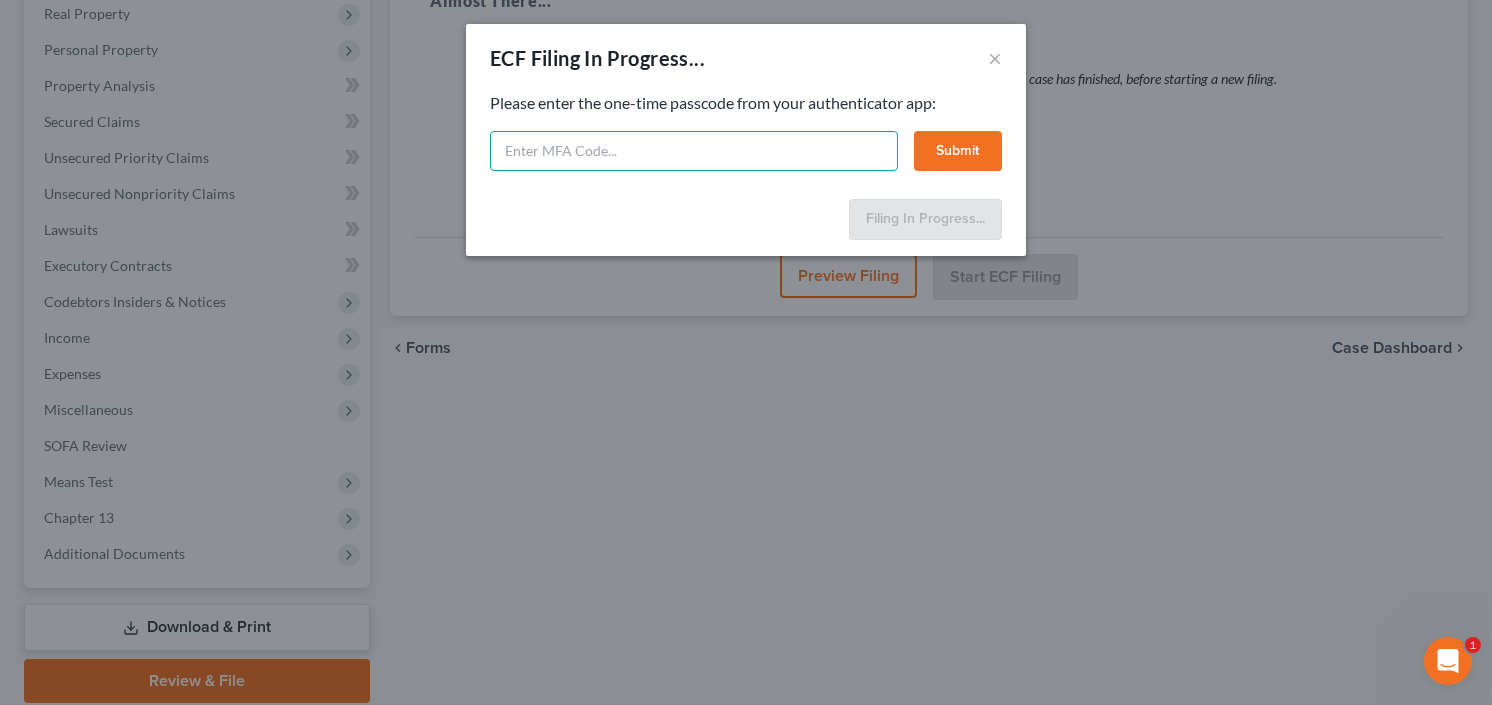 click at bounding box center (694, 151) 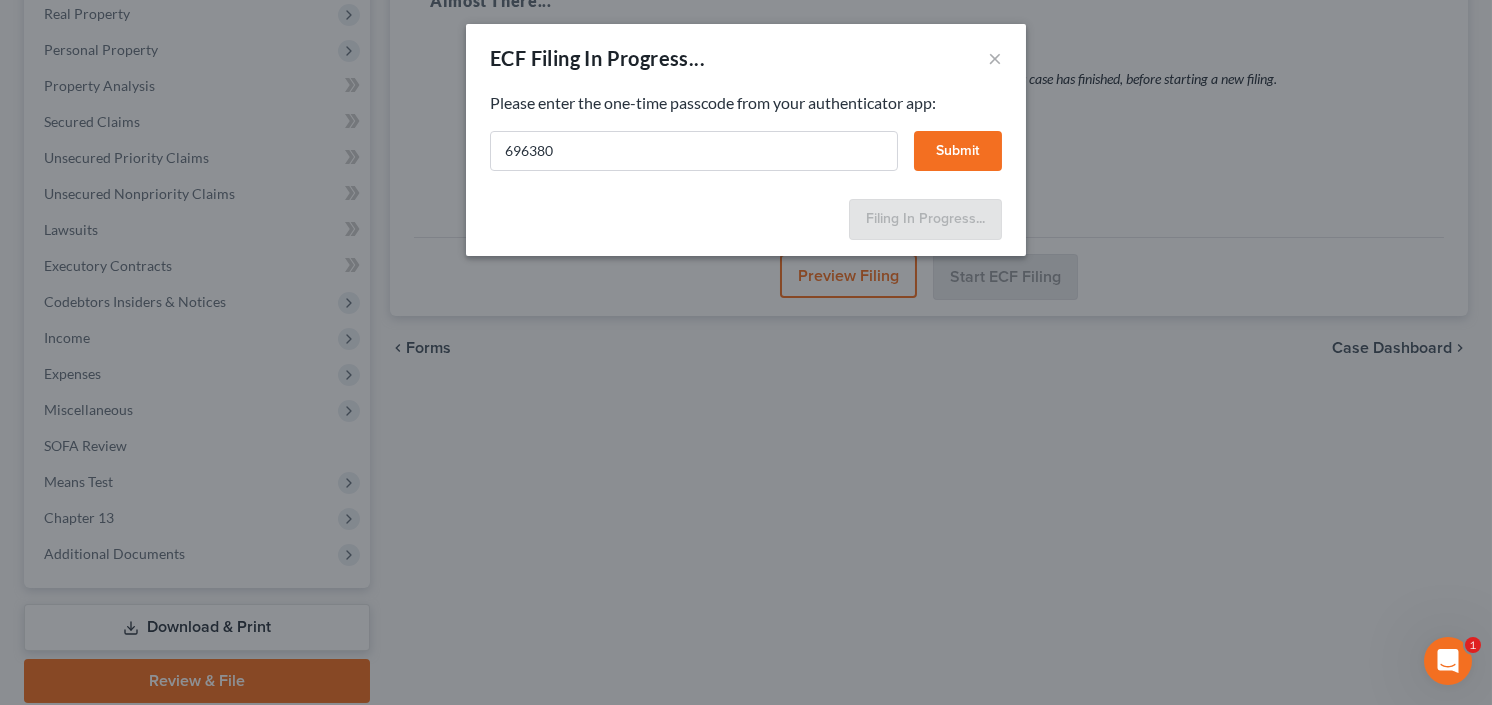 click on "Submit" at bounding box center [958, 151] 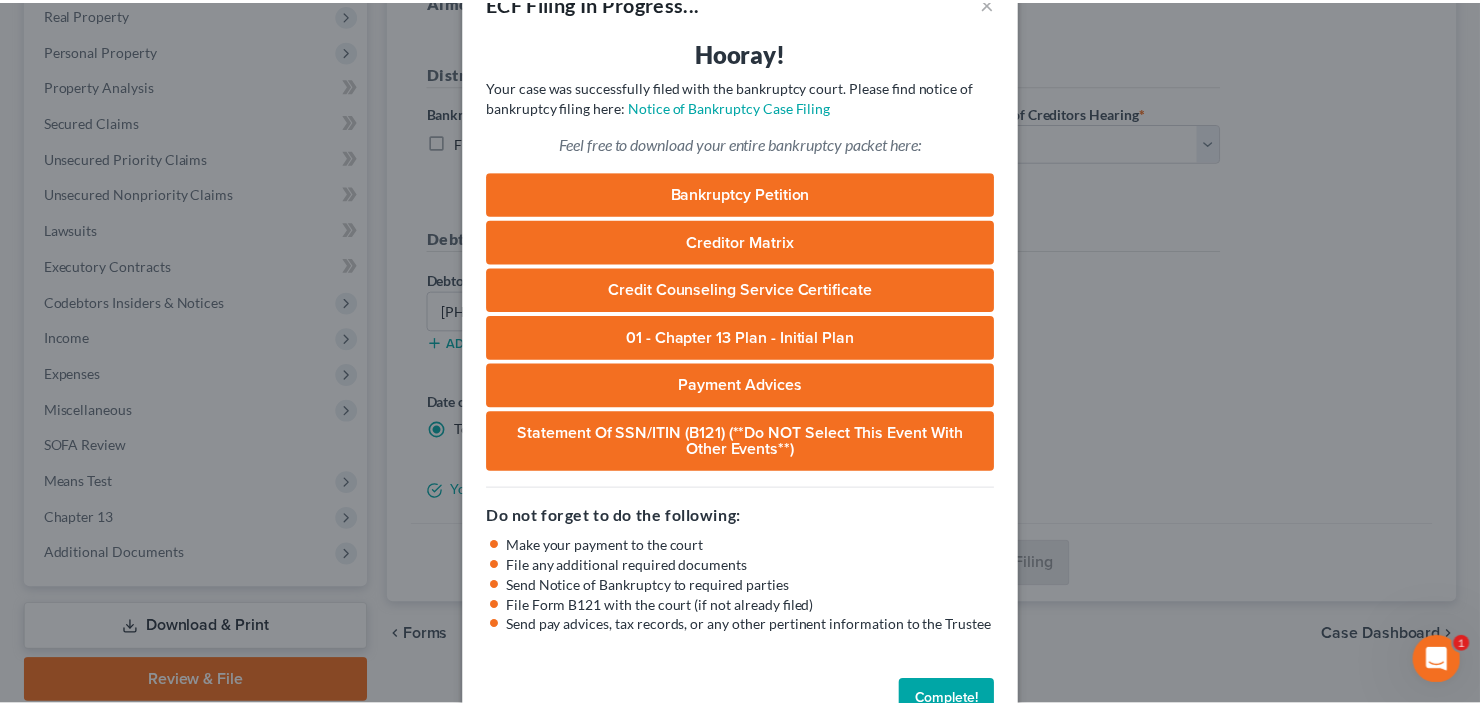scroll, scrollTop: 109, scrollLeft: 0, axis: vertical 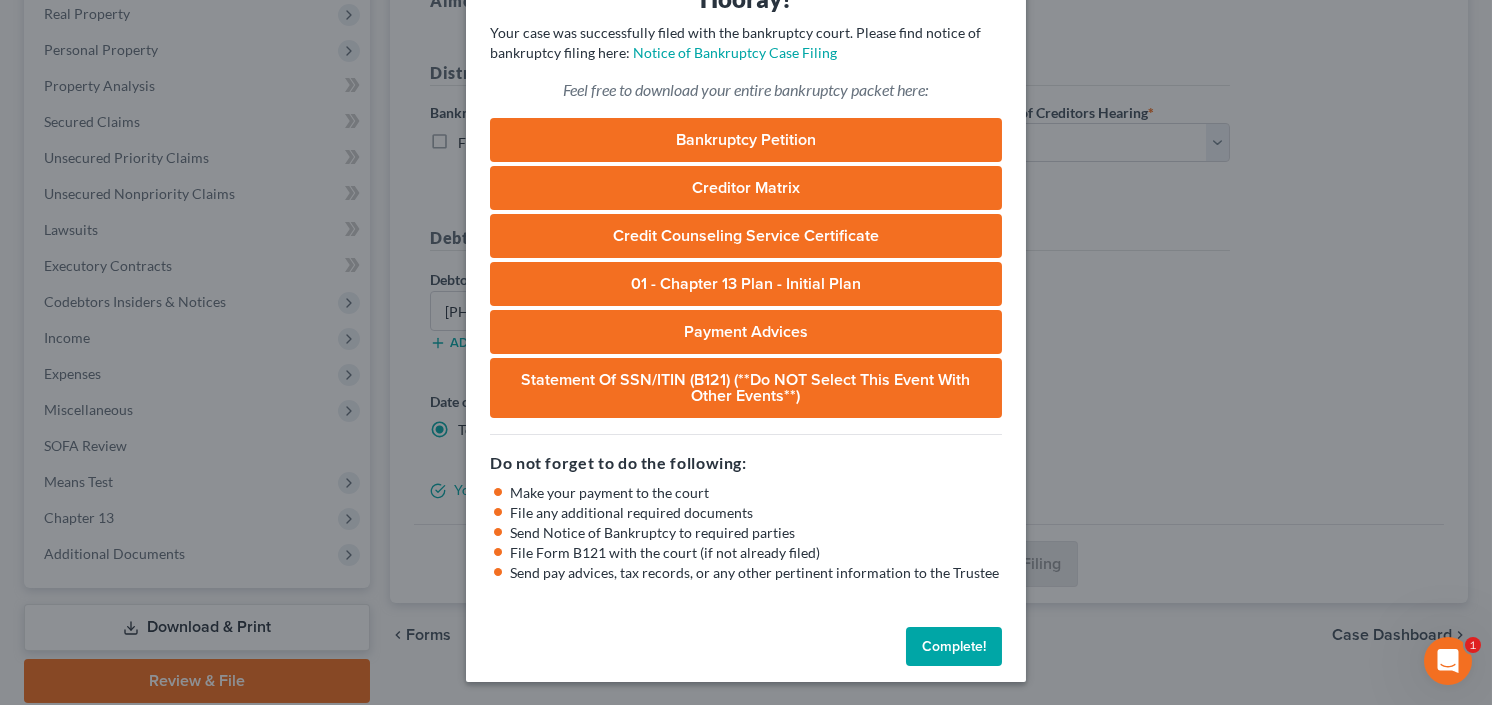 click on "Complete!" at bounding box center [954, 647] 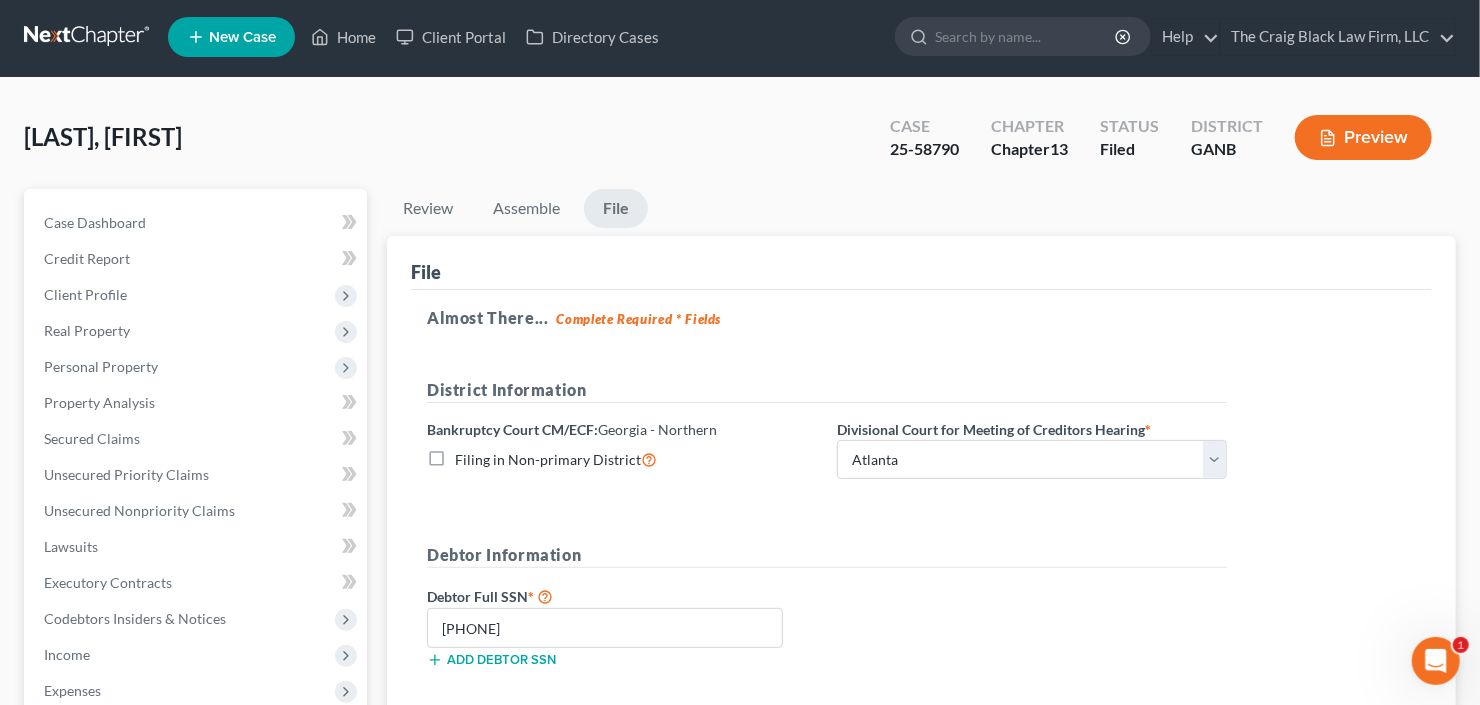 scroll, scrollTop: 0, scrollLeft: 0, axis: both 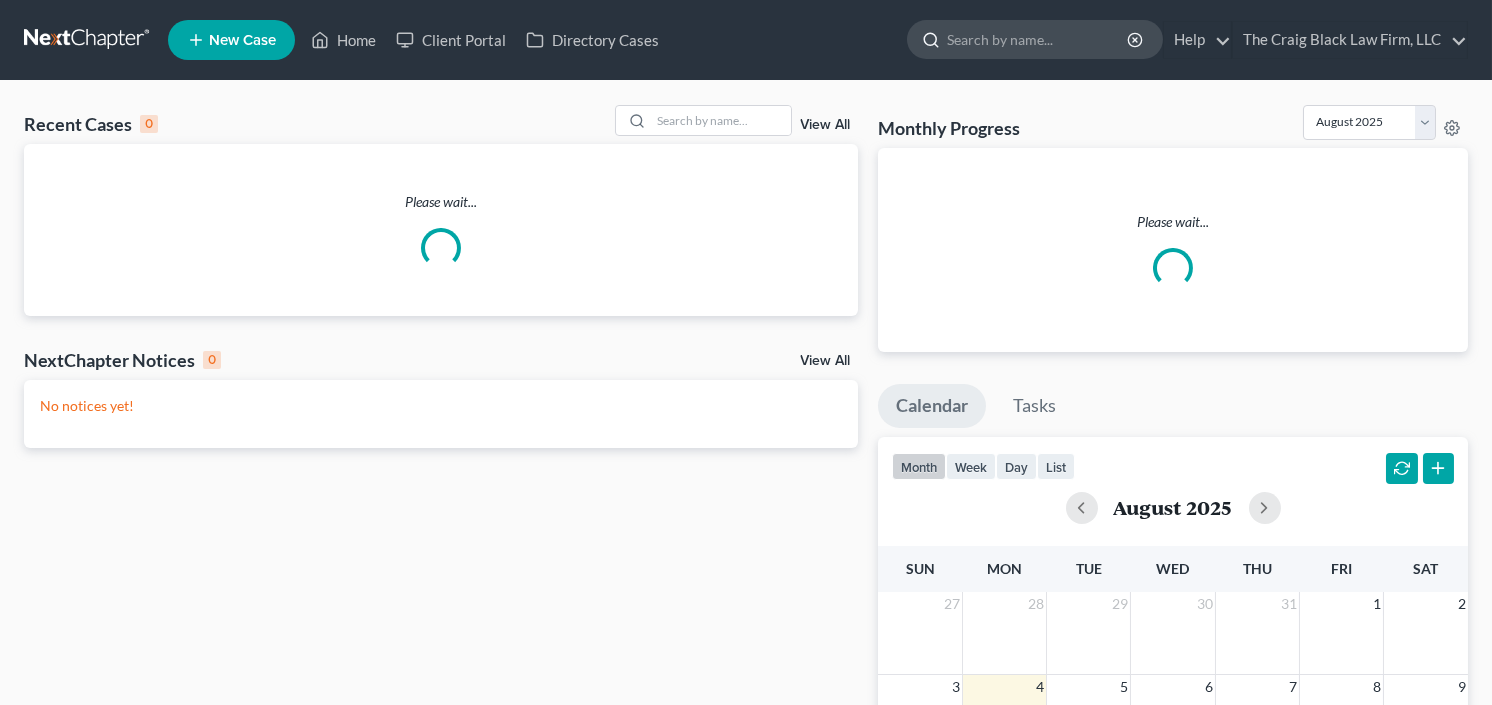 click at bounding box center [1038, 39] 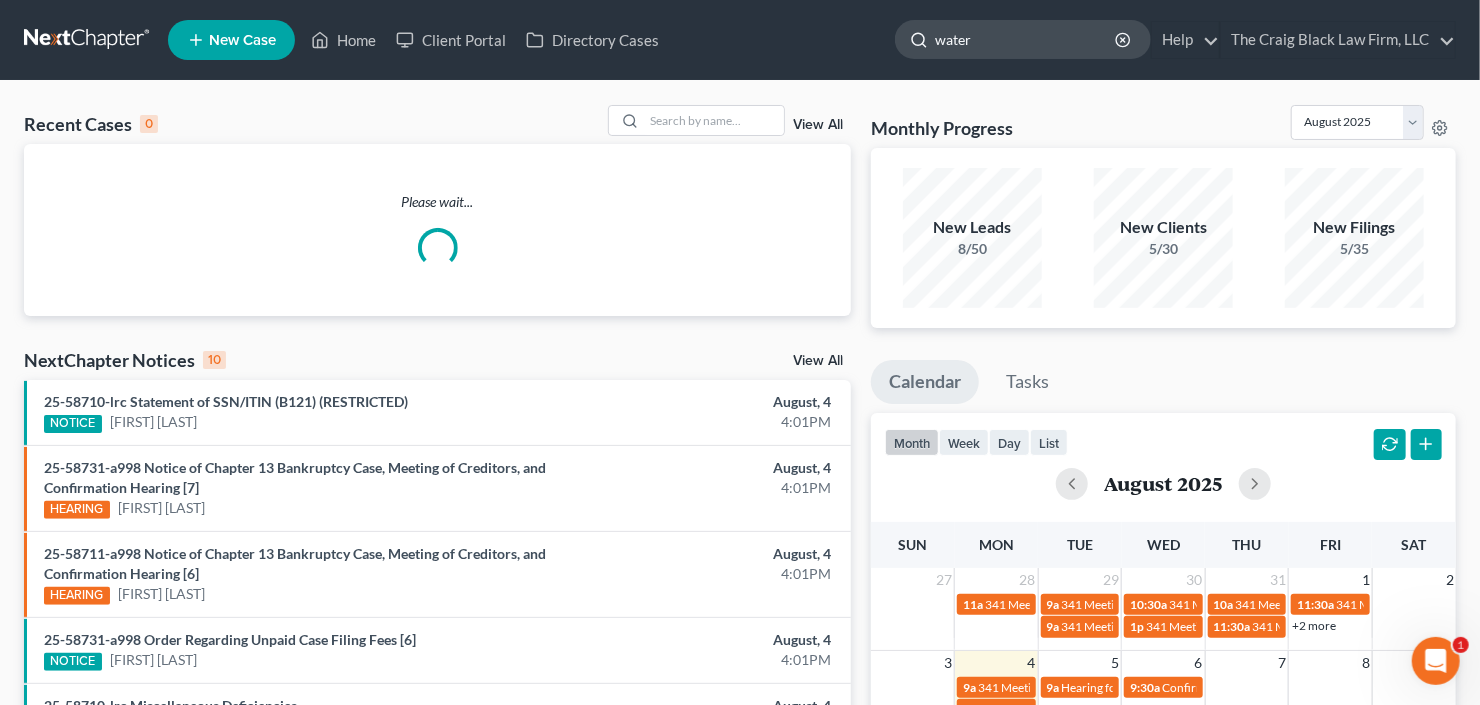 scroll, scrollTop: 0, scrollLeft: 0, axis: both 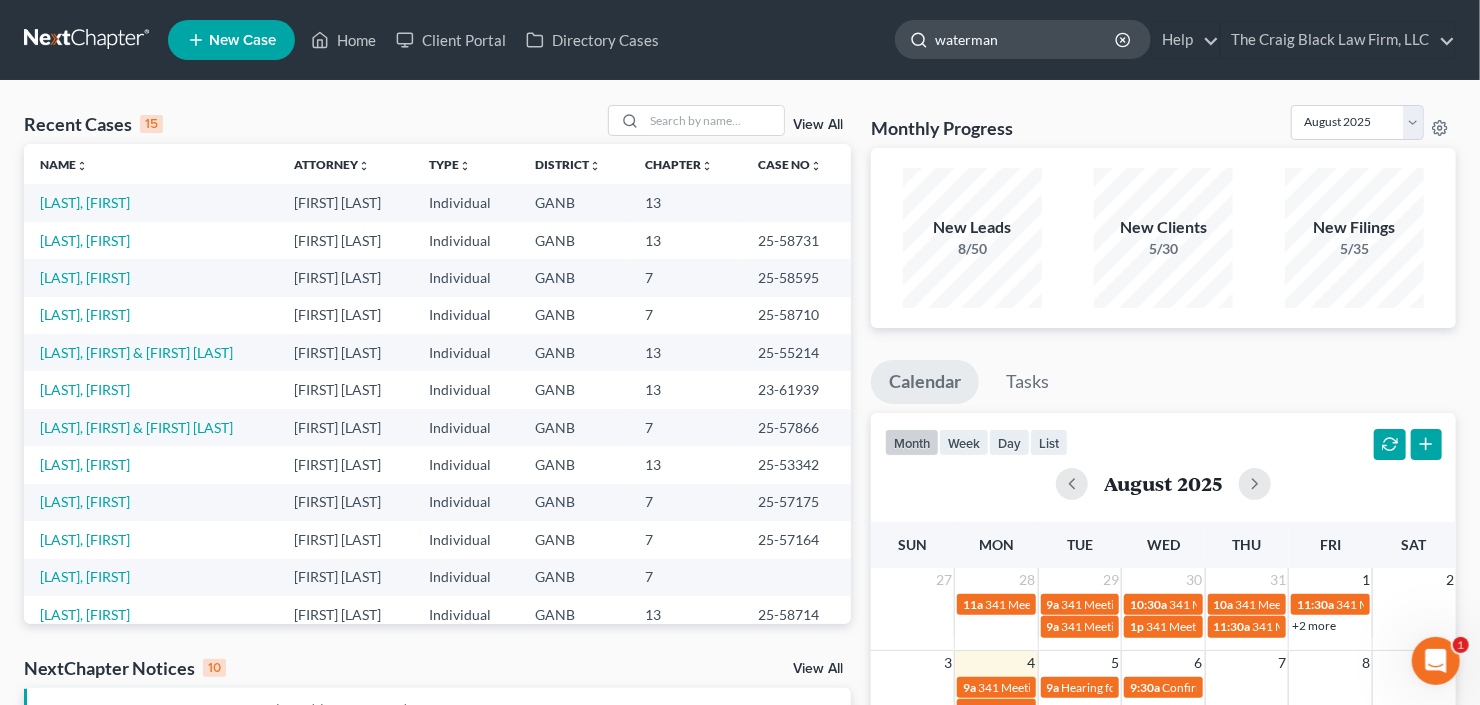 type on "waterman" 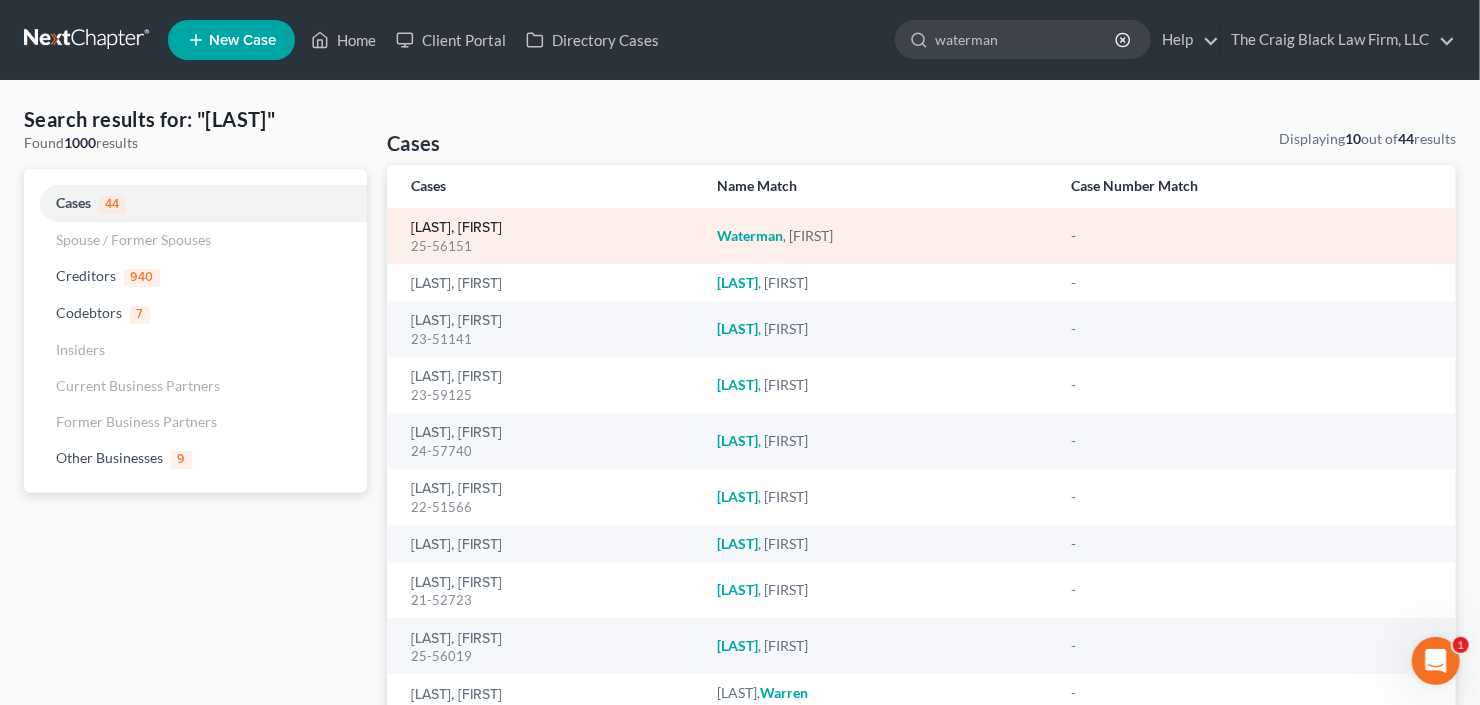 click on "[LAST], [FIRST]" at bounding box center [456, 228] 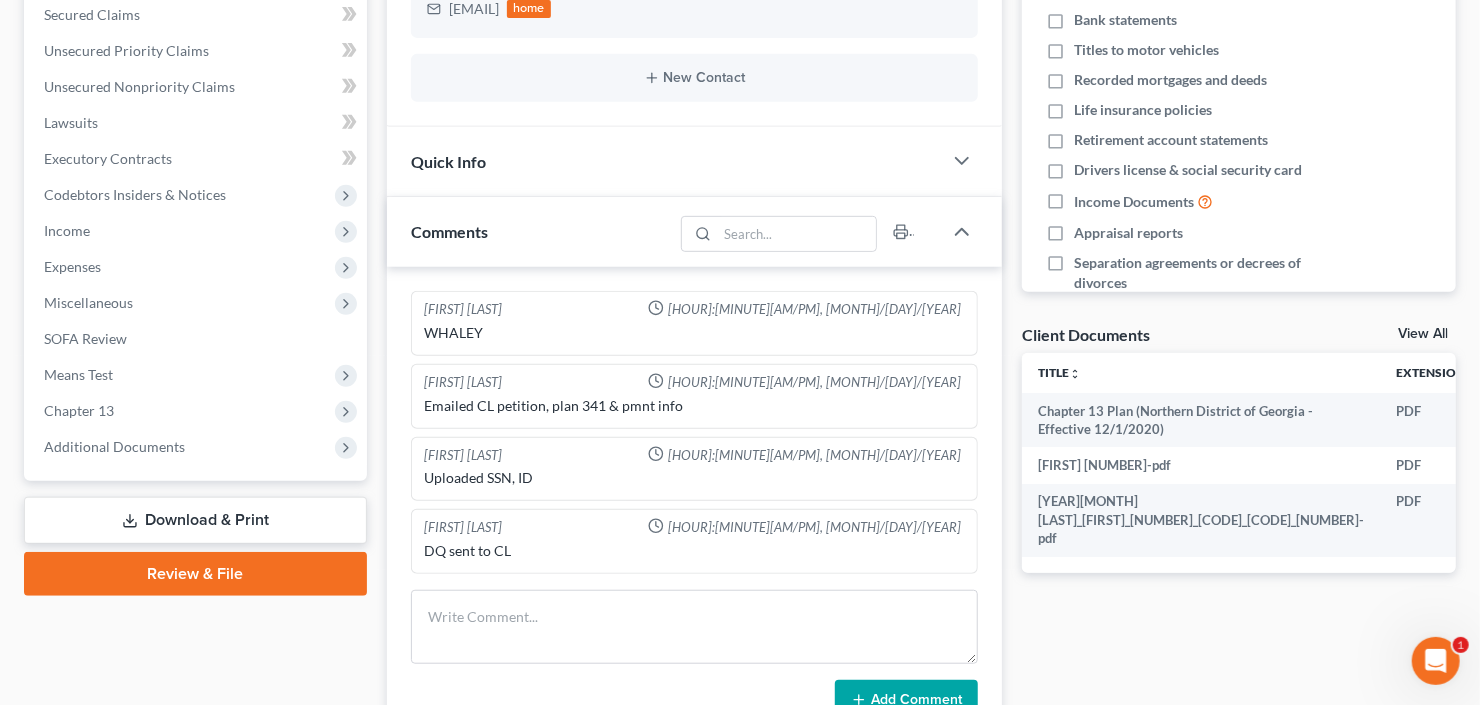 scroll, scrollTop: 560, scrollLeft: 0, axis: vertical 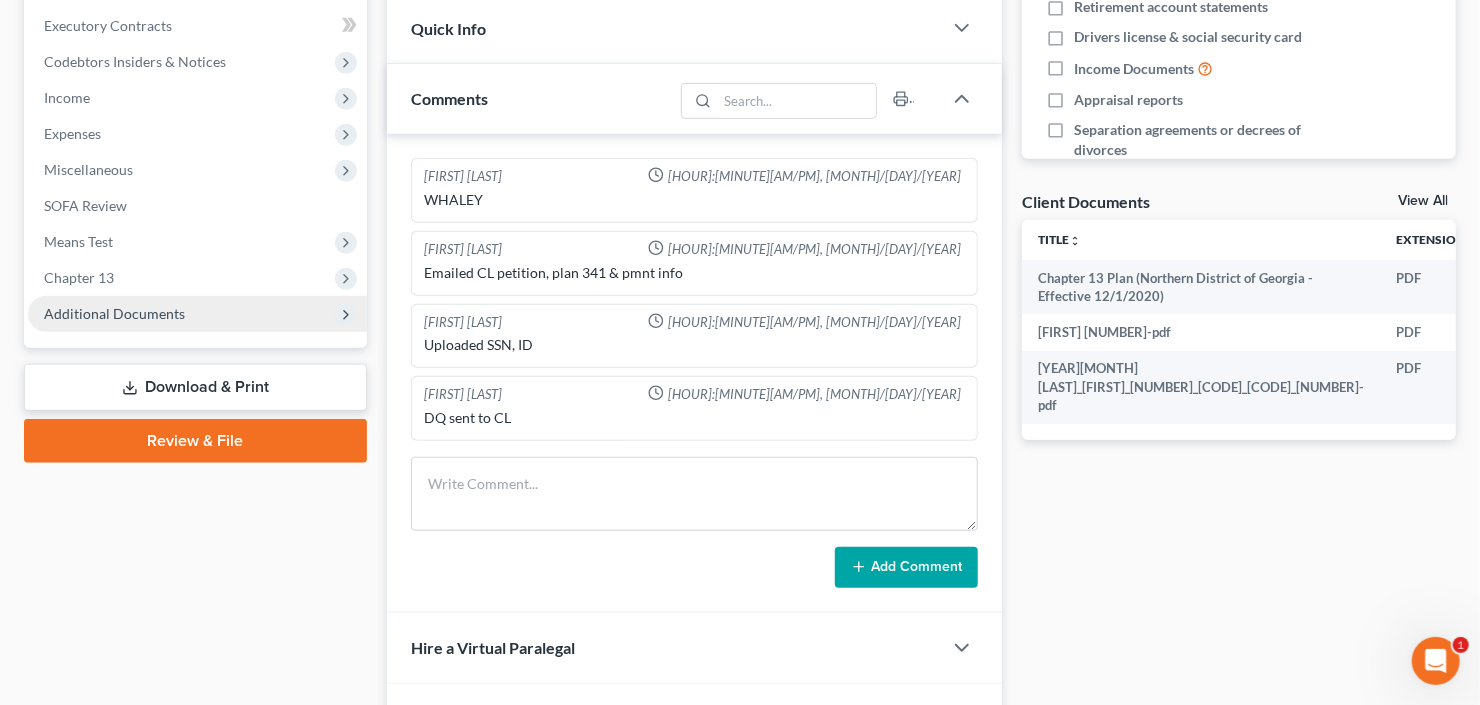click on "Additional Documents" at bounding box center [197, 314] 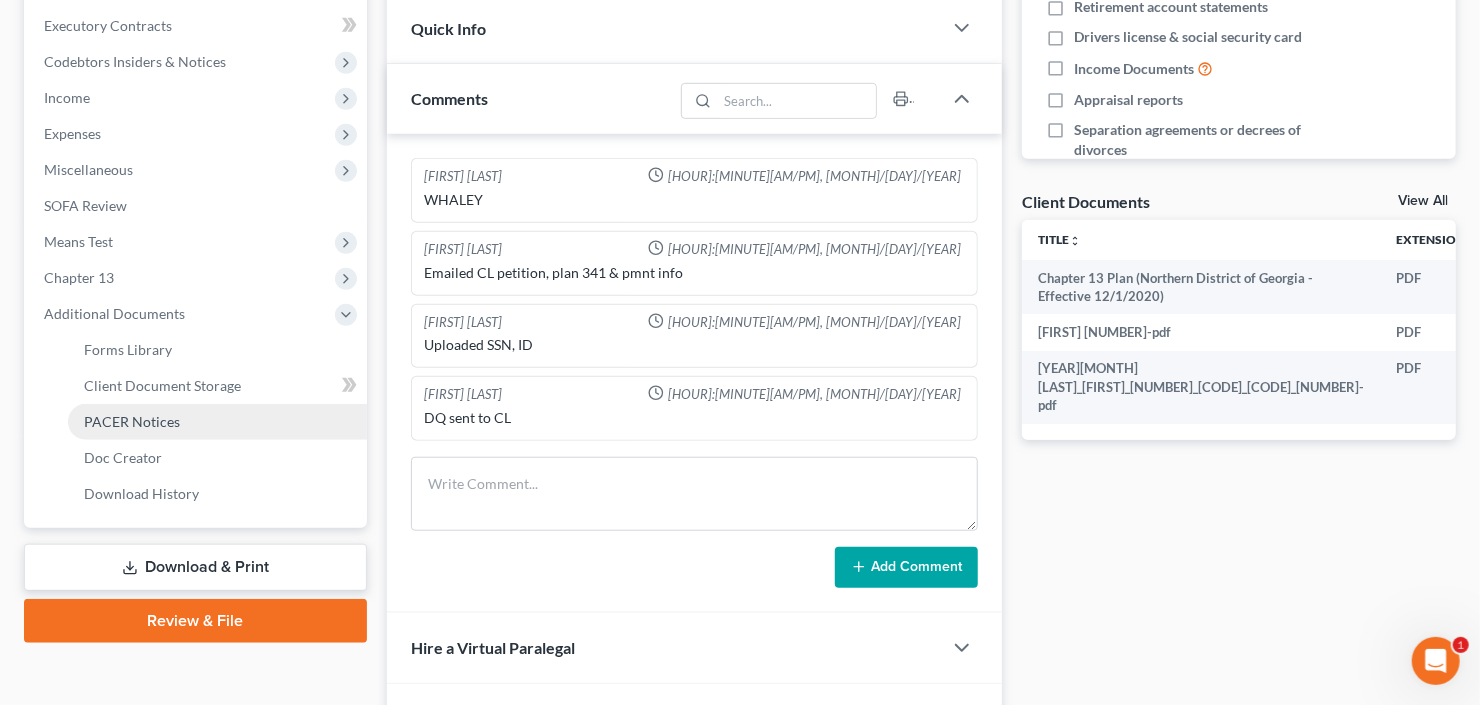 click on "PACER Notices" at bounding box center (132, 421) 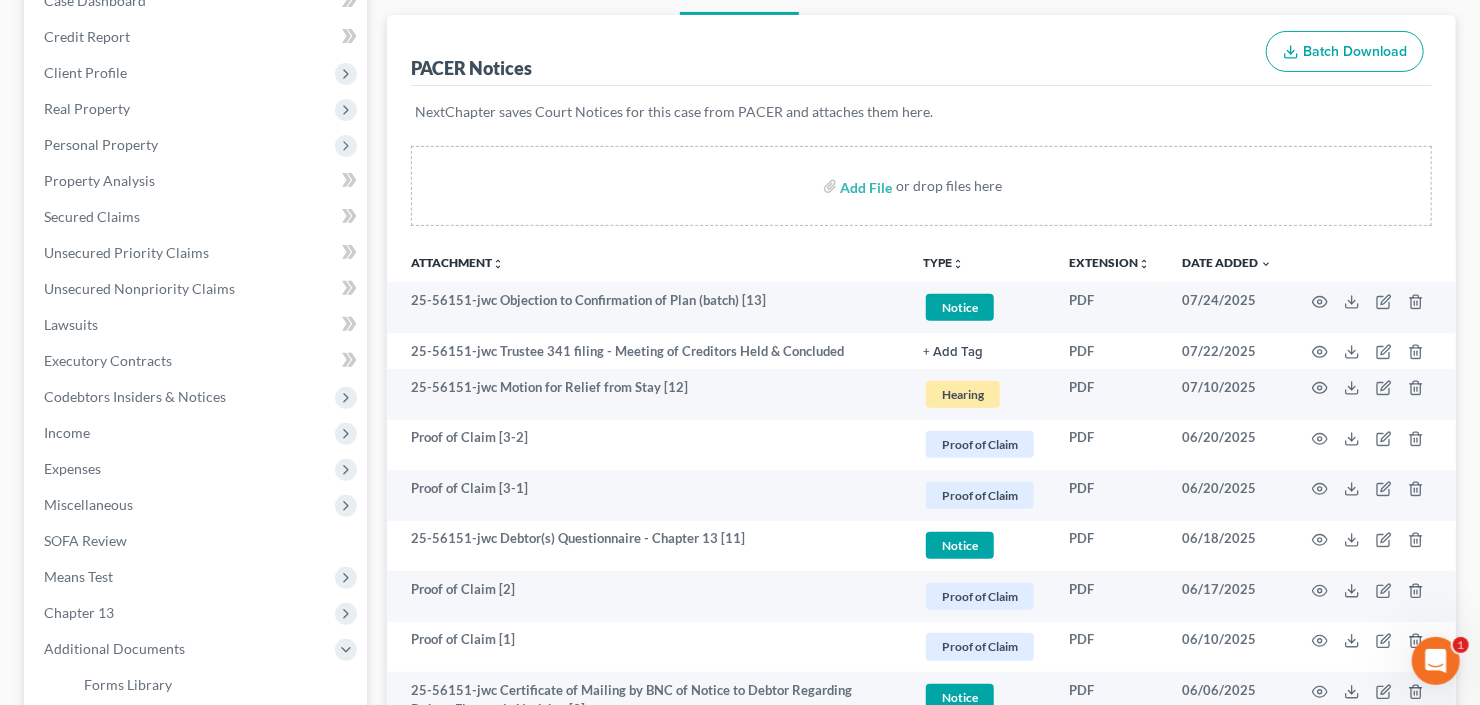 scroll, scrollTop: 240, scrollLeft: 0, axis: vertical 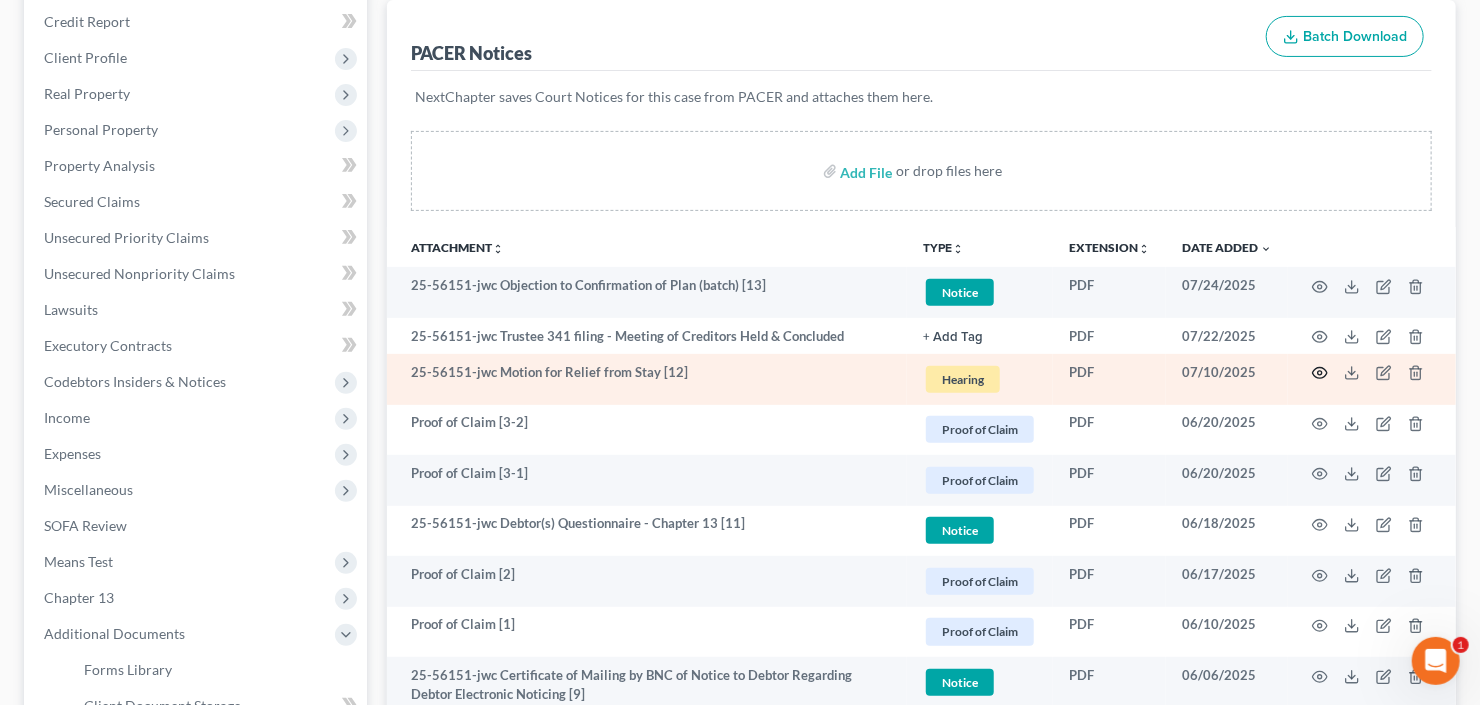 click 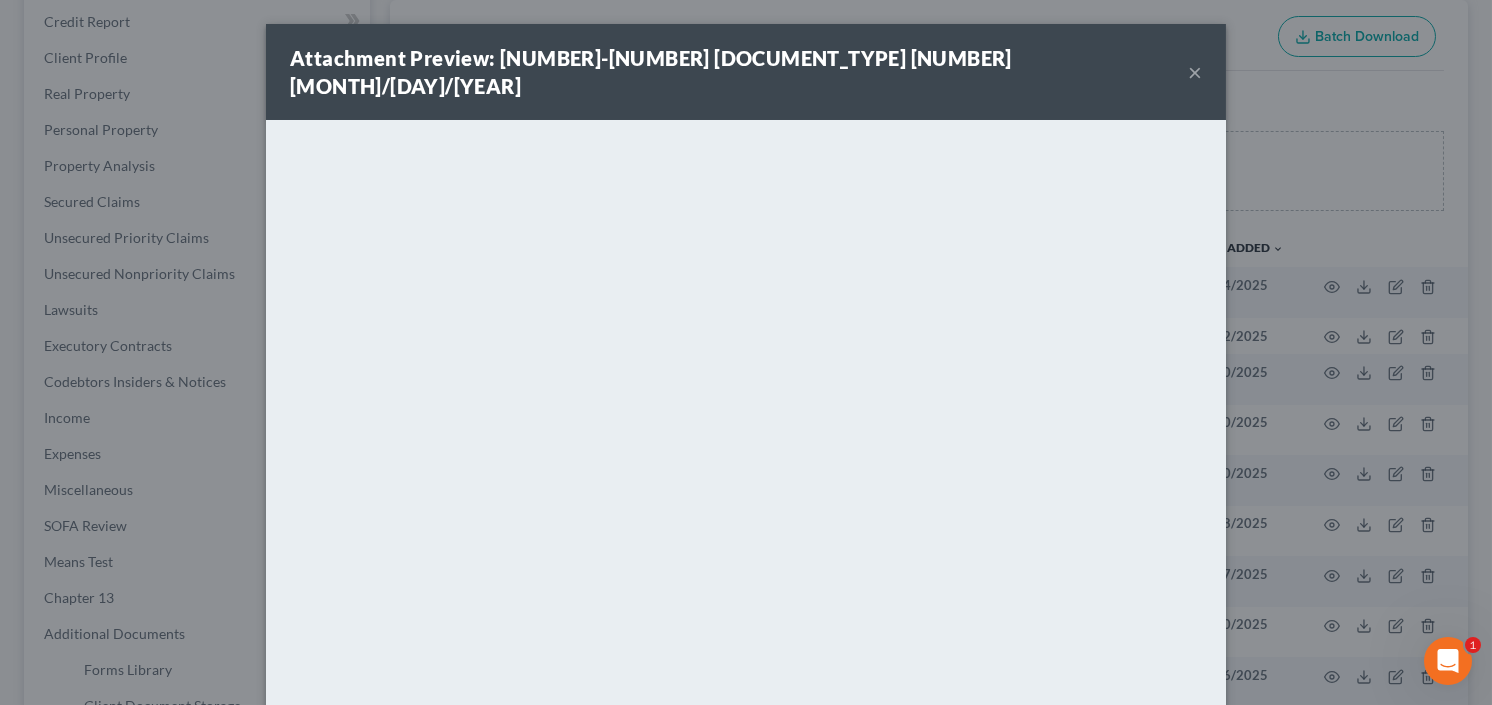 click on "×" at bounding box center (1195, 72) 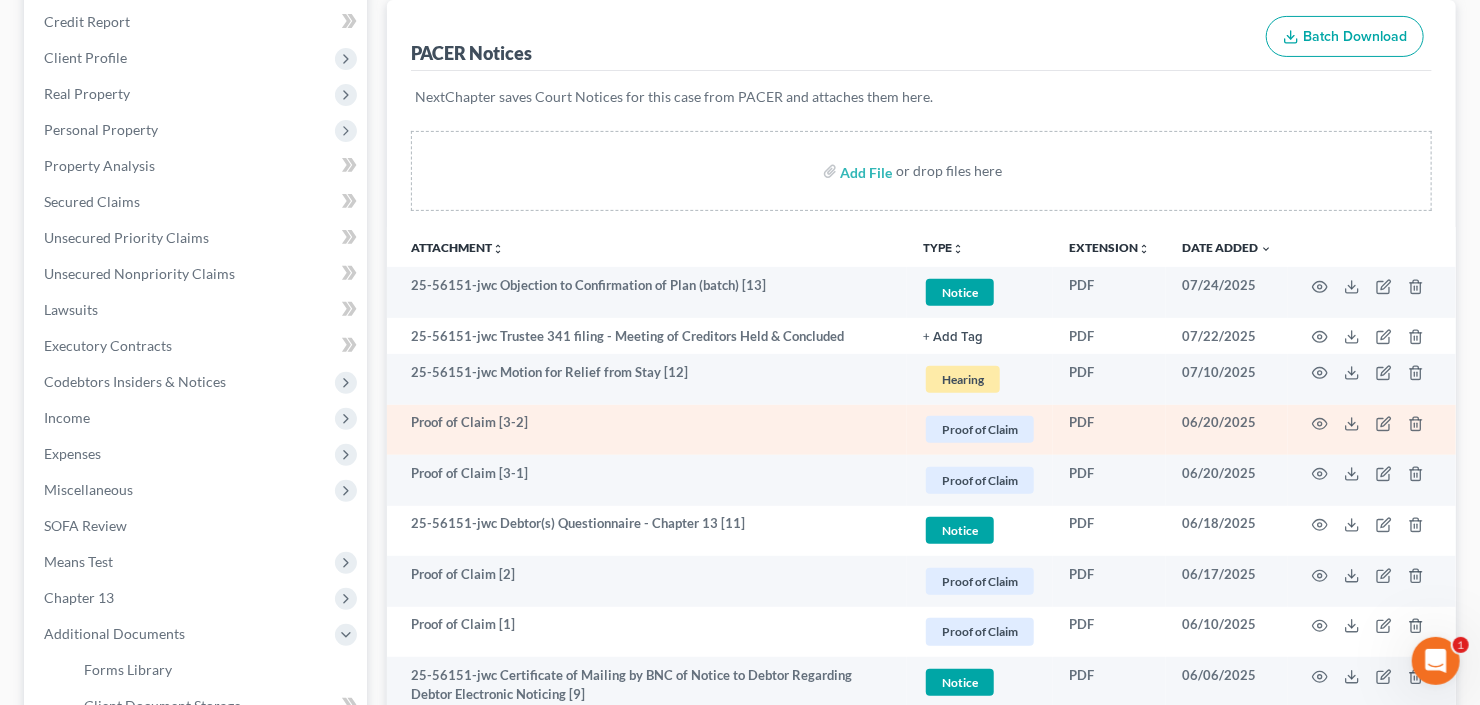 scroll, scrollTop: 0, scrollLeft: 0, axis: both 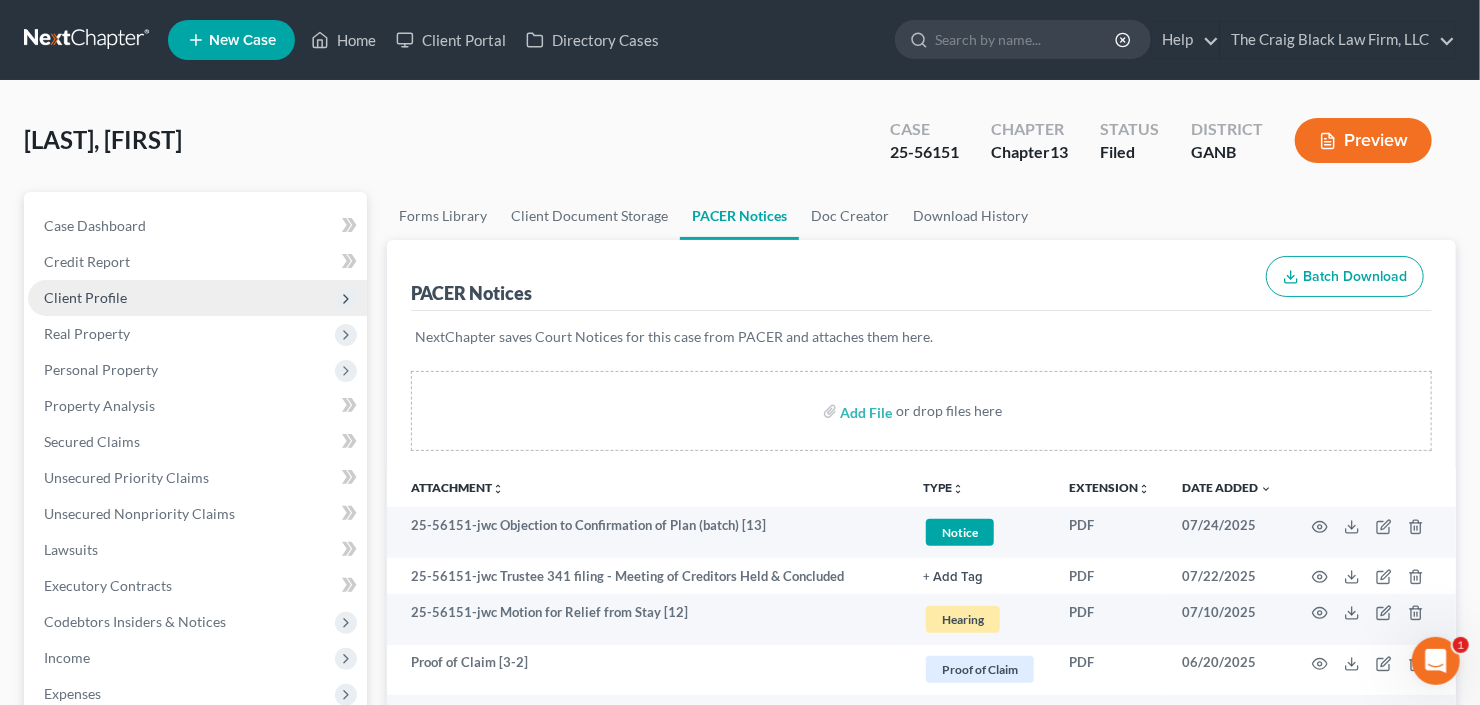 click on "Client Profile" at bounding box center (85, 297) 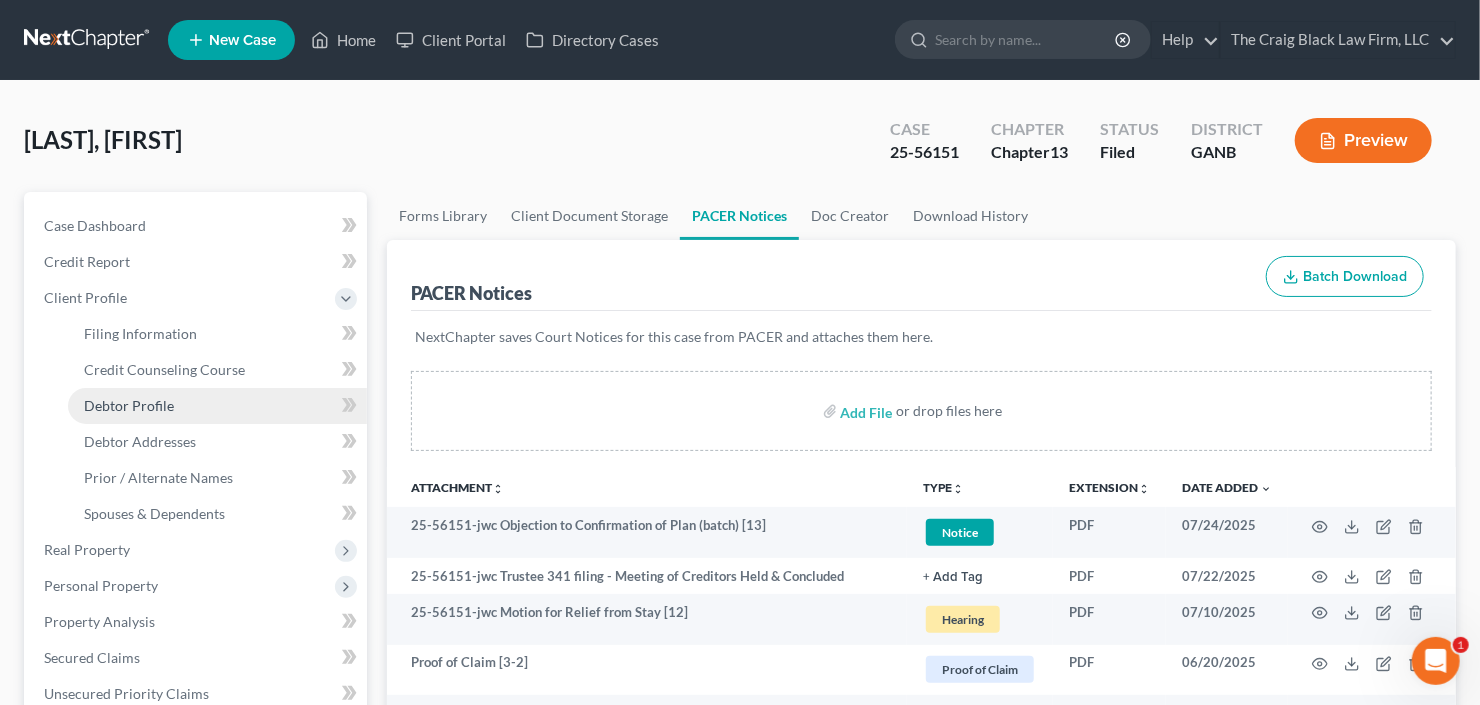 click on "Debtor Profile" at bounding box center [129, 405] 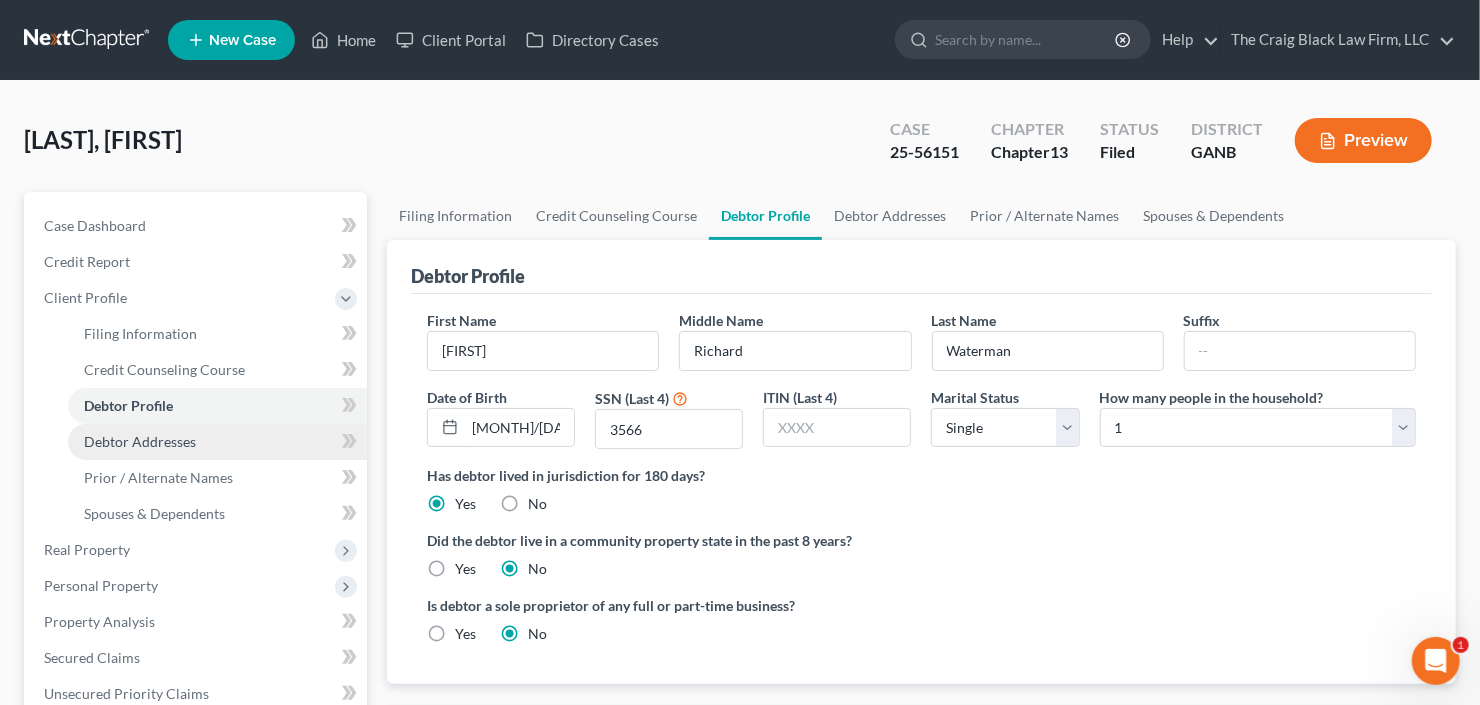 click on "Debtor Addresses" at bounding box center [140, 441] 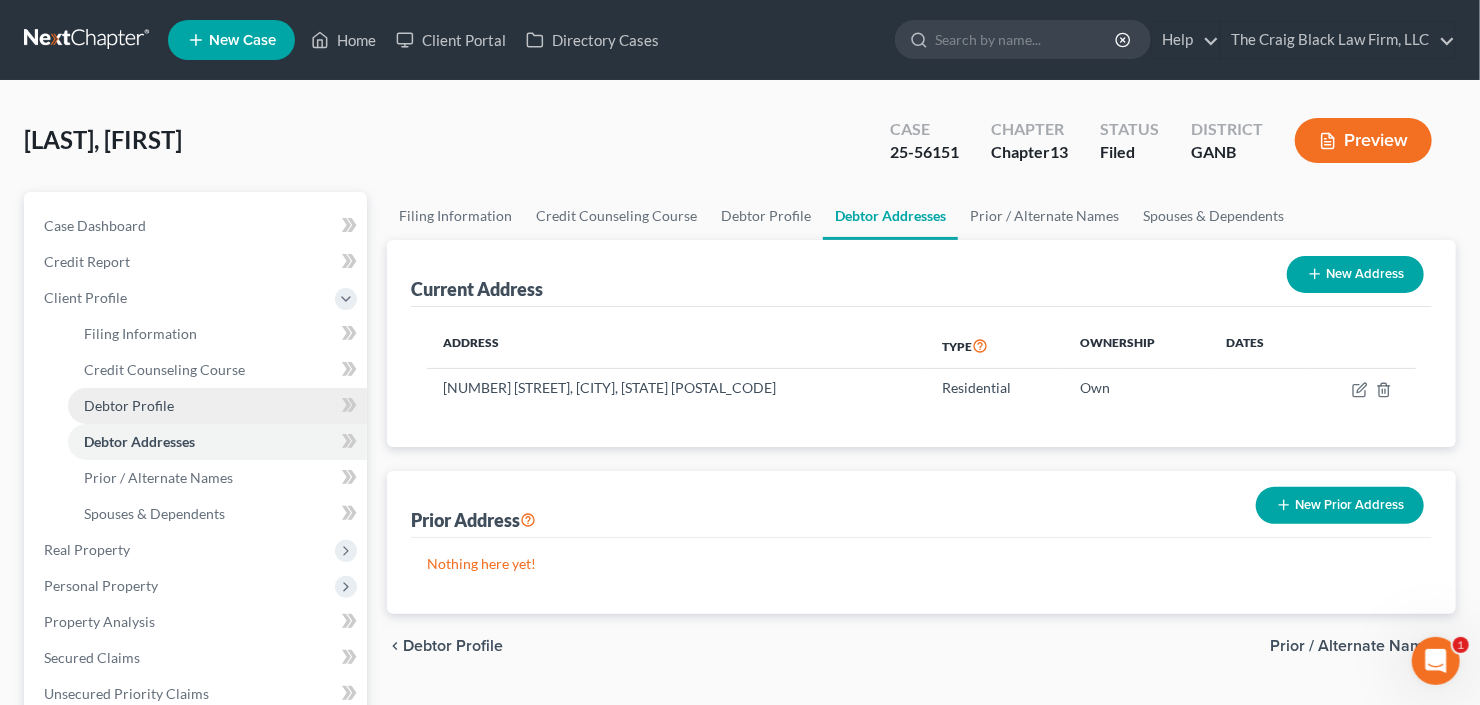 click on "Debtor Profile" at bounding box center [217, 406] 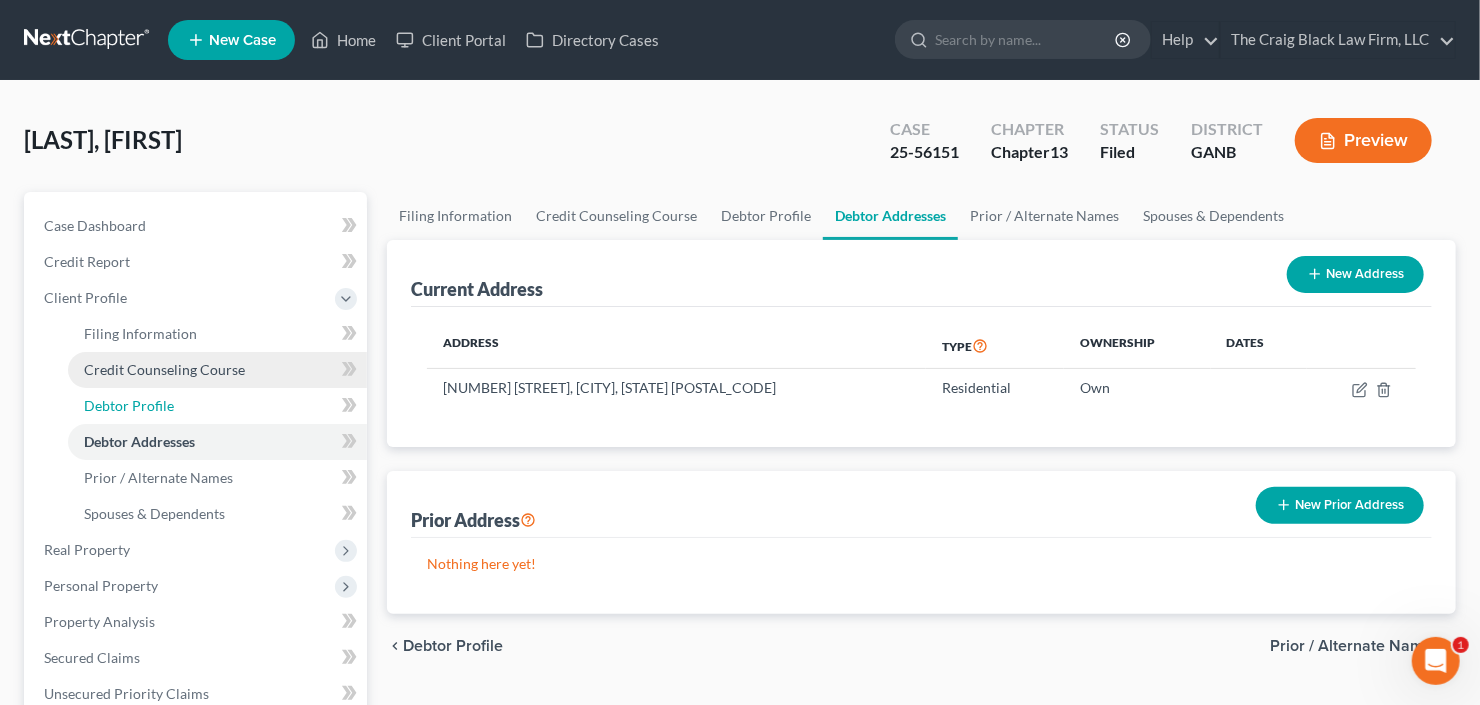 select on "0" 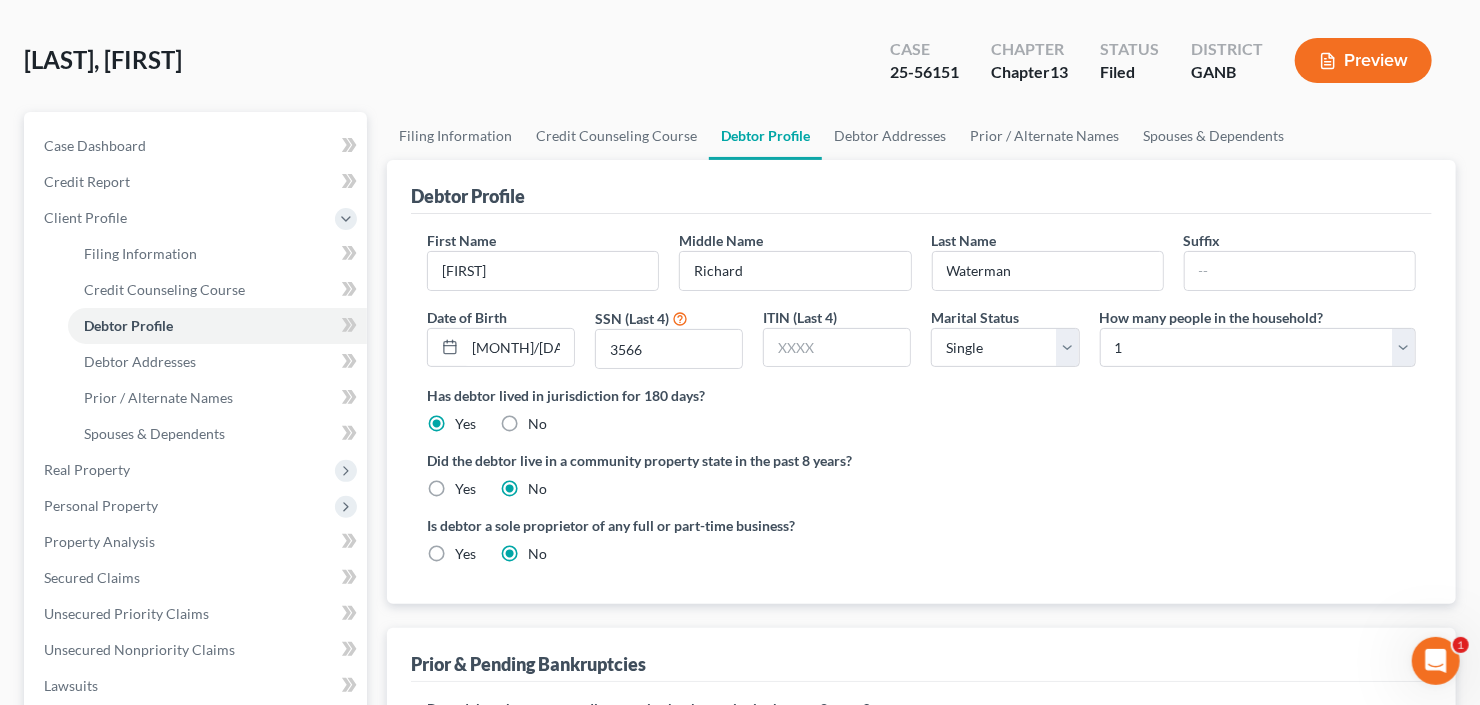 scroll, scrollTop: 480, scrollLeft: 0, axis: vertical 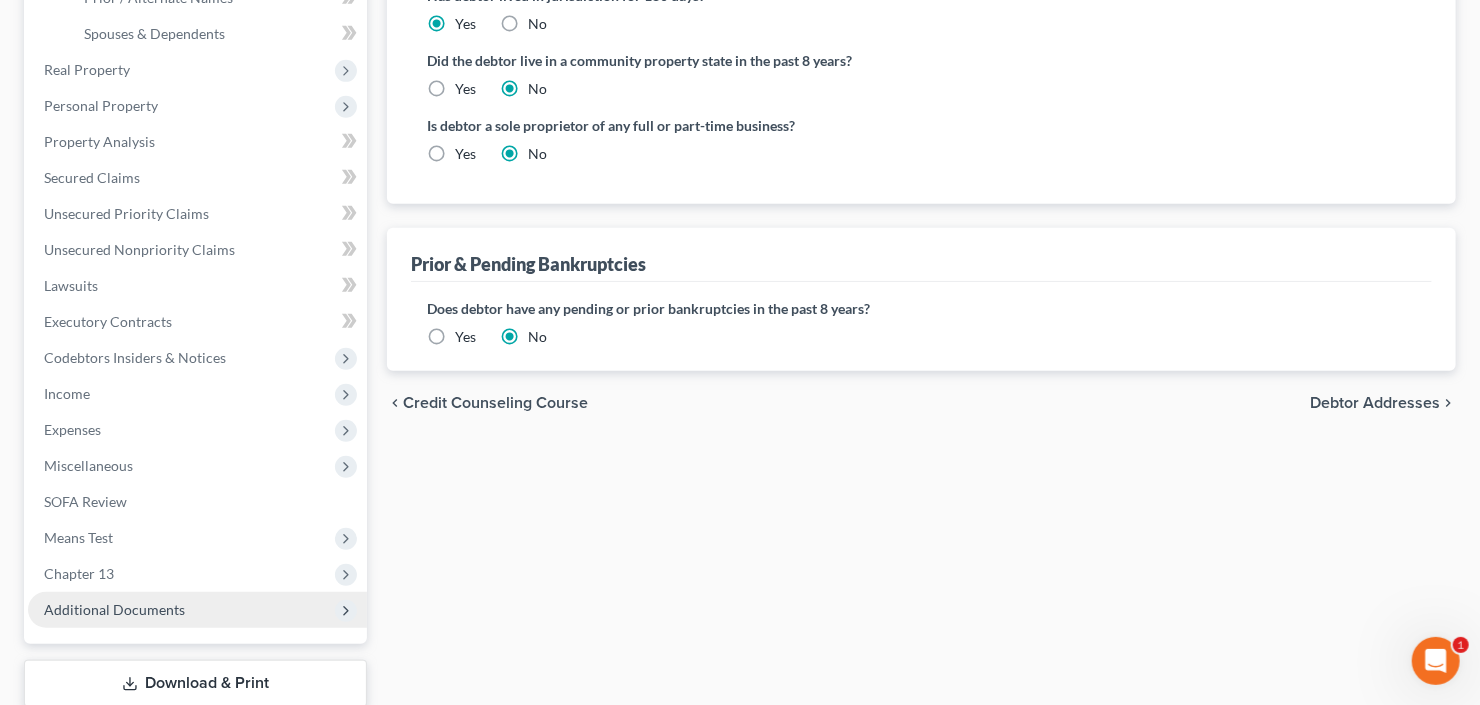 click on "Additional Documents" at bounding box center [114, 609] 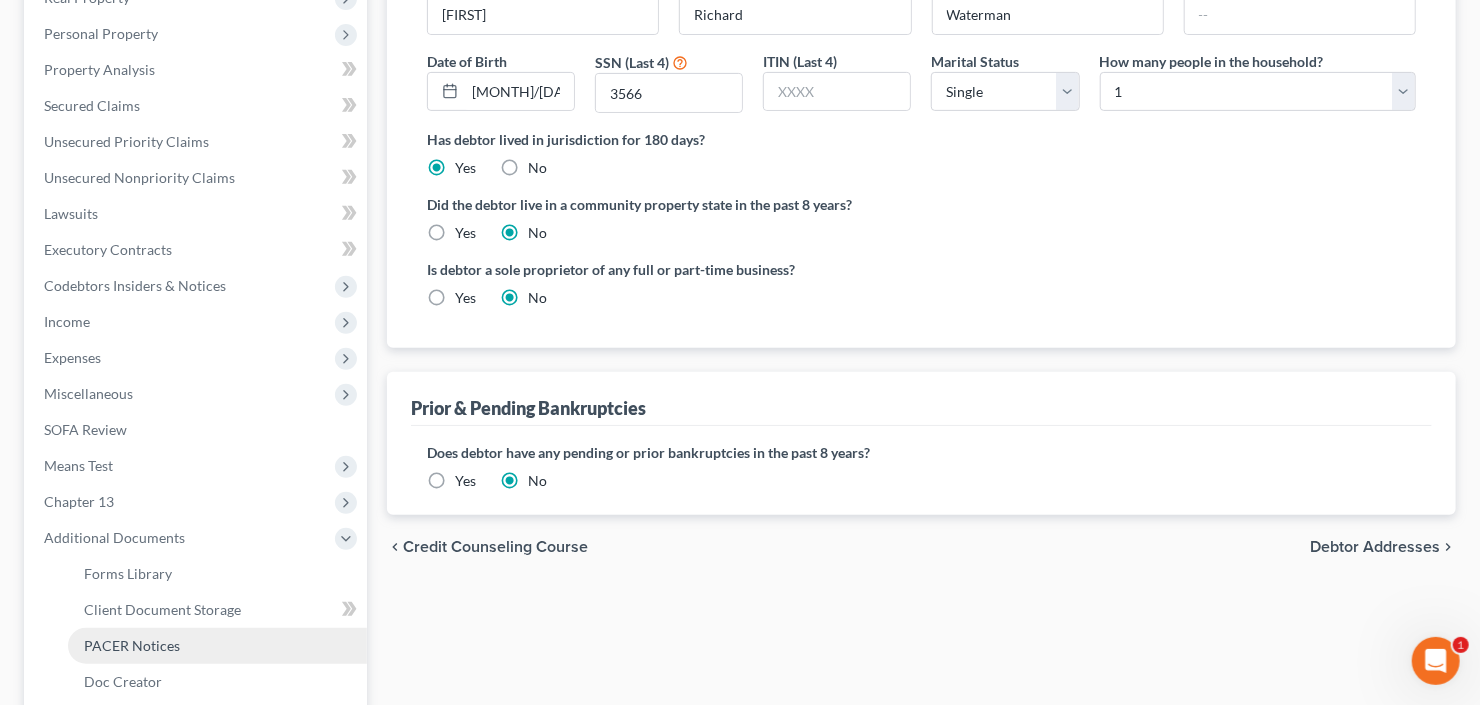 scroll, scrollTop: 170, scrollLeft: 0, axis: vertical 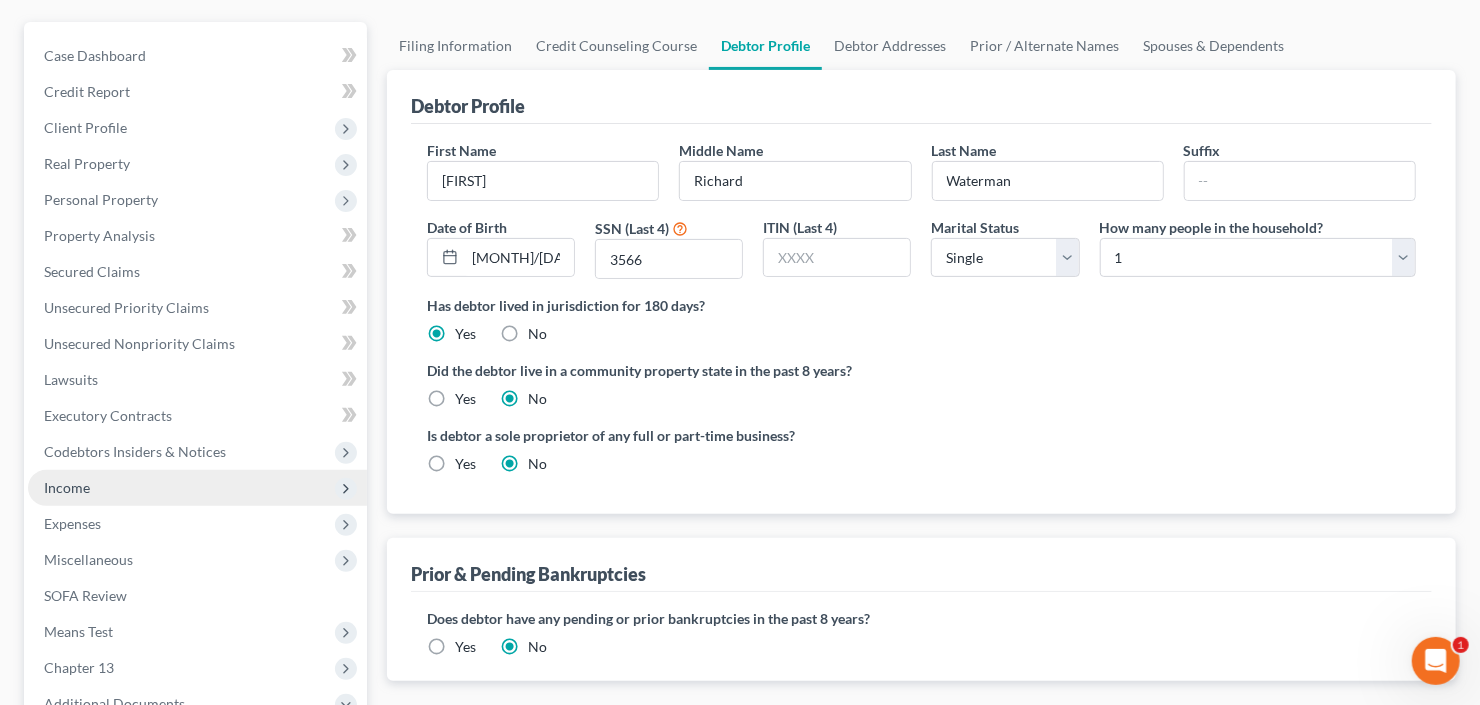 click on "Income" at bounding box center (197, 488) 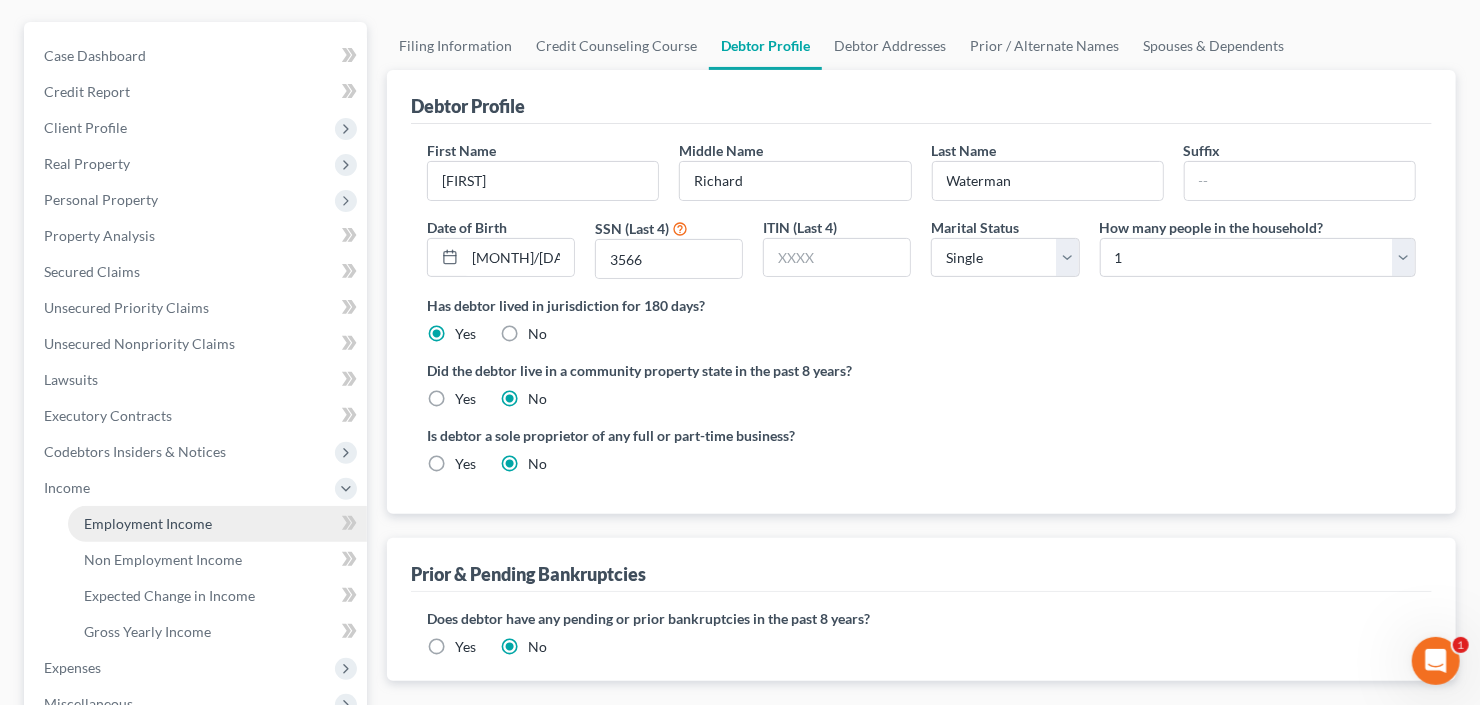 click on "Employment Income" at bounding box center (148, 523) 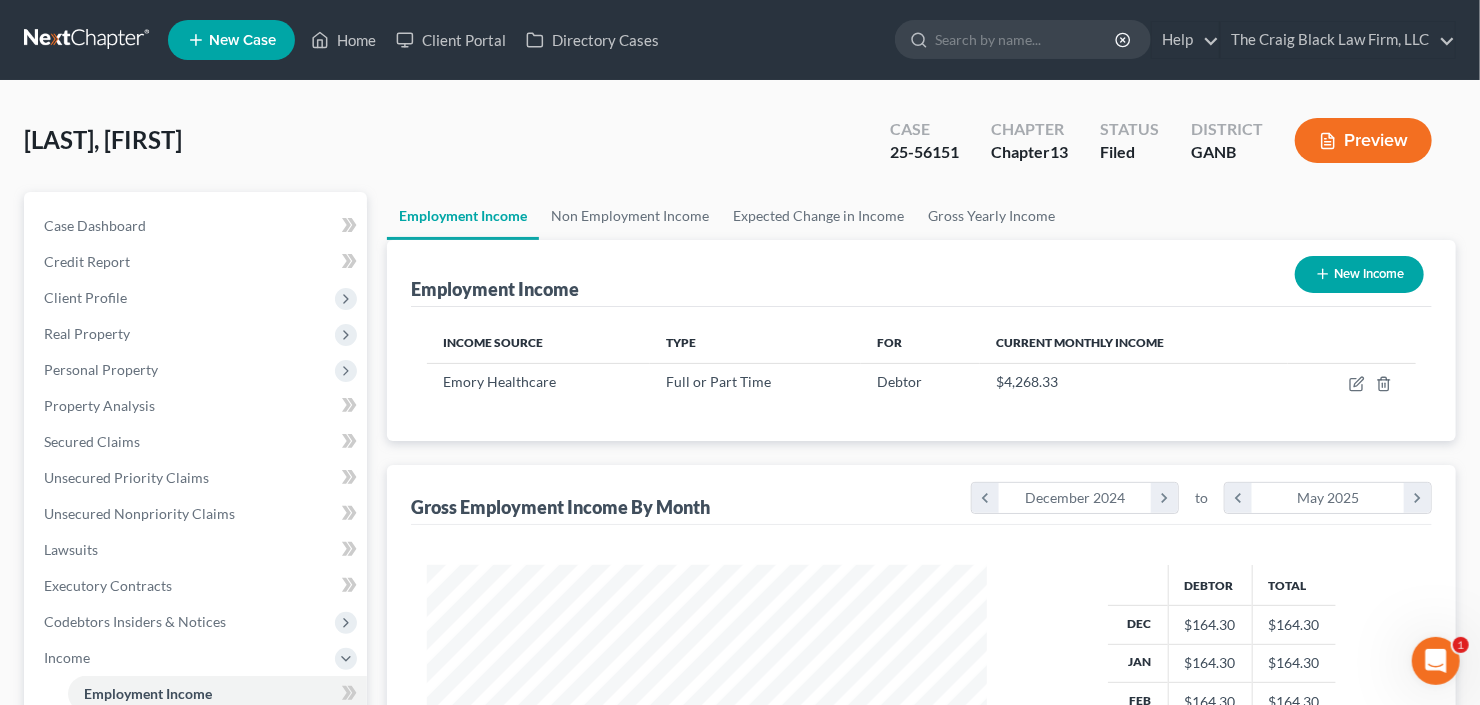 scroll, scrollTop: 0, scrollLeft: 0, axis: both 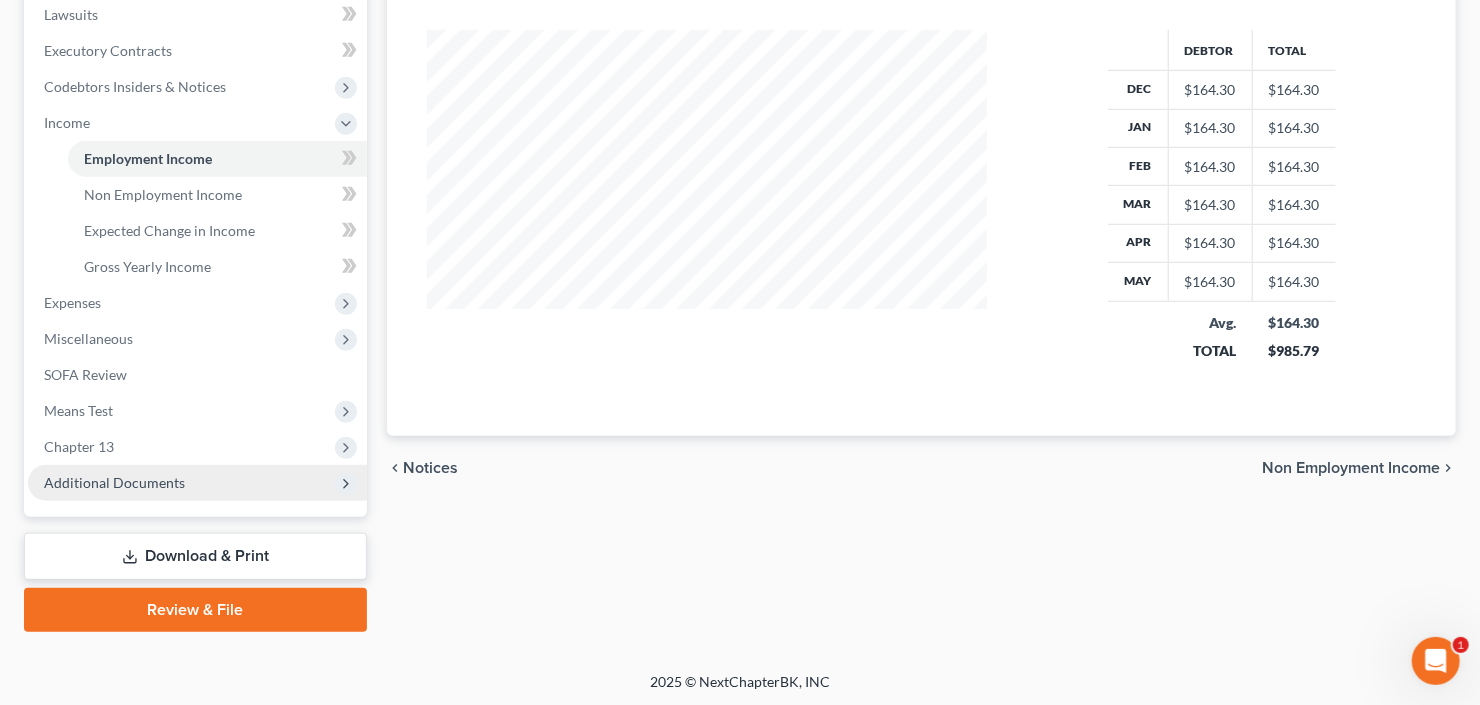 click on "Additional Documents" at bounding box center [114, 482] 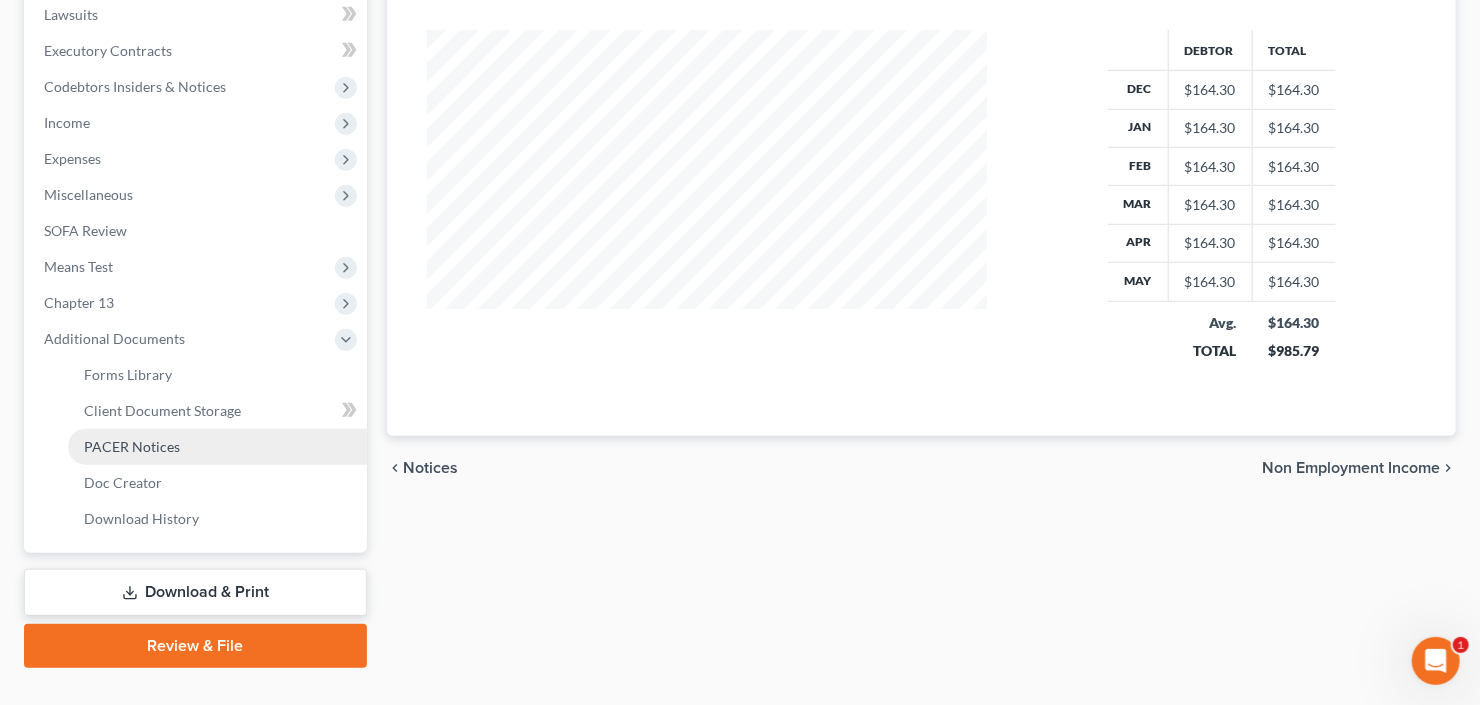 click on "PACER Notices" at bounding box center (132, 446) 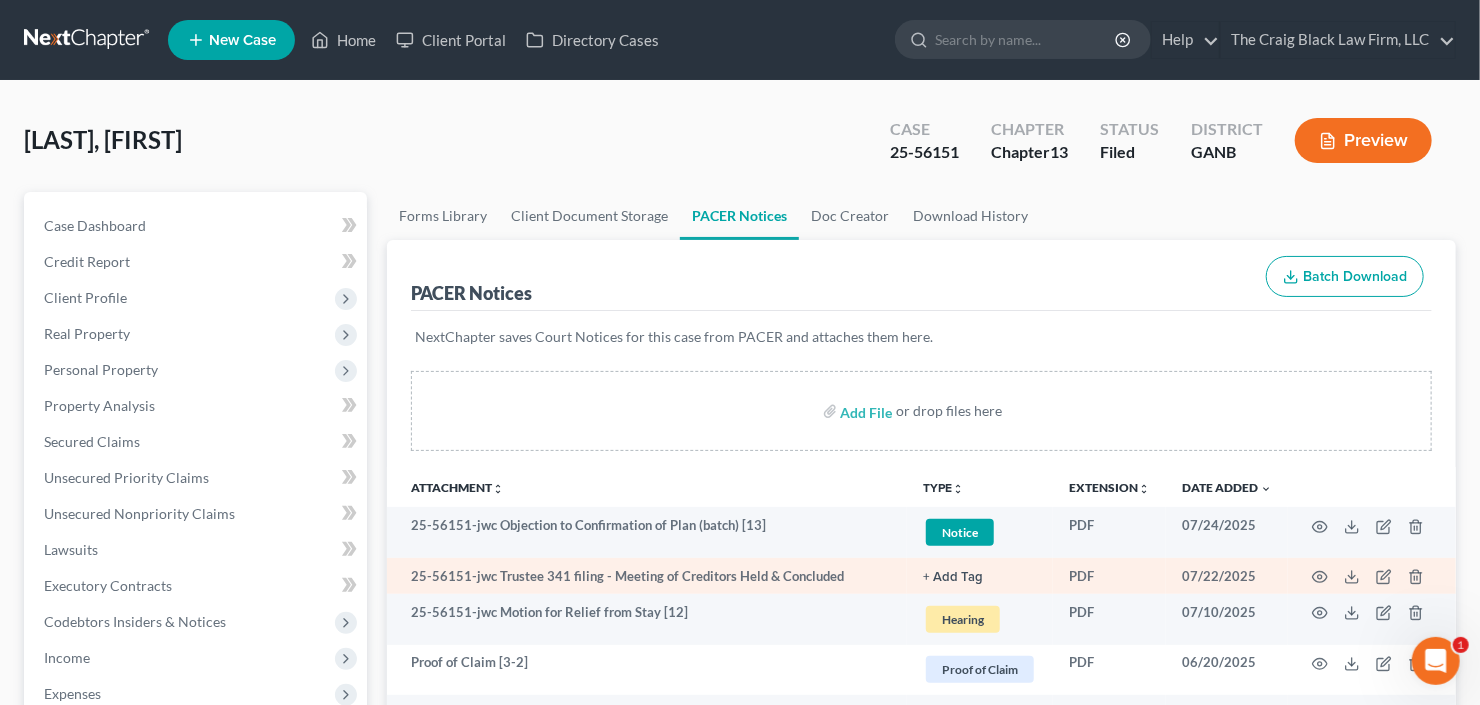 scroll, scrollTop: 240, scrollLeft: 0, axis: vertical 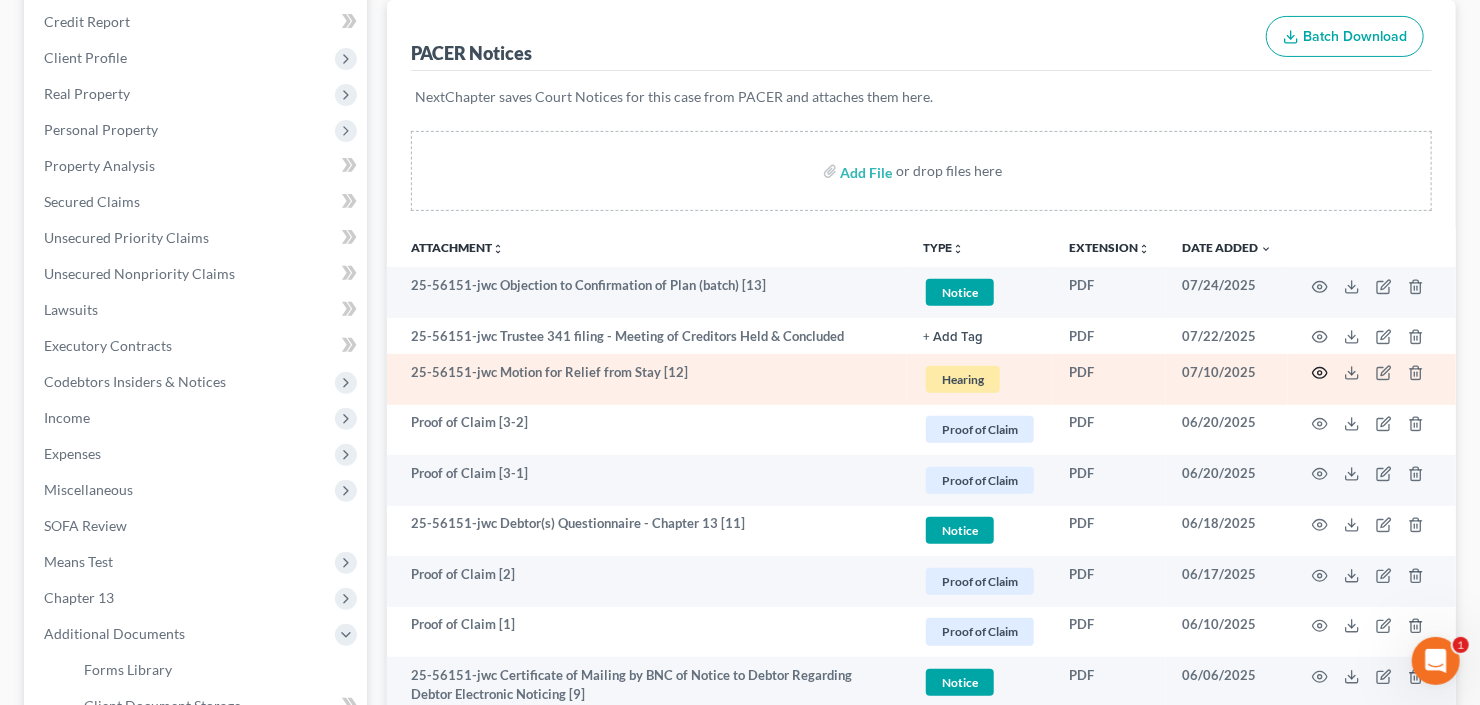 click 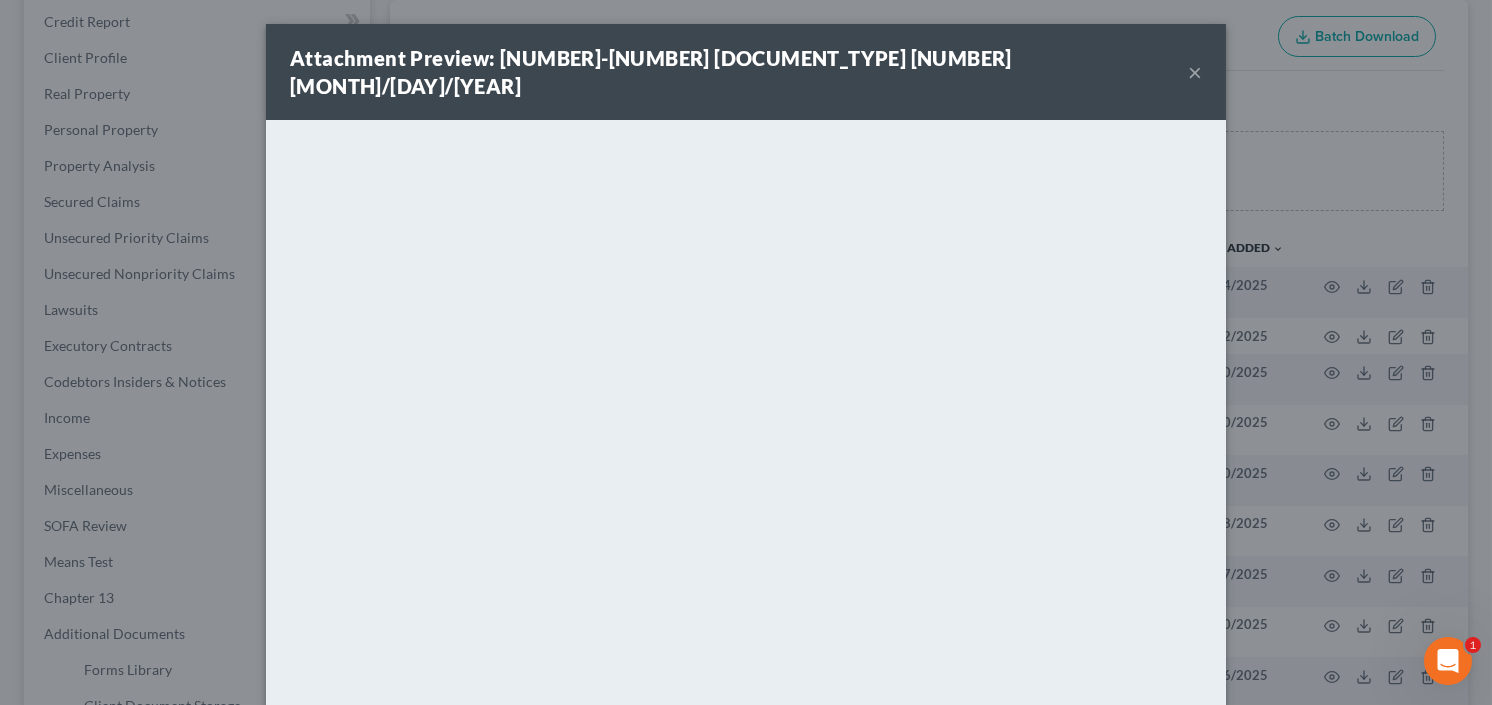 click on "×" at bounding box center (1195, 72) 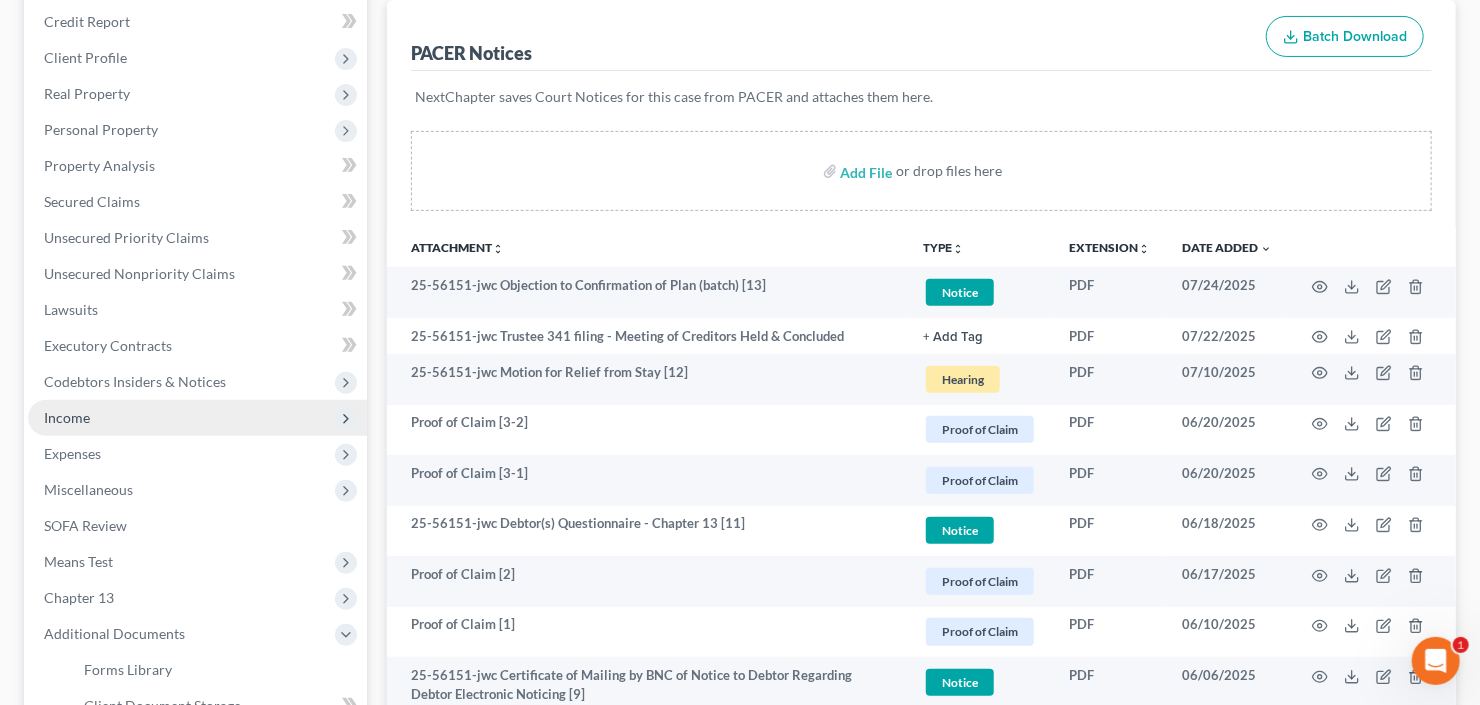 scroll, scrollTop: 0, scrollLeft: 0, axis: both 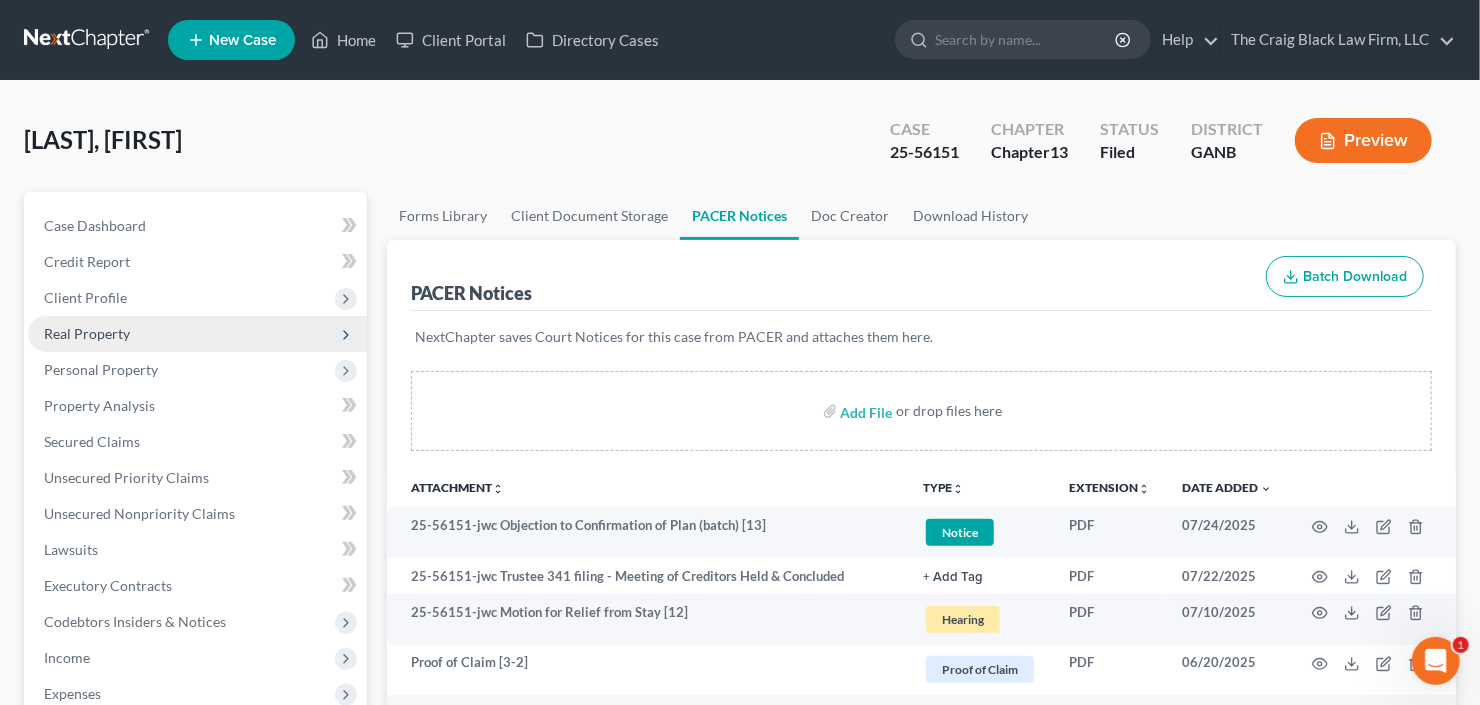 click on "Real Property" at bounding box center [197, 334] 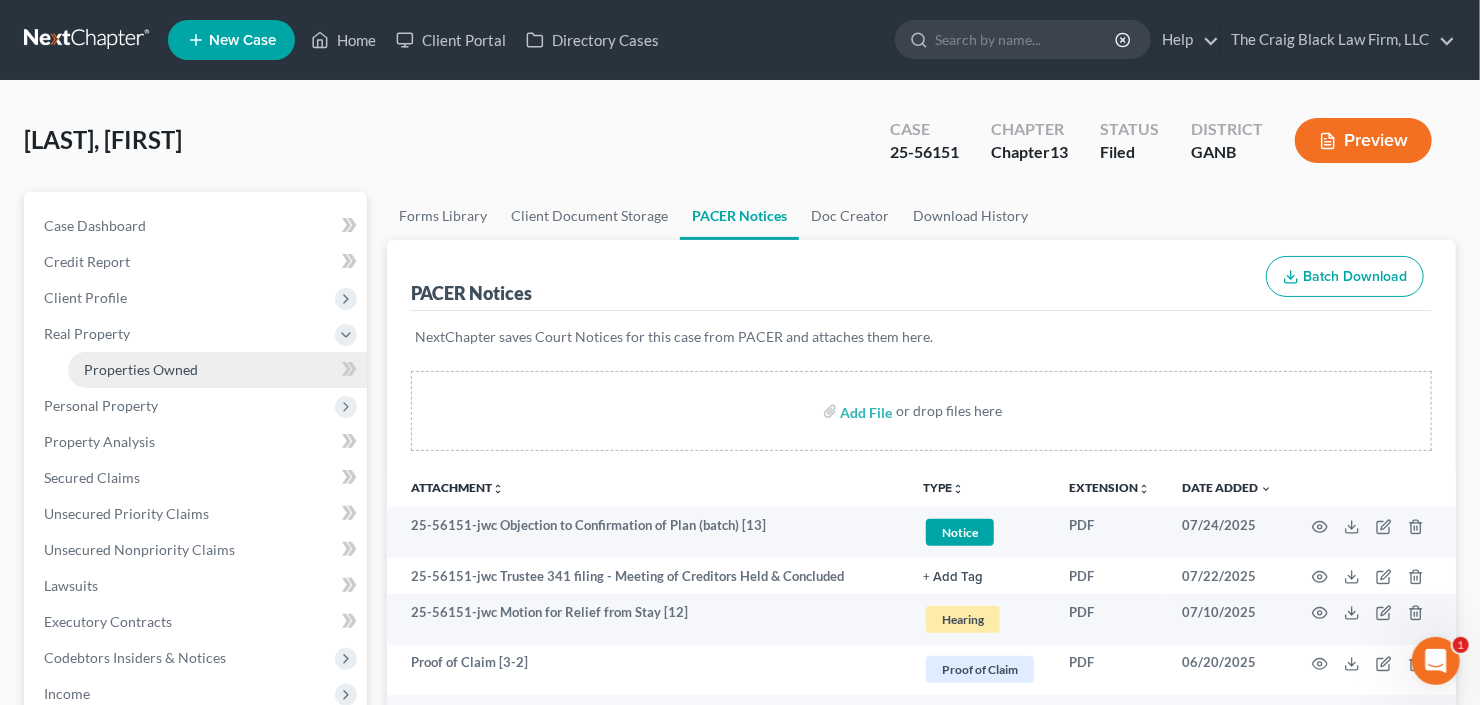 click on "Properties Owned" at bounding box center (141, 369) 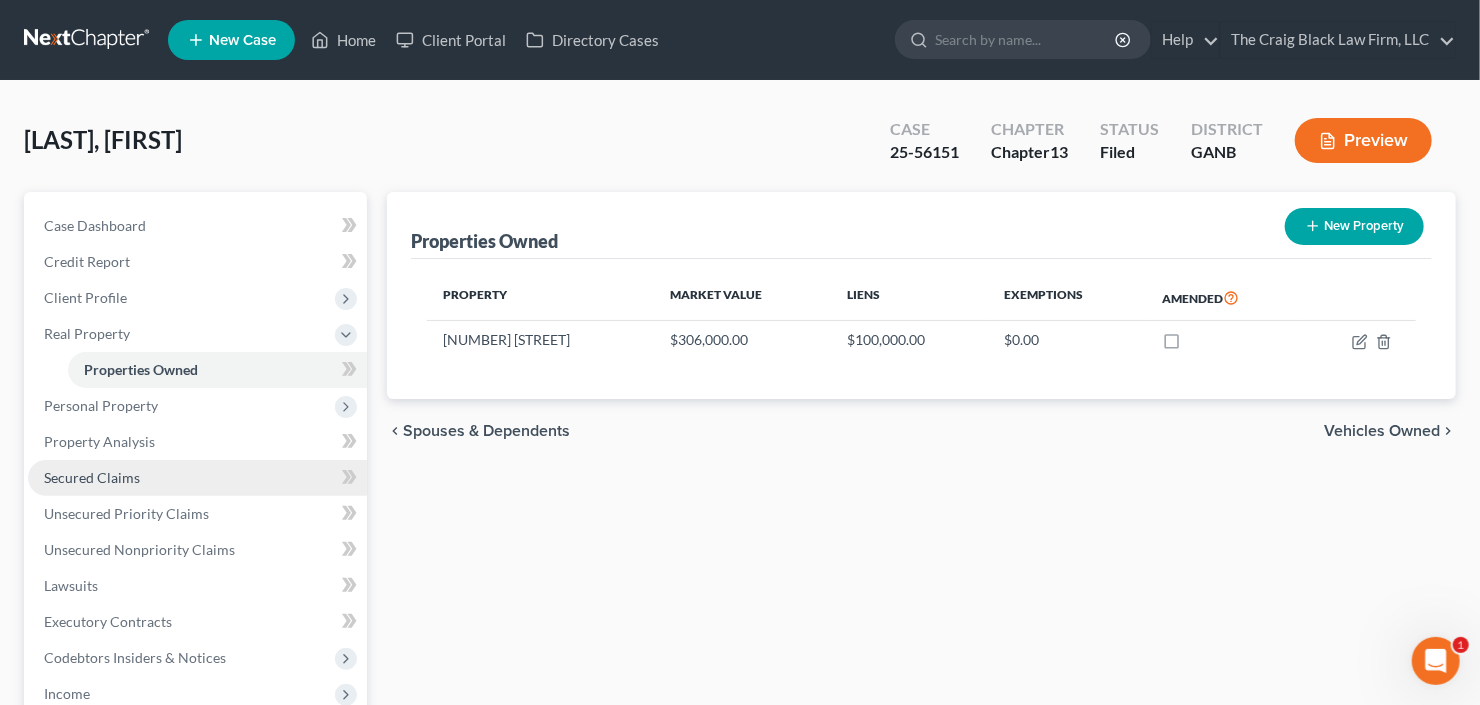 click on "Secured Claims" at bounding box center [92, 477] 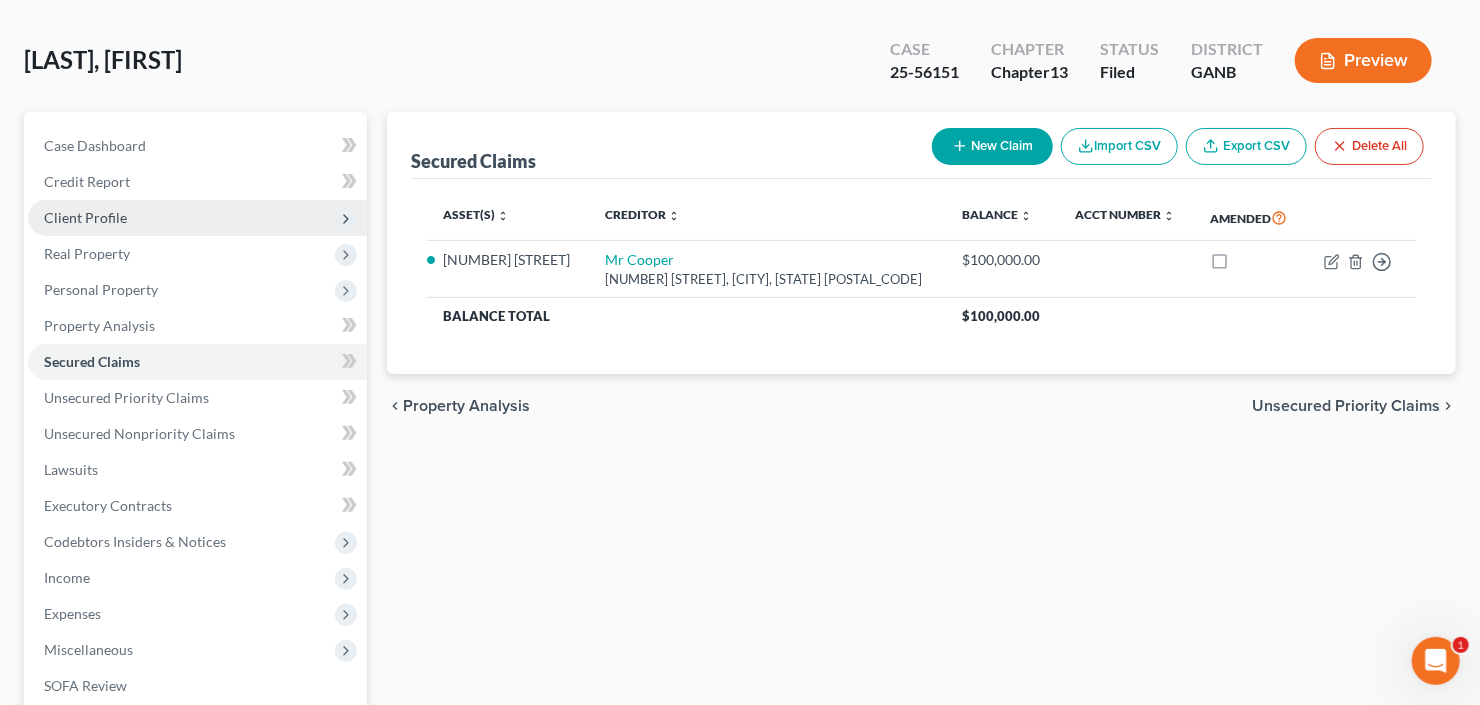 scroll, scrollTop: 240, scrollLeft: 0, axis: vertical 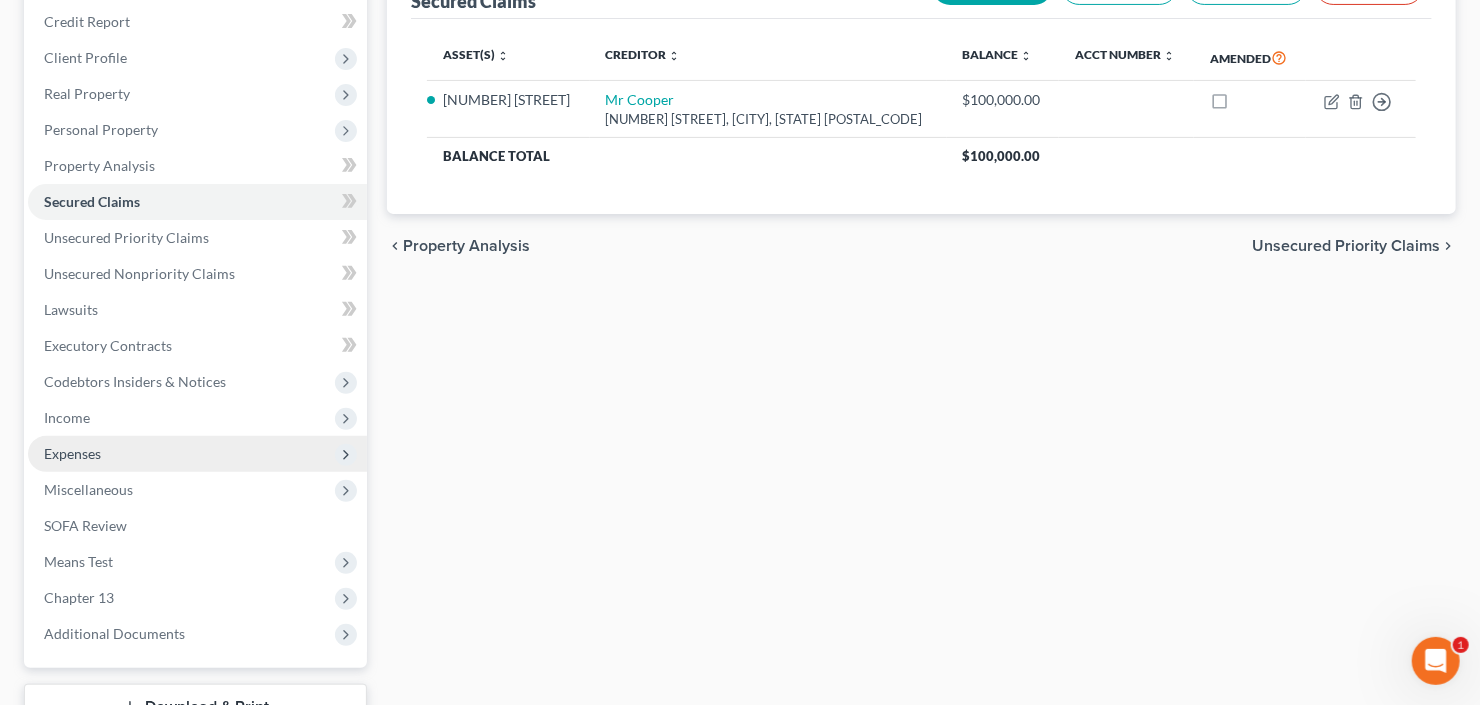 click on "Expenses" at bounding box center [197, 454] 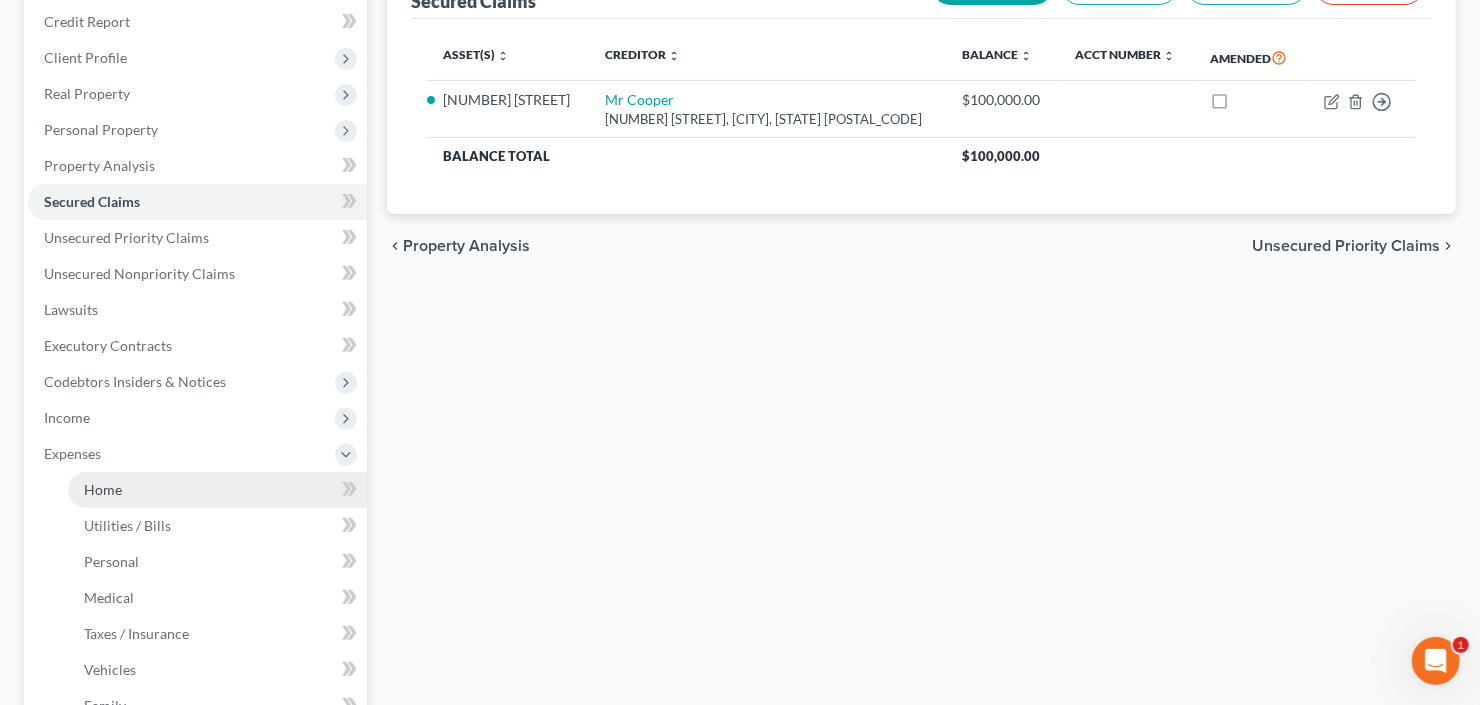 click on "Home" at bounding box center [217, 490] 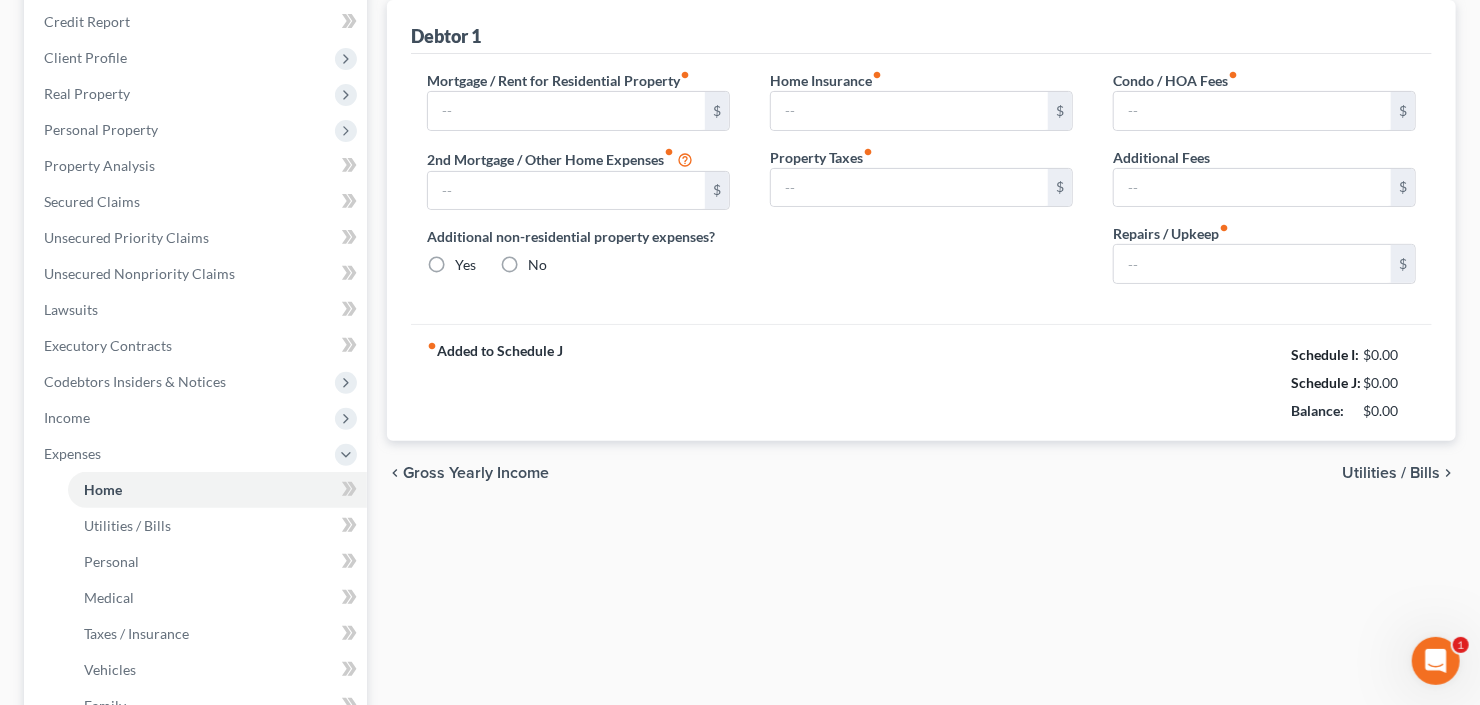 type on "1,100.00" 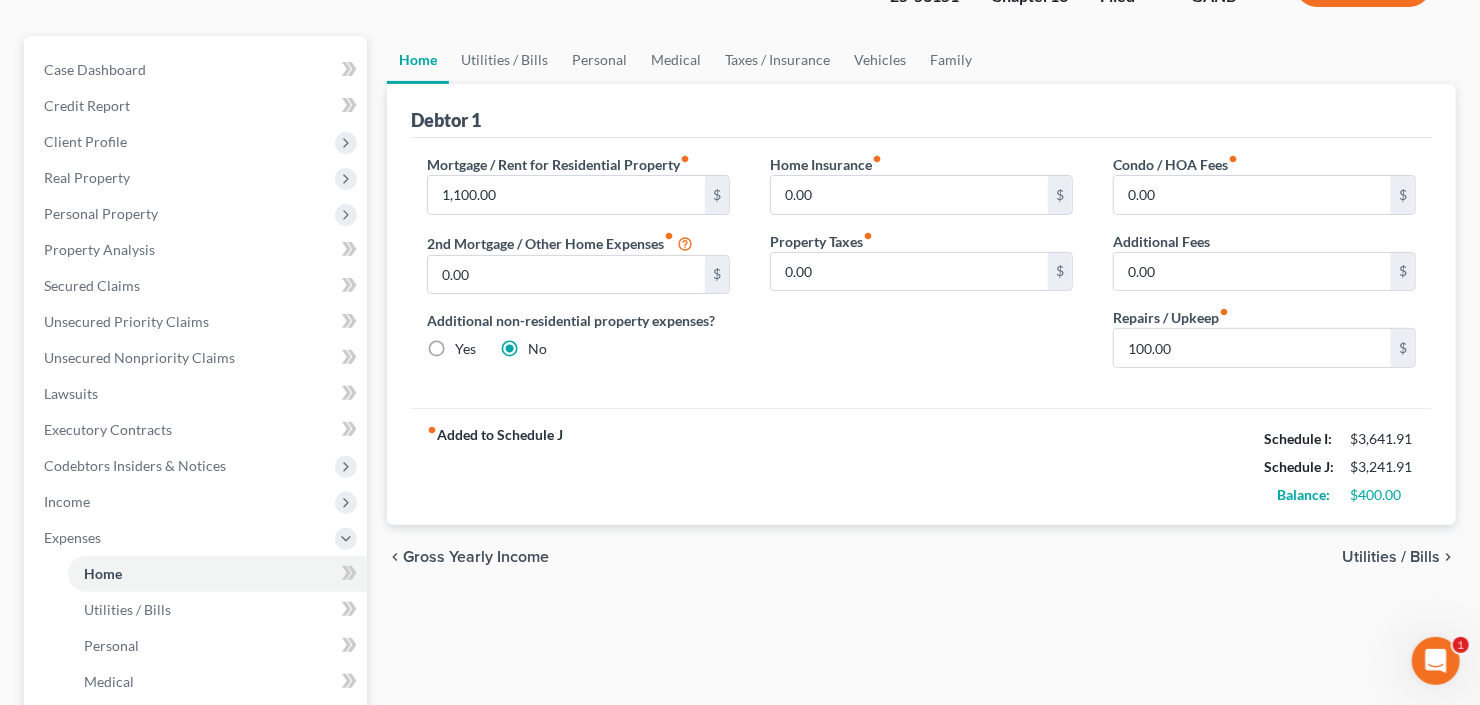 scroll, scrollTop: 160, scrollLeft: 0, axis: vertical 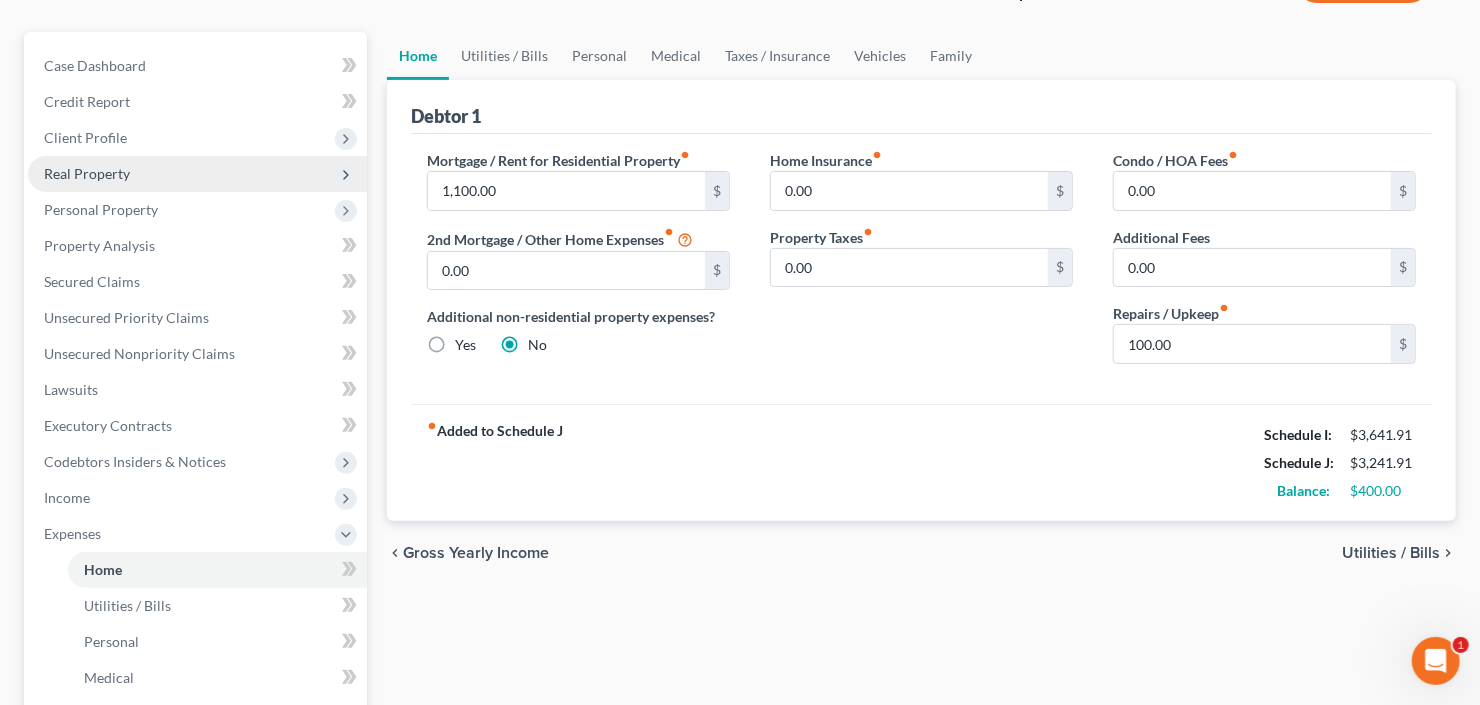 click on "Real Property" at bounding box center [197, 174] 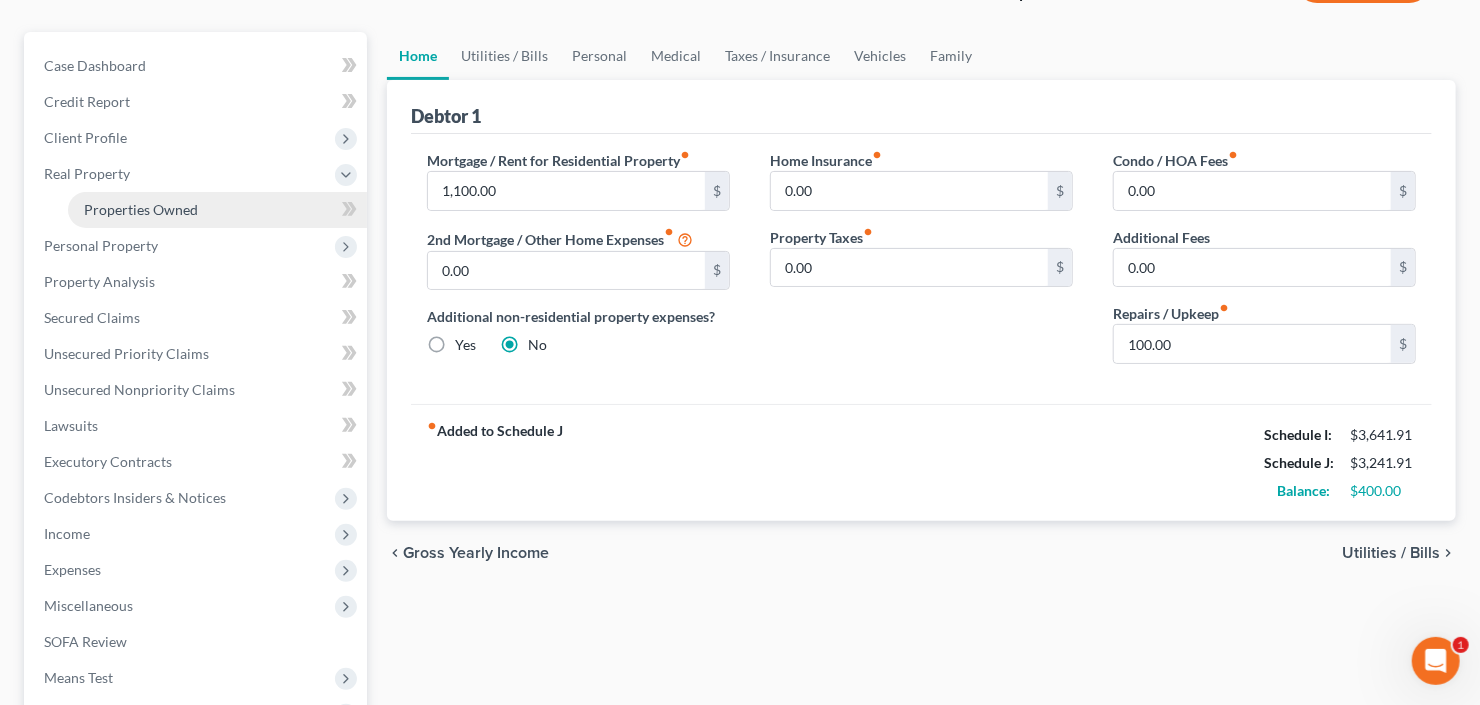 click on "Properties Owned" at bounding box center (141, 209) 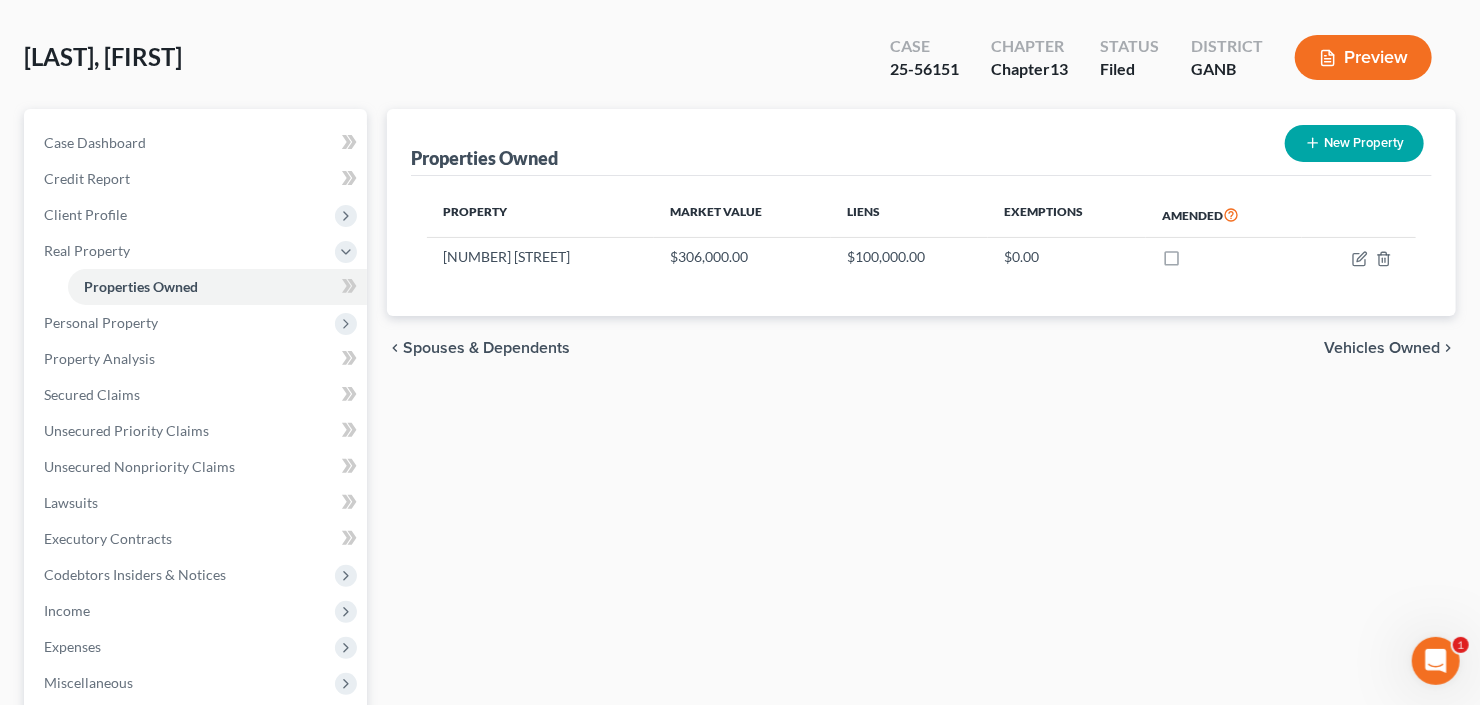 scroll, scrollTop: 0, scrollLeft: 0, axis: both 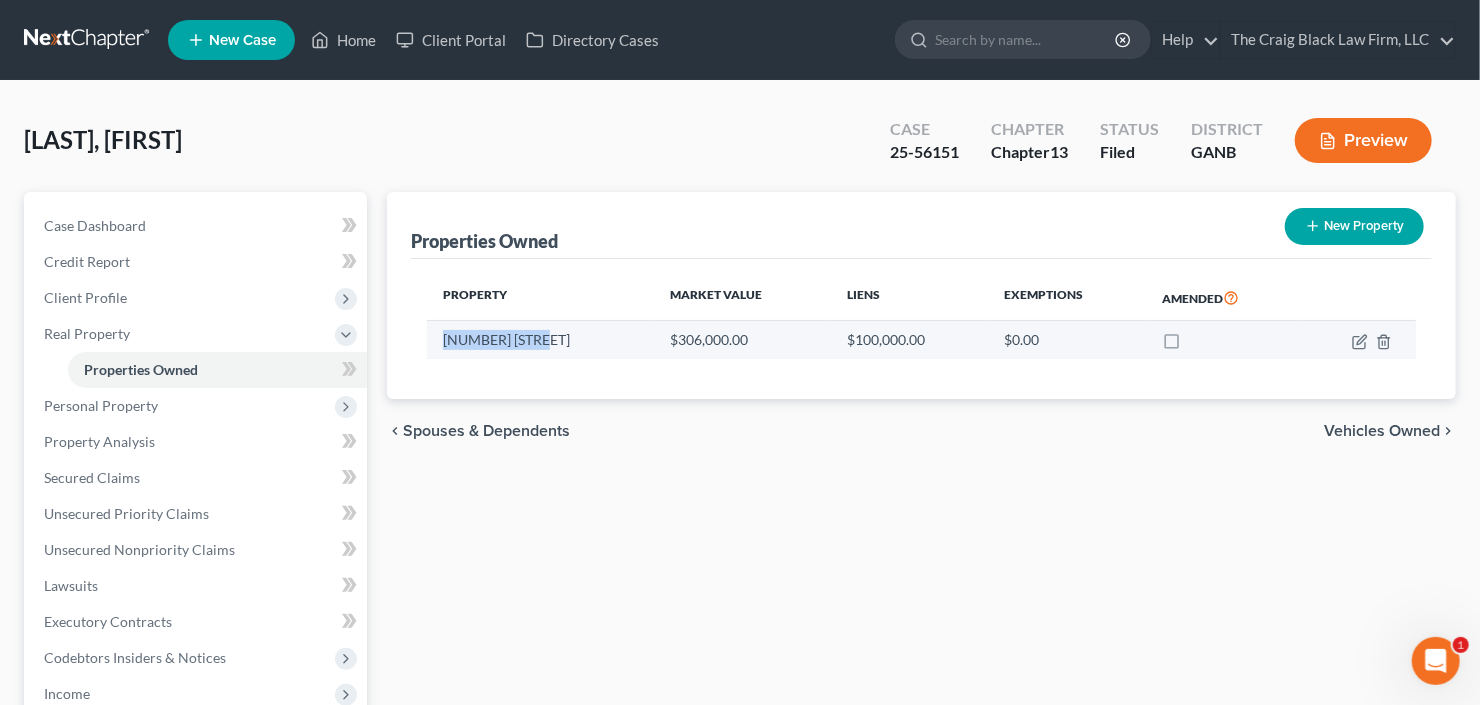 drag, startPoint x: 572, startPoint y: 335, endPoint x: 442, endPoint y: 335, distance: 130 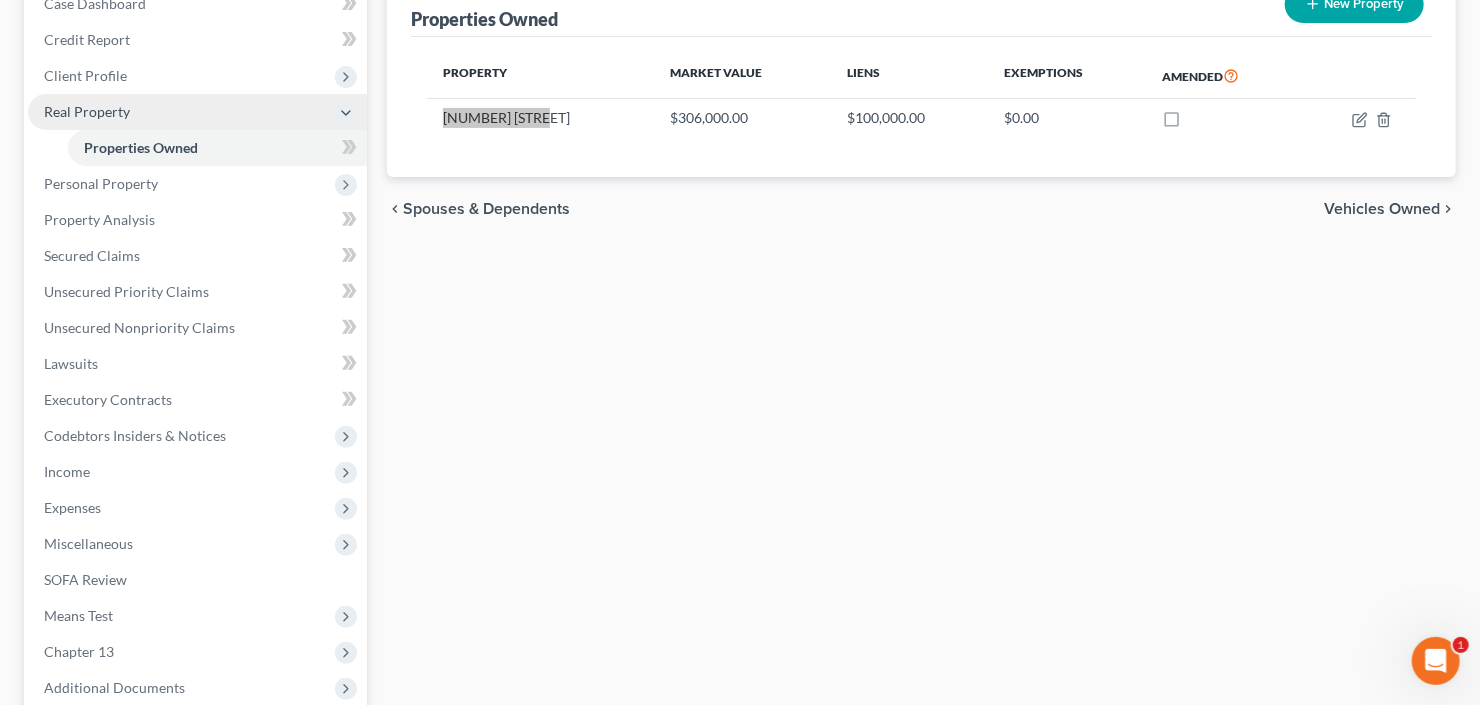 scroll, scrollTop: 427, scrollLeft: 0, axis: vertical 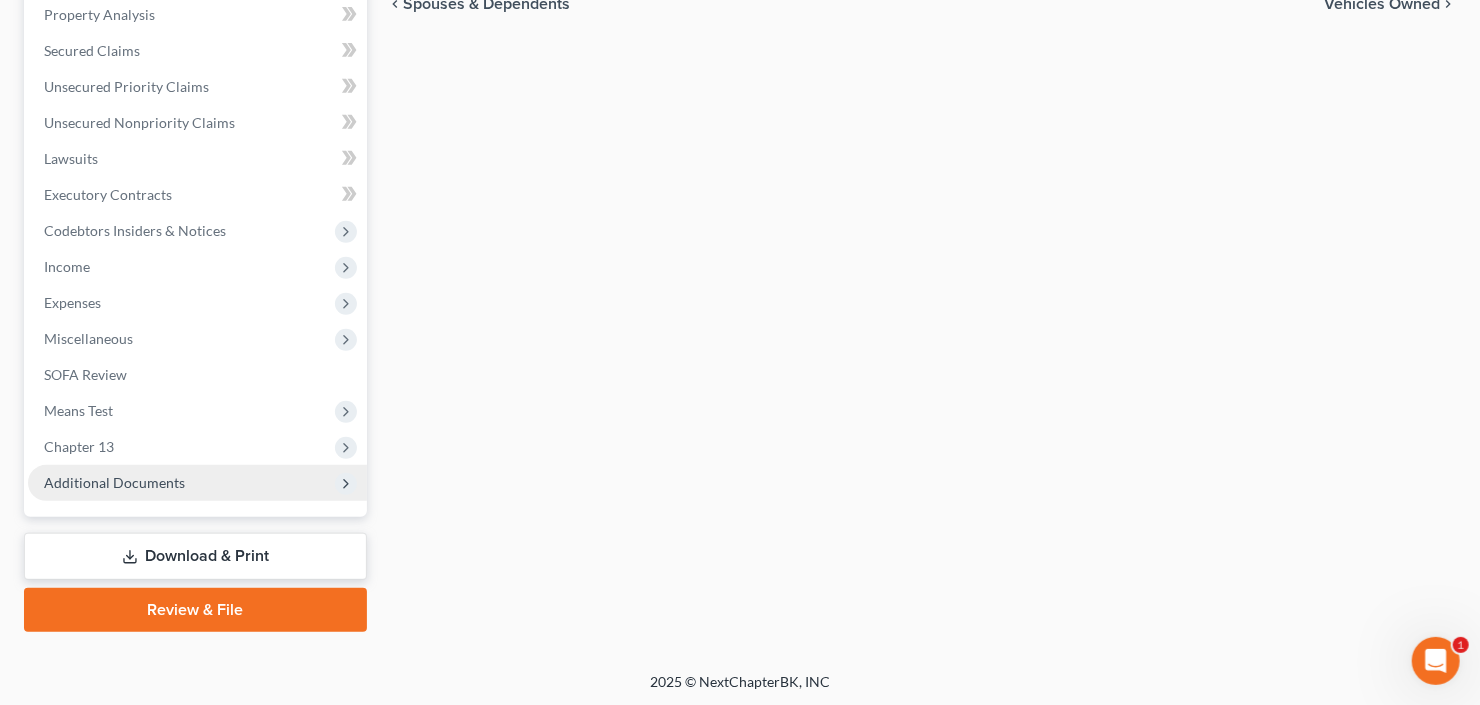 click on "Additional Documents" at bounding box center [197, 483] 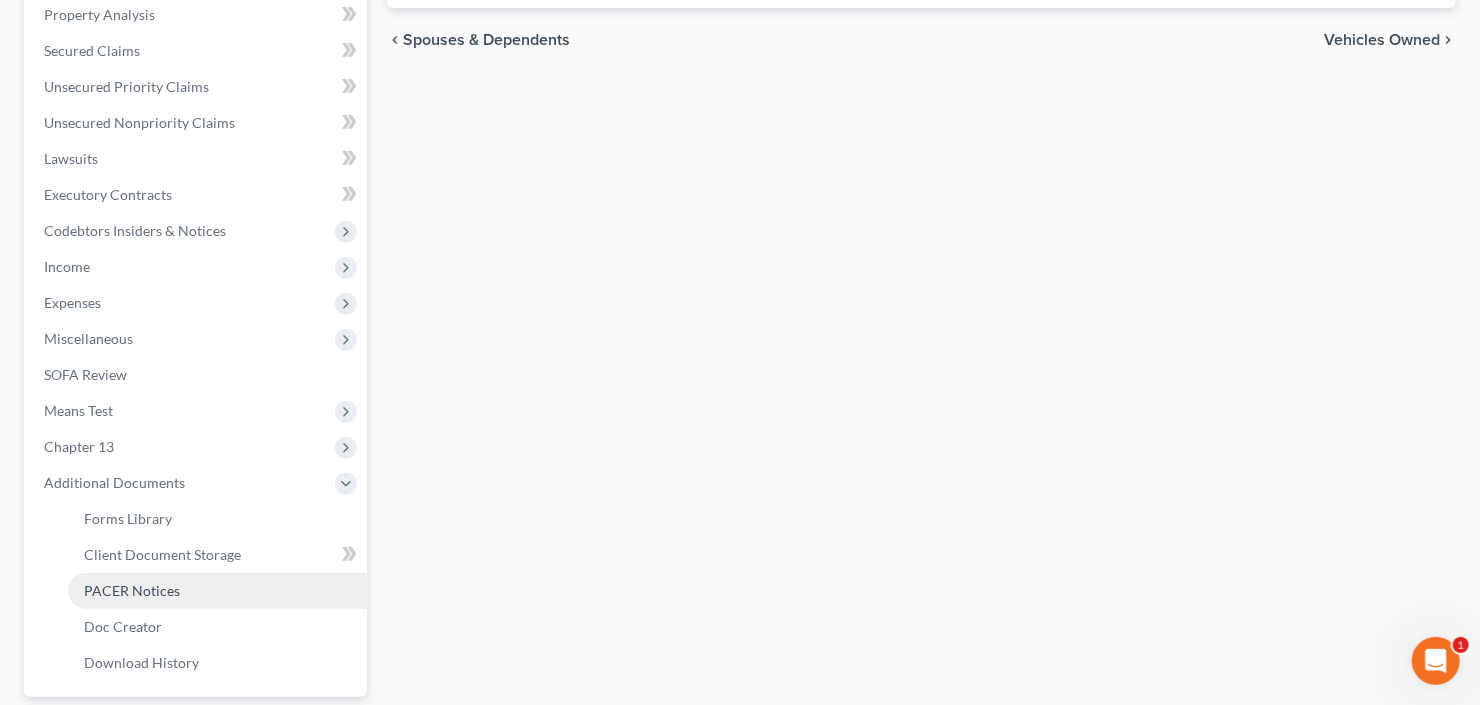 click on "PACER Notices" at bounding box center (132, 590) 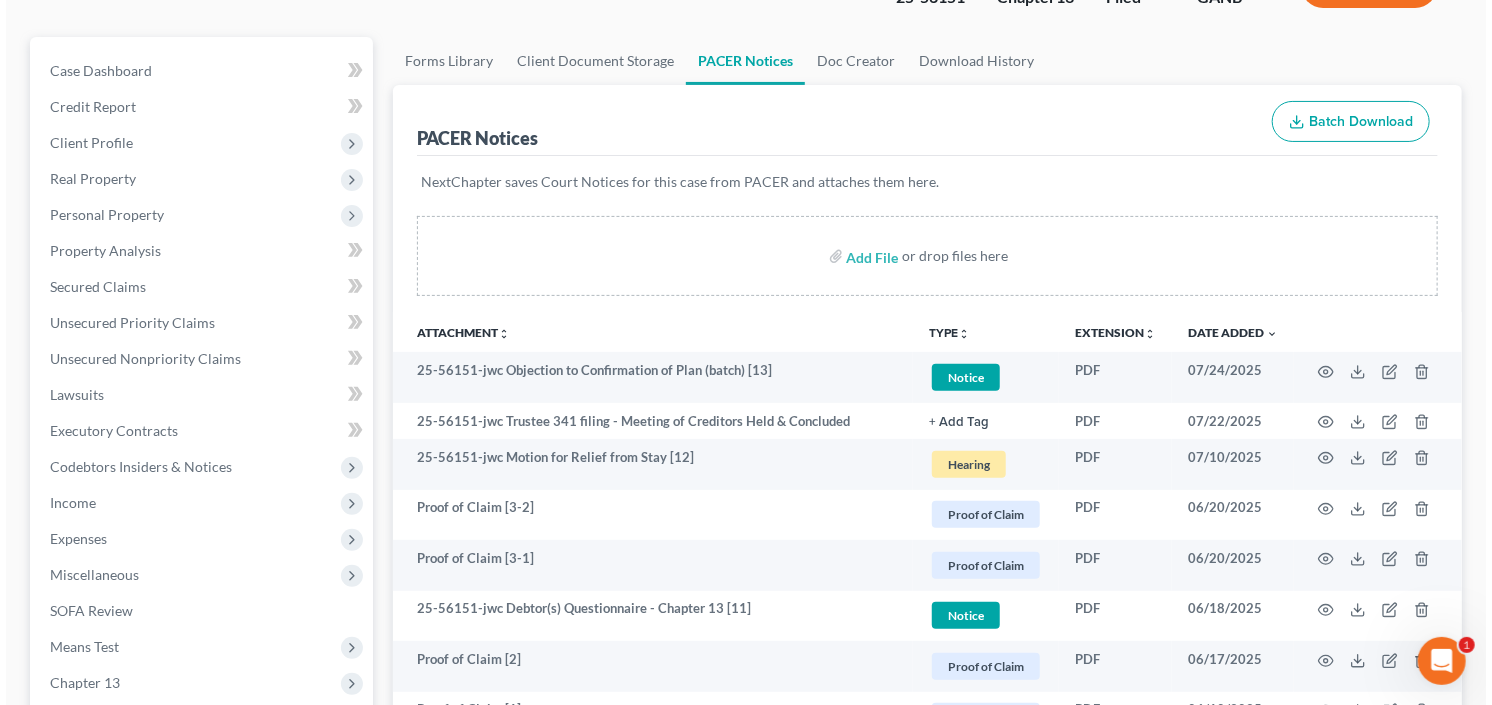 scroll, scrollTop: 160, scrollLeft: 0, axis: vertical 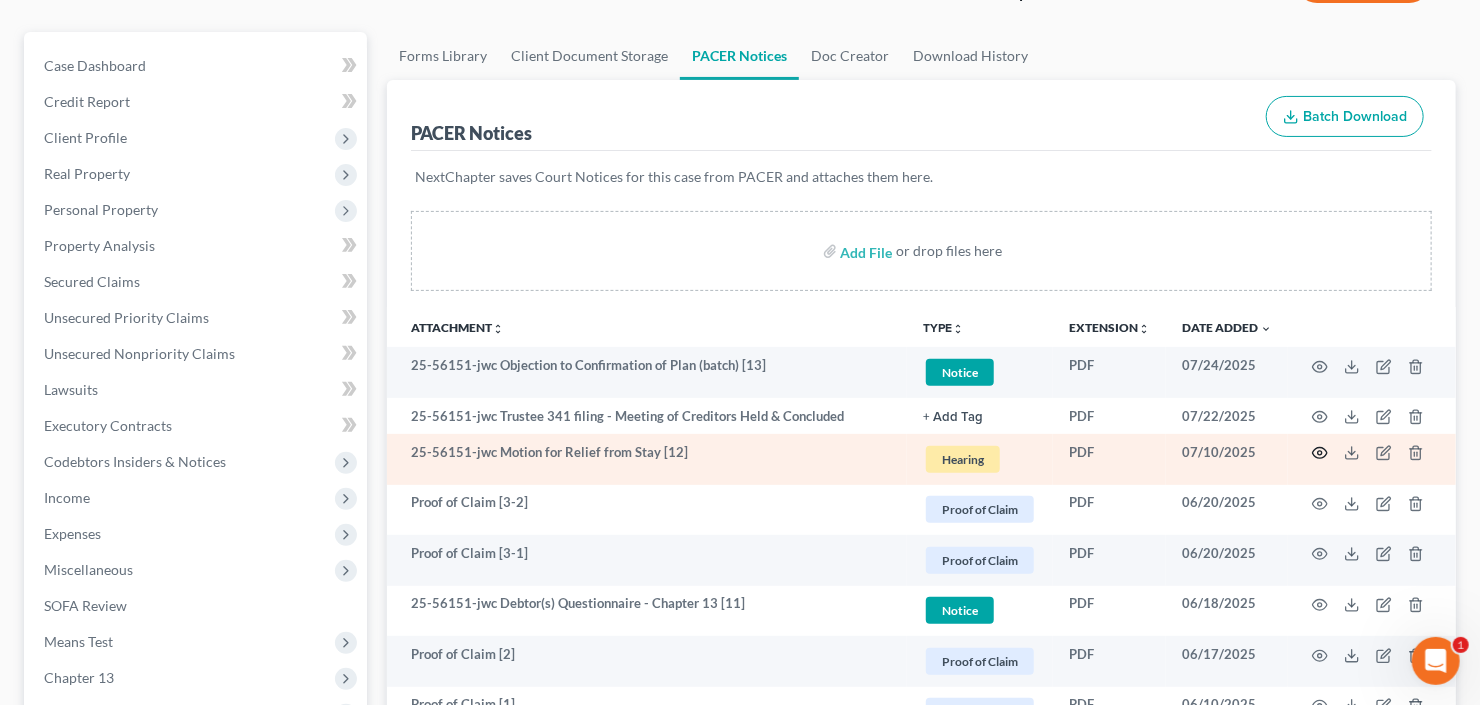 click 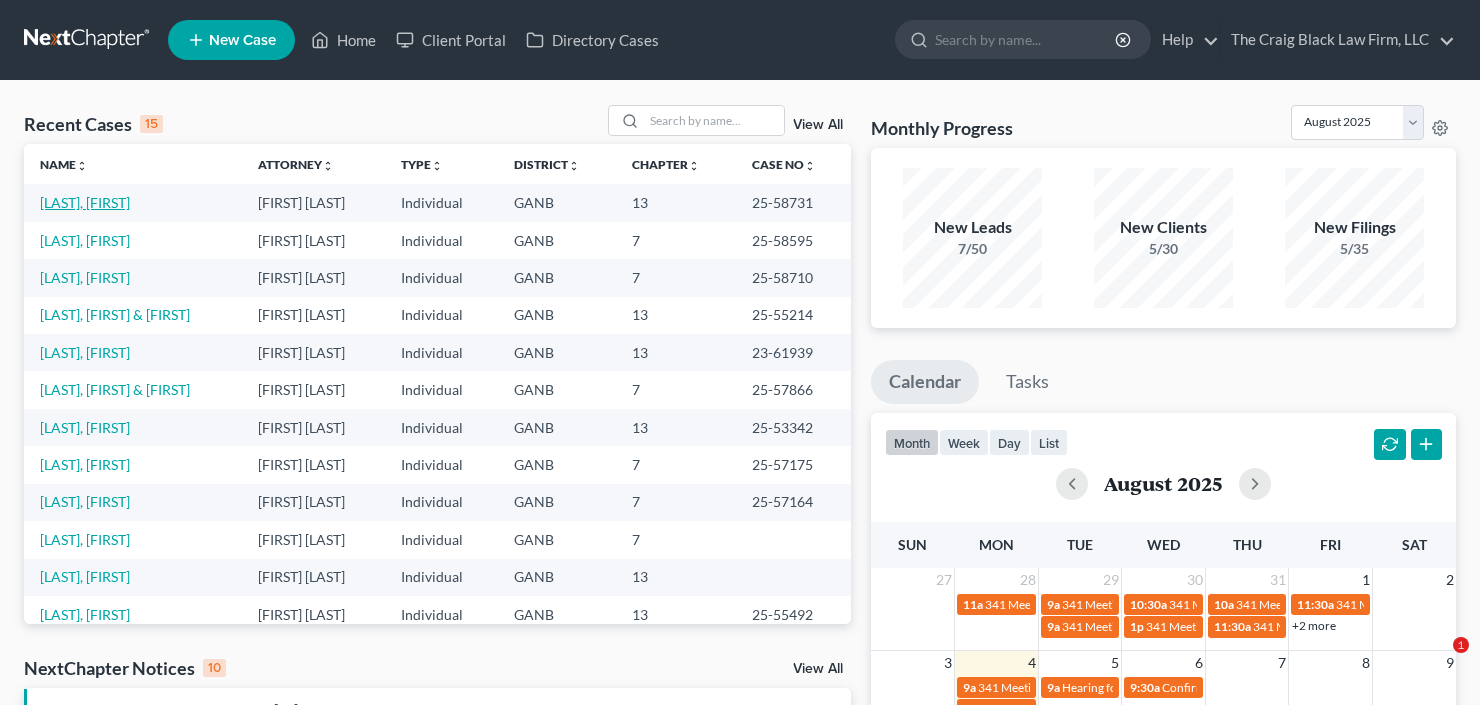 scroll, scrollTop: 0, scrollLeft: 0, axis: both 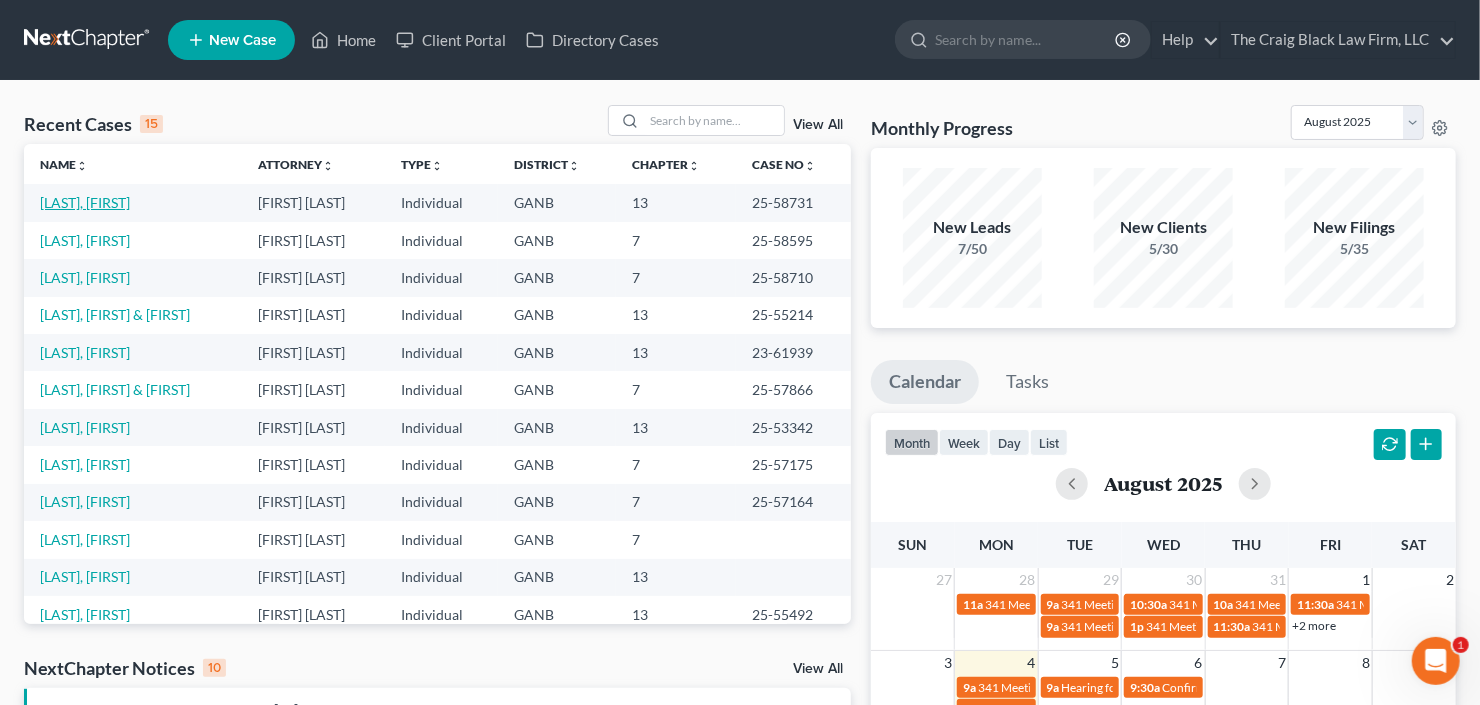 click on "[LAST], [FIRST]" at bounding box center (85, 202) 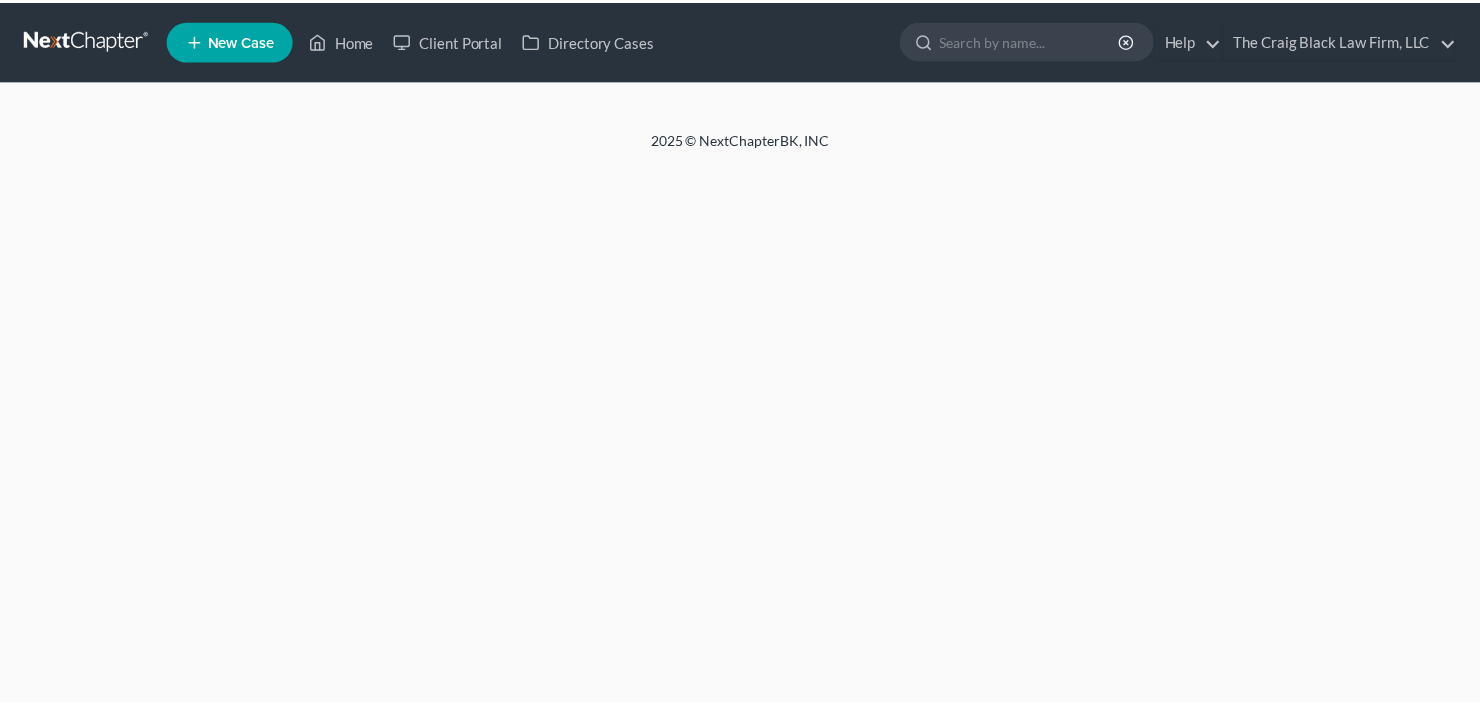 scroll, scrollTop: 0, scrollLeft: 0, axis: both 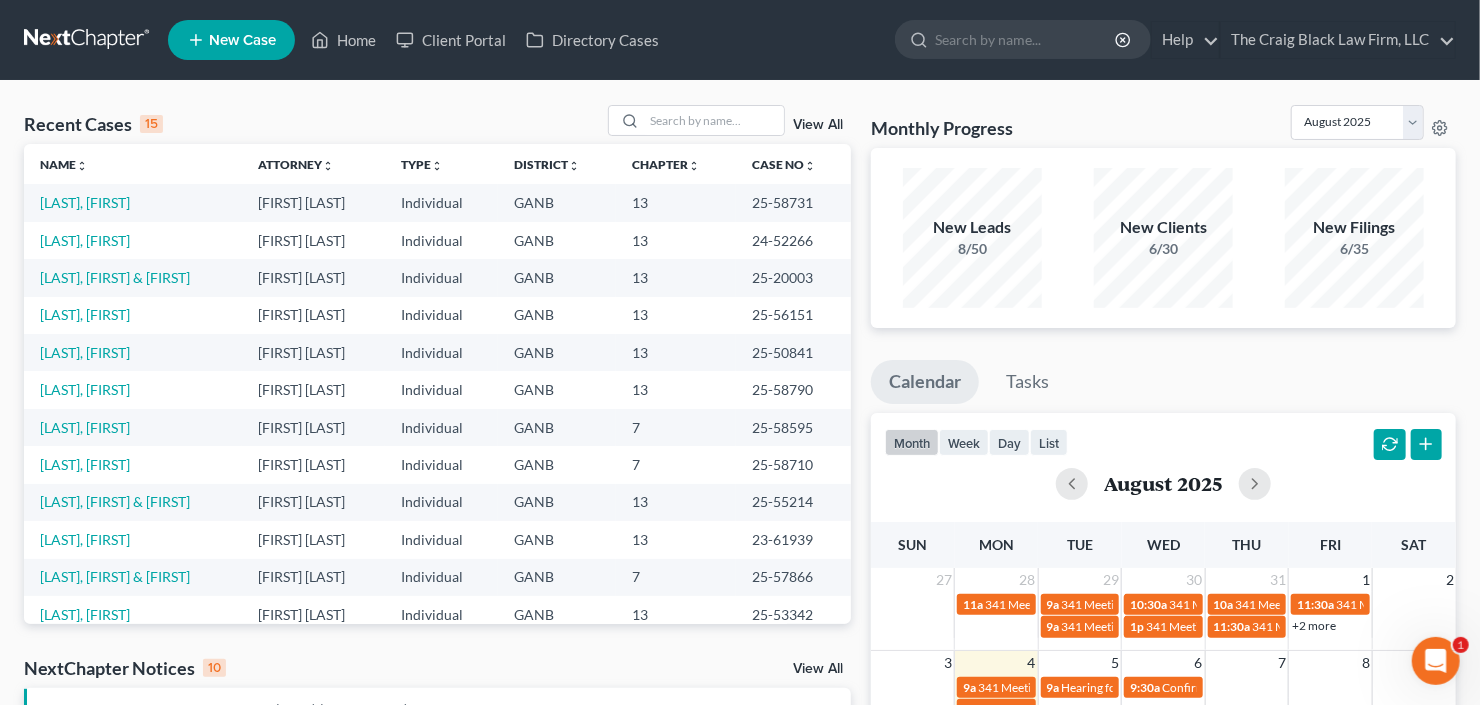 click on "New Case" at bounding box center (231, 40) 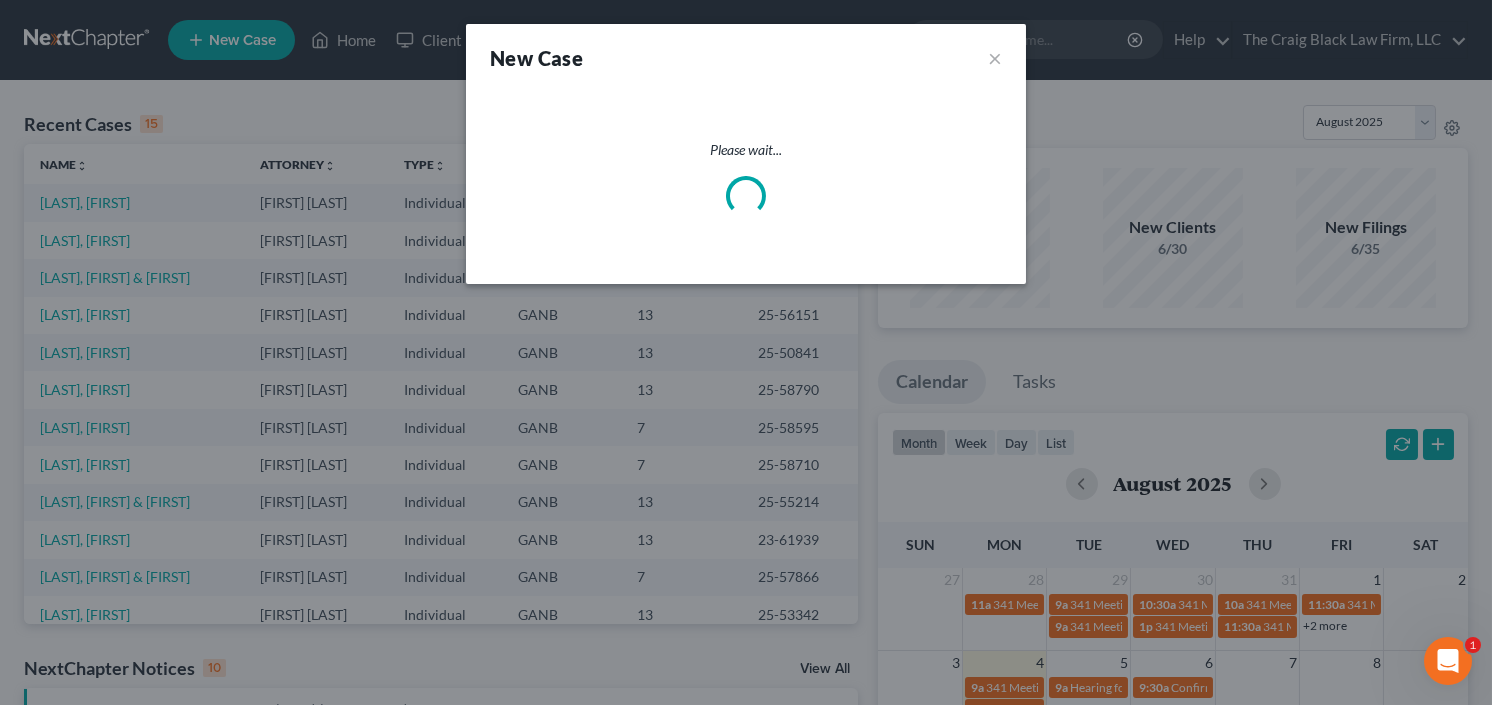 select on "19" 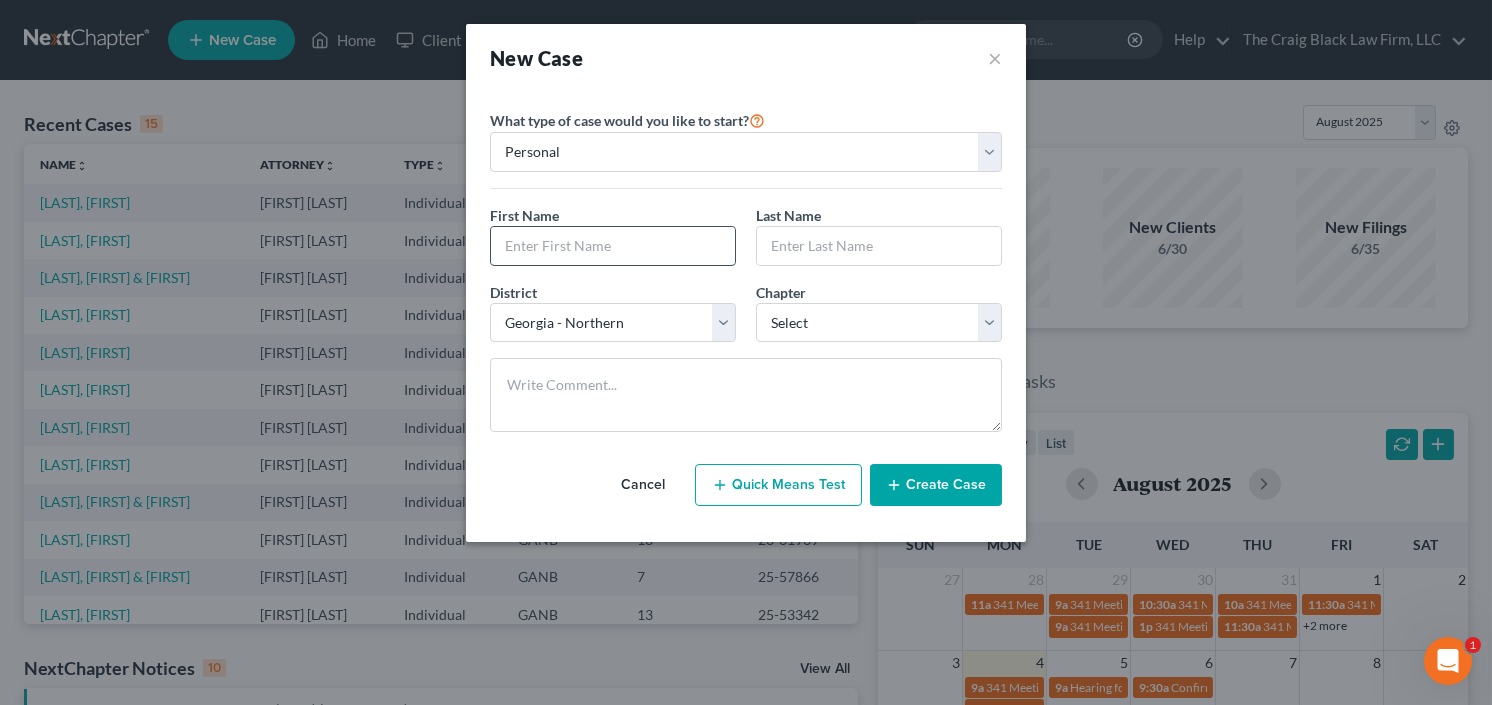 click at bounding box center [613, 246] 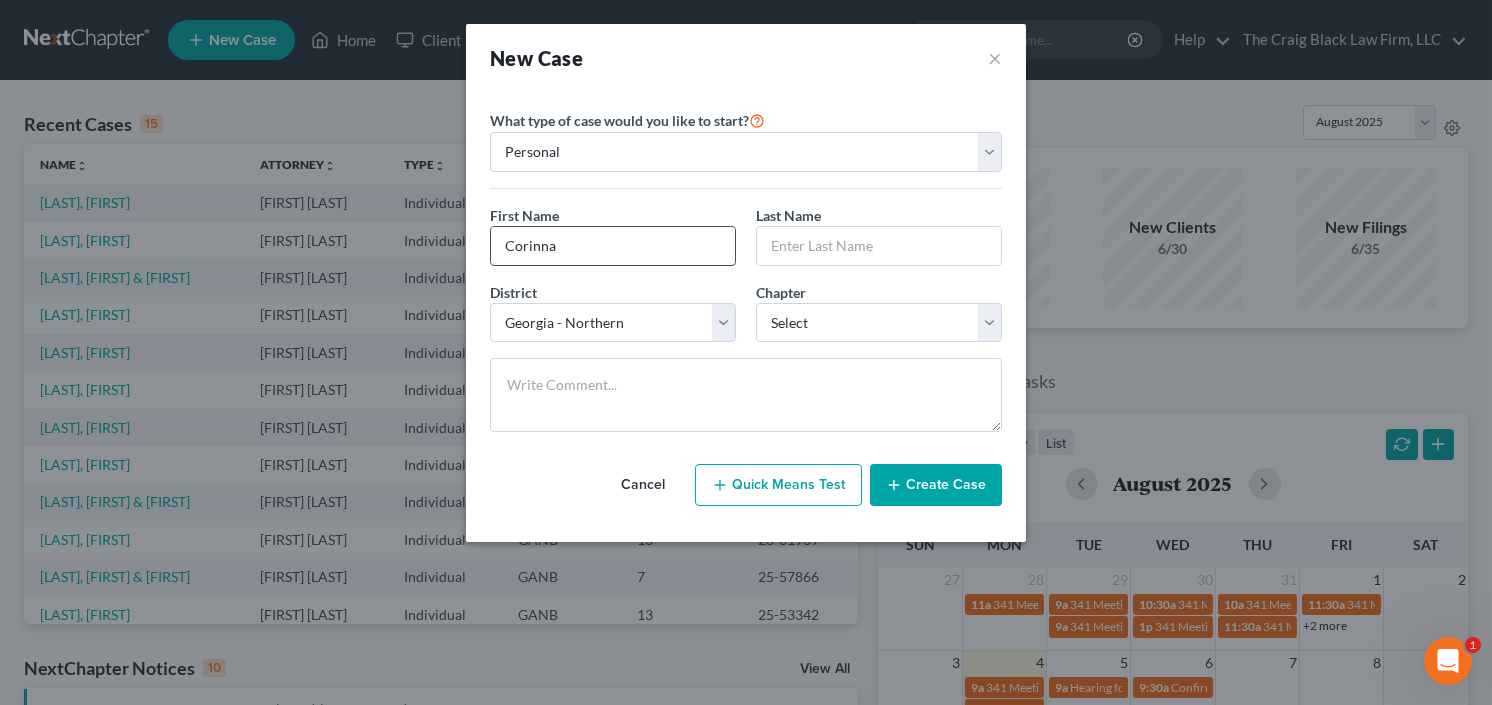 type on "Corinna" 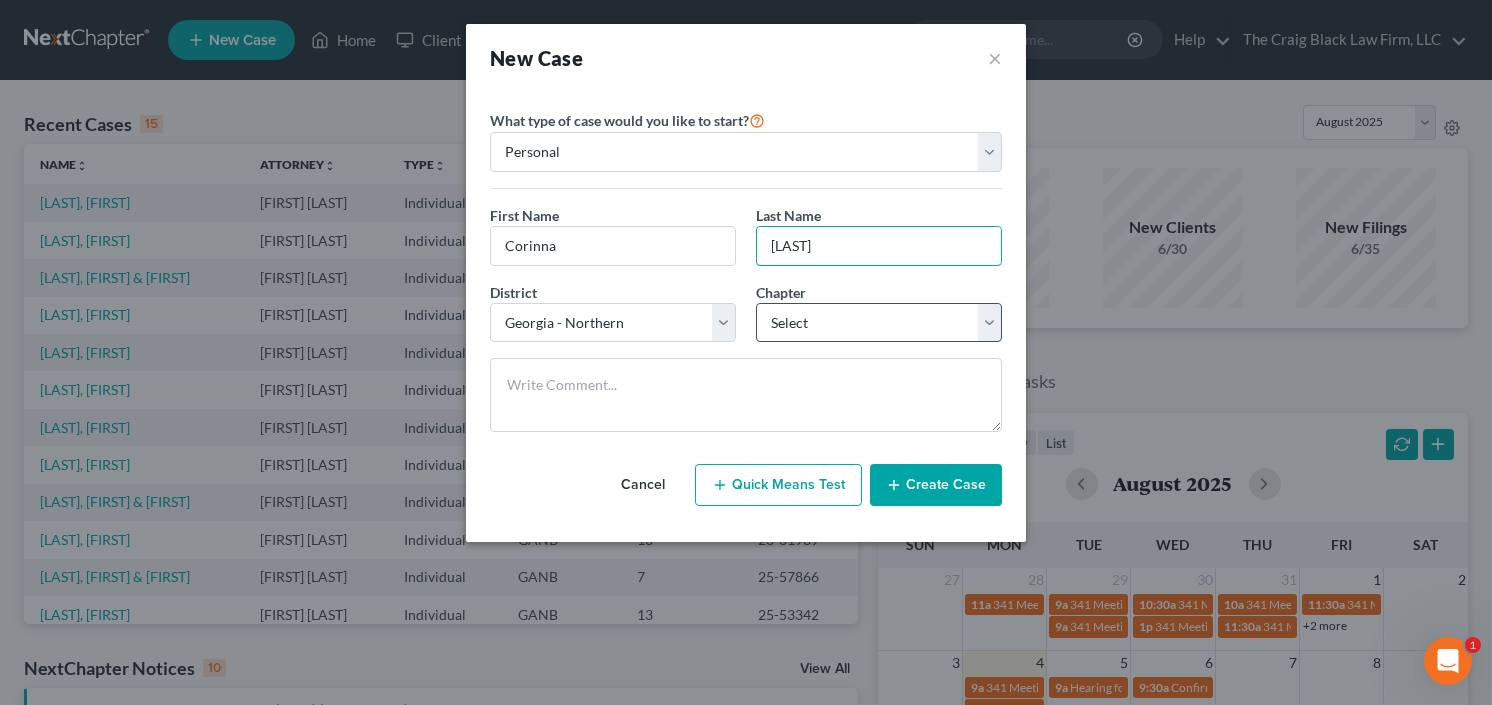 type on "Parham" 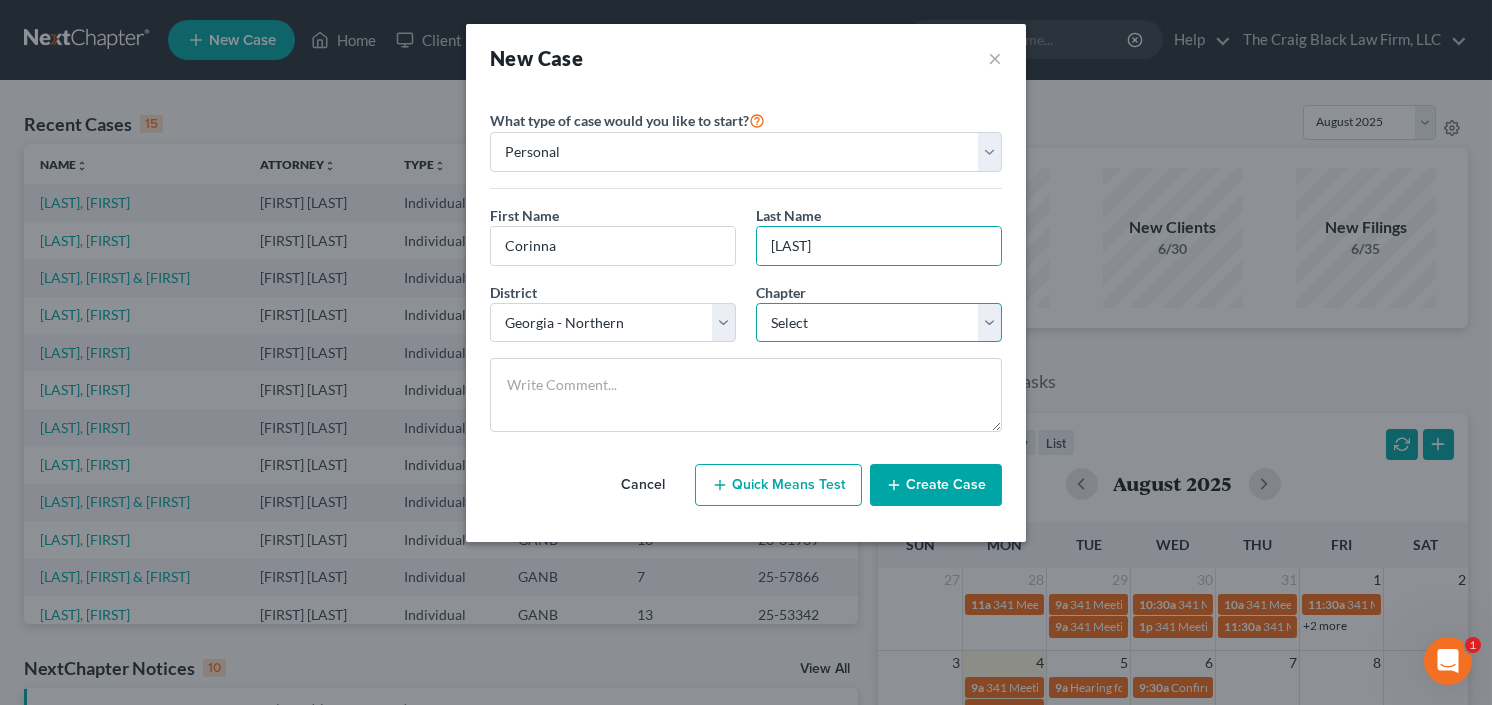 click on "Select 7 11 12 13" at bounding box center (879, 323) 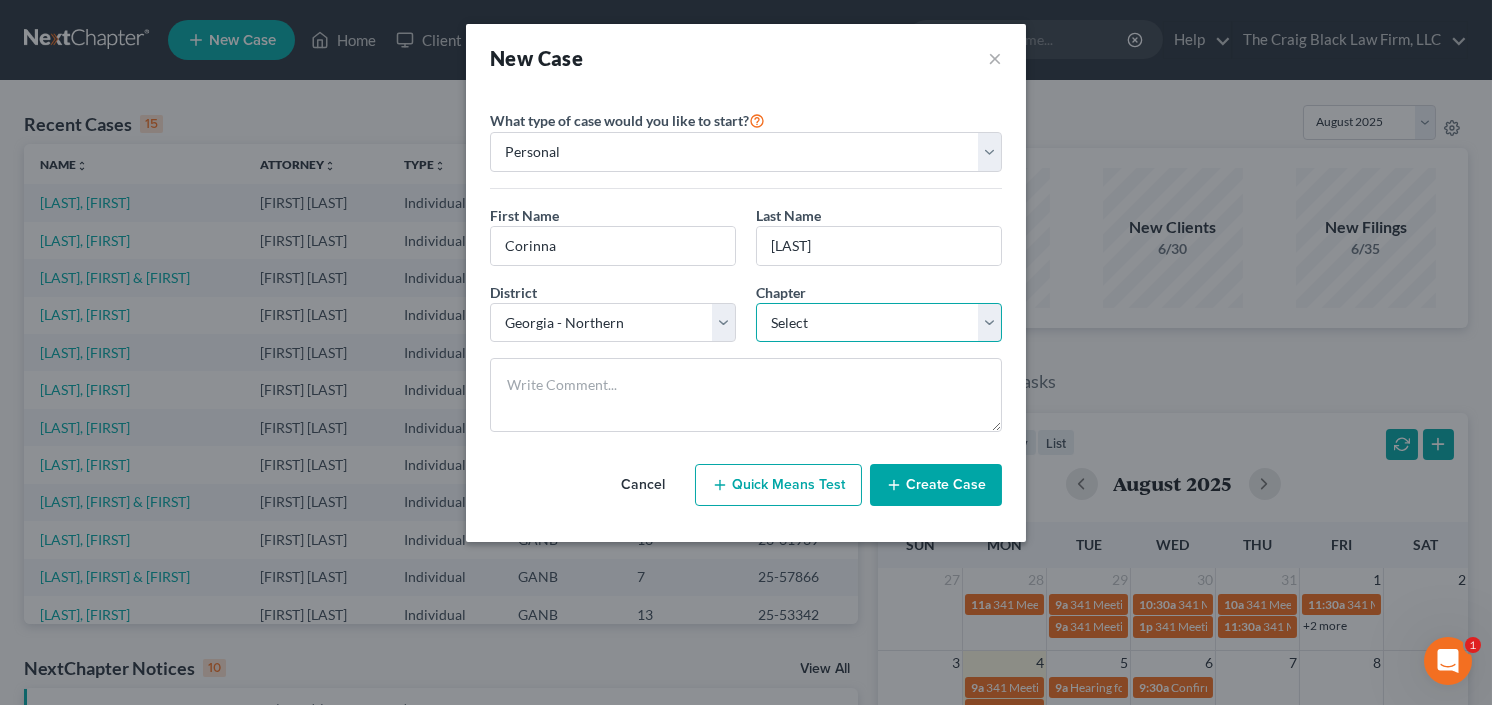 select on "0" 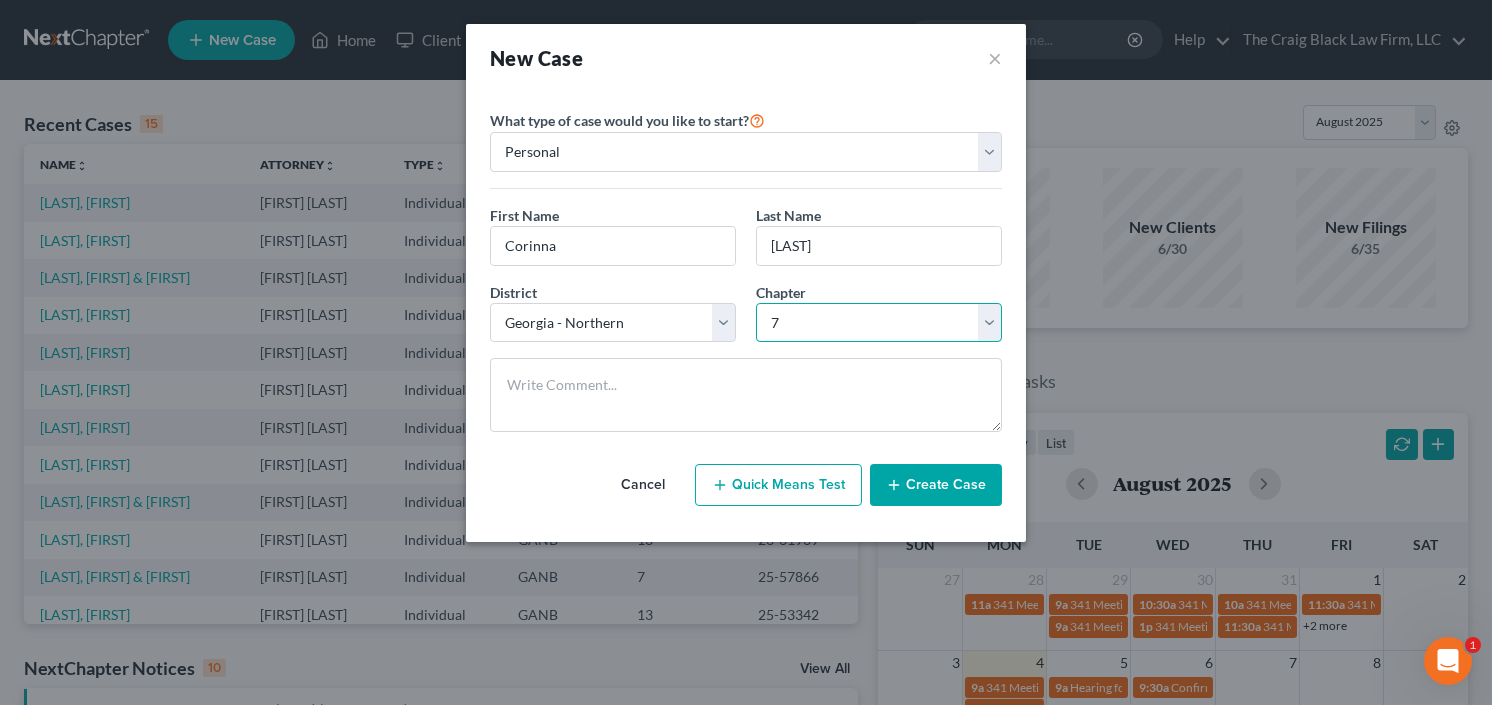 click on "Select 7 11 12 13" at bounding box center (879, 323) 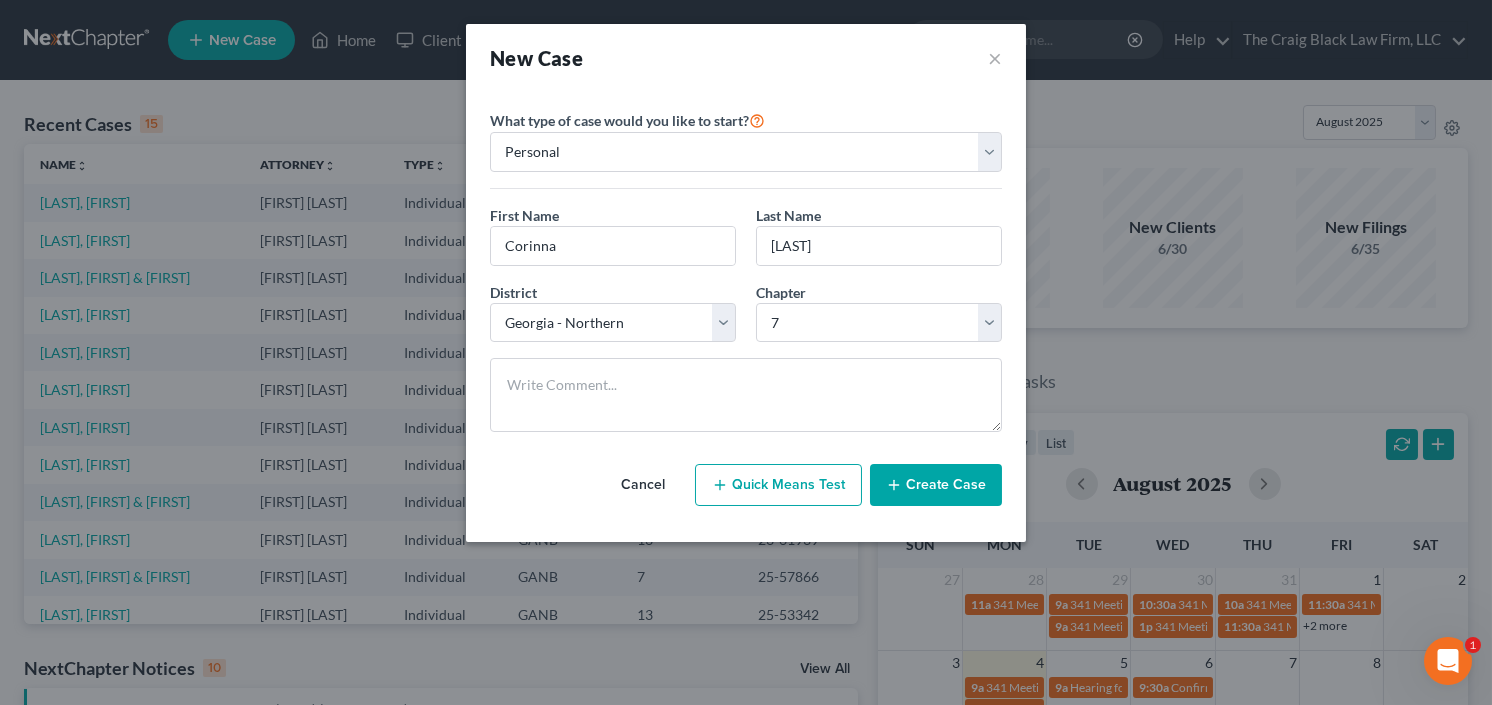 click on "Create Case" at bounding box center [936, 485] 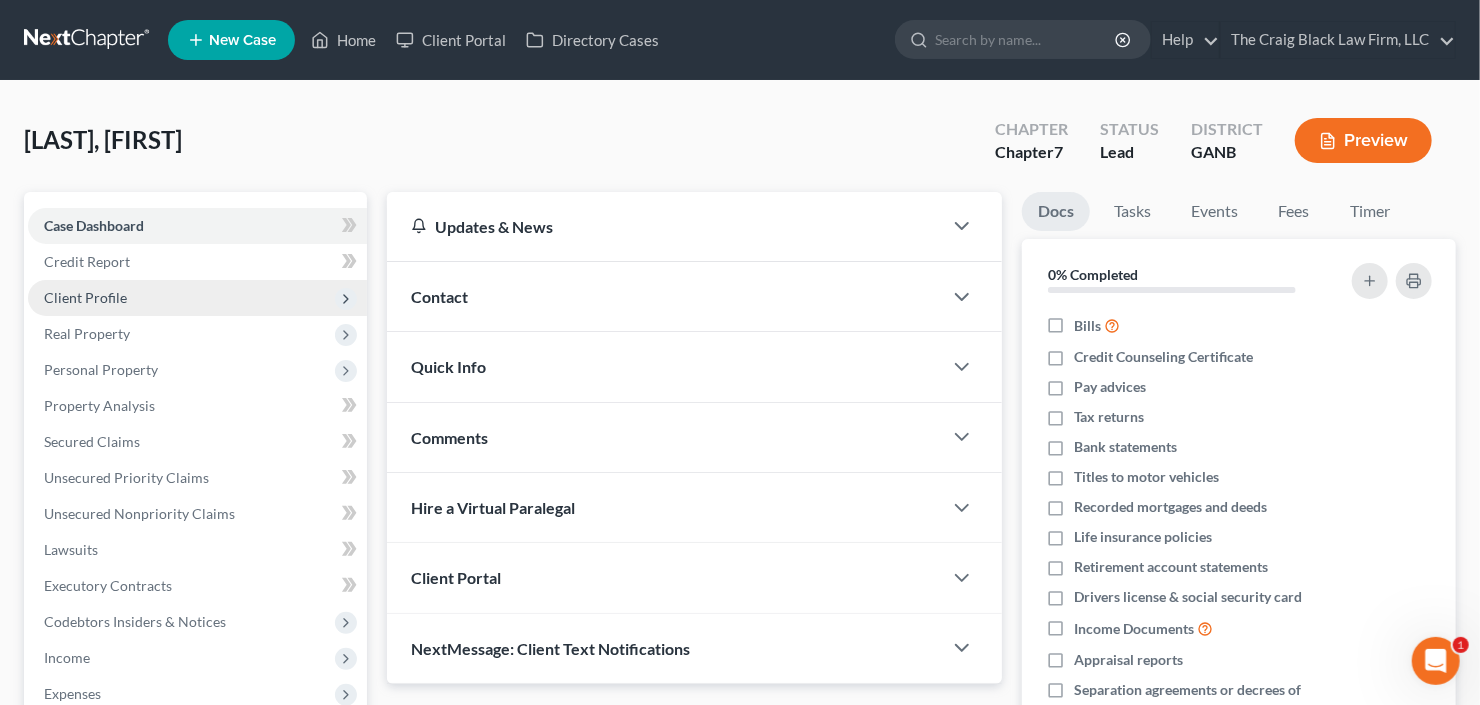 click on "Client Profile" at bounding box center [85, 297] 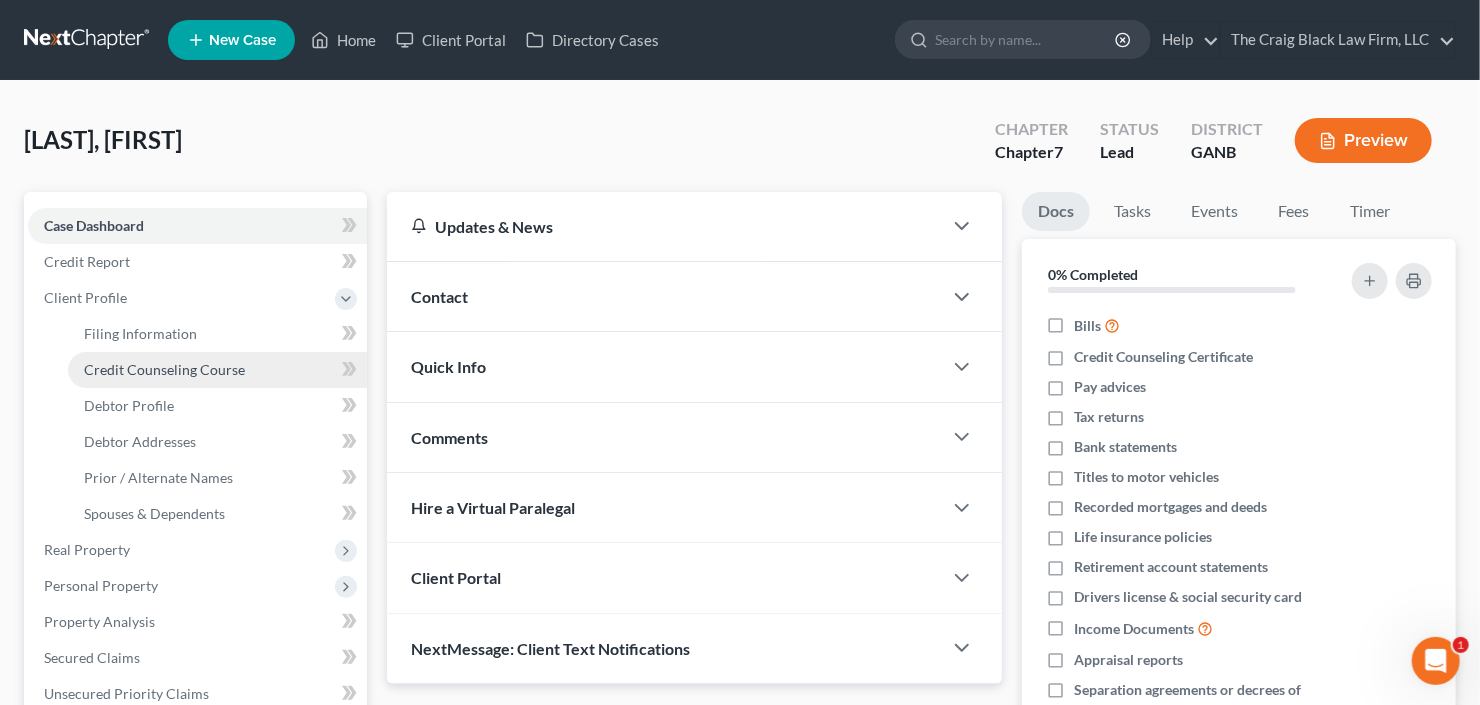 click on "Credit Counseling Course" at bounding box center (217, 370) 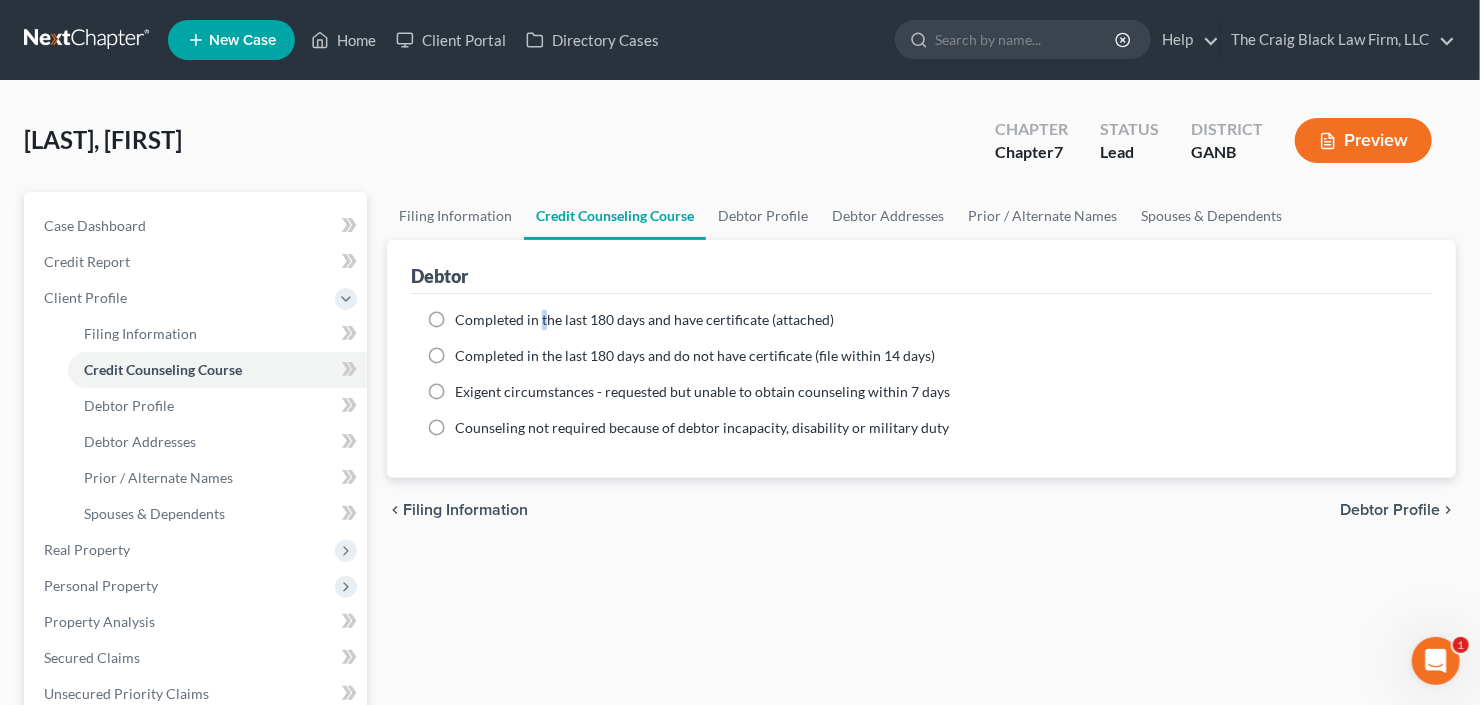 drag, startPoint x: 542, startPoint y: 321, endPoint x: 531, endPoint y: 322, distance: 11.045361 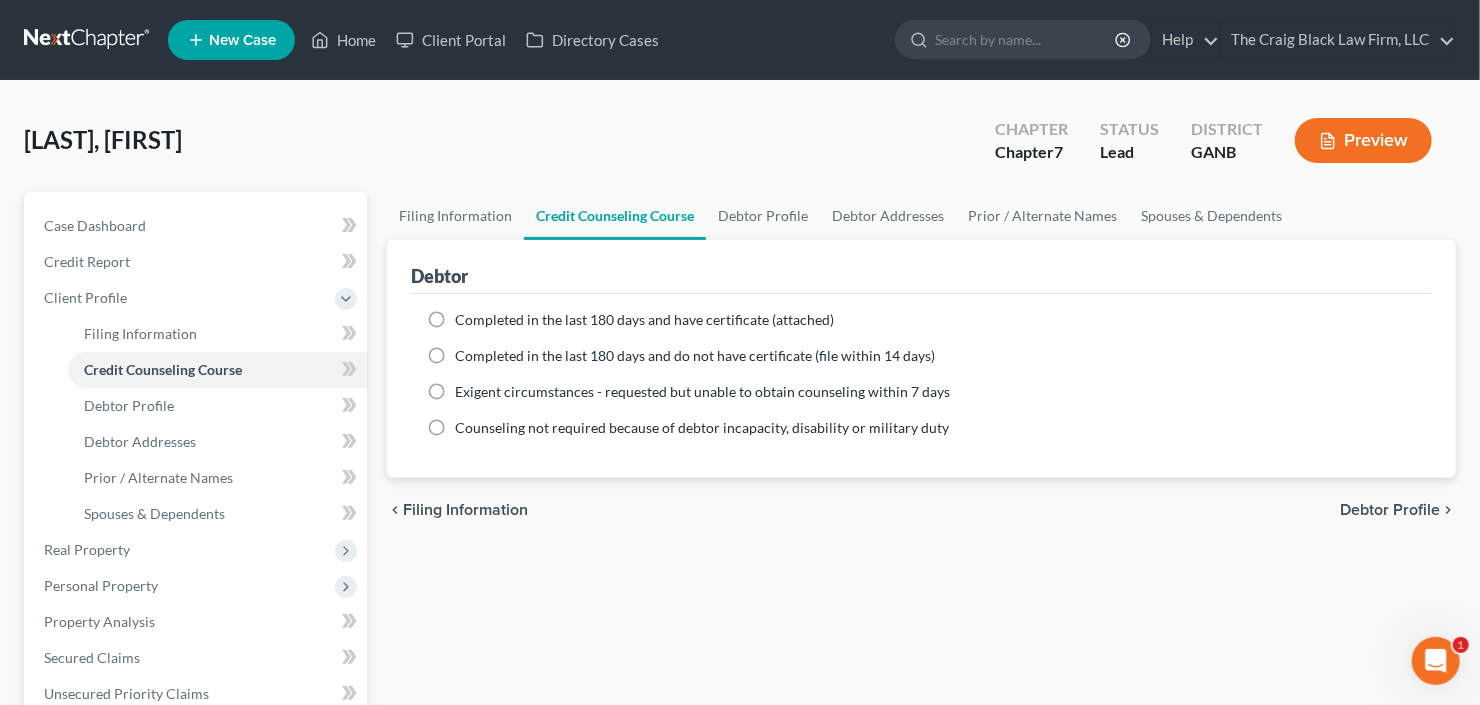 drag, startPoint x: 484, startPoint y: 317, endPoint x: 473, endPoint y: 319, distance: 11.18034 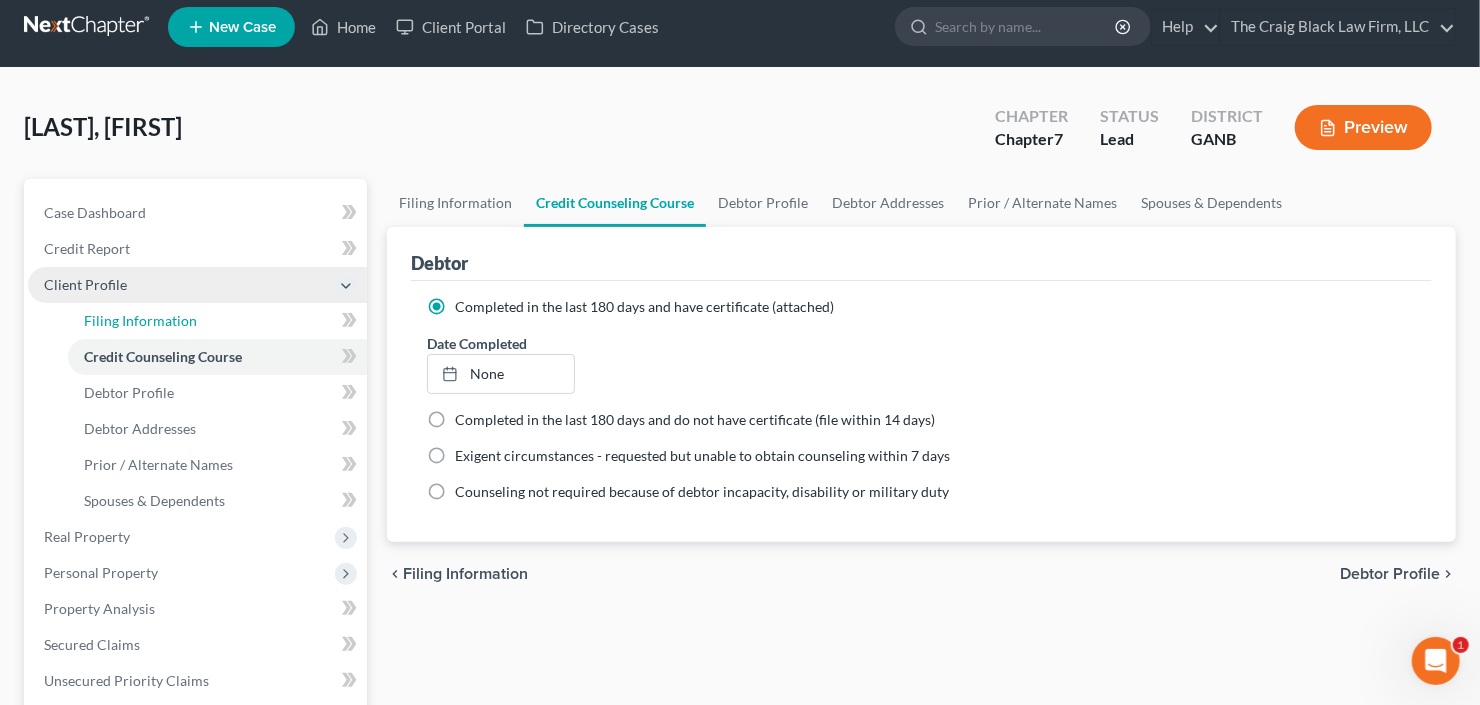 scroll, scrollTop: 10, scrollLeft: 0, axis: vertical 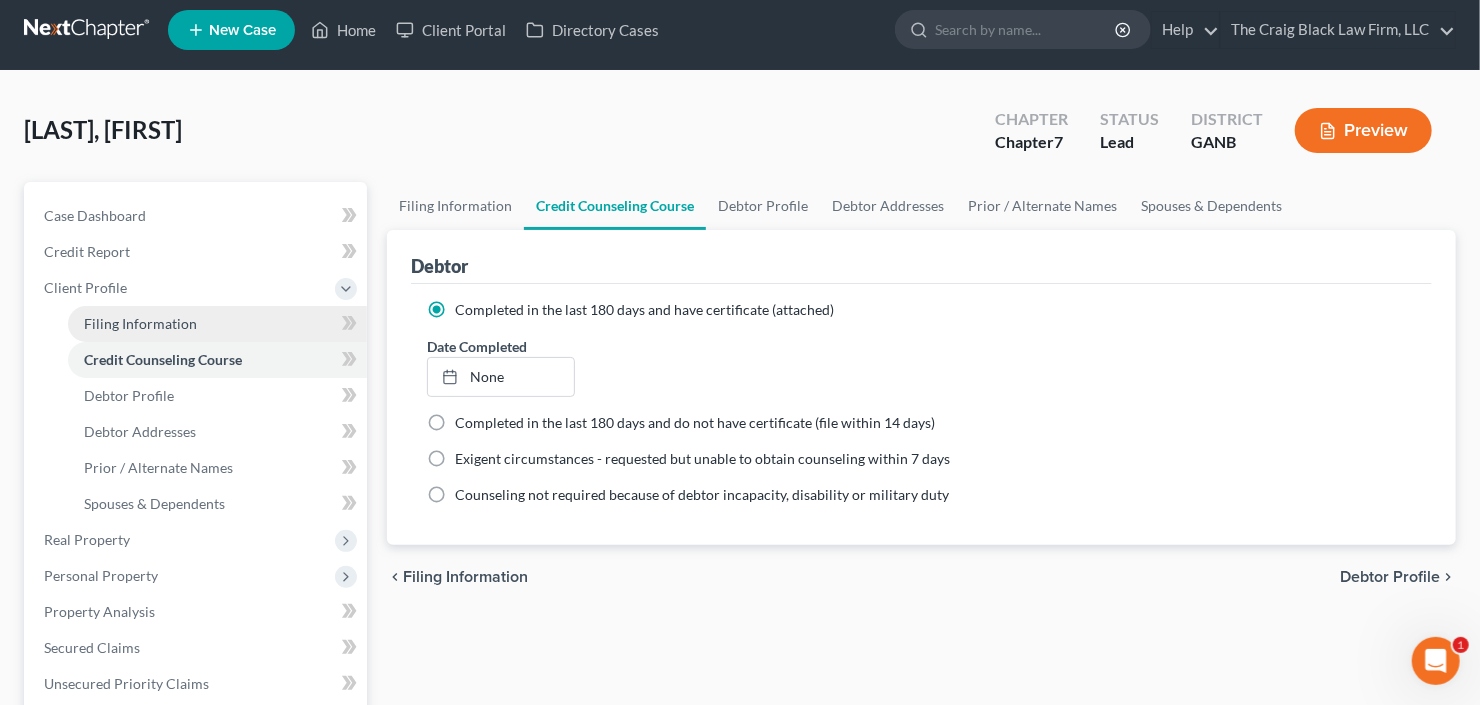 click on "Filing Information" at bounding box center [217, 324] 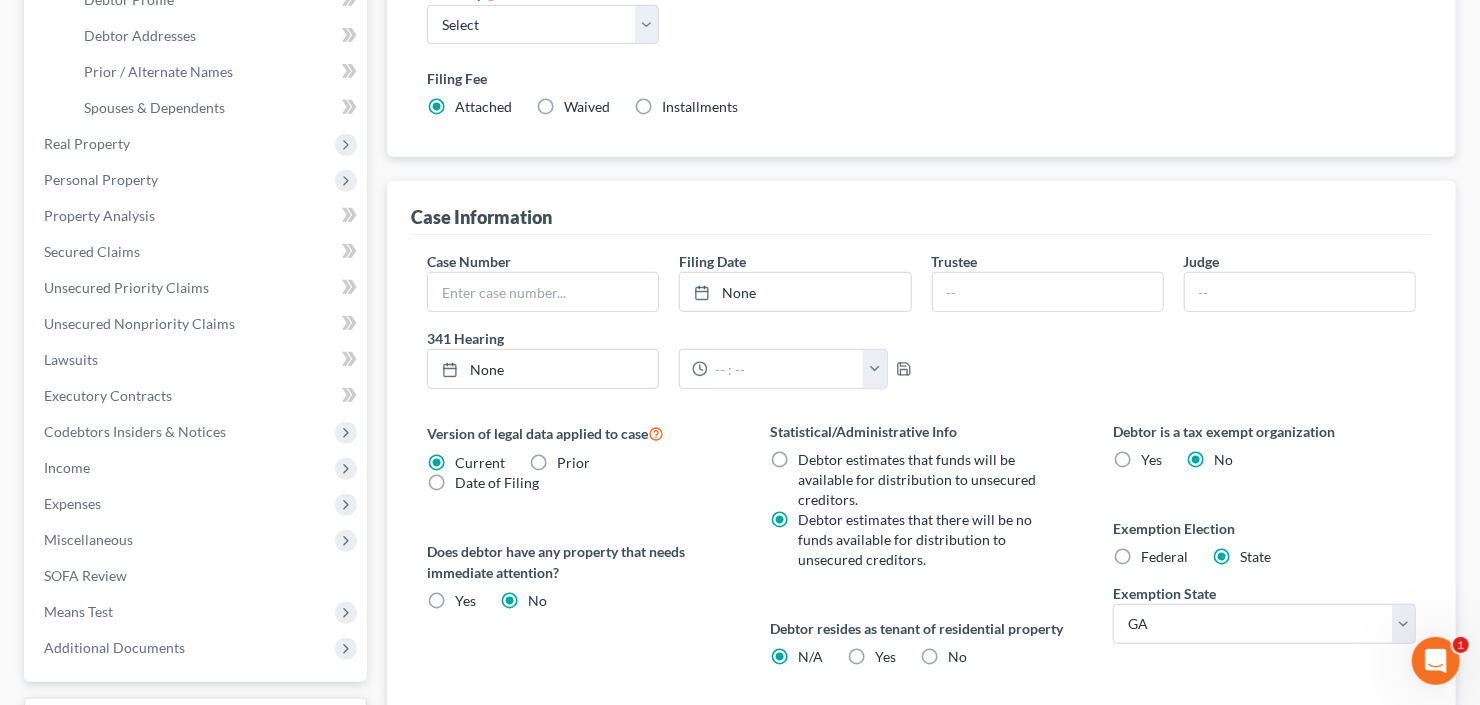 scroll, scrollTop: 480, scrollLeft: 0, axis: vertical 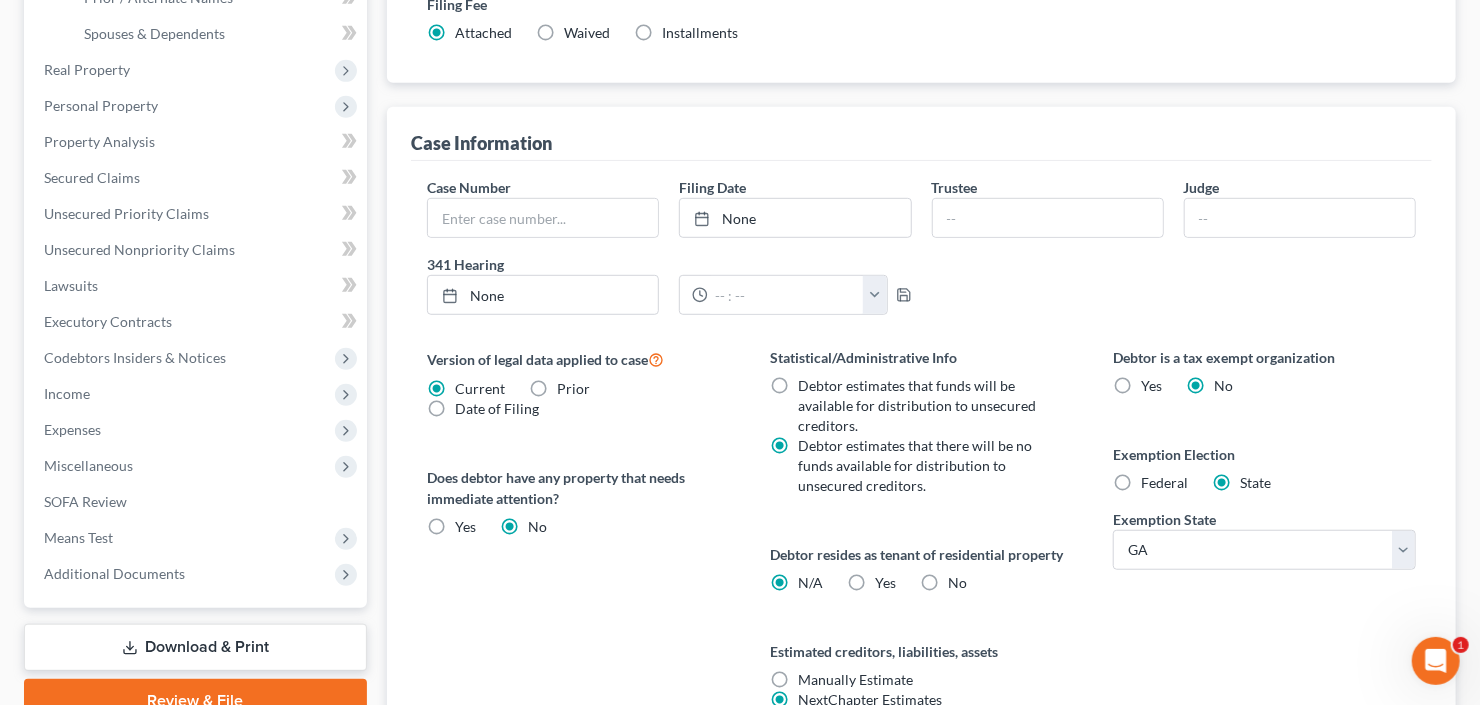 click on "Yes Yes" at bounding box center [885, 583] 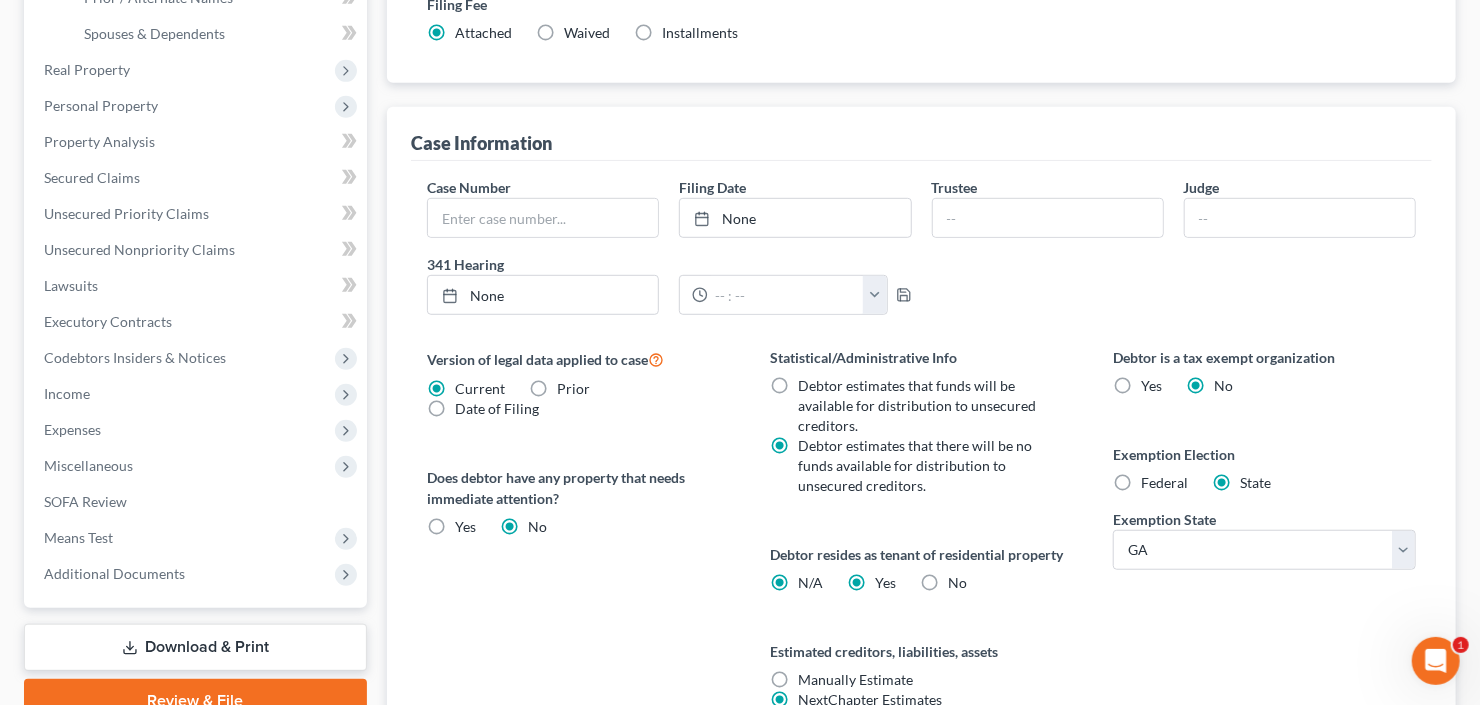 radio on "false" 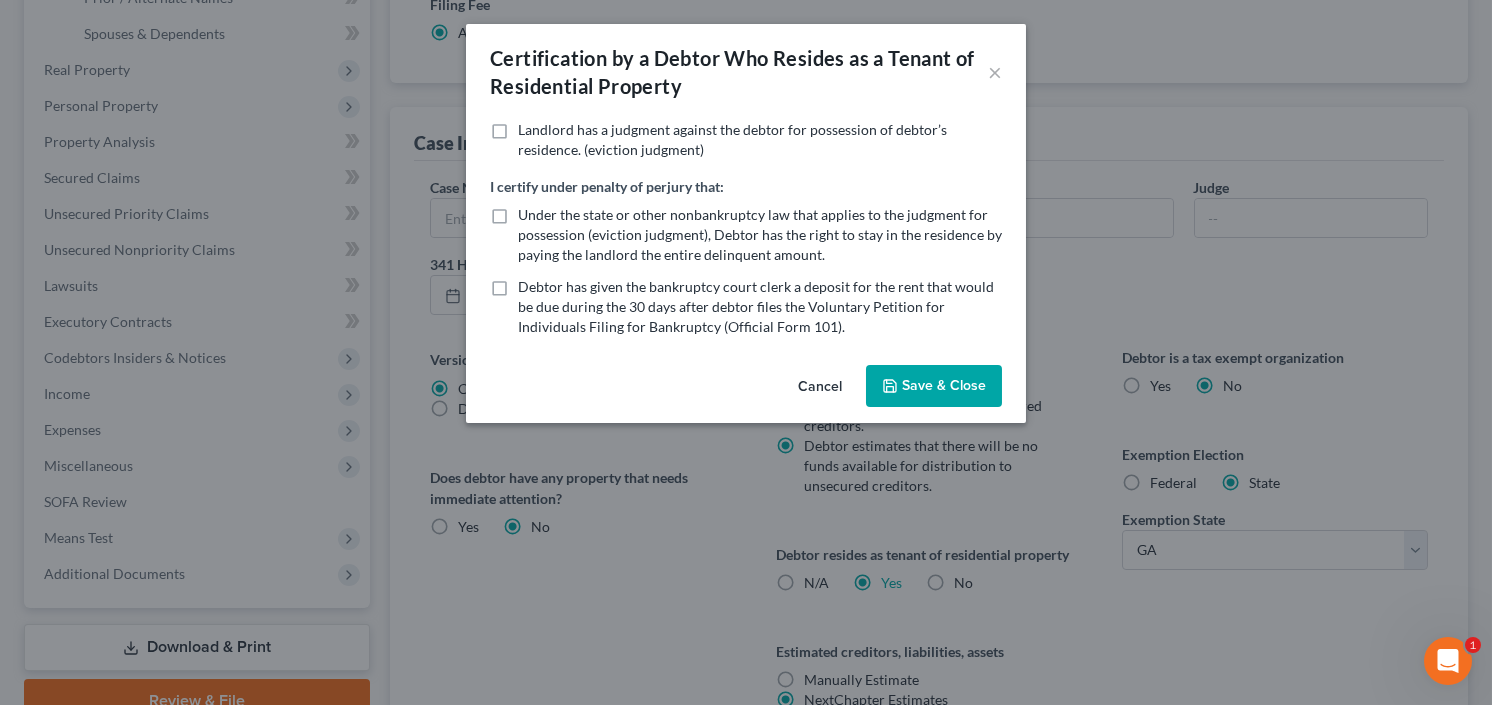 click on "Certification by a Debtor Who Resides as a Tenant of Residential Property × Landlord has a judgment against the debtor for possession of debtor’s residence. (eviction judgment) I certify under penalty of perjury that: Under the state or other nonbankruptcy law that applies to the judgment for possession (eviction judgment), Debtor has the right to stay in the residence by paying the landlord the entire delinquent amount. Debtor has given the bankruptcy court clerk a deposit for the rent that would be due during the 30 days after debtor files the Voluntary Petition for Individuals Filing for Bankruptcy (Official Form 101). Cancel Save & Close" at bounding box center [746, 352] 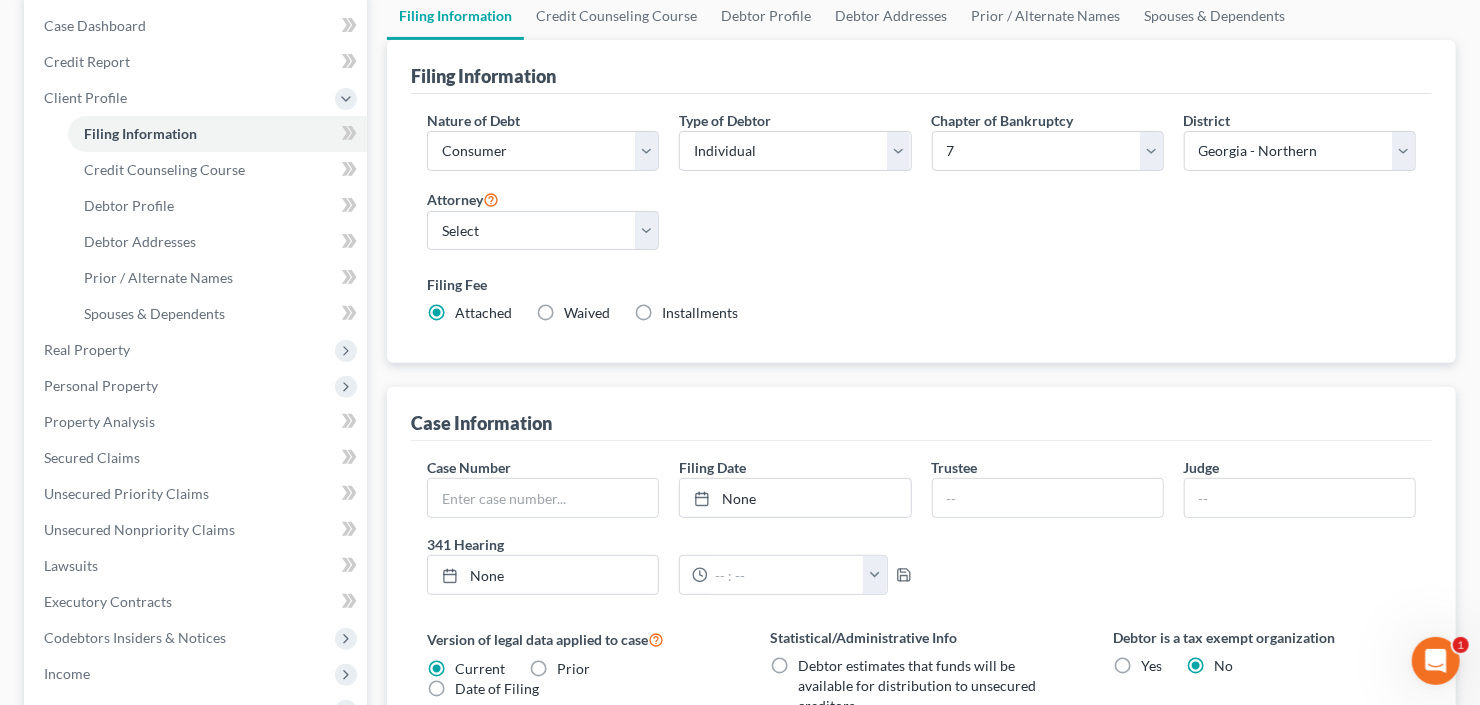 scroll, scrollTop: 0, scrollLeft: 0, axis: both 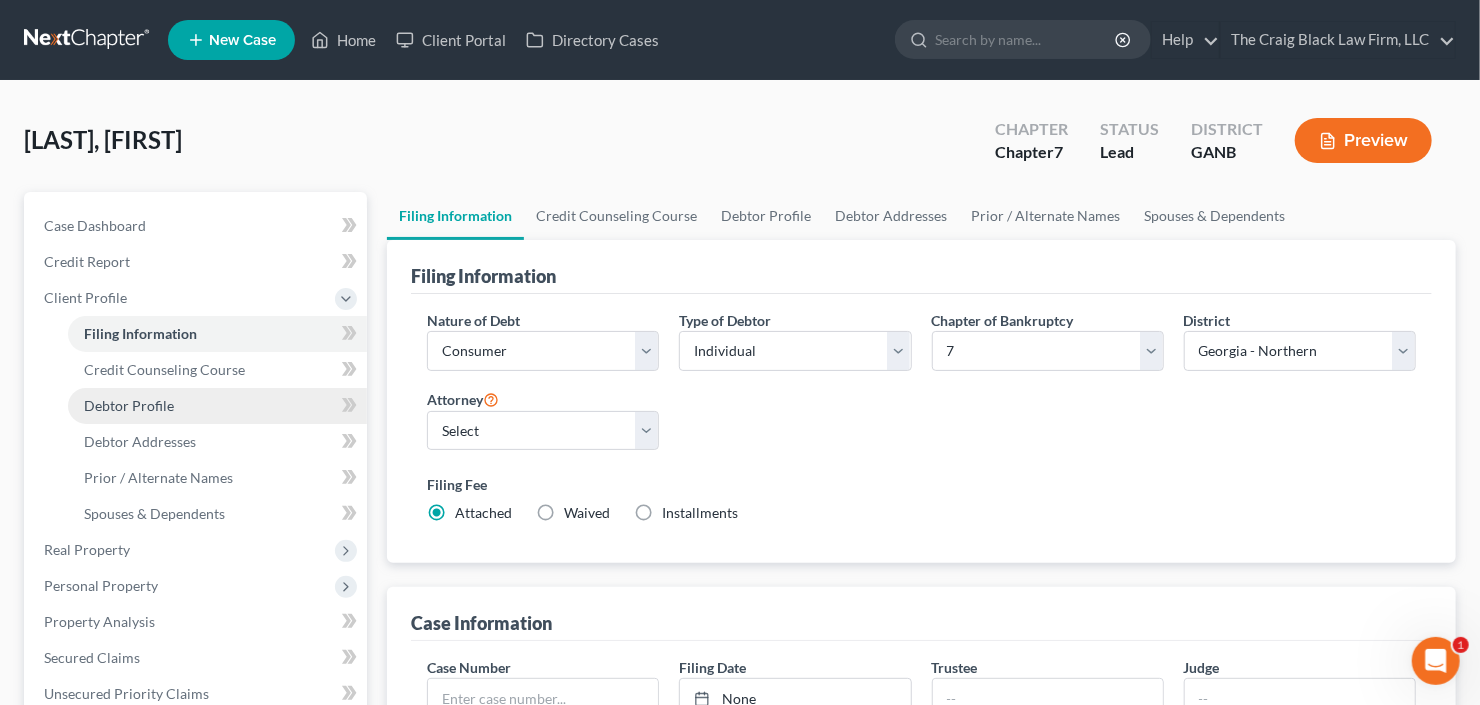 click on "Debtor Profile" at bounding box center [217, 406] 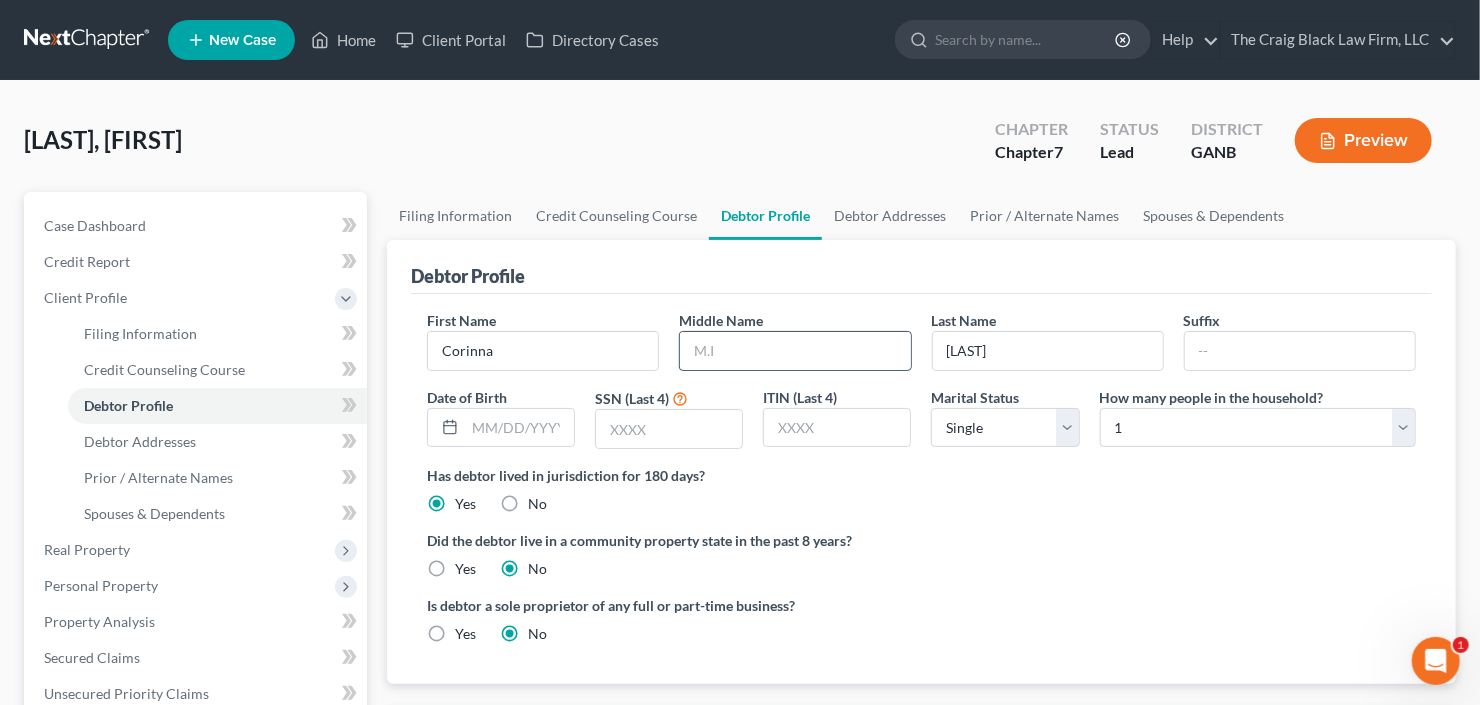 click at bounding box center [795, 351] 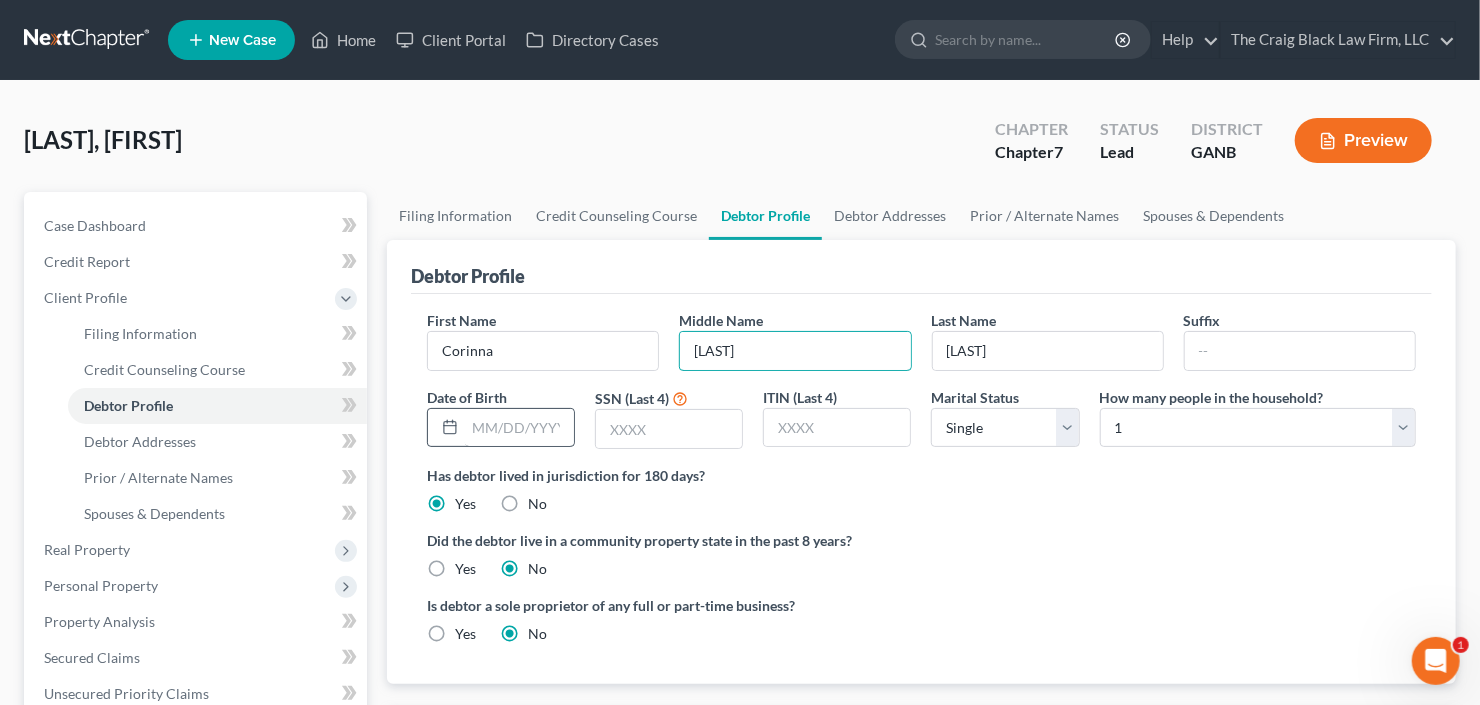 type on "Lashon" 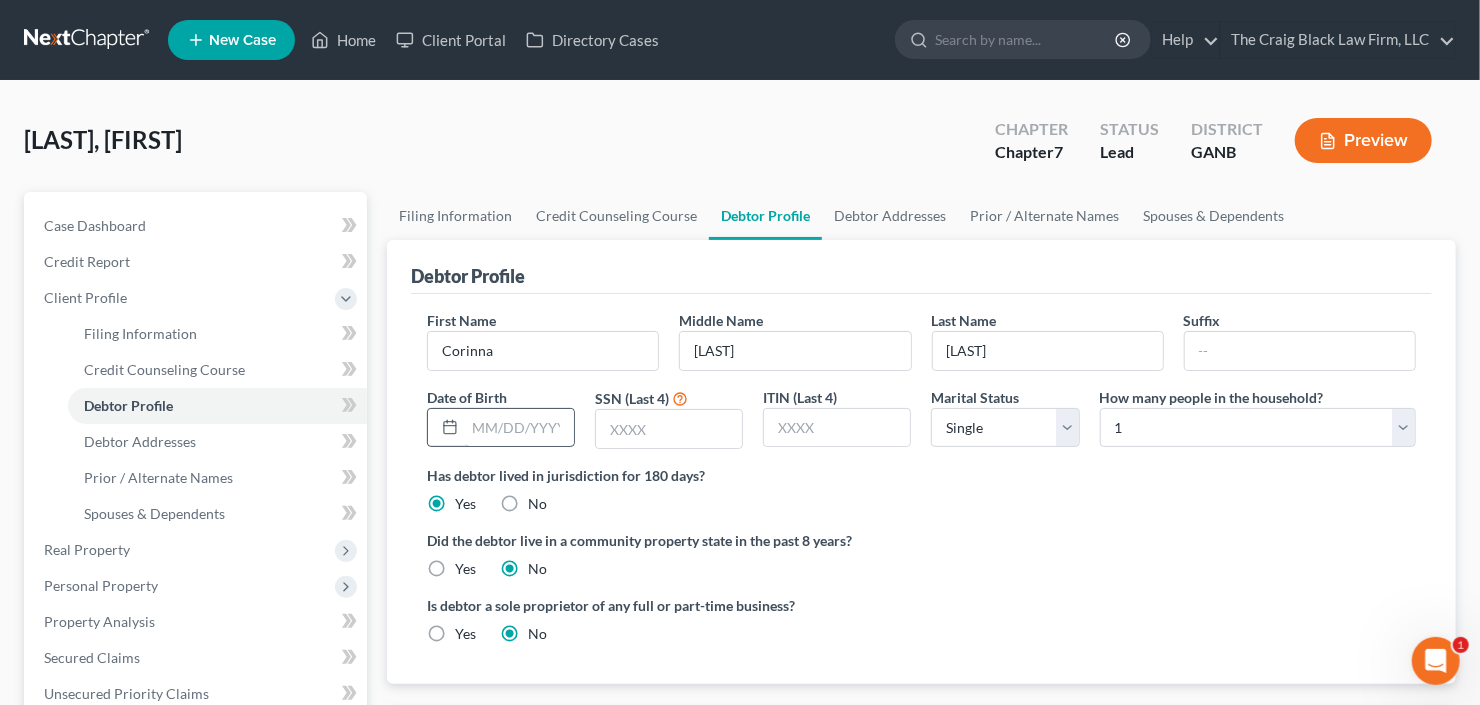 click at bounding box center [519, 428] 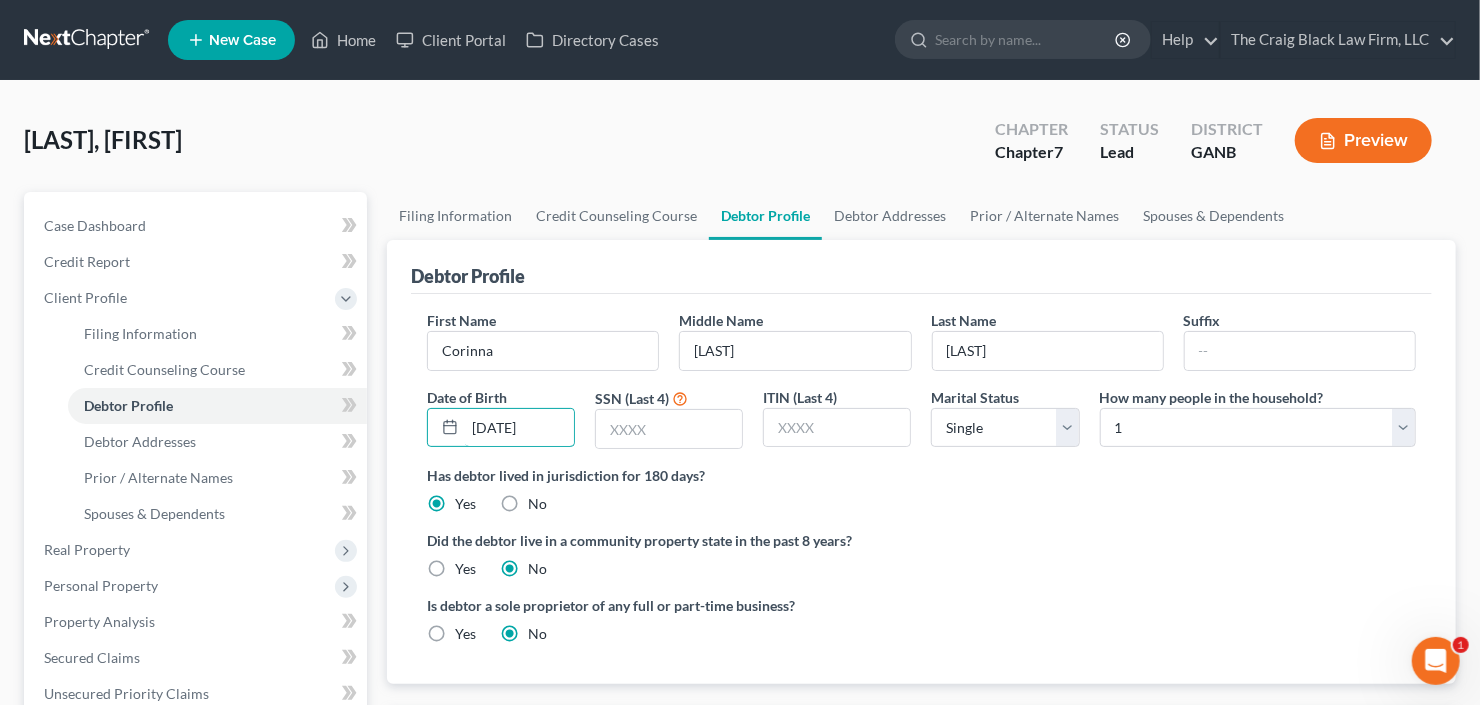 type on "12/06/1969" 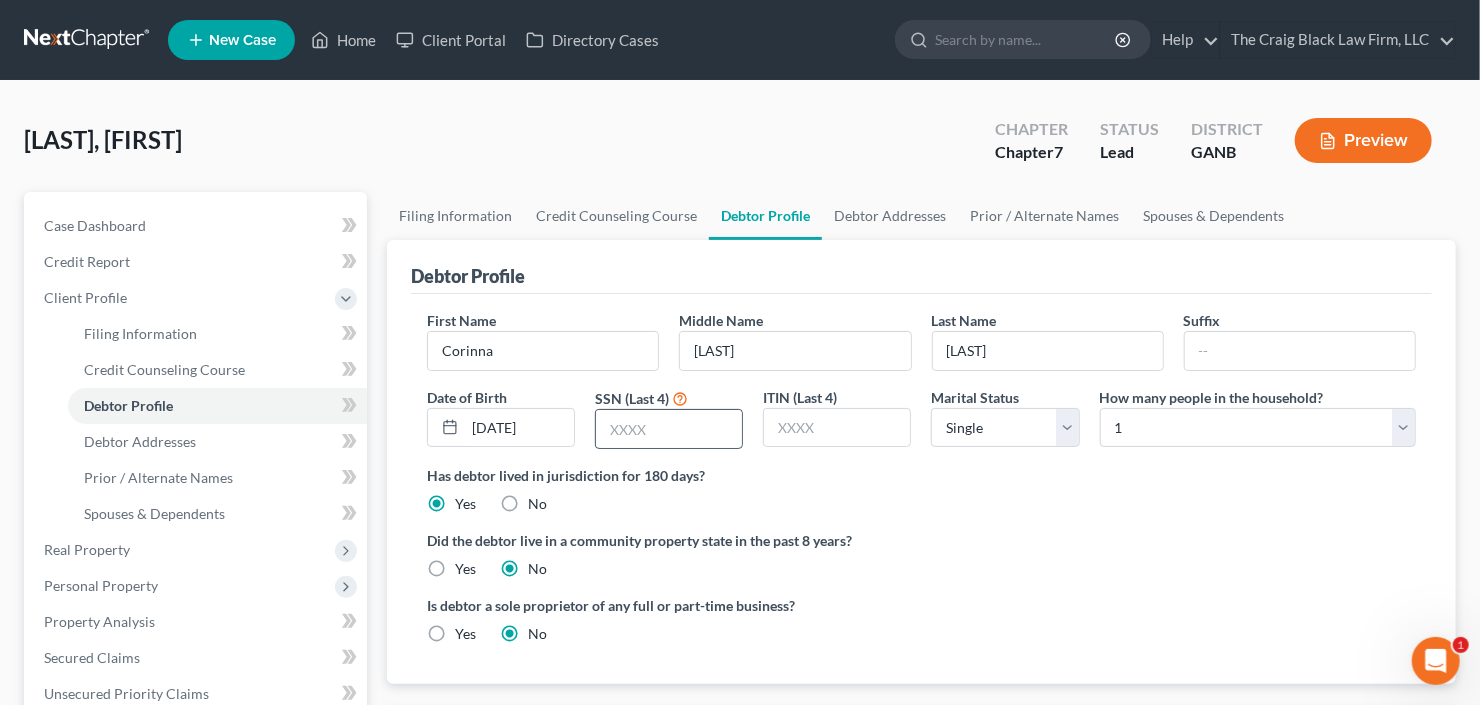 click at bounding box center [669, 429] 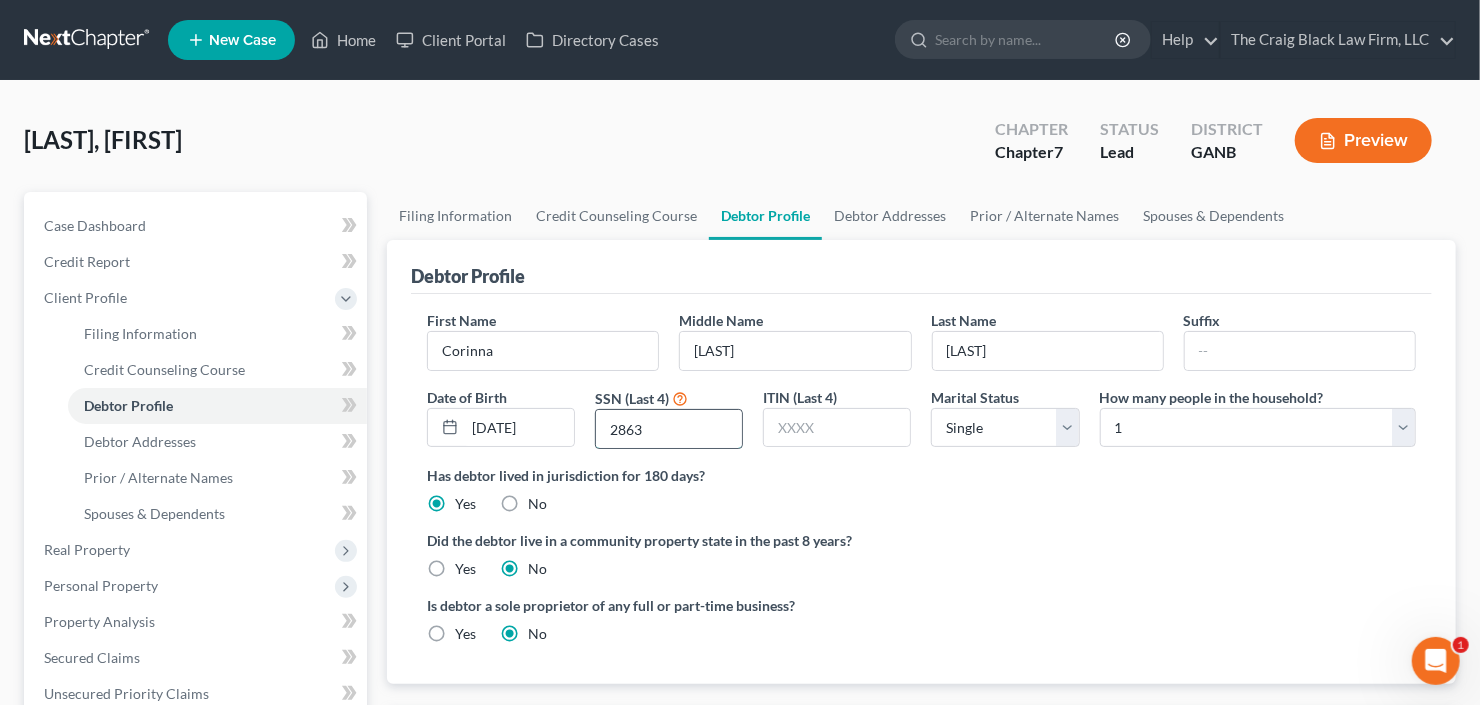 type on "2863" 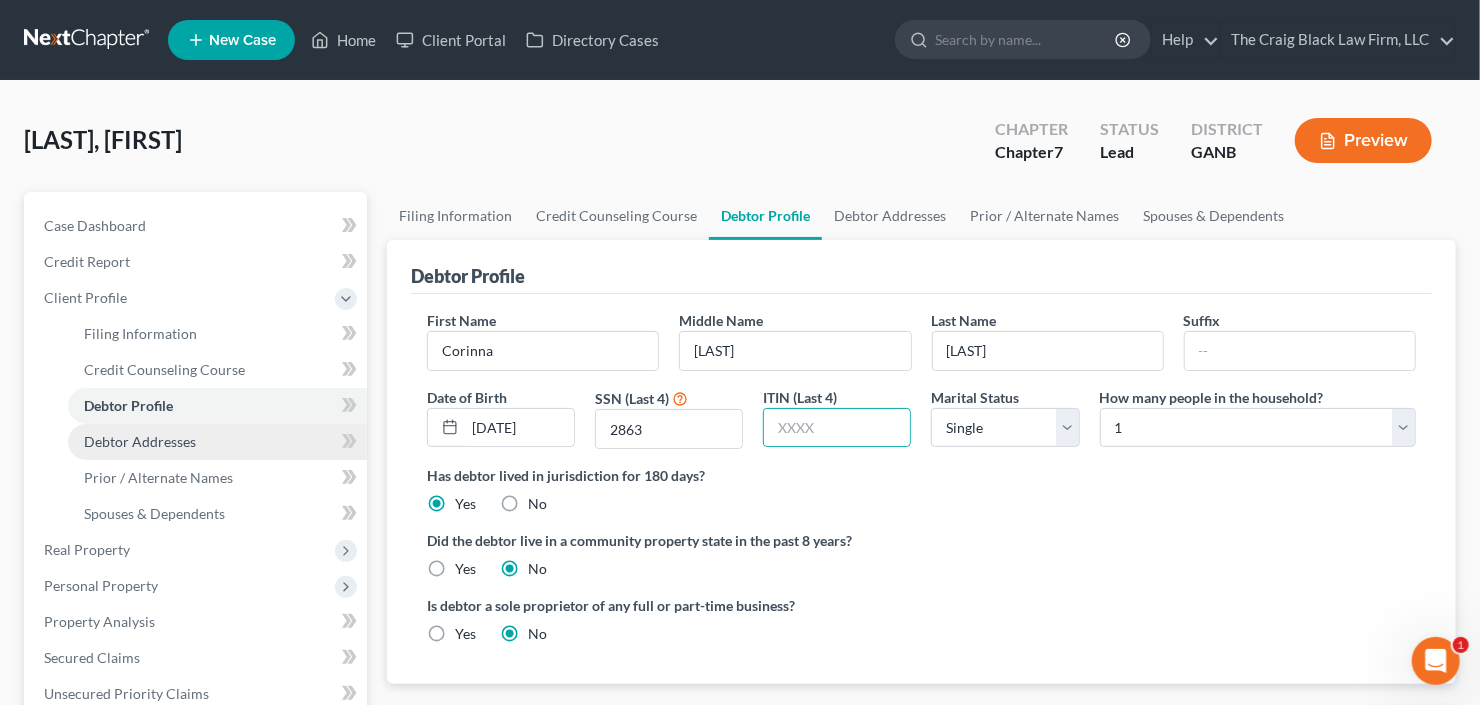 click on "Debtor Addresses" at bounding box center (140, 441) 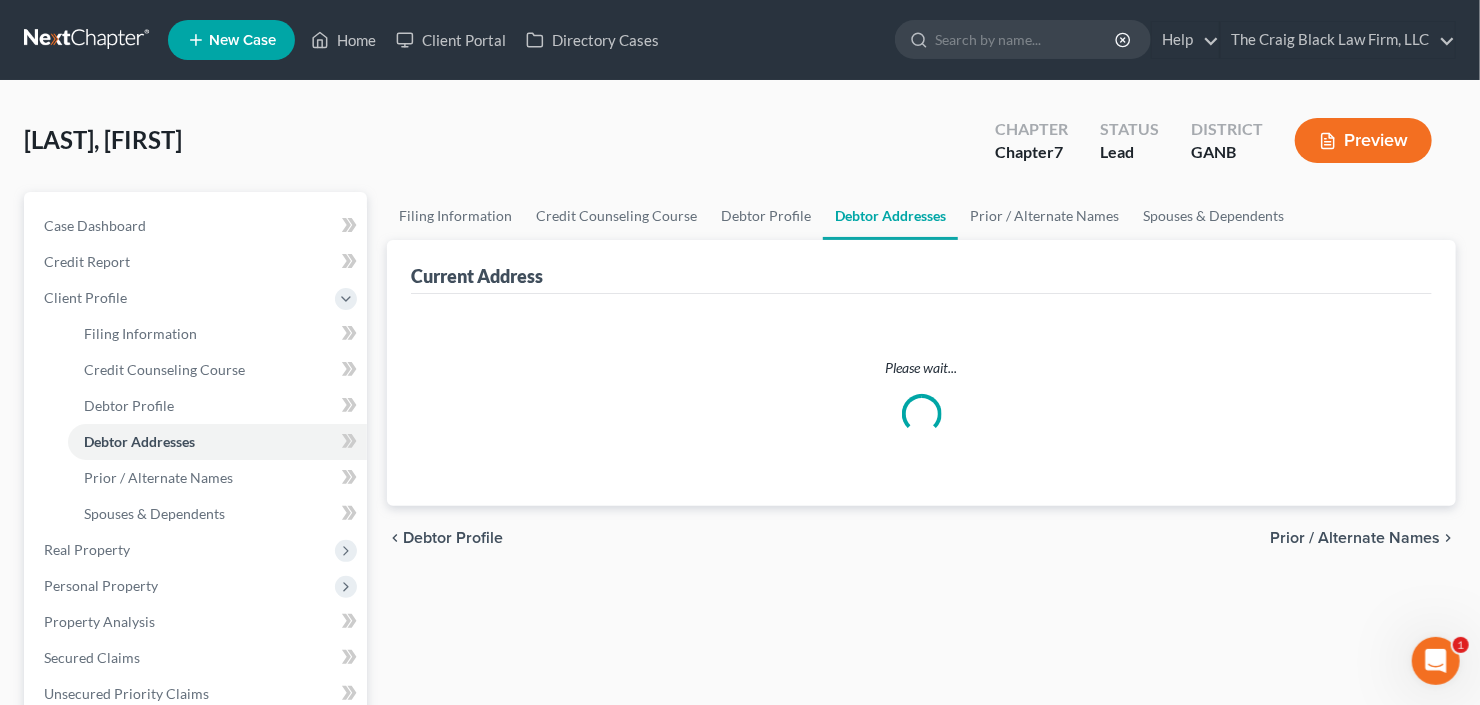 select on "0" 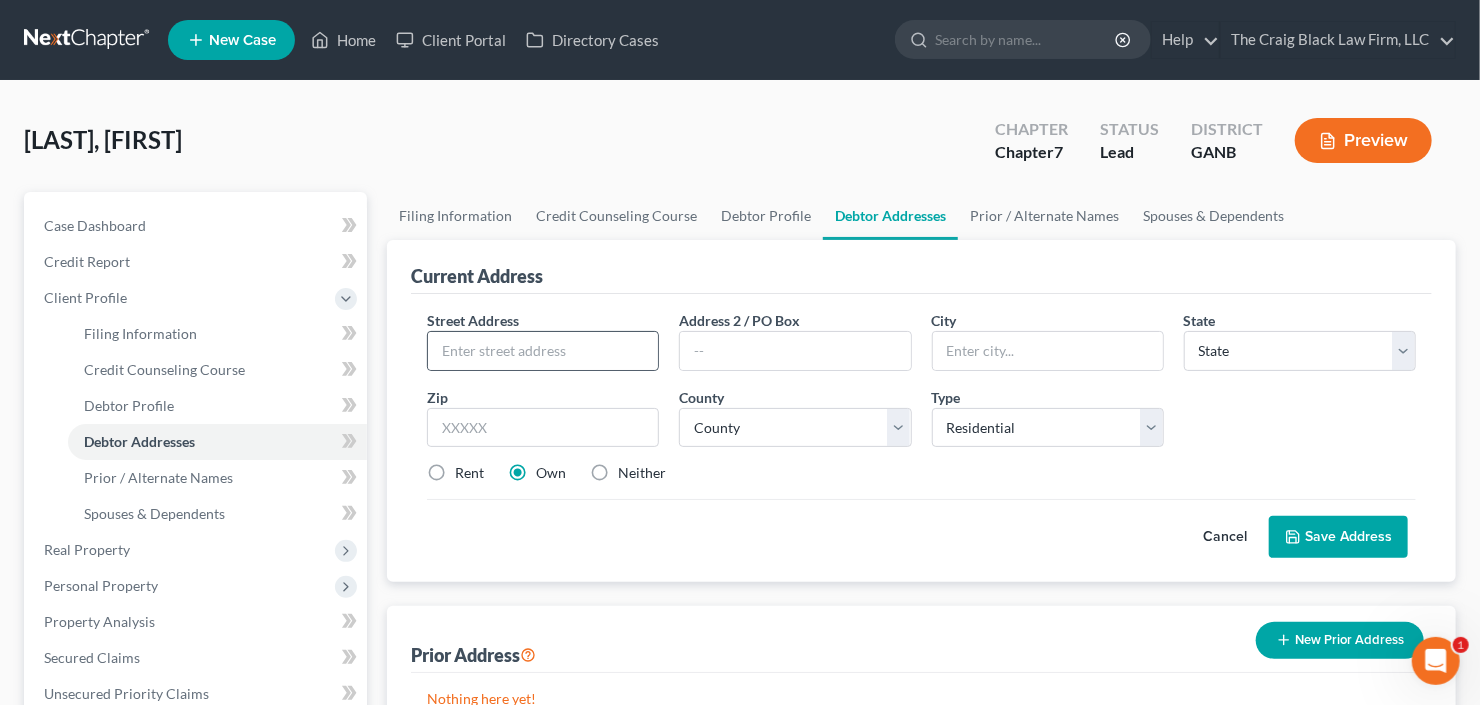 click at bounding box center [543, 351] 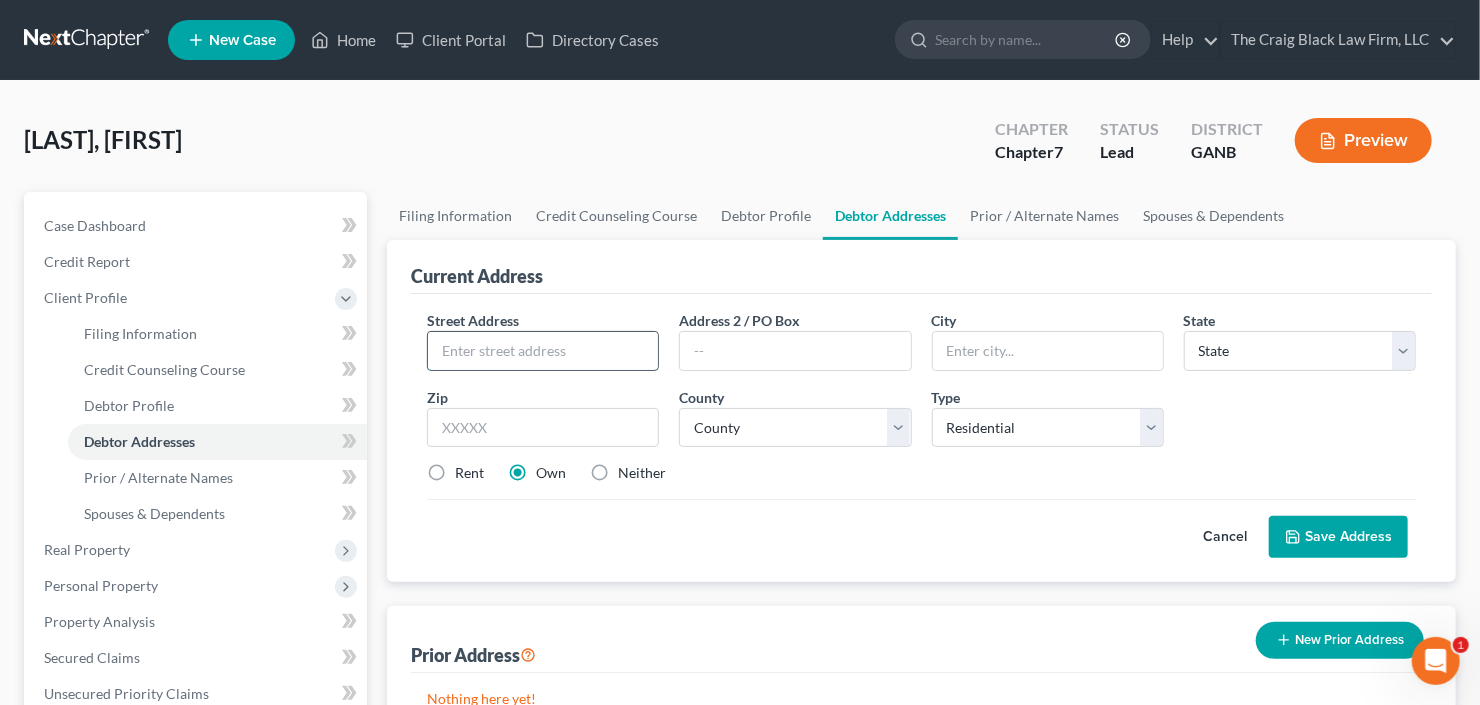 click at bounding box center (543, 351) 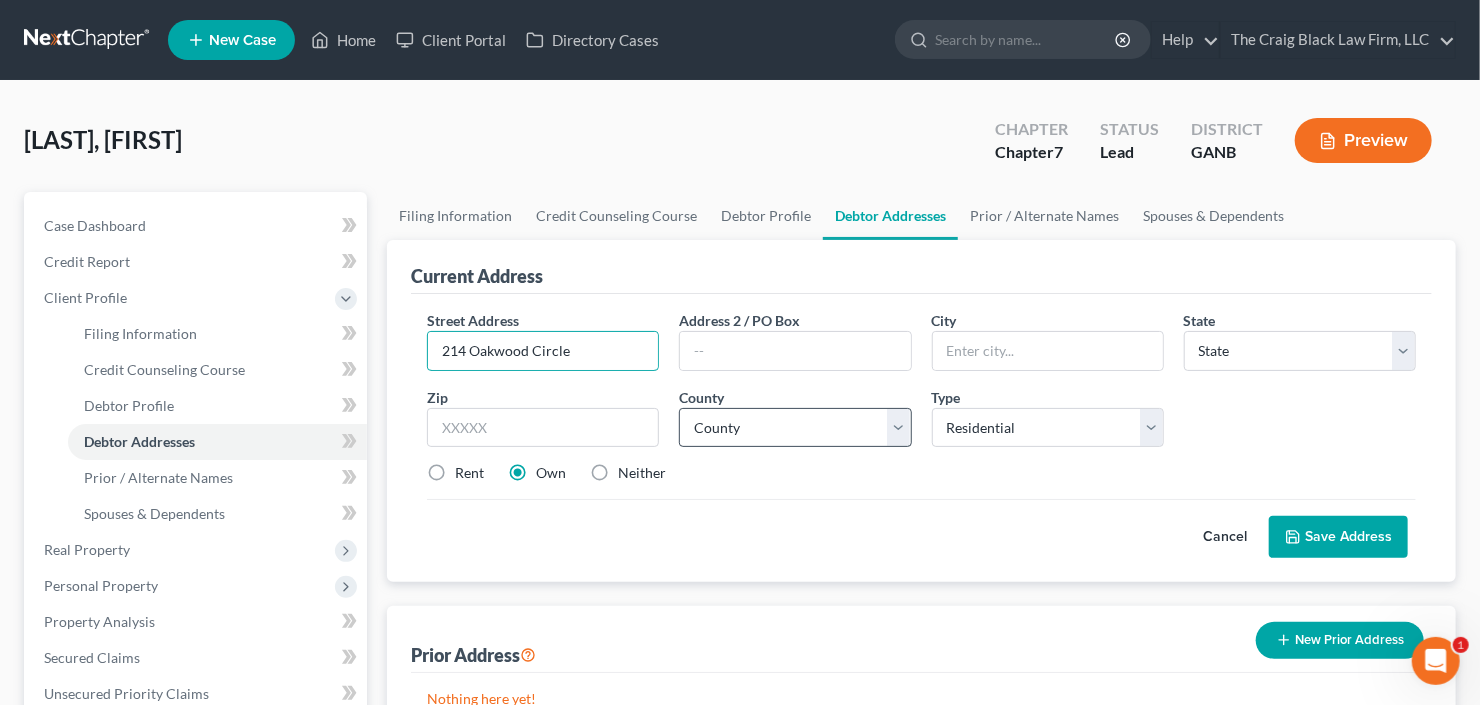 type on "214 Oakwood Circle" 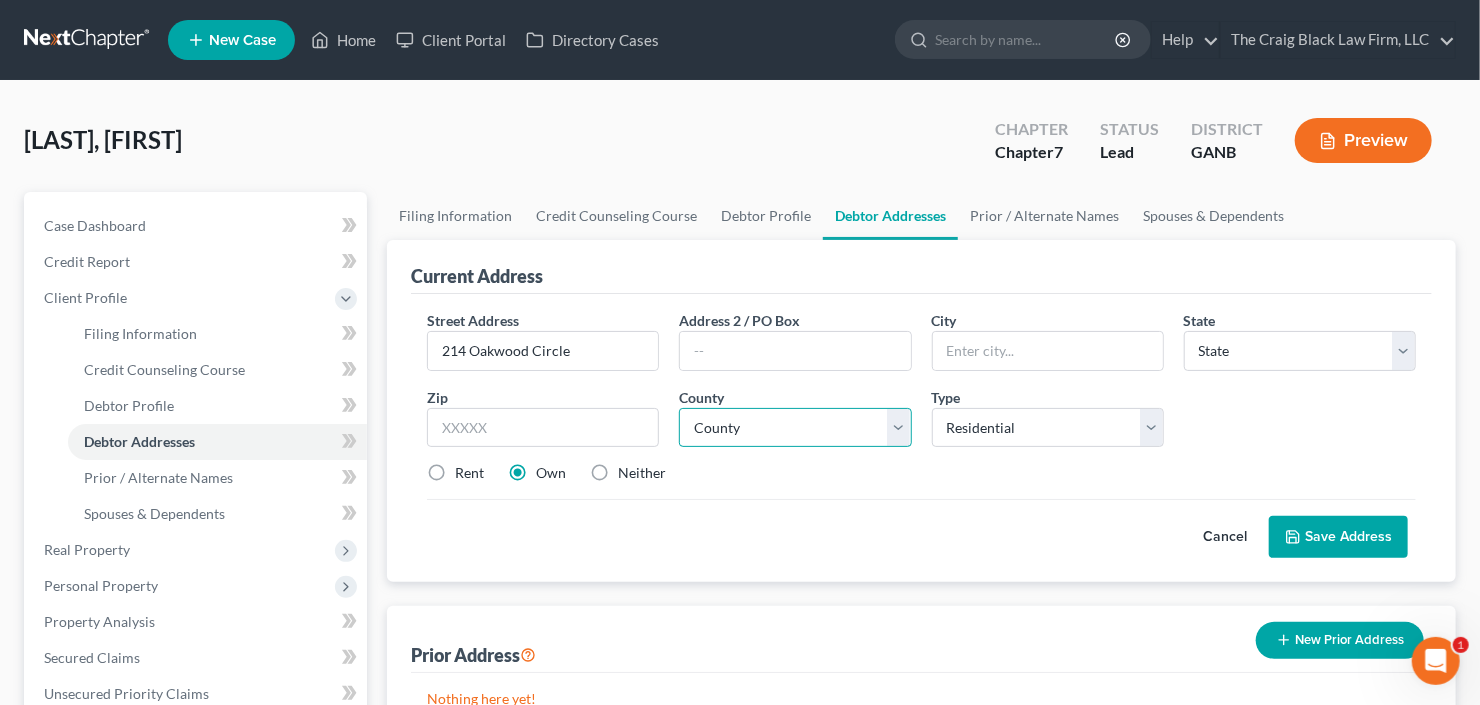 click on "County" at bounding box center (795, 428) 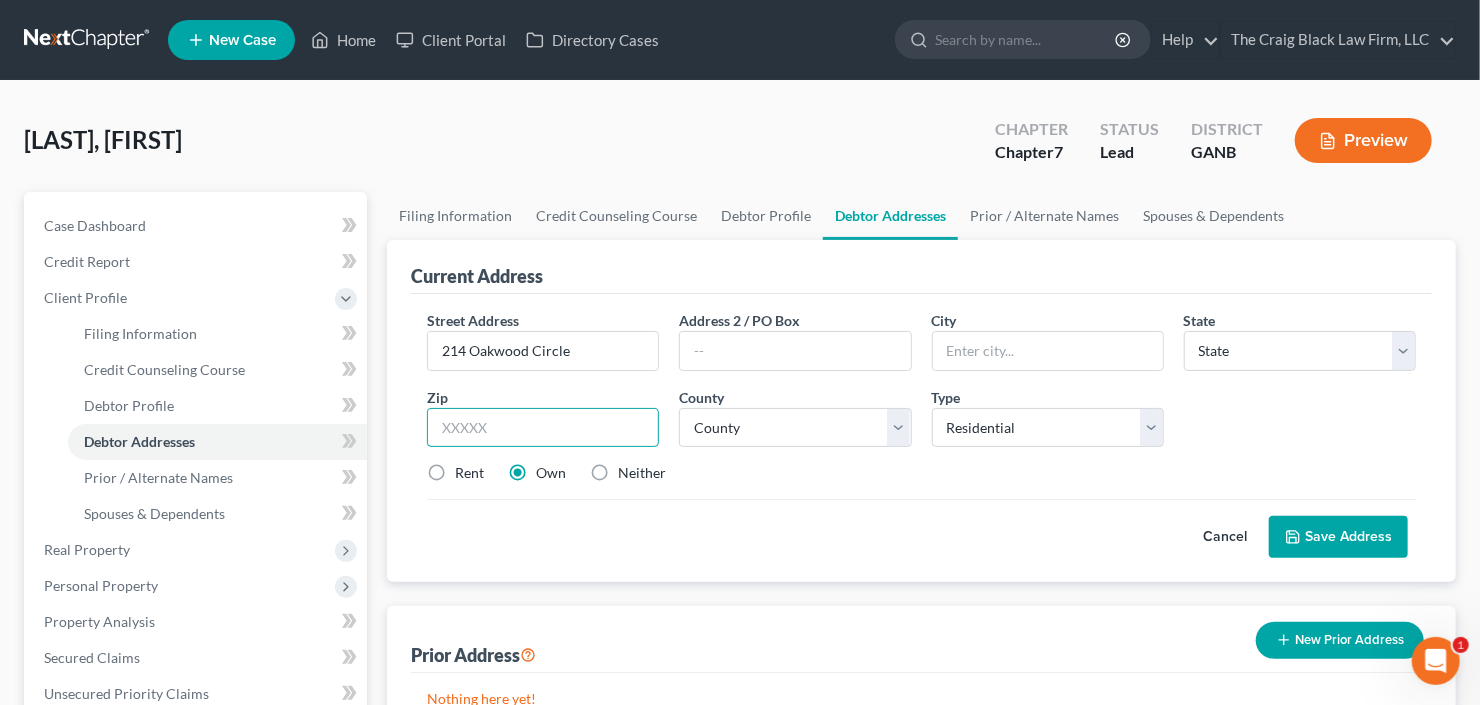 click at bounding box center [543, 428] 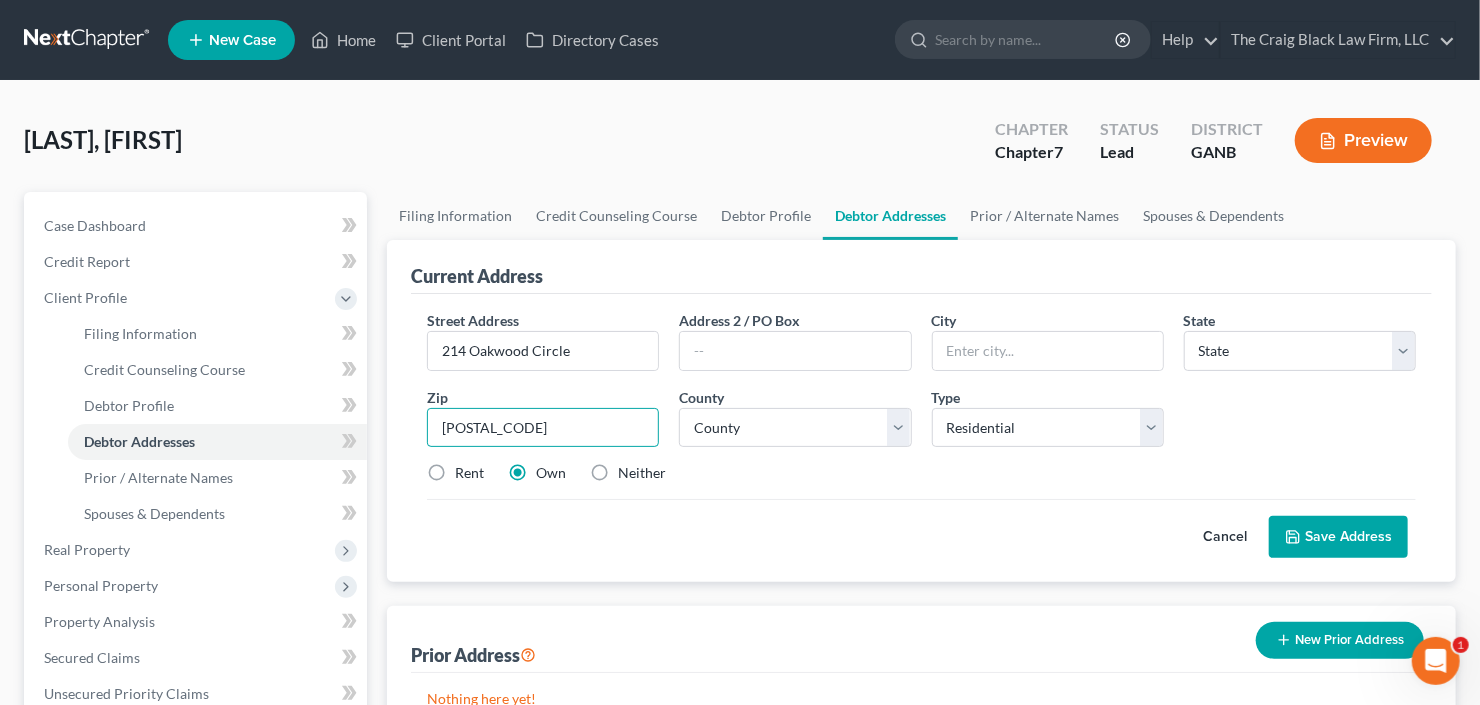 type on "30281" 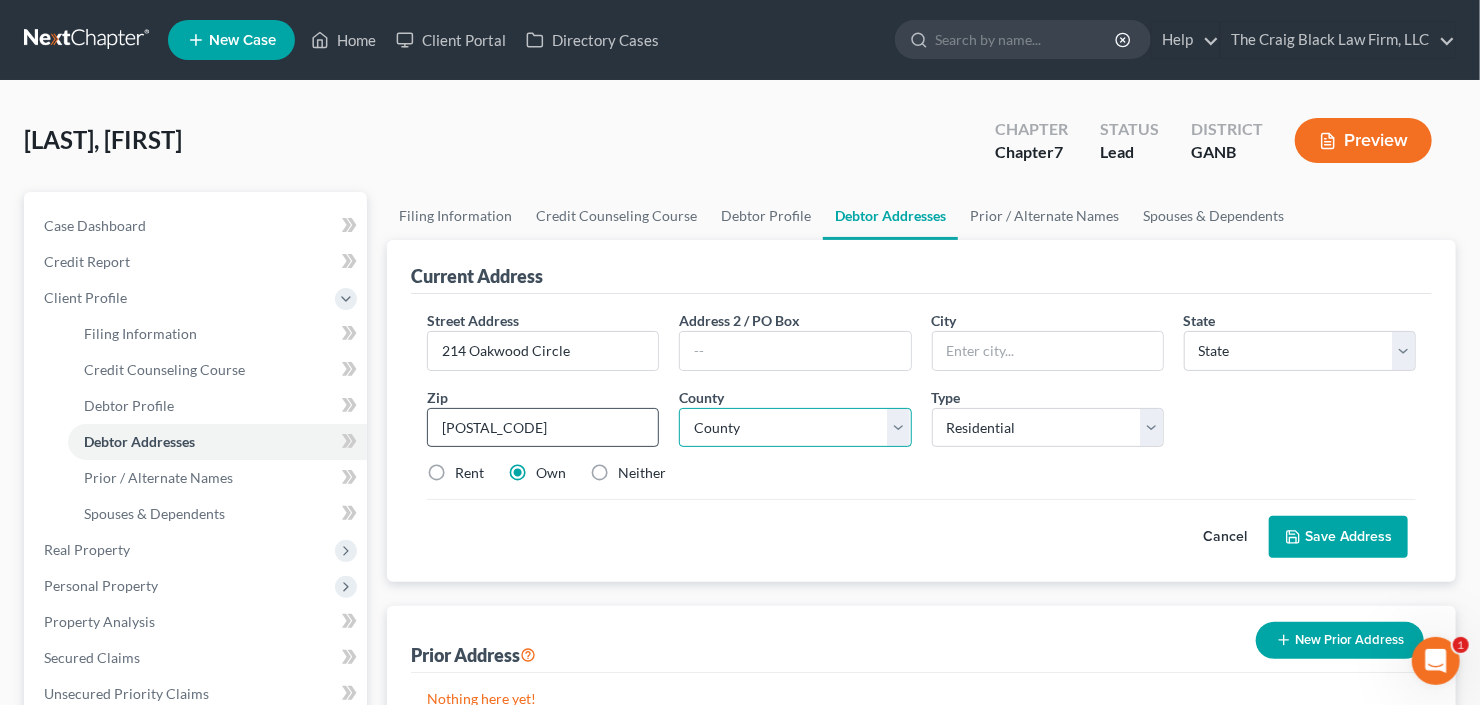 type on "Stockbridge" 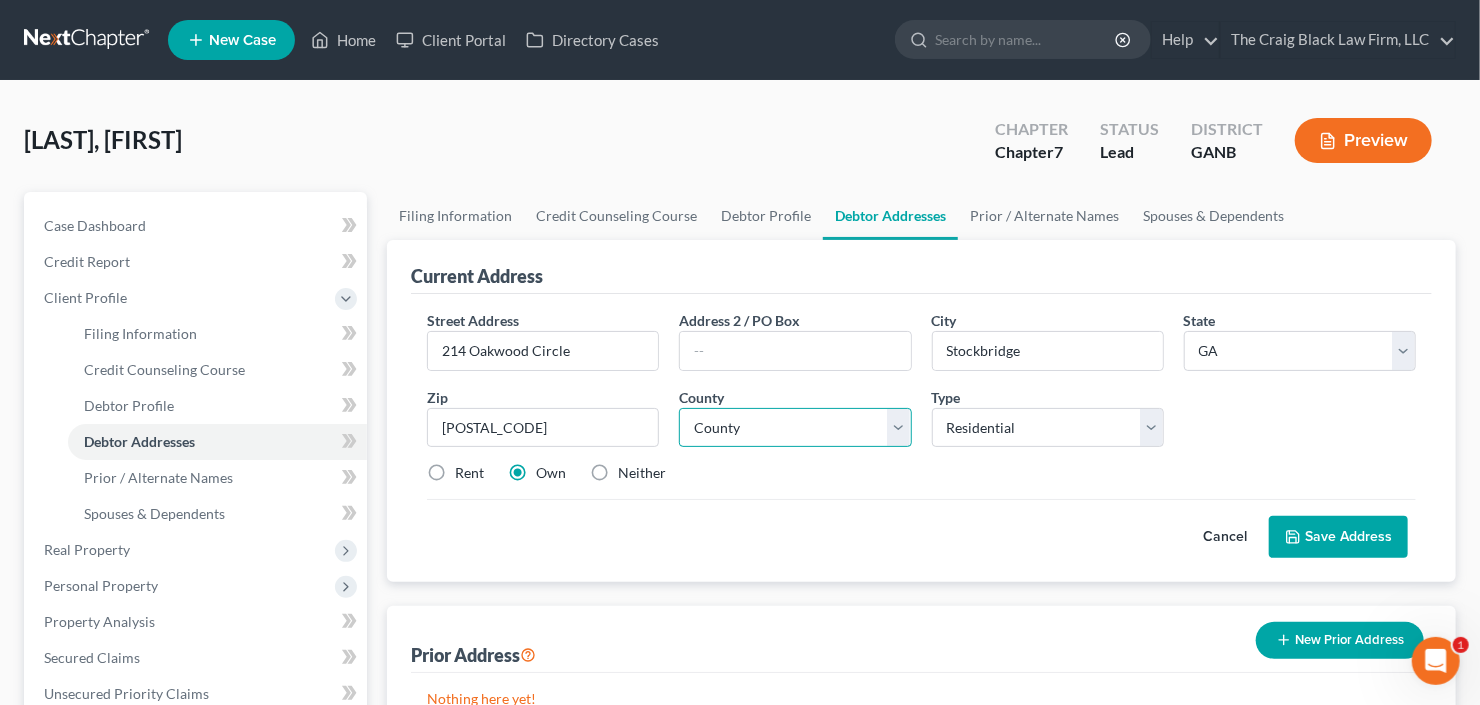click on "County" at bounding box center [795, 428] 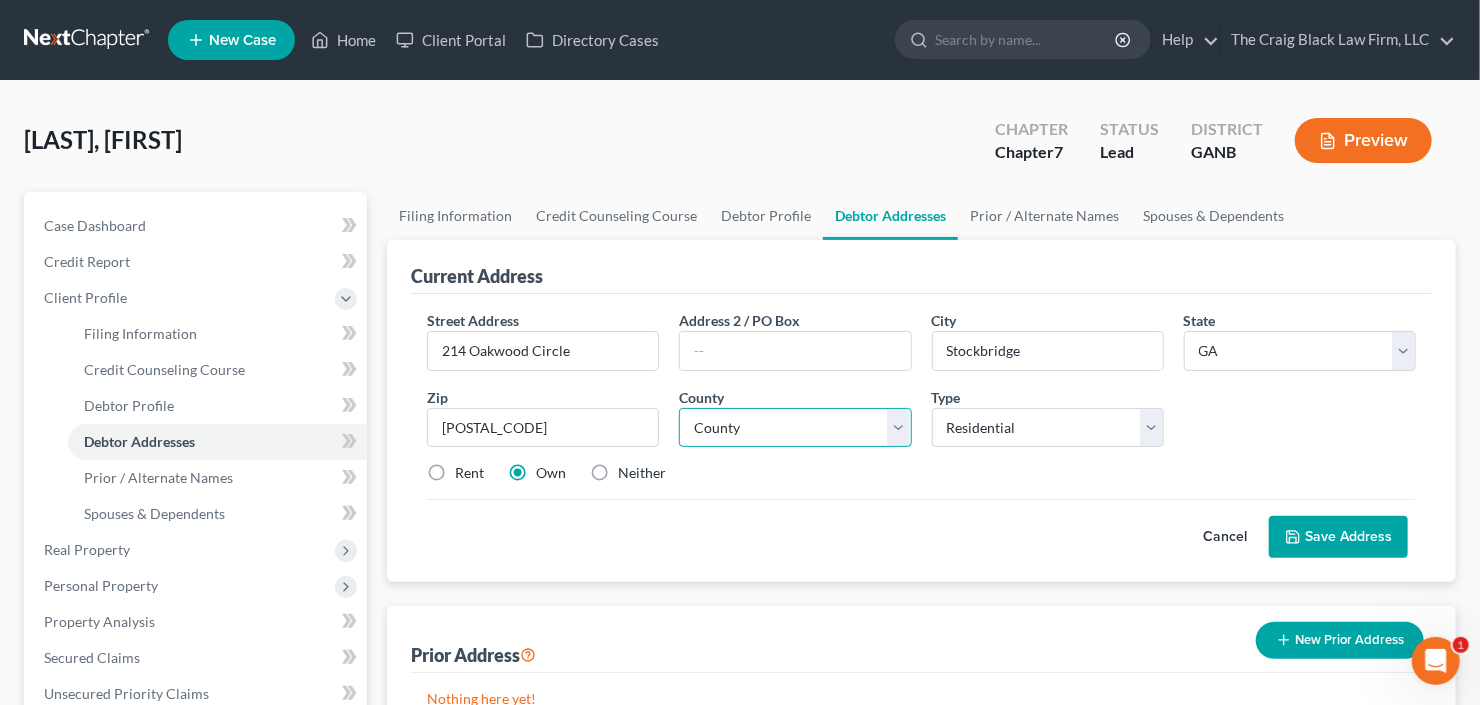select on "74" 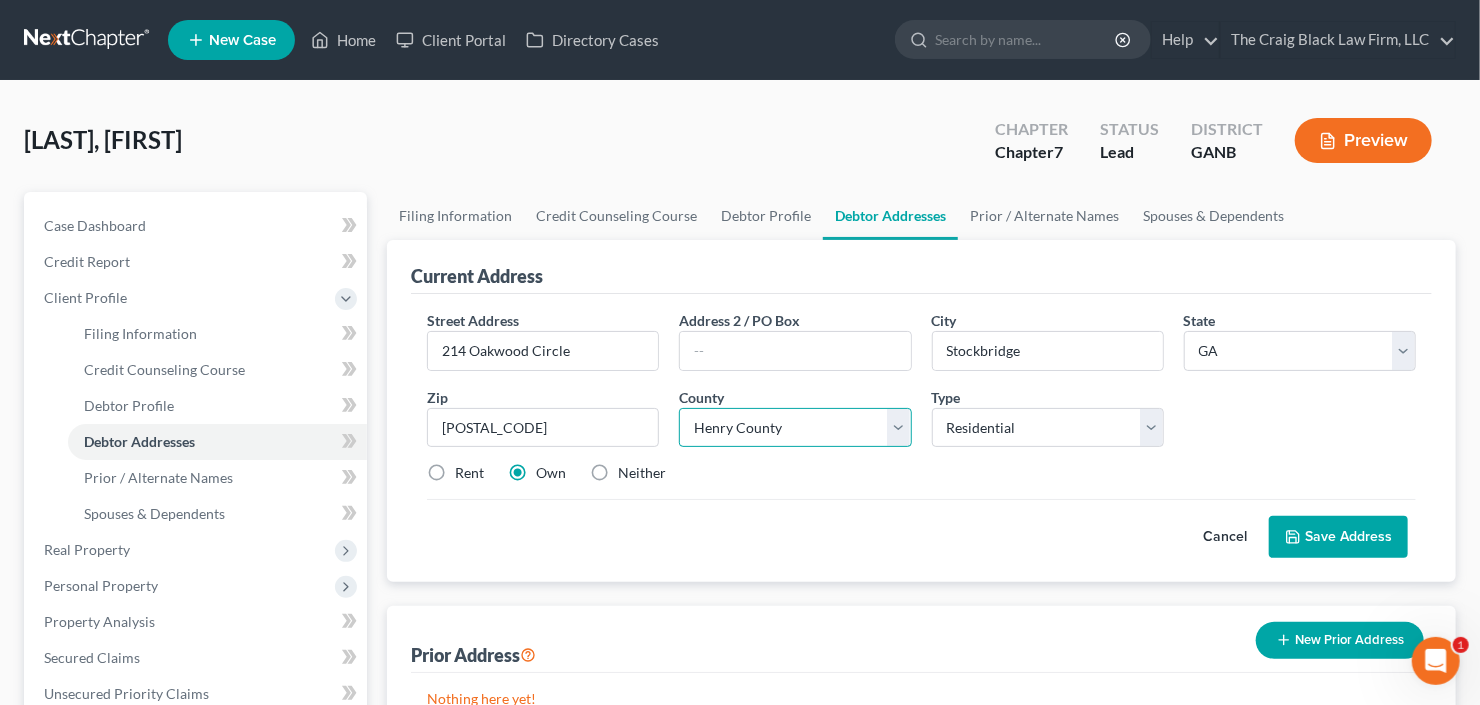 click on "County Appling County Atkinson County Bacon County Baker County Baldwin County Banks County Barrow County Bartow County Ben Hill County Berrien County Bibb County Bleckley County Brantley County Brooks County Bryan County Bulloch County Burke County Butts County Calhoun County Camden County Candler County Carroll County Catoosa County Charlton County Chatham County Chattahoochee County Chattooga County Cherokee County Clarke County Clay County Clayton County Clinch County Cobb County Coffee County Colquitt County Columbia County Cook County Coweta County Crawford County Crisp County Dade County Dawson County DeKalb County Decatur County Dodge County Dooly County Dougherty County Douglas County Early County Echols County Effingham County Elbert County Emanuel County Evans County Fannin County Fayette County Floyd County Forsyth County Franklin County Fulton County Gilmer County Glascock County Glynn County Gordon County Grady County Greene County Gwinnett County Habersham County Hall County Hancock County" at bounding box center [795, 428] 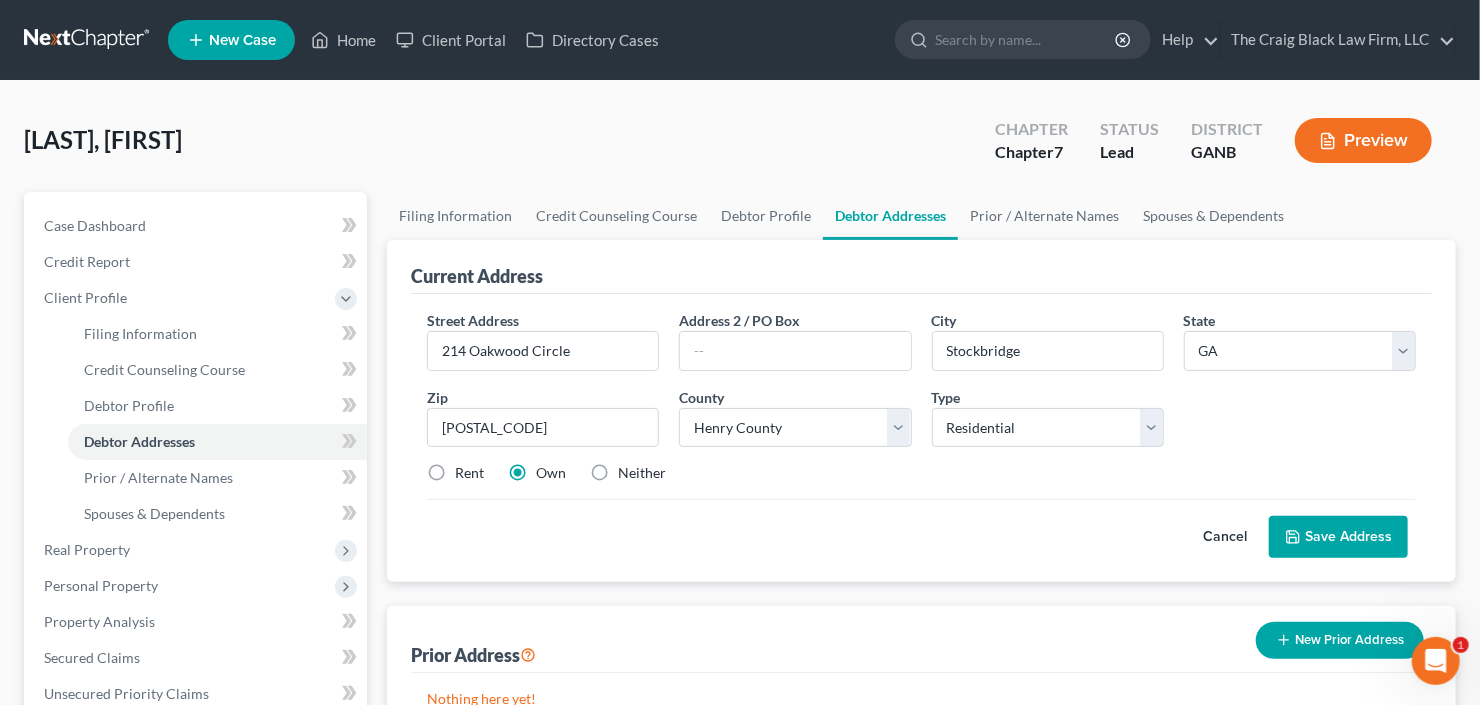 click on "Rent" at bounding box center [469, 473] 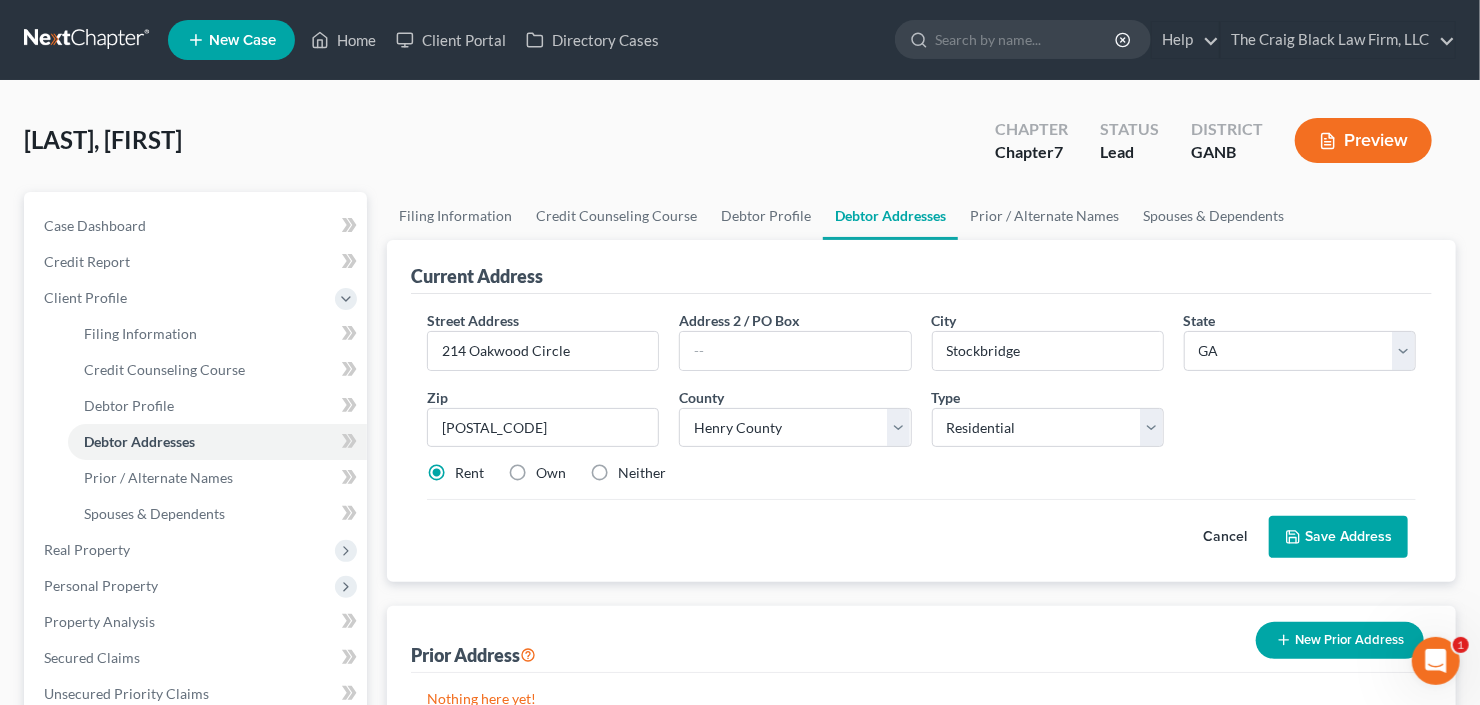 click on "Save Address" at bounding box center [1338, 537] 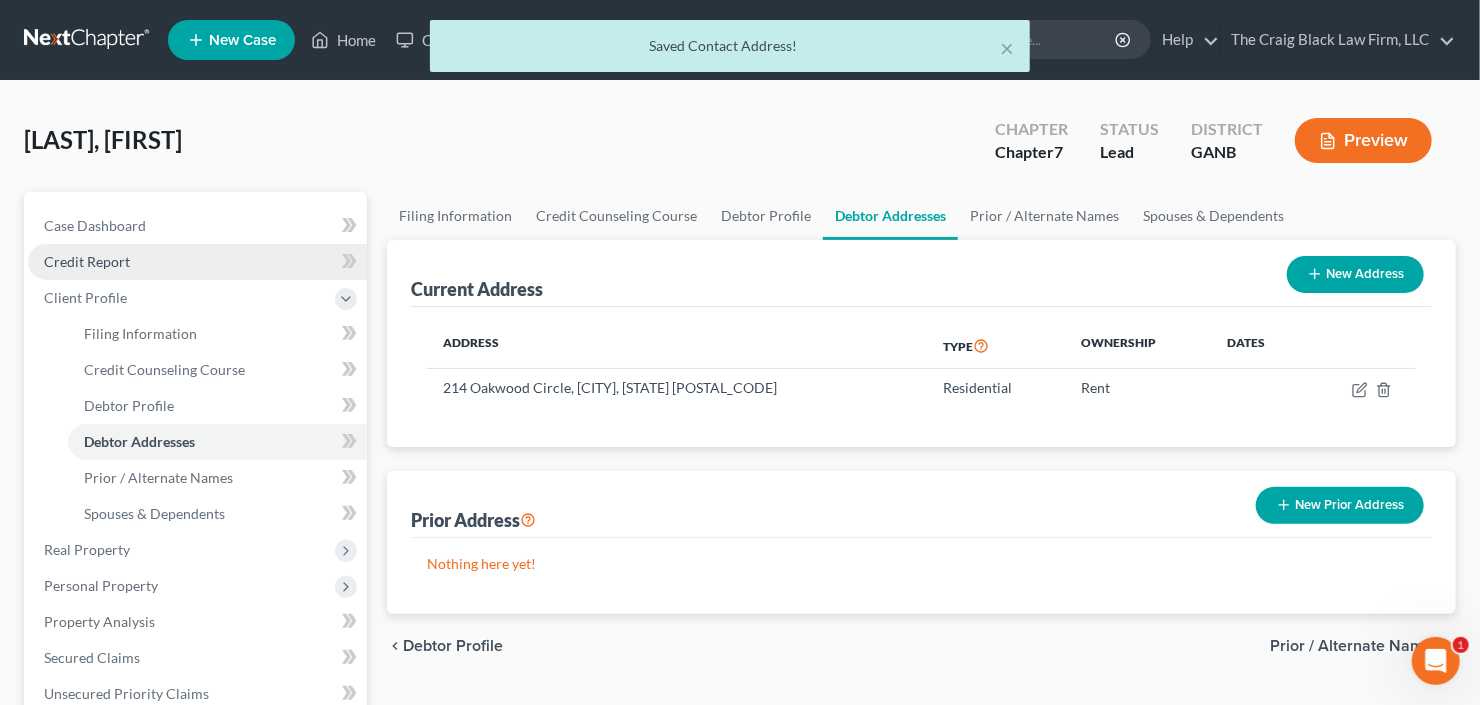 click on "Credit Report" at bounding box center [197, 262] 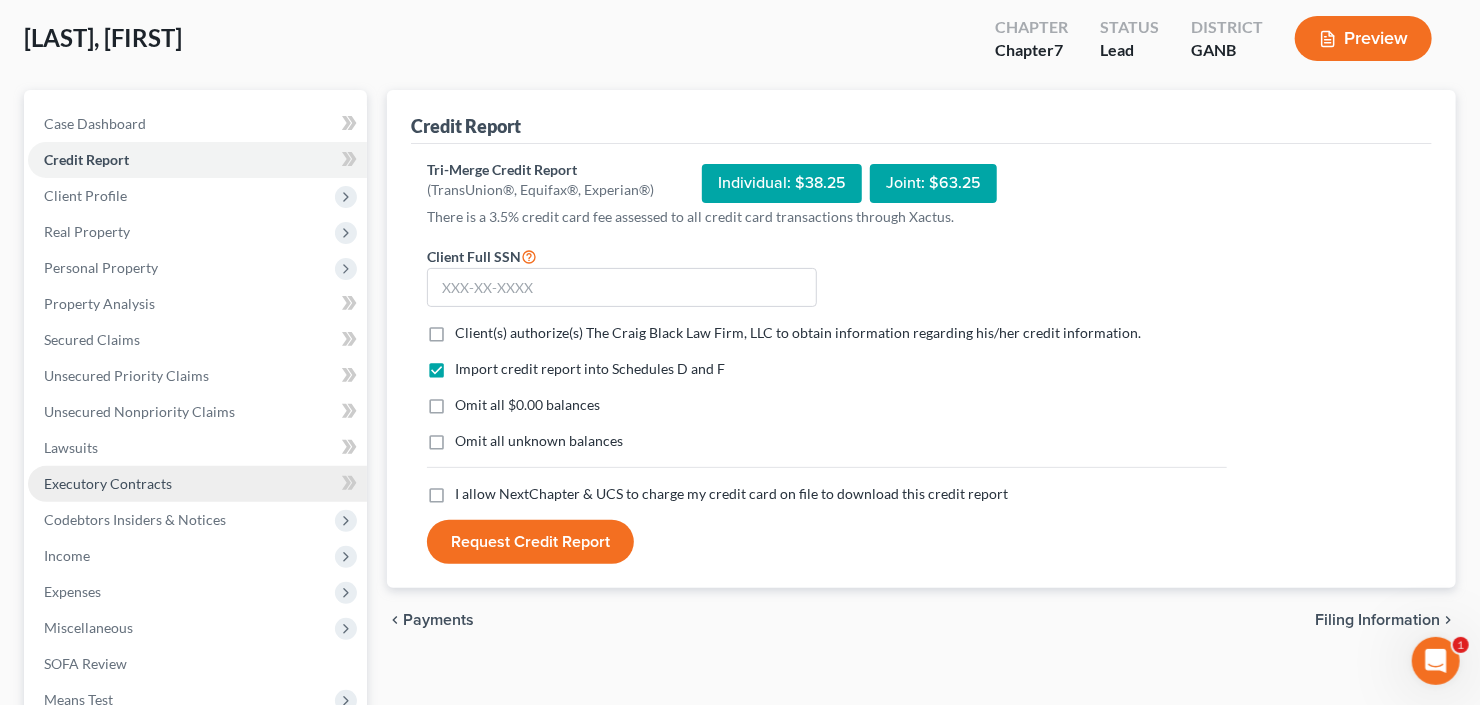 scroll, scrollTop: 160, scrollLeft: 0, axis: vertical 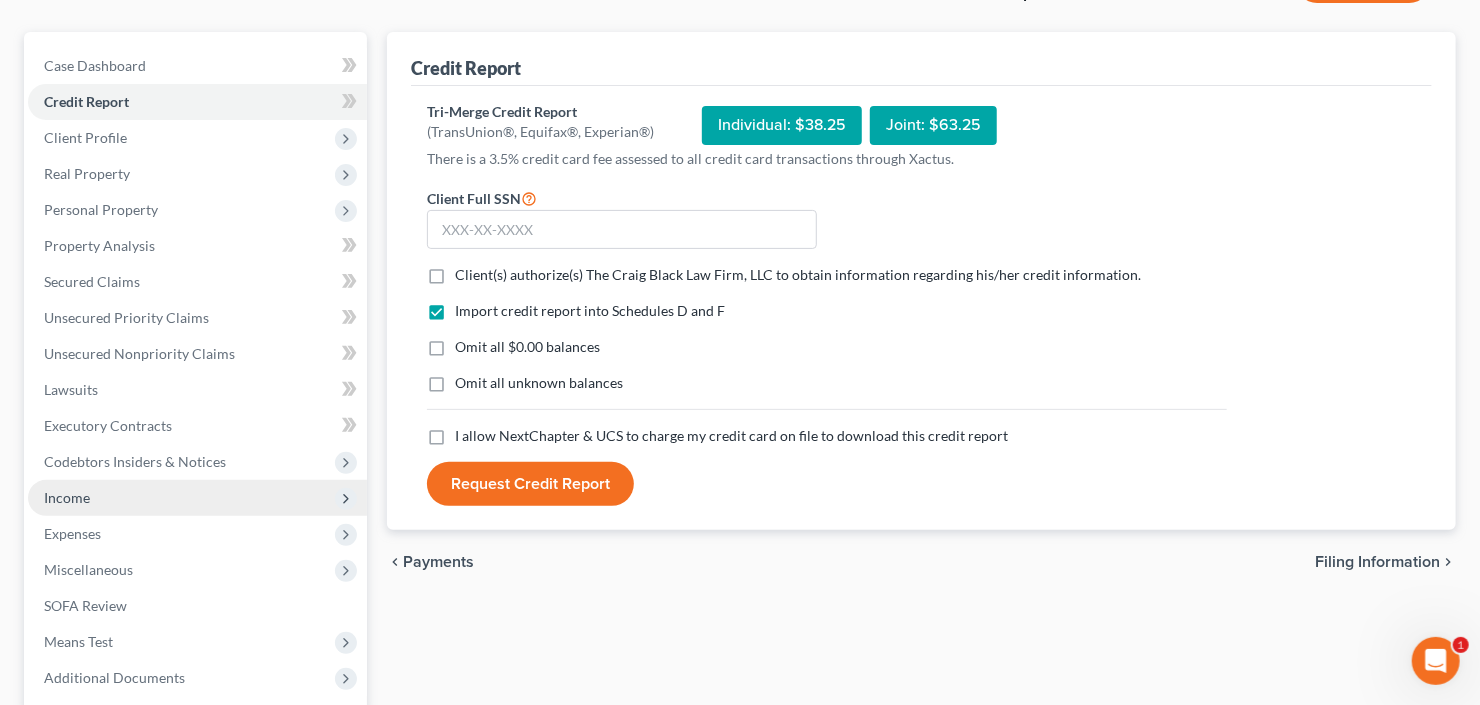 click on "Income" at bounding box center (197, 498) 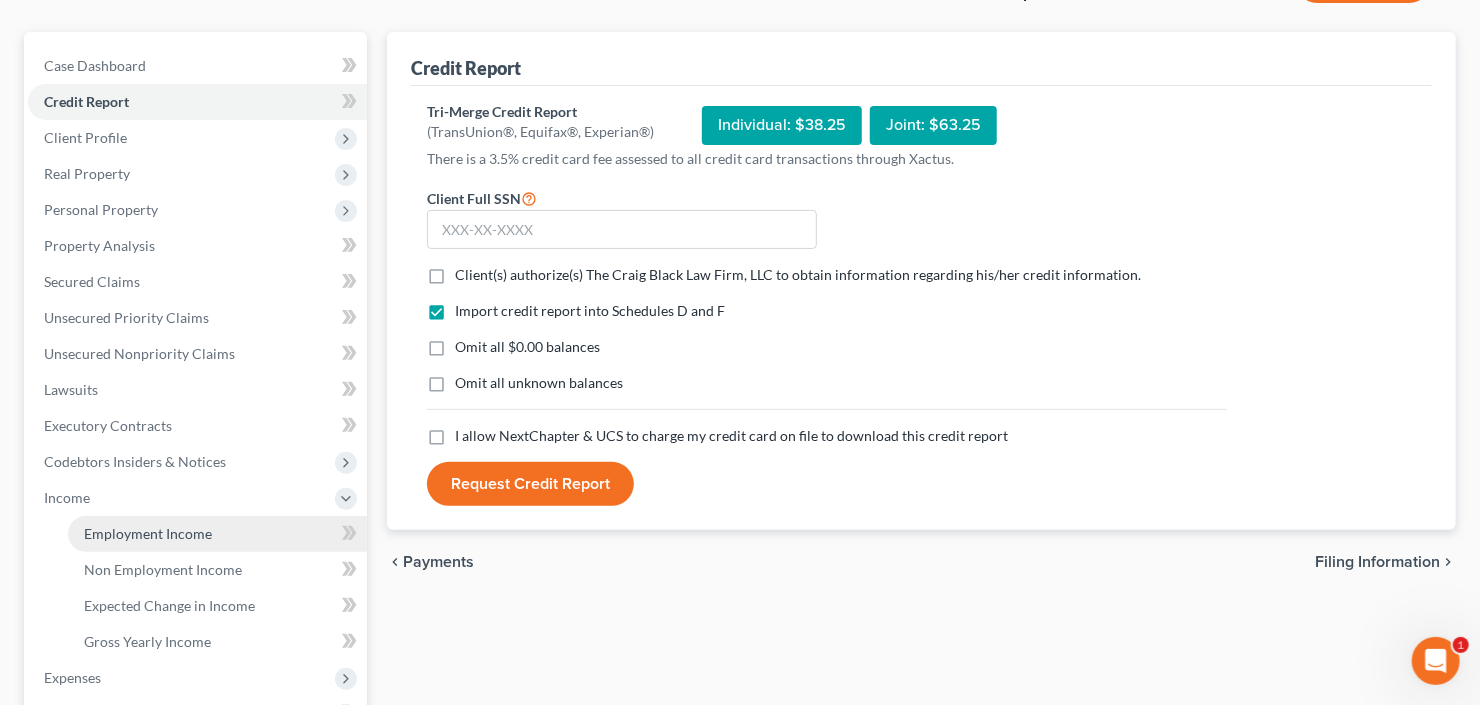 click on "Employment Income" at bounding box center [148, 533] 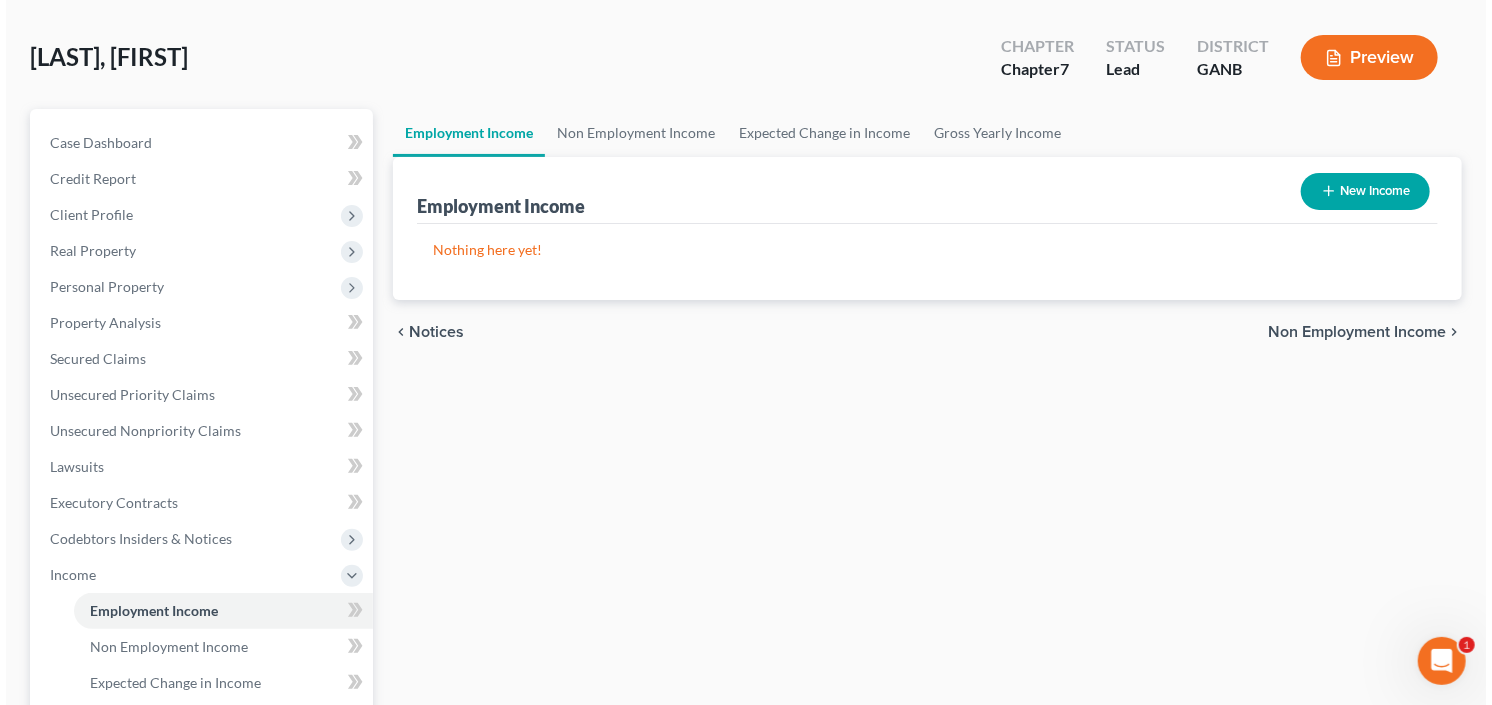scroll, scrollTop: 0, scrollLeft: 0, axis: both 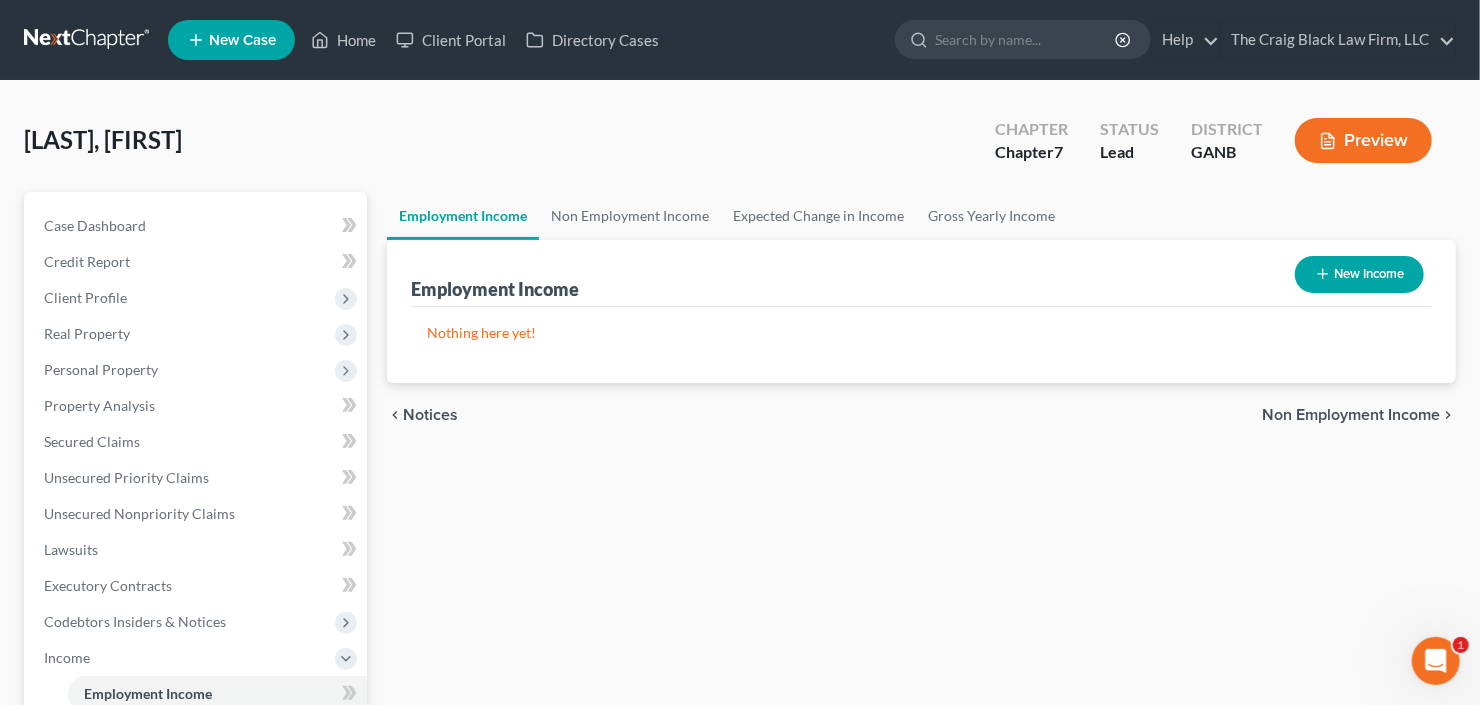 click on "New Income" at bounding box center (1359, 274) 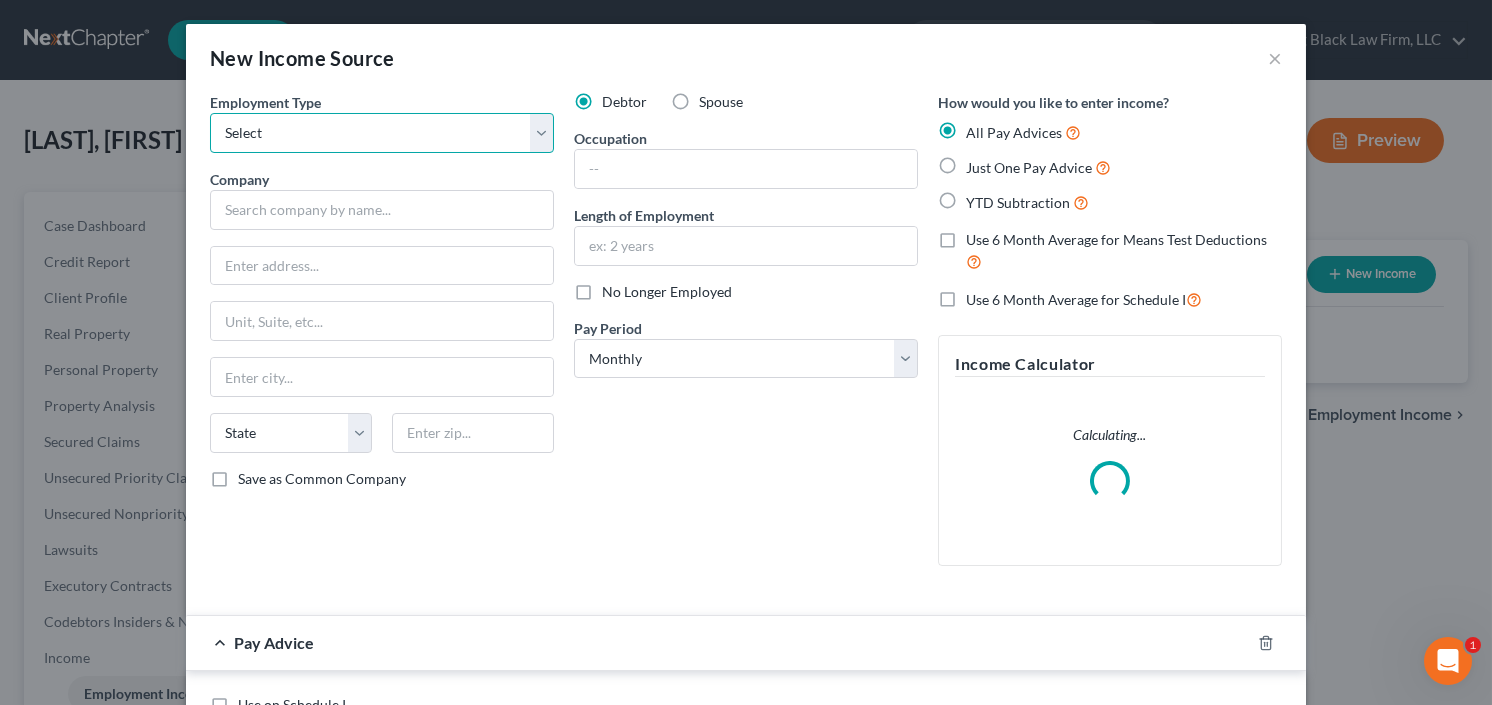 click on "Select Full or Part Time Employment Self Employment" at bounding box center [382, 133] 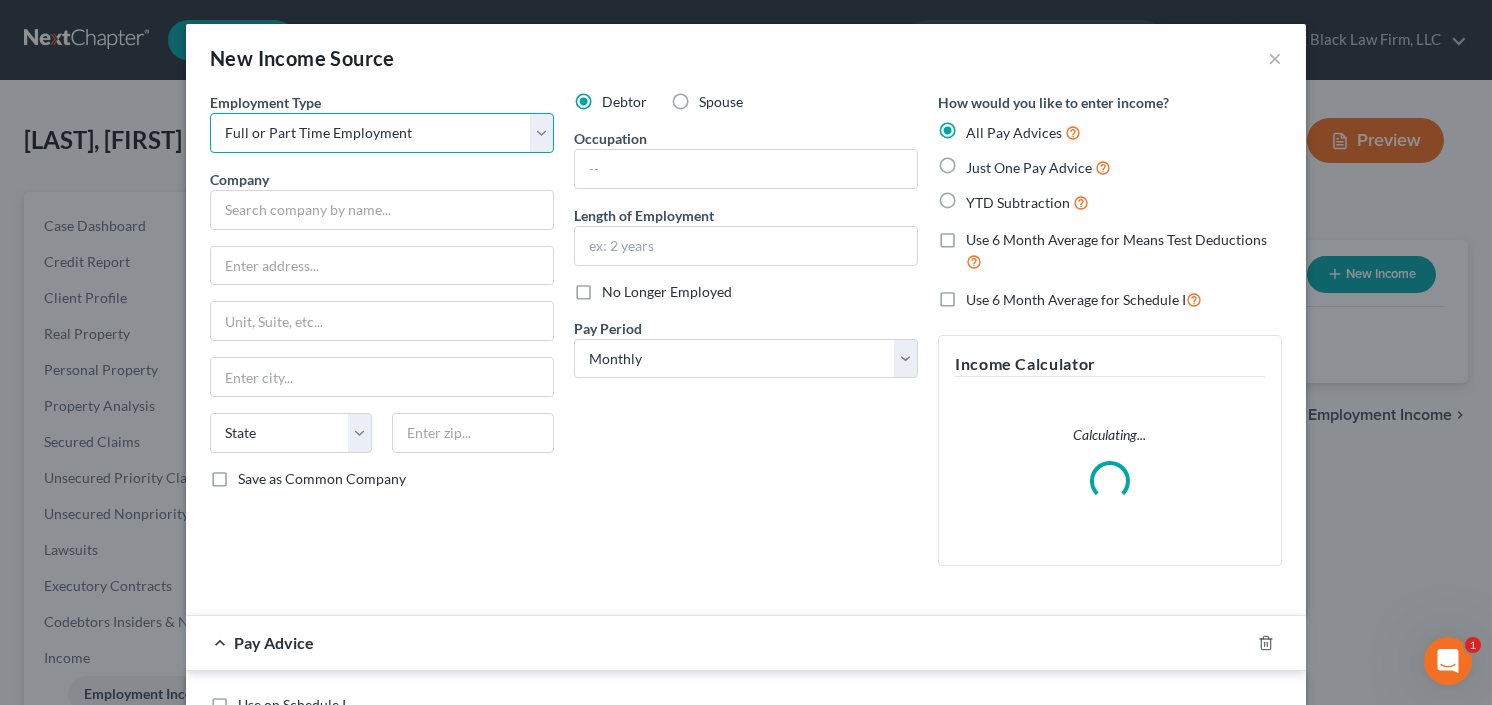click on "Select Full or Part Time Employment Self Employment" at bounding box center (382, 133) 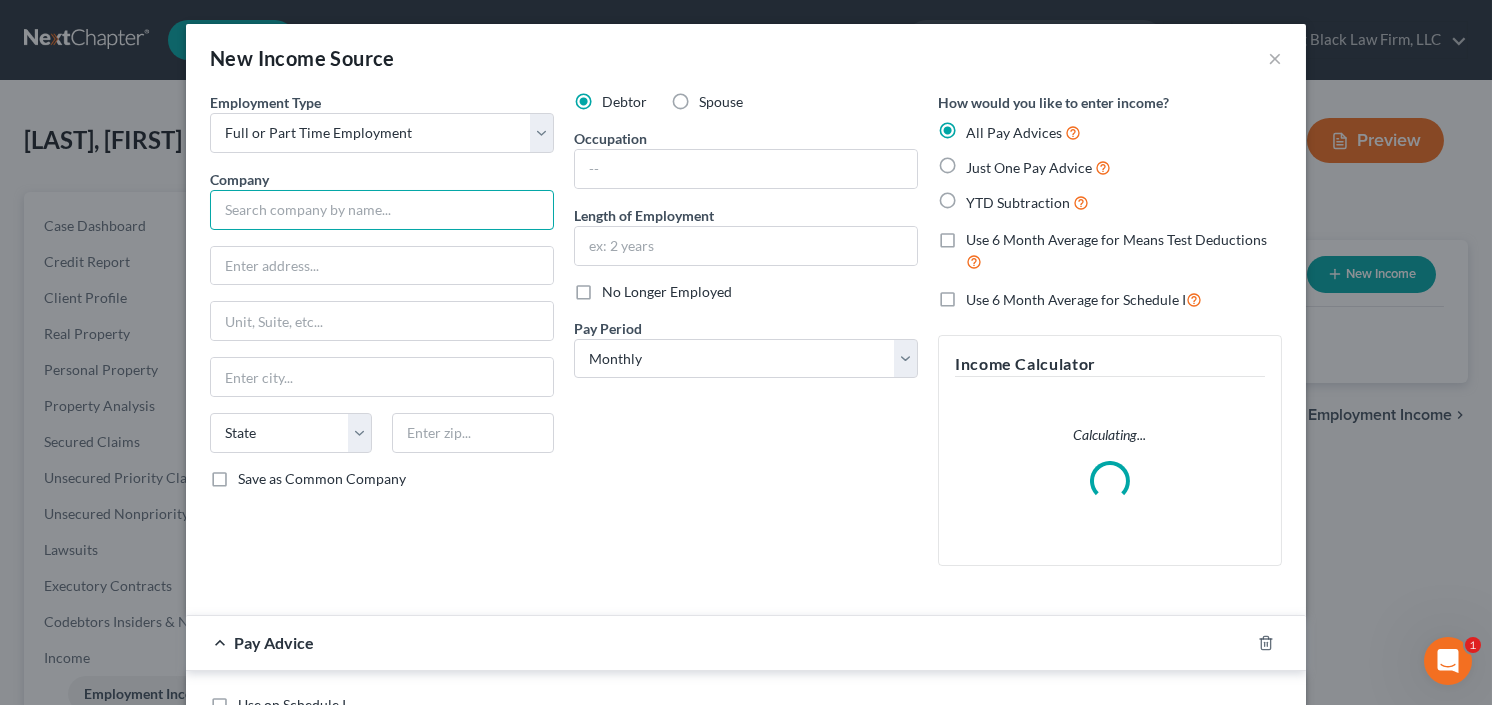 click at bounding box center (382, 210) 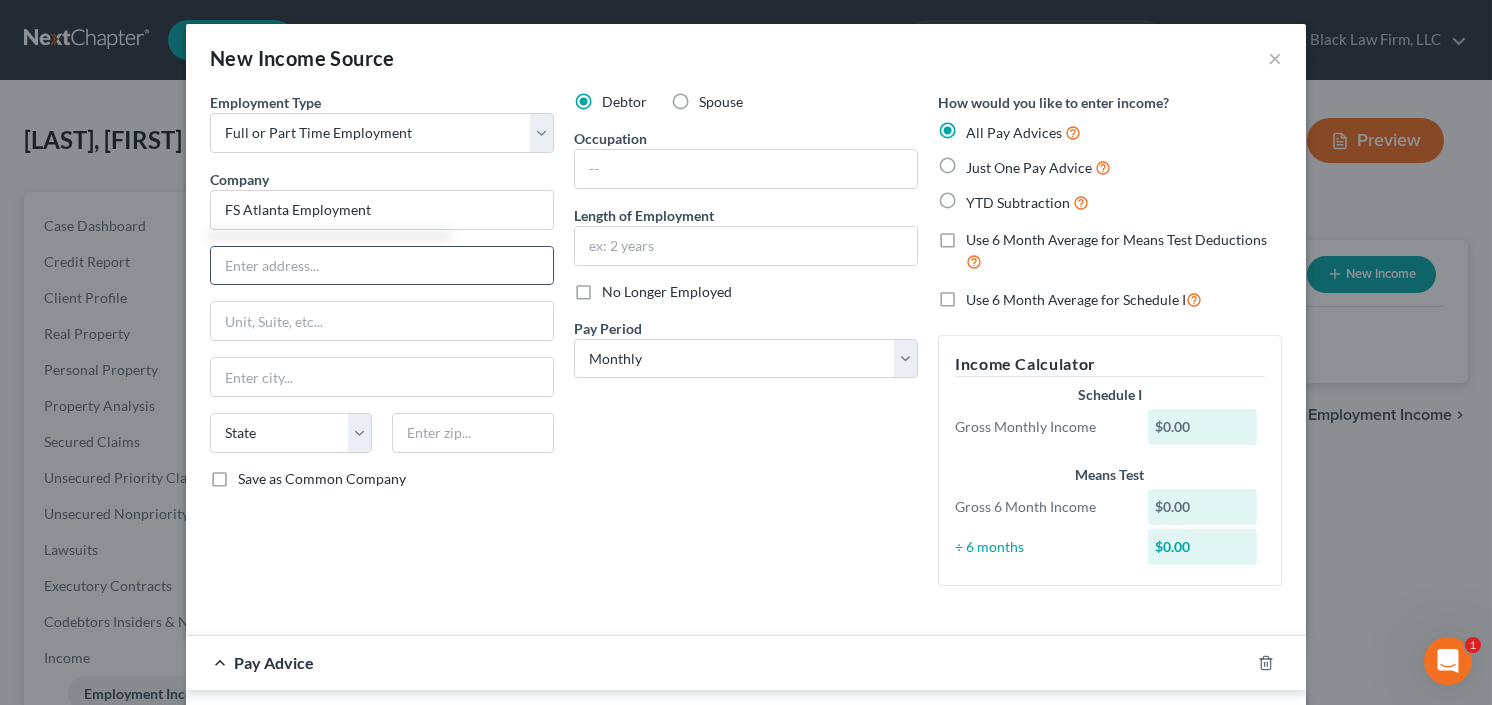 click at bounding box center (382, 266) 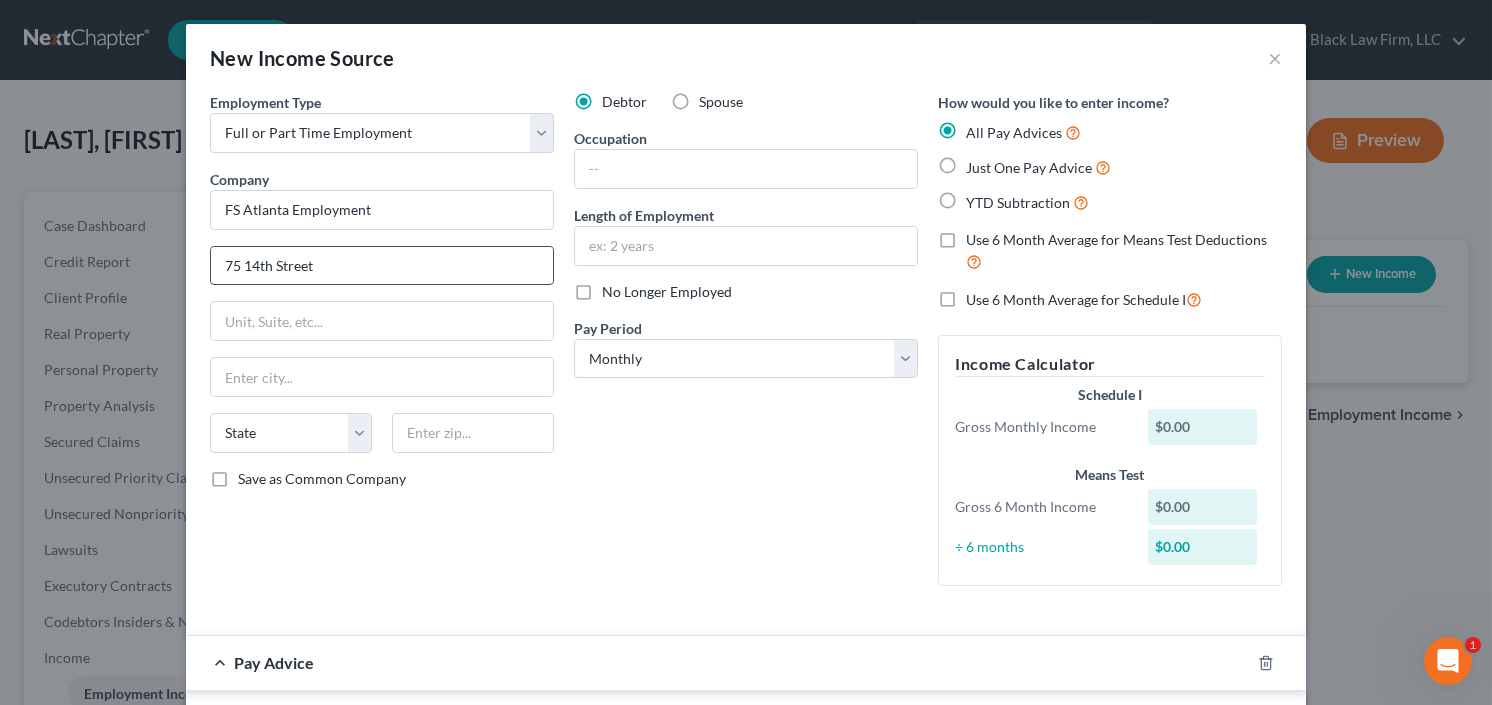 type on "75 14th Street" 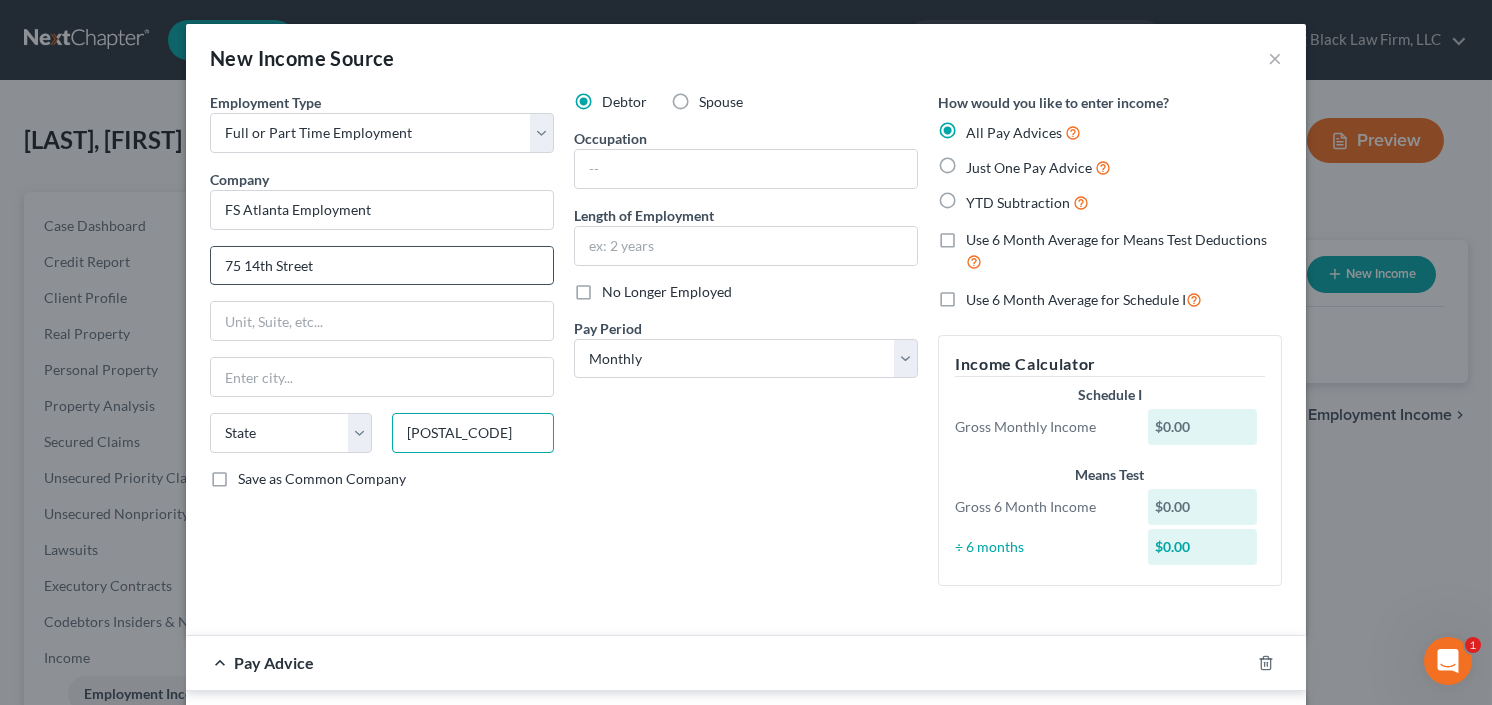type on "30309" 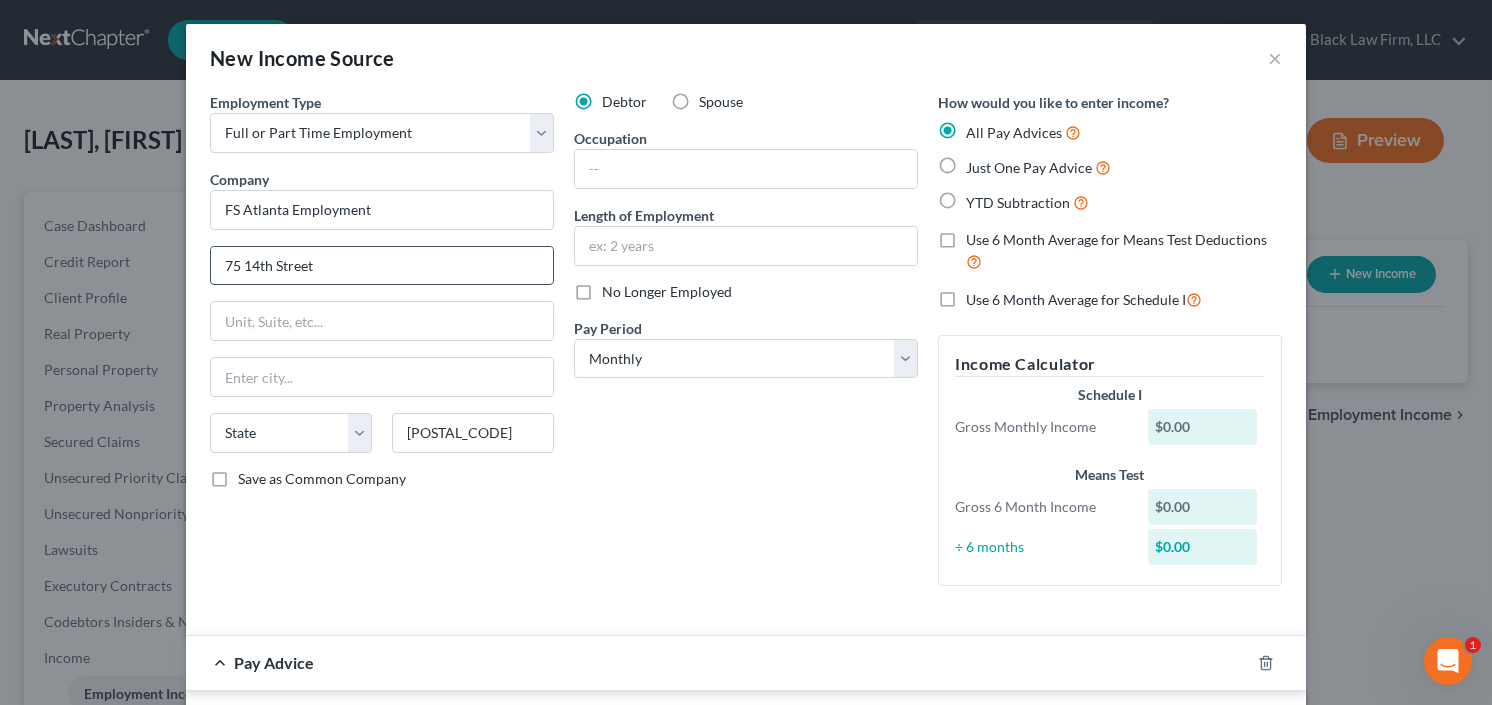 type on "Atlanta" 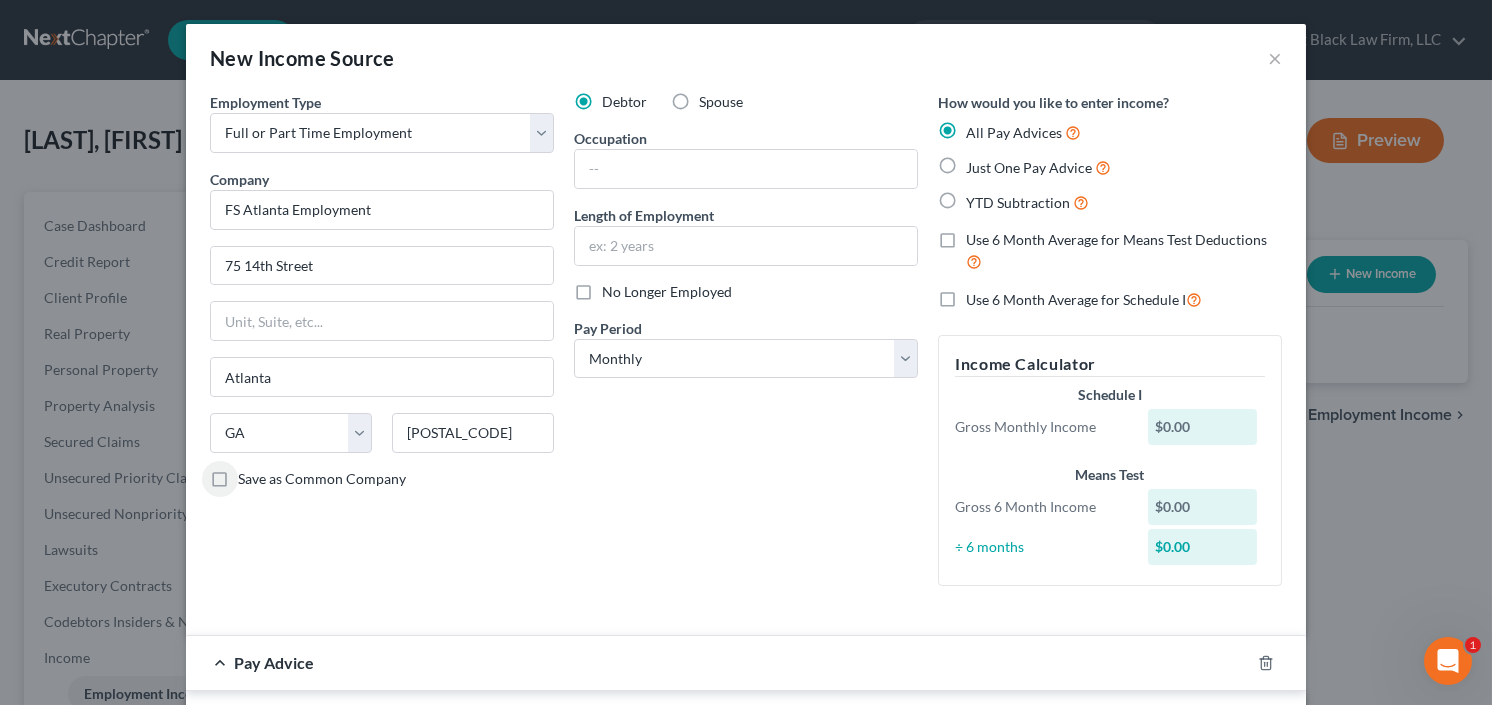 click on "YTD Subtraction" at bounding box center [1027, 202] 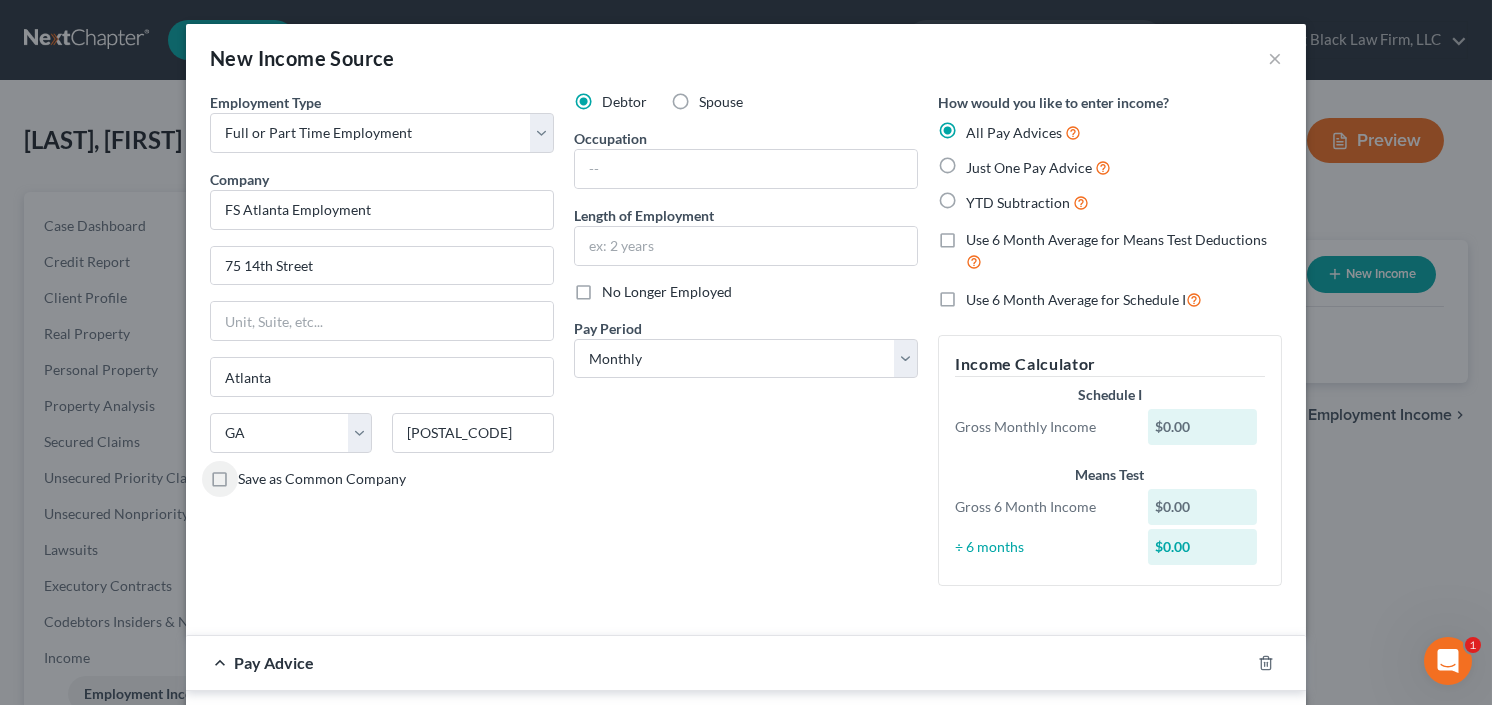 radio on "true" 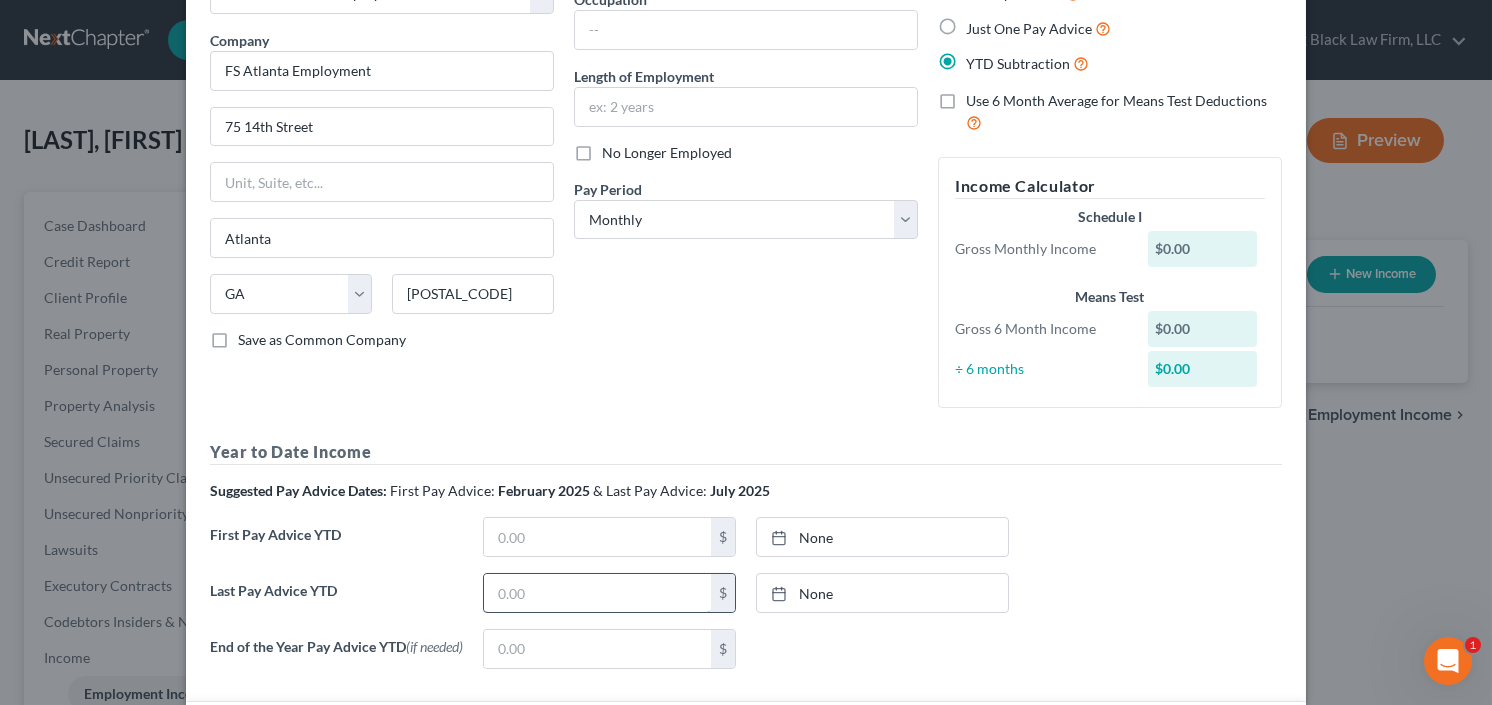 scroll, scrollTop: 320, scrollLeft: 0, axis: vertical 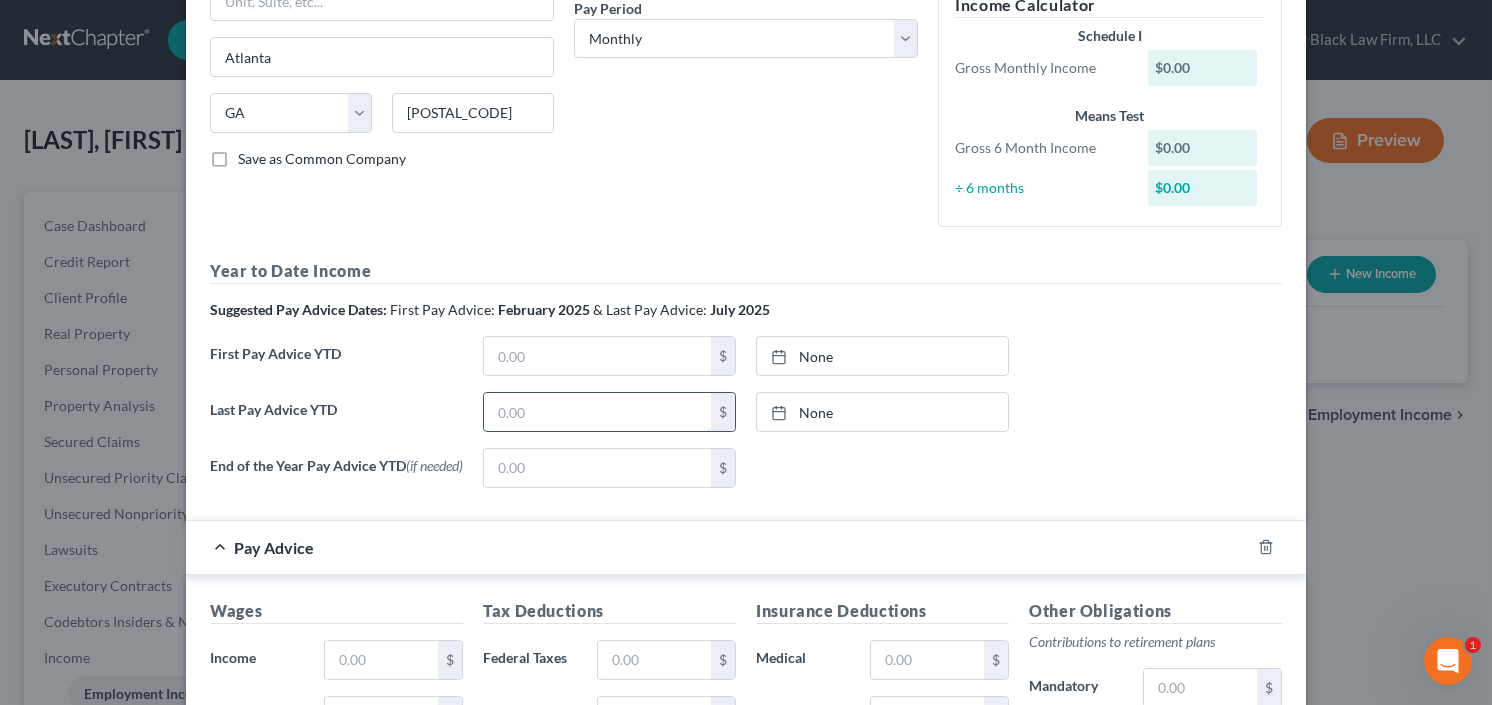 click at bounding box center (597, 412) 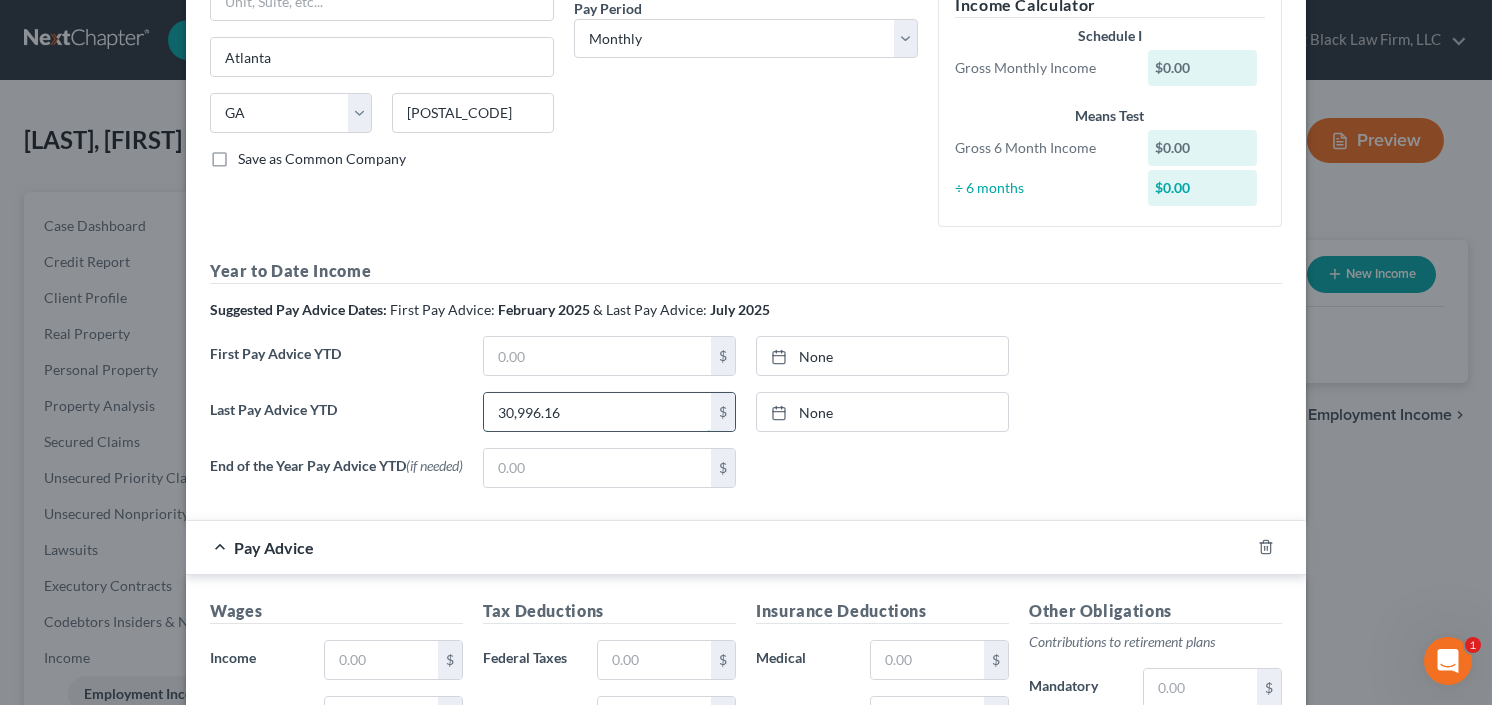 type on "30,996.16" 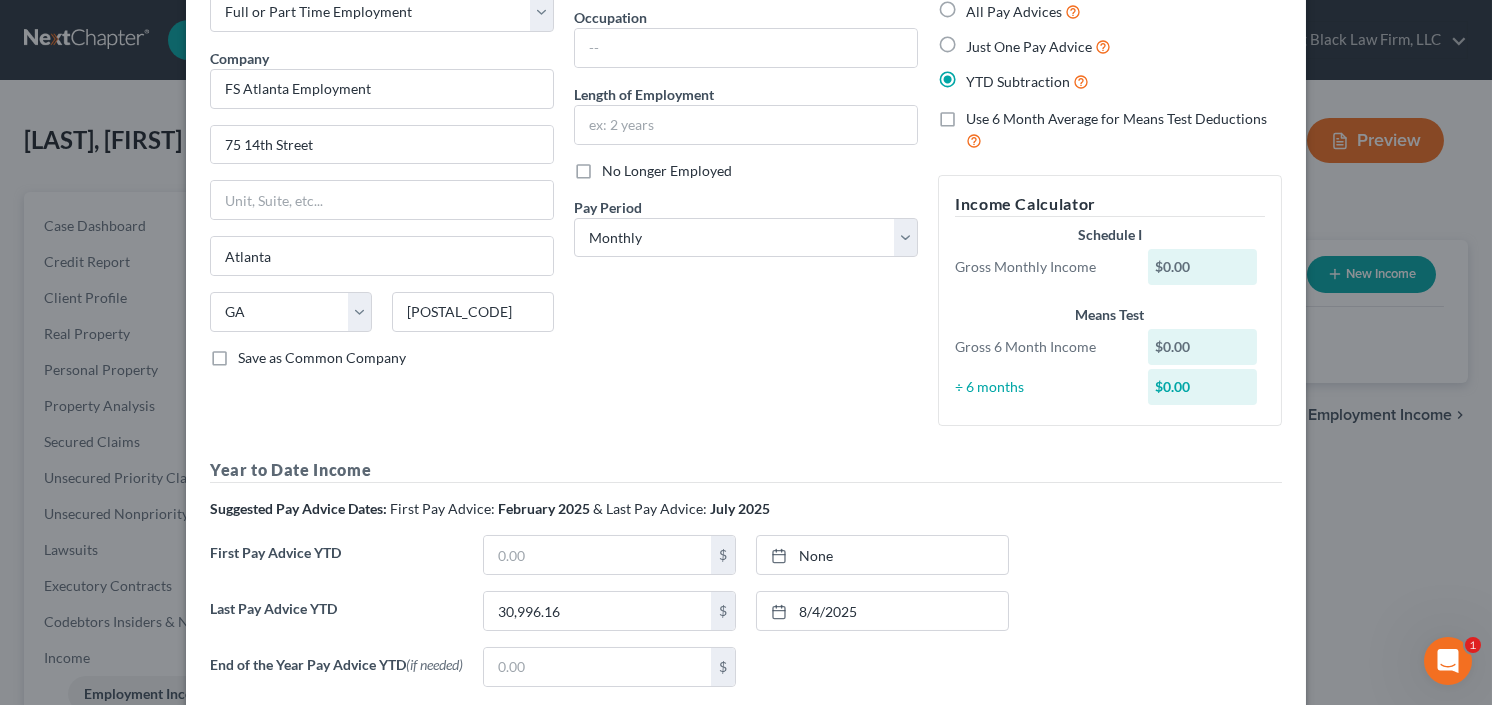 scroll, scrollTop: 80, scrollLeft: 0, axis: vertical 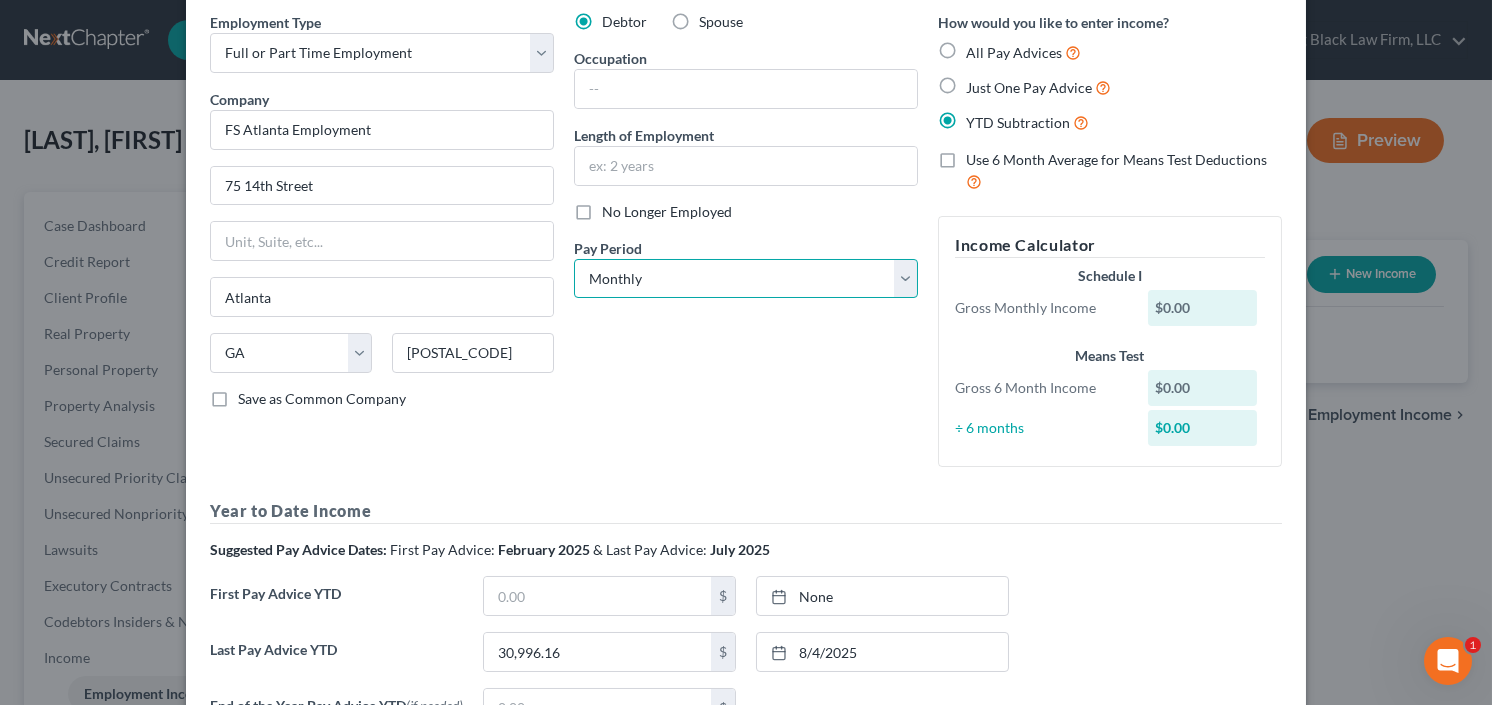 drag, startPoint x: 793, startPoint y: 279, endPoint x: 729, endPoint y: 292, distance: 65.30697 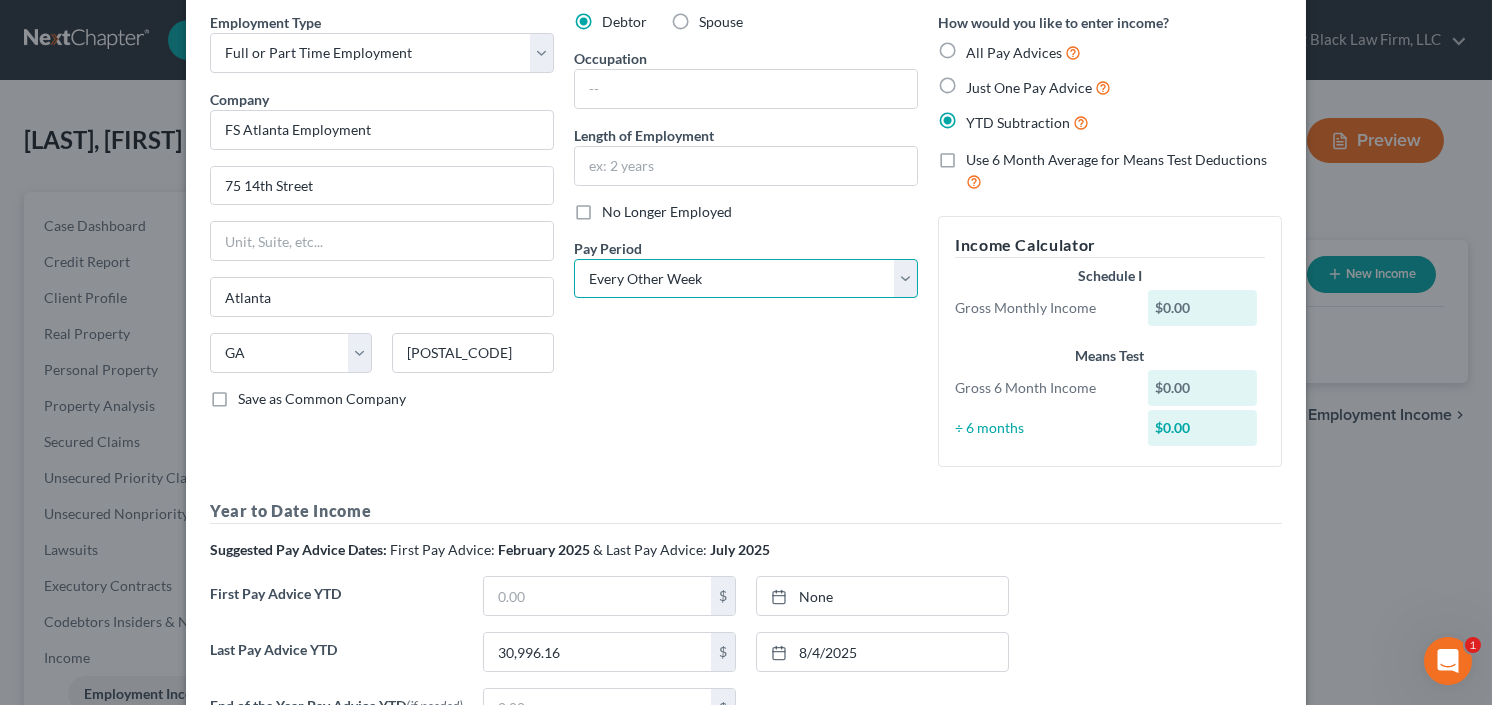 click on "Select Monthly Twice Monthly Every Other Week Weekly" at bounding box center (746, 279) 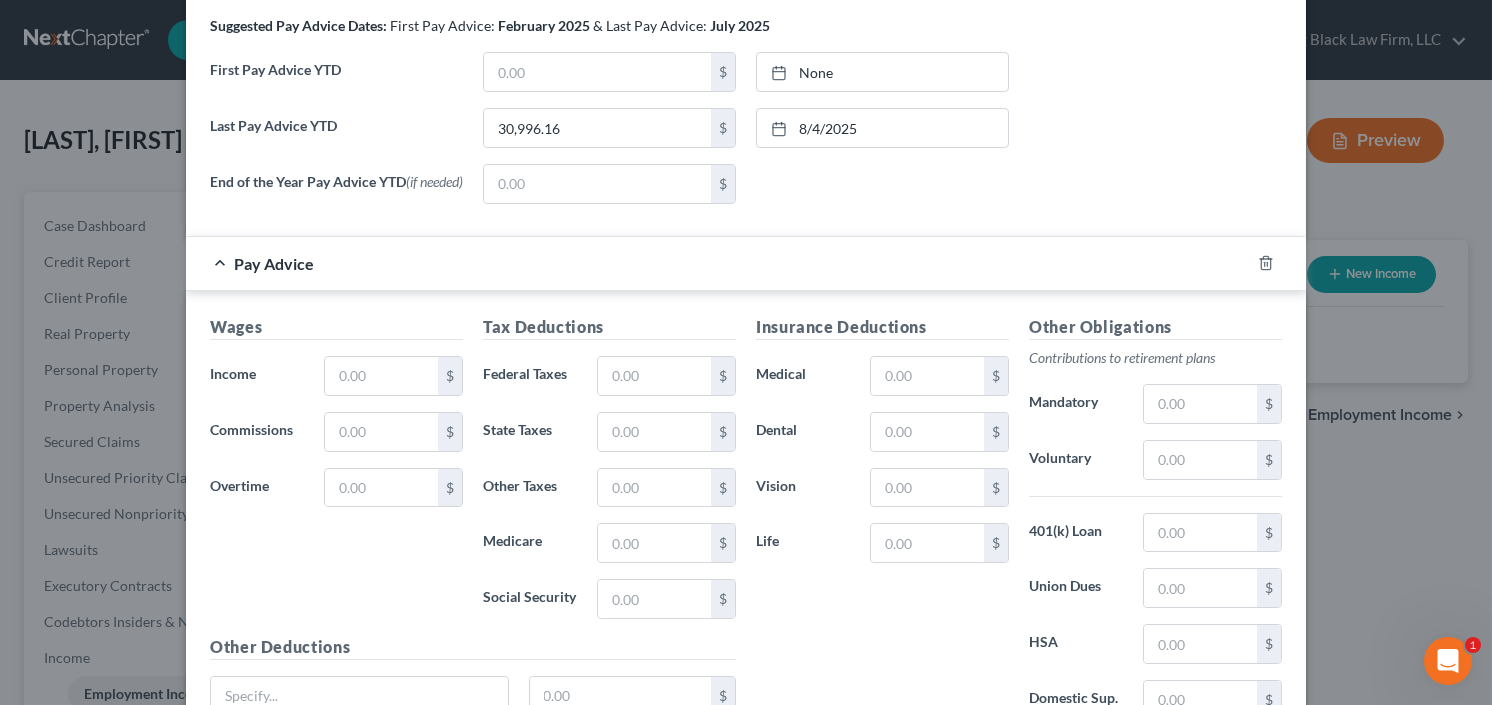 scroll, scrollTop: 786, scrollLeft: 0, axis: vertical 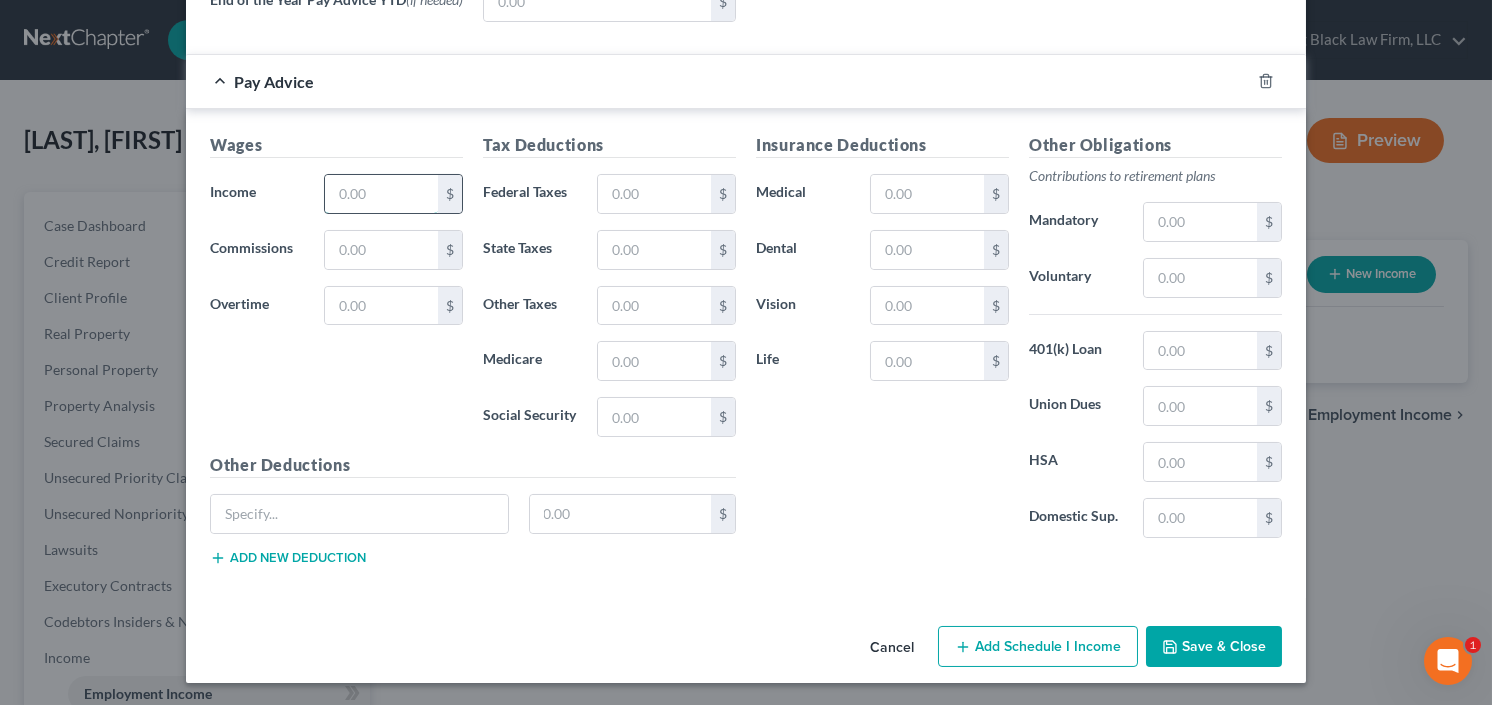 click at bounding box center (381, 194) 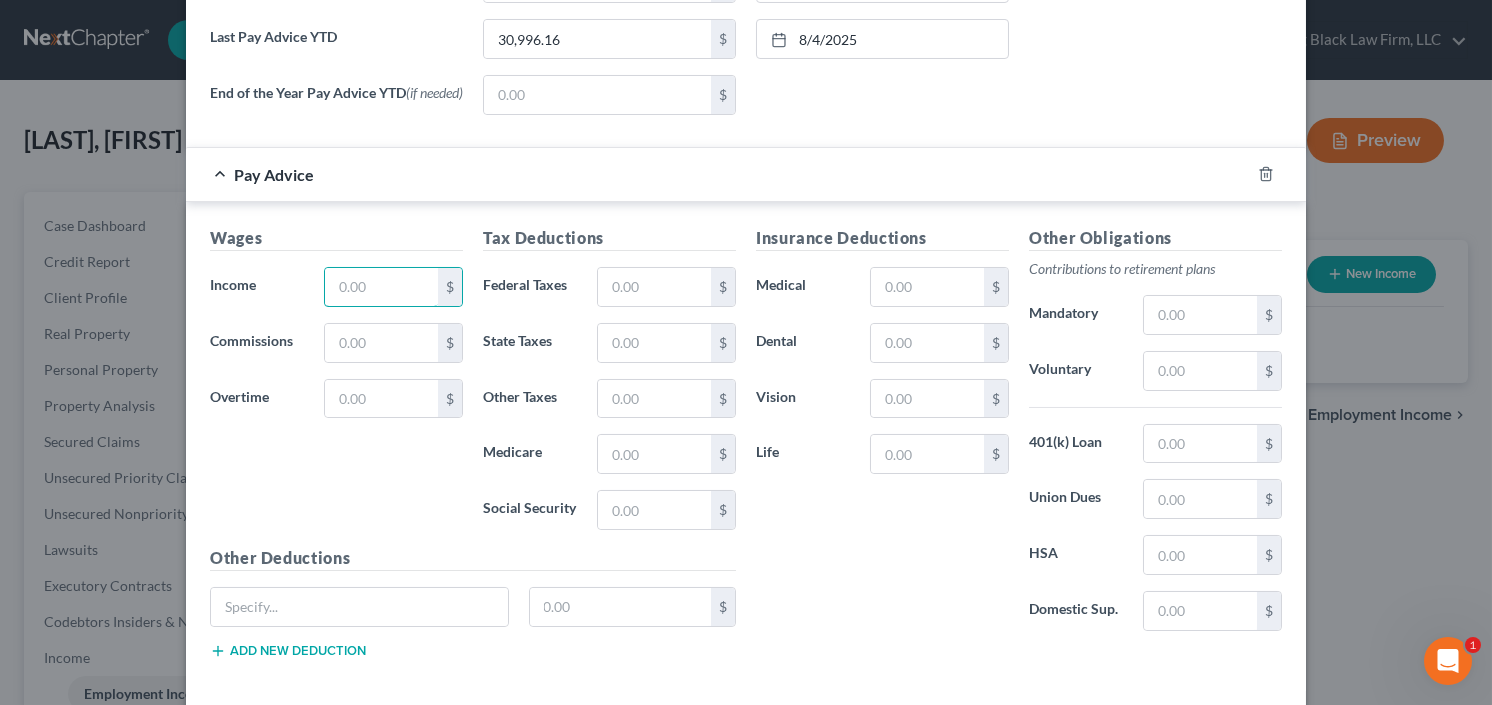 scroll, scrollTop: 878, scrollLeft: 0, axis: vertical 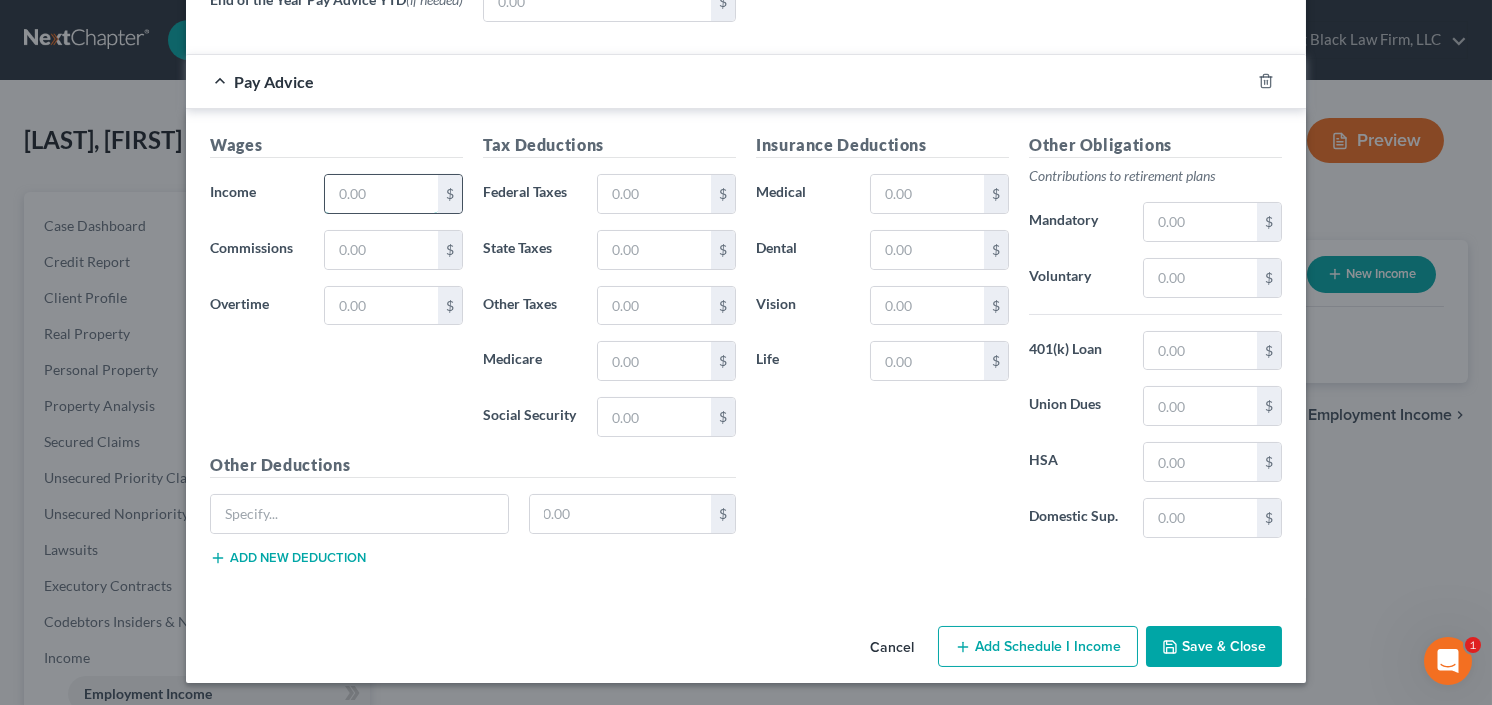 click at bounding box center (381, 194) 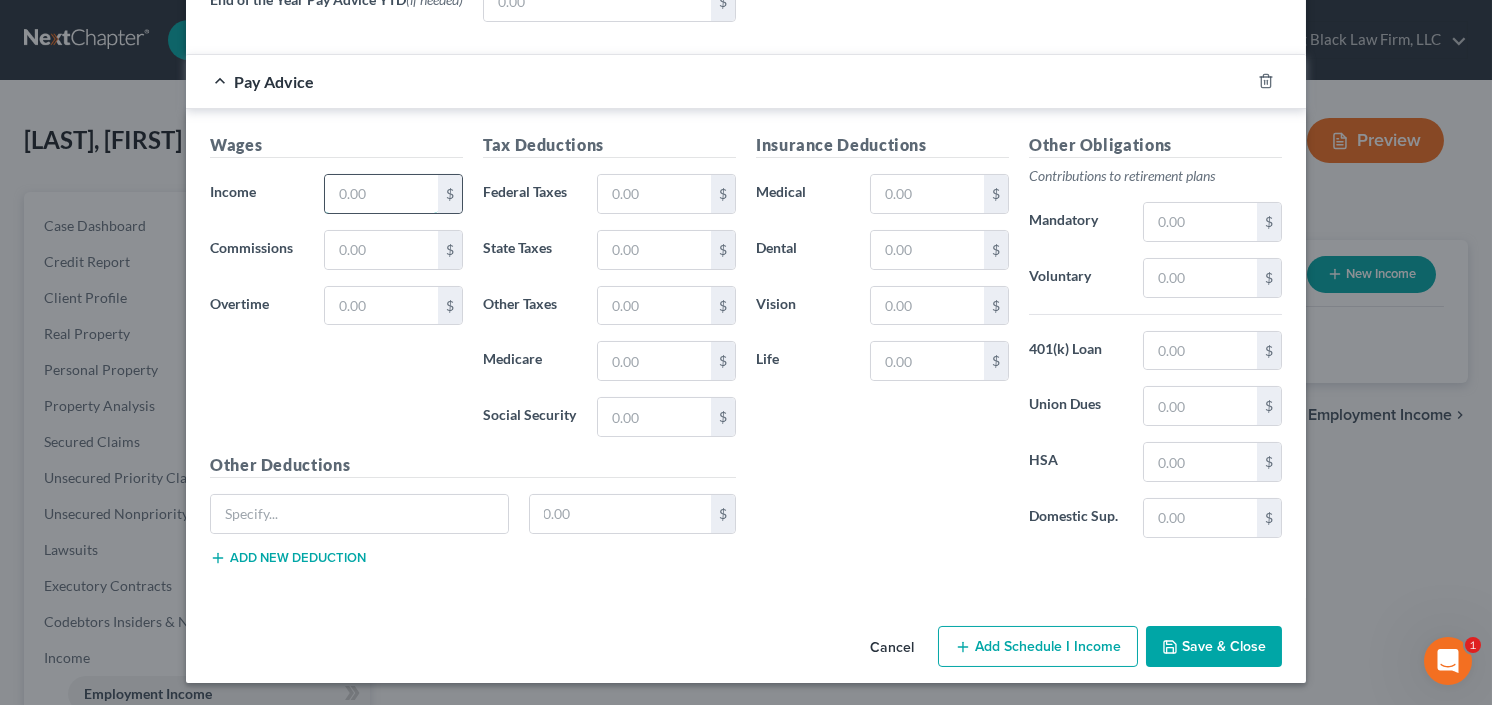 click at bounding box center (381, 194) 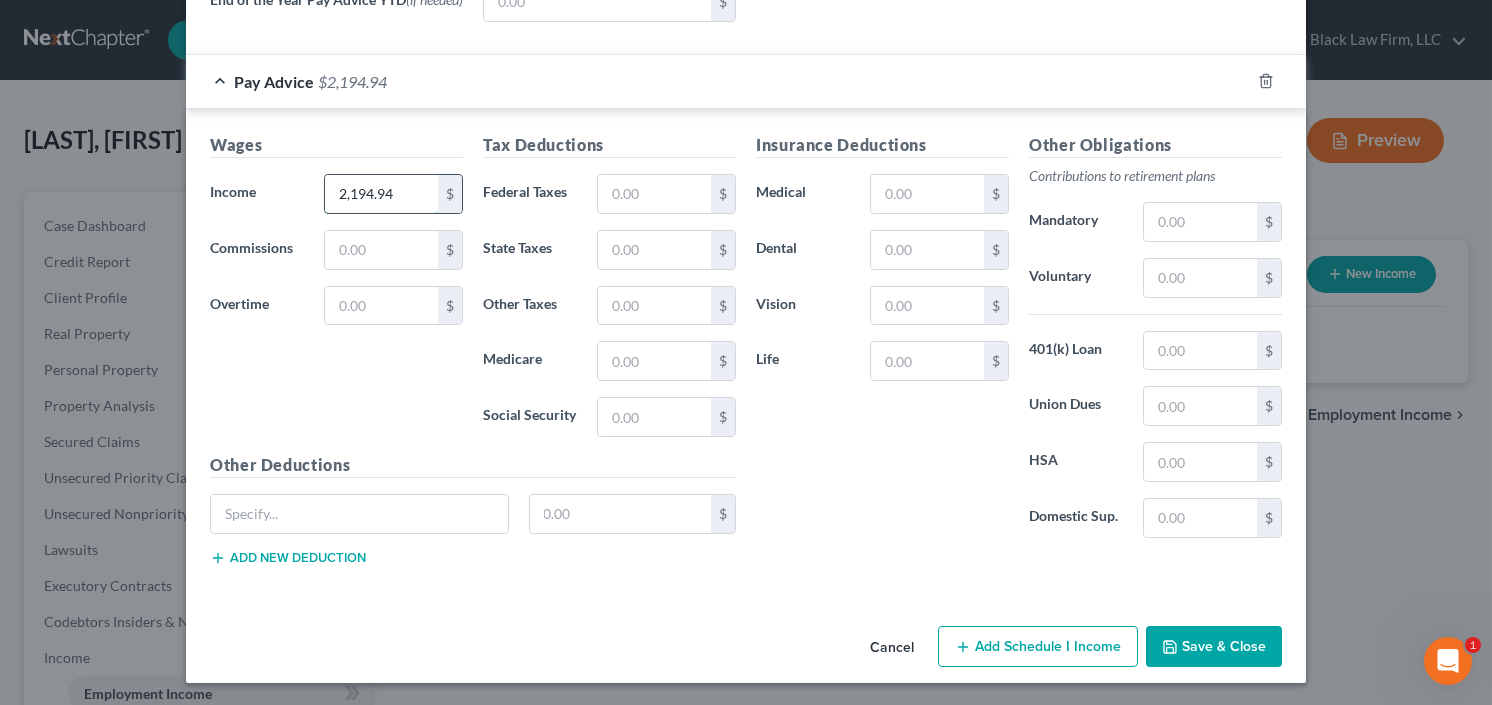 type on "2,194.94" 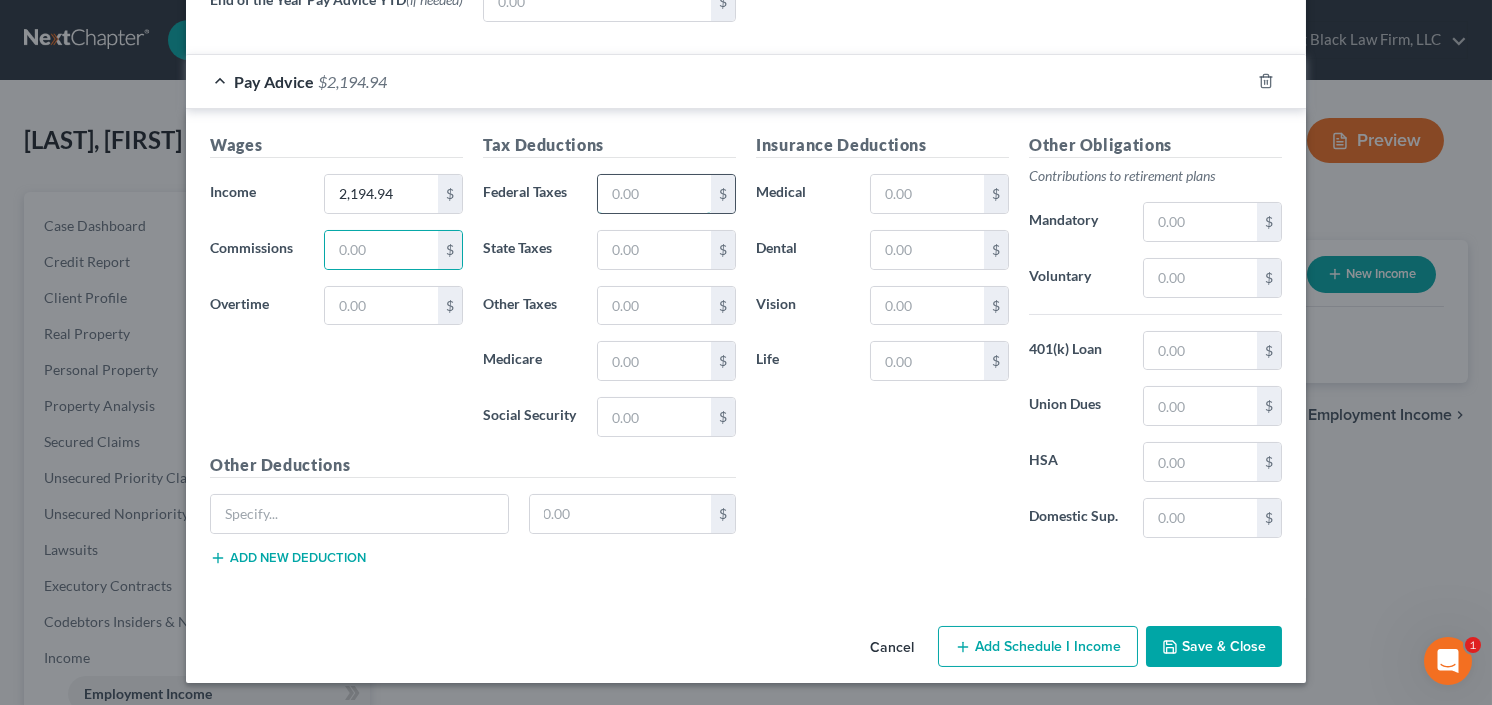 click at bounding box center [654, 194] 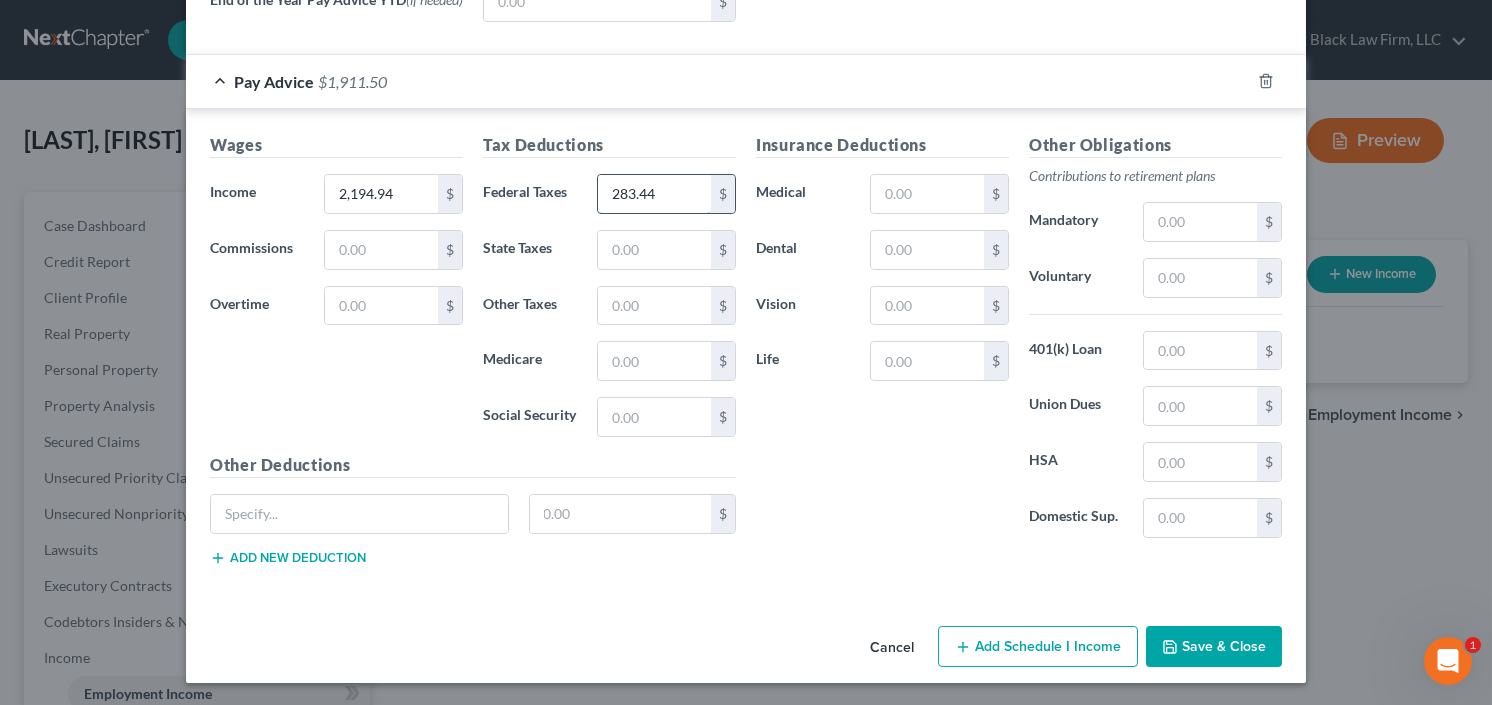 type on "283.44" 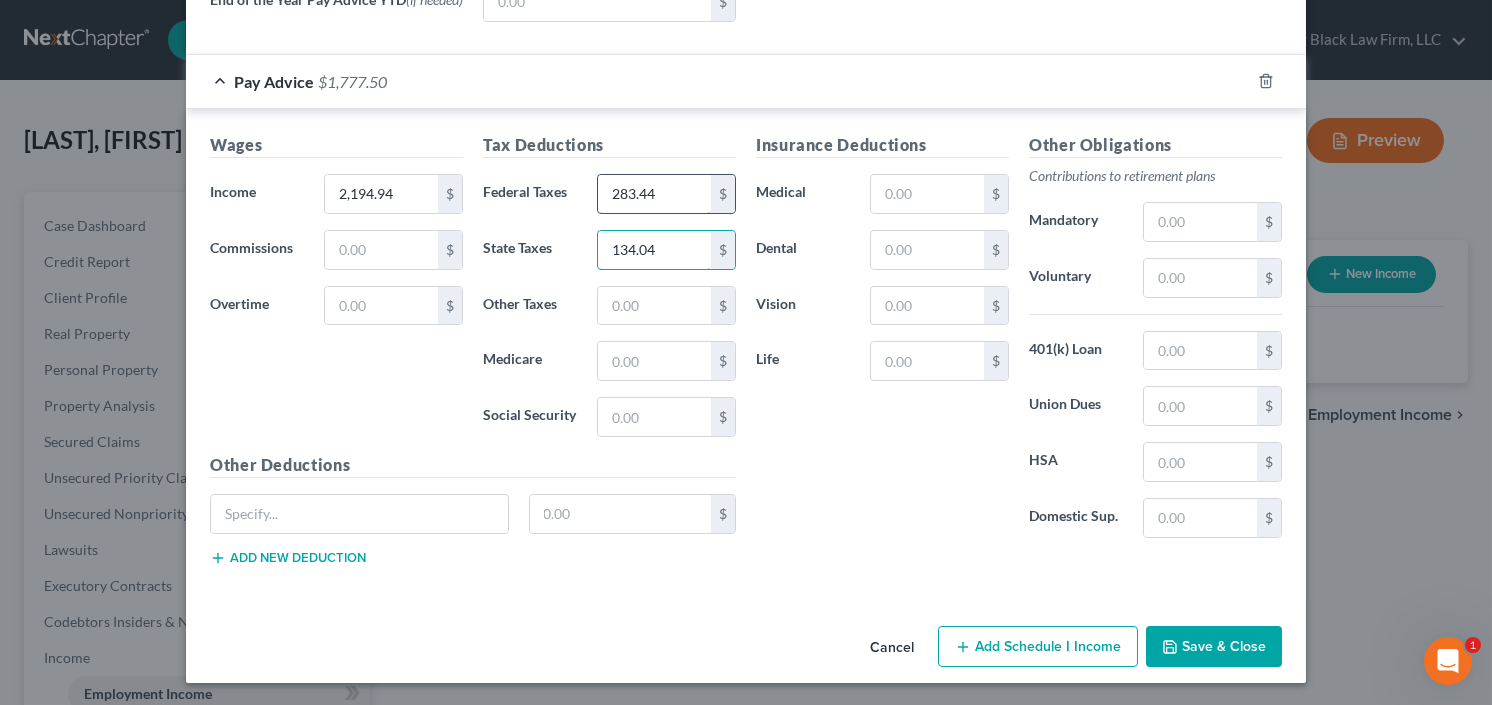 type on "134.04" 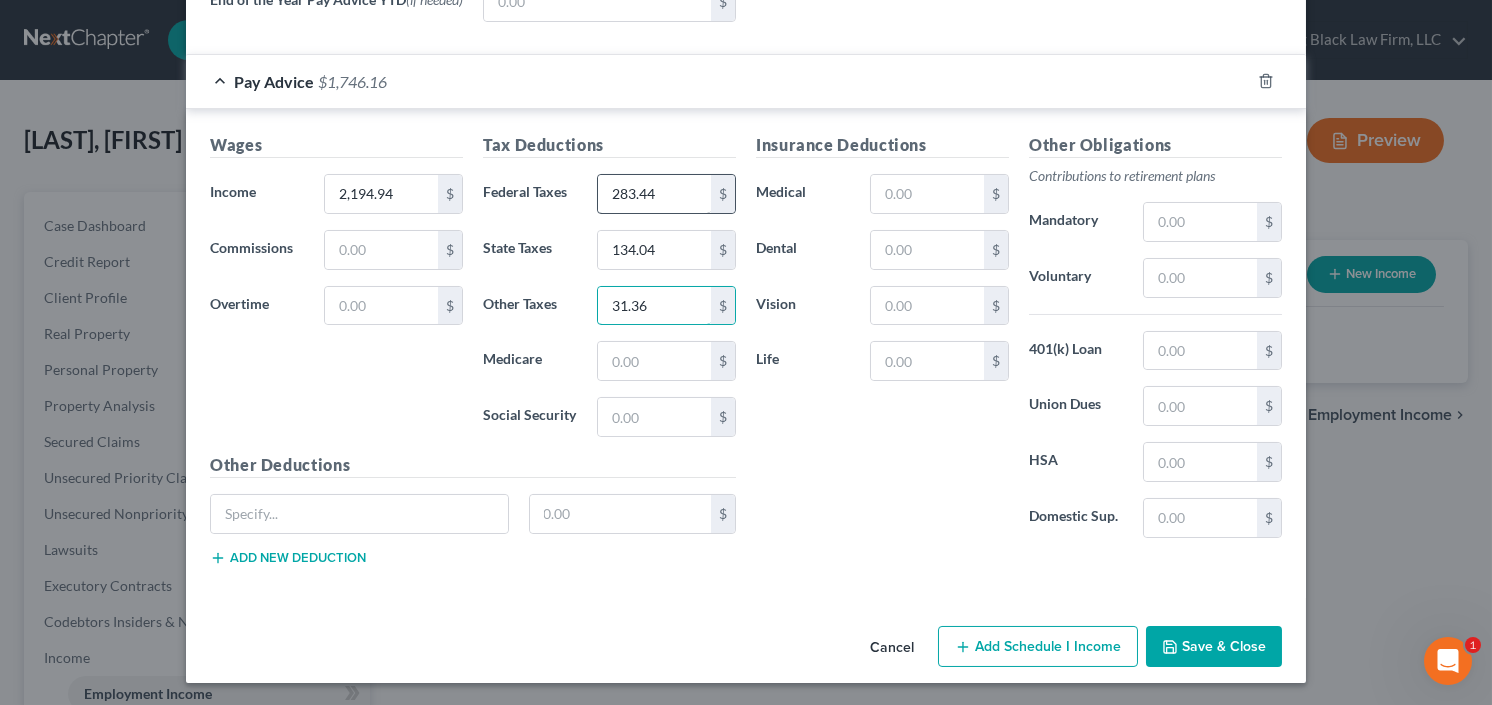 type on "31.36" 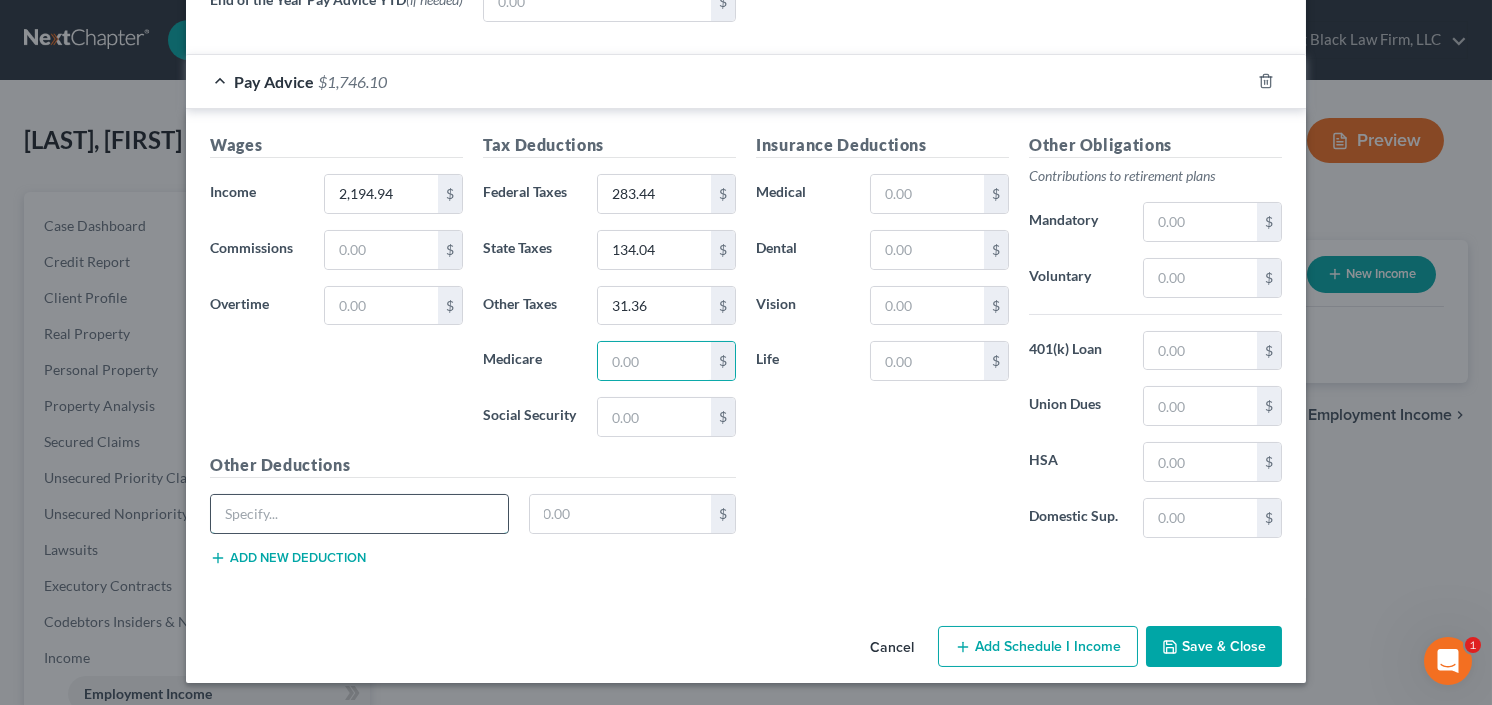 click at bounding box center (359, 514) 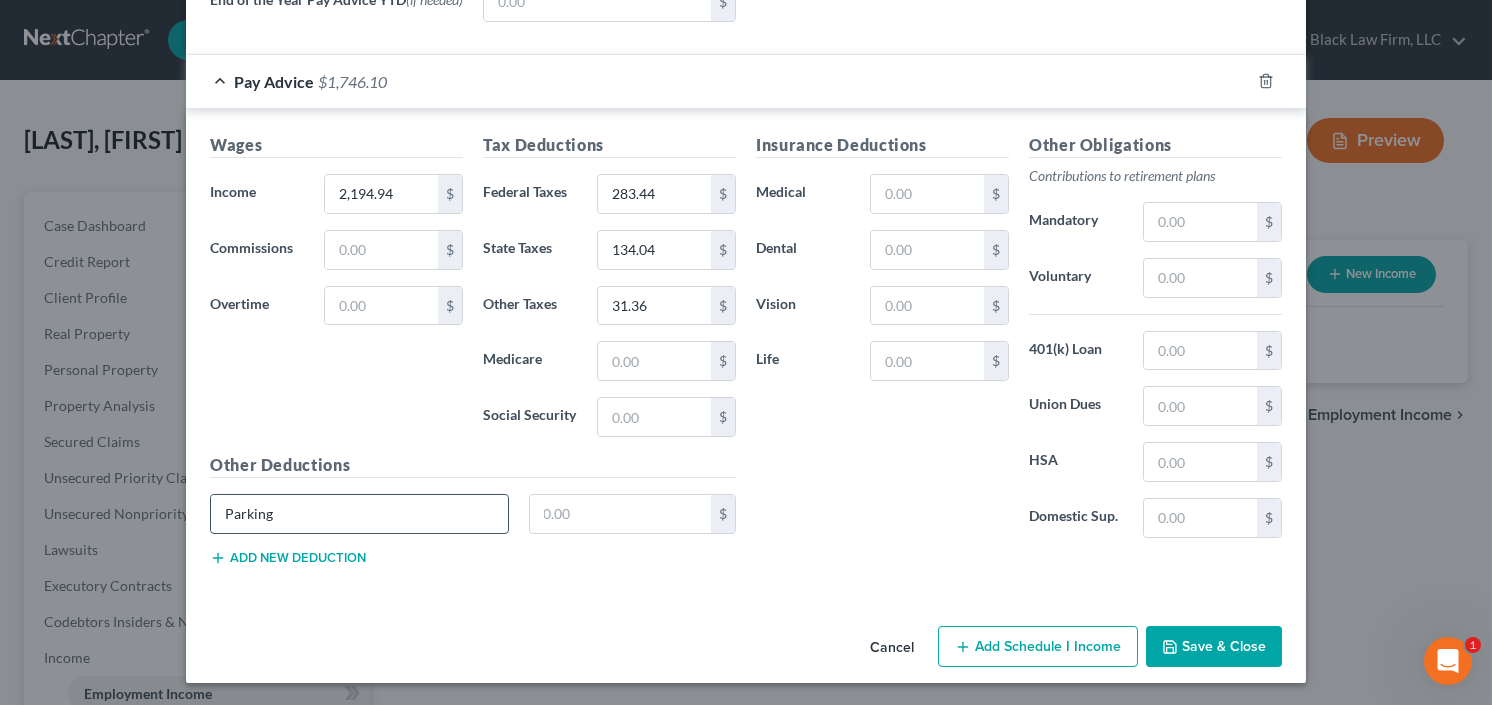 type on "Parking" 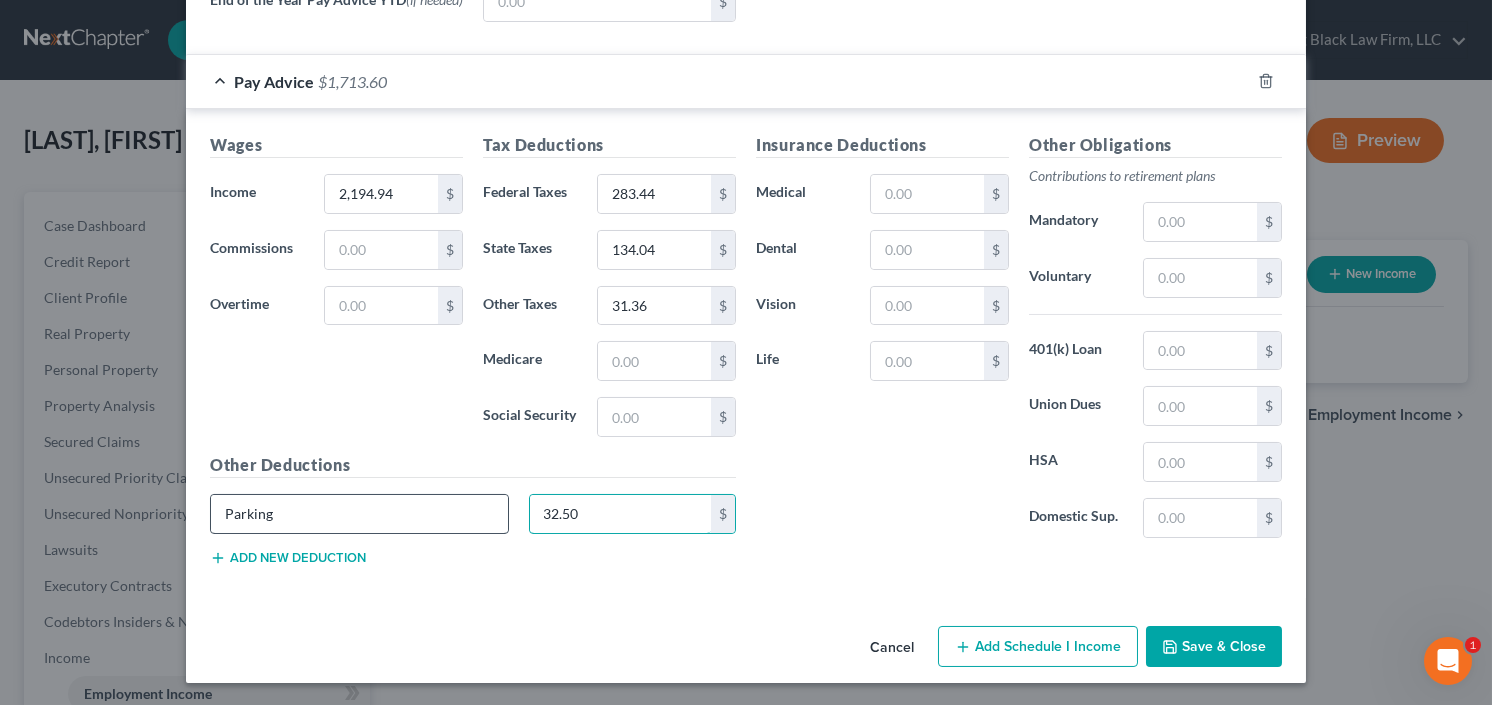 type on "32.50" 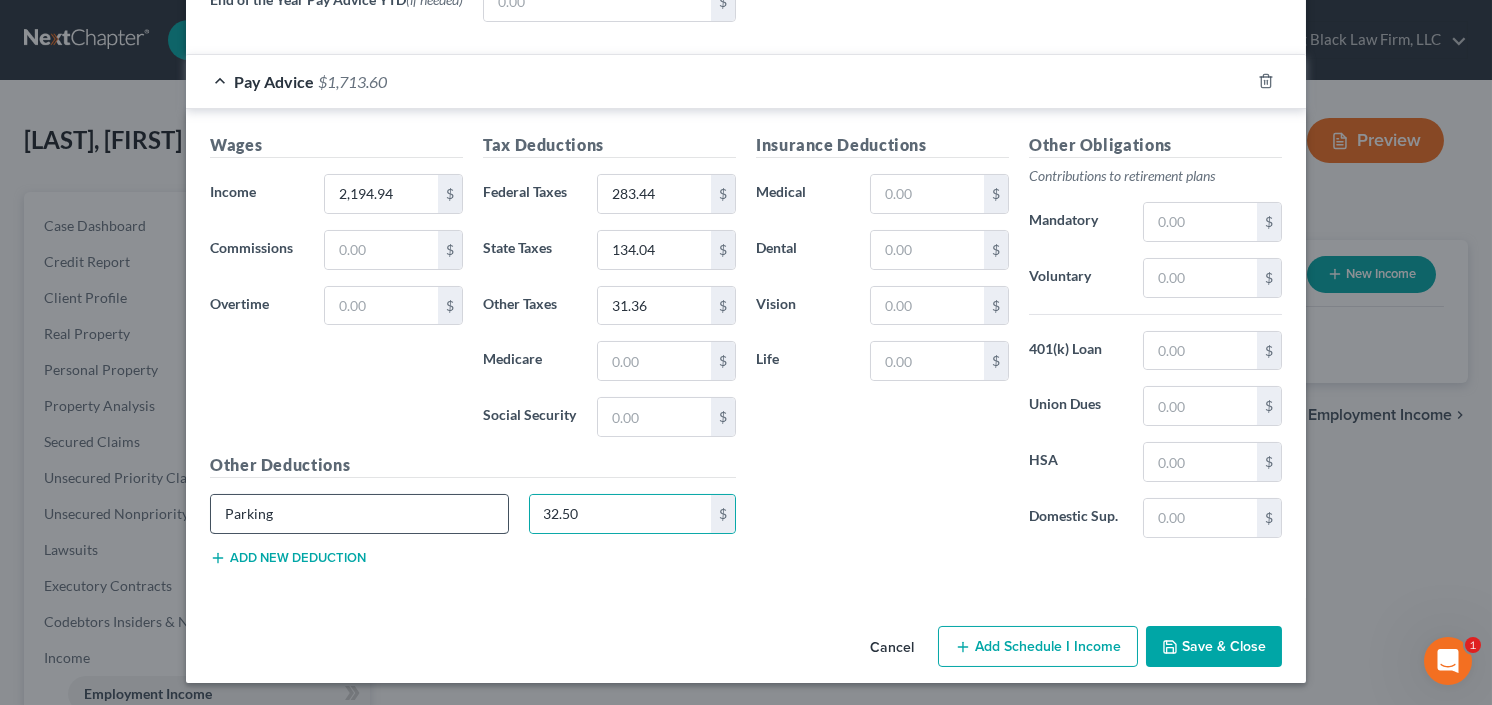 type 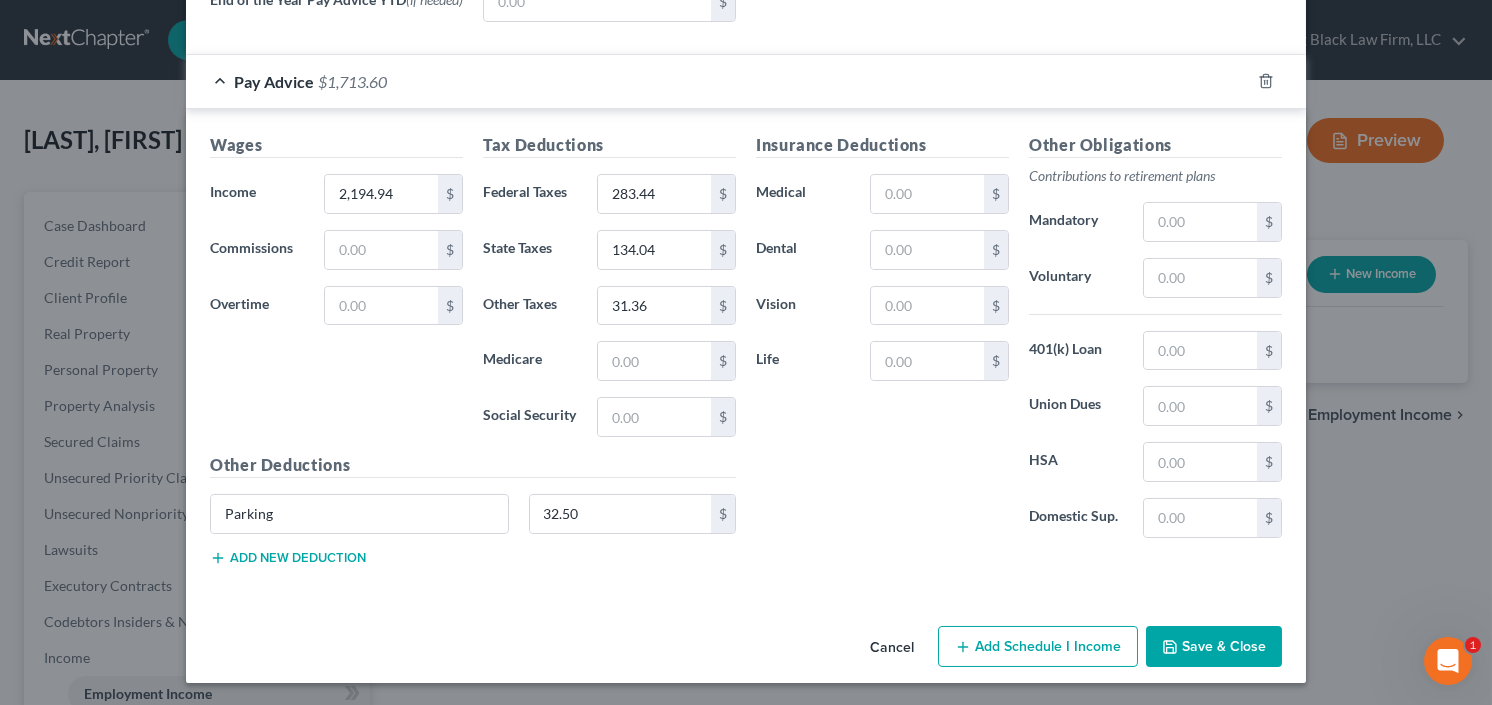 click on "Save & Close" at bounding box center (1214, 647) 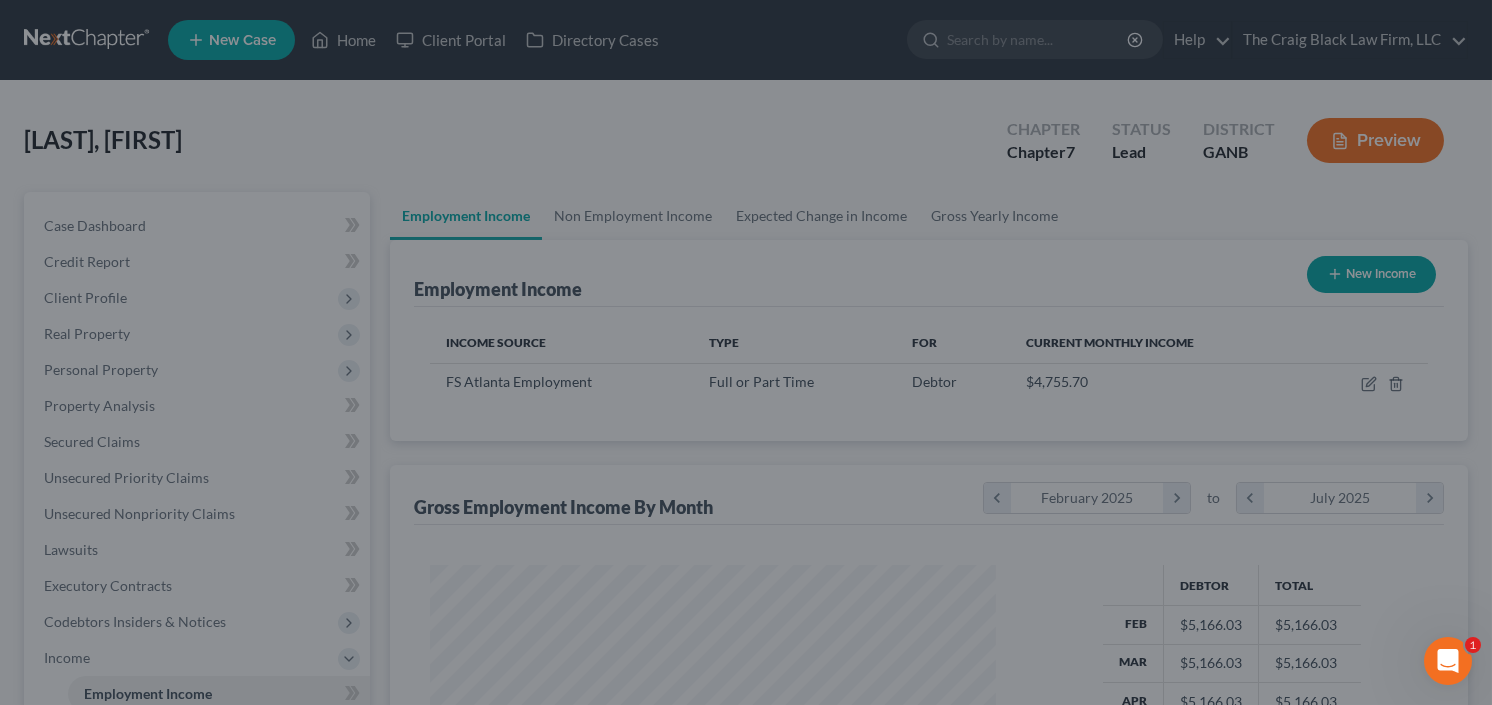 scroll, scrollTop: 999643, scrollLeft: 999399, axis: both 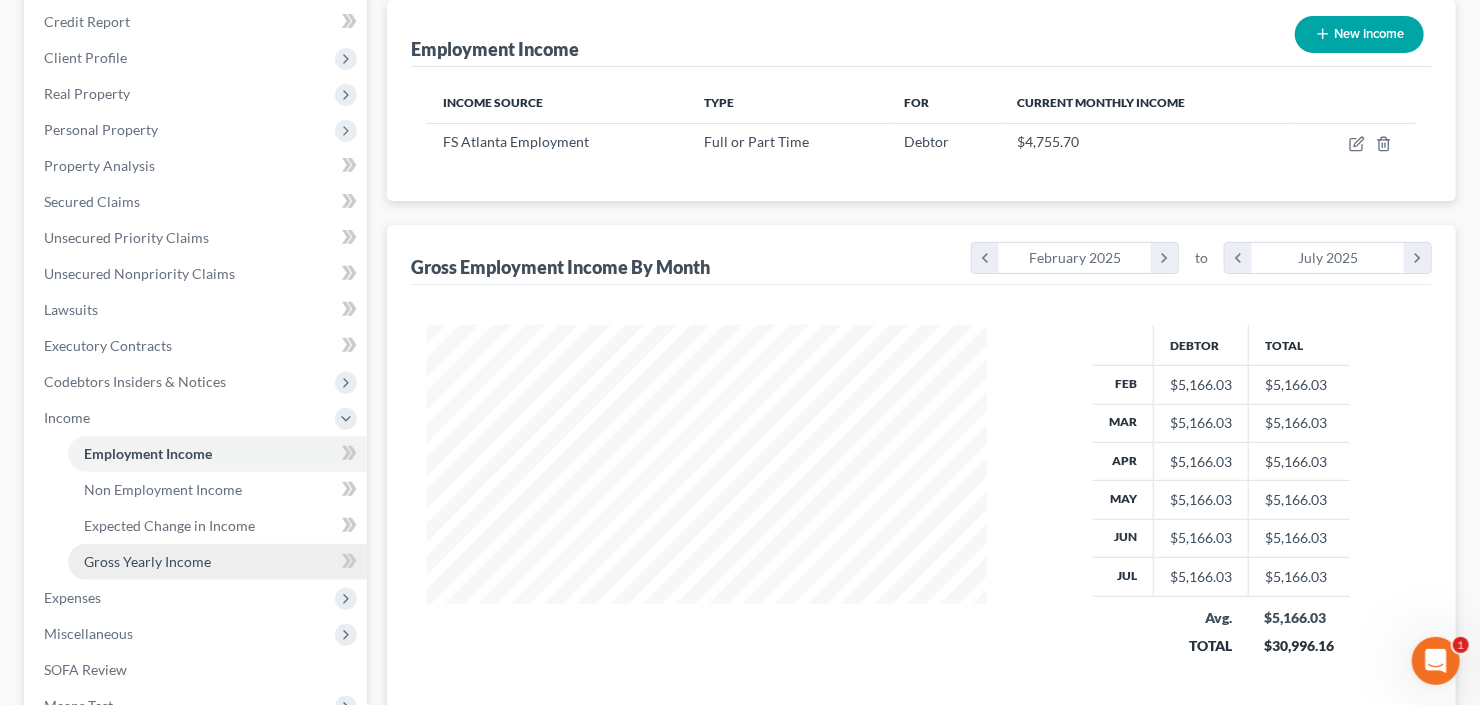 click on "Gross Yearly Income" at bounding box center (147, 561) 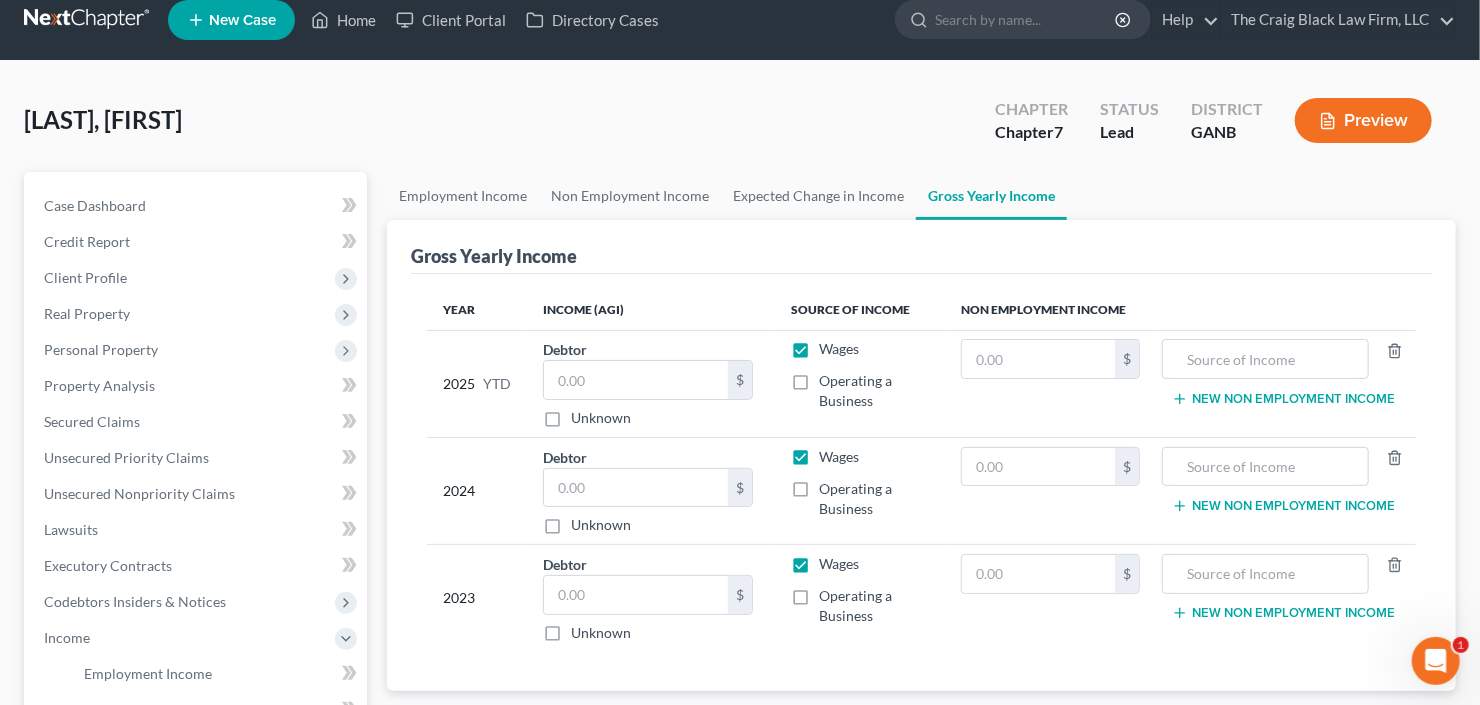 scroll, scrollTop: 0, scrollLeft: 0, axis: both 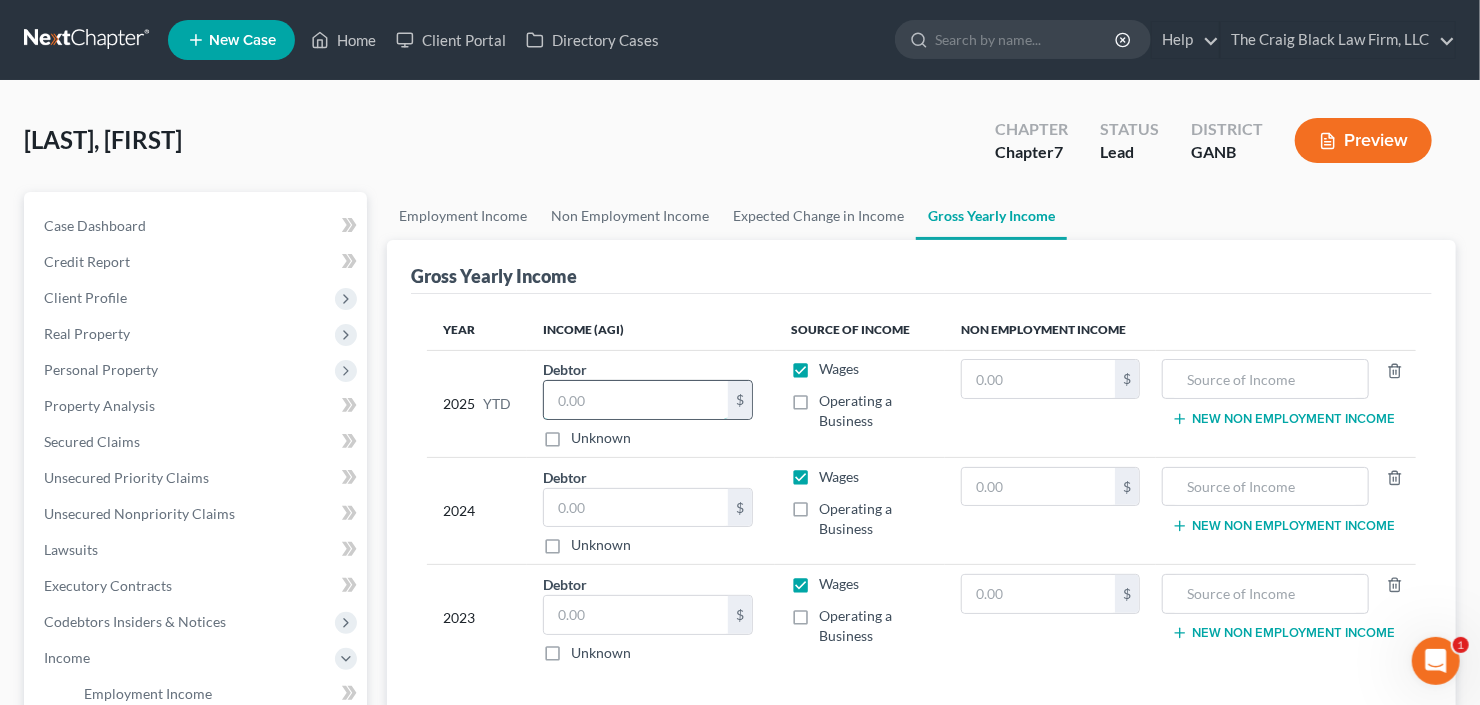 click at bounding box center (636, 400) 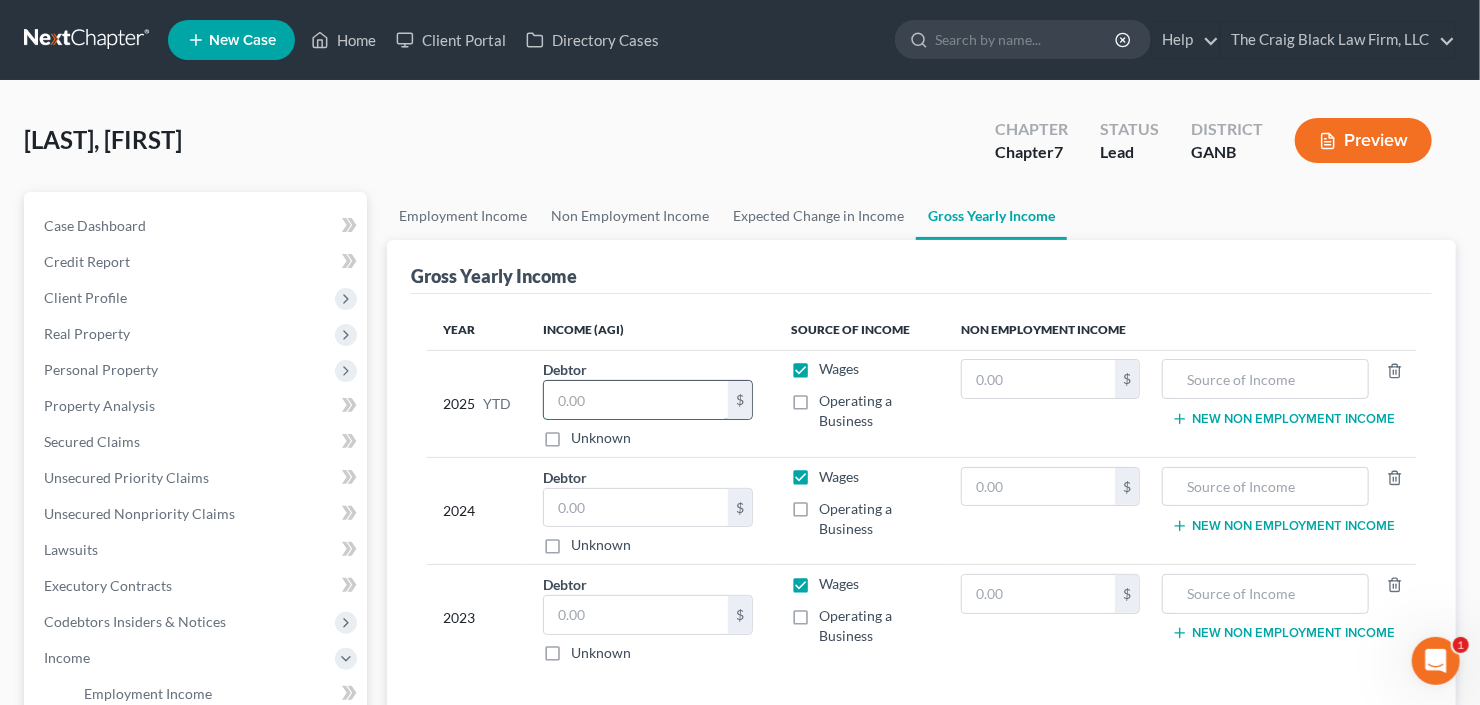 click at bounding box center (636, 400) 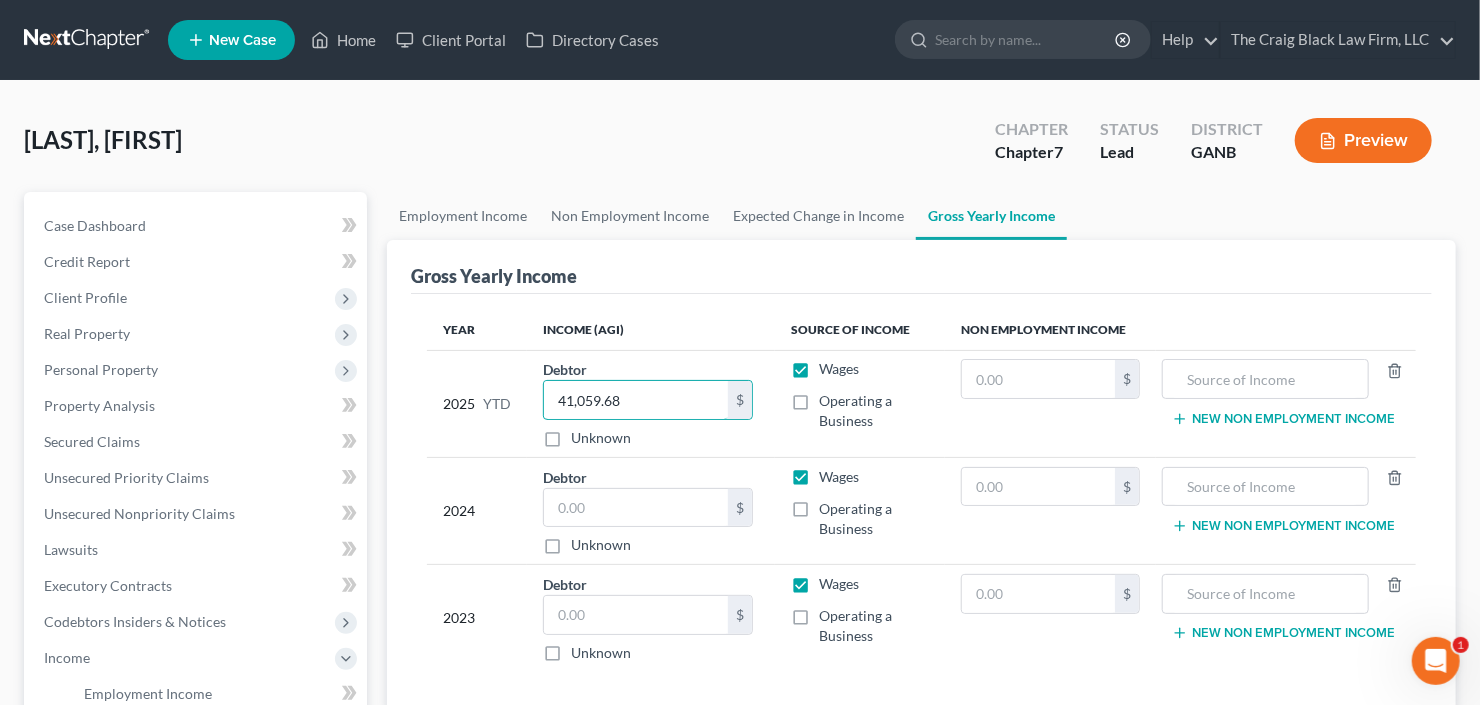 type on "41,059.68" 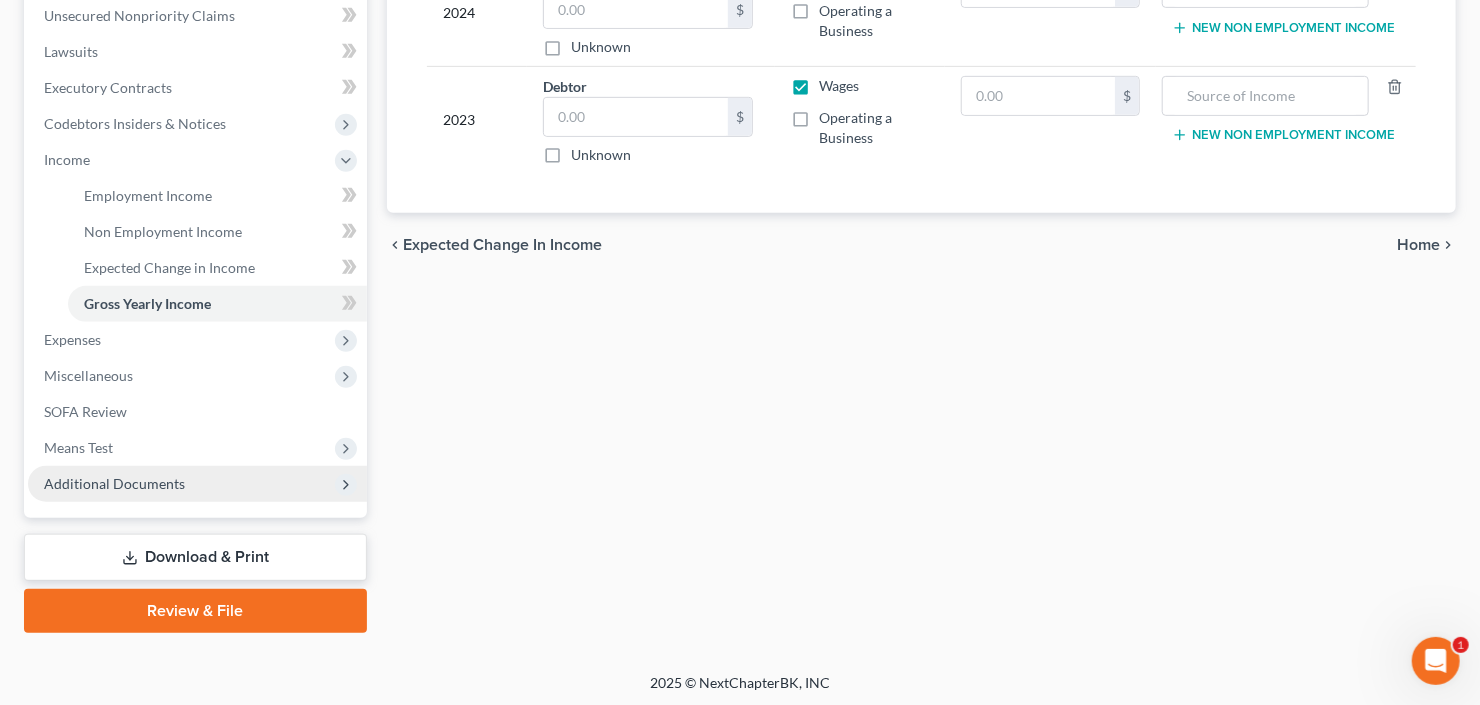 click on "Additional Documents" at bounding box center [114, 483] 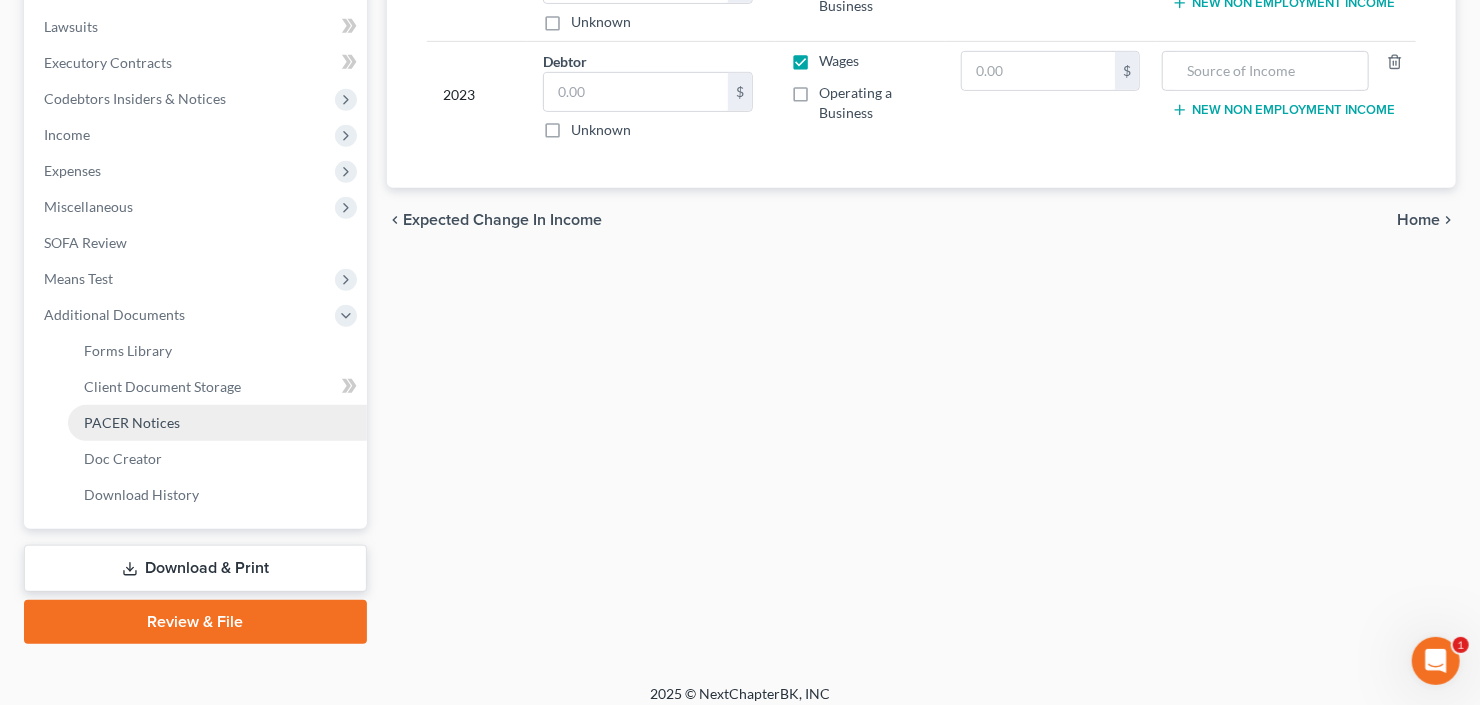 scroll, scrollTop: 535, scrollLeft: 0, axis: vertical 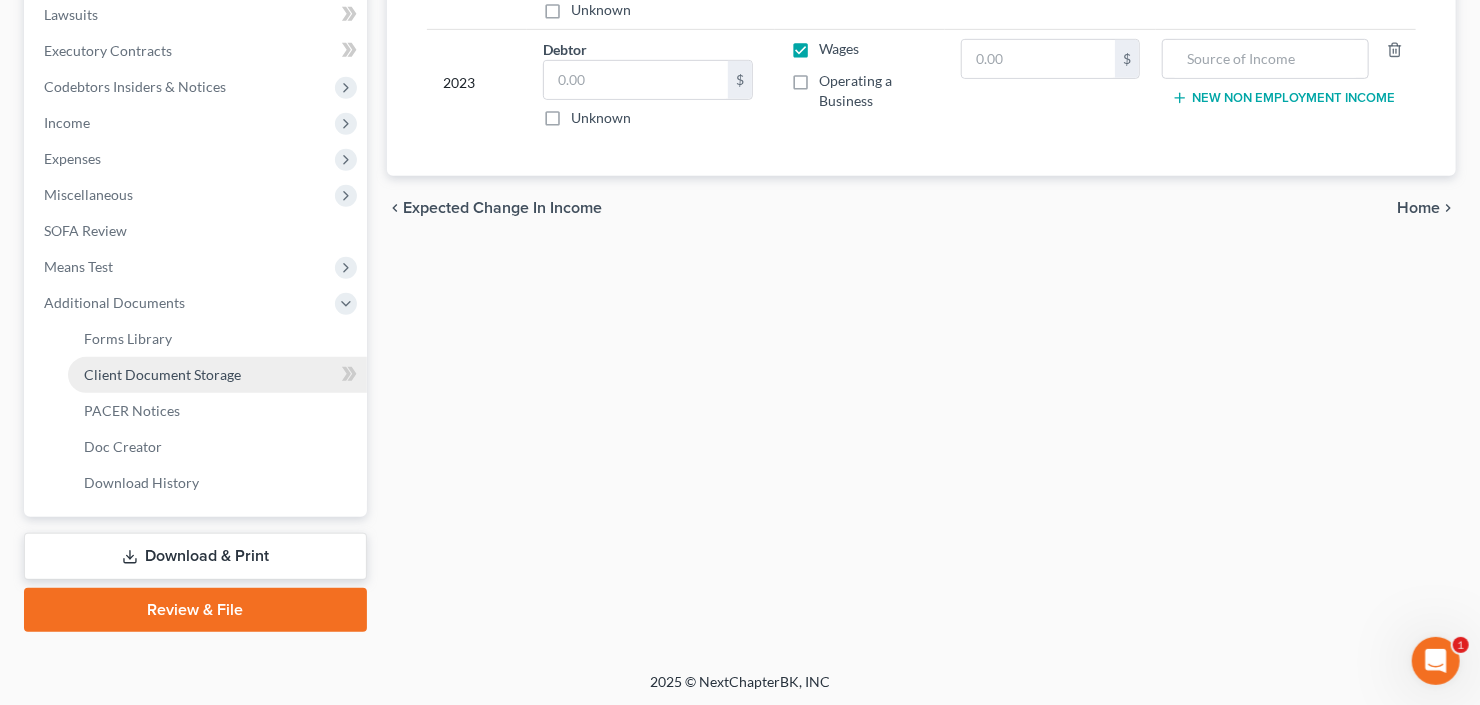 click on "Client Document Storage" at bounding box center (217, 375) 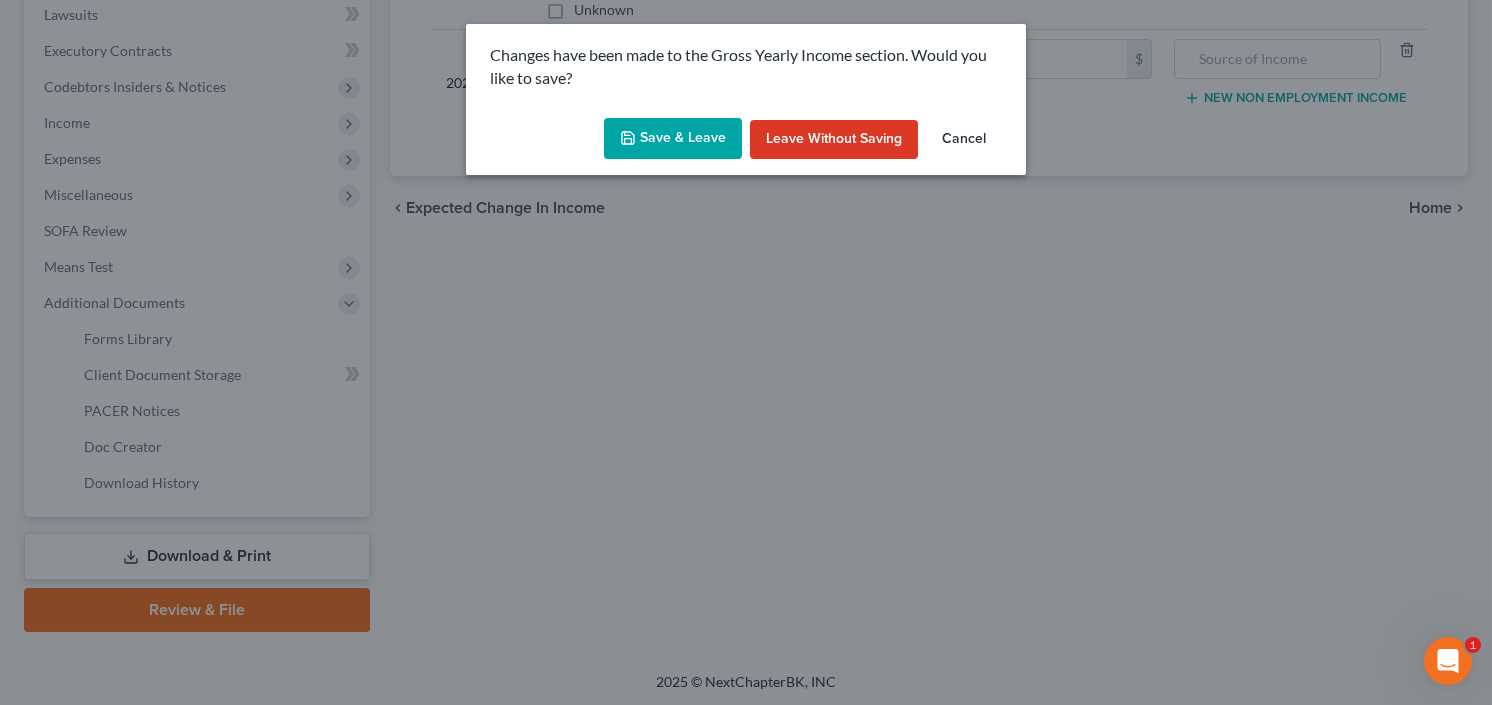 click on "Save & Leave" at bounding box center (673, 139) 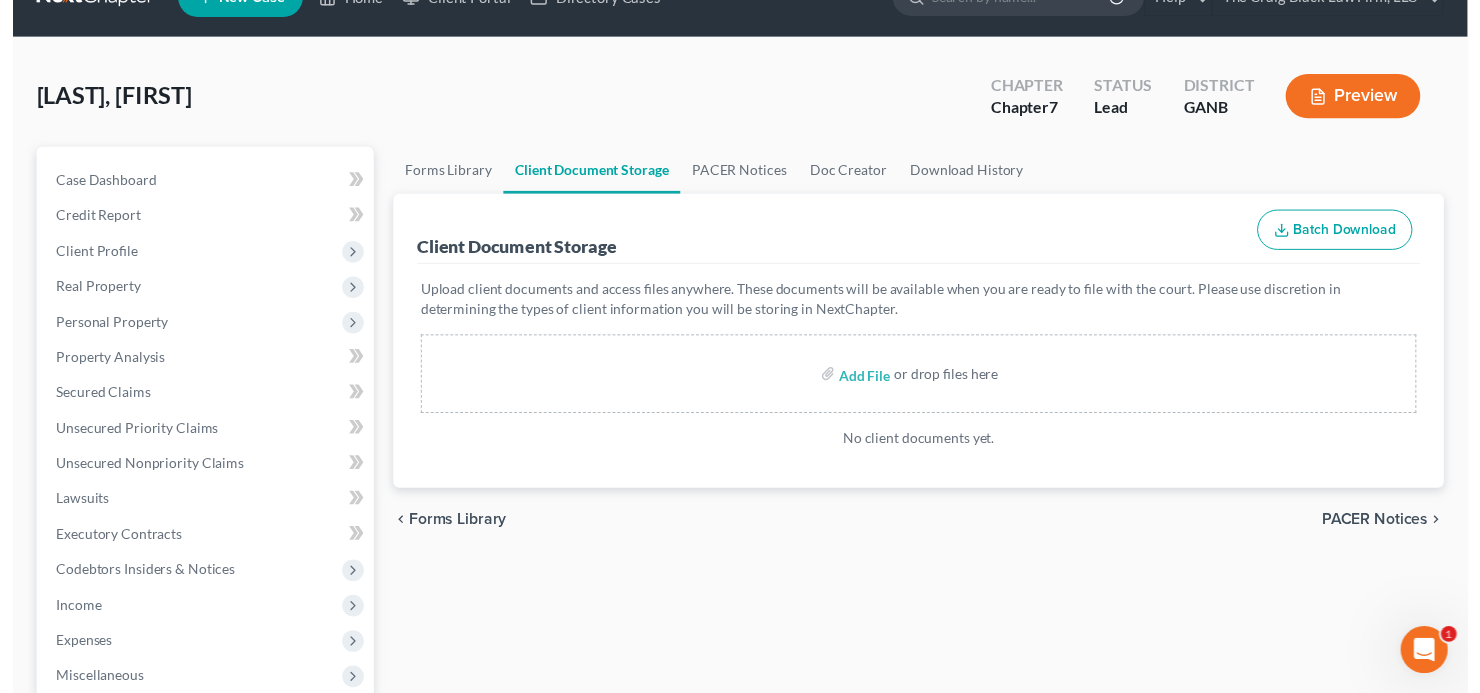 scroll, scrollTop: 0, scrollLeft: 0, axis: both 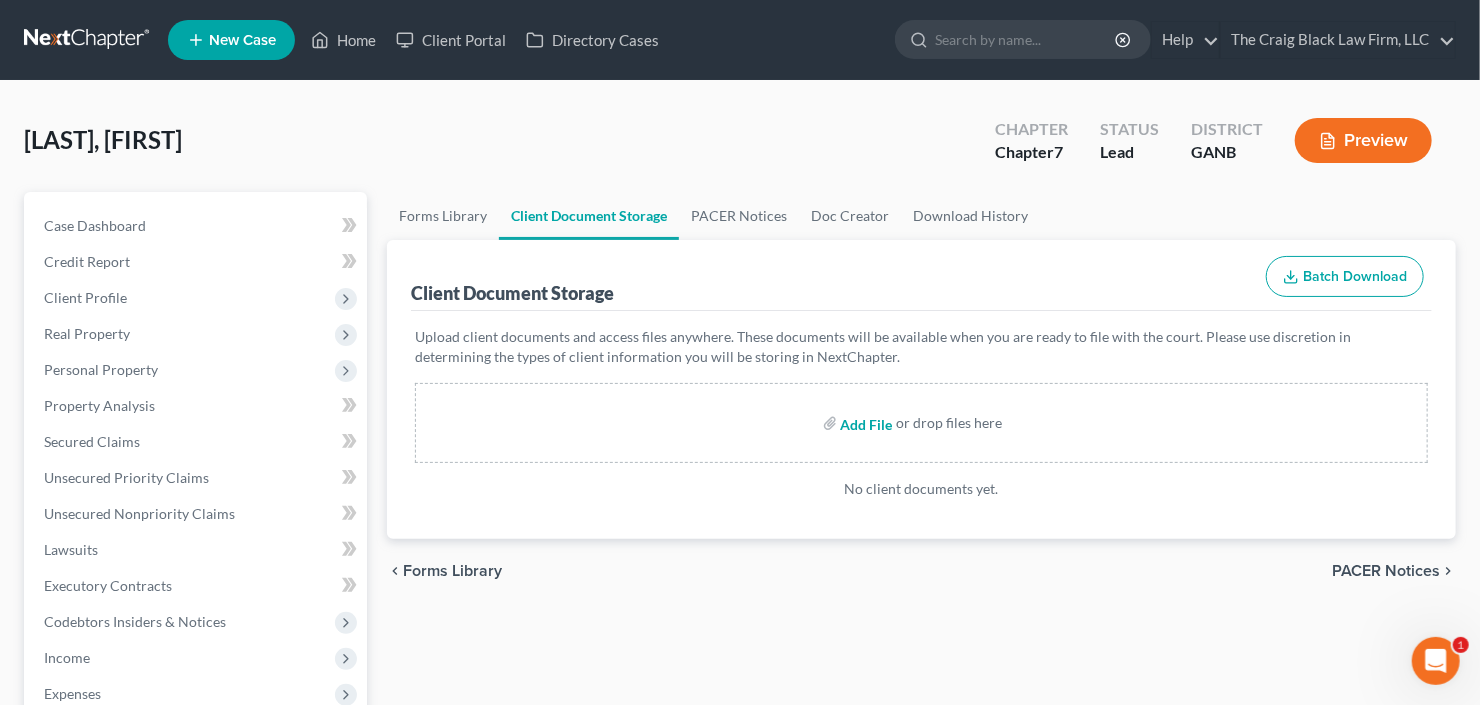 click at bounding box center (865, 423) 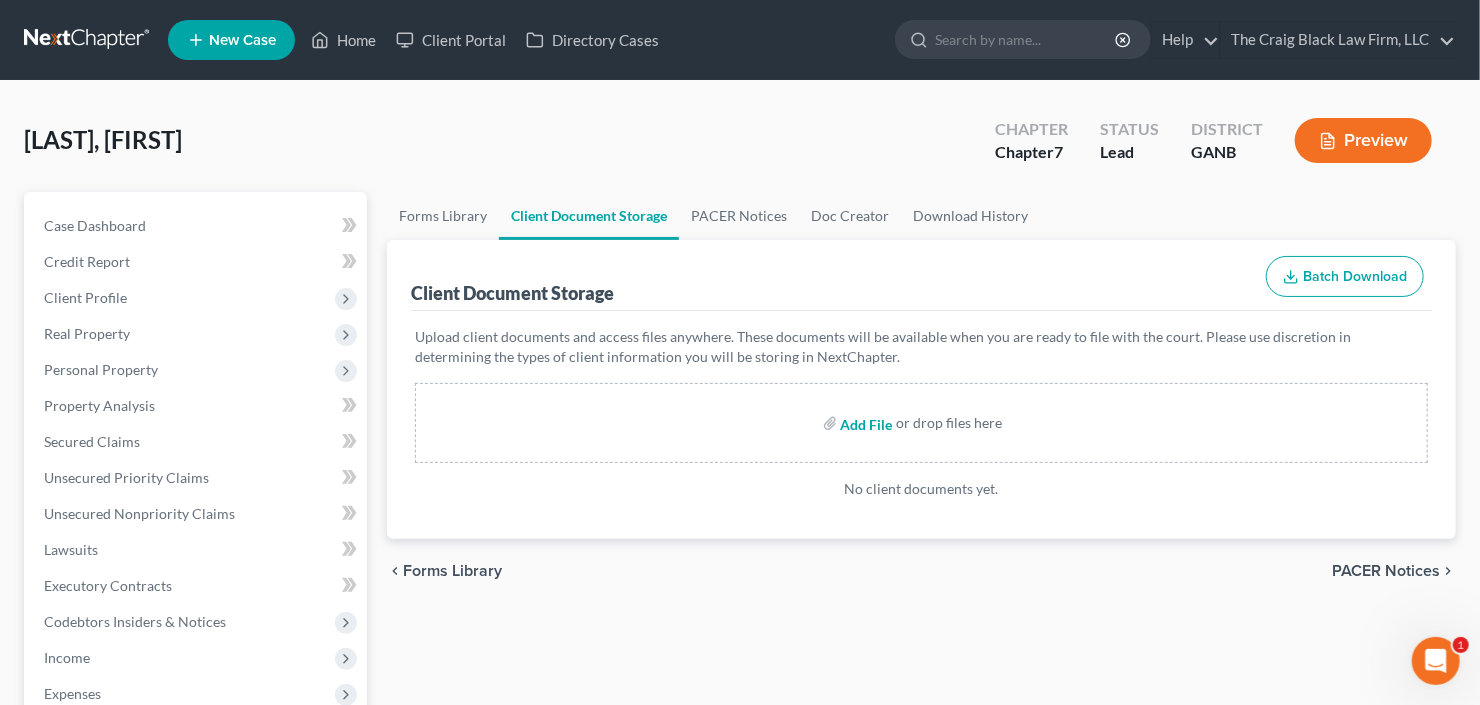 type on "C:\fakepath\Parham 60.pdf" 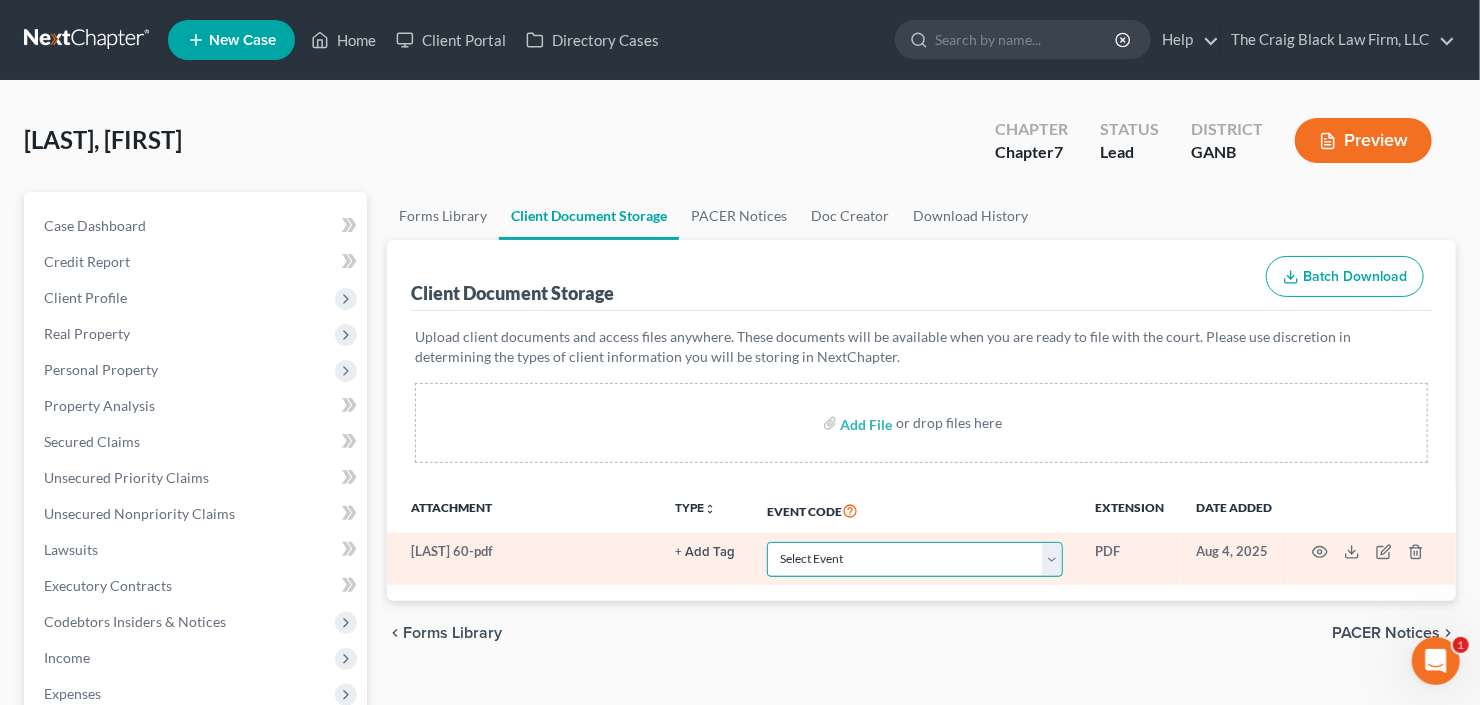 click on "Select Event 01 - Chapter 13 Plan - Initial Plan 02-Application to Pay Filing Fee in Installments Application for Waiver of Chapter 7 Filing Fee (103B) Certification of Financial Management Course for Debtor Corporate Ownership Statement Credit Counseling Service Certificate Exhibits Federal Tax Return Operating Report P-Amended List of Creditors (FEE) P-Amendment to Schedules D, E, F and/or E/F (FEE) P-Amendment to Voluntary Petition P-Attorney Disclosure Statement P-Chapter 11 Statement of Monthly Income (Form 122B) P-Chapter 13 Monthly Income Statement/Calculation of Disposable Income Document(s) - (122C-1/122C-2) P-Chapter 7 Statement of Monthly Income/Means Test Document(s) - (Forms 122A-1, 122A-1Supp, 122A-2) P-Corporate Resolution P-Declaration of Debtor P-Equity Security Holders P-Initial Statement About an Eviction Judgment Against You--Form 101A P-Schedule A/B P-Schedule C P-Schedule D P-Schedule E/F P-Schedule G P-Schedule H P-Schedule I P-Schedule J P-Statement of Financial Affairs Payment Advices" at bounding box center (915, 559) 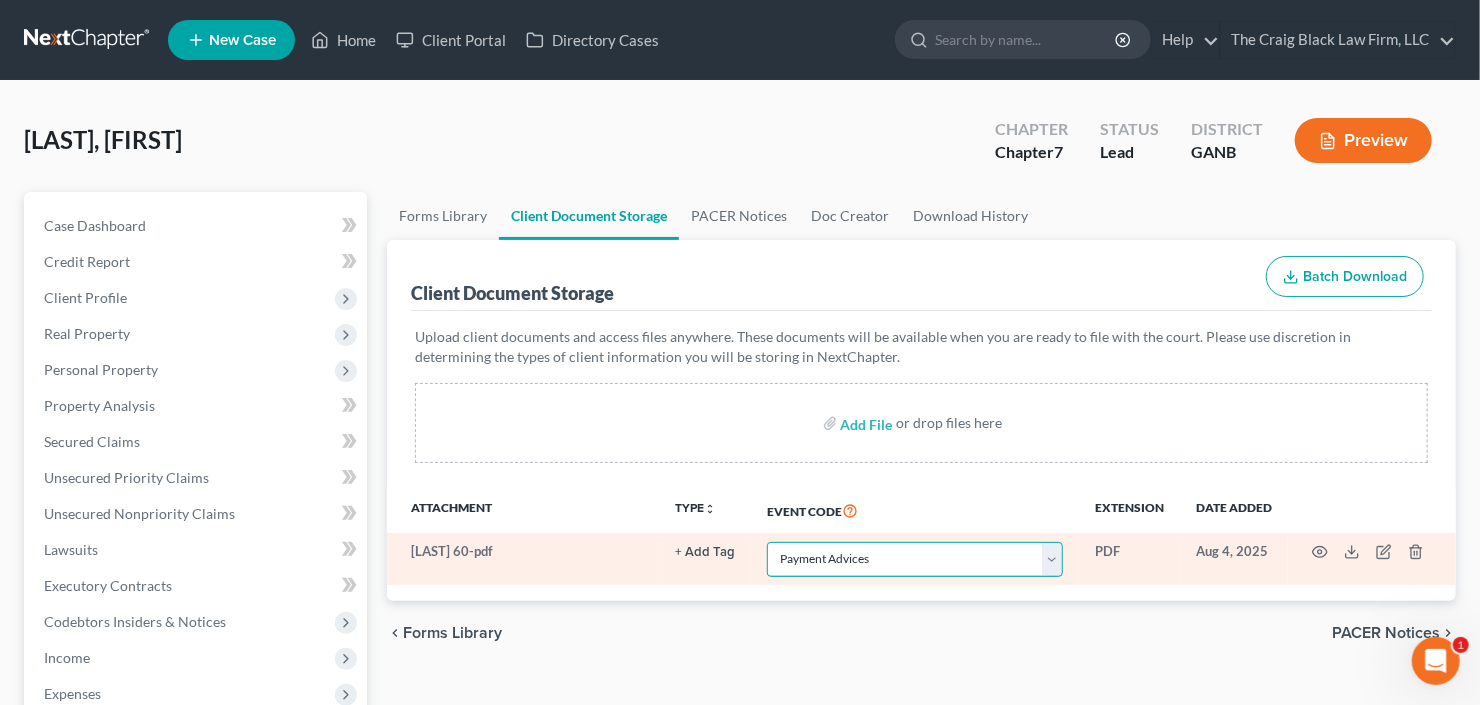 click on "Select Event 01 - Chapter 13 Plan - Initial Plan 02-Application to Pay Filing Fee in Installments Application for Waiver of Chapter 7 Filing Fee (103B) Certification of Financial Management Course for Debtor Corporate Ownership Statement Credit Counseling Service Certificate Exhibits Federal Tax Return Operating Report P-Amended List of Creditors (FEE) P-Amendment to Schedules D, E, F and/or E/F (FEE) P-Amendment to Voluntary Petition P-Attorney Disclosure Statement P-Chapter 11 Statement of Monthly Income (Form 122B) P-Chapter 13 Monthly Income Statement/Calculation of Disposable Income Document(s) - (122C-1/122C-2) P-Chapter 7 Statement of Monthly Income/Means Test Document(s) - (Forms 122A-1, 122A-1Supp, 122A-2) P-Corporate Resolution P-Declaration of Debtor P-Equity Security Holders P-Initial Statement About an Eviction Judgment Against You--Form 101A P-Schedule A/B P-Schedule C P-Schedule D P-Schedule E/F P-Schedule G P-Schedule H P-Schedule I P-Schedule J P-Statement of Financial Affairs Payment Advices" at bounding box center [915, 559] 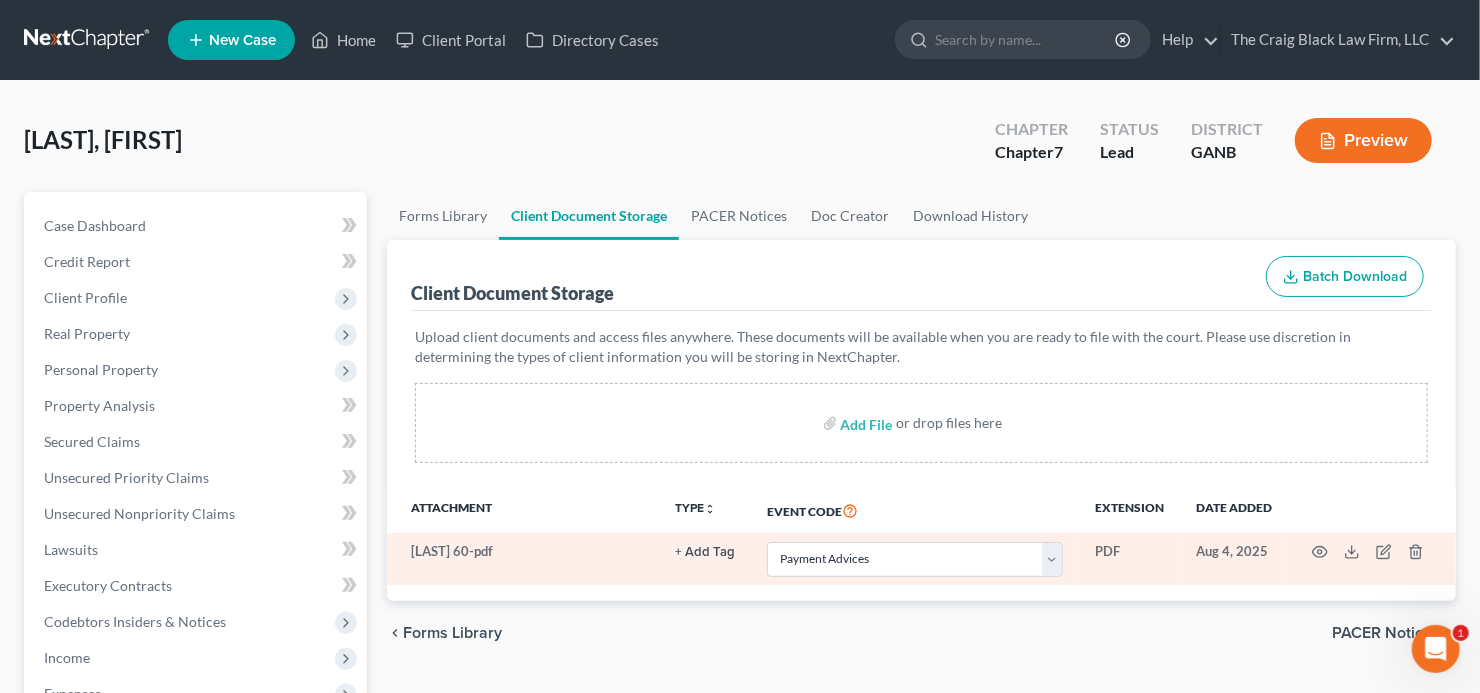 select on "35" 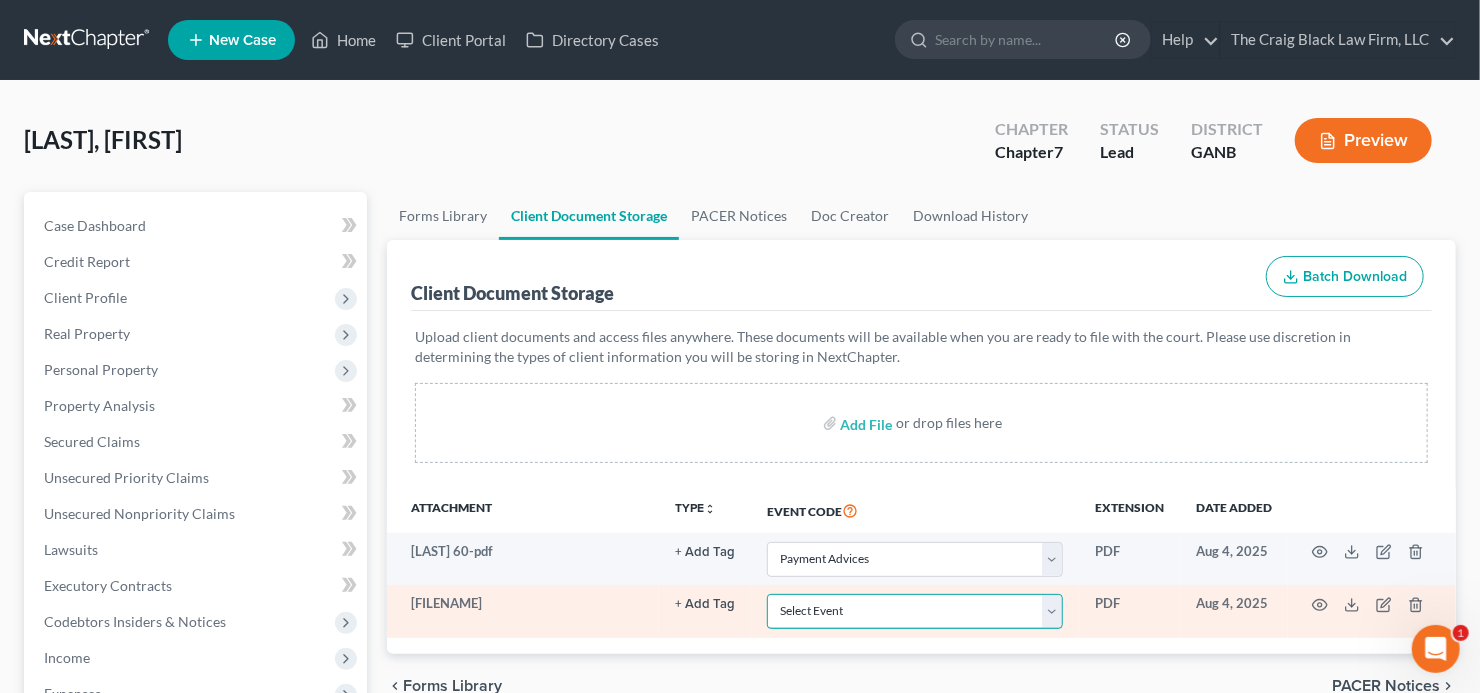 drag, startPoint x: 955, startPoint y: 608, endPoint x: 977, endPoint y: 609, distance: 22.022715 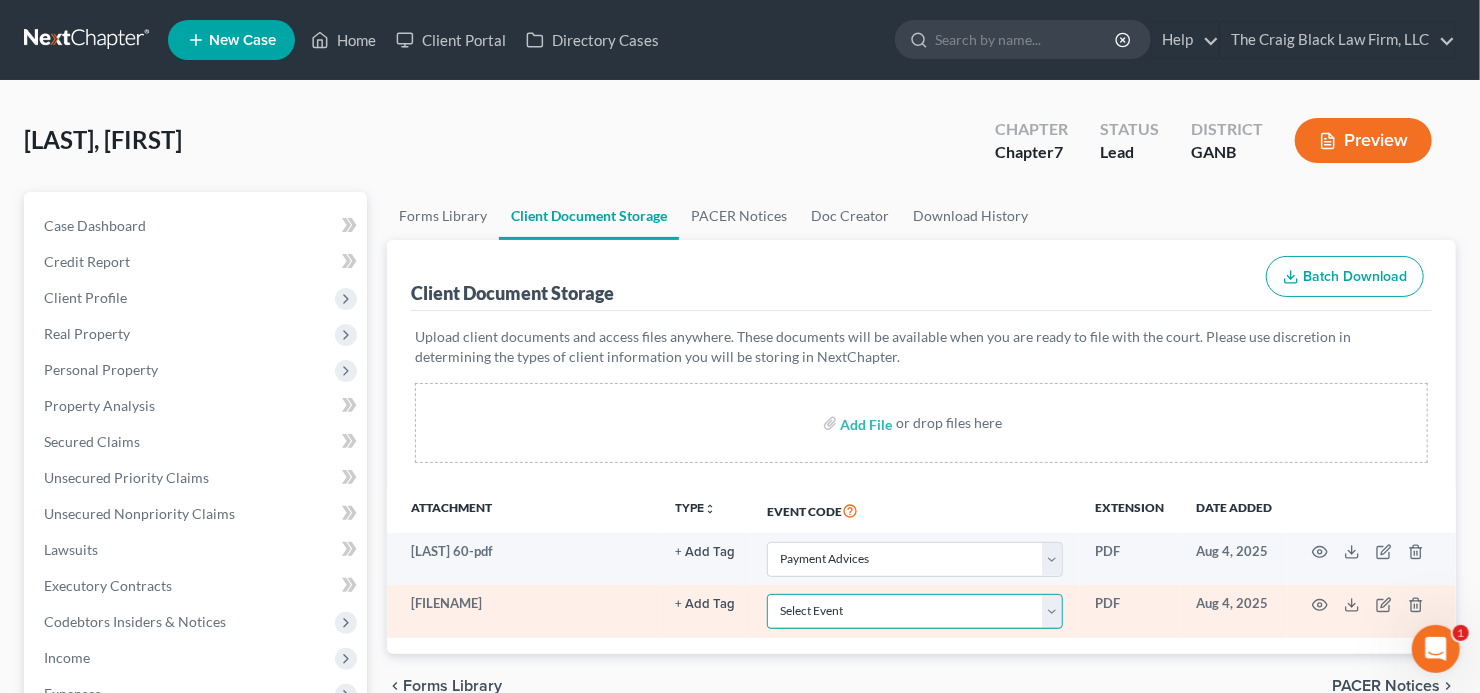 select on "5" 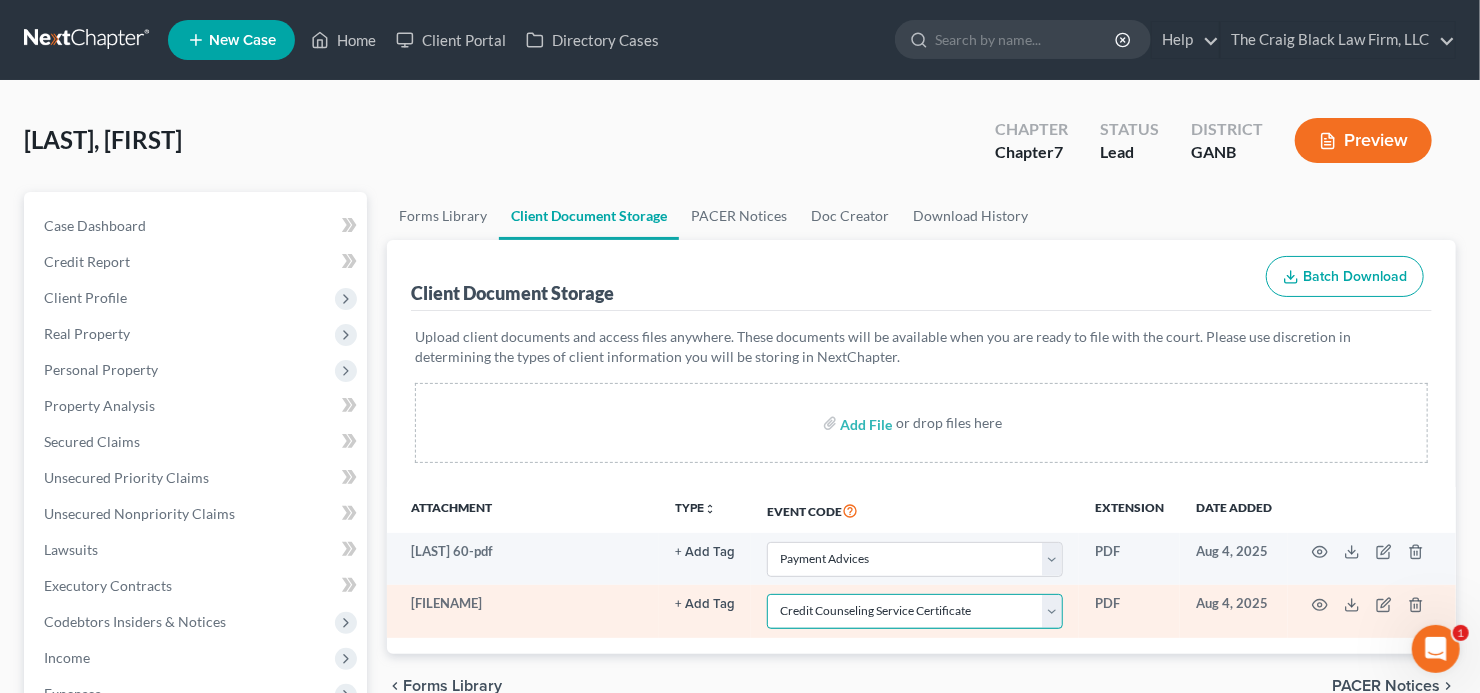 click on "Select Event 01 - Chapter 13 Plan - Initial Plan 02-Application to Pay Filing Fee in Installments Application for Waiver of Chapter 7 Filing Fee (103B) Certification of Financial Management Course for Debtor Corporate Ownership Statement Credit Counseling Service Certificate Exhibits Federal Tax Return Operating Report P-Amended List of Creditors (FEE) P-Amendment to Schedules D, E, F and/or E/F (FEE) P-Amendment to Voluntary Petition P-Attorney Disclosure Statement P-Chapter 11 Statement of Monthly Income (Form 122B) P-Chapter 13 Monthly Income Statement/Calculation of Disposable Income Document(s) - (122C-1/122C-2) P-Chapter 7 Statement of Monthly Income/Means Test Document(s) - (Forms 122A-1, 122A-1Supp, 122A-2) P-Corporate Resolution P-Declaration of Debtor P-Equity Security Holders P-Initial Statement About an Eviction Judgment Against You--Form 101A P-Schedule A/B P-Schedule C P-Schedule D P-Schedule E/F P-Schedule G P-Schedule H P-Schedule I P-Schedule J P-Statement of Financial Affairs Payment Advices" at bounding box center [915, 611] 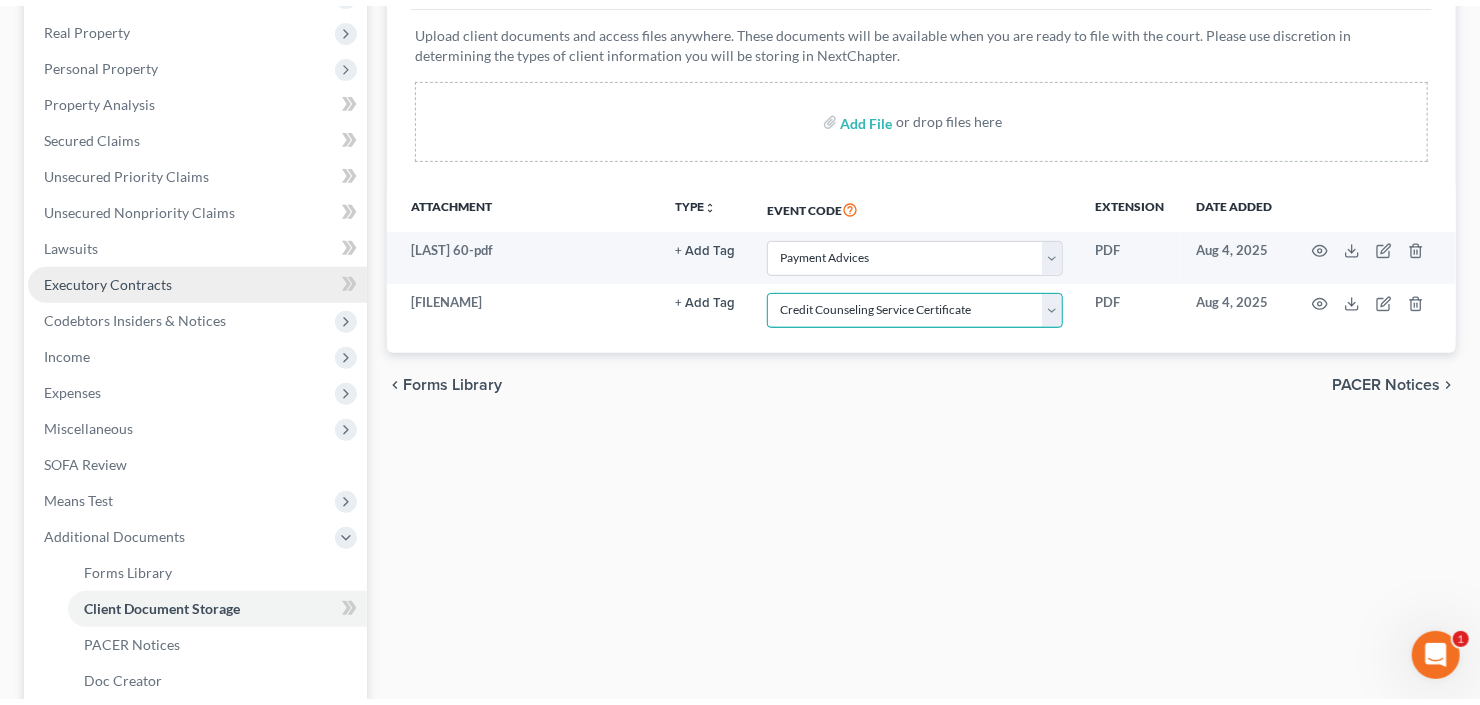 scroll, scrollTop: 320, scrollLeft: 0, axis: vertical 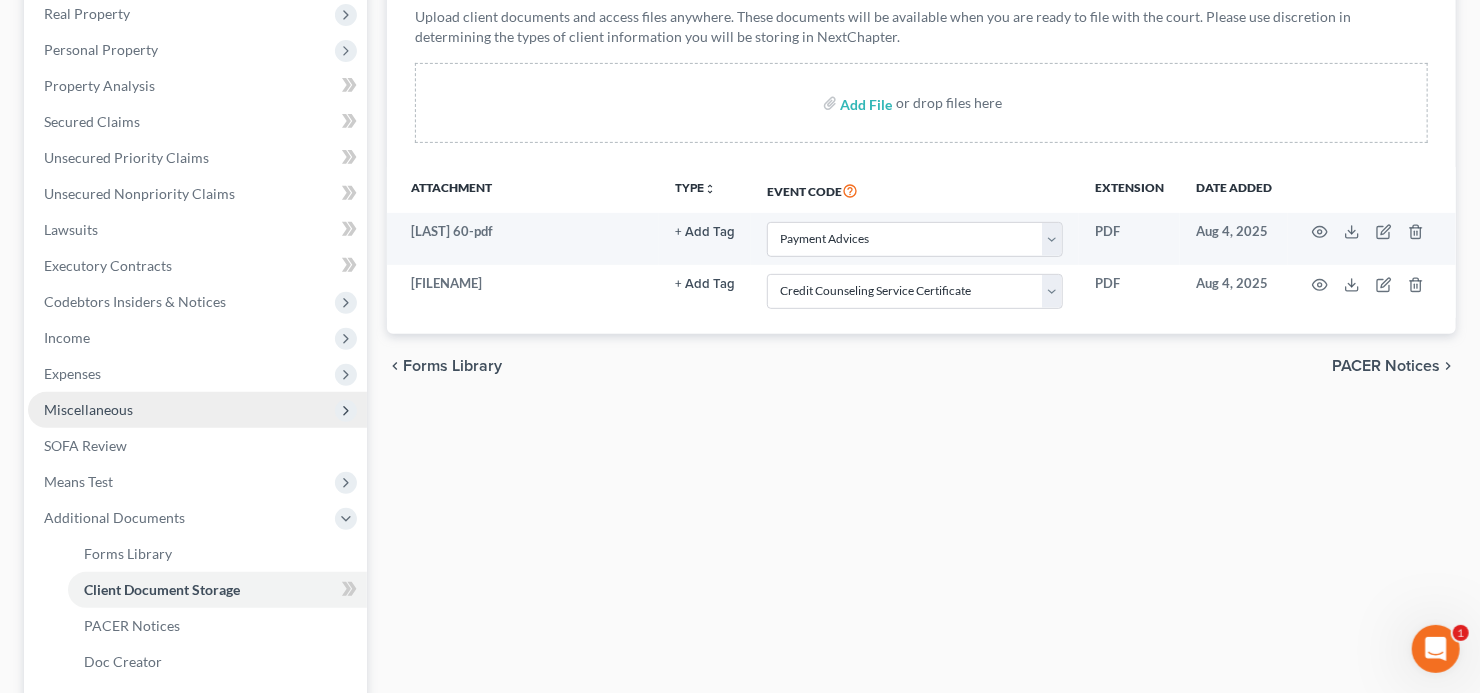click on "Miscellaneous" at bounding box center [197, 410] 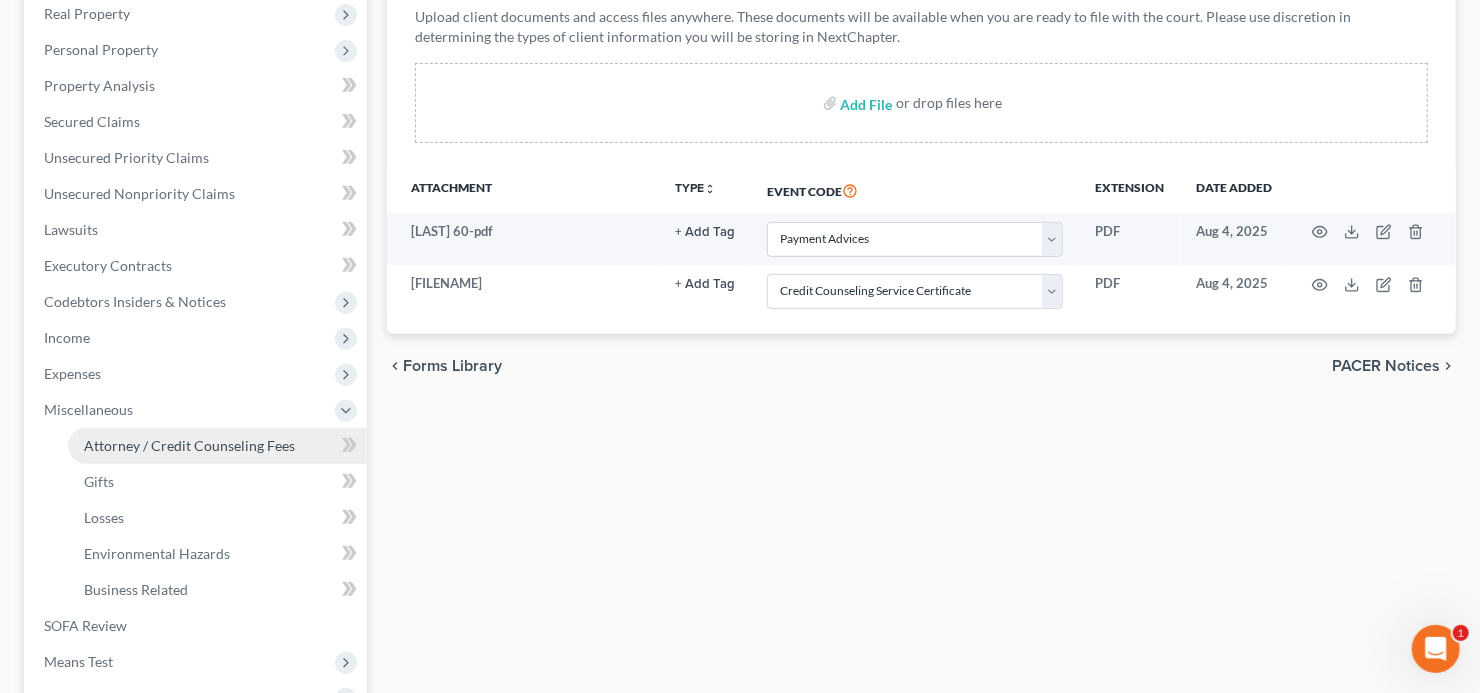 click on "Attorney / Credit Counseling Fees" at bounding box center [217, 446] 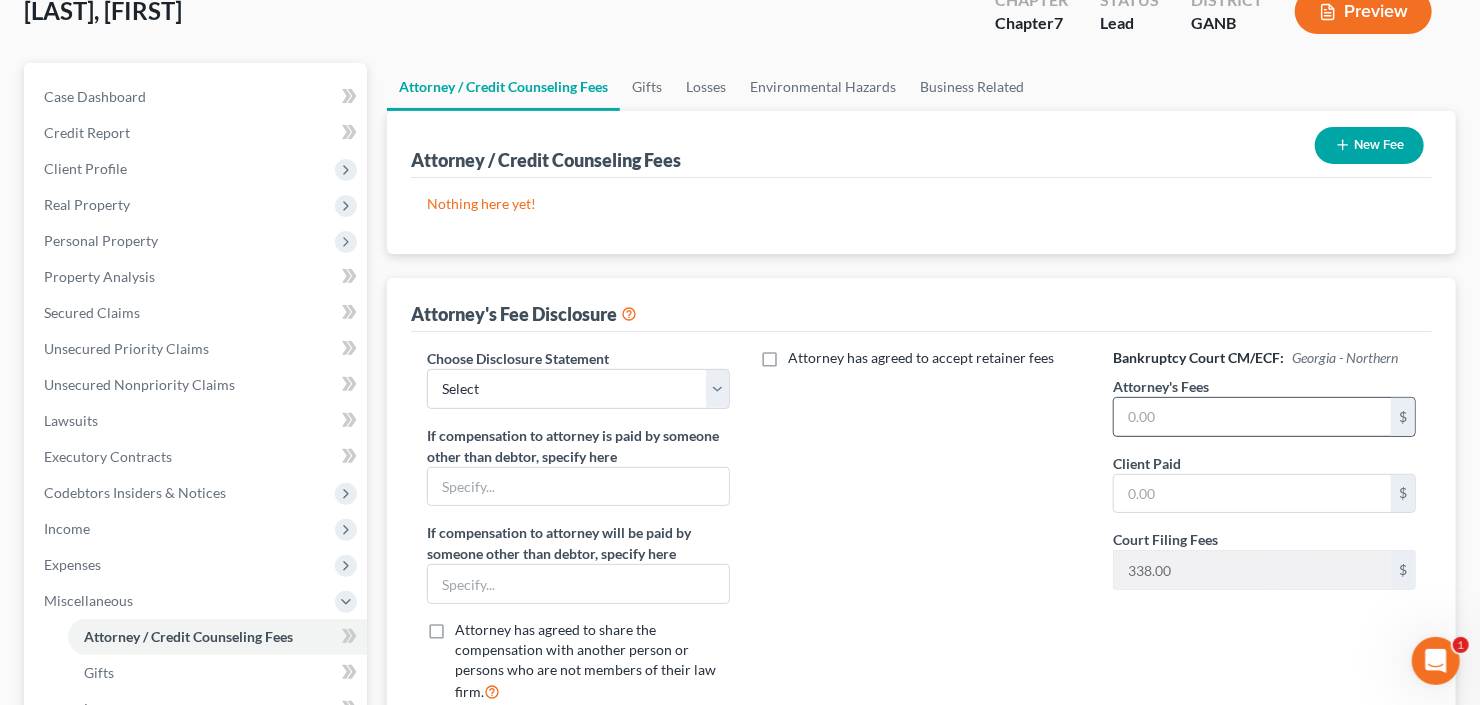 scroll, scrollTop: 160, scrollLeft: 0, axis: vertical 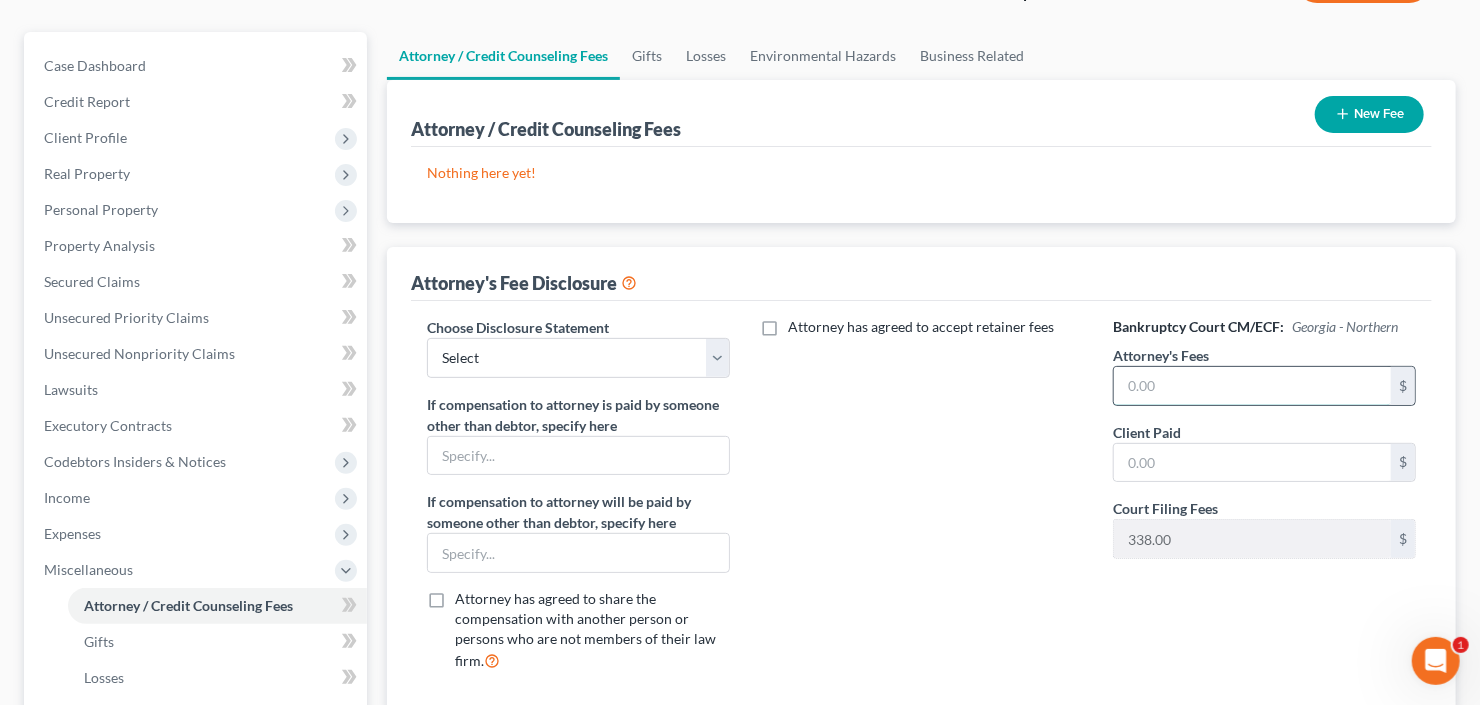 click at bounding box center (1252, 386) 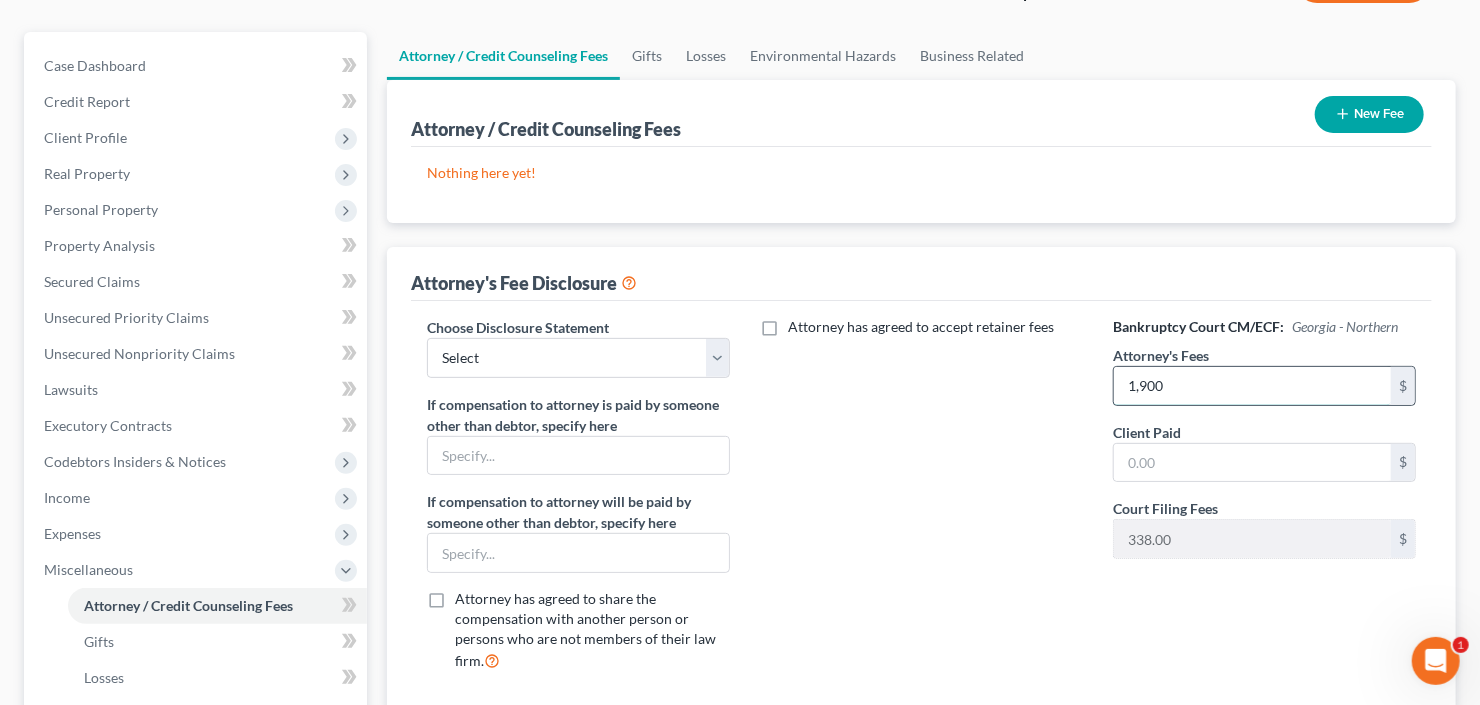 type on "1,900" 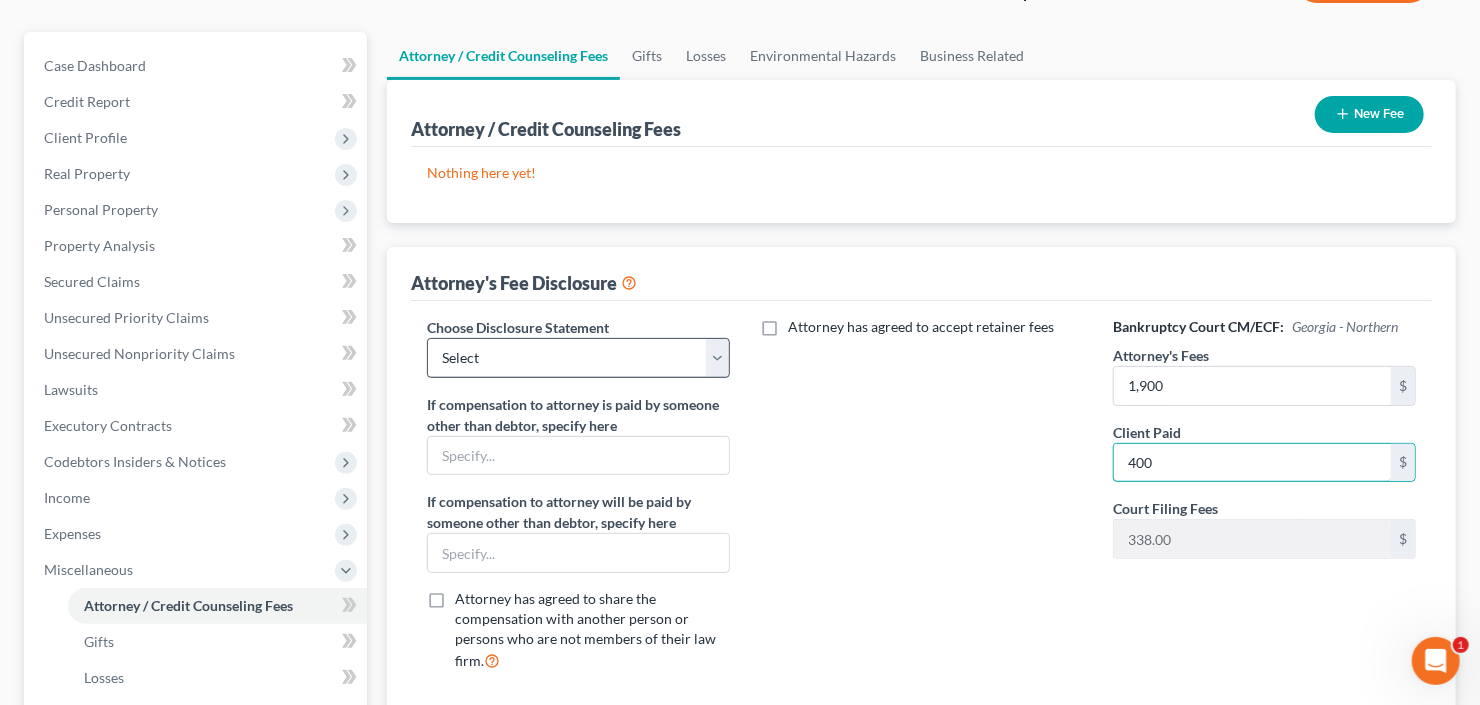type on "400" 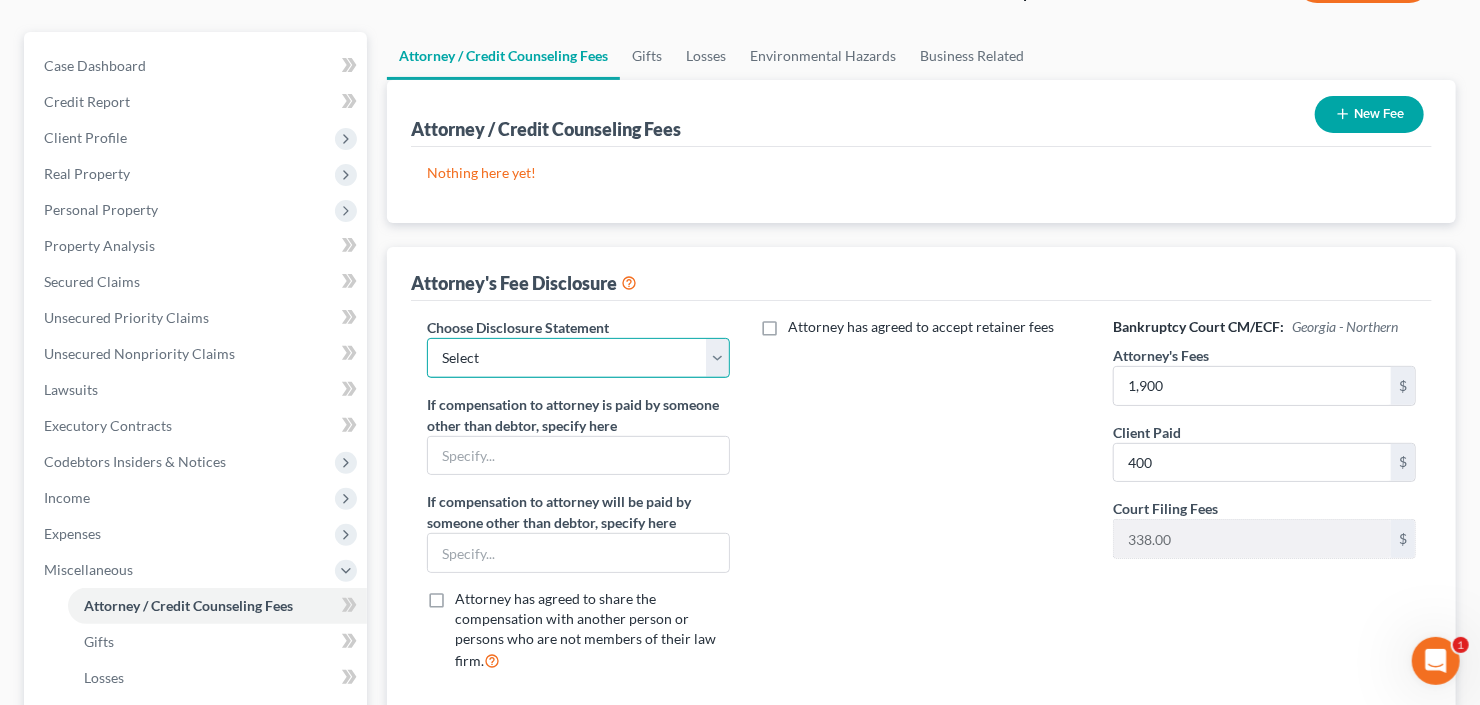 click on "Select Advanced Fee 13 Joint Hourly fee agreement Chapter 13  Advance Fee Ch 7 Standard" at bounding box center (578, 358) 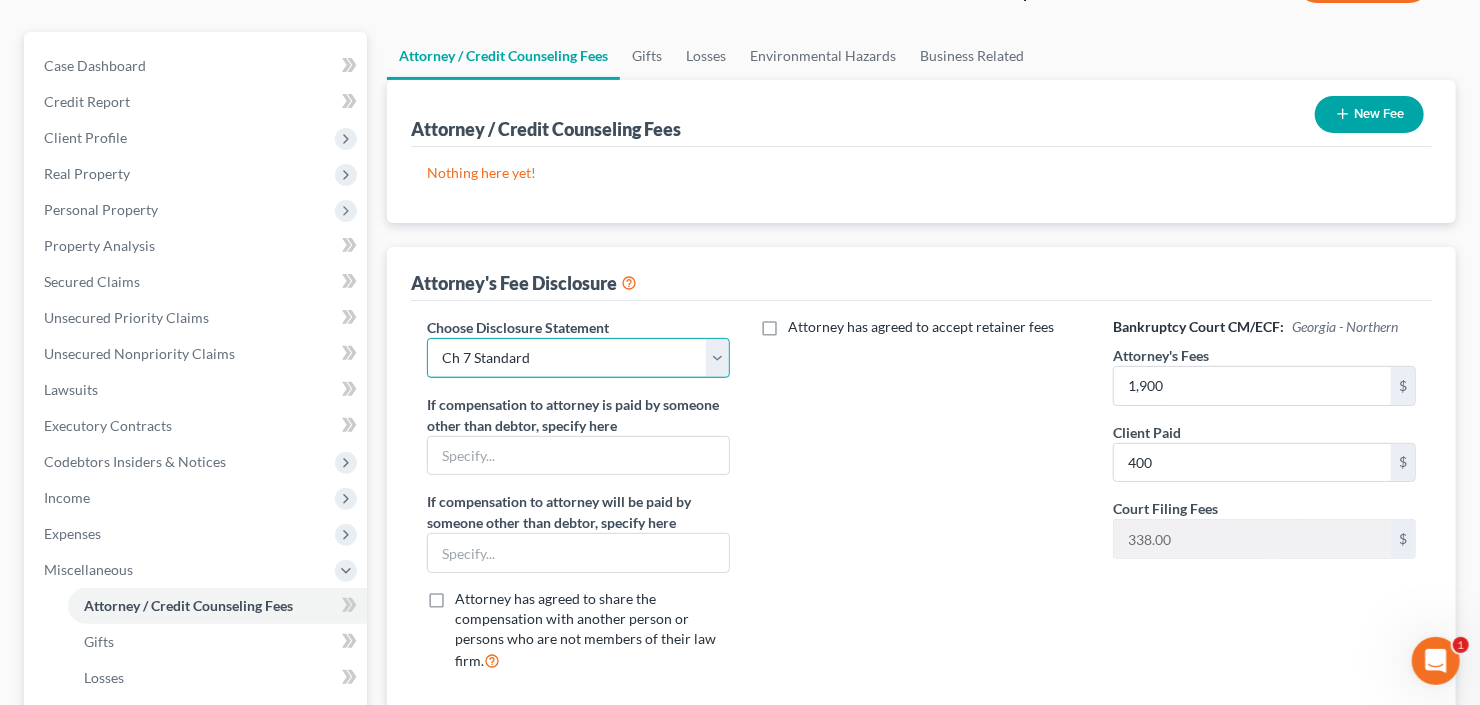 click on "Select Advanced Fee 13 Joint Hourly fee agreement Chapter 13  Advance Fee Ch 7 Standard" at bounding box center (578, 358) 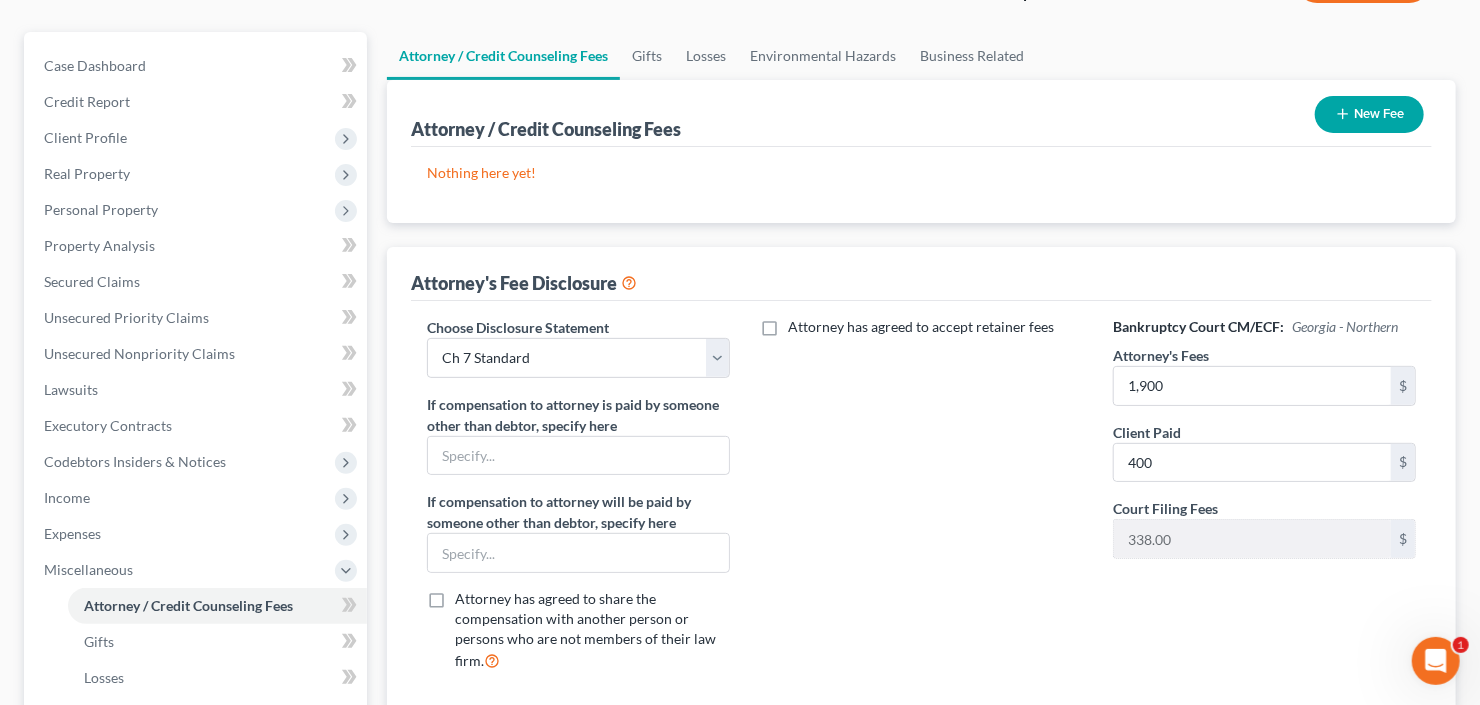 click 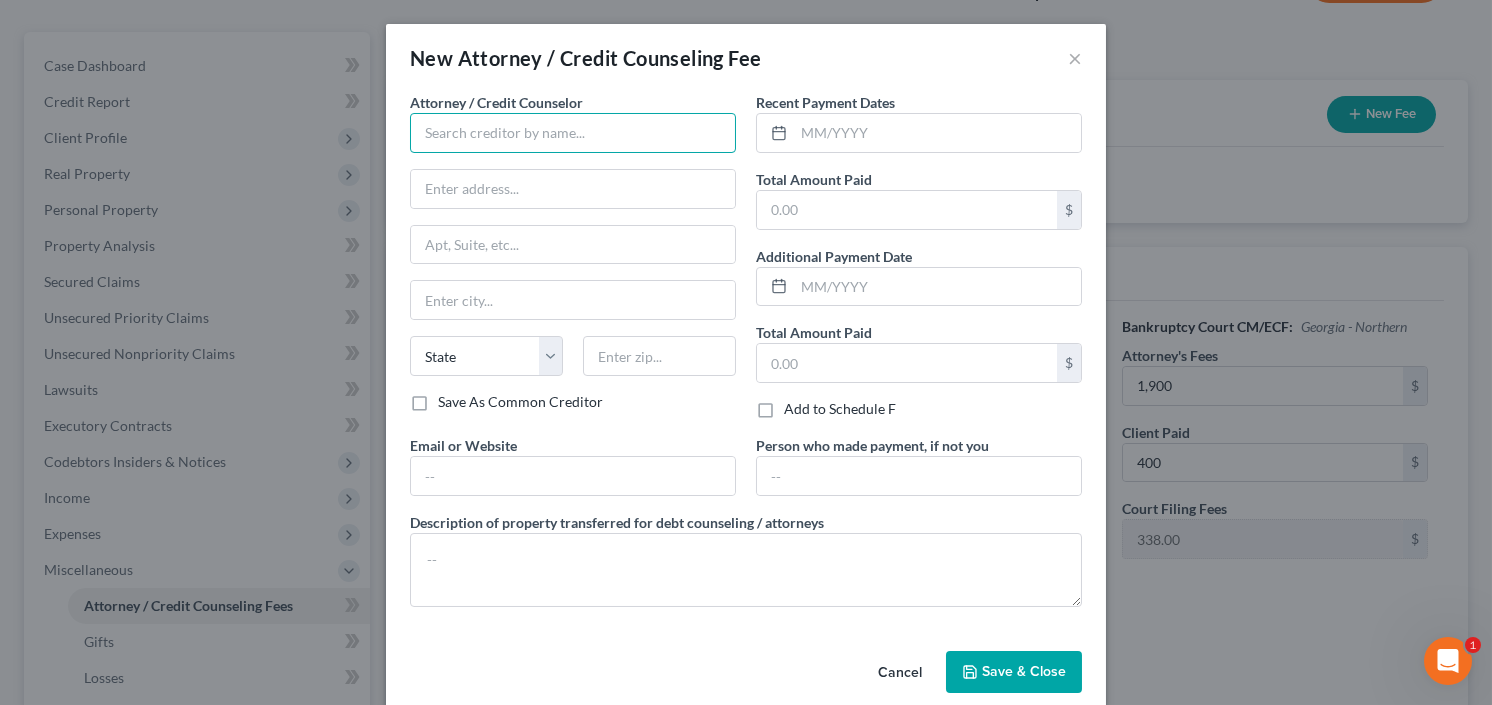 click at bounding box center [573, 133] 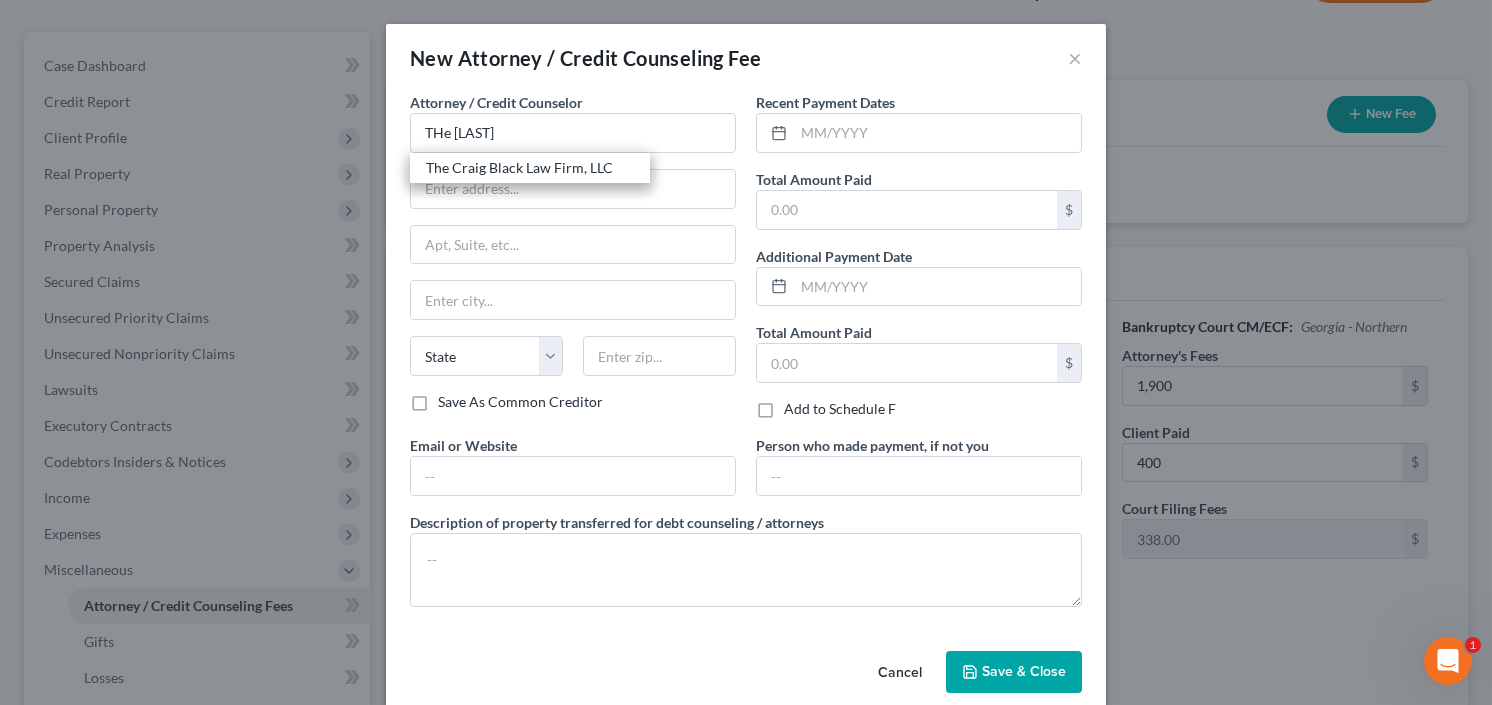 click on "The Craig Black Law Firm, LLC" at bounding box center (530, 168) 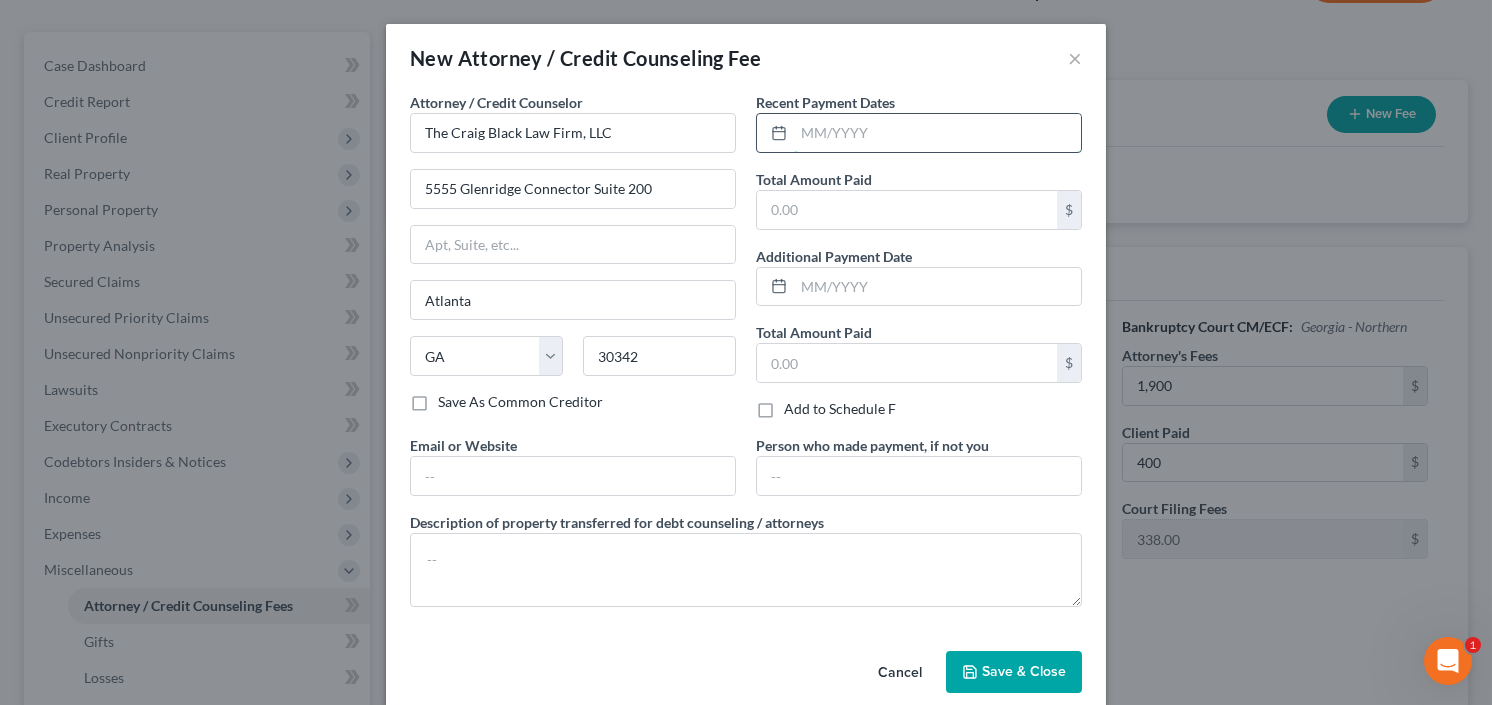 click at bounding box center (937, 133) 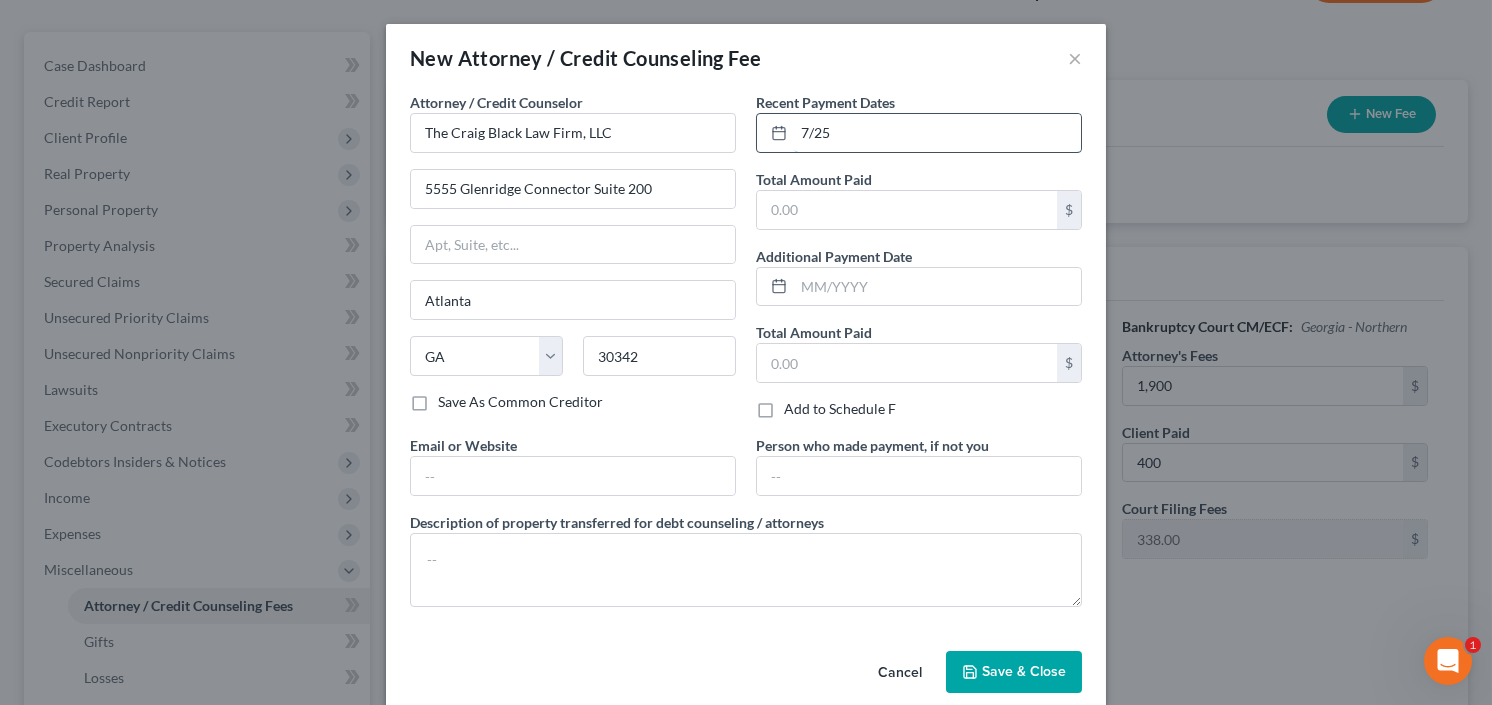 type on "7/25" 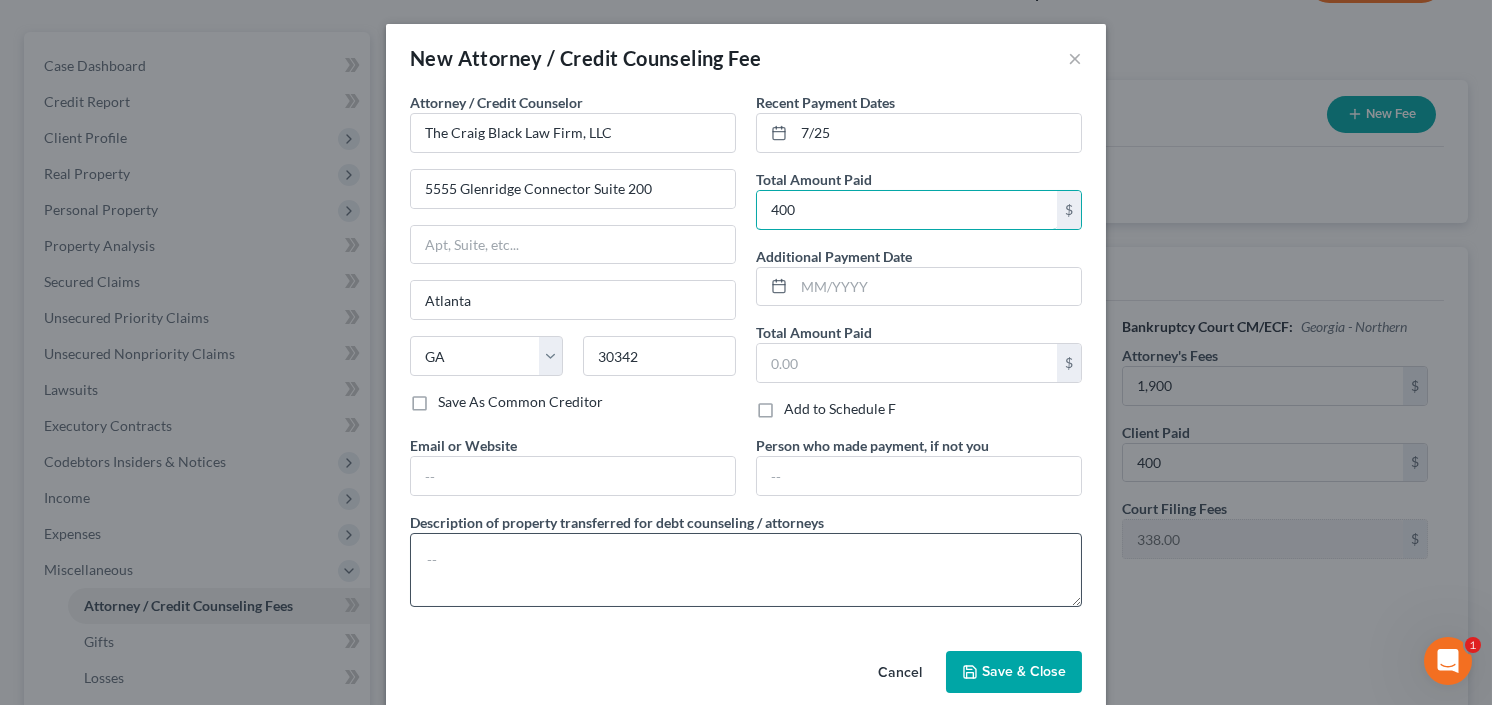 type on "400" 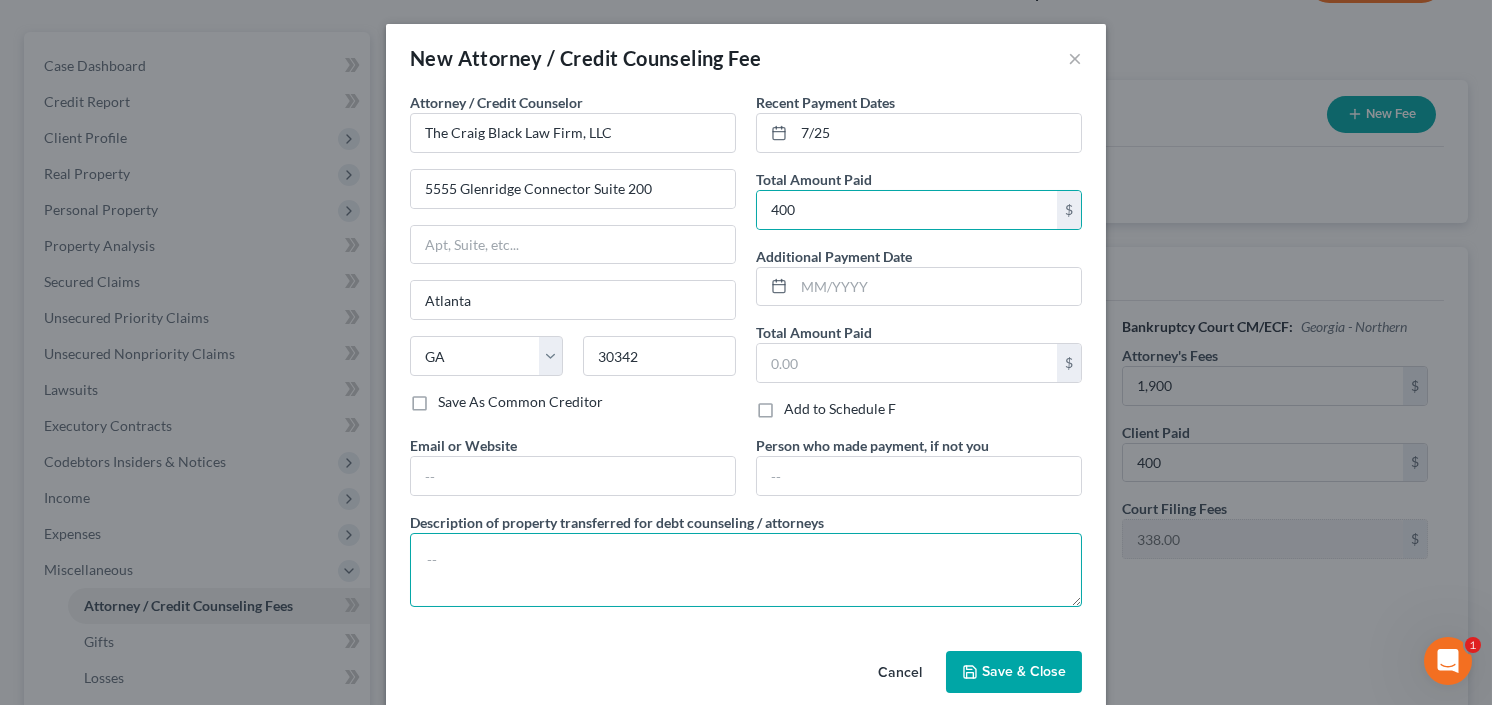 click at bounding box center [746, 570] 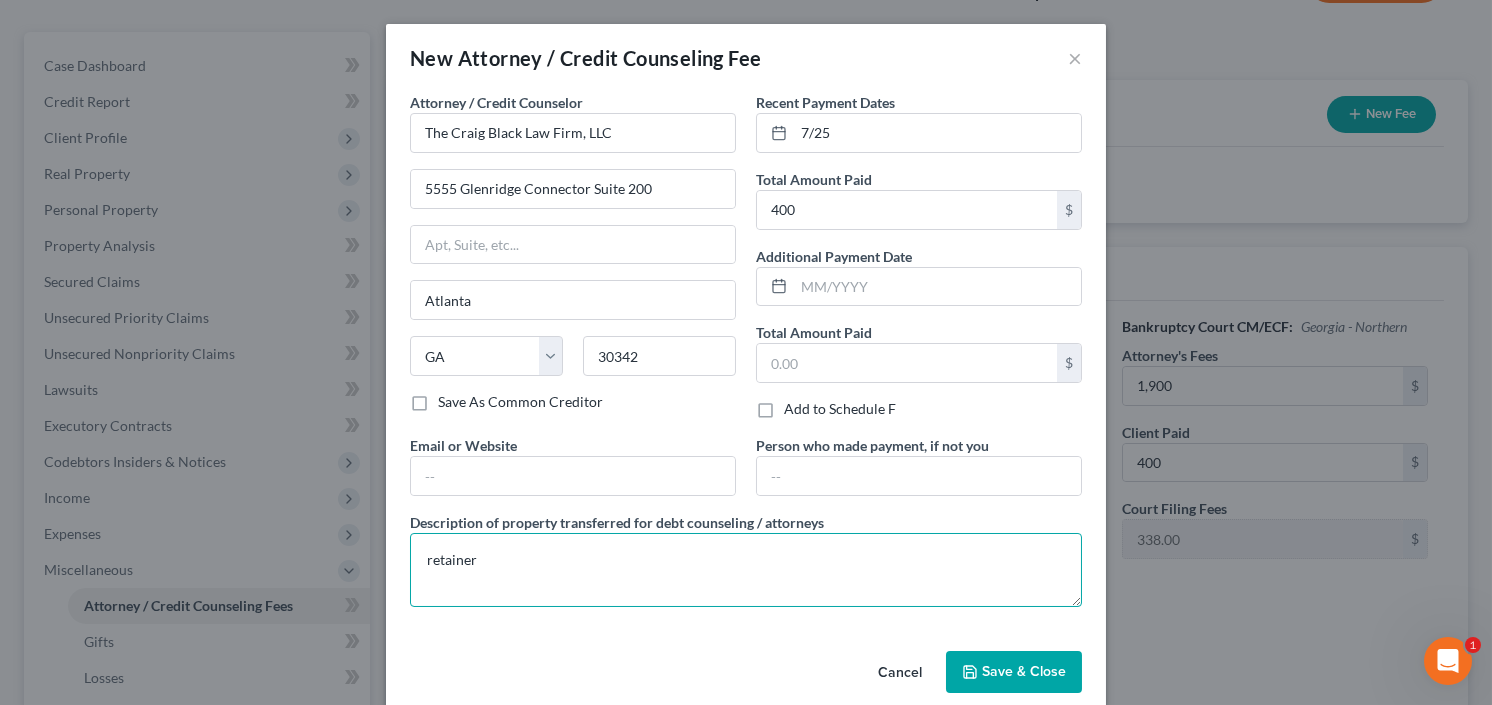 type on "retainer" 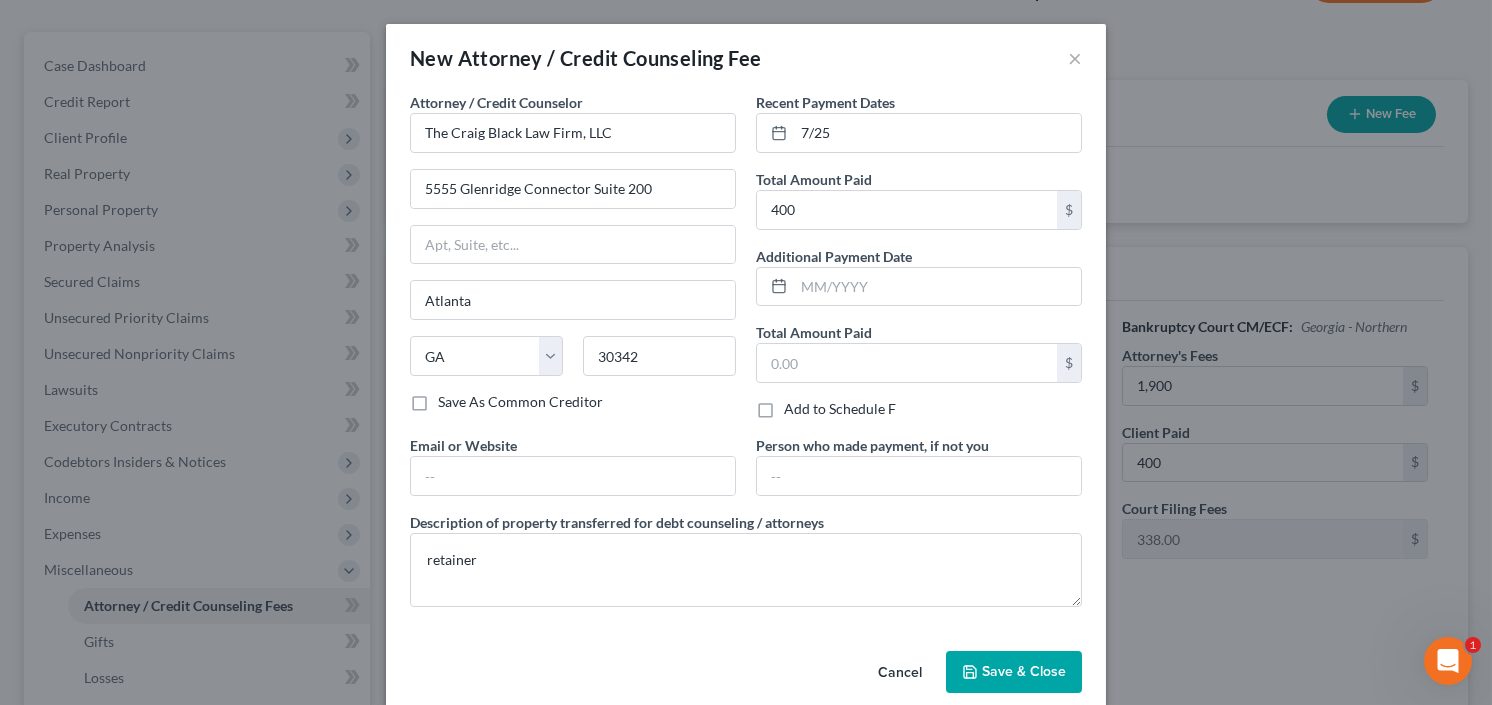 click on "Save & Close" at bounding box center (1024, 671) 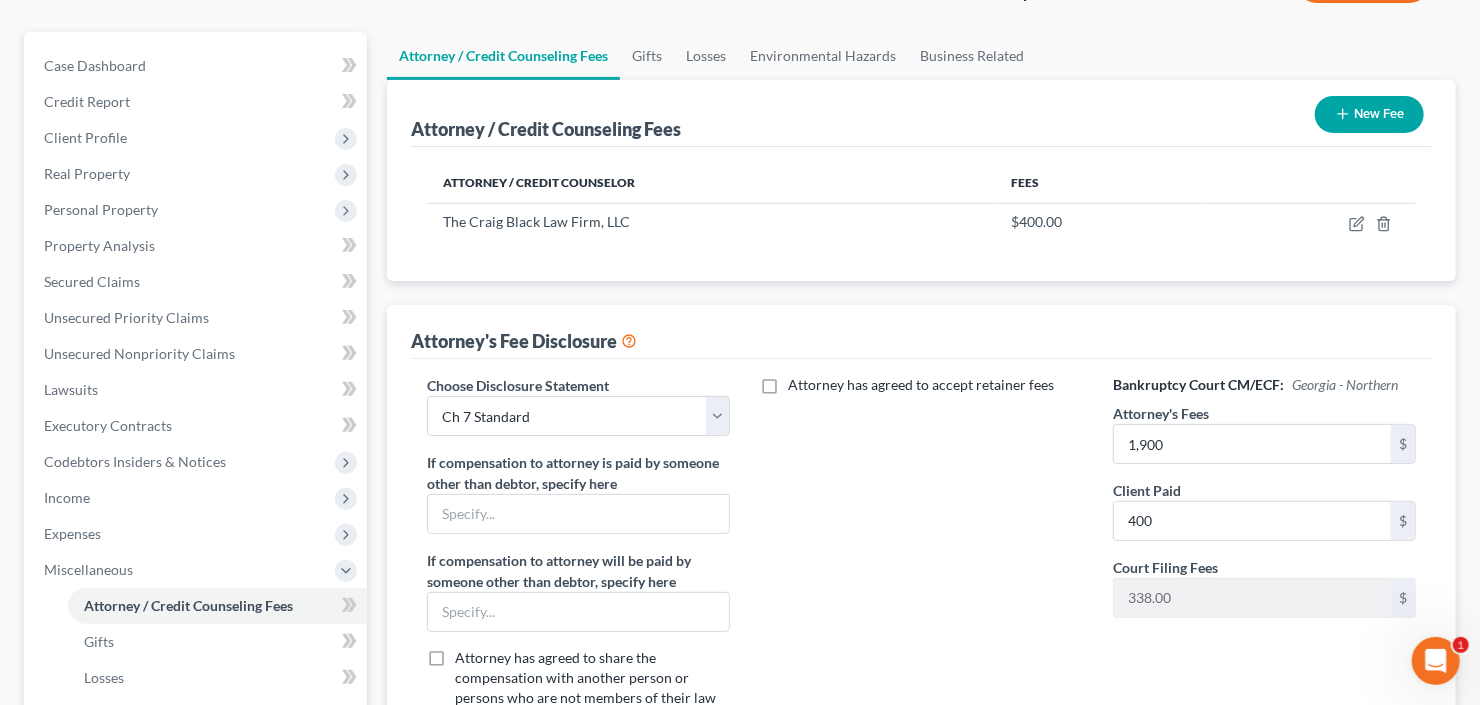 click on "New Fee" at bounding box center (1369, 114) 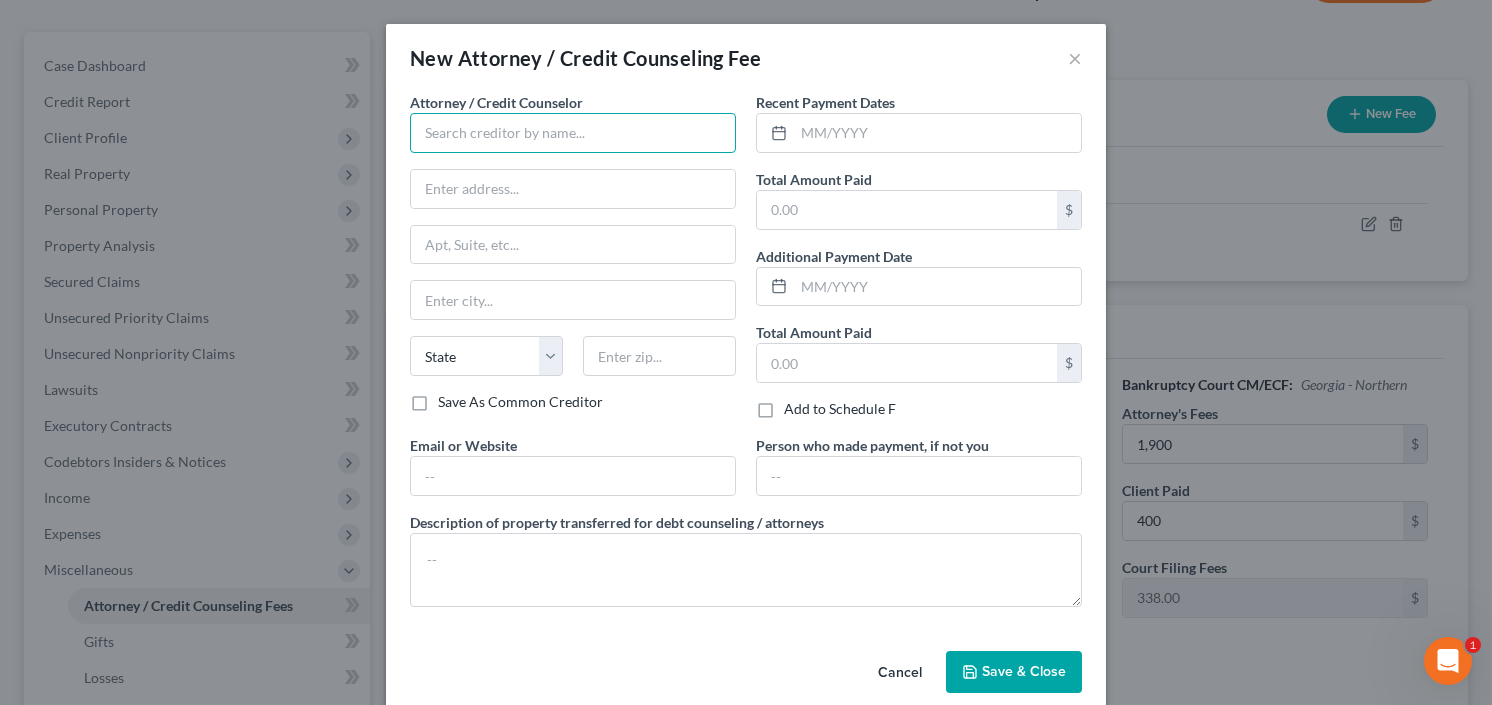 click at bounding box center (573, 133) 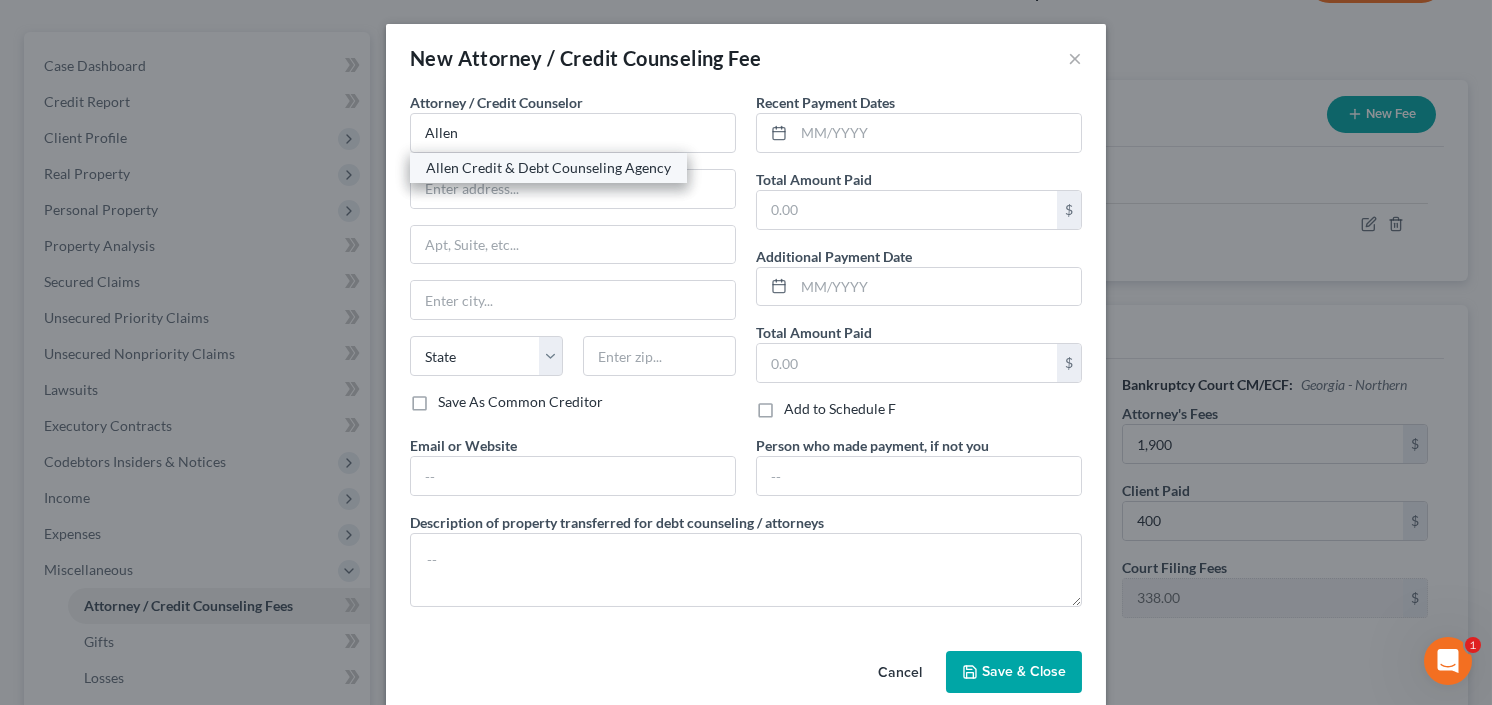 click on "Allen Credit & Debt Counseling Agency" at bounding box center [548, 168] 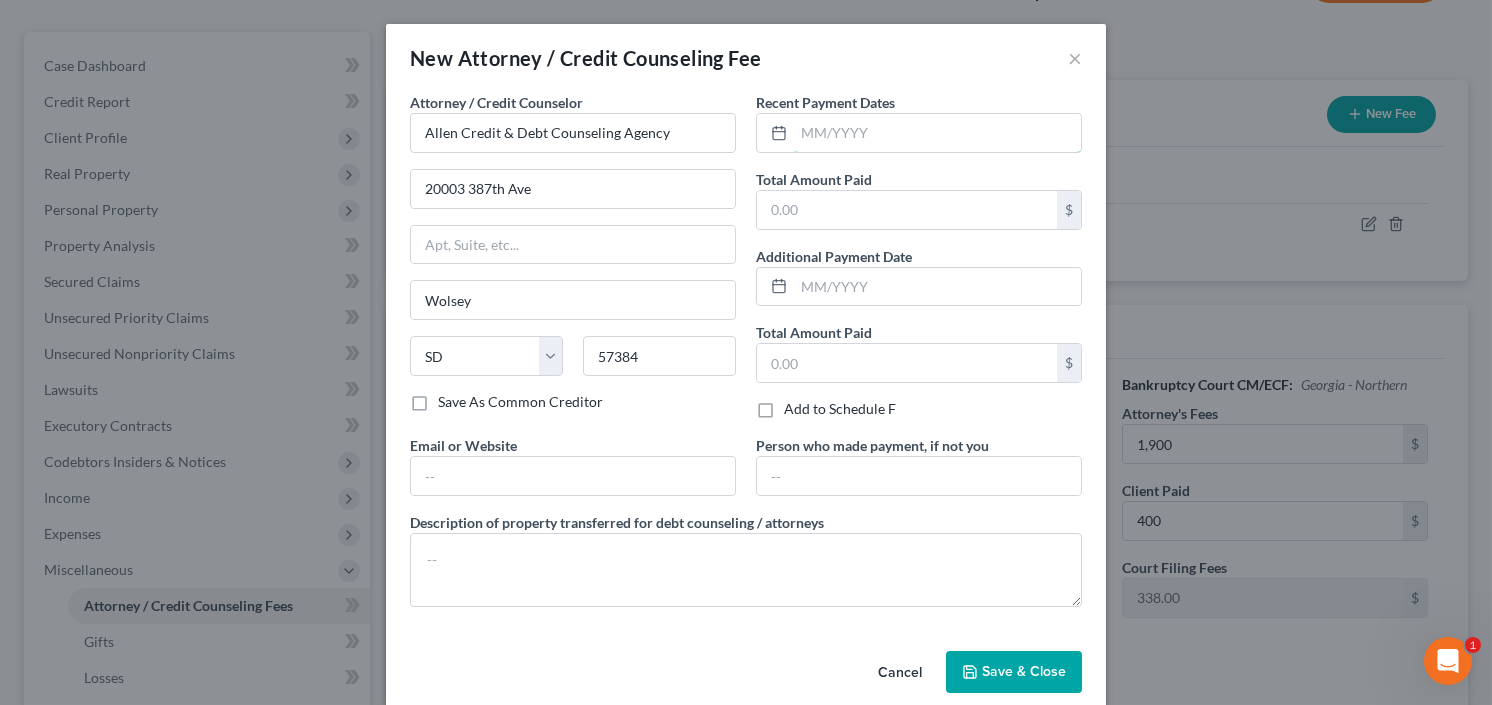 drag, startPoint x: 816, startPoint y: 129, endPoint x: 814, endPoint y: 109, distance: 20.09975 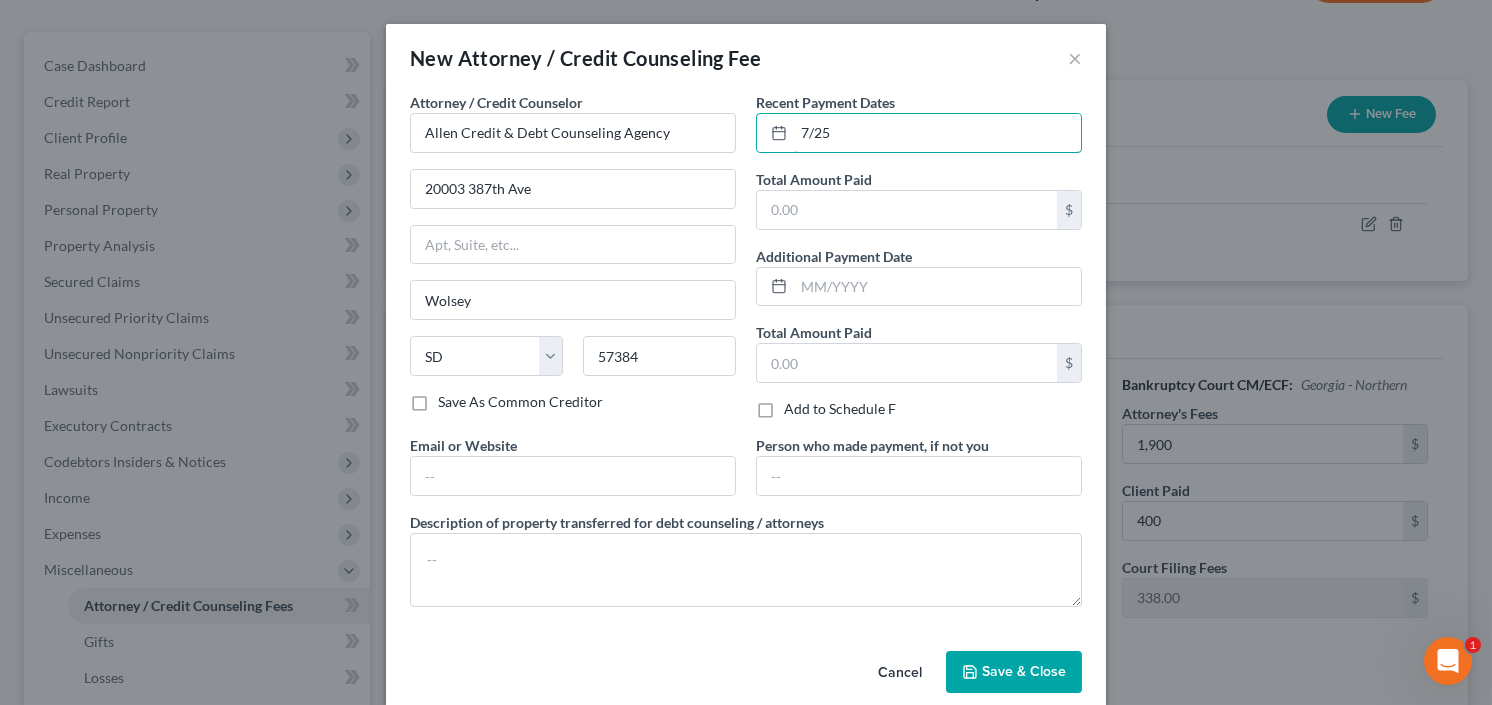 type on "7/25" 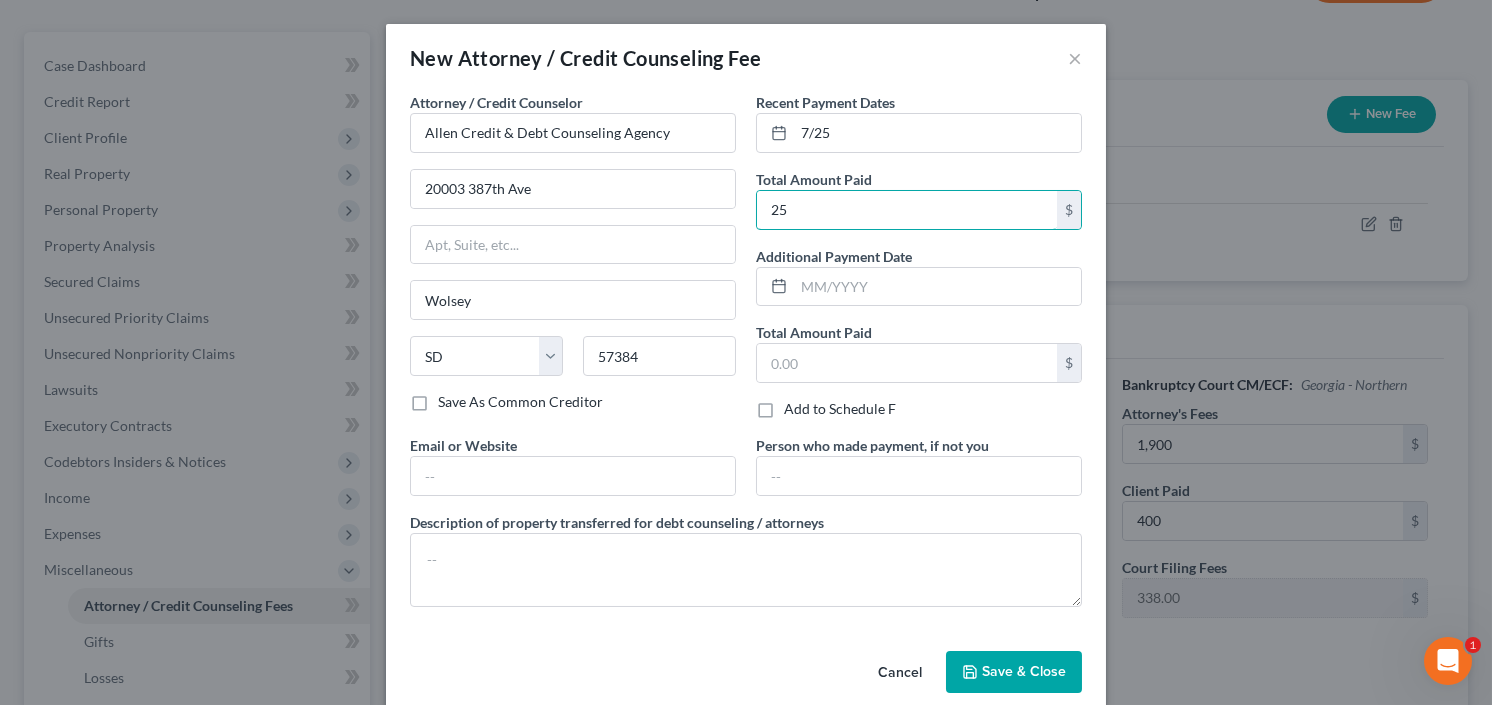 type on "25" 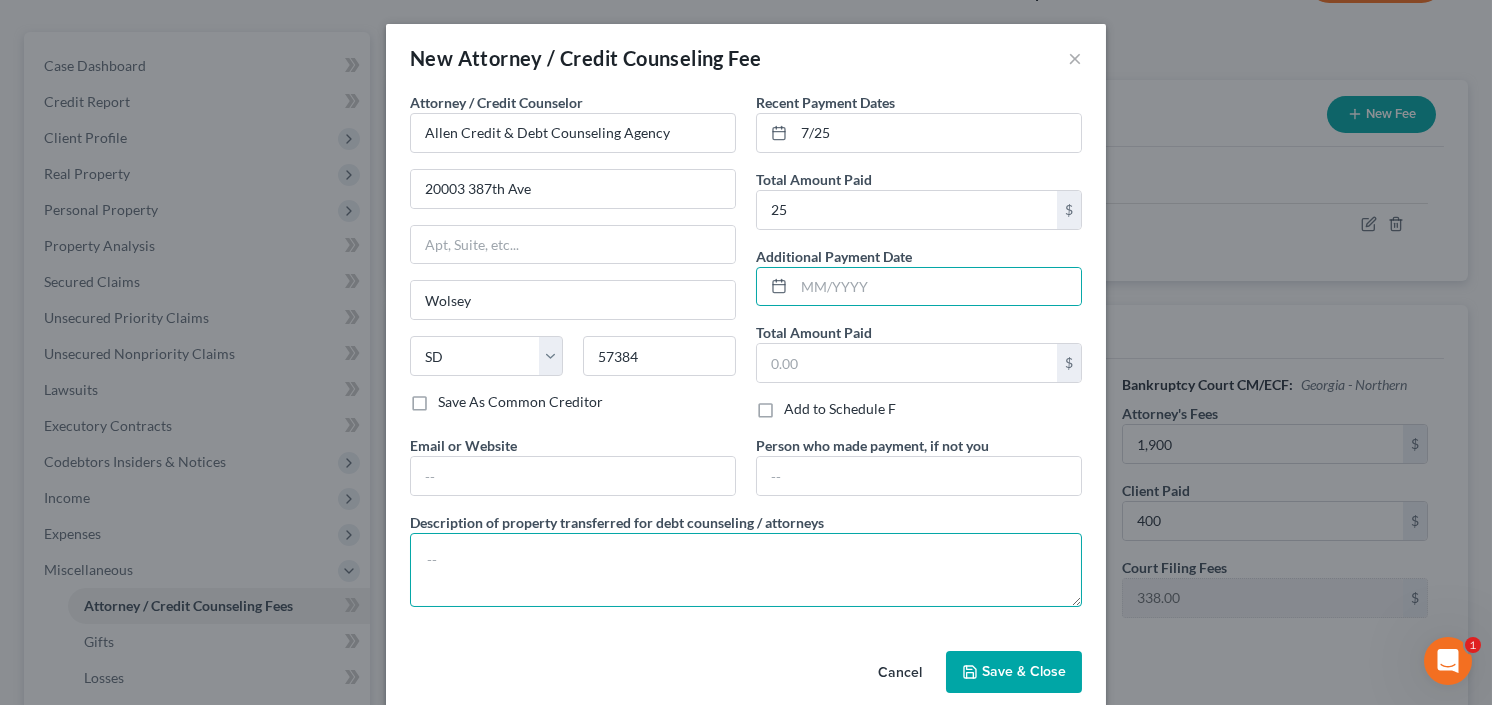click at bounding box center [746, 570] 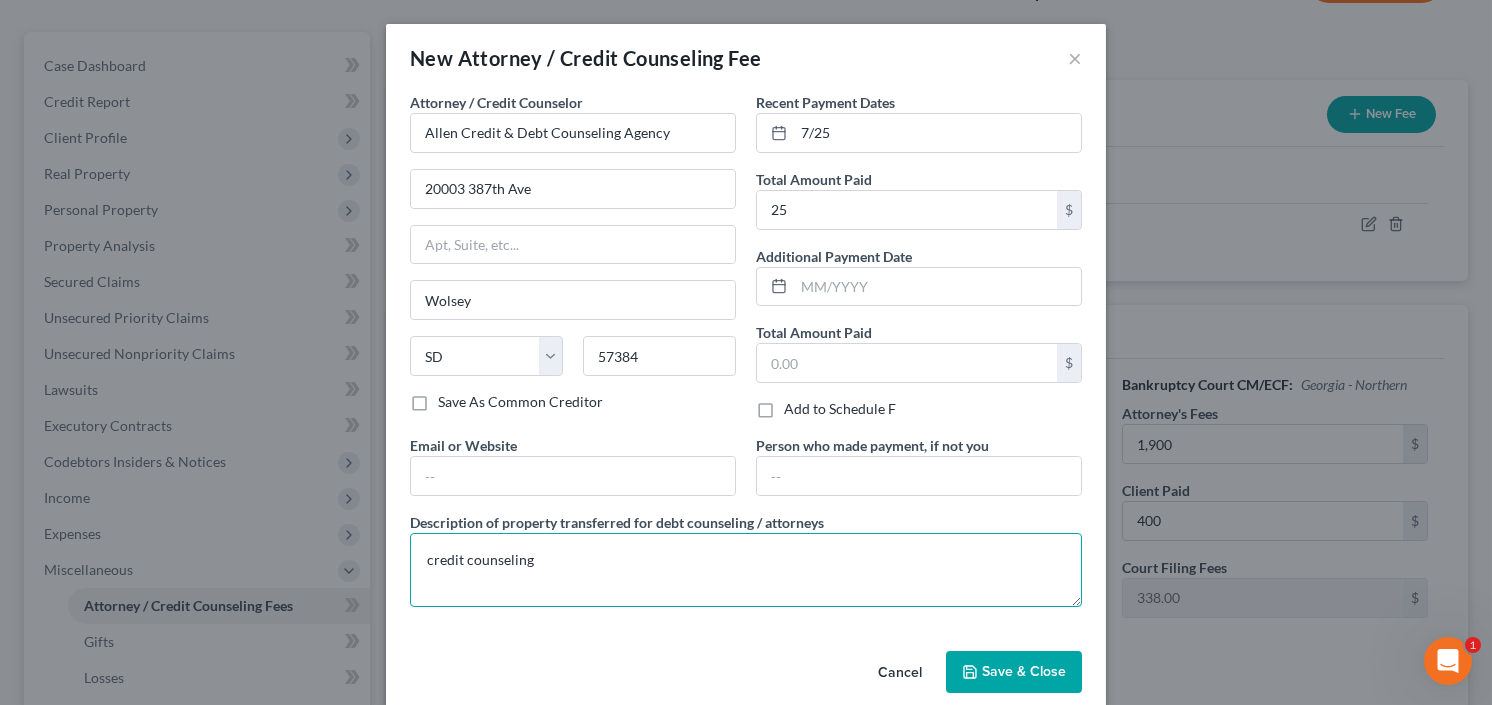 type on "credit counseling" 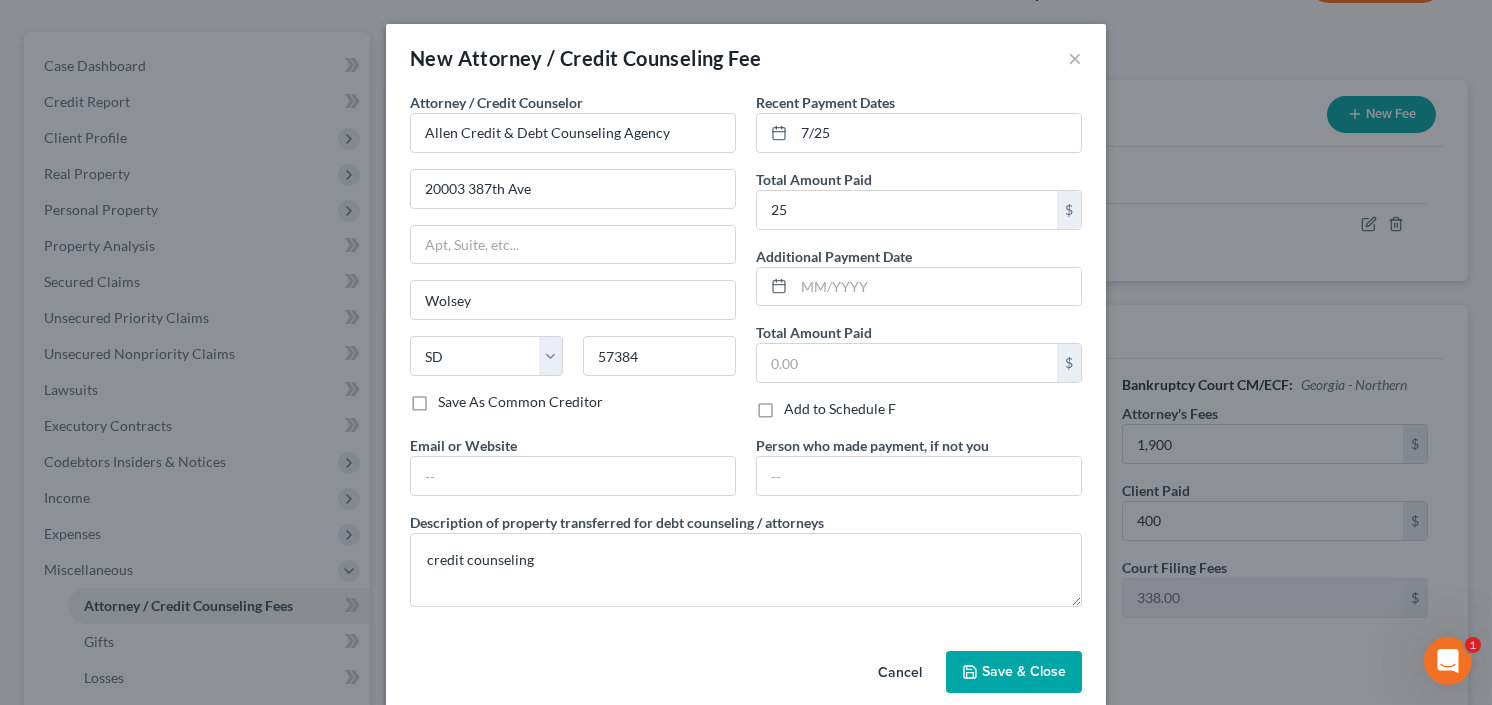 click on "Save & Close" at bounding box center (1014, 672) 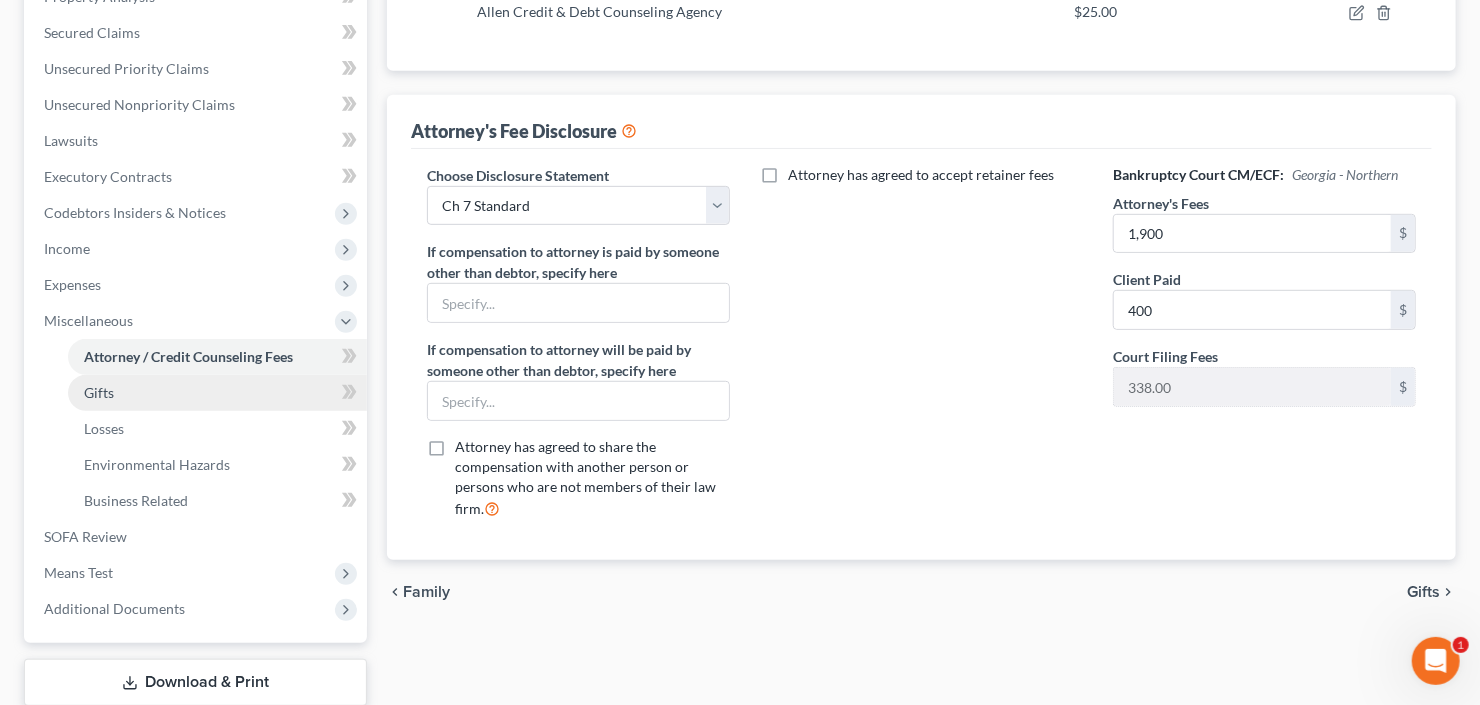 scroll, scrollTop: 480, scrollLeft: 0, axis: vertical 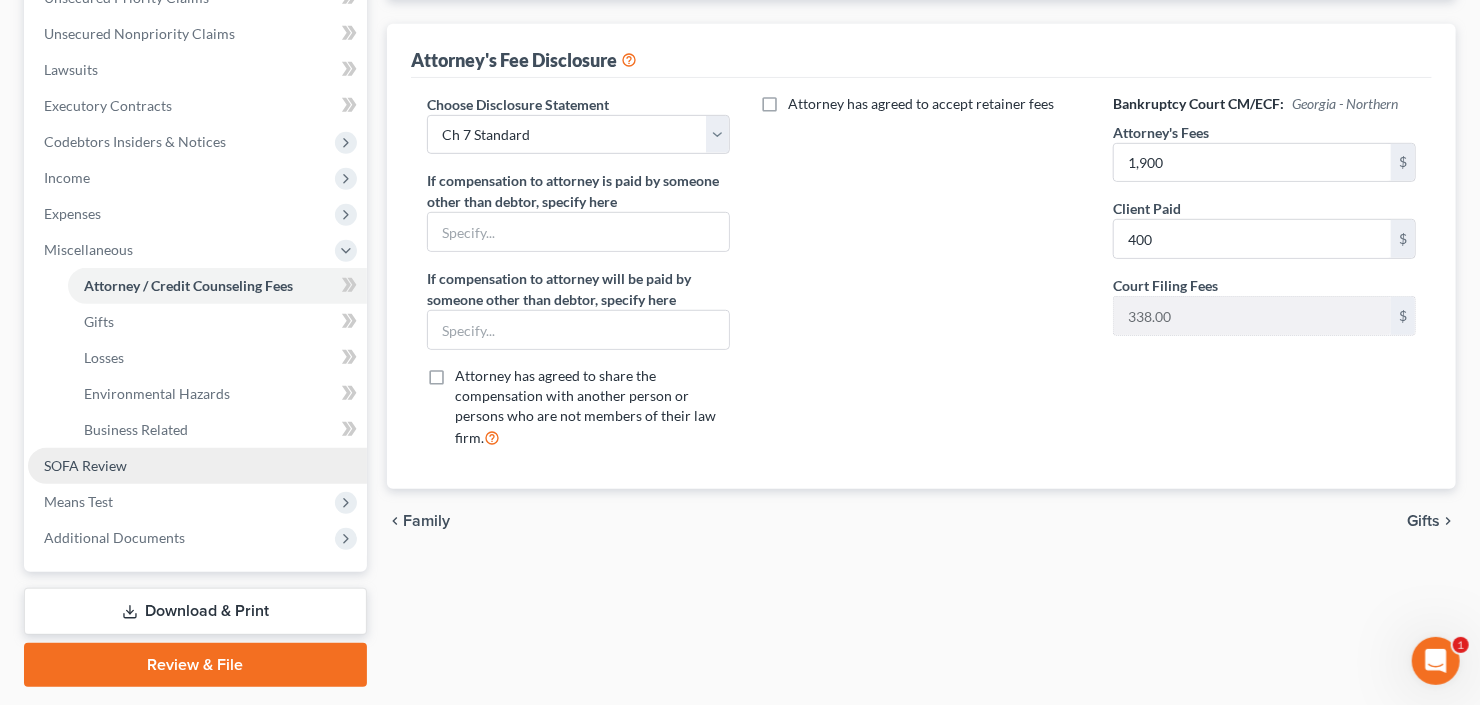 click on "SOFA Review" at bounding box center [197, 466] 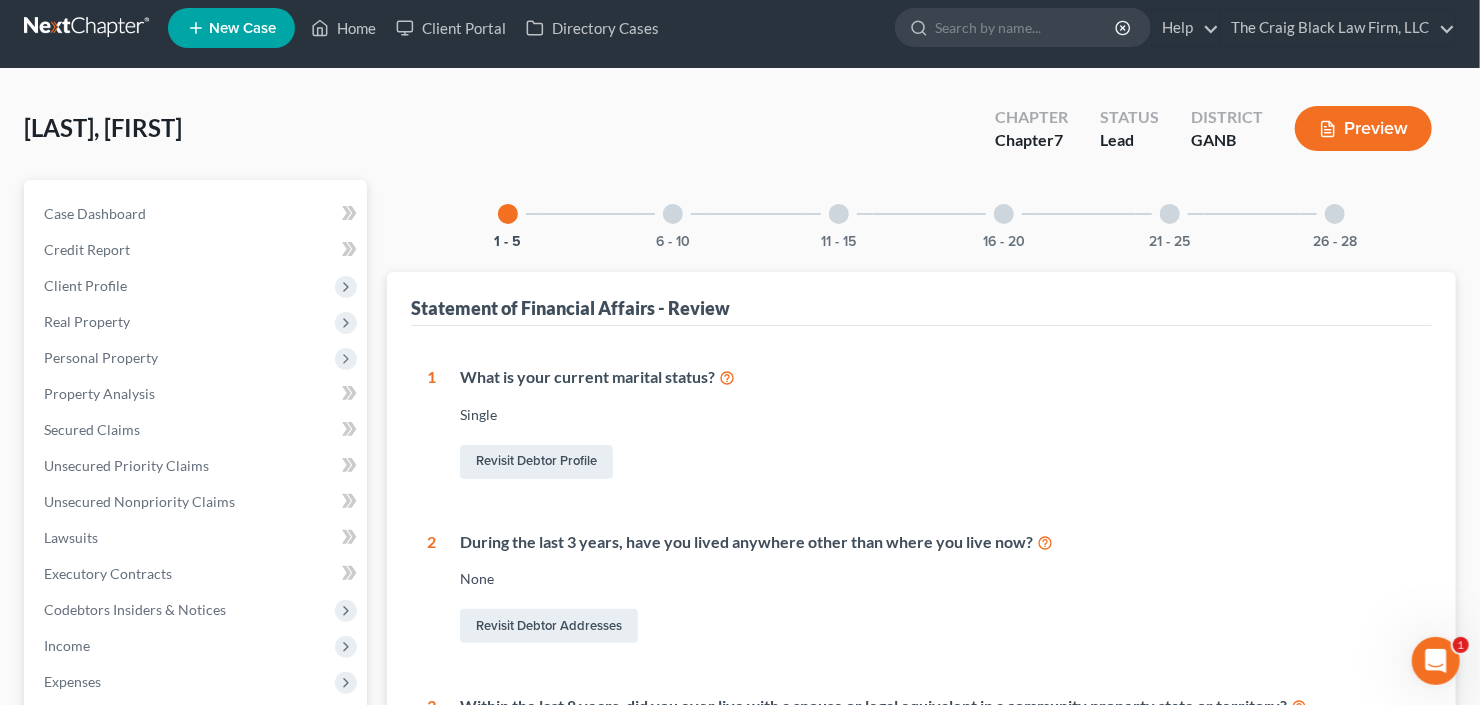 scroll, scrollTop: 0, scrollLeft: 0, axis: both 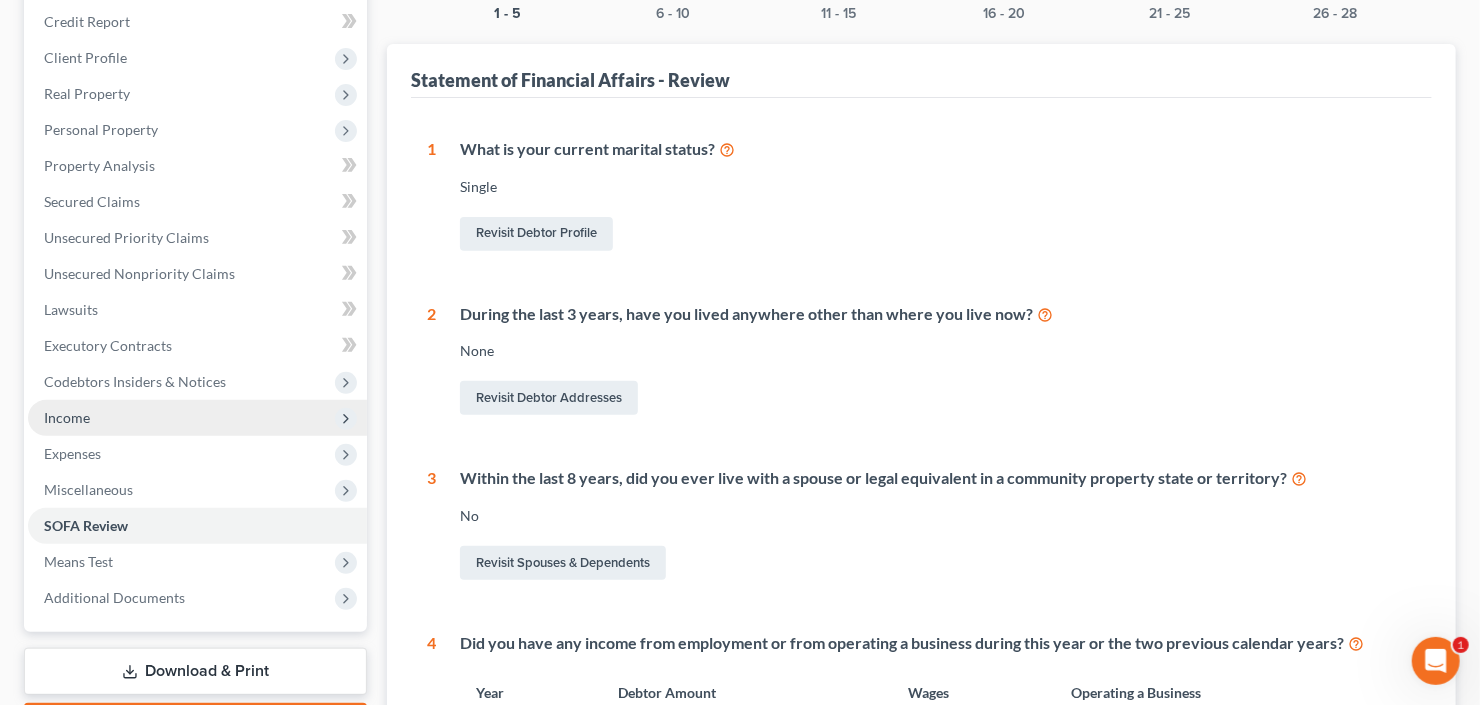 click on "Income" at bounding box center (197, 418) 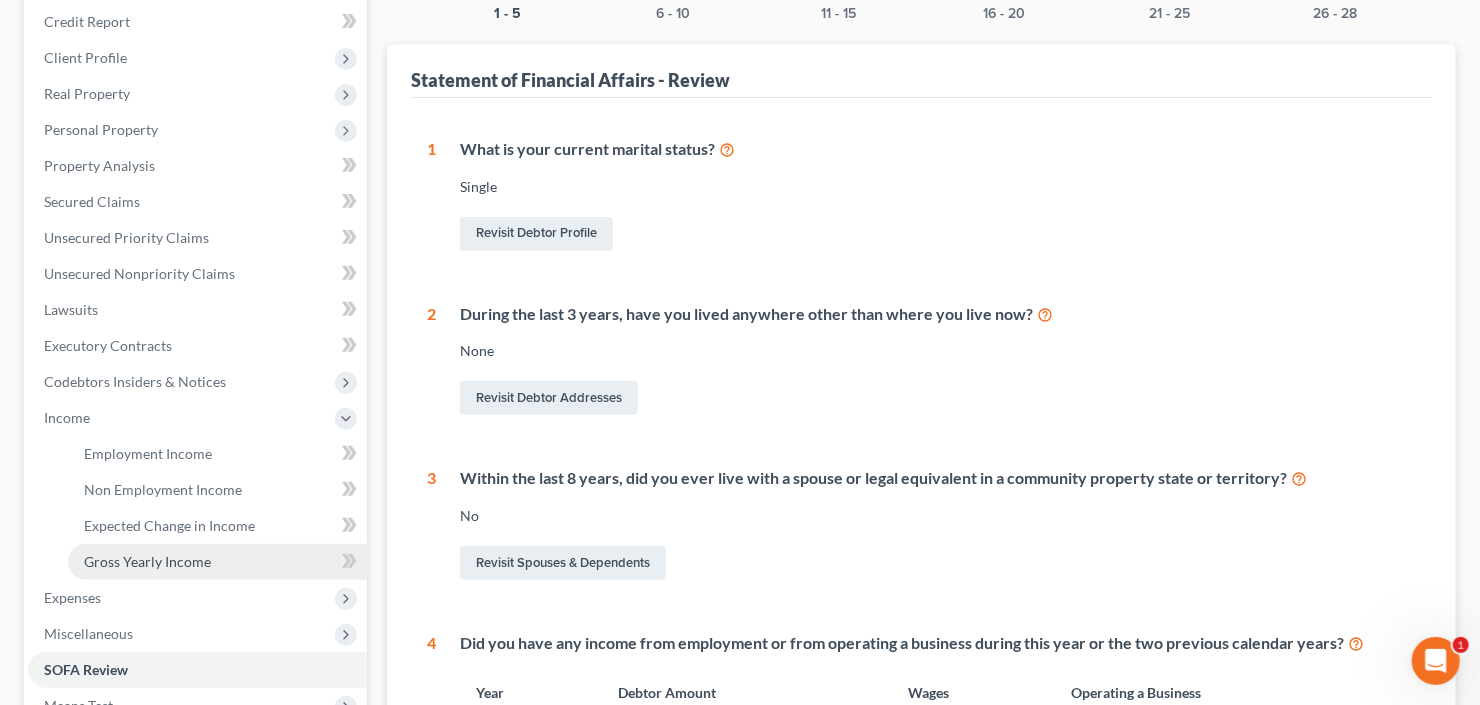 click on "Gross Yearly Income" at bounding box center (147, 561) 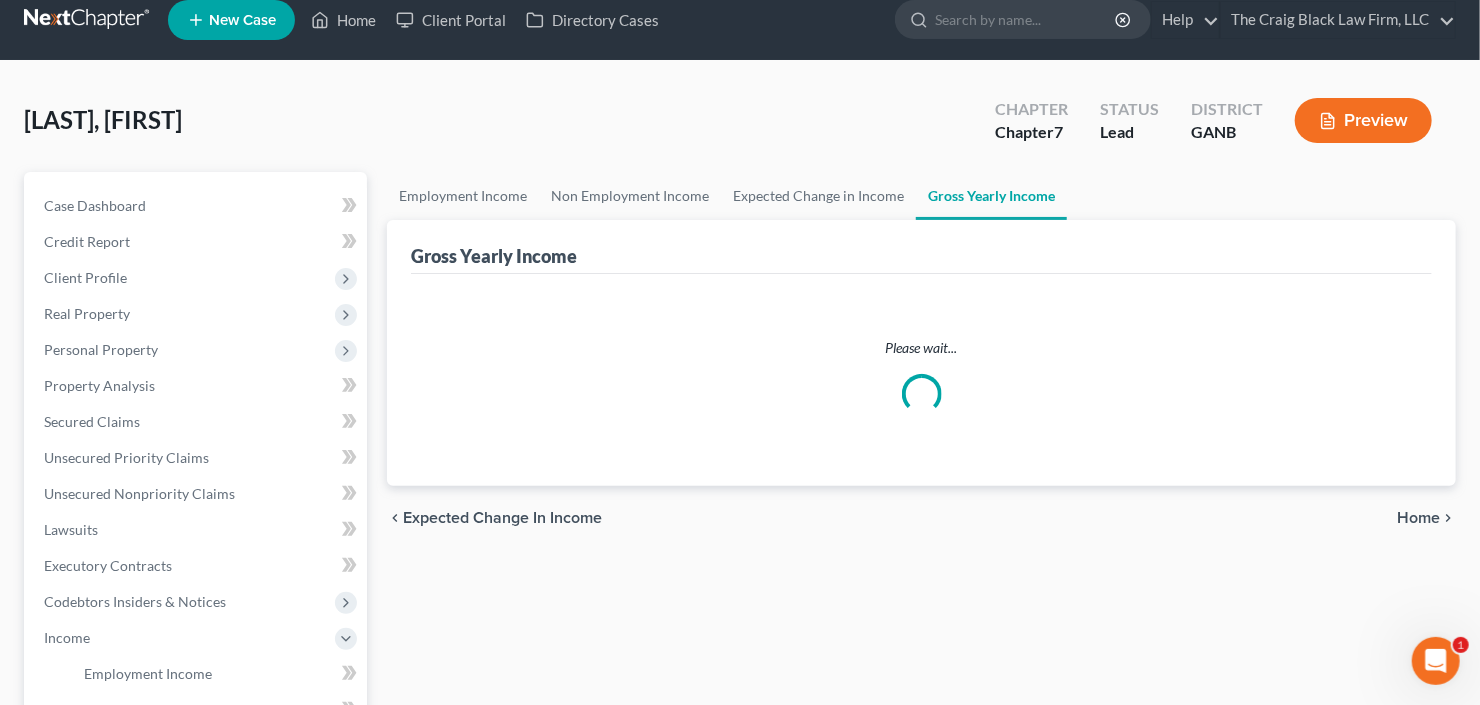 scroll, scrollTop: 0, scrollLeft: 0, axis: both 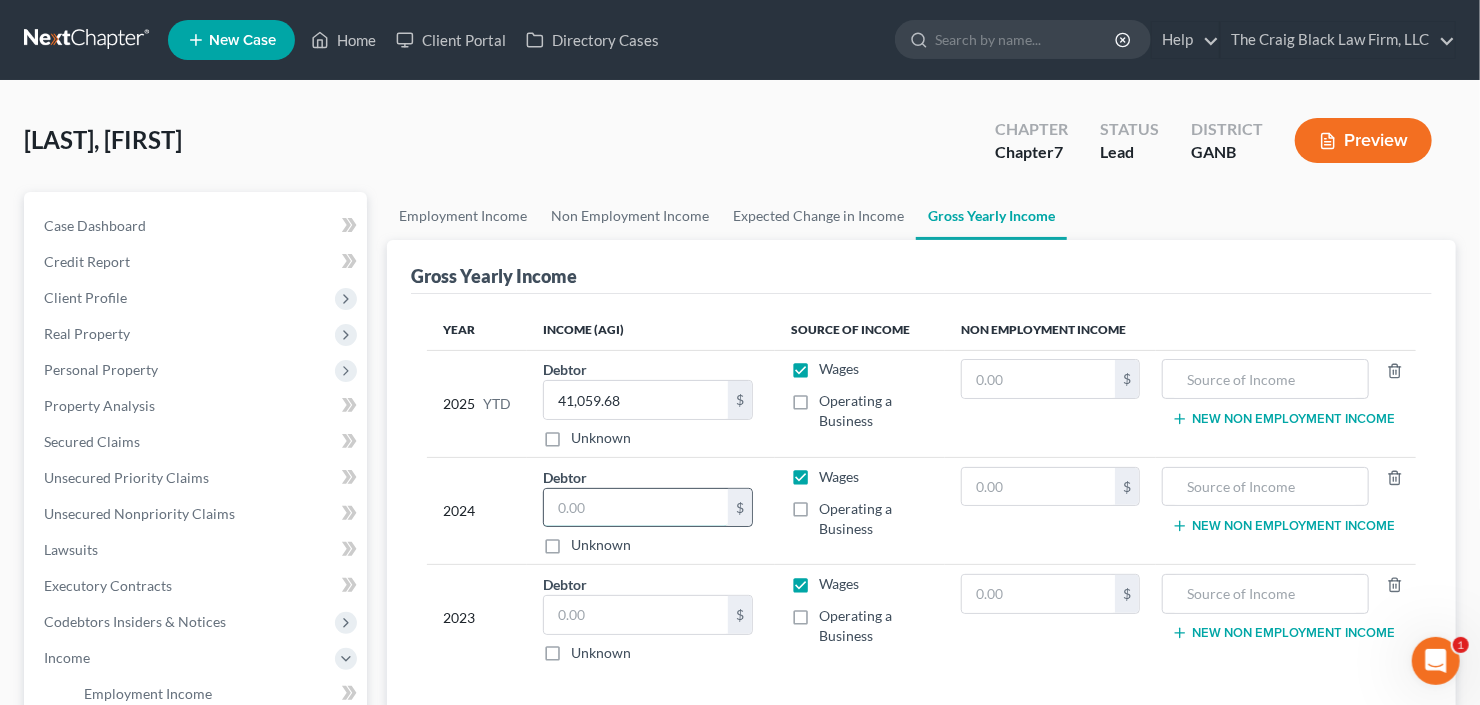 click at bounding box center [636, 508] 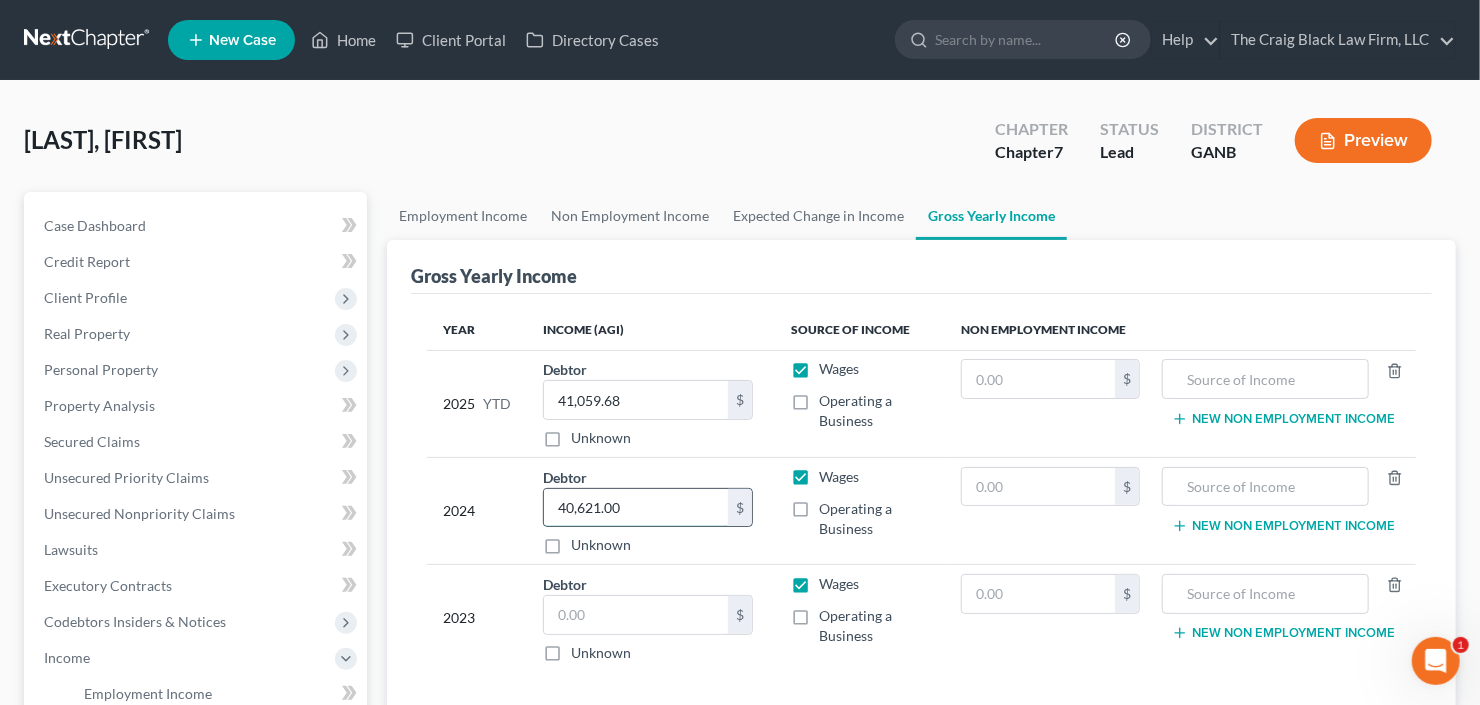 type on "40,621.00" 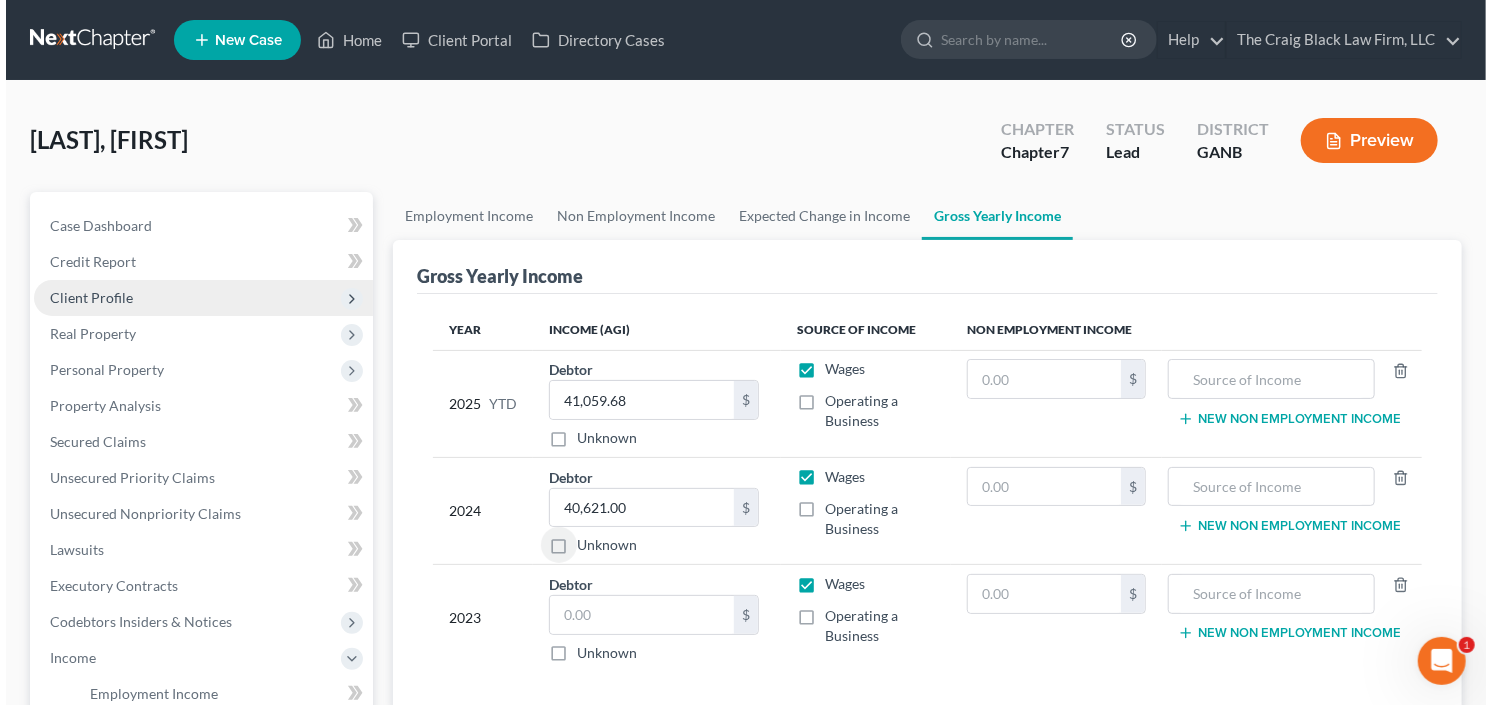 scroll, scrollTop: 160, scrollLeft: 0, axis: vertical 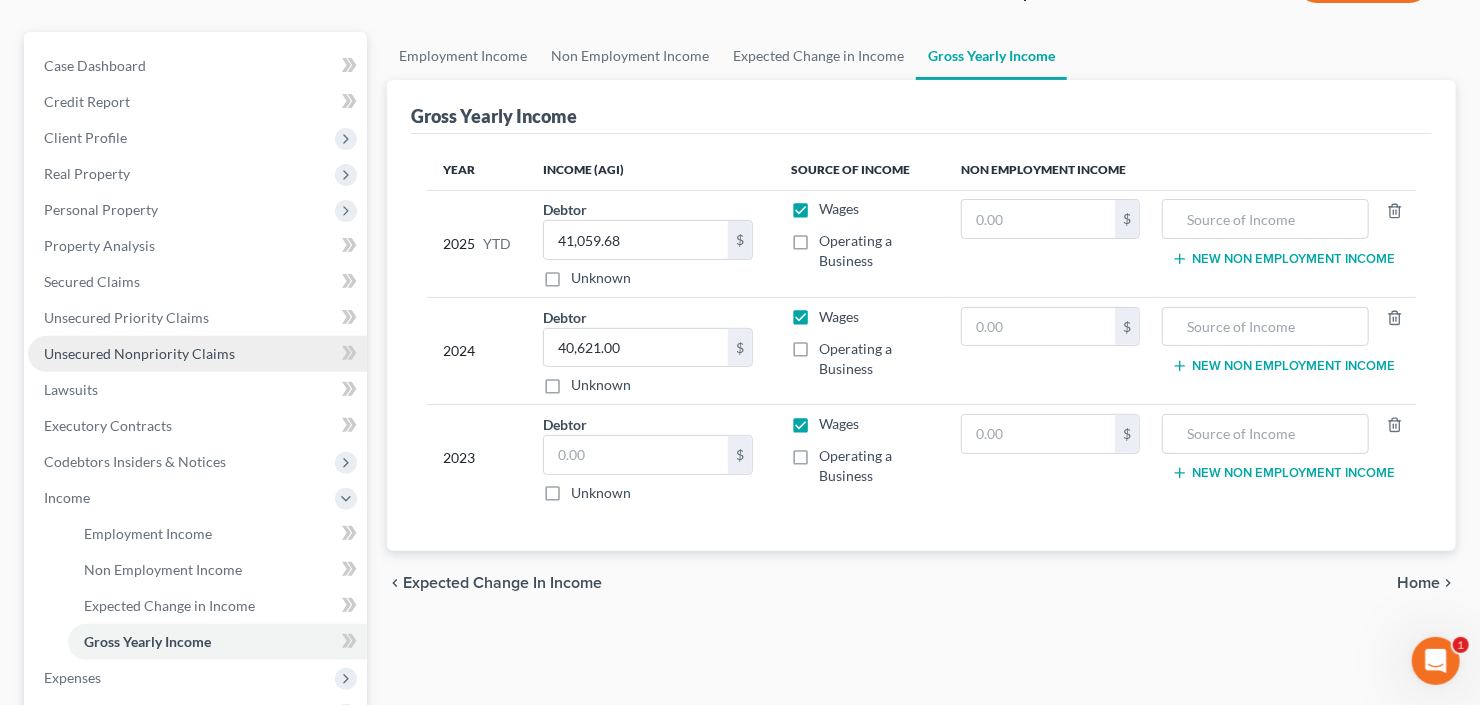 click on "Unsecured Nonpriority Claims" at bounding box center [197, 354] 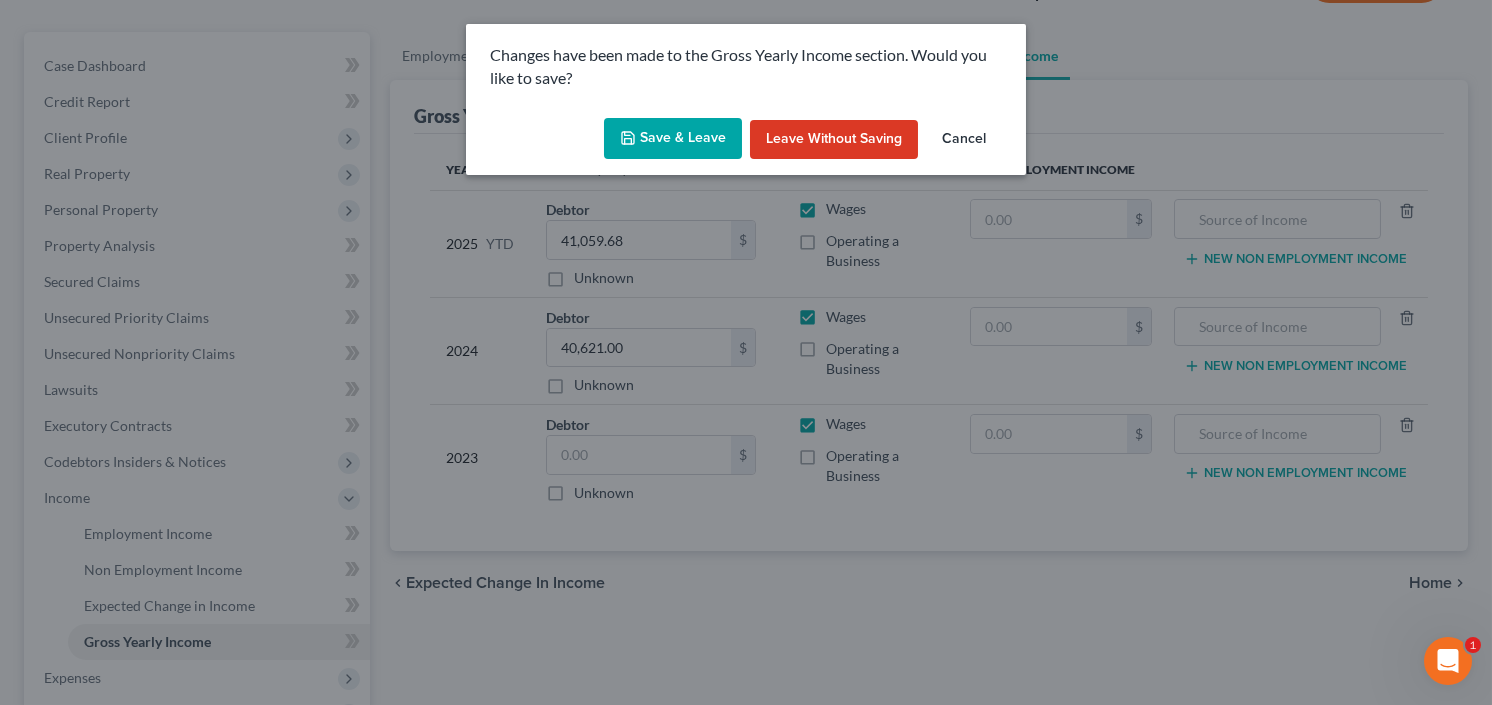 click on "Save & Leave" at bounding box center [673, 139] 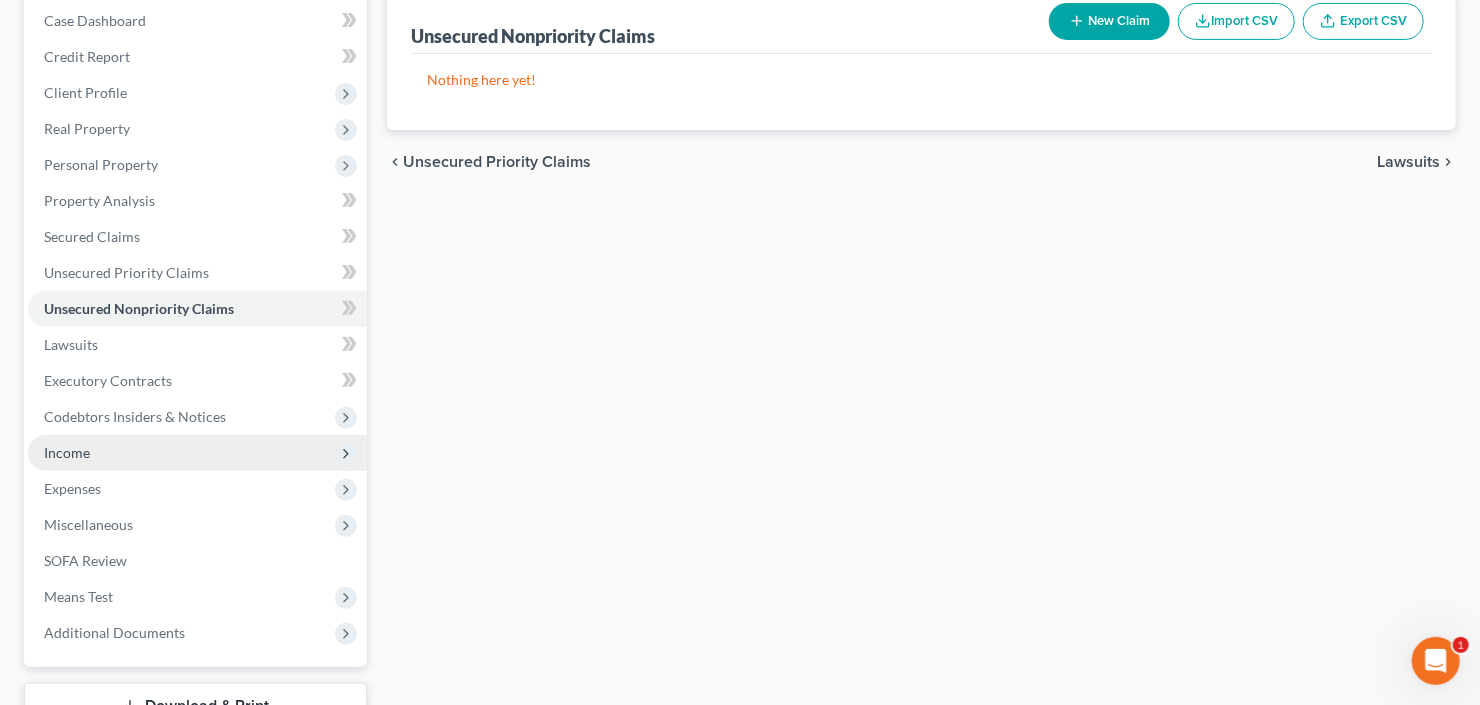 scroll, scrollTop: 320, scrollLeft: 0, axis: vertical 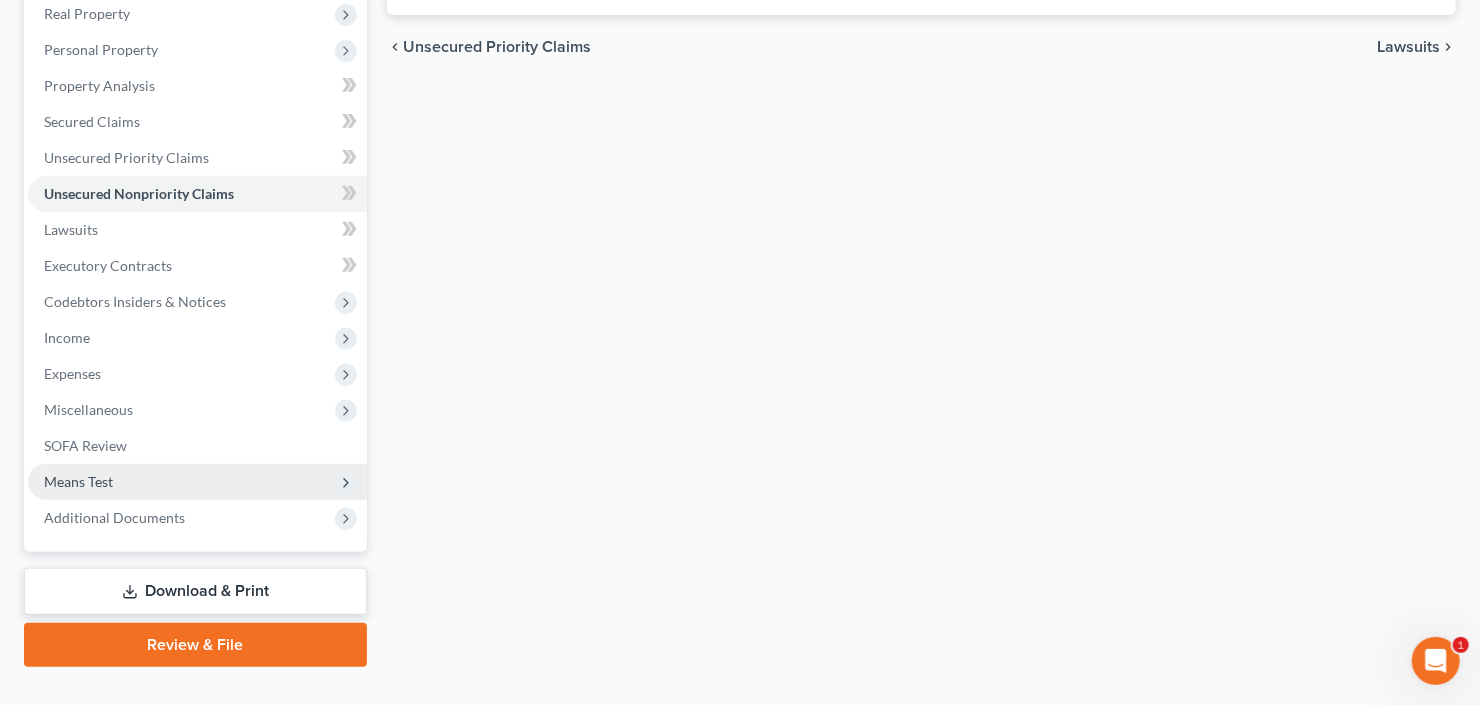 click on "Means Test" at bounding box center [197, 482] 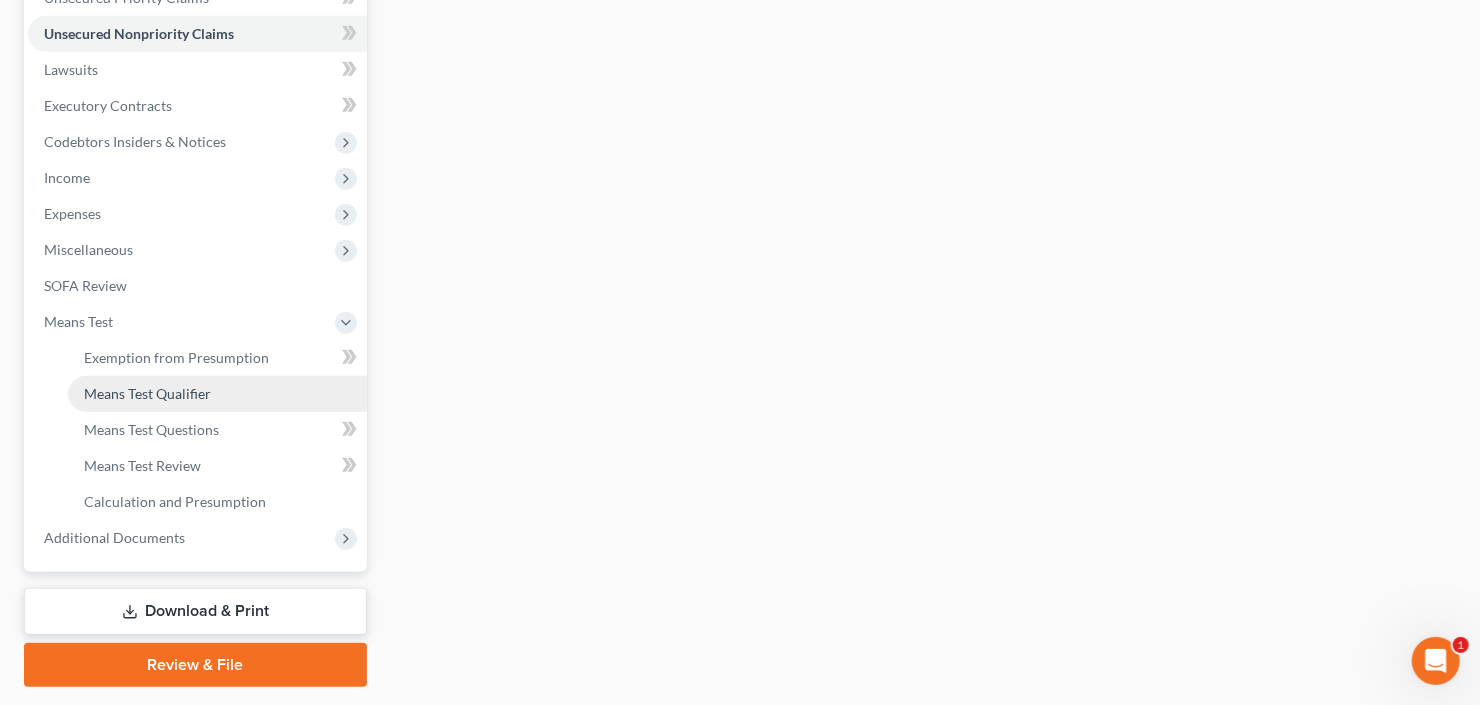 click on "Means Test Qualifier" at bounding box center [147, 393] 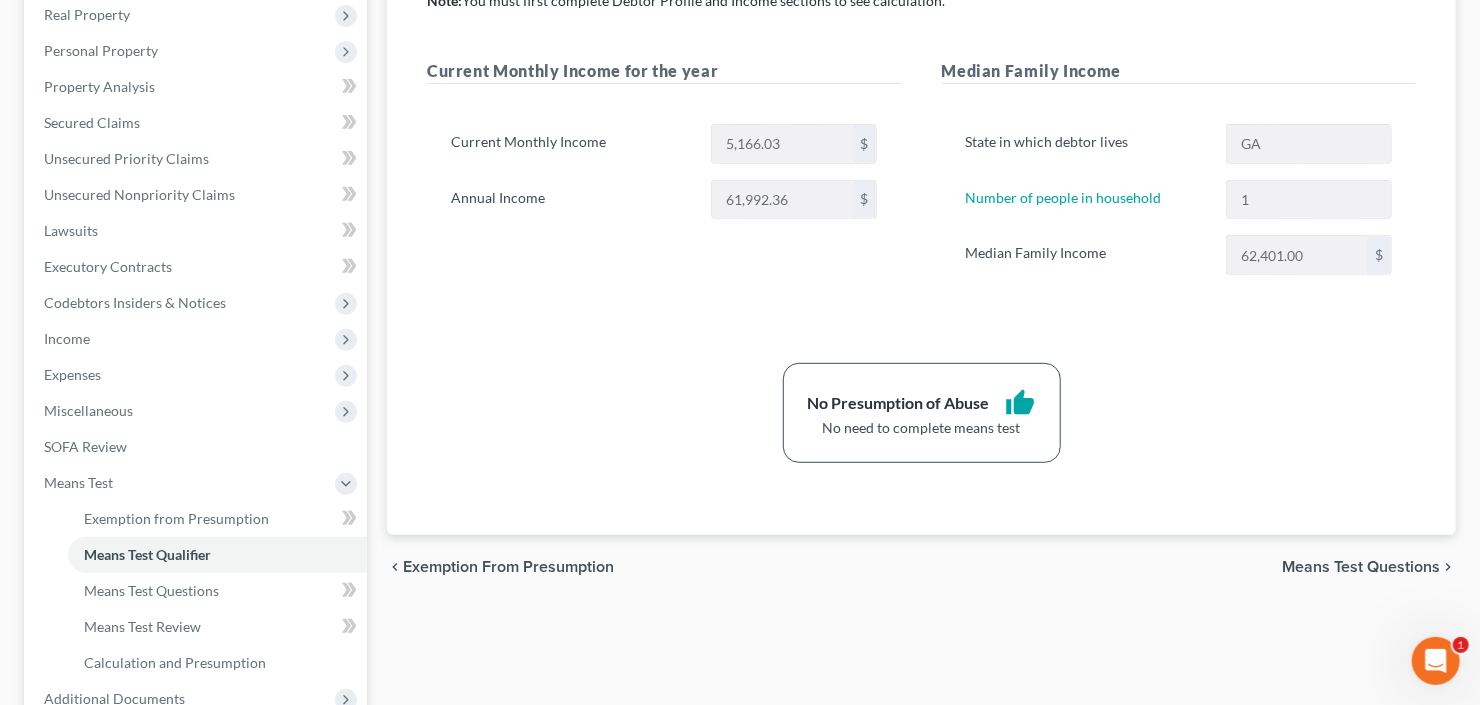 scroll, scrollTop: 320, scrollLeft: 0, axis: vertical 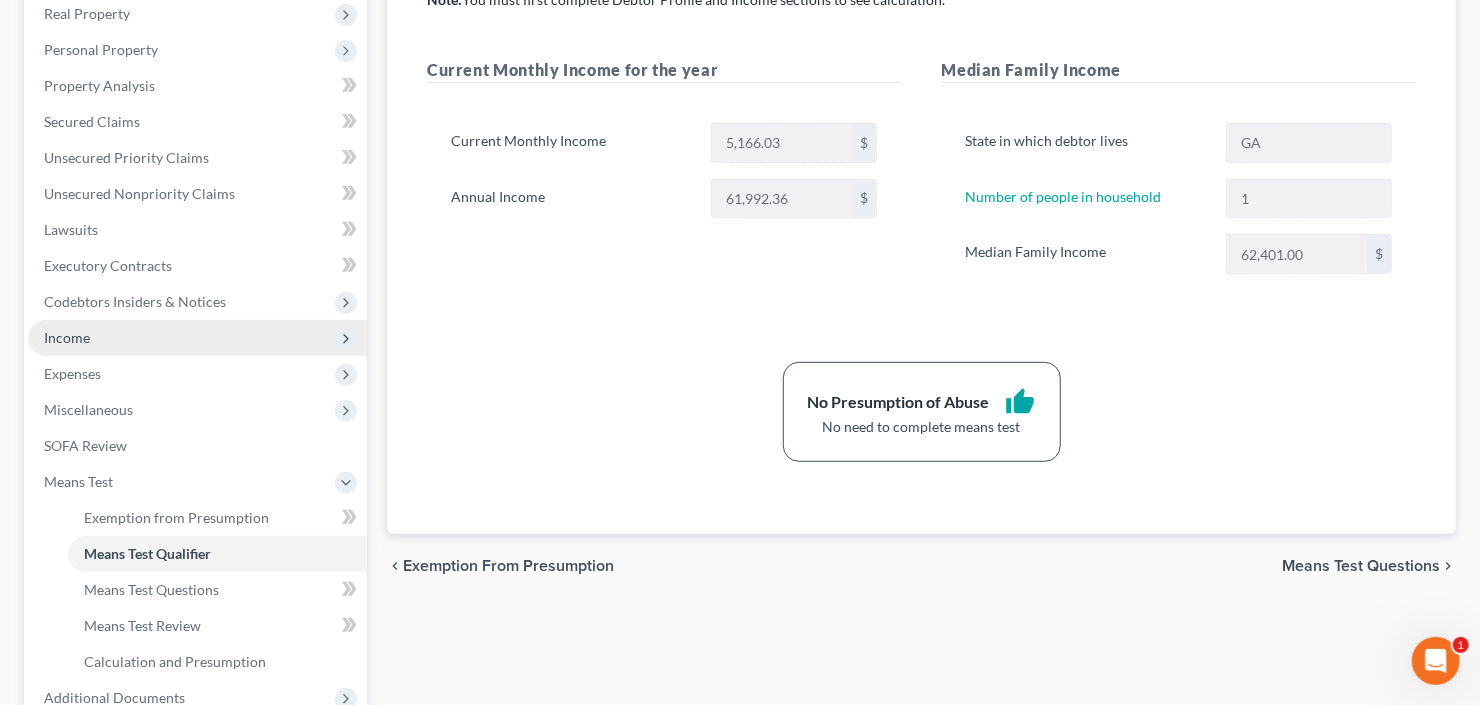 click on "Income" at bounding box center [197, 338] 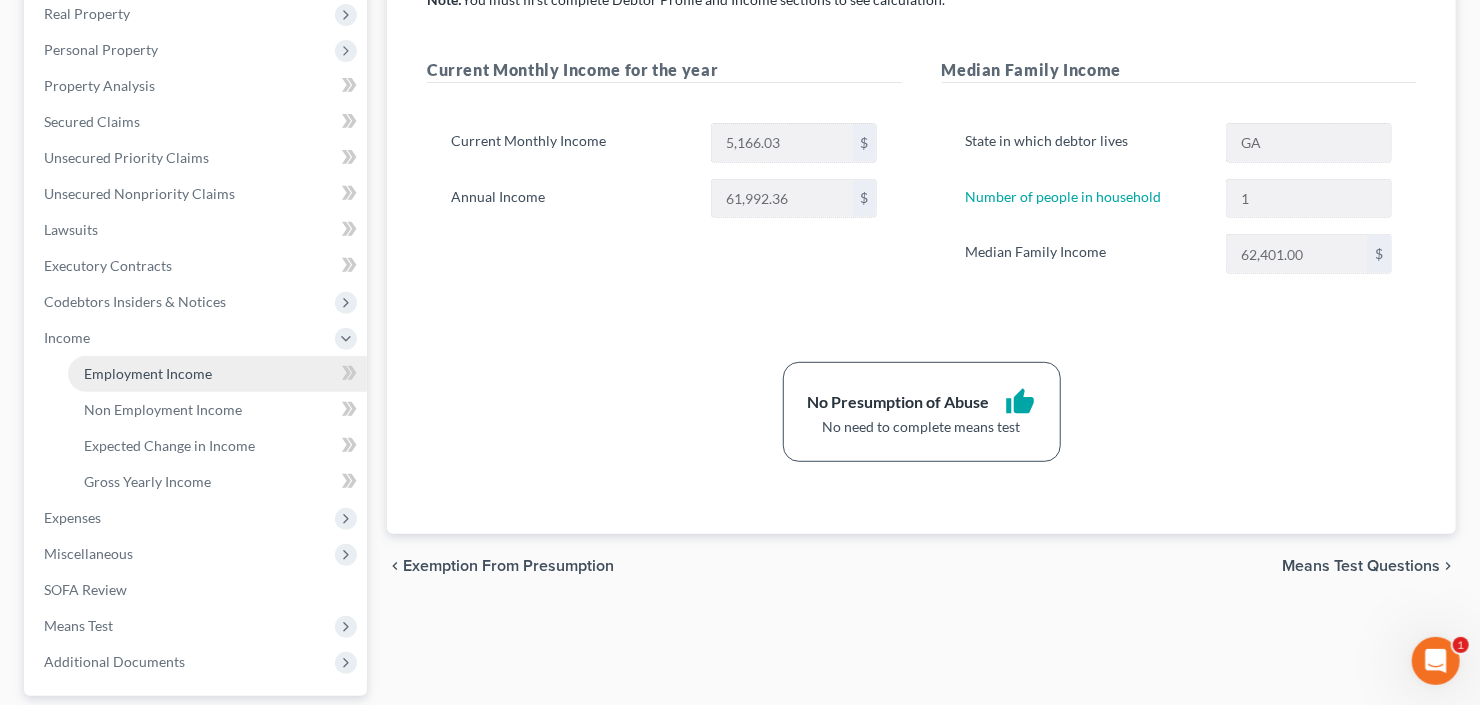 click on "Employment Income" at bounding box center [148, 373] 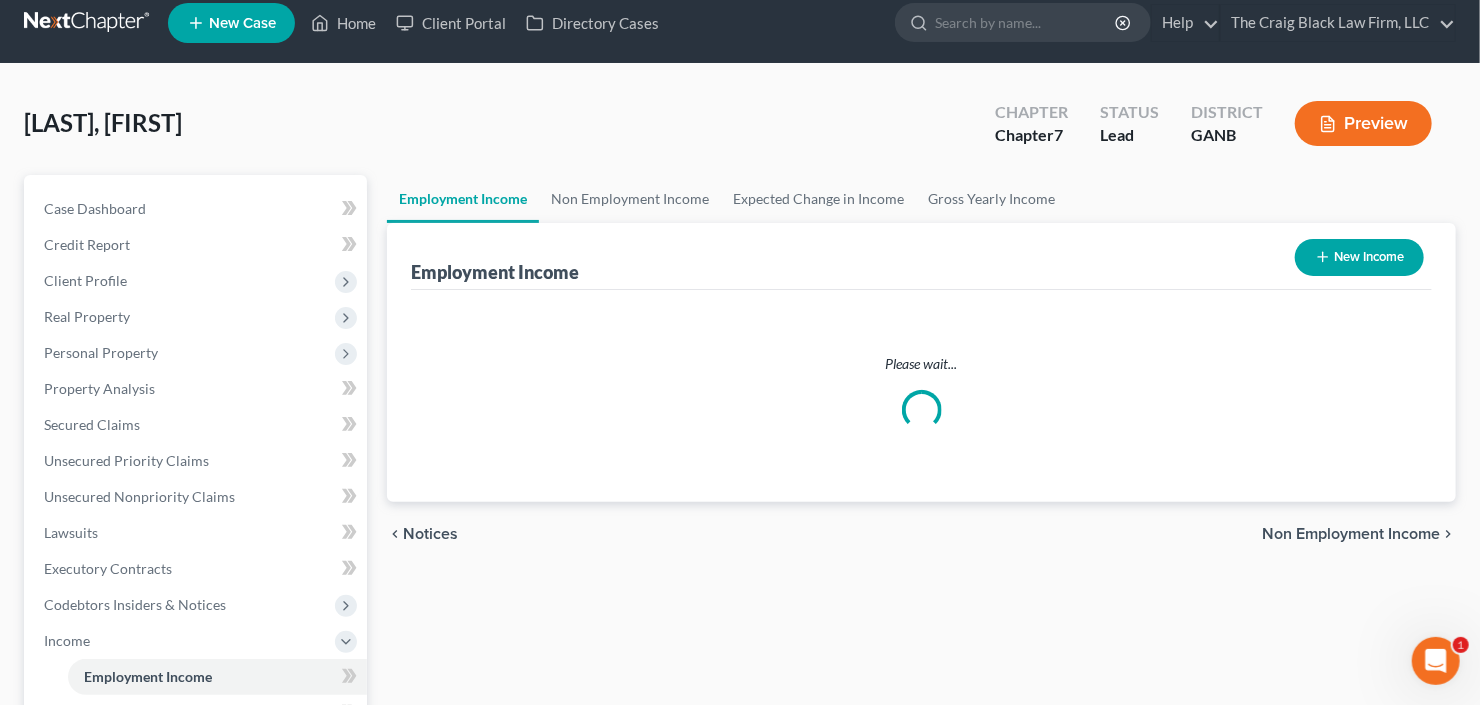 scroll, scrollTop: 0, scrollLeft: 0, axis: both 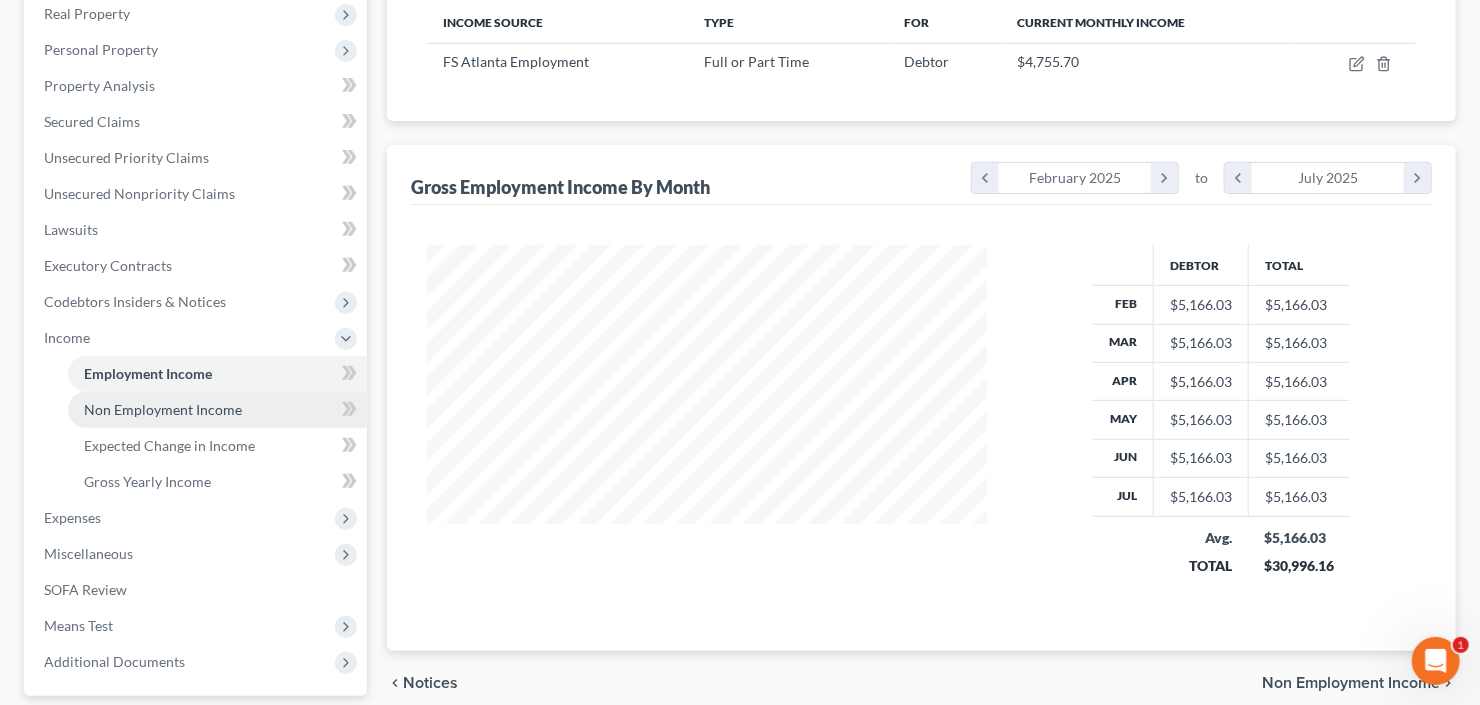 click on "Non Employment Income" at bounding box center [217, 410] 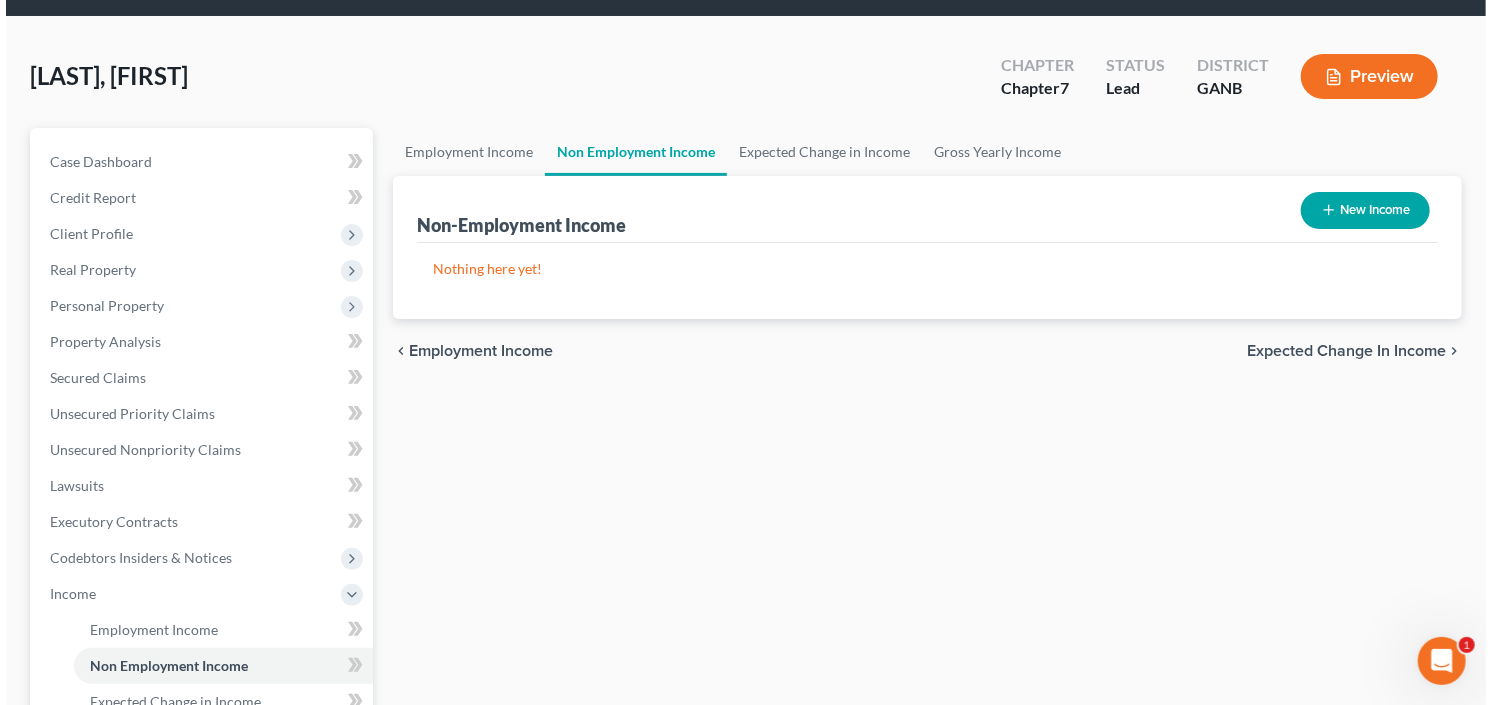 scroll, scrollTop: 0, scrollLeft: 0, axis: both 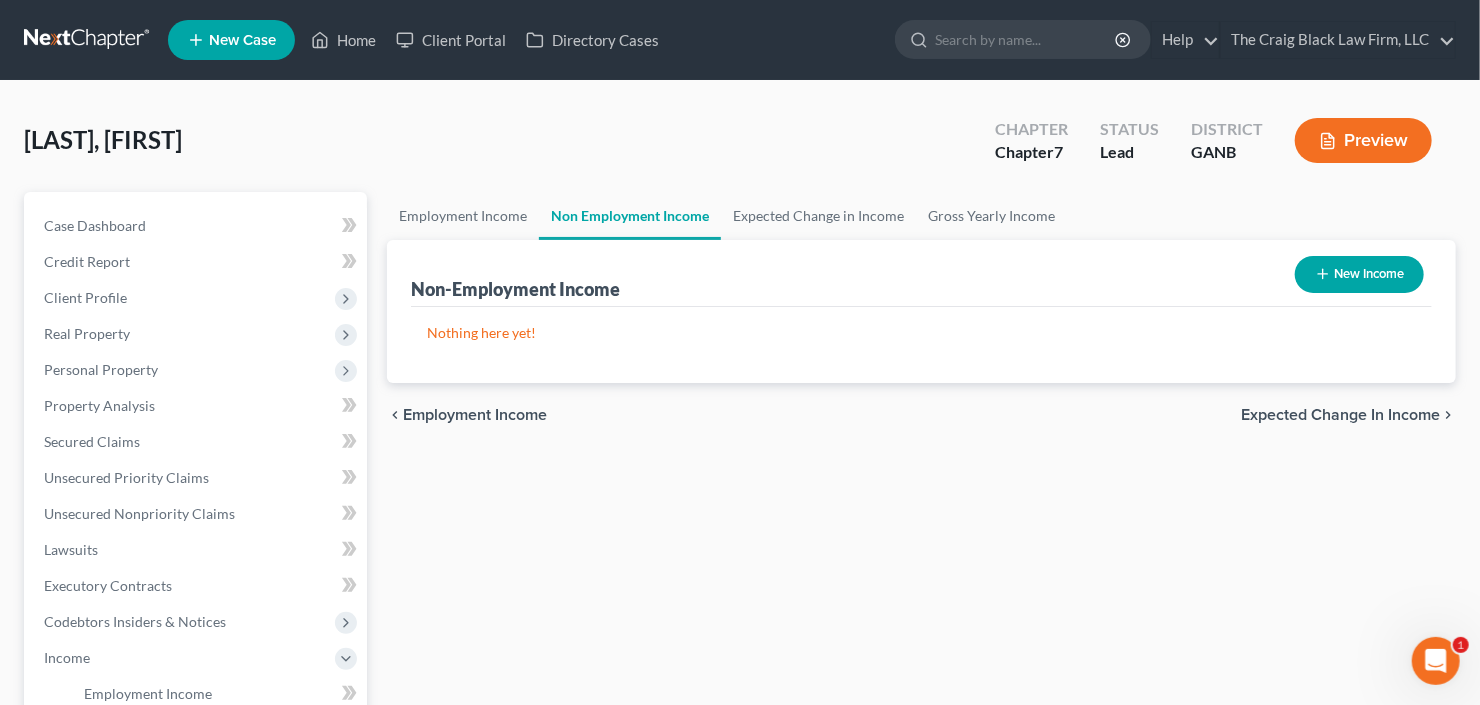 click on "New Income" at bounding box center (1359, 274) 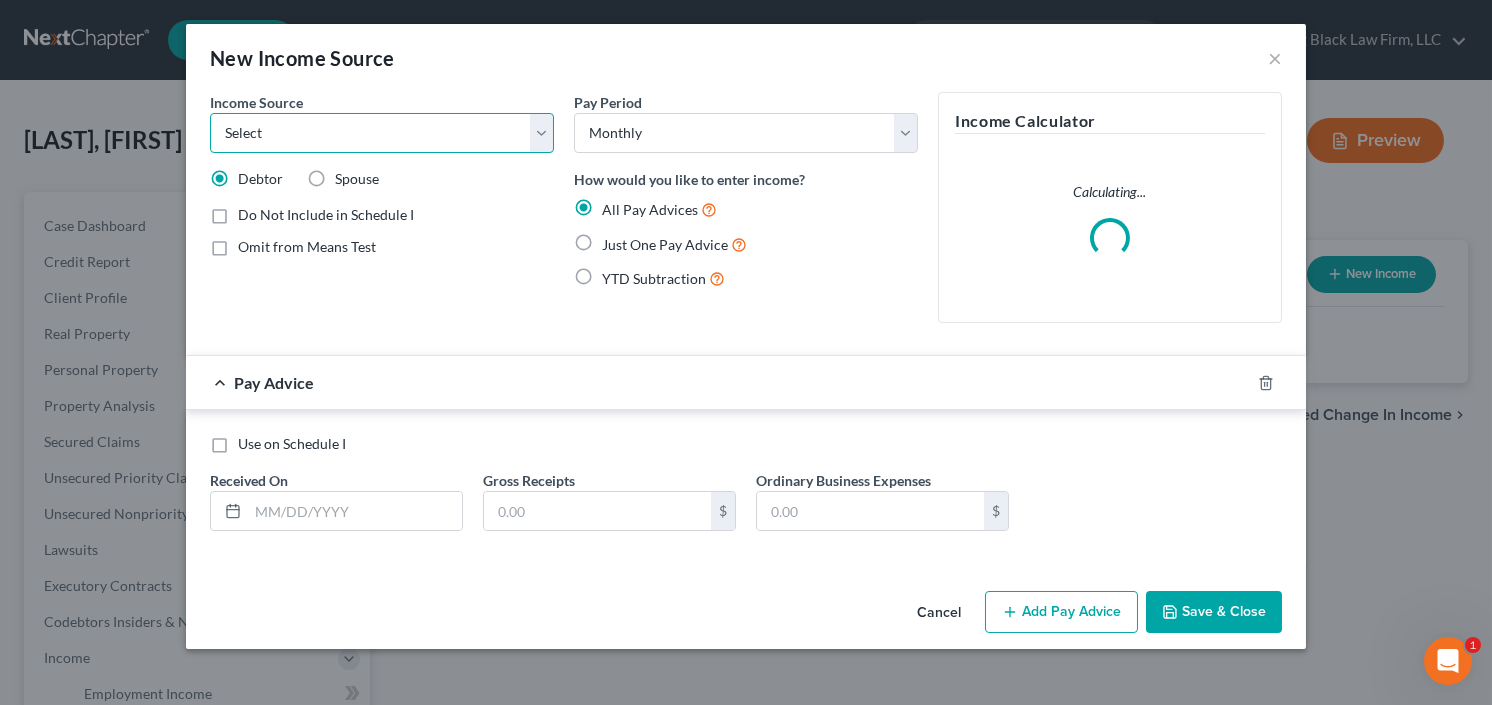 click on "Select Unemployment Disability (from employer) Pension Retirement Social Security / Social Security Disability Other Government Assistance Interests, Dividends or Royalties Child / Family Support Contributions to Household Property / Rental Business, Professional or Farm Alimony / Maintenance Payments Military Disability Benefits Other Monthly Income" at bounding box center (382, 133) 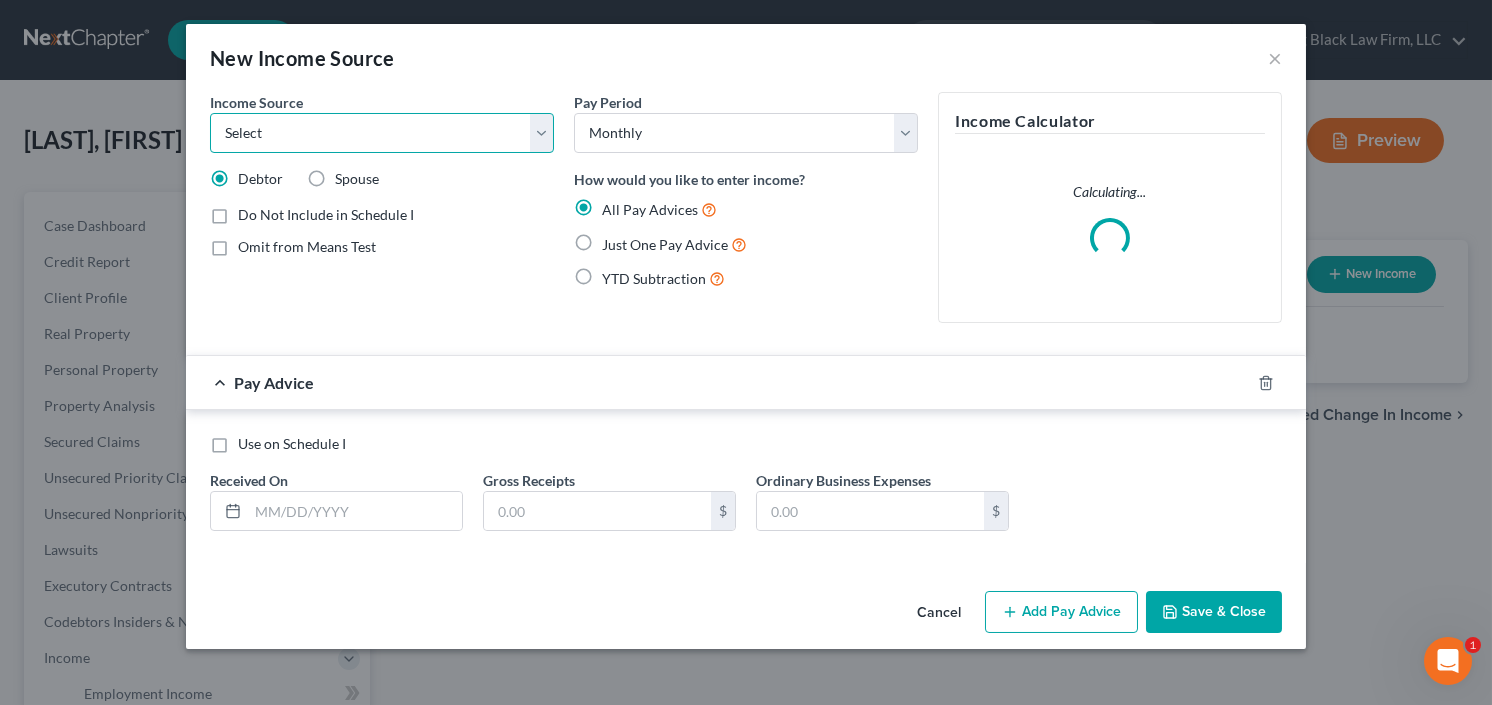 select on "13" 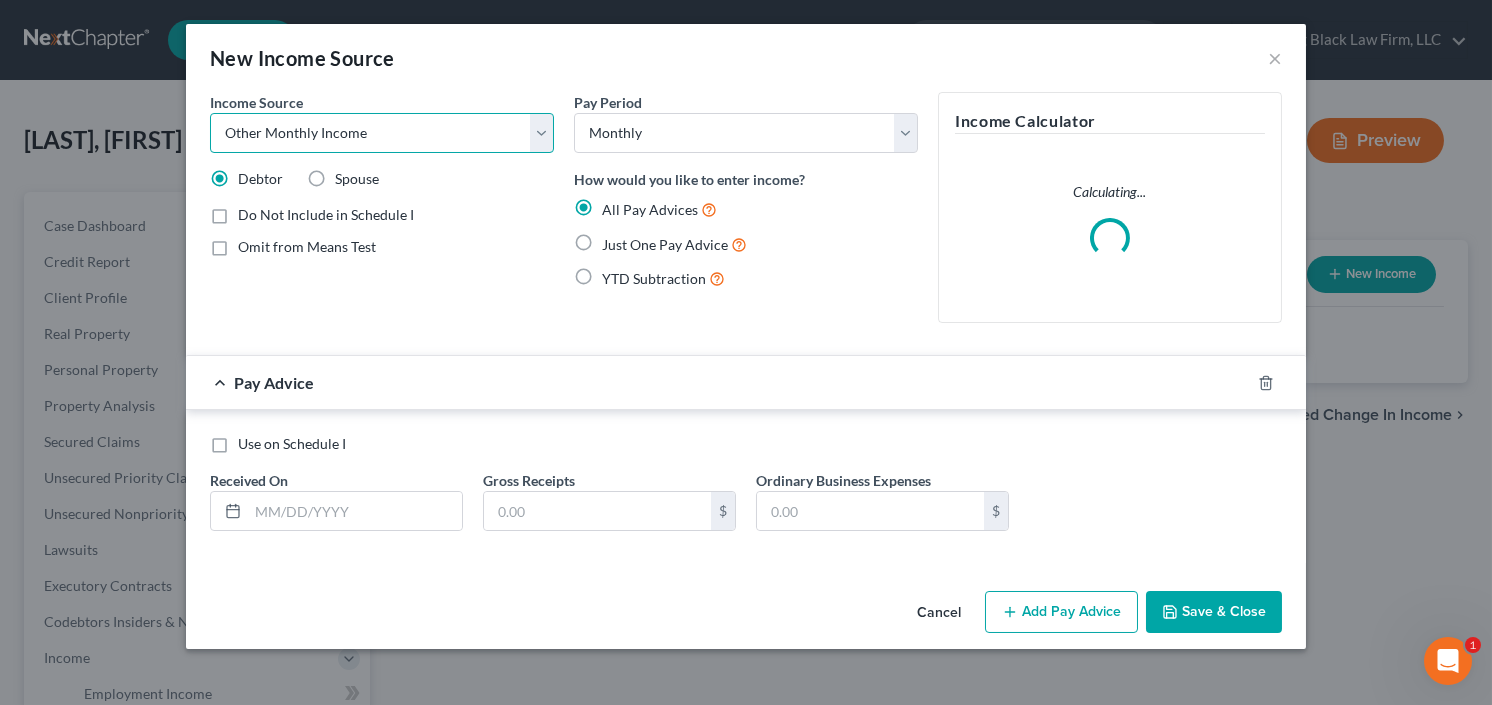 click on "Select Unemployment Disability (from employer) Pension Retirement Social Security / Social Security Disability Other Government Assistance Interests, Dividends or Royalties Child / Family Support Contributions to Household Property / Rental Business, Professional or Farm Alimony / Maintenance Payments Military Disability Benefits Other Monthly Income" at bounding box center (382, 133) 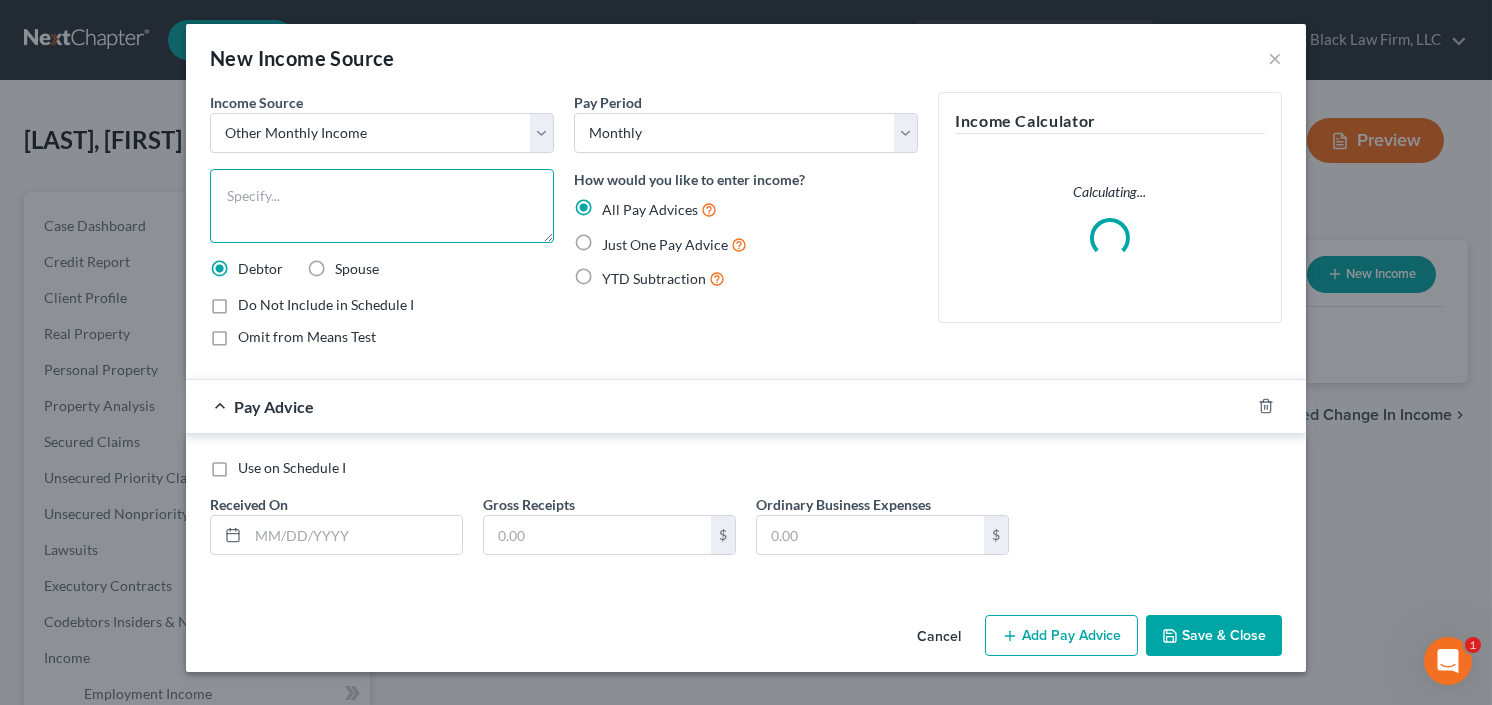click at bounding box center (382, 206) 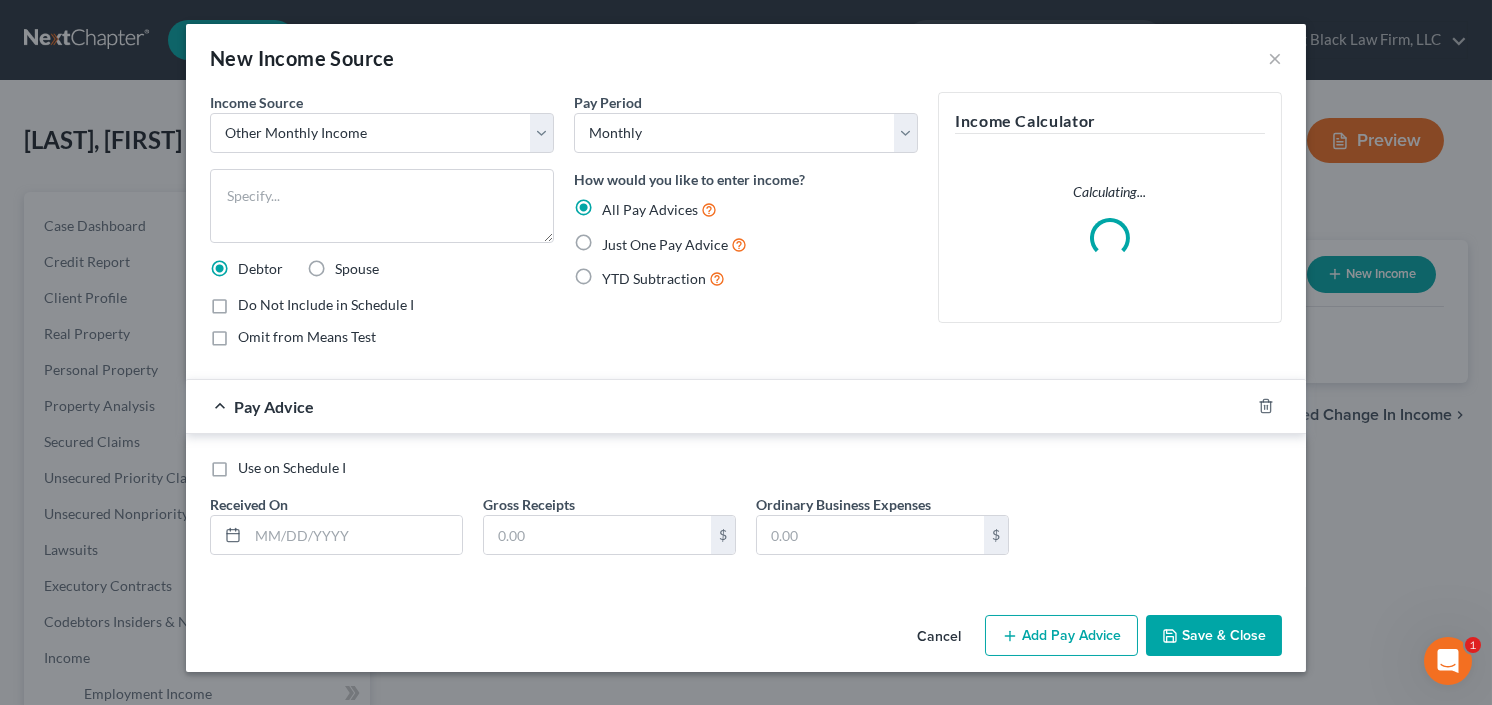click on "YTD Subtraction" at bounding box center [663, 278] 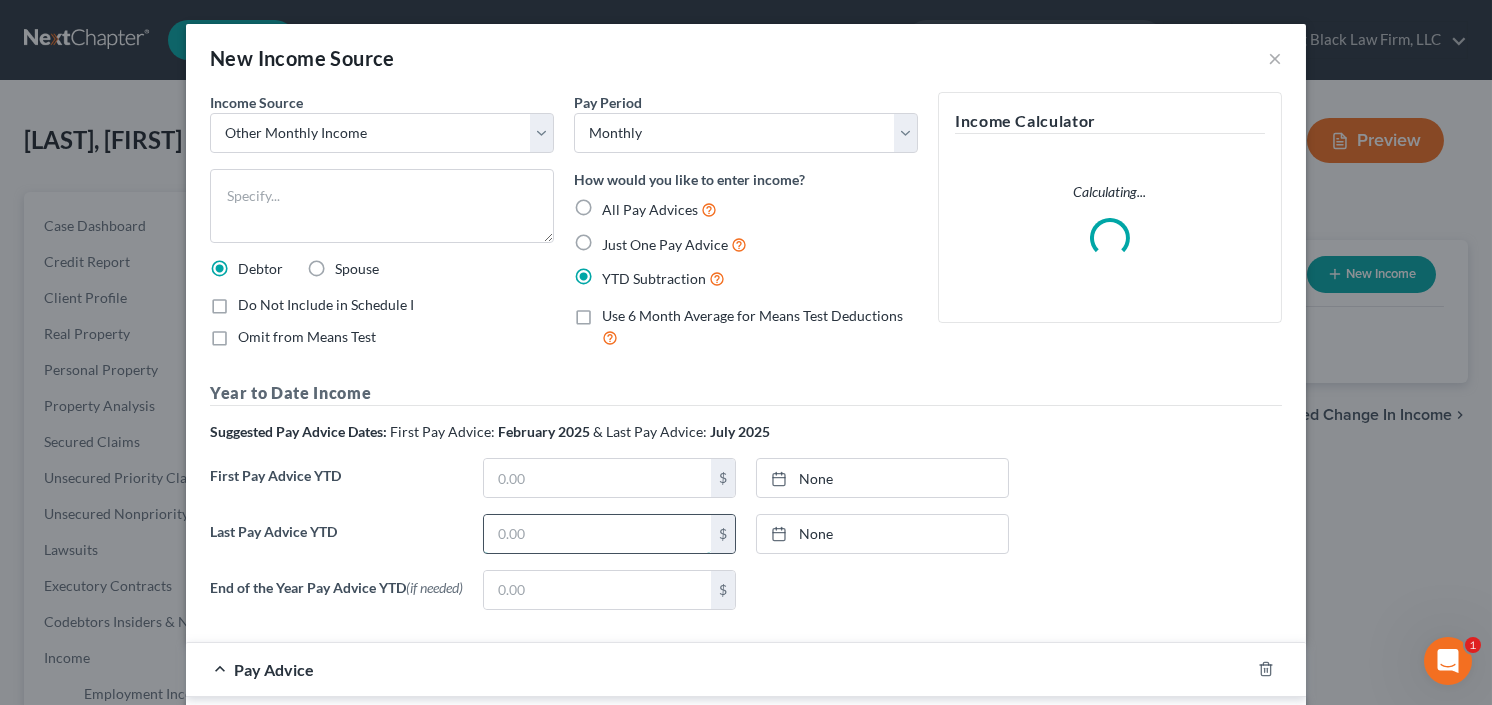 click at bounding box center (597, 534) 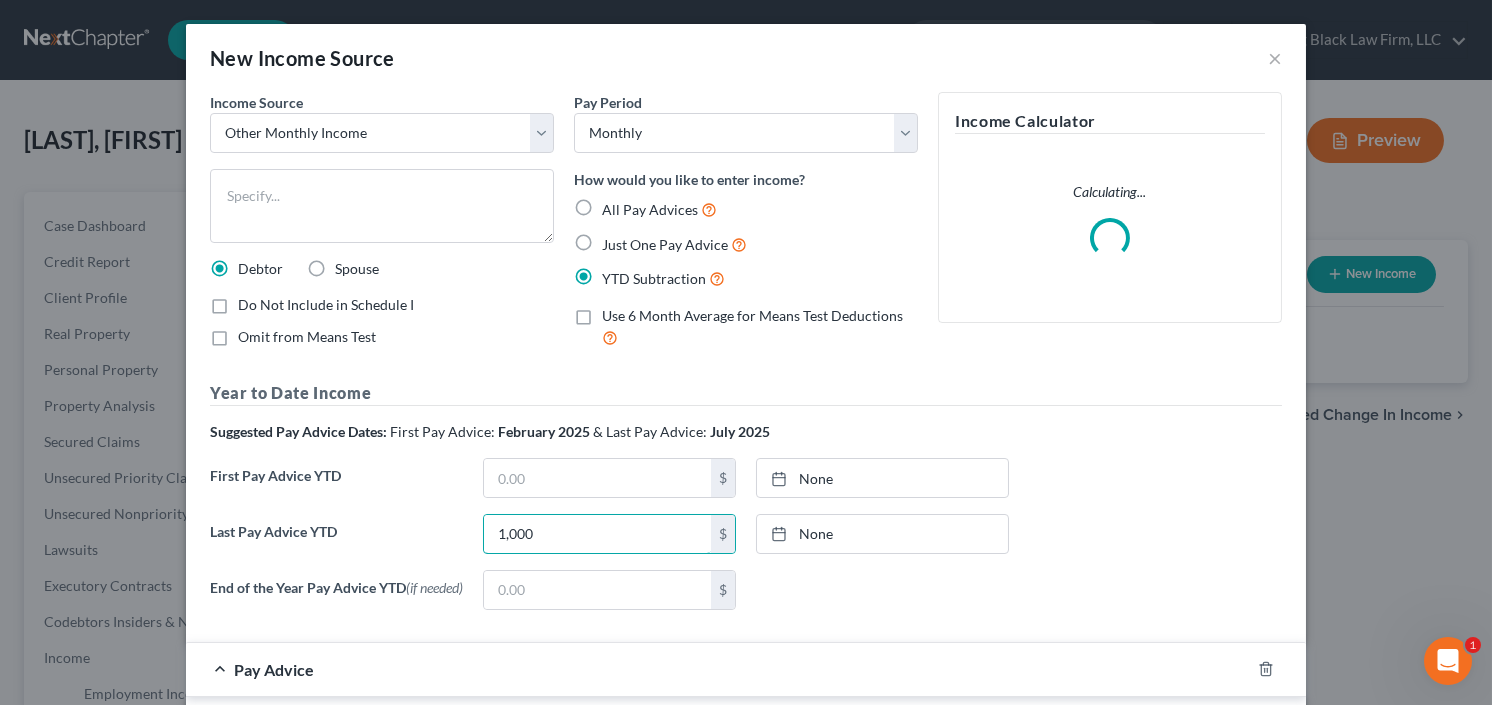scroll, scrollTop: 160, scrollLeft: 0, axis: vertical 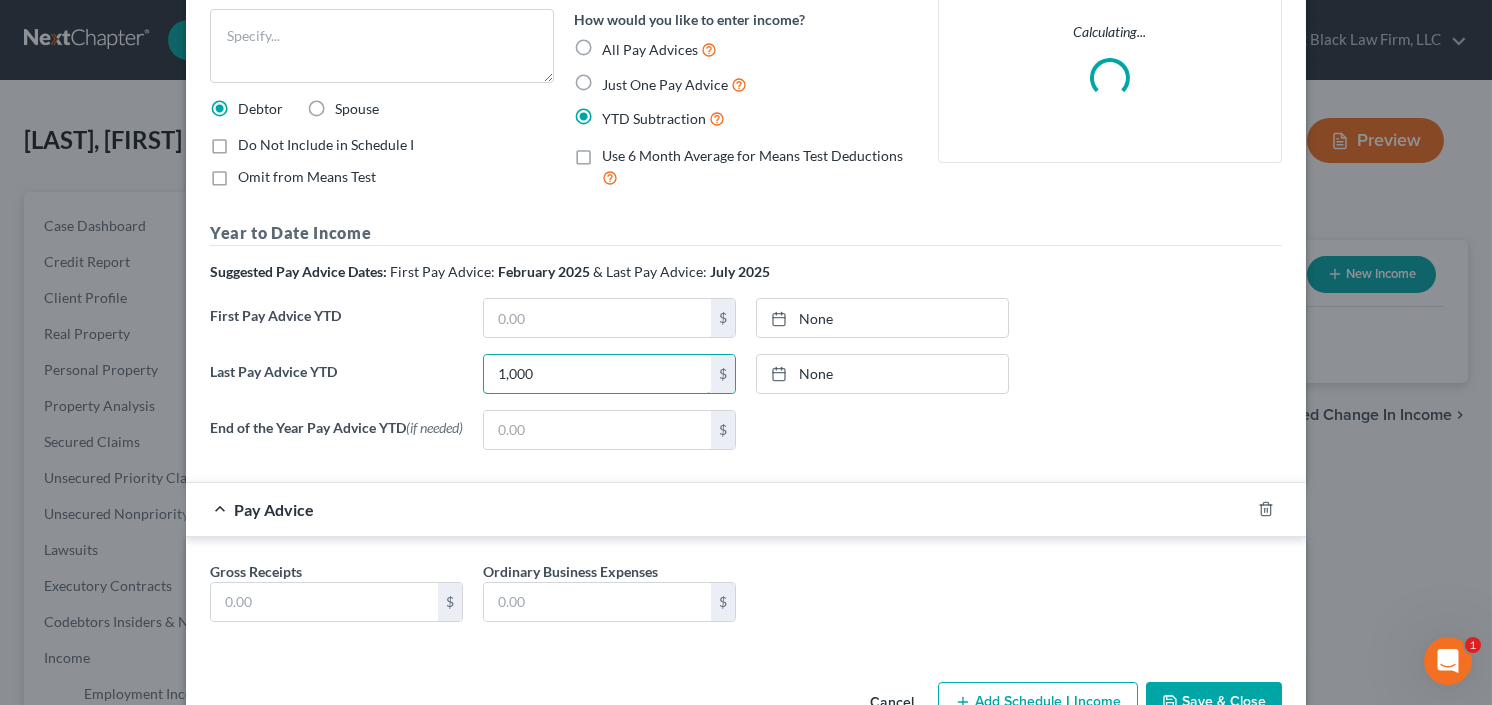 type on "1,000" 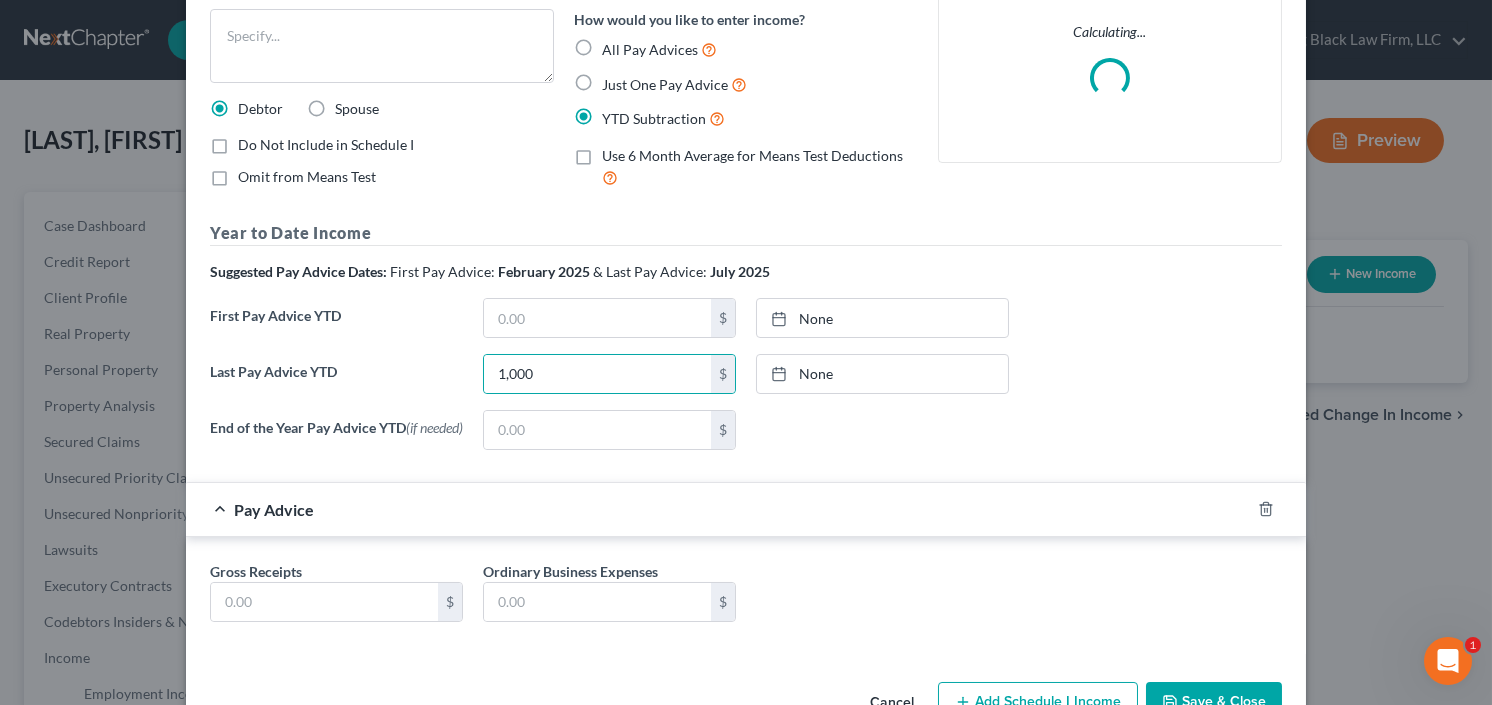 click on "Save & Close" at bounding box center [1214, 703] 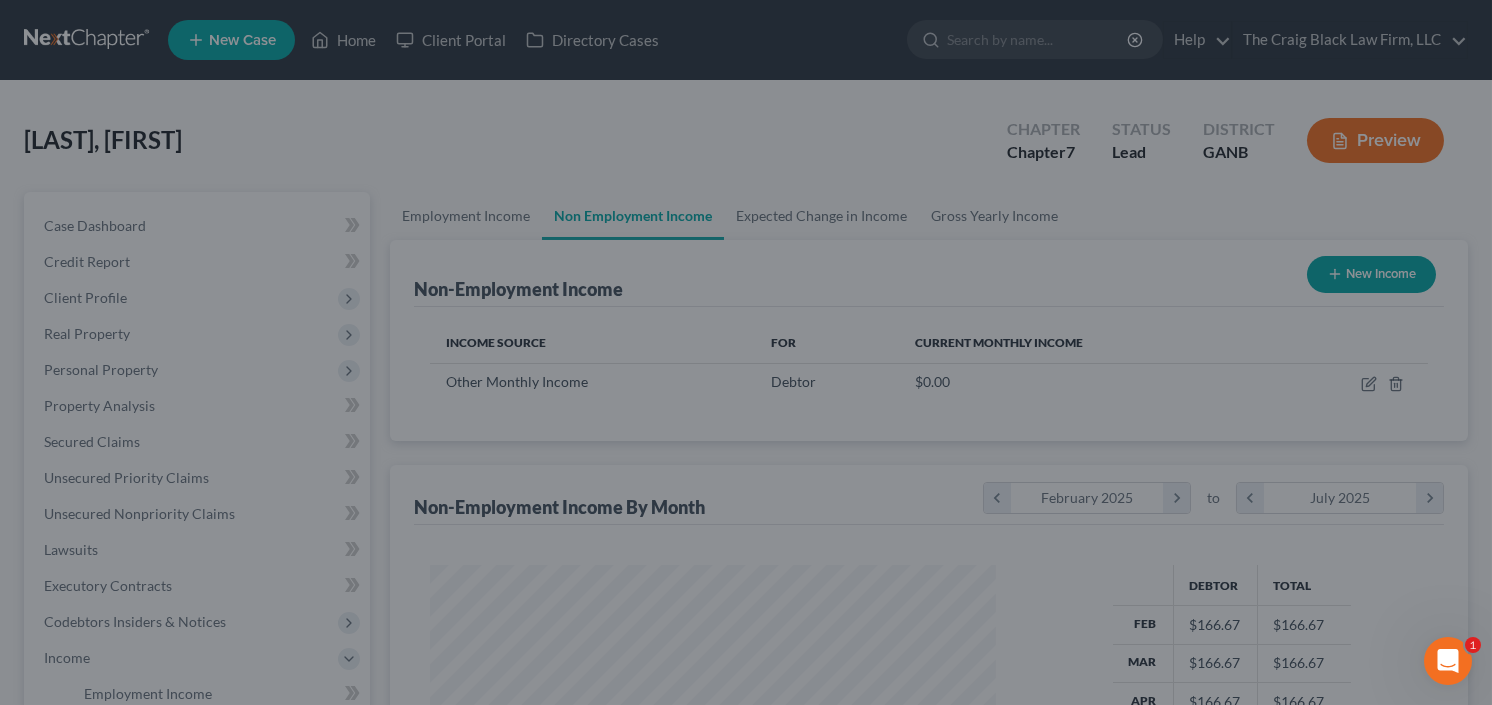 scroll, scrollTop: 999643, scrollLeft: 999399, axis: both 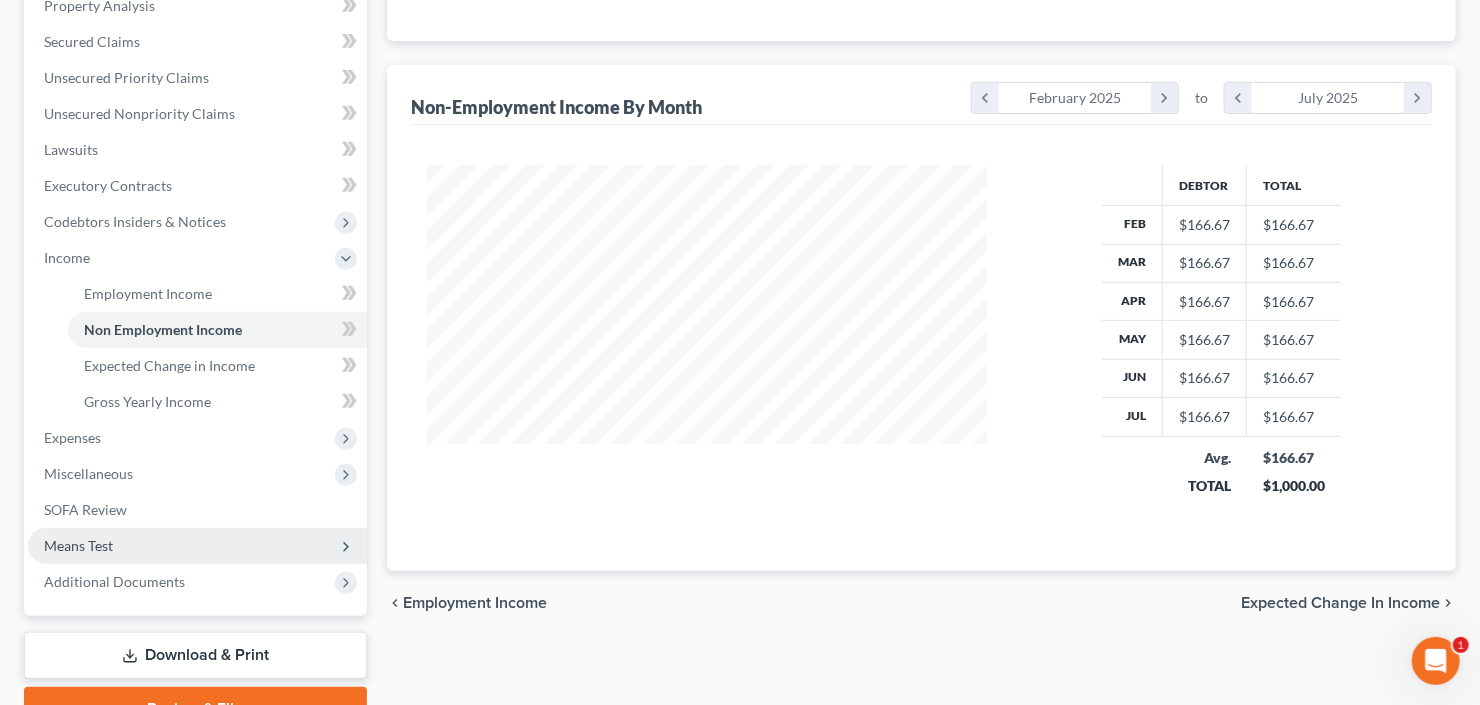 click on "Means Test" at bounding box center (78, 545) 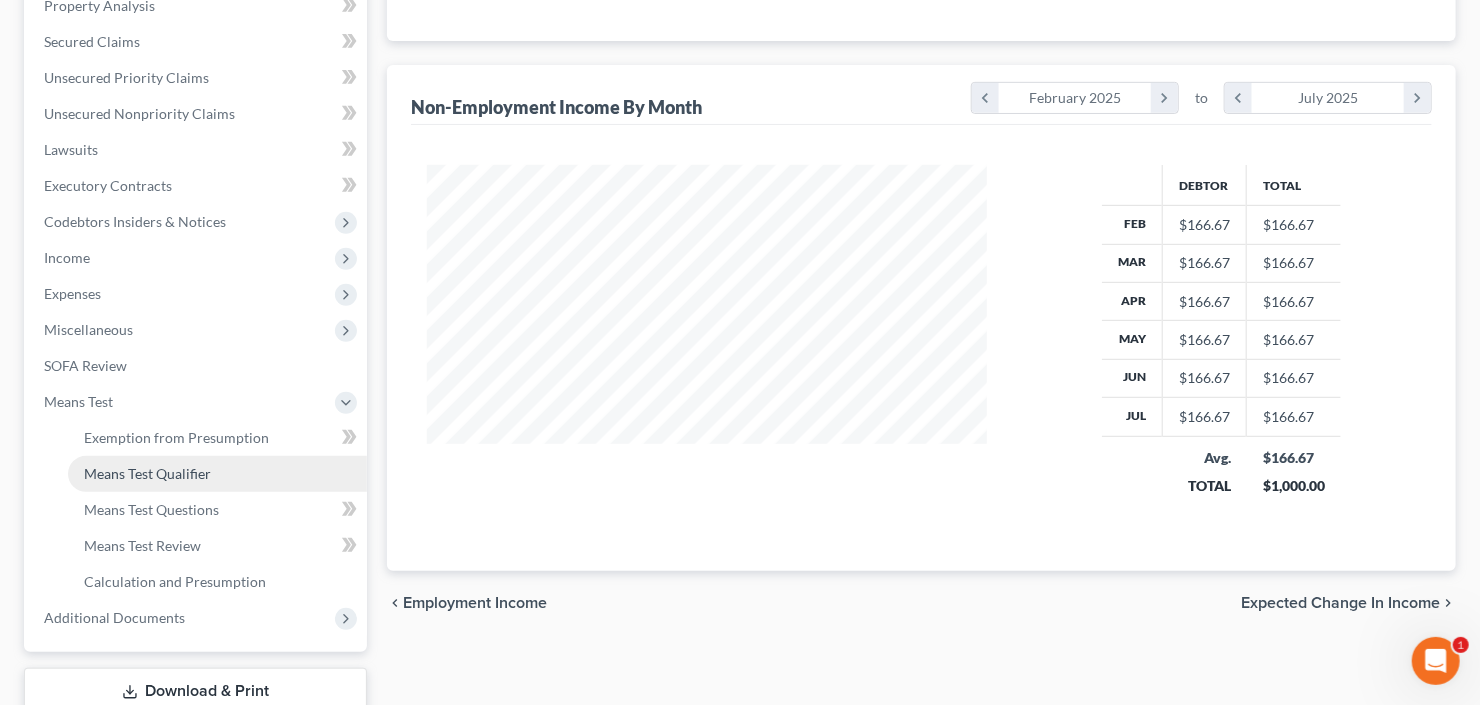 click on "Means Test Qualifier" at bounding box center (147, 473) 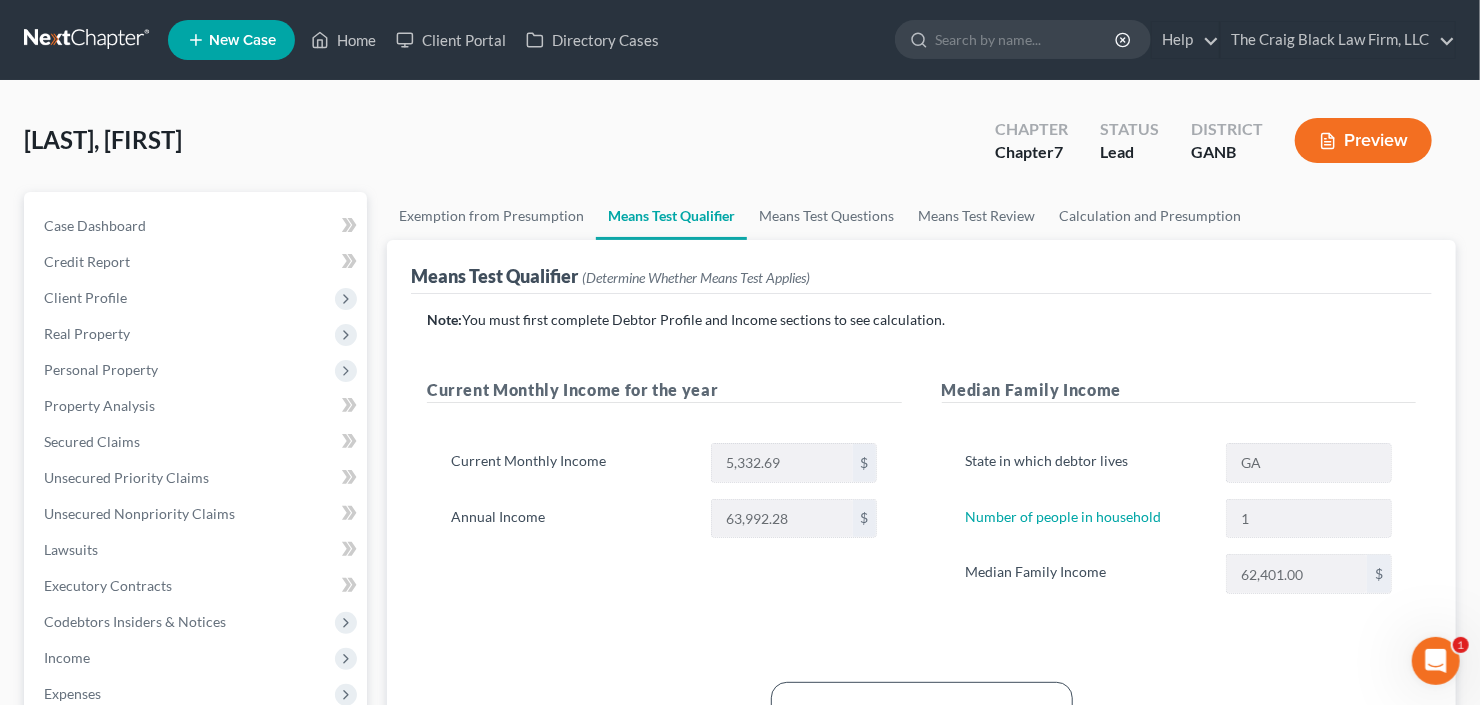 scroll, scrollTop: 240, scrollLeft: 0, axis: vertical 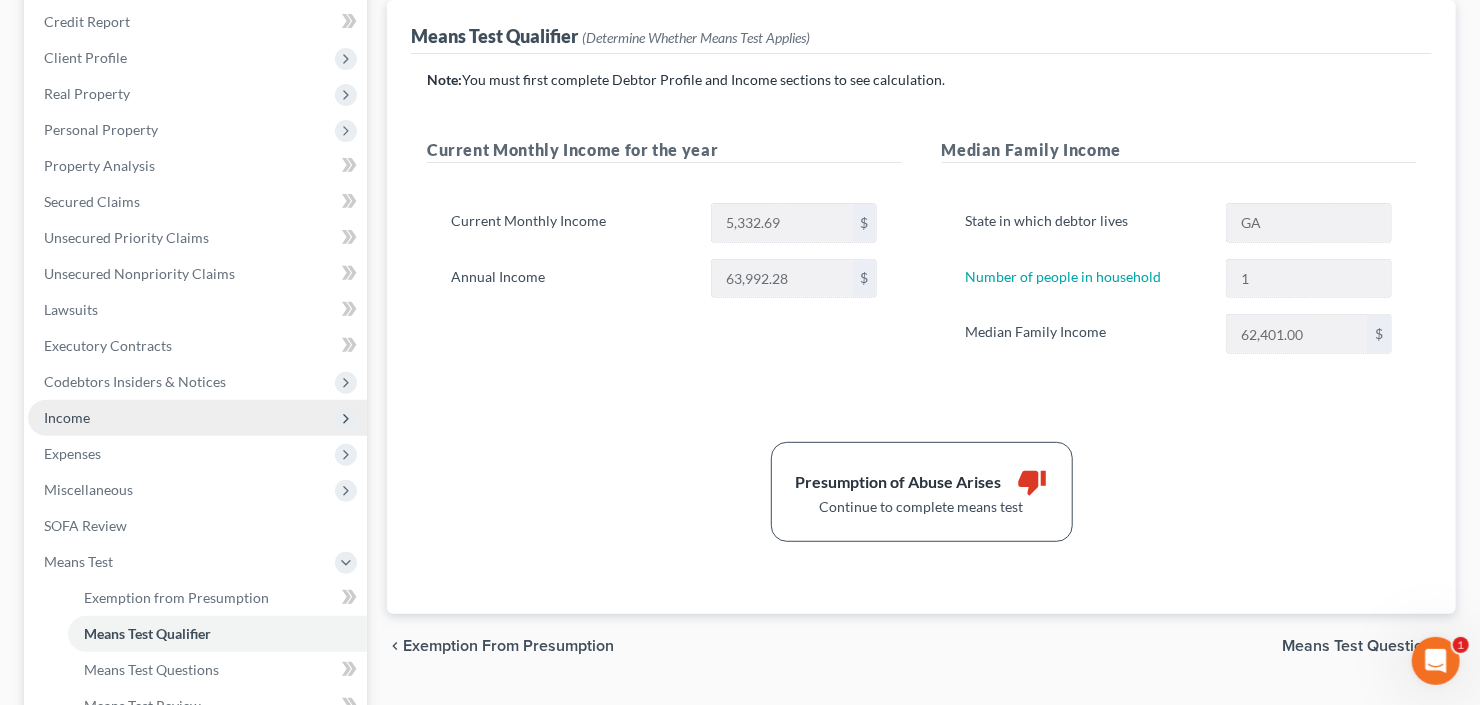 click on "Income" at bounding box center (197, 418) 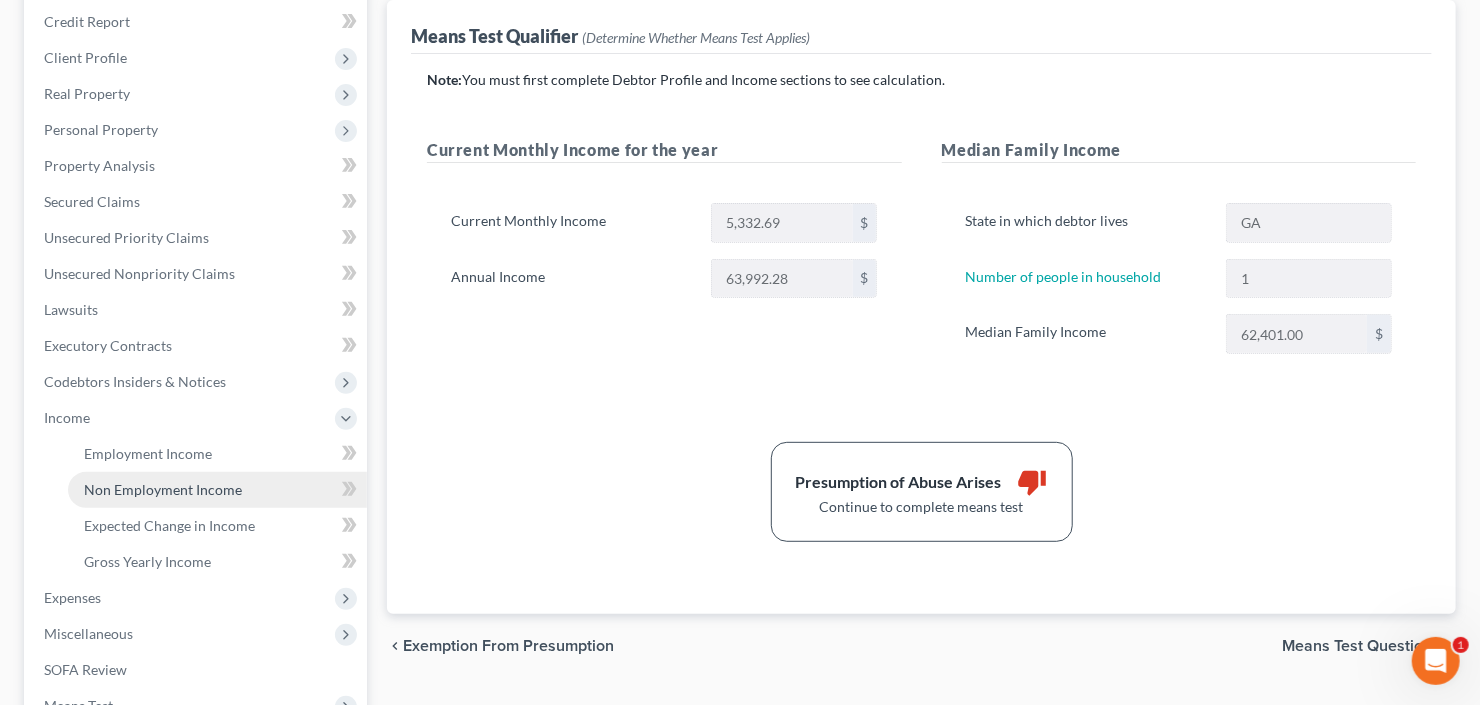 click on "Non Employment Income" at bounding box center [163, 489] 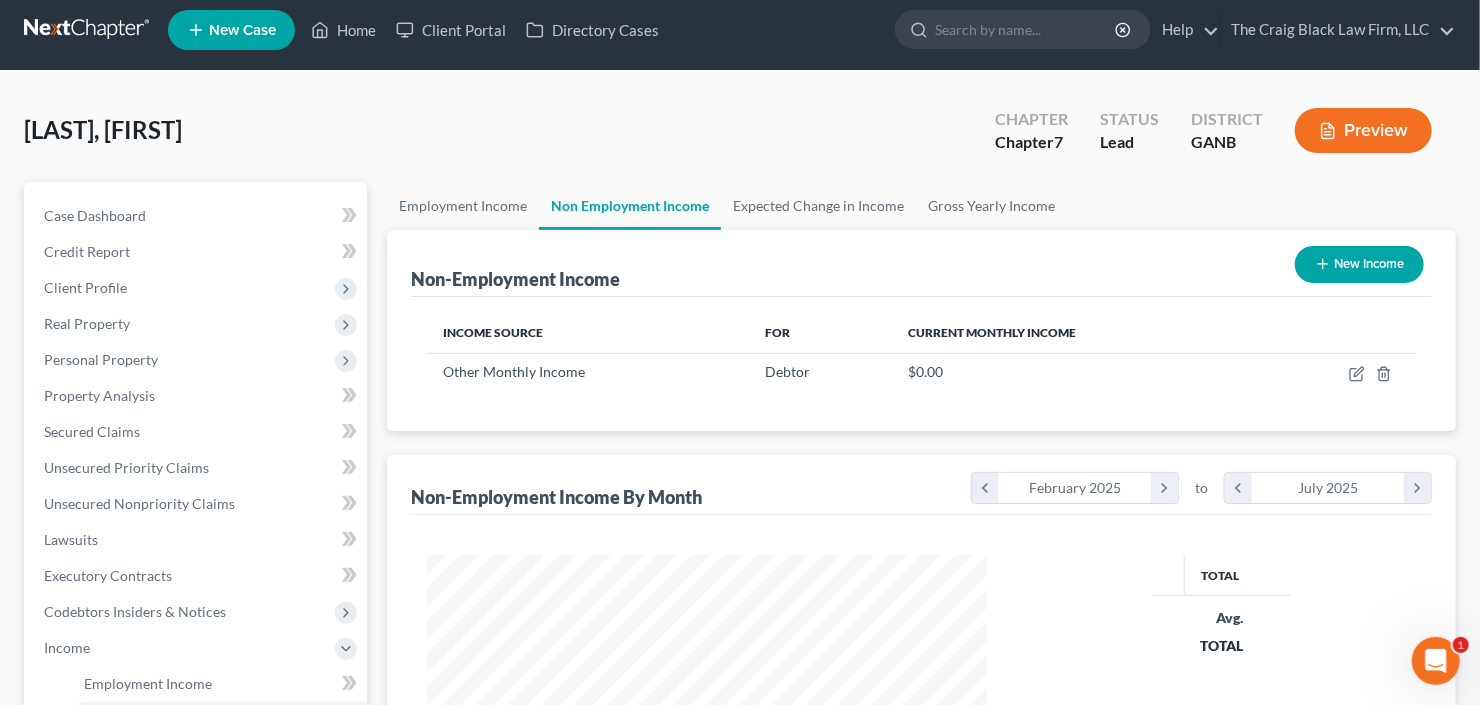 scroll, scrollTop: 0, scrollLeft: 0, axis: both 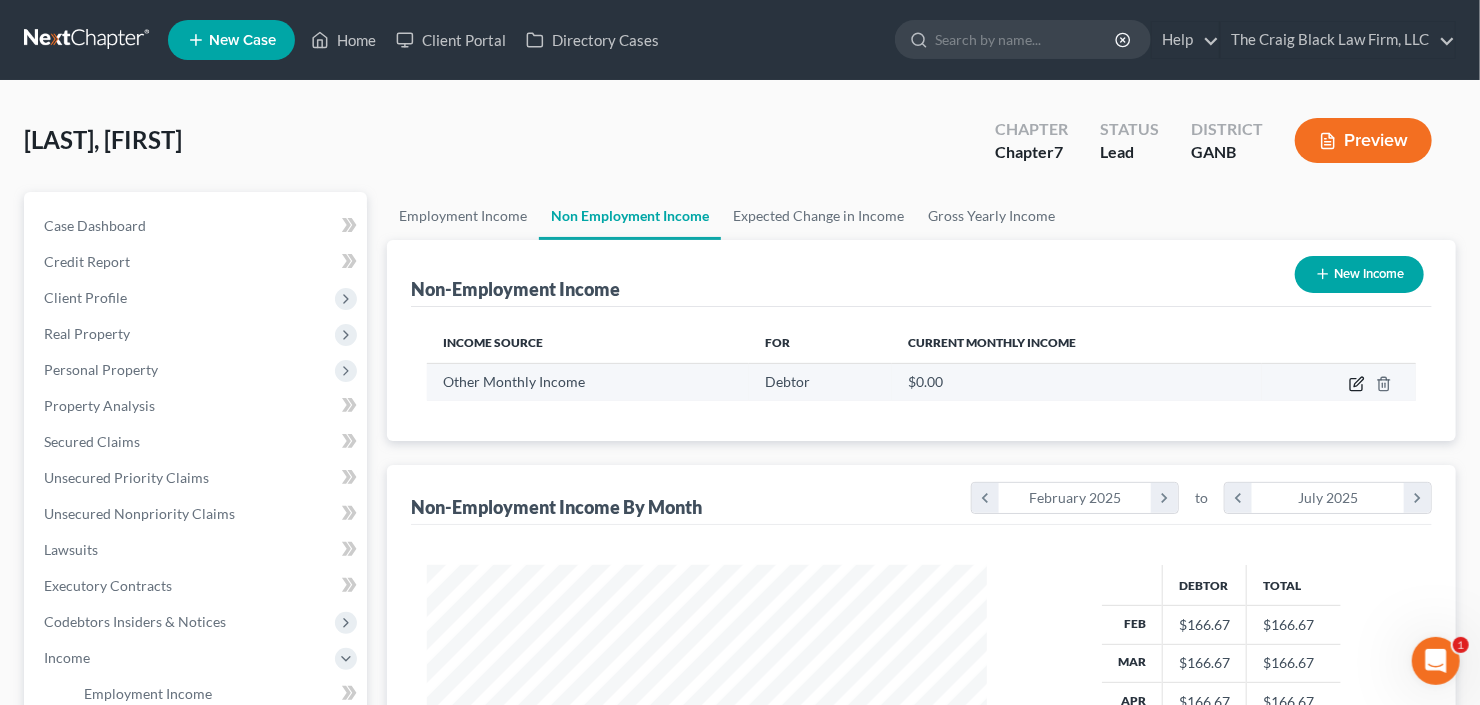 click 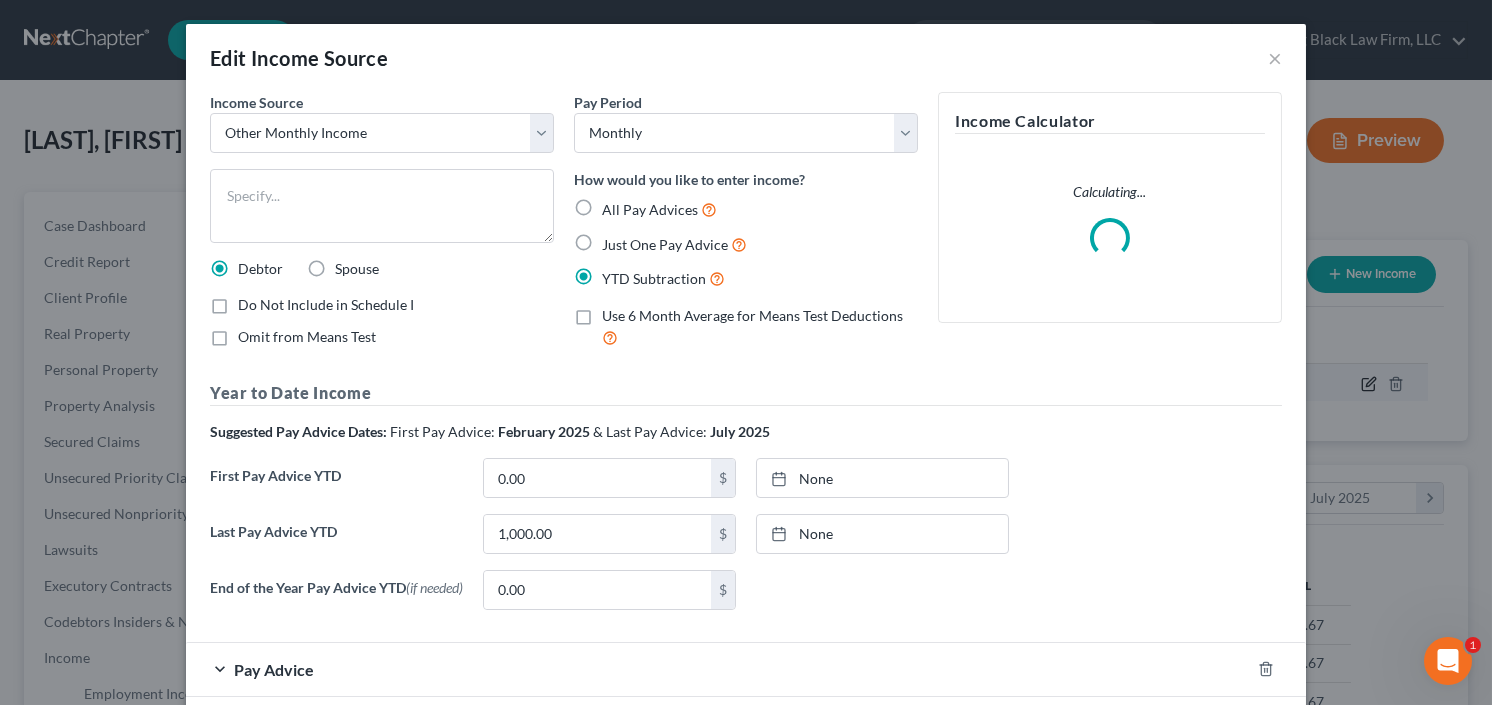 scroll, scrollTop: 999643, scrollLeft: 999394, axis: both 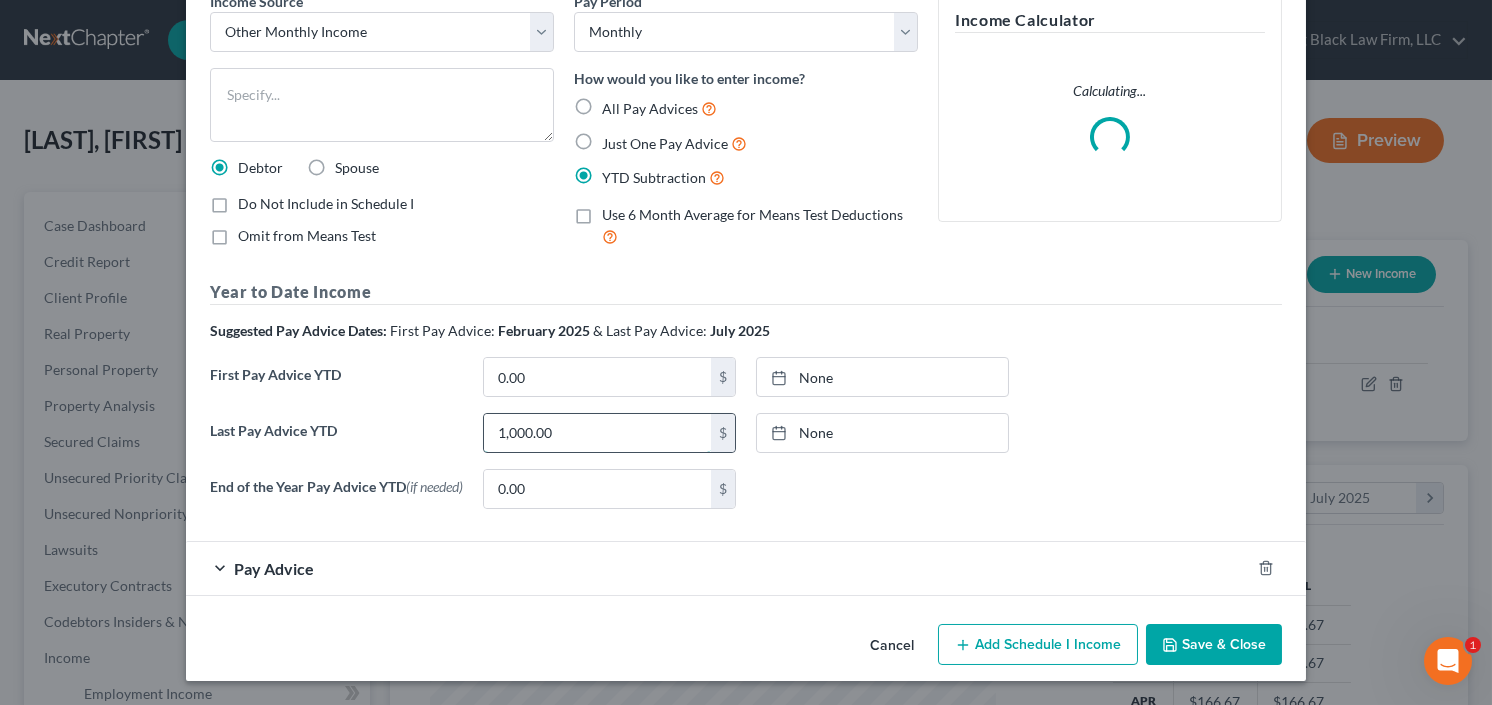 click on "1,000.00" at bounding box center (597, 433) 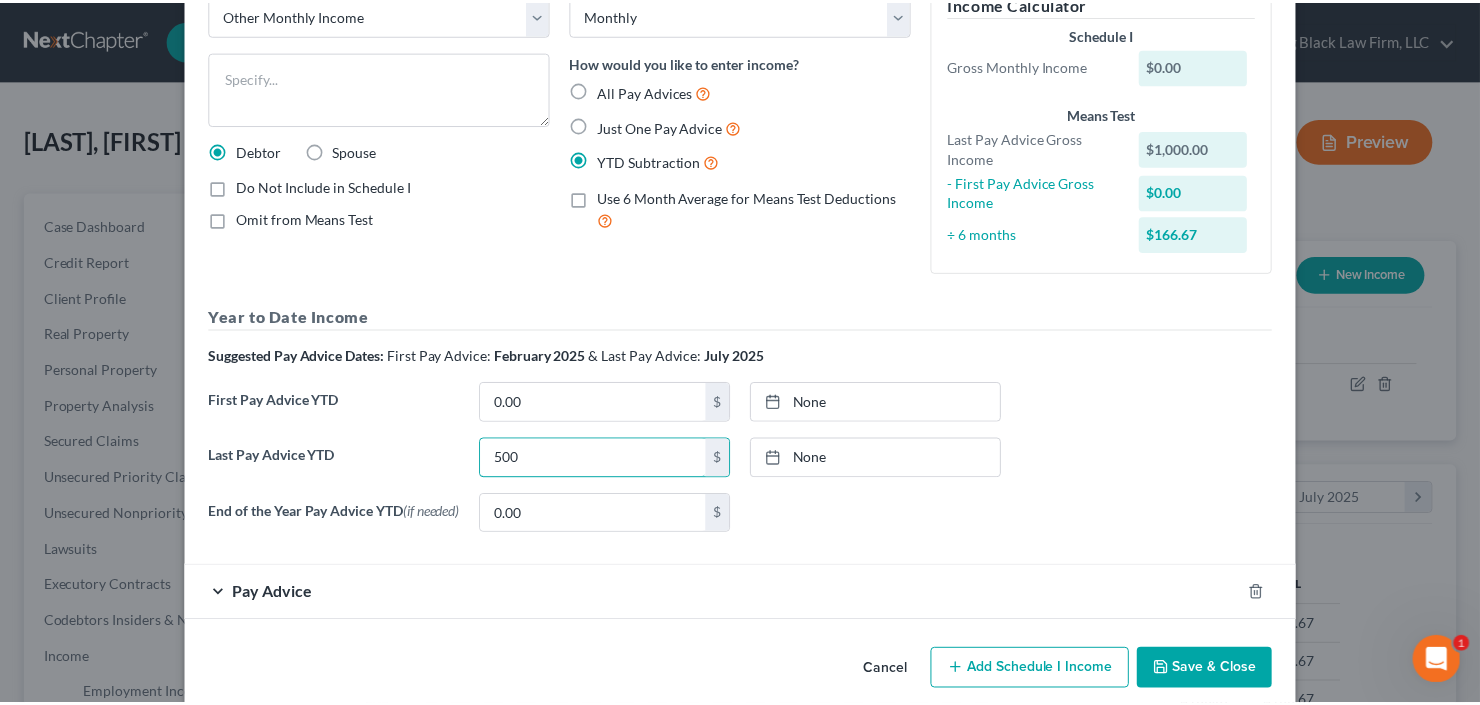 scroll, scrollTop: 144, scrollLeft: 0, axis: vertical 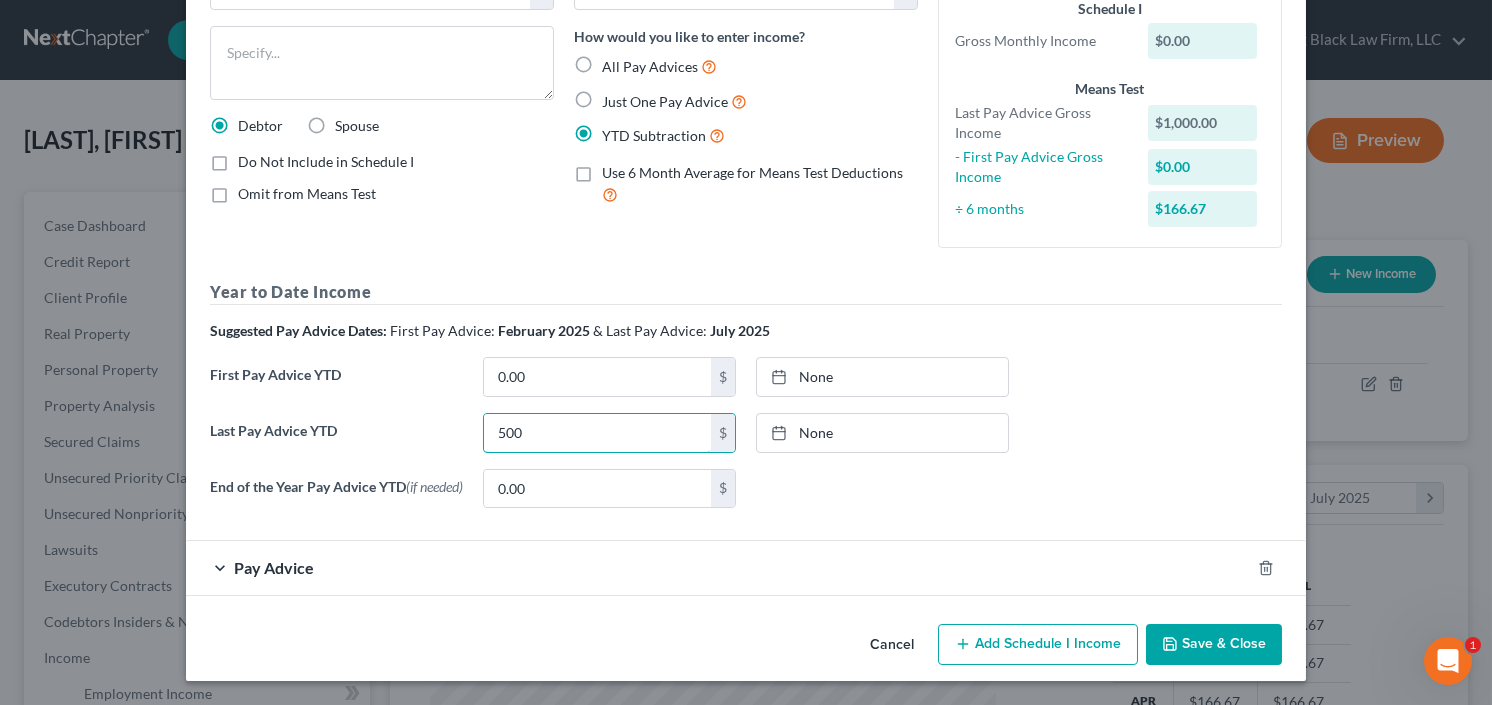 type on "500" 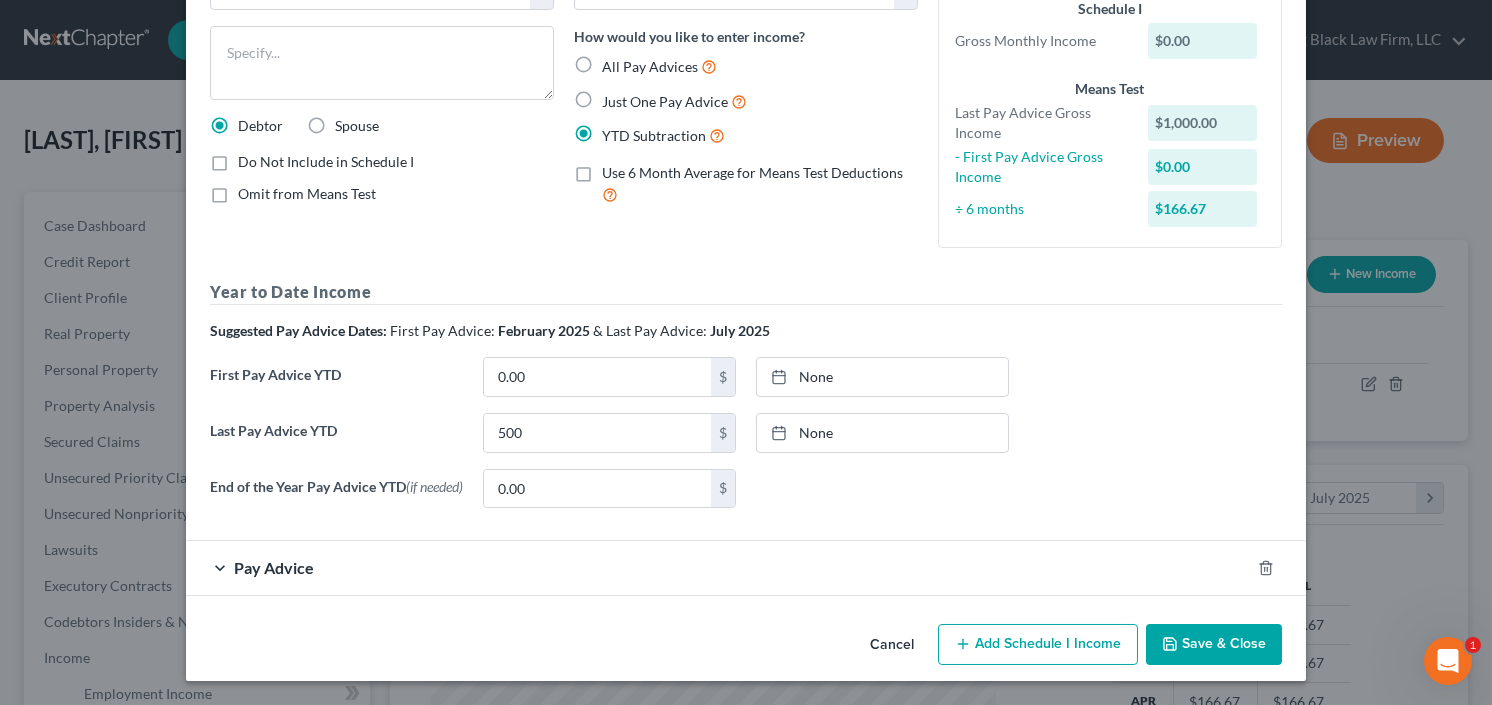 click on "Save & Close" at bounding box center [1214, 645] 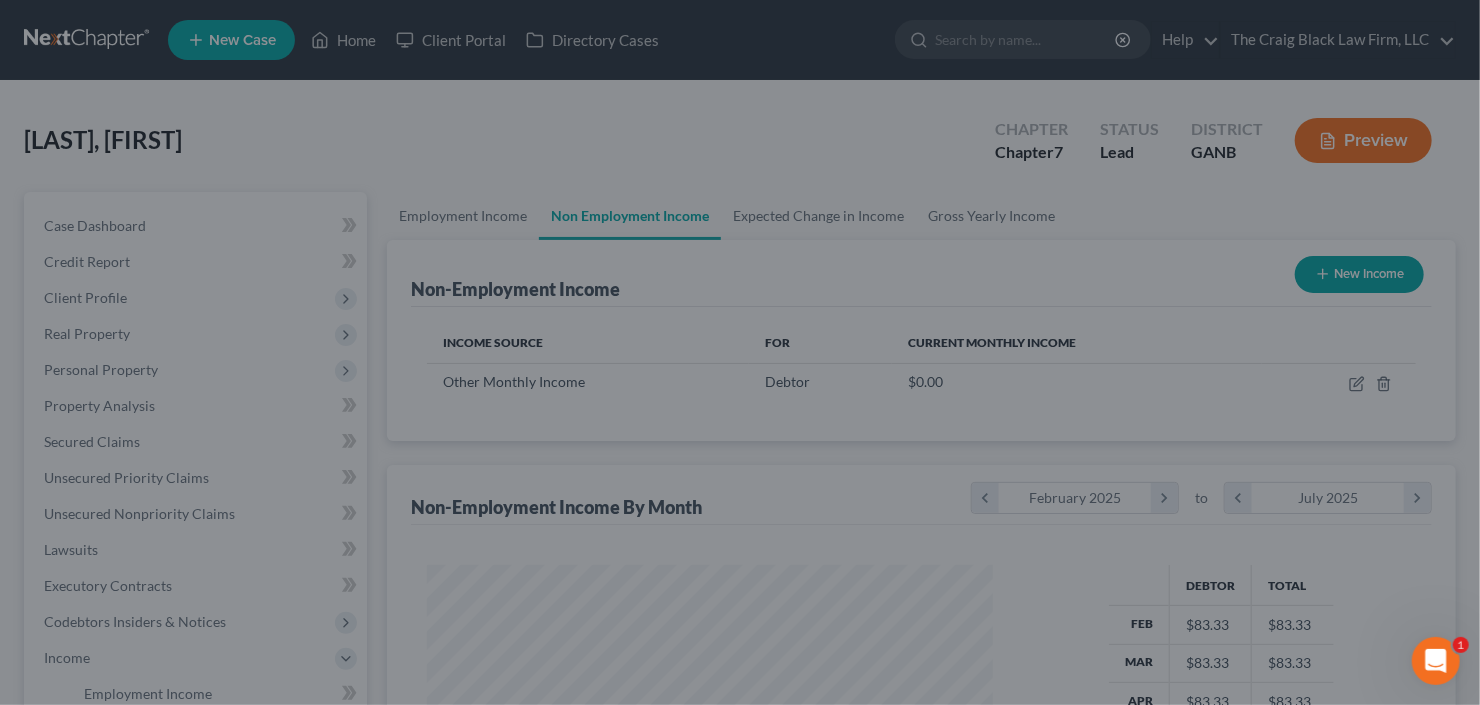 scroll, scrollTop: 357, scrollLeft: 600, axis: both 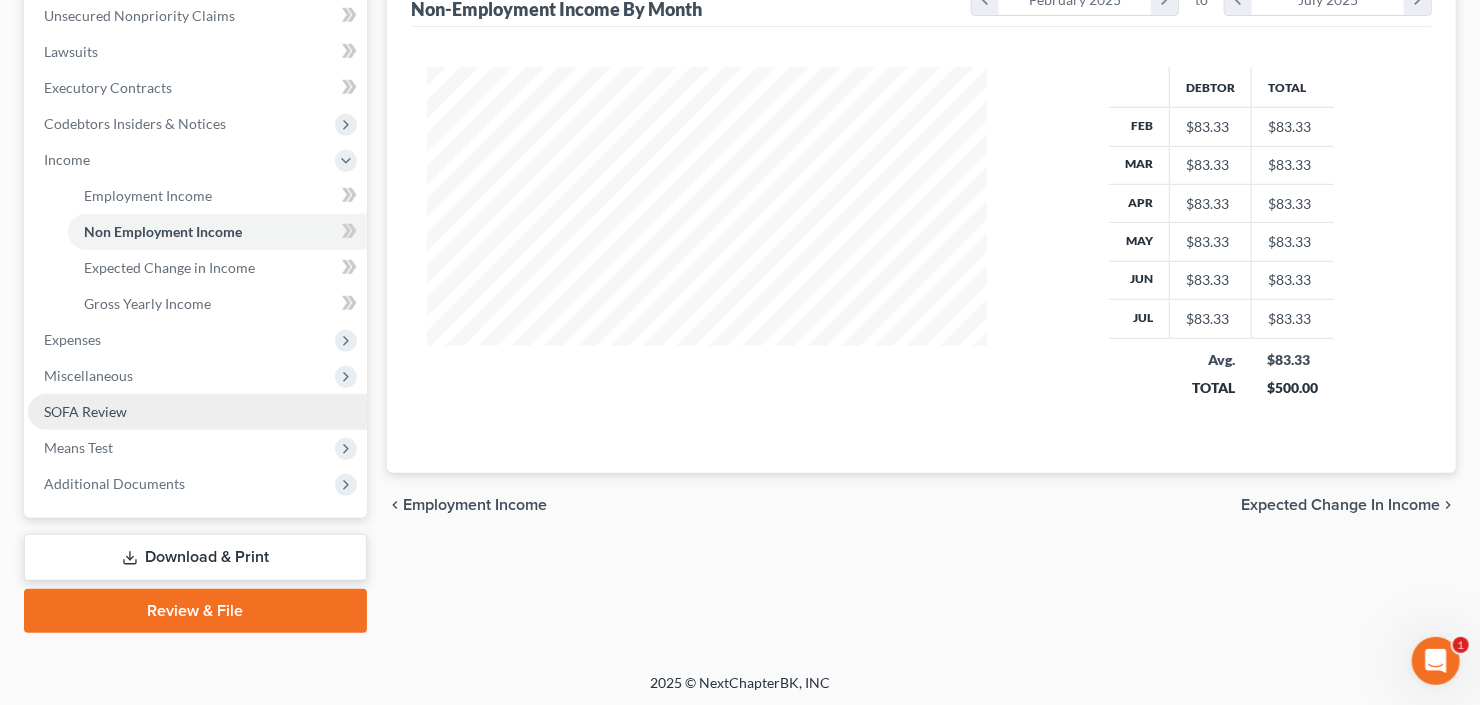 click on "SOFA Review" at bounding box center (197, 412) 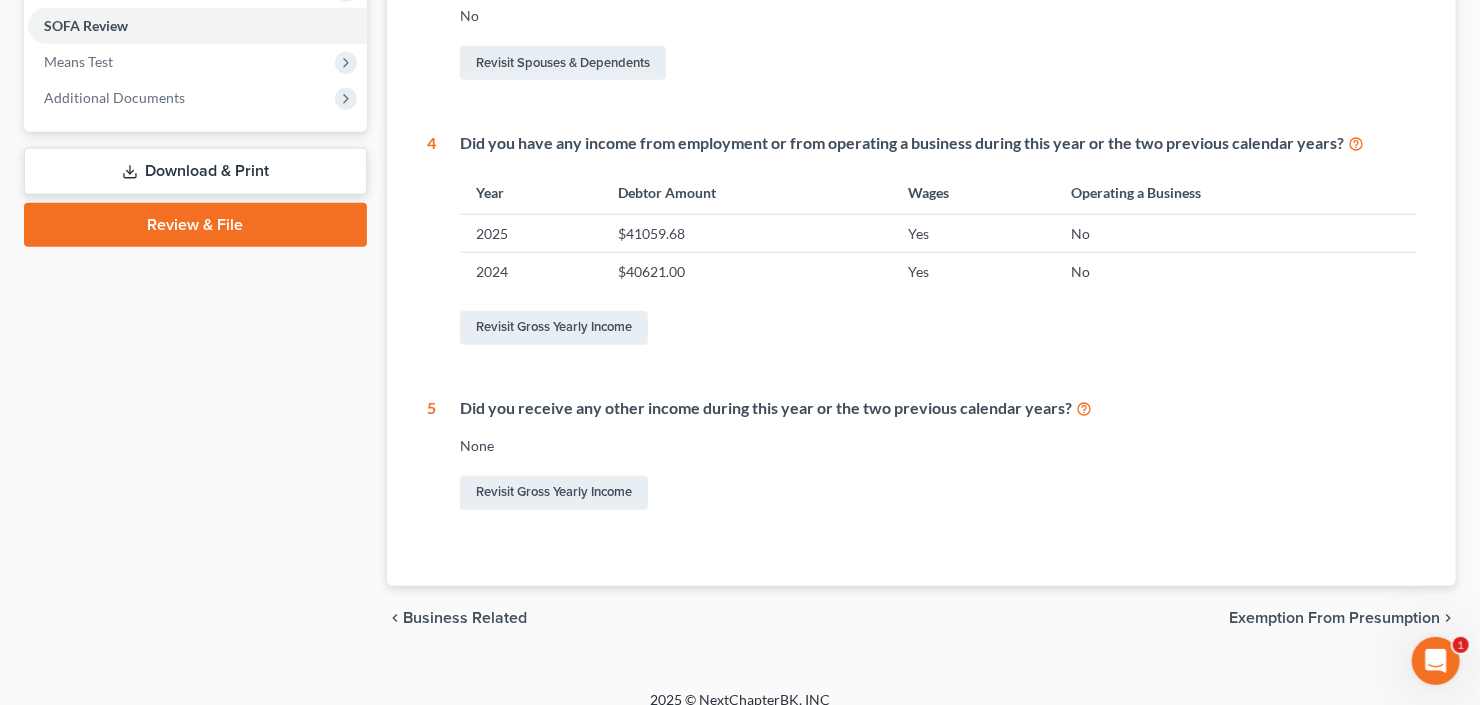 scroll, scrollTop: 758, scrollLeft: 0, axis: vertical 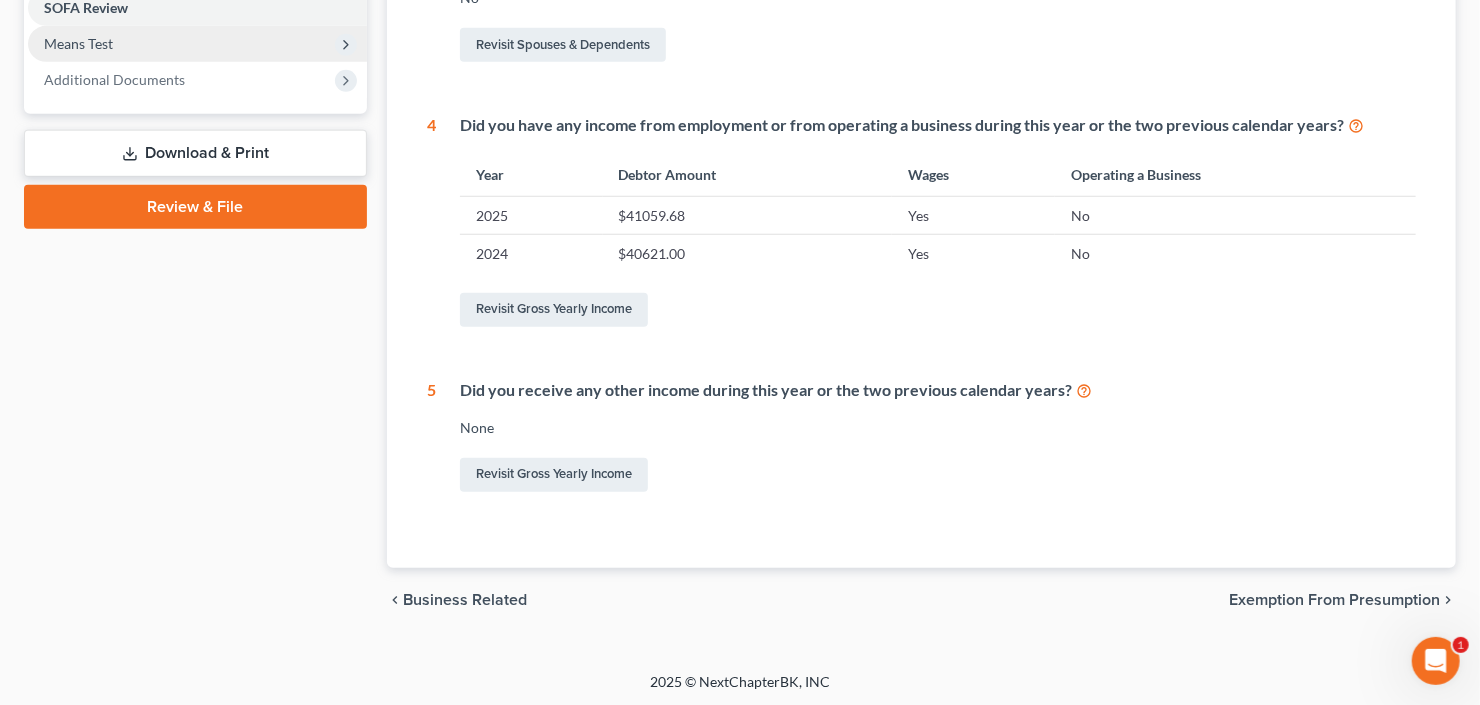 click on "Means Test" at bounding box center (197, 44) 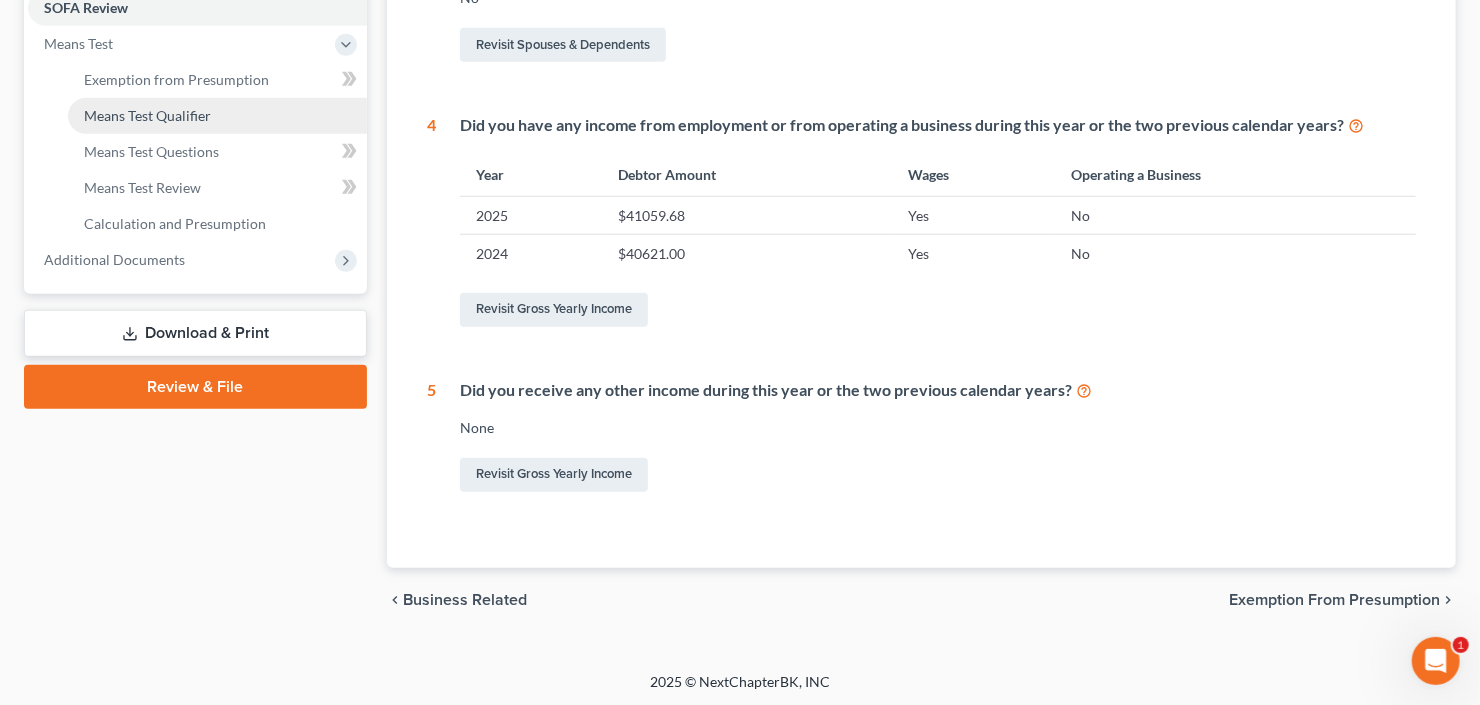 click on "Means Test Qualifier" at bounding box center (147, 115) 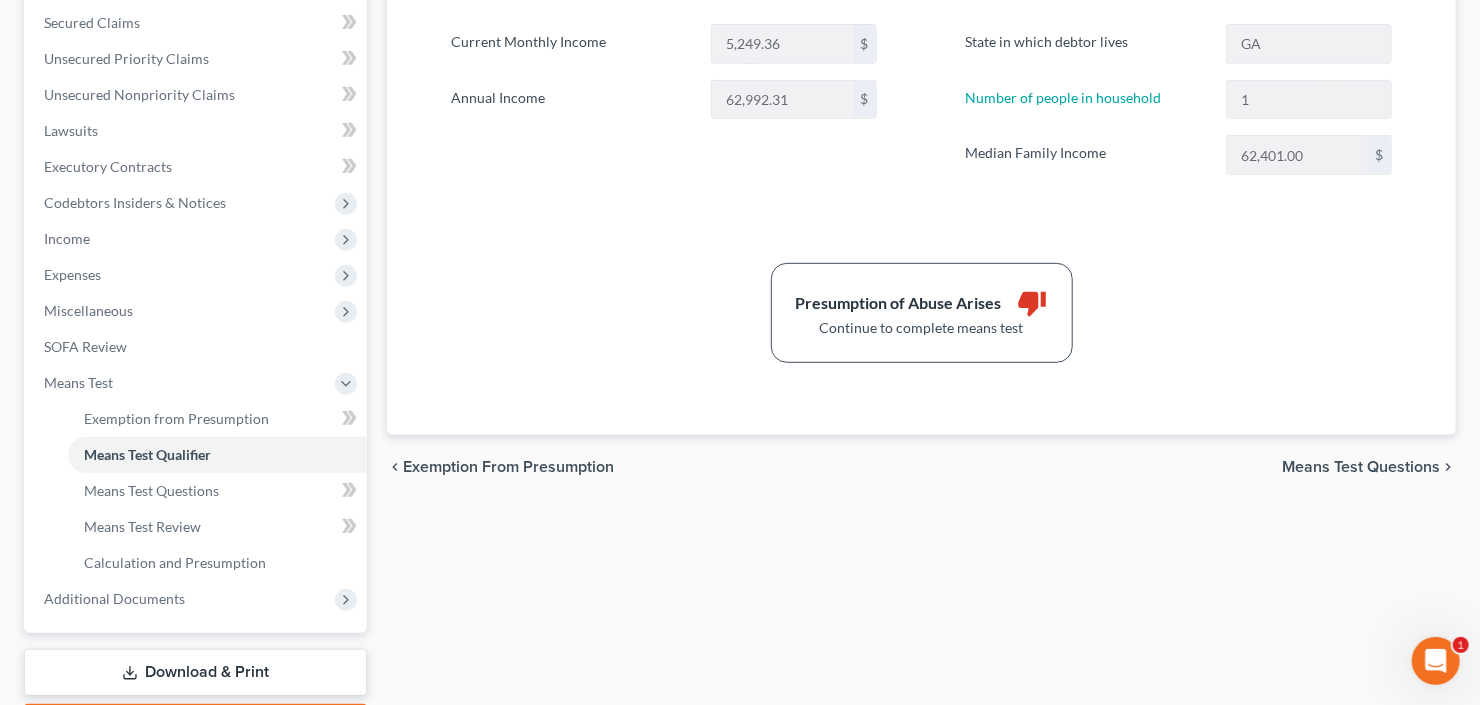 scroll, scrollTop: 320, scrollLeft: 0, axis: vertical 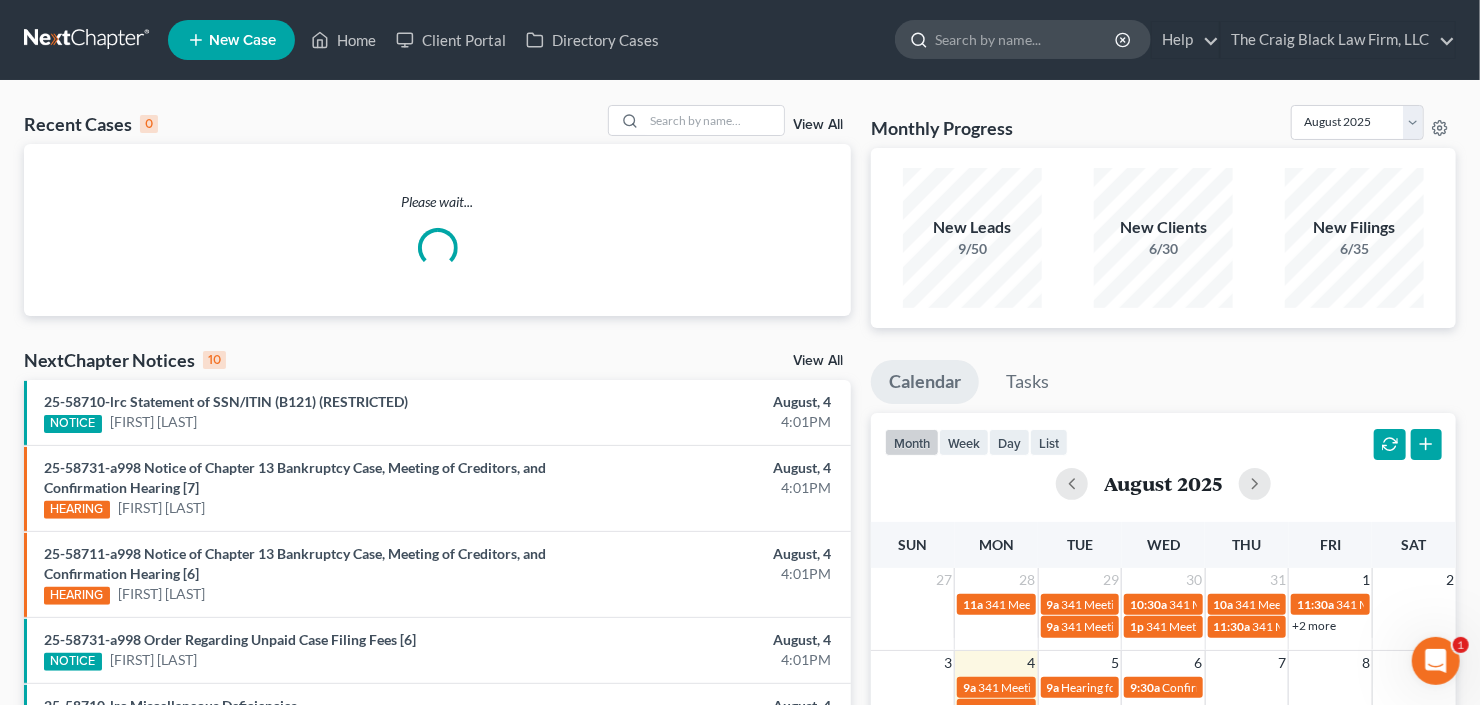 click at bounding box center [1026, 39] 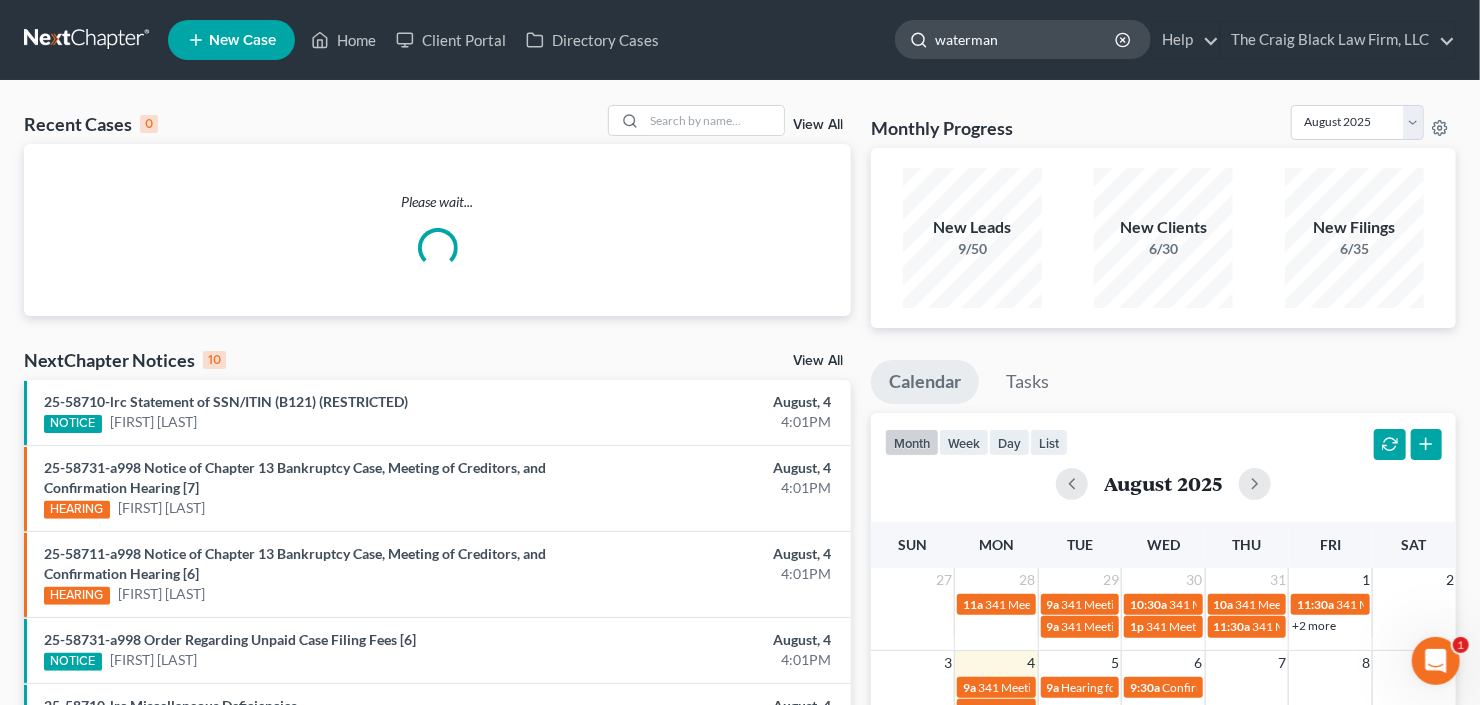 type on "waterman" 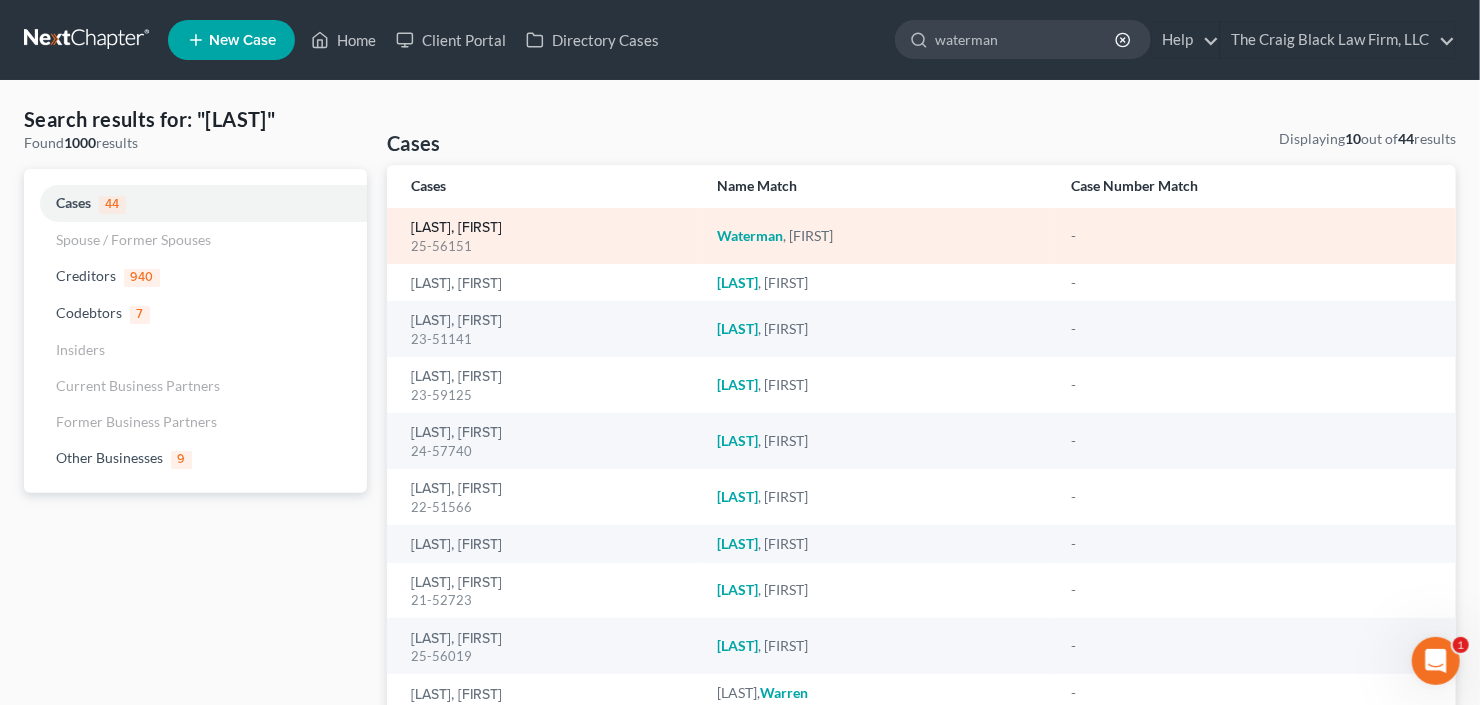 click on "[LAST], [FIRST]" at bounding box center (456, 228) 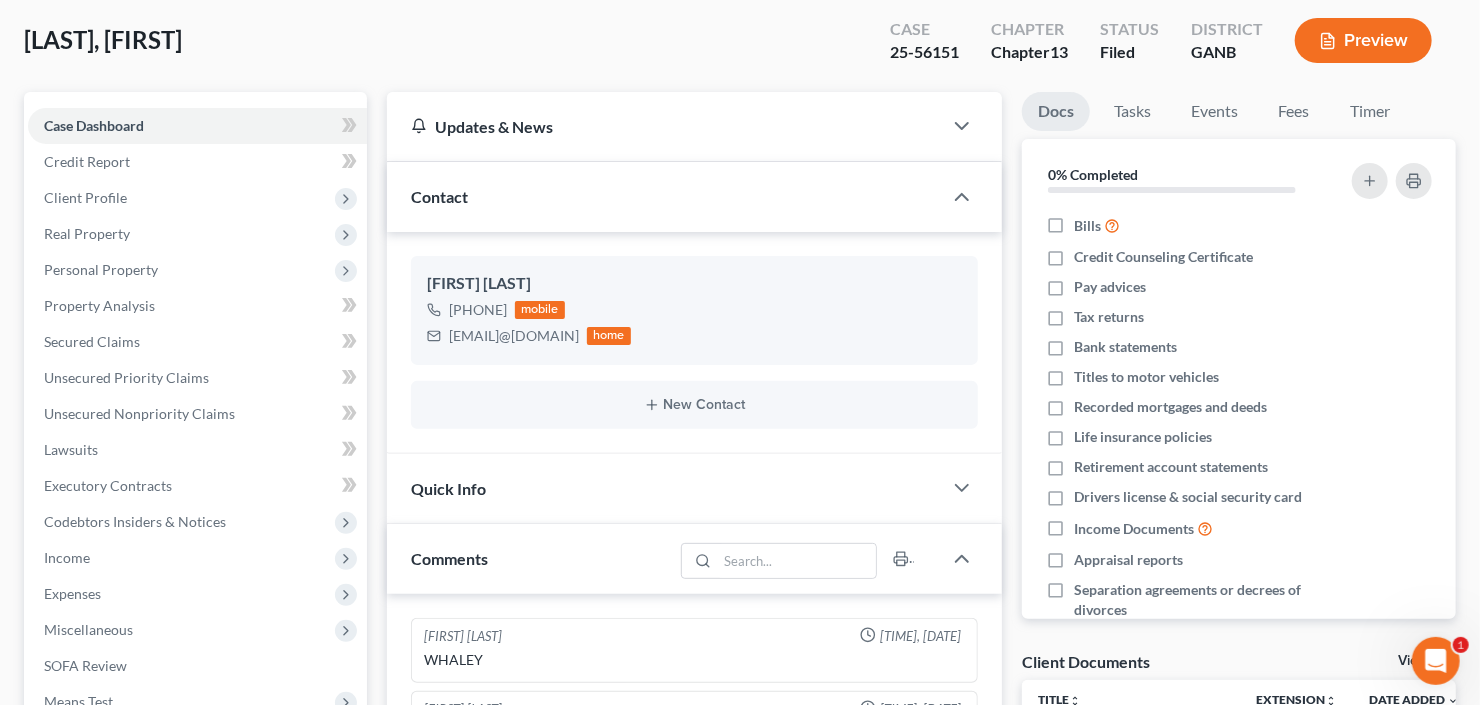 scroll, scrollTop: 240, scrollLeft: 0, axis: vertical 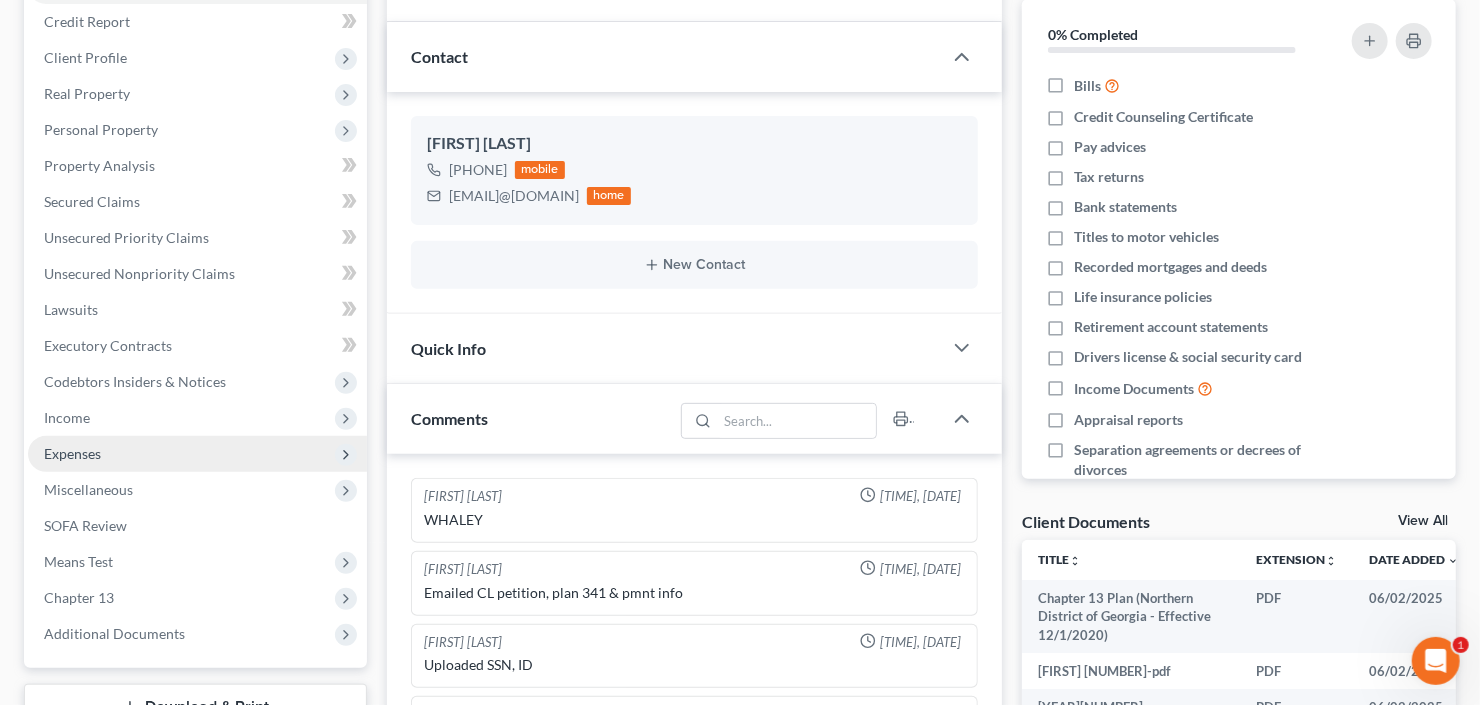 click on "Expenses" at bounding box center [72, 453] 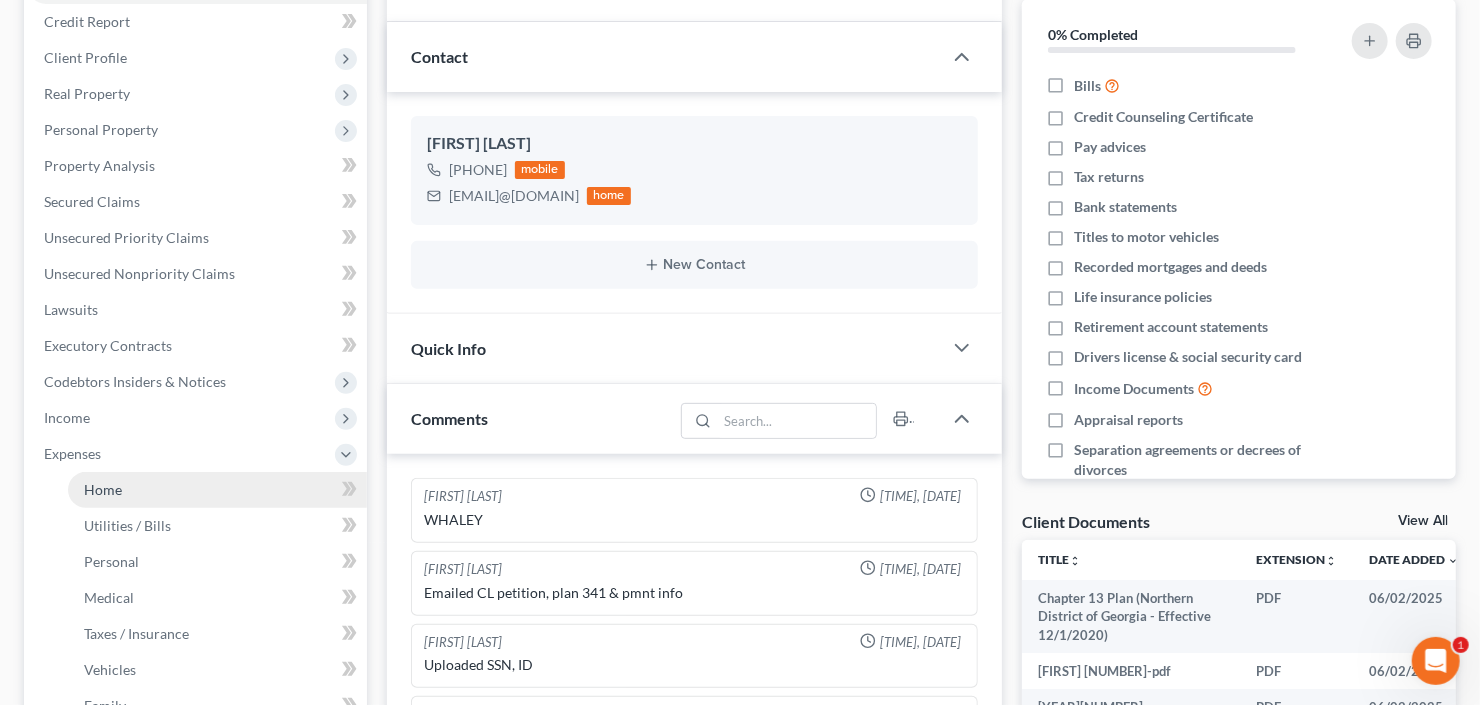click on "Home" at bounding box center [217, 490] 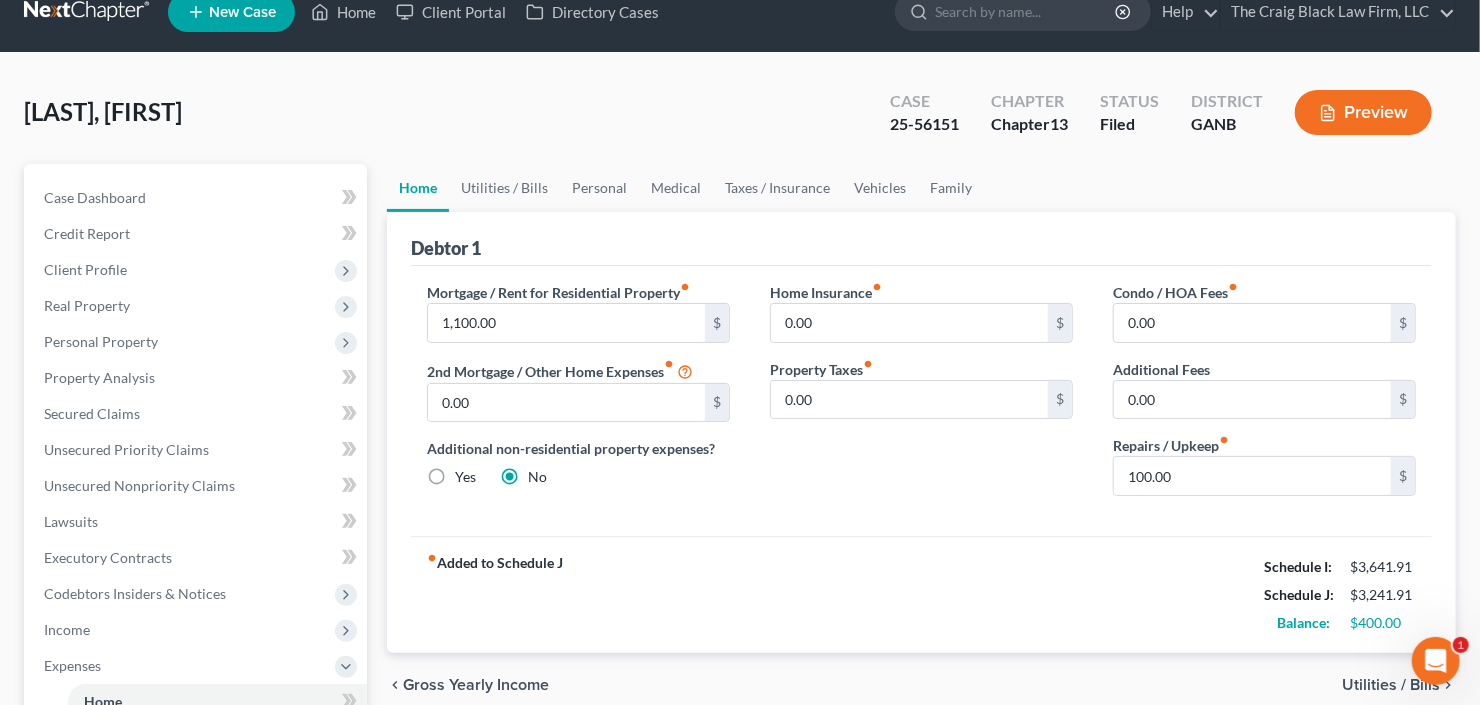 scroll, scrollTop: 0, scrollLeft: 0, axis: both 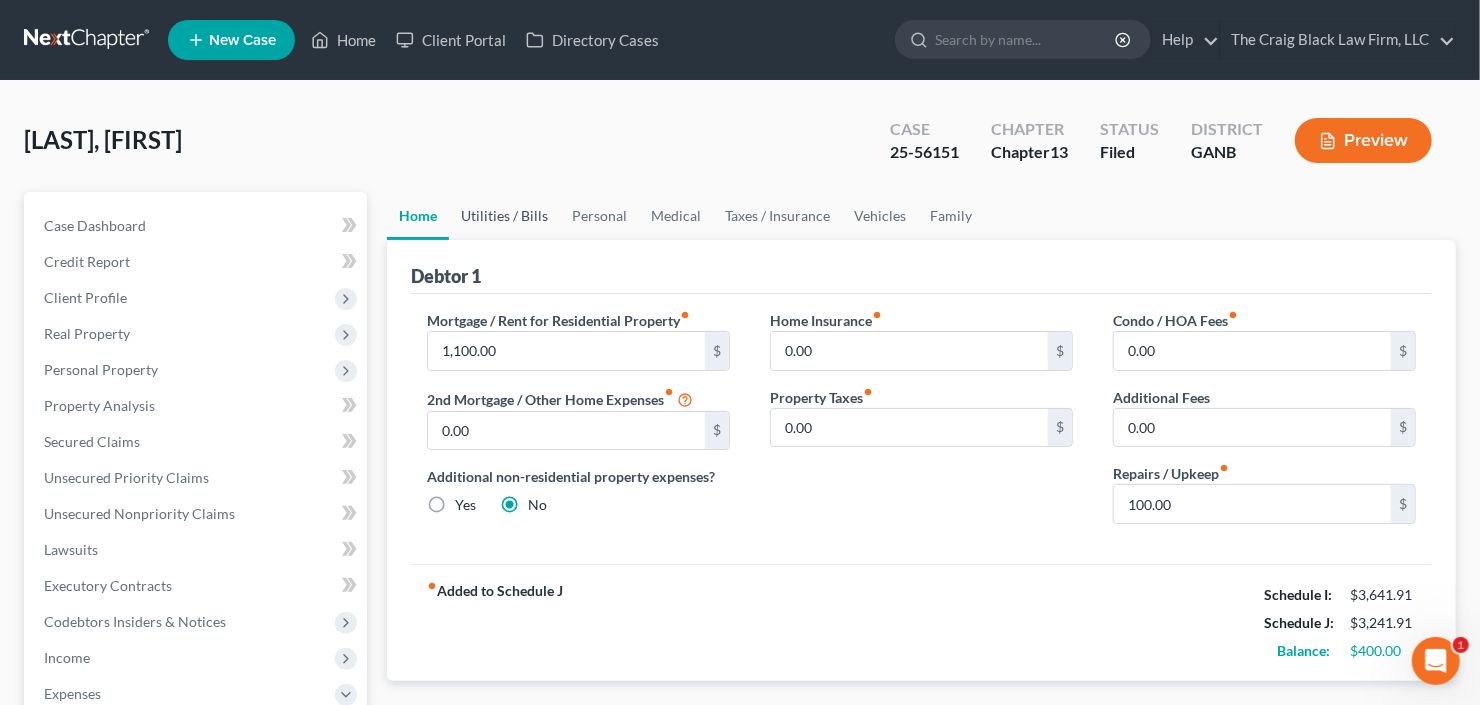 click on "Utilities / Bills" at bounding box center (504, 216) 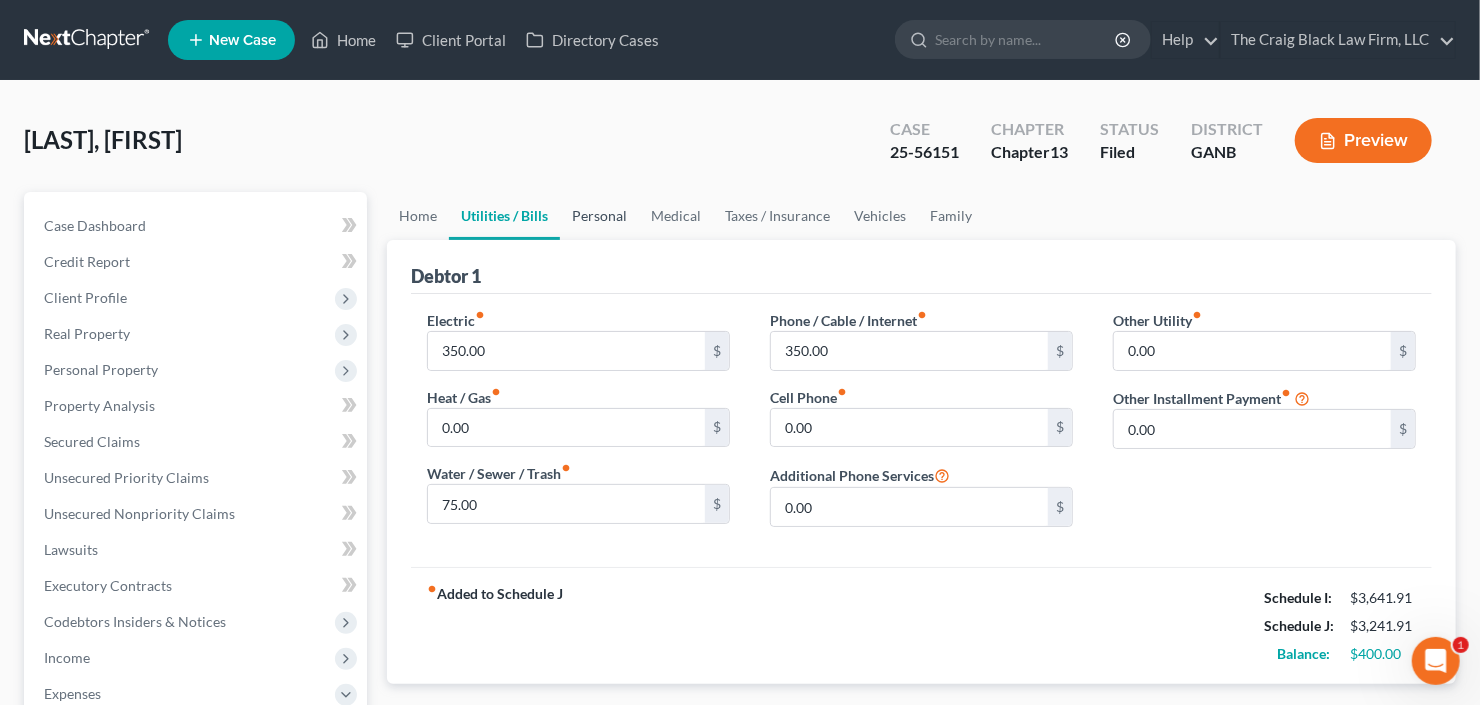 click on "Personal" at bounding box center (599, 216) 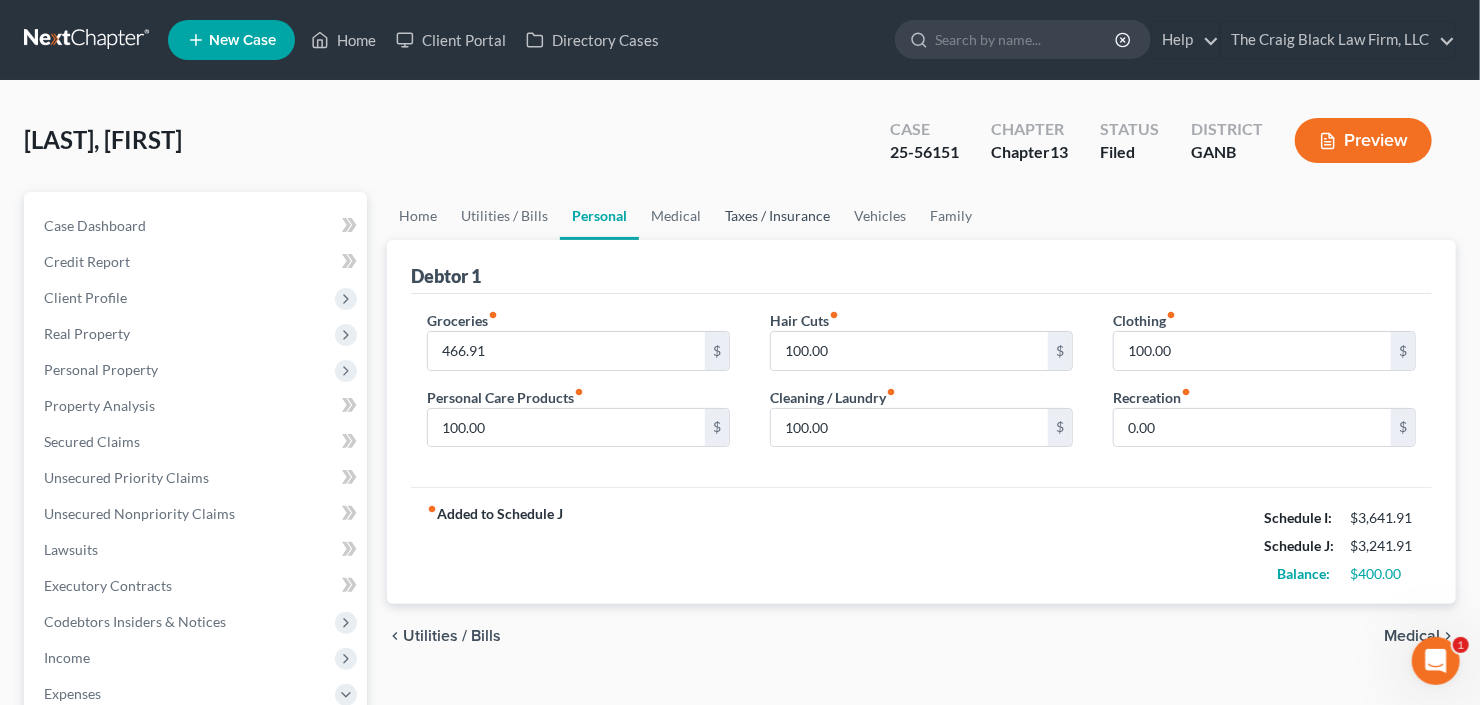 click on "Taxes / Insurance" at bounding box center (777, 216) 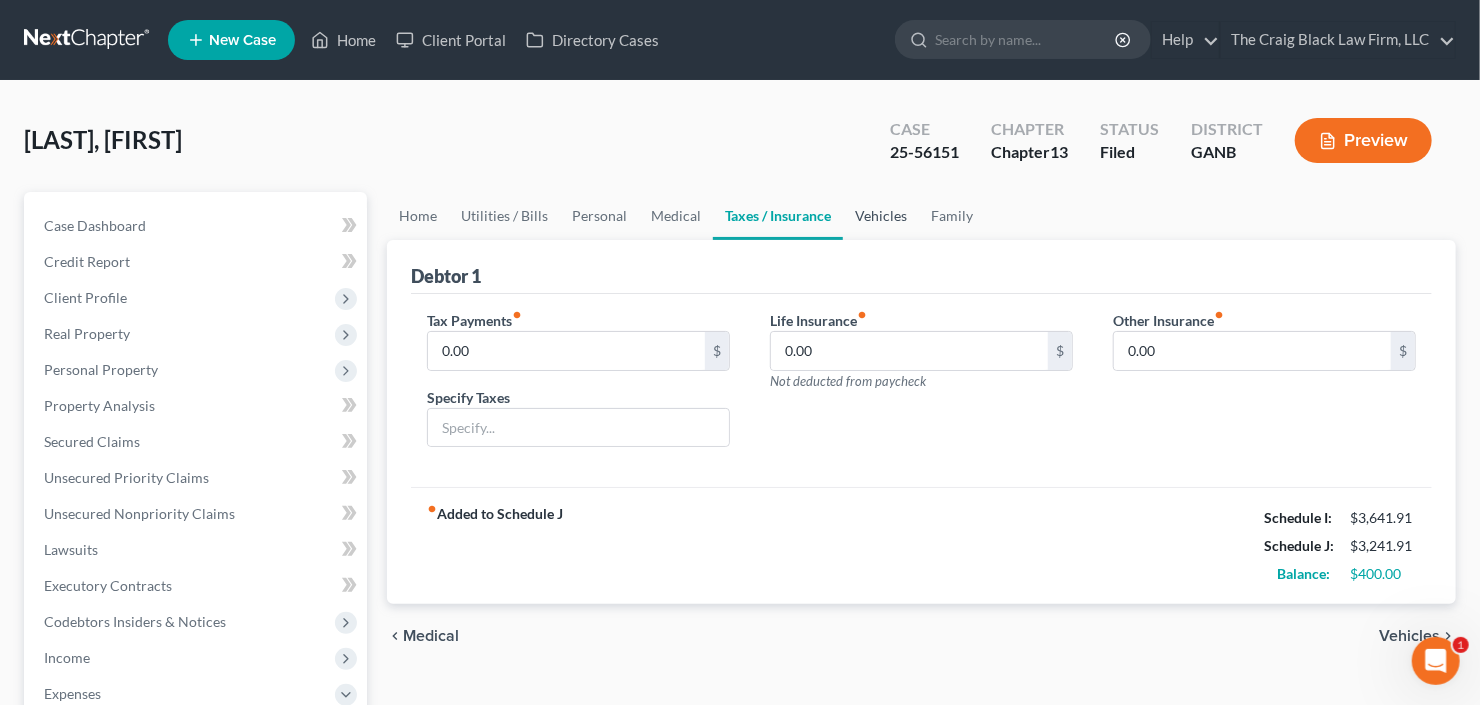 click on "Vehicles" at bounding box center [881, 216] 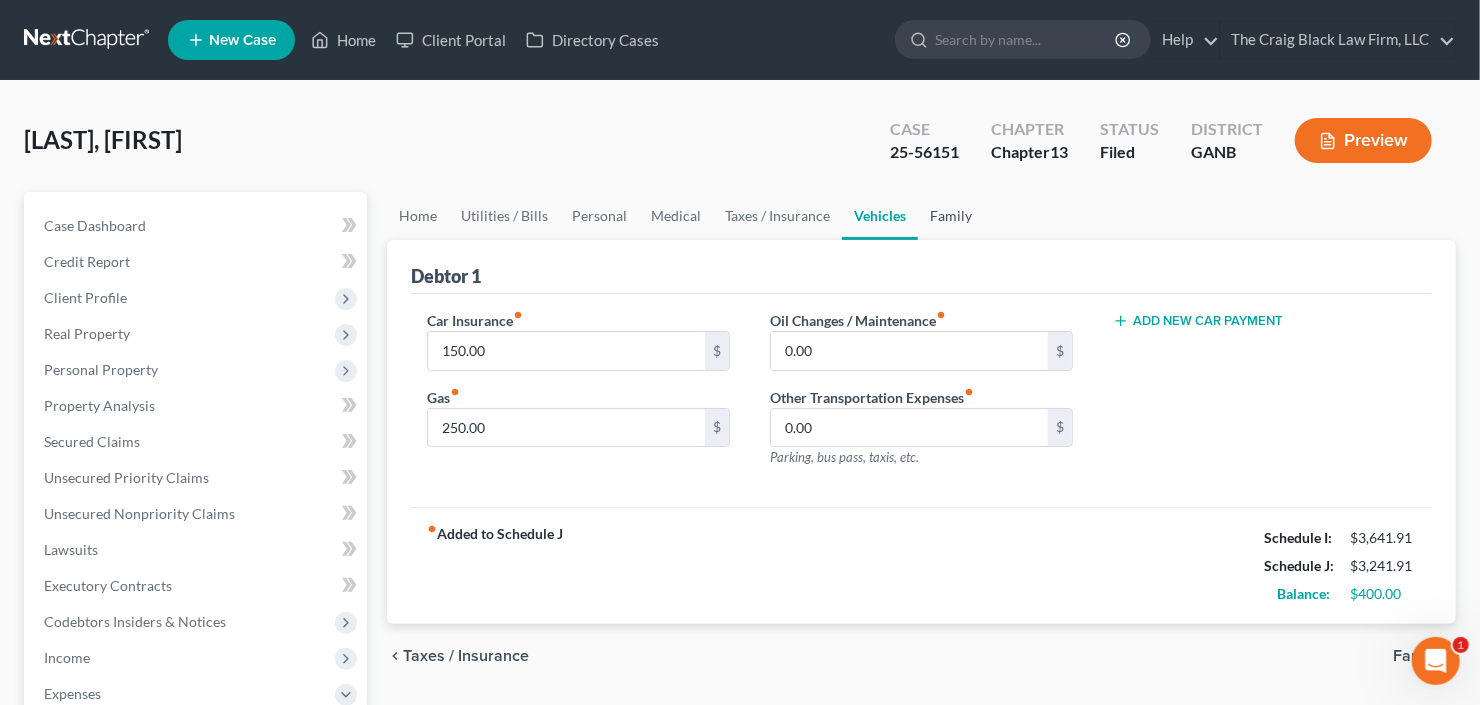 click on "Family" at bounding box center [951, 216] 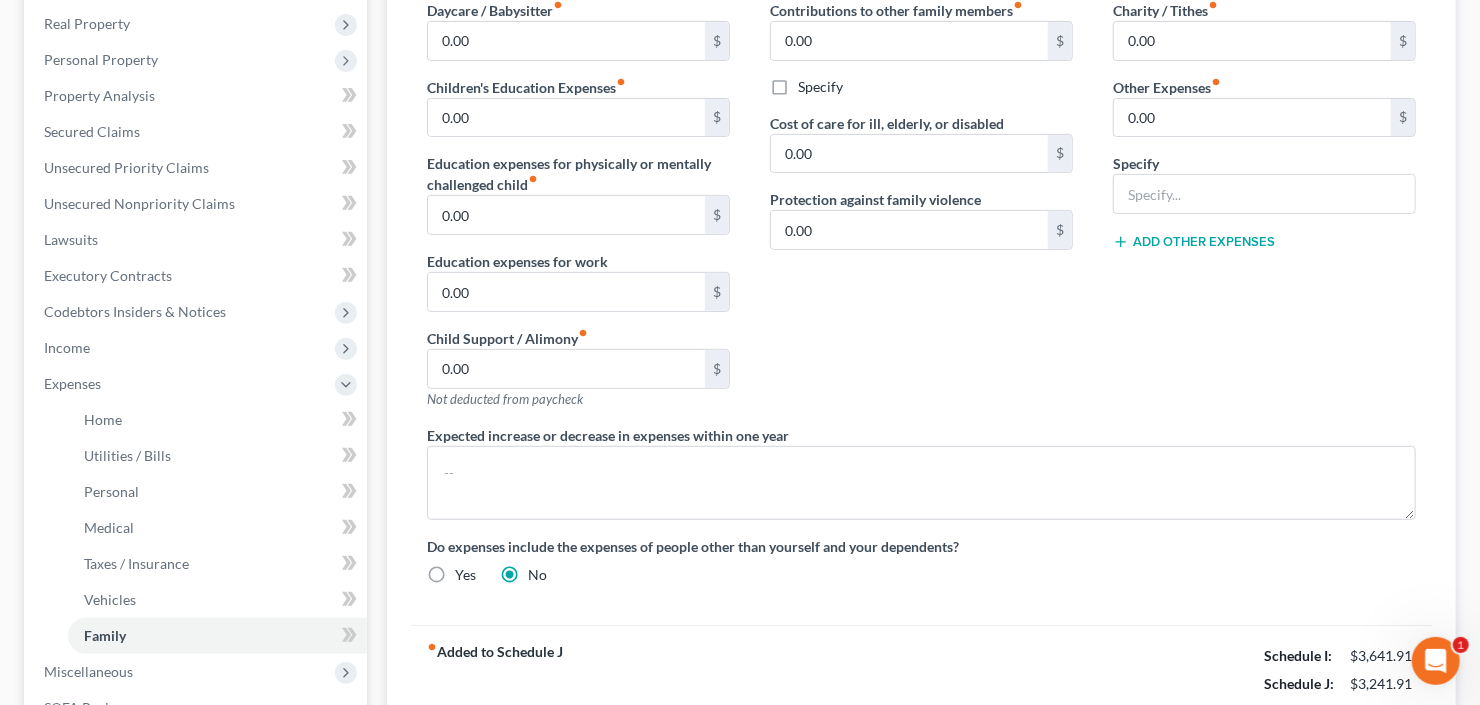 scroll, scrollTop: 160, scrollLeft: 0, axis: vertical 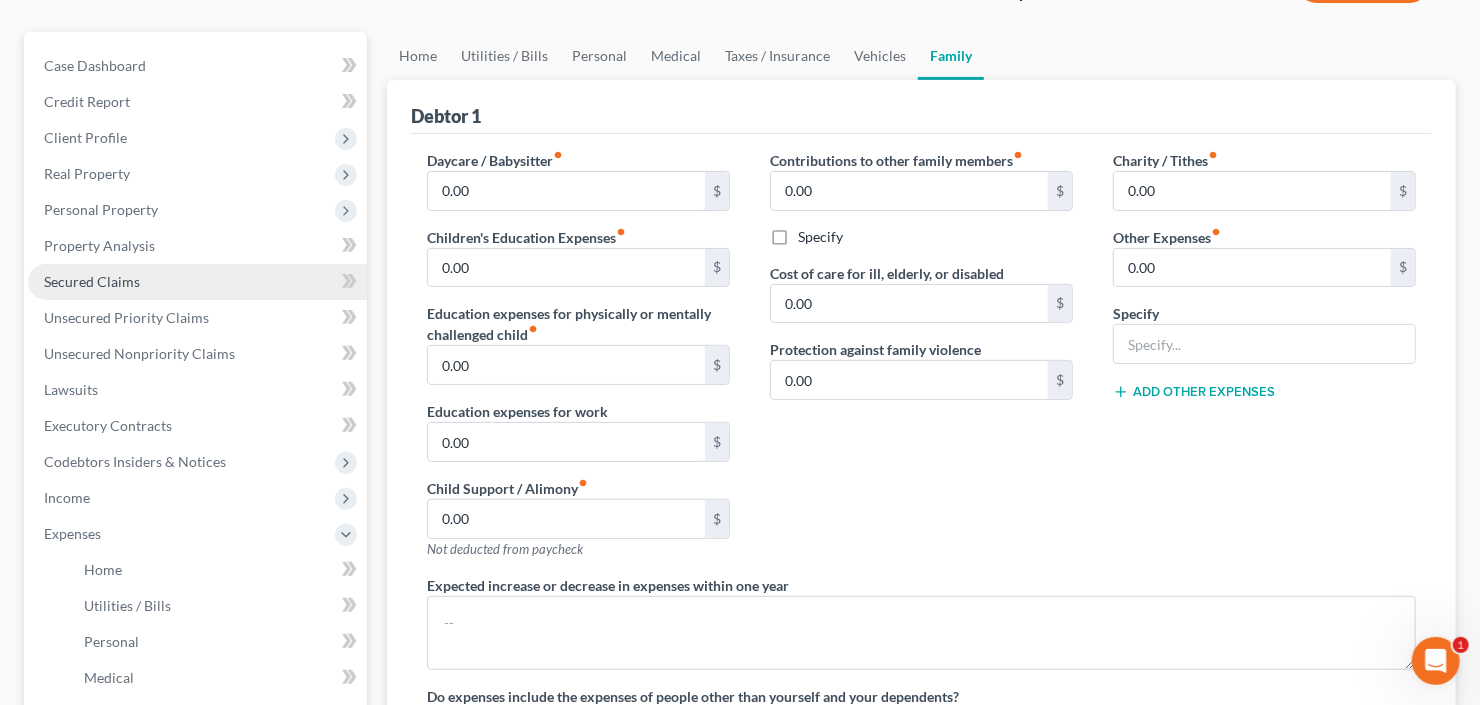 click on "Secured Claims" at bounding box center [92, 281] 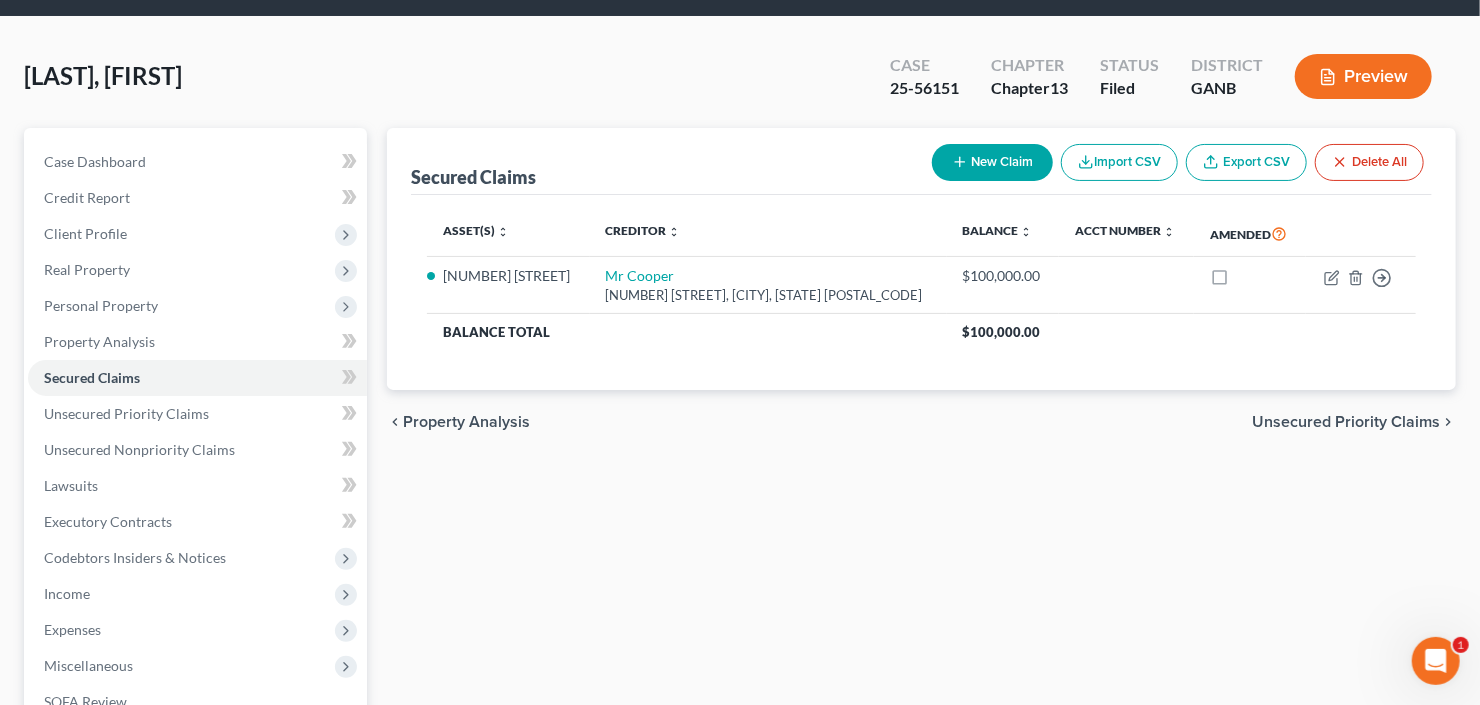 scroll, scrollTop: 0, scrollLeft: 0, axis: both 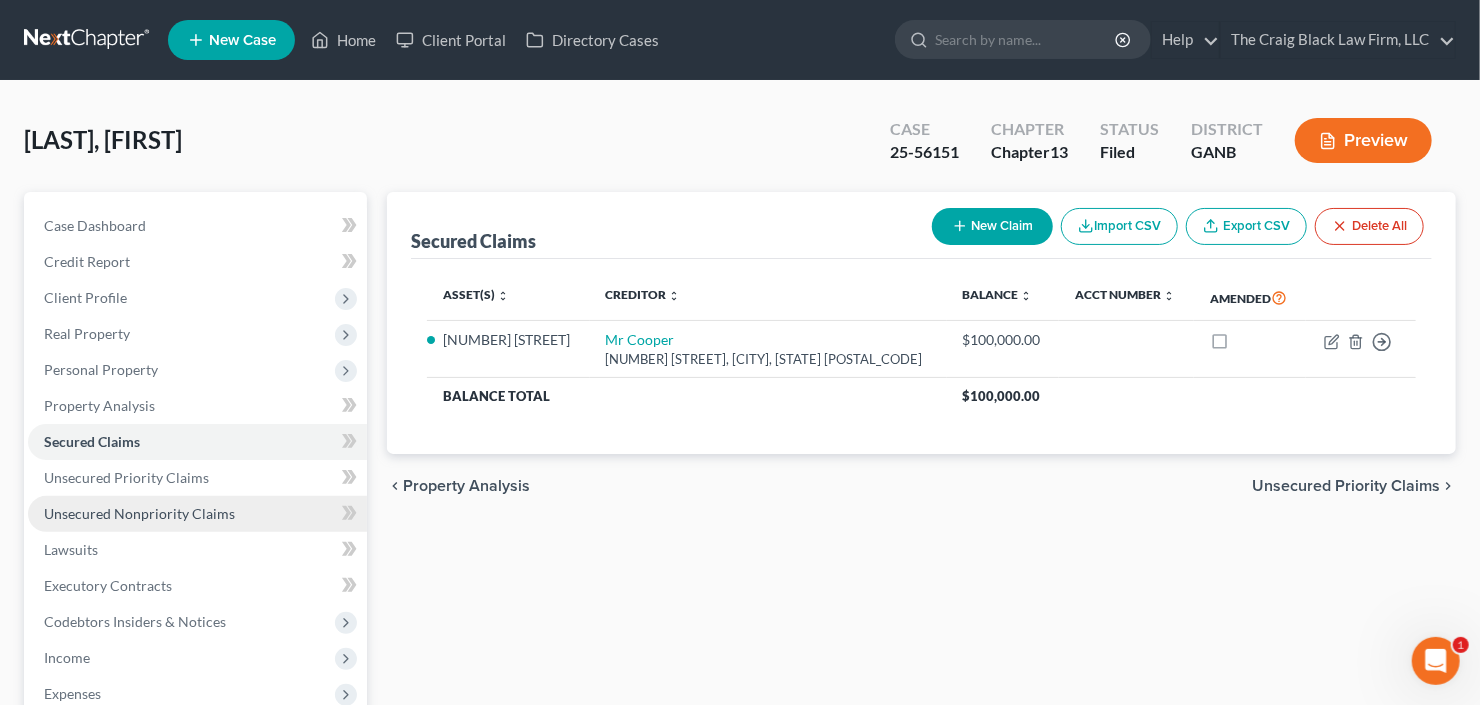 click on "Unsecured Nonpriority Claims" at bounding box center (139, 513) 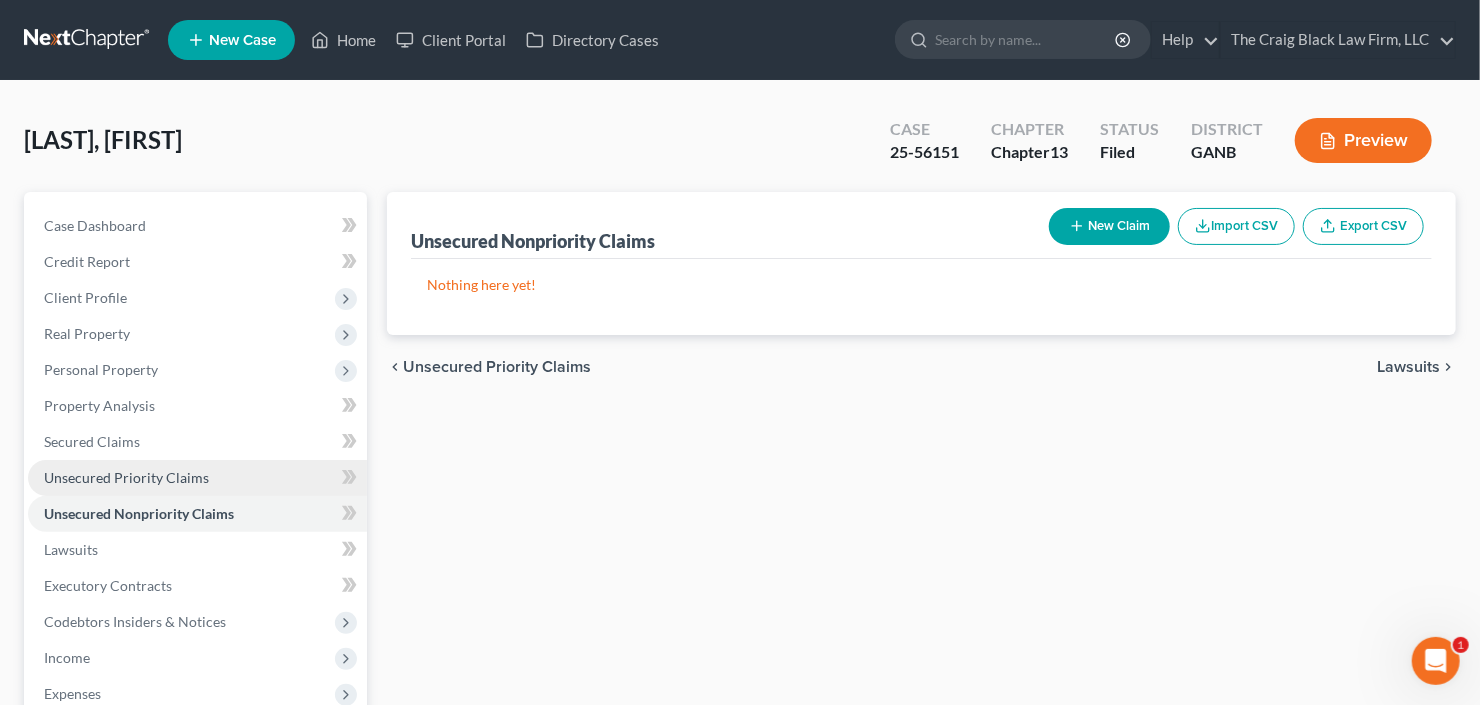 click on "Unsecured Priority Claims" at bounding box center (126, 477) 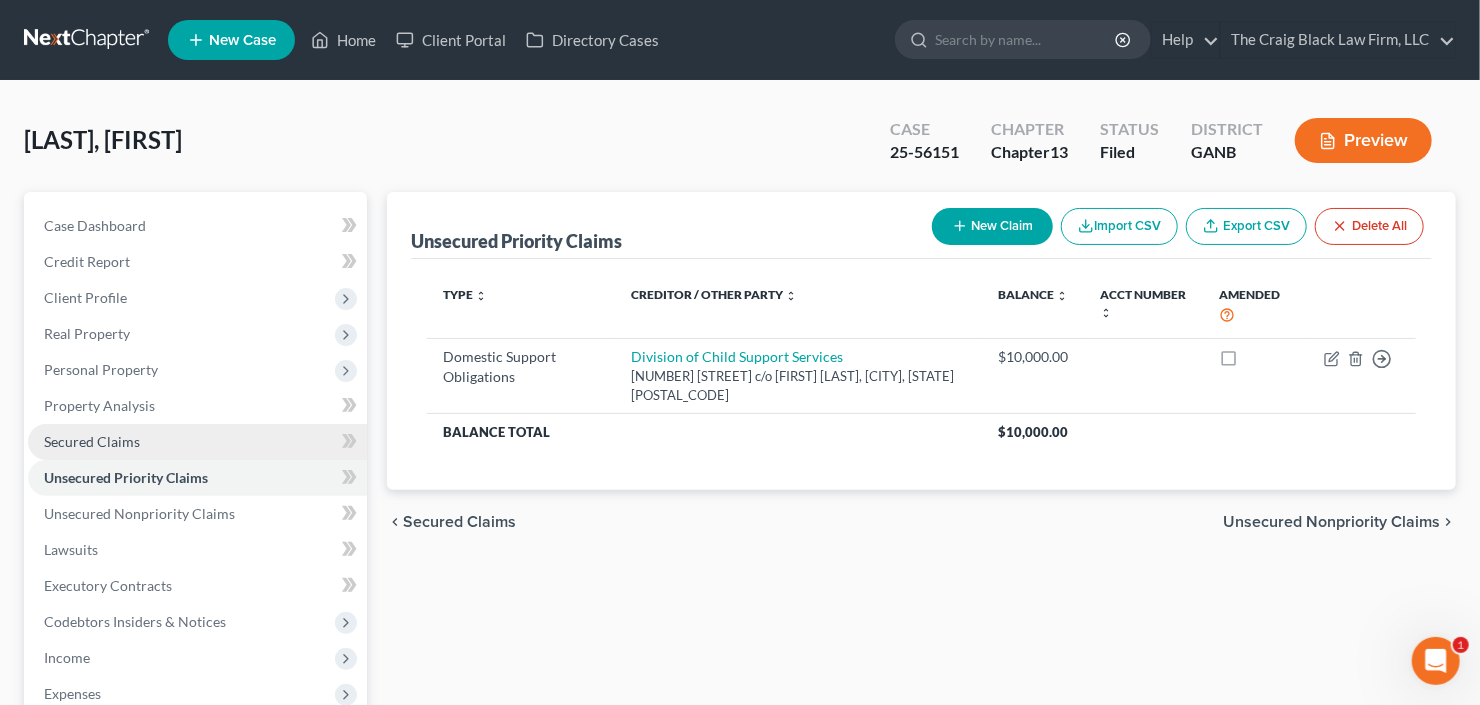 click on "Secured Claims" at bounding box center (197, 442) 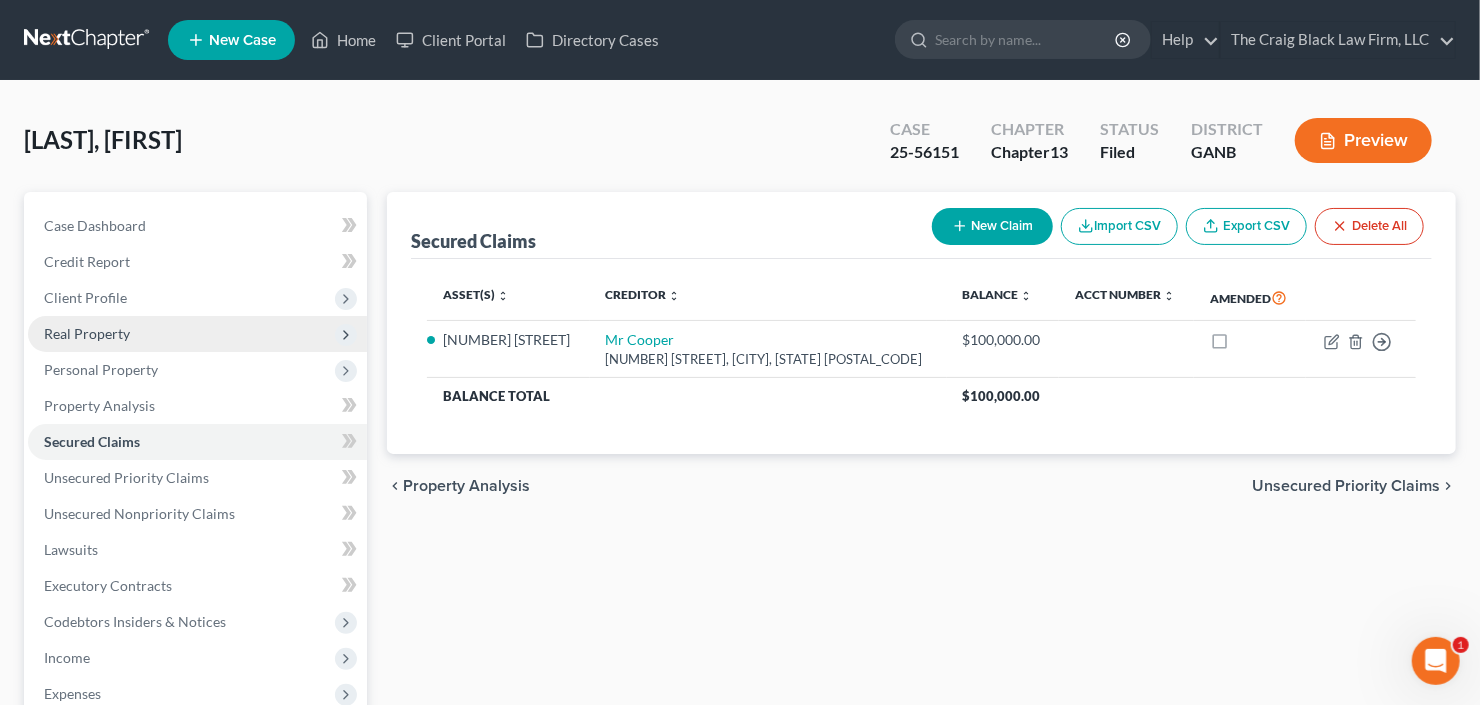 click on "Real Property" at bounding box center [197, 334] 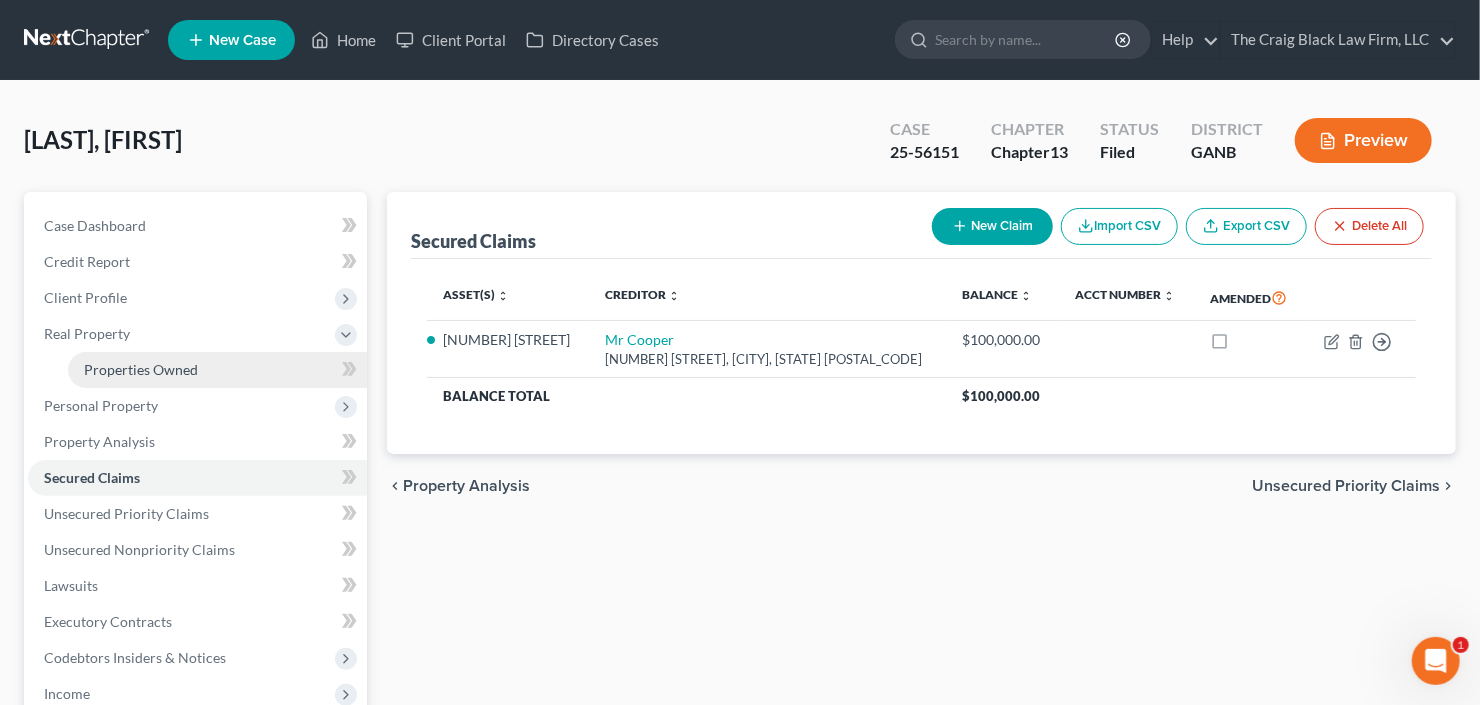 click on "Properties Owned" at bounding box center [217, 370] 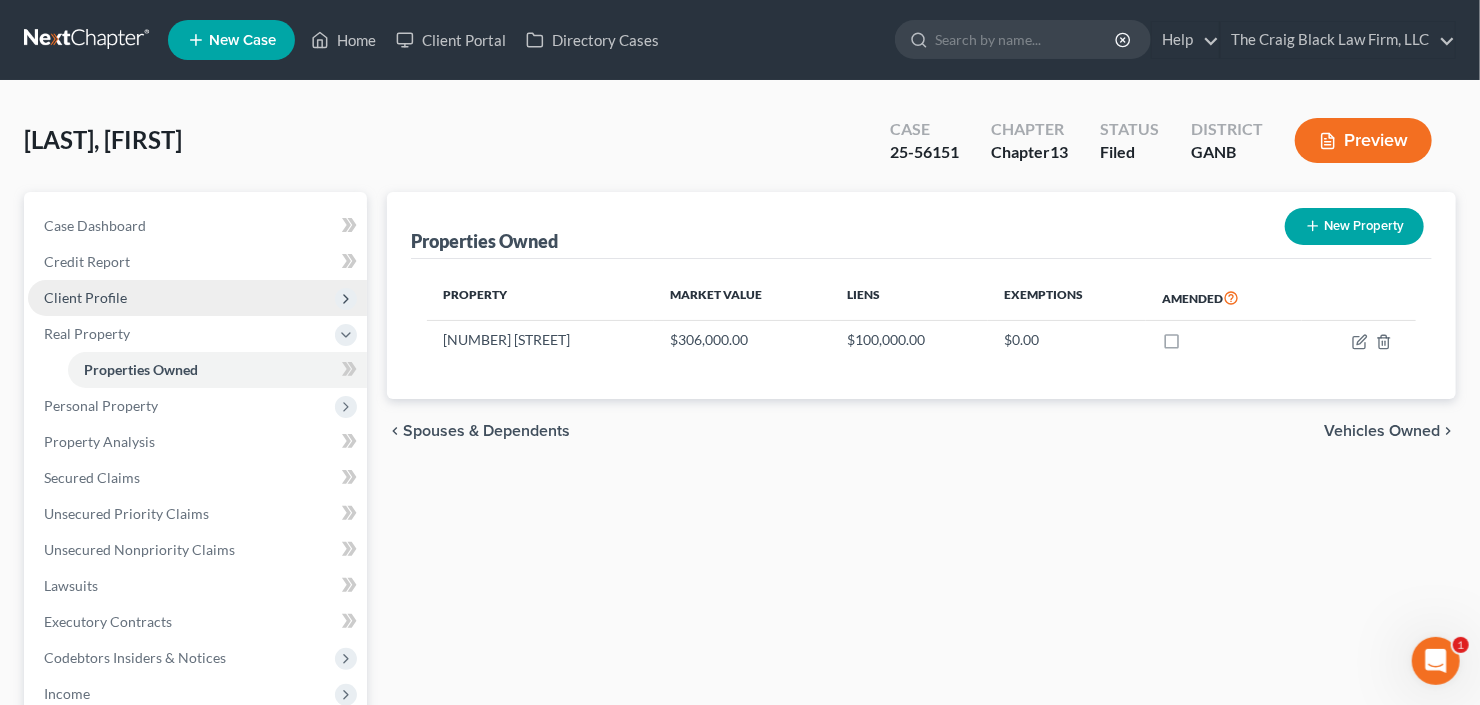 click on "Client Profile" at bounding box center [197, 298] 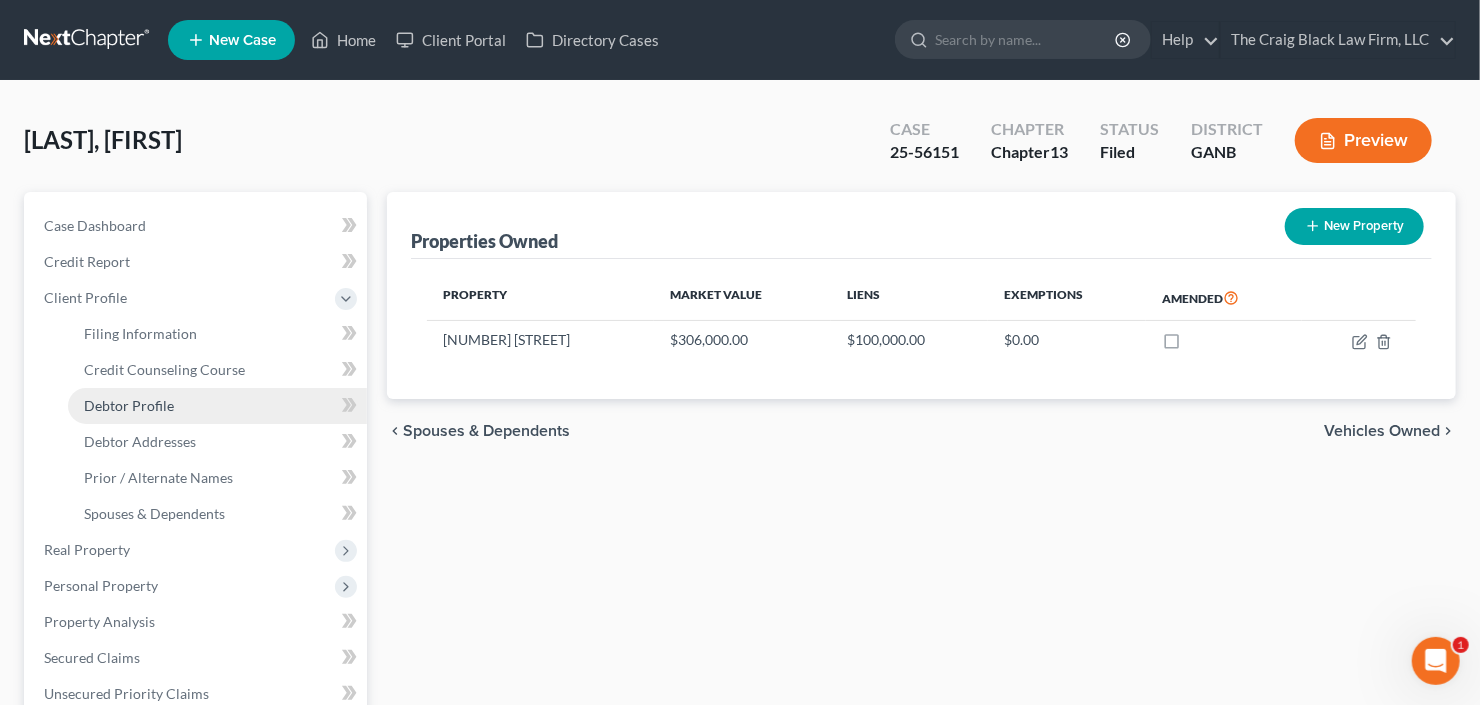 click on "Debtor Profile" at bounding box center (217, 406) 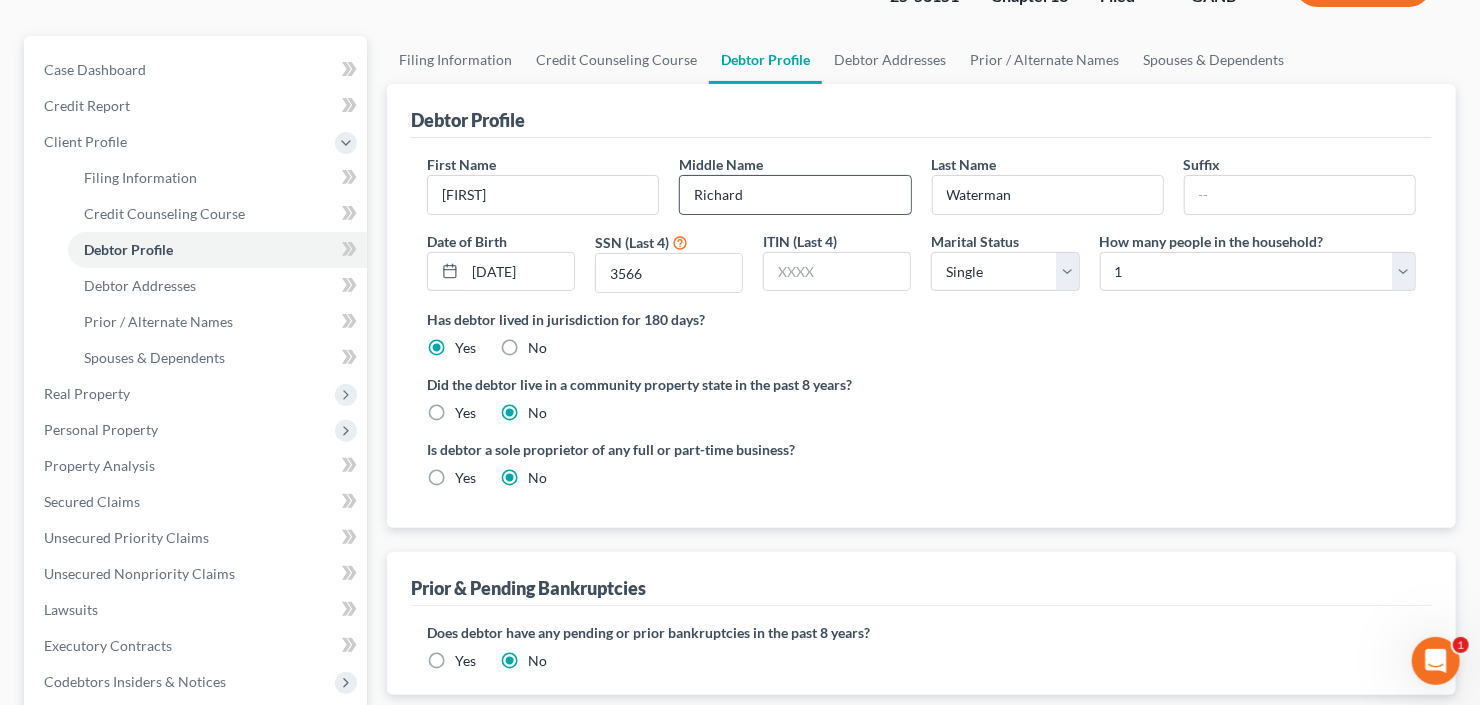 scroll, scrollTop: 80, scrollLeft: 0, axis: vertical 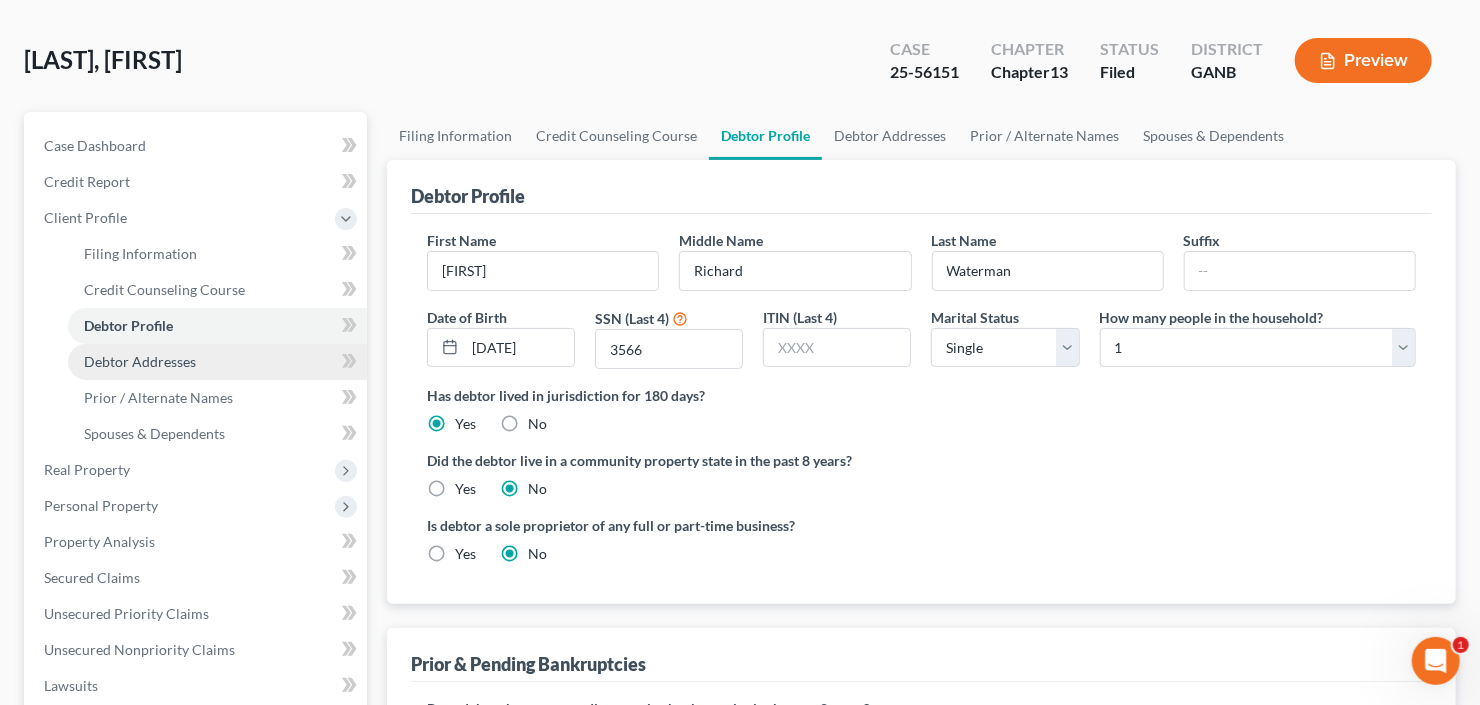 click on "Debtor Addresses" at bounding box center [140, 361] 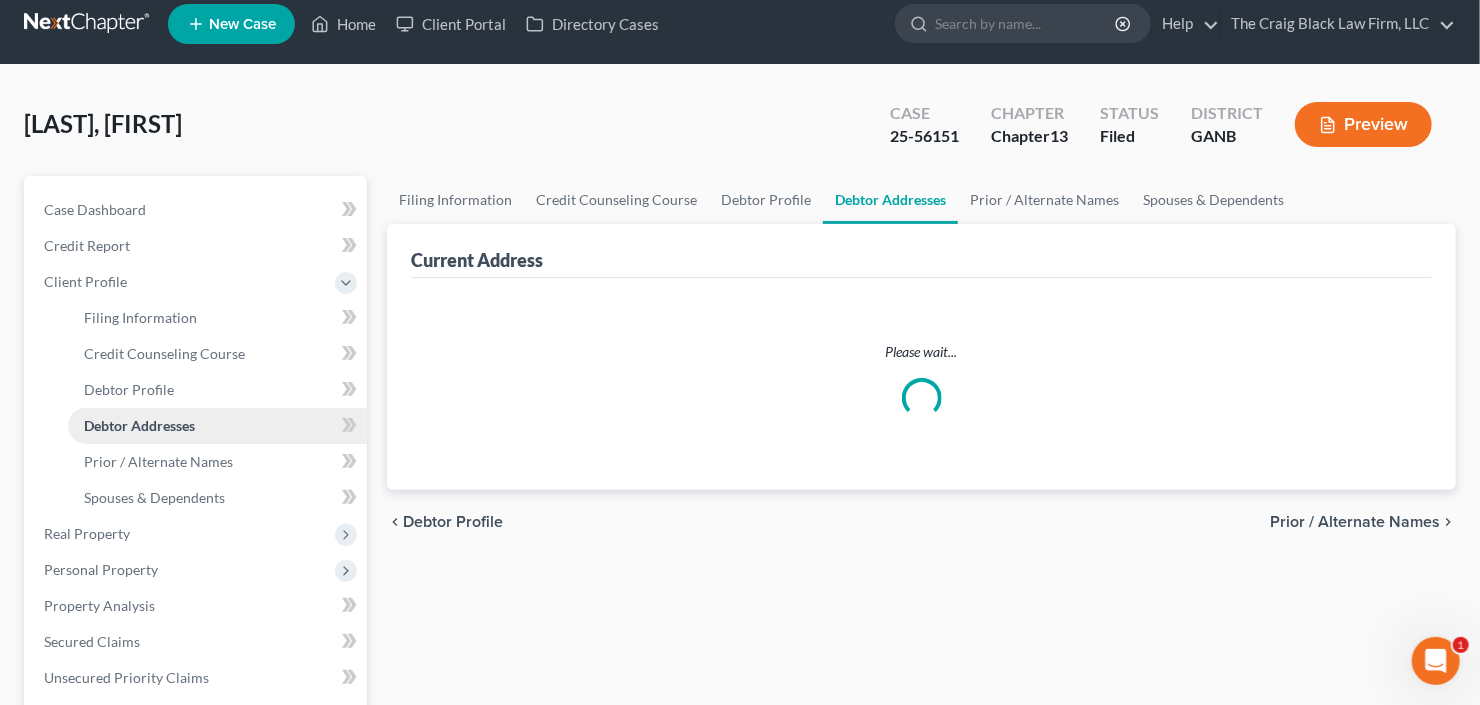 scroll, scrollTop: 0, scrollLeft: 0, axis: both 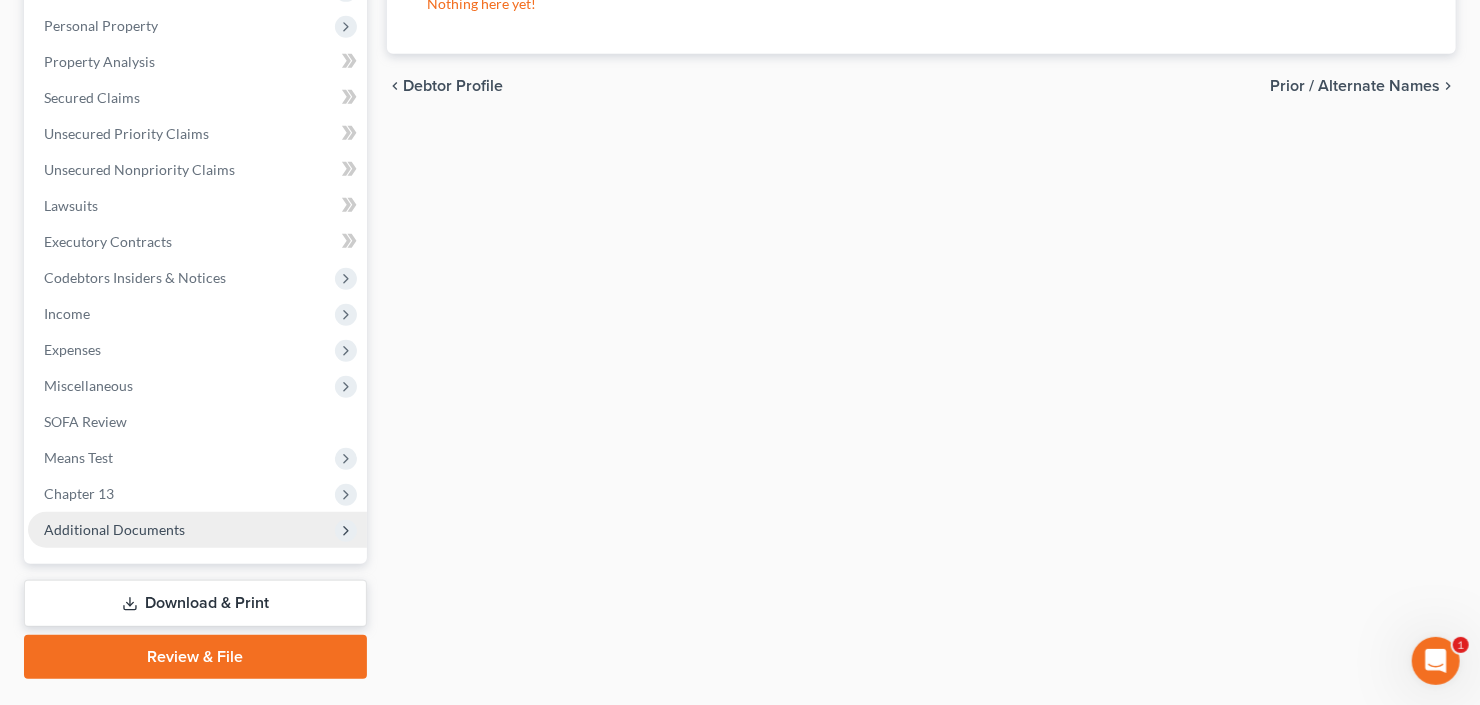 drag, startPoint x: 184, startPoint y: 527, endPoint x: 183, endPoint y: 515, distance: 12.0415945 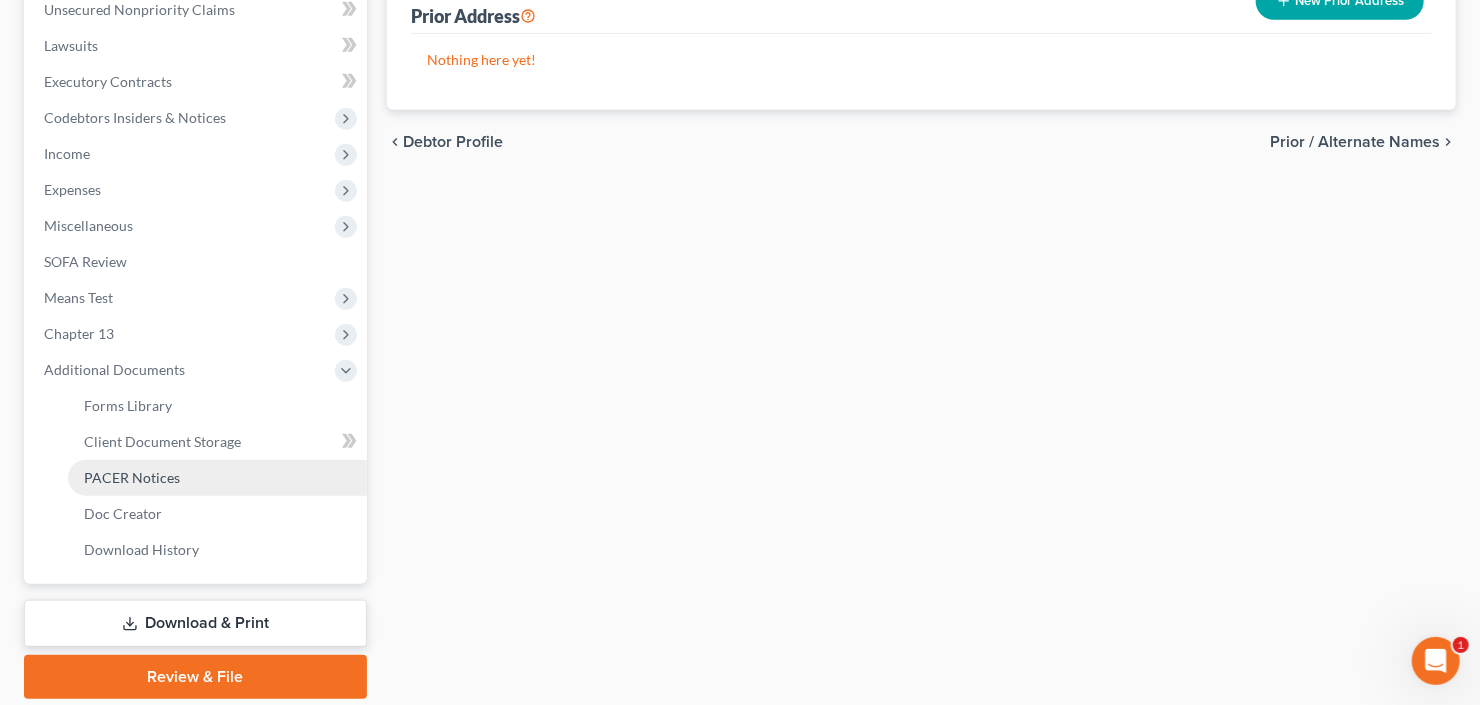 click on "PACER Notices" at bounding box center [217, 478] 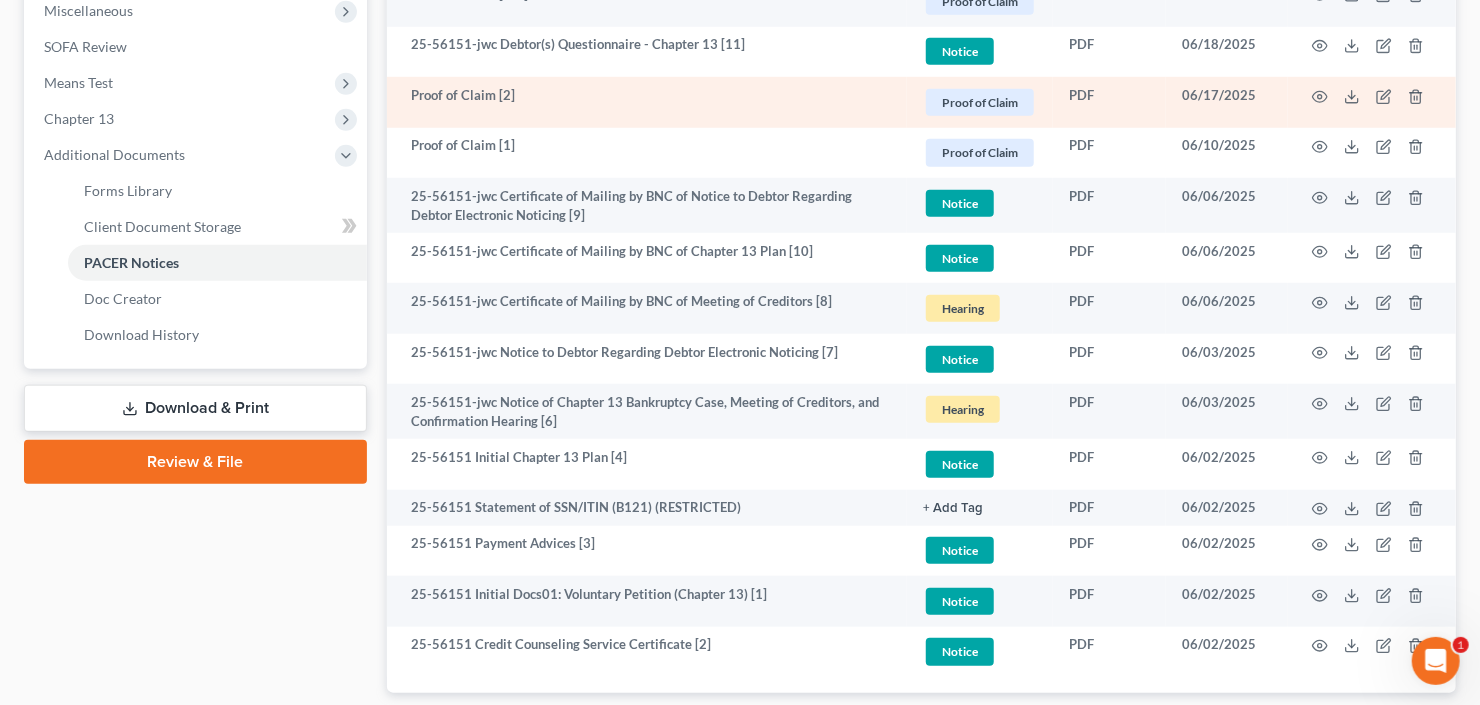 scroll, scrollTop: 720, scrollLeft: 0, axis: vertical 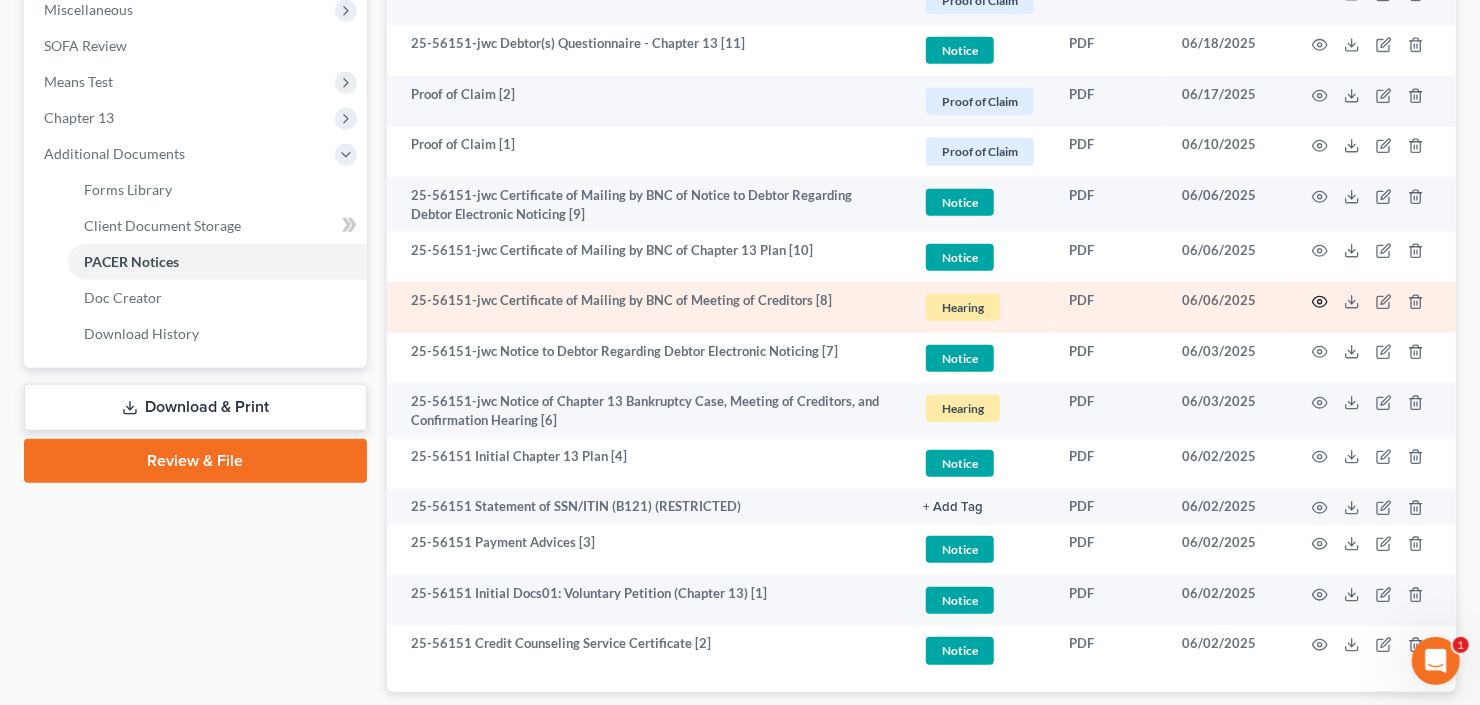 click 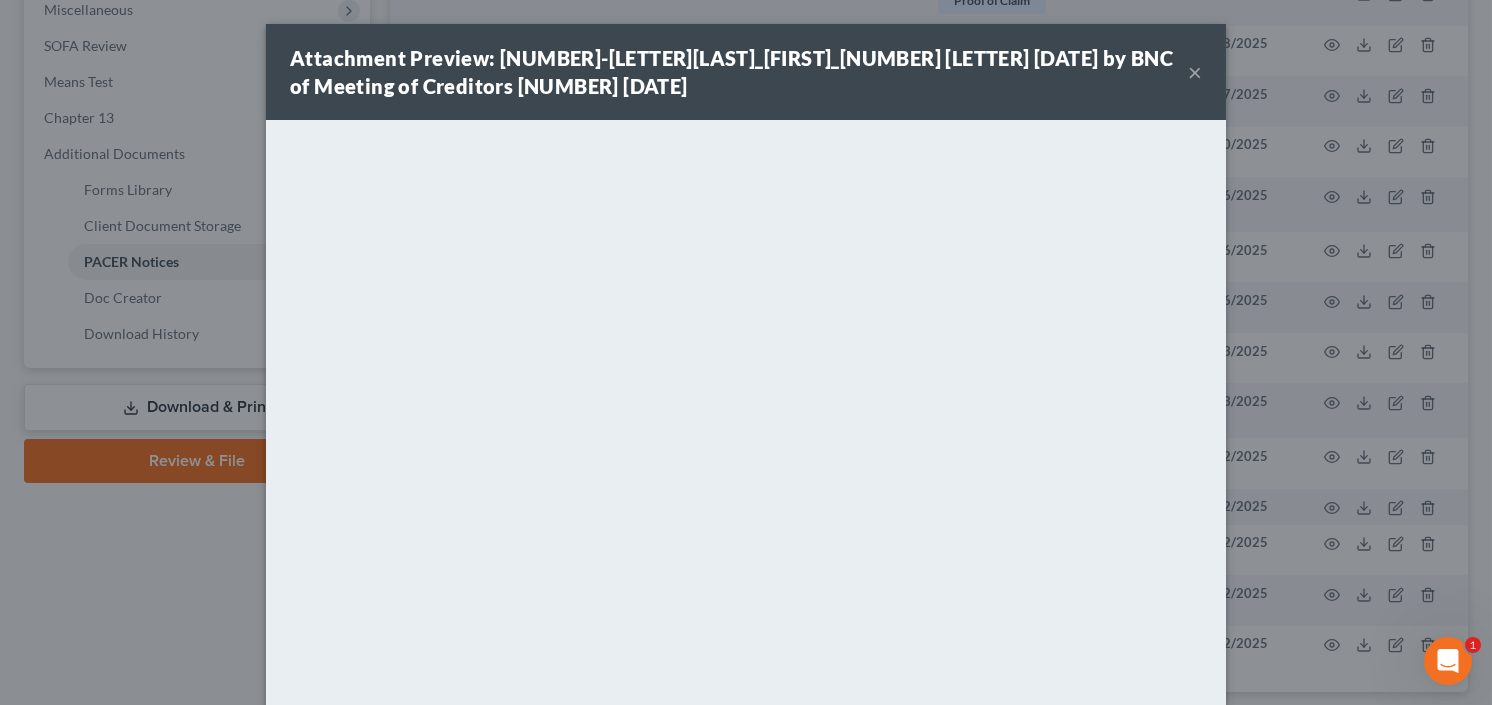 click on "×" at bounding box center (1195, 72) 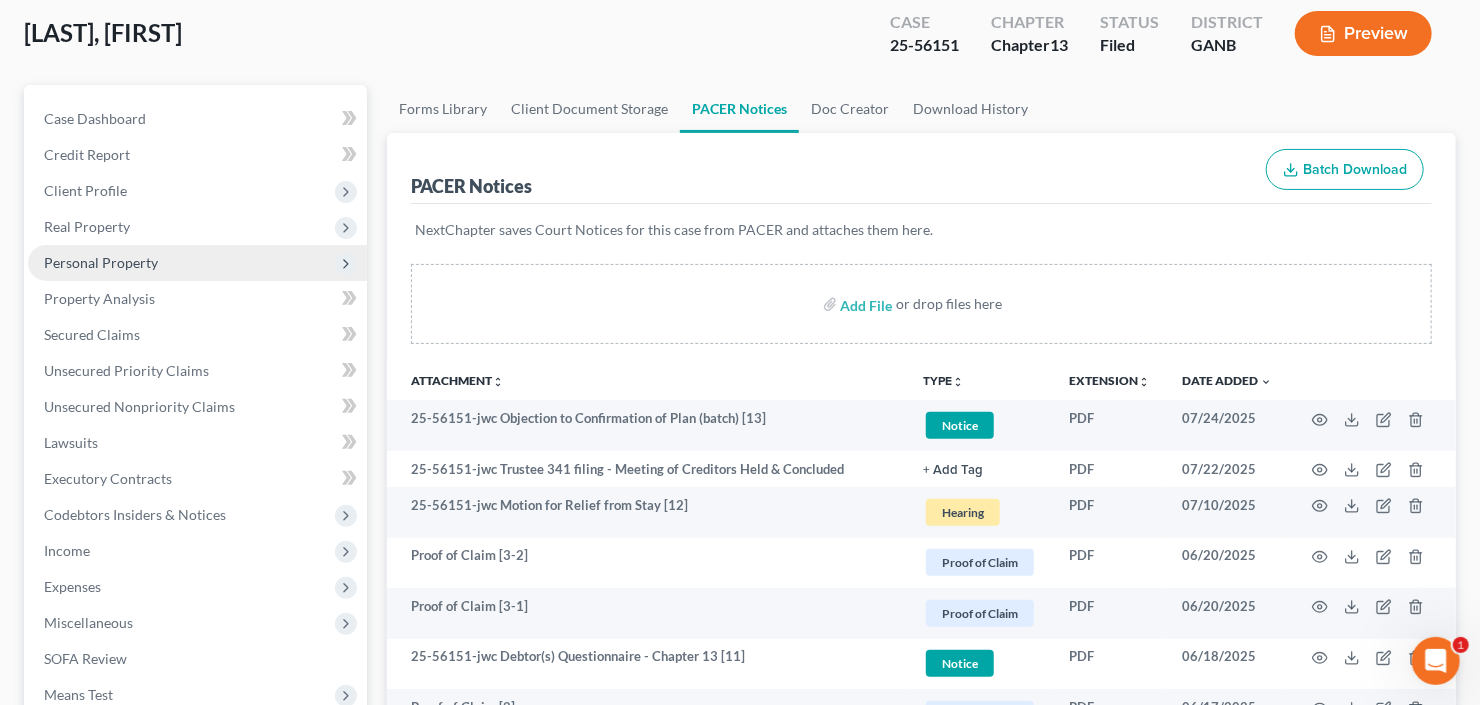 scroll, scrollTop: 80, scrollLeft: 0, axis: vertical 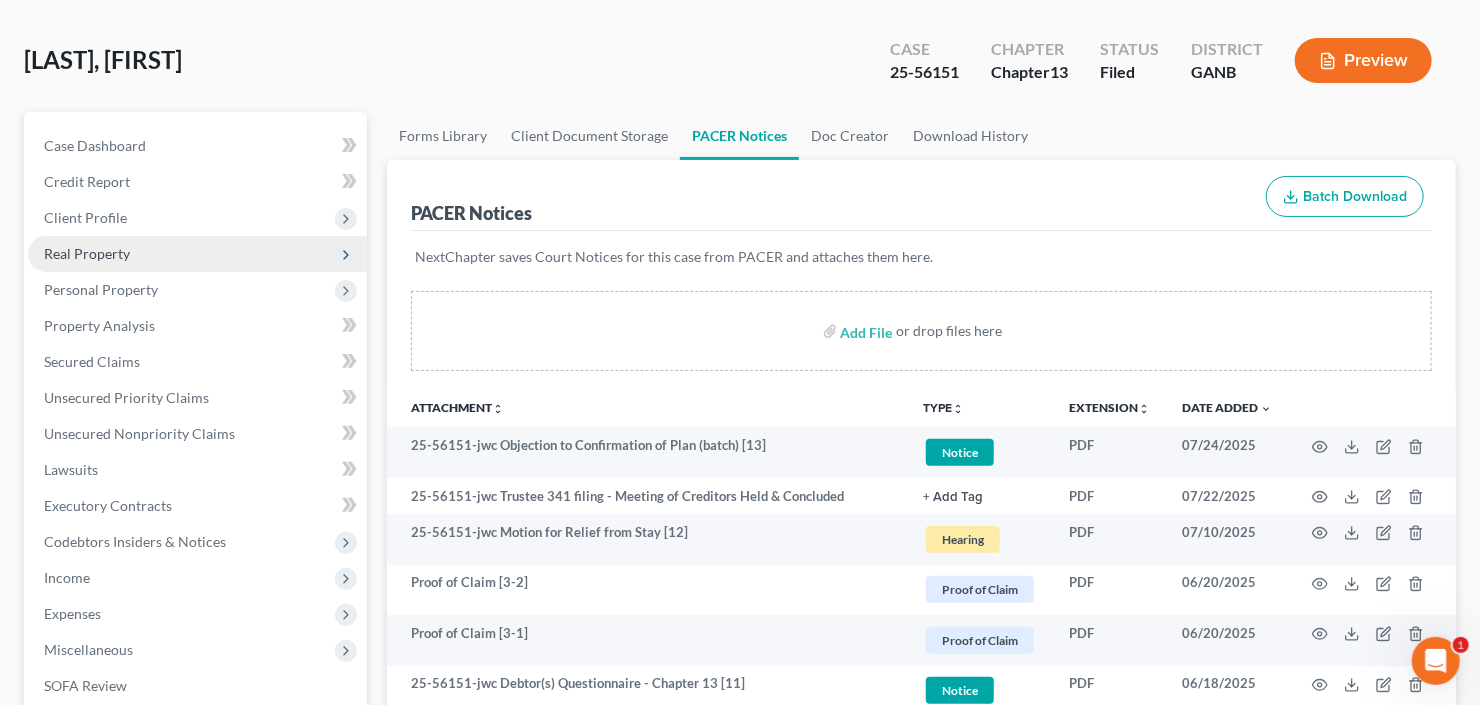click on "Real Property" at bounding box center [197, 254] 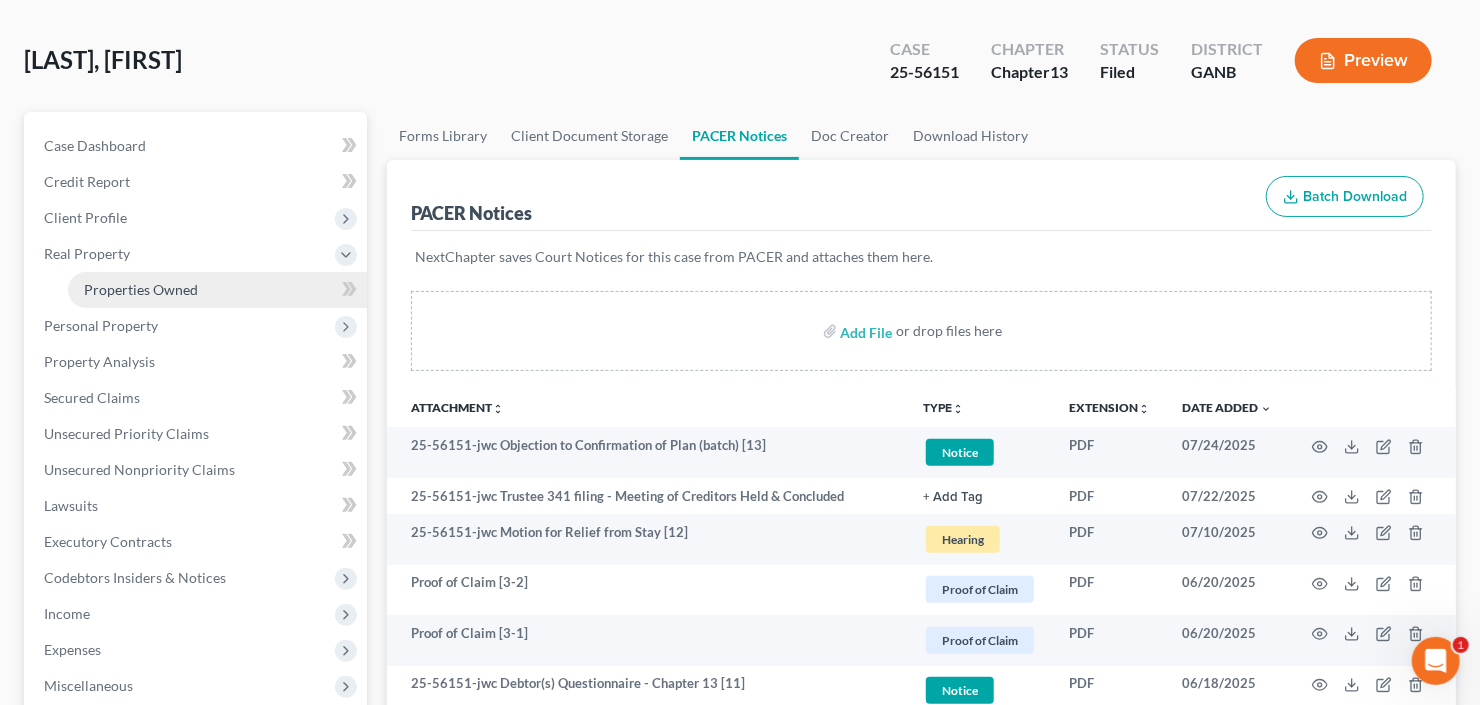 click on "Properties Owned" at bounding box center [217, 290] 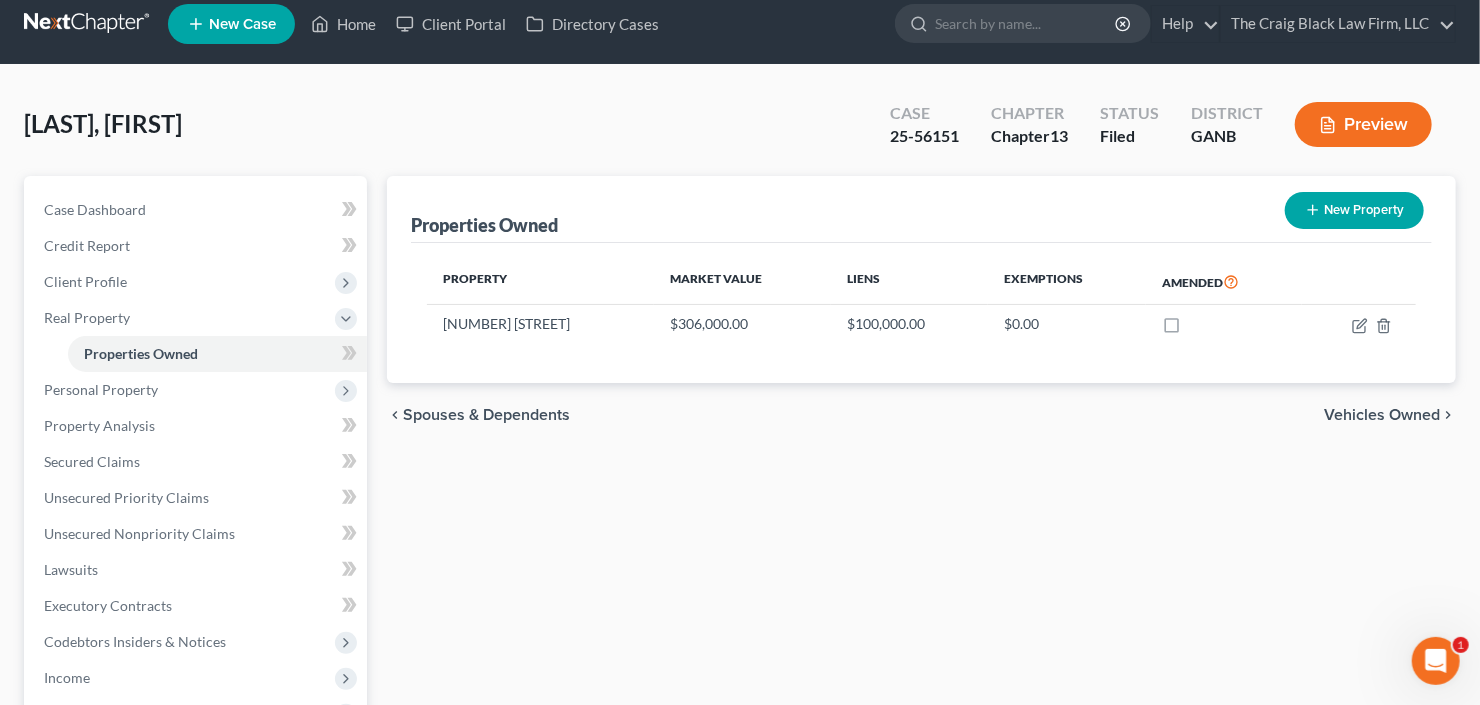 scroll, scrollTop: 0, scrollLeft: 0, axis: both 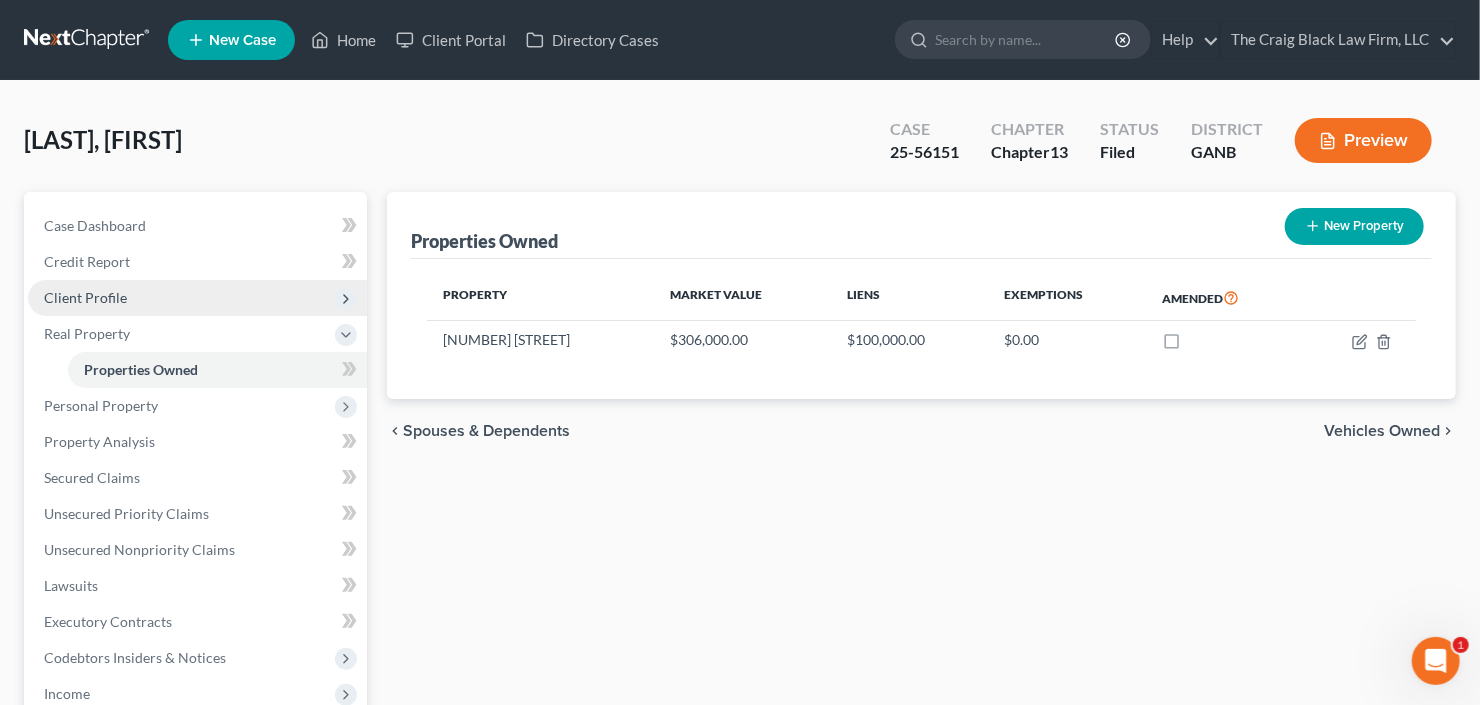 click on "Client Profile" at bounding box center [197, 298] 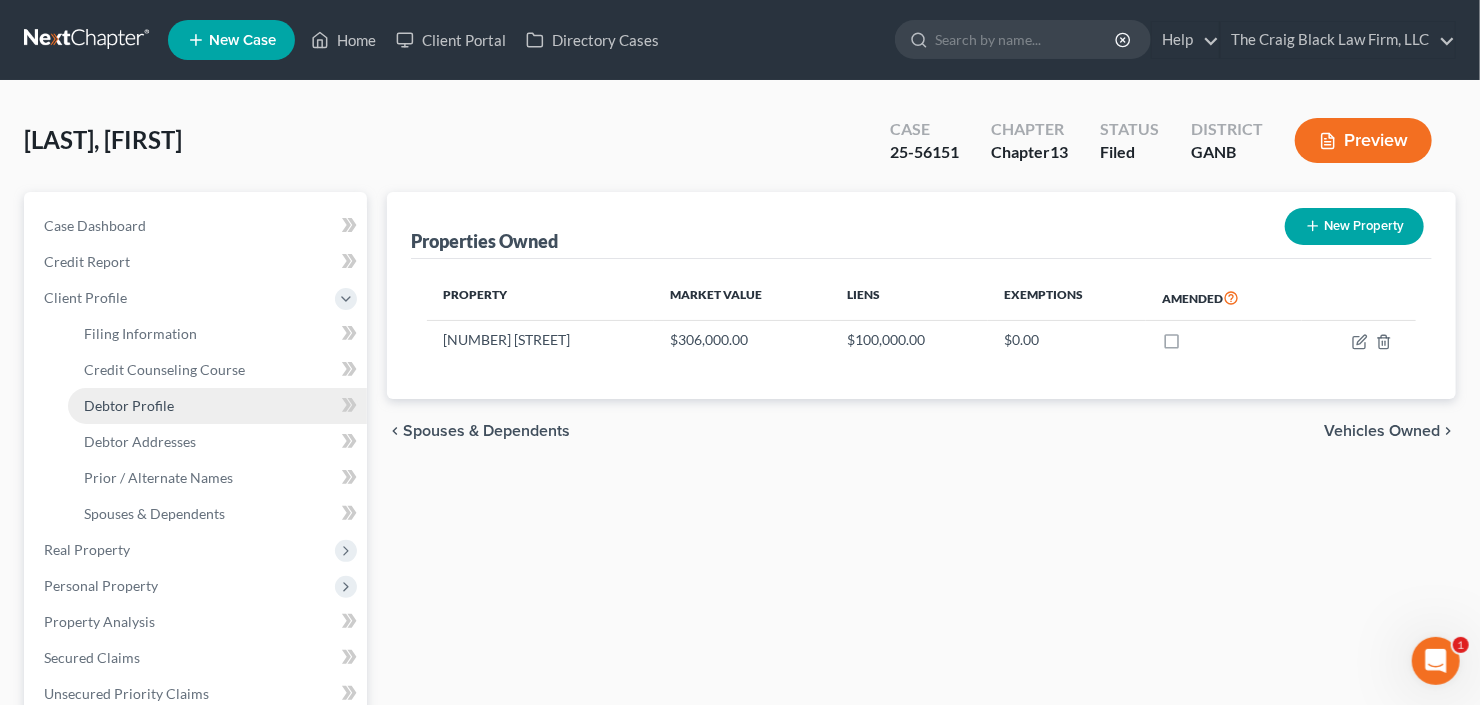 click on "Debtor Profile" at bounding box center [129, 405] 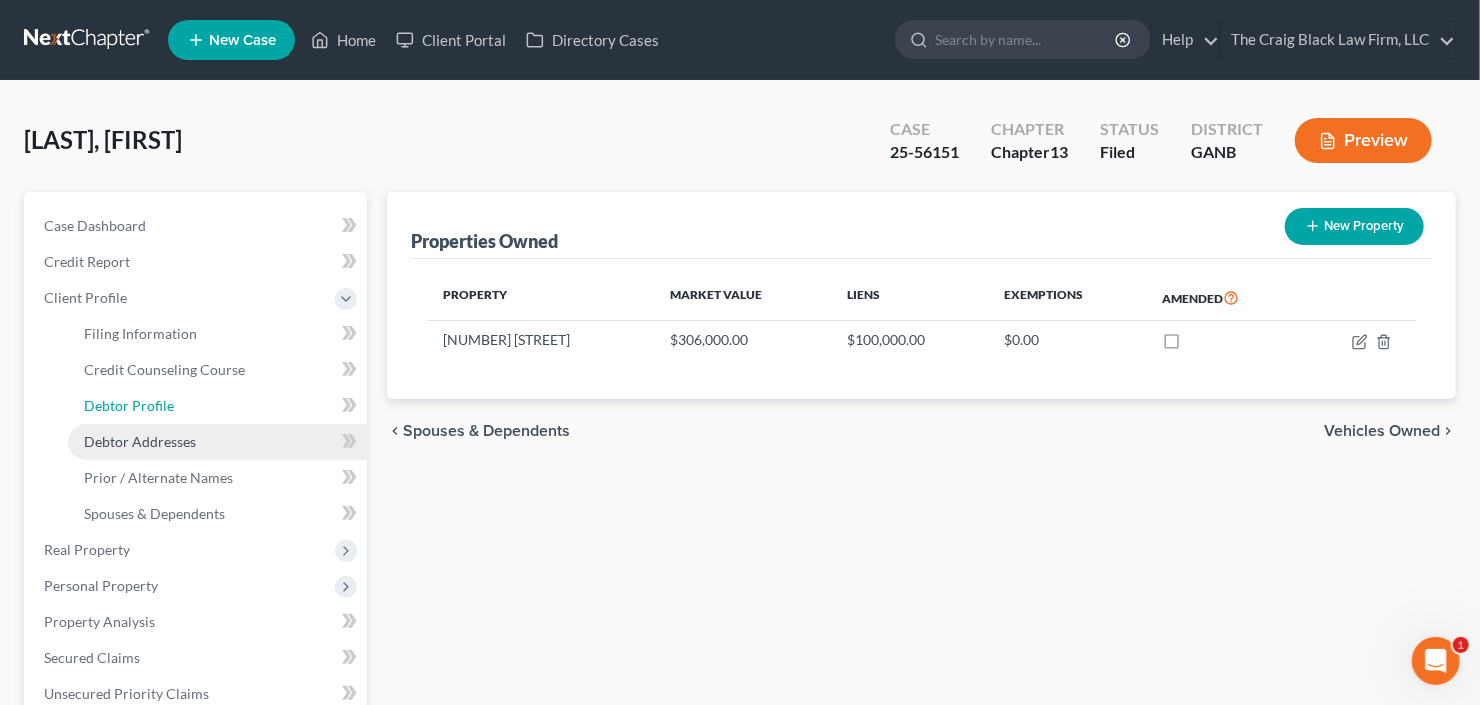 select on "0" 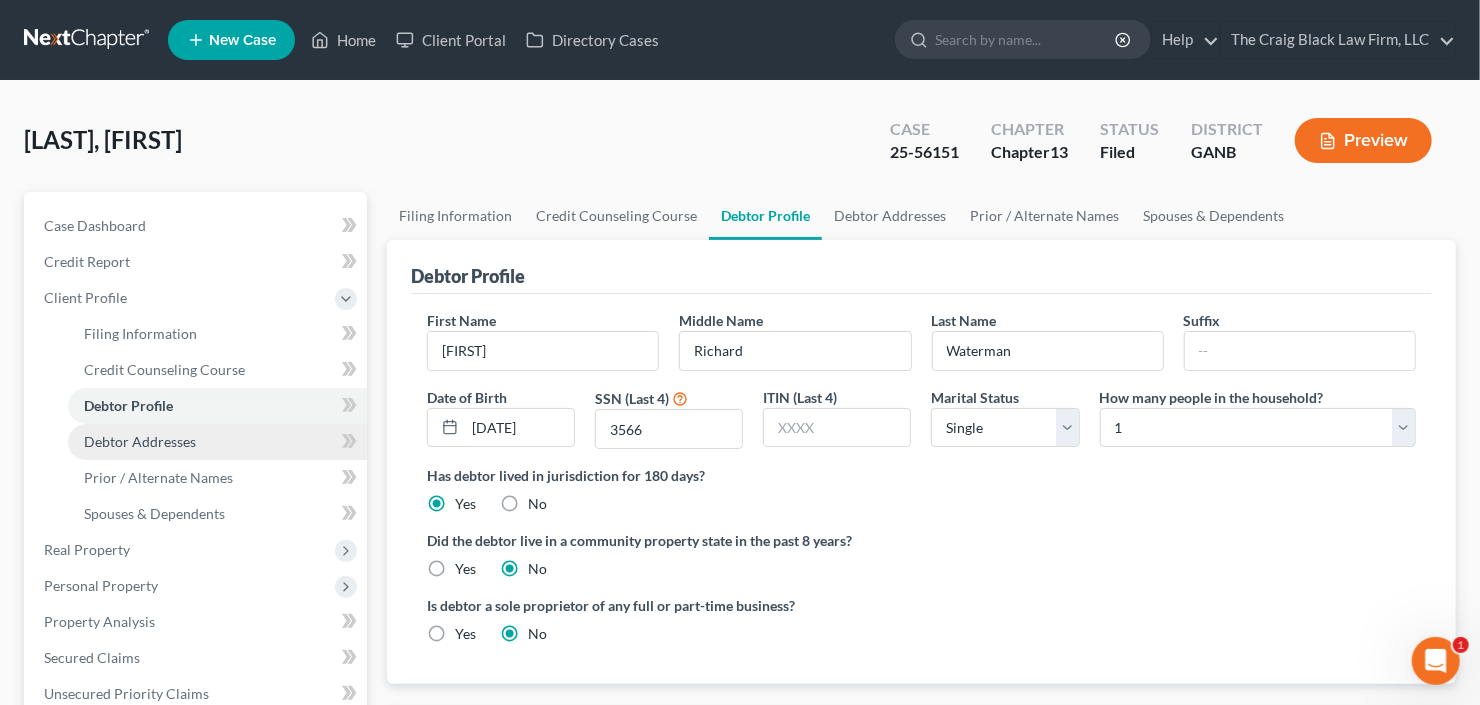 click on "Debtor Addresses" at bounding box center [140, 441] 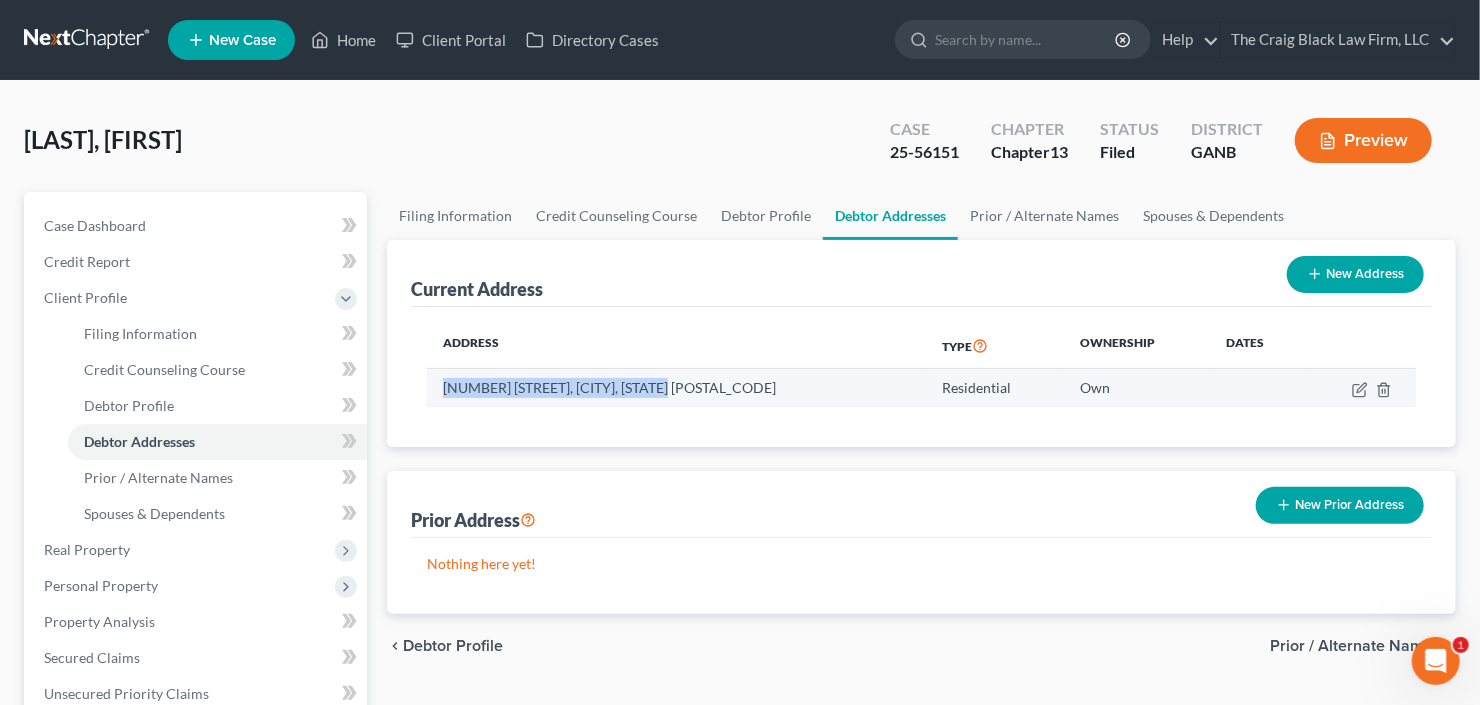 drag, startPoint x: 556, startPoint y: 390, endPoint x: 448, endPoint y: 386, distance: 108.07405 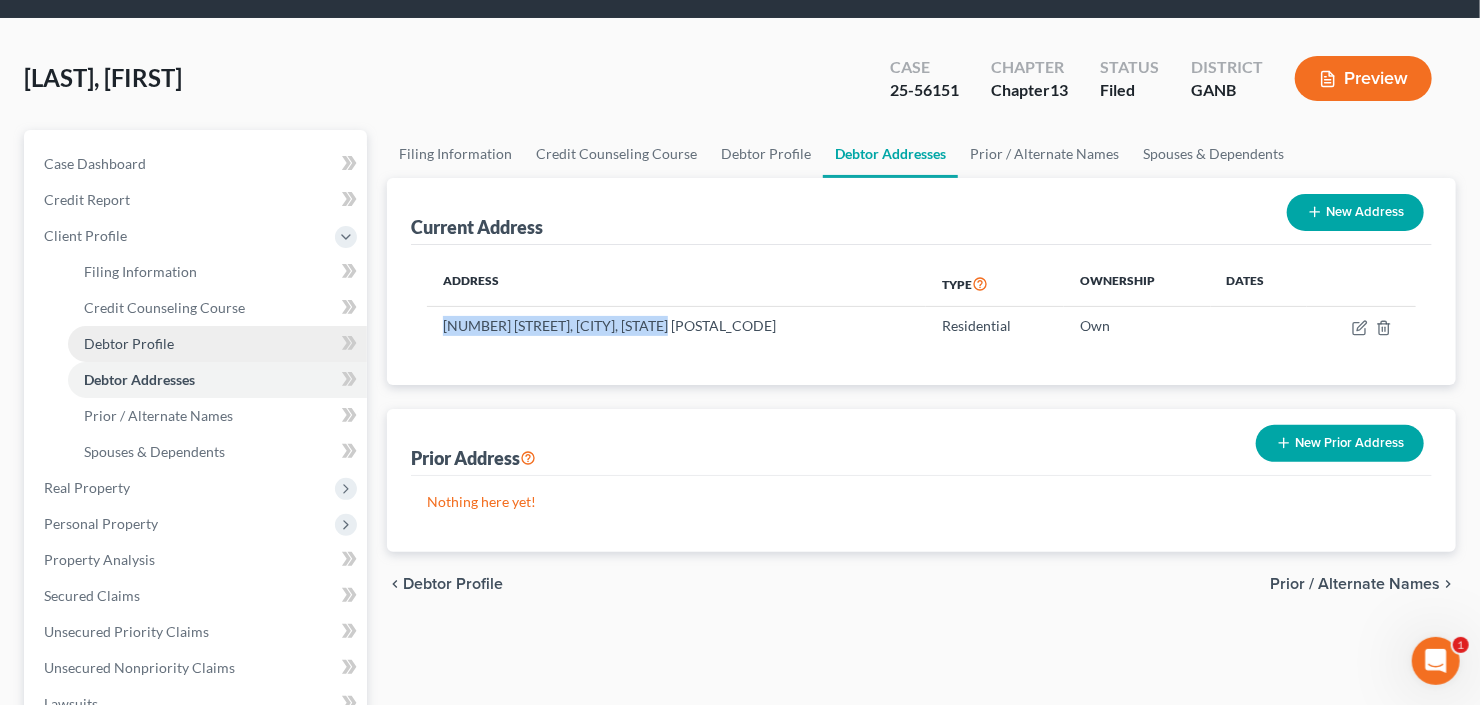 scroll, scrollTop: 160, scrollLeft: 0, axis: vertical 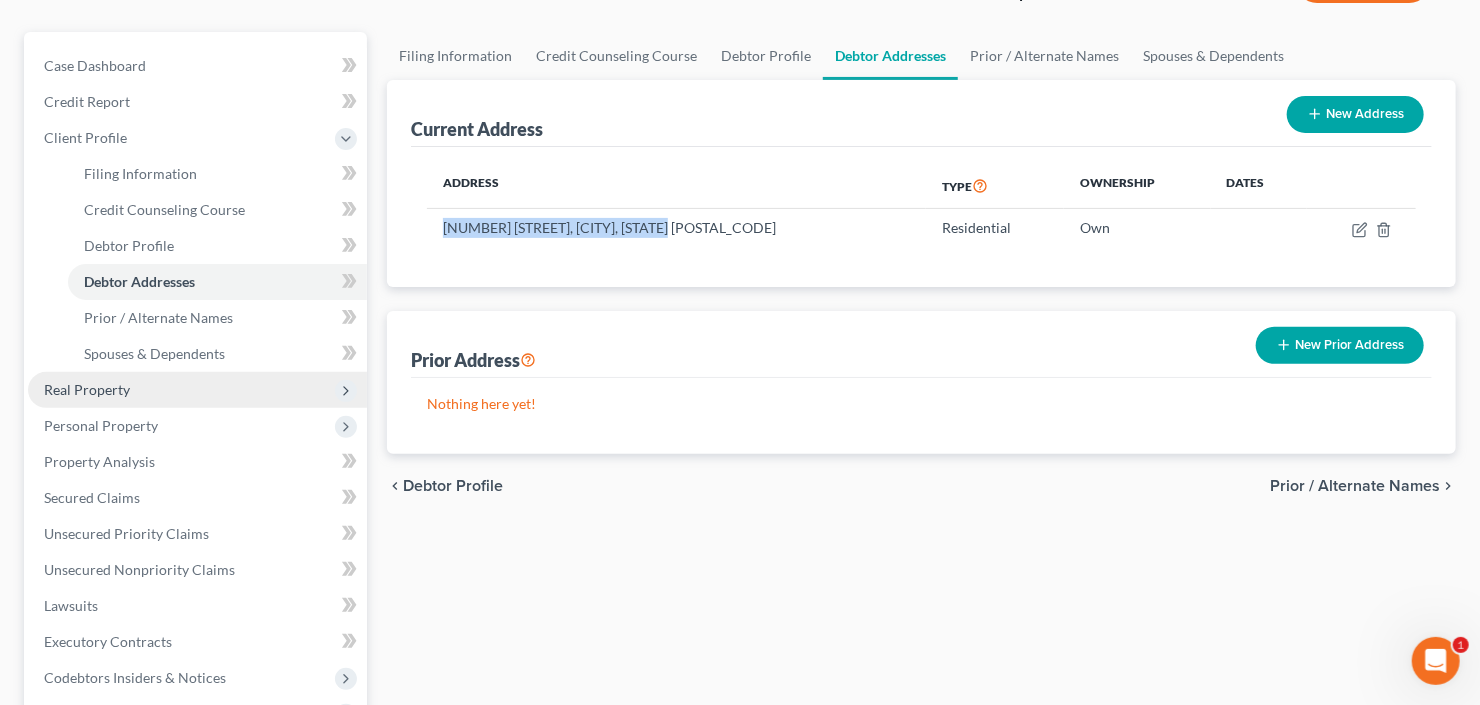 click on "Real Property" at bounding box center [197, 390] 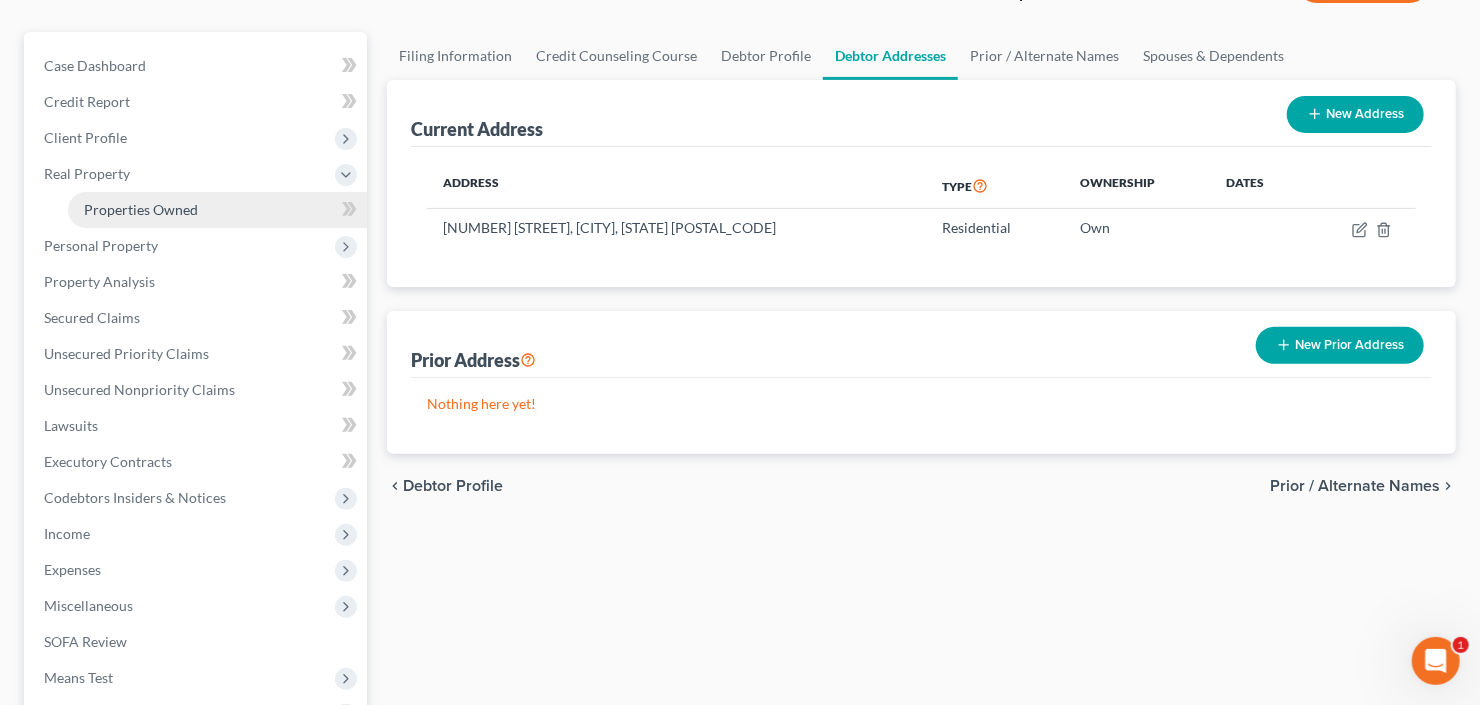 click on "Properties Owned" at bounding box center [141, 209] 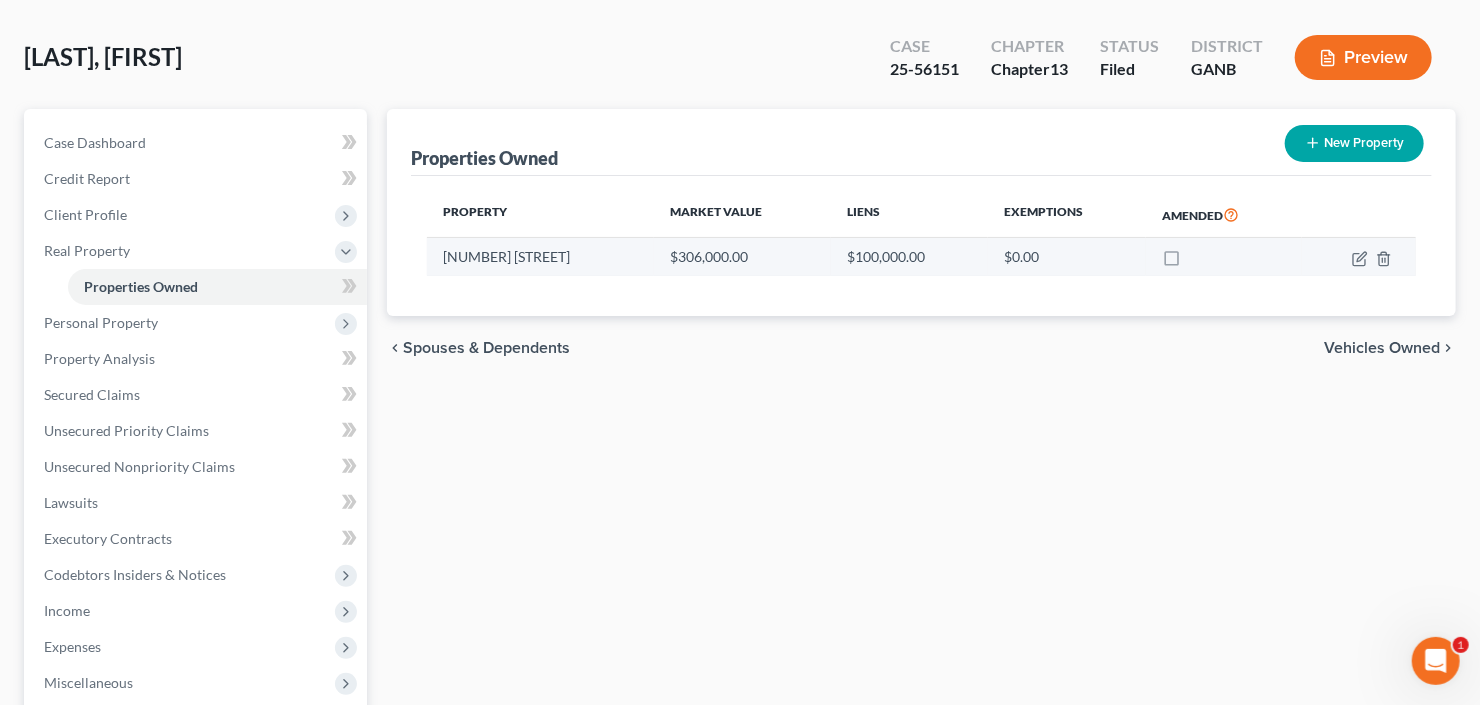 scroll, scrollTop: 0, scrollLeft: 0, axis: both 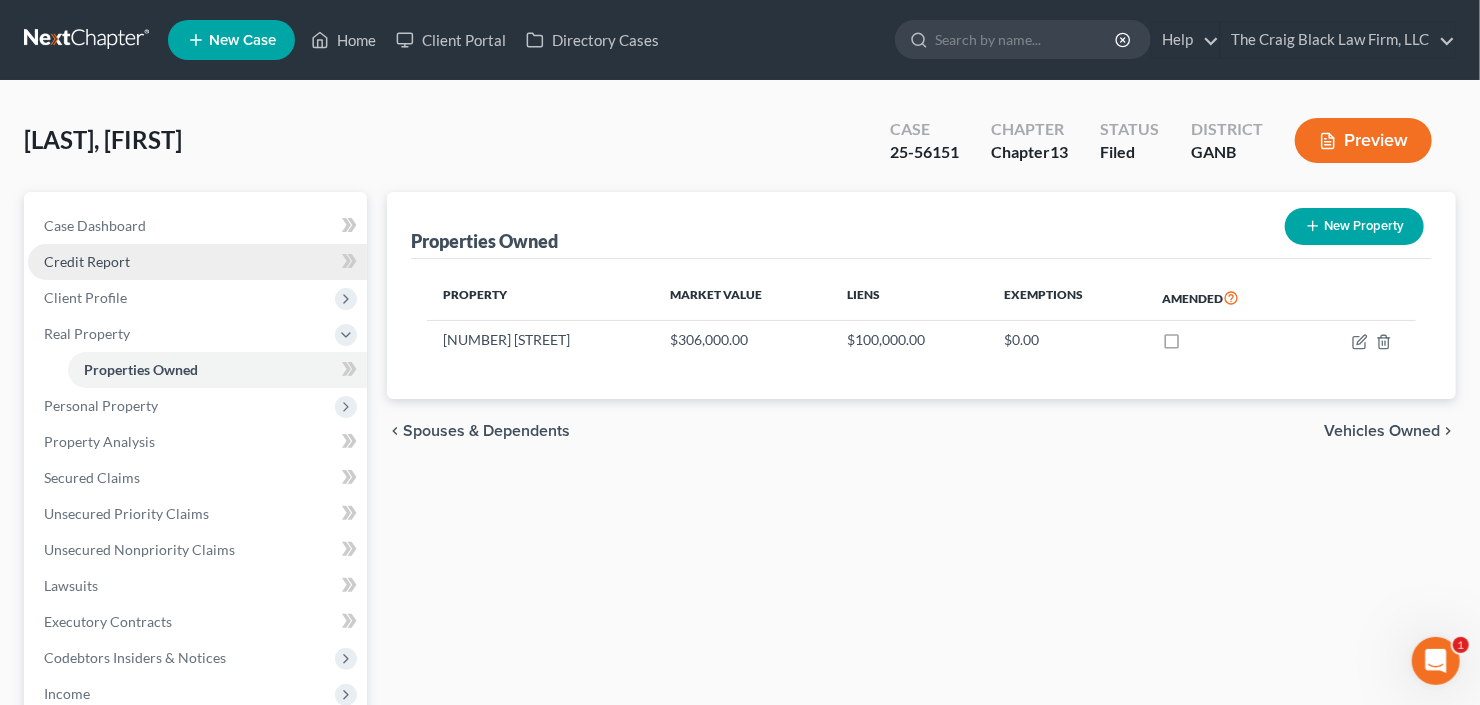 click on "Credit Report" at bounding box center [197, 262] 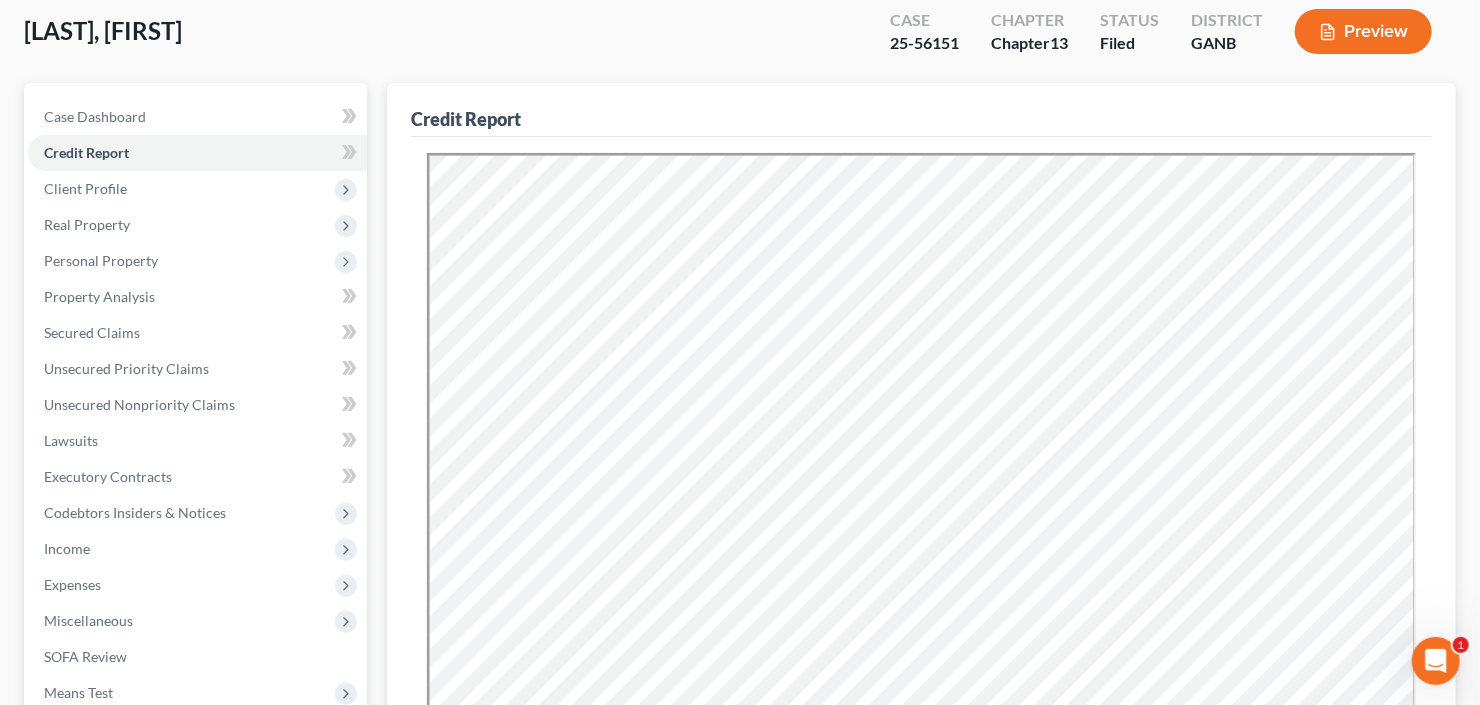 scroll, scrollTop: 0, scrollLeft: 0, axis: both 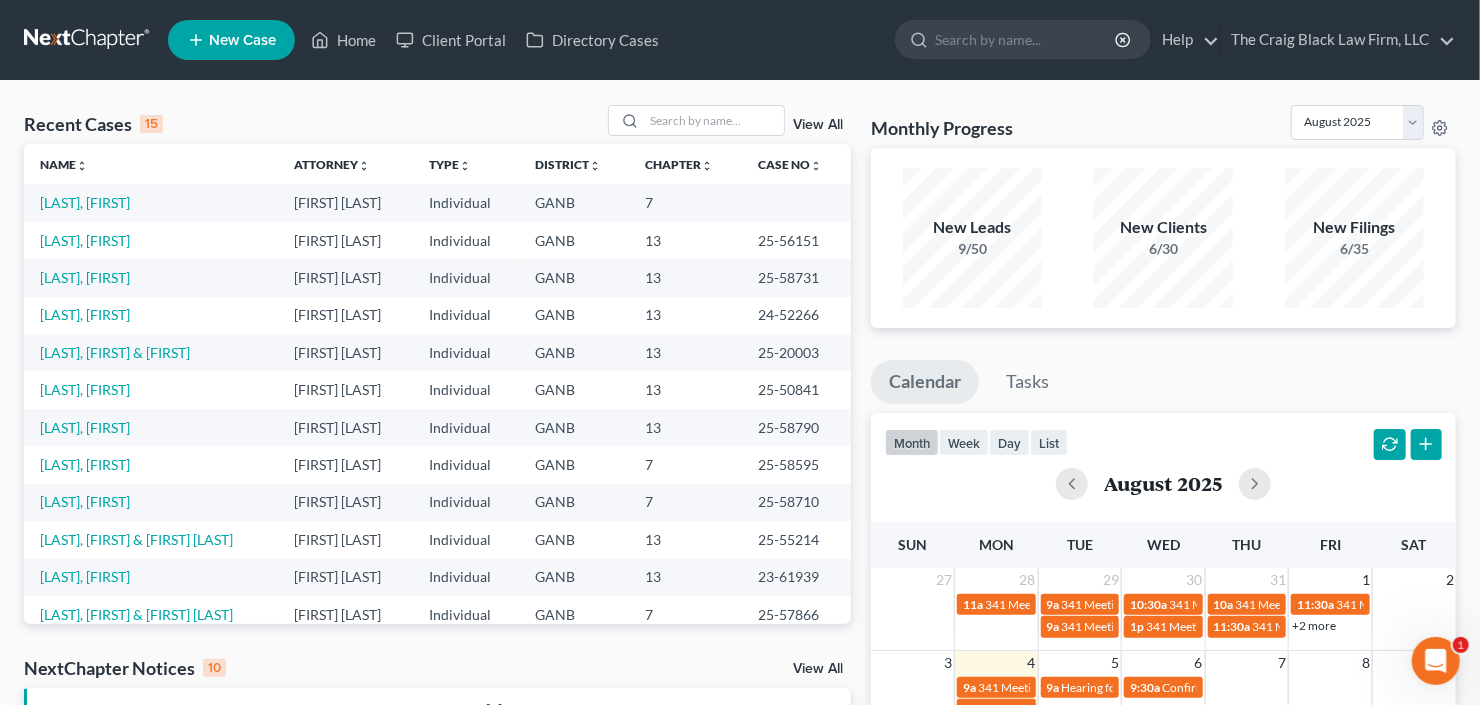 click on "New Case" at bounding box center (231, 40) 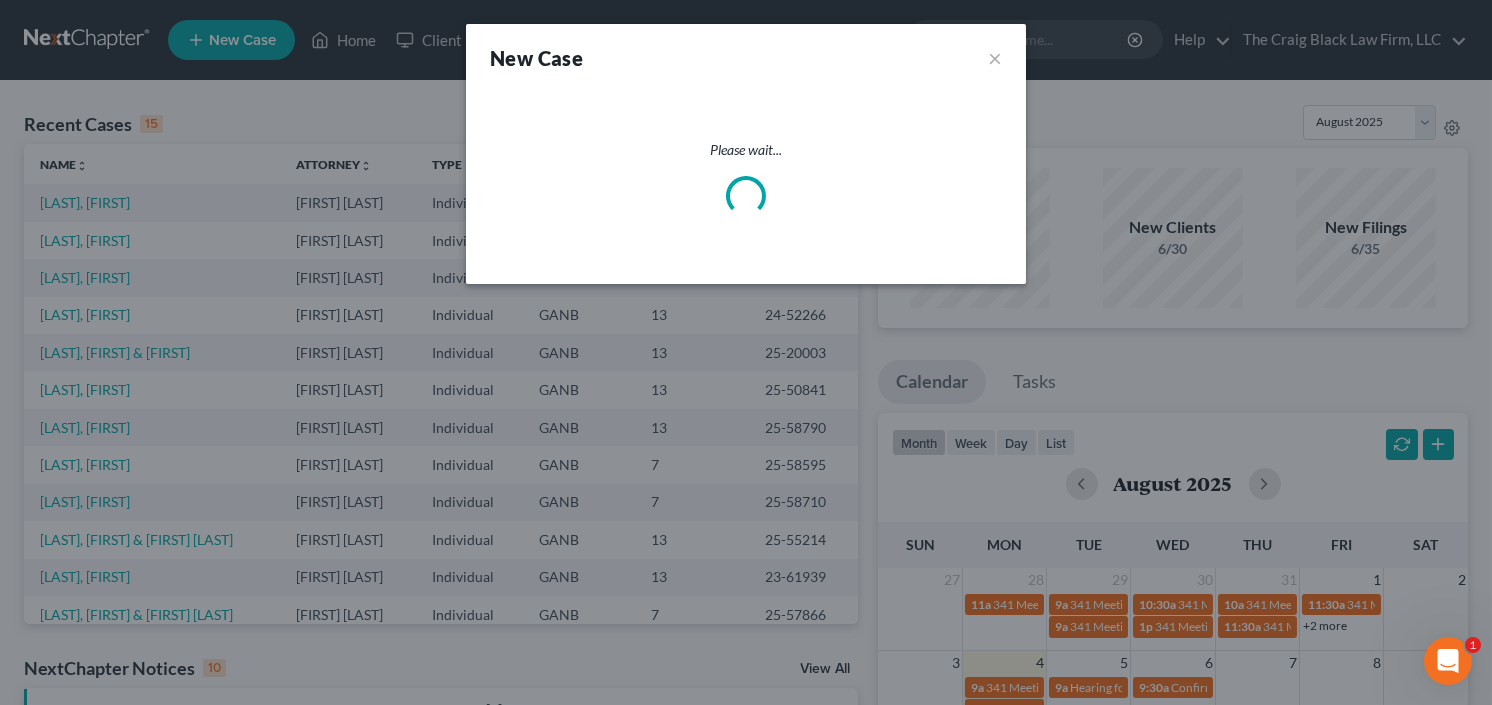 select on "19" 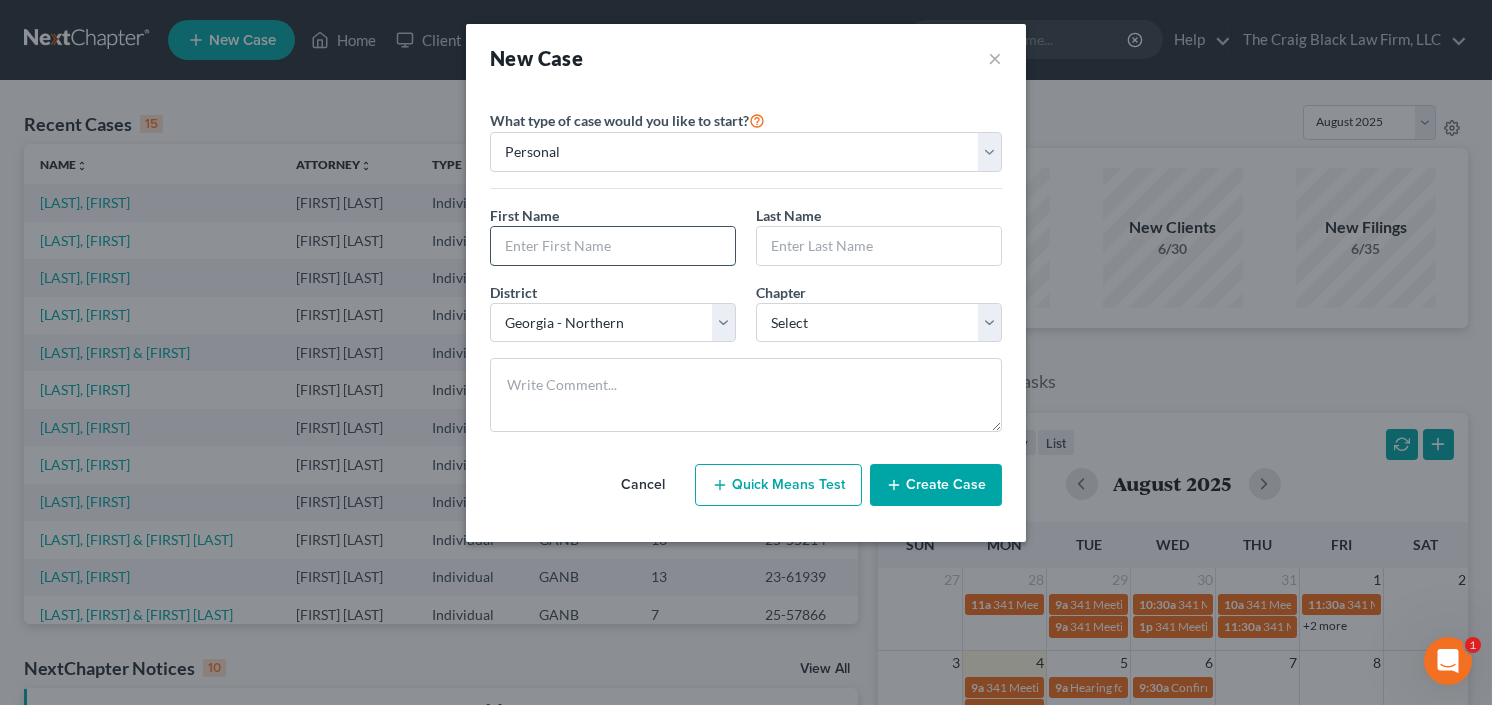 click at bounding box center (613, 246) 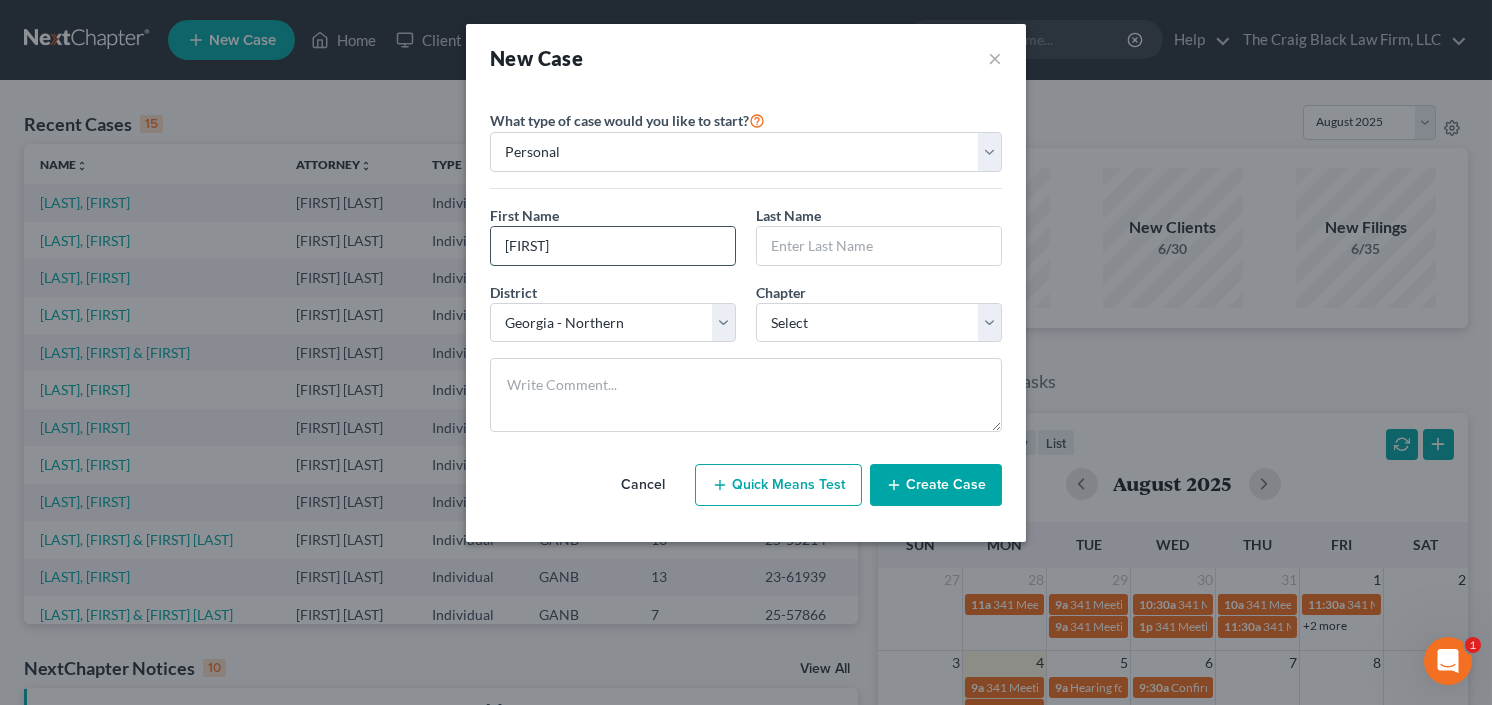 type on "[FIRST]" 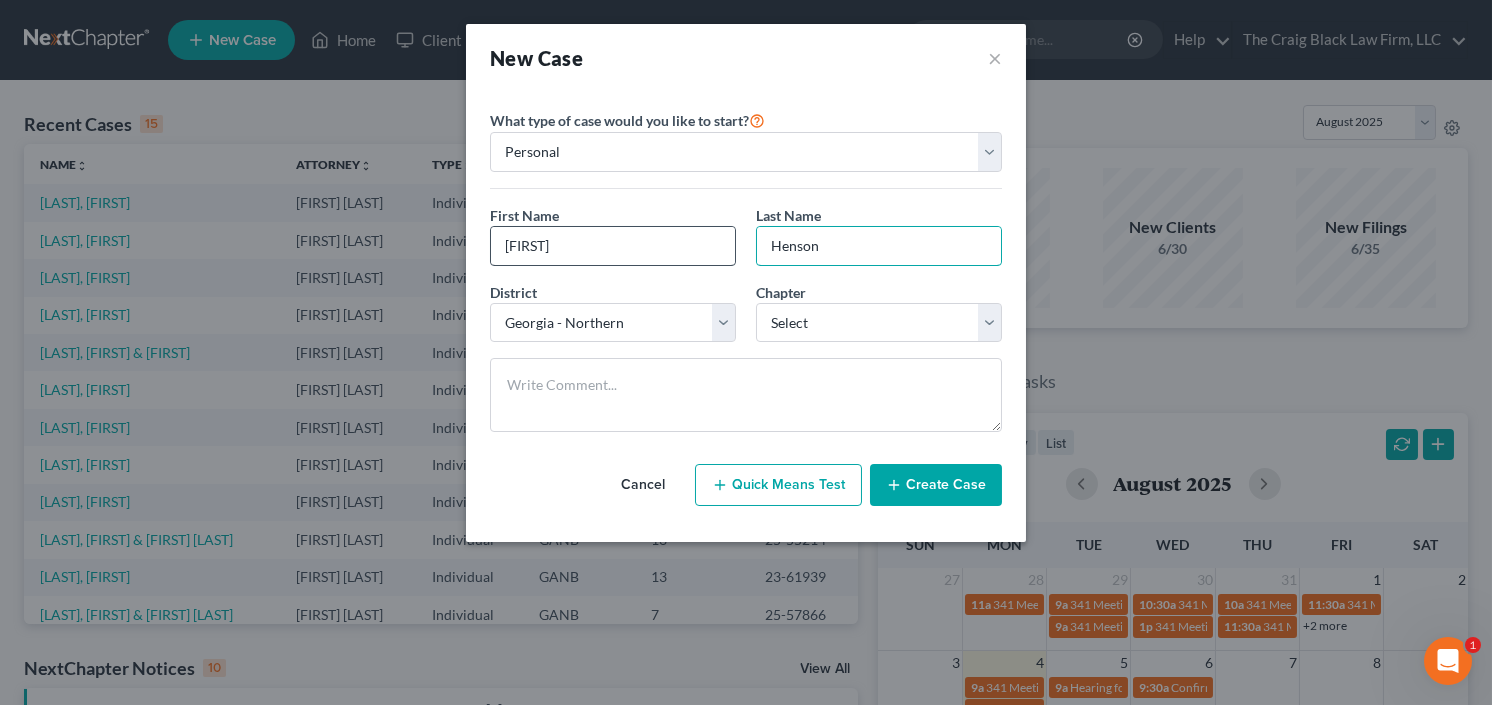 type on "Henson" 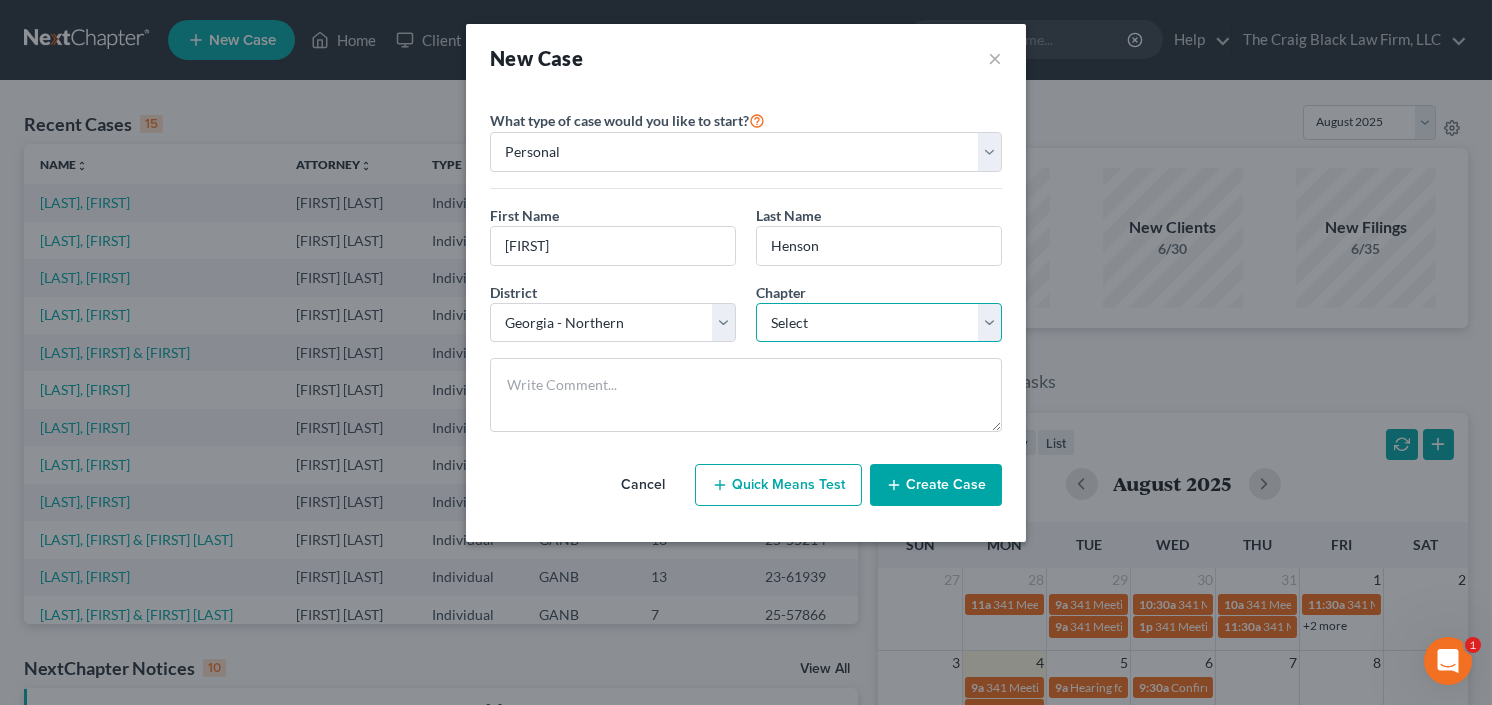 click on "Select 7 11 12 13" at bounding box center [879, 323] 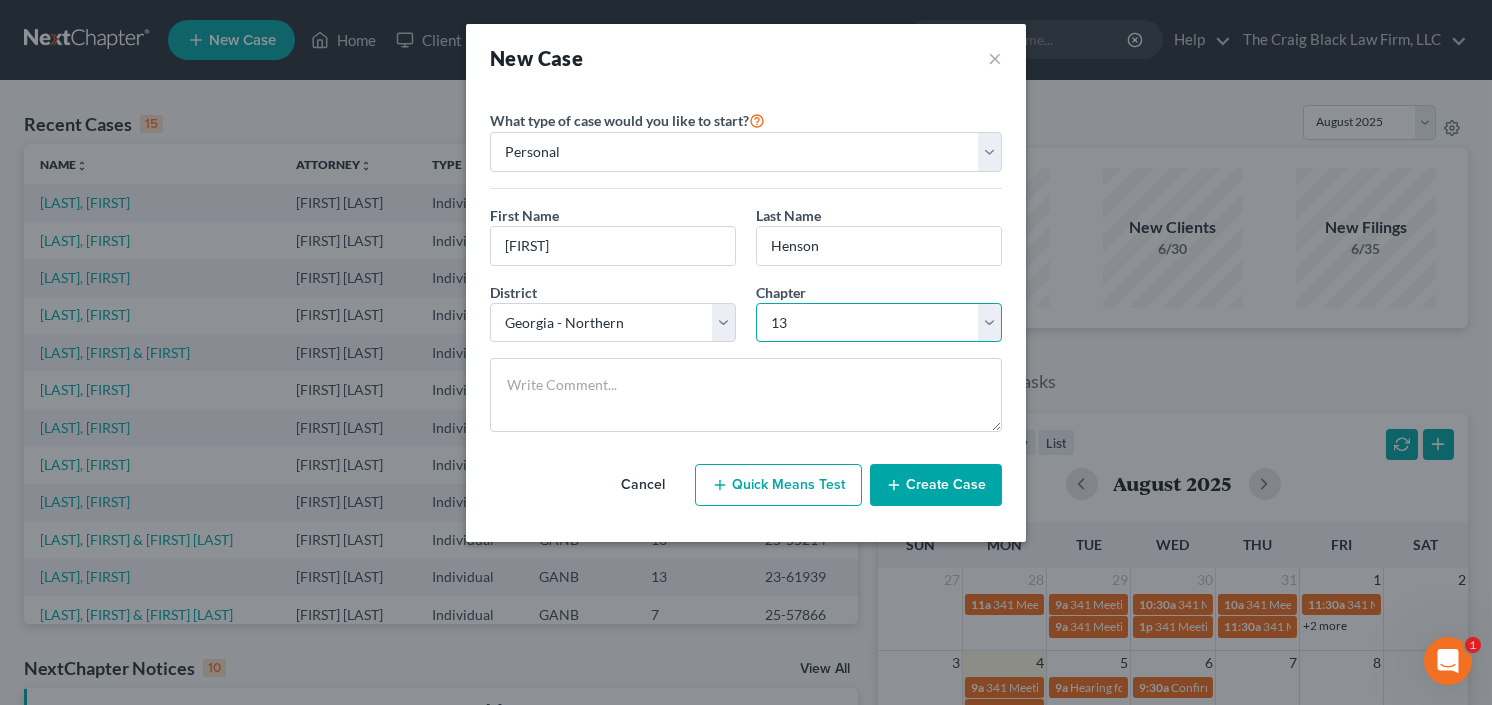 click on "Select 7 11 12 13" at bounding box center [879, 323] 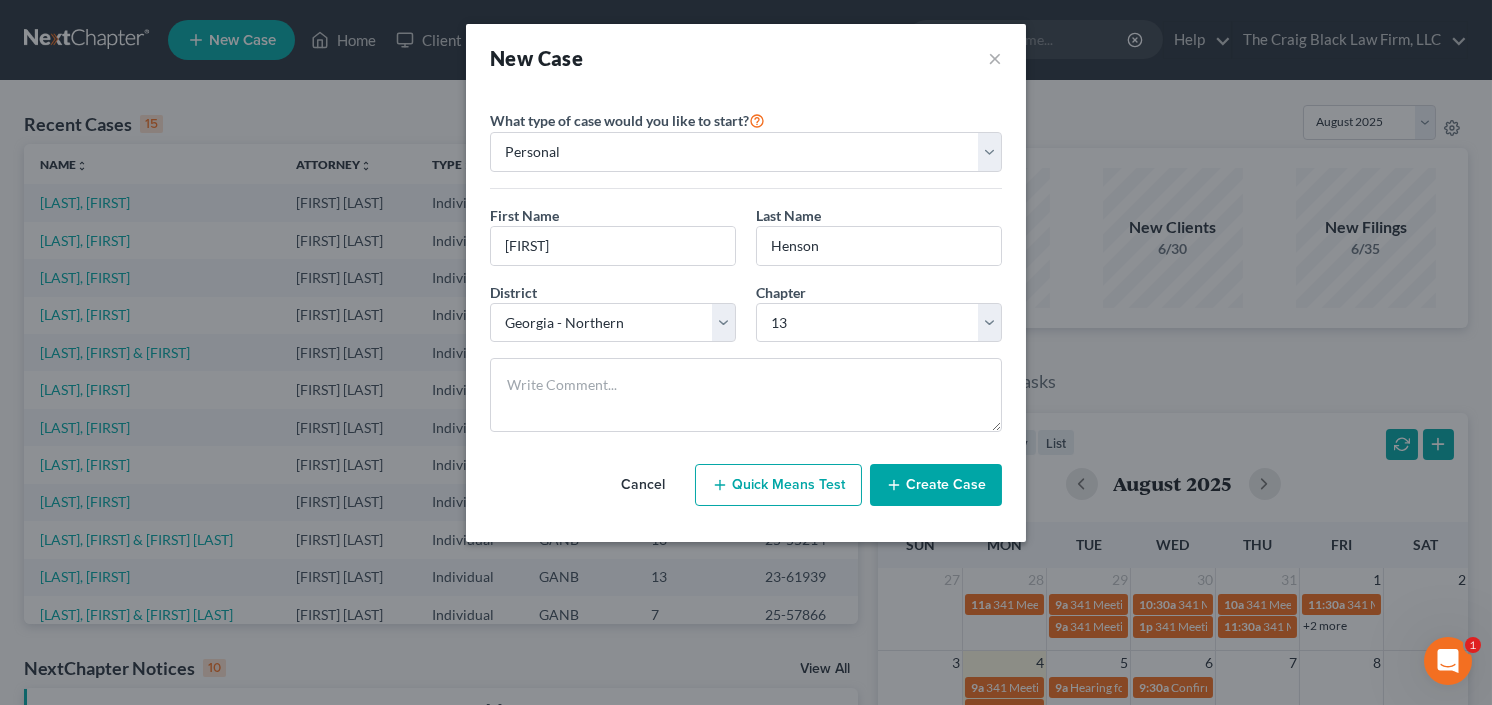 click on "Create Case" at bounding box center (936, 485) 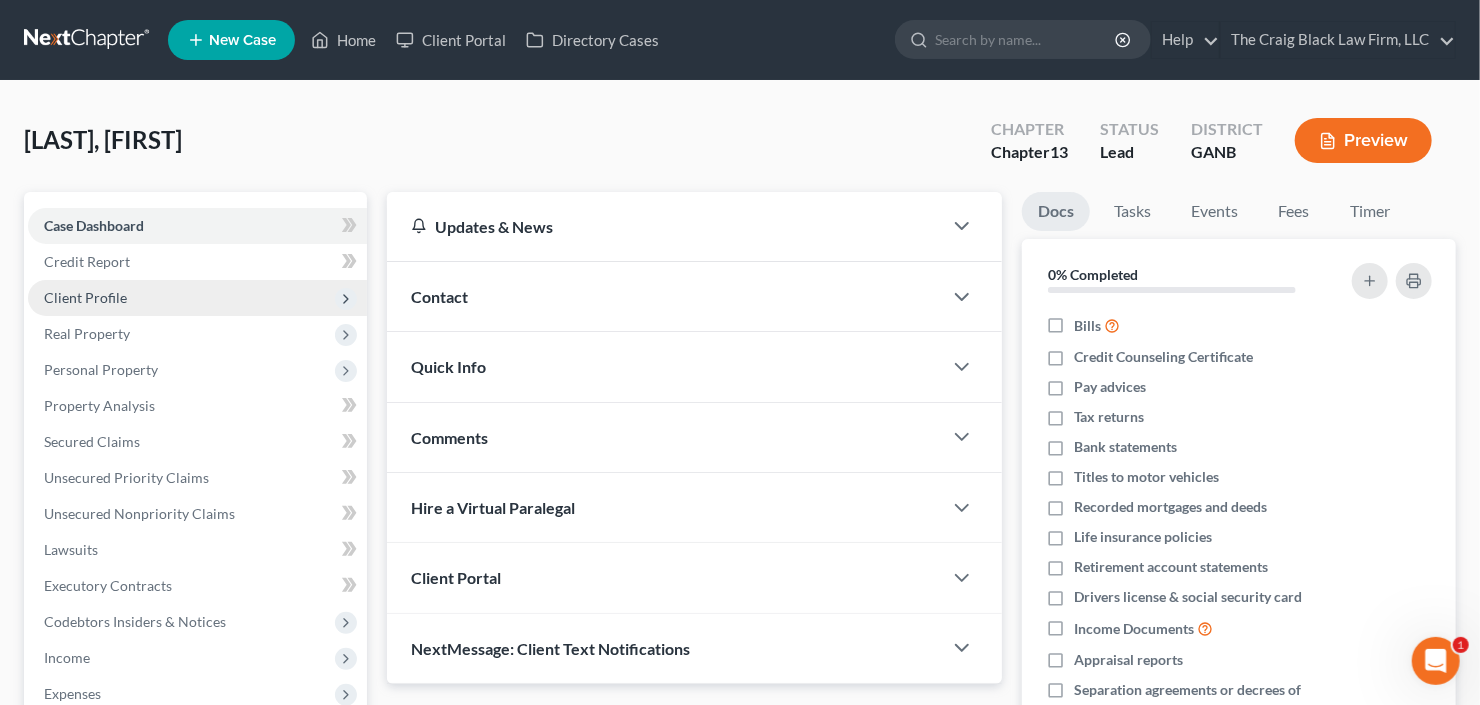 click on "Client Profile" at bounding box center [197, 298] 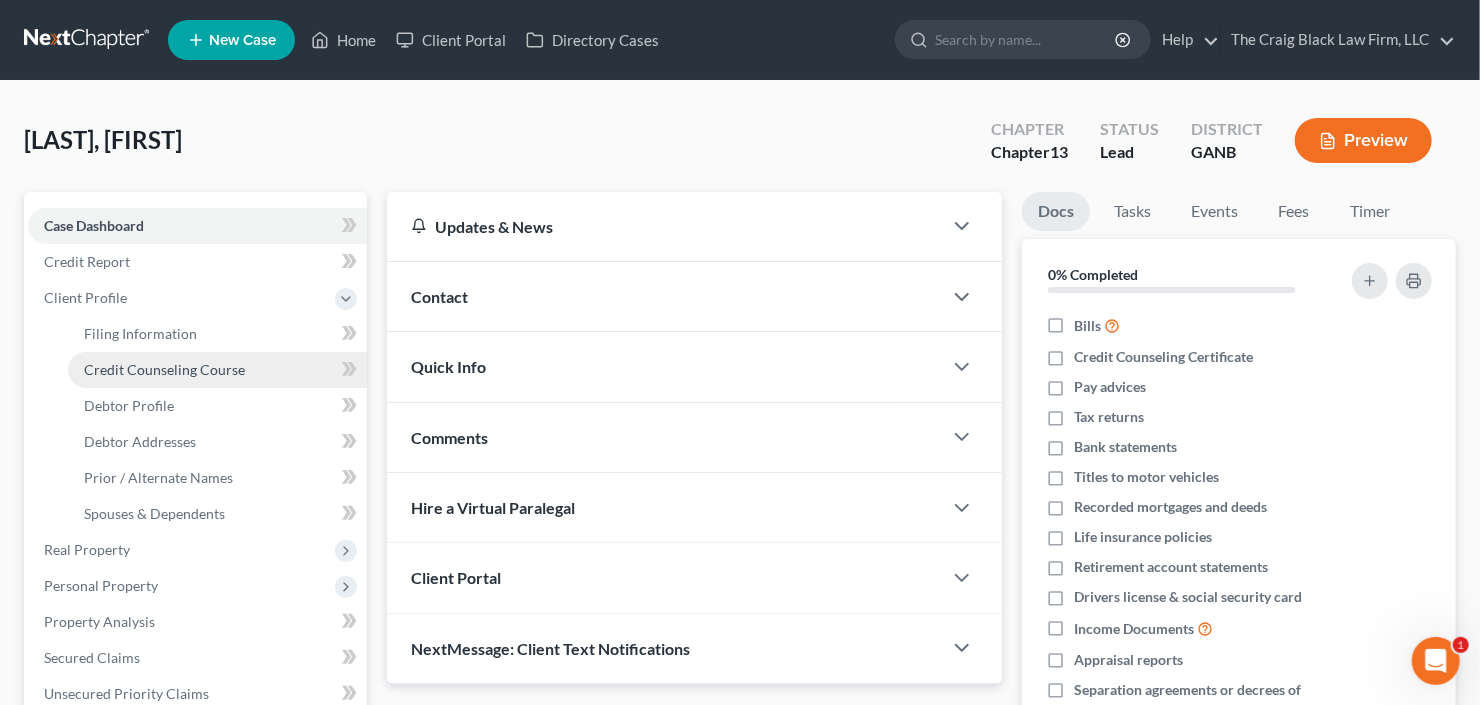 click on "Credit Counseling Course" at bounding box center (164, 369) 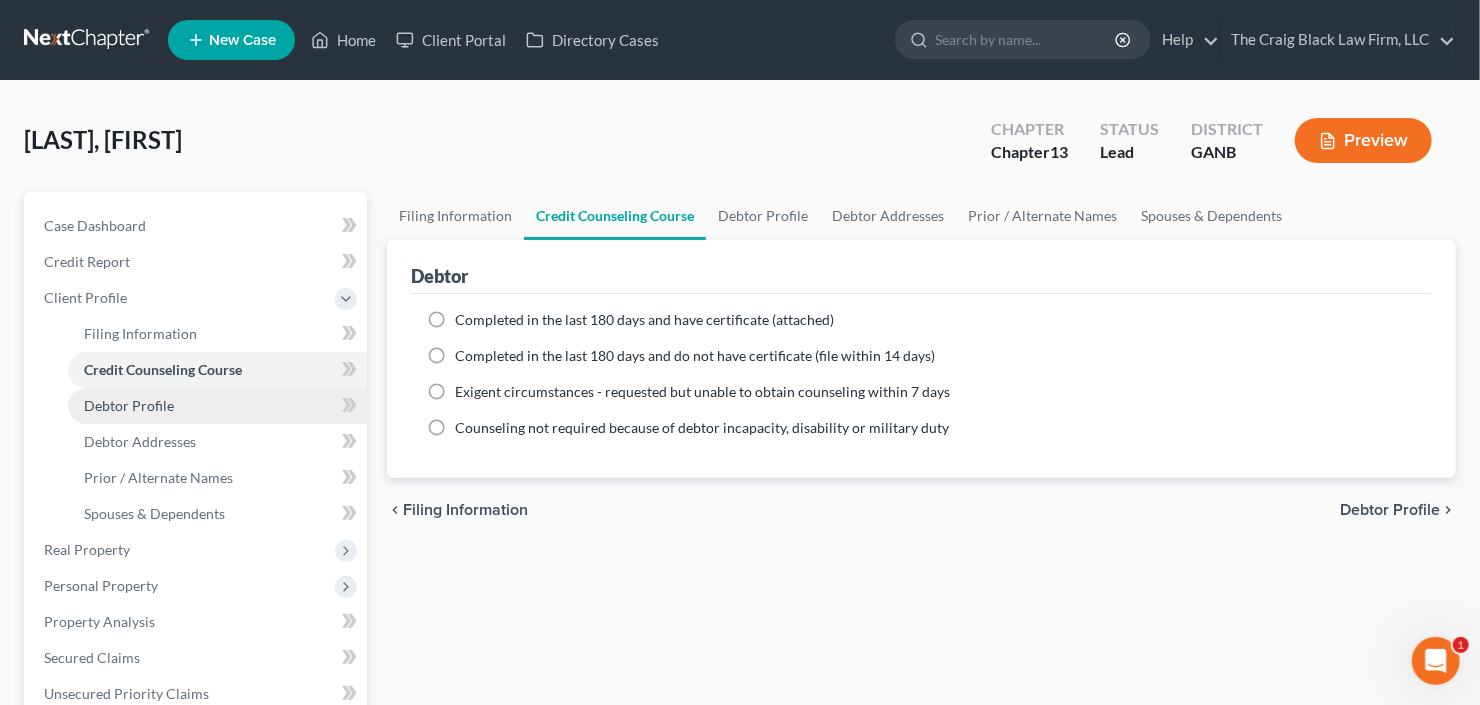 drag, startPoint x: 120, startPoint y: 400, endPoint x: 141, endPoint y: 394, distance: 21.84033 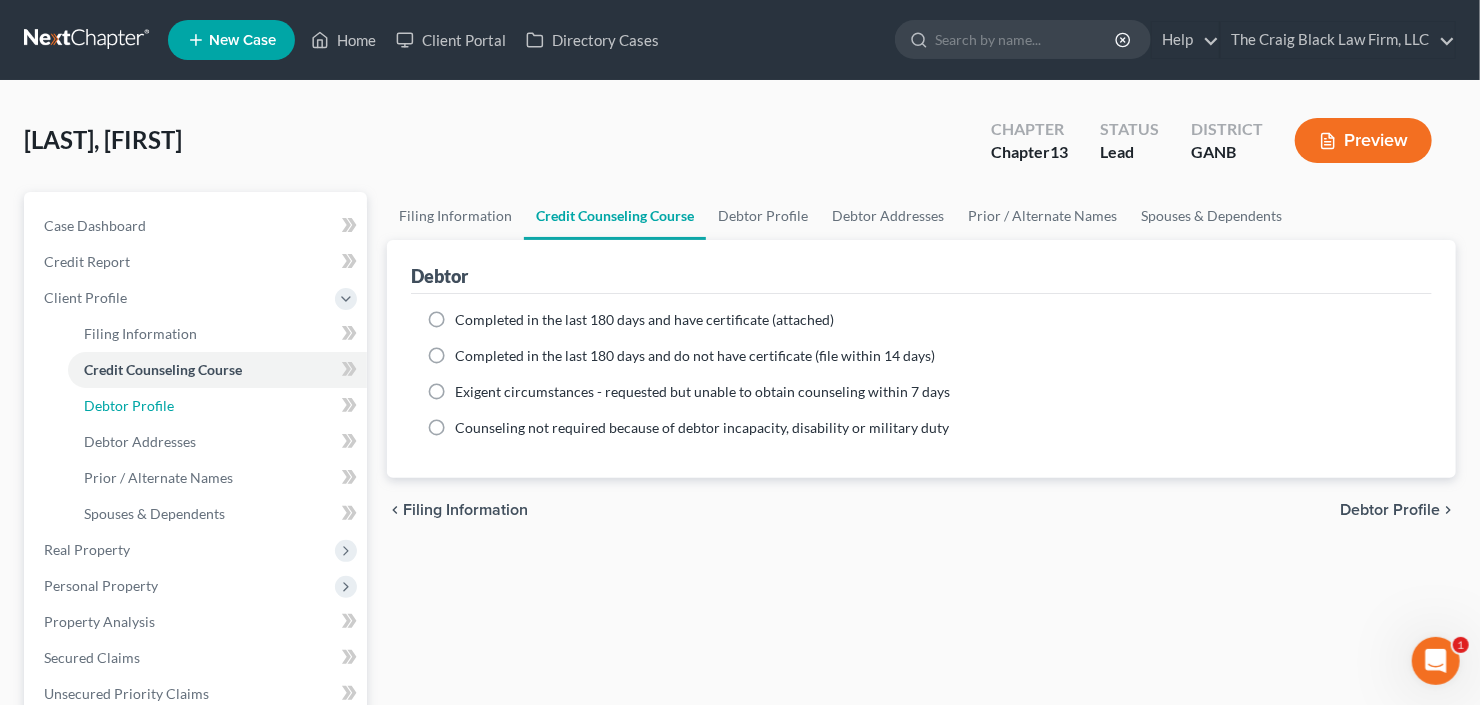 select on "0" 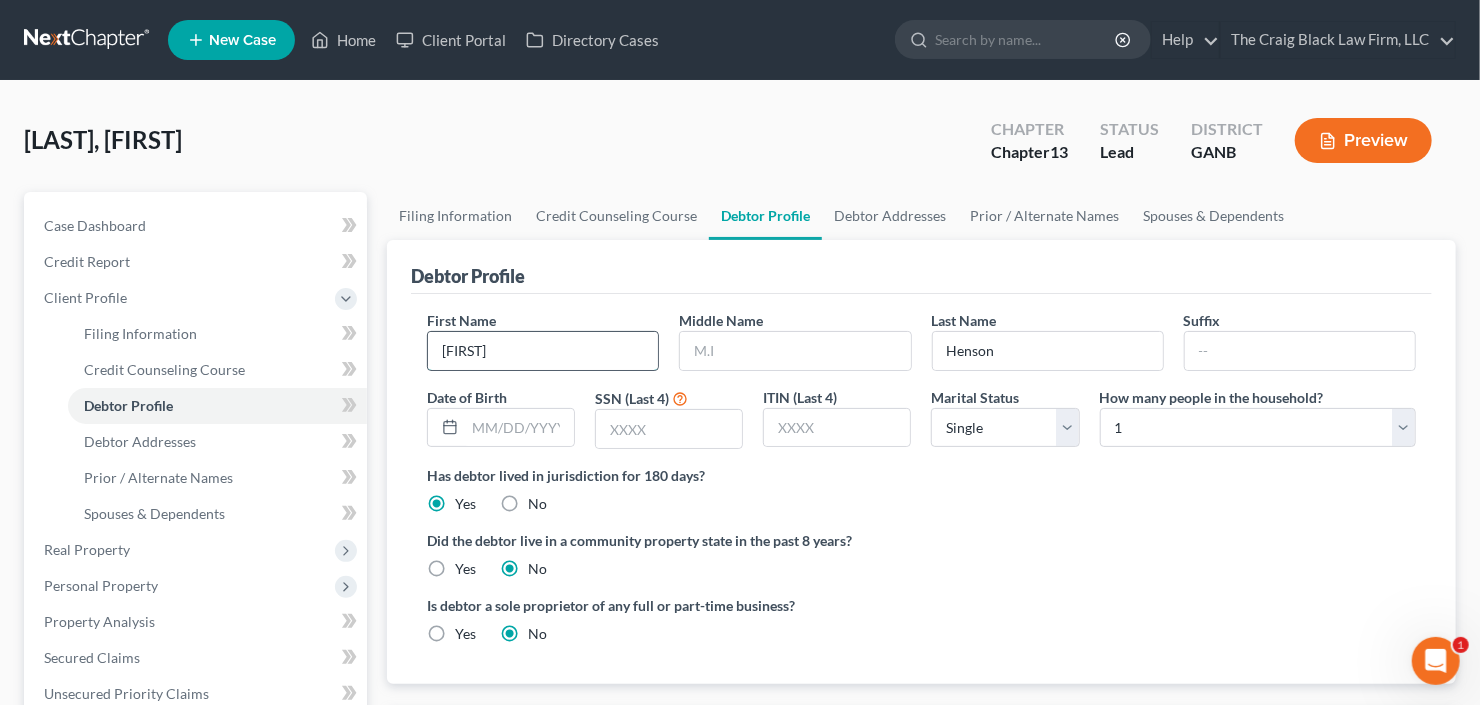 click on "[FIRST]" at bounding box center (543, 351) 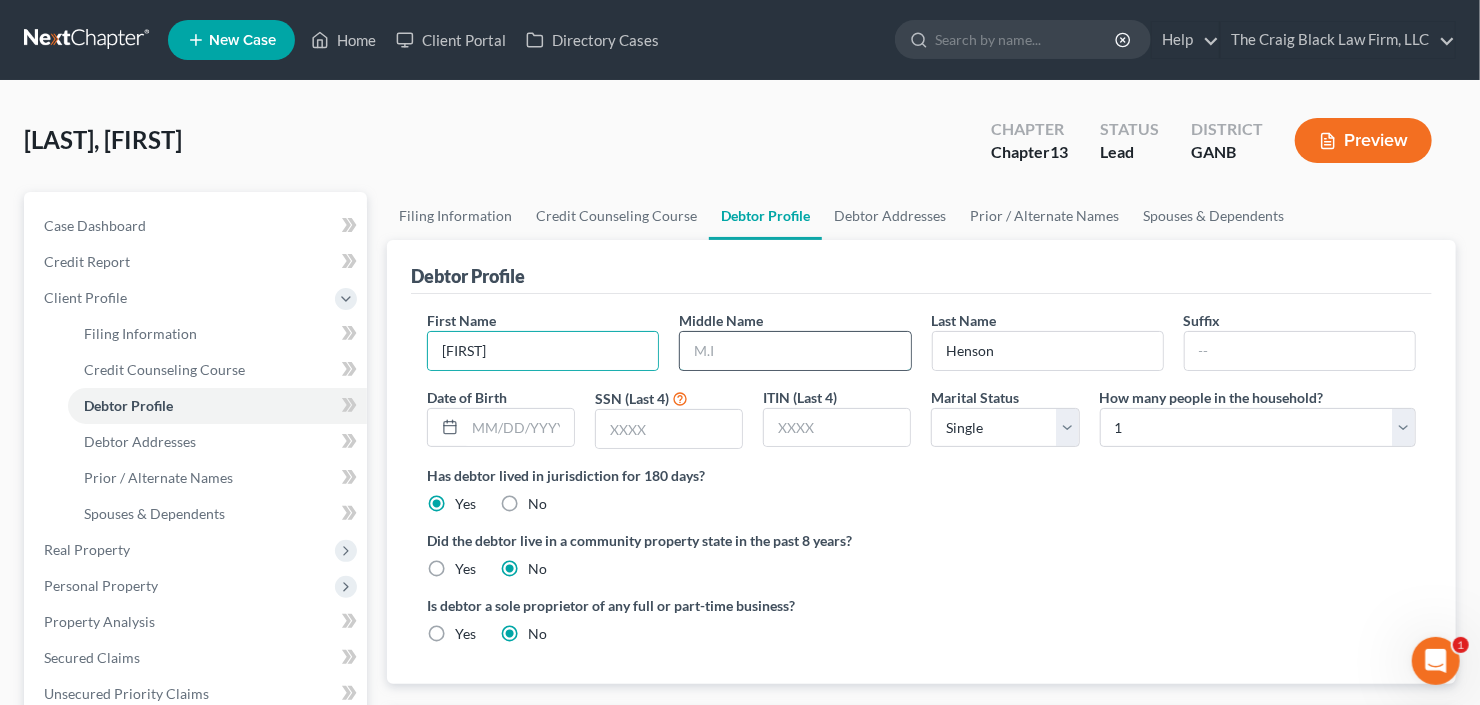 click at bounding box center [795, 351] 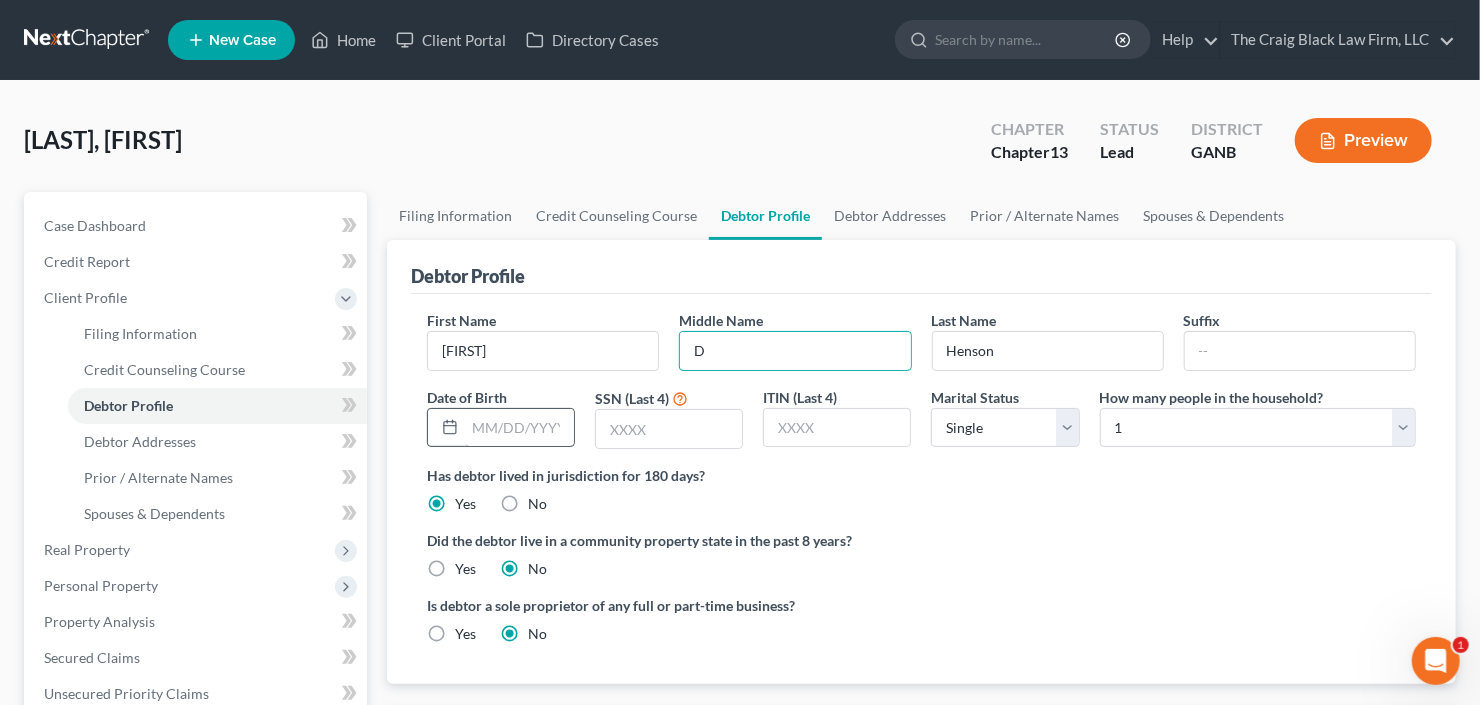 type on "D" 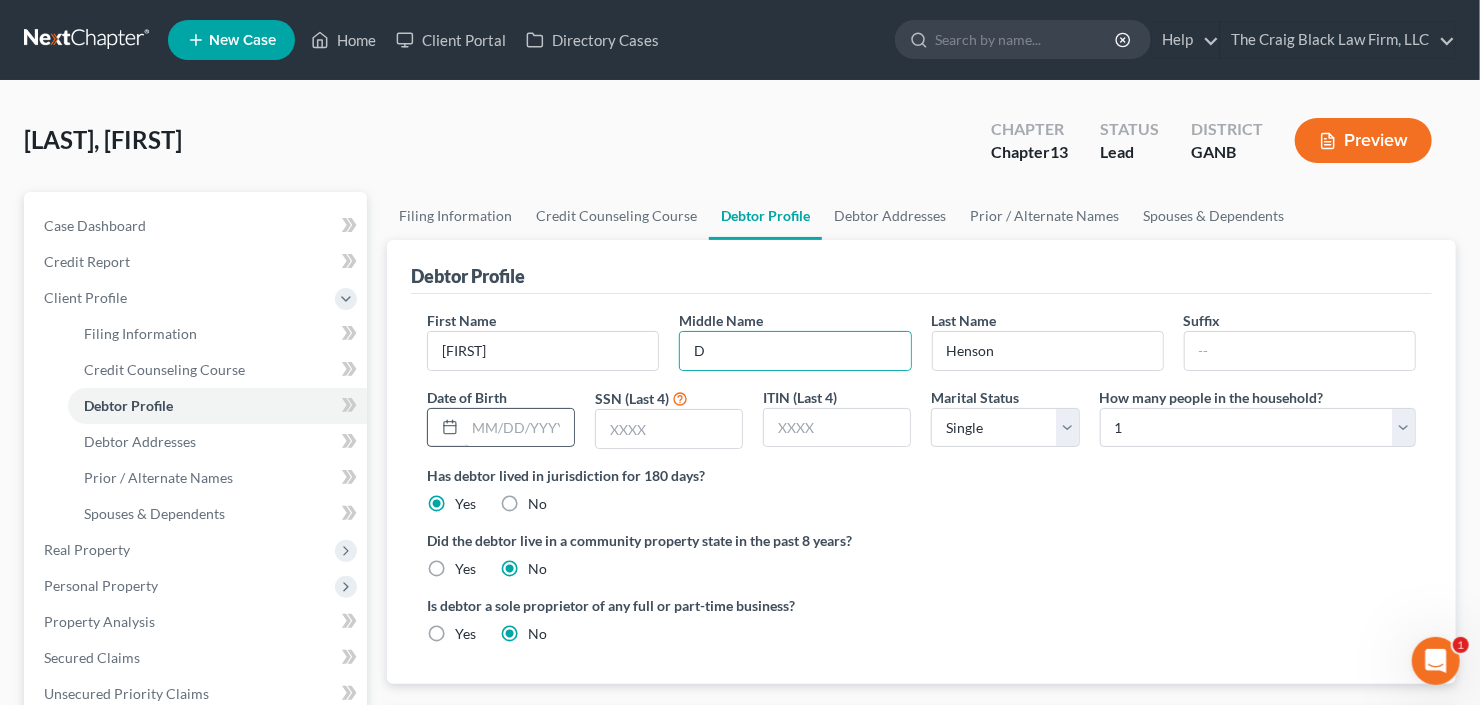 click at bounding box center [519, 428] 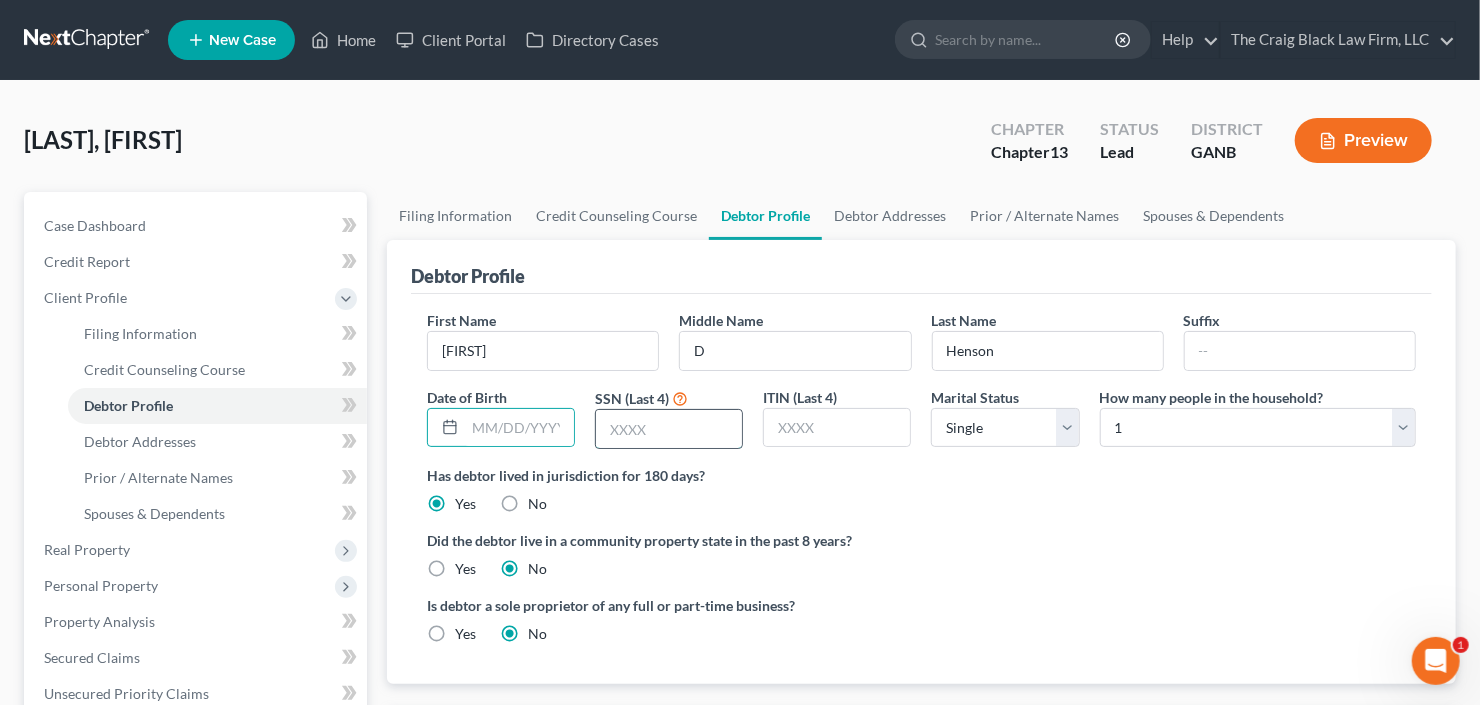click at bounding box center (669, 429) 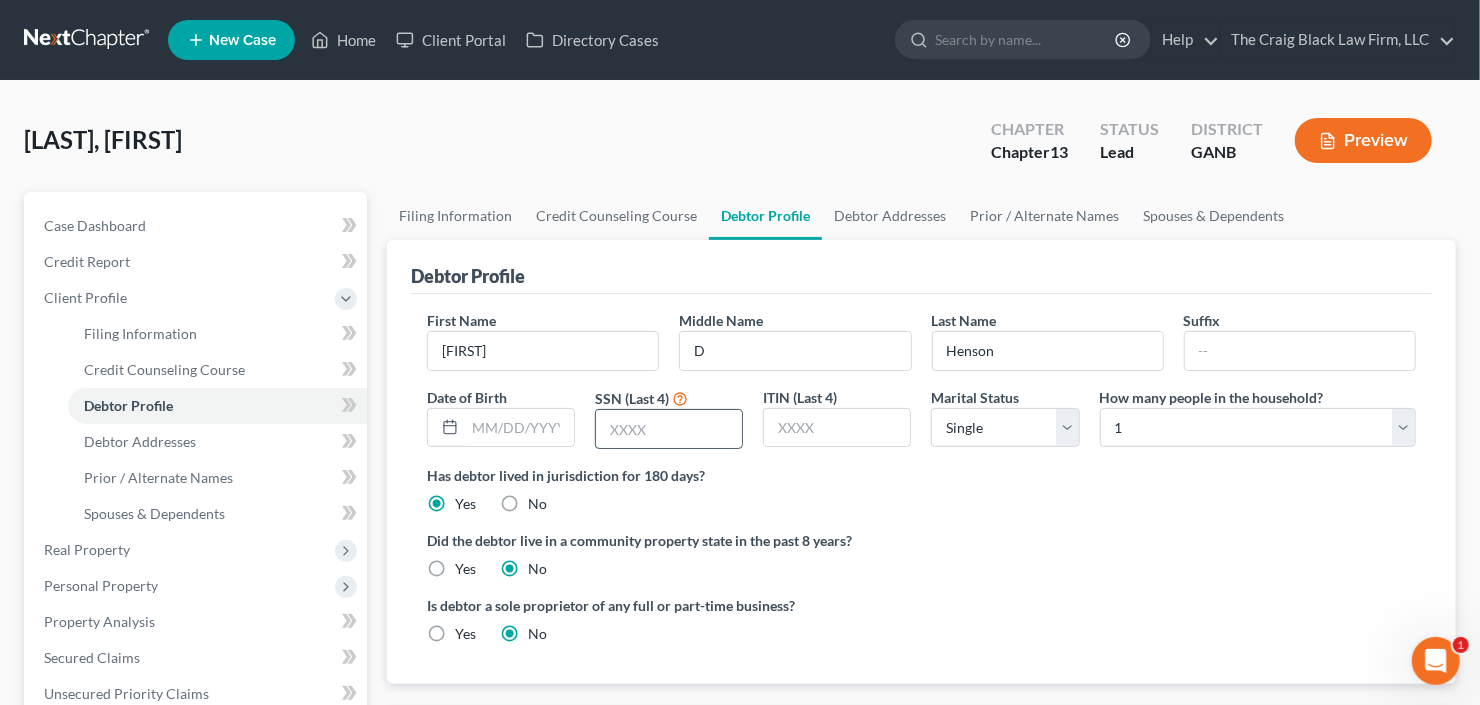 click at bounding box center (669, 429) 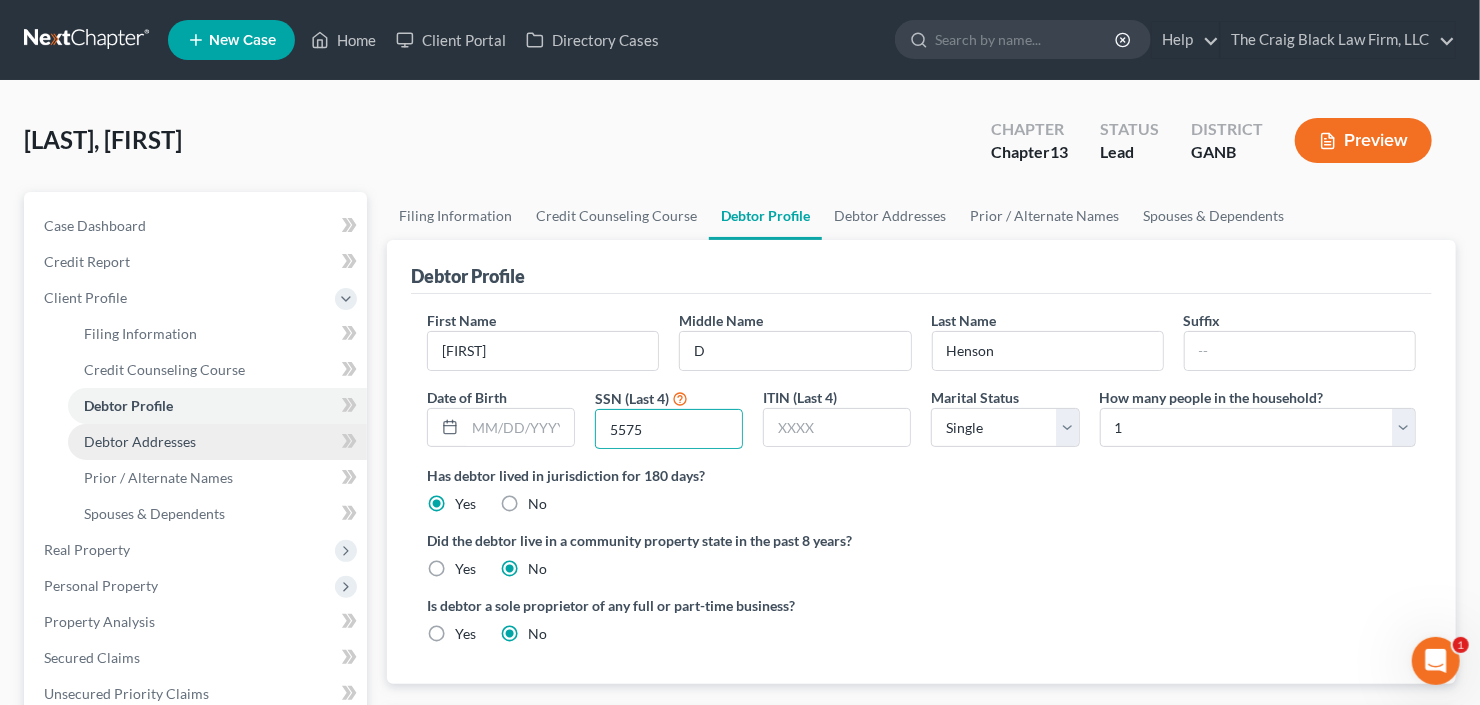 type on "5575" 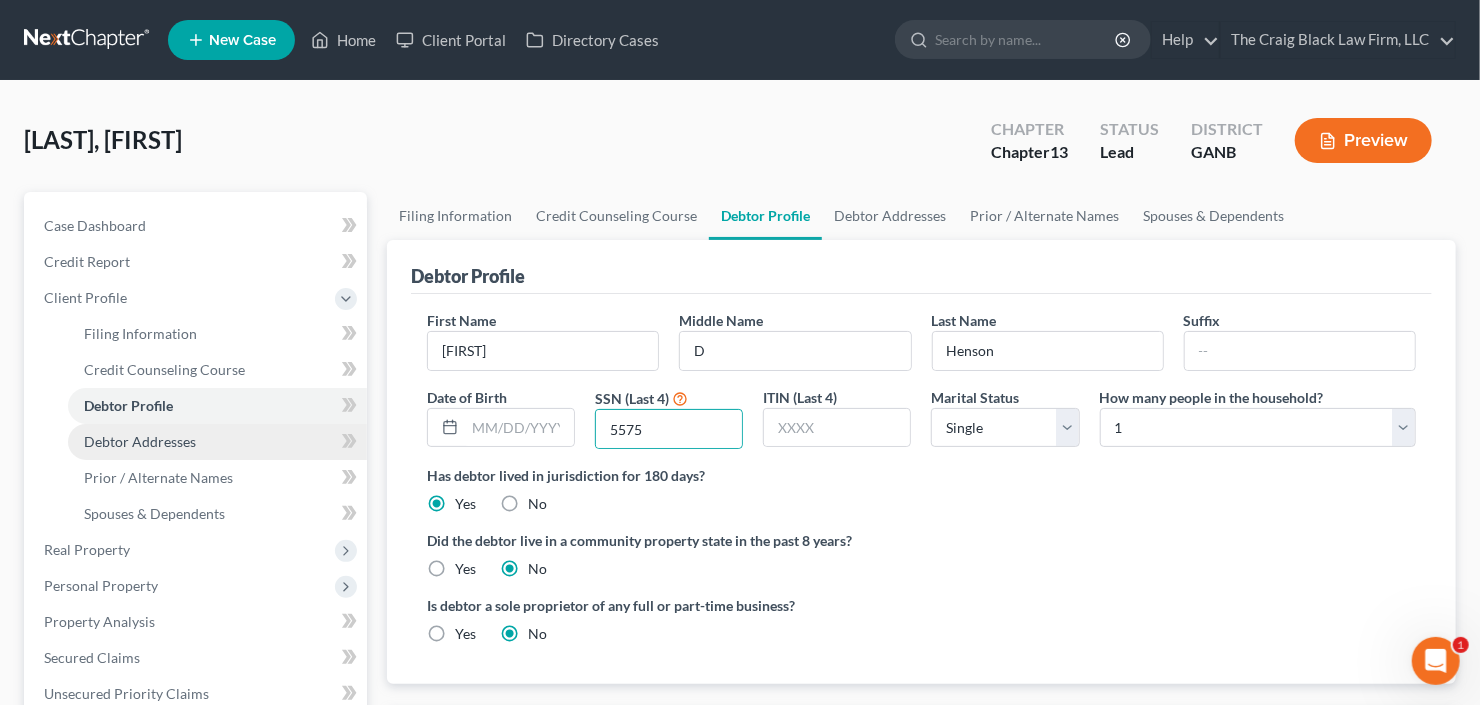 click on "Debtor Addresses" at bounding box center (140, 441) 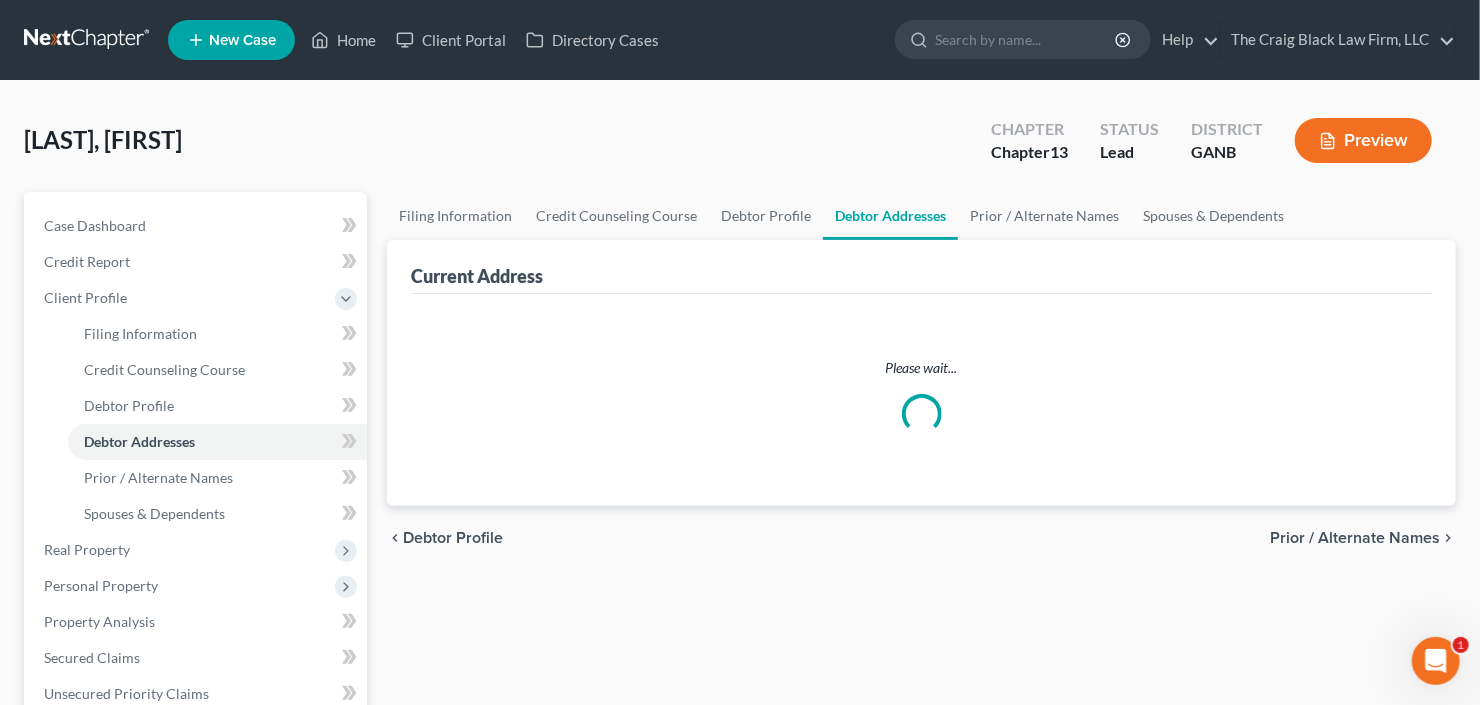 select on "0" 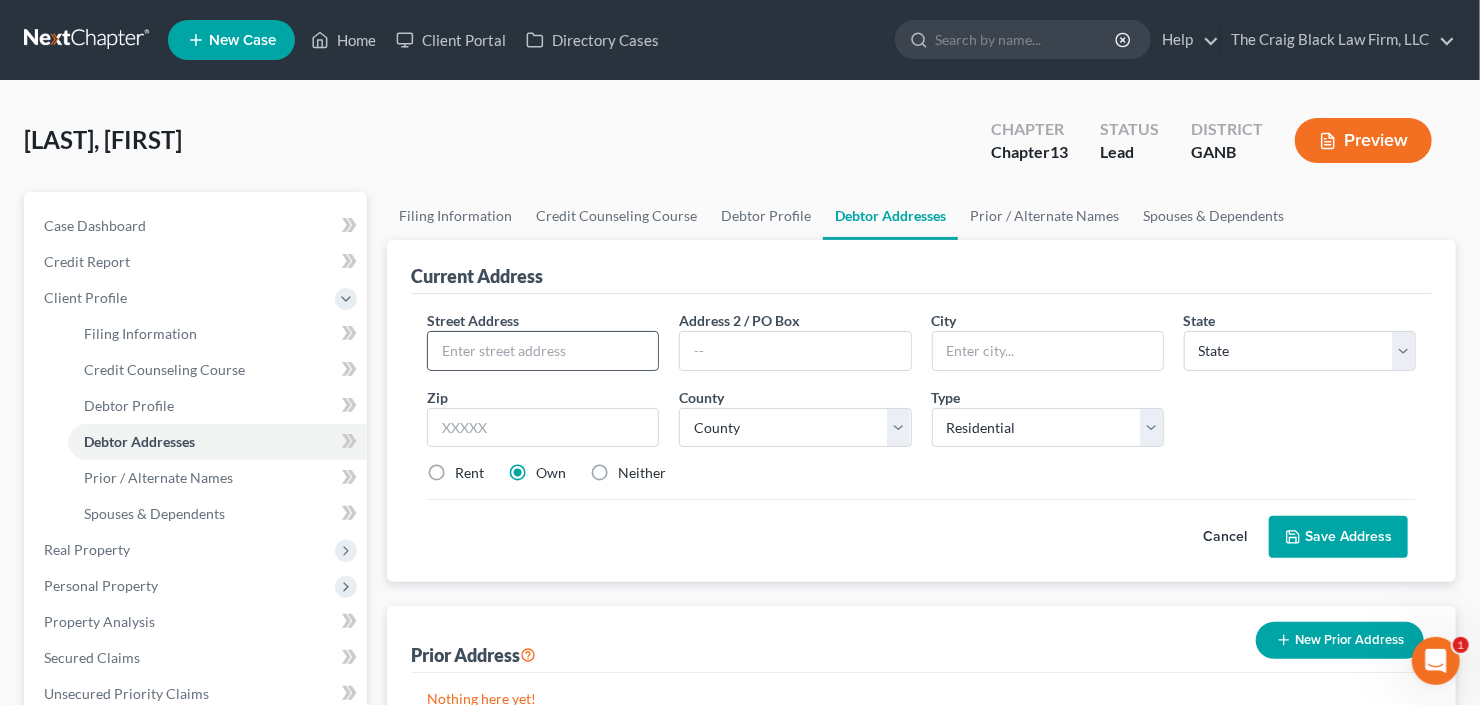 click at bounding box center [543, 351] 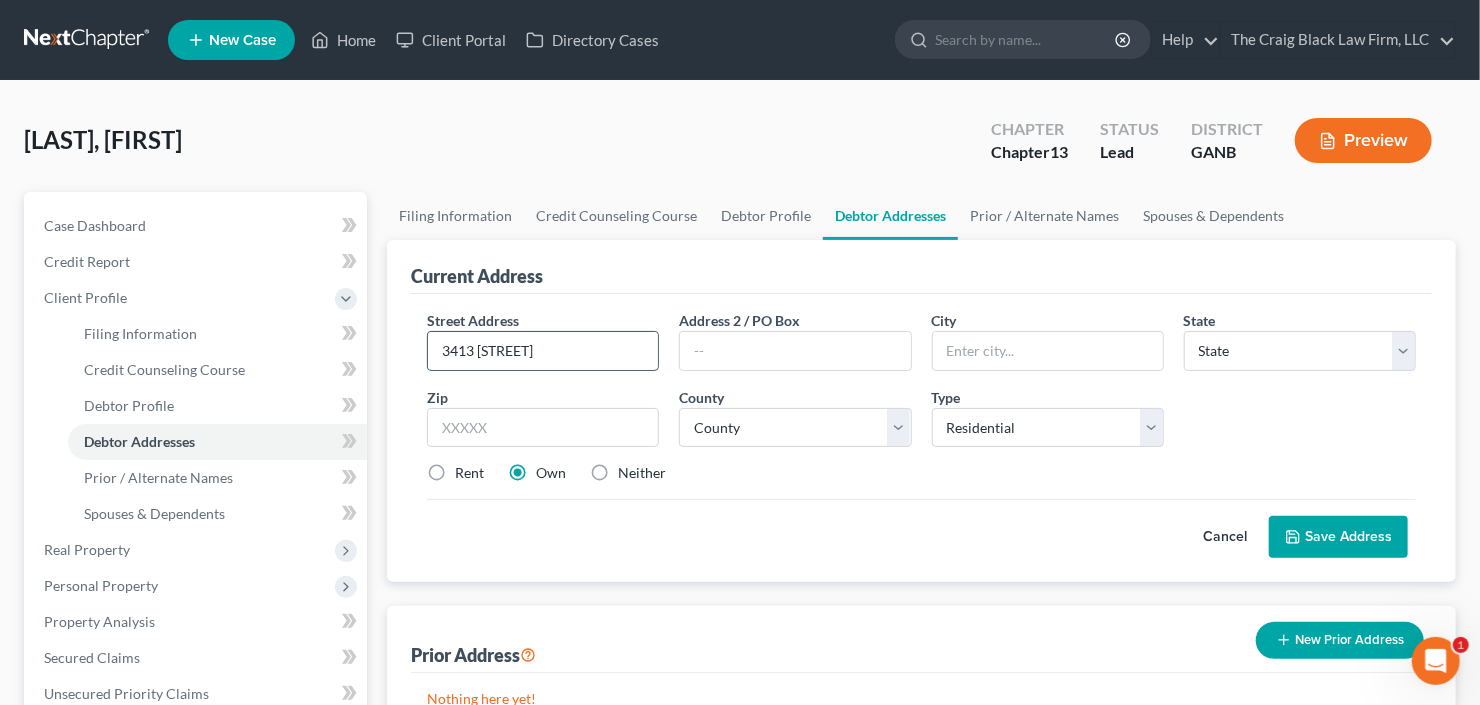 type on "3413 [STREET]" 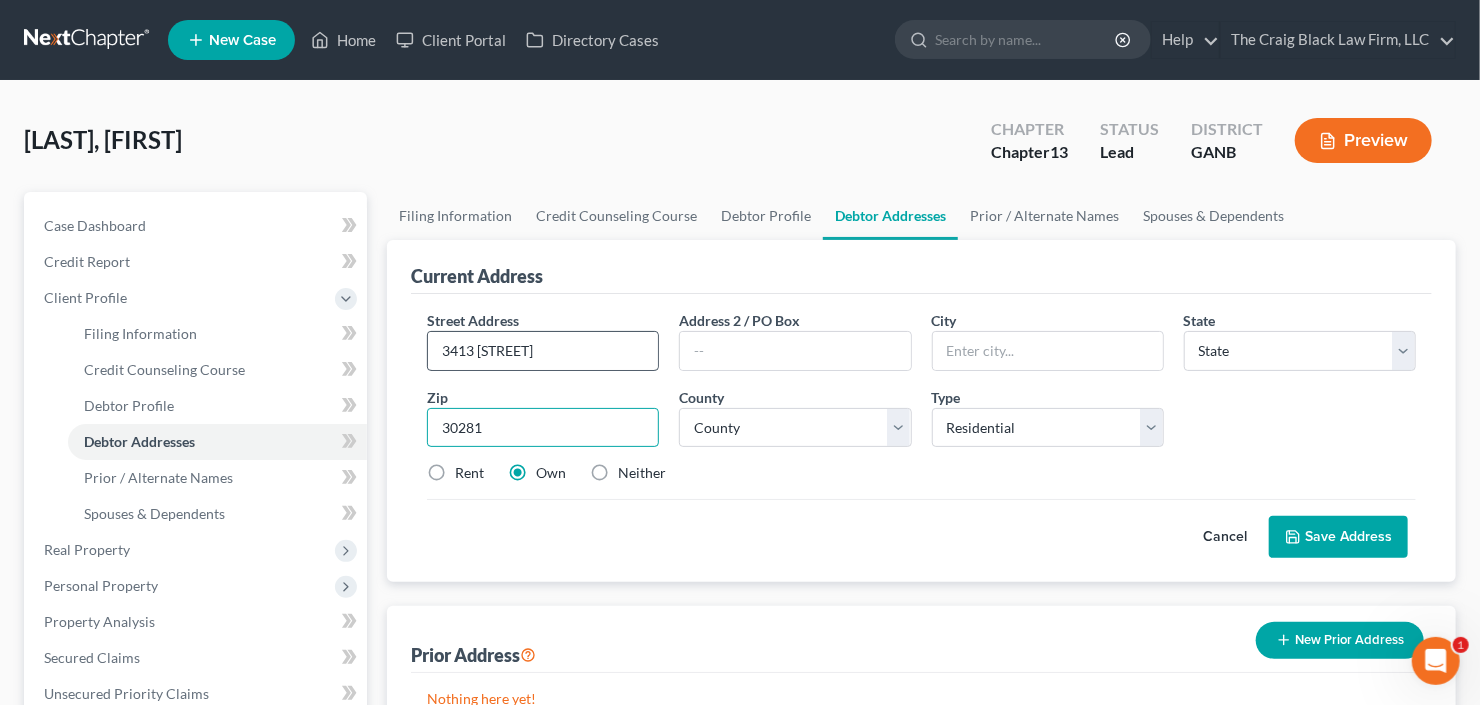 type on "30281" 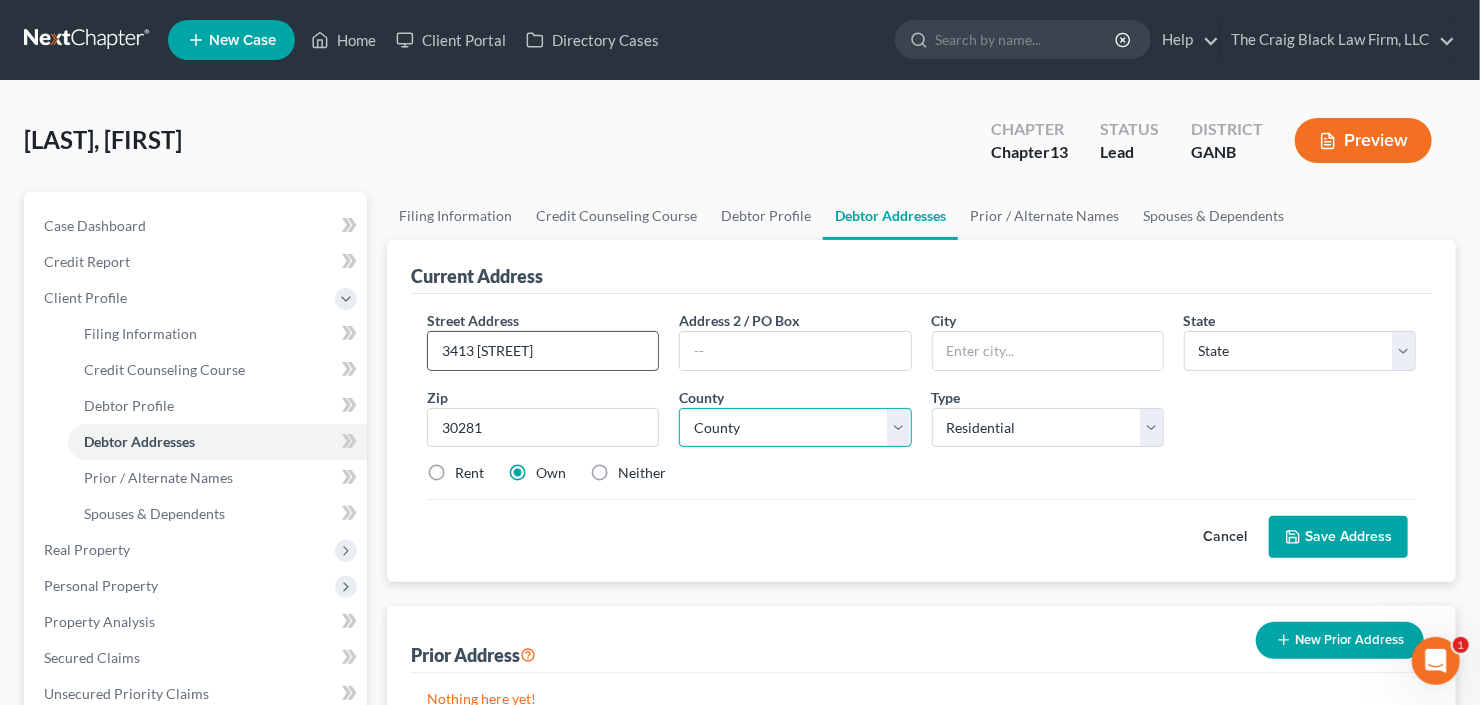 type on "Stockbridge" 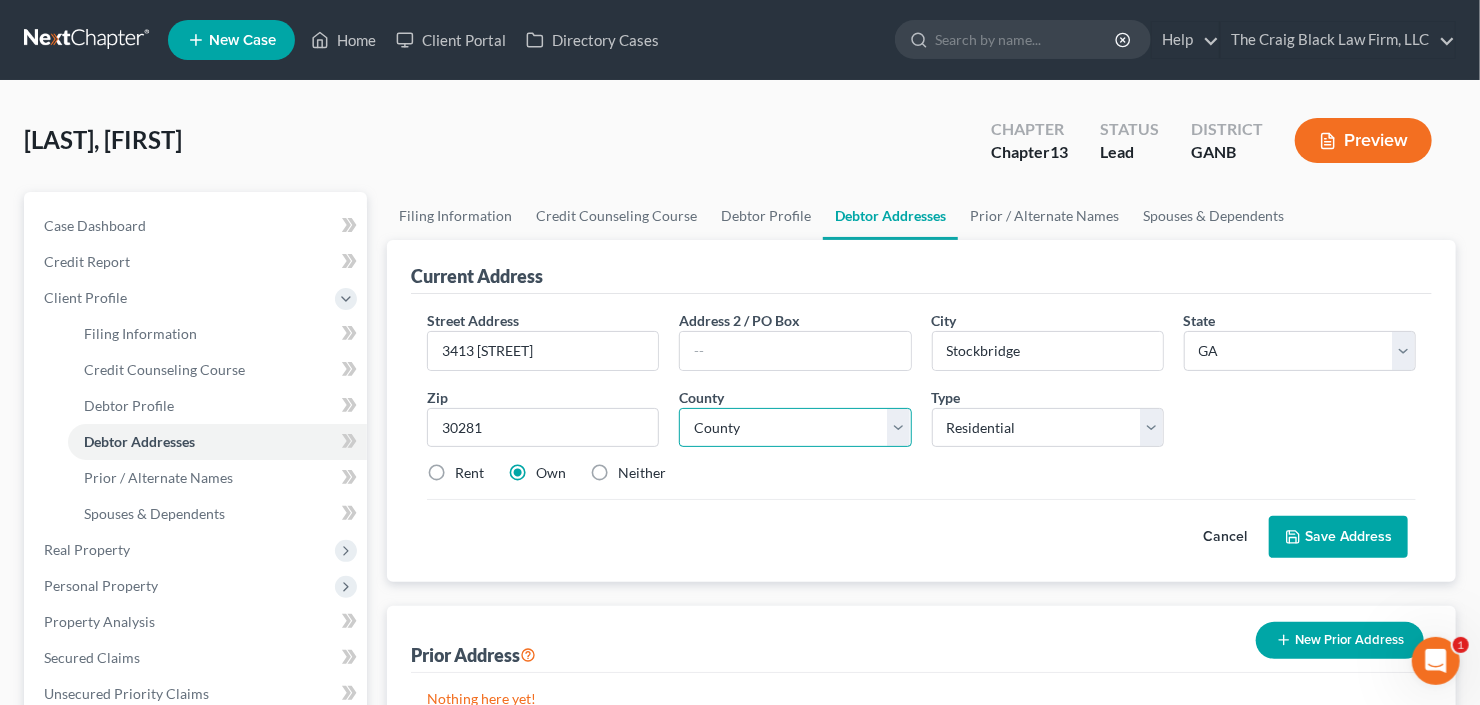 click on "County Appling County Atkinson County Bacon County Baker County Baldwin County Banks County Barrow County Bartow County Ben Hill County Berrien County Bibb County Bleckley County Brantley County Brooks County Bryan County Bulloch County Burke County Butts County Calhoun County Camden County Candler County Carroll County Catoosa County Charlton County Chatham County Chattahoochee County Chattooga County Cherokee County Clarke County Clay County Clayton County Clinch County Cobb County Coffee County Colquitt County Columbia County Cook County Coweta County Crawford County Crisp County Dade County Dawson County DeKalb County Decatur County Dodge County Dooly County Dougherty County Douglas County Early County Echols County Effingham County Elbert County Emanuel County Evans County Fannin County Fayette County Floyd County Forsyth County Franklin County Fulton County Gilmer County Glascock County Glynn County Gordon County Grady County Greene County Gwinnett County Habersham County Hall County Hancock County" at bounding box center [795, 428] 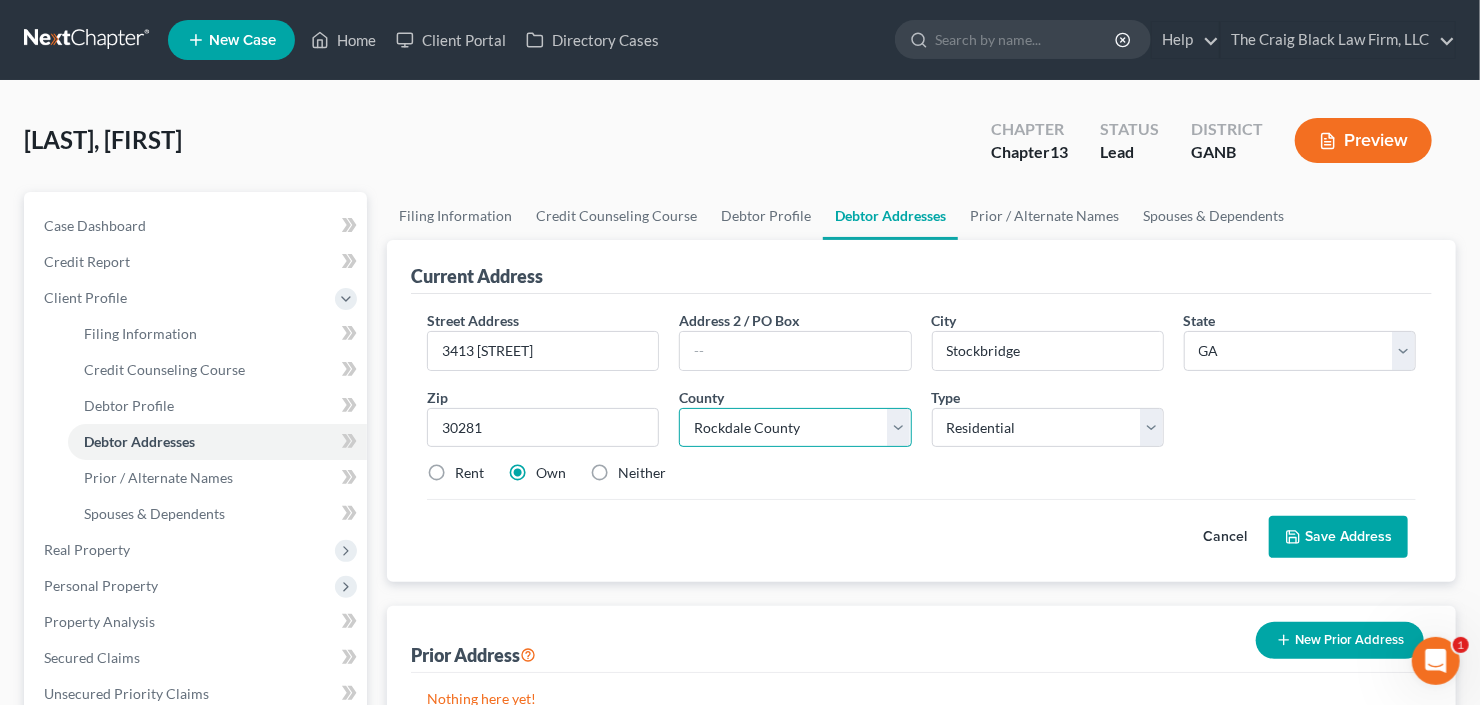 click on "County Appling County Atkinson County Bacon County Baker County Baldwin County Banks County Barrow County Bartow County Ben Hill County Berrien County Bibb County Bleckley County Brantley County Brooks County Bryan County Bulloch County Burke County Butts County Calhoun County Camden County Candler County Carroll County Catoosa County Charlton County Chatham County Chattahoochee County Chattooga County Cherokee County Clarke County Clay County Clayton County Clinch County Cobb County Coffee County Colquitt County Columbia County Cook County Coweta County Crawford County Crisp County Dade County Dawson County DeKalb County Decatur County Dodge County Dooly County Dougherty County Douglas County Early County Echols County Effingham County Elbert County Emanuel County Evans County Fannin County Fayette County Floyd County Forsyth County Franklin County Fulton County Gilmer County Glascock County Glynn County Gordon County Grady County Greene County Gwinnett County Habersham County Hall County Hancock County" at bounding box center [795, 428] 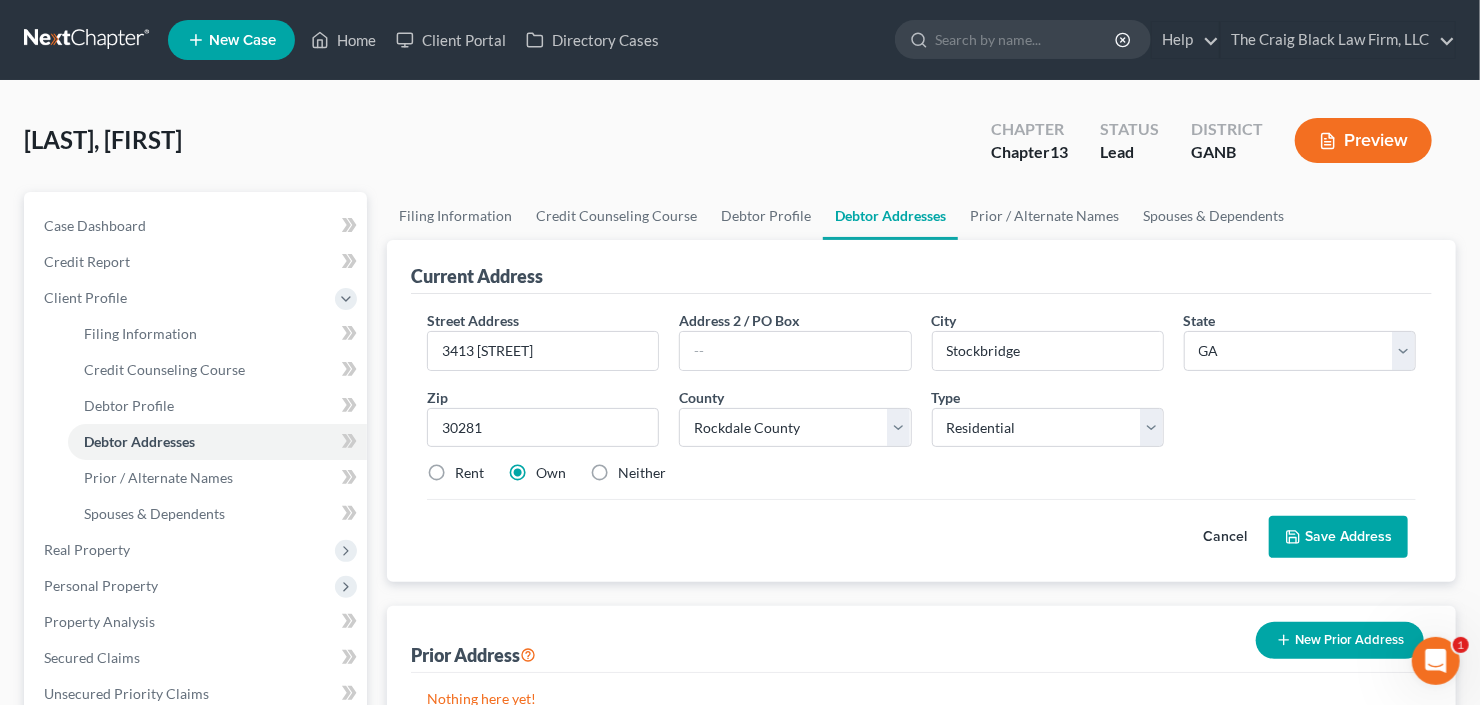 click on "Save Address" at bounding box center [1338, 537] 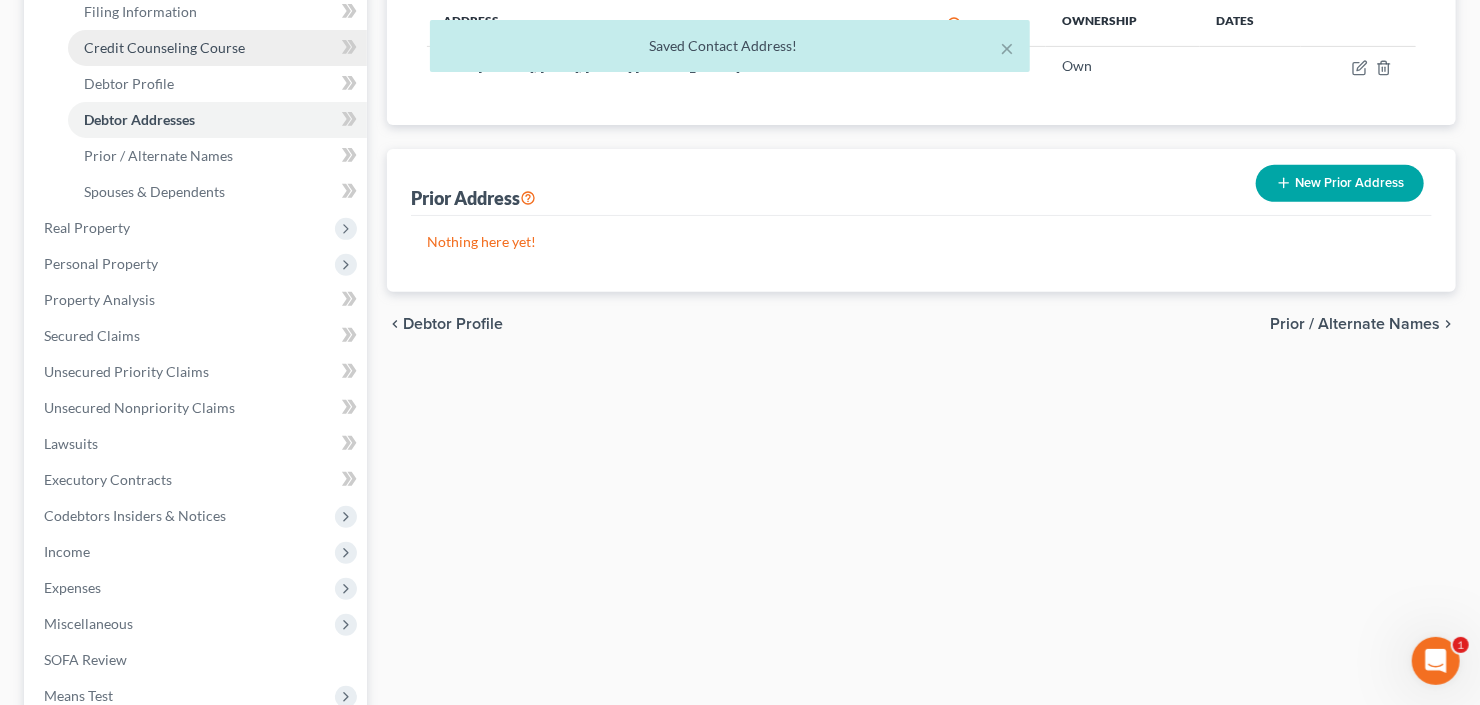 scroll, scrollTop: 400, scrollLeft: 0, axis: vertical 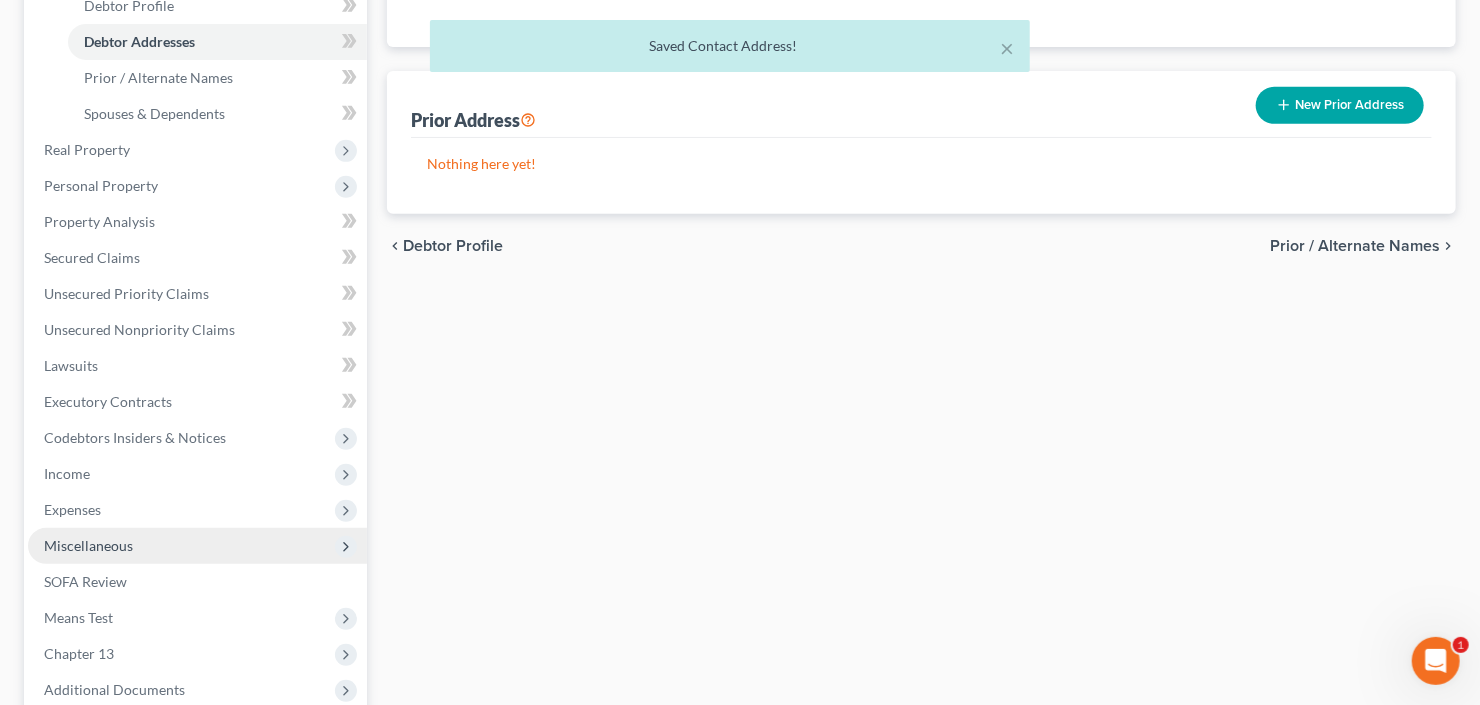 click on "Miscellaneous" at bounding box center [197, 546] 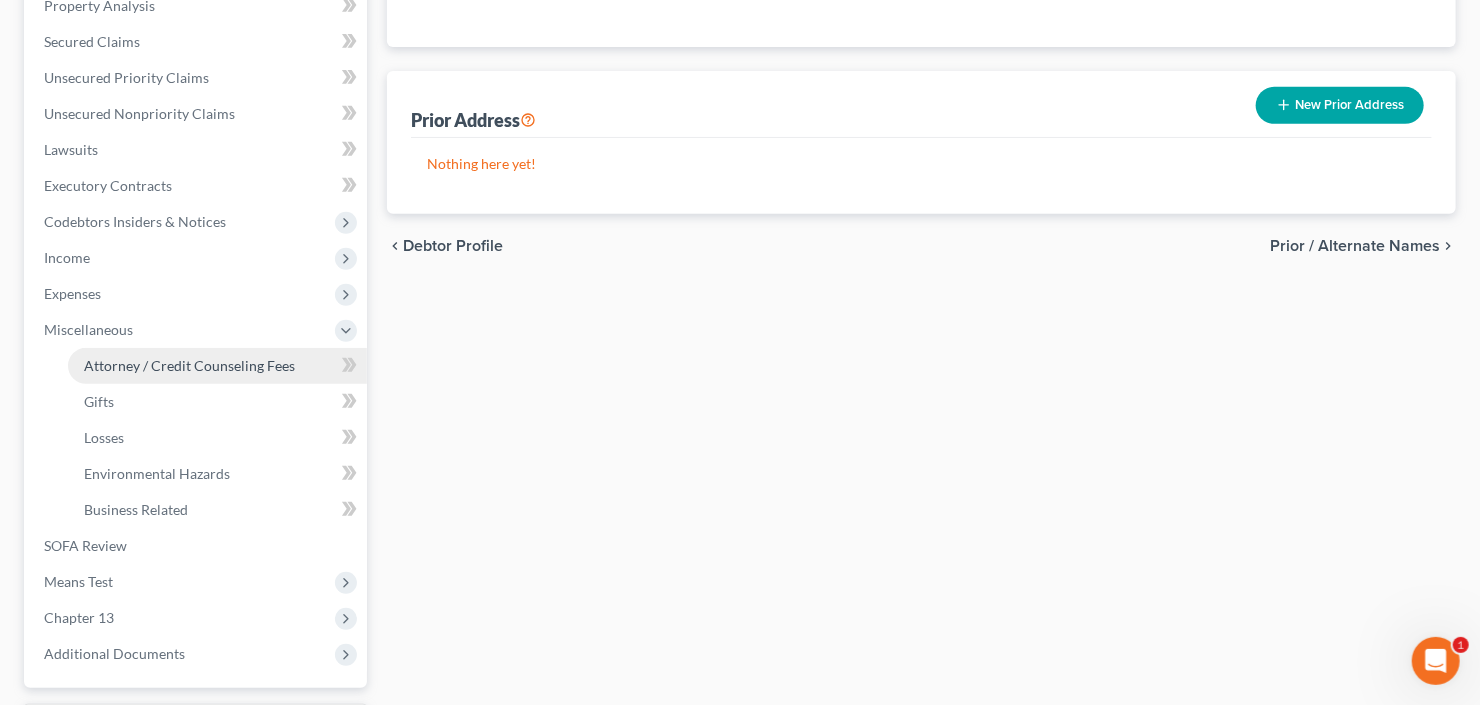 click on "Attorney / Credit Counseling Fees" at bounding box center (189, 365) 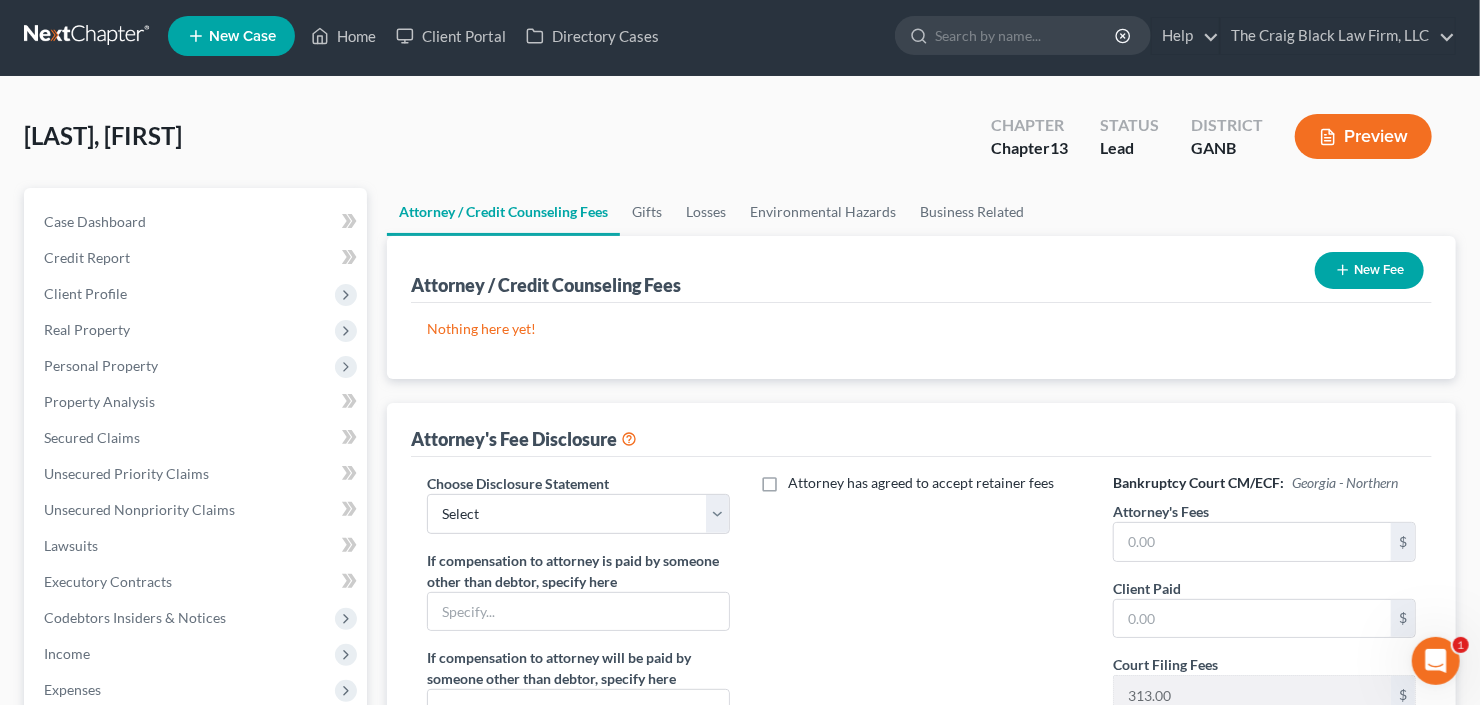 scroll, scrollTop: 0, scrollLeft: 0, axis: both 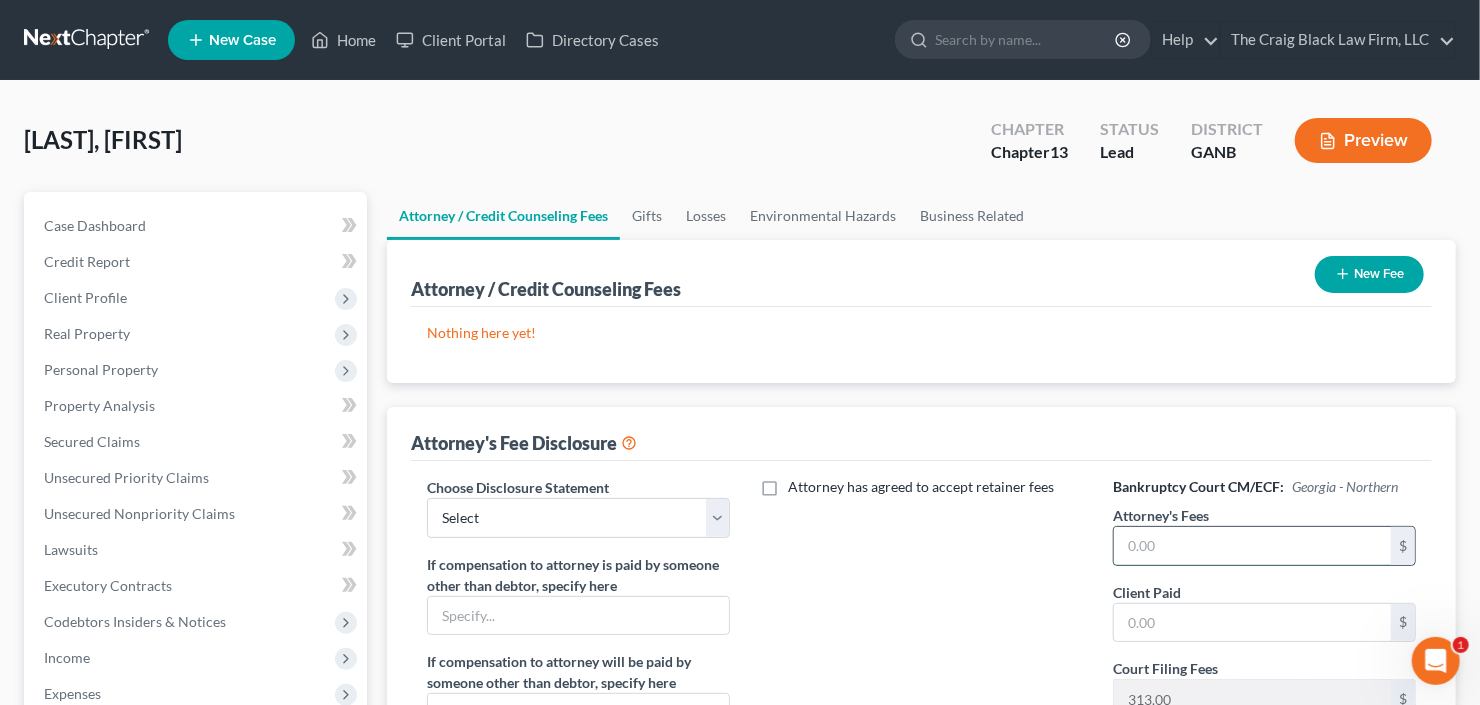 click at bounding box center [1252, 546] 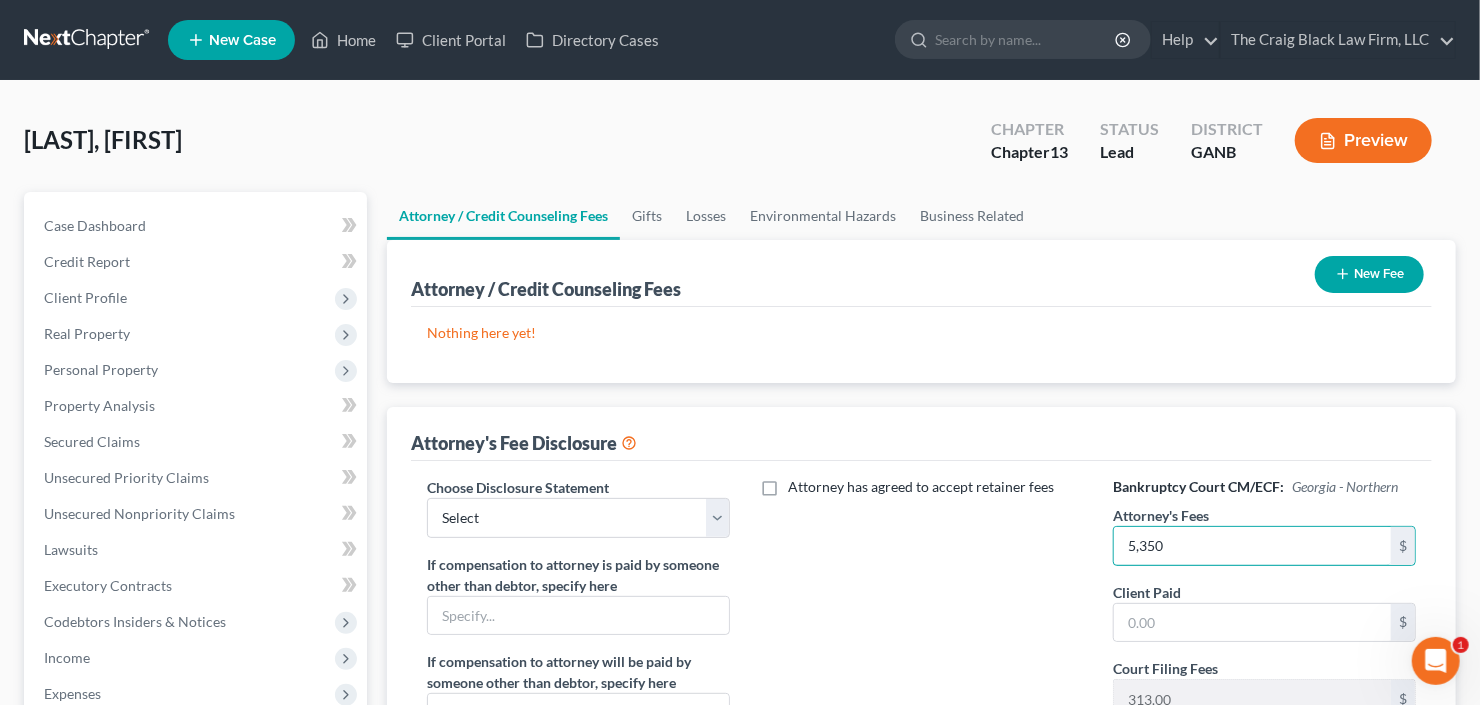 type on "5,350" 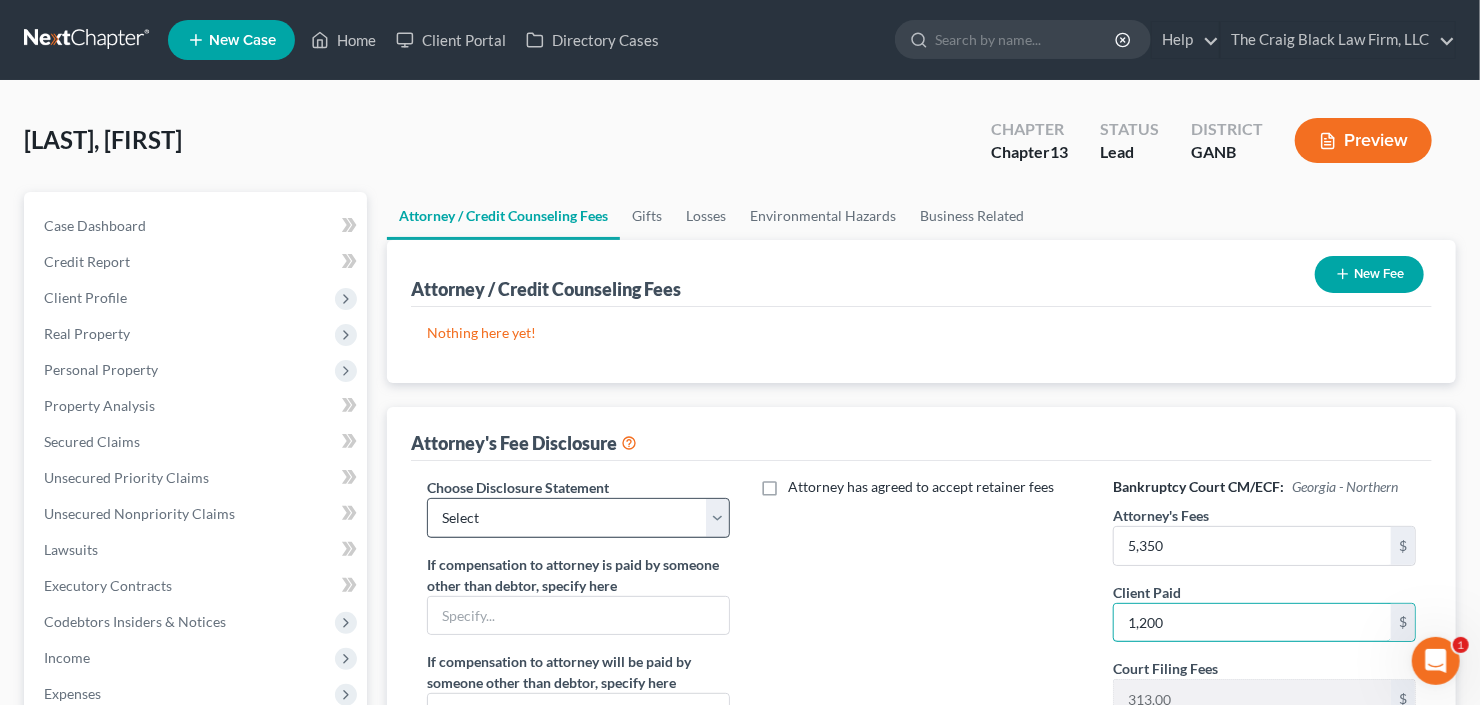 type on "1,200" 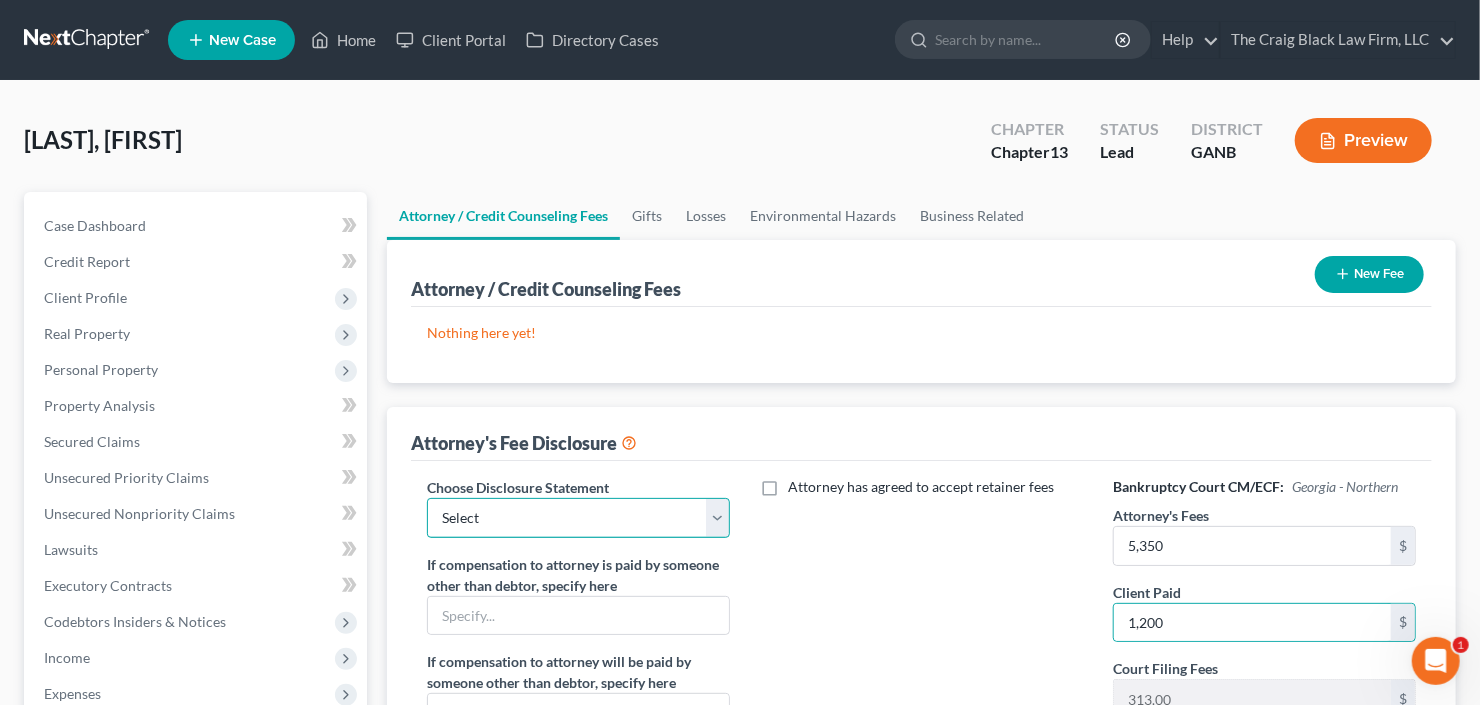 click on "Select Advanced Fee 13 Joint Hourly fee agreement Chapter 13  Advance Fee Ch 7 Standard" at bounding box center [578, 518] 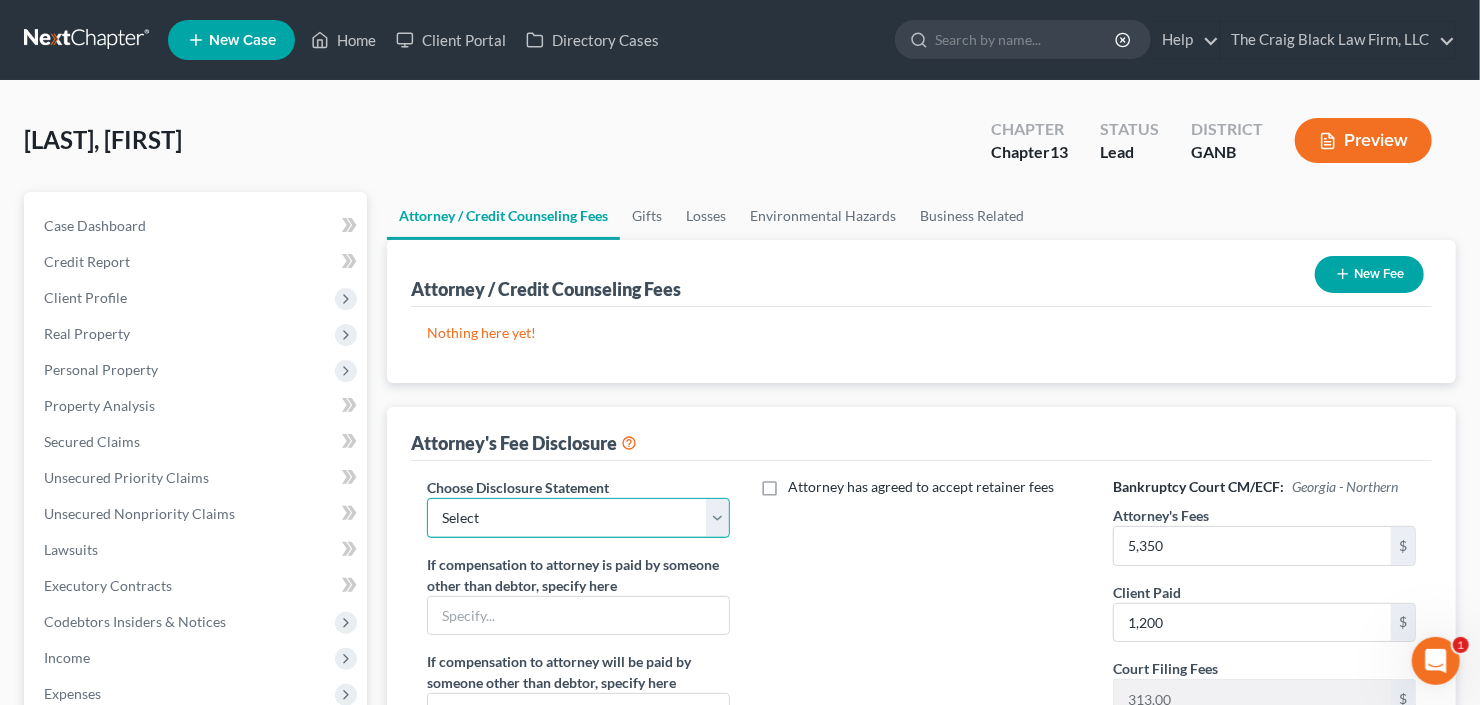select on "2" 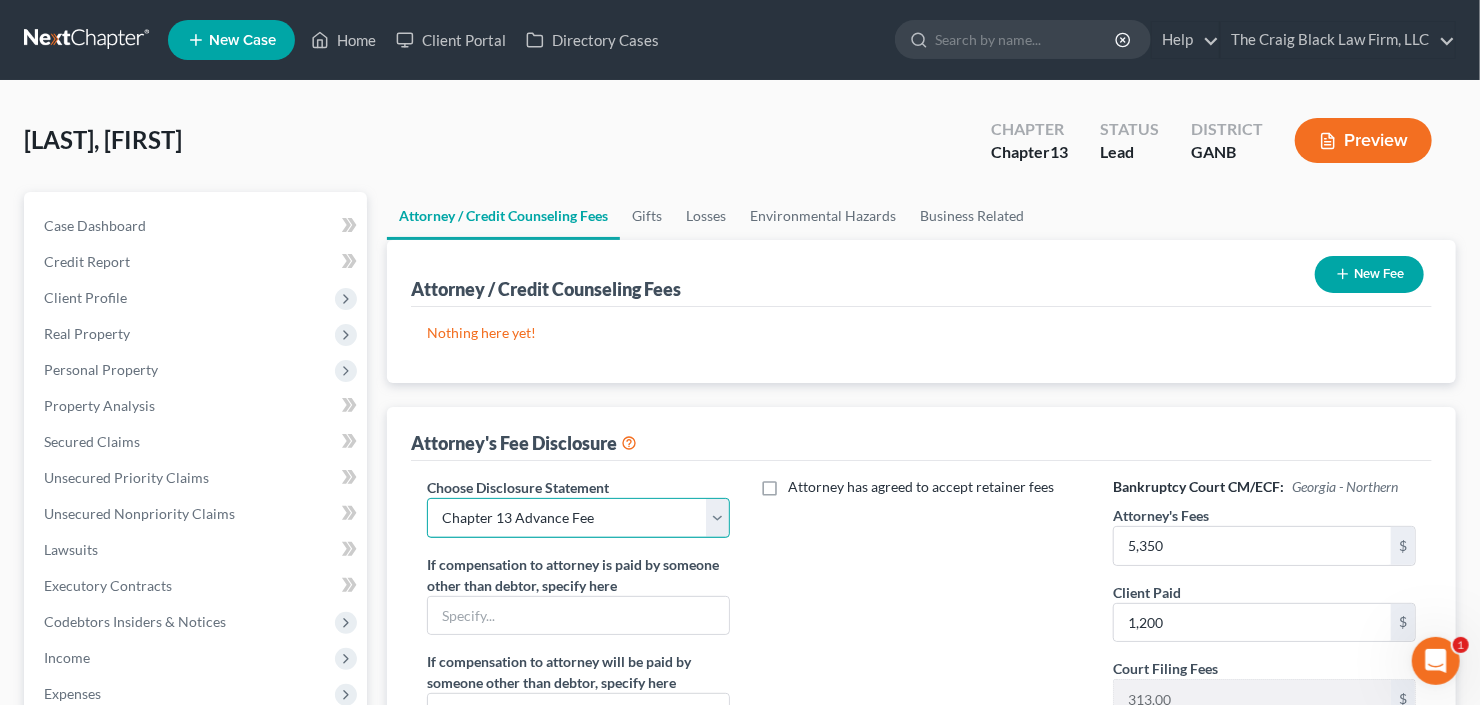 click on "Select Advanced Fee 13 Joint Hourly fee agreement Chapter 13  Advance Fee Ch 7 Standard" at bounding box center [578, 518] 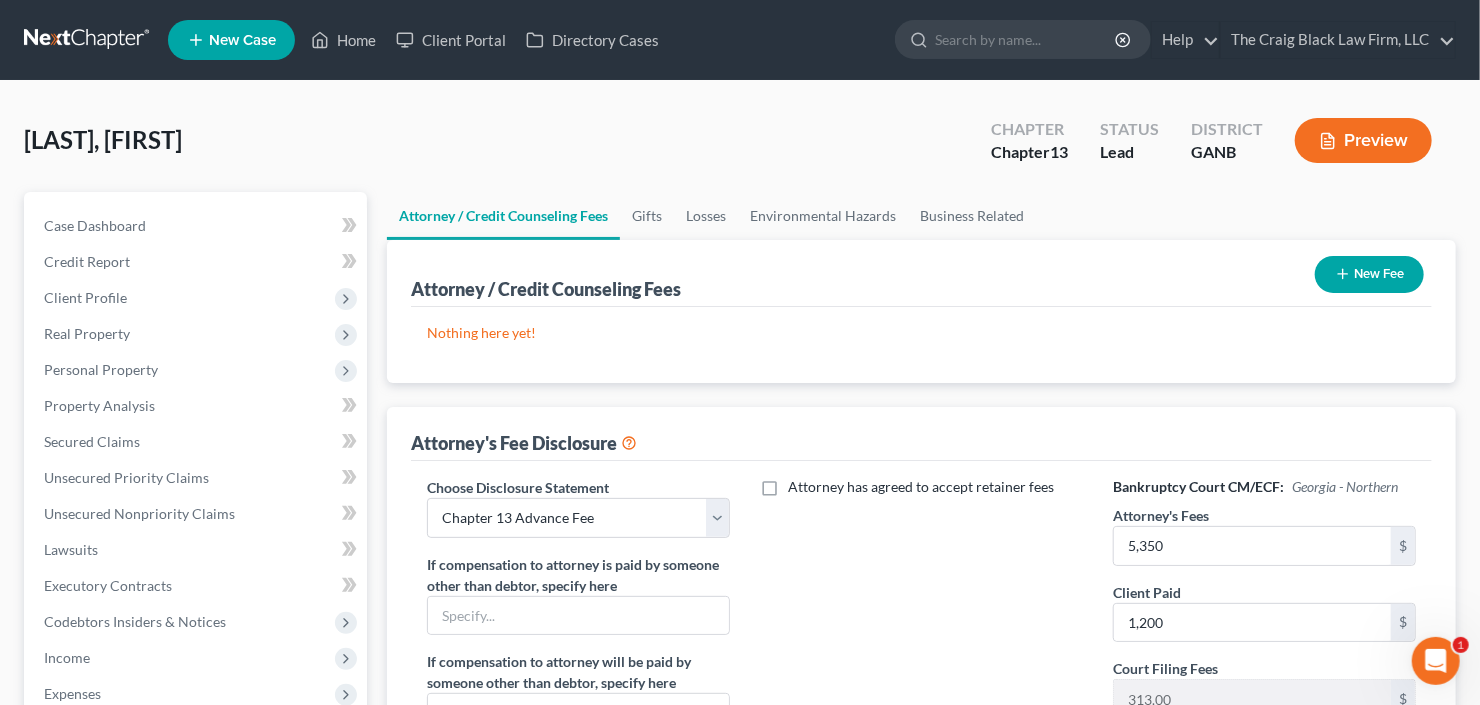 click on "New Fee" at bounding box center [1369, 274] 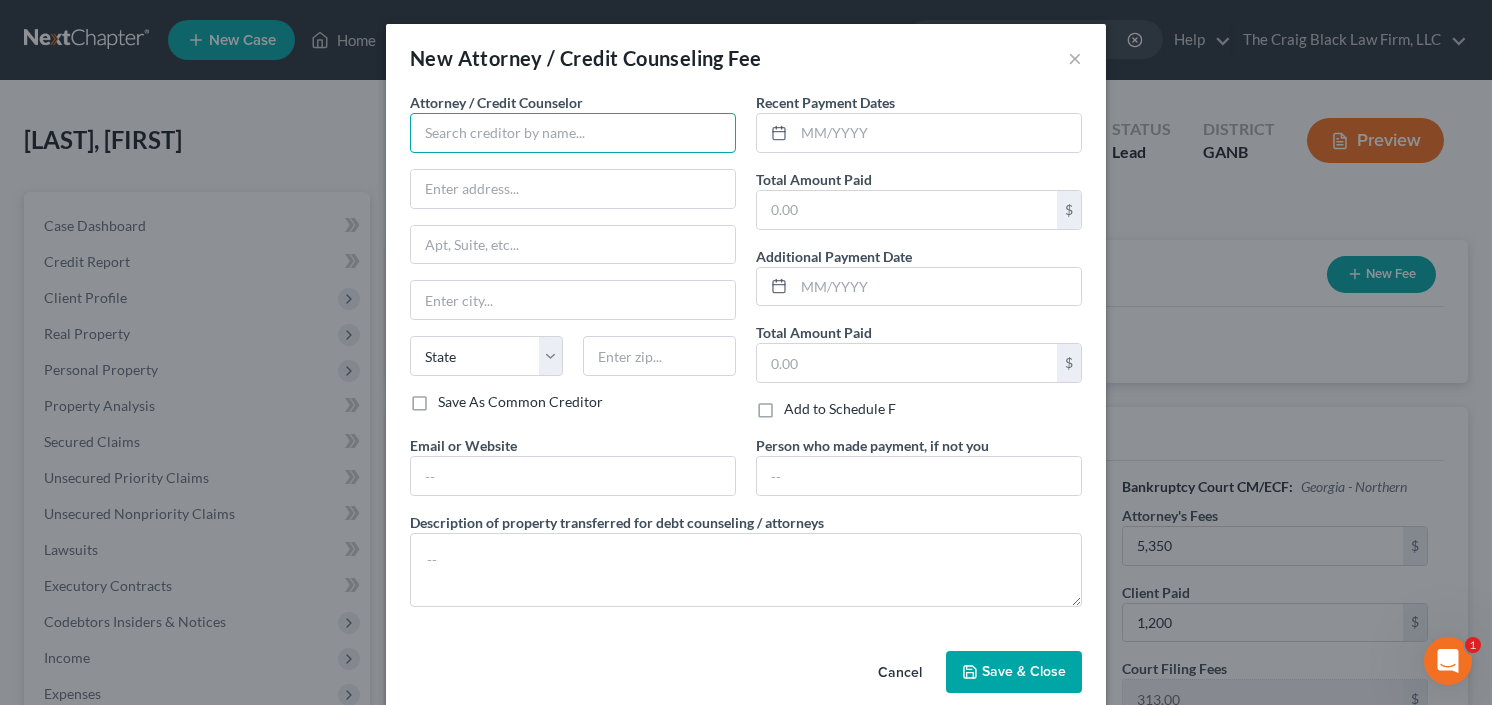 click at bounding box center [573, 133] 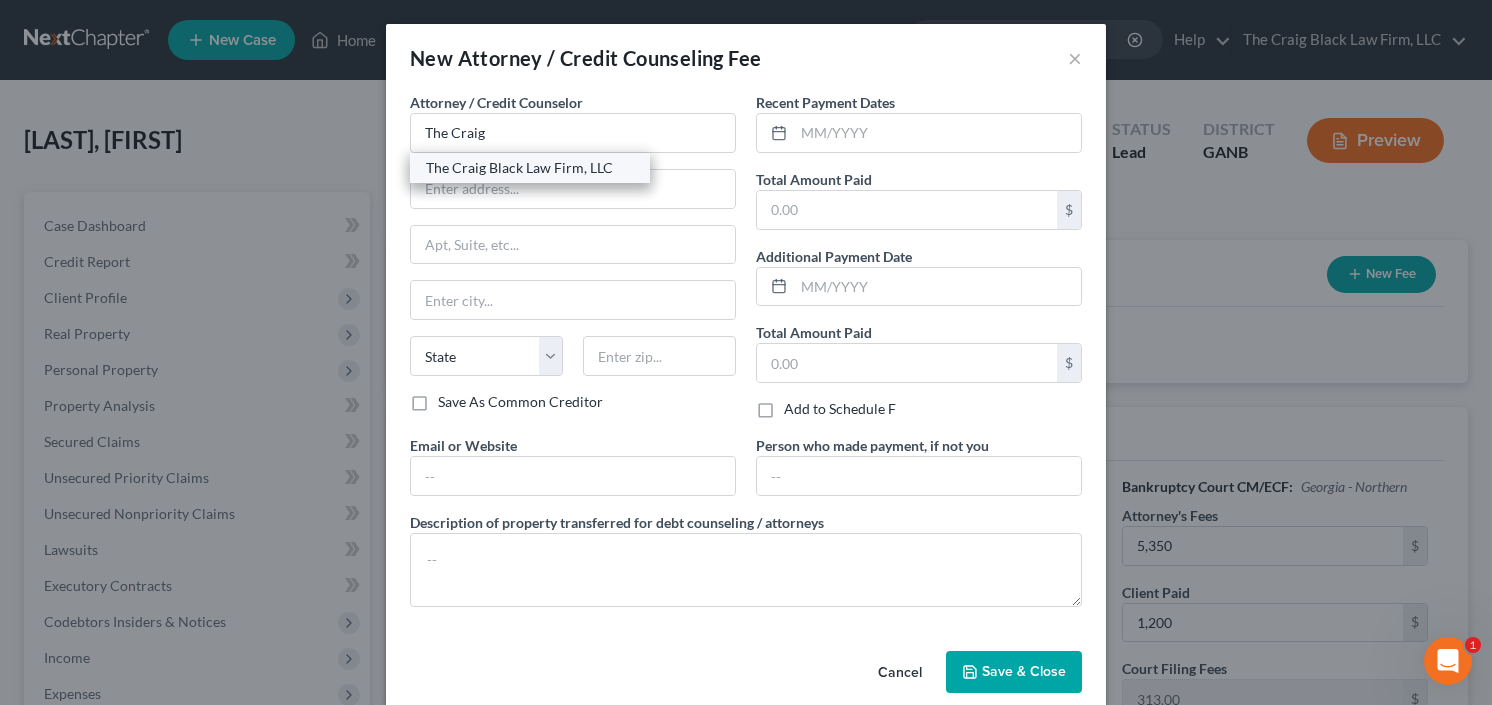 click on "The Craig Black Law Firm, LLC" at bounding box center [530, 168] 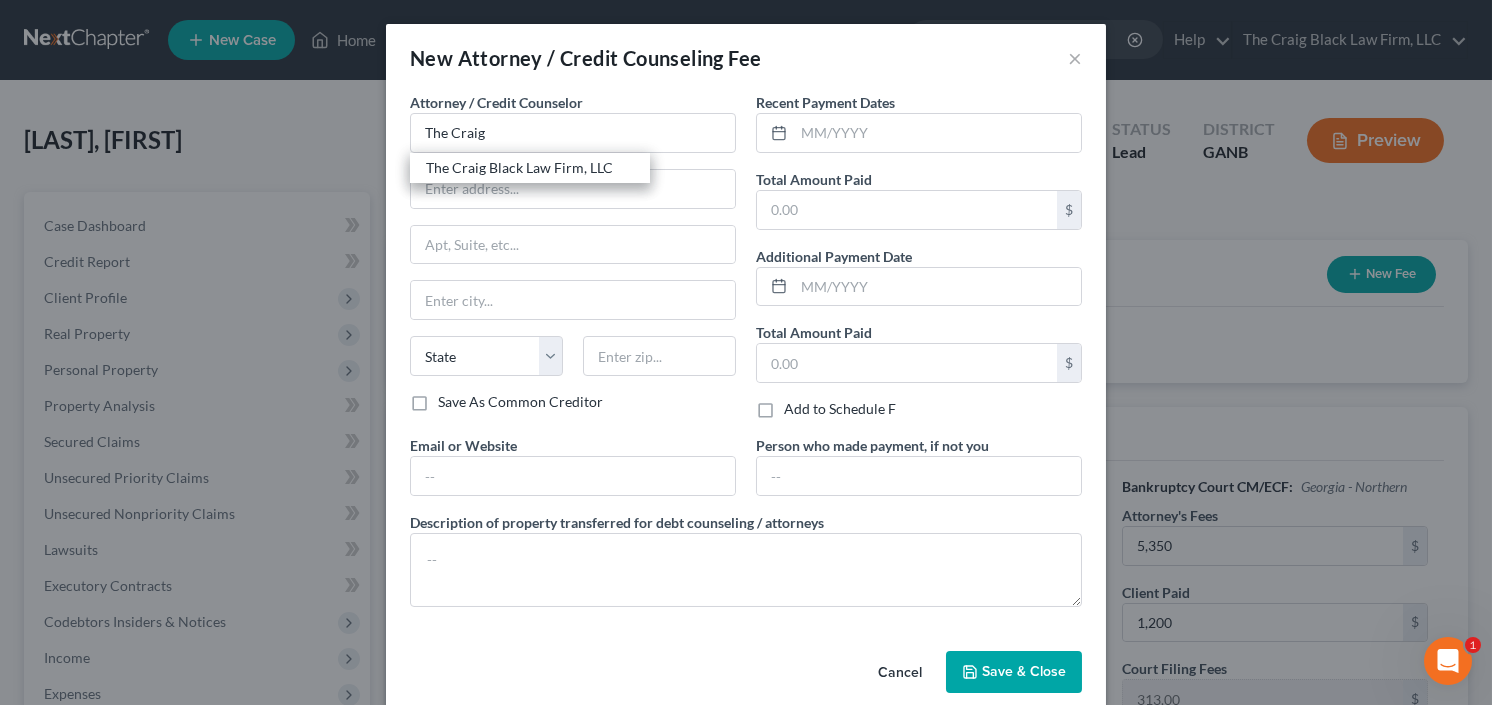 type on "The Craig Black Law Firm, LLC" 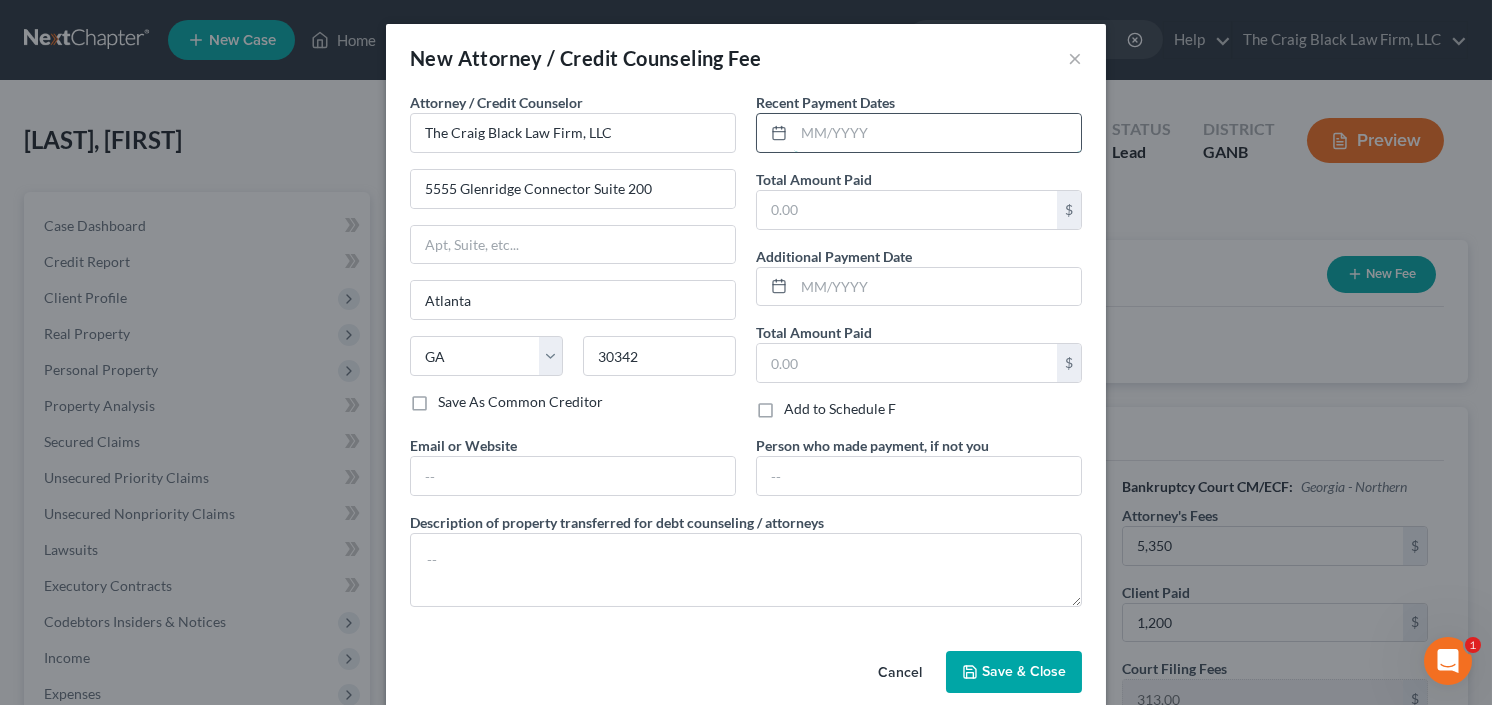 click at bounding box center [937, 133] 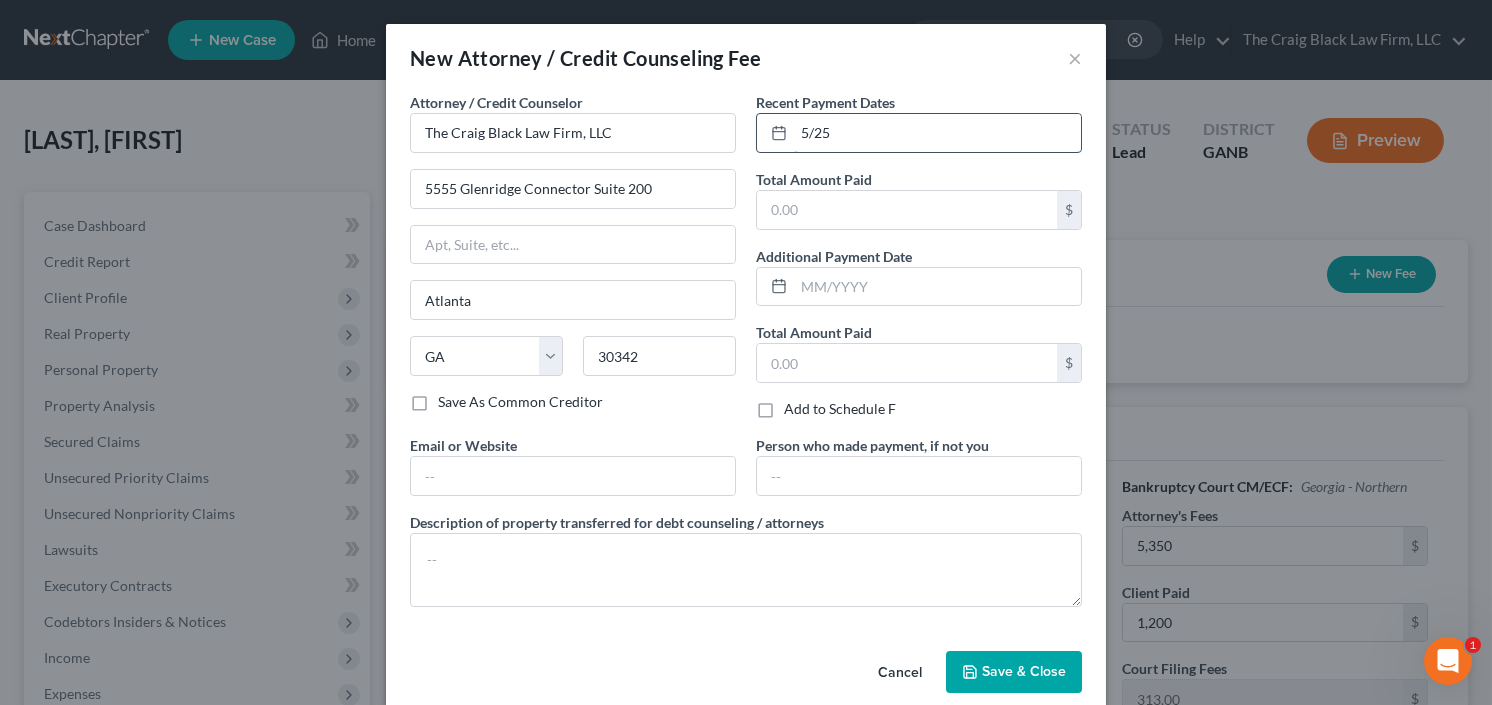 drag, startPoint x: 848, startPoint y: 134, endPoint x: 762, endPoint y: 143, distance: 86.46965 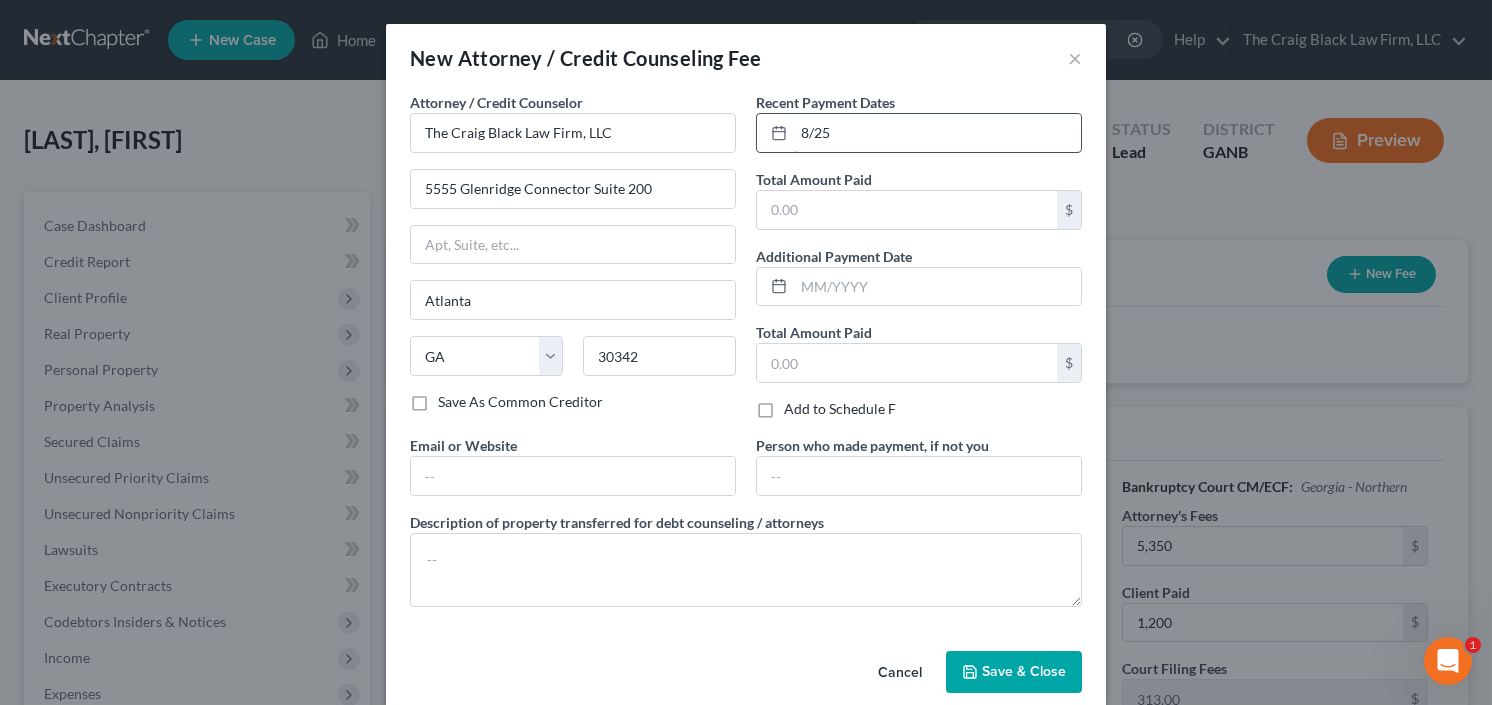 type on "8/25" 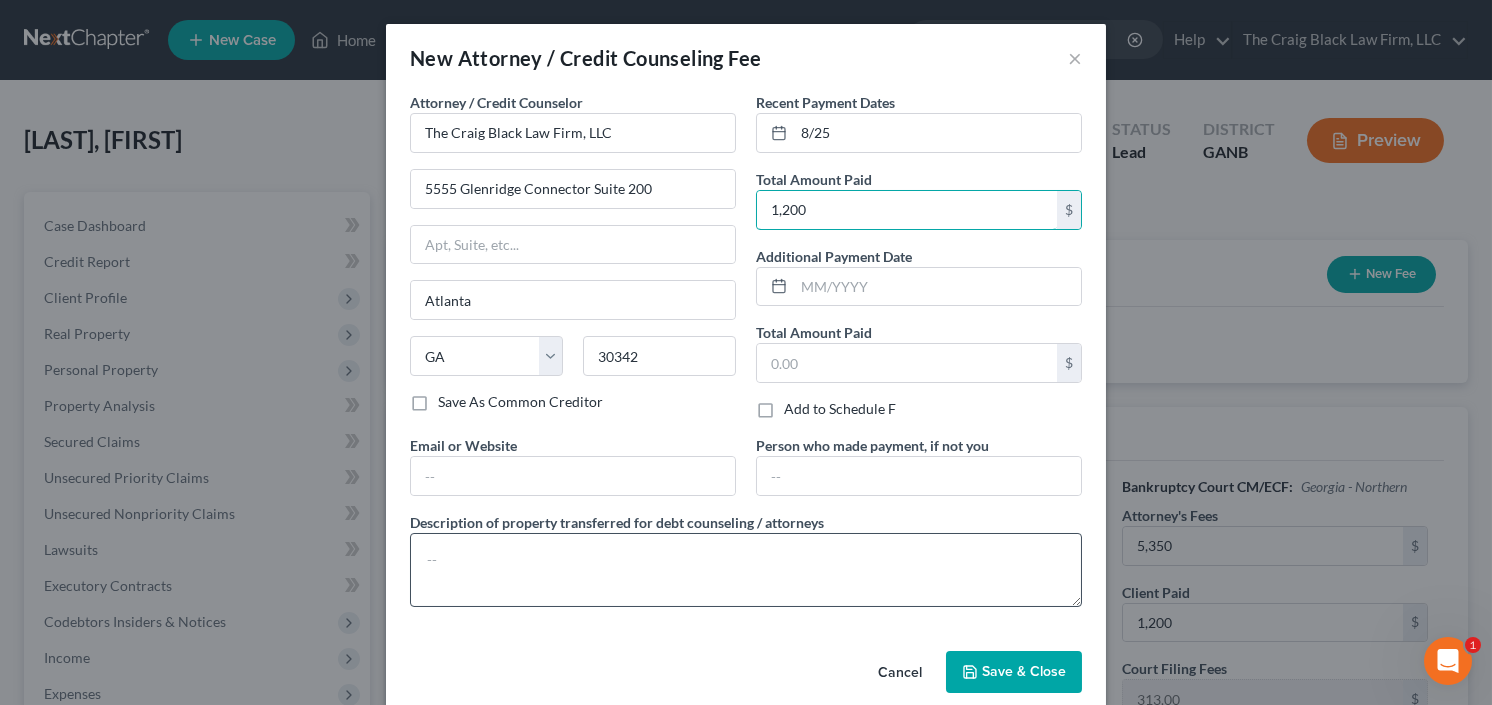 type on "1,200" 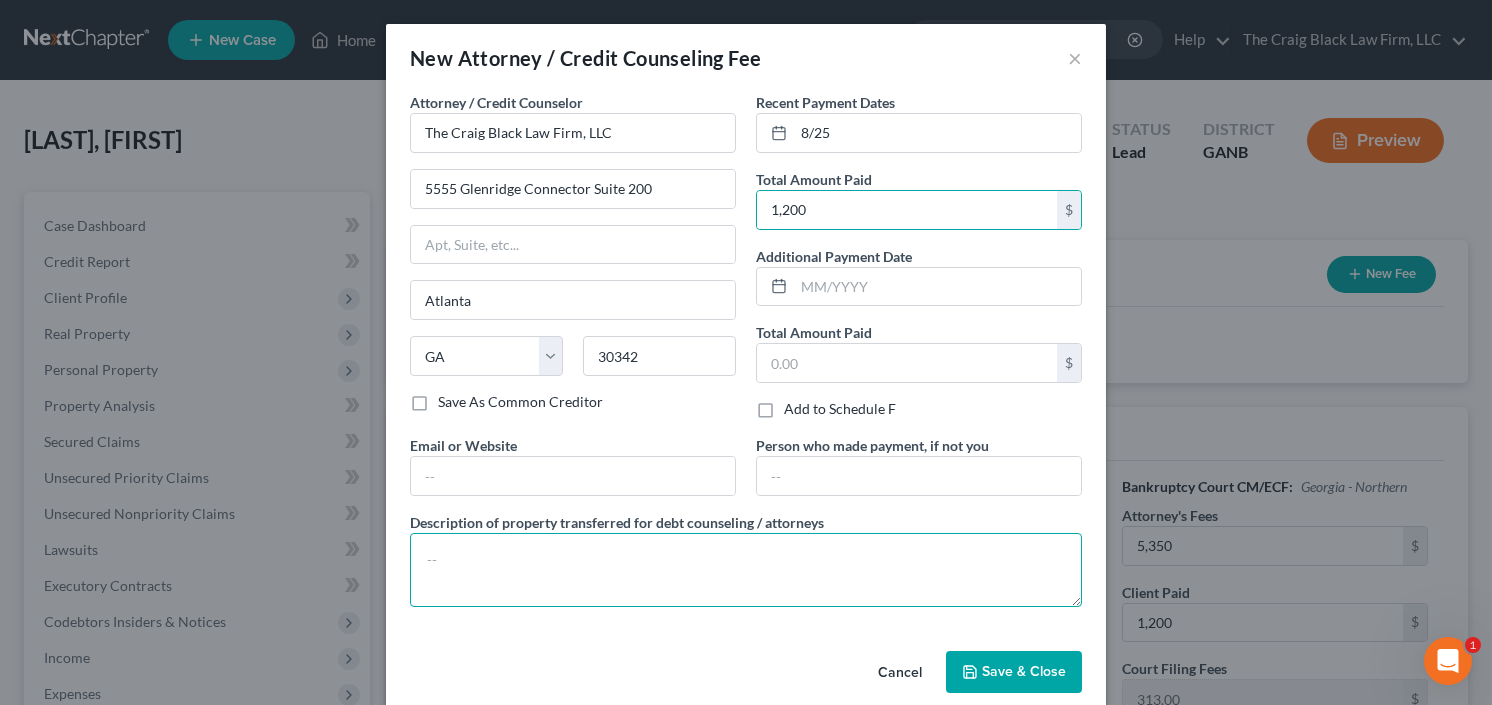 click at bounding box center [746, 570] 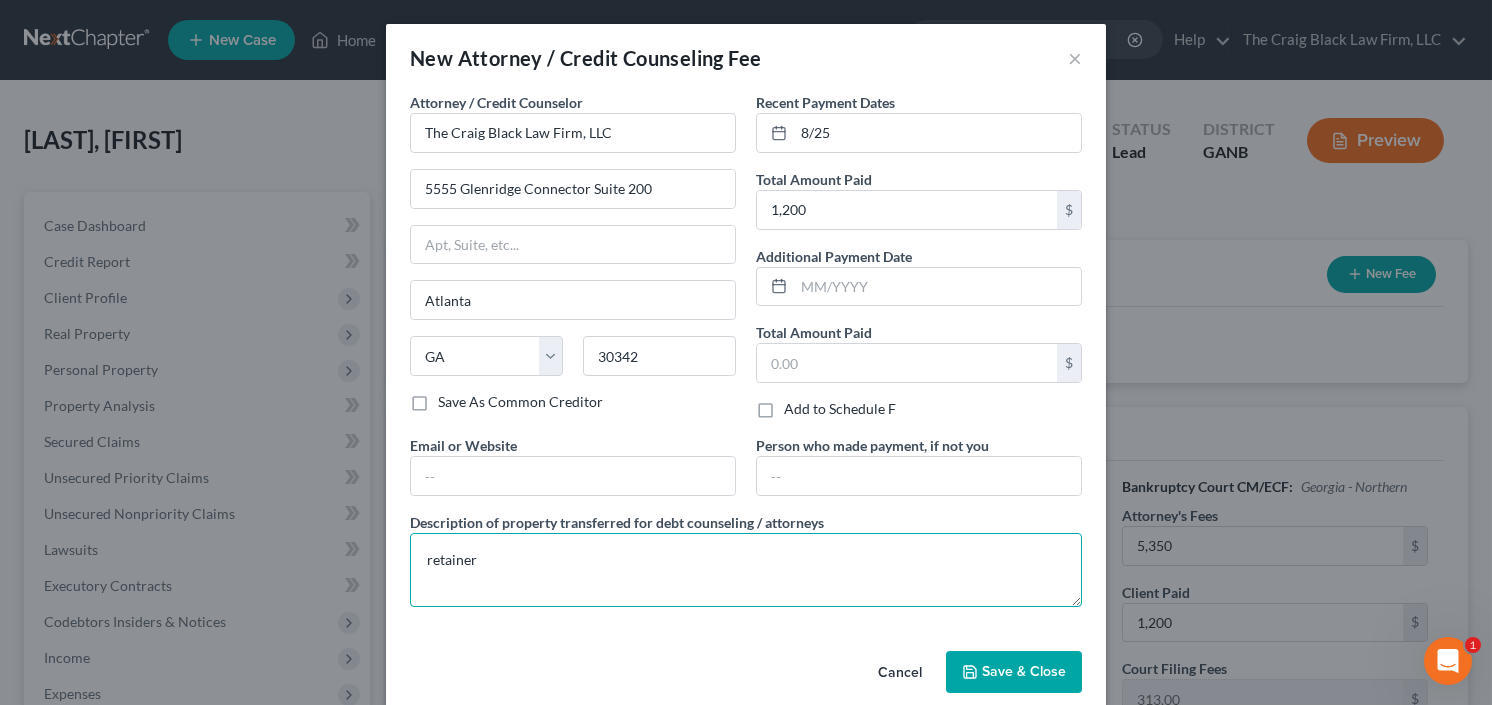 type on "retainer" 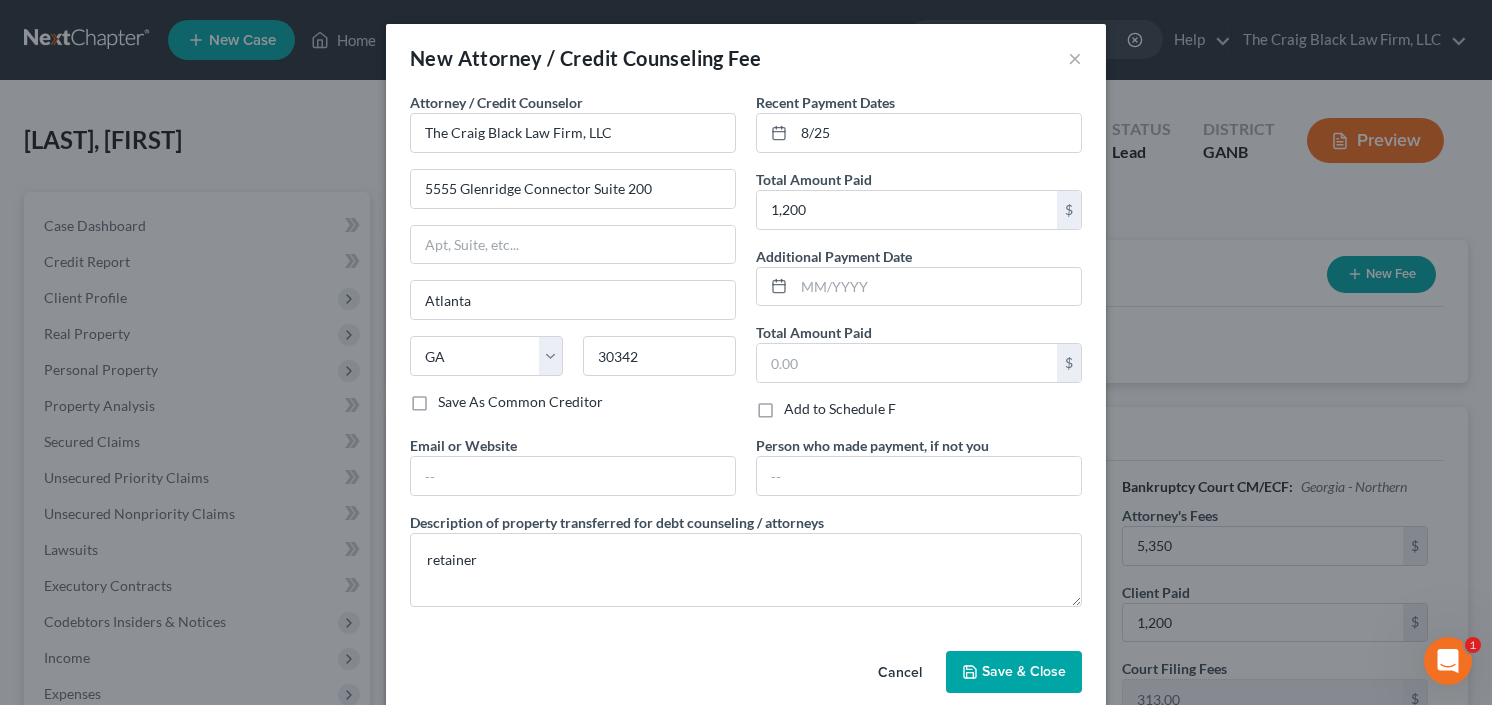 click on "Save & Close" at bounding box center [1024, 671] 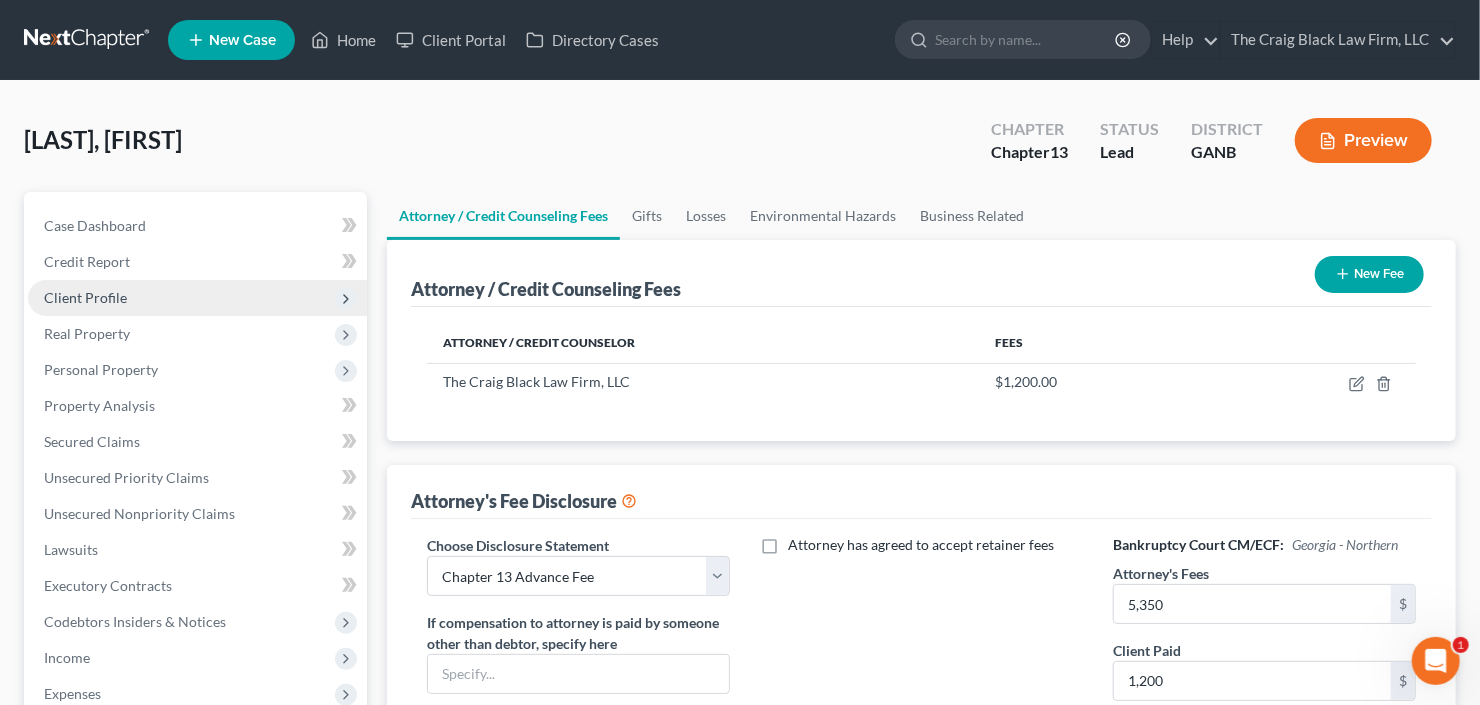 click on "Client Profile" at bounding box center [85, 297] 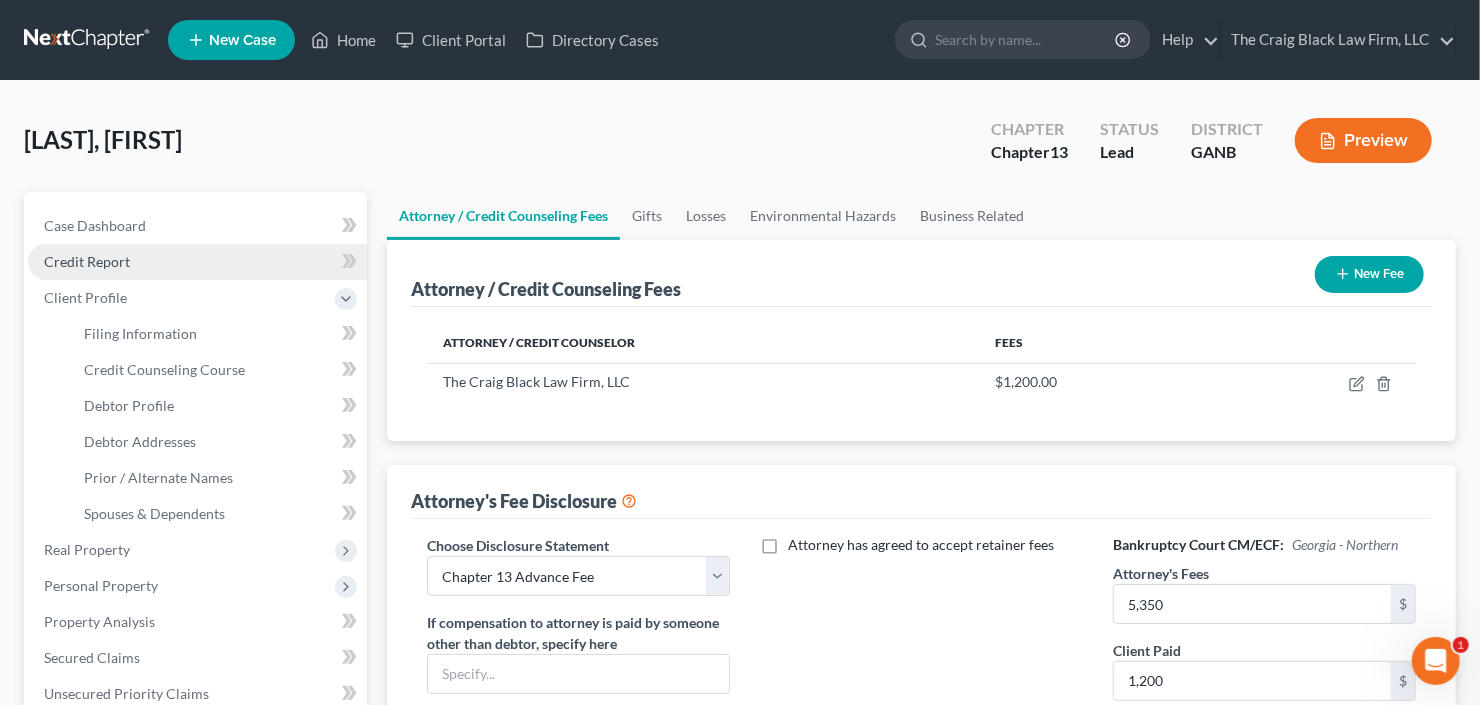 click on "Credit Report" at bounding box center [197, 262] 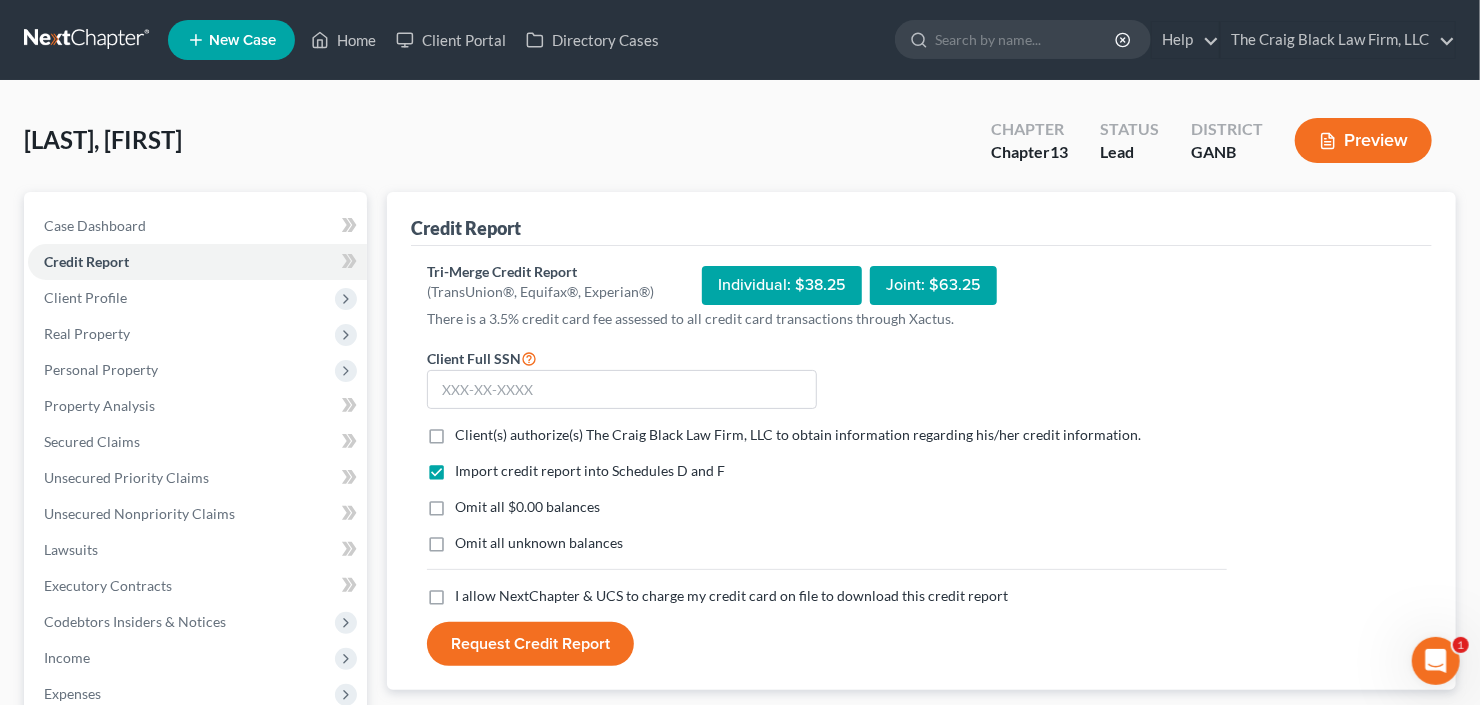 click on "Client(s) authorize(s) The Craig Black Law Firm, LLC to obtain information regarding his/her credit information.
*" at bounding box center [798, 435] 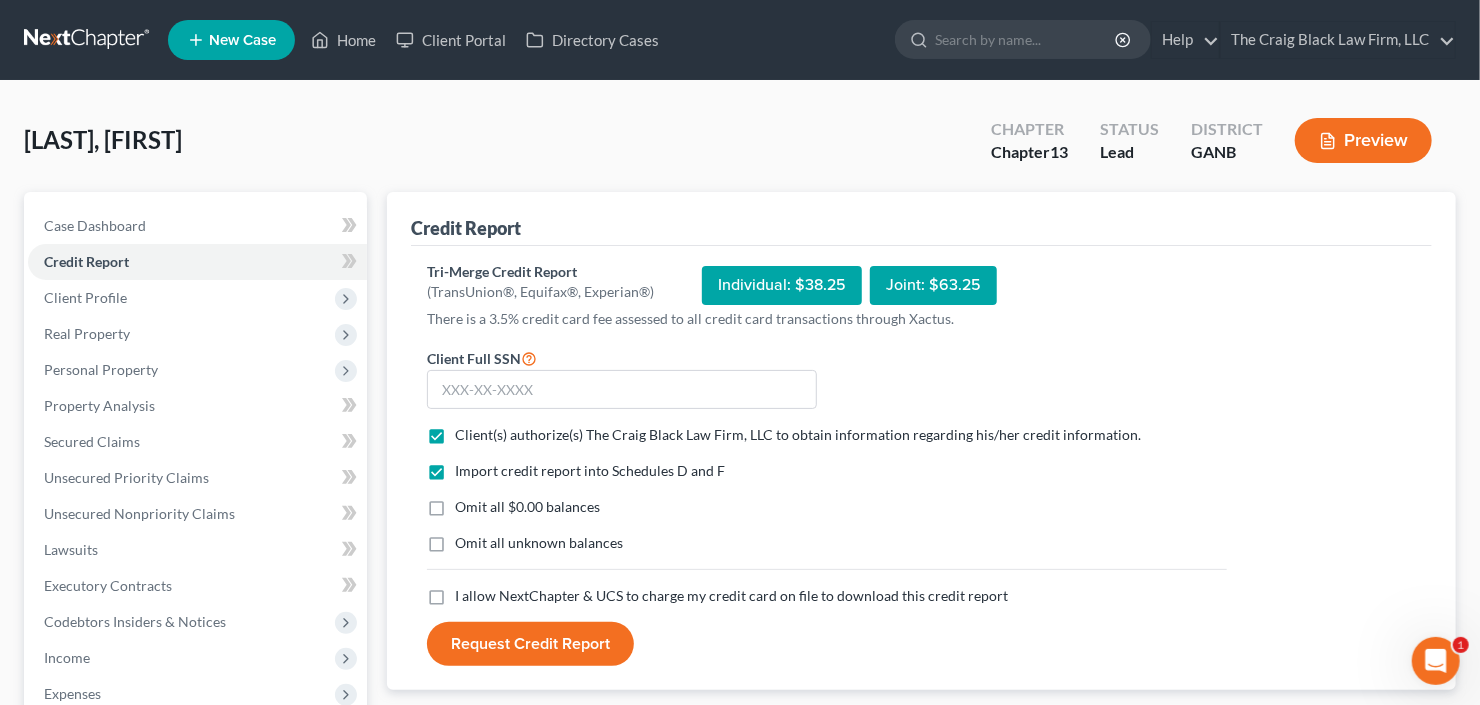 click on "I allow NextChapter & UCS to charge my credit card on file to download this credit report
*" at bounding box center [731, 596] 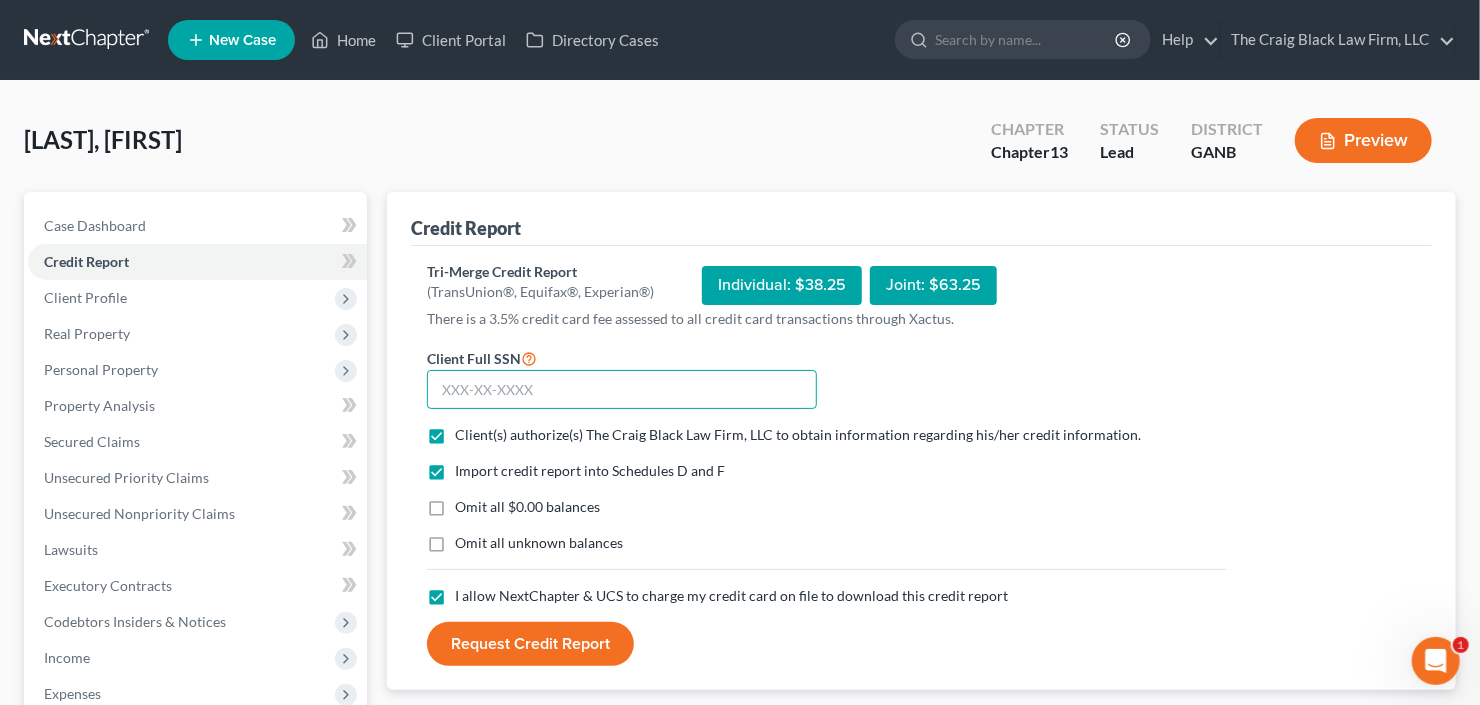 click at bounding box center [622, 390] 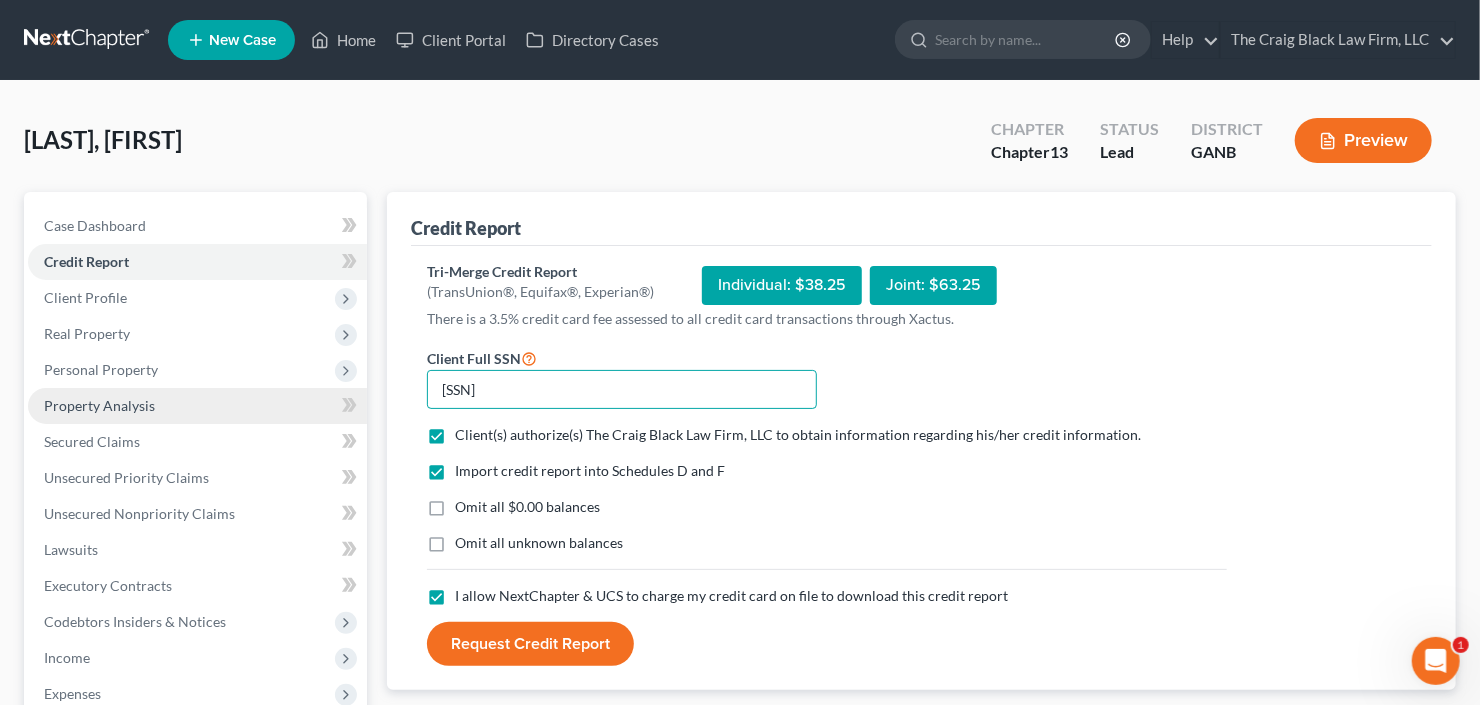 drag, startPoint x: 498, startPoint y: 389, endPoint x: 295, endPoint y: 404, distance: 203.55344 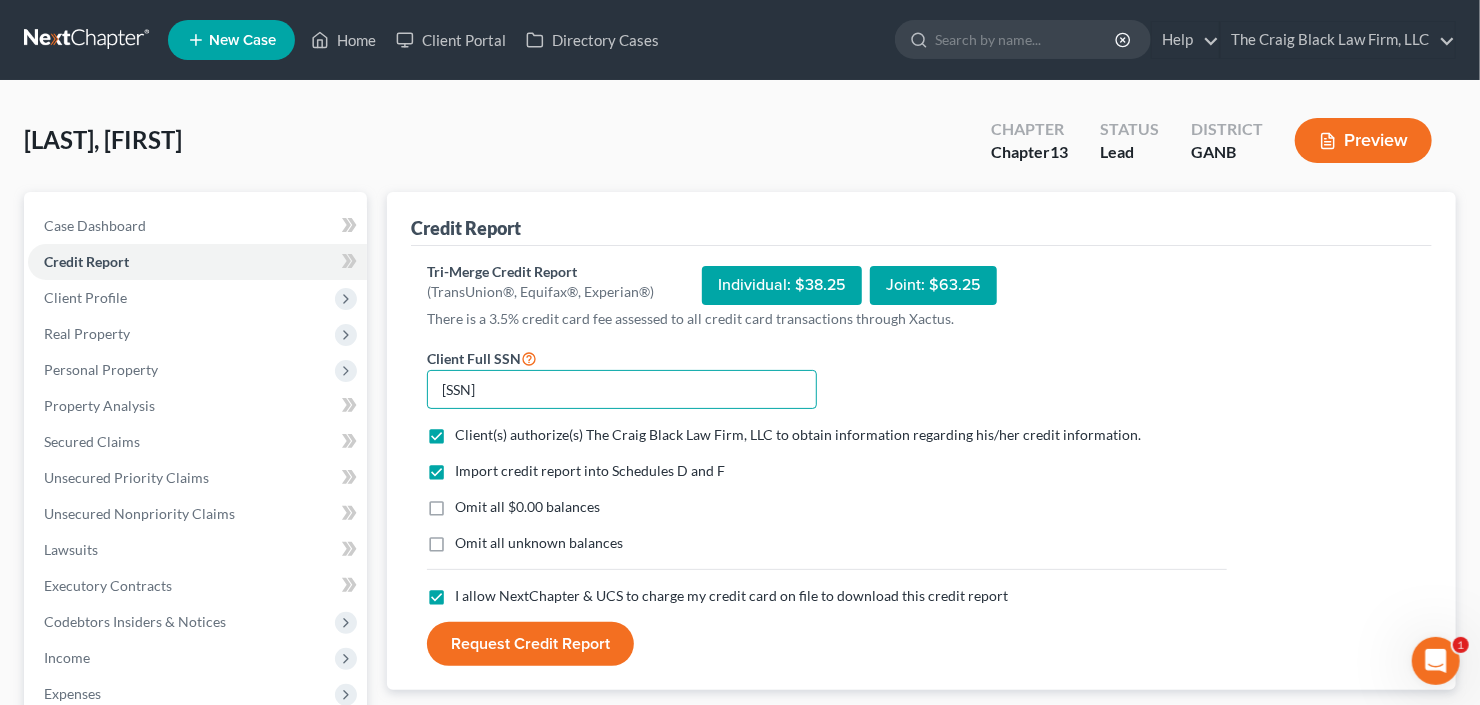 type on "[SSN]" 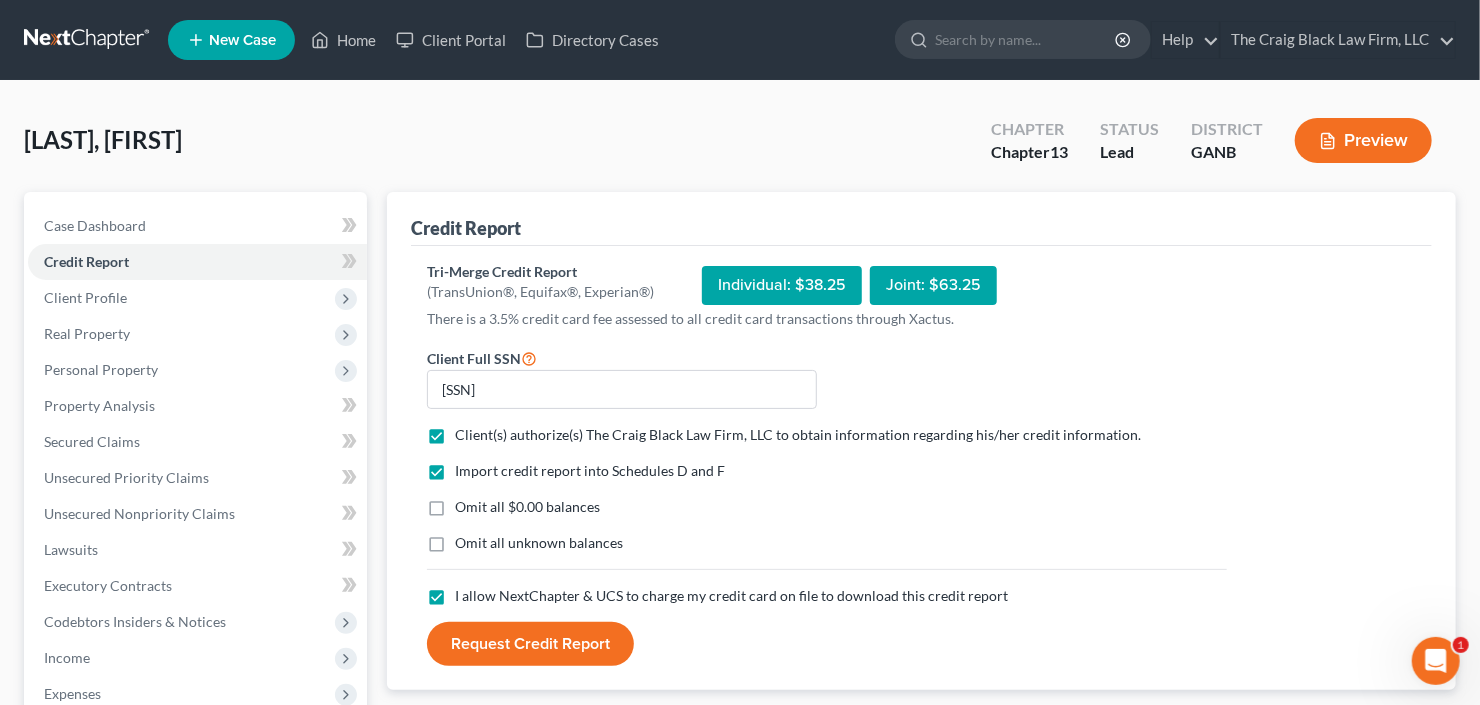 click on "Request Credit Report" at bounding box center (530, 644) 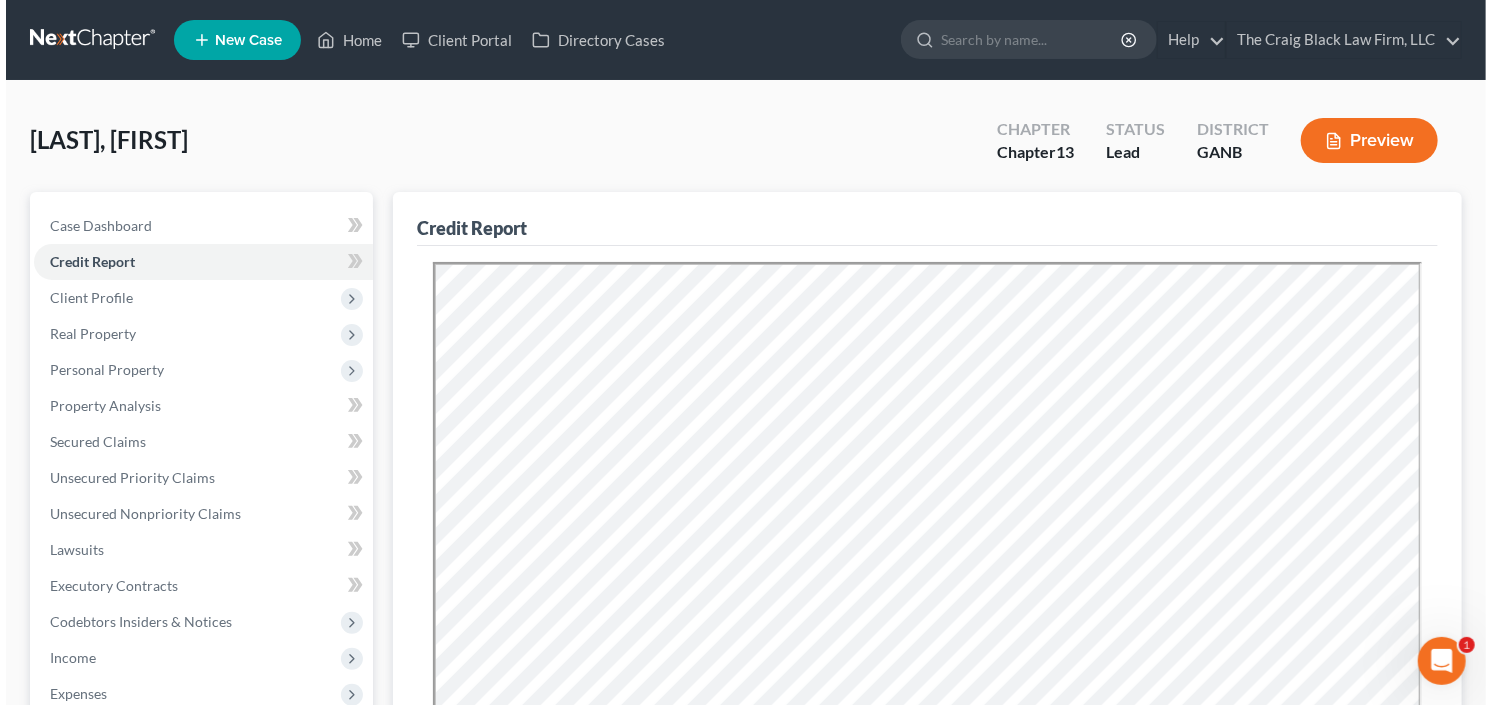 scroll, scrollTop: 0, scrollLeft: 0, axis: both 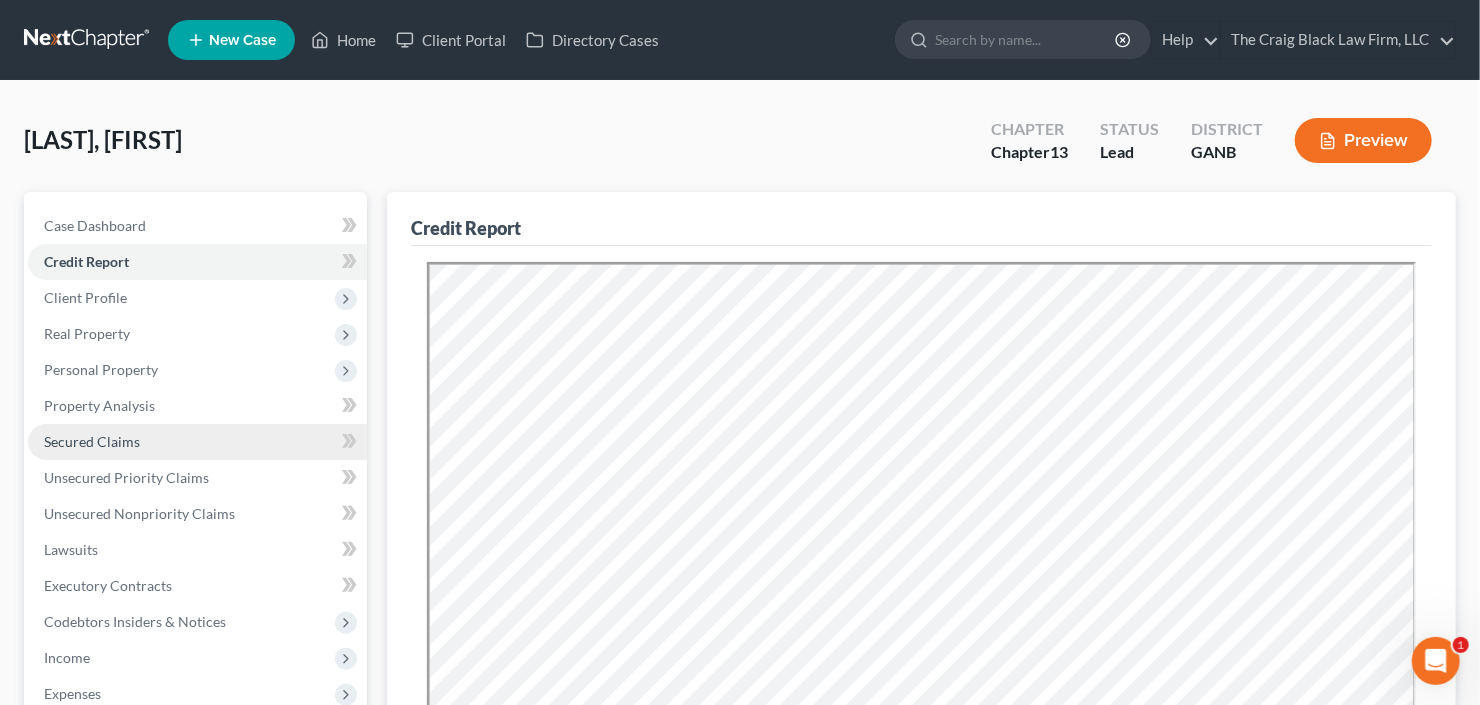 click on "Secured Claims" at bounding box center (197, 442) 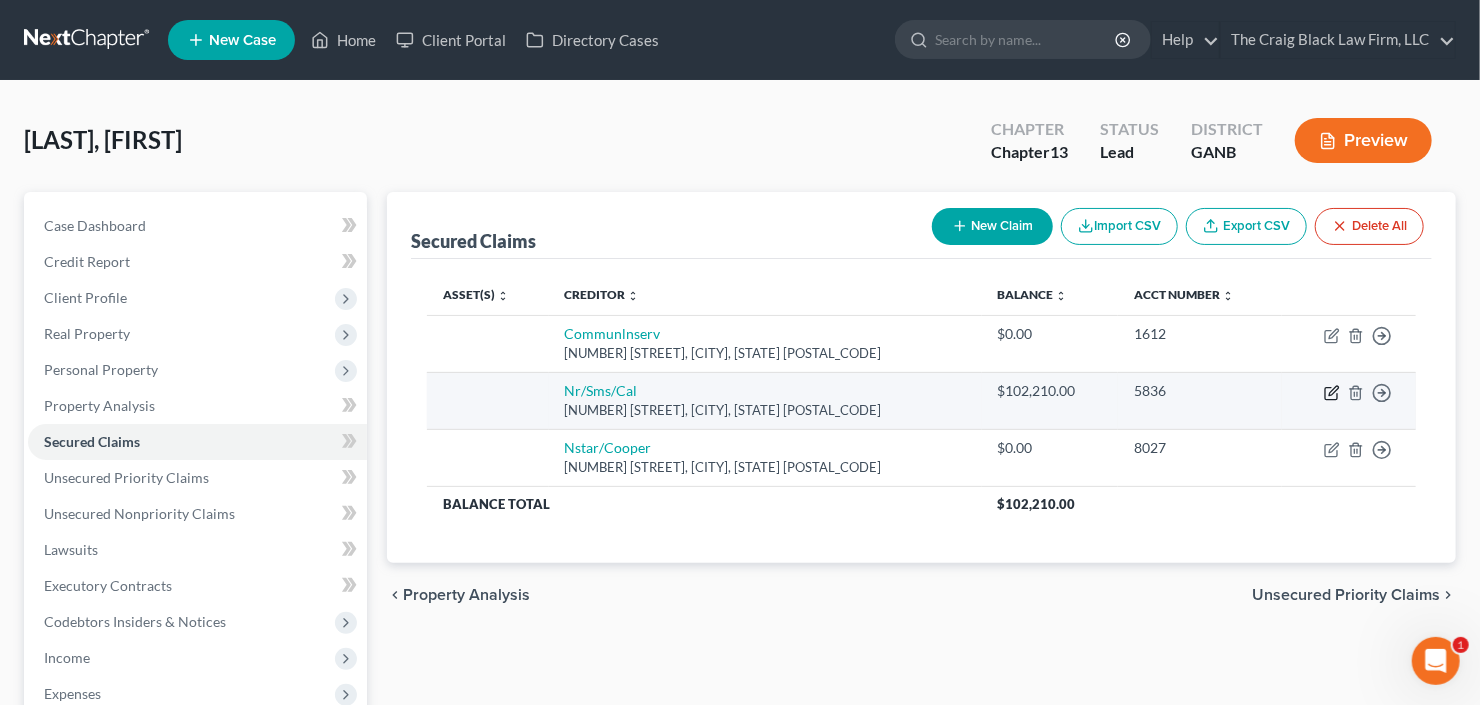 click 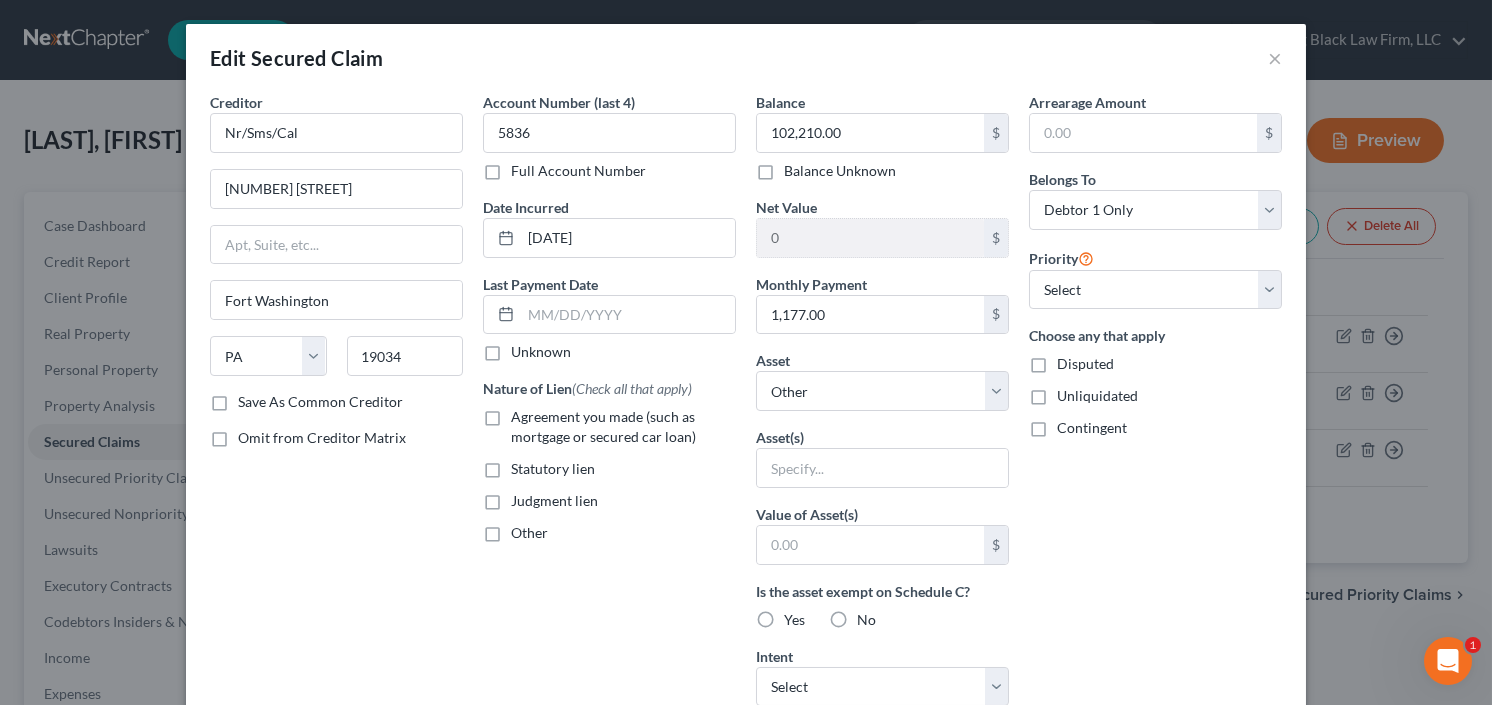 click on "Agreement you made (such as mortgage or secured car loan)" at bounding box center [623, 427] 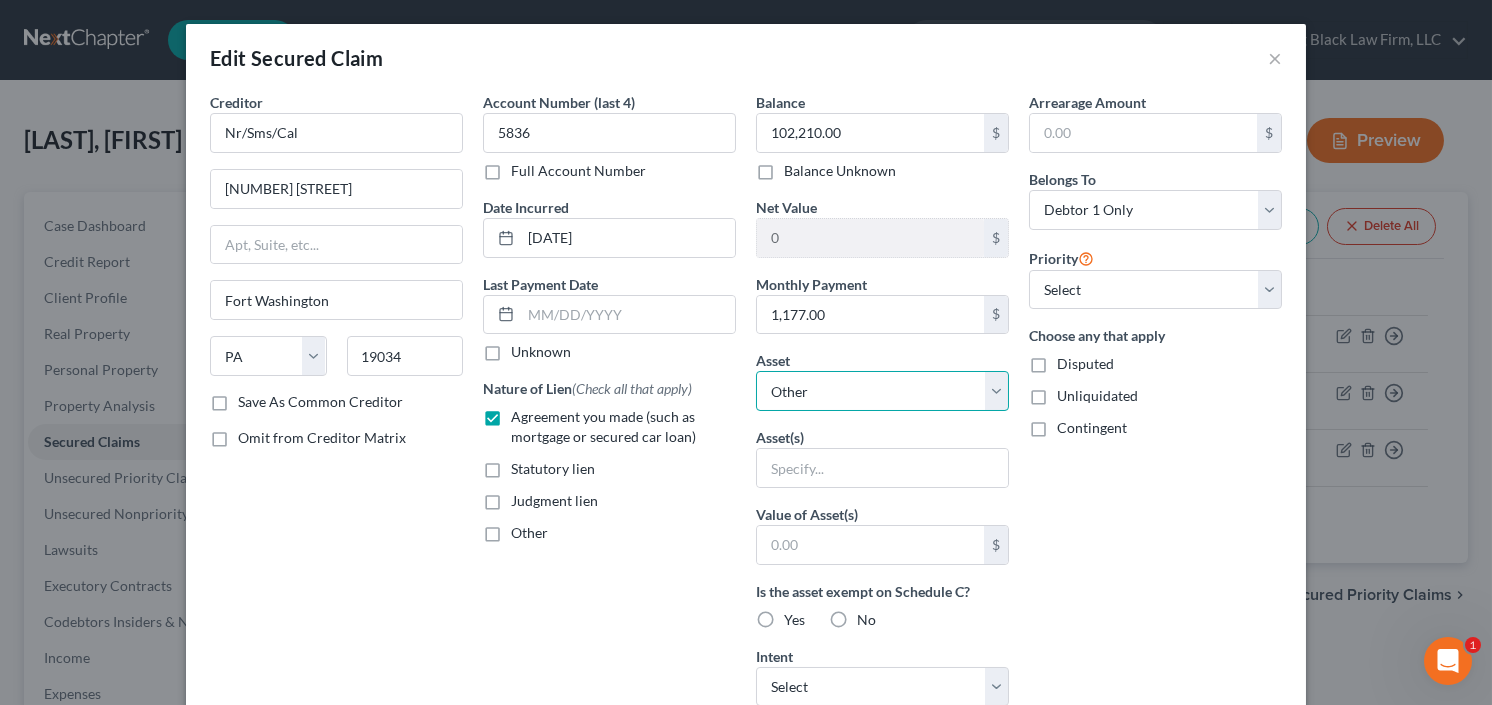 click on "Select Other Multiple Assets 3413 [STREET] - $0.0" at bounding box center [882, 391] 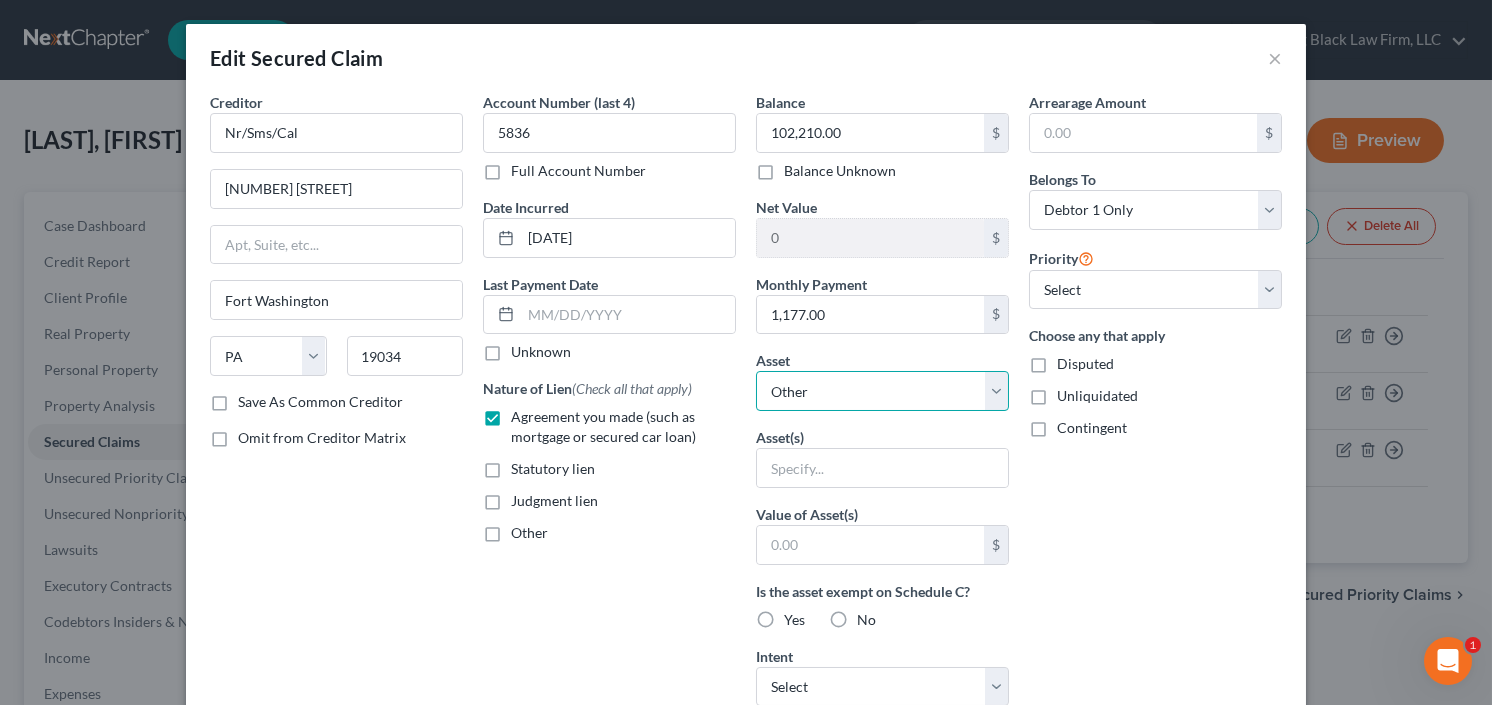 select on "2" 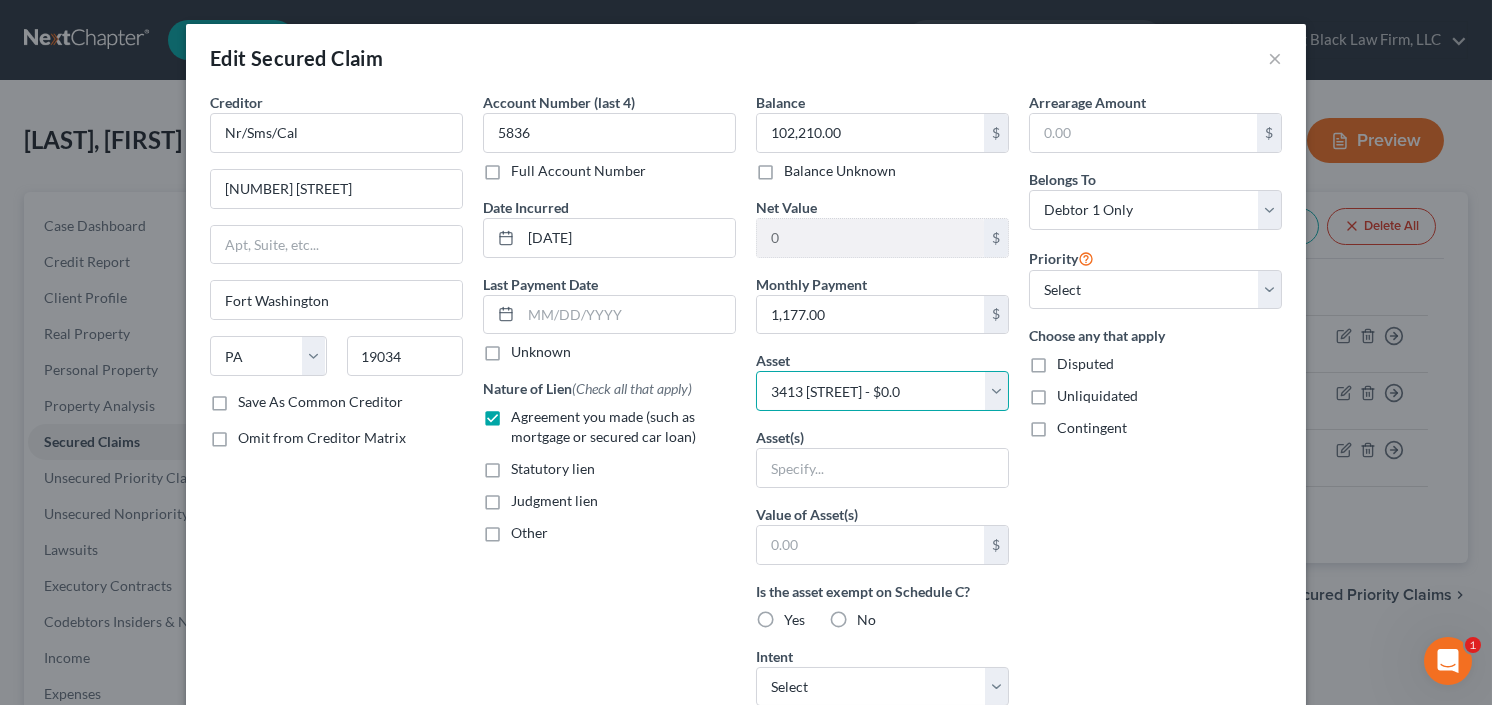 click on "Select Other Multiple Assets 3413 [STREET] - $0.0" at bounding box center [882, 391] 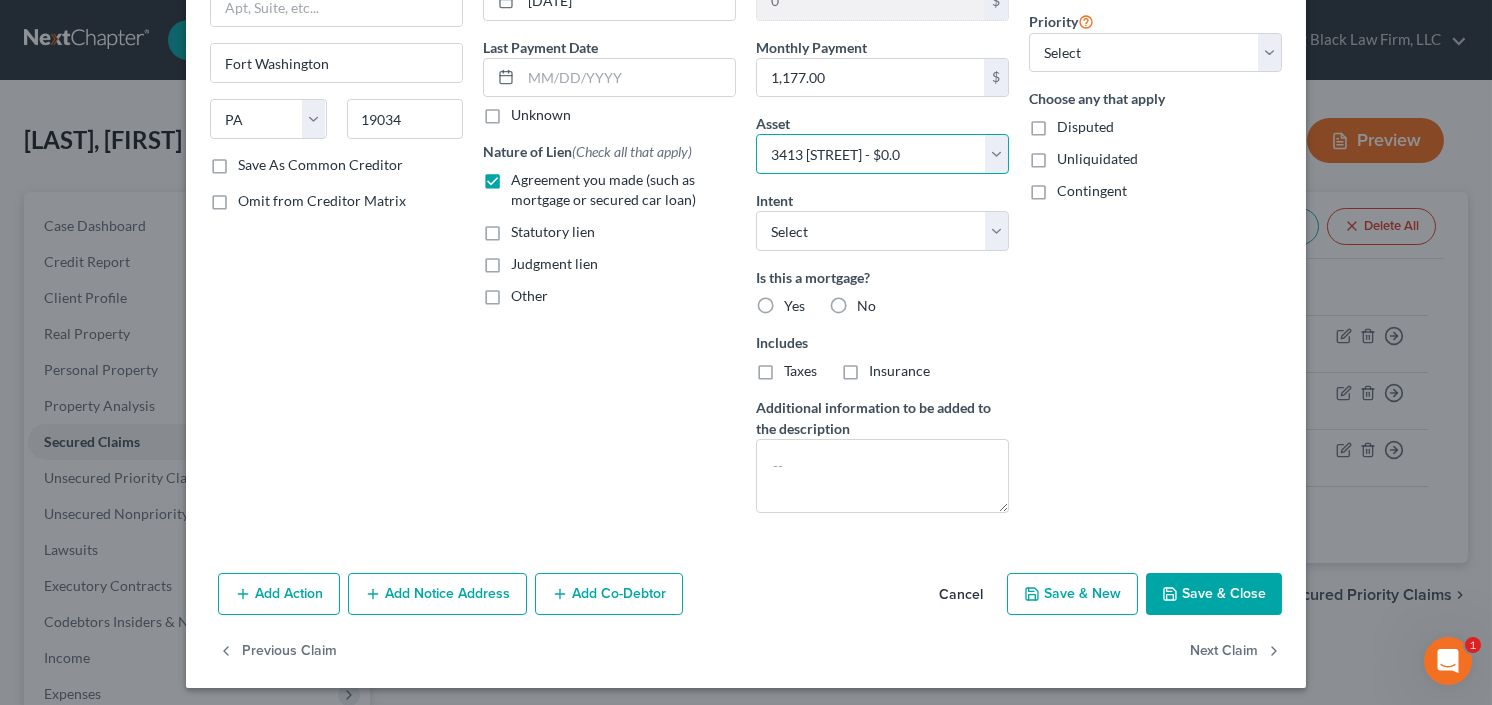 scroll, scrollTop: 240, scrollLeft: 0, axis: vertical 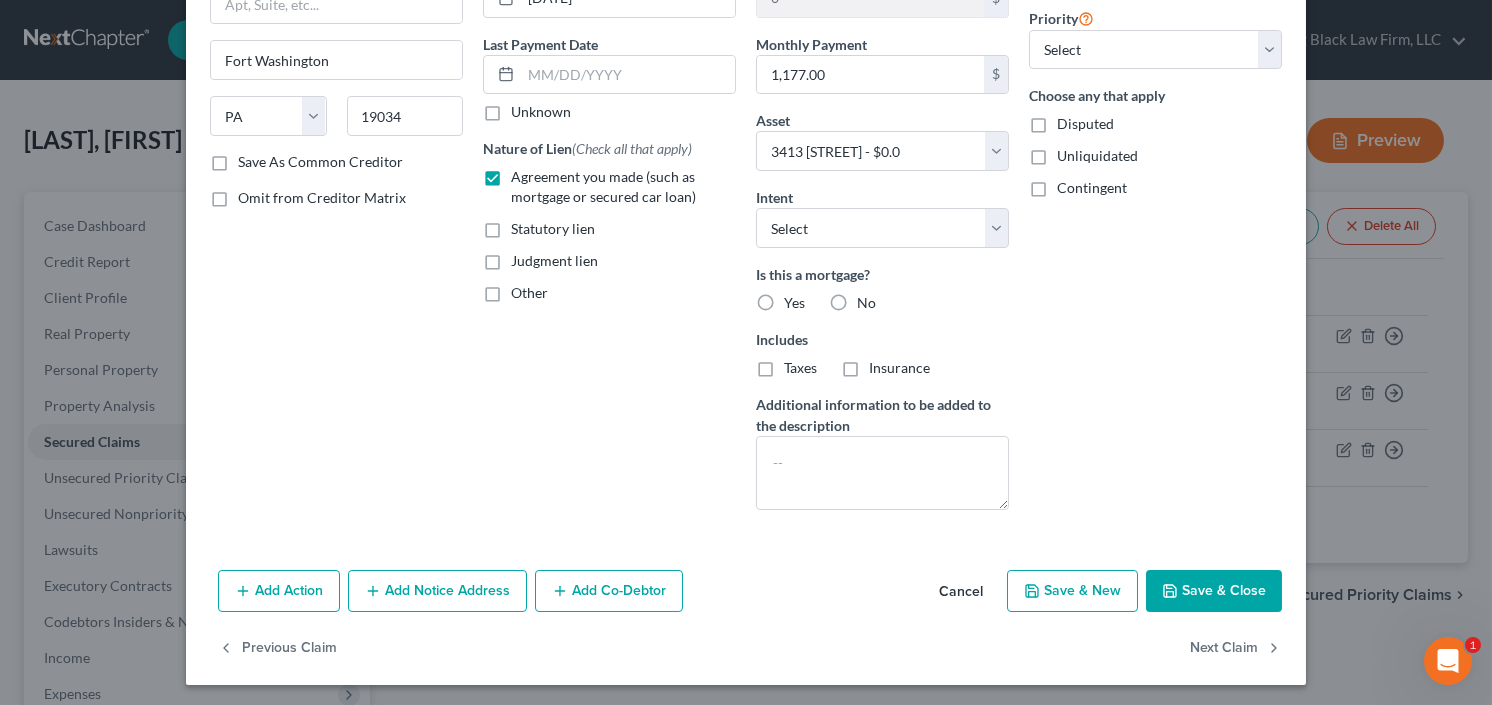 click on "Save & Close" at bounding box center [1214, 591] 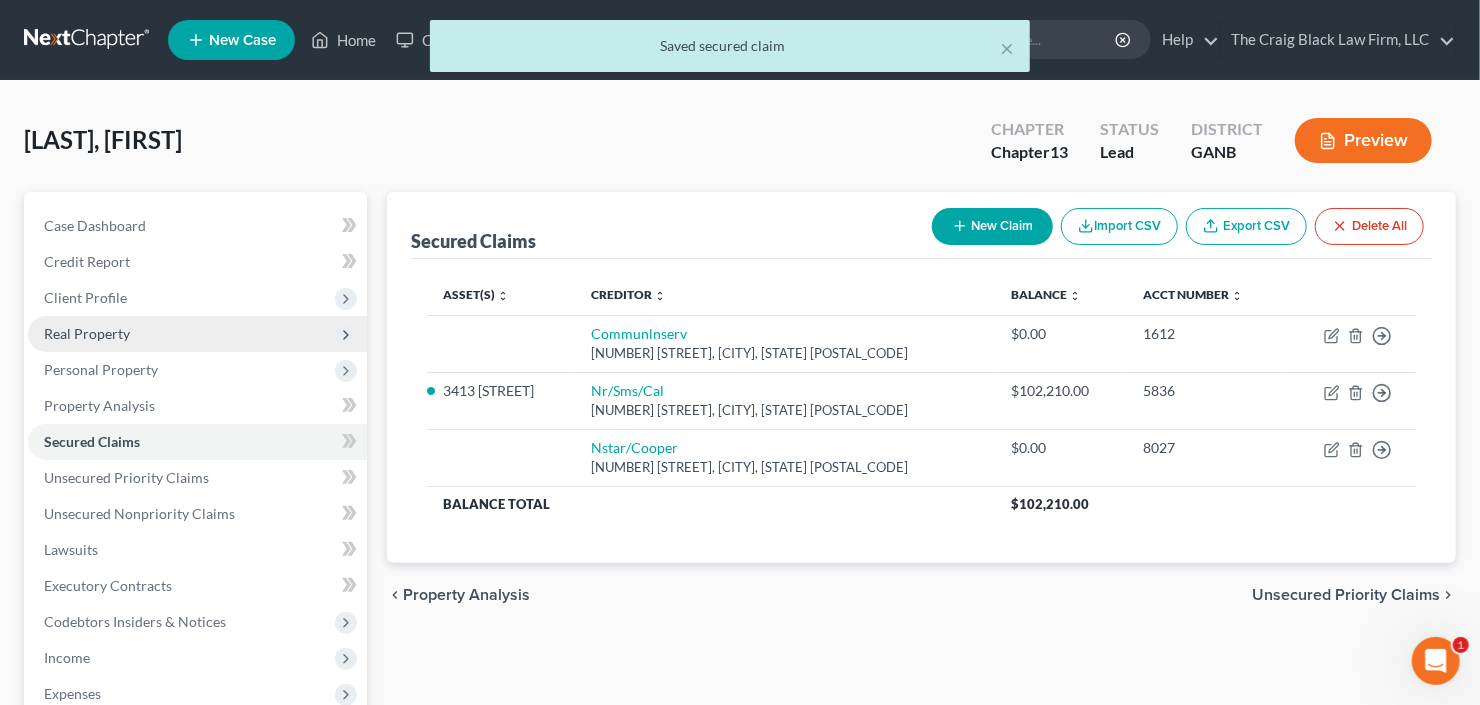 click on "Real Property" at bounding box center [87, 333] 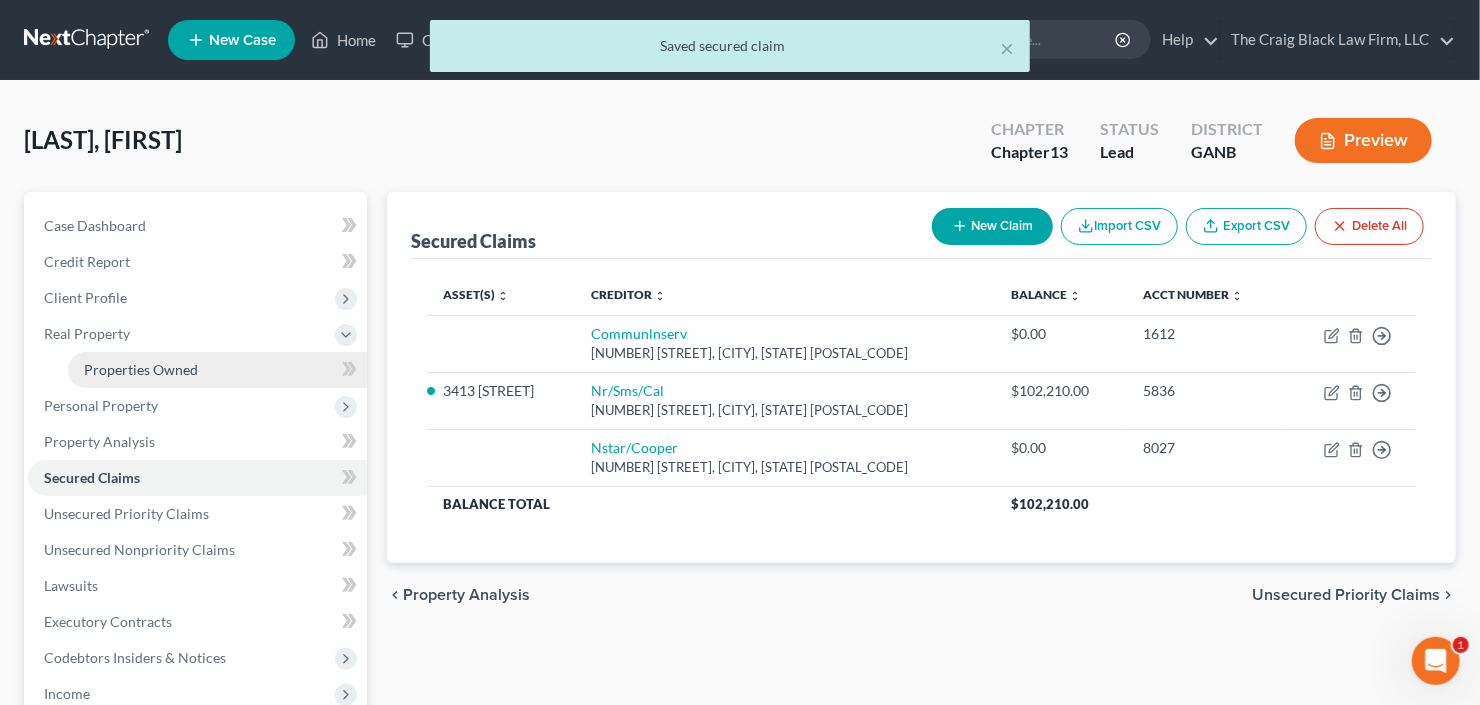 click on "Properties Owned" at bounding box center [141, 369] 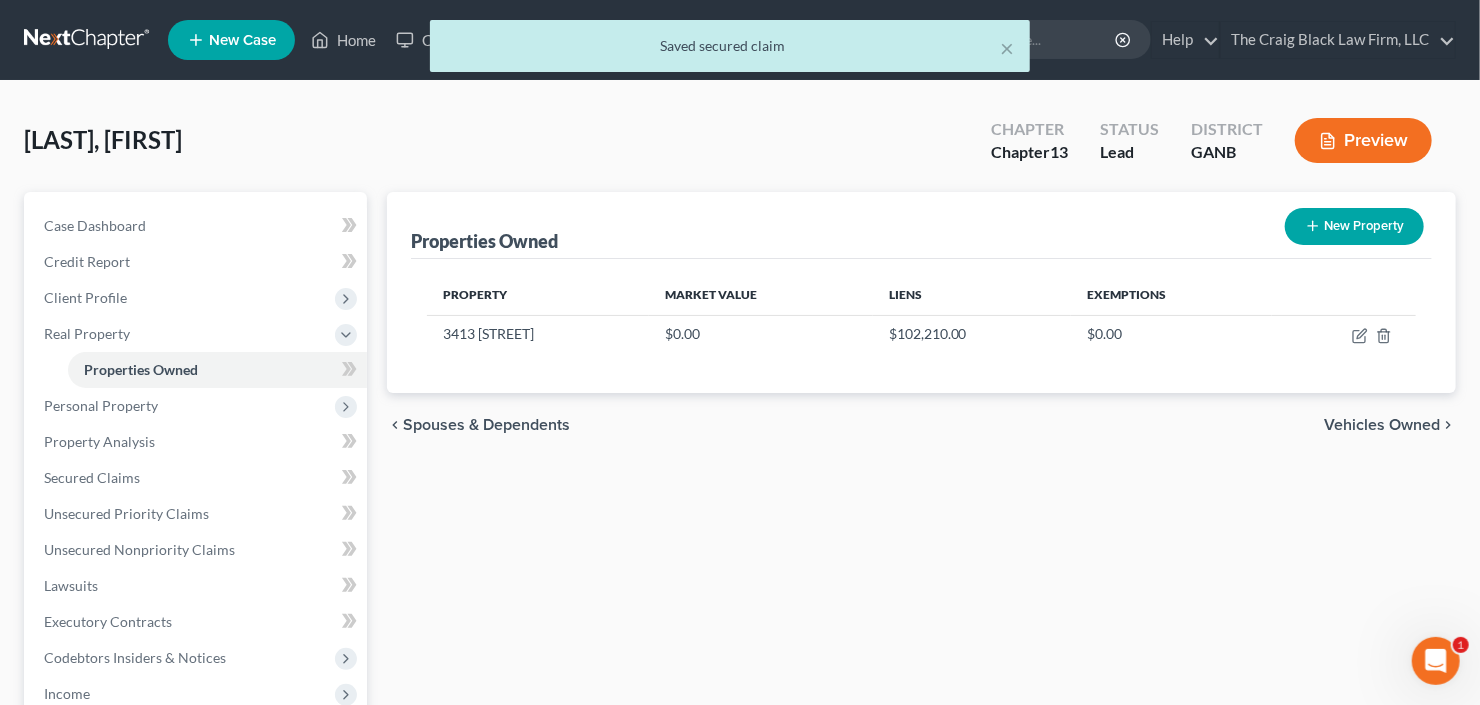 click on "New Property" at bounding box center [1354, 226] 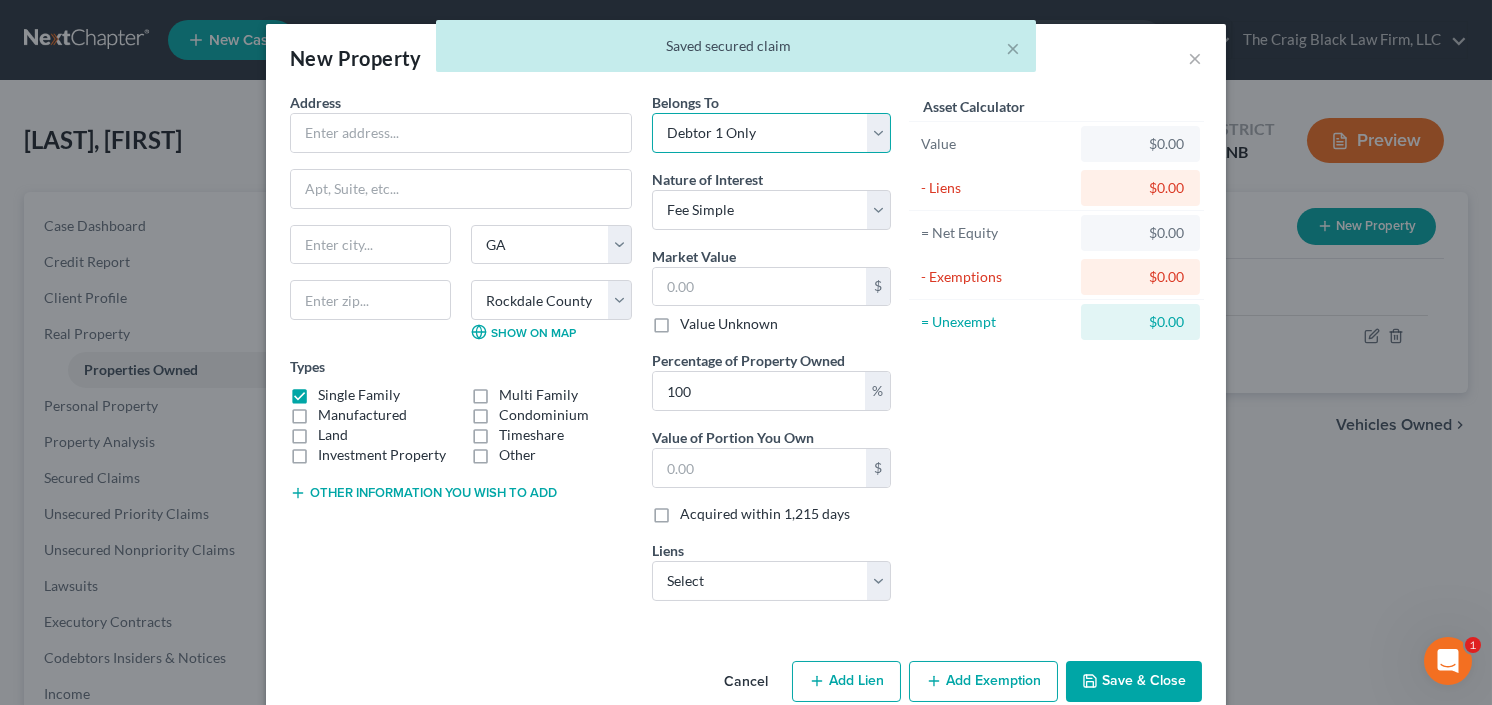 click on "Select Debtor 1 Only Debtor 2 Only Debtor 1 And Debtor 2 Only At Least One Of The Debtors And Another Community Property" at bounding box center (771, 133) 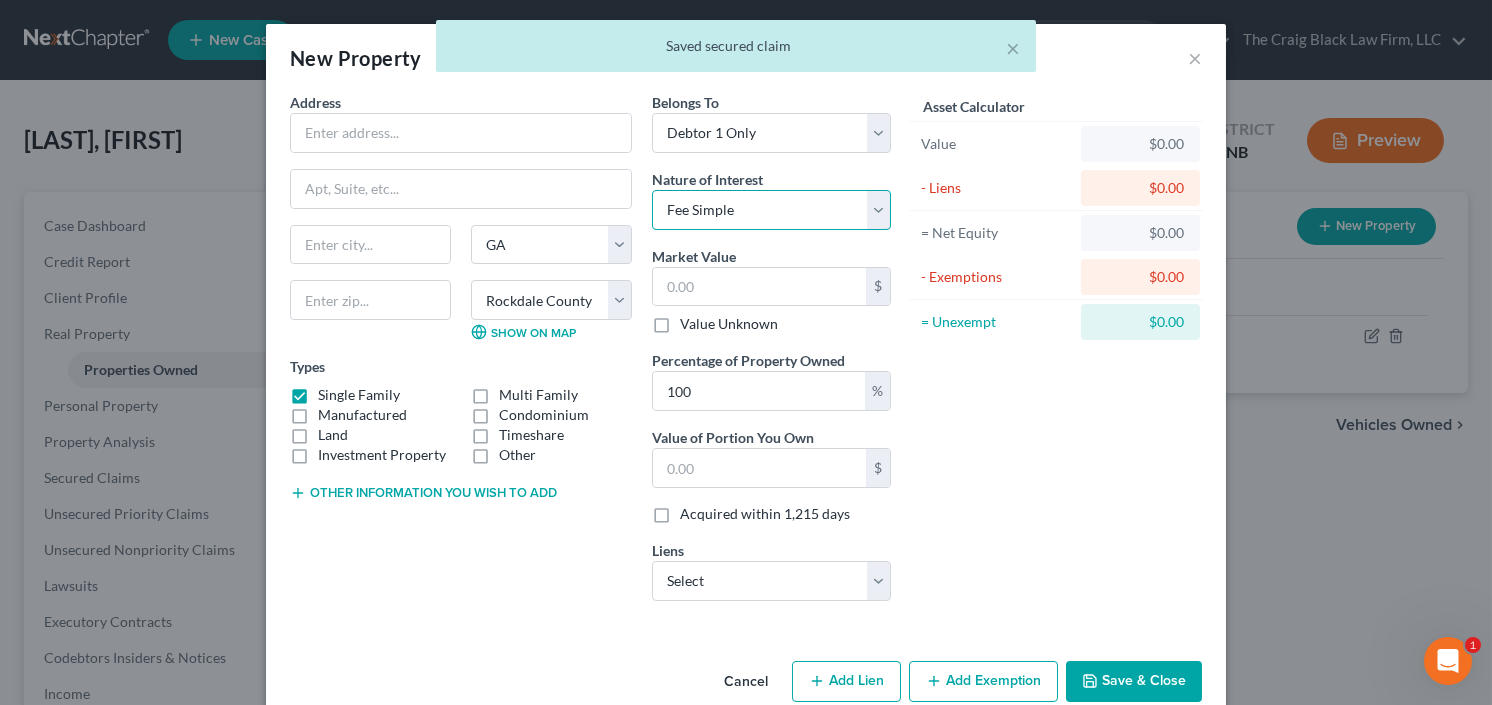 click on "Select Fee Simple Joint Tenant Life Estate Equitable Interest Future Interest Tenancy By The Entireties Tenants In Common Other" at bounding box center [771, 210] 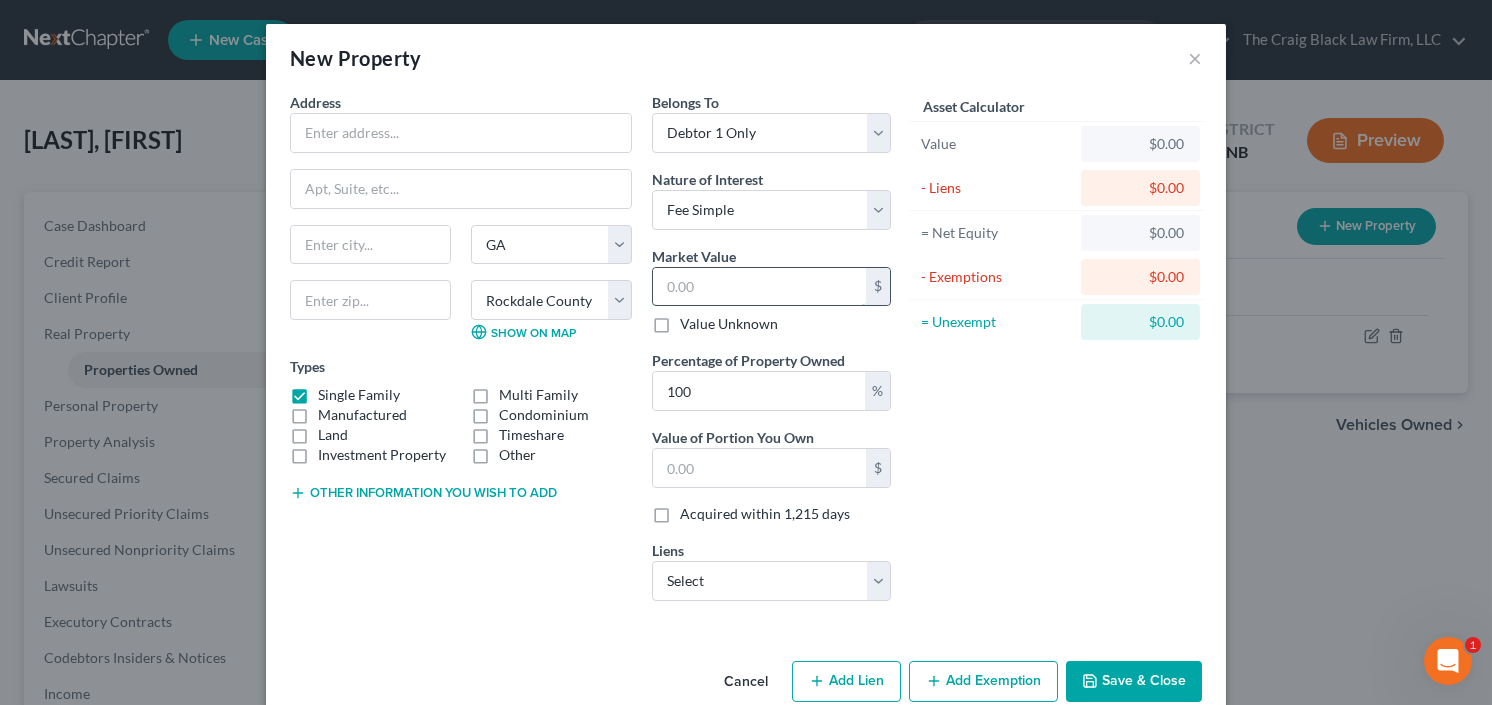click at bounding box center [759, 287] 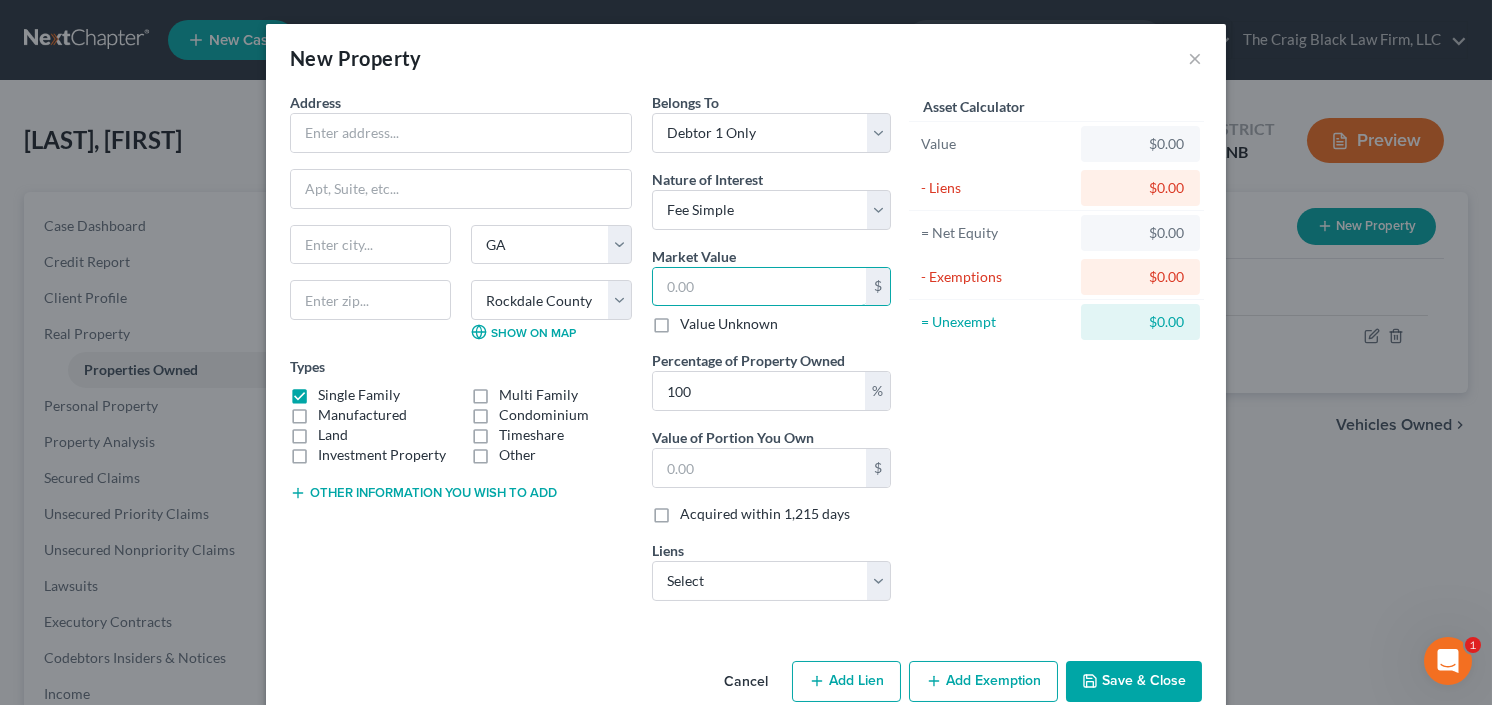 type on "3" 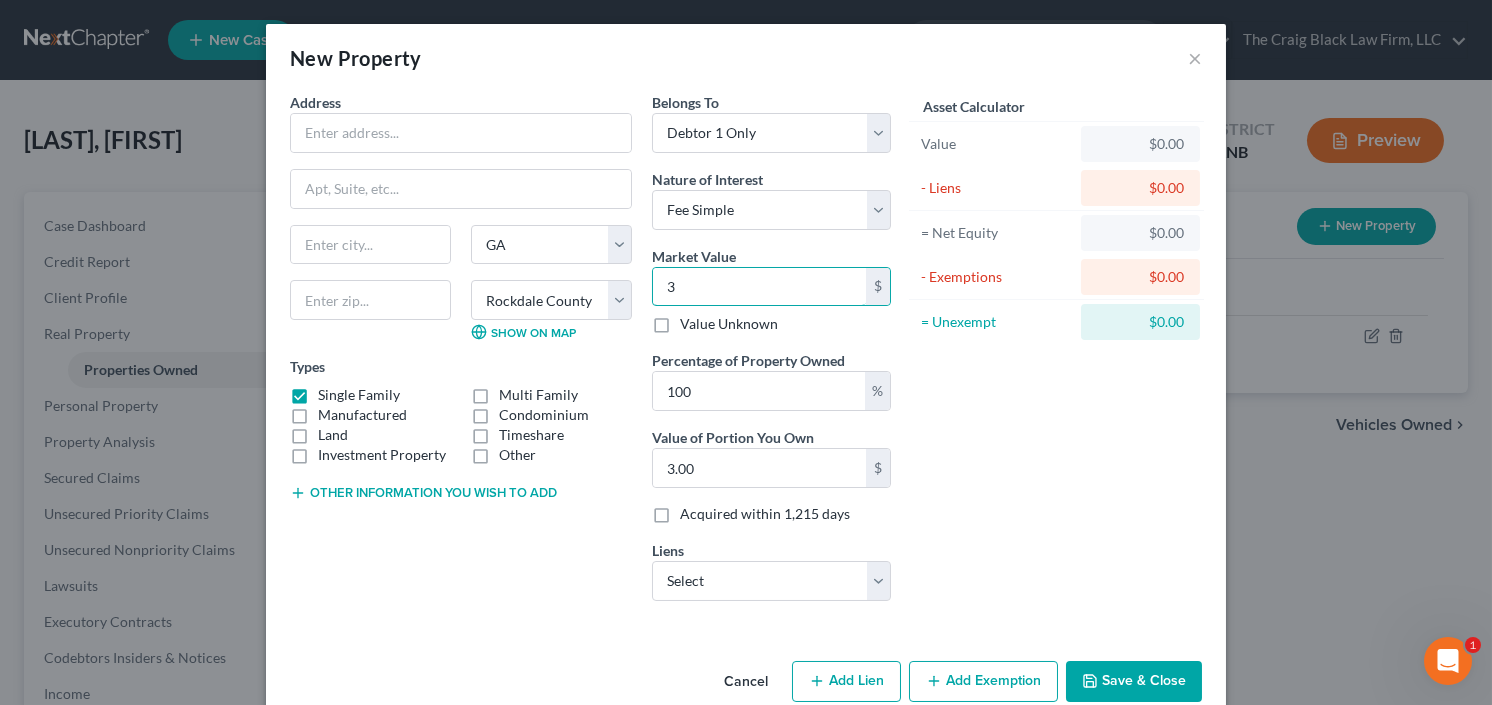 type on "37" 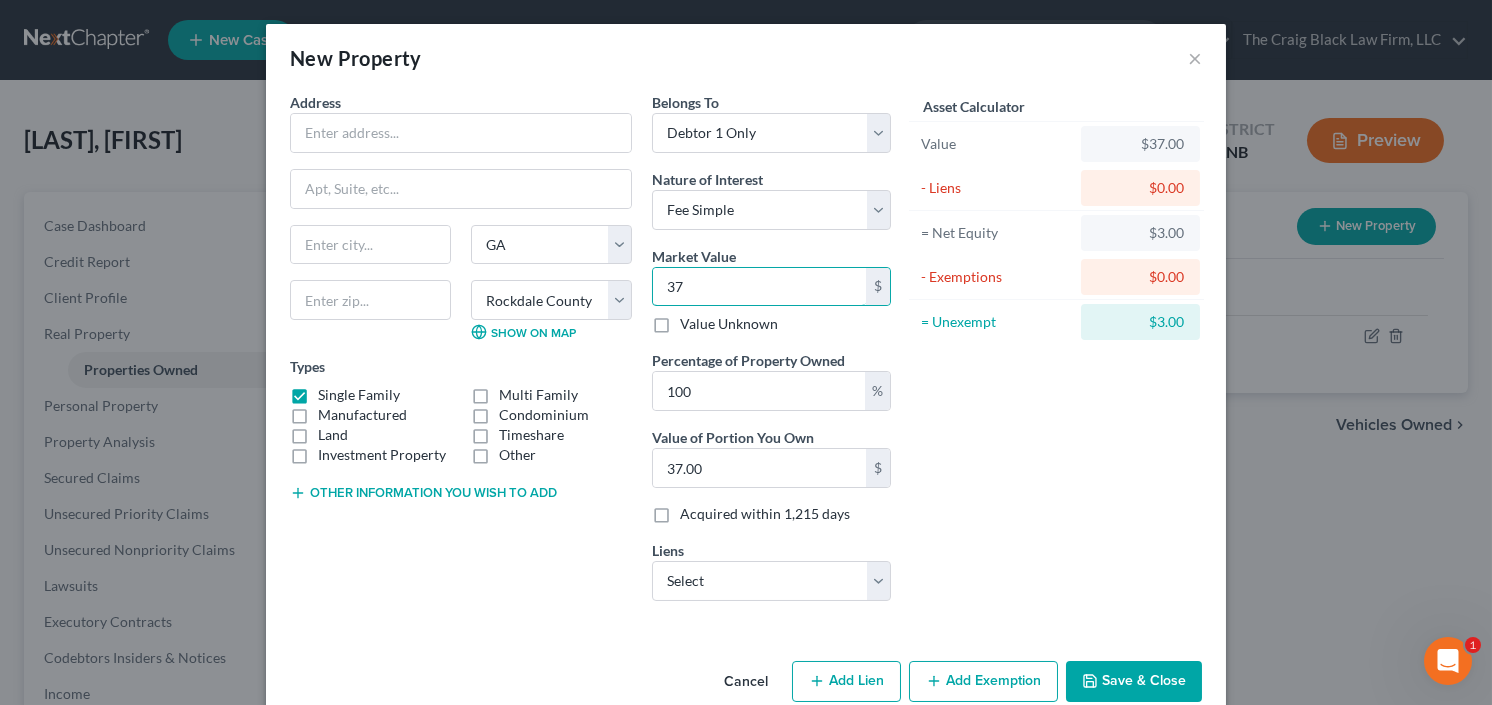 type on "3" 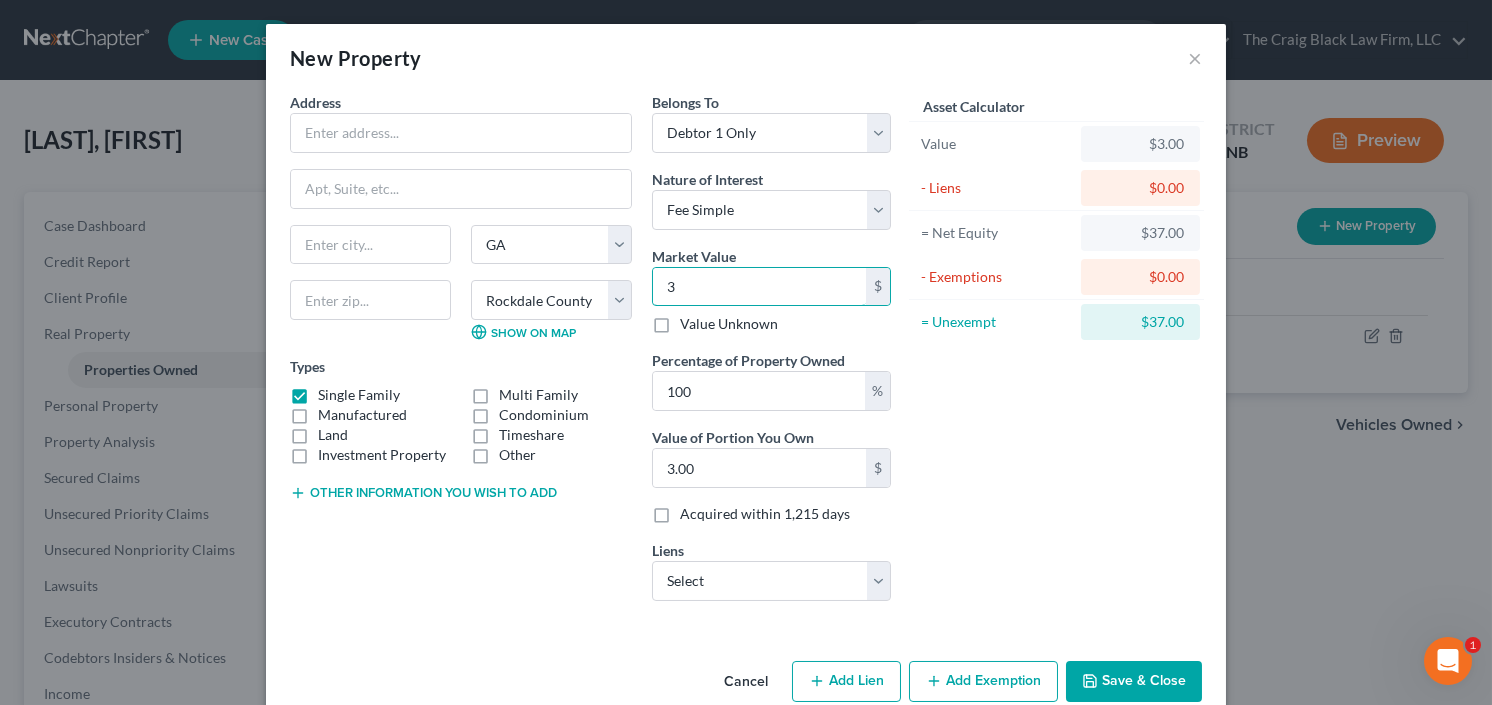 type on "38" 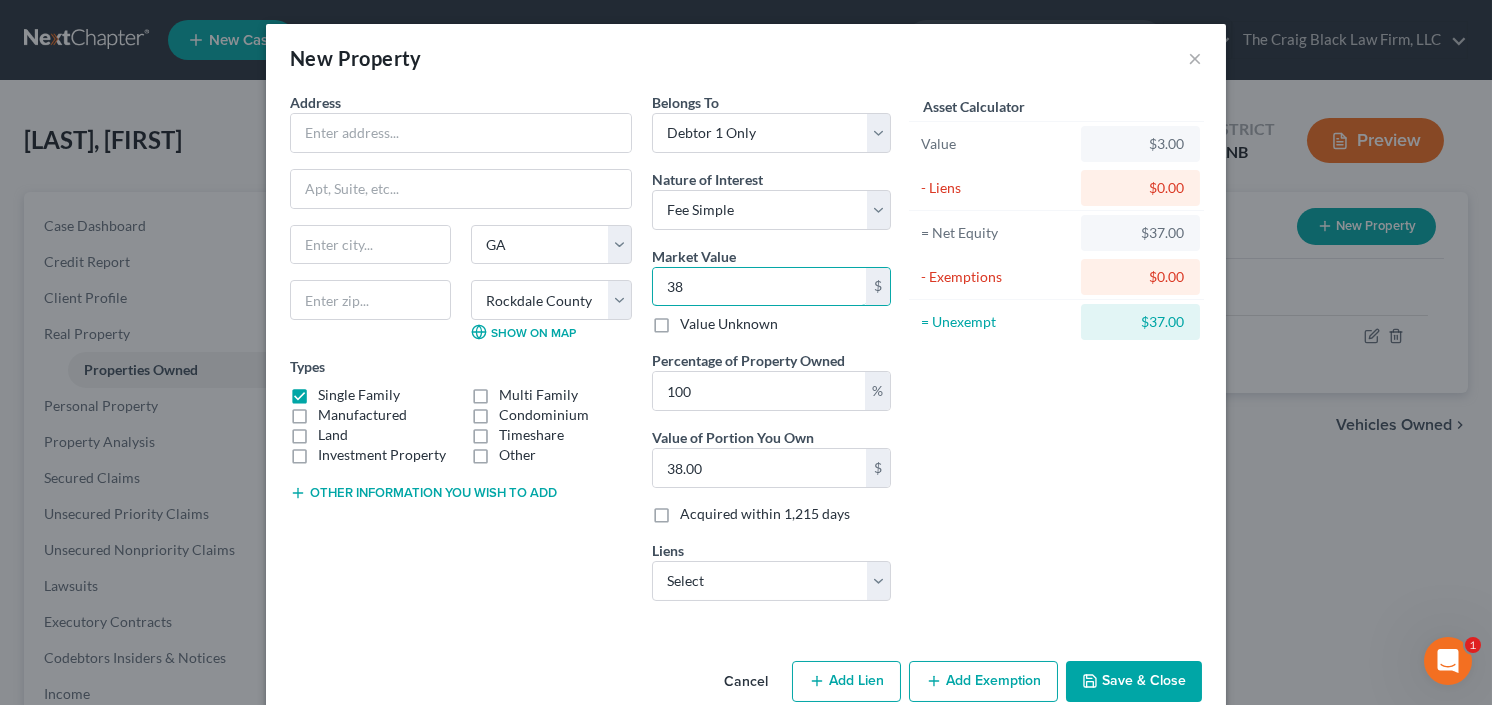 type on "387" 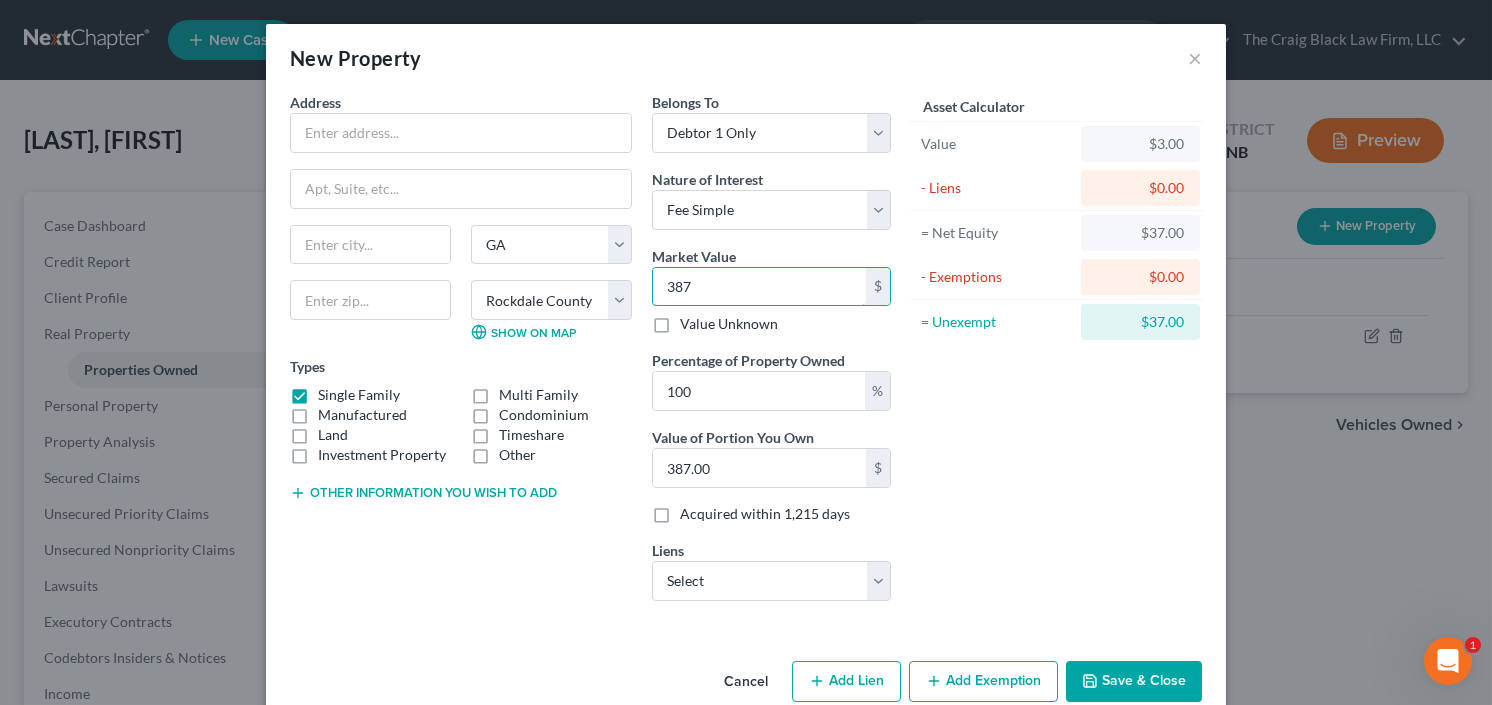 type on "3874" 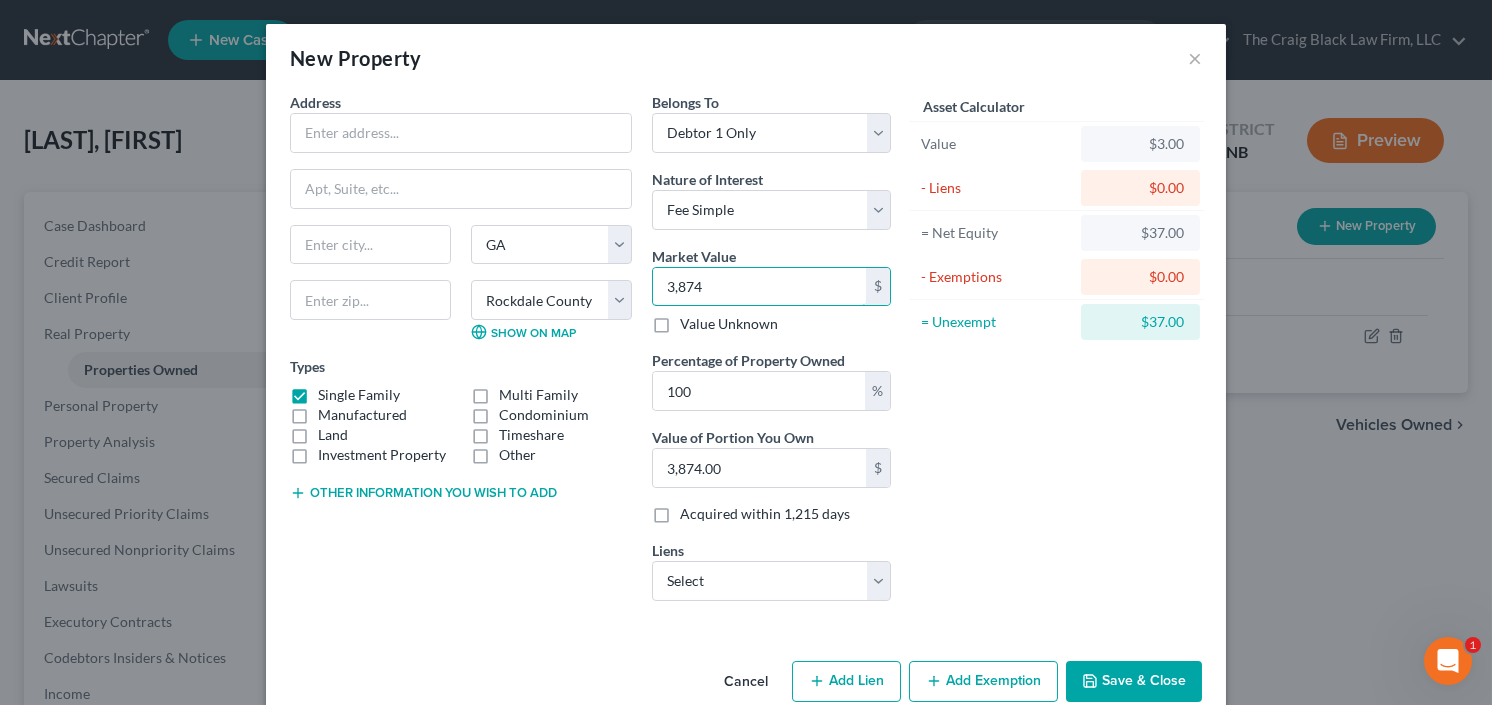type on "3,8740" 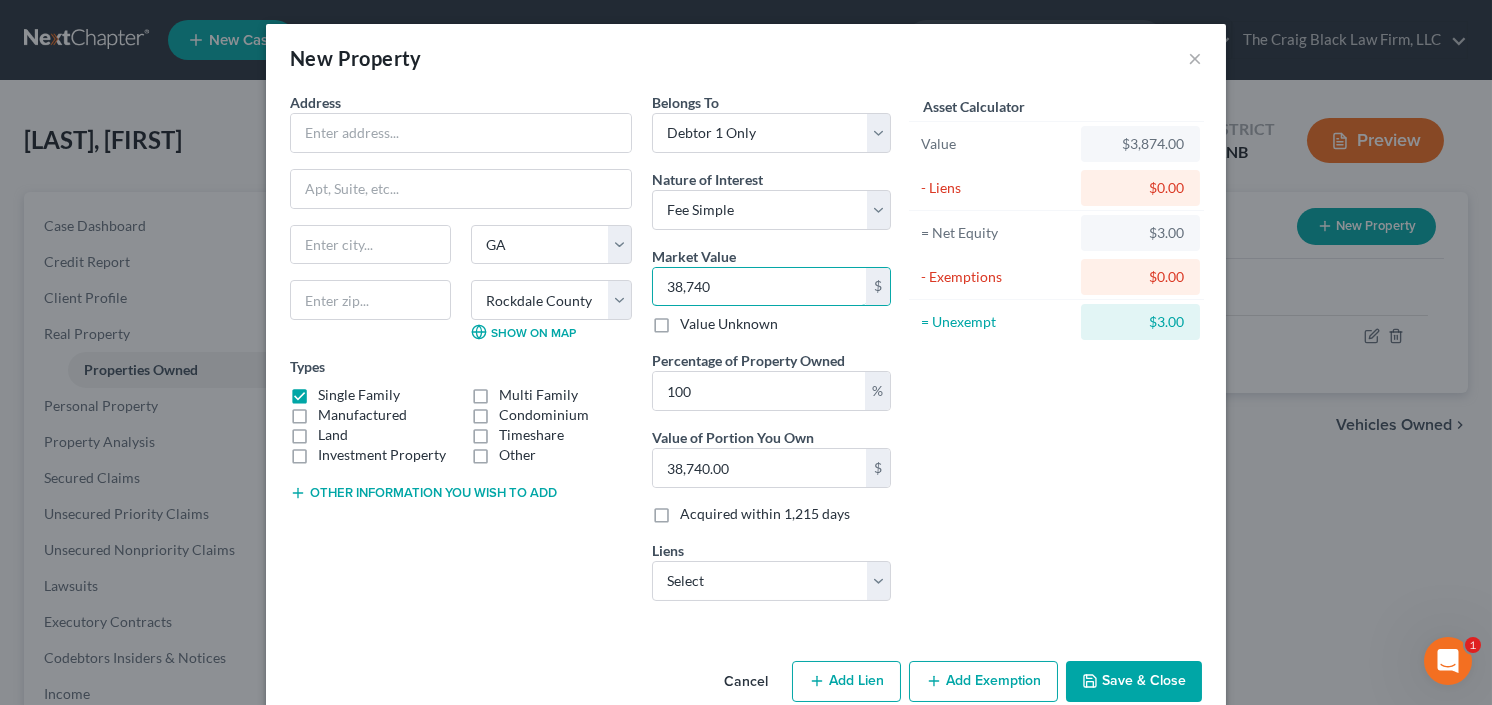 type on "38,7400" 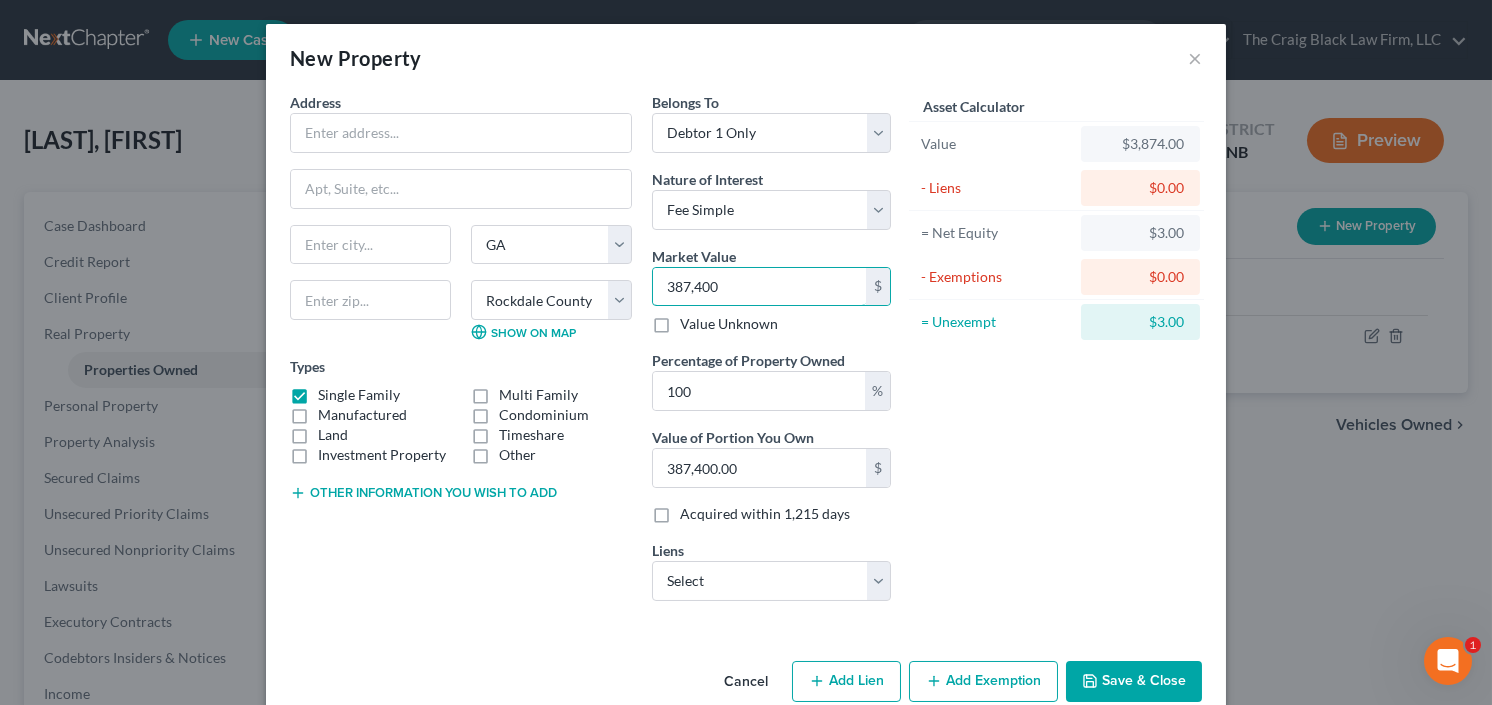 type on "387,400" 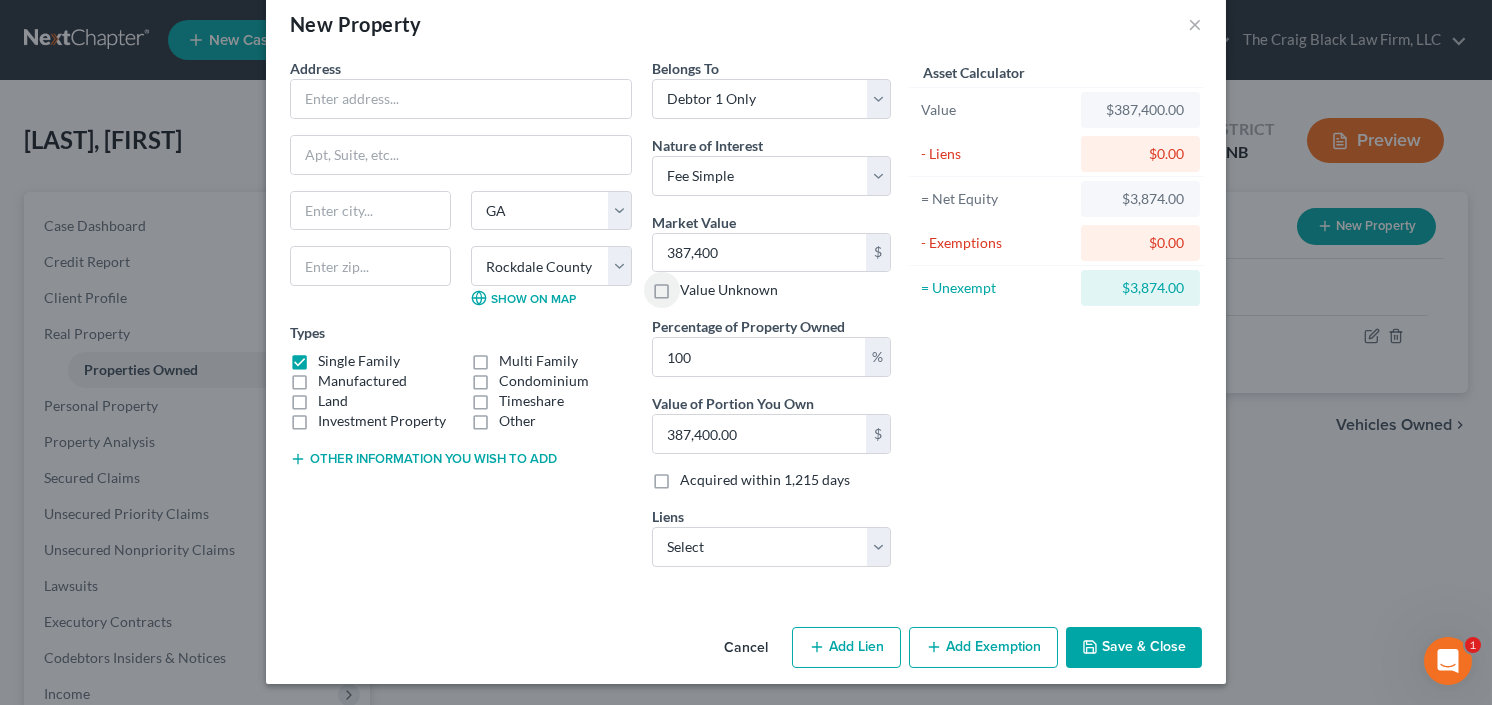 click on "Add Exemption" at bounding box center [983, 648] 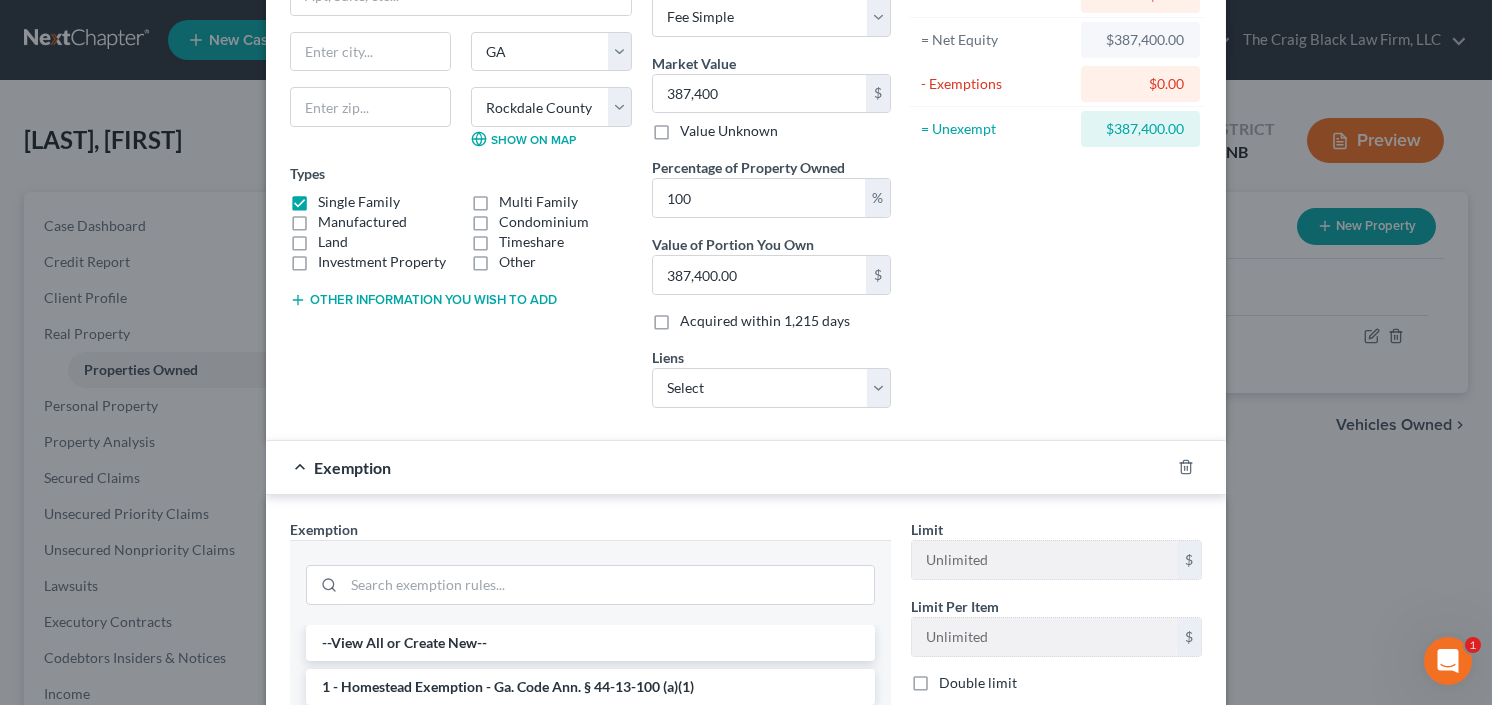scroll, scrollTop: 194, scrollLeft: 0, axis: vertical 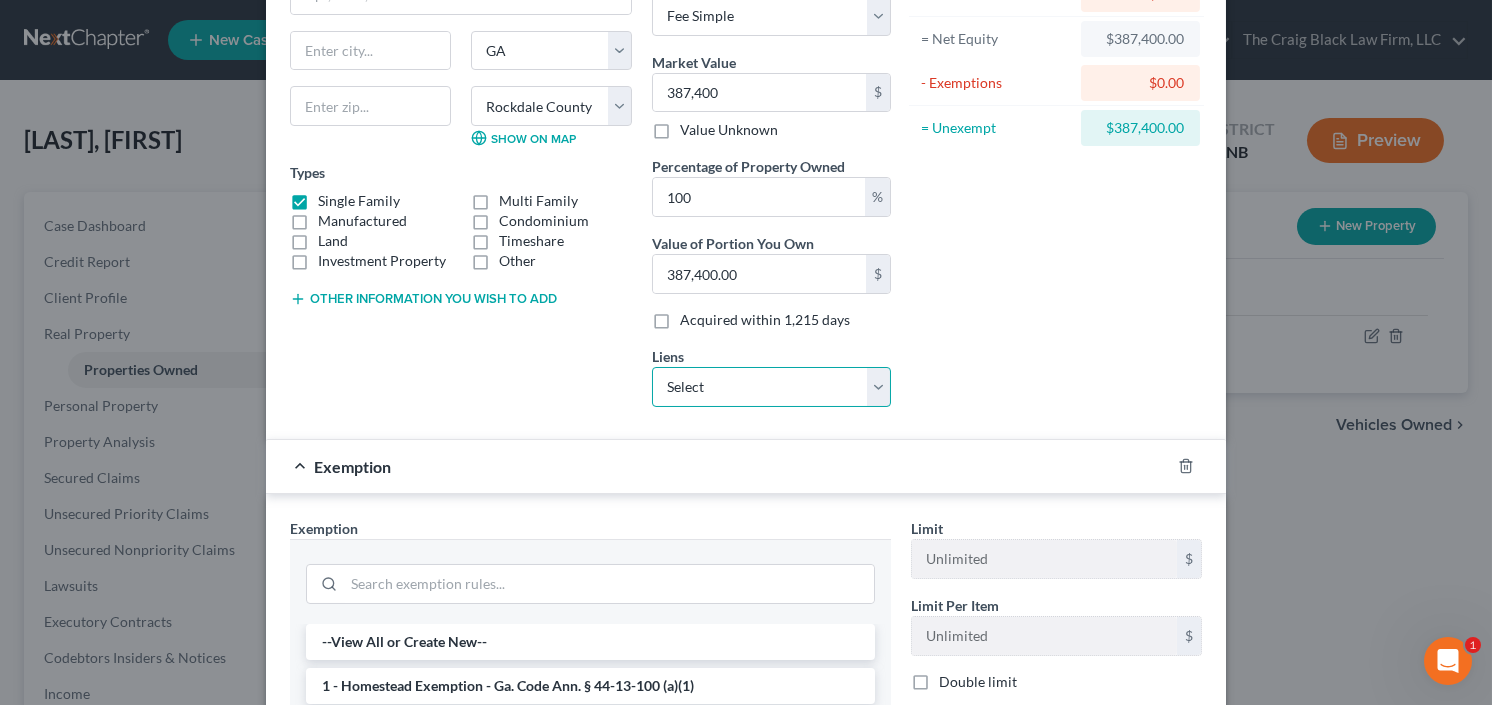 click on "Select Communlnserv - $0.00 Nstar/Cooper - $0.00" at bounding box center (771, 387) 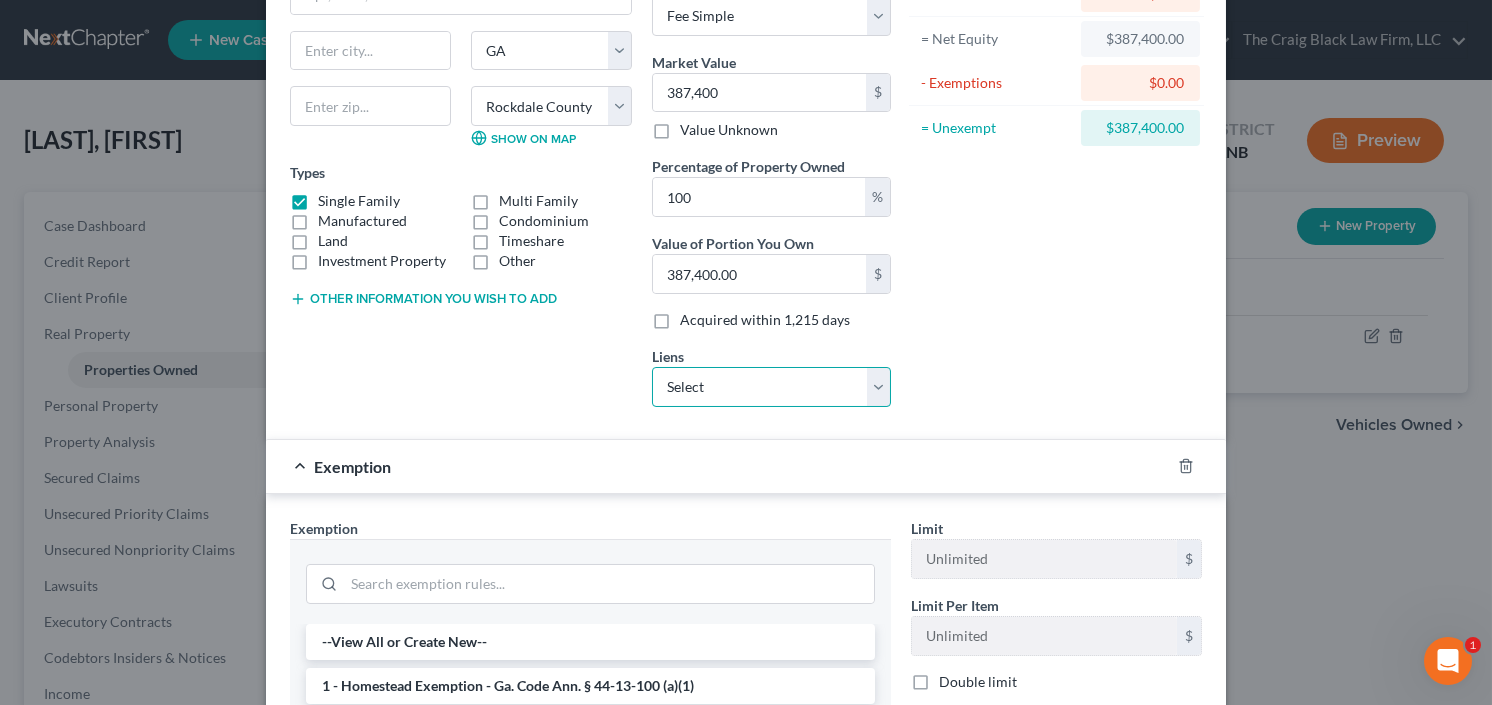 click on "Select Communlnserv - $0.00 Nstar/Cooper - $0.00" at bounding box center (771, 387) 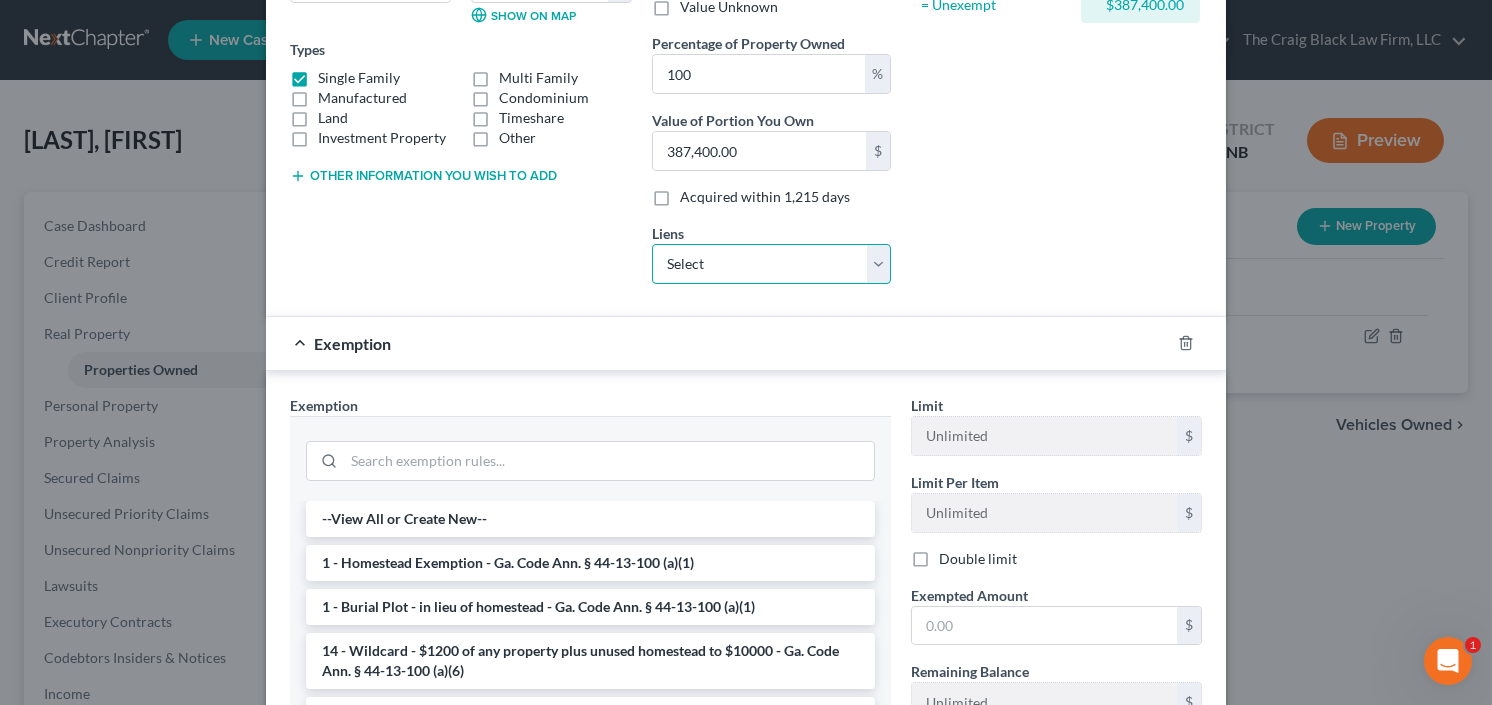 scroll, scrollTop: 434, scrollLeft: 0, axis: vertical 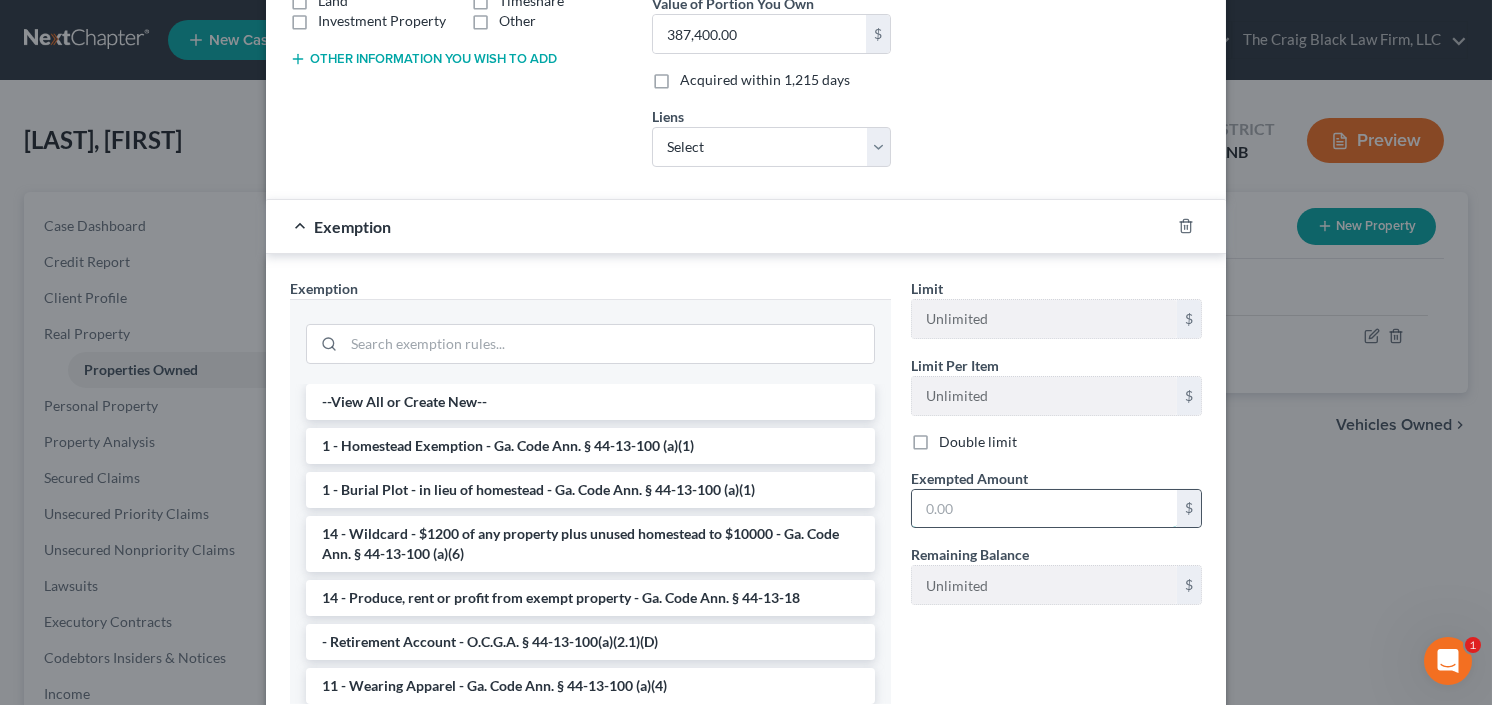 click at bounding box center [1044, 509] 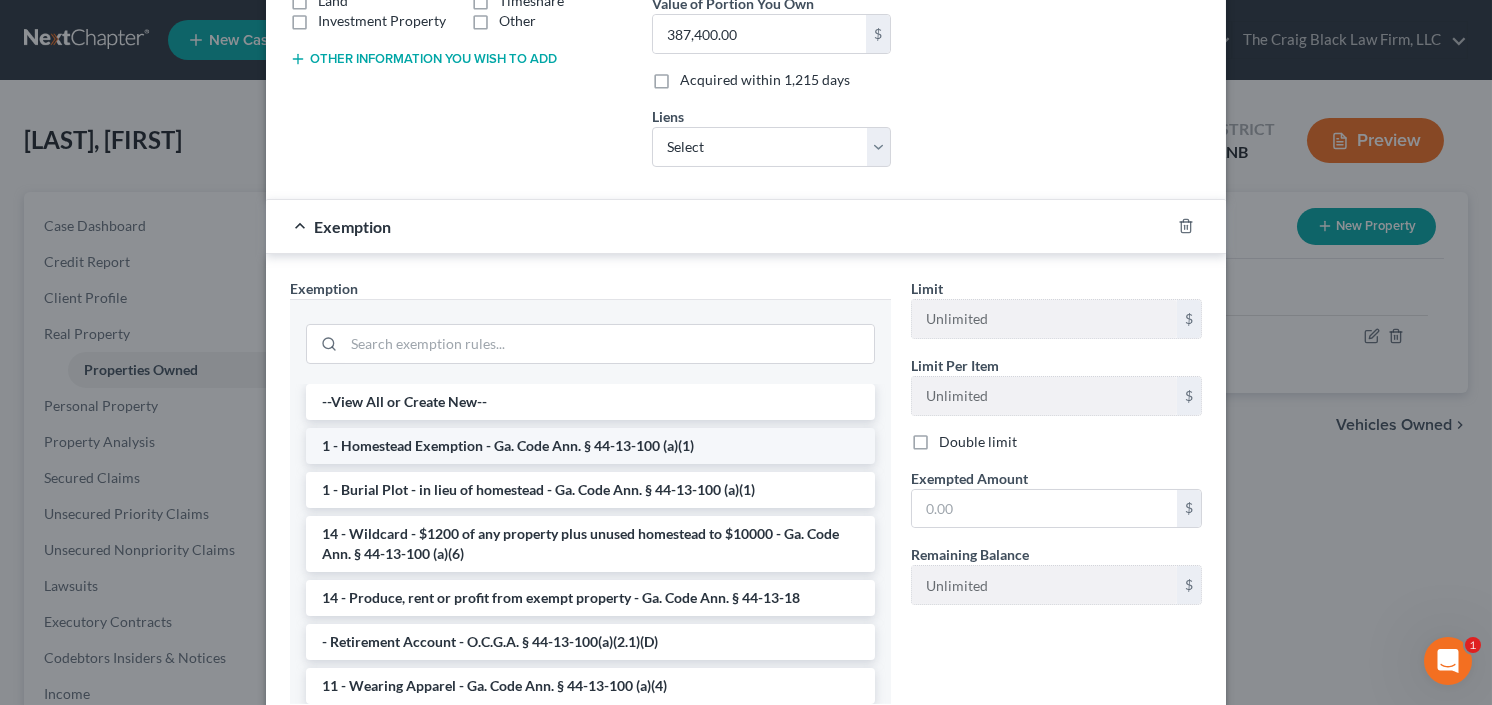 click on "1 - Homestead Exemption - Ga. Code Ann. § 44-13-100 (a)(1)" at bounding box center (590, 446) 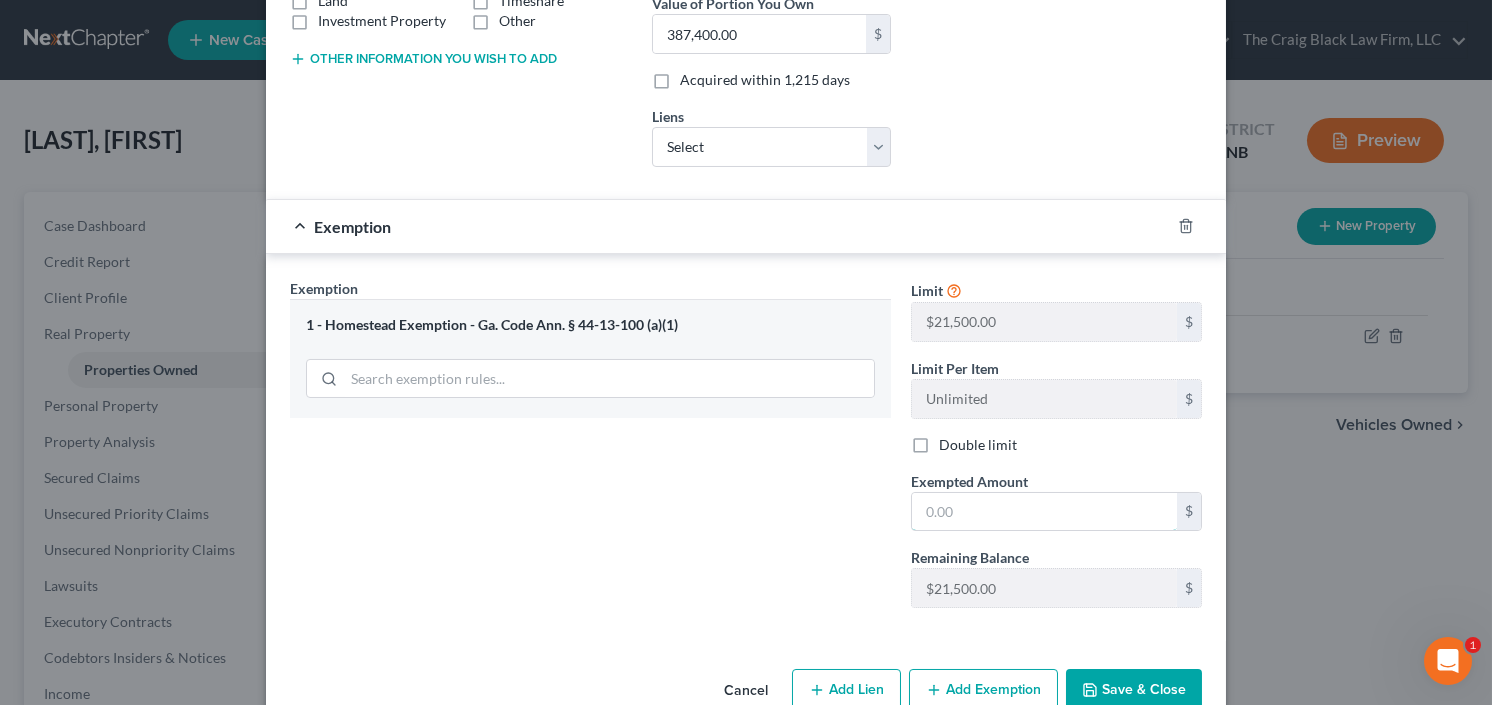 drag, startPoint x: 1010, startPoint y: 512, endPoint x: 964, endPoint y: 449, distance: 78.00641 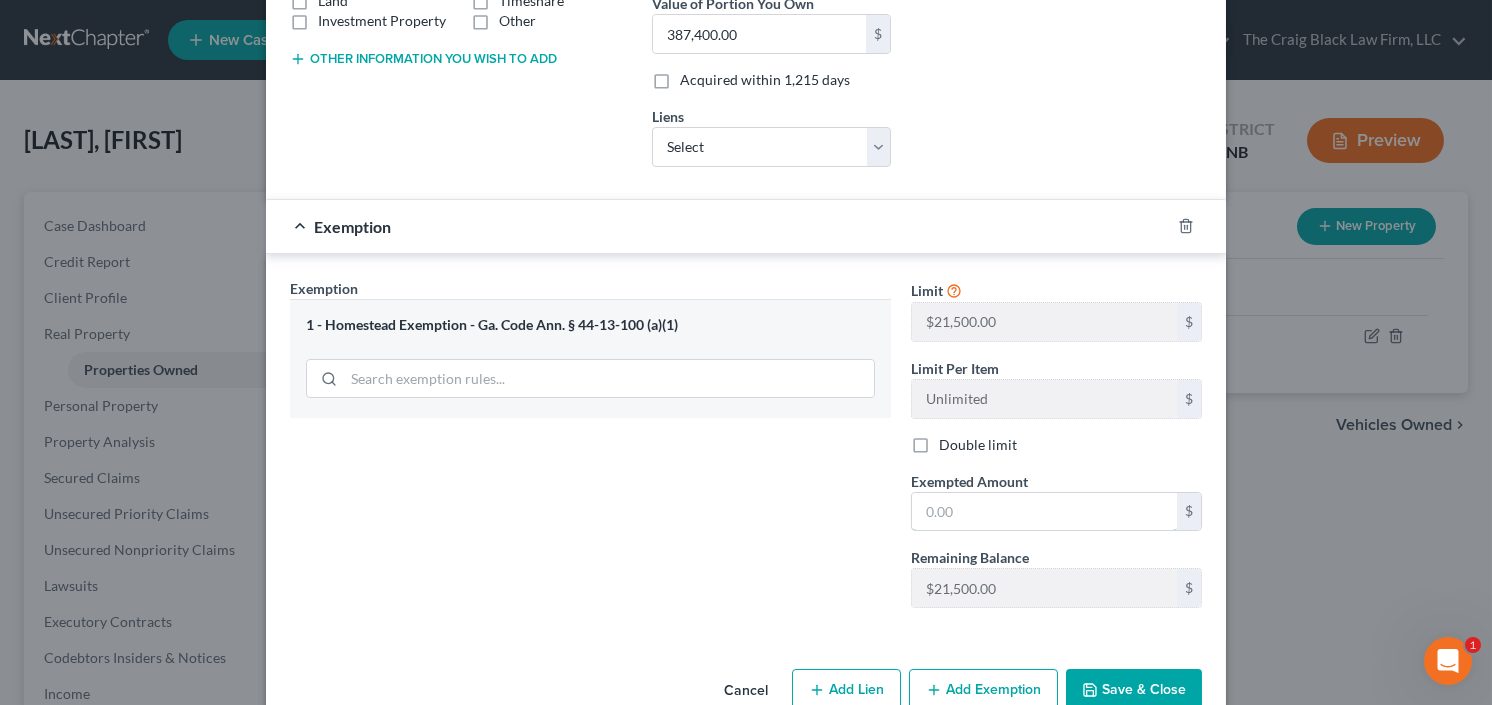 click at bounding box center [1044, 512] 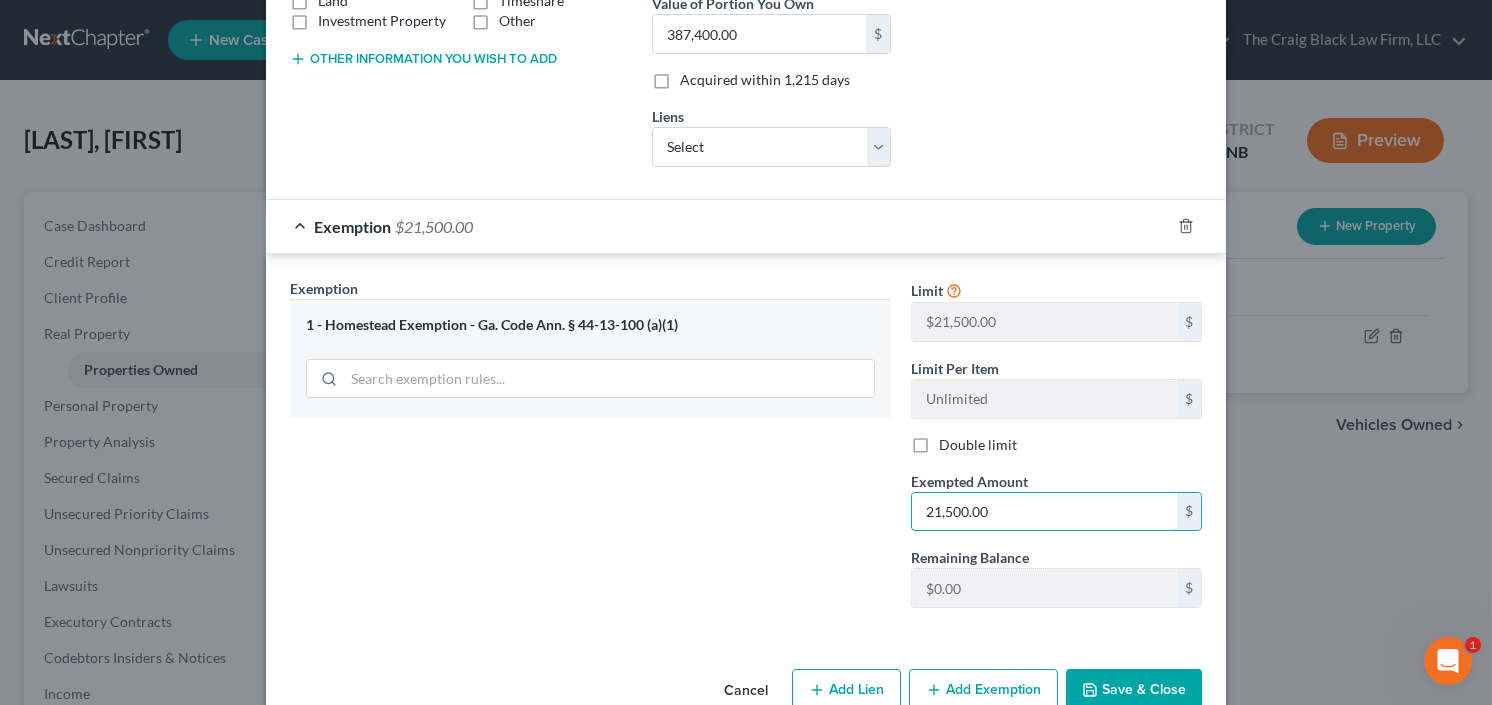 type on "21,500.00" 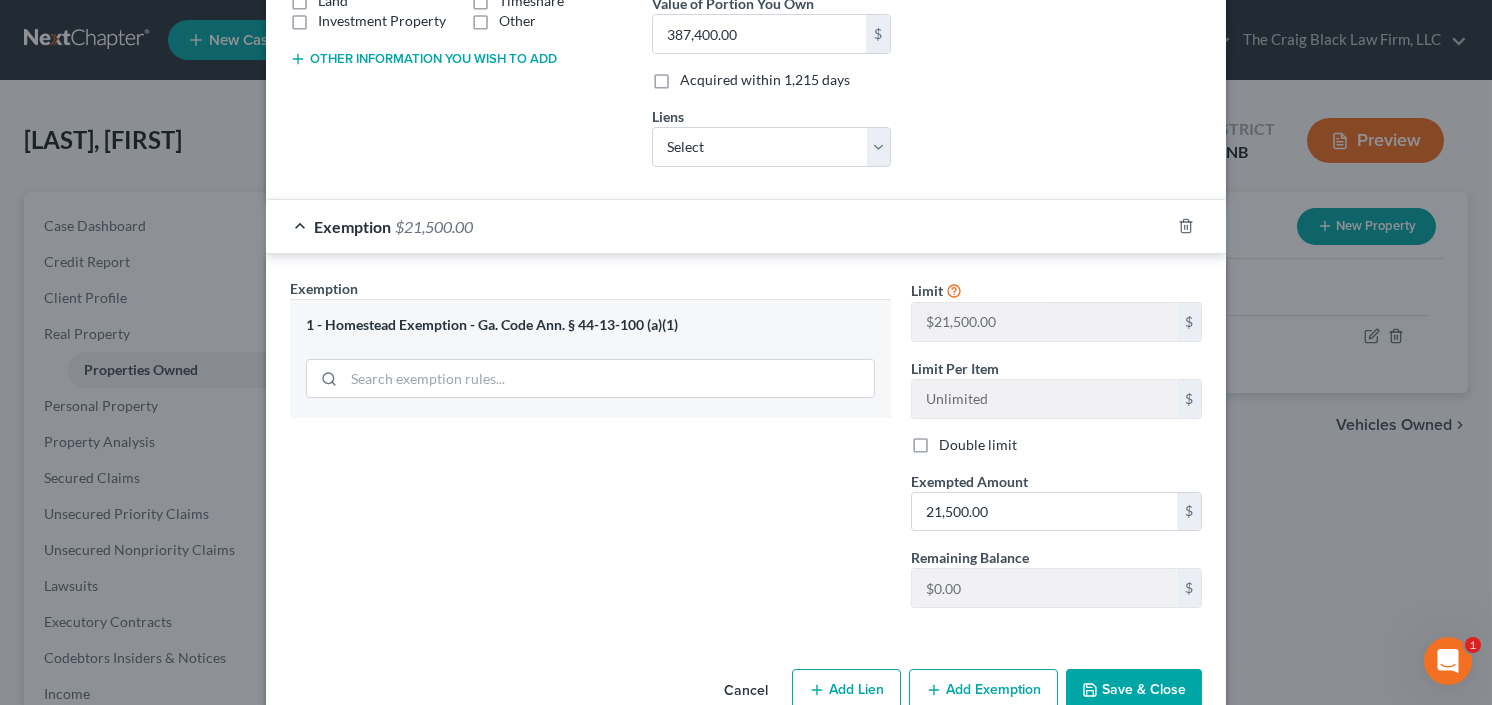 click on "Save & Close" at bounding box center [1134, 690] 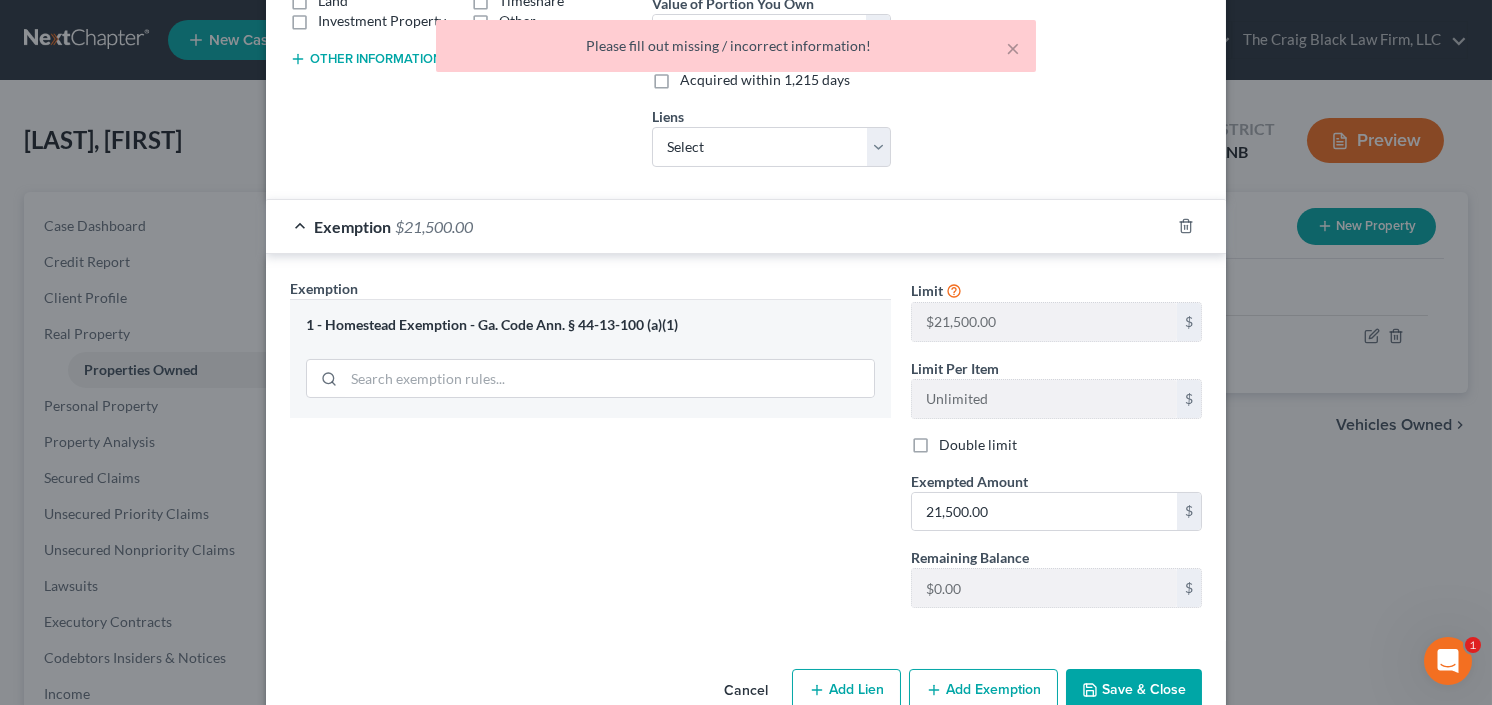 click on "Save & Close" at bounding box center [1134, 690] 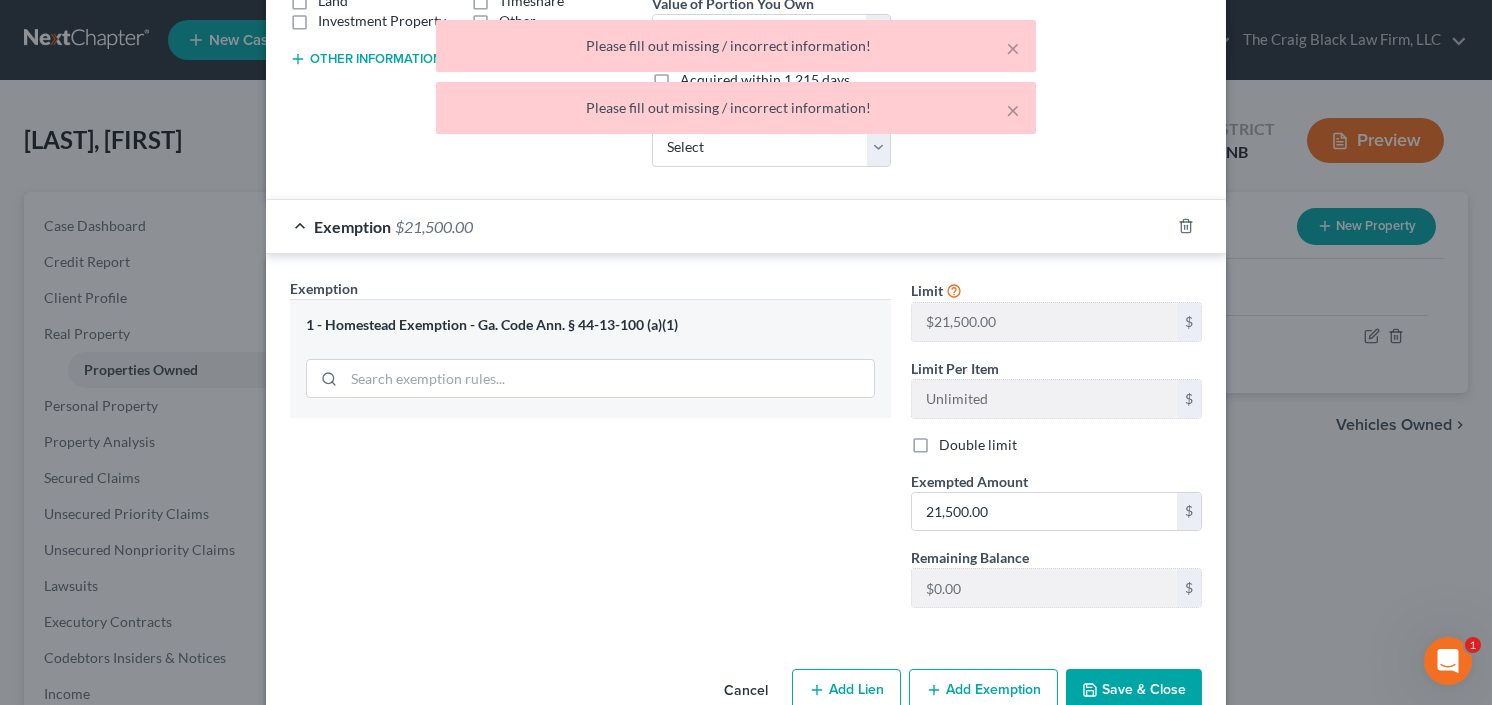 scroll, scrollTop: 0, scrollLeft: 0, axis: both 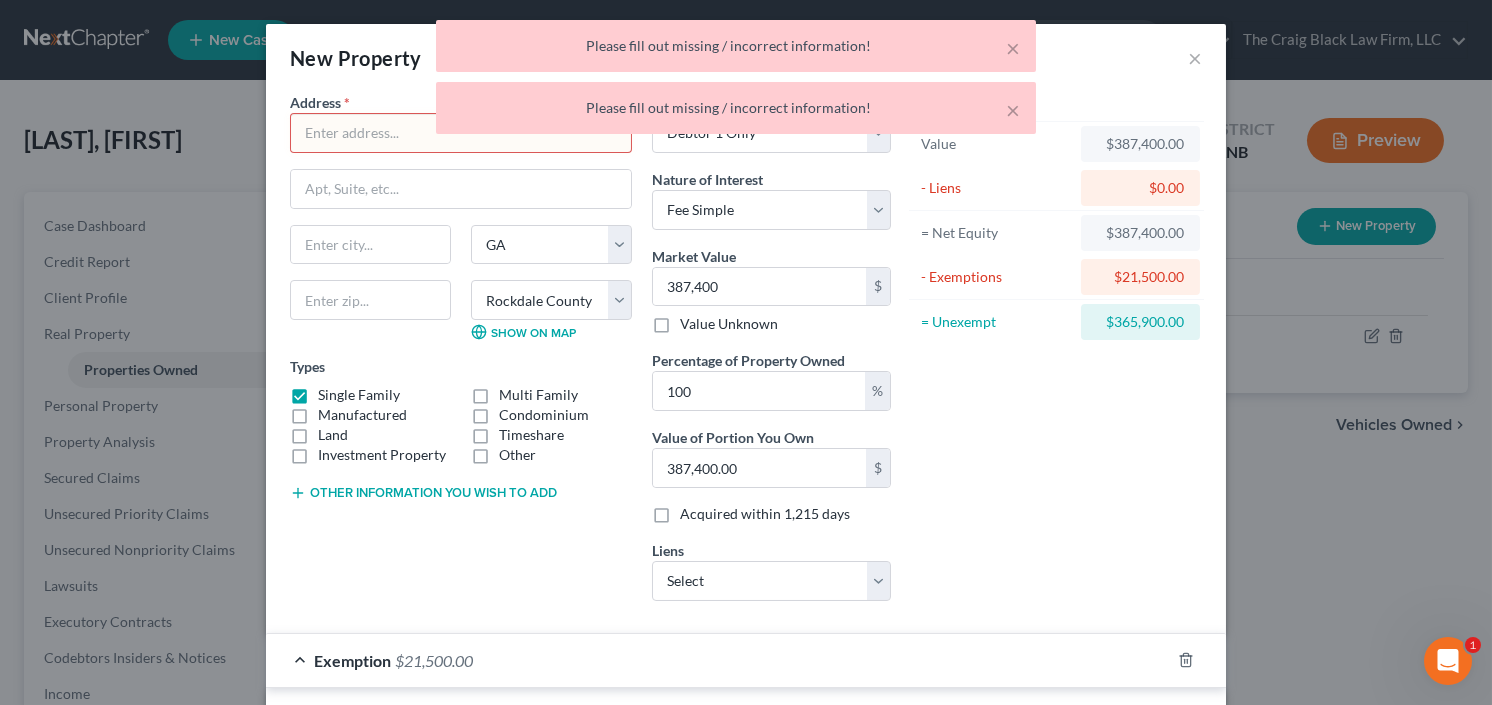 click on "×                     Please fill out missing / incorrect information!                     	 		 ×                     Please fill out missing / incorrect information!" at bounding box center (736, 82) 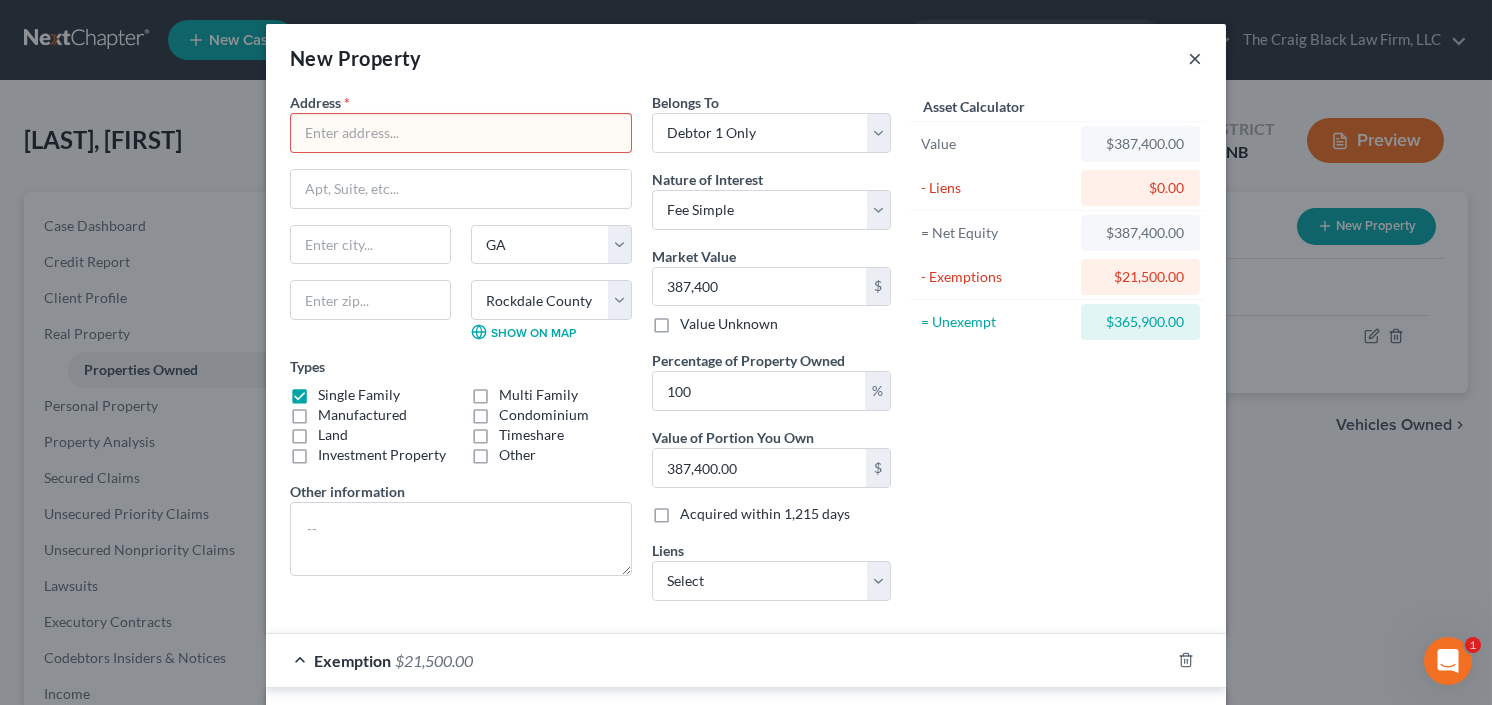 drag, startPoint x: 1195, startPoint y: 52, endPoint x: 1166, endPoint y: 59, distance: 29.832869 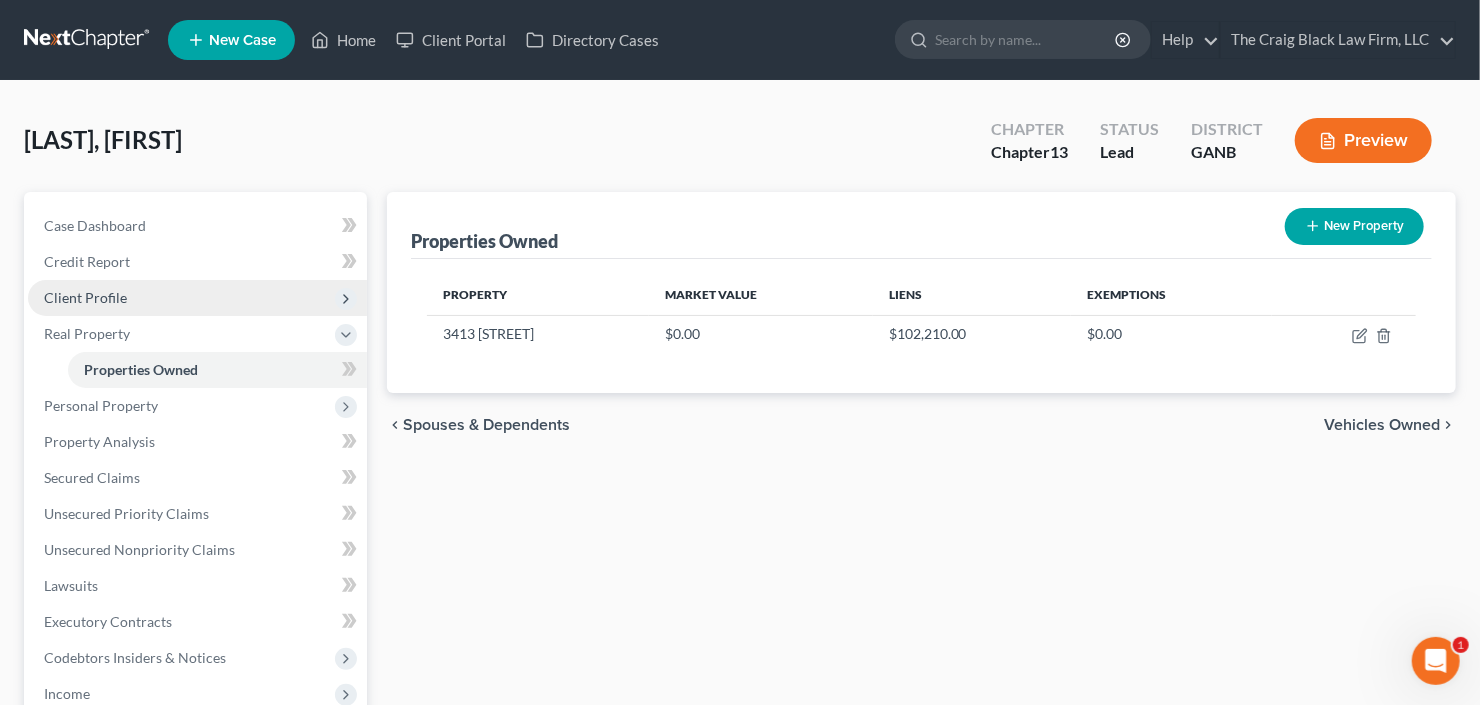 click on "Client Profile" at bounding box center (85, 297) 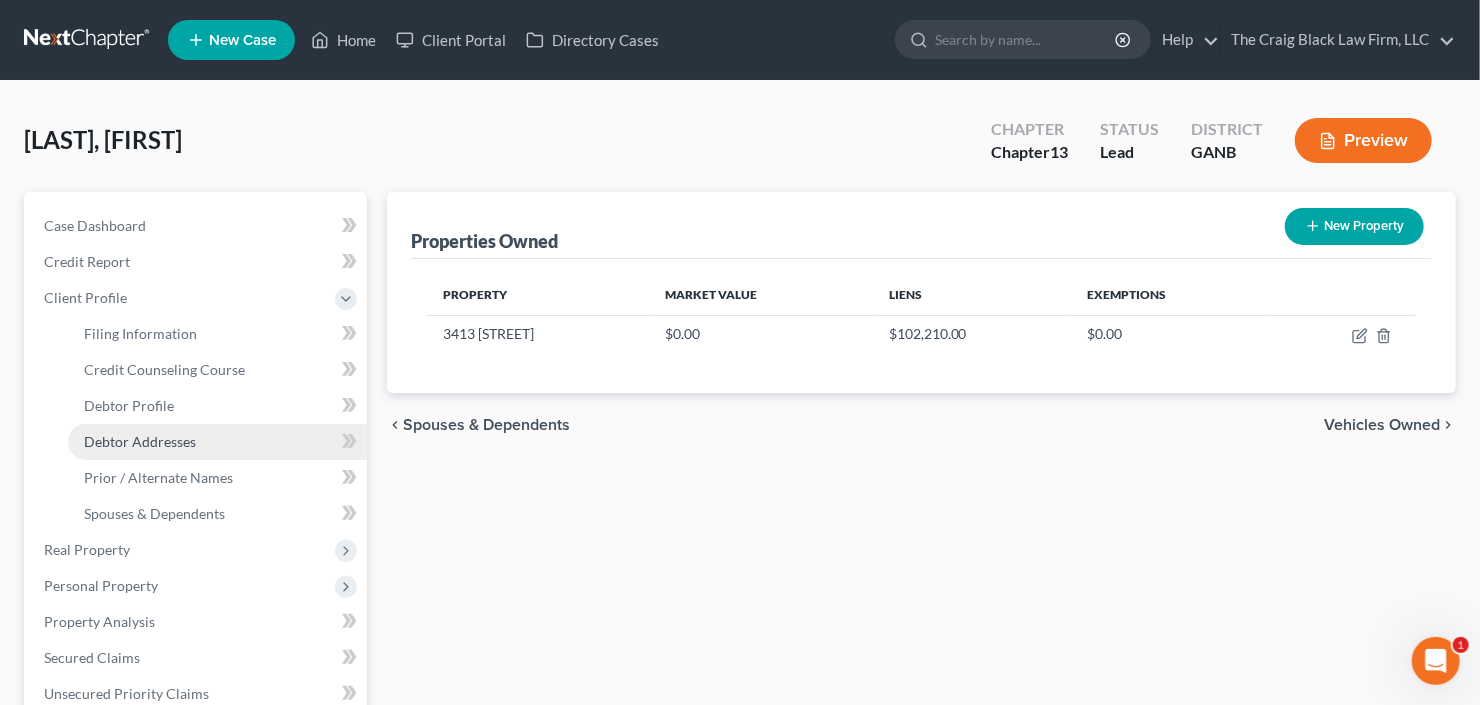 click on "Debtor Addresses" at bounding box center (140, 441) 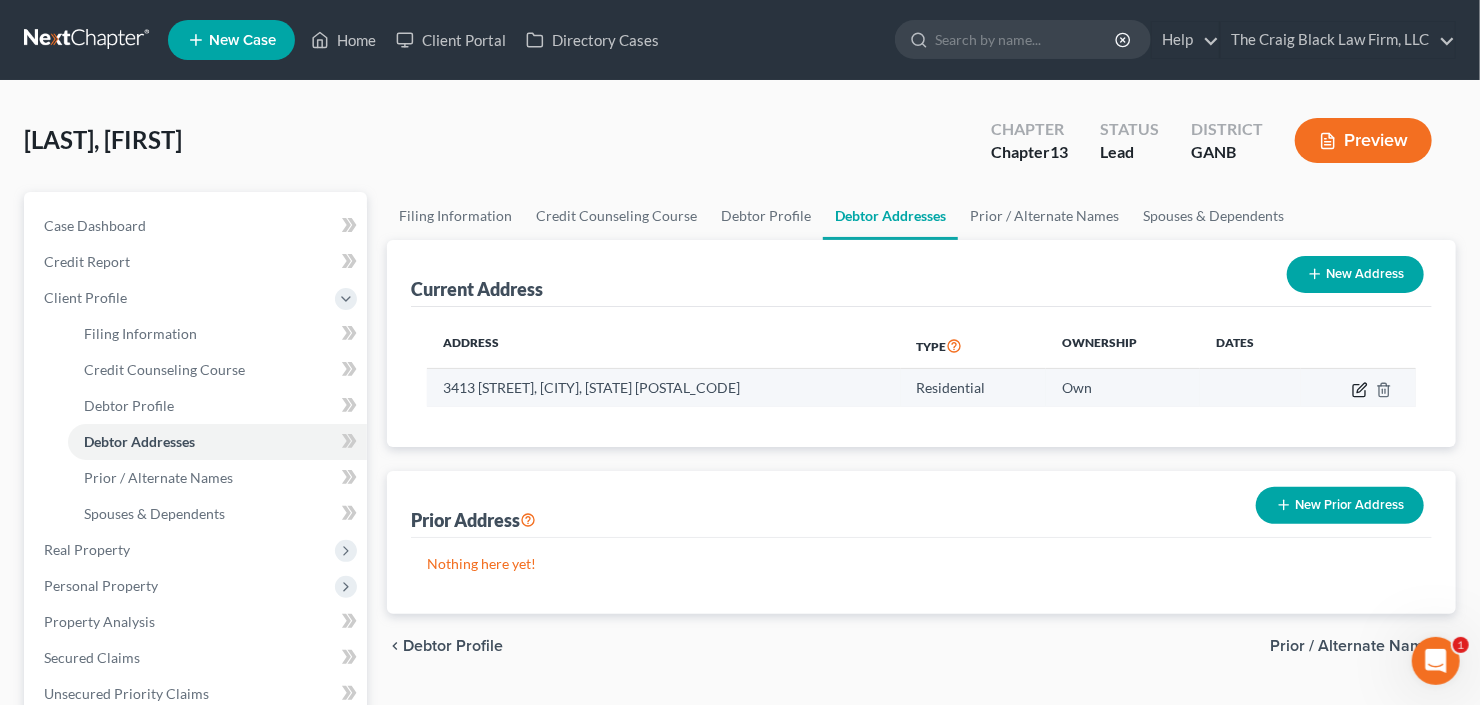 click 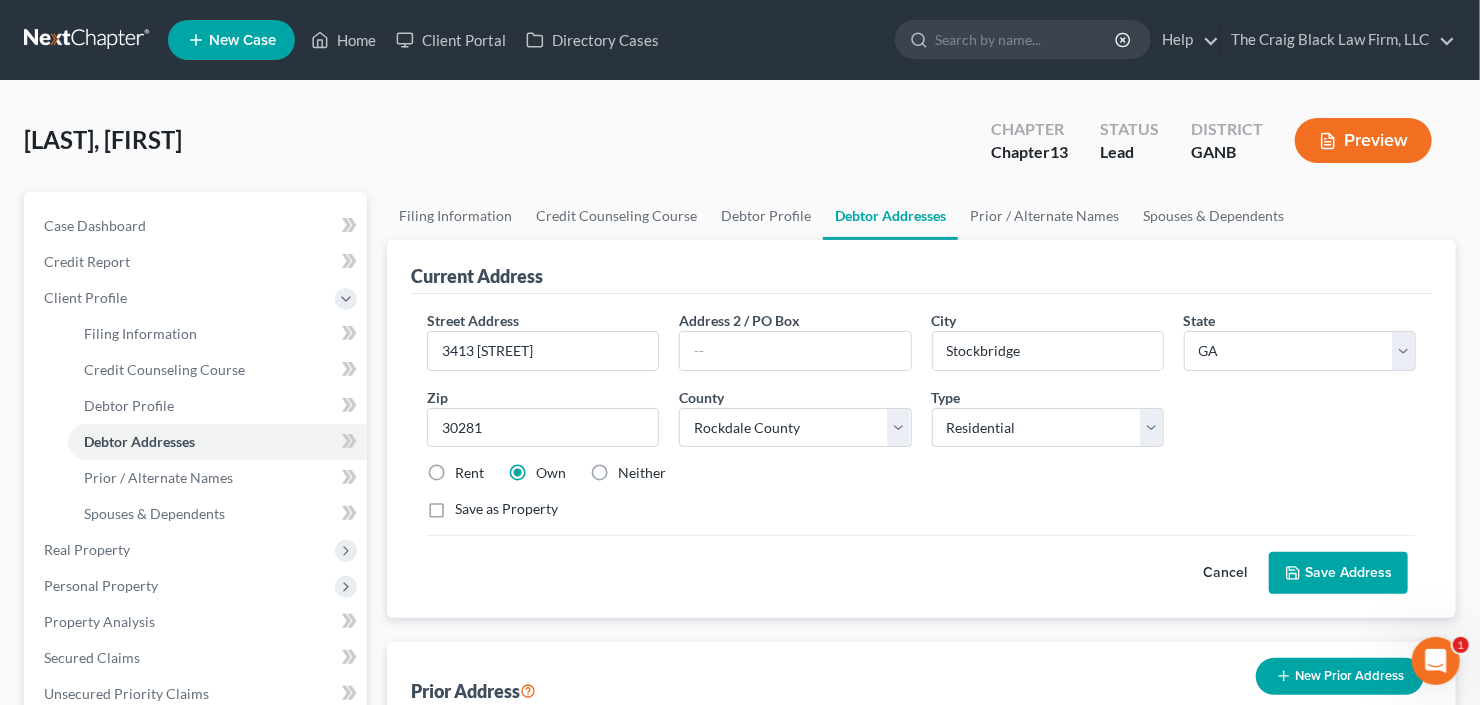 click on "Save as Property" at bounding box center (506, 509) 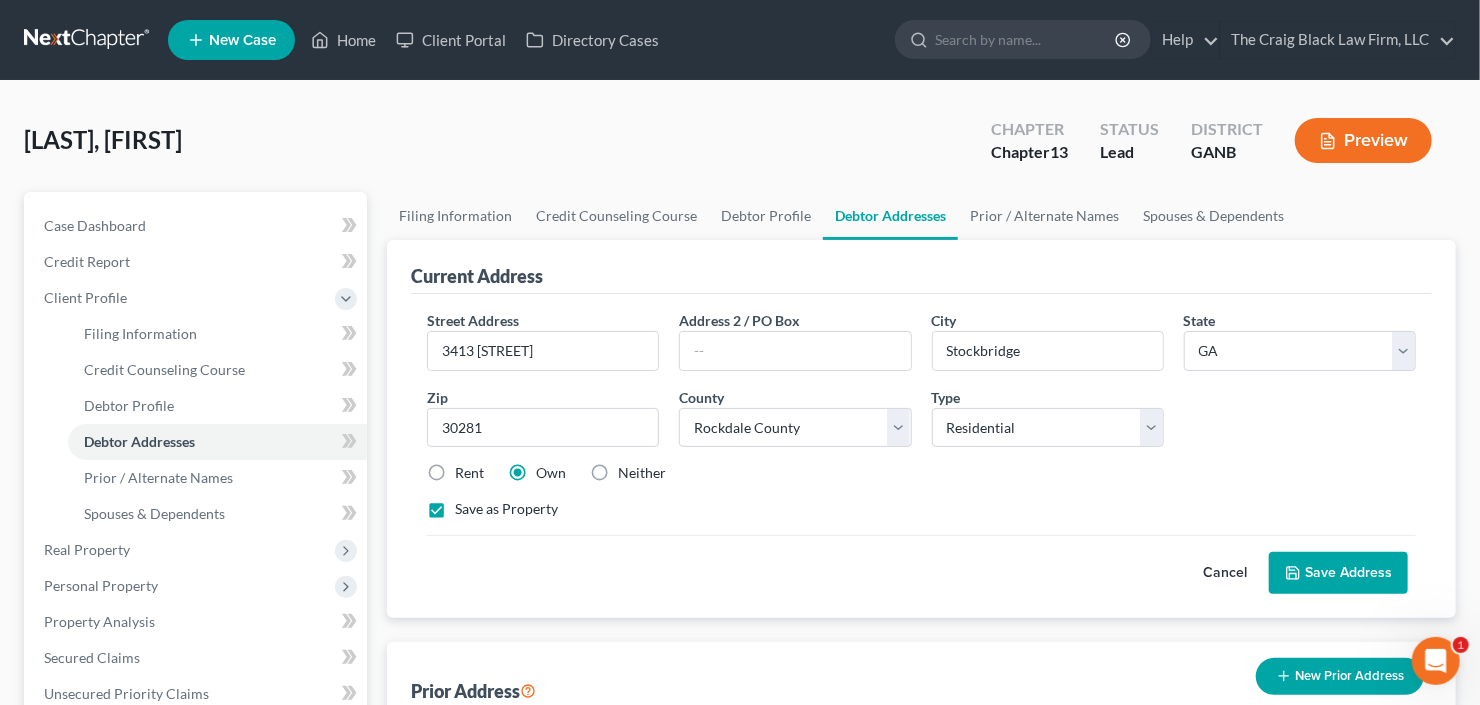 click on "Save Address" at bounding box center [1338, 573] 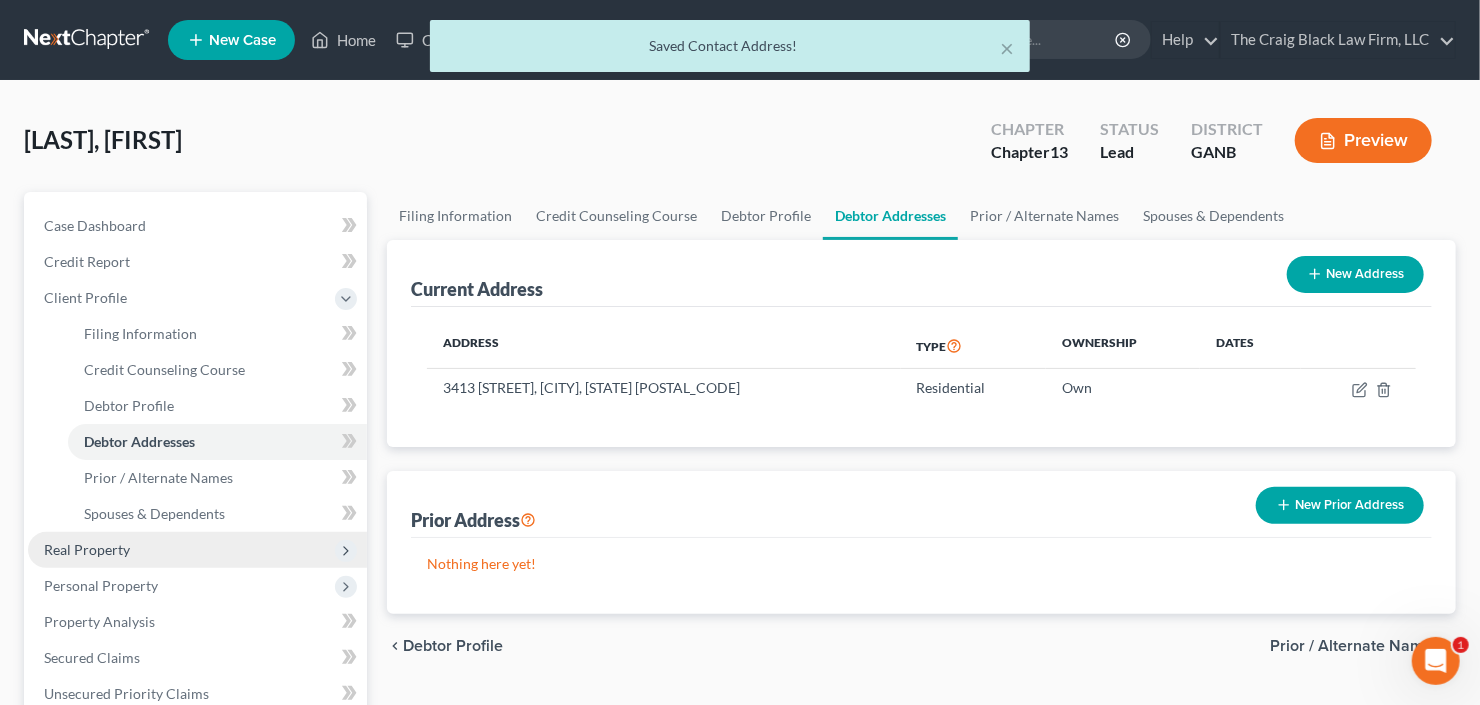 click on "Real Property" at bounding box center [87, 549] 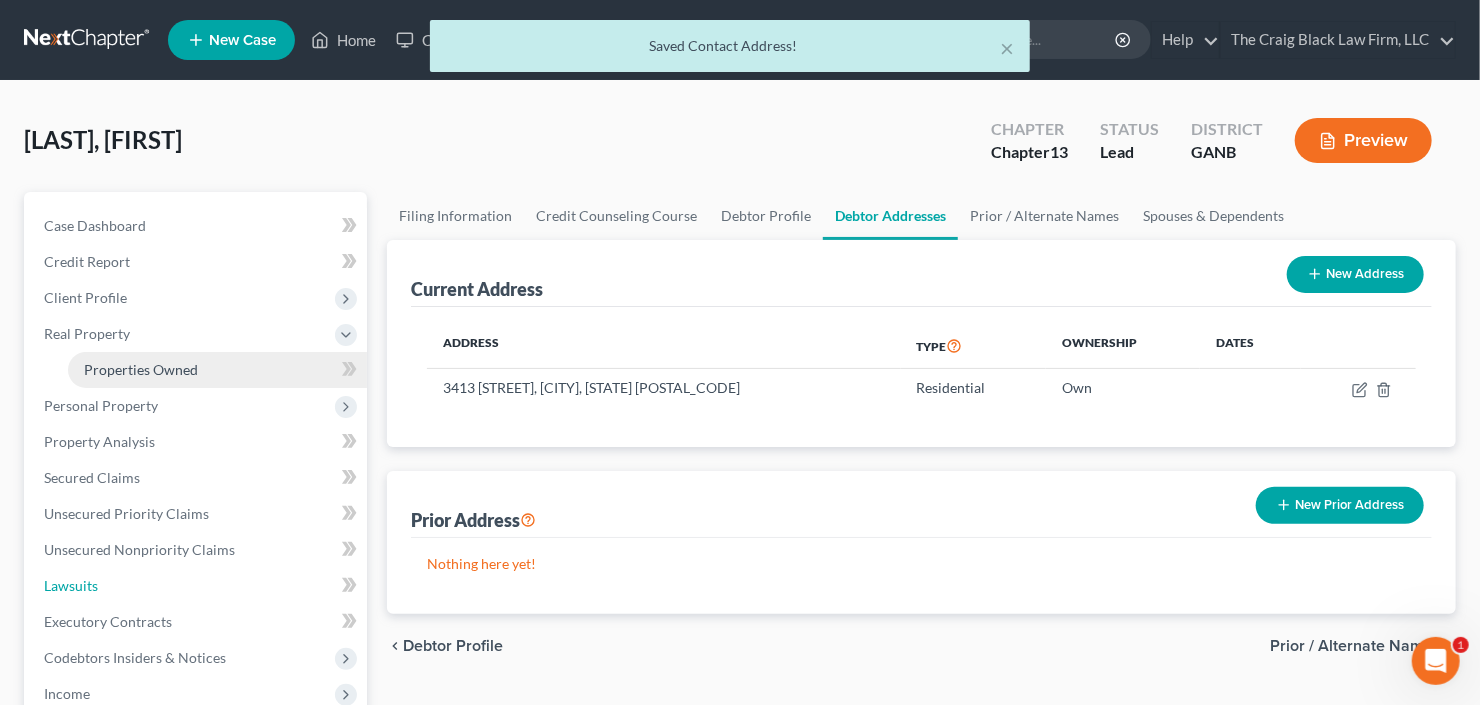 click on "Lawsuits" at bounding box center [197, 586] 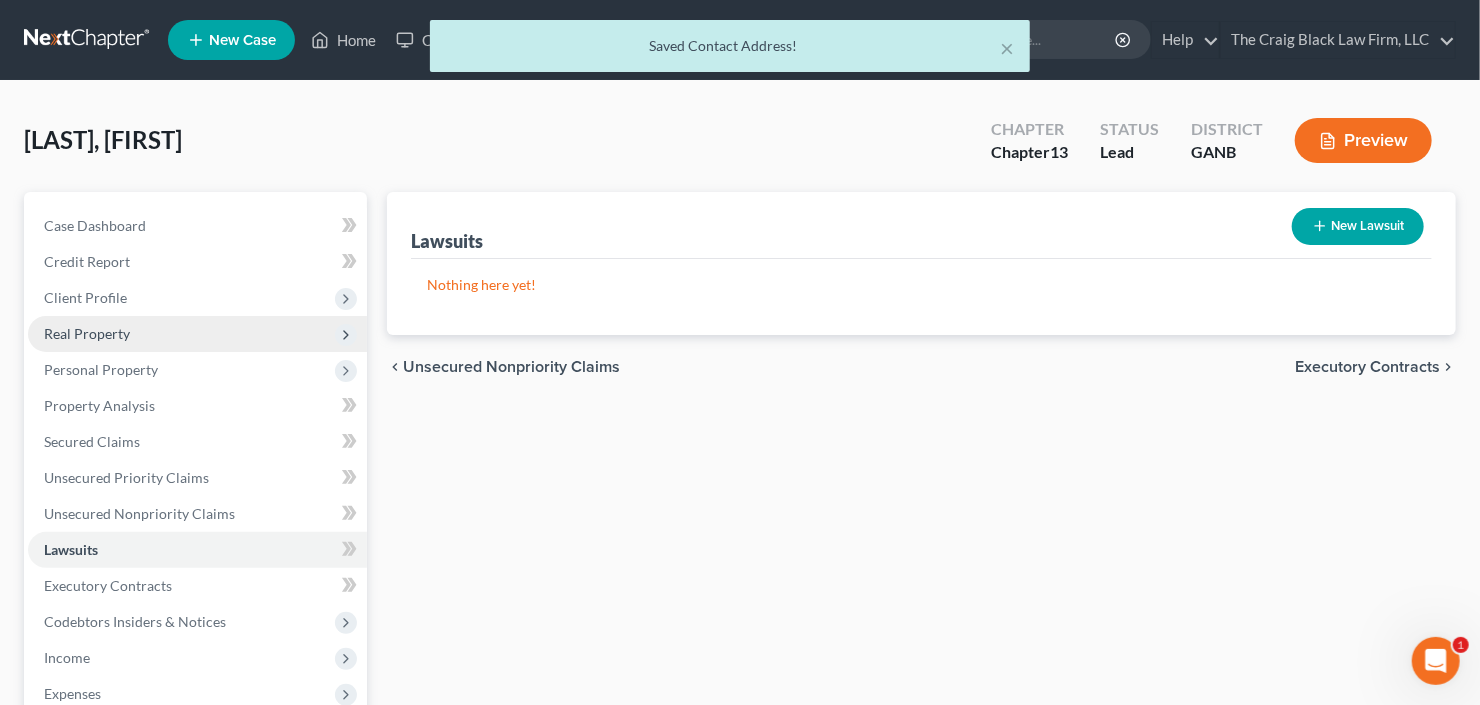 click on "Real Property" at bounding box center [197, 334] 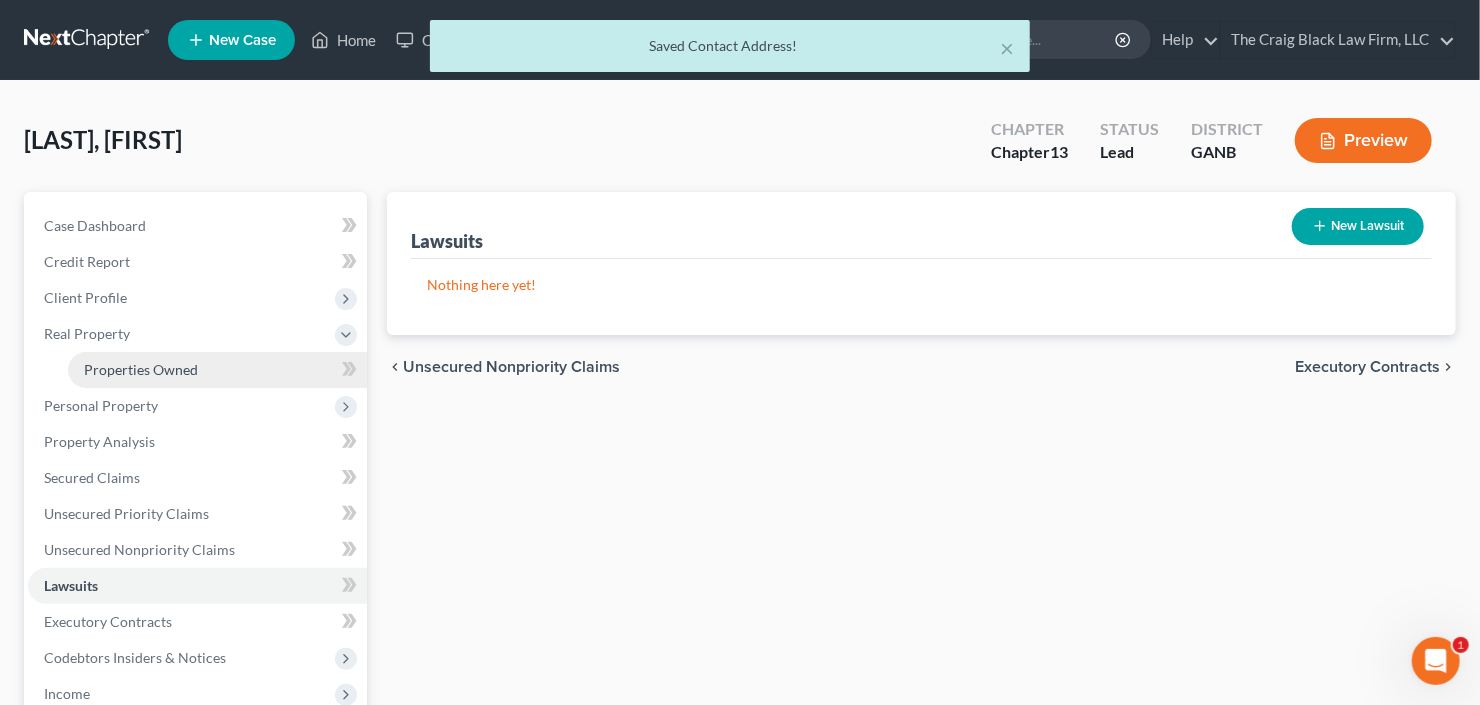 click on "Properties Owned" at bounding box center [217, 370] 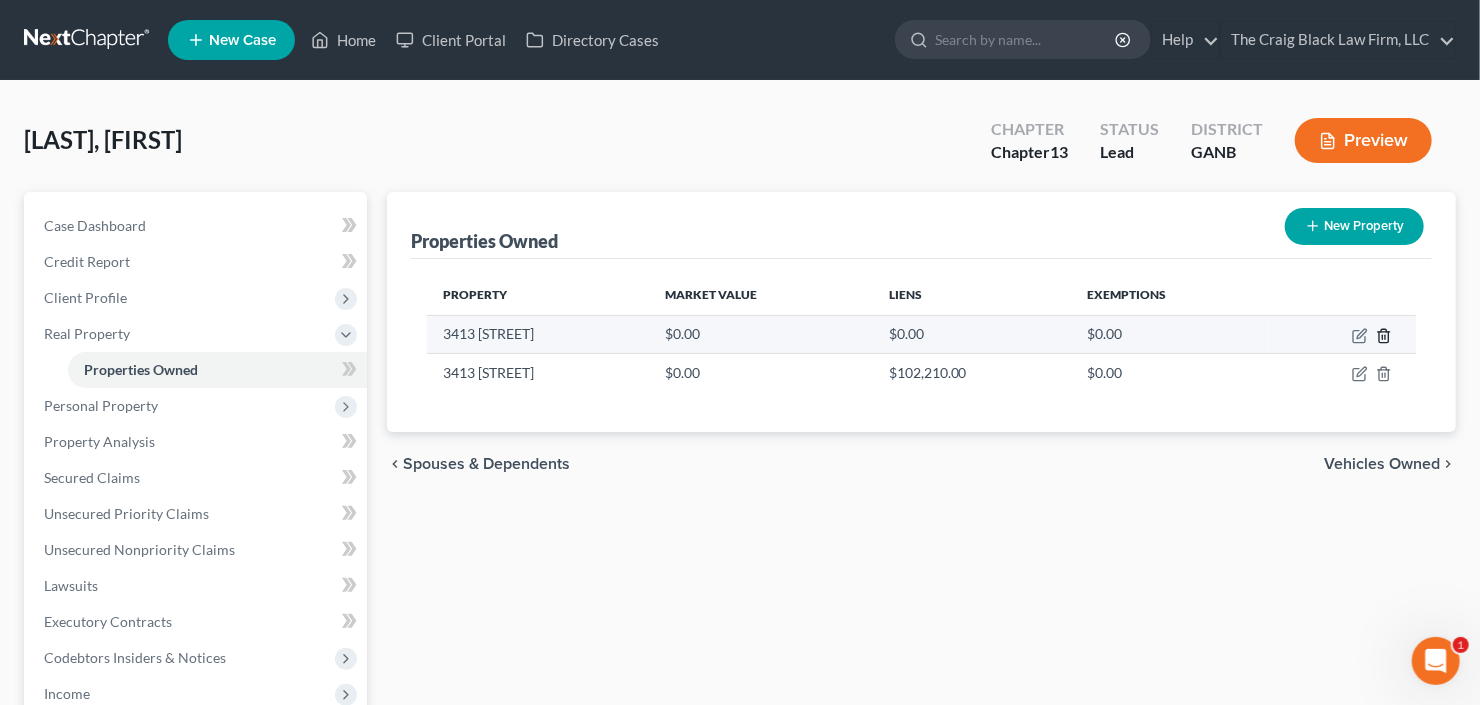 click 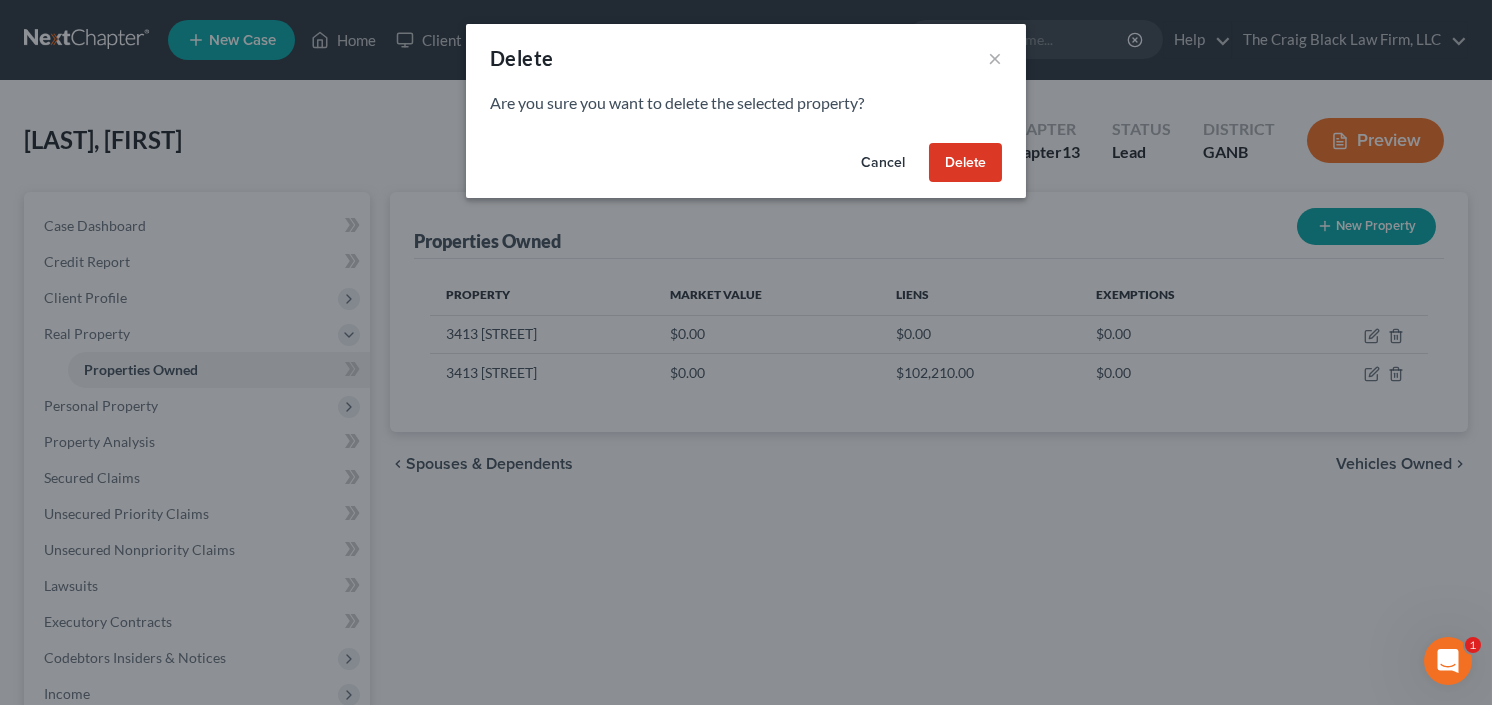 click on "Delete" at bounding box center [965, 163] 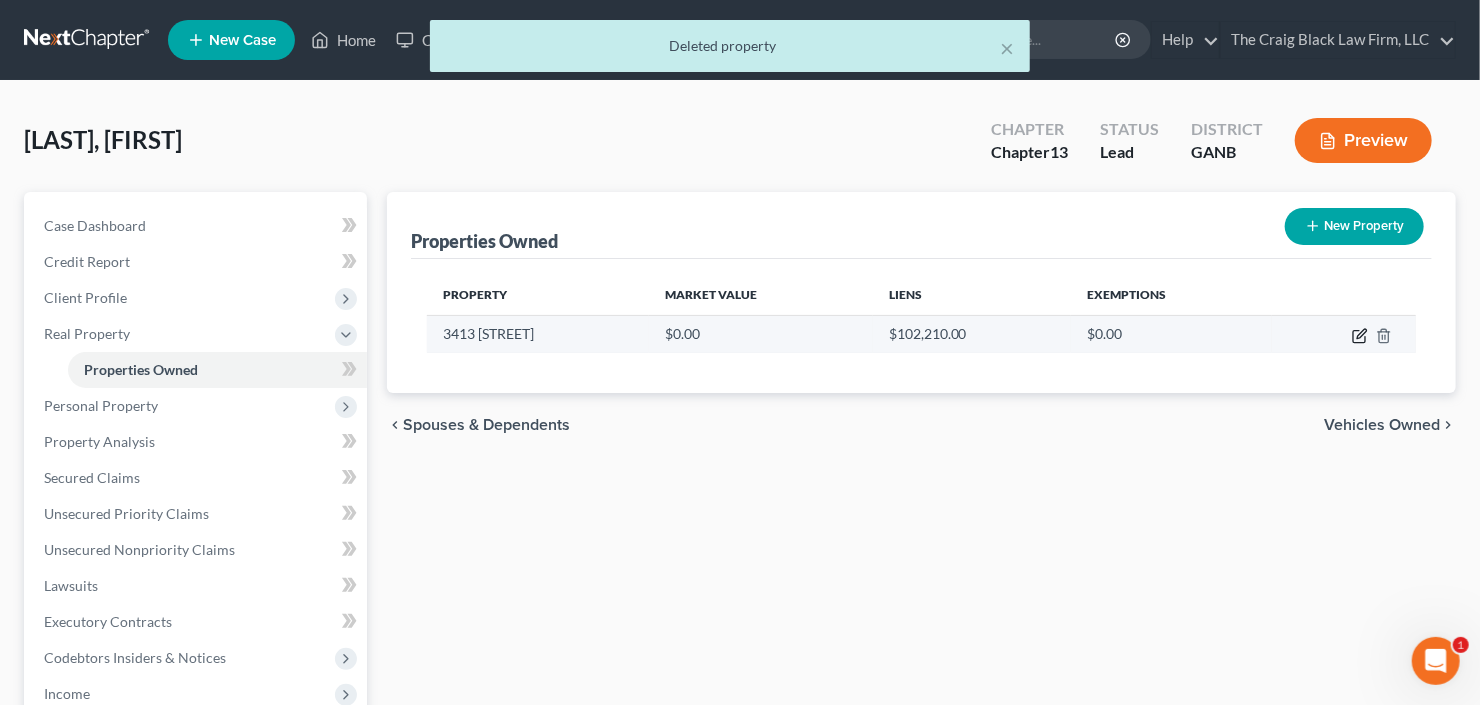 click 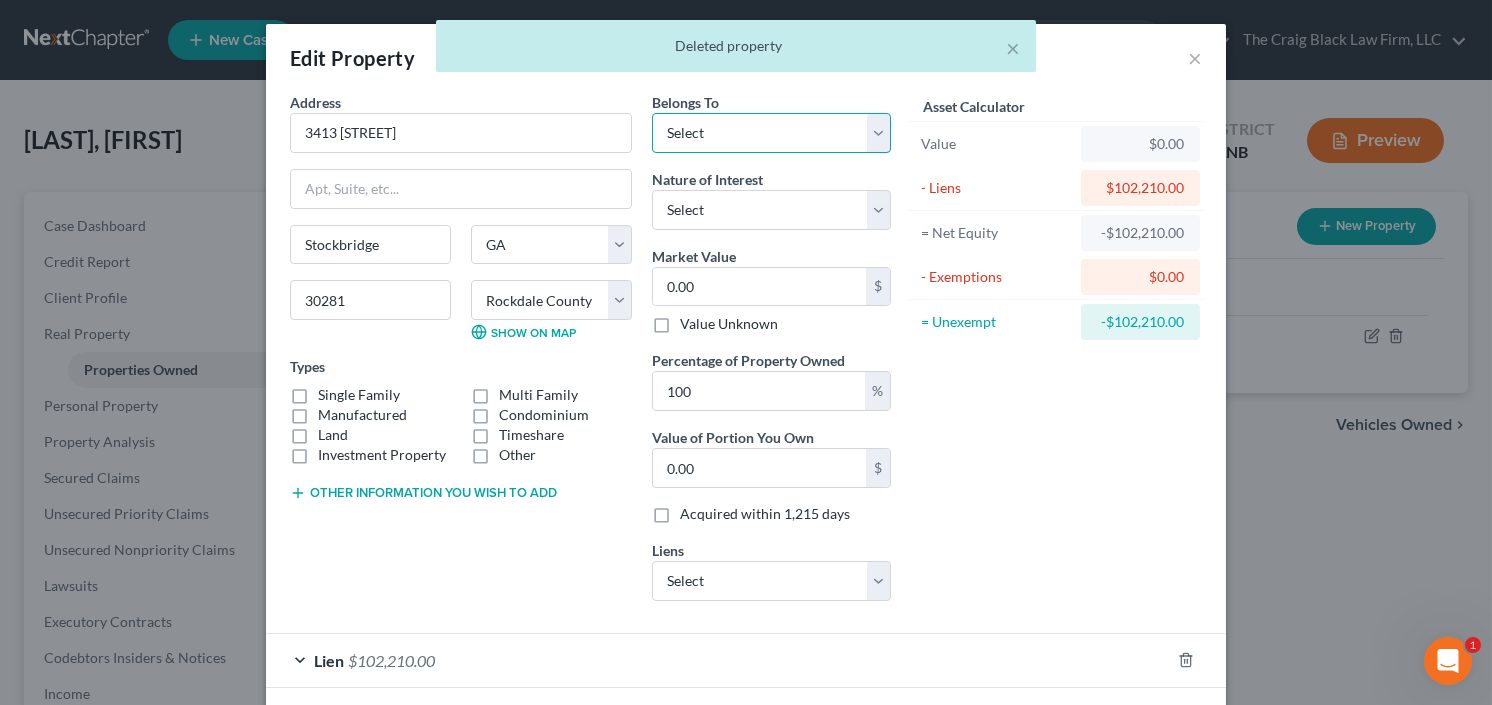 click on "Select Debtor 1 Only Debtor 2 Only Debtor 1 And Debtor 2 Only At Least One Of The Debtors And Another Community Property" at bounding box center [771, 133] 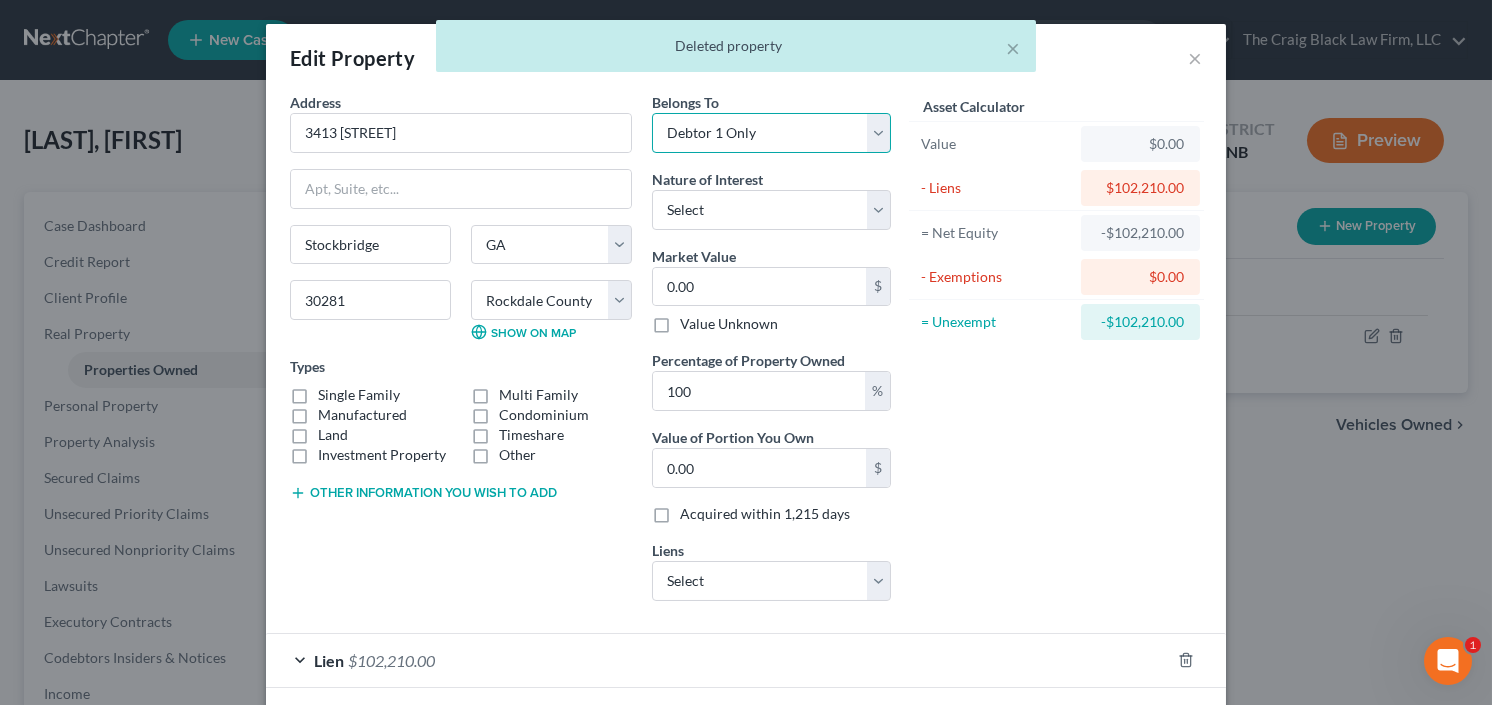 click on "Select Debtor 1 Only Debtor 2 Only Debtor 1 And Debtor 2 Only At Least One Of The Debtors And Another Community Property" at bounding box center [771, 133] 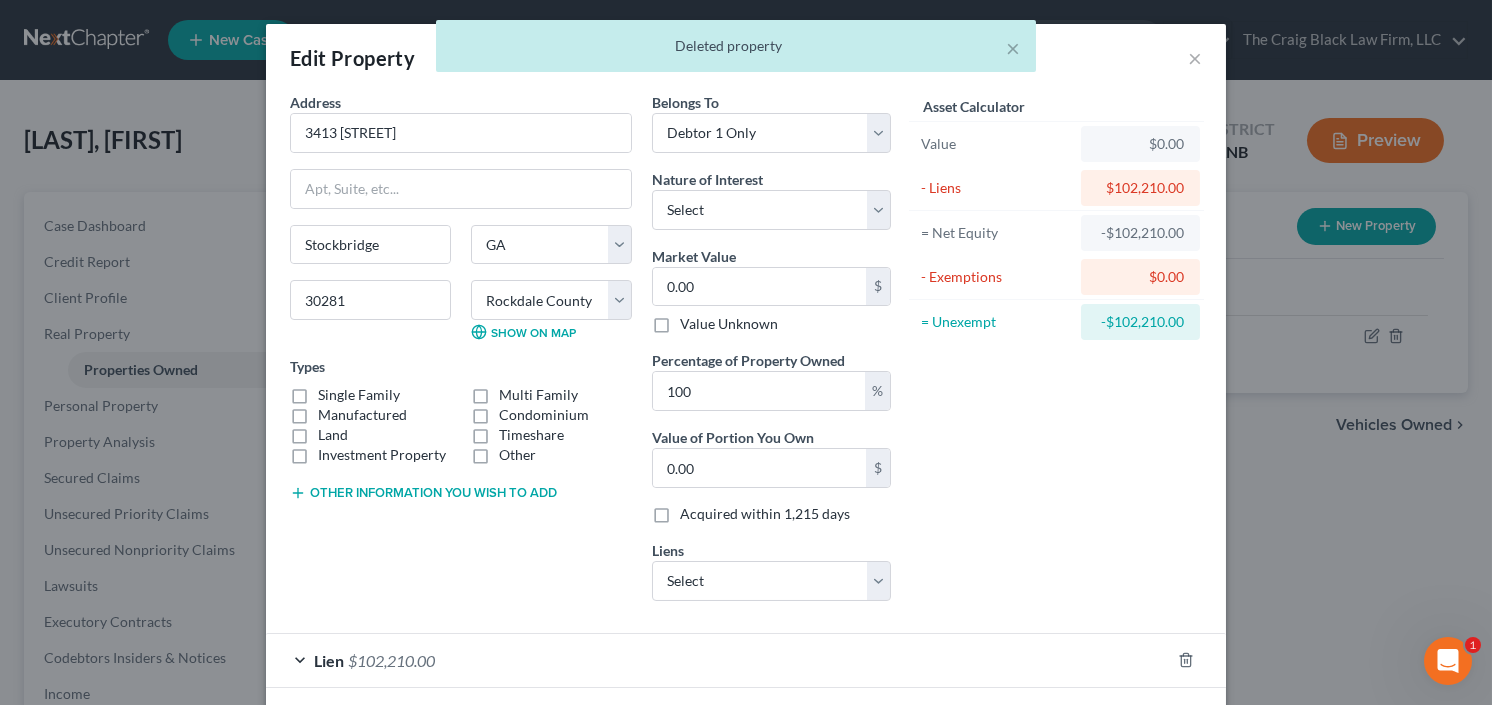 click on "Single Family" at bounding box center (359, 395) 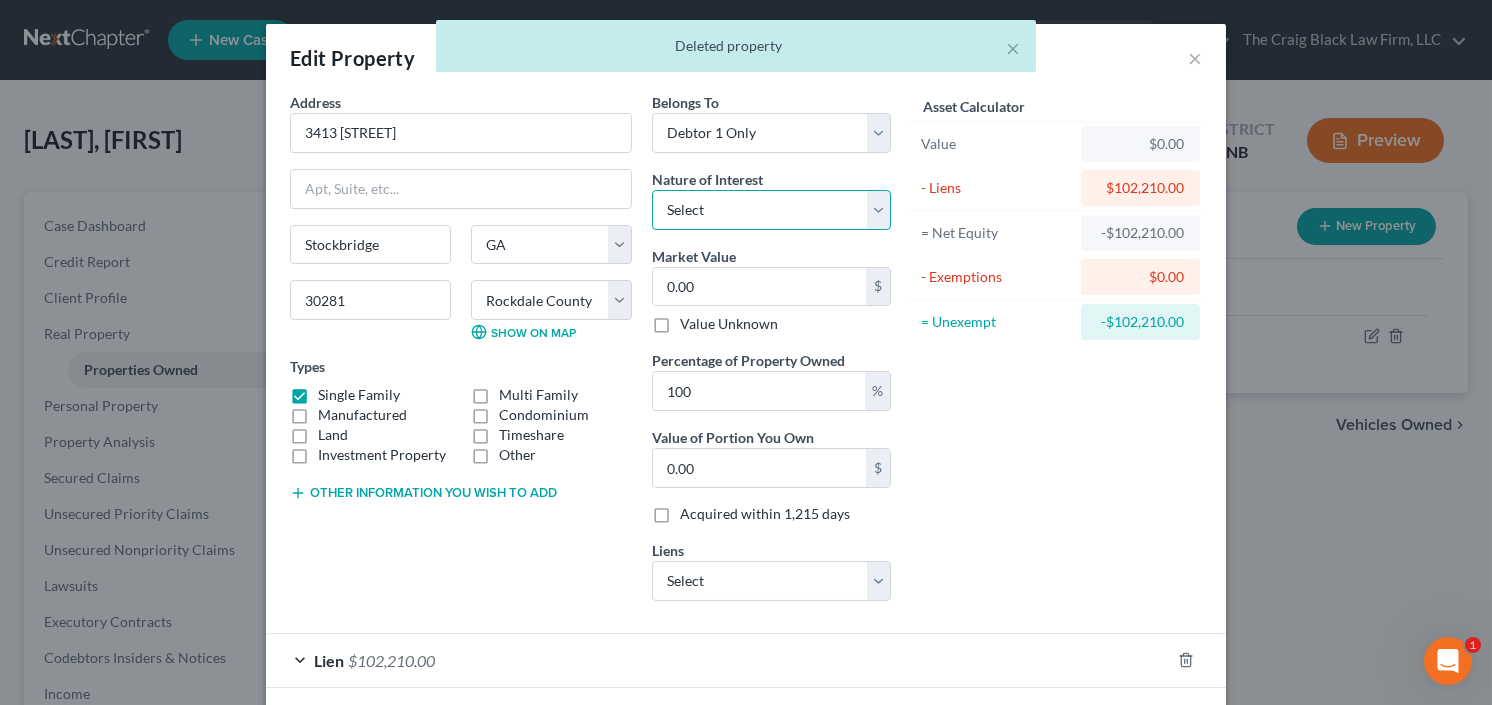 click on "Select Fee Simple Joint Tenant Life Estate Equitable Interest Future Interest Tenancy By The Entireties Tenants In Common Other" at bounding box center (771, 210) 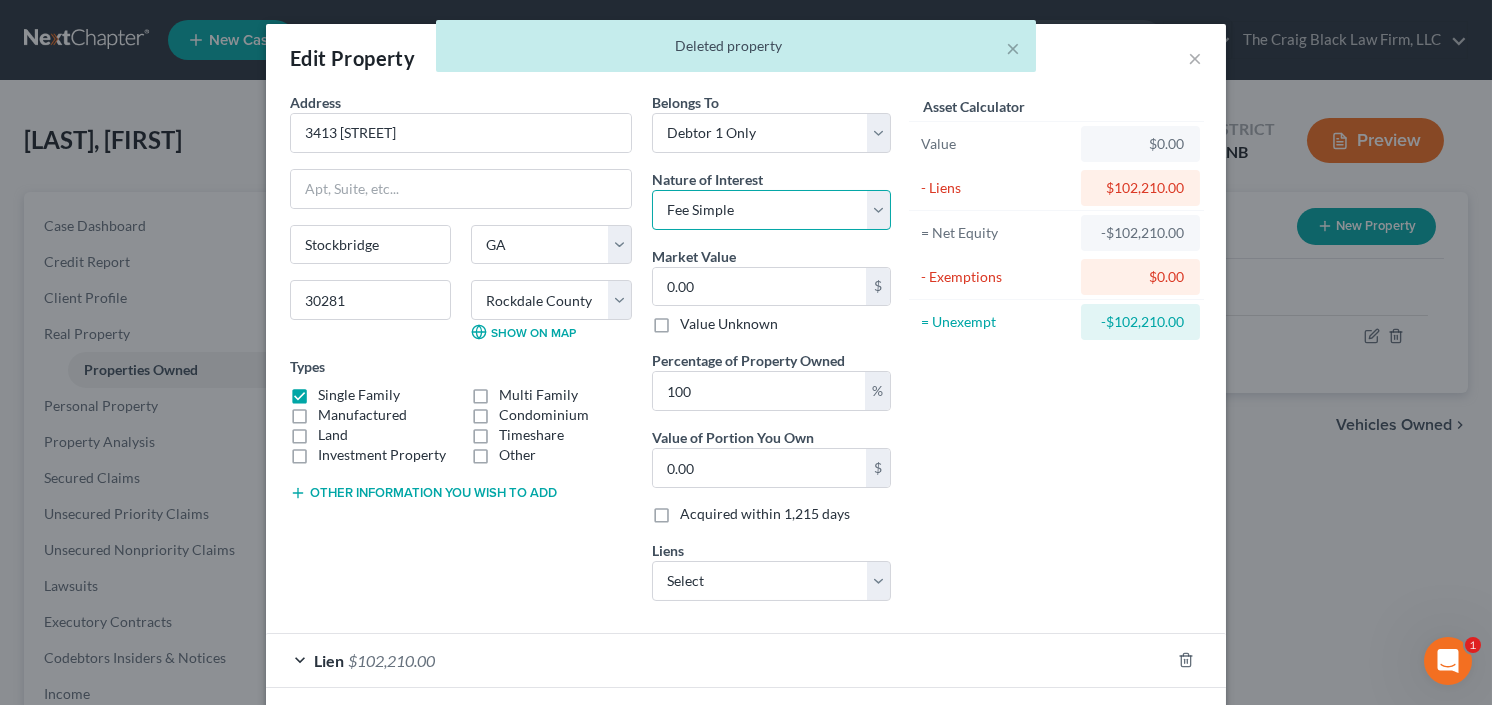 click on "Select Fee Simple Joint Tenant Life Estate Equitable Interest Future Interest Tenancy By The Entireties Tenants In Common Other" at bounding box center (771, 210) 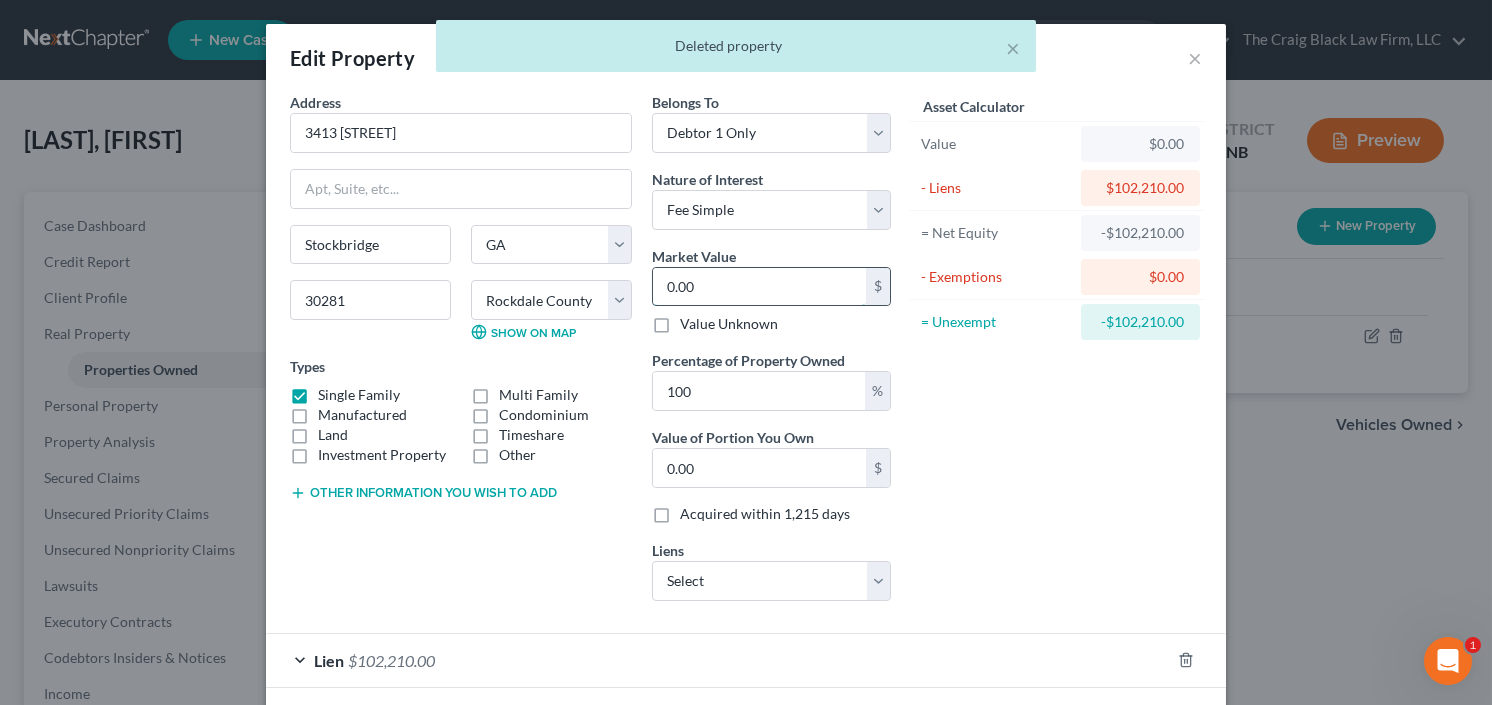click on "0.00" at bounding box center [759, 287] 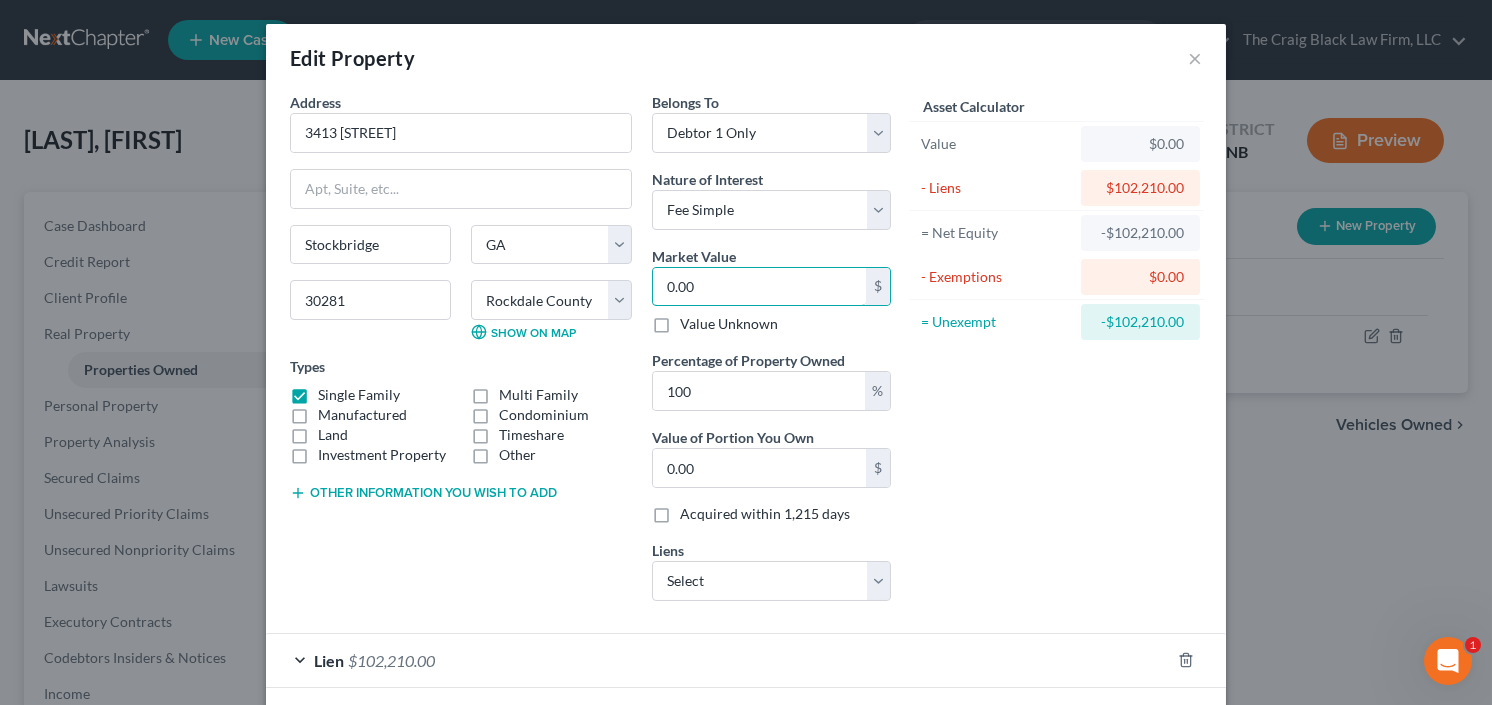type on "3" 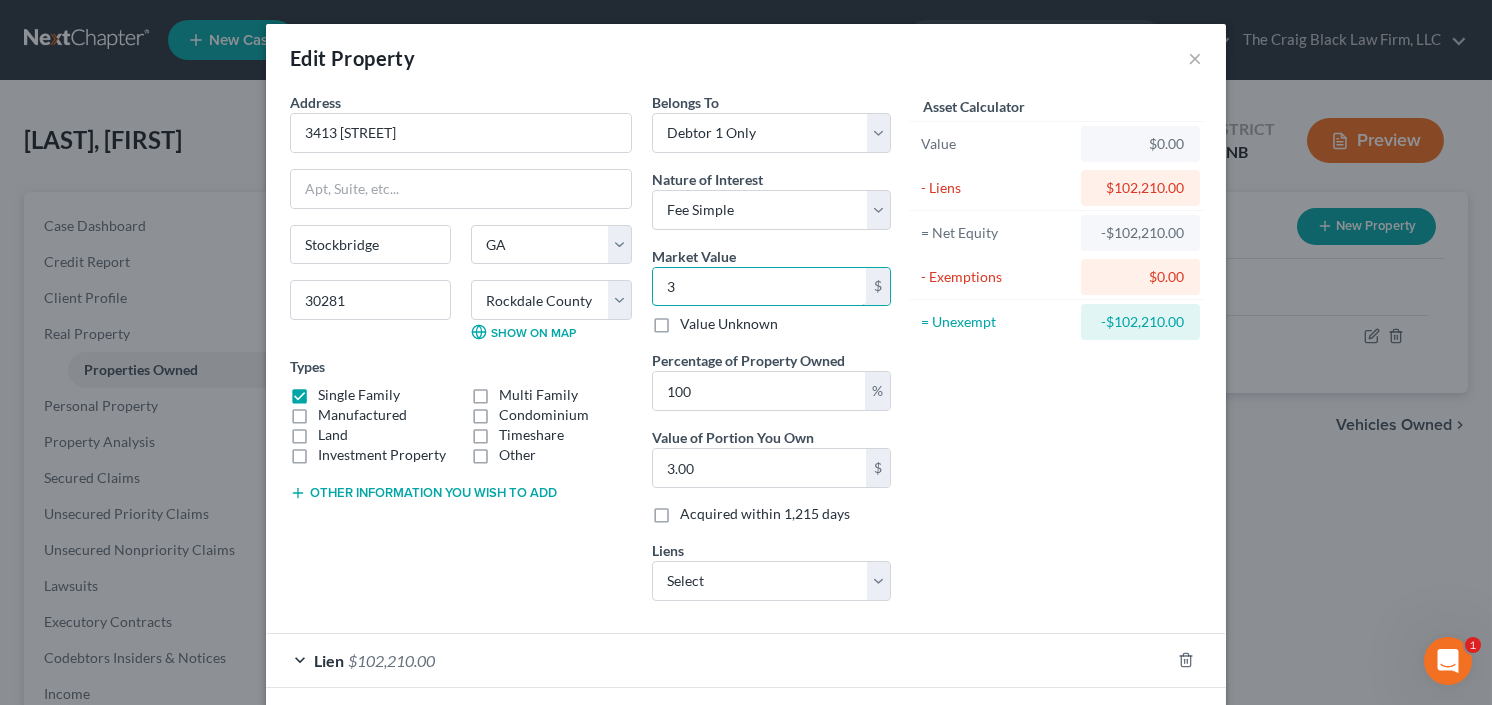 type on "38" 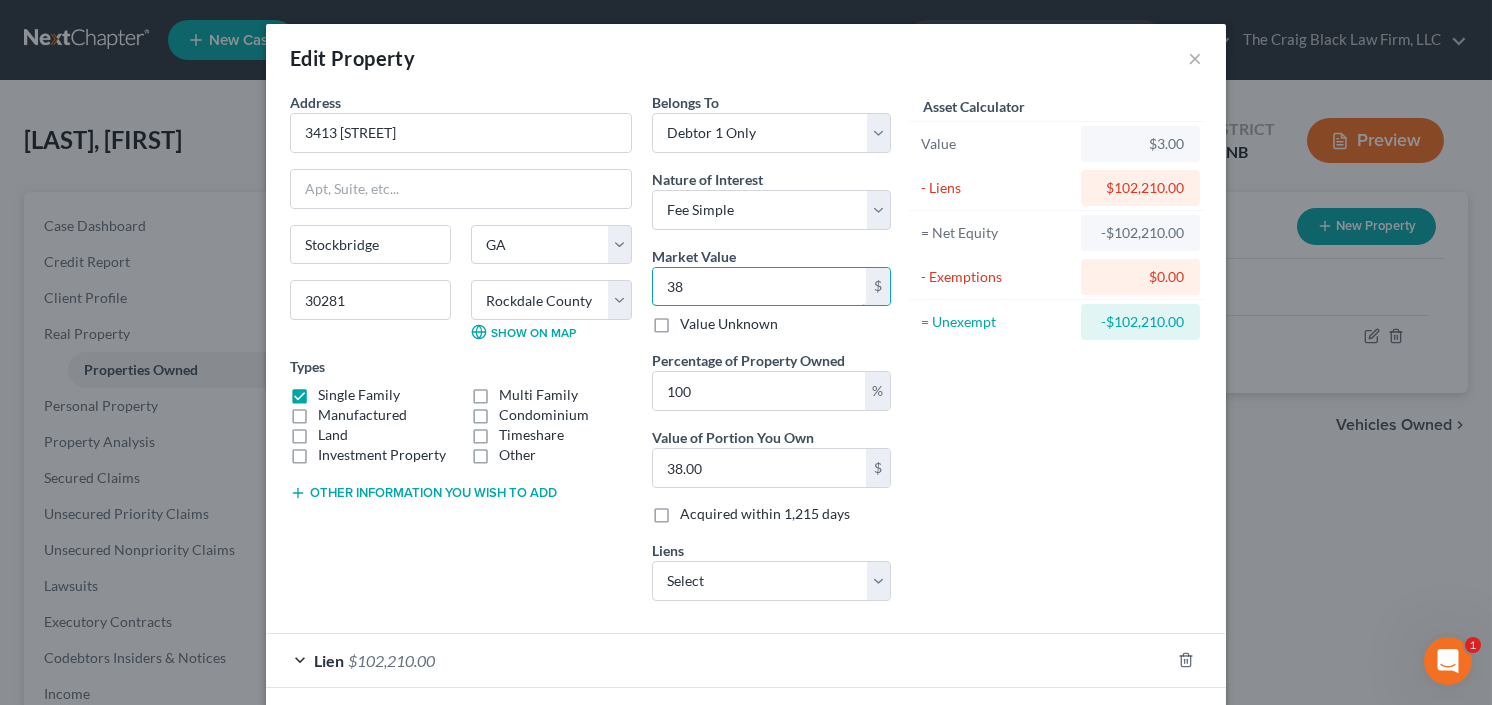 type on "387" 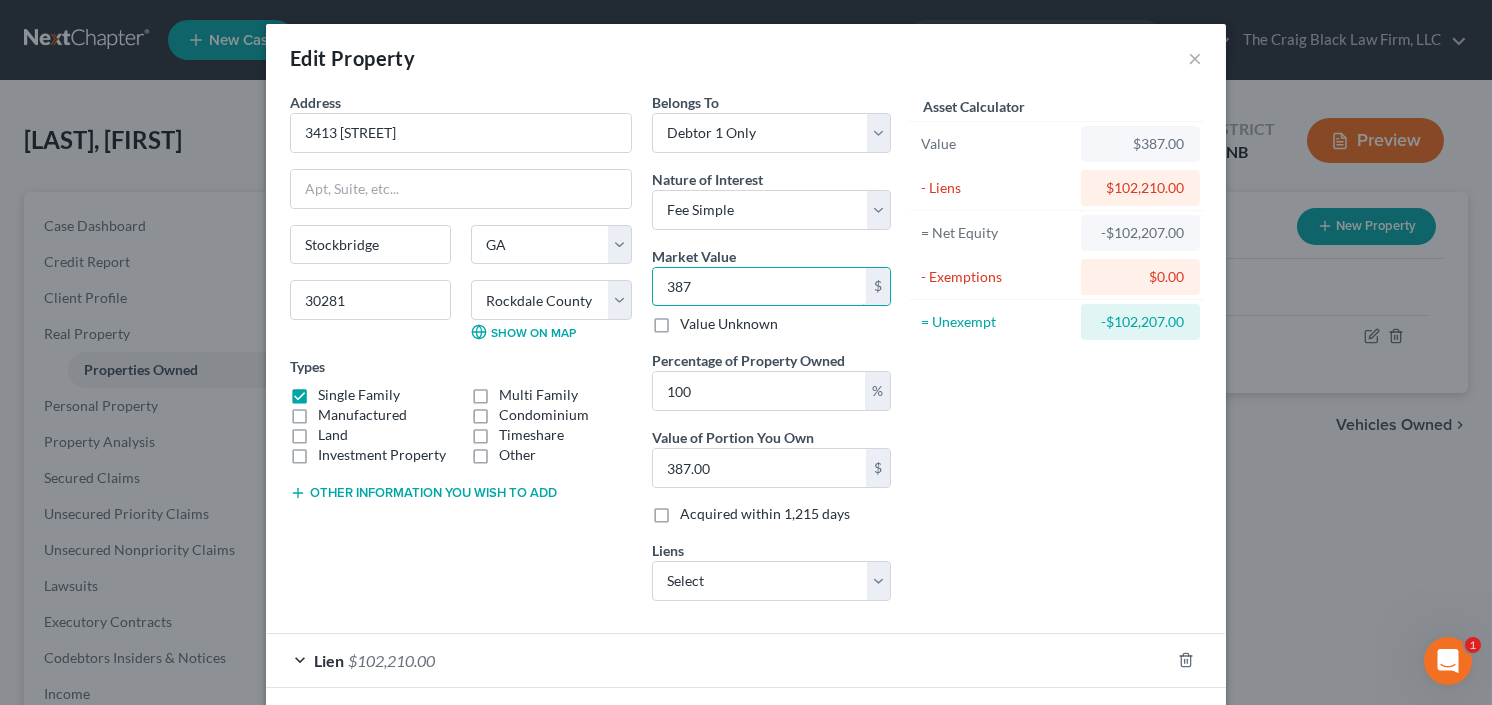 type on "38" 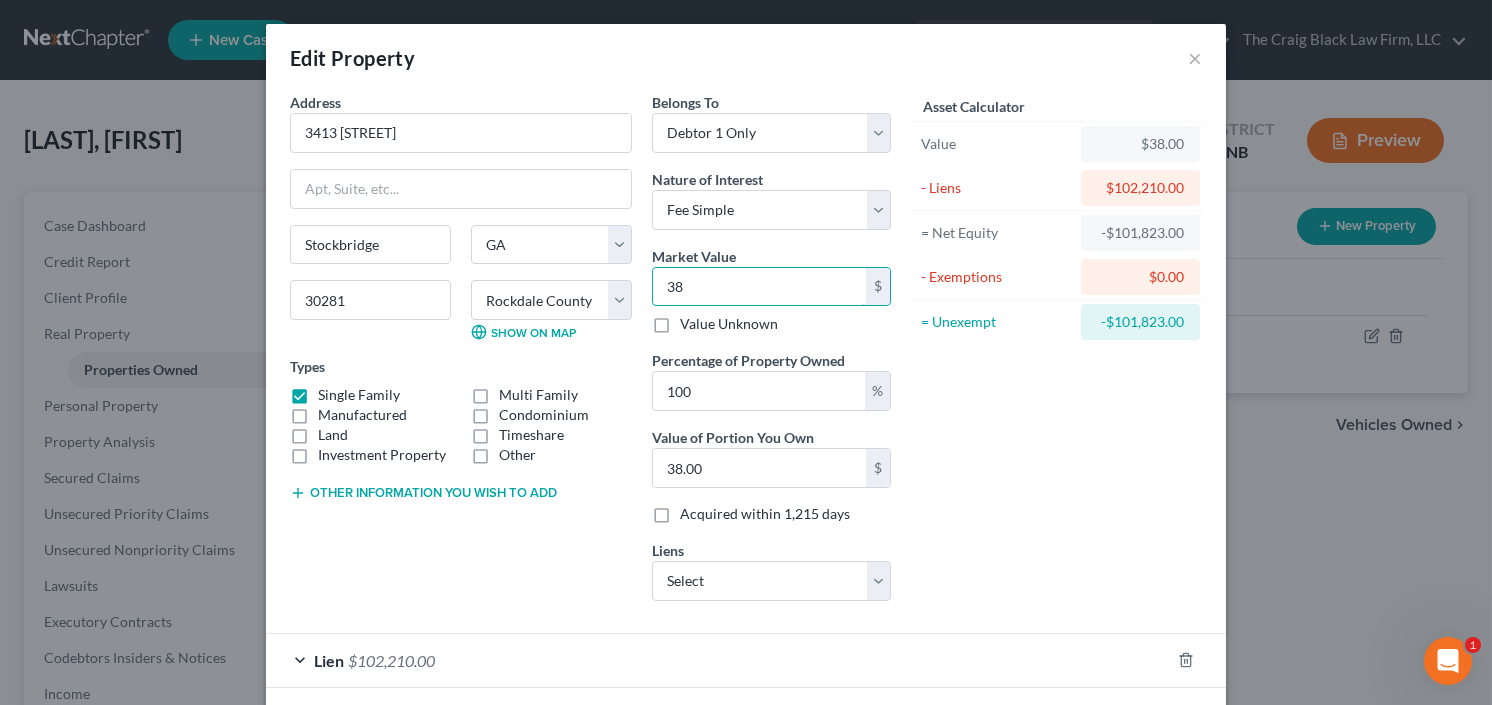 type on "384" 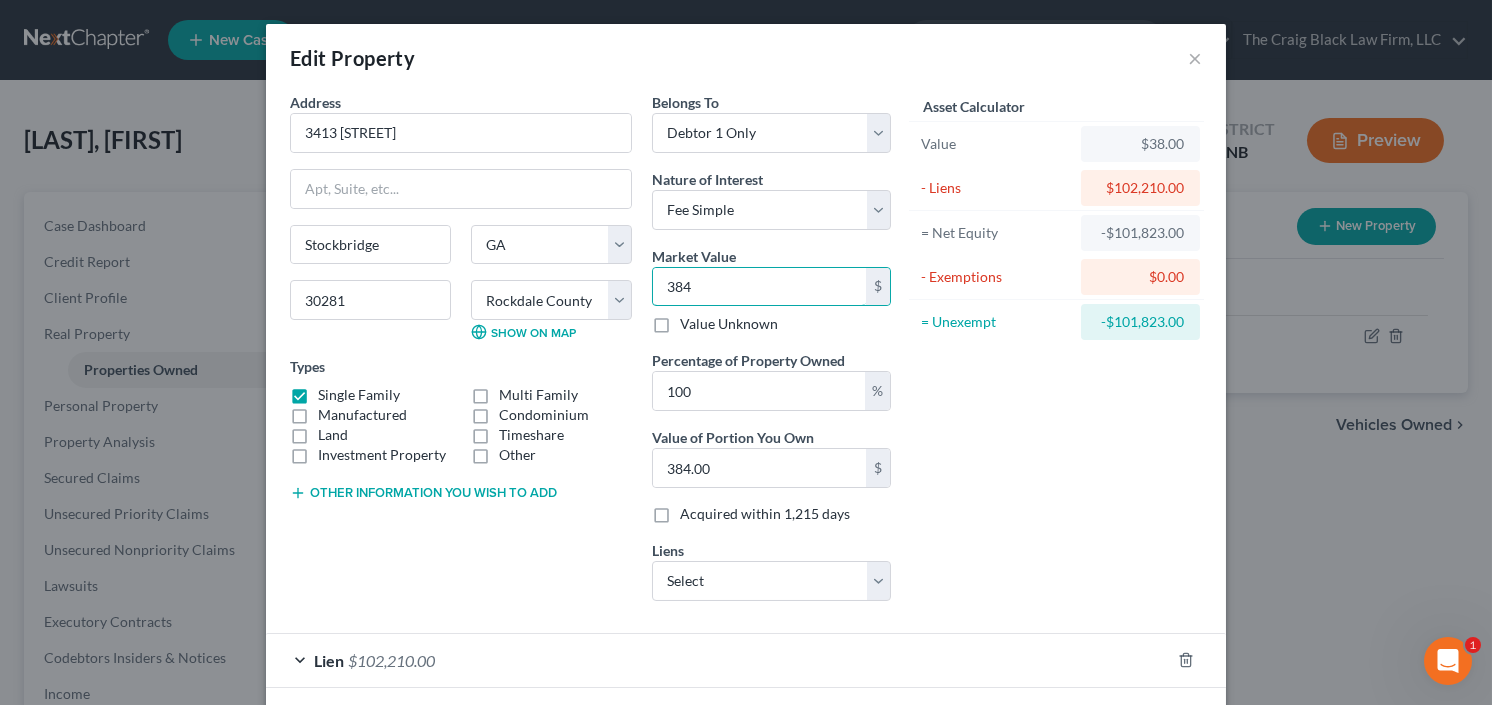 type on "3847" 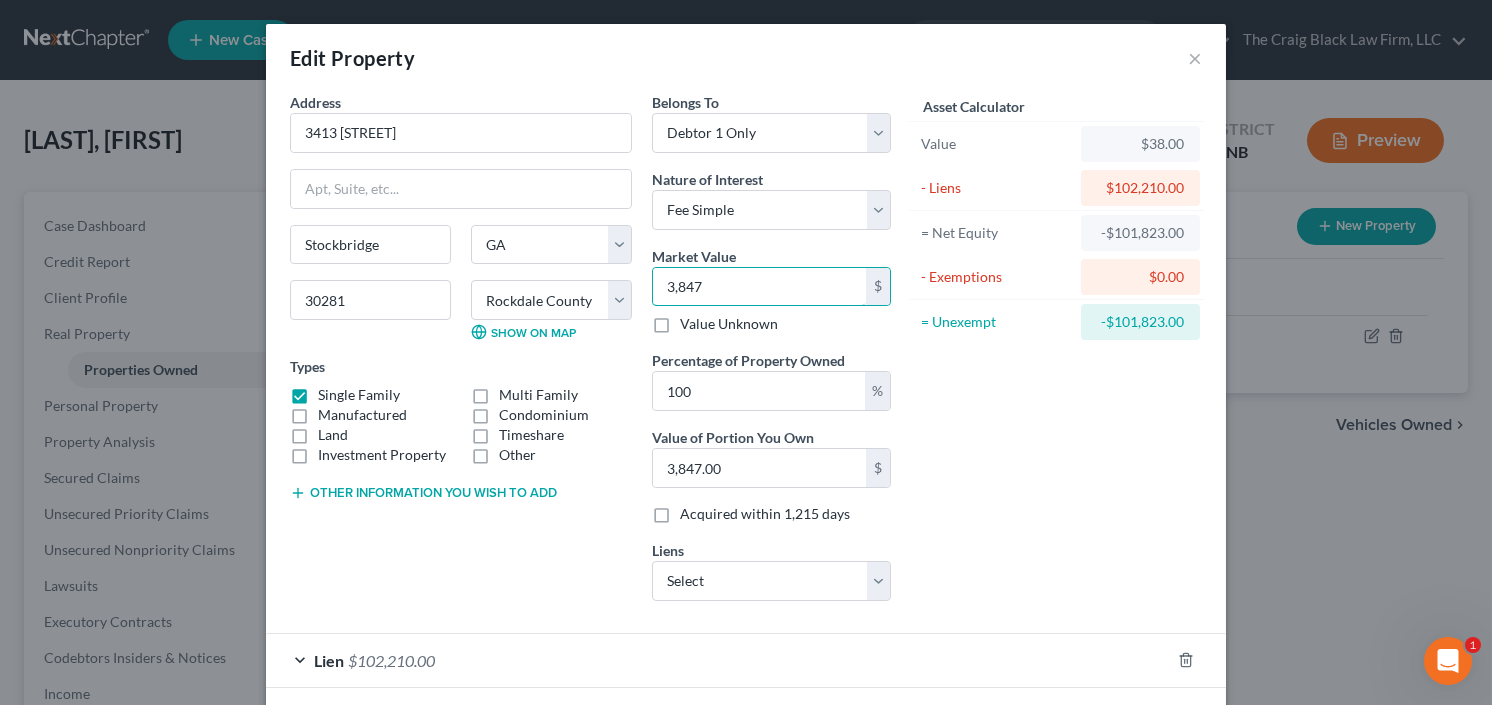 type on "3,8470" 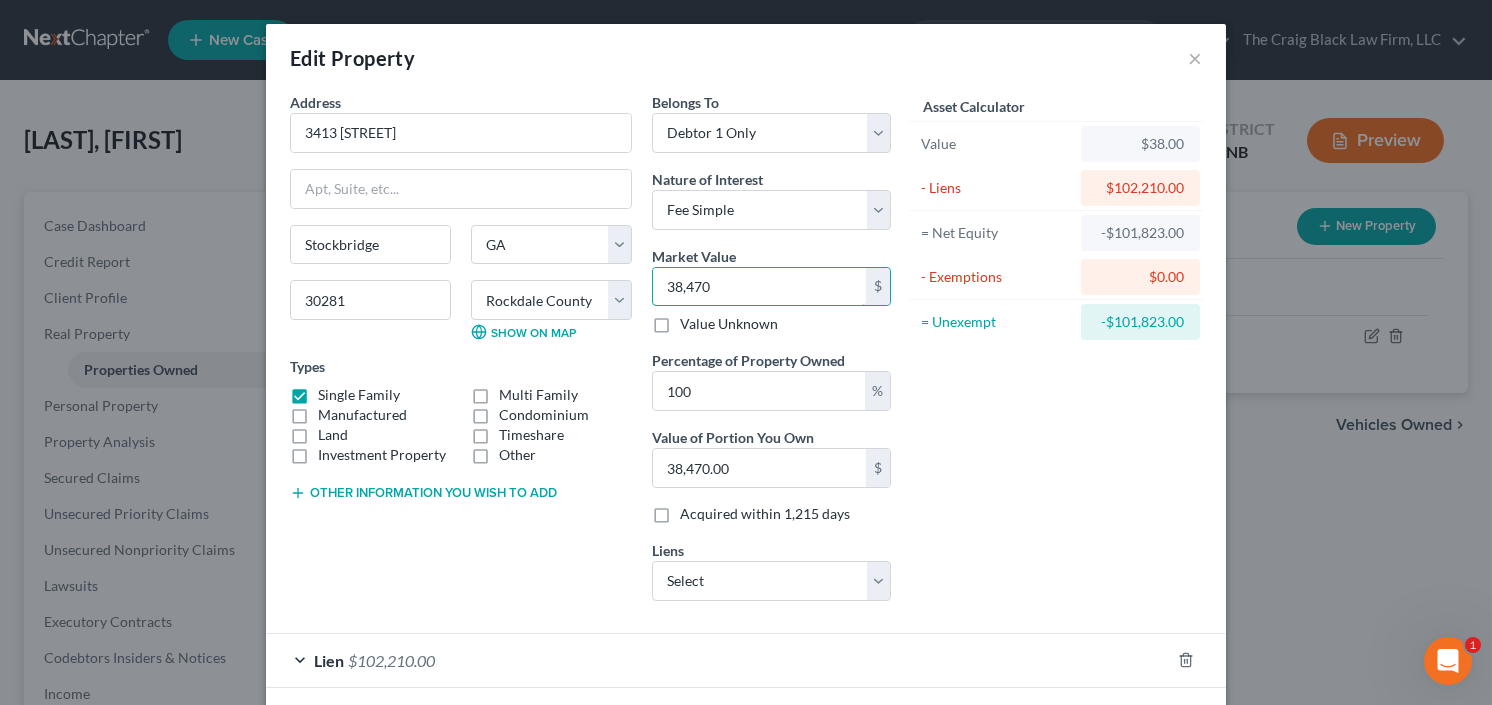 type on "38,4700" 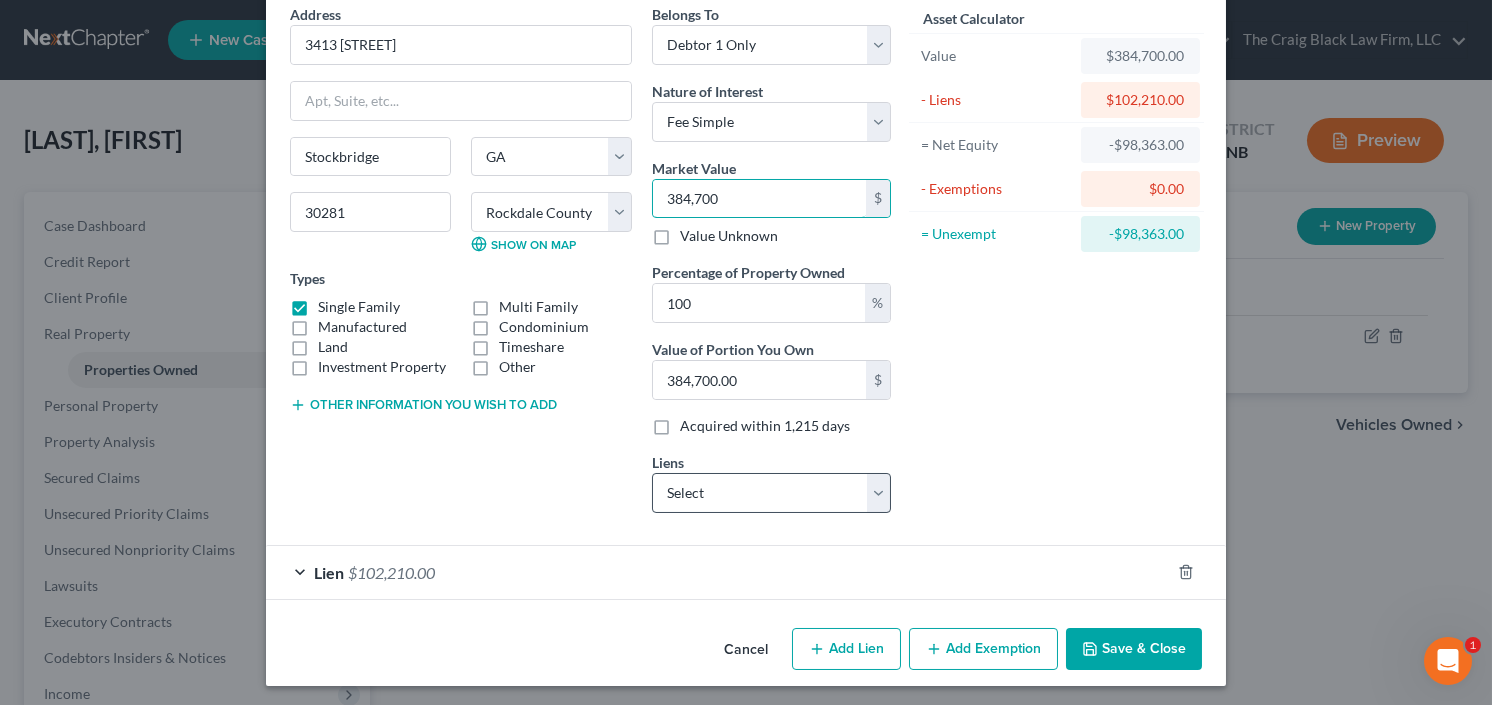 scroll, scrollTop: 89, scrollLeft: 0, axis: vertical 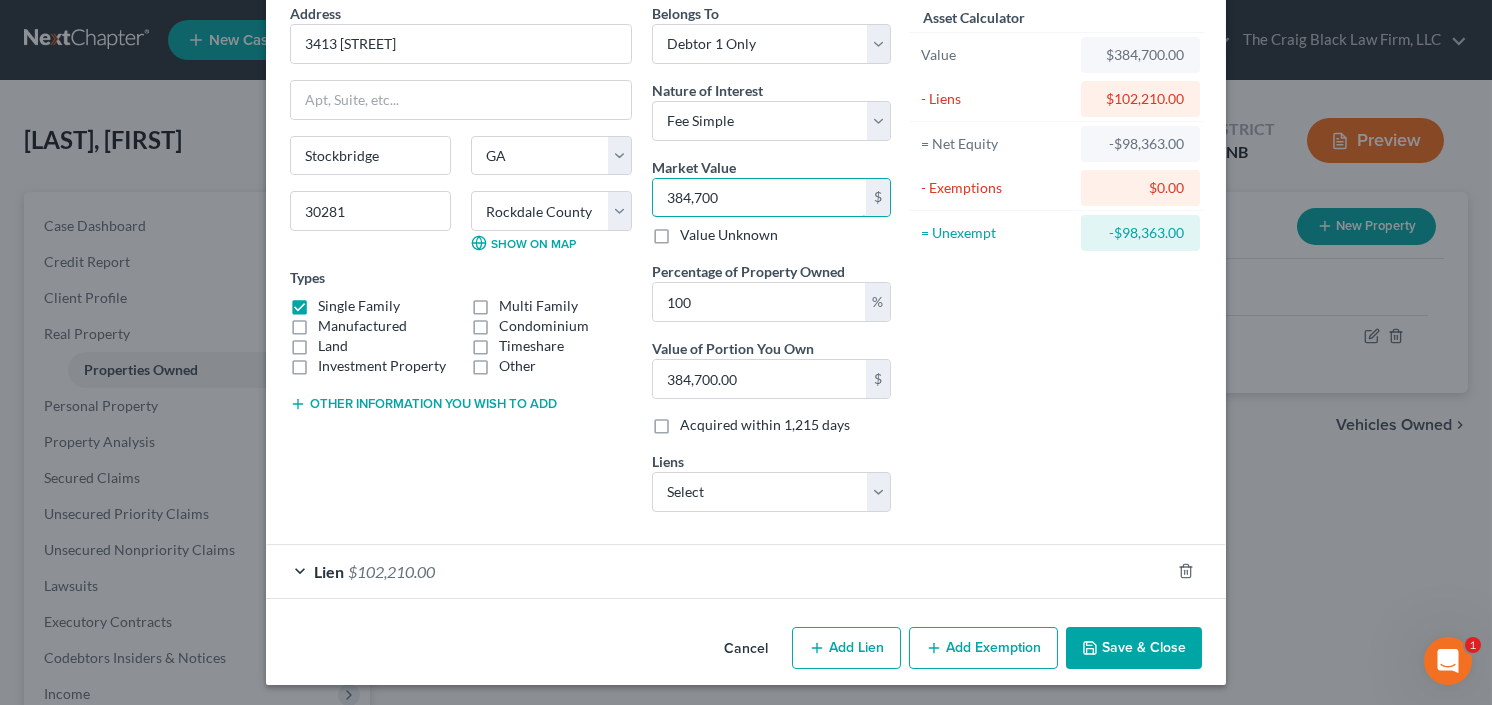 type on "384,700" 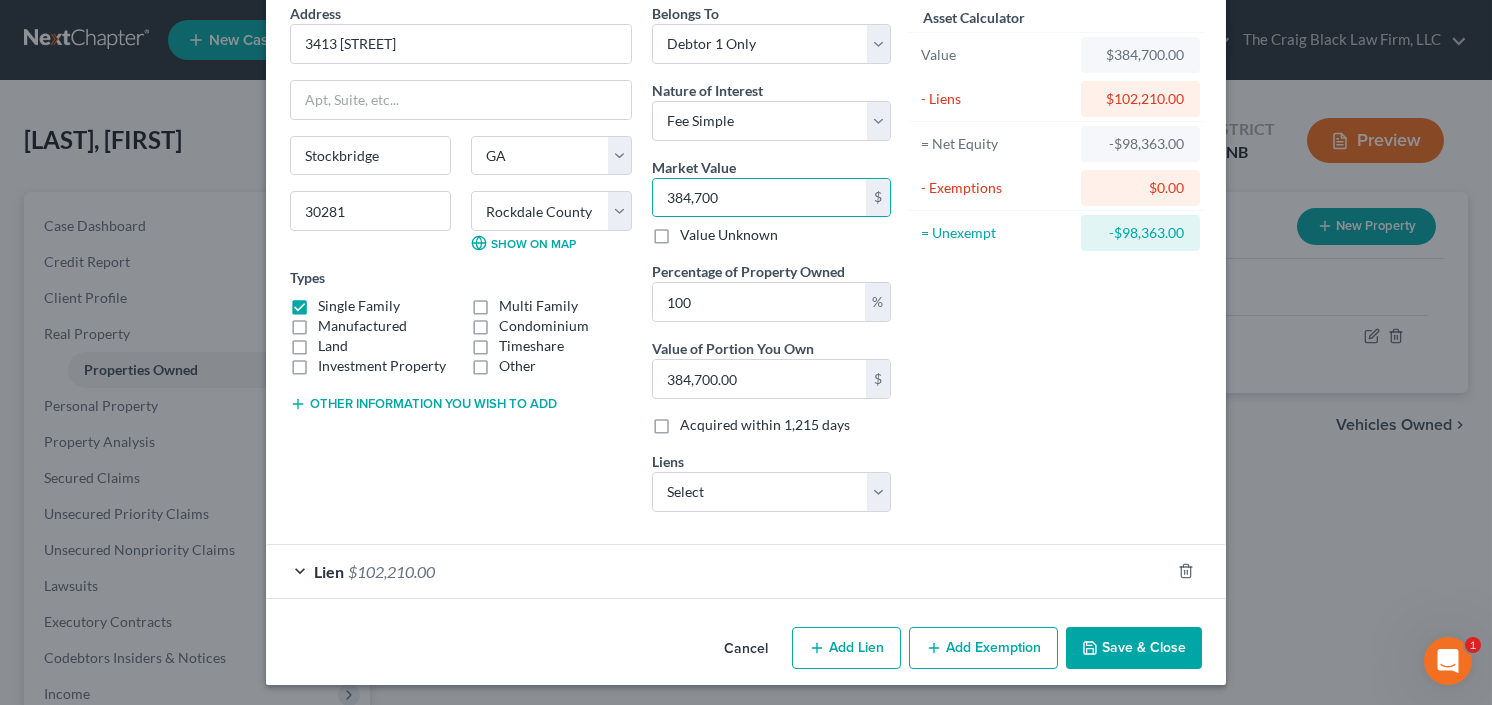 click on "Save & Close" at bounding box center (1134, 648) 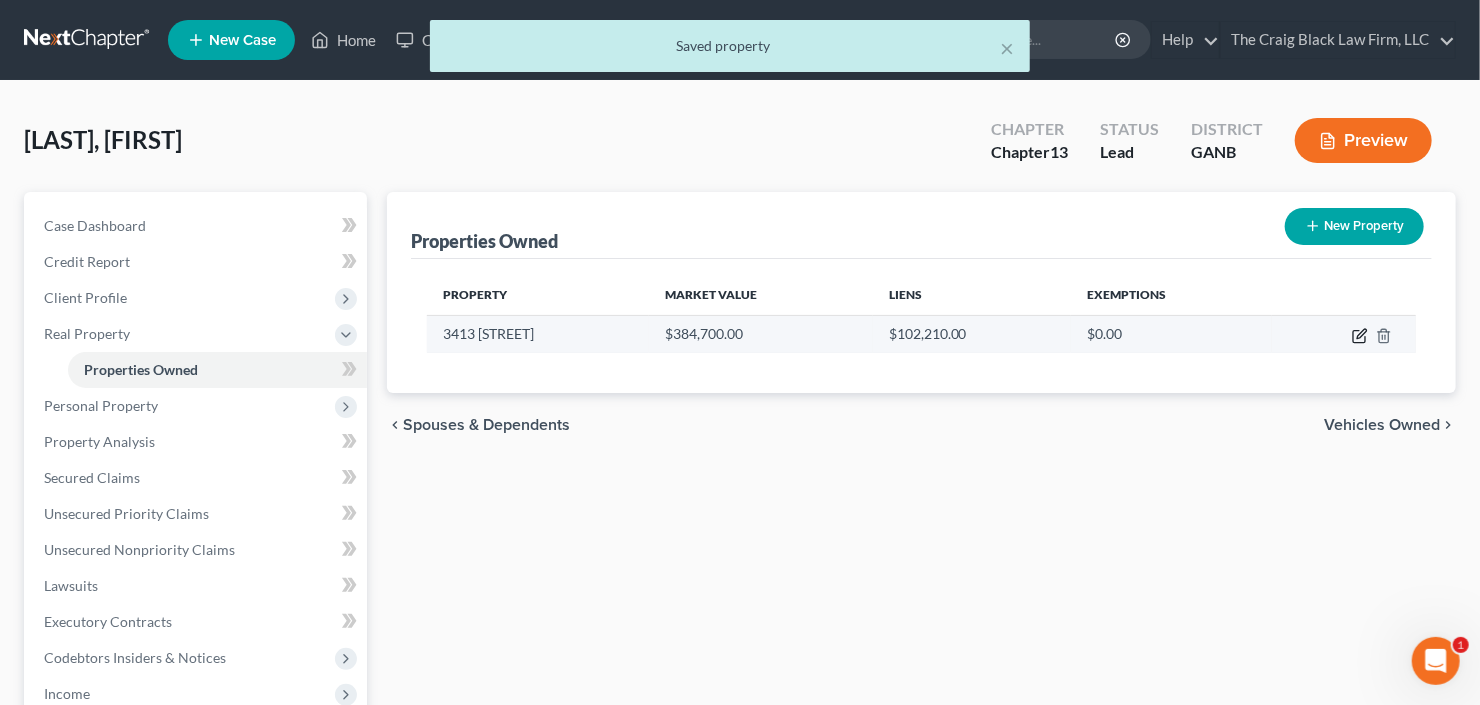 click 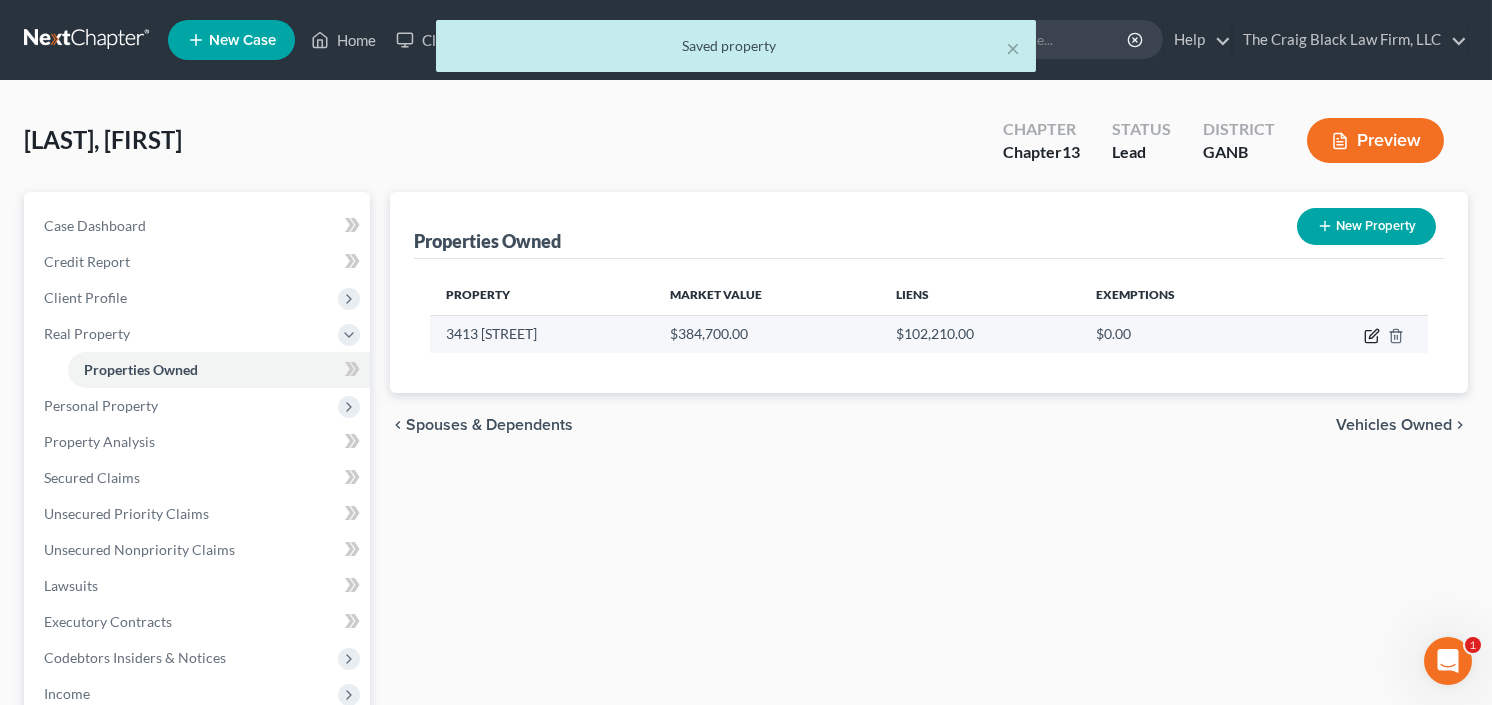 select on "10" 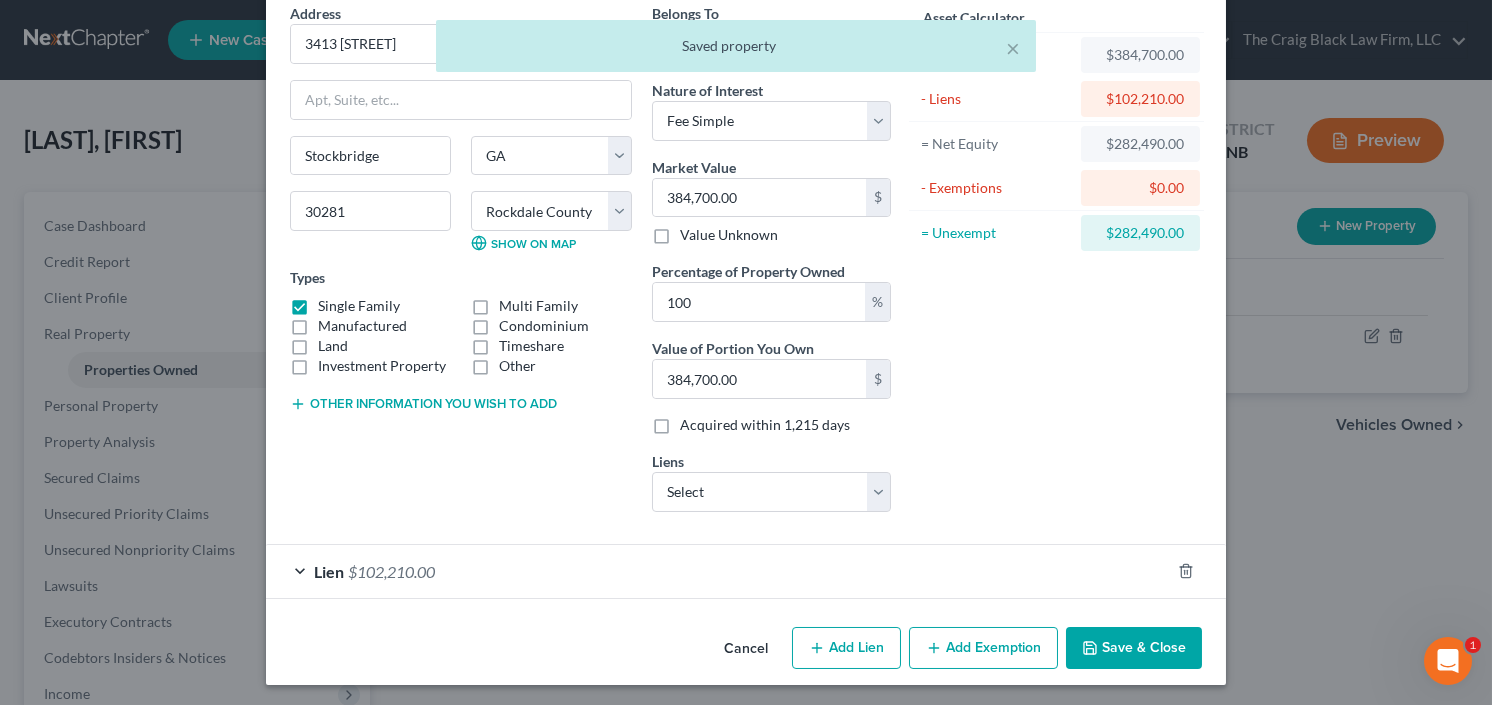 click on "Add Exemption" at bounding box center (983, 648) 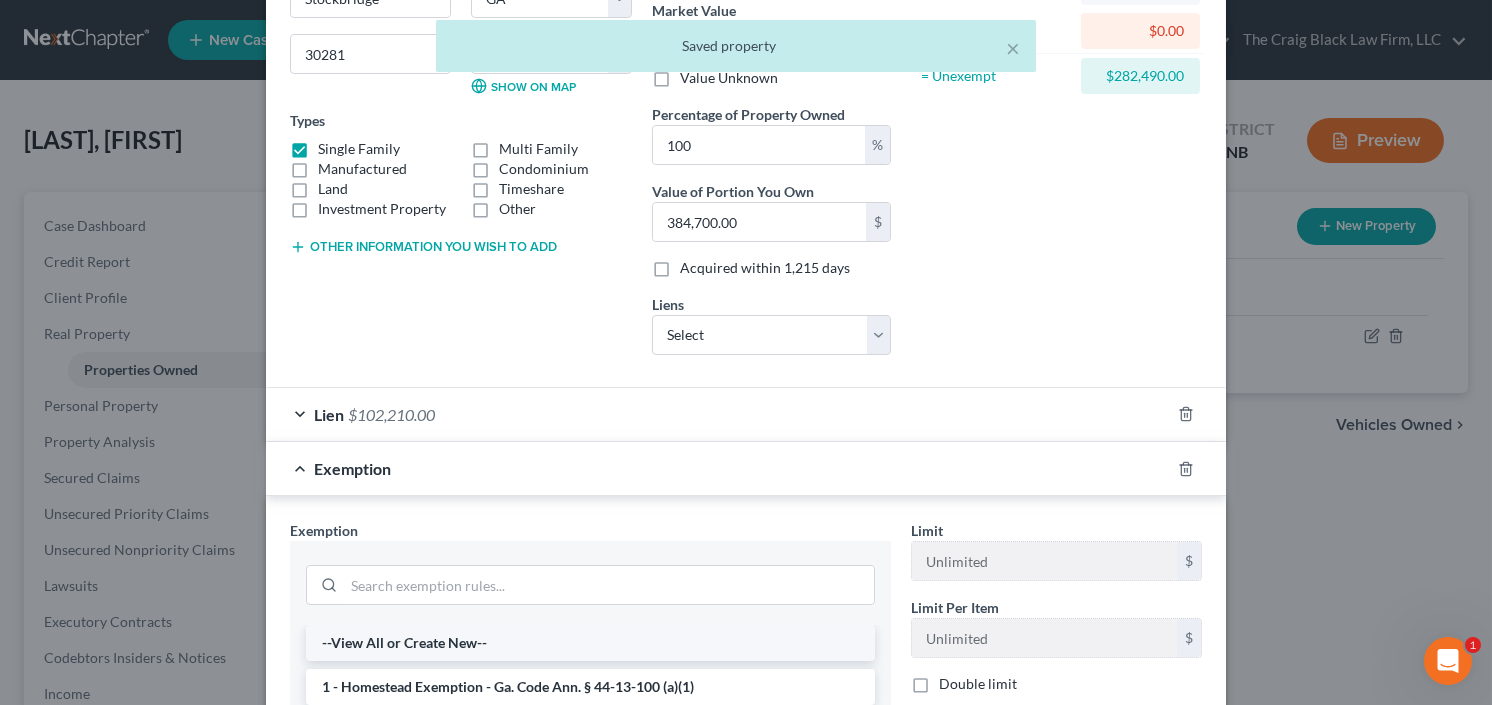 scroll, scrollTop: 409, scrollLeft: 0, axis: vertical 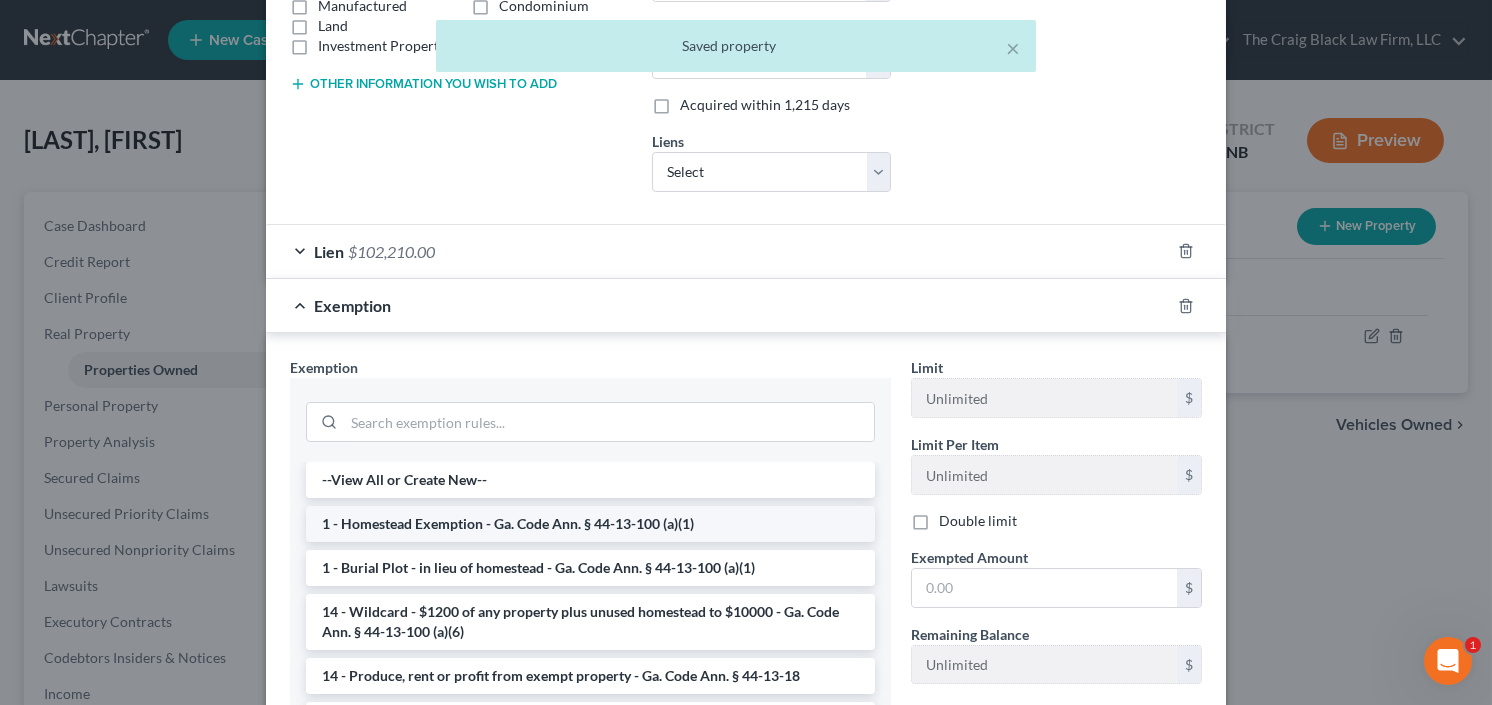 click on "1 - Homestead Exemption - Ga. Code Ann. § 44-13-100 (a)(1)" at bounding box center [590, 524] 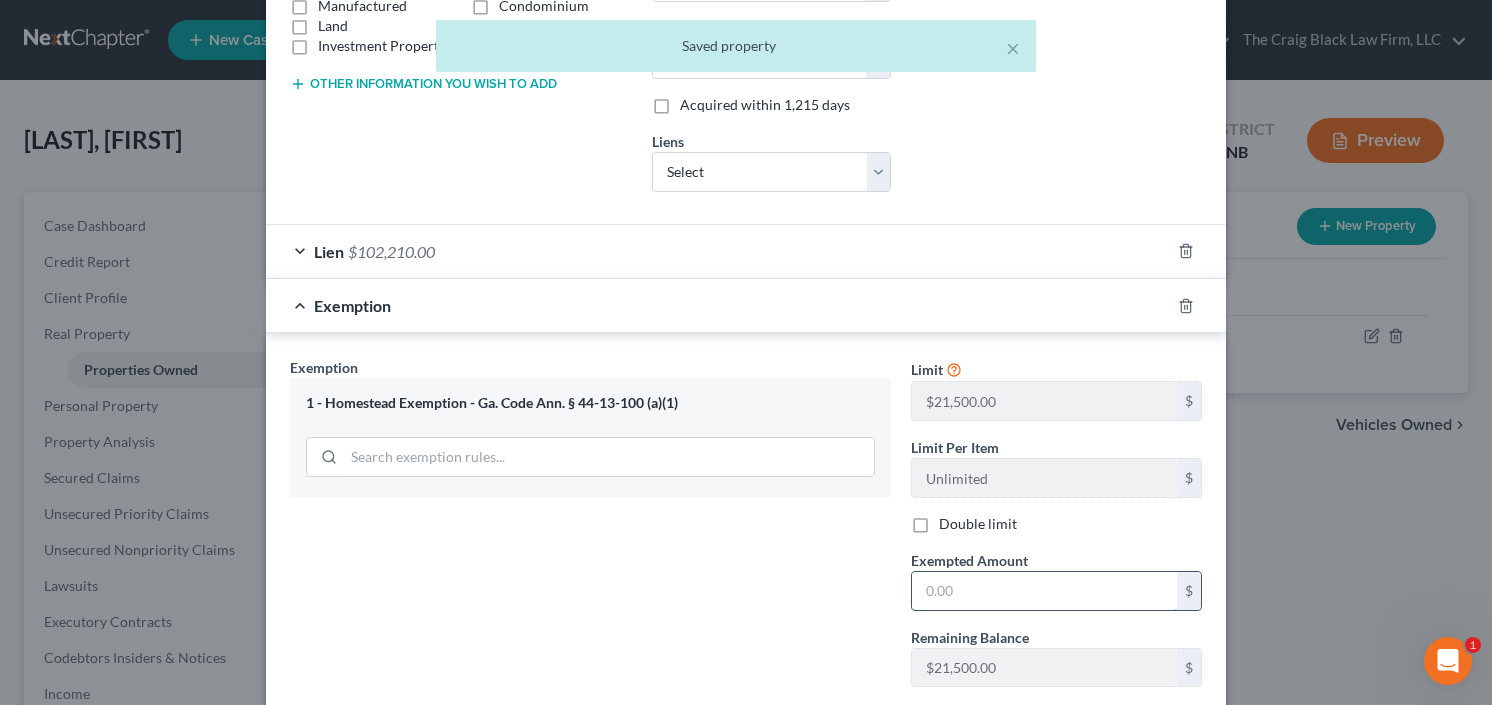 click at bounding box center [1044, 591] 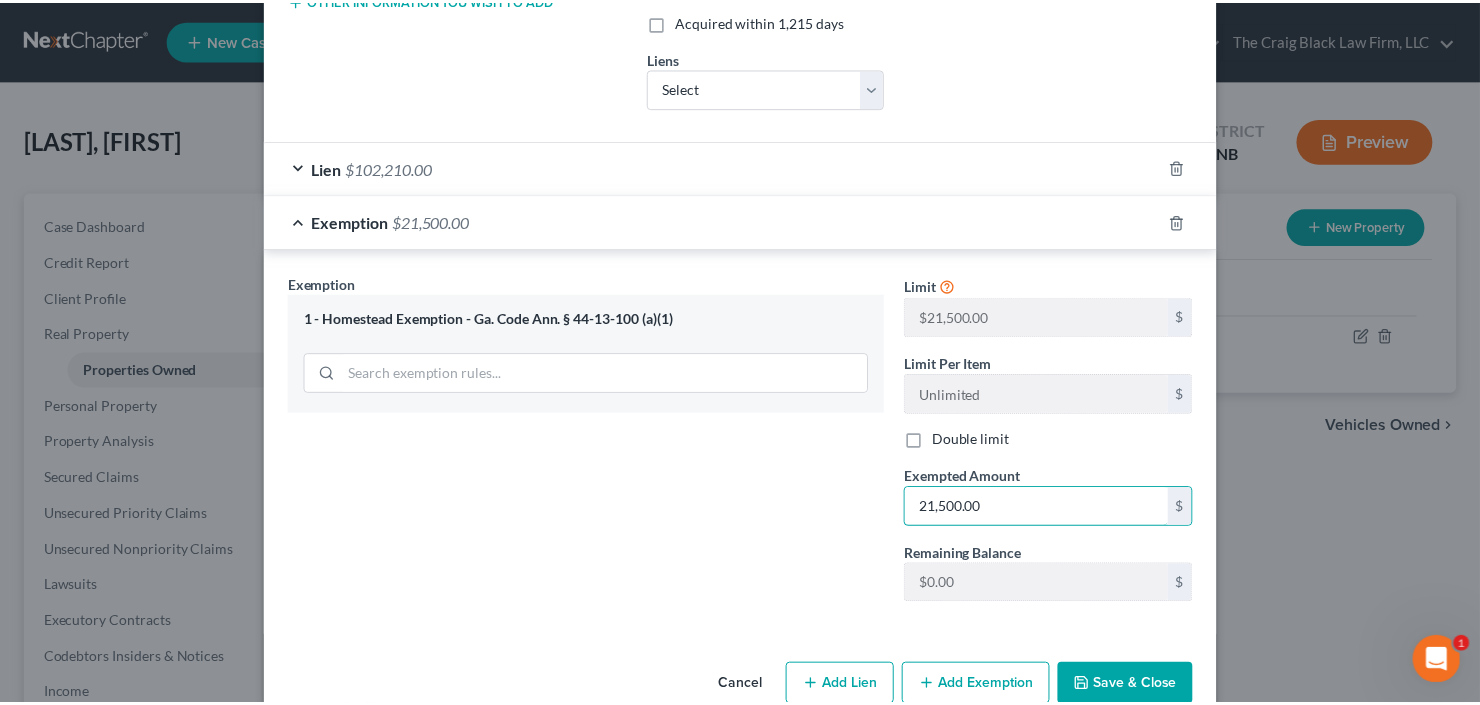 scroll, scrollTop: 528, scrollLeft: 0, axis: vertical 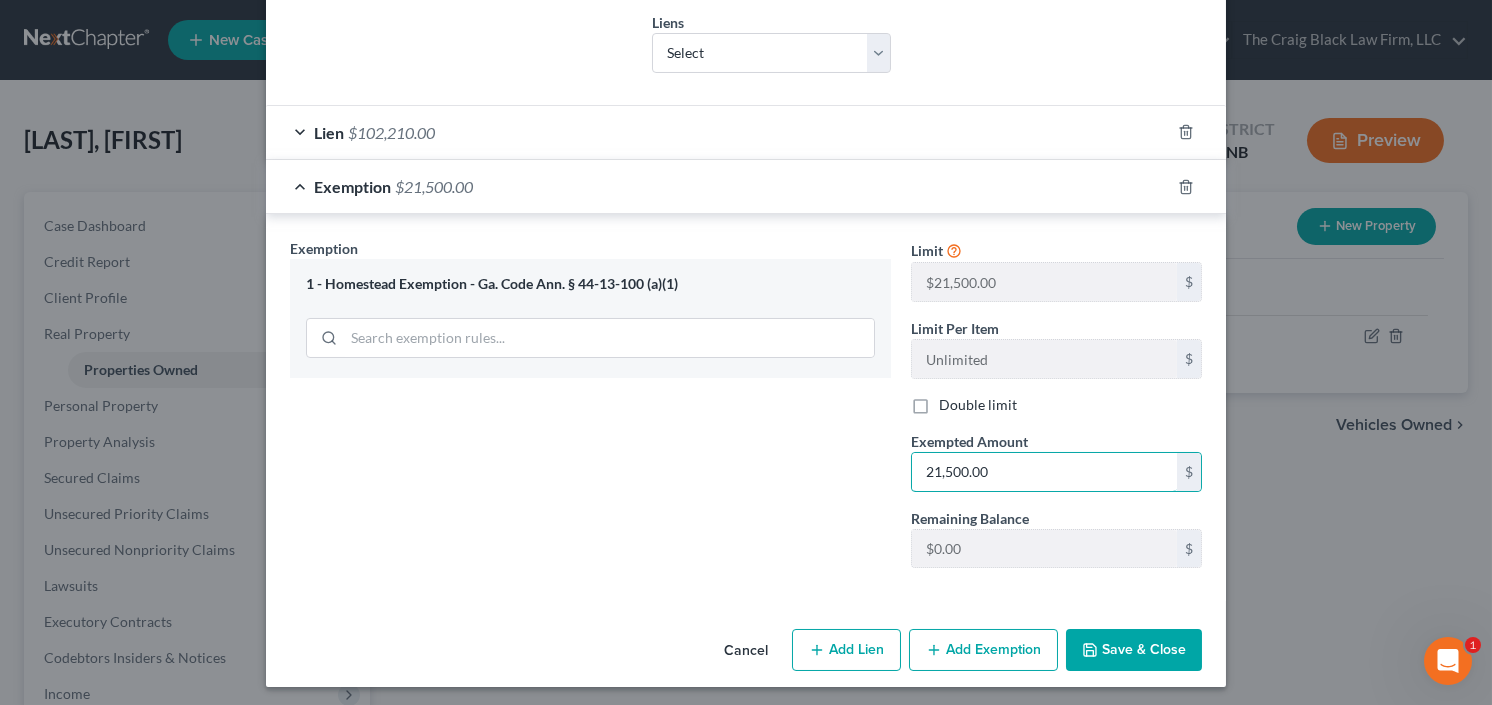 type on "21,500.00" 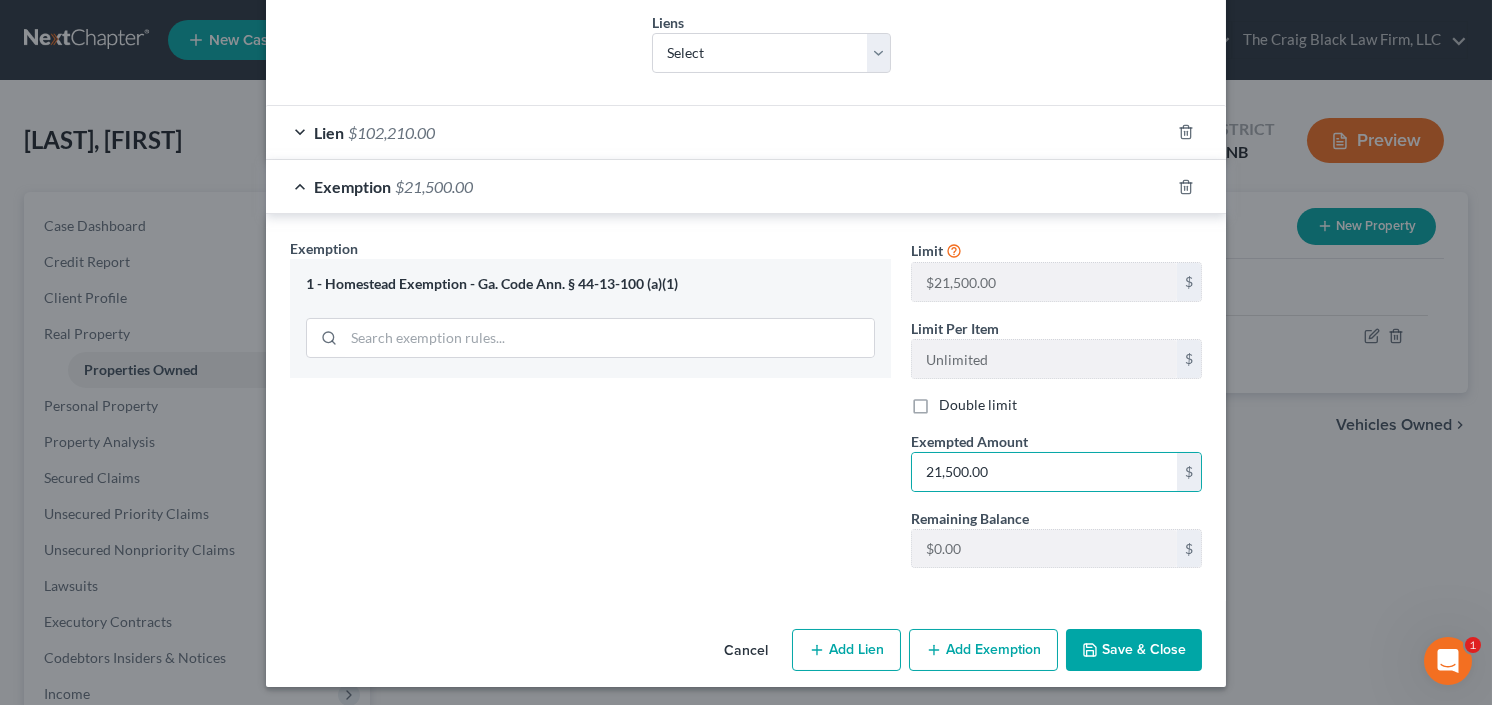 click on "Save & Close" at bounding box center [1134, 650] 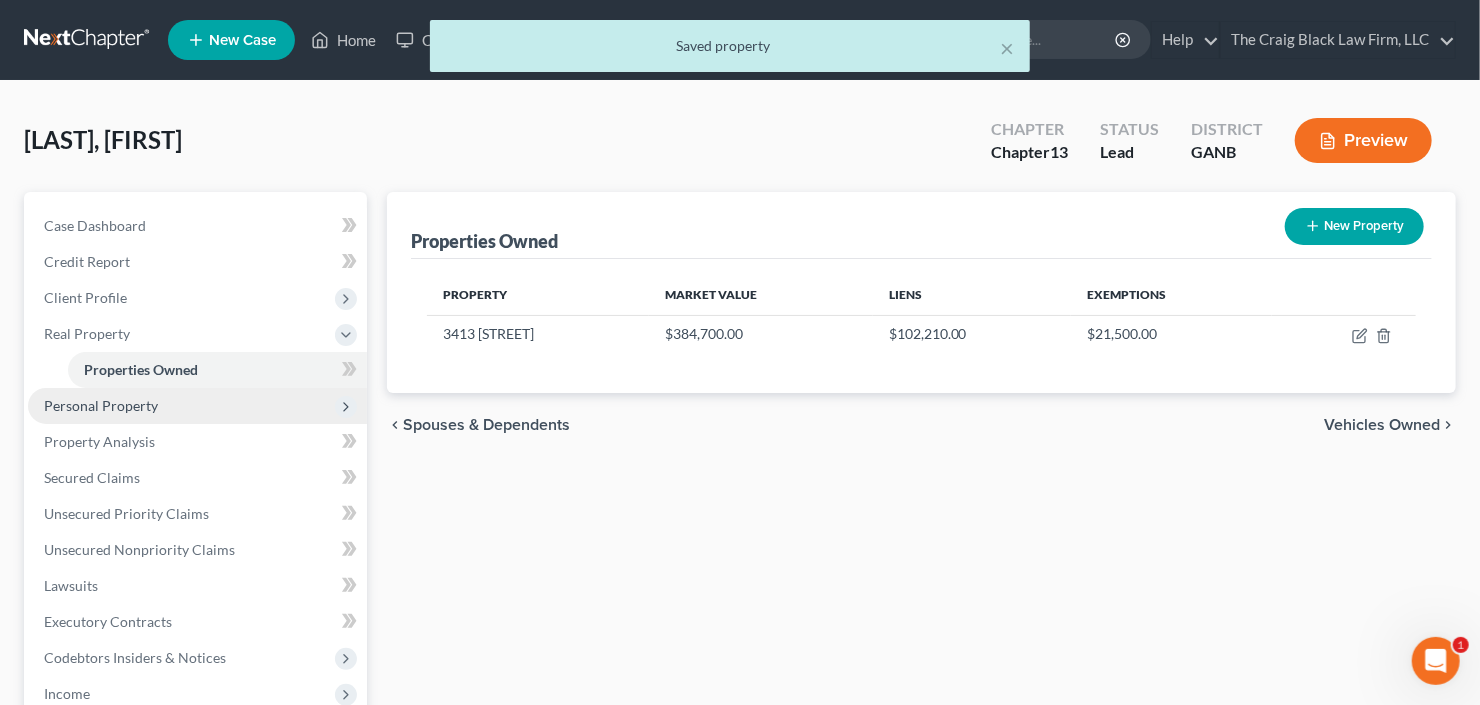 click on "Personal Property" at bounding box center (101, 405) 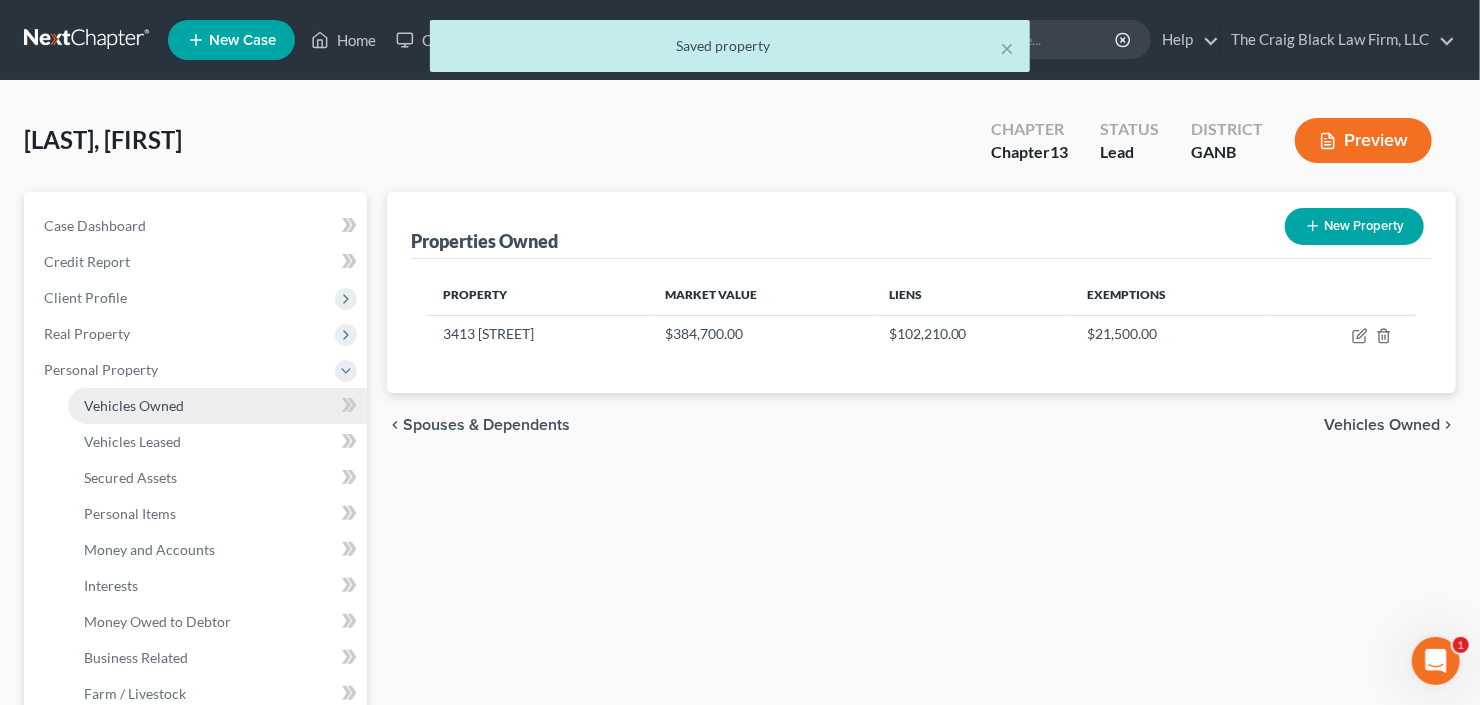 click on "Vehicles Owned" at bounding box center [134, 405] 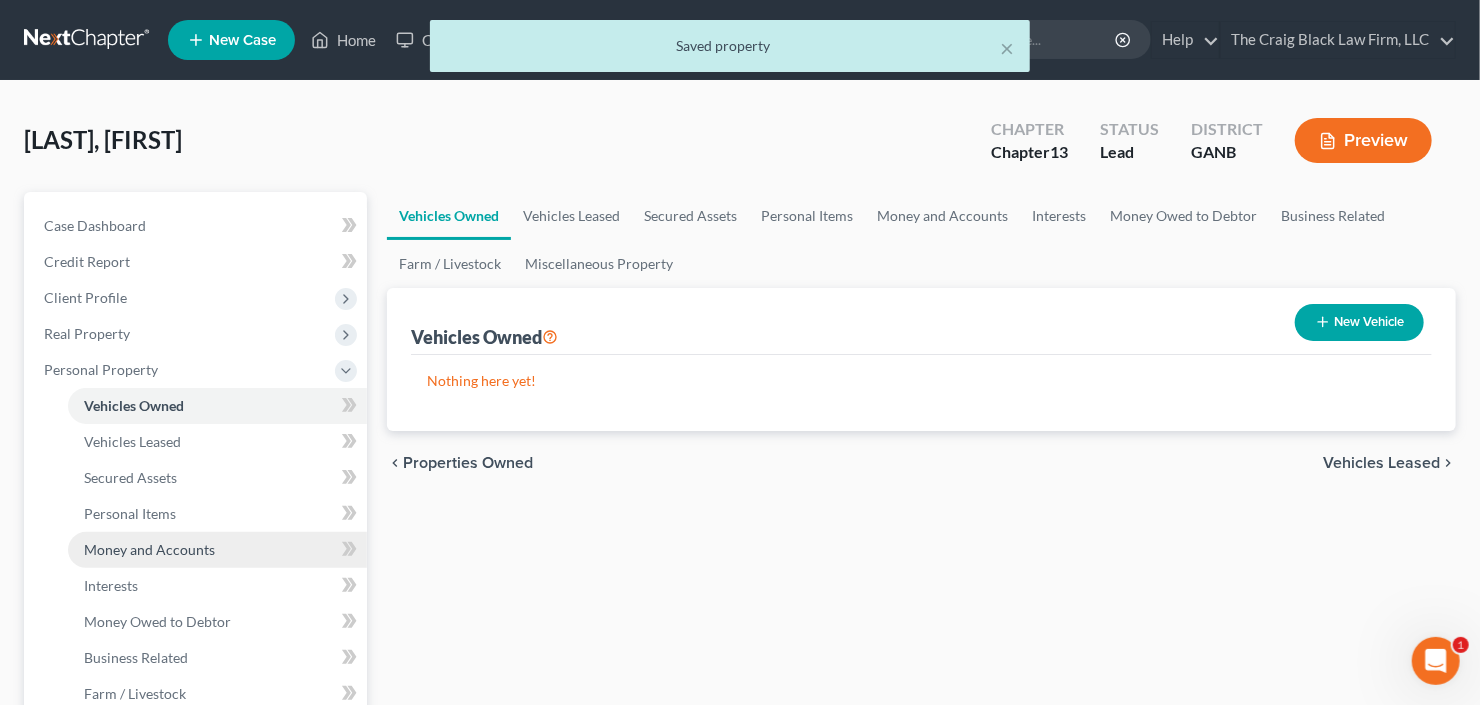 click on "Money and Accounts" at bounding box center [217, 550] 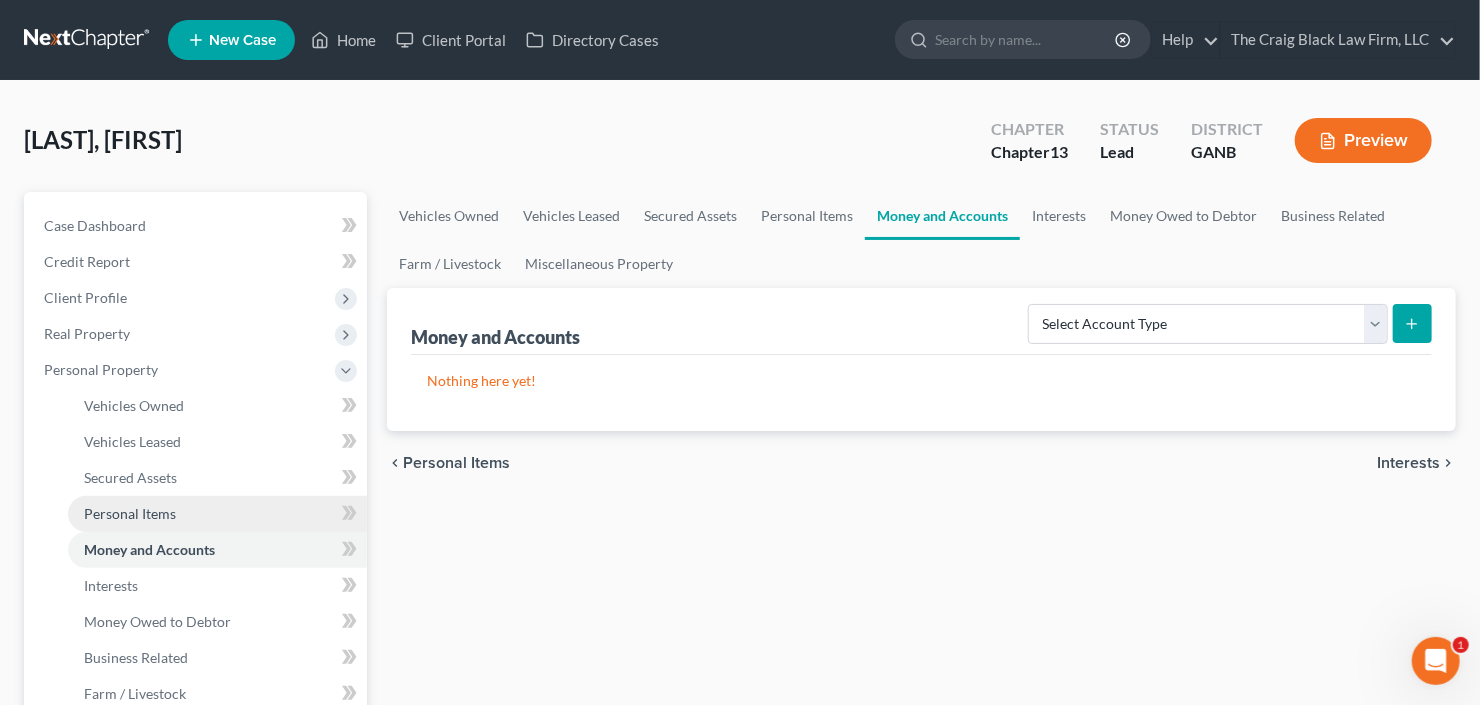 click on "Personal Items" at bounding box center [130, 513] 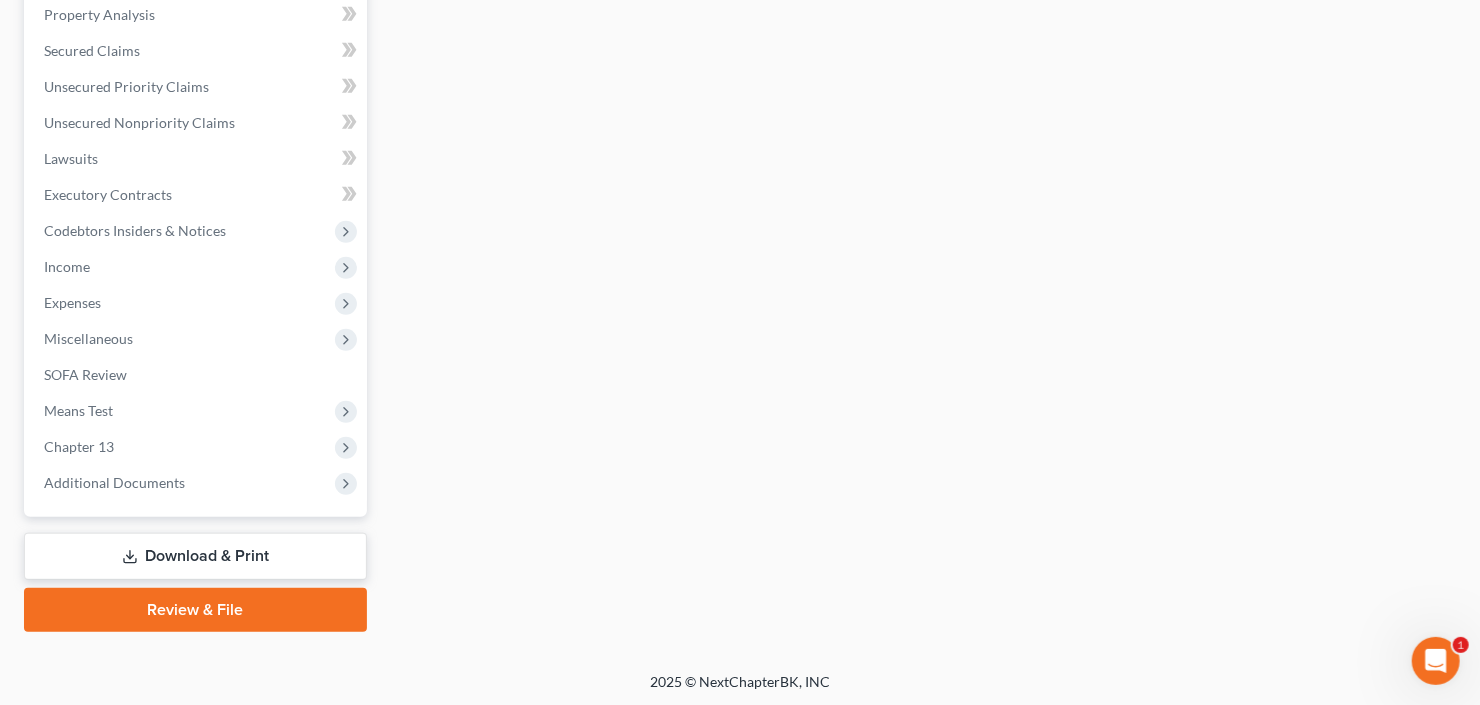 click on "Download & Print" at bounding box center [195, 556] 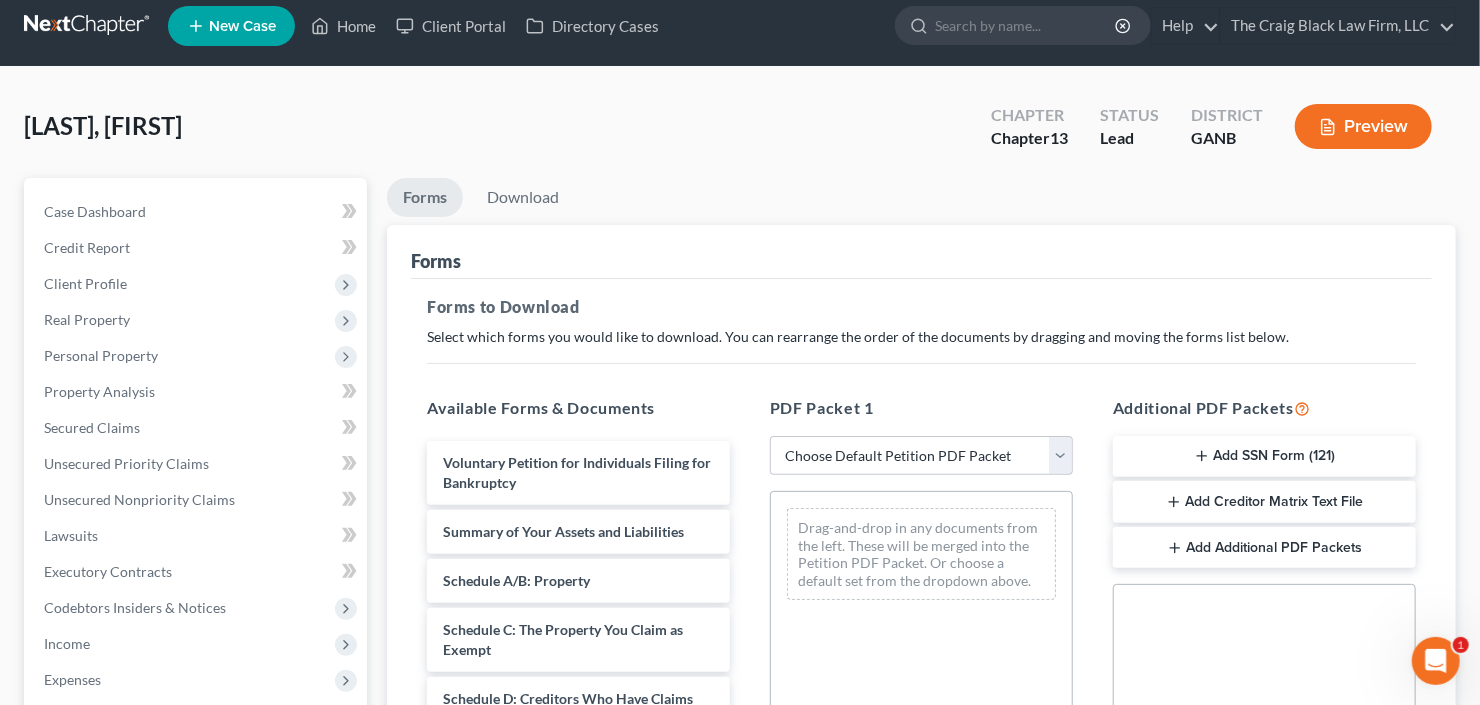 scroll, scrollTop: 0, scrollLeft: 0, axis: both 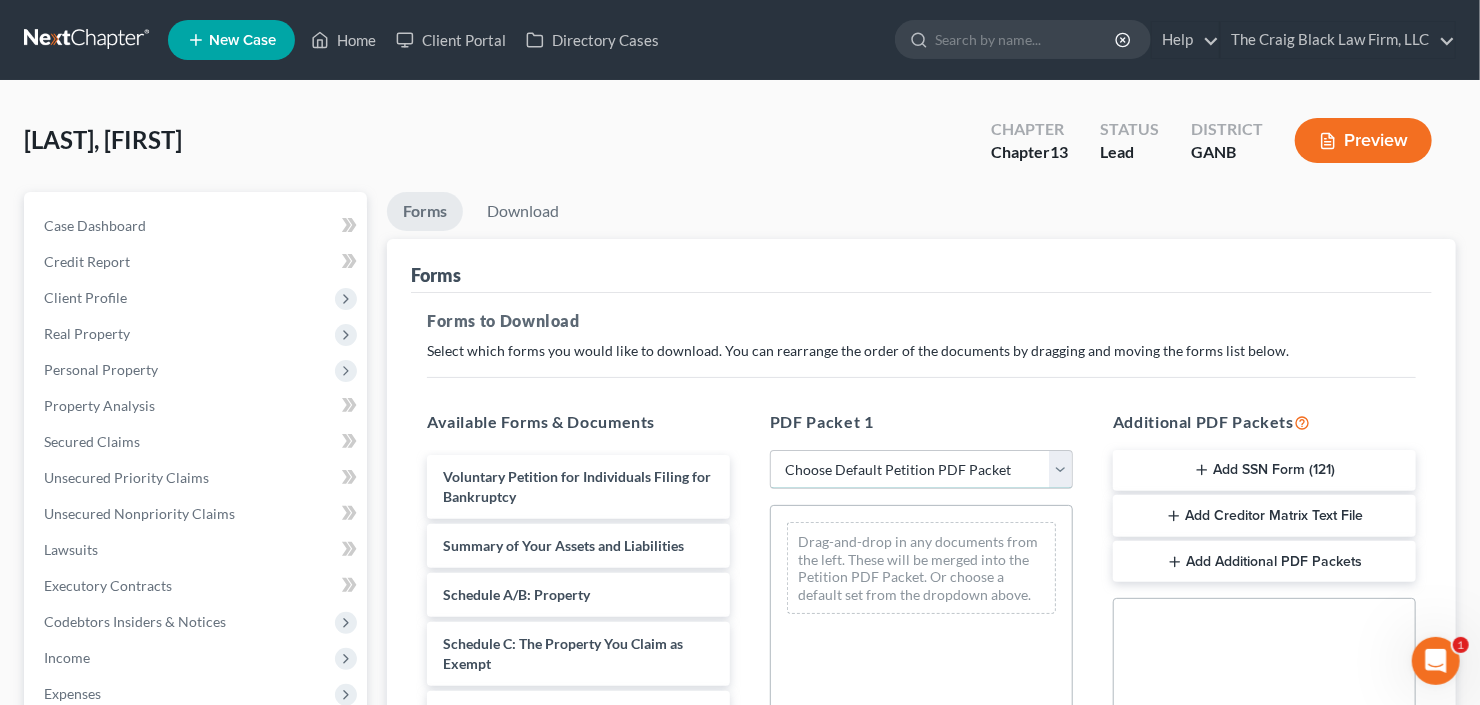 click on "Choose Default Petition PDF Packet Complete Bankruptcy Petition (all forms and schedules) Emergency Filing Forms (Petition and Creditor List Only) Amended Forms Signature Pages Only Supplemental Post Petition (Sch. I & J) Supplemental Post Petition (Sch. I) Supplemental Post Petition (Sch. J)" at bounding box center [921, 470] 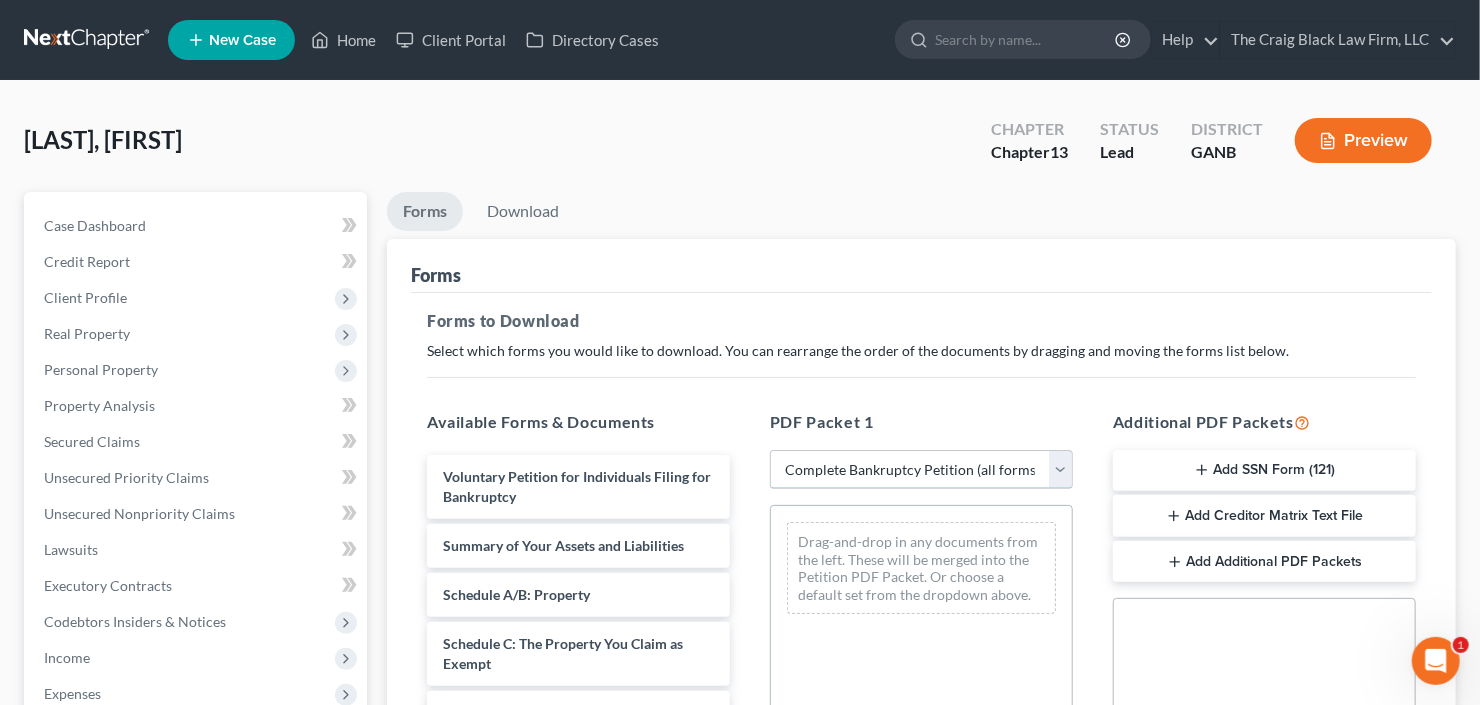 click on "Choose Default Petition PDF Packet Complete Bankruptcy Petition (all forms and schedules) Emergency Filing Forms (Petition and Creditor List Only) Amended Forms Signature Pages Only Supplemental Post Petition (Sch. I & J) Supplemental Post Petition (Sch. I) Supplemental Post Petition (Sch. J)" at bounding box center [921, 470] 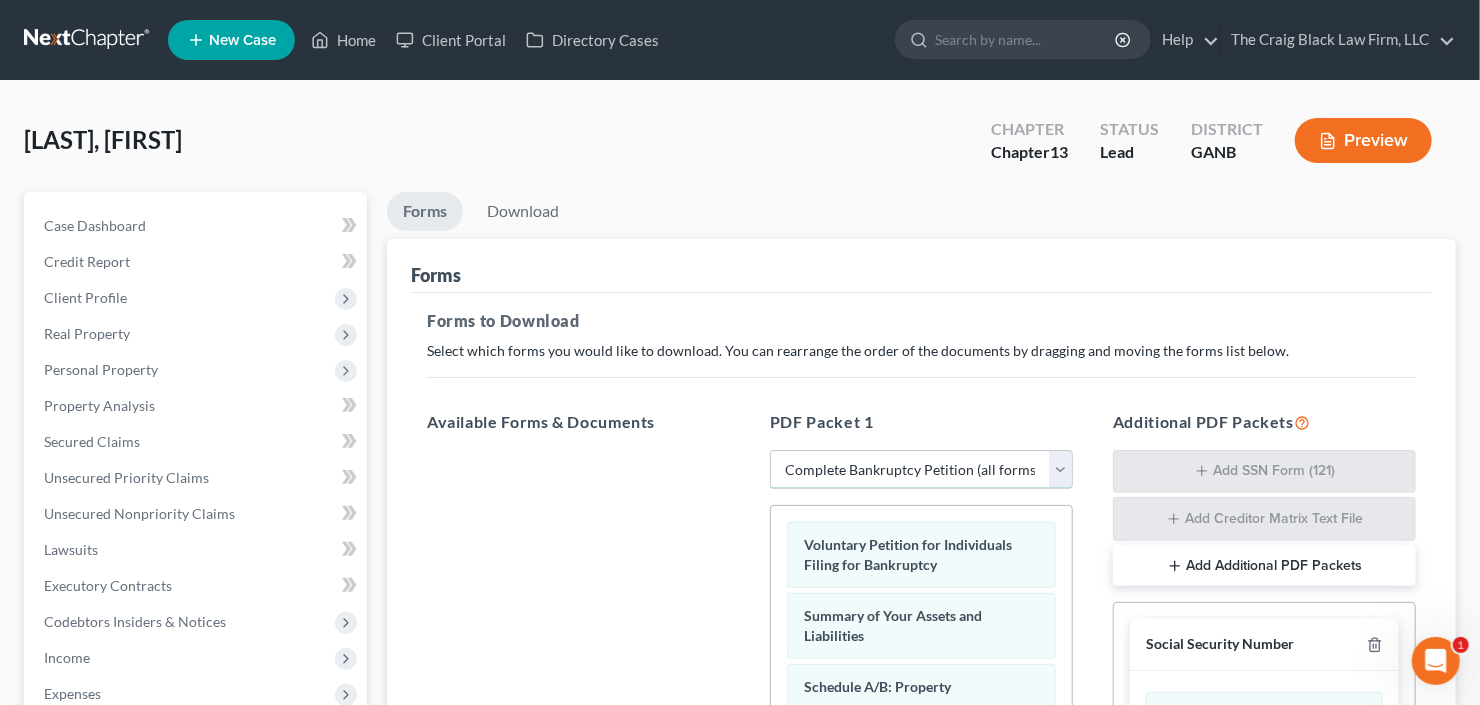 drag, startPoint x: 907, startPoint y: 460, endPoint x: 913, endPoint y: 484, distance: 24.738634 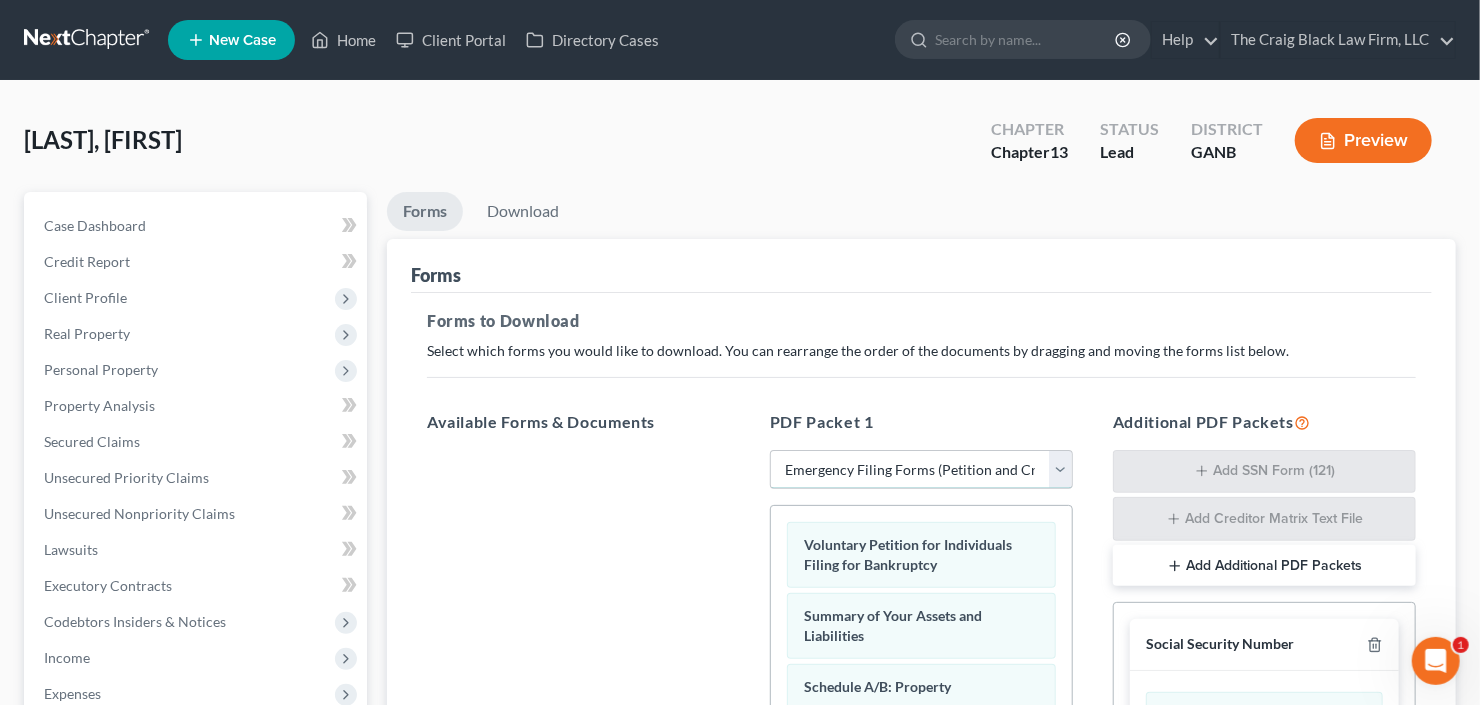 click on "Choose Default Petition PDF Packet Complete Bankruptcy Petition (all forms and schedules) Emergency Filing Forms (Petition and Creditor List Only) Amended Forms Signature Pages Only Supplemental Post Petition (Sch. I & J) Supplemental Post Petition (Sch. I) Supplemental Post Petition (Sch. J)" at bounding box center [921, 470] 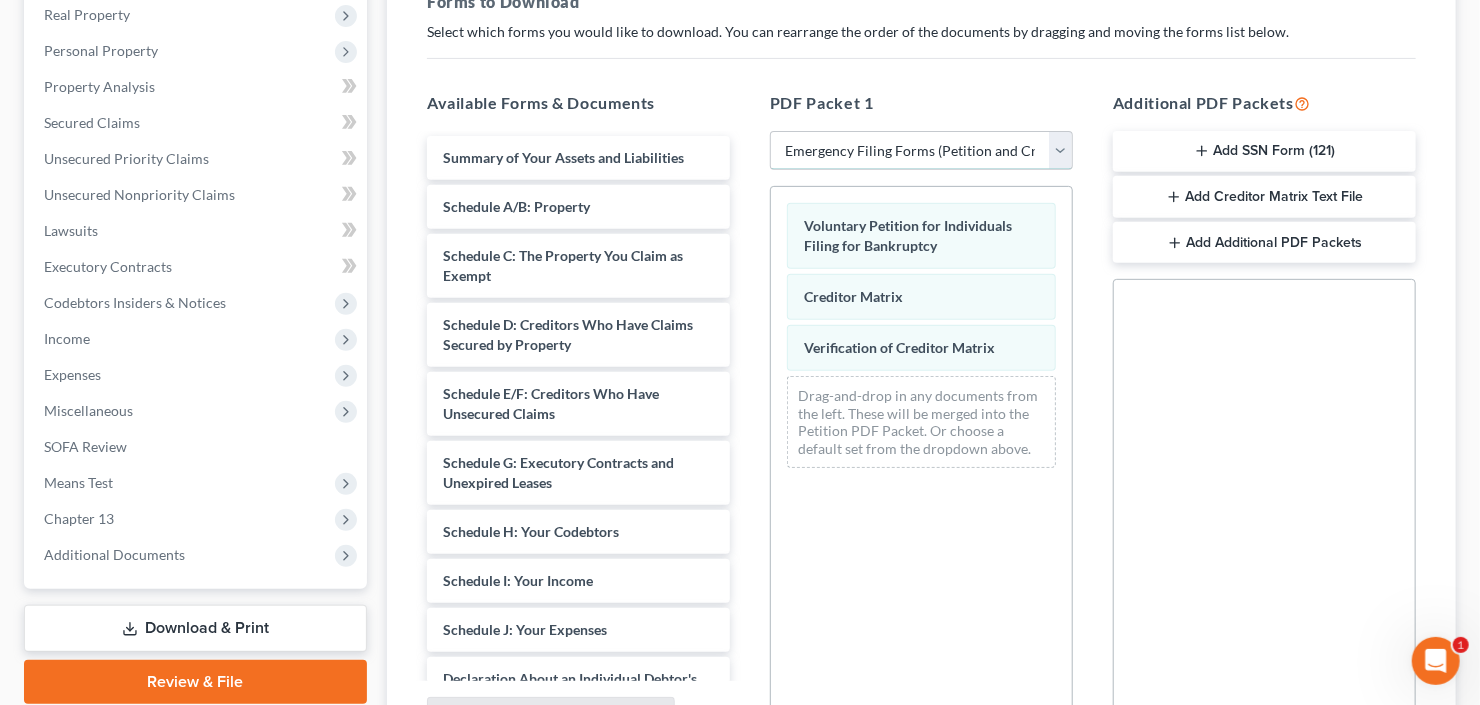 scroll, scrollTop: 320, scrollLeft: 0, axis: vertical 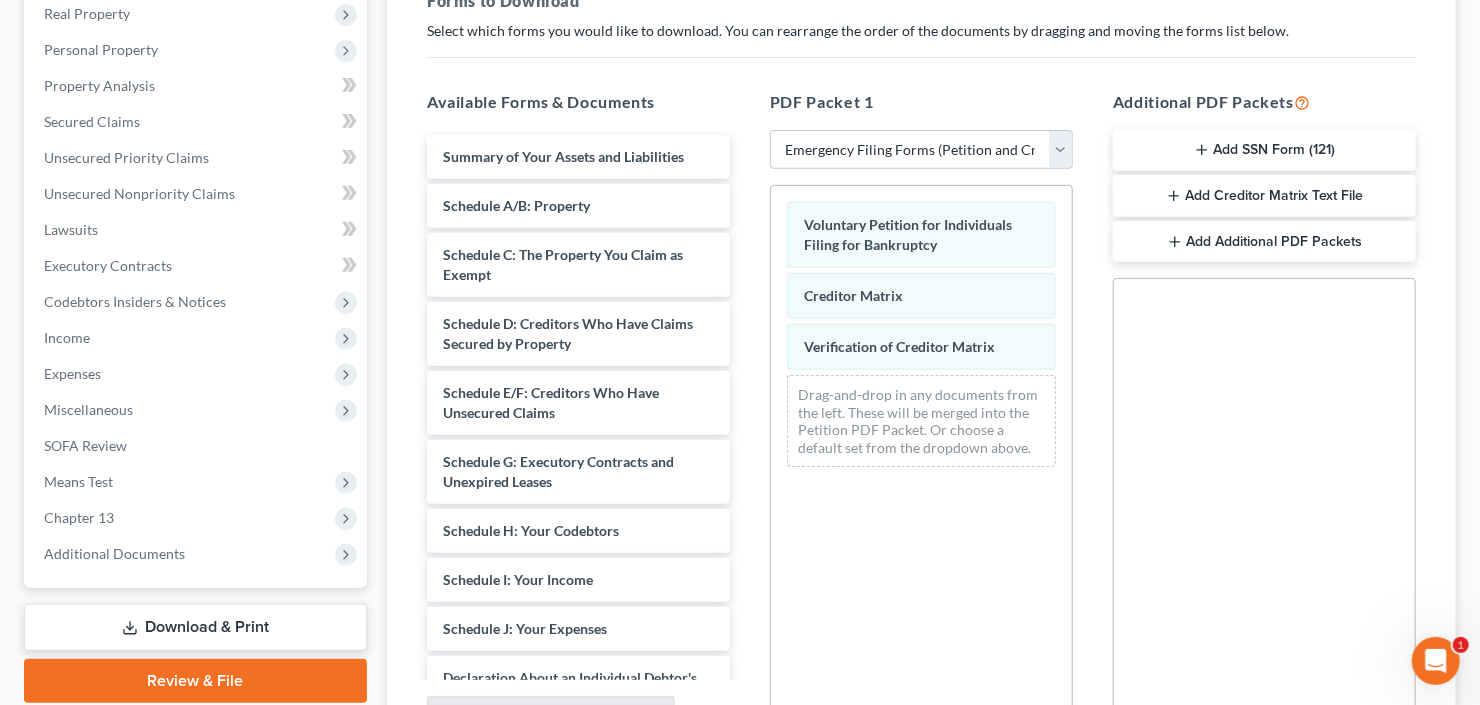 click on "Add SSN Form (121)" at bounding box center (1264, 151) 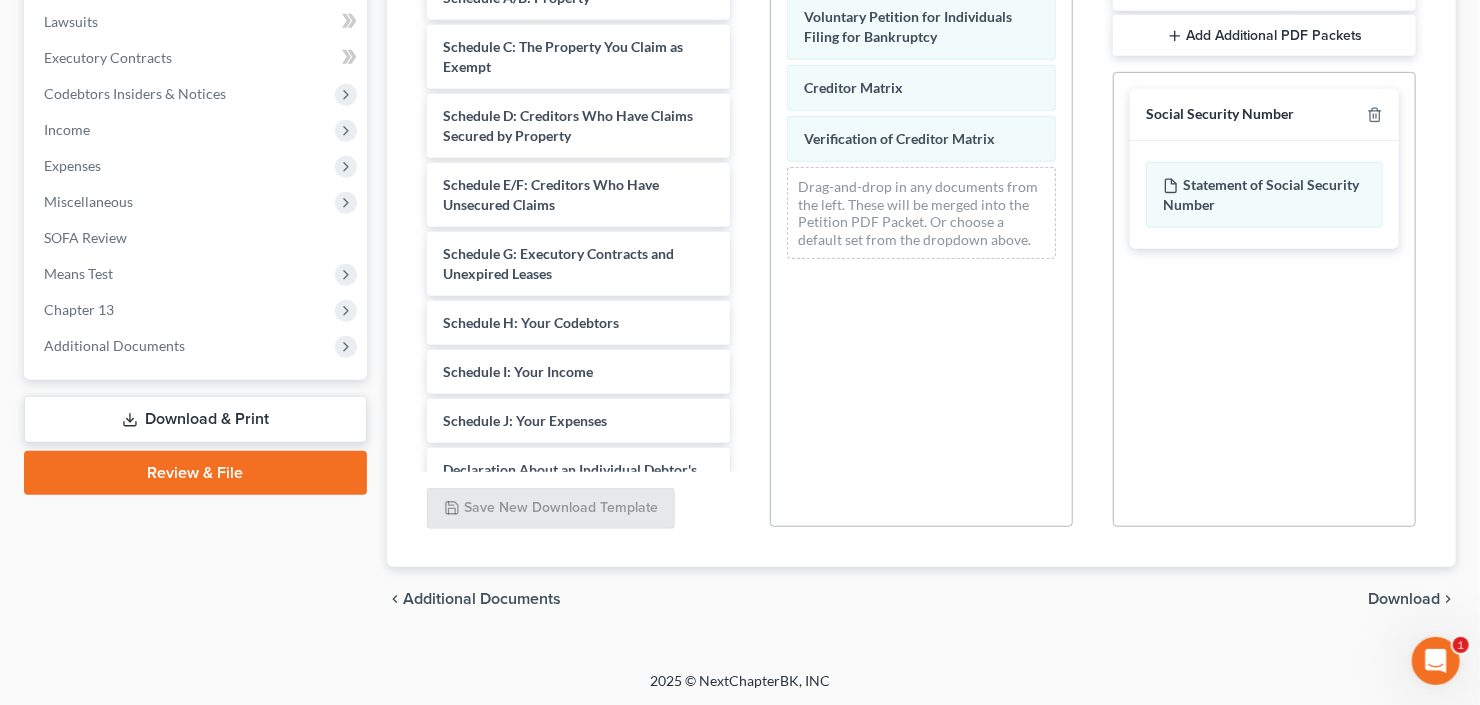 click on "Download" at bounding box center [1404, 599] 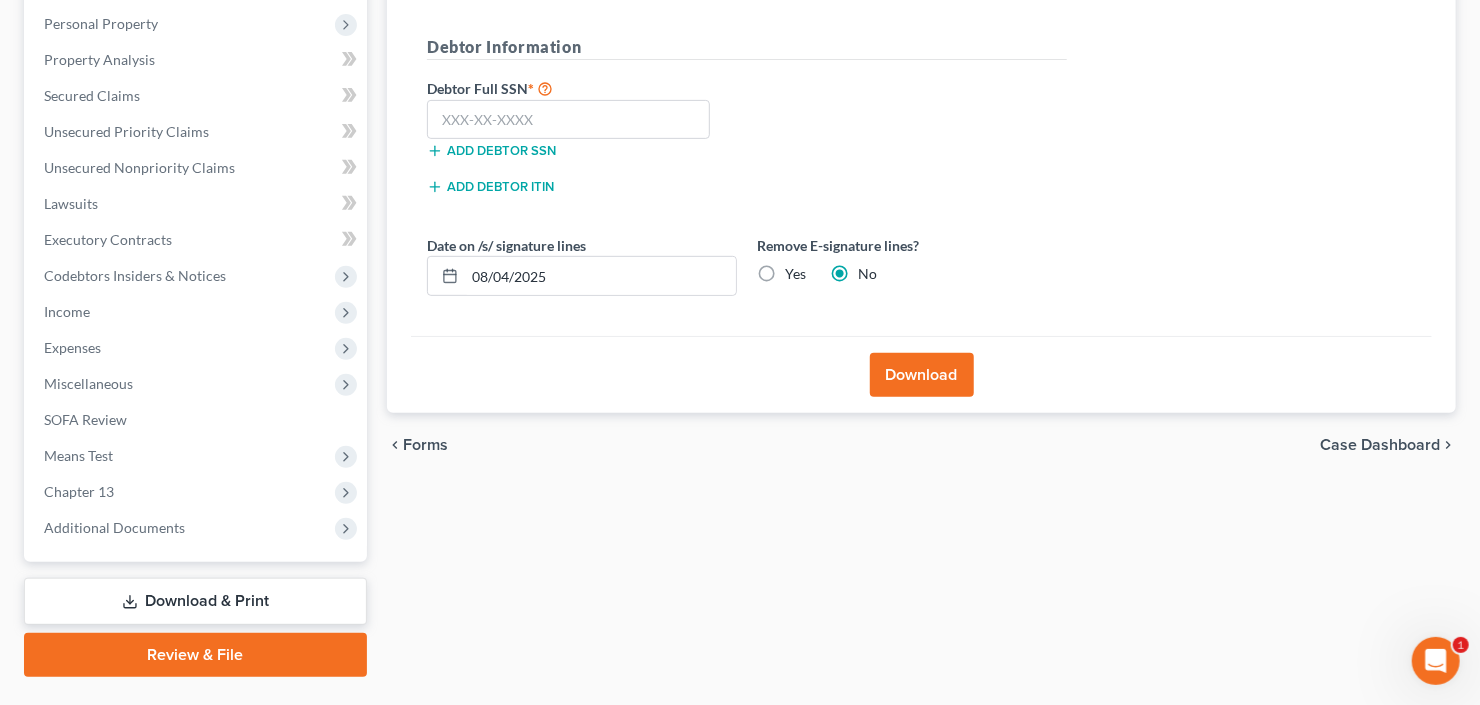 scroll, scrollTop: 0, scrollLeft: 0, axis: both 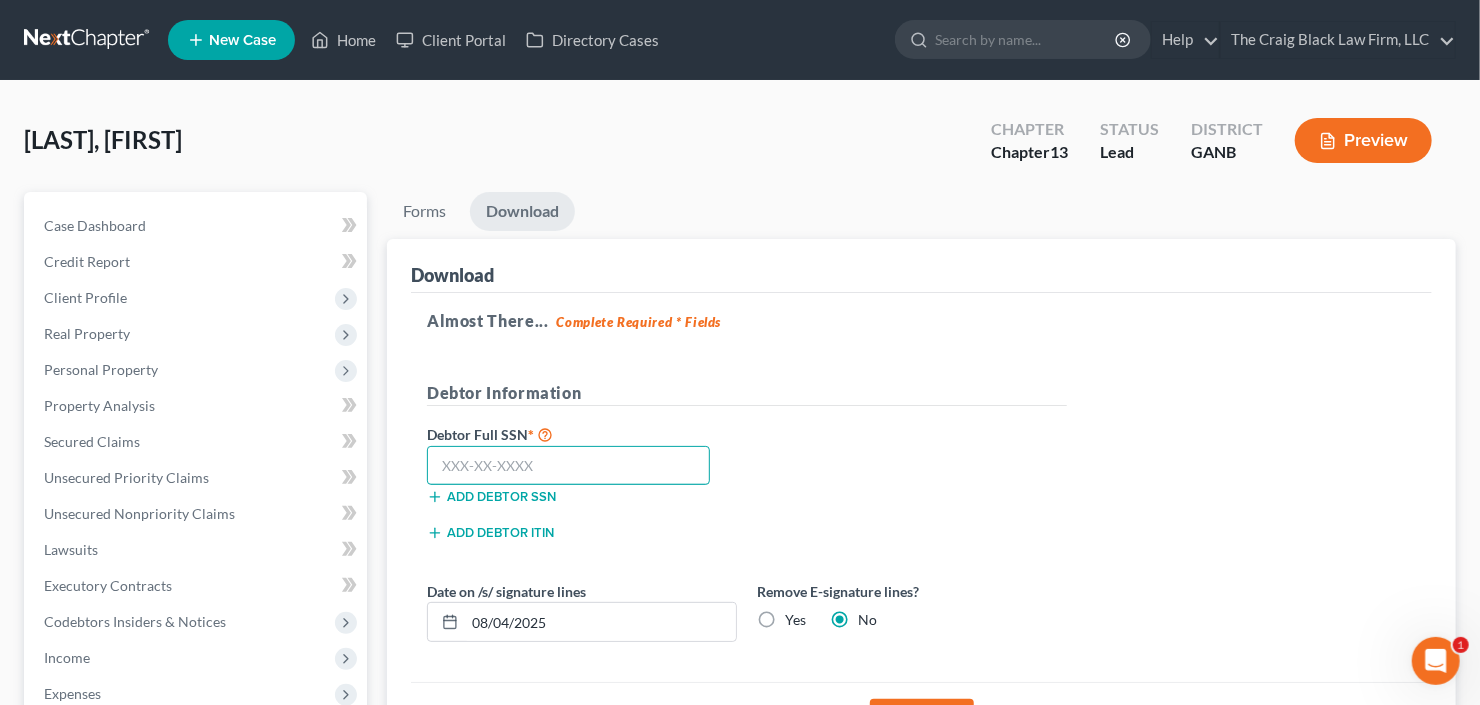click at bounding box center [568, 466] 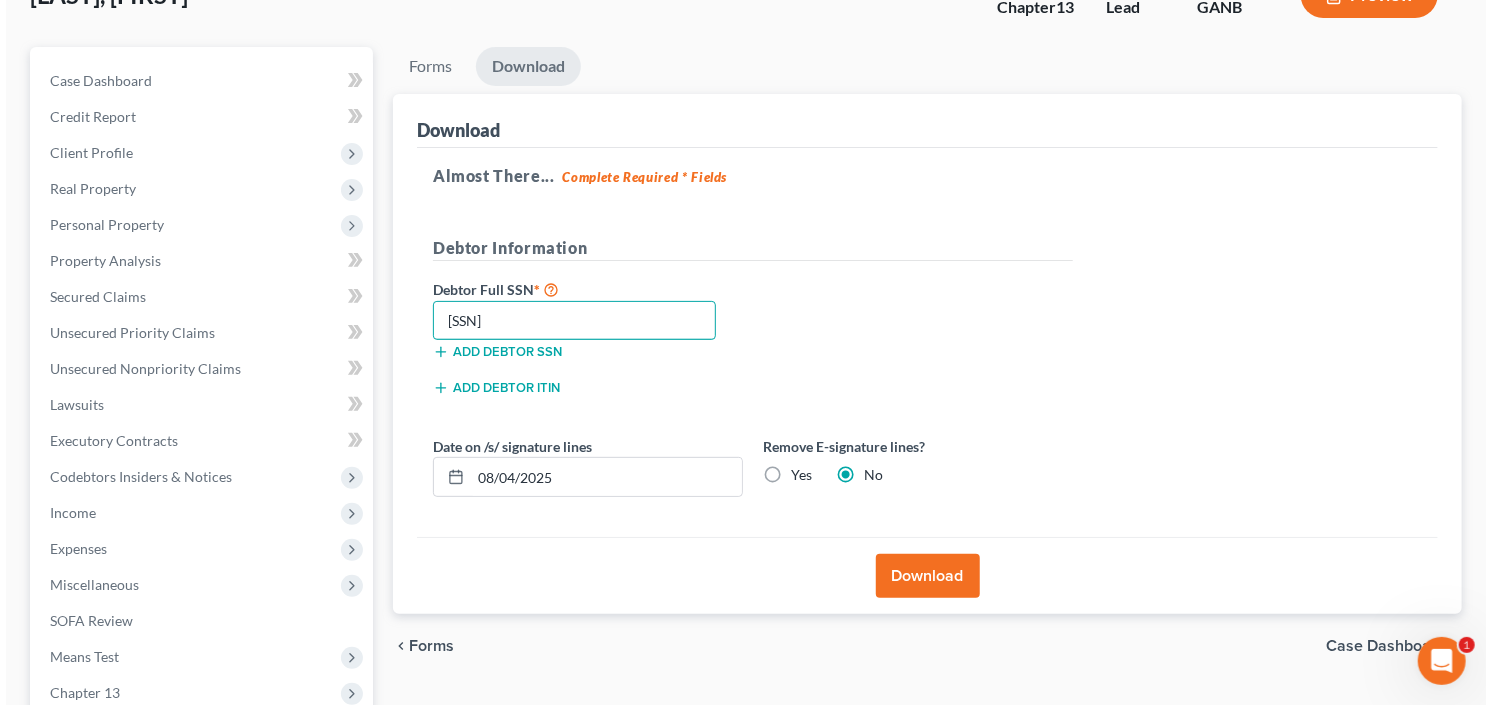 scroll, scrollTop: 160, scrollLeft: 0, axis: vertical 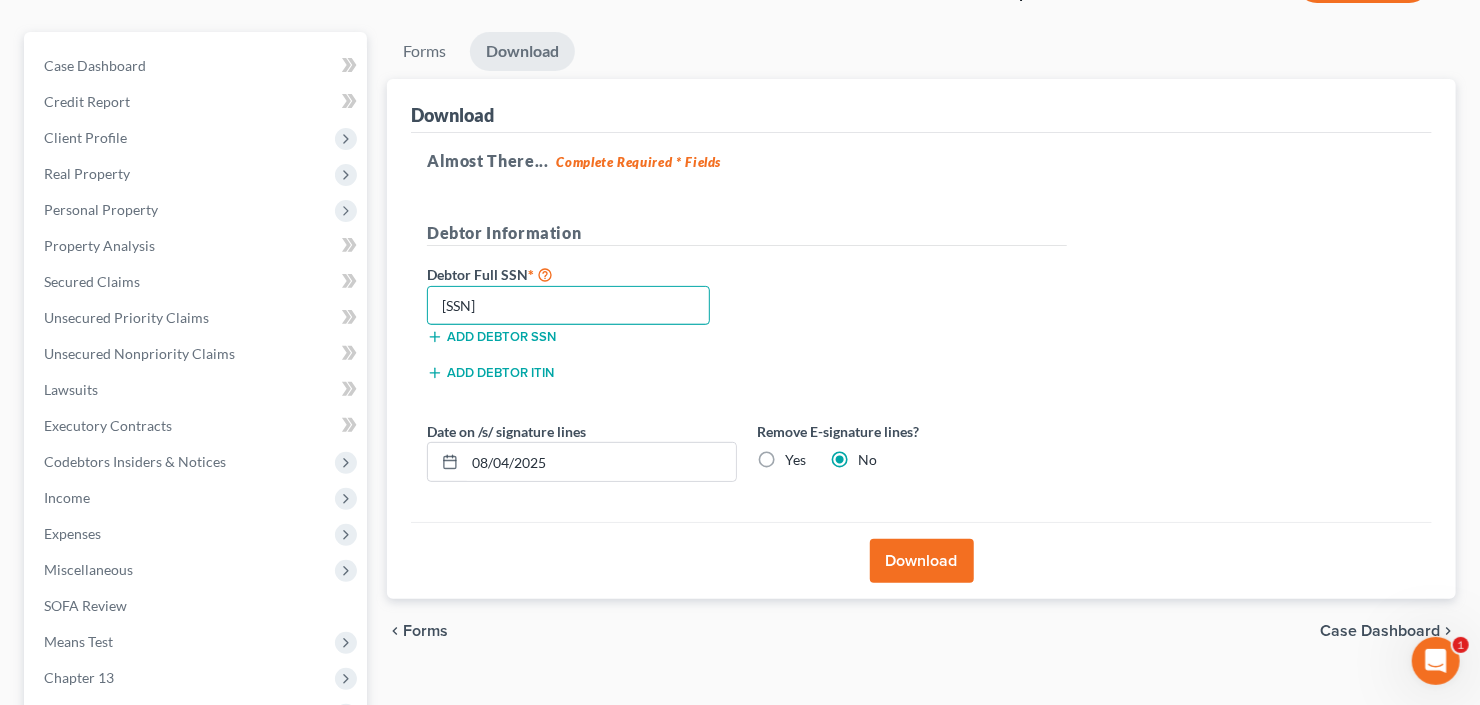 type on "[SSN]" 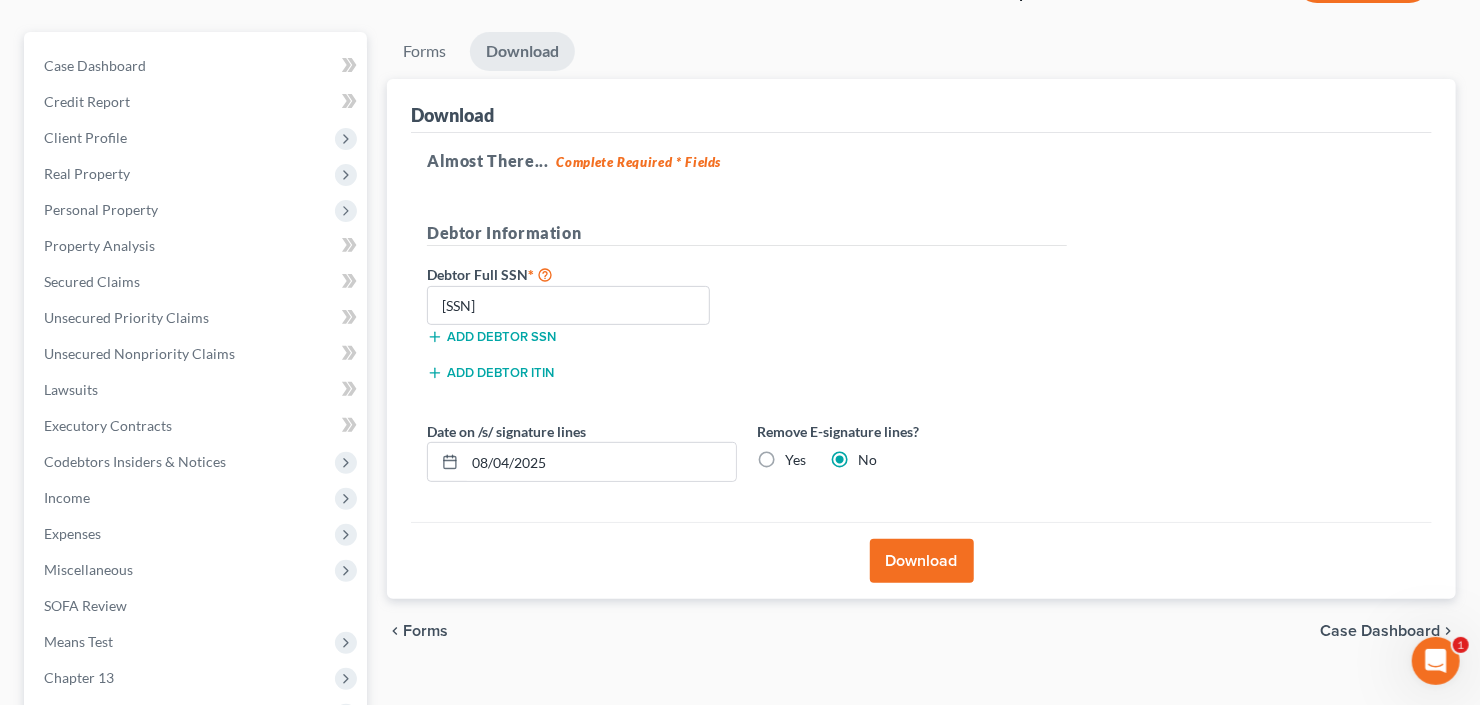 click on "Download" at bounding box center [922, 561] 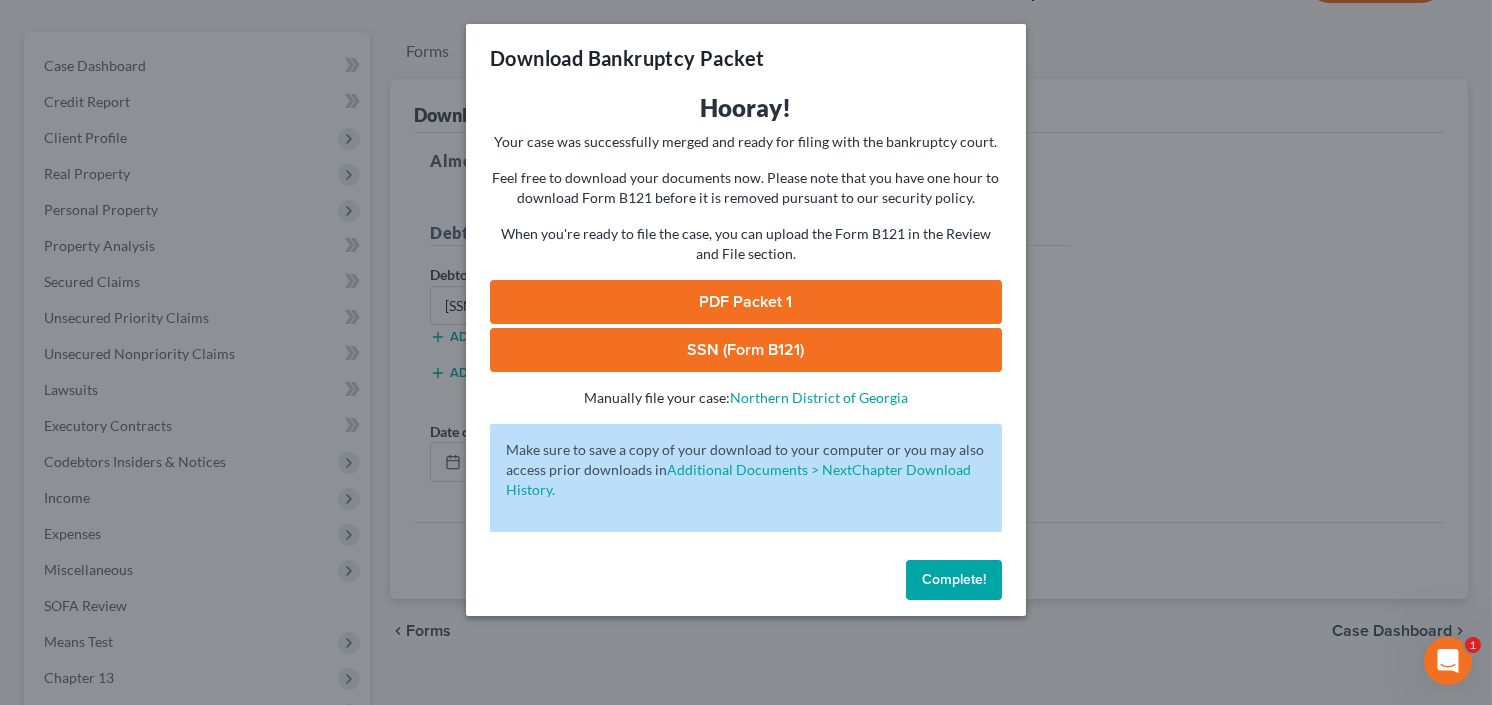 click on "PDF Packet 1" at bounding box center [746, 302] 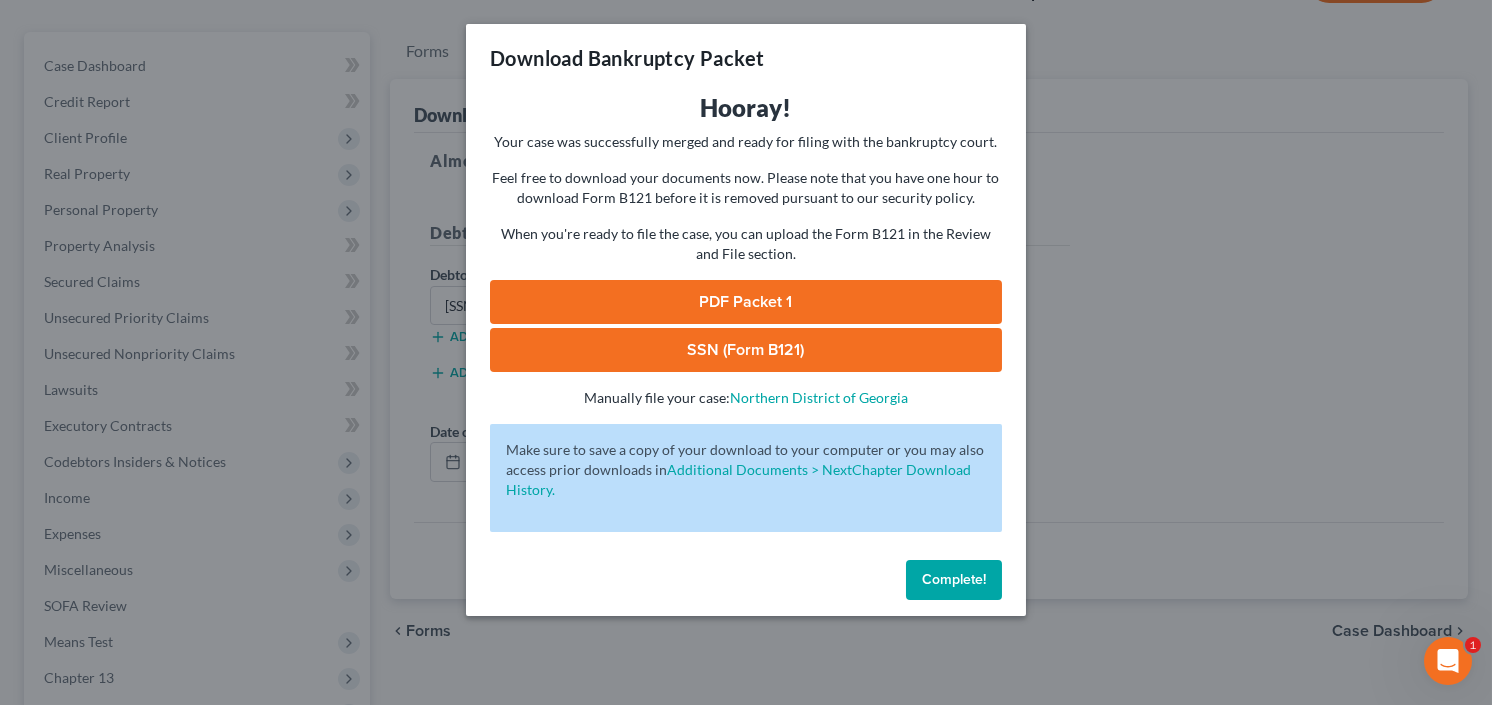 click on "SSN (Form B121)" at bounding box center (746, 350) 